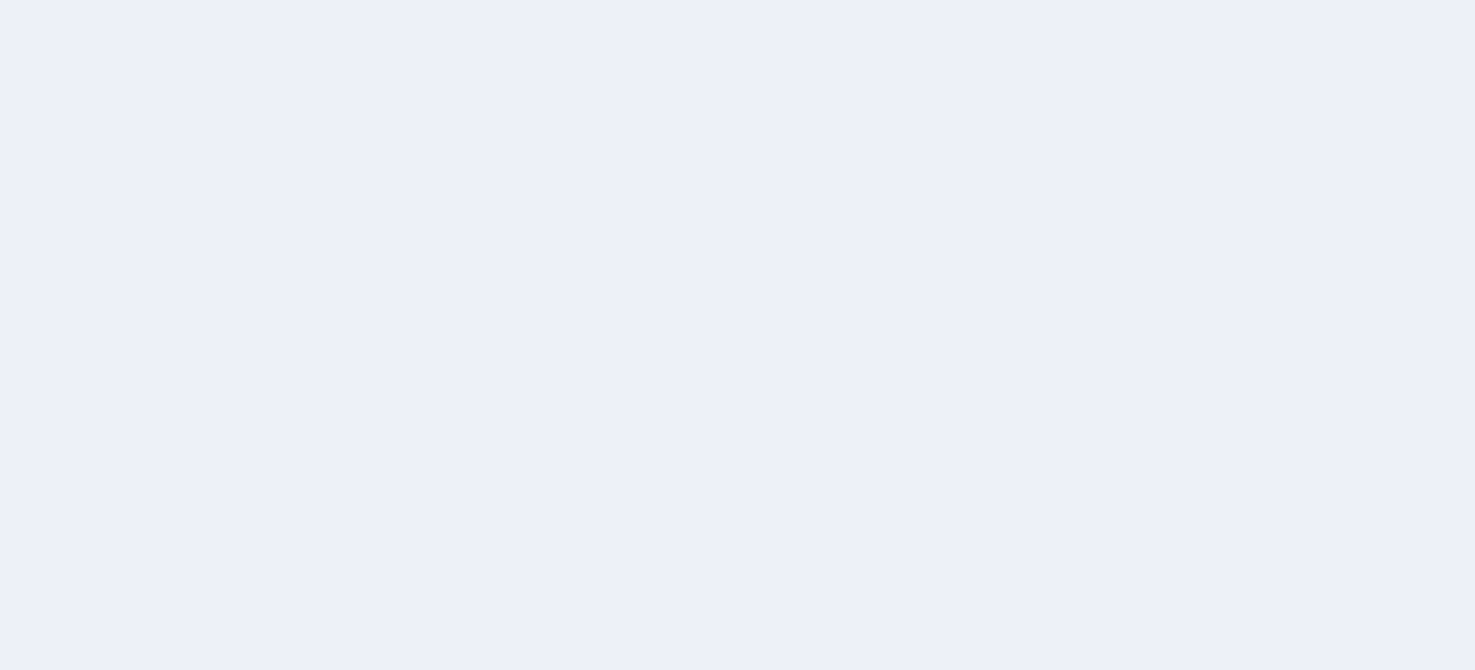 scroll, scrollTop: 0, scrollLeft: 0, axis: both 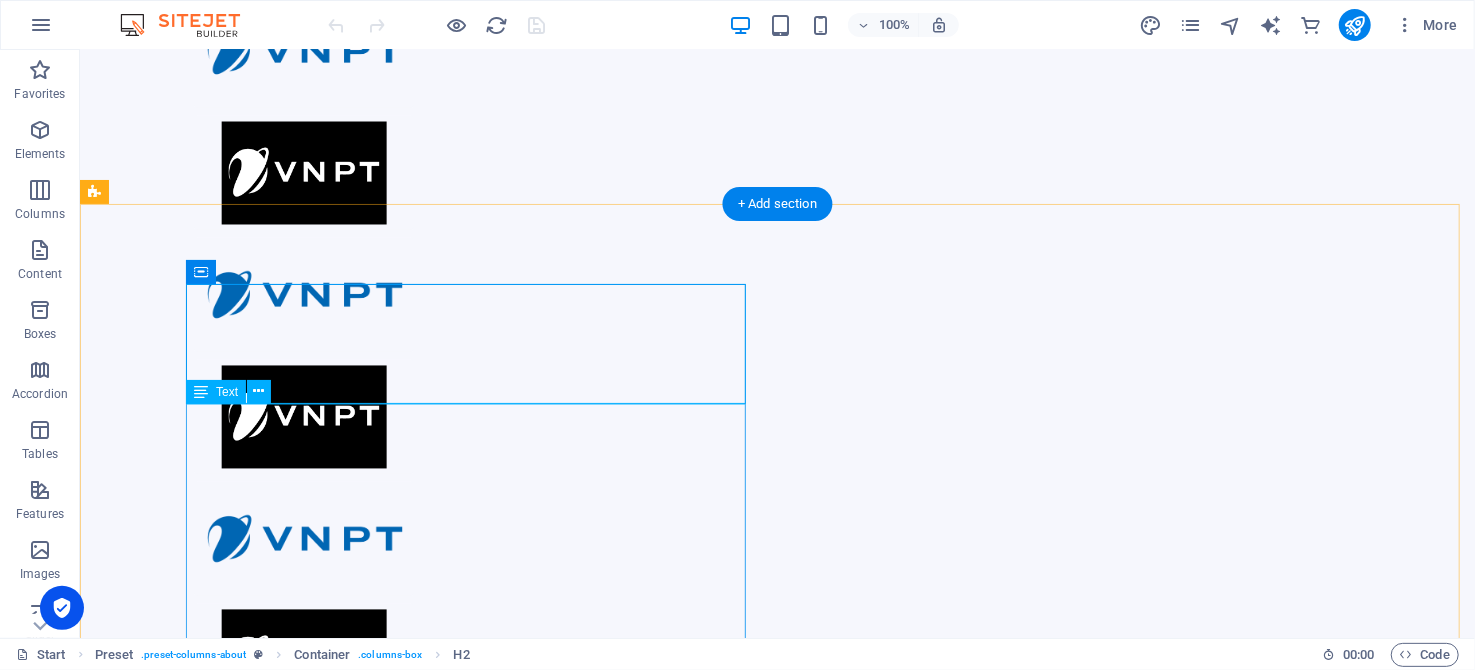 click on "thời điểm này, khi chuyển đổi số đã trở thành hơi thở cuộc sống thì VNPT không chỉ là nhà cung cấp hạ tầng, mà chính là đơn vị sáng tạo giải pháp chuyển đổi số toàn diện. Thương hiệu chuyển đổi số của VNPT giờ đây chính là hệ sinh thái, là nền tảng công nghệ cao như: AI, IoT, Big Data, BlockChain để giải quyết các bài toán chuyển đổi số cụ thể trên tất cả các lĩnh vực." at bounding box center (679, 1084) 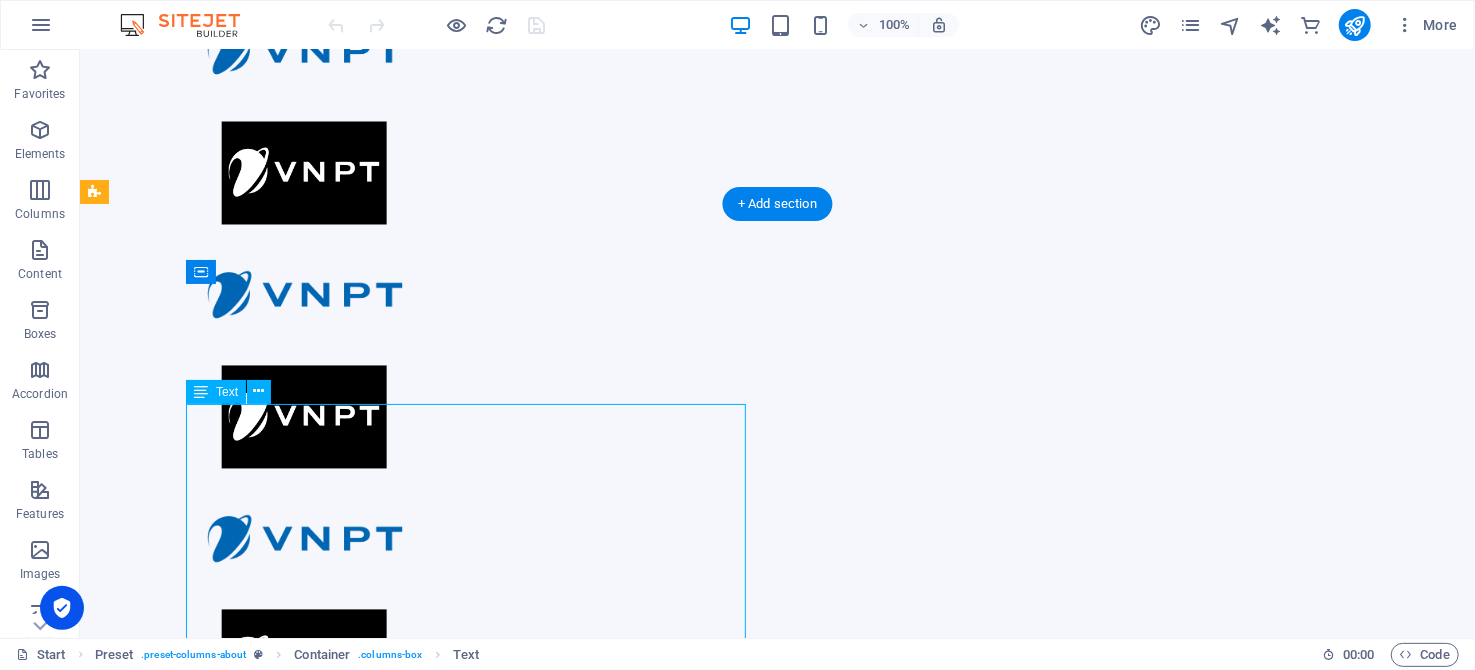 click on "thời điểm này, khi chuyển đổi số đã trở thành hơi thở cuộc sống thì VNPT không chỉ là nhà cung cấp hạ tầng, mà chính là đơn vị sáng tạo giải pháp chuyển đổi số toàn diện. Thương hiệu chuyển đổi số của VNPT giờ đây chính là hệ sinh thái, là nền tảng công nghệ cao như: AI, IoT, Big Data, BlockChain để giải quyết các bài toán chuyển đổi số cụ thể trên tất cả các lĩnh vực." at bounding box center [679, 1084] 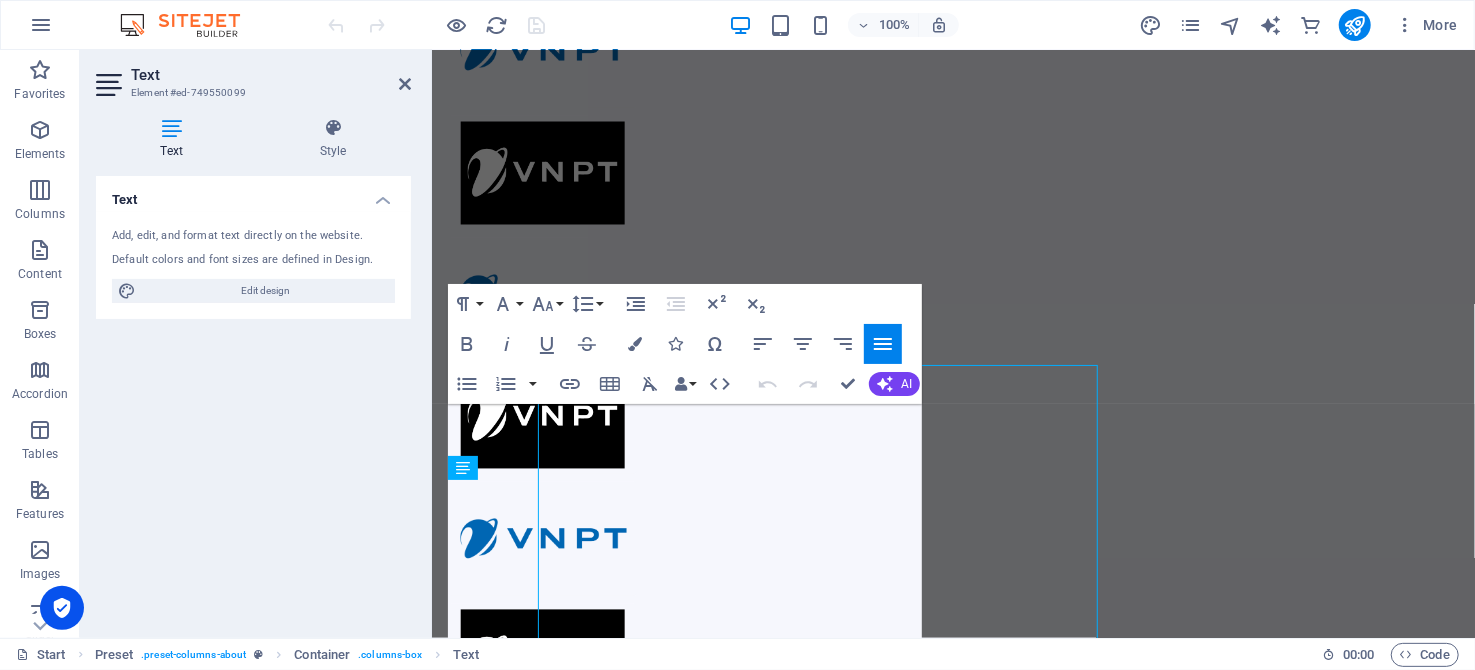 scroll, scrollTop: 843, scrollLeft: 0, axis: vertical 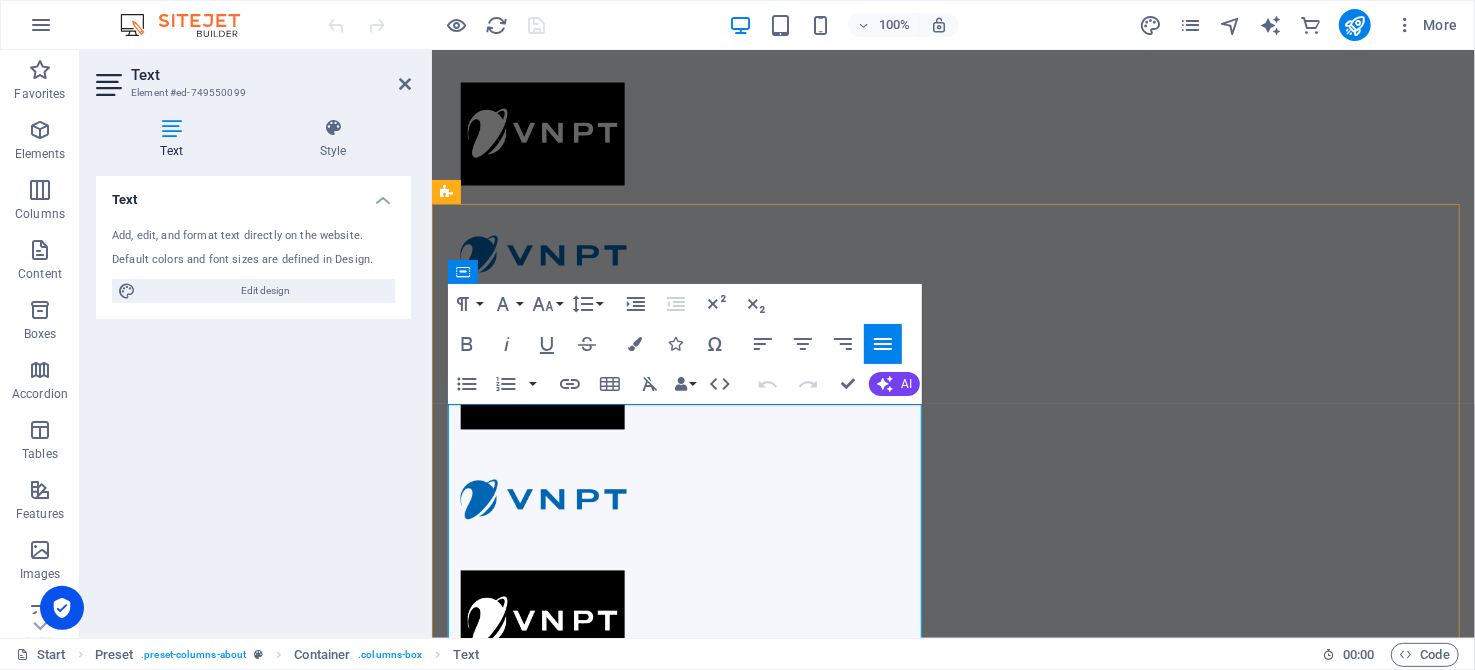 click on "thời điểm này, khi chuyển đổi số đã trở thành hơi thở cuộc sống thì VNPT không chỉ là nhà cung cấp hạ tầng, mà chính là đơn vị sáng tạo giải pháp chuyển đổi số toàn diện. Thương hiệu chuyển đổi số của VNPT giờ đây chính là hệ sinh thái, là nền tảng công nghệ cao như: AI, IoT, Big Data, BlockChain để giải quyết các bài toán chuyển đổi số cụ thể trên tất cả các lĩnh vực." at bounding box center [952, 1004] 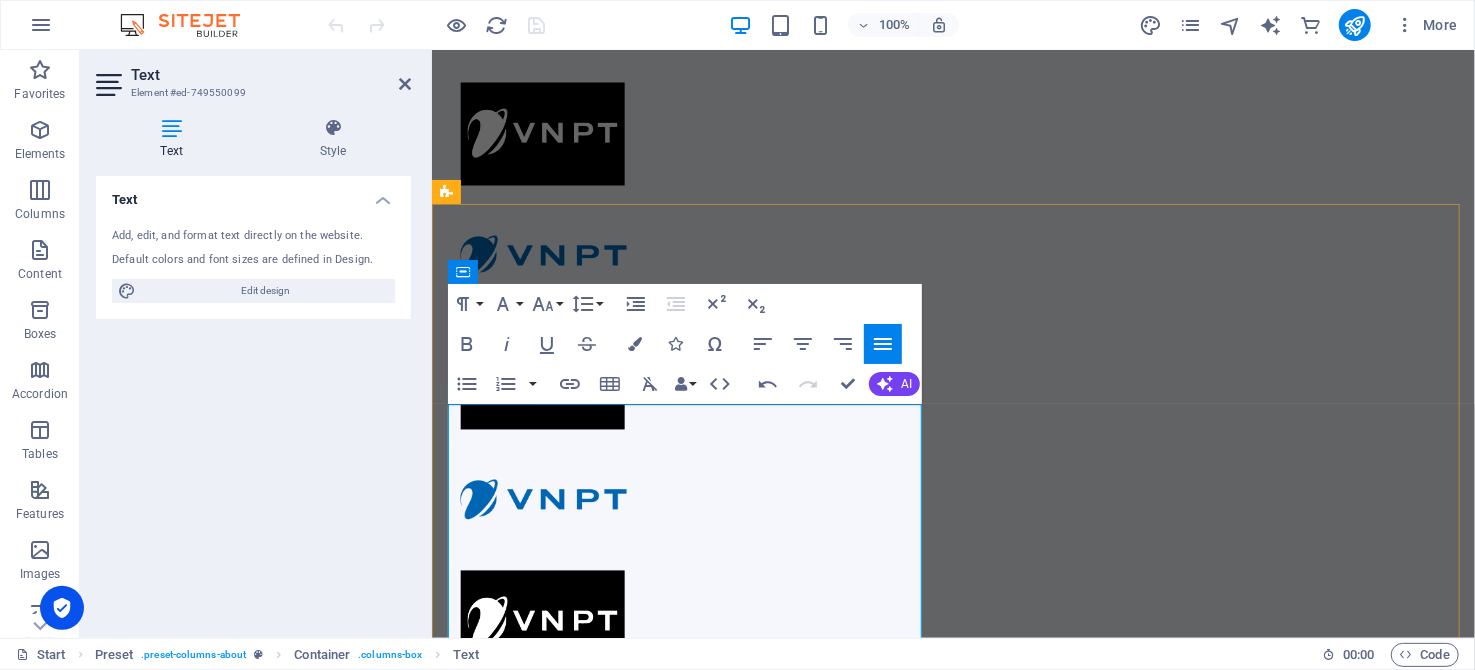 type 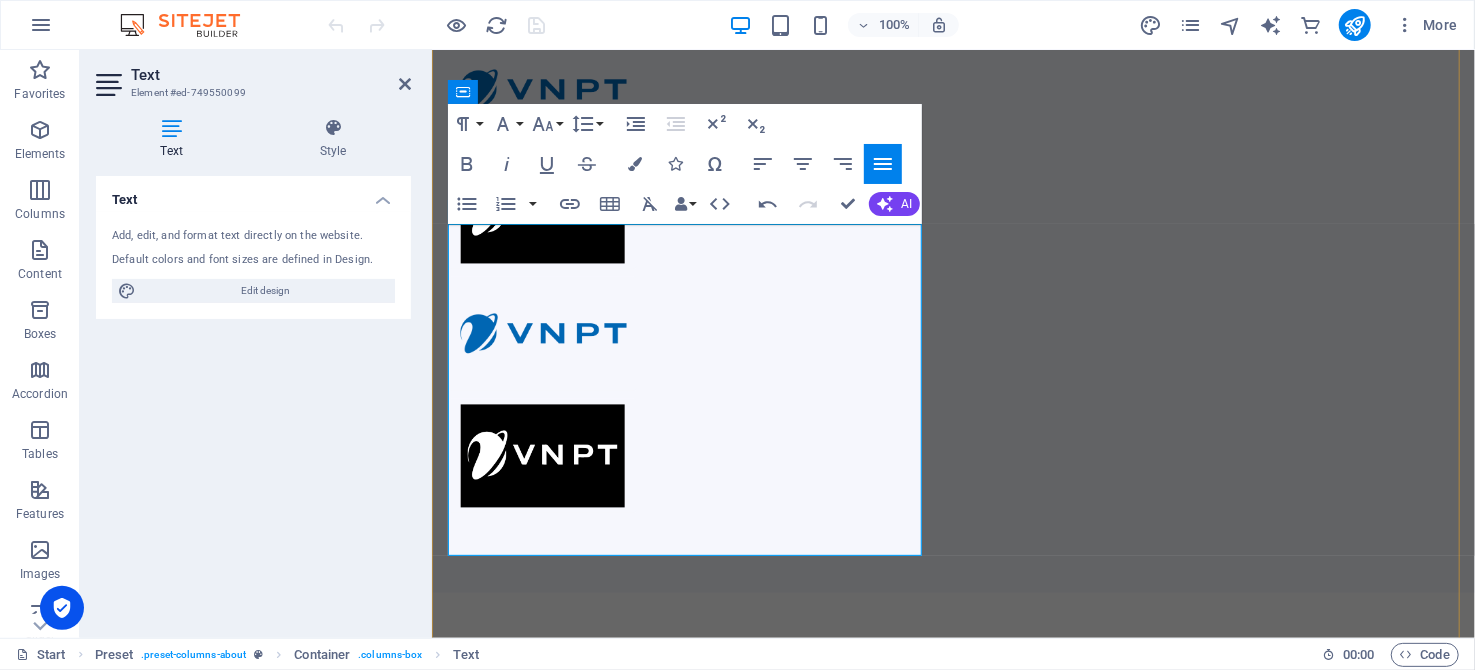 scroll, scrollTop: 1042, scrollLeft: 0, axis: vertical 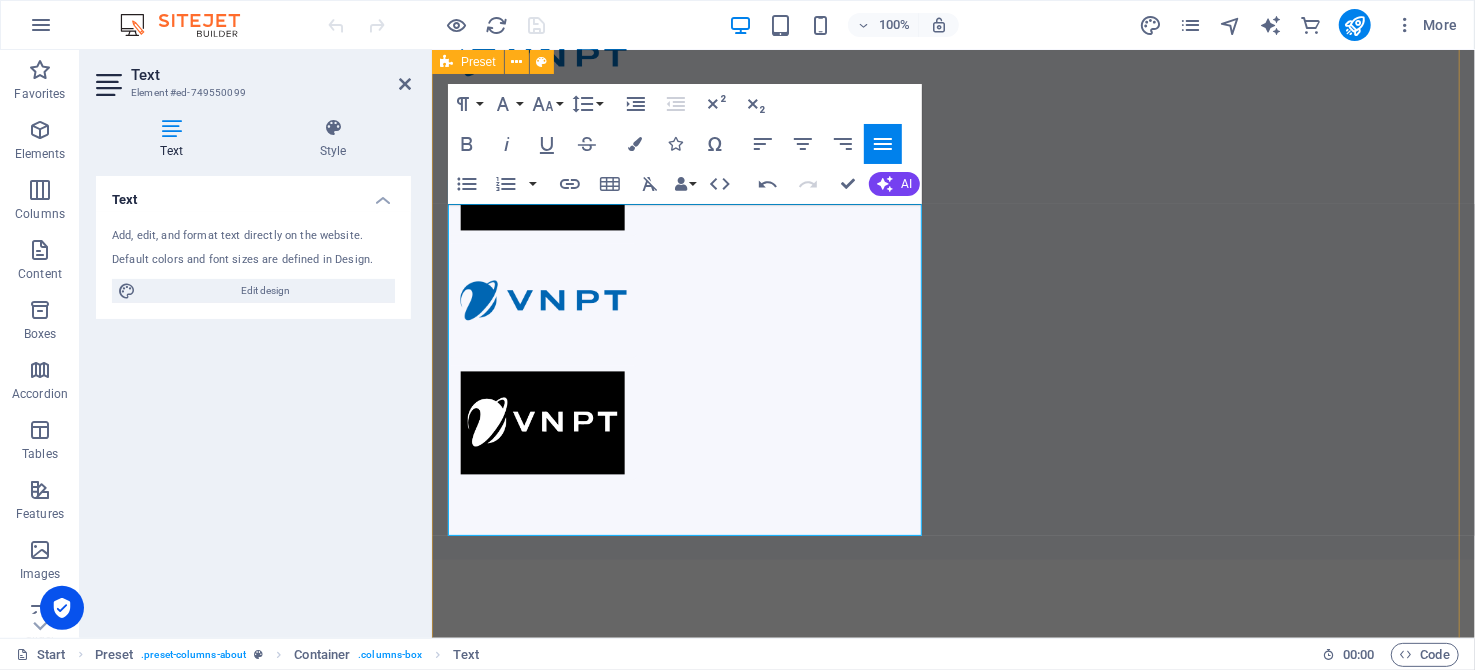 click on "VNPT Khi chuyển đổi số đã trở thành hơi thở cuộc sống thì VNPT không chỉ là nhà cung cấp hạ tầng, mà chính là đơn vị sáng tạo giải pháp chuyển đổi số toàn diện. Thương hiệu chuyển đổi số của VNPT giờ đây chính là hệ sinh thái, là nền tảng công nghệ cao như: AI, IoT, Big Data, BlockChain để giải quyết các bài toán chuyển đổi số cụ thể trên tất cả các lĩnh vực. .cls-1{fill:#1a171b;stroke:#fff;stroke-miterlimit:10;} Element 2
.cls-1{fill:#1a171b;stroke:#fff;stroke-miterlimit:10;} Element 2
VNPT Vươn mình cùng Đất nước VNPT Our Philosophy .cls-1{fill:#1a171b;stroke:#fff;stroke-miterlimit:10;} Element 2" at bounding box center [952, 2127] 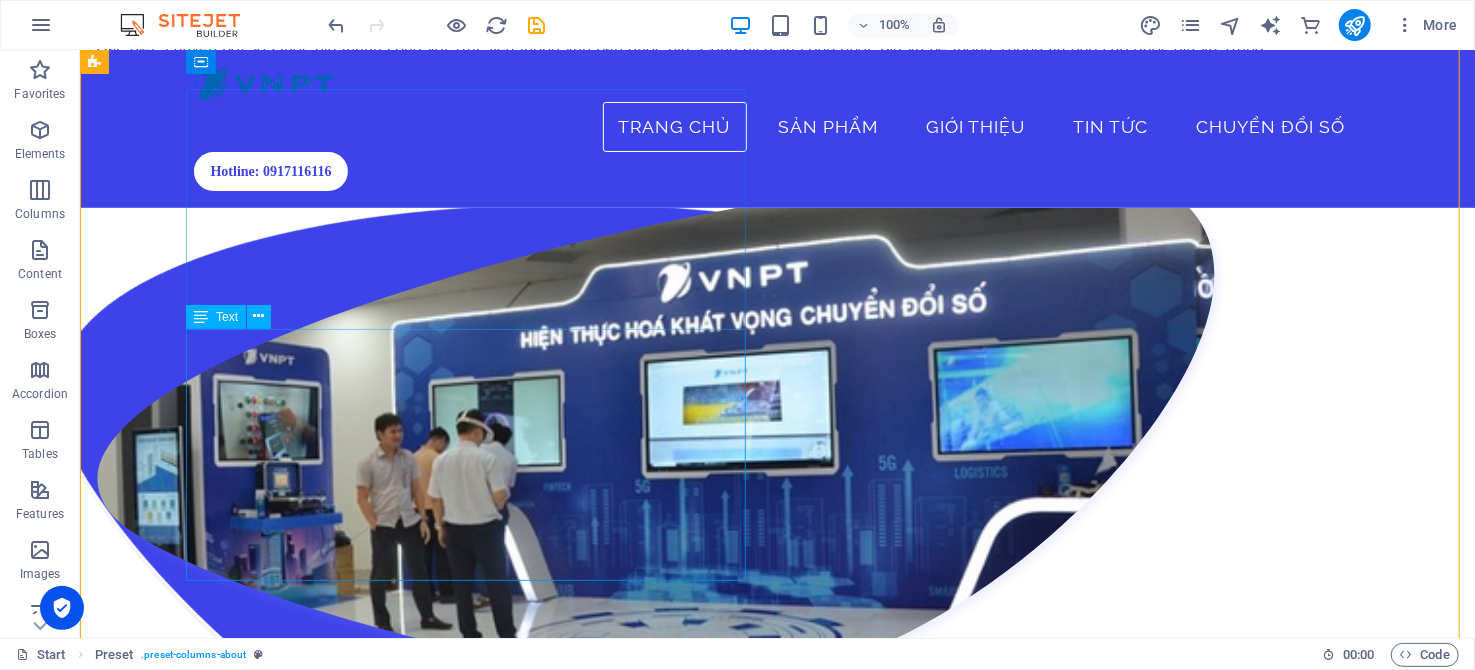 scroll, scrollTop: 1804, scrollLeft: 0, axis: vertical 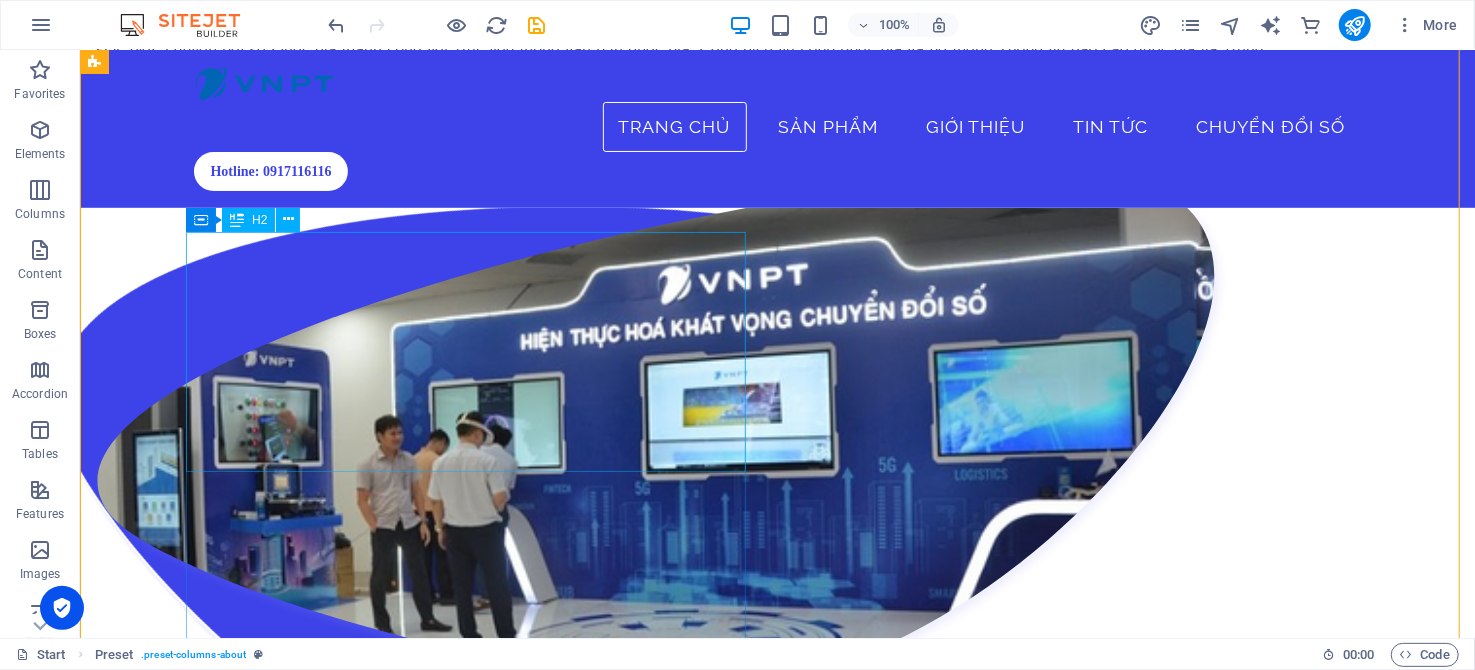 click on "Our Philosophy" at bounding box center [679, 1965] 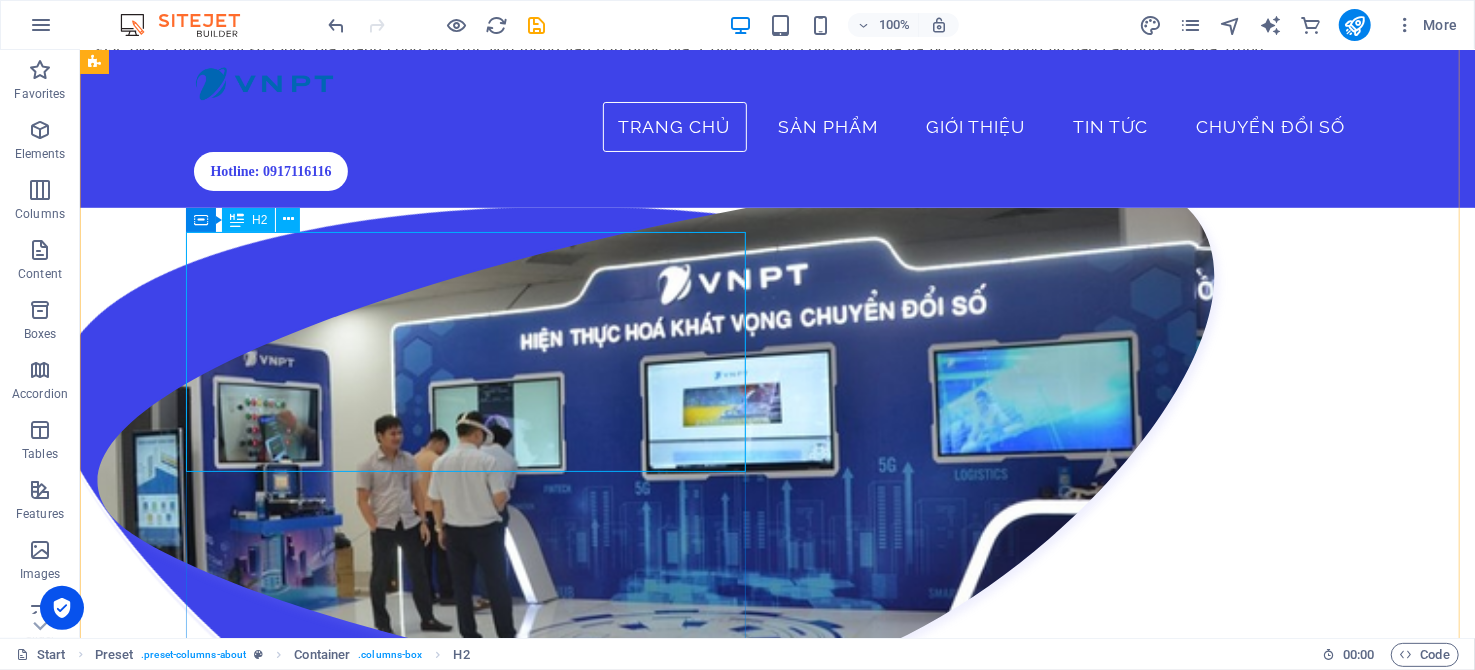 click on "Our Philosophy" at bounding box center (679, 1965) 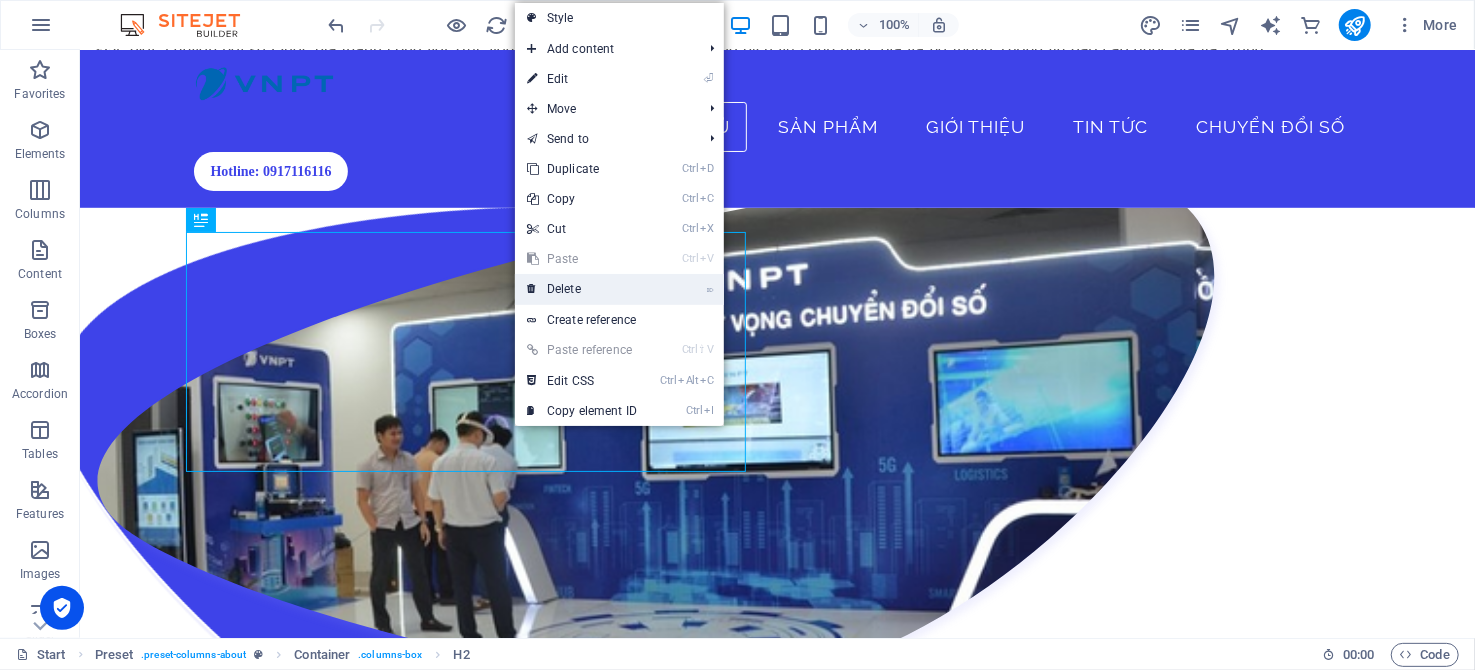 click on "⌦  Delete" at bounding box center [582, 289] 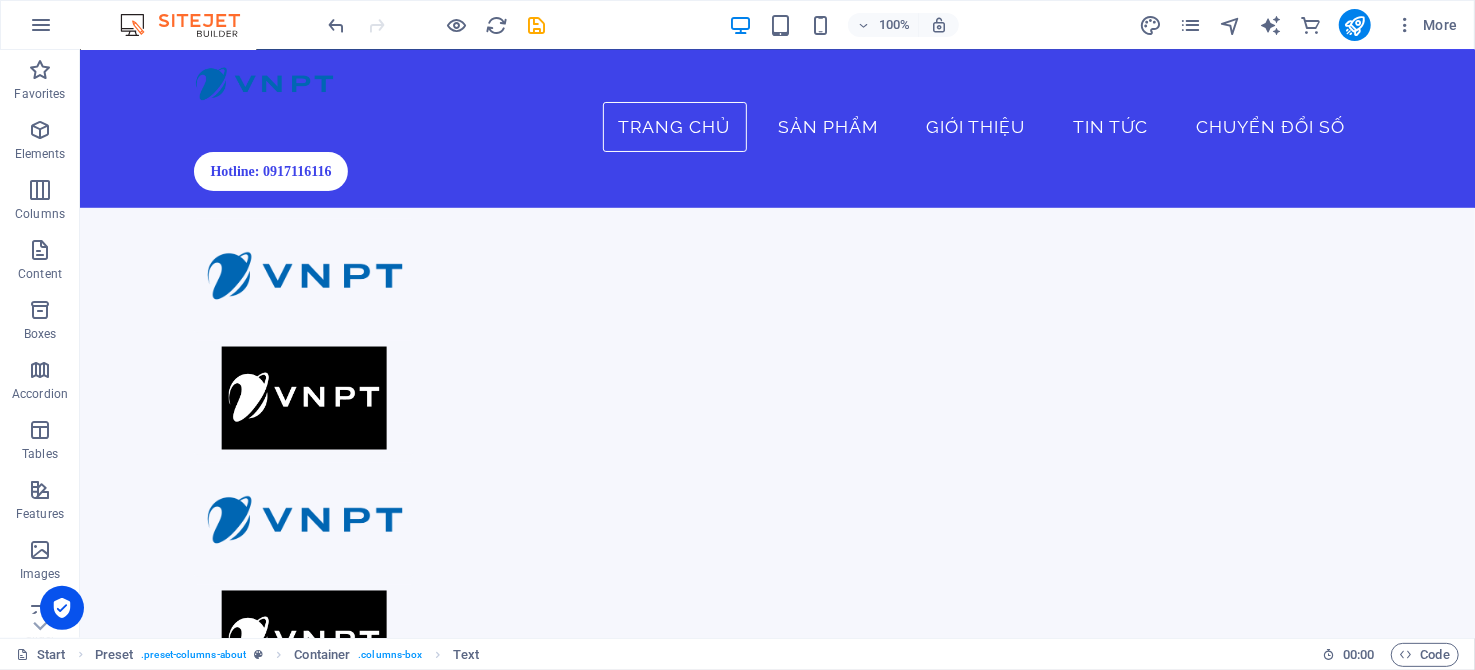 scroll, scrollTop: 0, scrollLeft: 0, axis: both 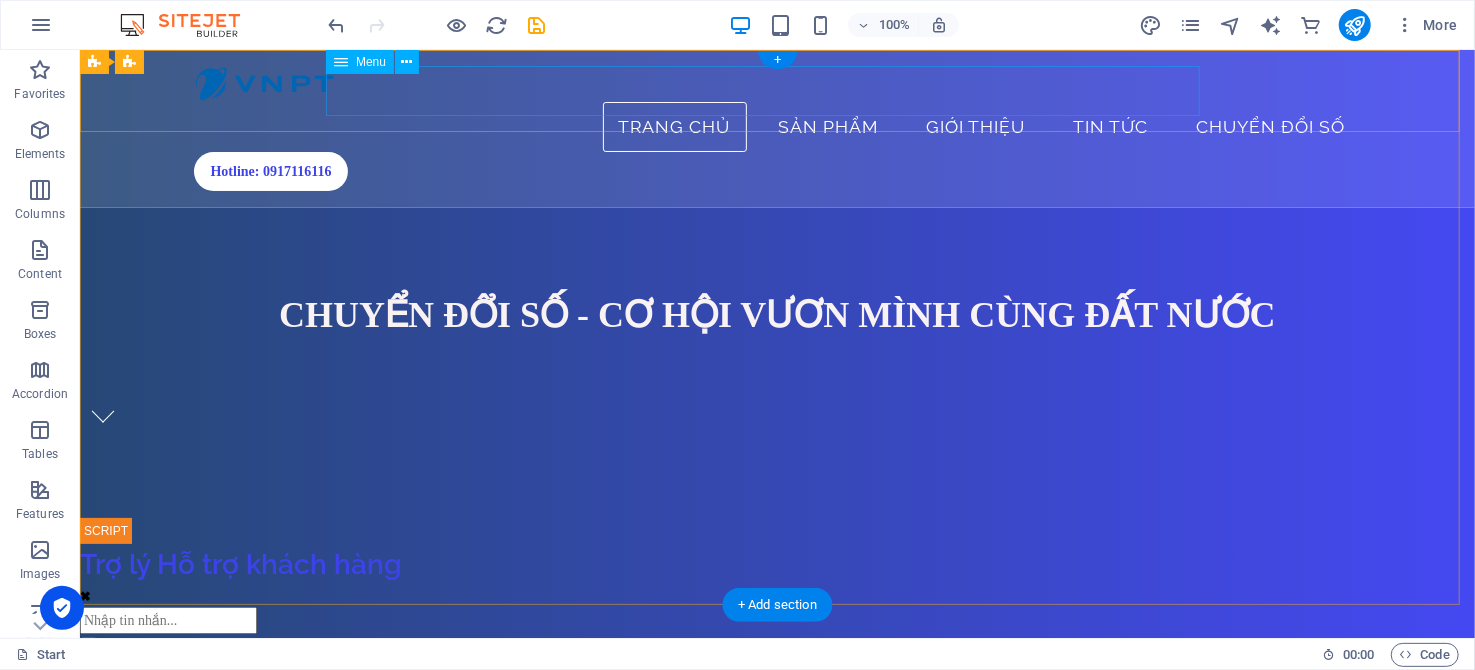 click on "Trang chủ Sản phẩm Giới thiệu Tin tức Chuyển đổi số" at bounding box center [777, 126] 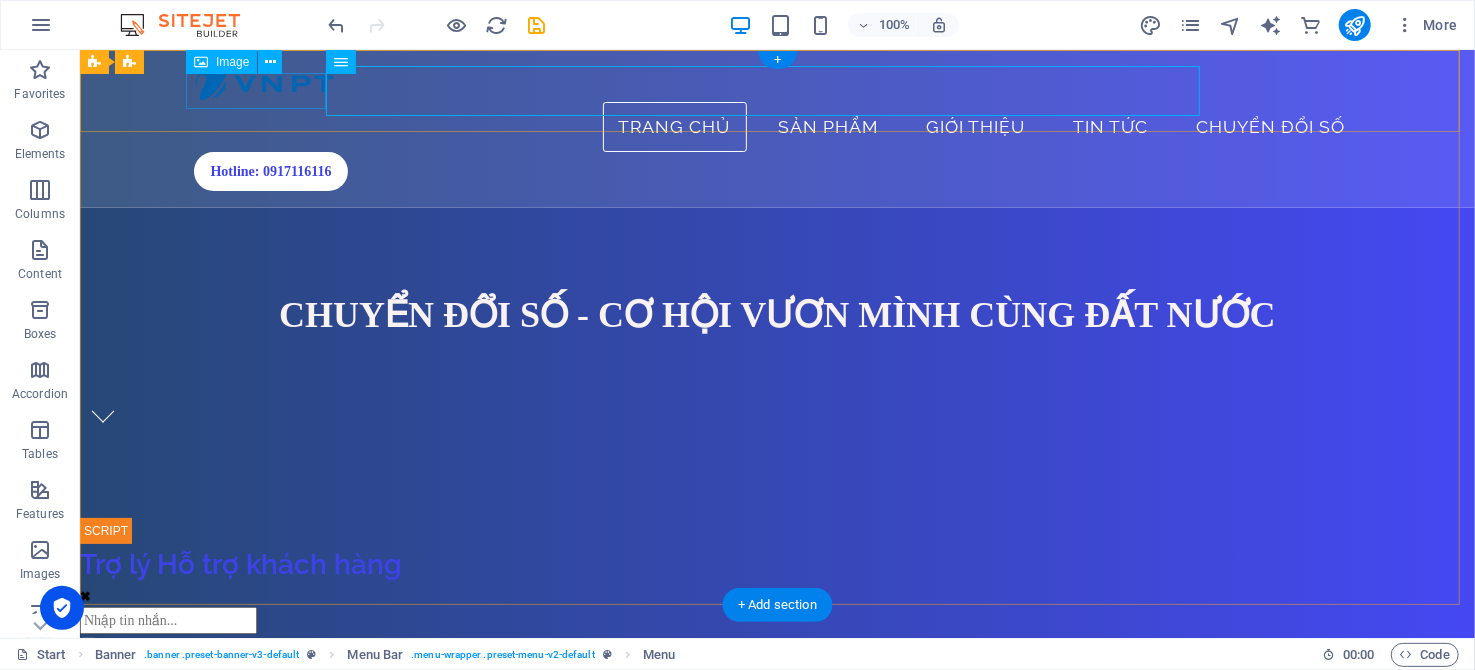 click at bounding box center (777, 83) 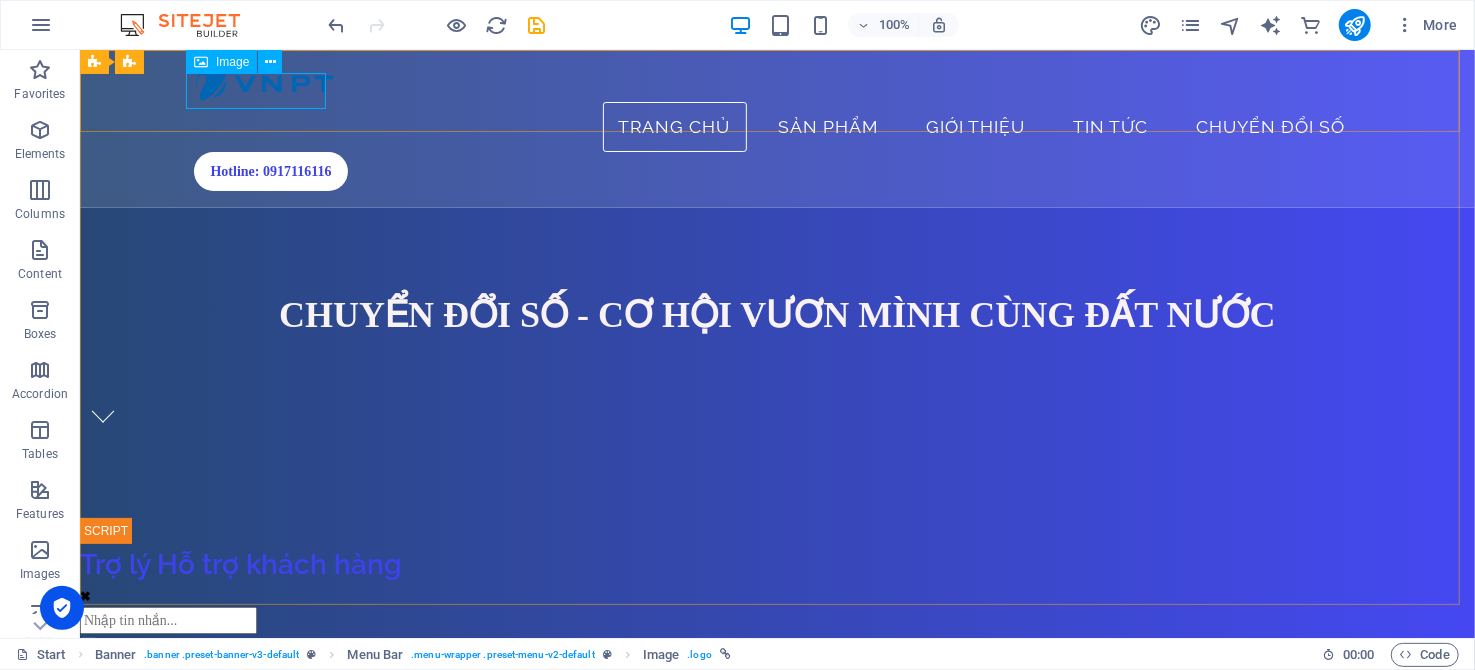 click on "Image" at bounding box center [232, 62] 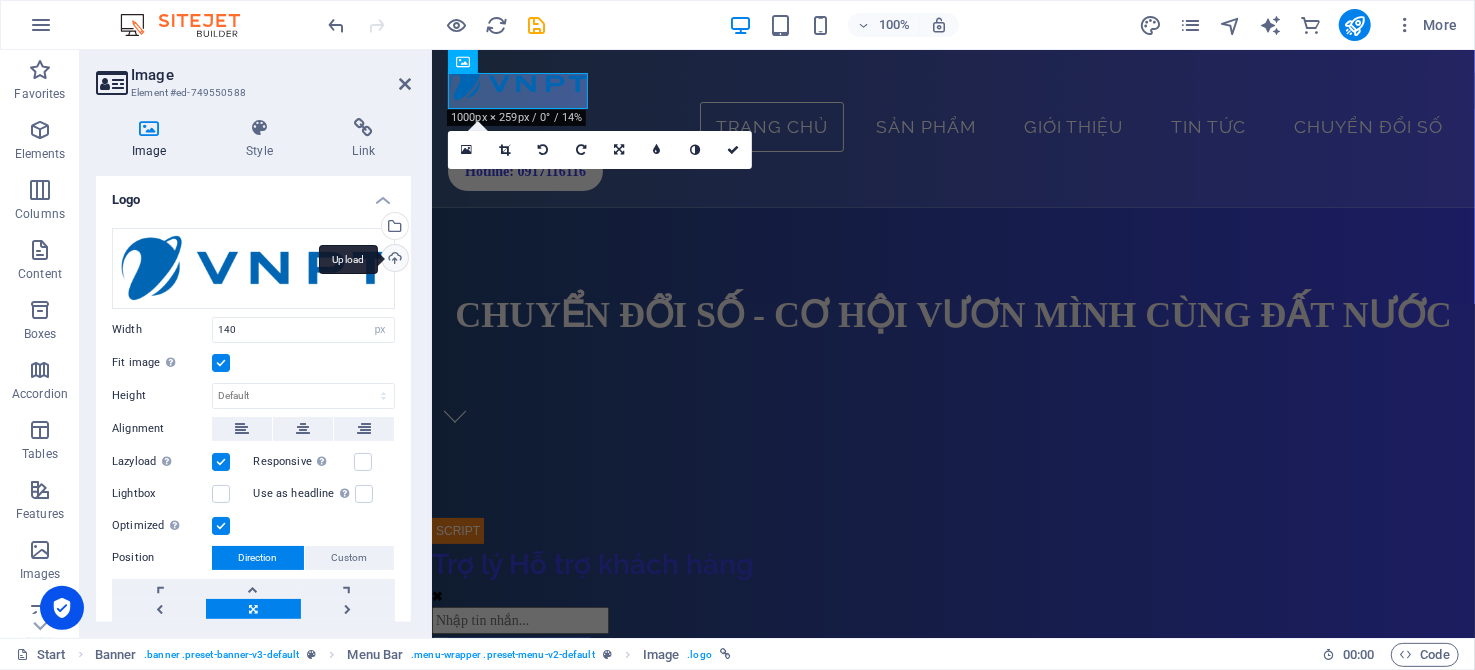 click on "Upload" at bounding box center (393, 260) 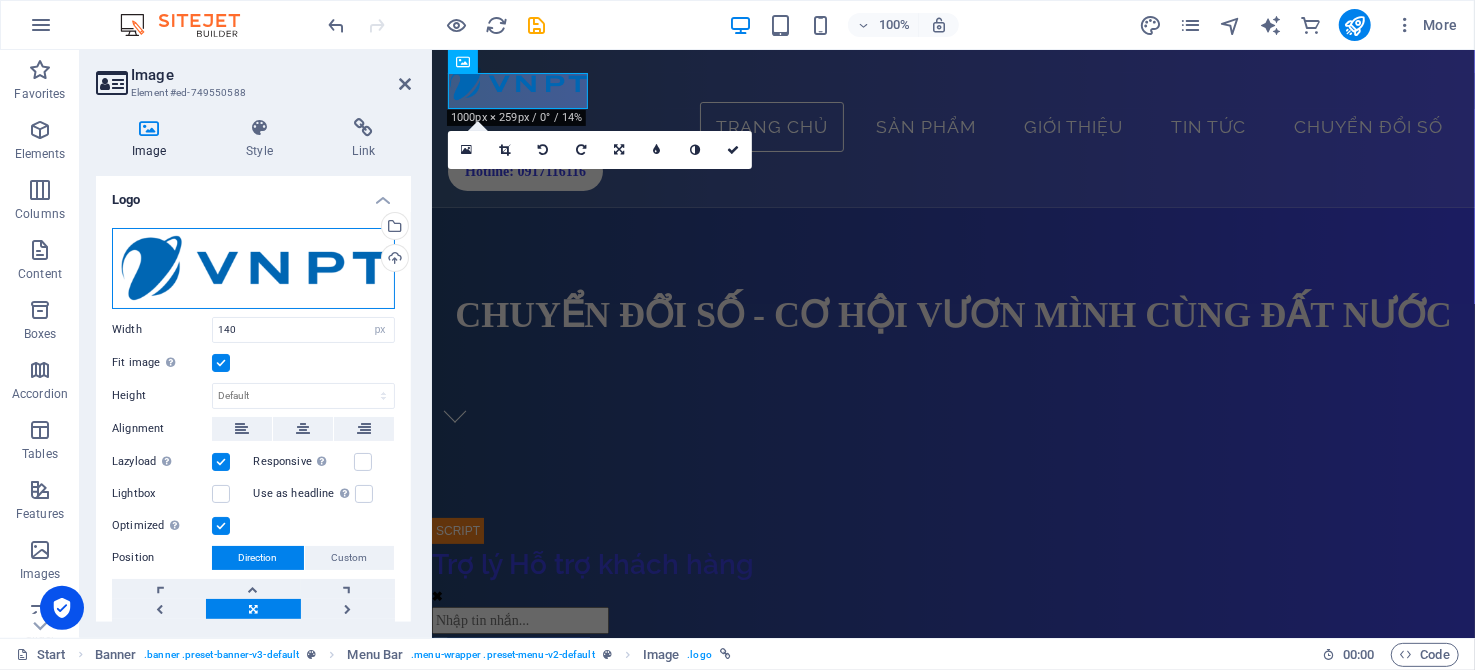 click on "Drag files here, click to choose files or select files from Files or our free stock photos & videos" at bounding box center [253, 268] 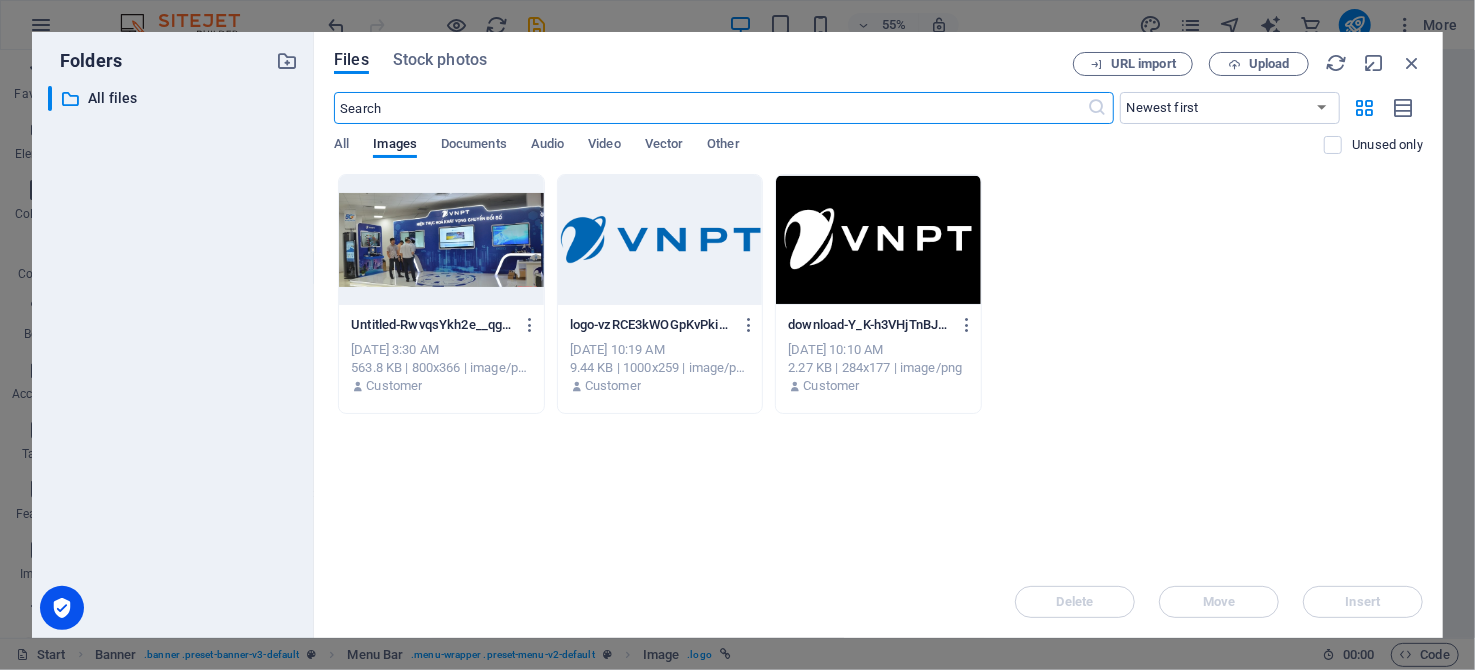 click at bounding box center (660, 240) 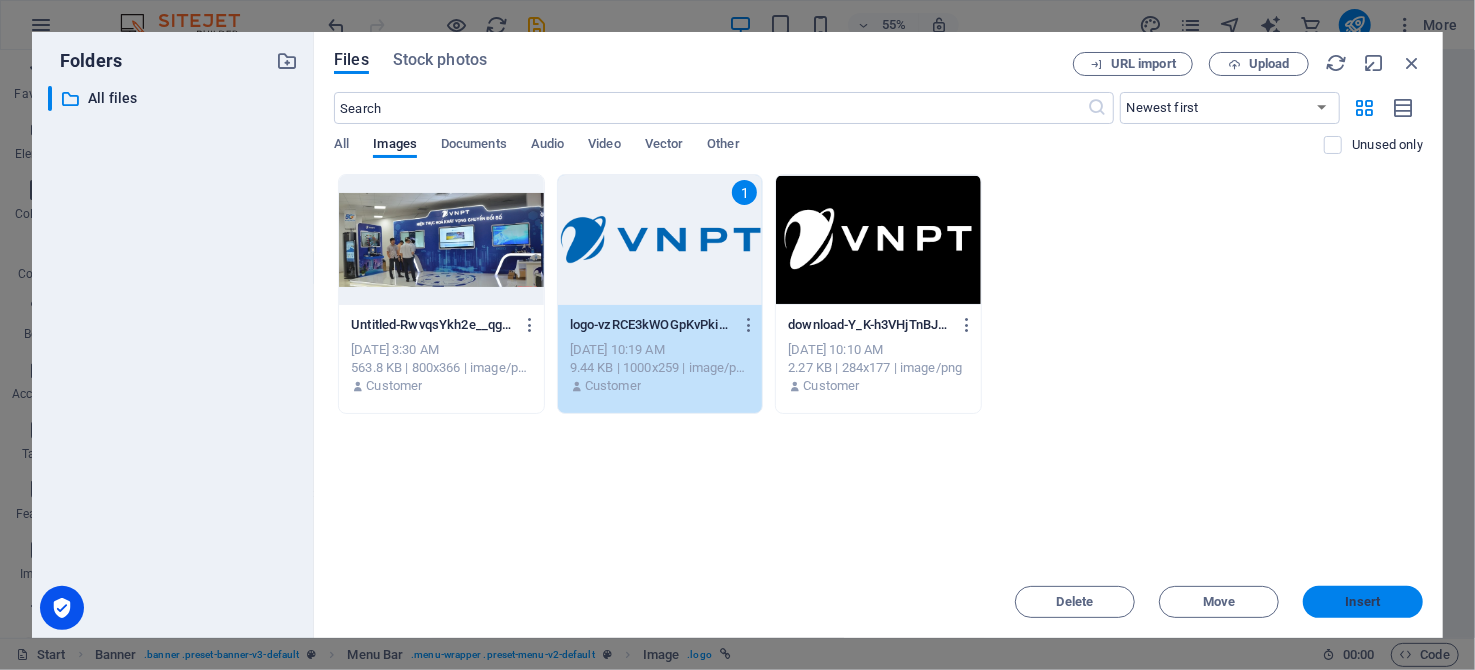 click on "Insert" at bounding box center (1363, 602) 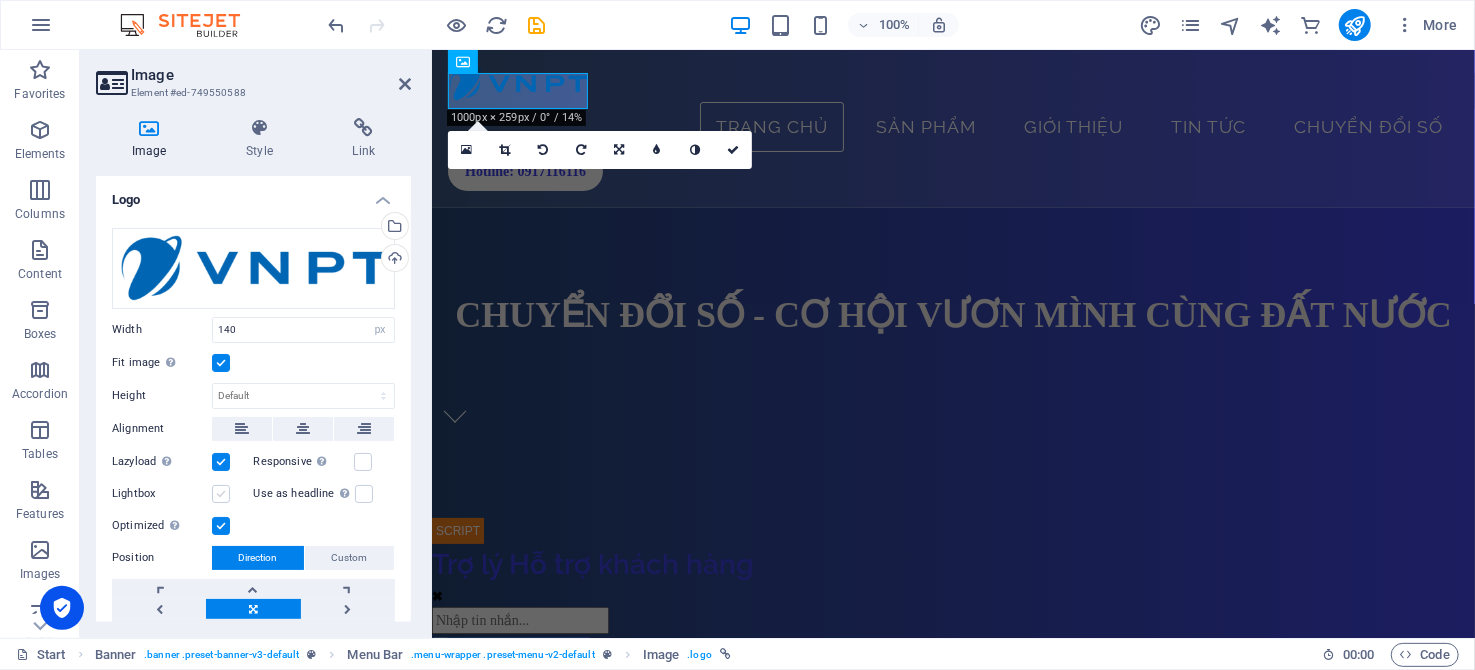 click at bounding box center [221, 494] 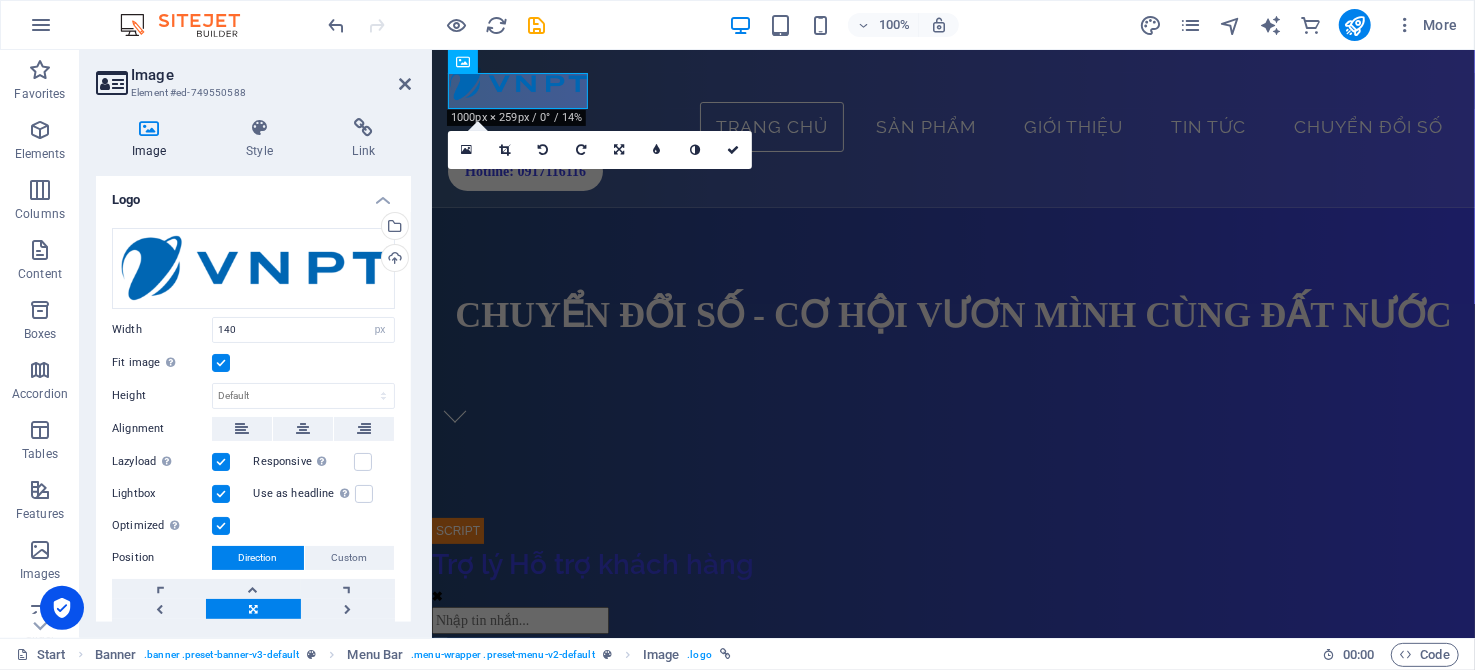 click at bounding box center [221, 494] 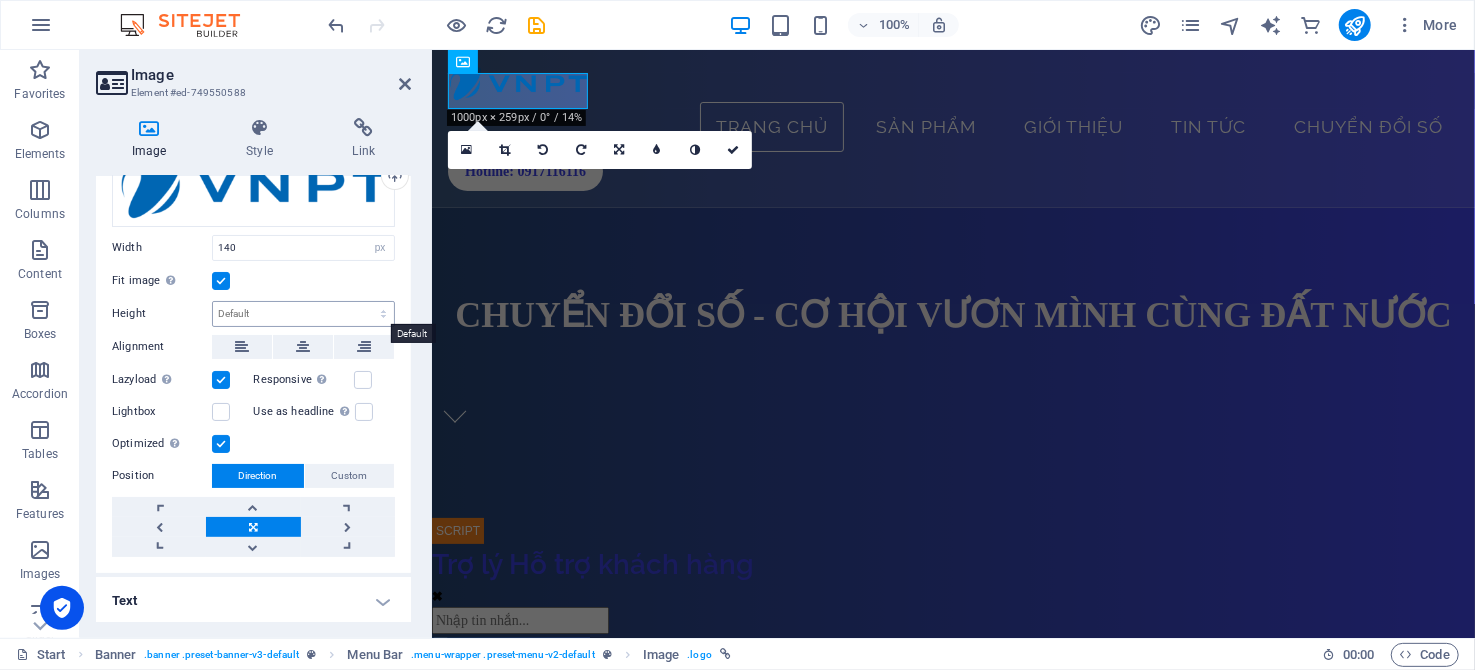 scroll, scrollTop: 0, scrollLeft: 0, axis: both 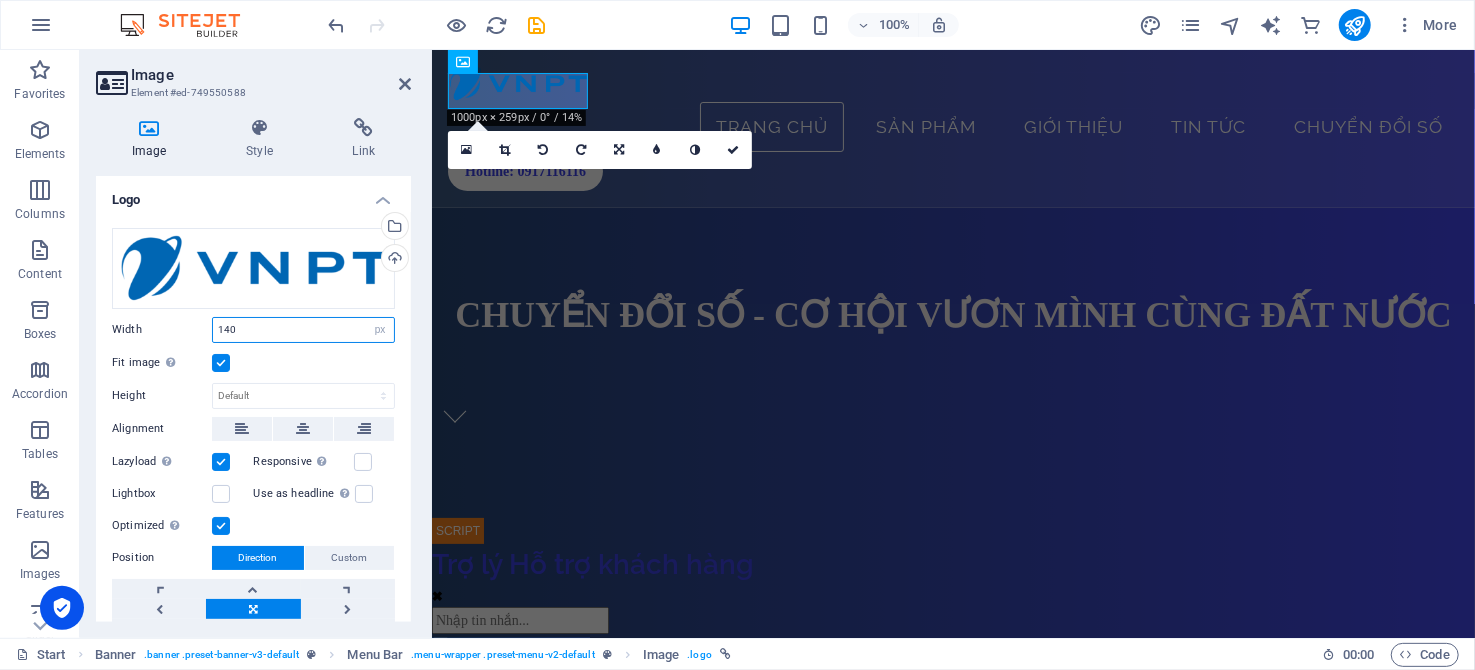 click on "140" at bounding box center [303, 330] 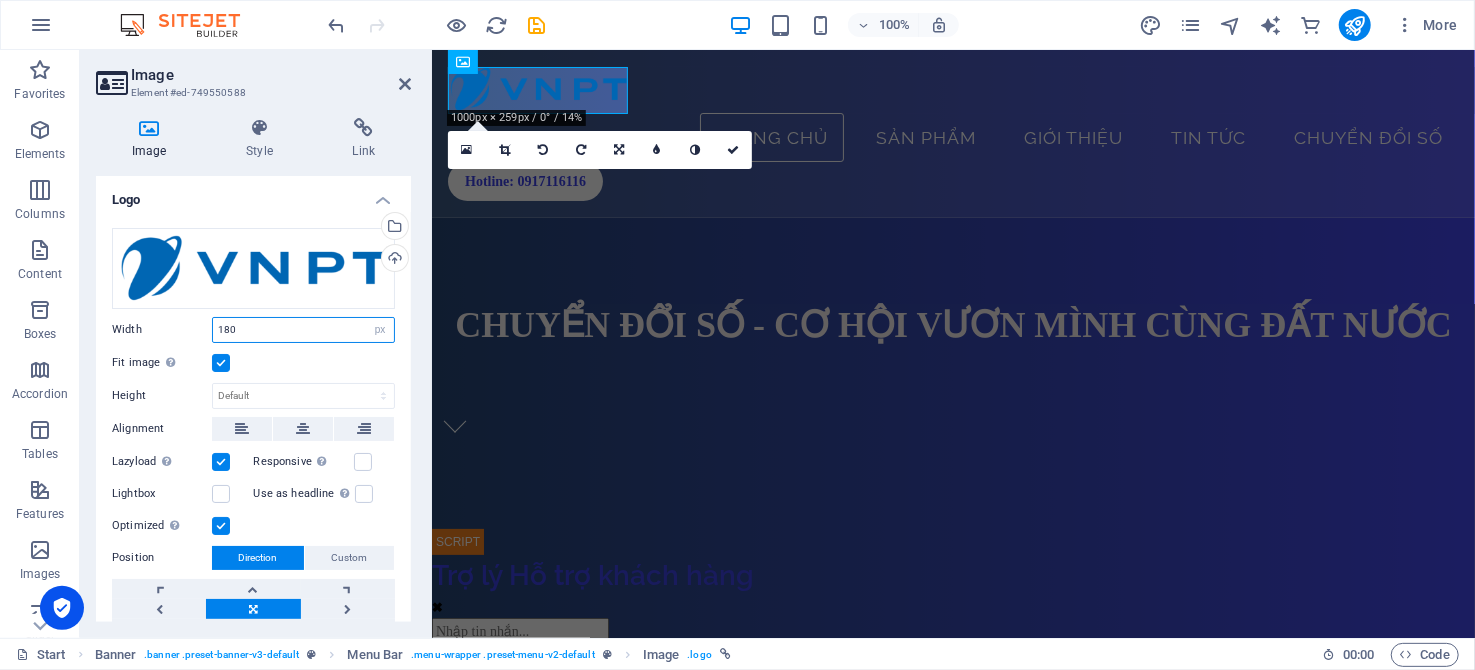click on "180" at bounding box center (303, 330) 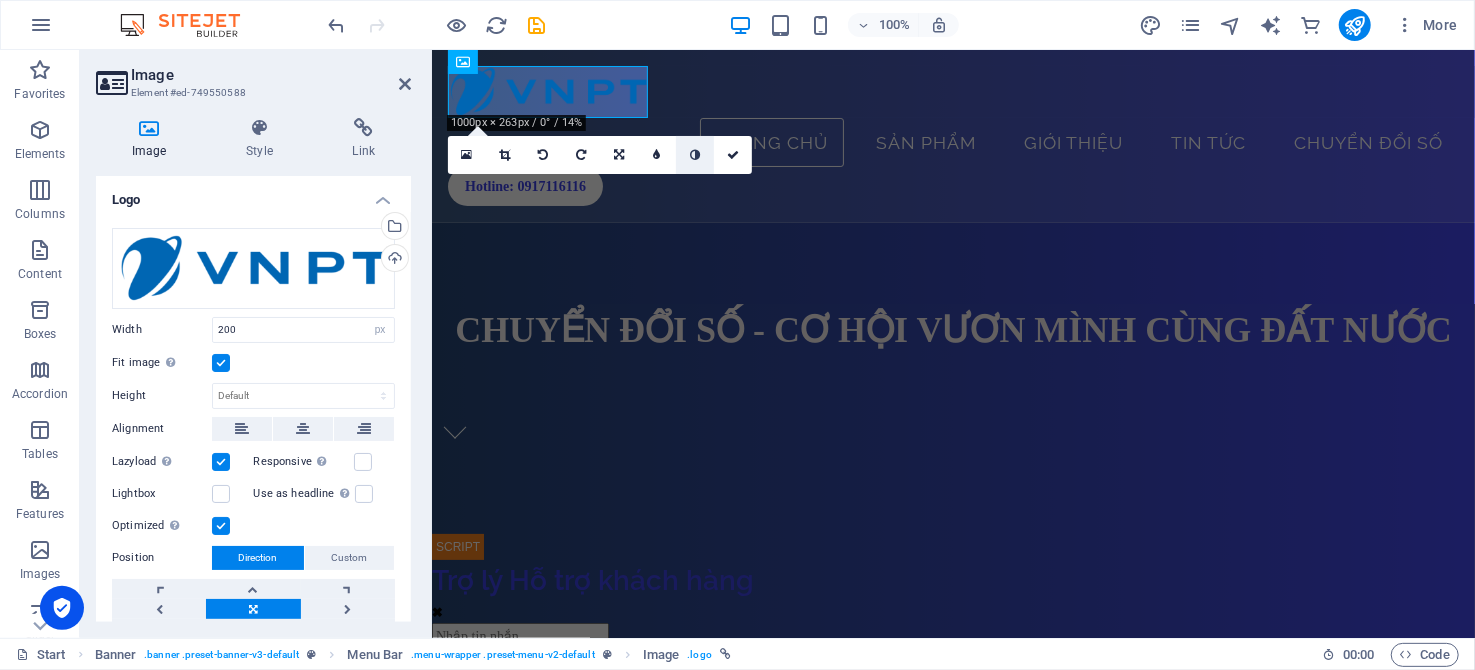 click at bounding box center (695, 155) 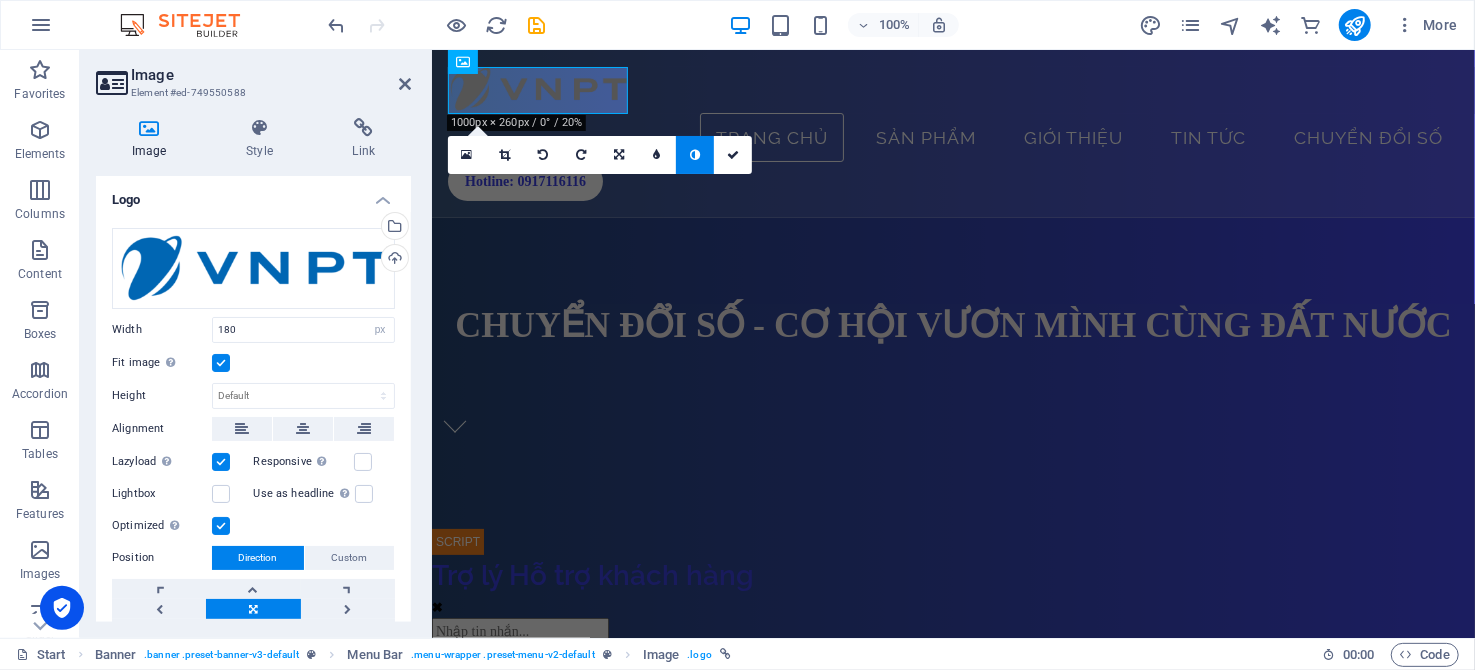 click at bounding box center [695, 155] 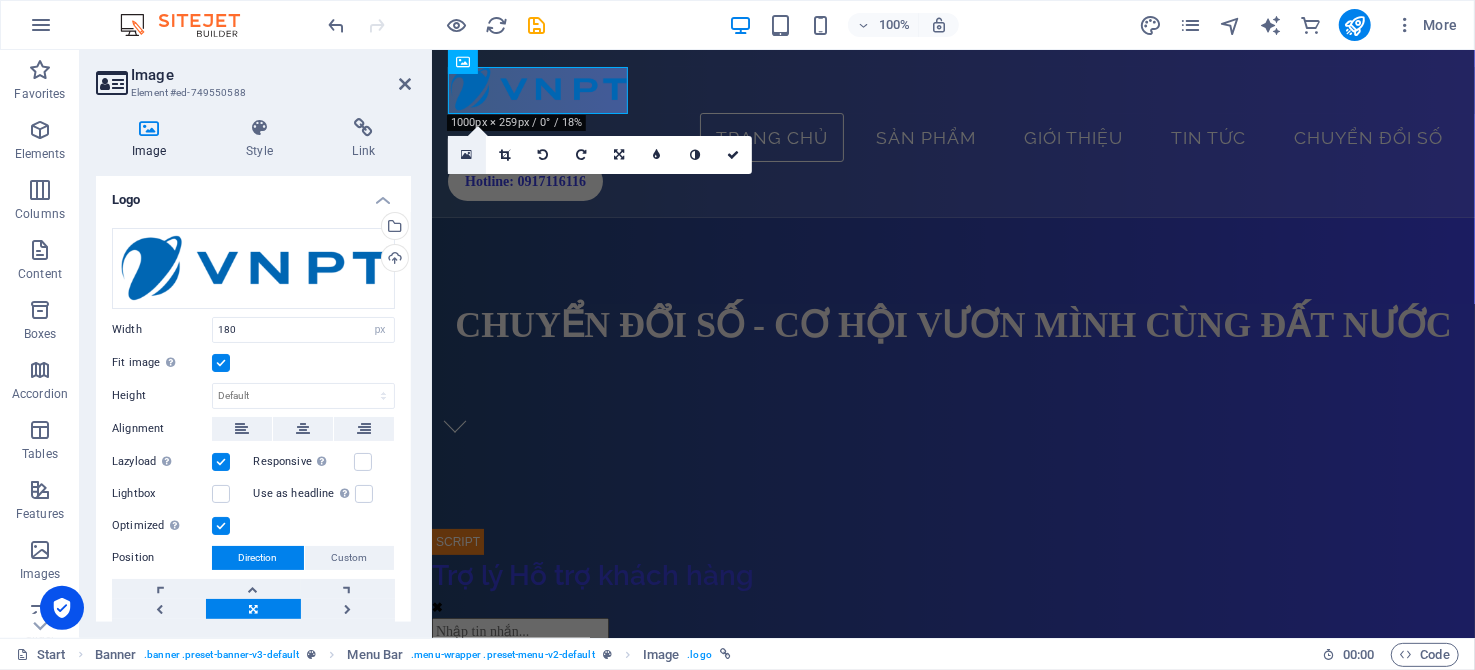 click at bounding box center [467, 155] 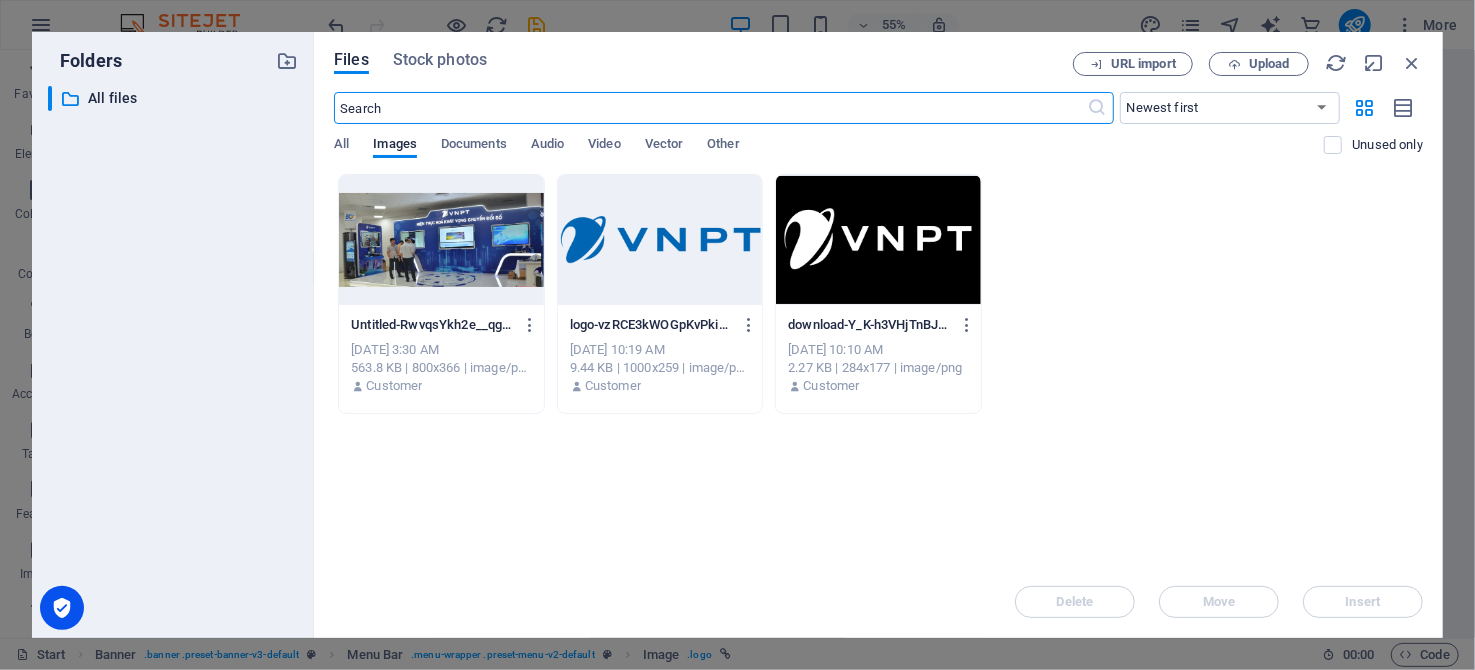 click at bounding box center [878, 240] 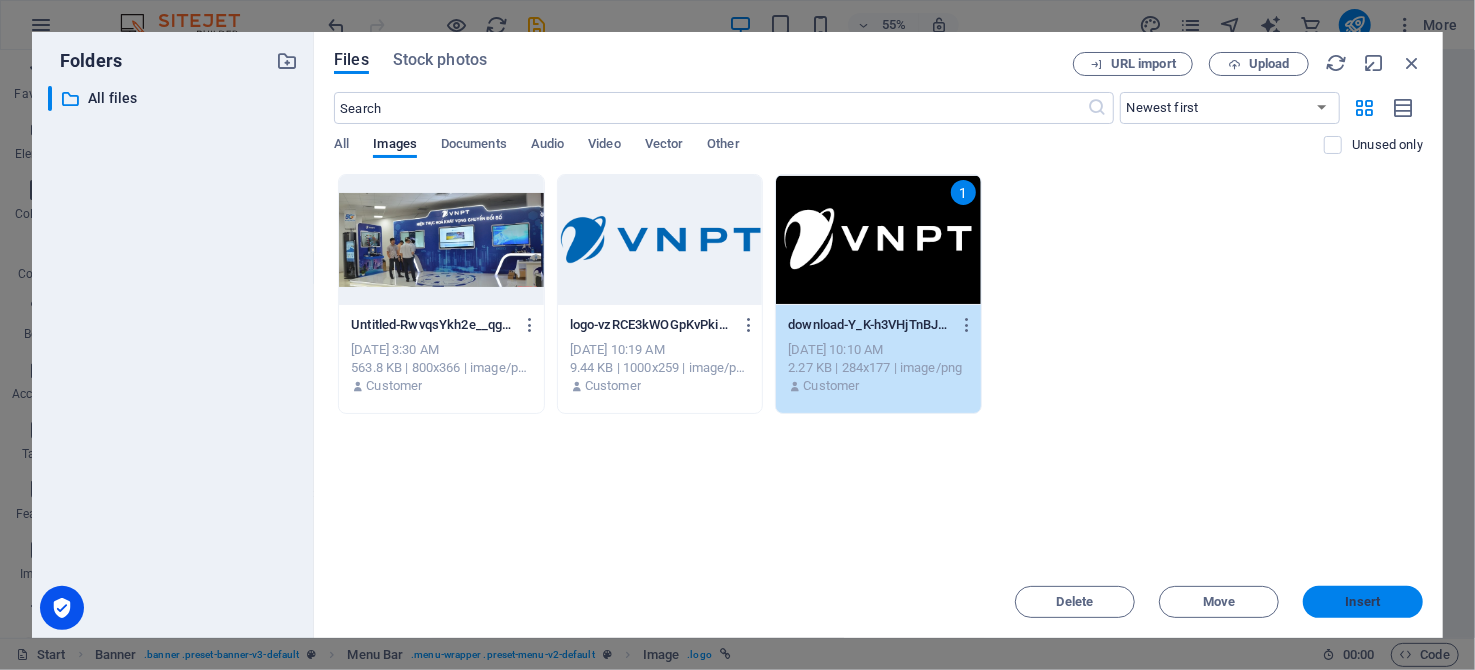 click on "Insert" at bounding box center (1363, 602) 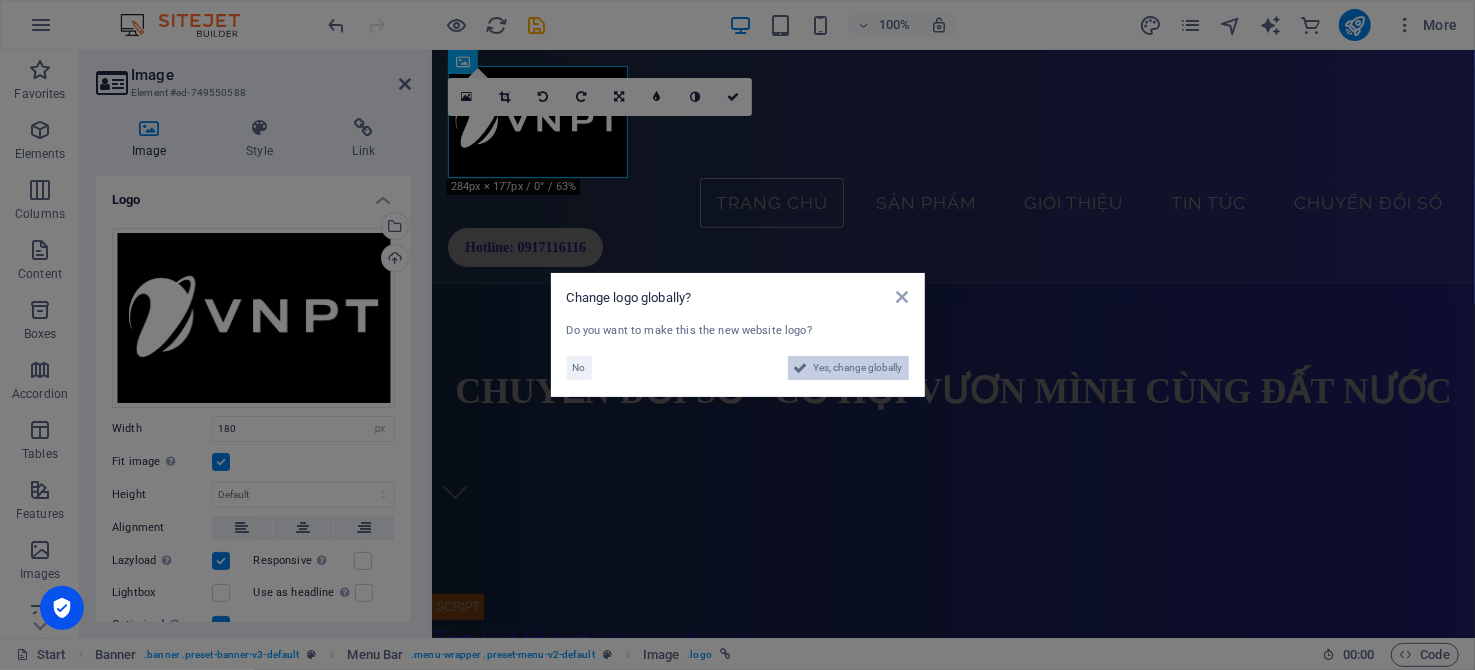 click on "Yes, change globally" at bounding box center (858, 368) 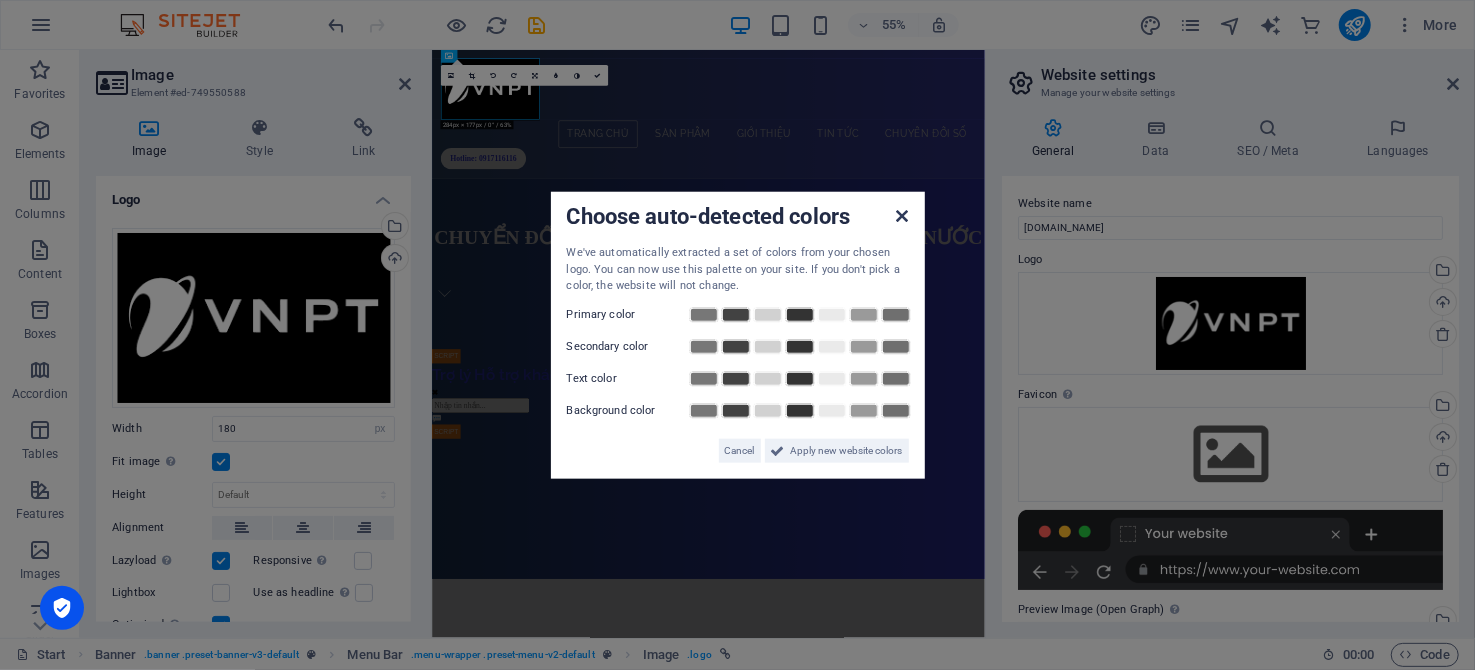 click at bounding box center (902, 216) 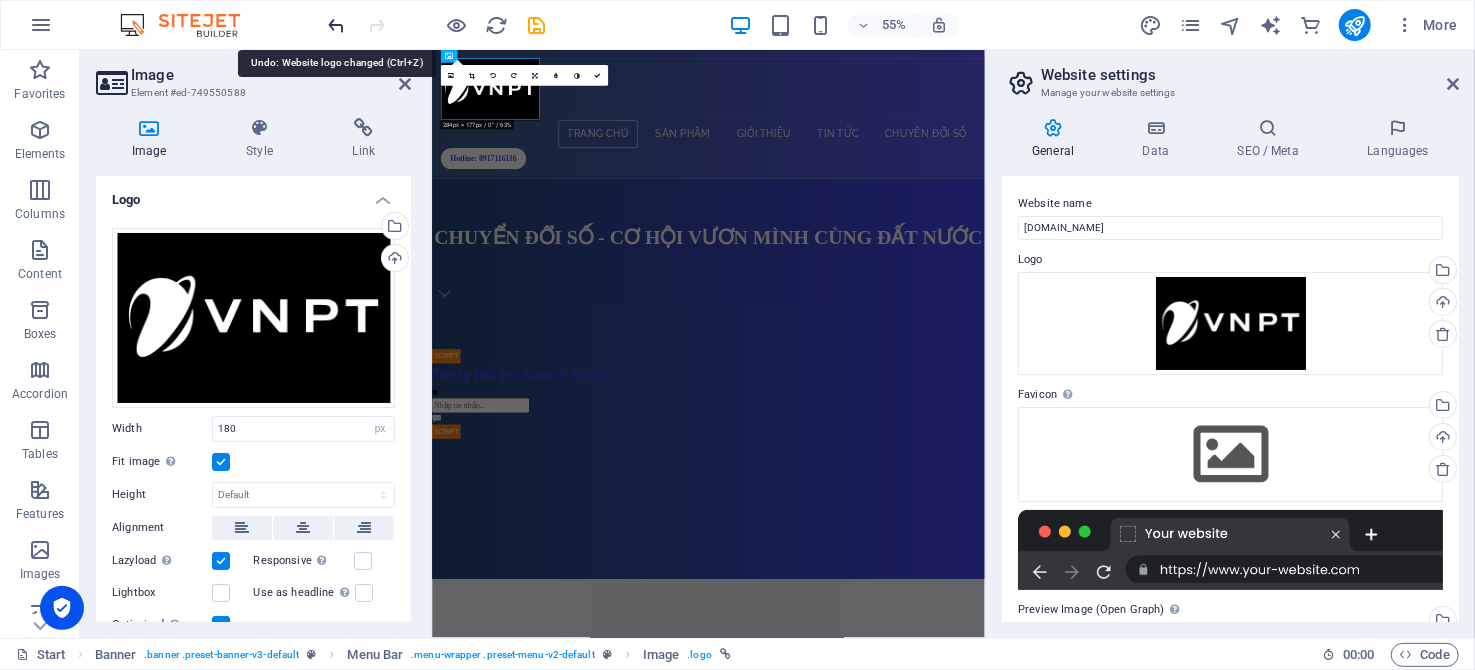click at bounding box center [337, 25] 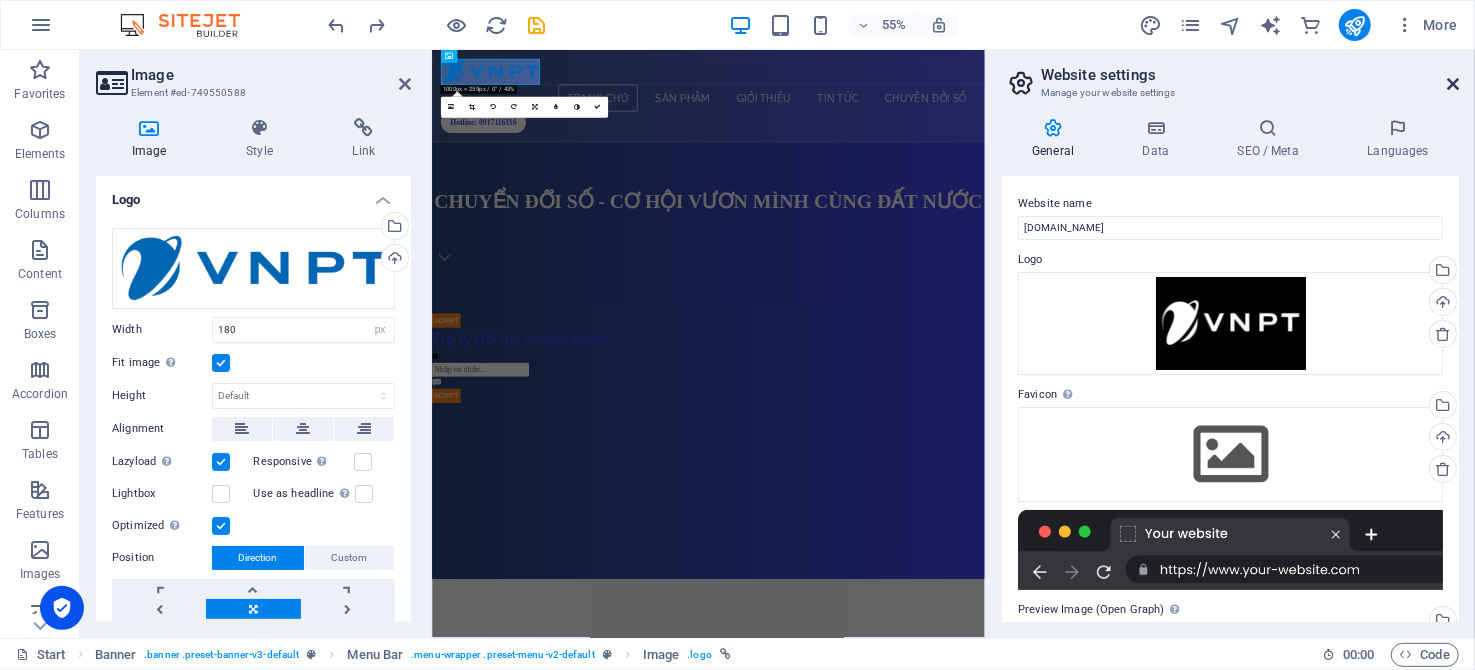 click at bounding box center (1453, 84) 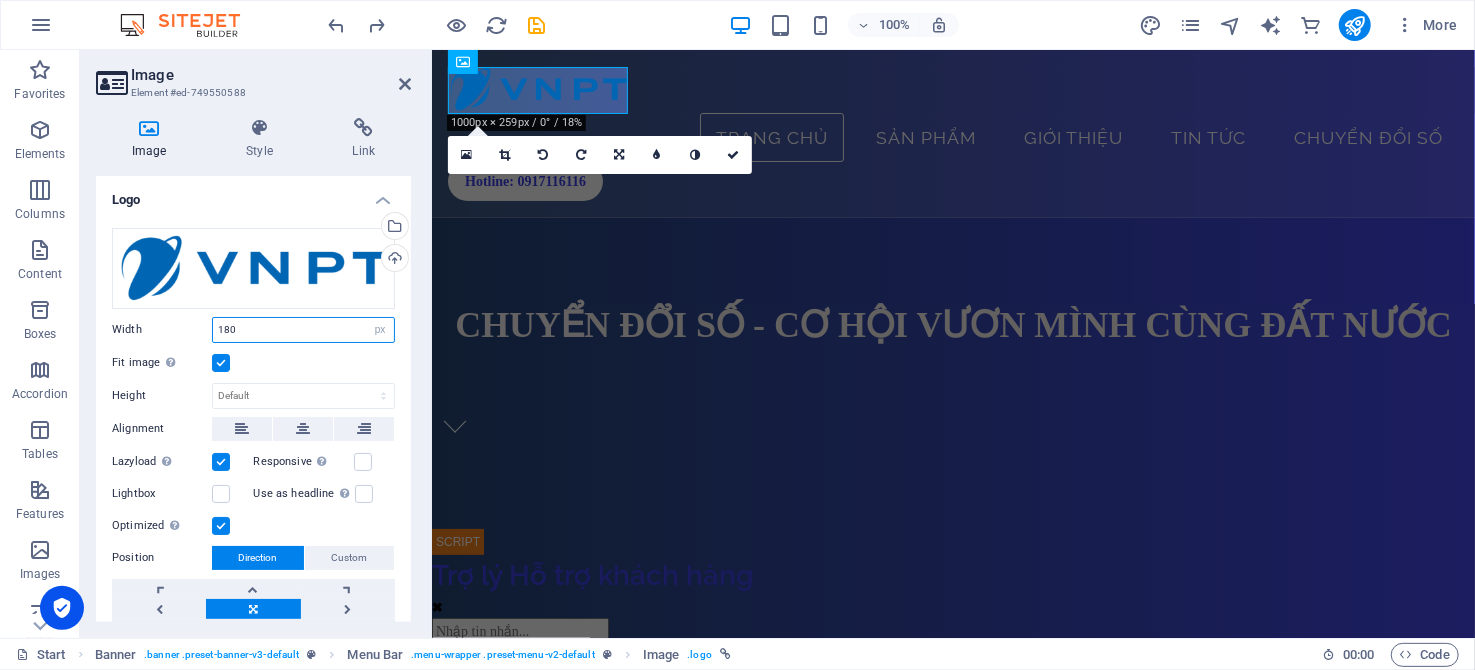 click on "180" at bounding box center [303, 330] 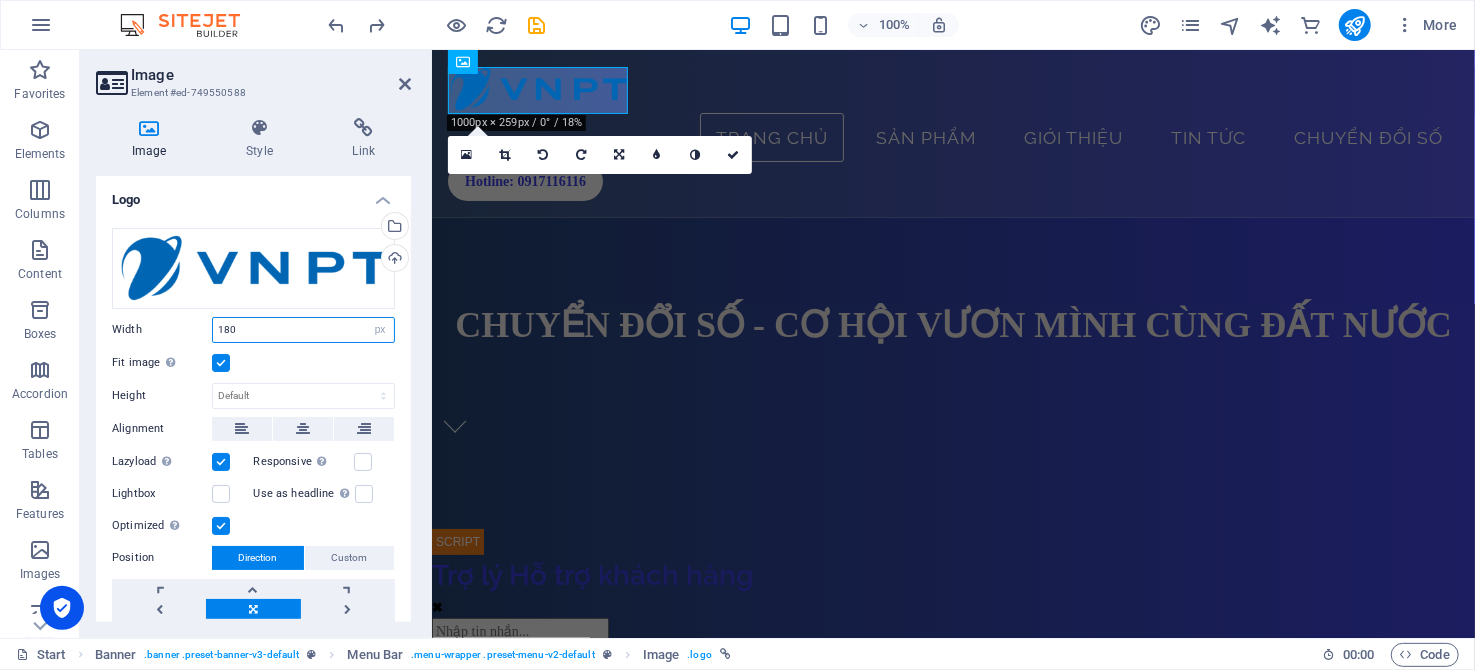 click on "180" at bounding box center (303, 330) 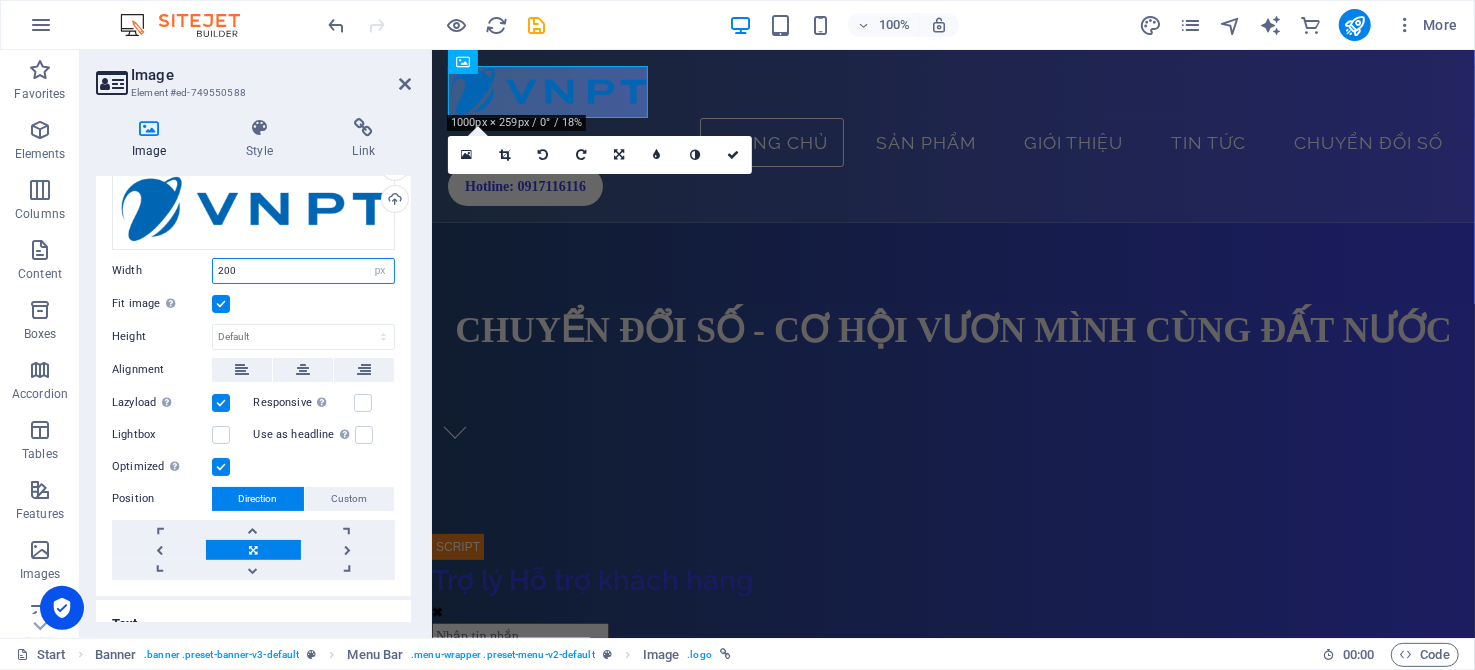 scroll, scrollTop: 82, scrollLeft: 0, axis: vertical 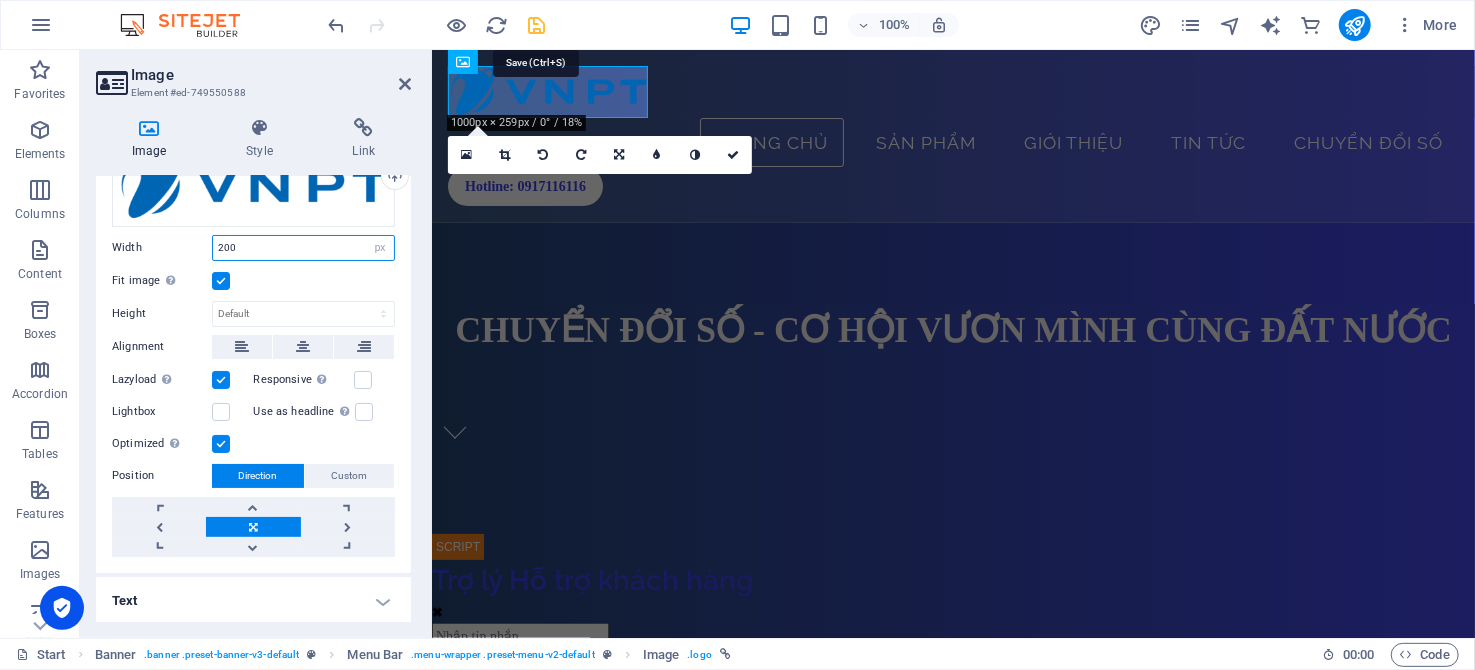 type on "200" 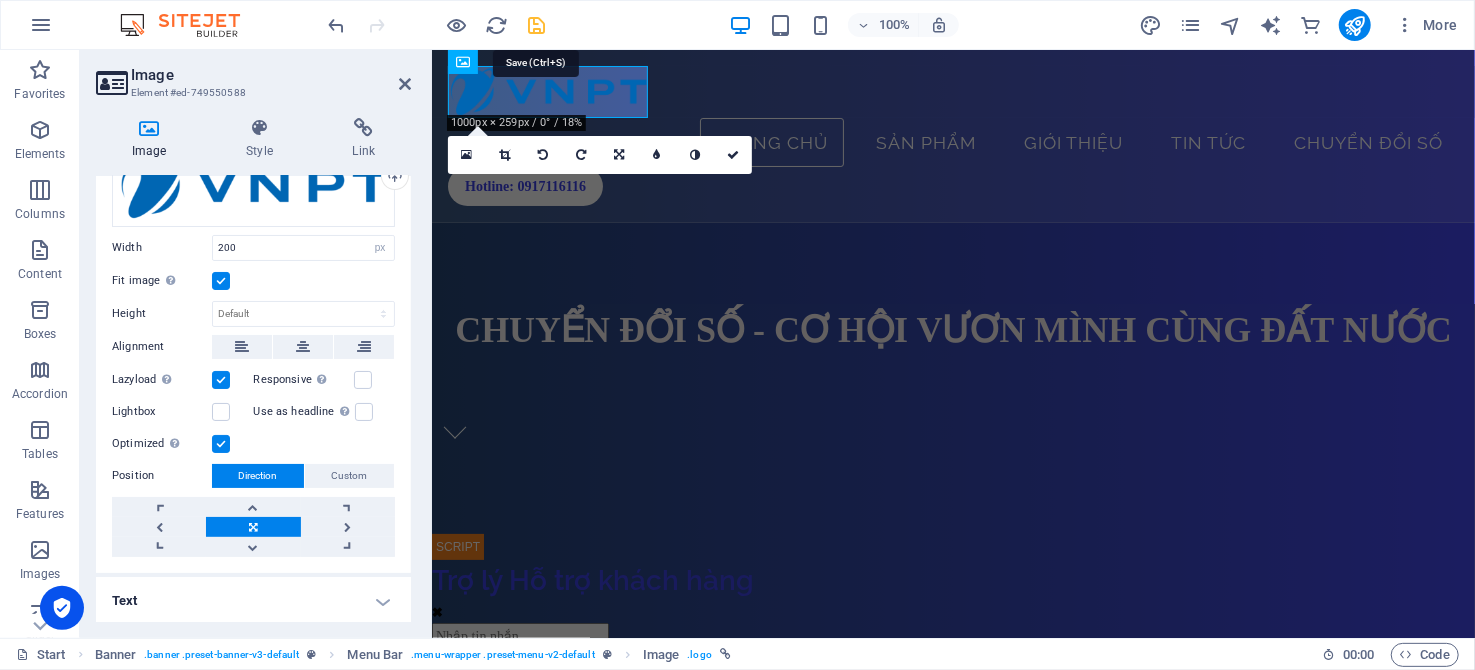 click at bounding box center [537, 25] 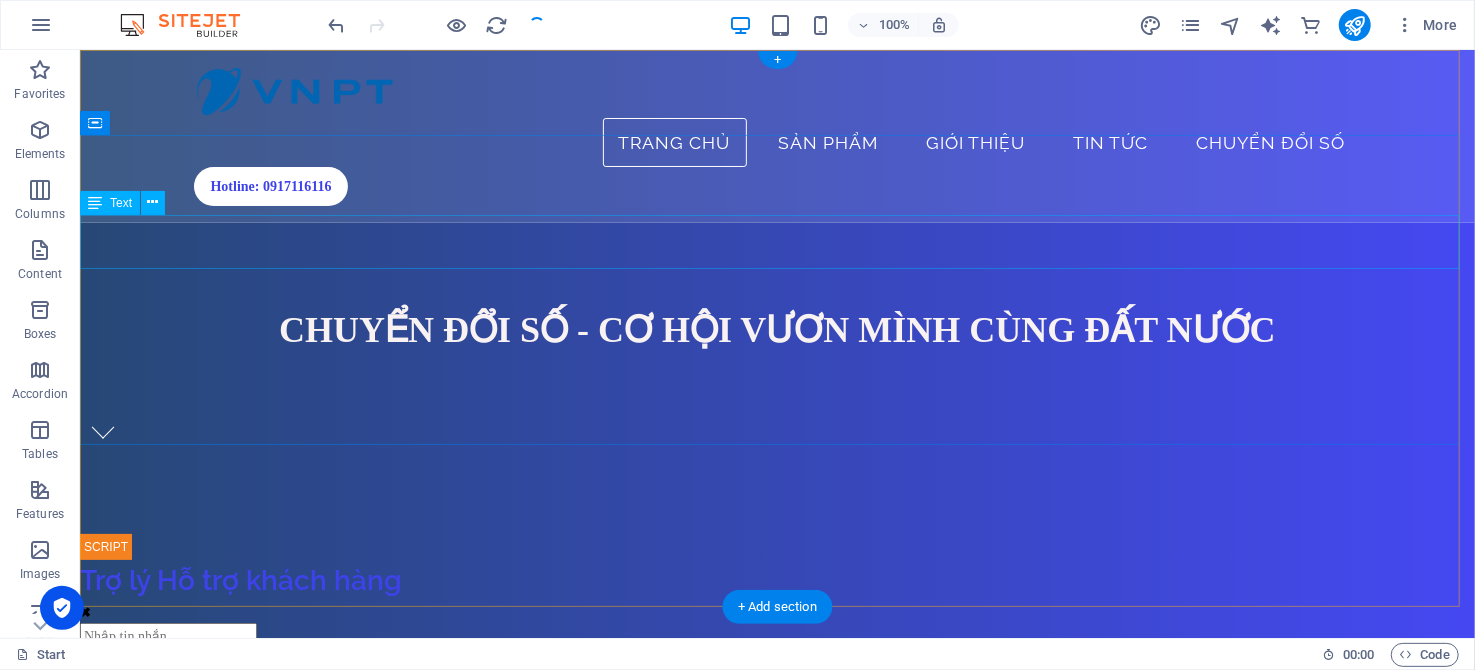 click on "Chuyển đổi số - Cơ hội Vươn mình cùng Đất nước" at bounding box center [776, 329] 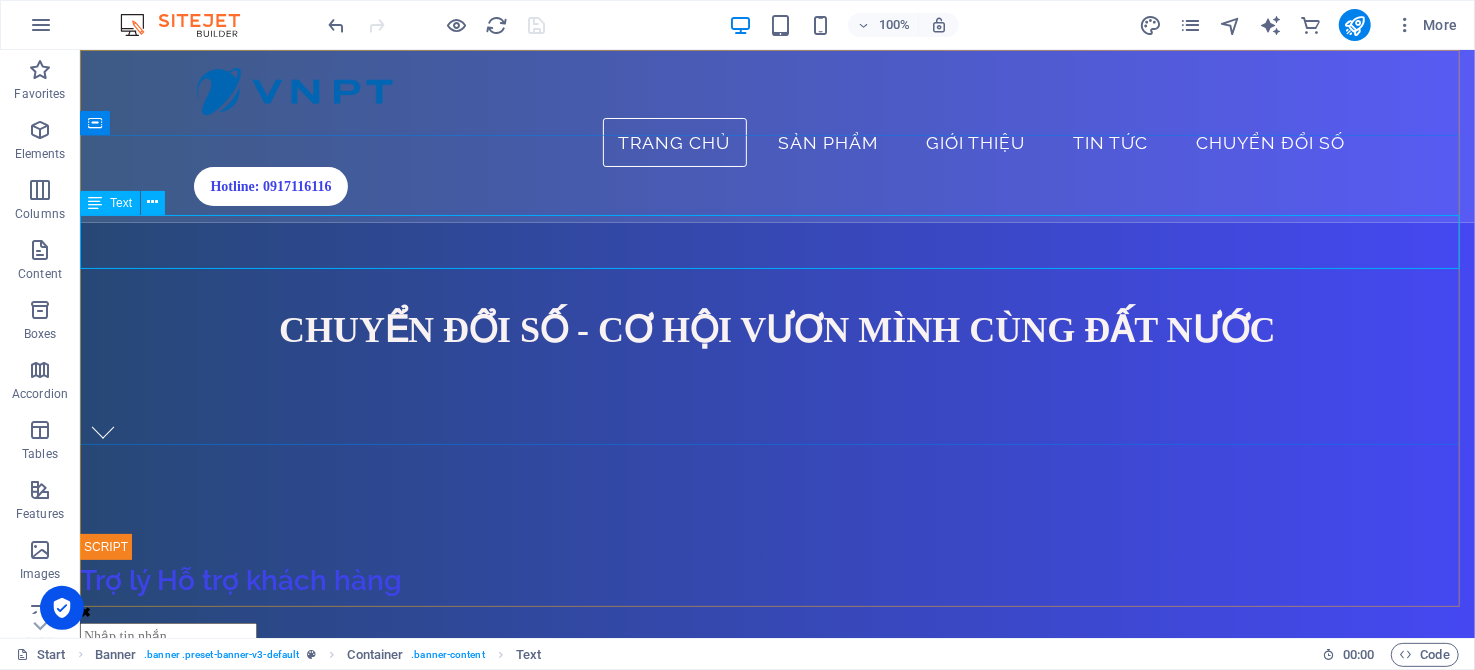 click on "Text" at bounding box center (121, 203) 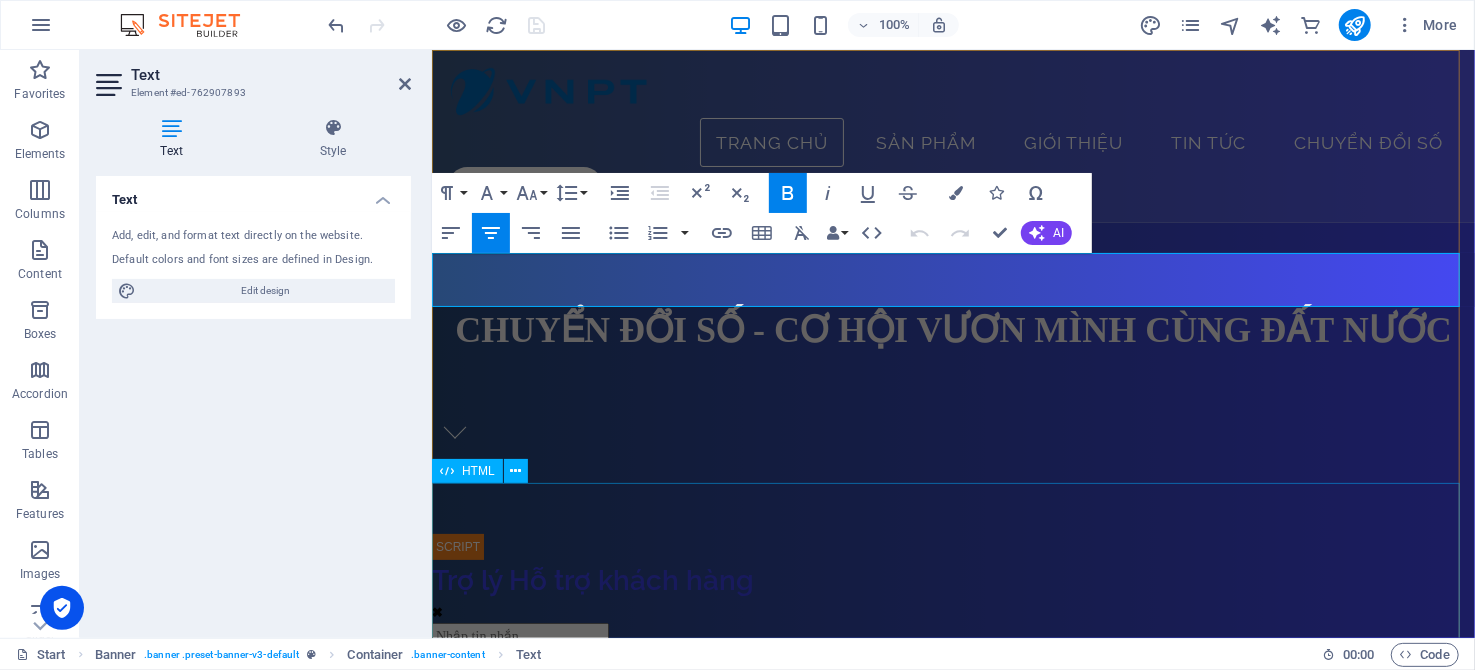 type 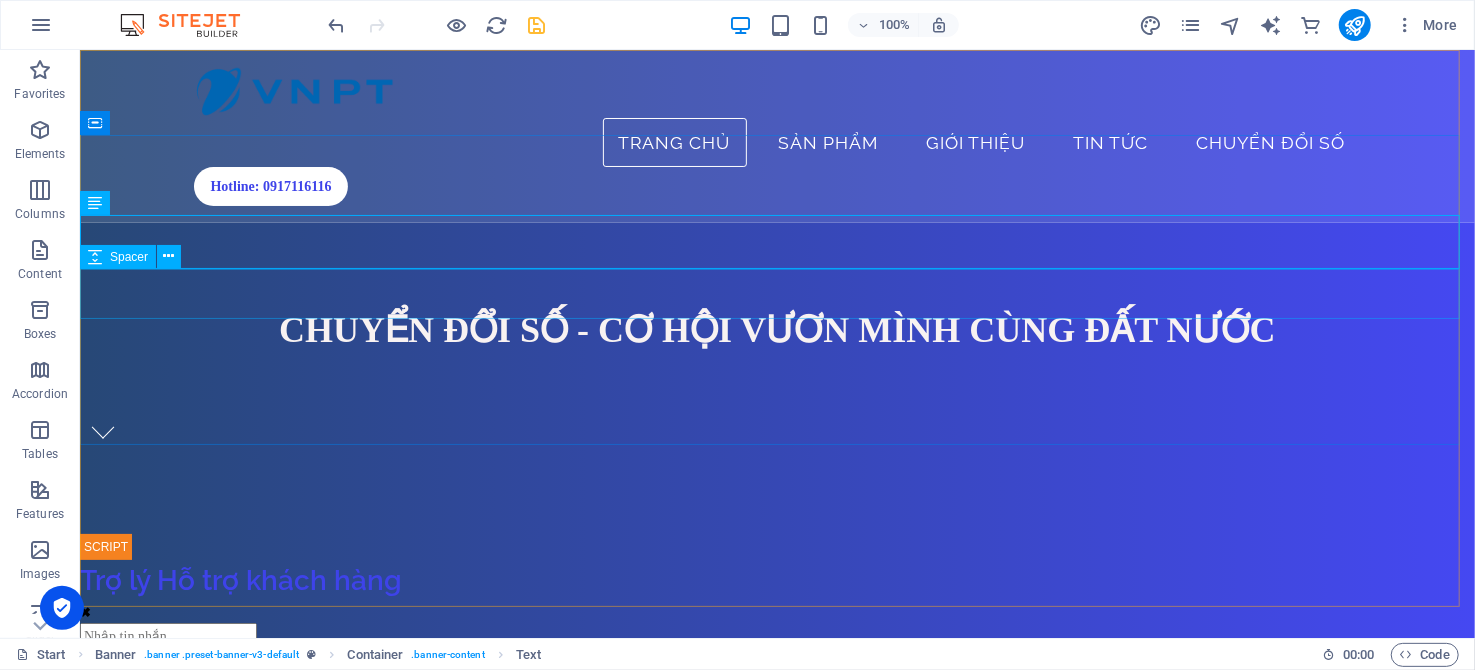 click on "Spacer" at bounding box center (129, 257) 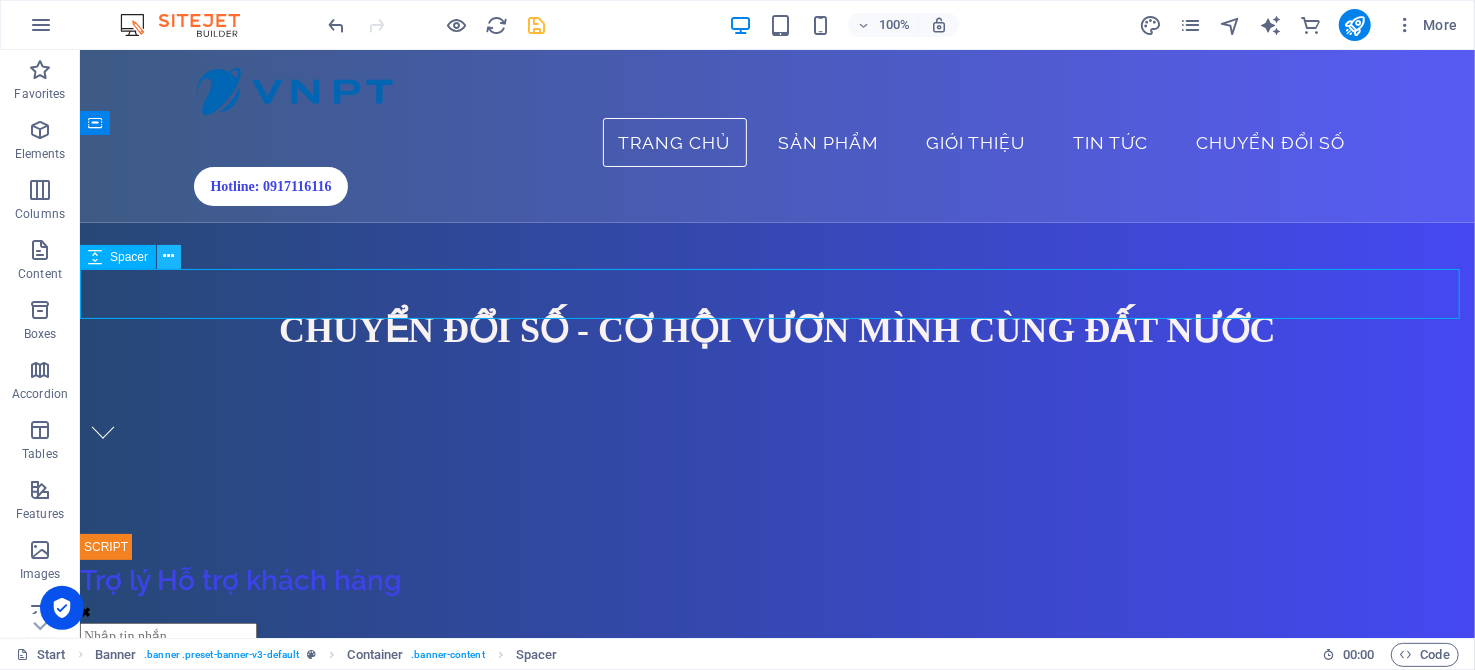 click at bounding box center [169, 256] 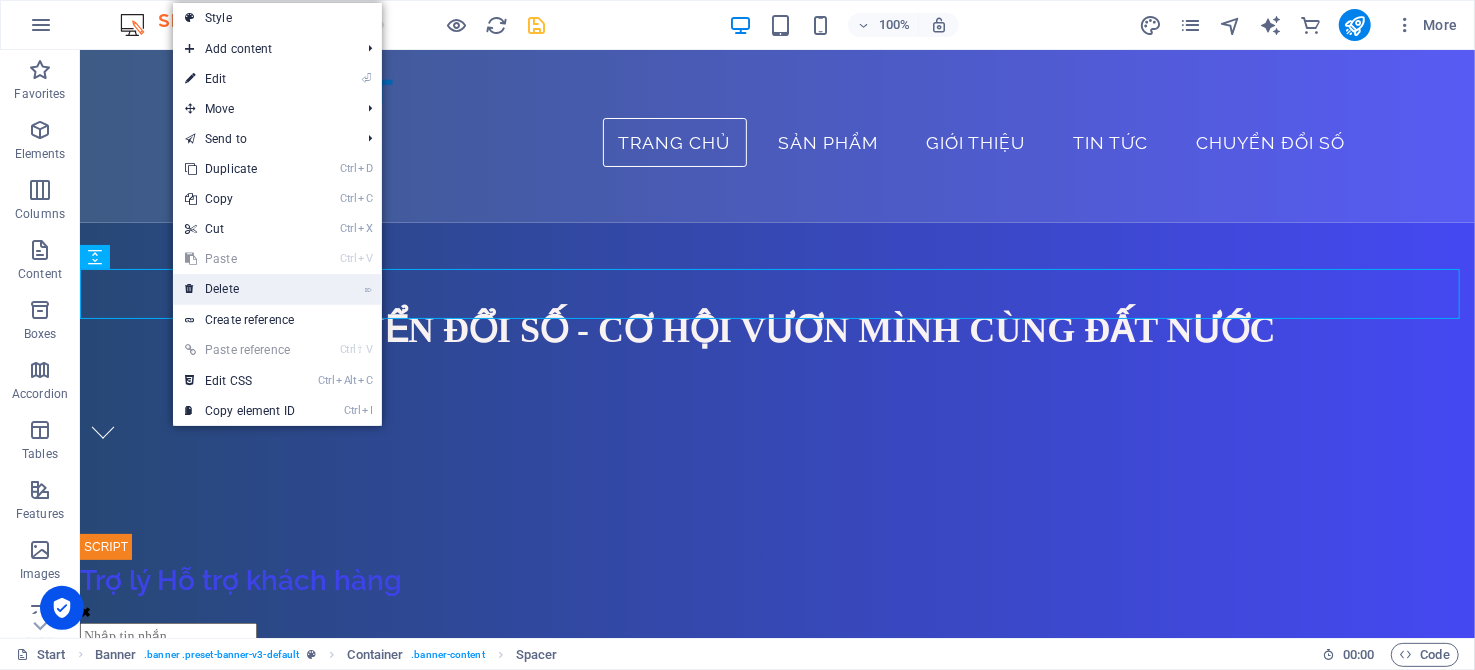 click on "⌦  Delete" at bounding box center (240, 289) 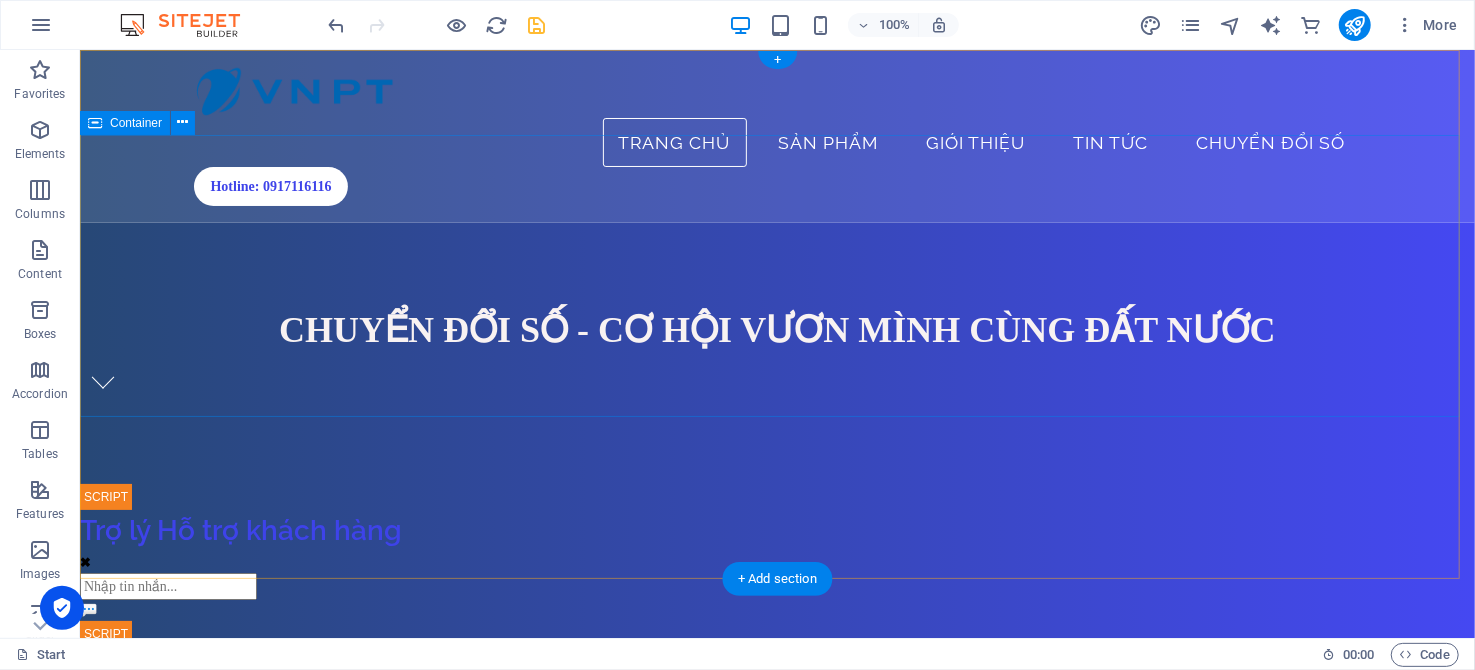 click on "Chuyển đổi số - Cơ hội Vươn mình cùng Đất nước" at bounding box center [776, 352] 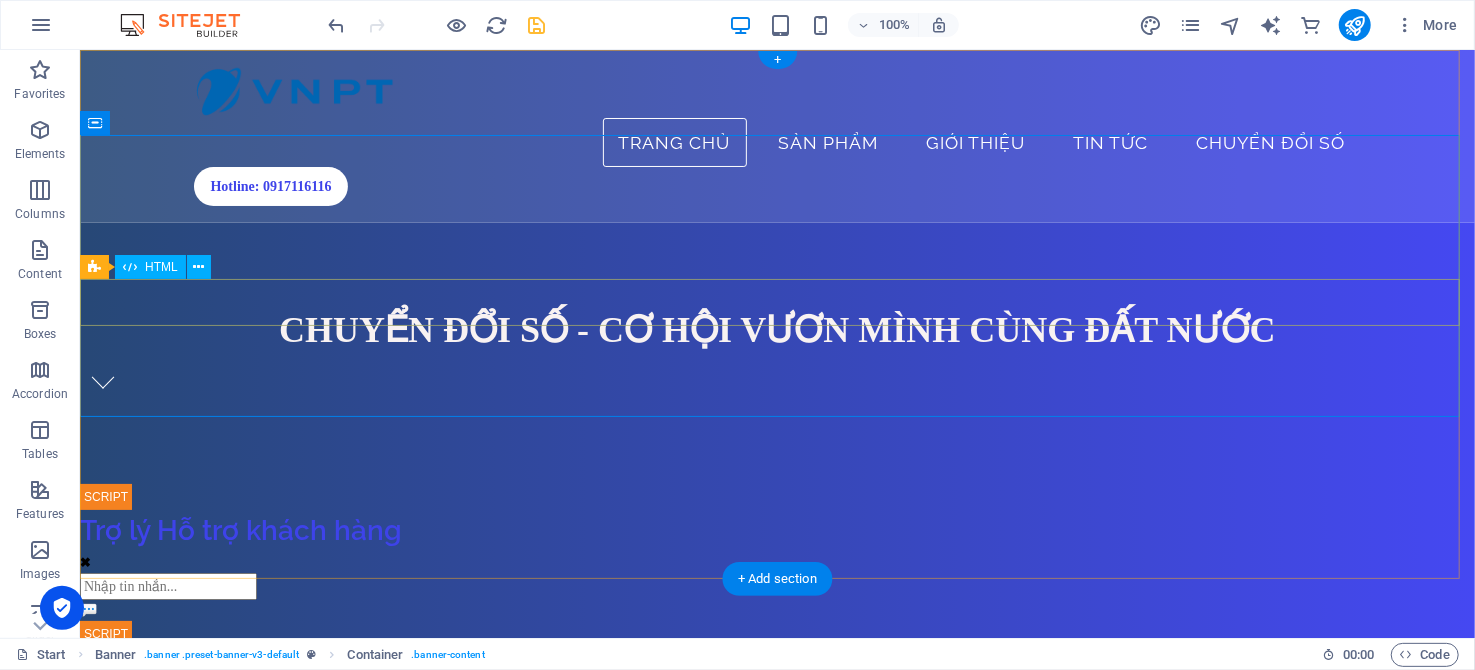 click at bounding box center (102, 379) 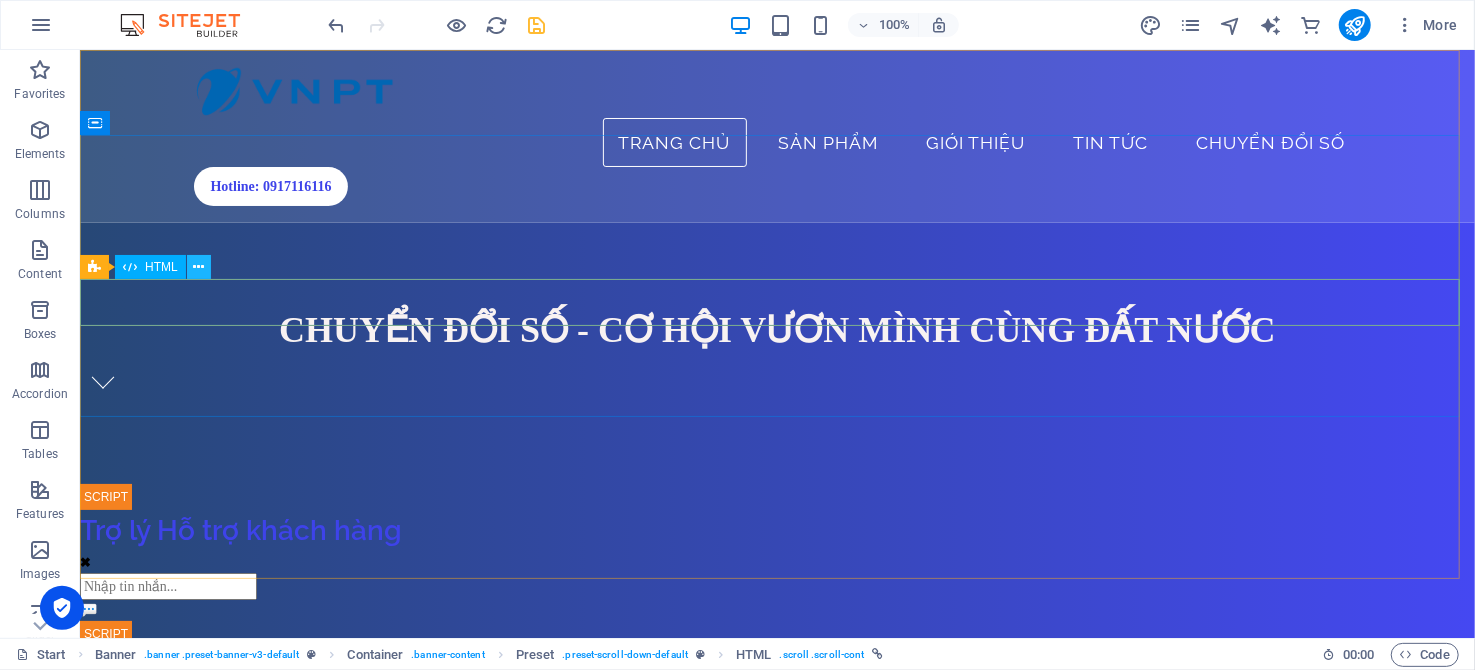 click at bounding box center [198, 267] 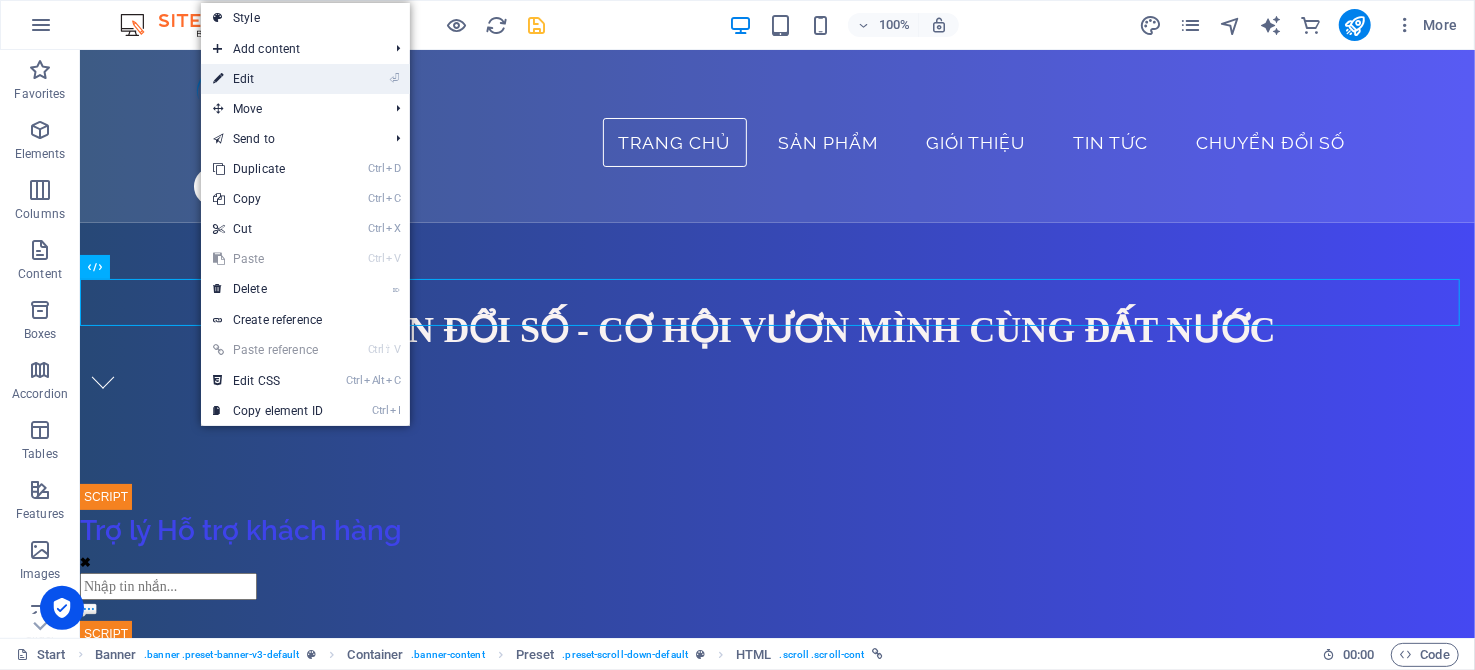 drag, startPoint x: 268, startPoint y: 74, endPoint x: 25, endPoint y: 30, distance: 246.95142 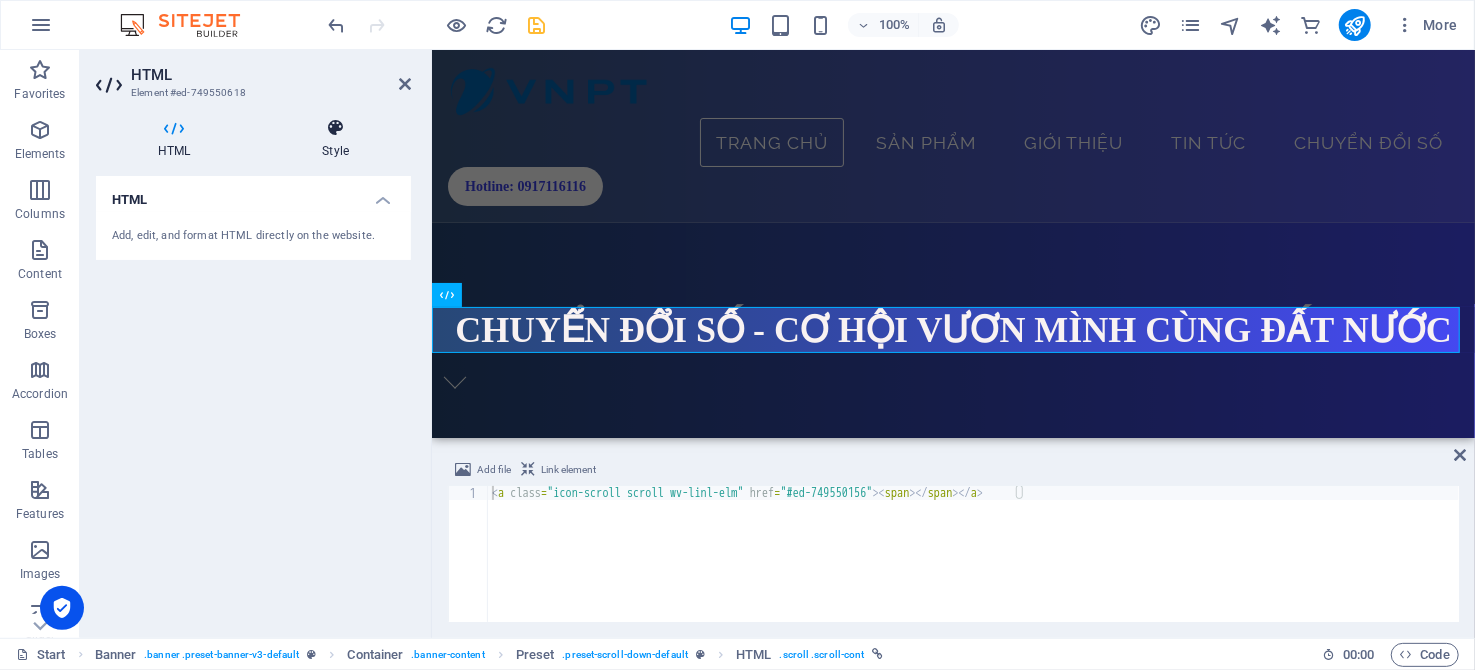 click at bounding box center [335, 128] 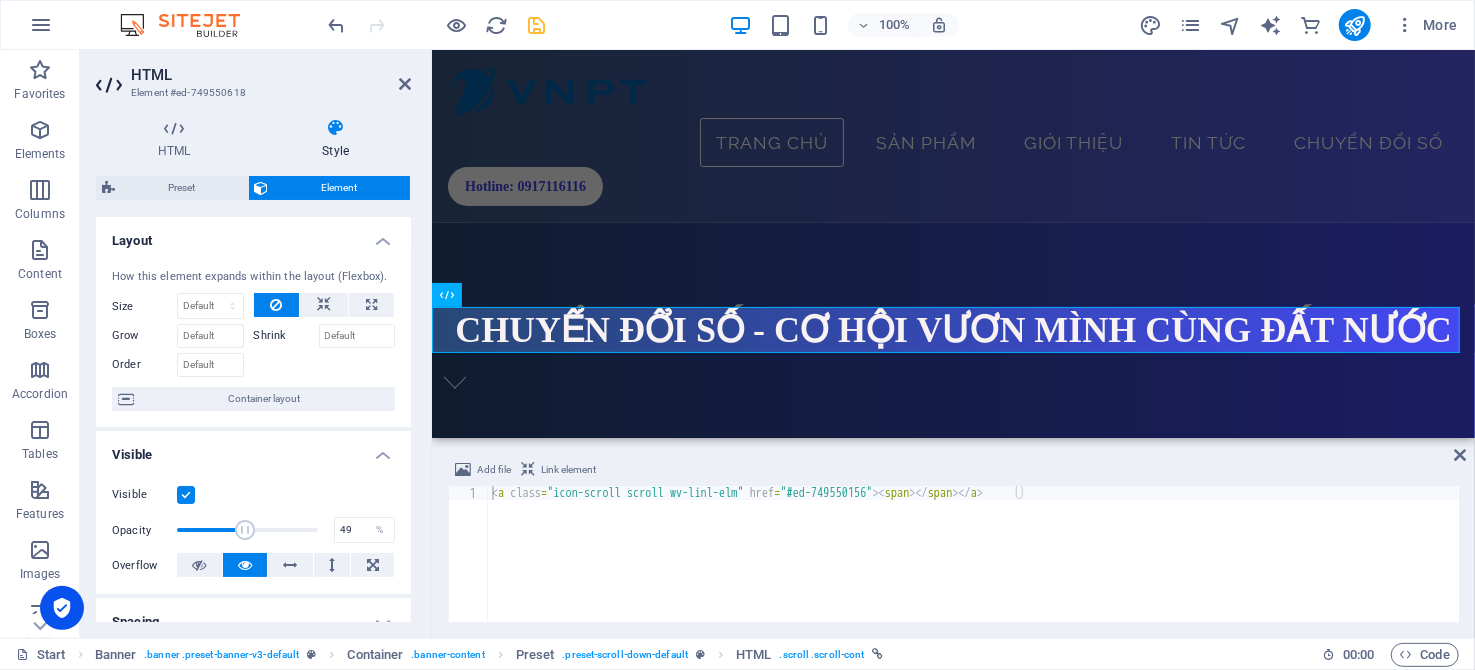 drag, startPoint x: 310, startPoint y: 527, endPoint x: 244, endPoint y: 531, distance: 66.1211 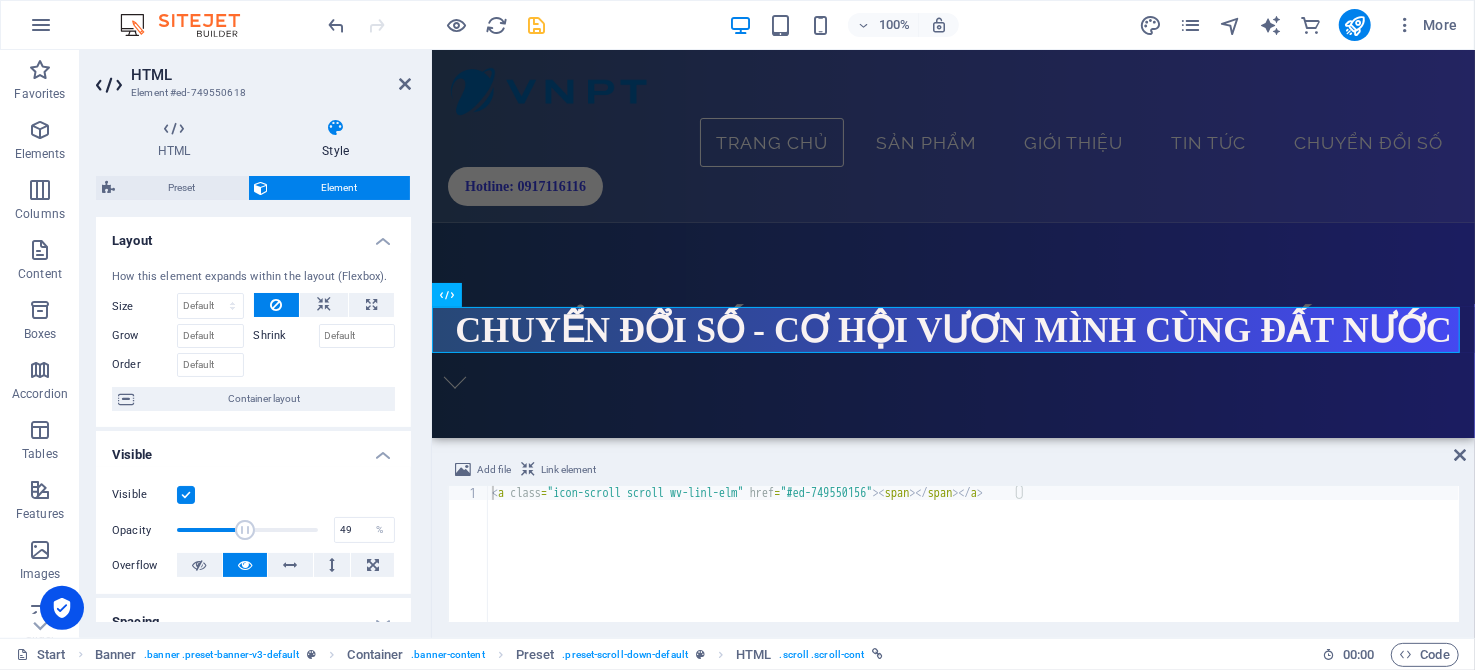 click at bounding box center [245, 530] 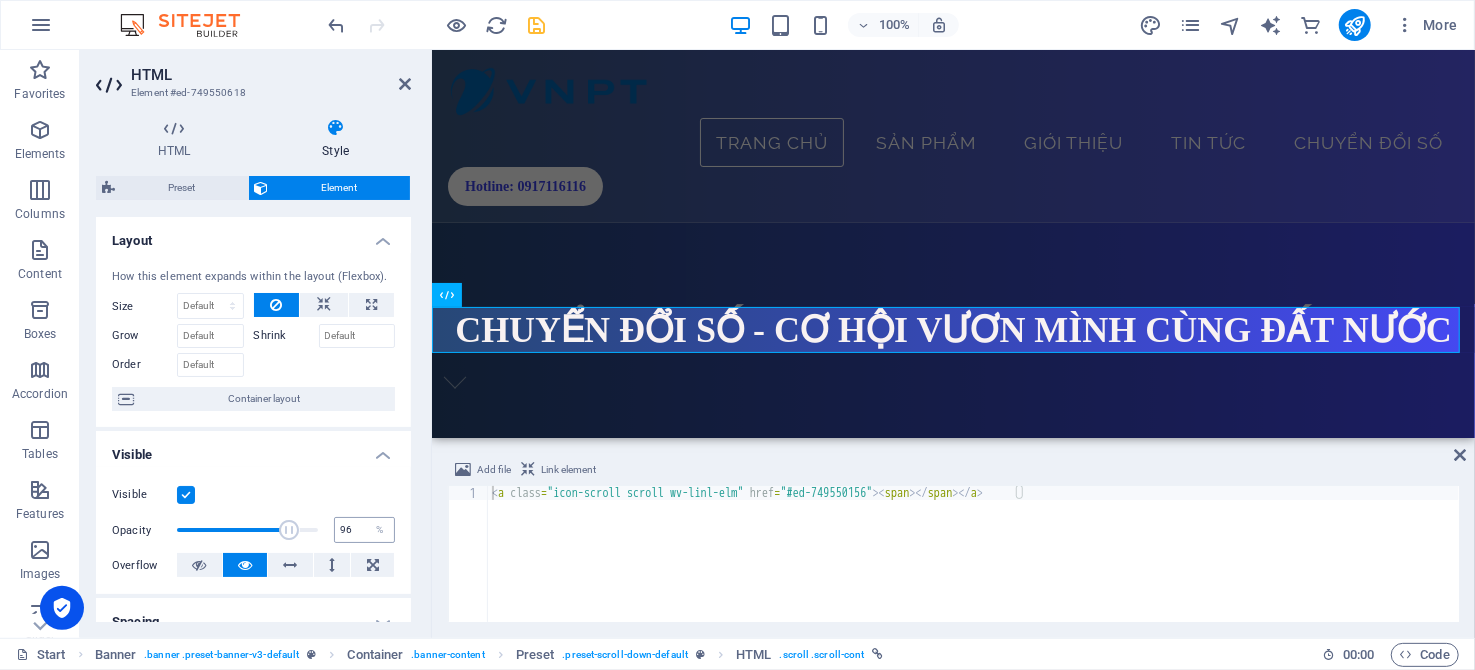 type on "100" 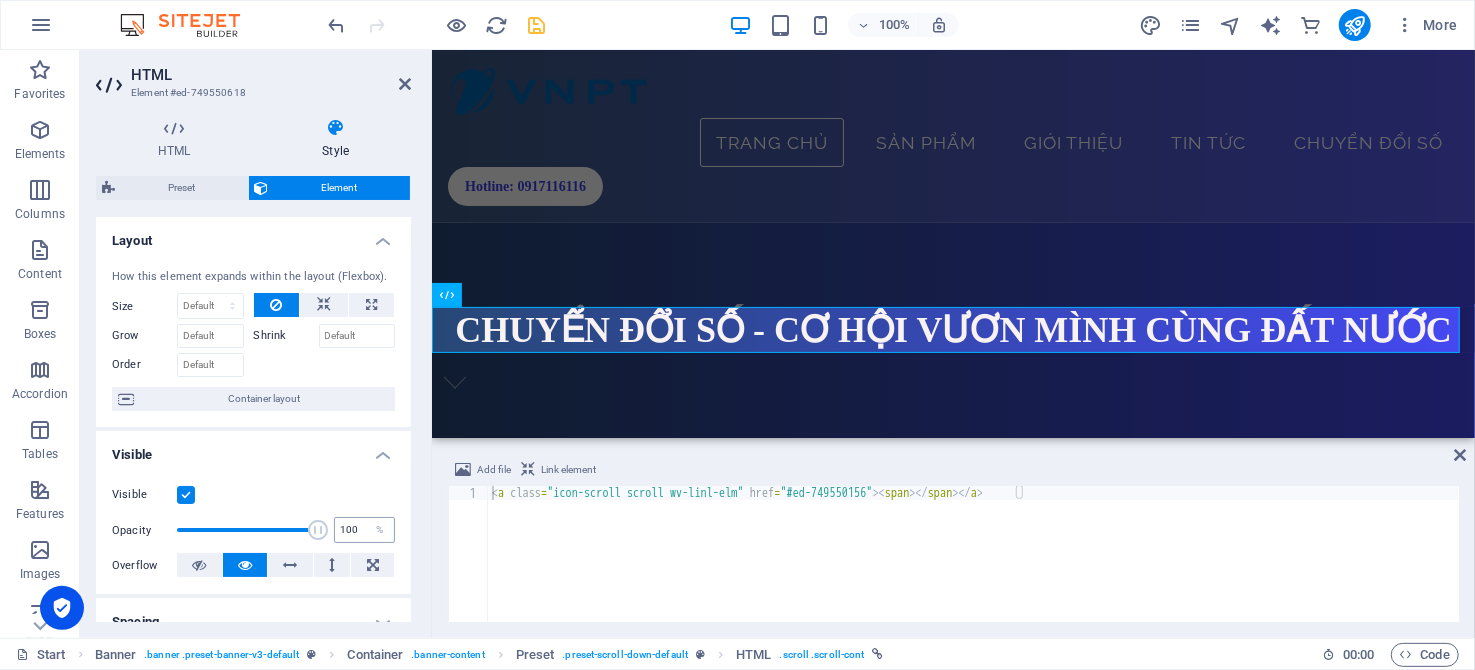 drag, startPoint x: 243, startPoint y: 527, endPoint x: 350, endPoint y: 532, distance: 107.11676 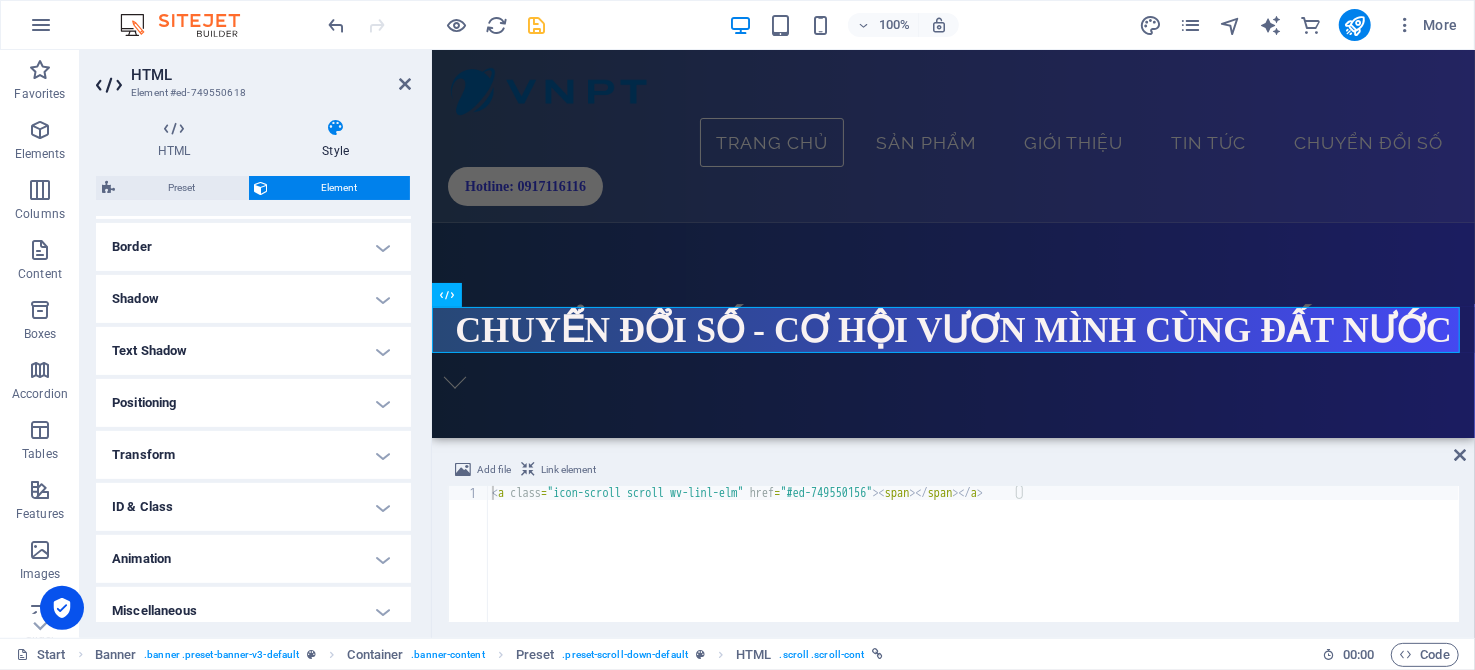 scroll, scrollTop: 439, scrollLeft: 0, axis: vertical 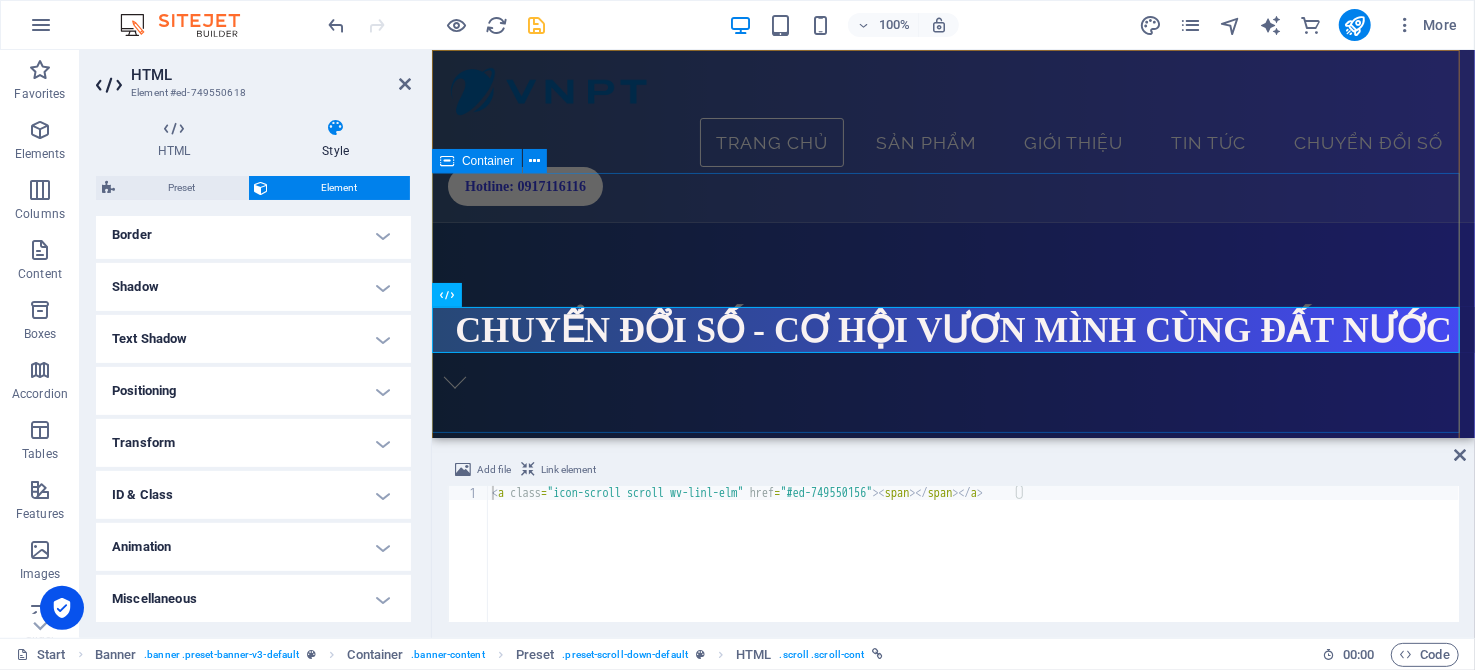 click on "Chuyển đổi số - Cơ hội Vươn mình cùng Đất nước" at bounding box center [952, 352] 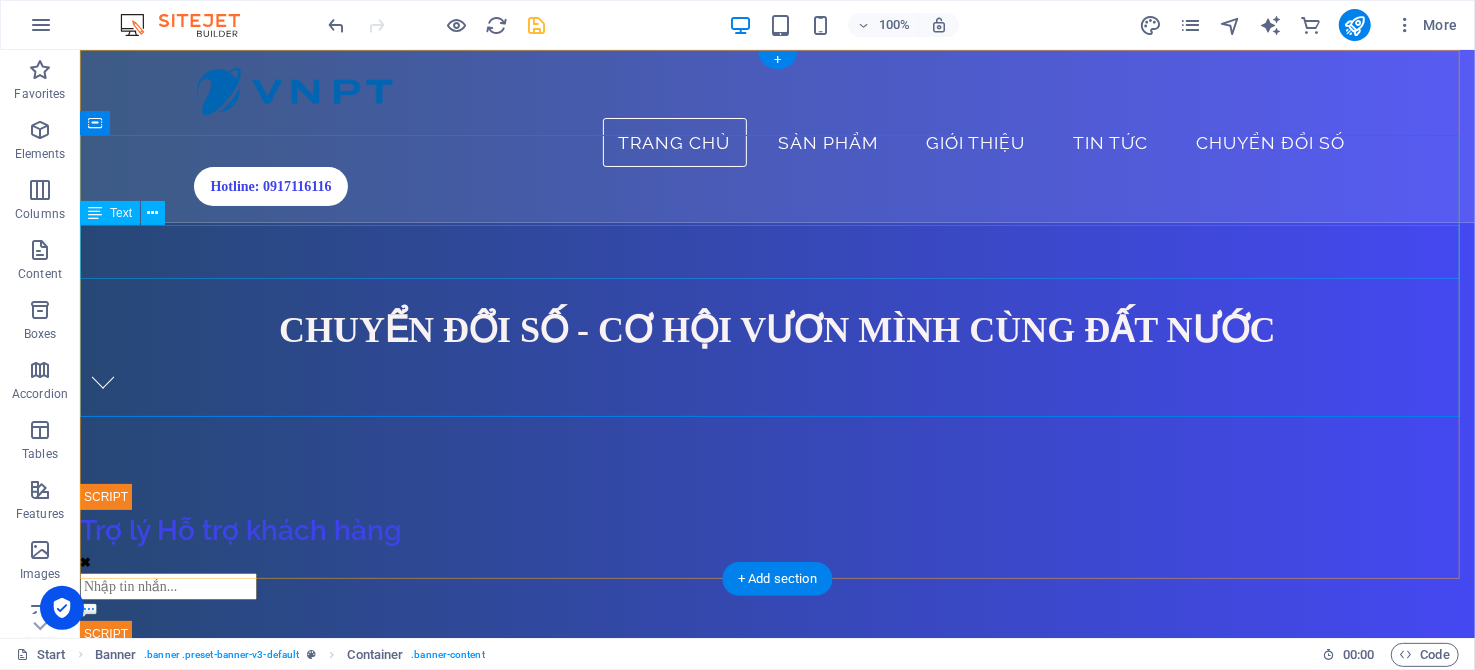 click on "Chuyển đổi số - Cơ hội Vươn mình cùng Đất nước" at bounding box center (776, 329) 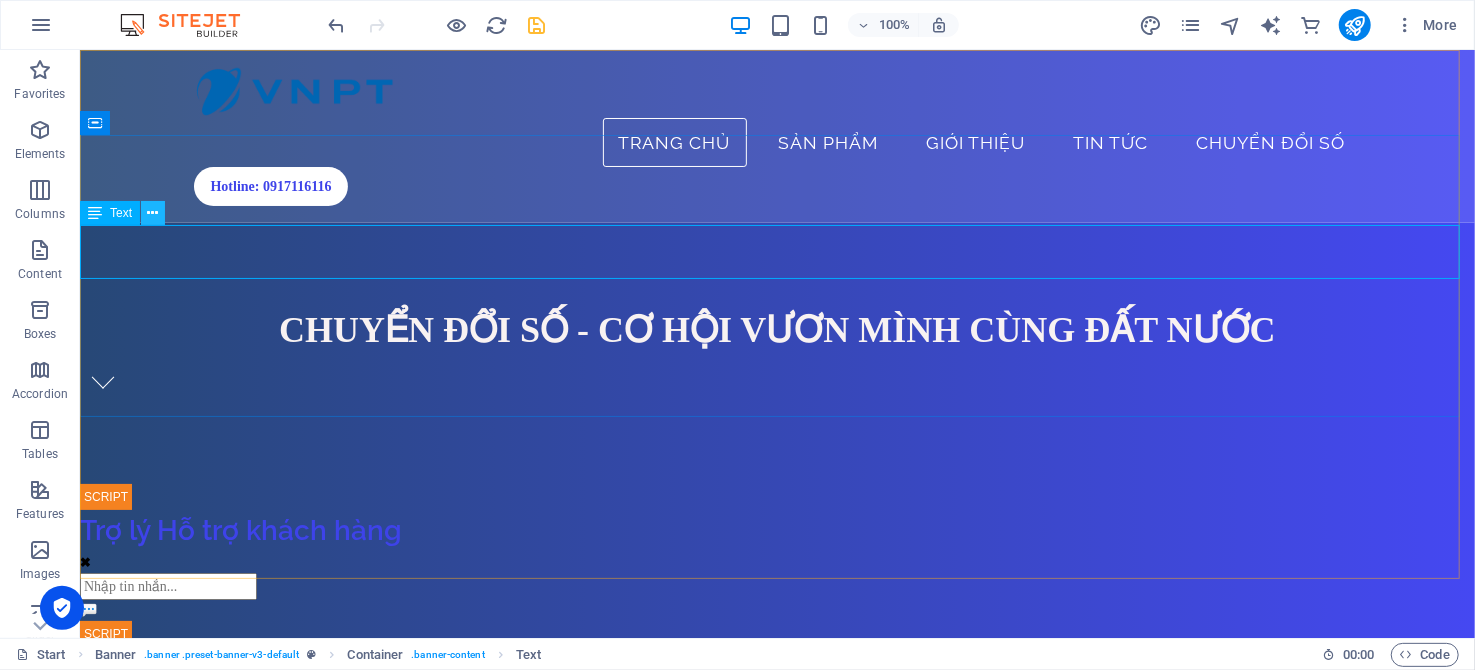 click at bounding box center [153, 213] 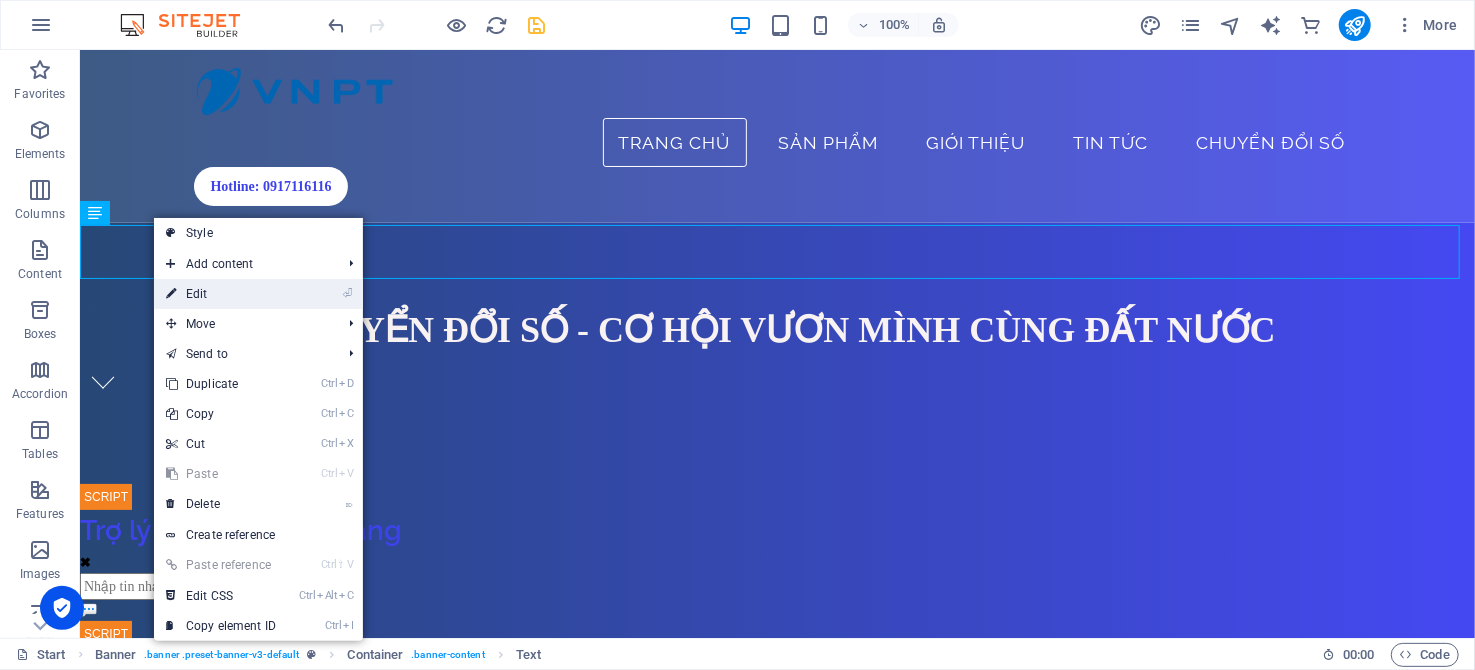 click on "⏎  Edit" at bounding box center (221, 294) 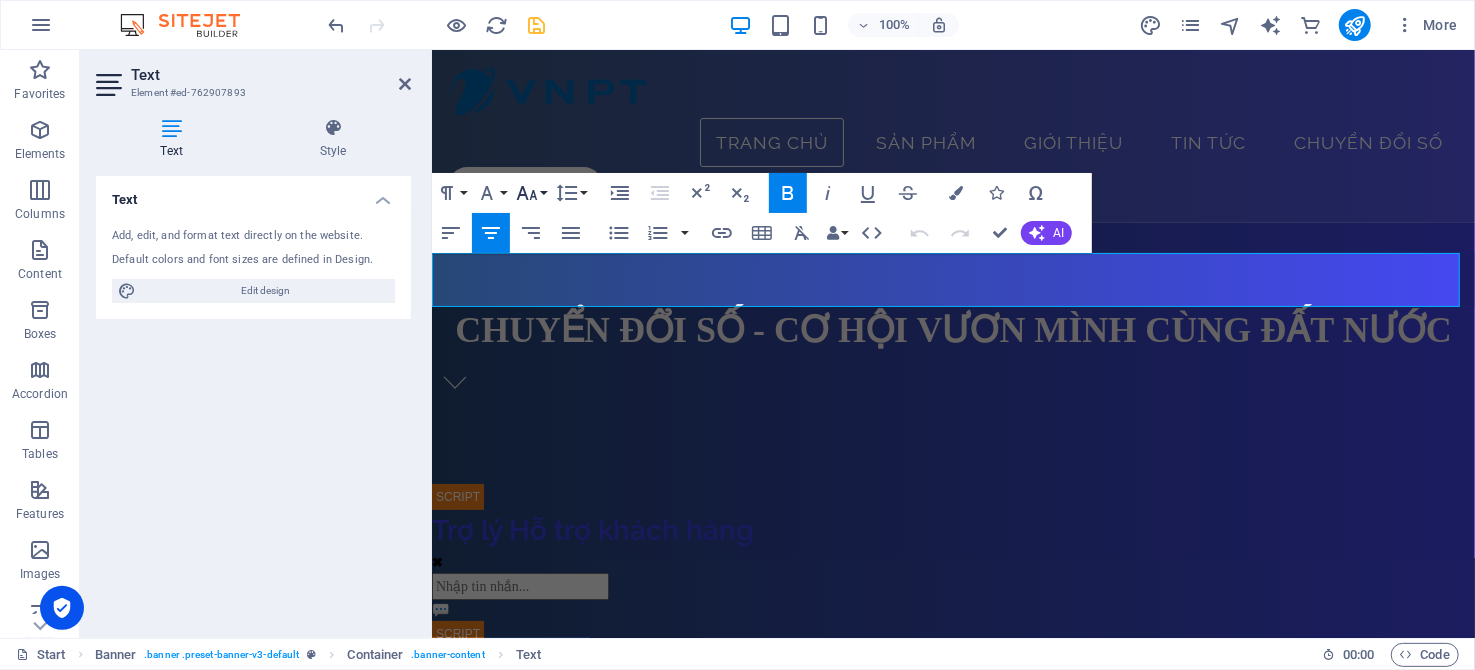 click on "Font Size" at bounding box center [531, 193] 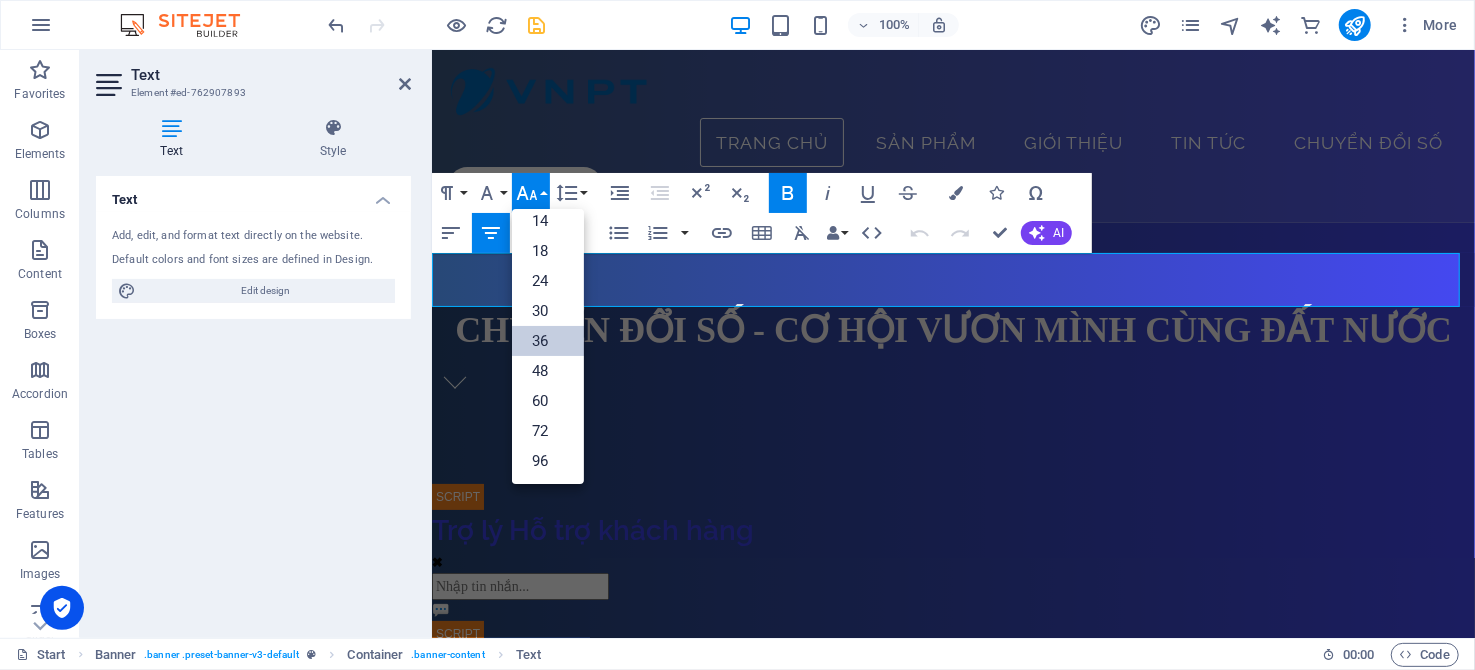 scroll, scrollTop: 161, scrollLeft: 0, axis: vertical 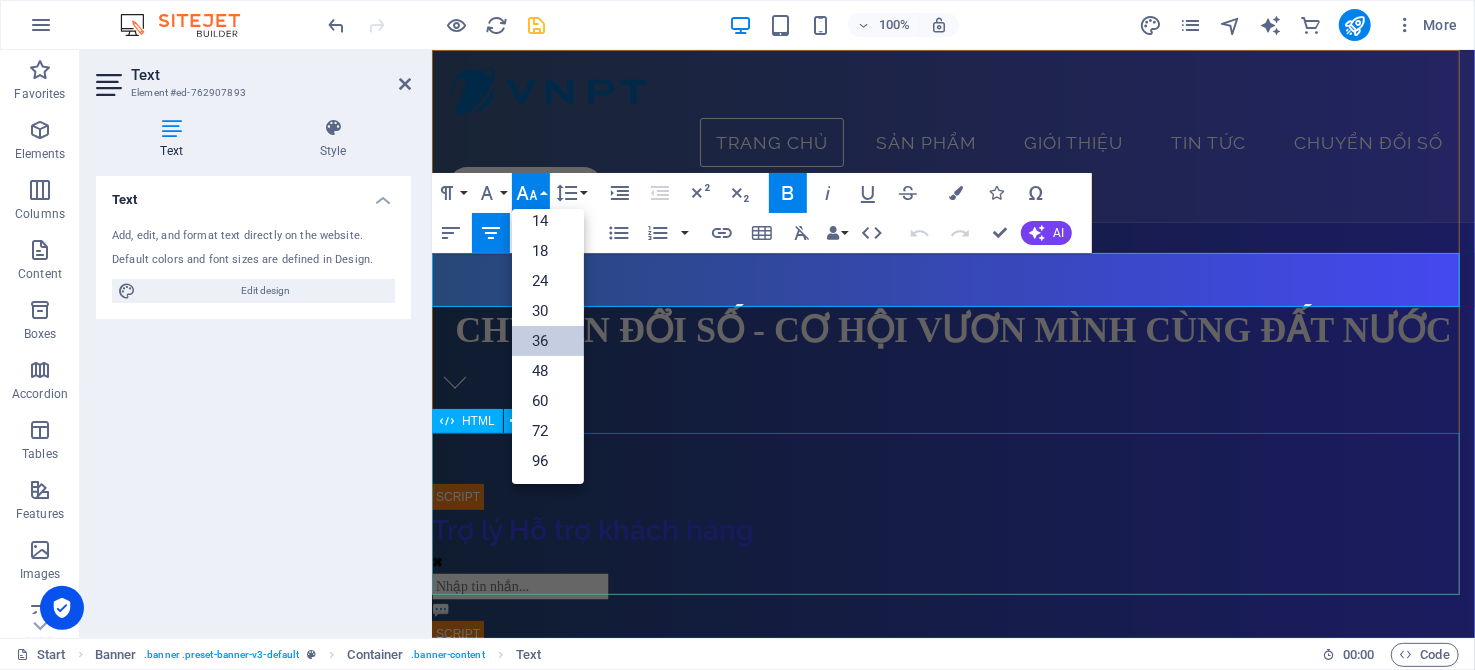 click on "Chatbot [PERSON_NAME]
Trợ lý Hỗ trợ khách hàng
✖
💬" at bounding box center [952, 583] 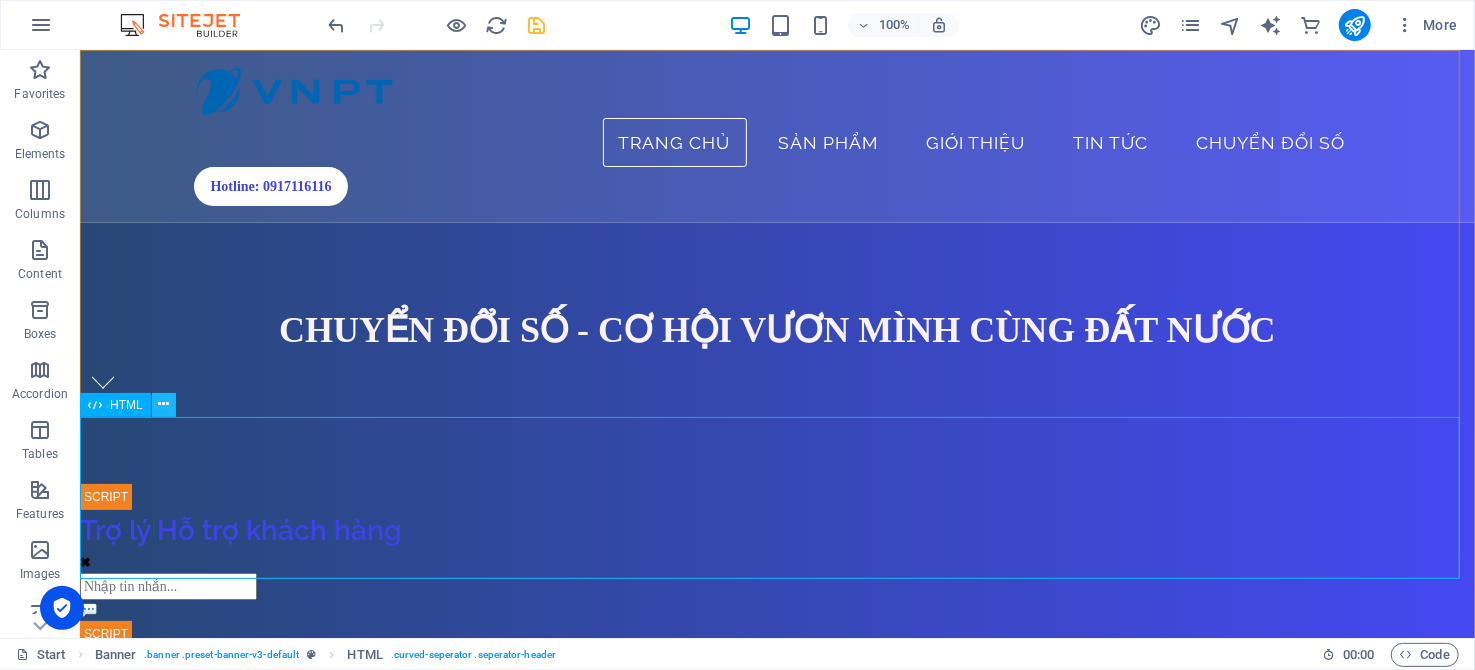 click at bounding box center (163, 404) 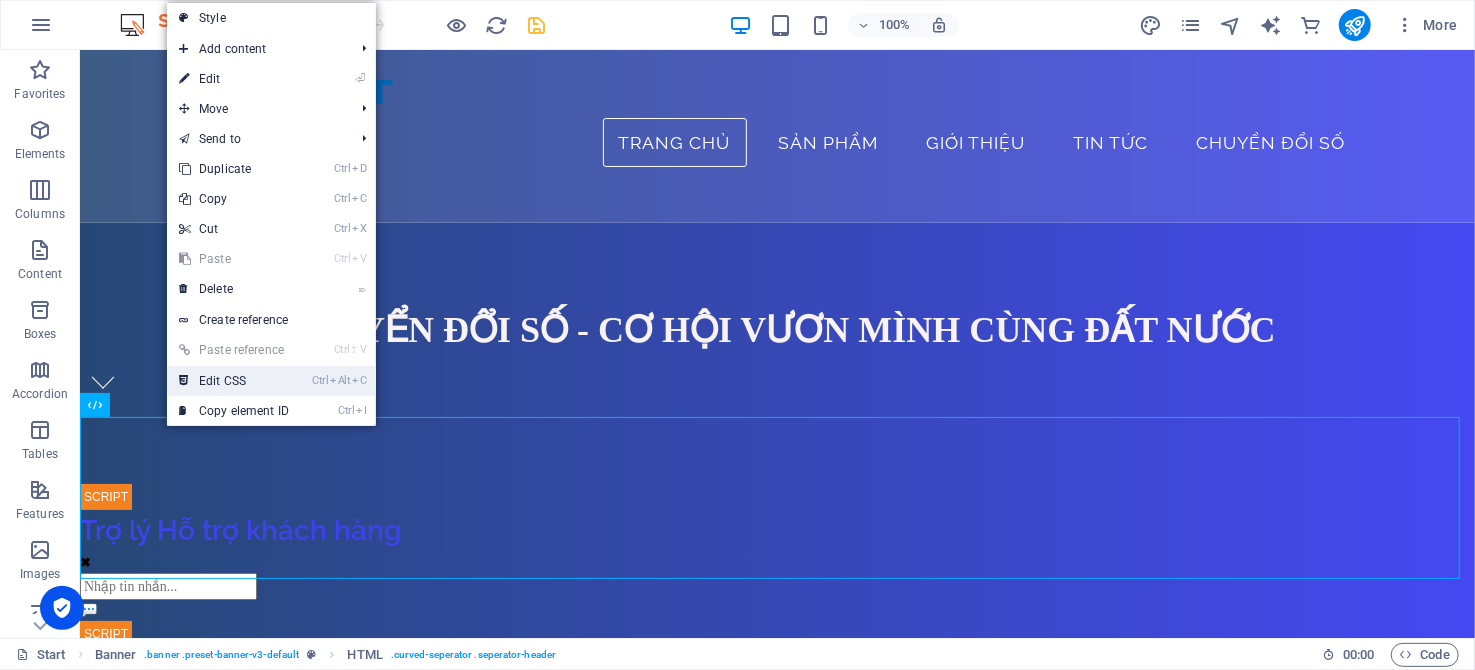 click on "Ctrl Alt C  Edit CSS" at bounding box center [234, 381] 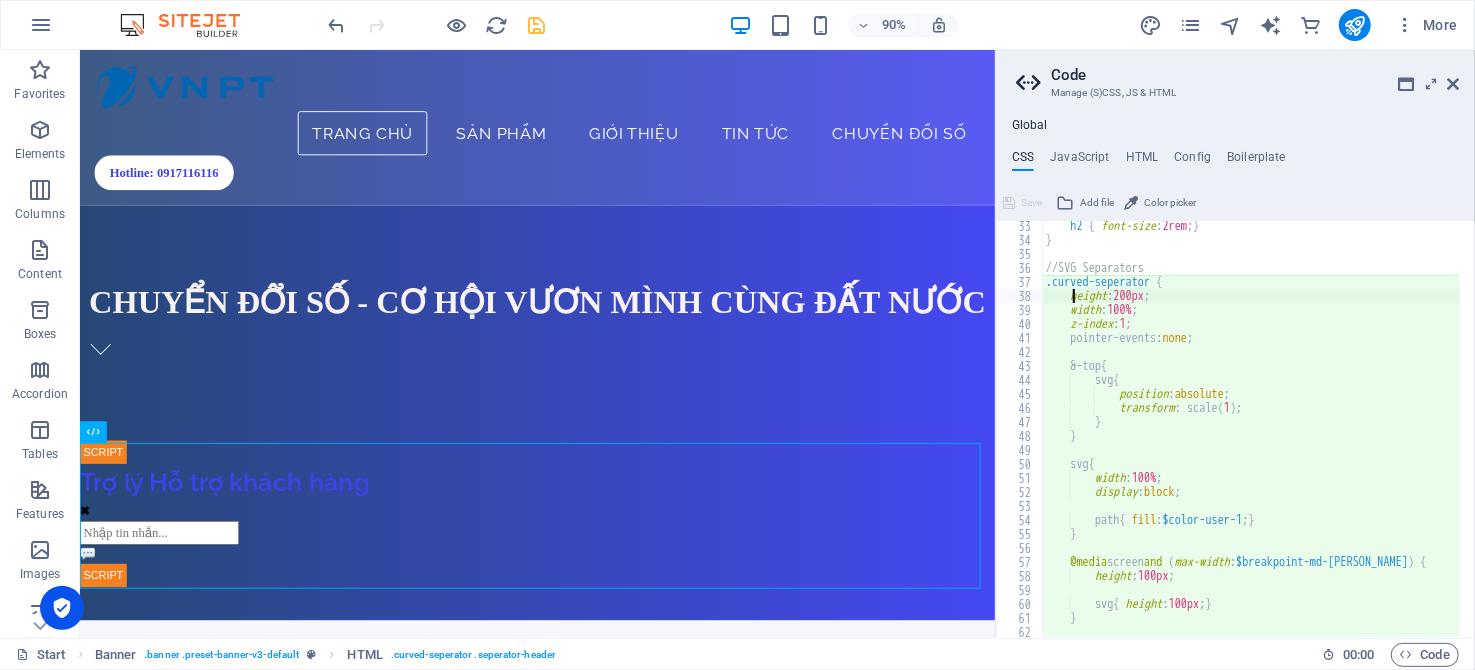 scroll, scrollTop: 390, scrollLeft: 0, axis: vertical 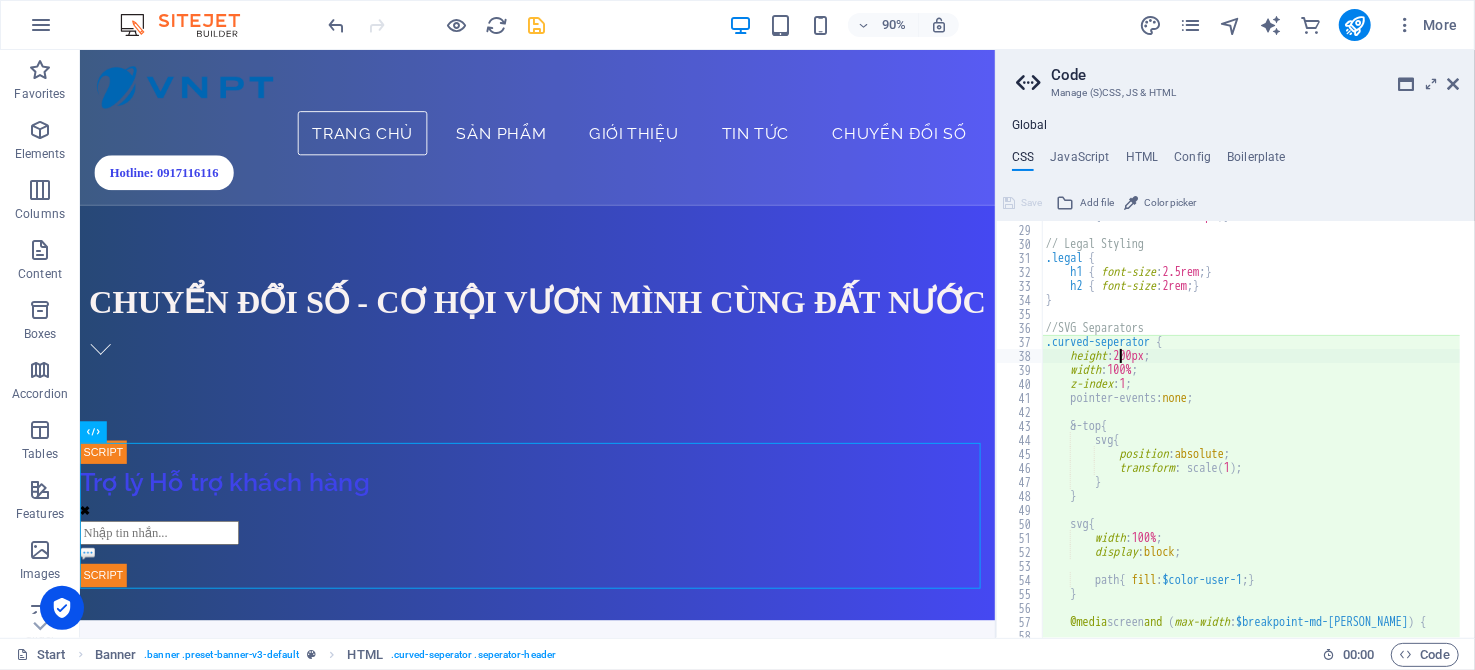 click on ".button   {   border-radius :  20px ;  } // Legal Styling .legal   {      h1   {   font-size :  2.5rem ;  }      h2   {   font-size :  2rem ;  } } //SVG Separators .curved-seperator   {      height :  200px ;      width :  100% ;      z-index :  1 ;      pointer-events:  none ;      &-top  {           svg  {                position :  absolute ;                transform : scale ( 1 ) ;           }      }      svg  {           width :  100% ;           display :  block ;                path  {   fill :  $color-user-1 ;  }      }      @media  screen  and   ( max-width : $breakpoint-md-max )   {" at bounding box center (1433, 424) 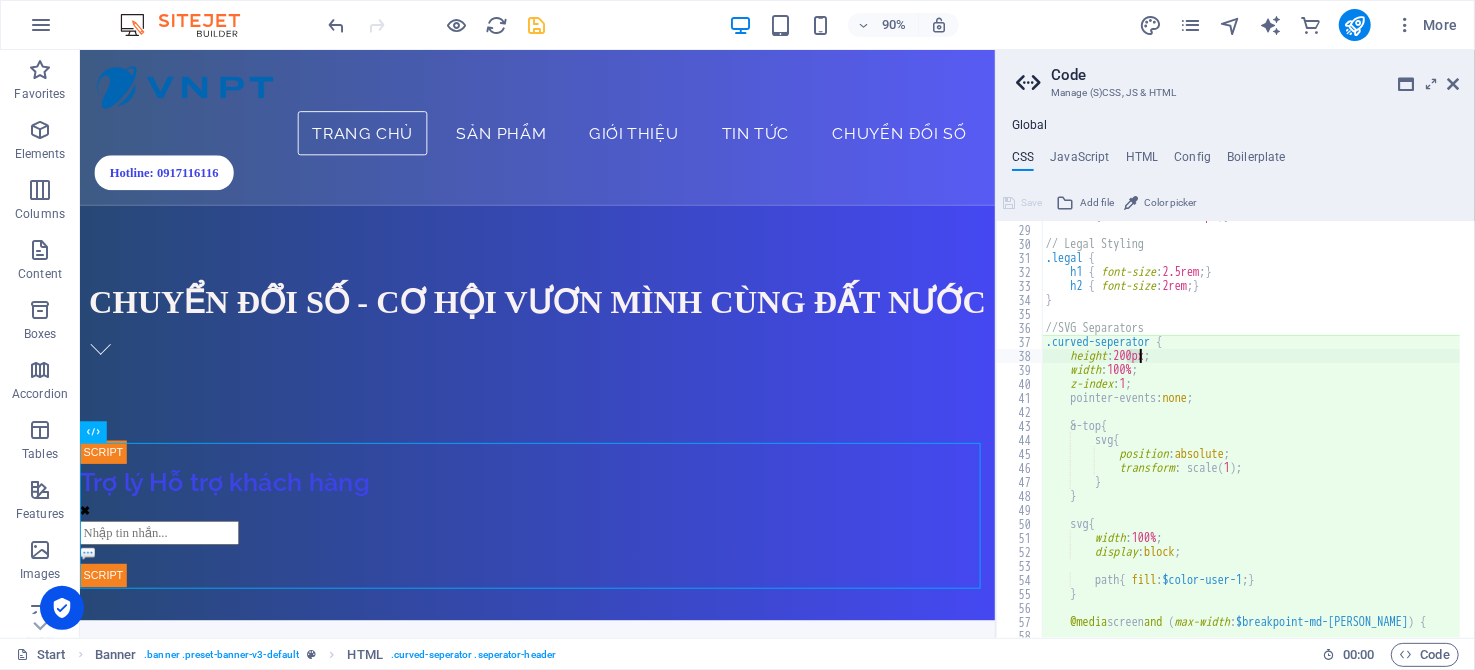 scroll, scrollTop: 0, scrollLeft: 9, axis: horizontal 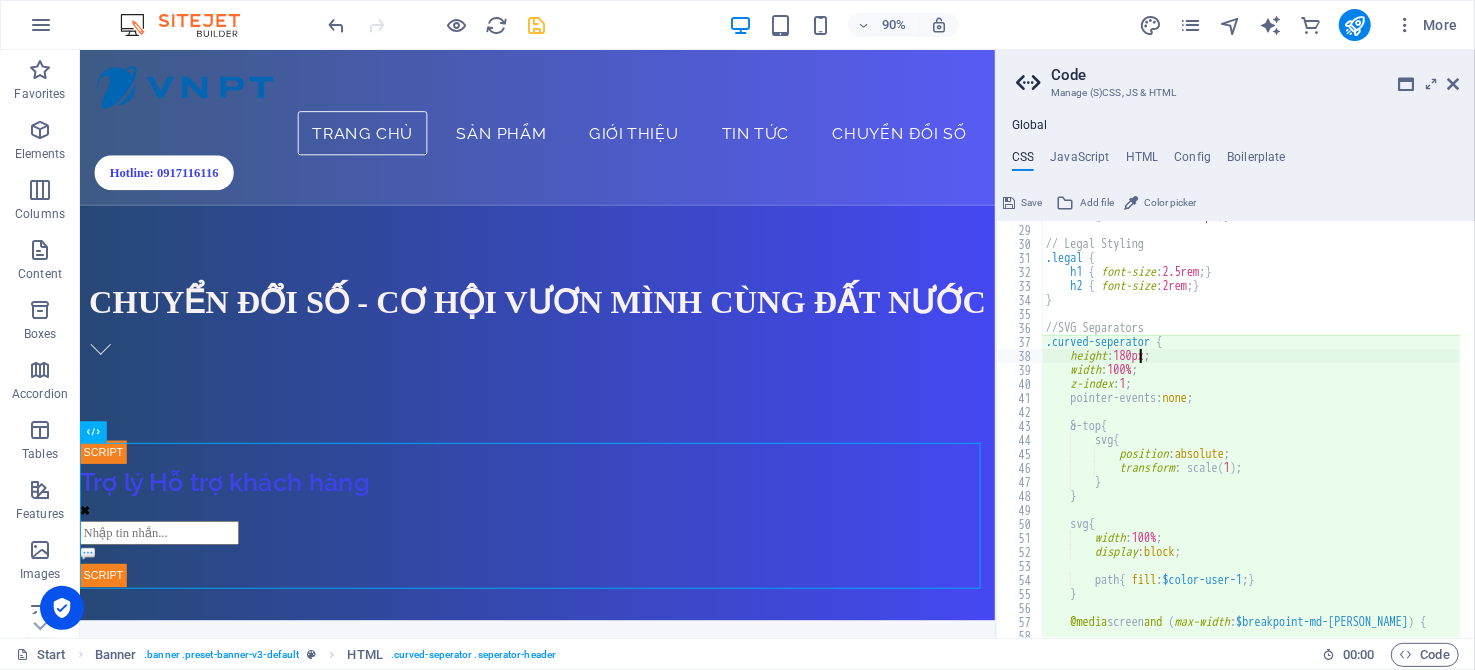 type on "height: 180px;" 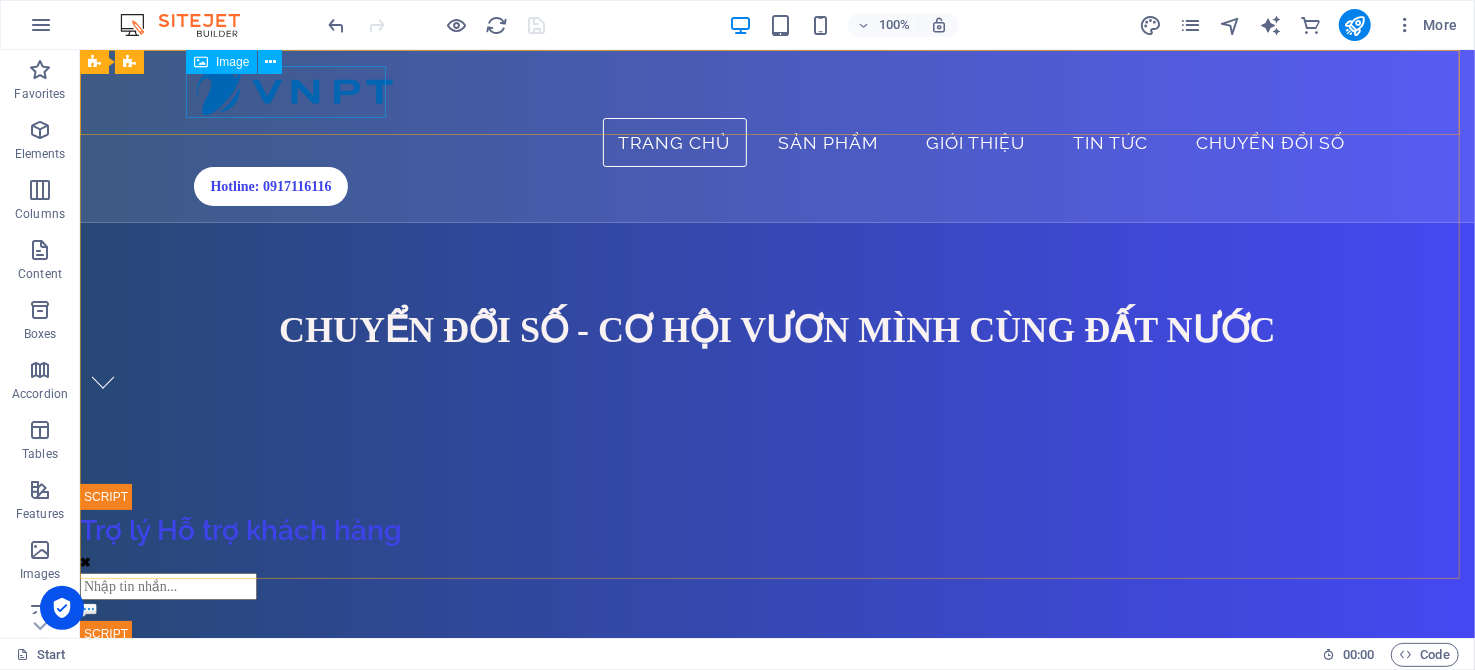 click on "Image" at bounding box center [232, 62] 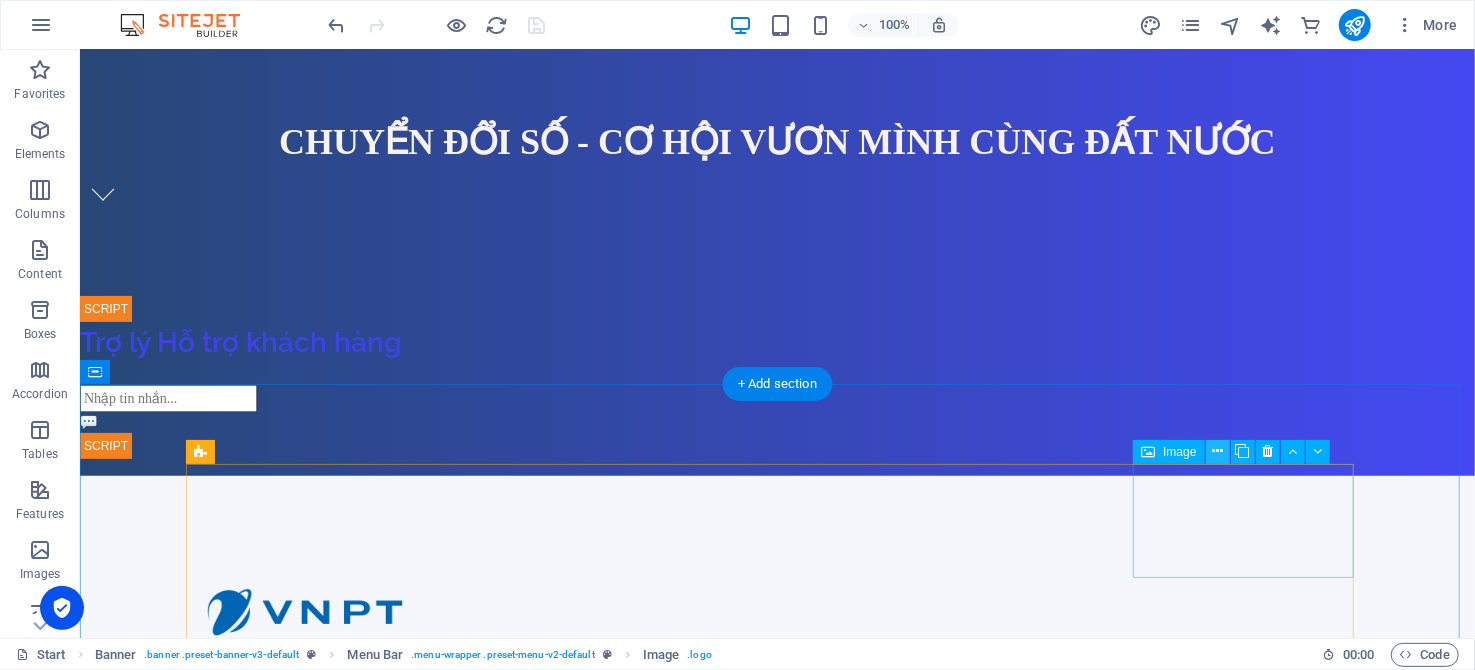 scroll, scrollTop: 199, scrollLeft: 0, axis: vertical 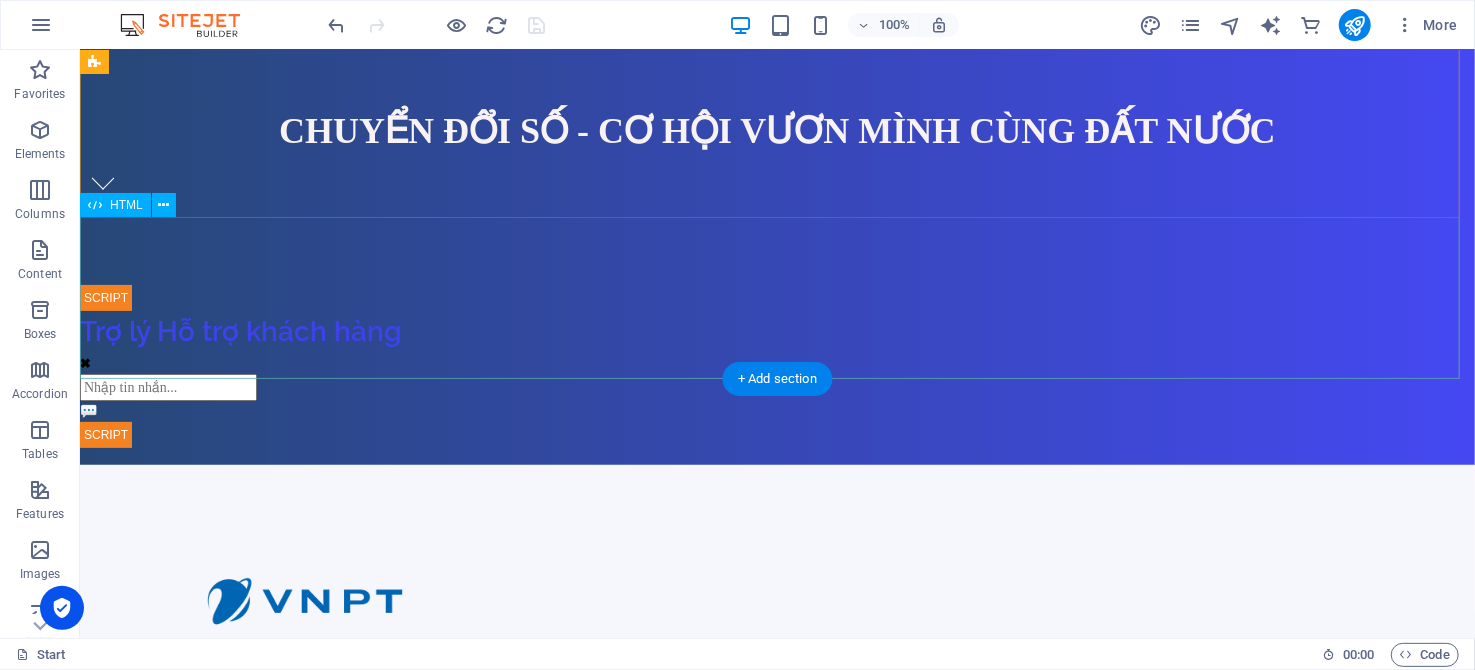 click on "Chatbot [PERSON_NAME]
Trợ lý Hỗ trợ khách hàng
✖
💬" at bounding box center (776, 374) 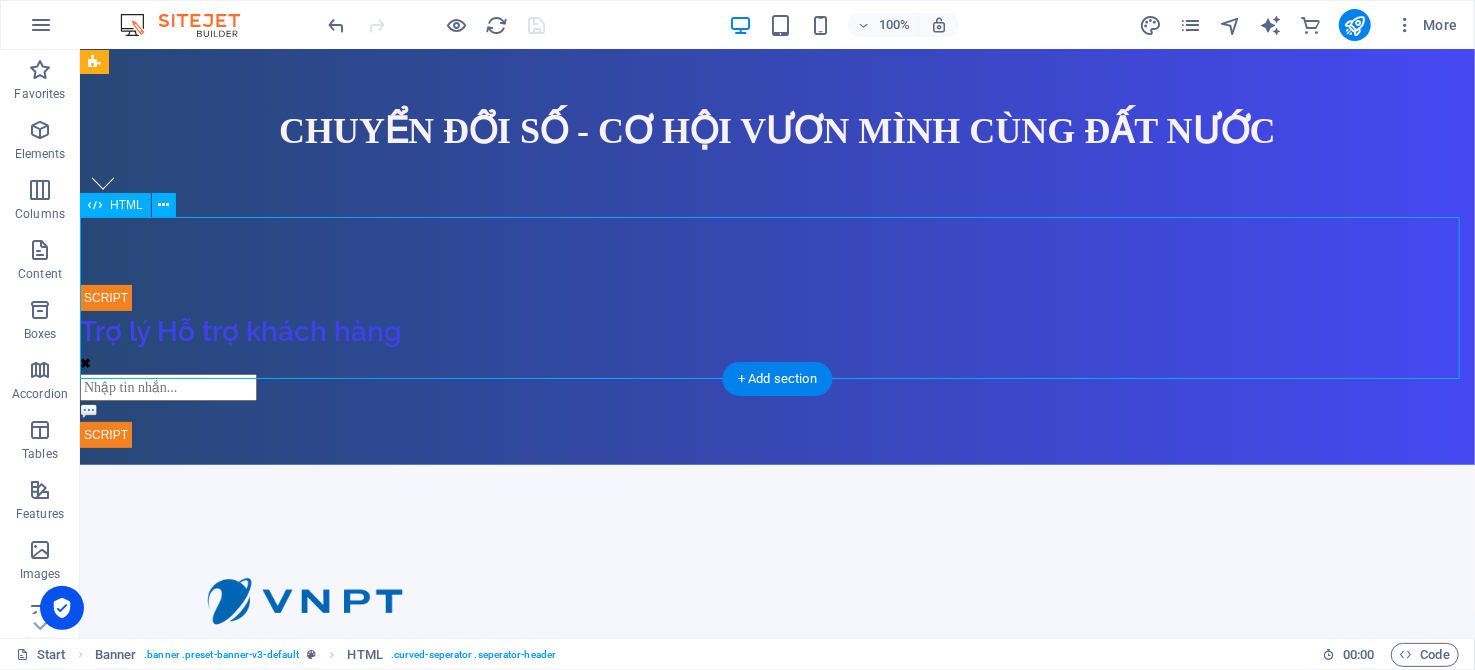 click on "Chatbot [PERSON_NAME]
Trợ lý Hỗ trợ khách hàng
✖
💬" at bounding box center (776, 374) 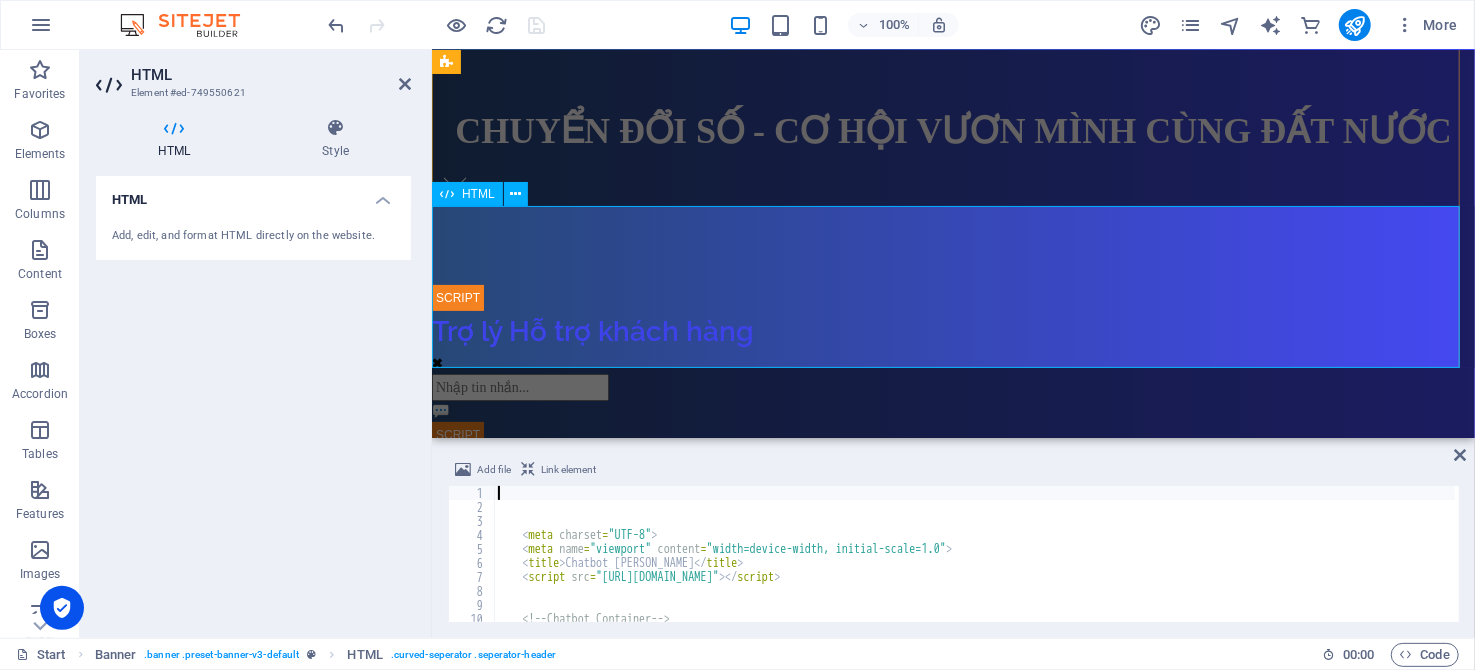 scroll, scrollTop: 227, scrollLeft: 0, axis: vertical 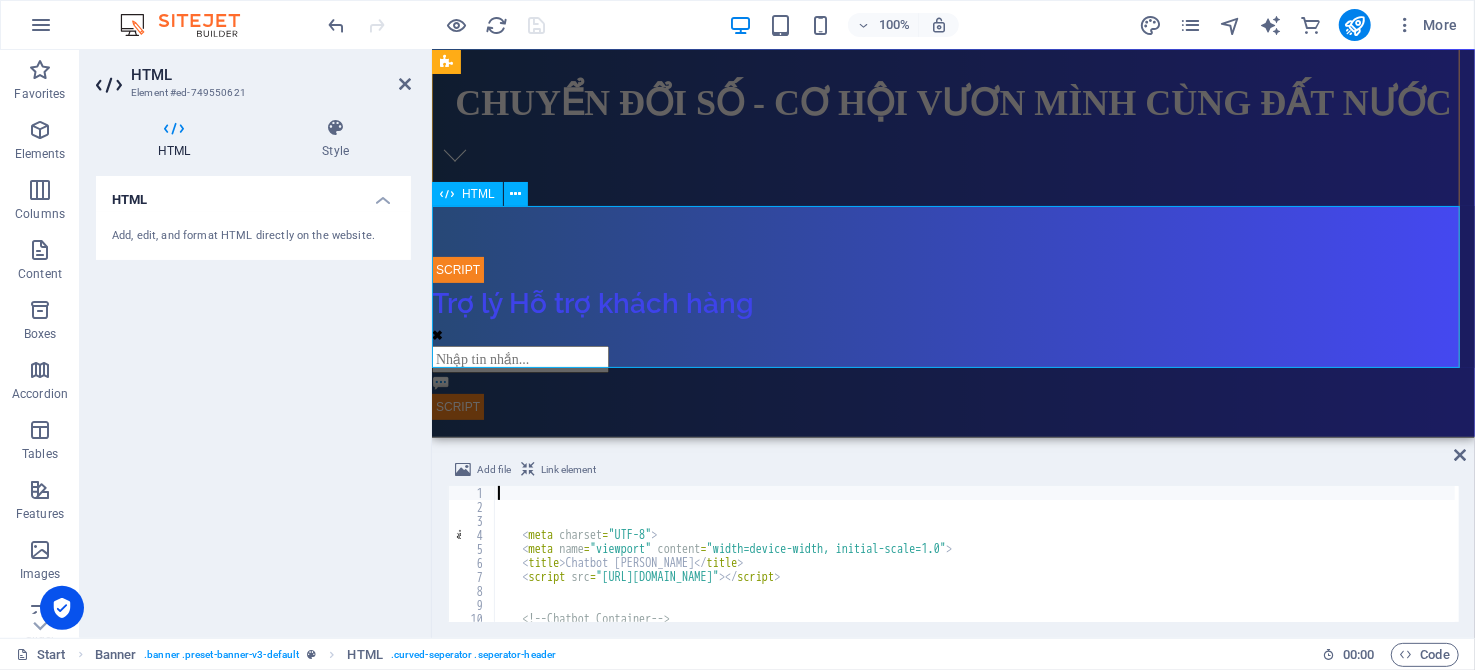 click on "Chatbot [PERSON_NAME]
Trợ lý Hỗ trợ khách hàng
✖
💬" at bounding box center [952, 346] 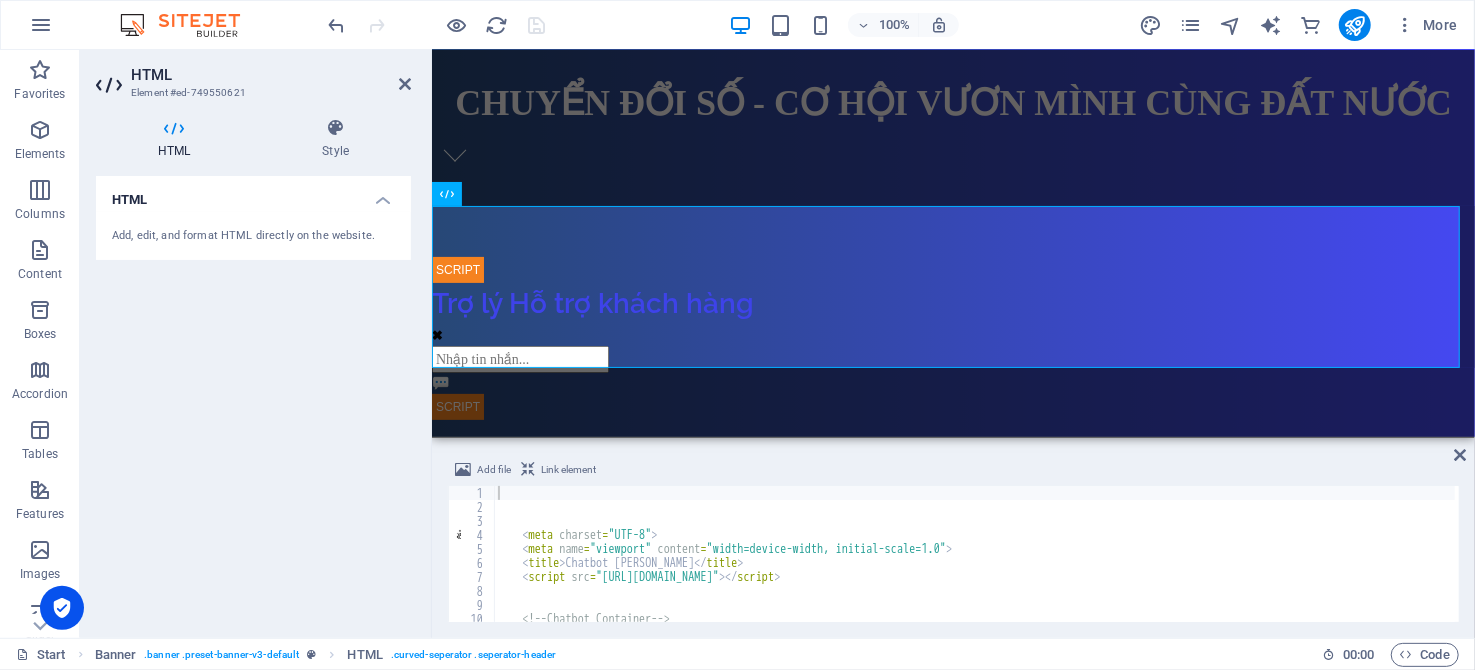 scroll, scrollTop: 0, scrollLeft: 0, axis: both 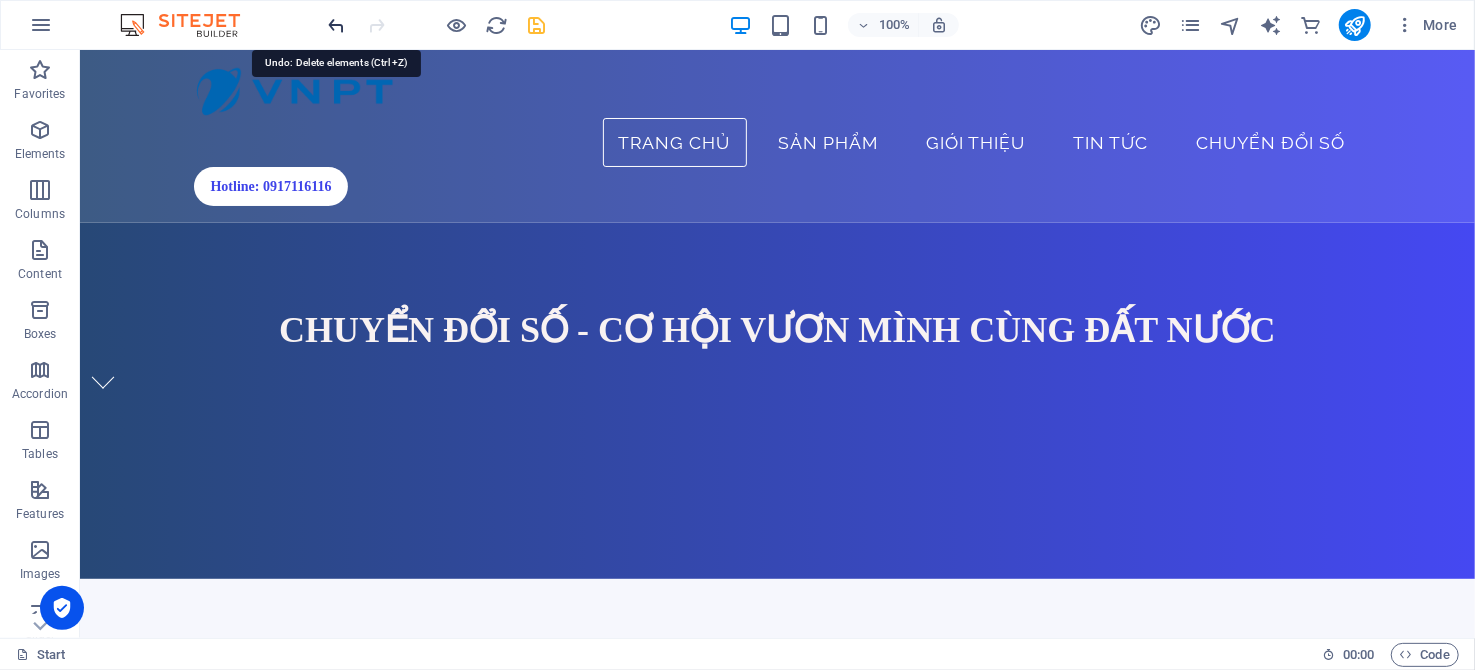 drag, startPoint x: 330, startPoint y: 23, endPoint x: 374, endPoint y: 47, distance: 50.119858 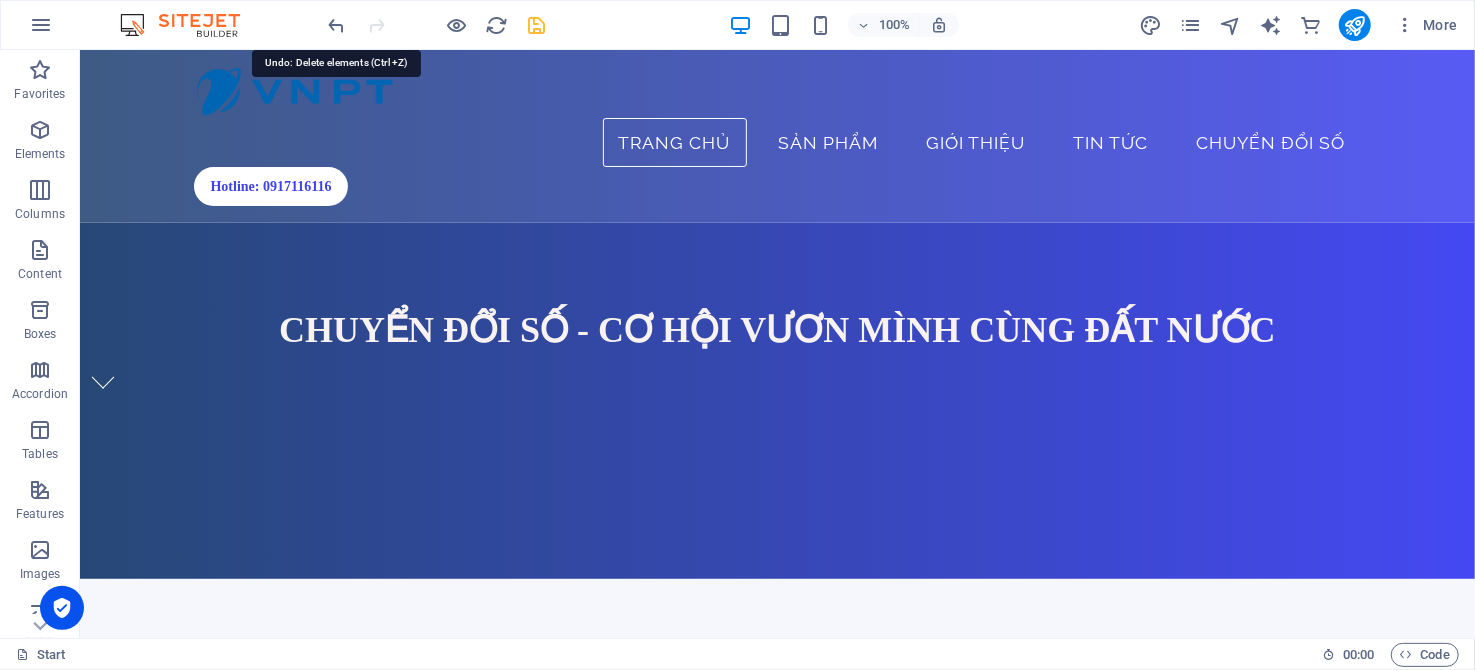 click at bounding box center (337, 25) 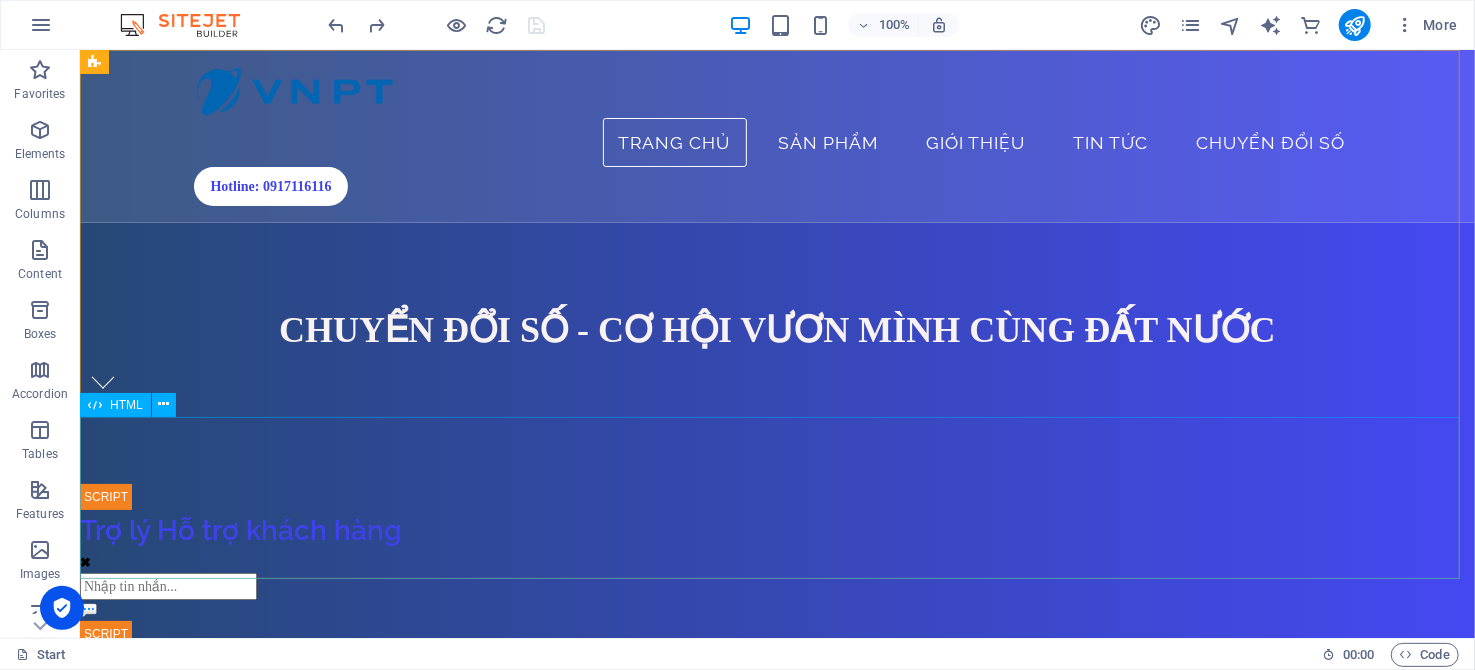 click on "HTML" at bounding box center [126, 405] 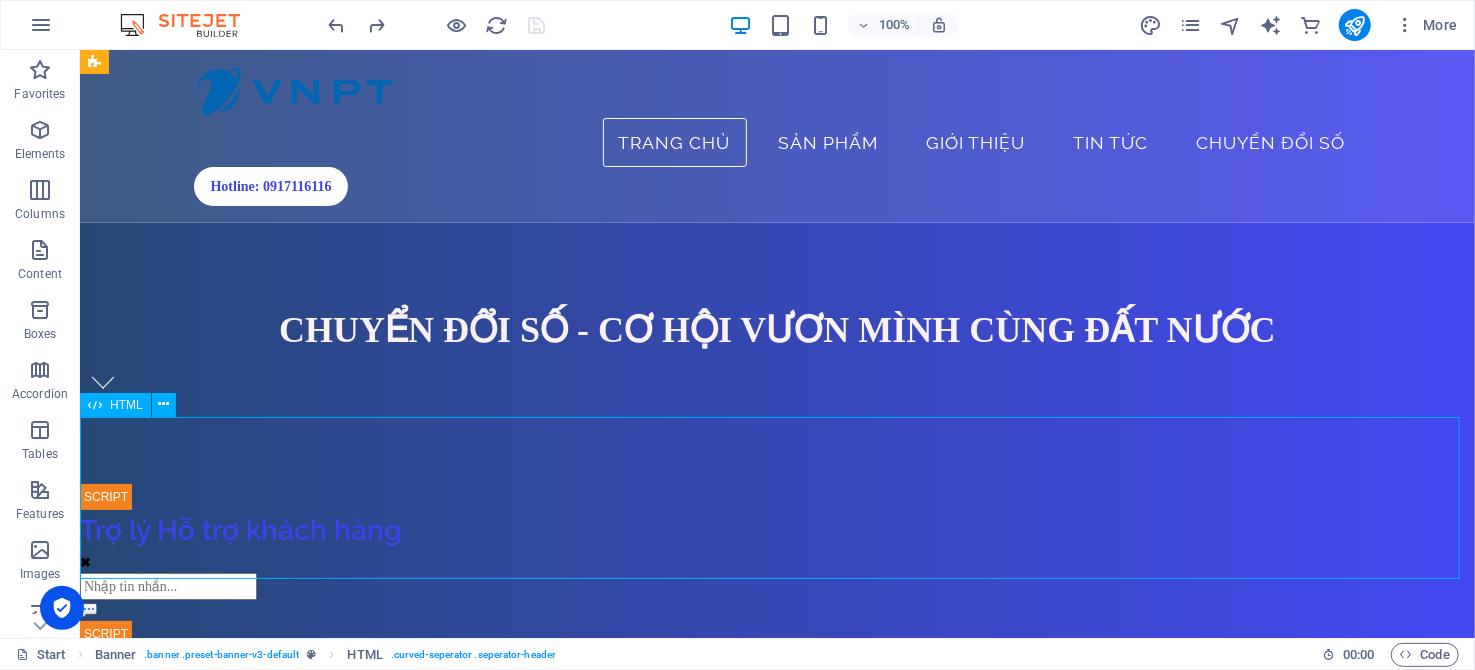 click on "HTML" at bounding box center [126, 405] 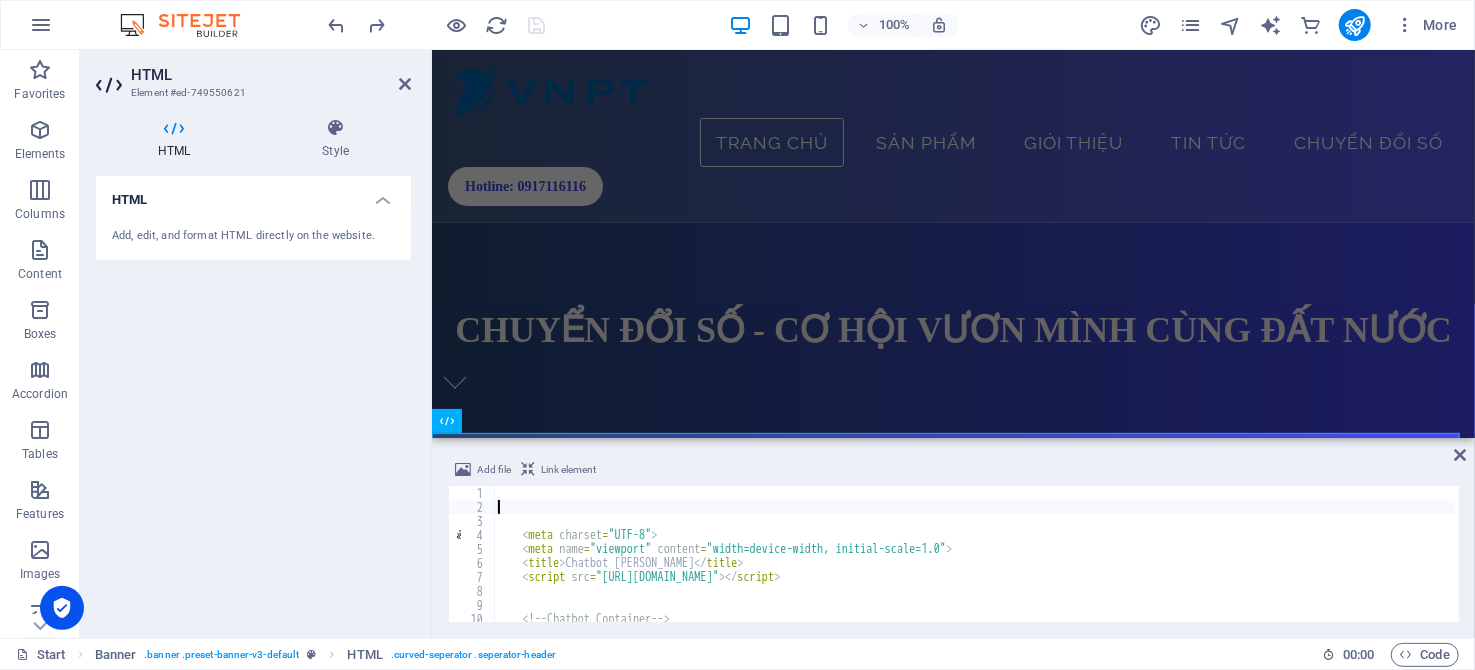 drag, startPoint x: 591, startPoint y: 509, endPoint x: 609, endPoint y: 511, distance: 18.110771 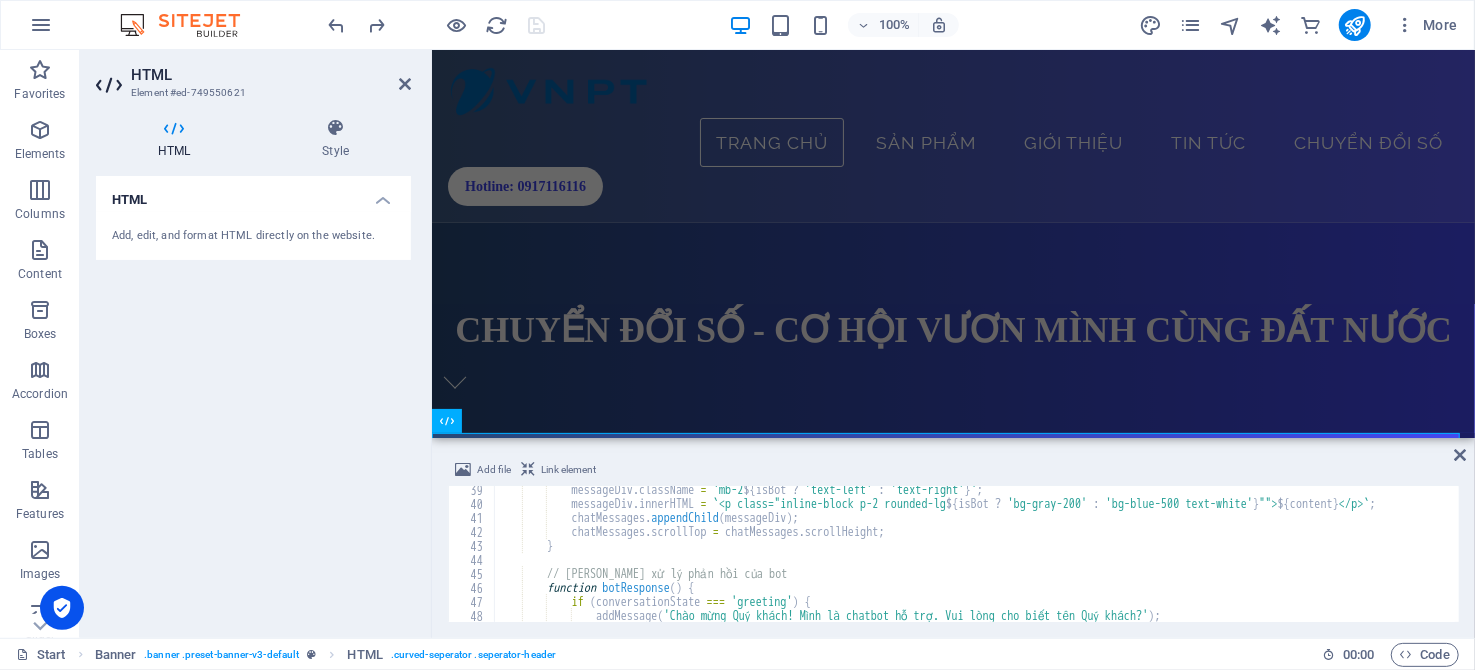 scroll, scrollTop: 535, scrollLeft: 0, axis: vertical 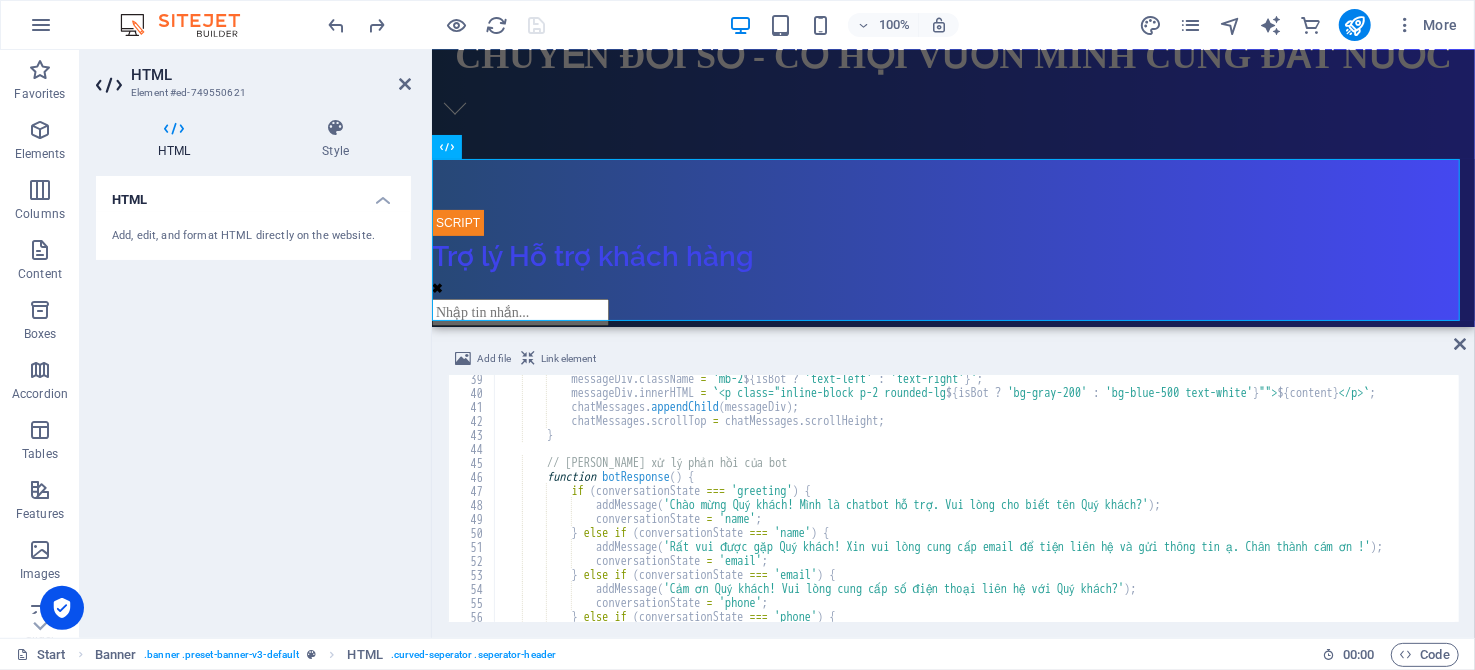 drag, startPoint x: 1363, startPoint y: 440, endPoint x: 1360, endPoint y: 332, distance: 108.04166 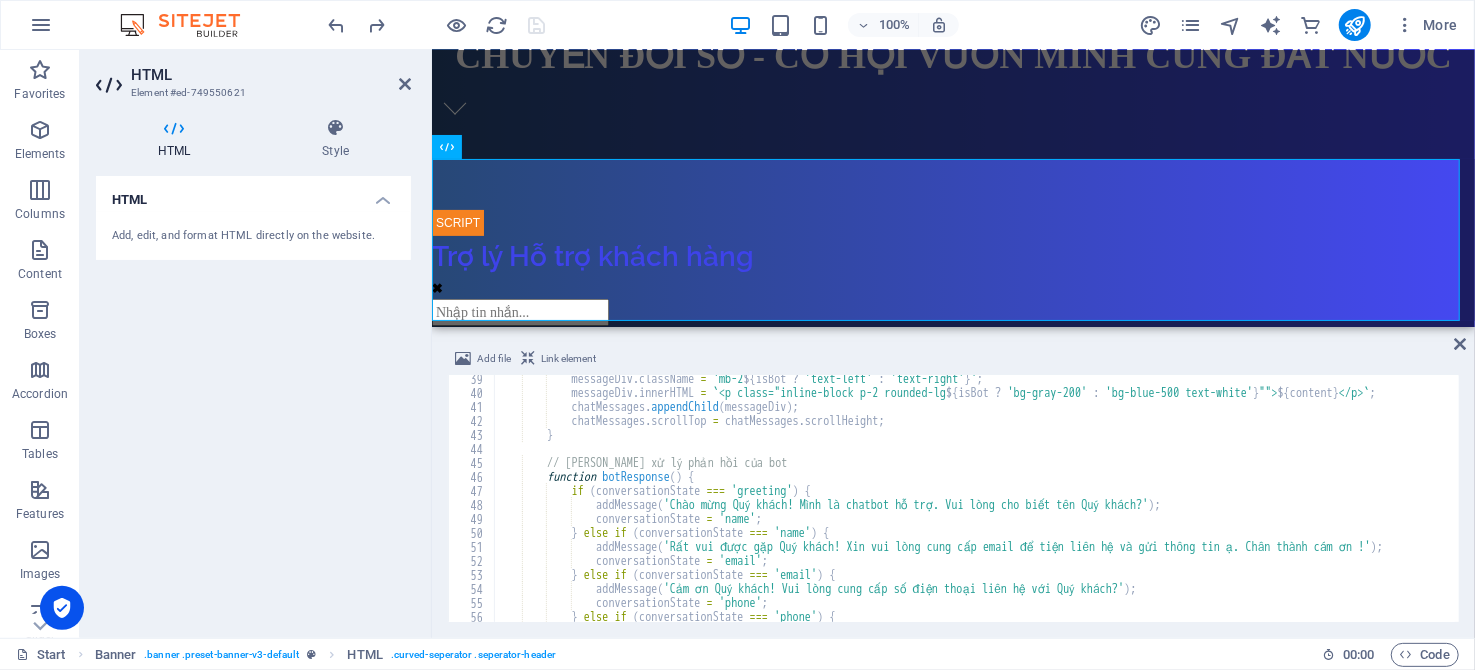 click on "H2   Preset   Container   Container   Banner   HTML   Container   HTML   Image   Text   H2   Container   HTML   Container   Container   Image   Text   Container   H2   HTML   Button   Banner   Menu Bar   Menu   HTML   Preset   HTML   Preset   Image   Text   Spacer   Container   Image   Preset   Image   Image Add file Link element 39 40 41 42 43 44 45 46 47 48 49 50 51 52 53 54 55 56 57 58                messageDiv . className   =   ` mb-2  ${ isBot   ?   'text-left'   :   'text-right' } ` ;                messageDiv . innerHTML   =   ` <p class="inline-block p-2 rounded-lg  ${ isBot   ?   'bg-gray-200'   :   'bg-blue-500 text-white' } ""> ${ content } </p> ` ;                chatMessages . appendChild ( messageDiv ) ;                chatMessages . scrollTop   =   chatMessages . scrollHeight ;           }           // Hàm xử lý phản hồi của bot           function   botResponse ( )   {                if   ( conversationState   ===   'greeting' )   {                     addMessage (" at bounding box center [953, 344] 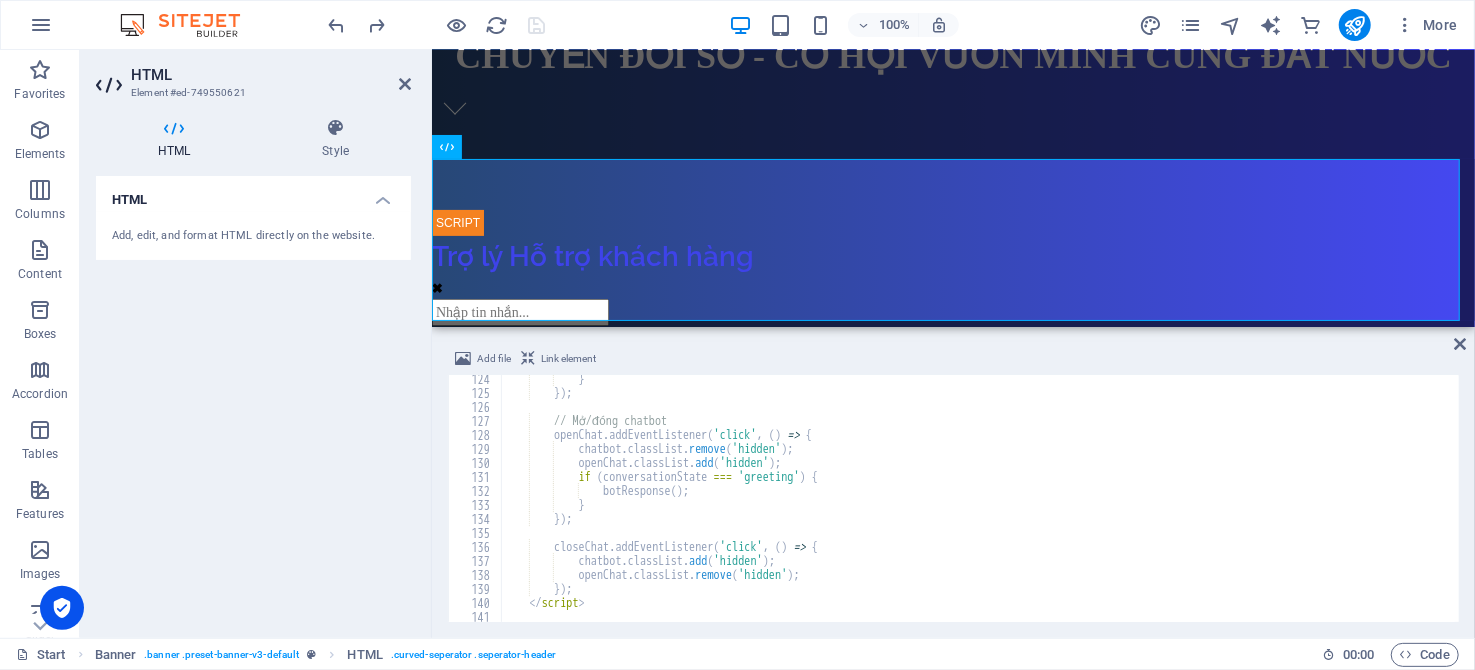 scroll, scrollTop: 1744, scrollLeft: 0, axis: vertical 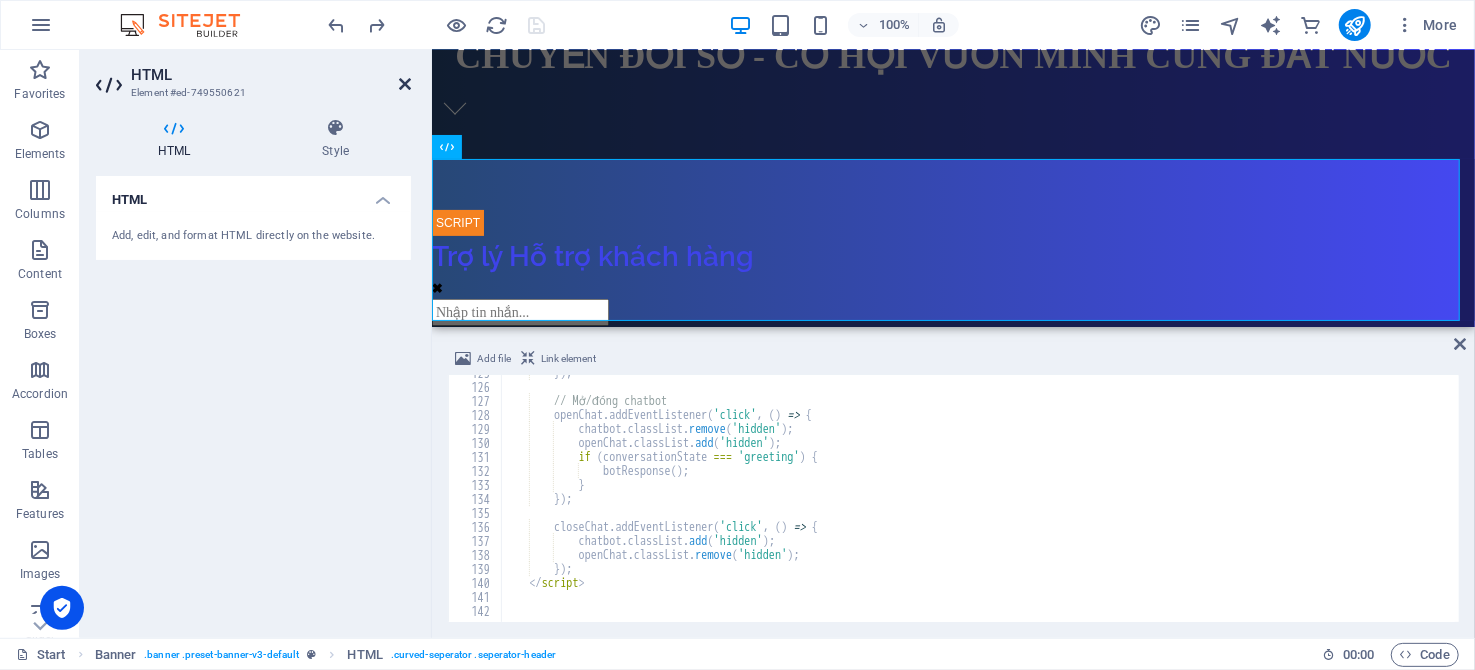 click at bounding box center [405, 84] 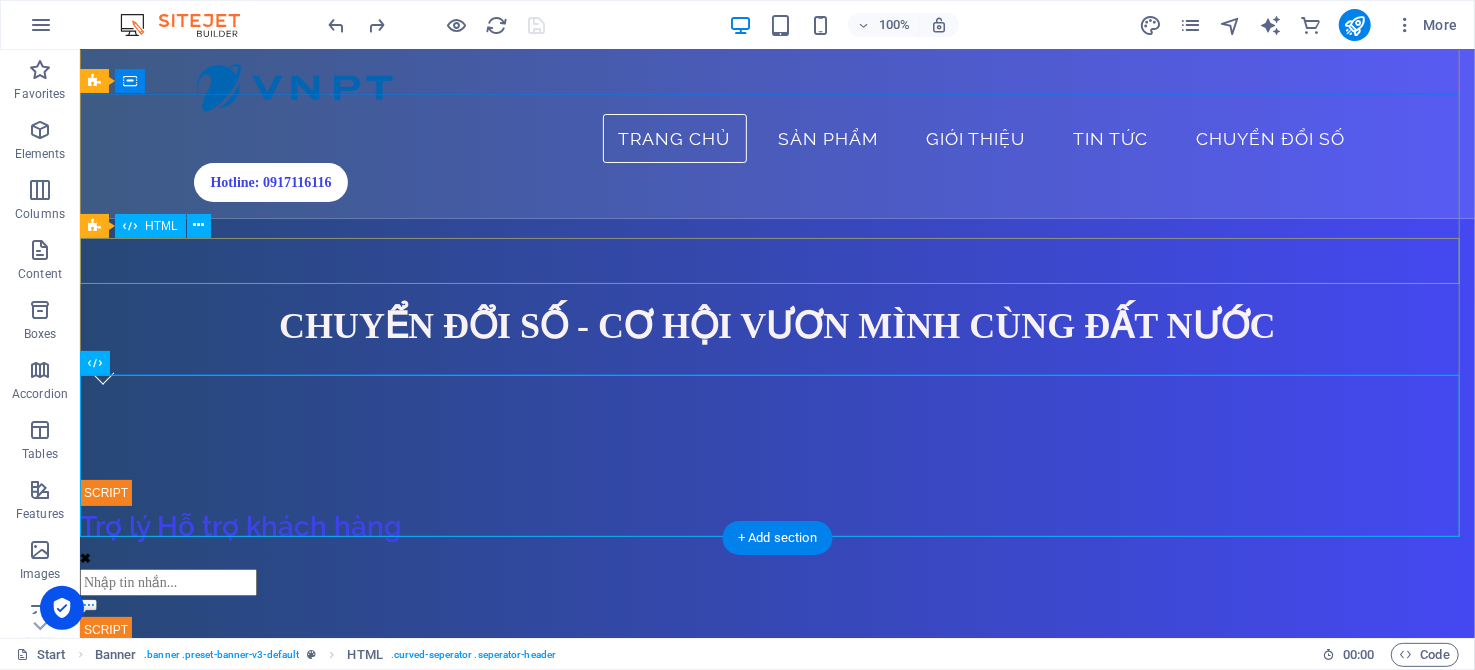 scroll, scrollTop: 0, scrollLeft: 0, axis: both 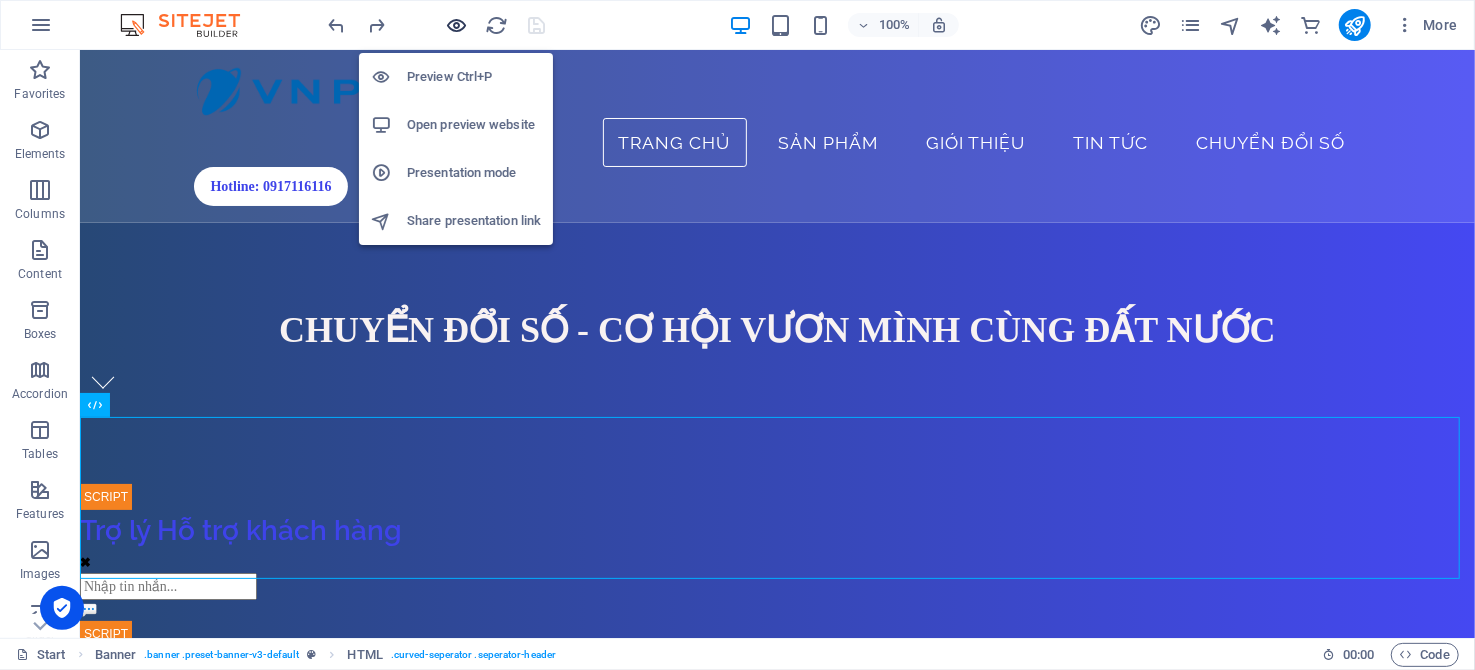 click at bounding box center (457, 25) 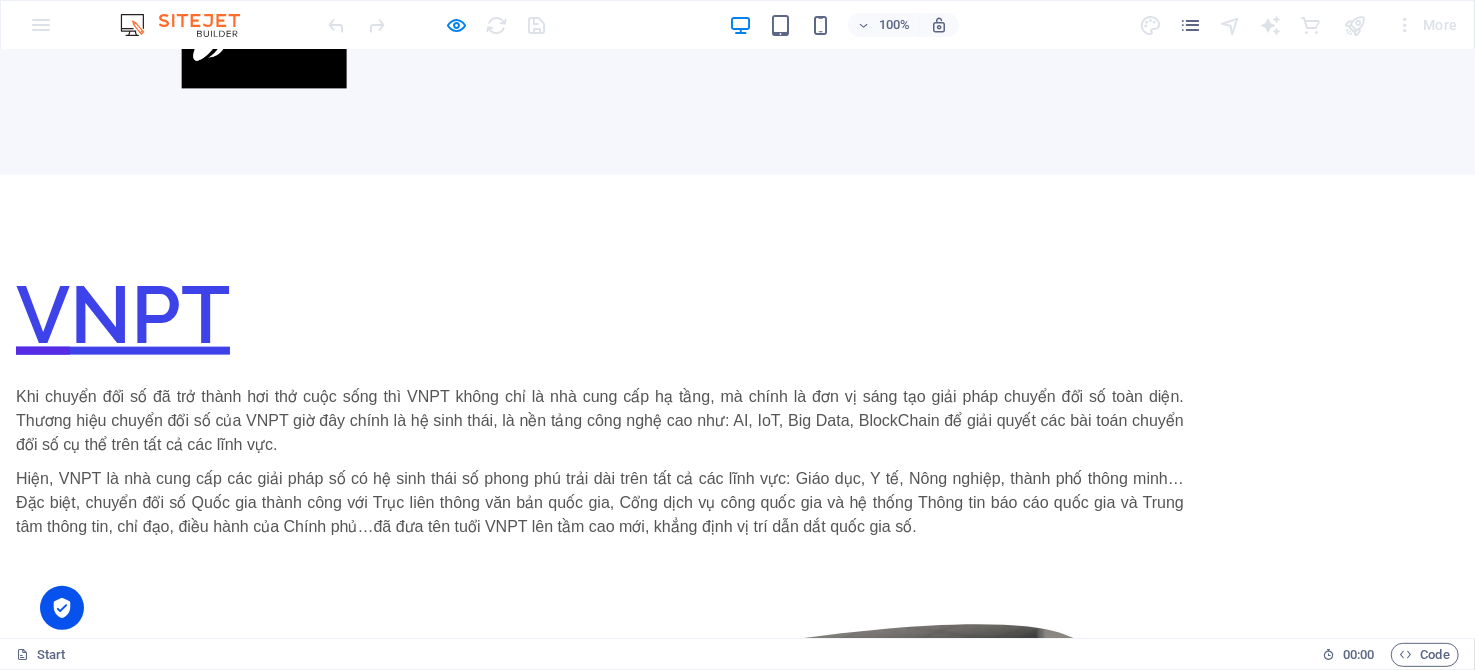 scroll, scrollTop: 1400, scrollLeft: 0, axis: vertical 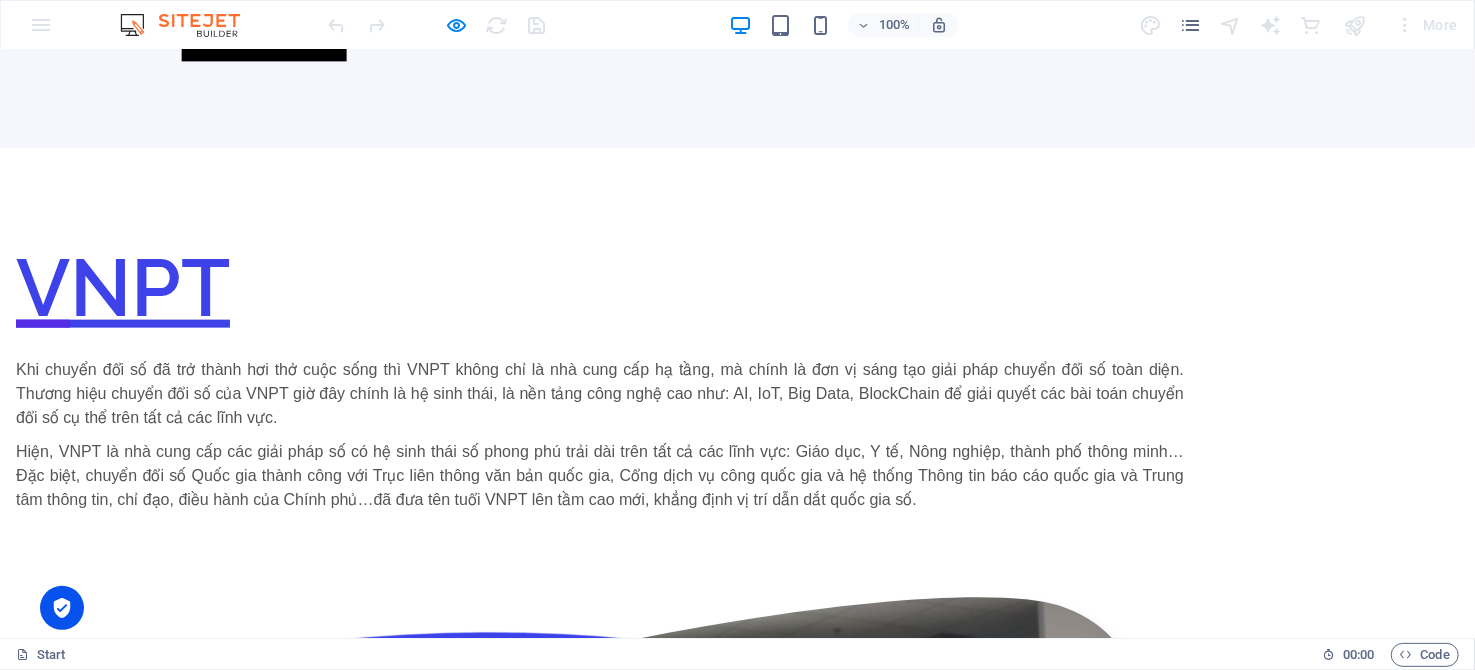 click on "VNPT Vươn mình cùng Đất nước" at bounding box center [600, 2157] 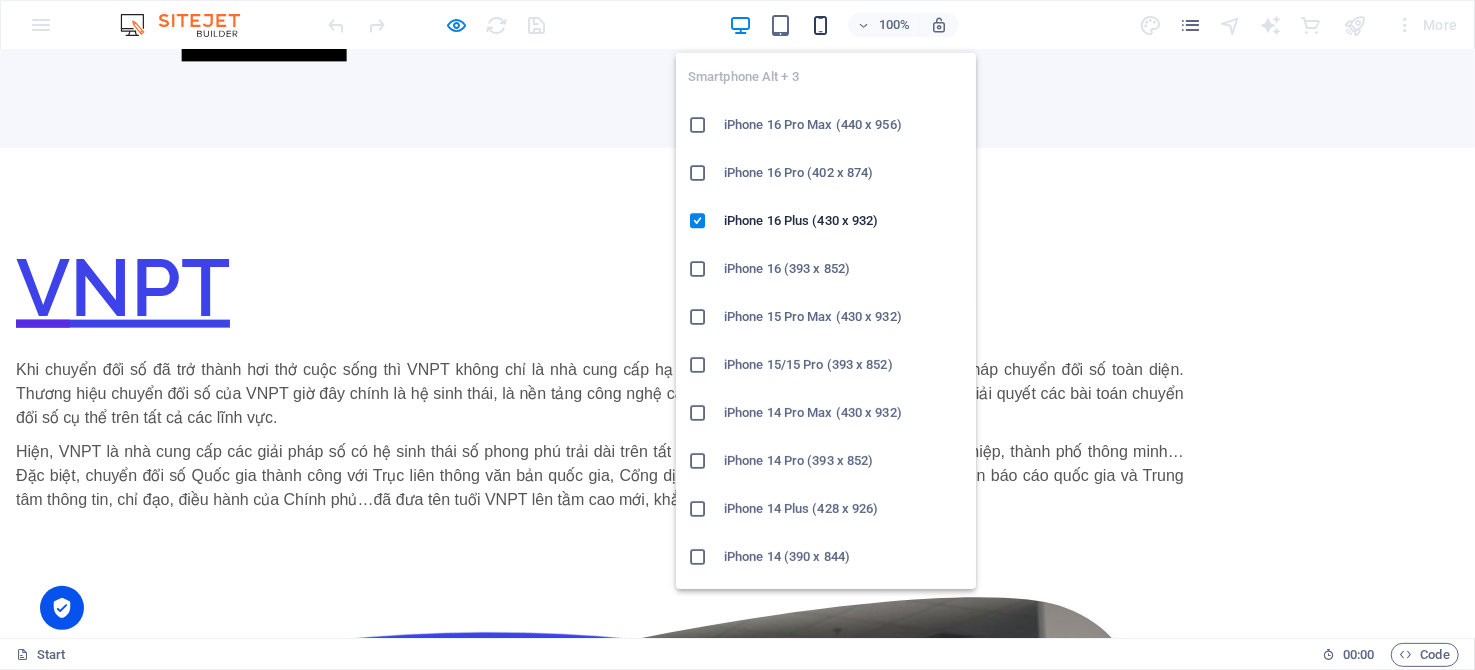 click at bounding box center [820, 25] 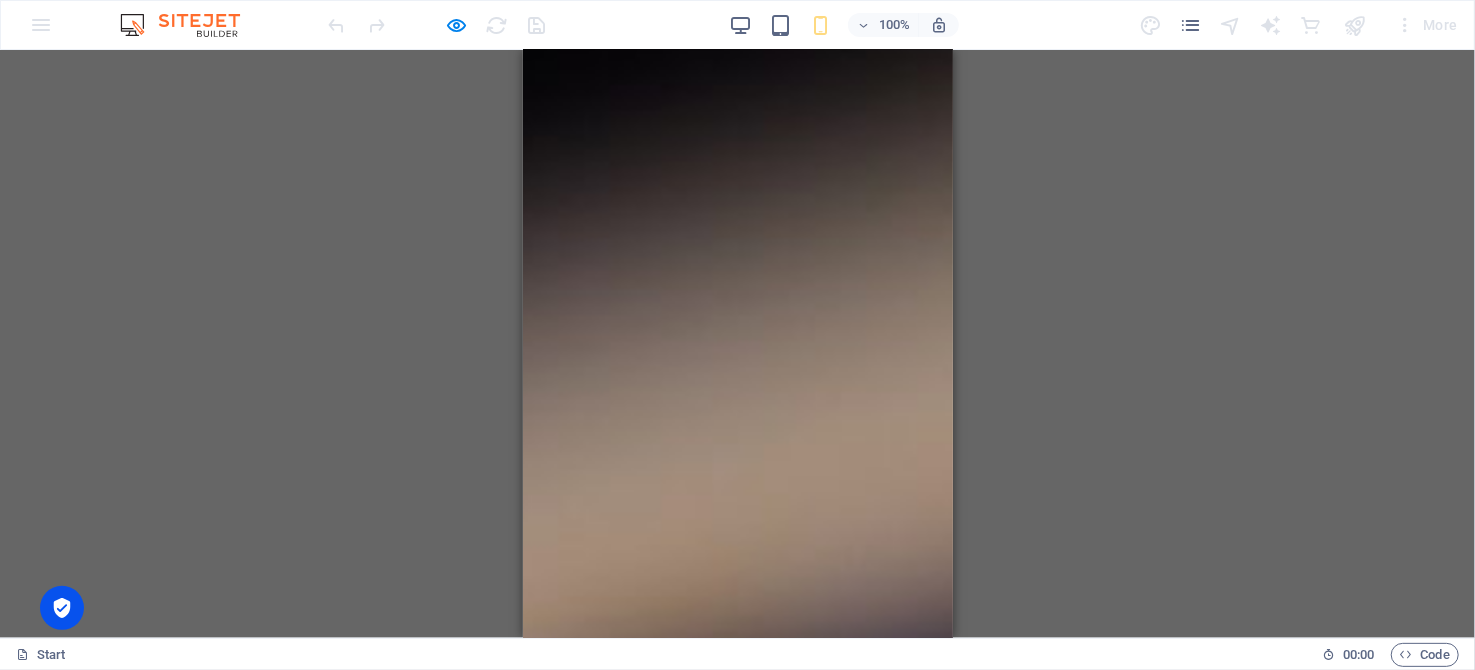 scroll, scrollTop: 3999, scrollLeft: 0, axis: vertical 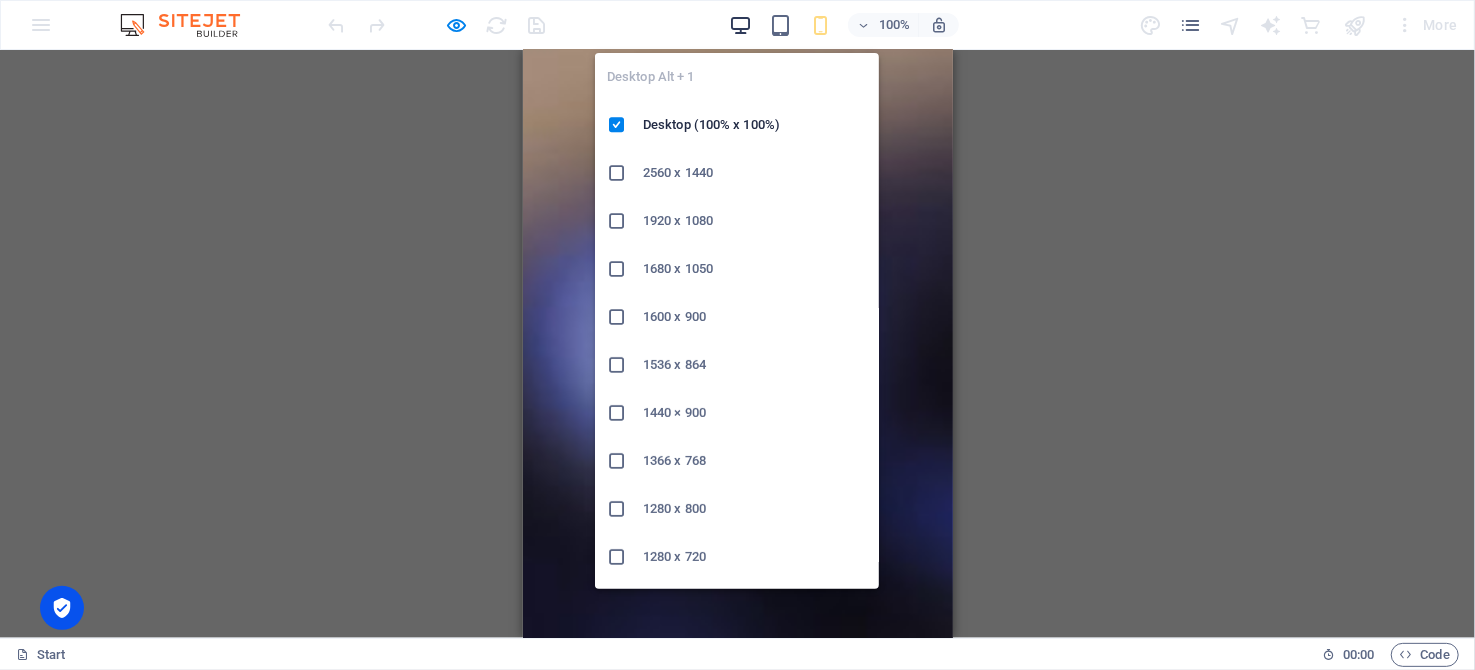 click at bounding box center (740, 25) 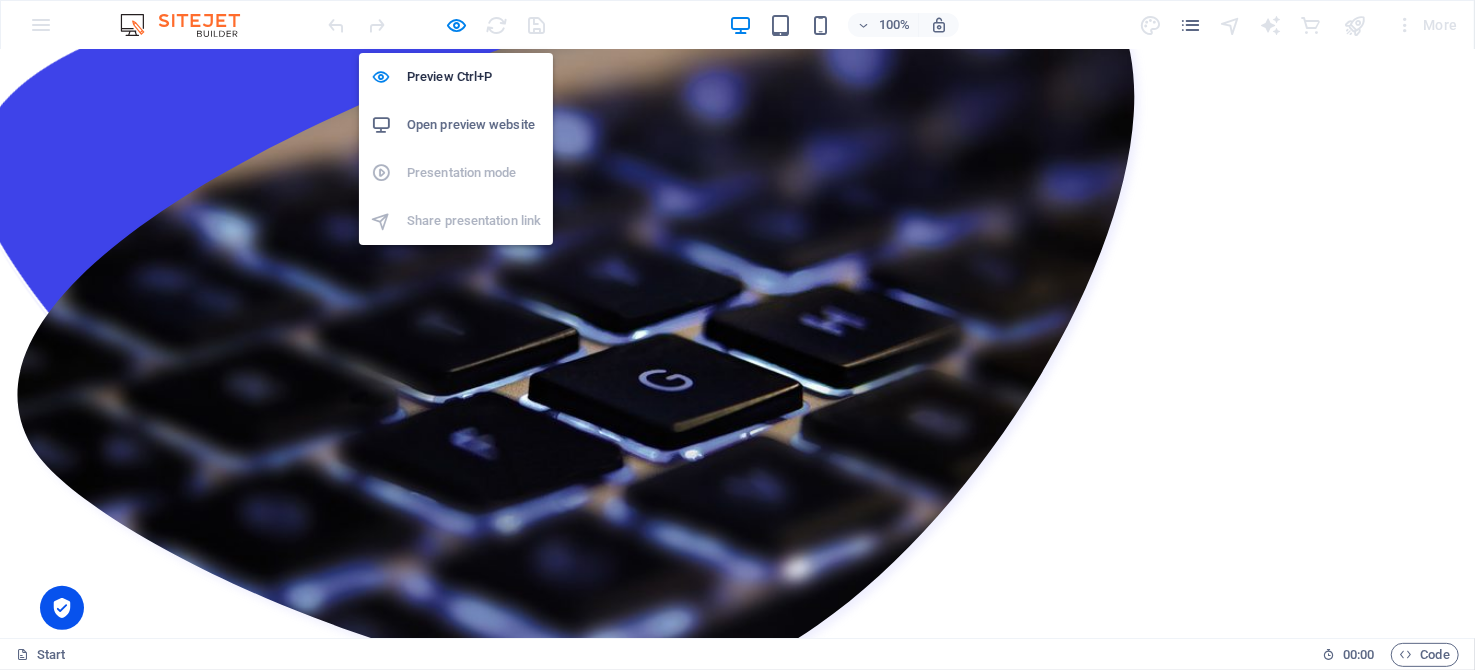 drag, startPoint x: 460, startPoint y: 22, endPoint x: 559, endPoint y: 41, distance: 100.80675 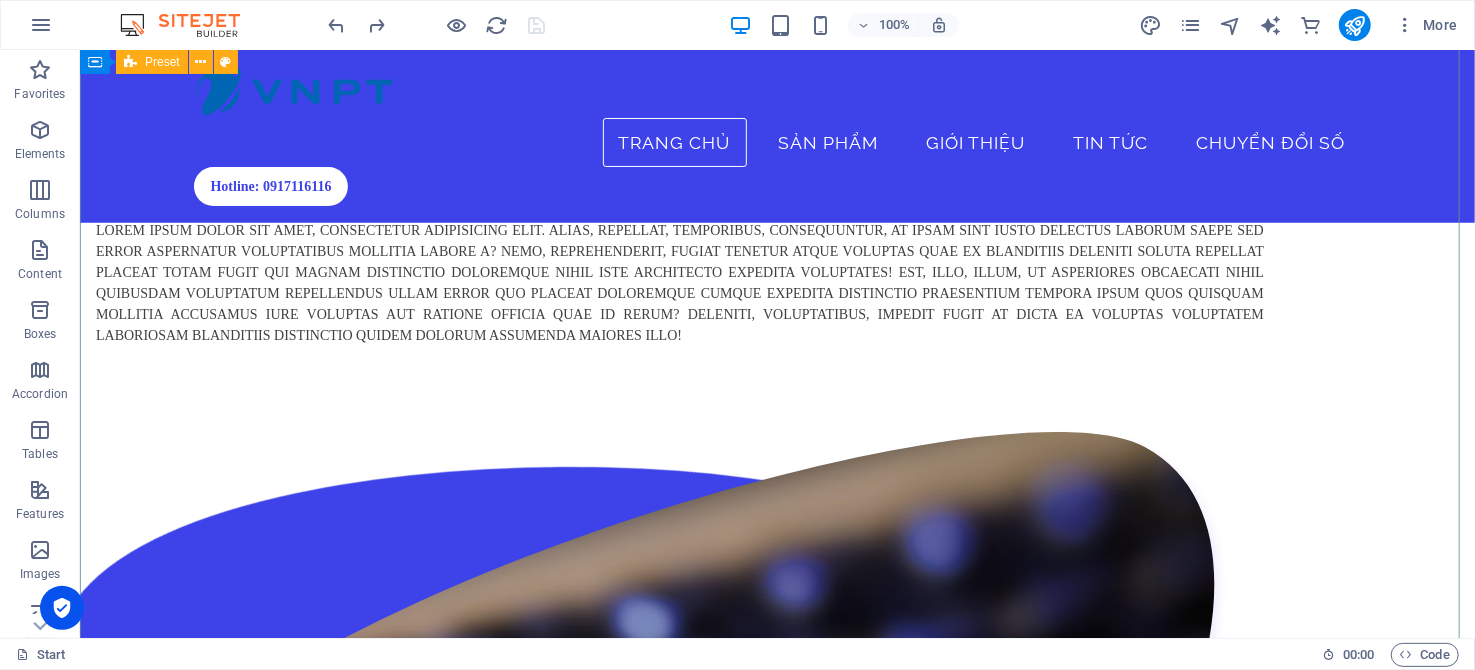 scroll, scrollTop: 3399, scrollLeft: 0, axis: vertical 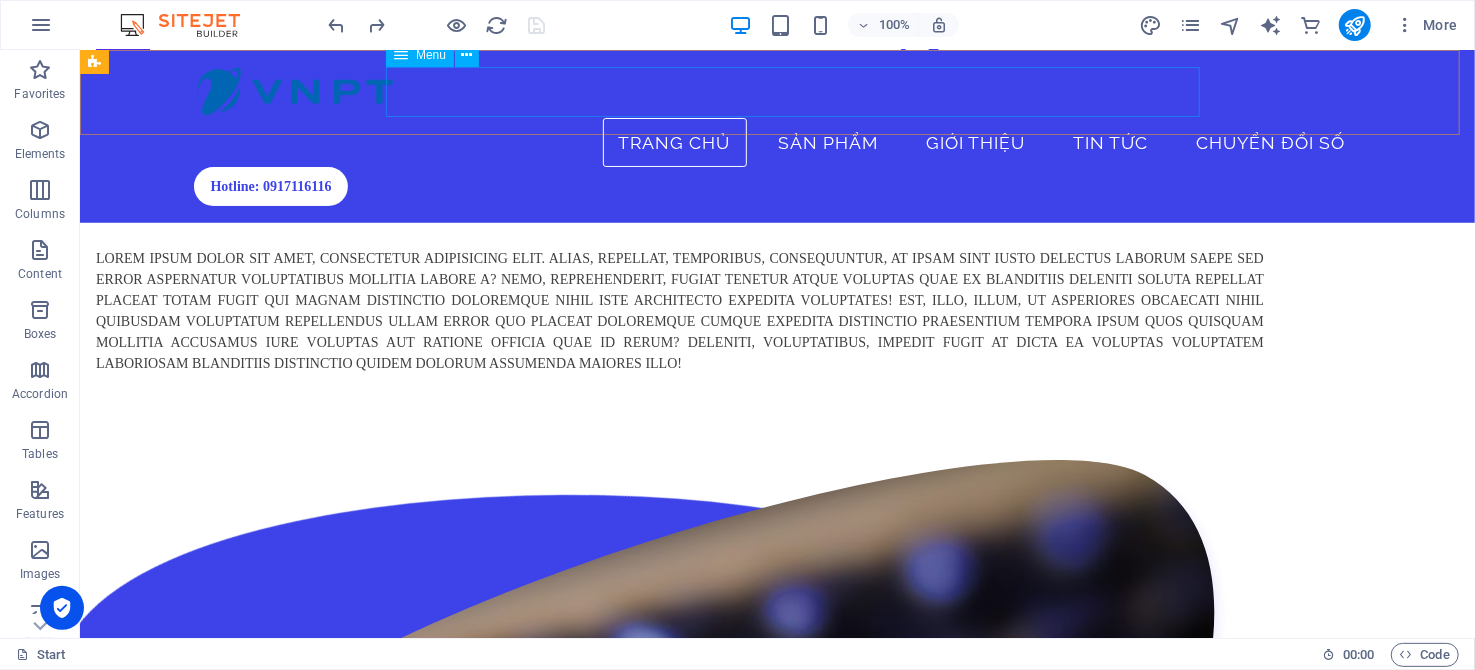 click on "Trang chủ Sản phẩm Giới thiệu Tin tức Chuyển đổi số" at bounding box center [777, 142] 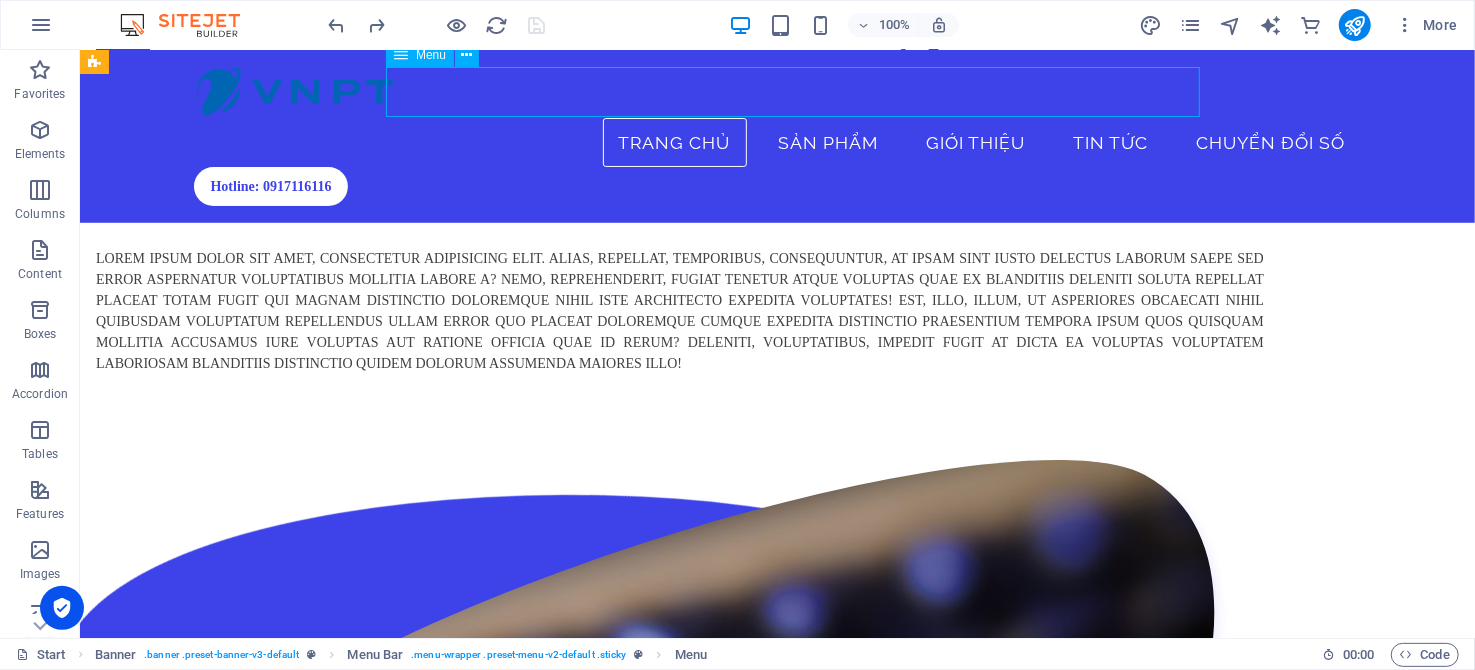 click on "Trang chủ Sản phẩm Giới thiệu Tin tức Chuyển đổi số" at bounding box center [777, 142] 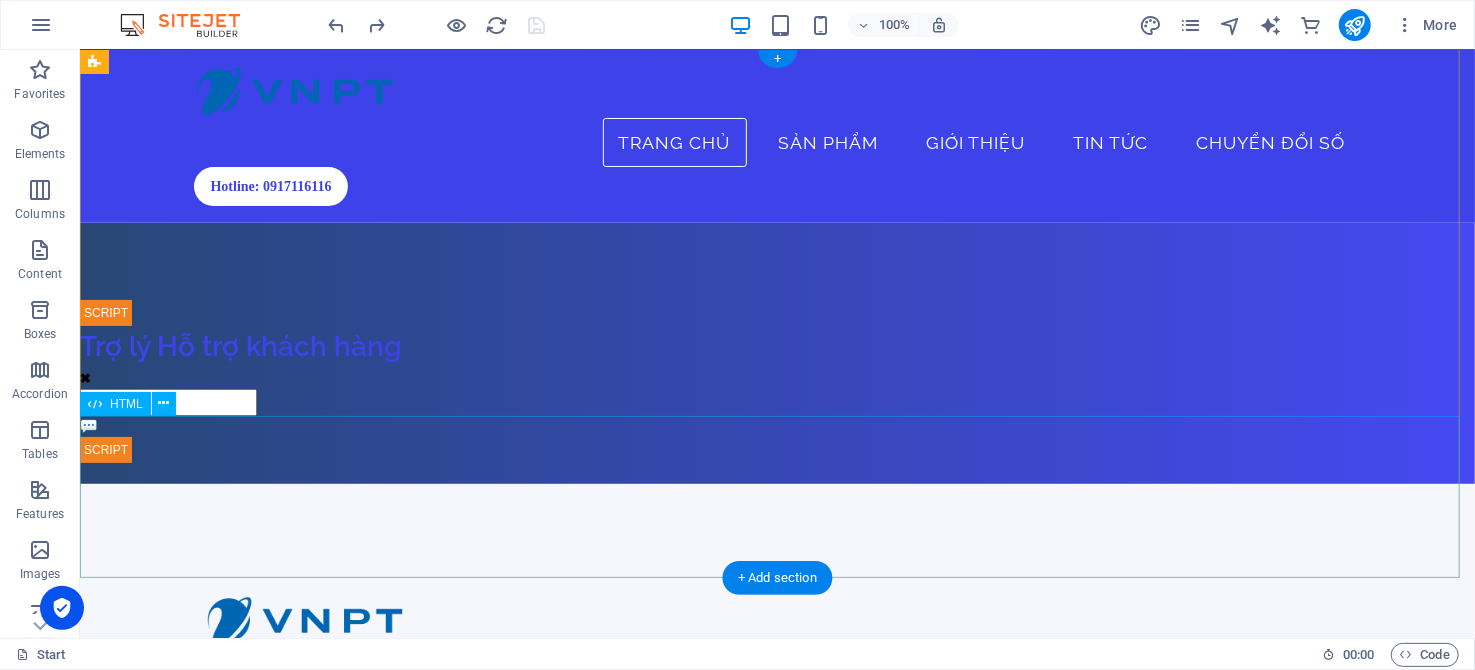 scroll, scrollTop: 0, scrollLeft: 0, axis: both 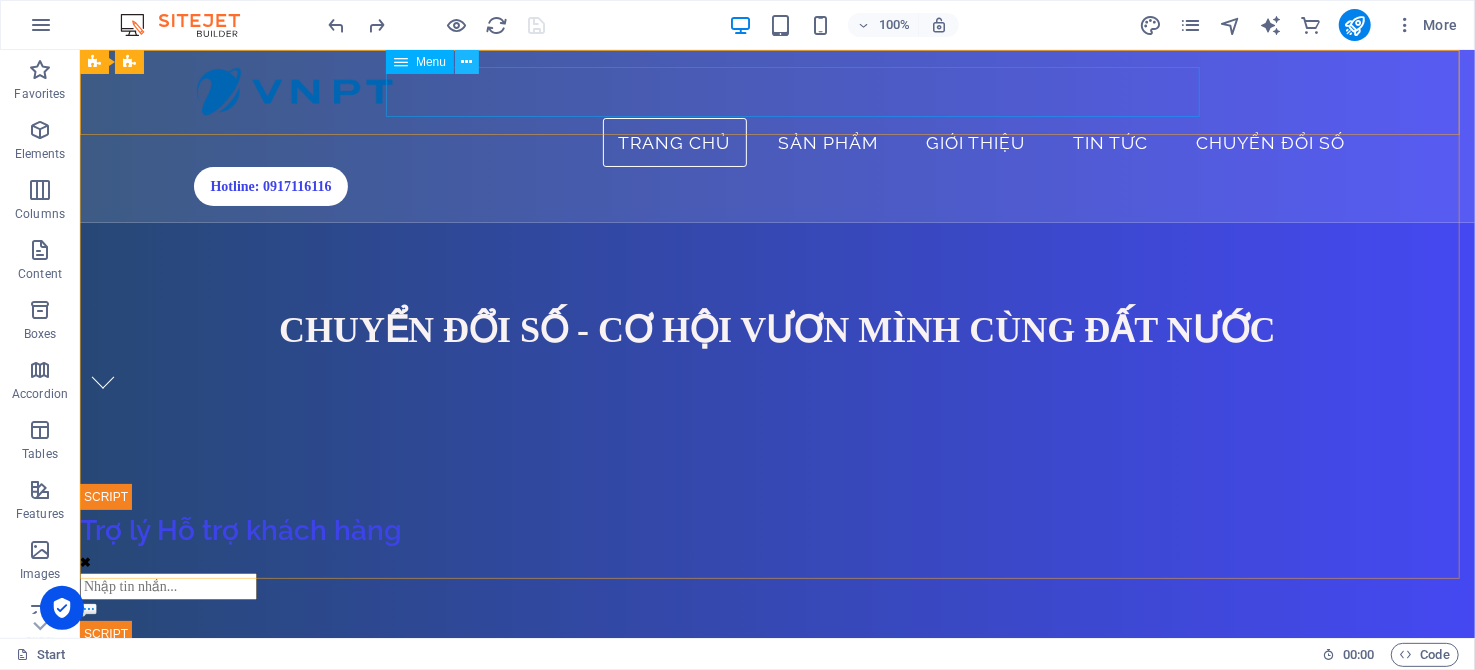 click at bounding box center (467, 62) 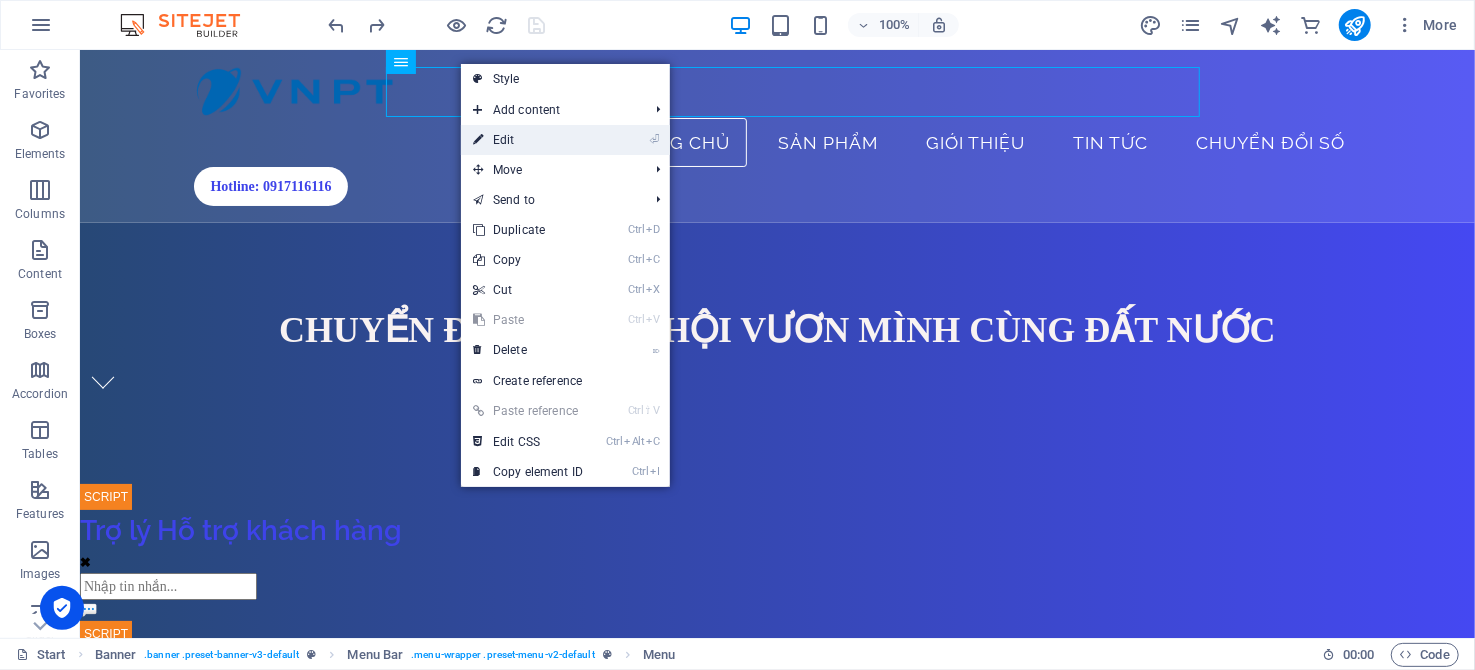 click on "⏎  Edit" at bounding box center (528, 140) 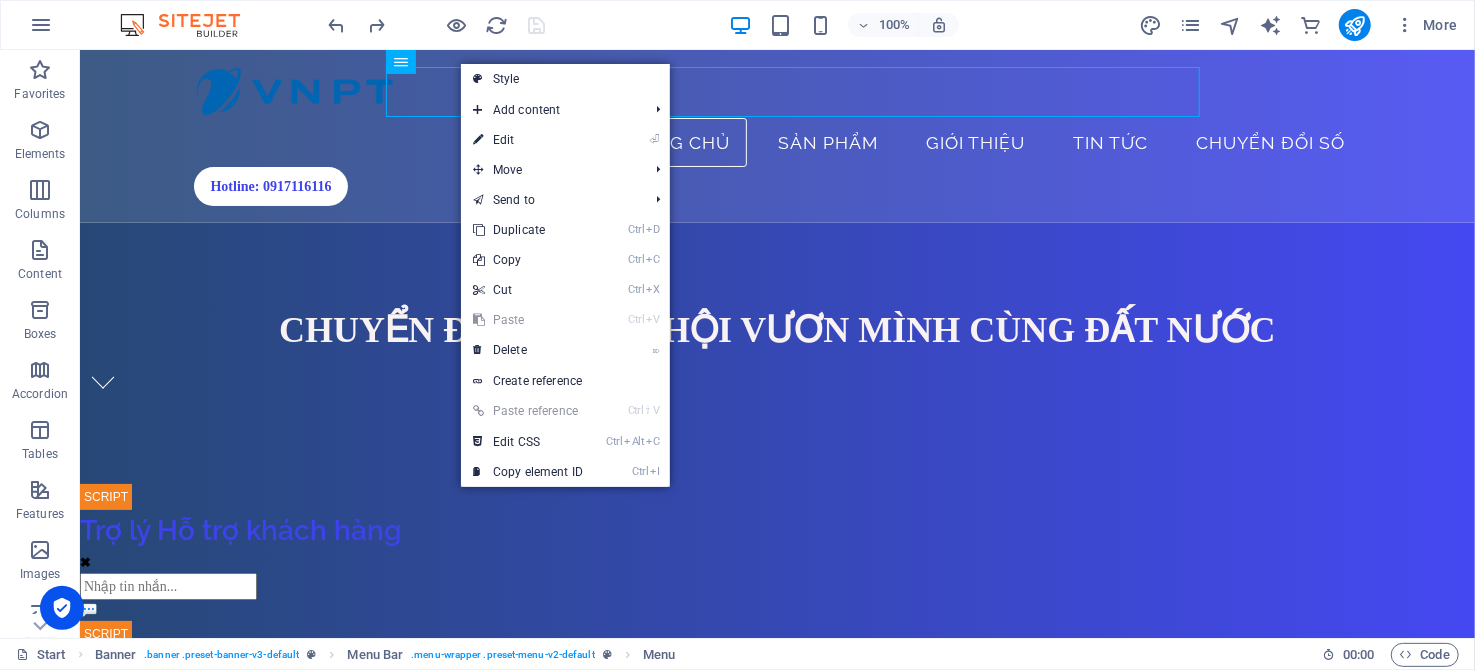 select 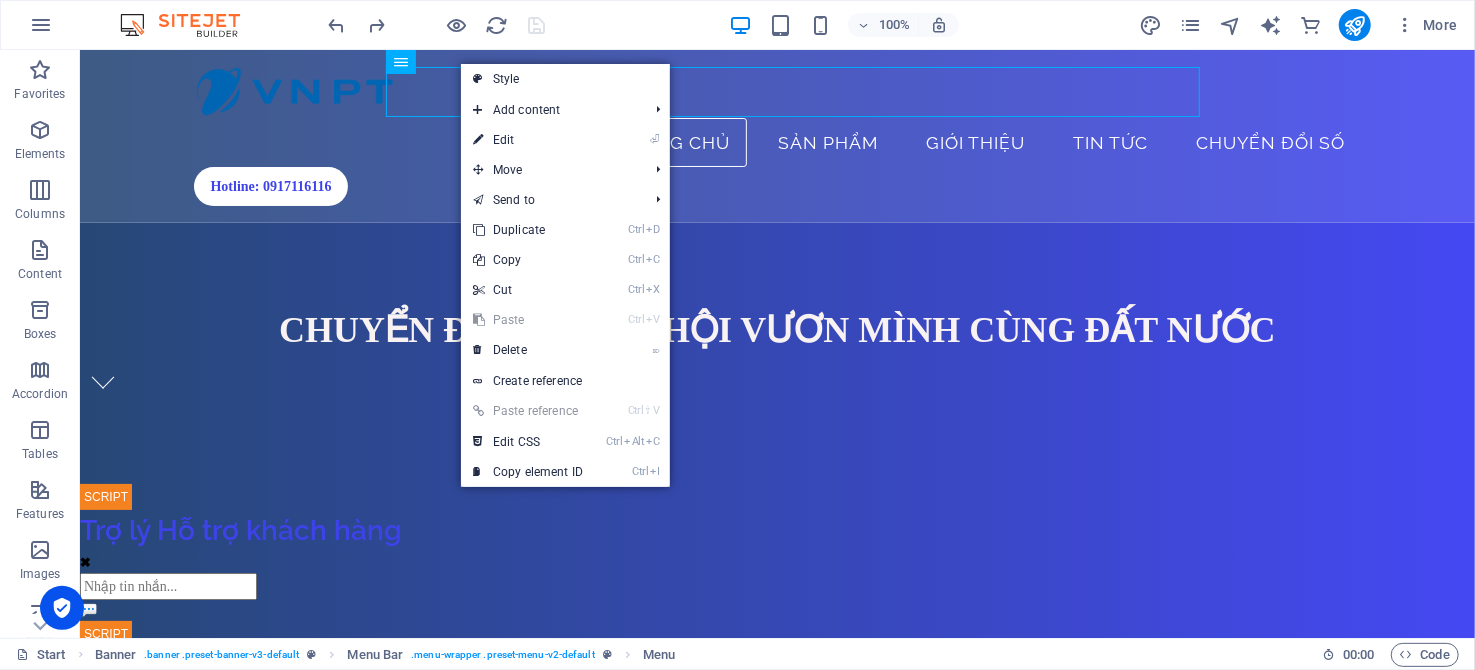 select 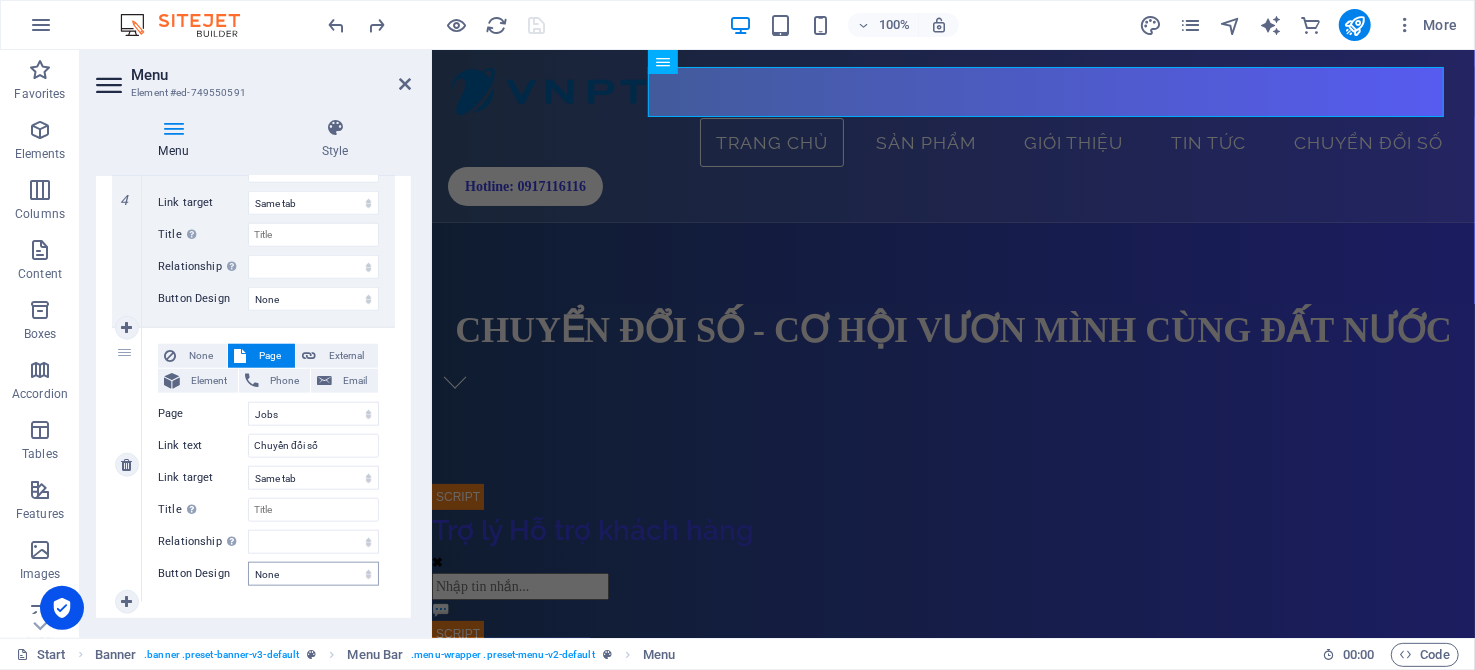 scroll, scrollTop: 1172, scrollLeft: 0, axis: vertical 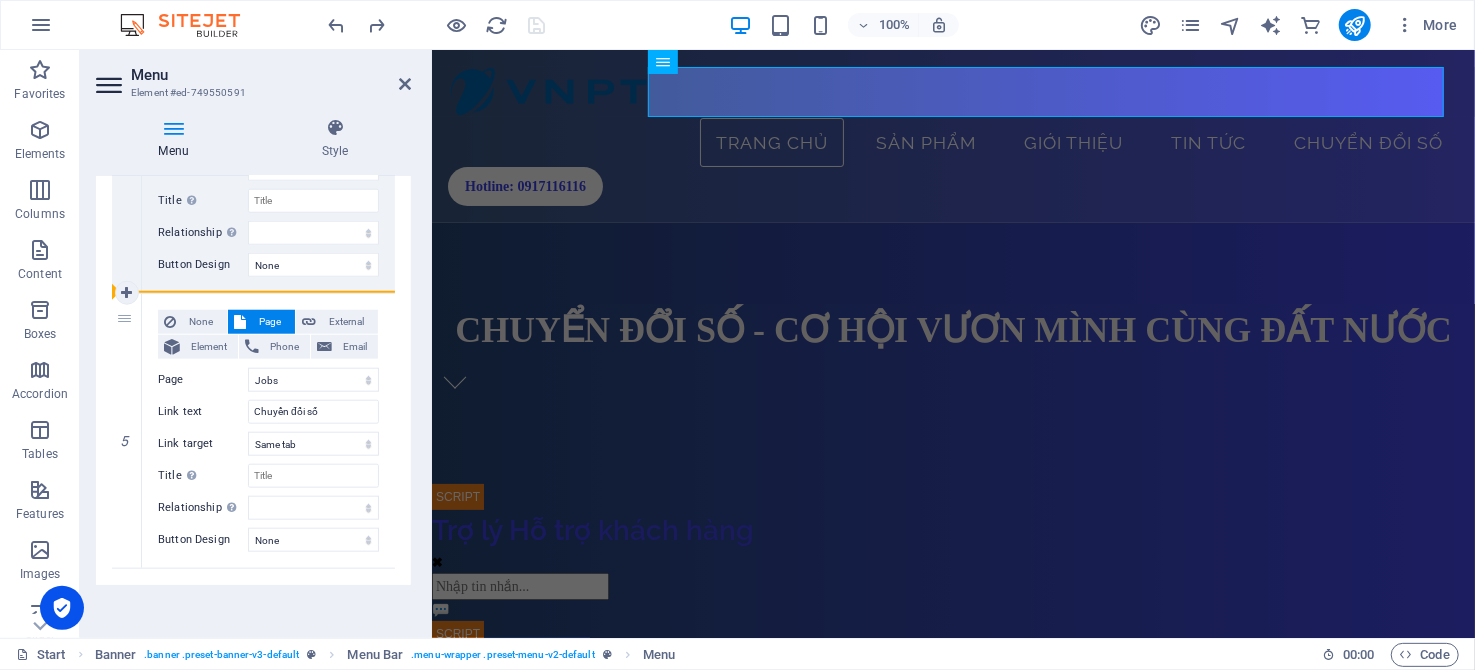 drag, startPoint x: 125, startPoint y: 322, endPoint x: 113, endPoint y: 201, distance: 121.59358 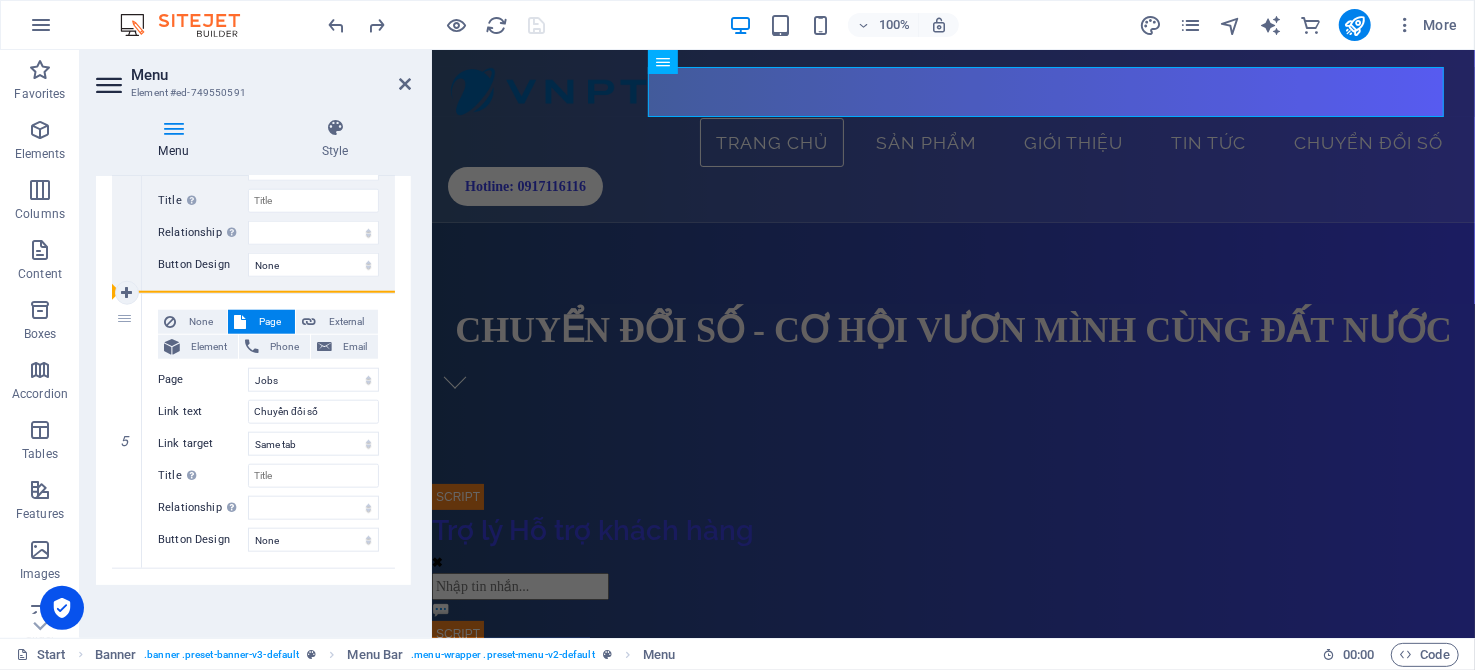 click on "1 None Page External Element Phone Email Page Start Portfolio Jobs Legal Notice Privacy Start Element
URL /en/14555640 Phone Email Link text Trang chủ Link target New tab Same tab Overlay Title Additional link description, should not be the same as the link text. The title is most often shown as a tooltip text when the mouse moves over the element. Leave empty if uncertain. Trang chủ Relationship Sets the  relationship of this link to the link target . For example, the value "nofollow" instructs search engines not to follow the link. Can be left empty. alternate author bookmark external help license next nofollow noreferrer noopener prev search tag Button Design None Default Primary Secondary 2 None Page External Element Phone Email Page Start Portfolio Jobs Legal Notice Privacy Start Element
URL Phone Email Link text Sản phẩm Link target New tab Same tab Overlay Title Relationship Sets the  relationship of this link to the link target alternate author 3" at bounding box center (253, -119) 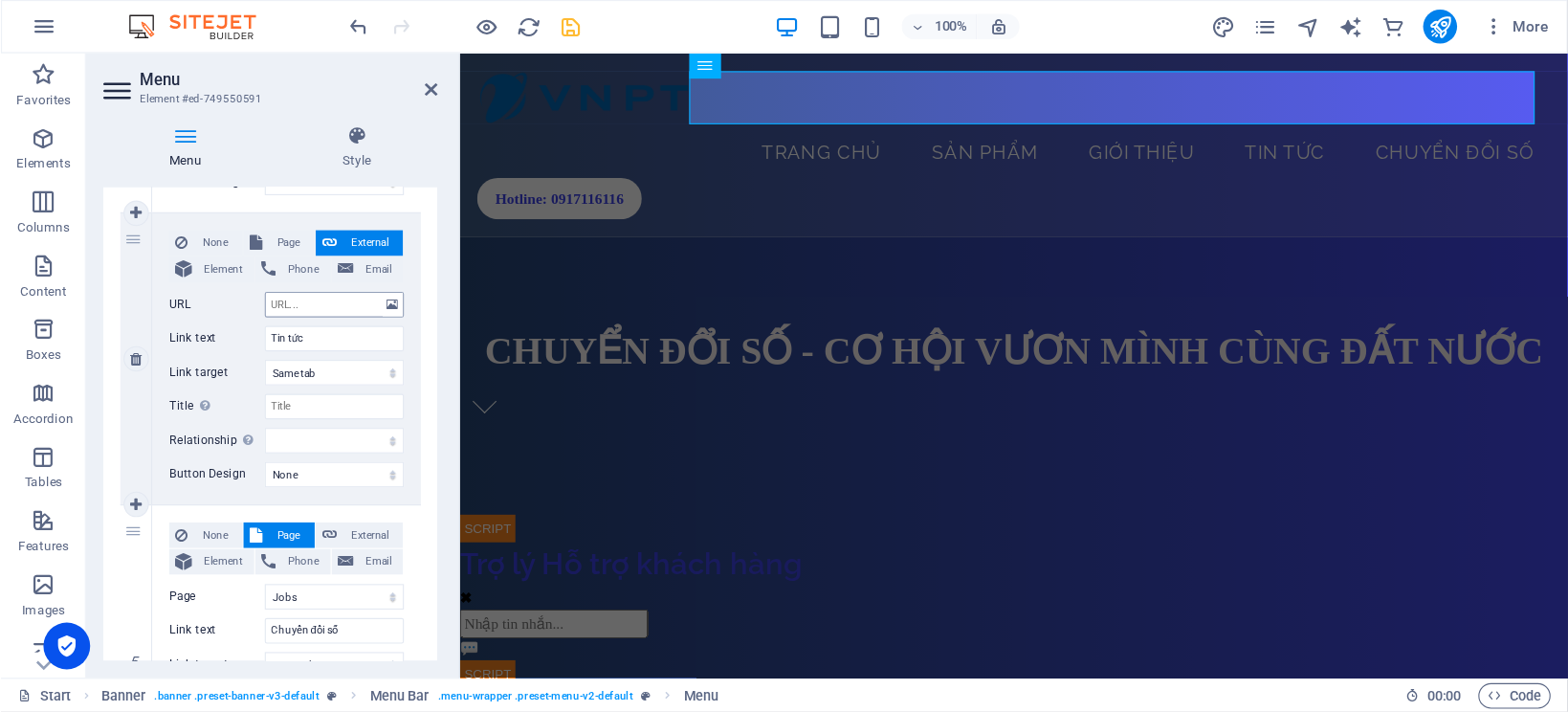 scroll, scrollTop: 931, scrollLeft: 0, axis: vertical 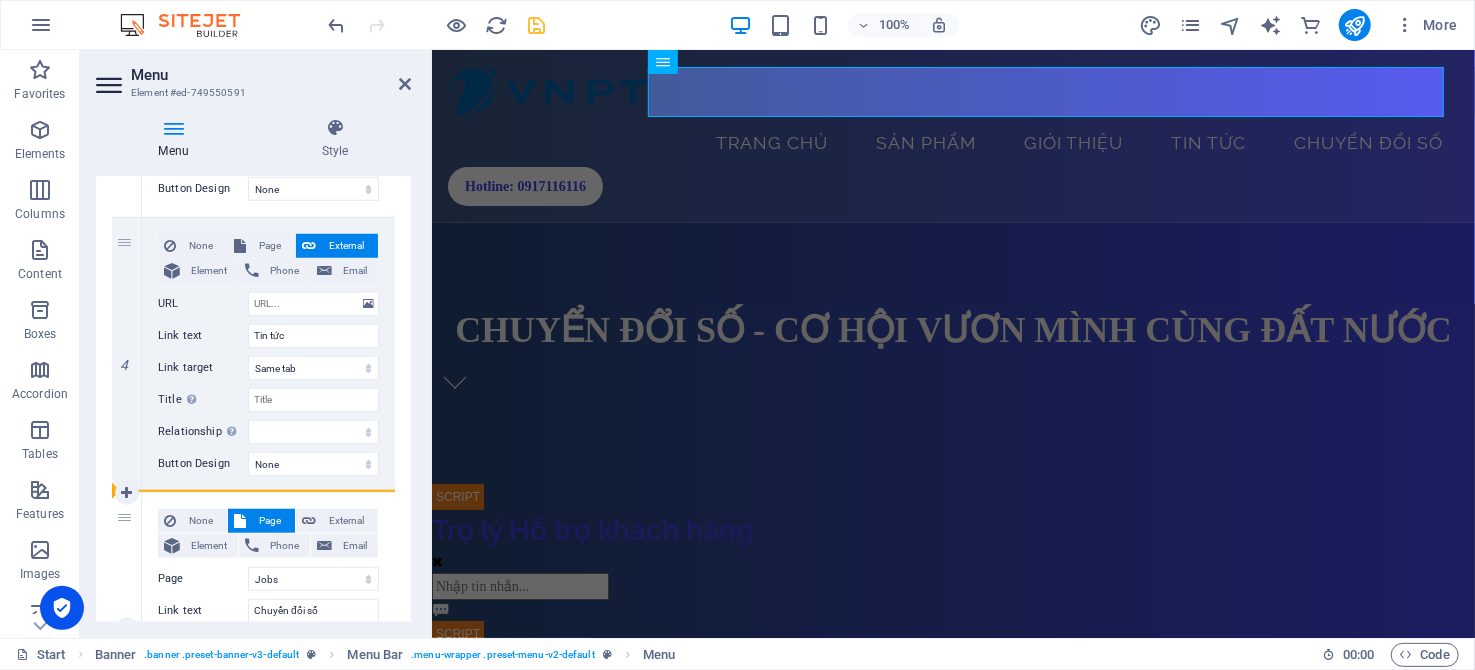 drag, startPoint x: 129, startPoint y: 242, endPoint x: 121, endPoint y: 583, distance: 341.09384 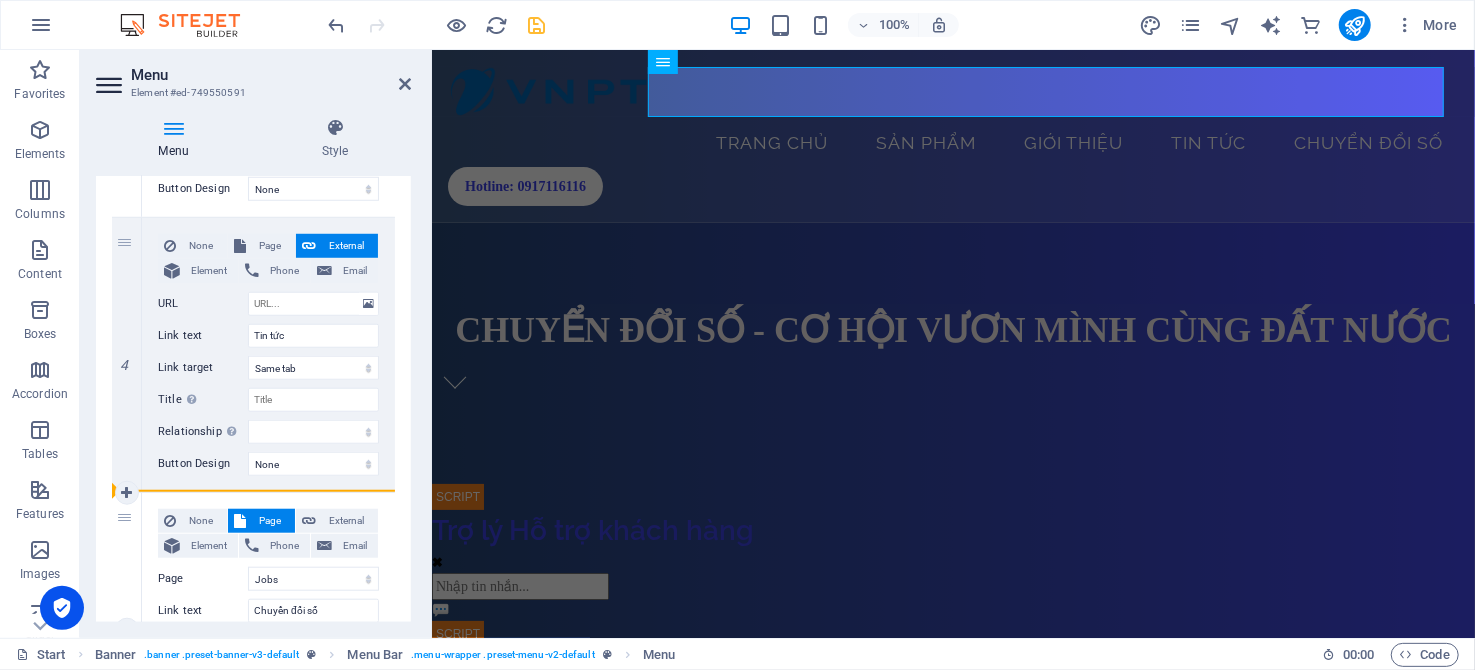 click on "1 None Page External Element Phone Email Page Start Portfolio Jobs Legal Notice Privacy Start Element
URL /en/14555640 Phone Email Link text Trang chủ Link target New tab Same tab Overlay Title Additional link description, should not be the same as the link text. The title is most often shown as a tooltip text when the mouse moves over the element. Leave empty if uncertain. Trang chủ Relationship Sets the  relationship of this link to the link target . For example, the value "nofollow" instructs search engines not to follow the link. Can be left empty. alternate author bookmark external help license next nofollow noreferrer noopener prev search tag Button Design None Default Primary Secondary 2 None Page External Element Phone Email Page Start Portfolio Jobs Legal Notice Privacy Start Element
URL Phone Email Link text Sản phẩm Link target New tab Same tab Overlay Title Relationship Sets the  relationship of this link to the link target alternate author 3" at bounding box center (253, 80) 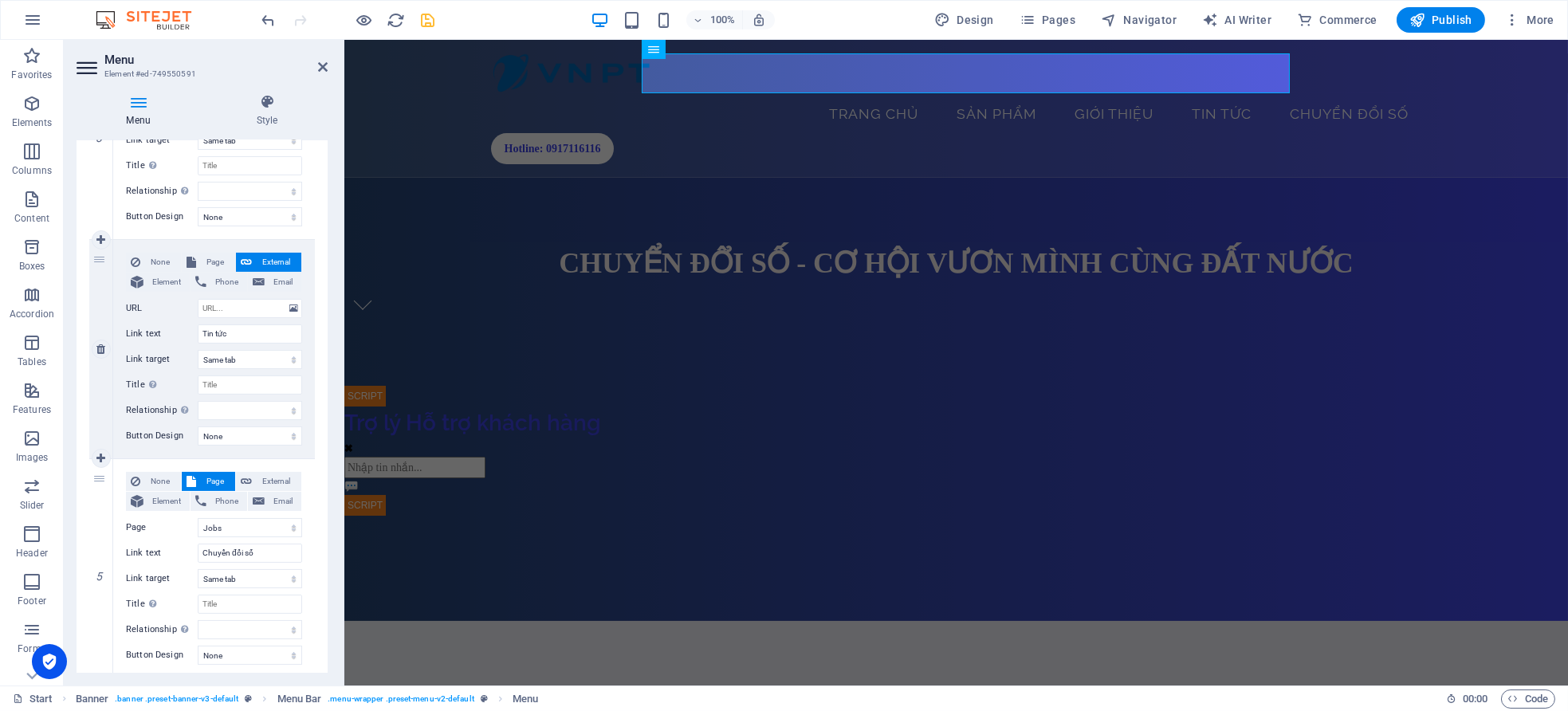 scroll, scrollTop: 758, scrollLeft: 0, axis: vertical 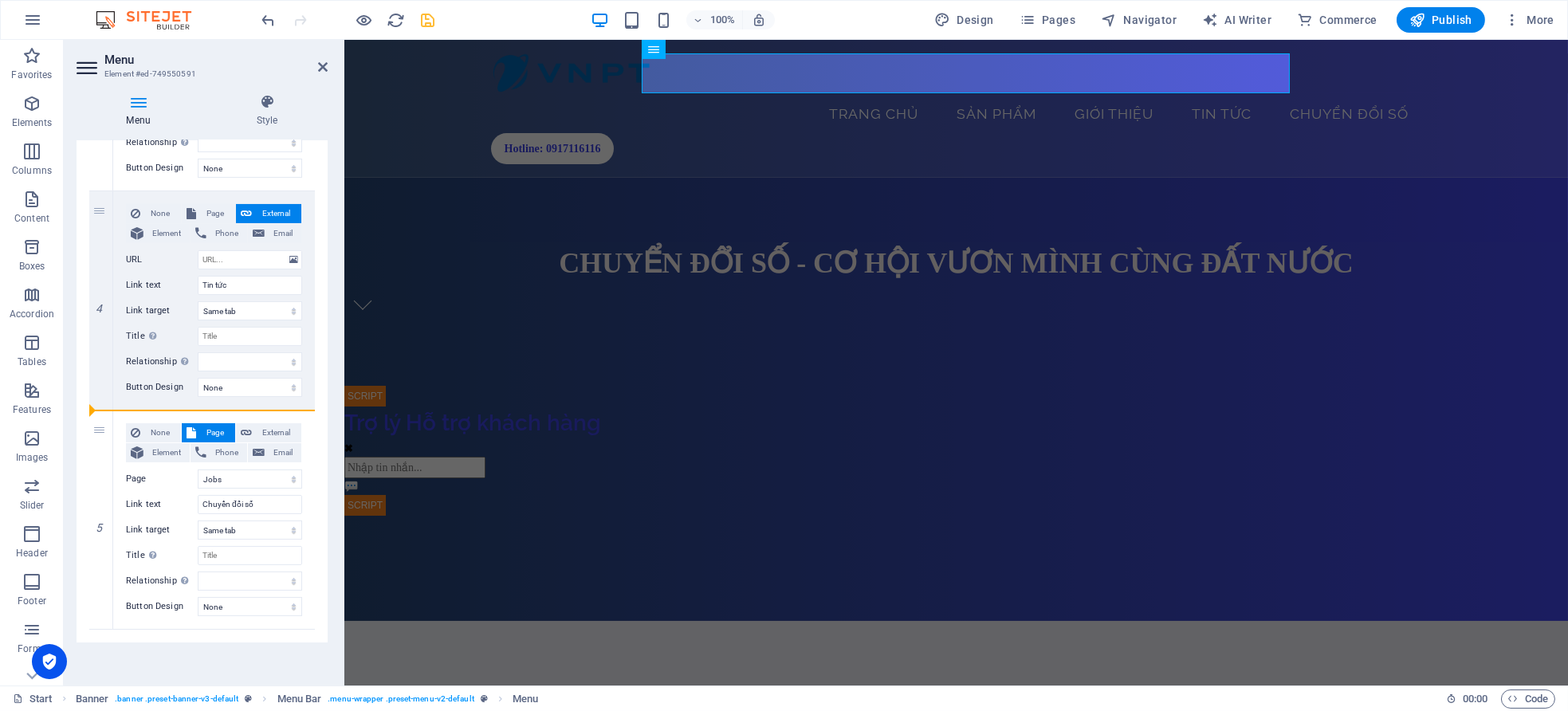 drag, startPoint x: 98, startPoint y: 206, endPoint x: 289, endPoint y: 640, distance: 474.1698 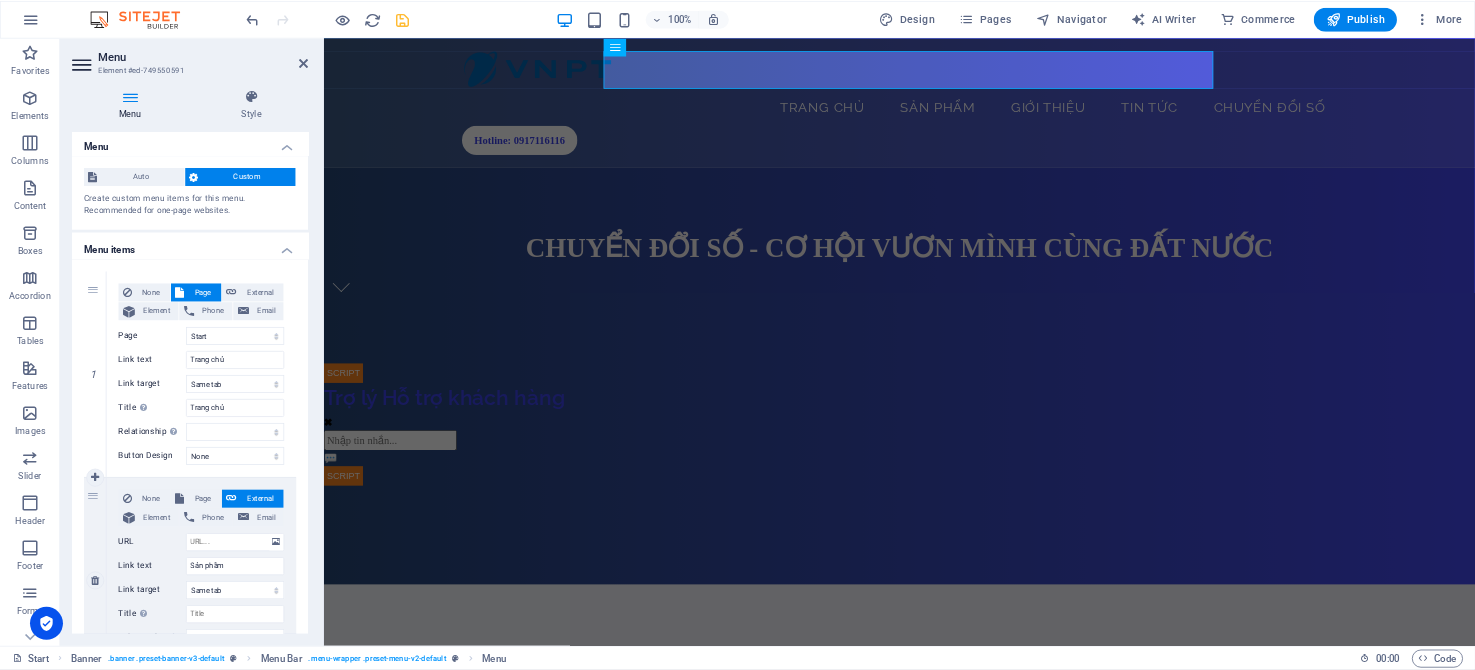 scroll, scrollTop: 0, scrollLeft: 0, axis: both 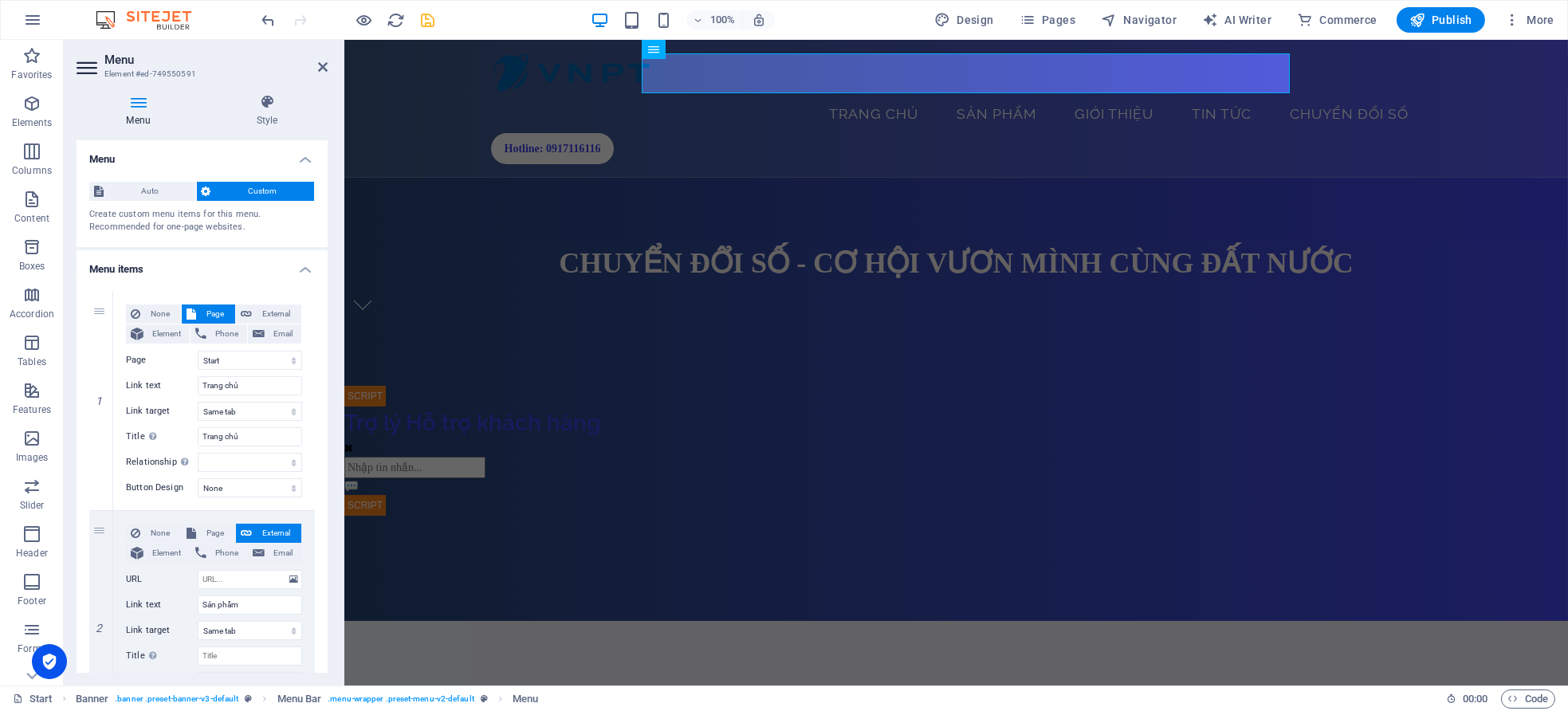 click at bounding box center (138, 102) 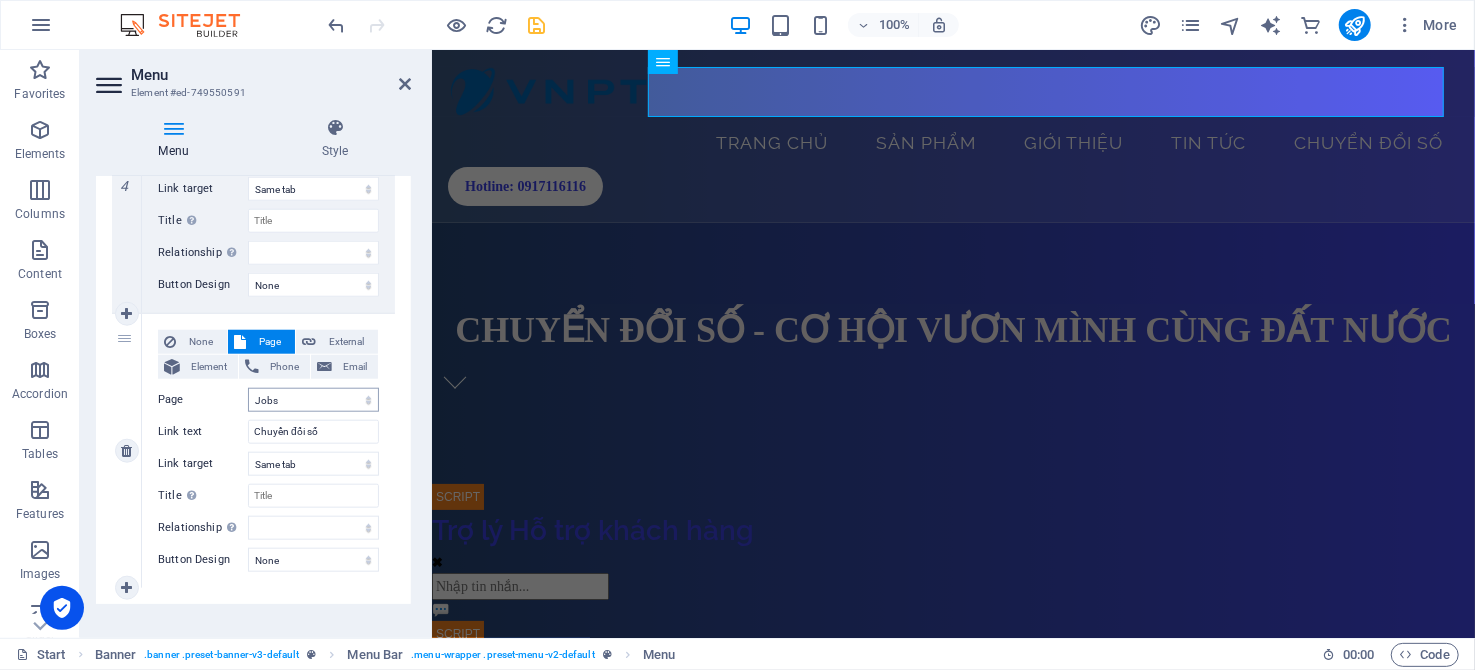 scroll, scrollTop: 1172, scrollLeft: 0, axis: vertical 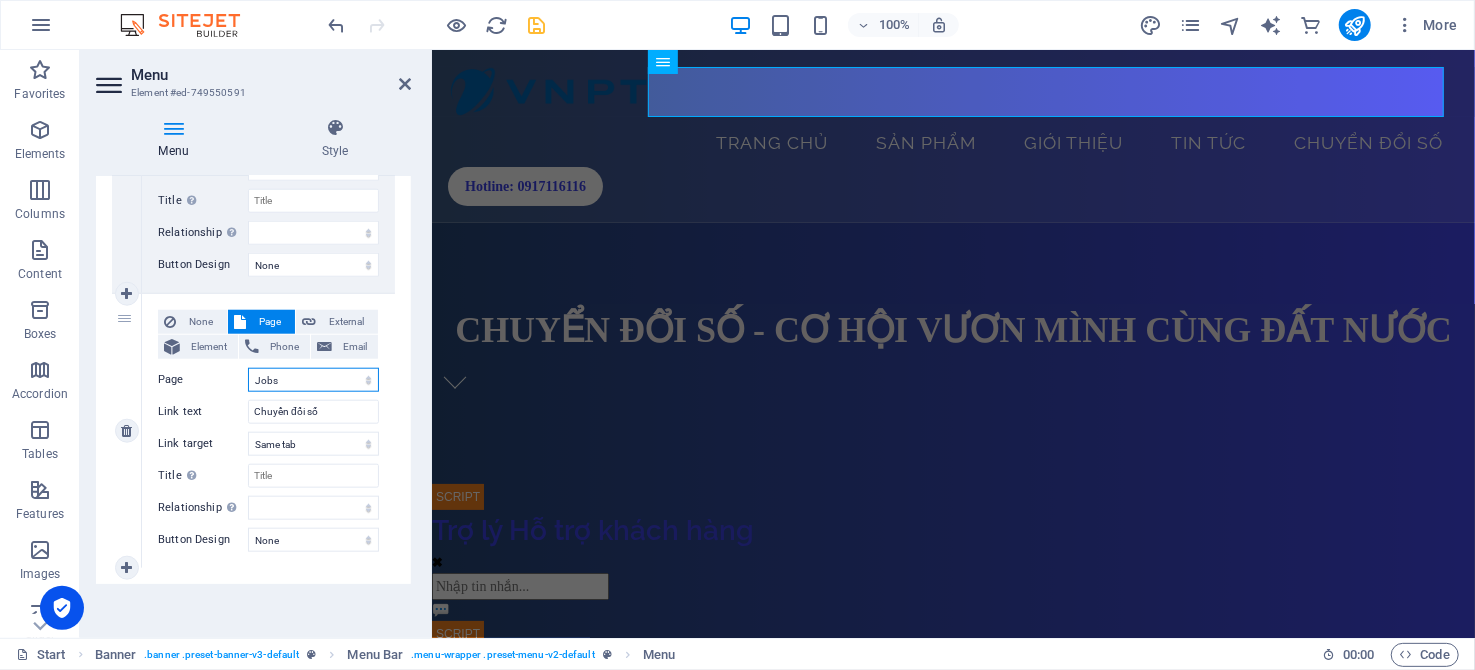 click on "Start Portfolio Jobs Legal Notice Privacy Start" at bounding box center [313, 380] 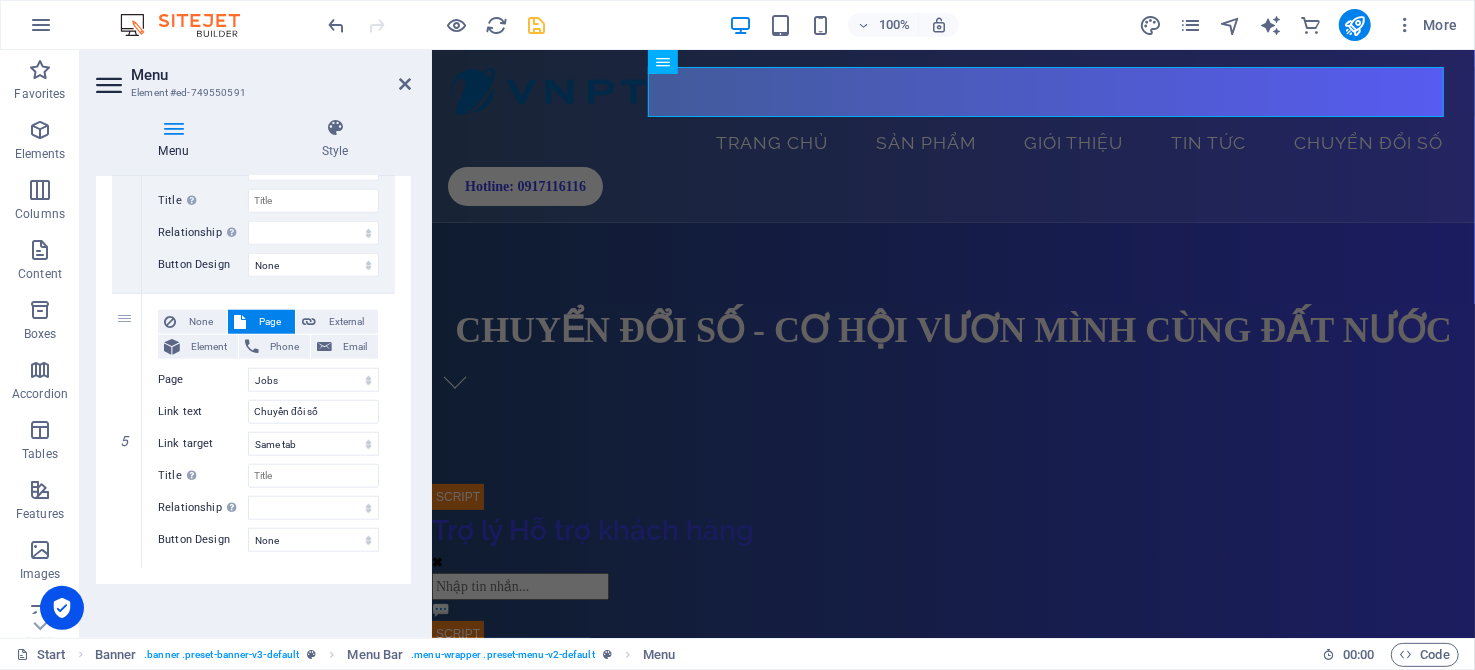click on "1 None Page External Element Phone Email Page Start Portfolio Jobs Legal Notice Privacy Start Element
URL /en/14555640 Phone Email Link text Trang chủ Link target New tab Same tab Overlay Title Additional link description, should not be the same as the link text. The title is most often shown as a tooltip text when the mouse moves over the element. Leave empty if uncertain. Trang chủ Relationship Sets the  relationship of this link to the link target . For example, the value "nofollow" instructs search engines not to follow the link. Can be left empty. alternate author bookmark external help license next nofollow noreferrer noopener prev search tag Button Design None Default Primary Secondary 2 None Page External Element Phone Email Page Start Portfolio Jobs Legal Notice Privacy Start Element
URL Phone Email Link text Sản phẩm Link target New tab Same tab Overlay Title Relationship Sets the  relationship of this link to the link target alternate author 3" at bounding box center [253, -119] 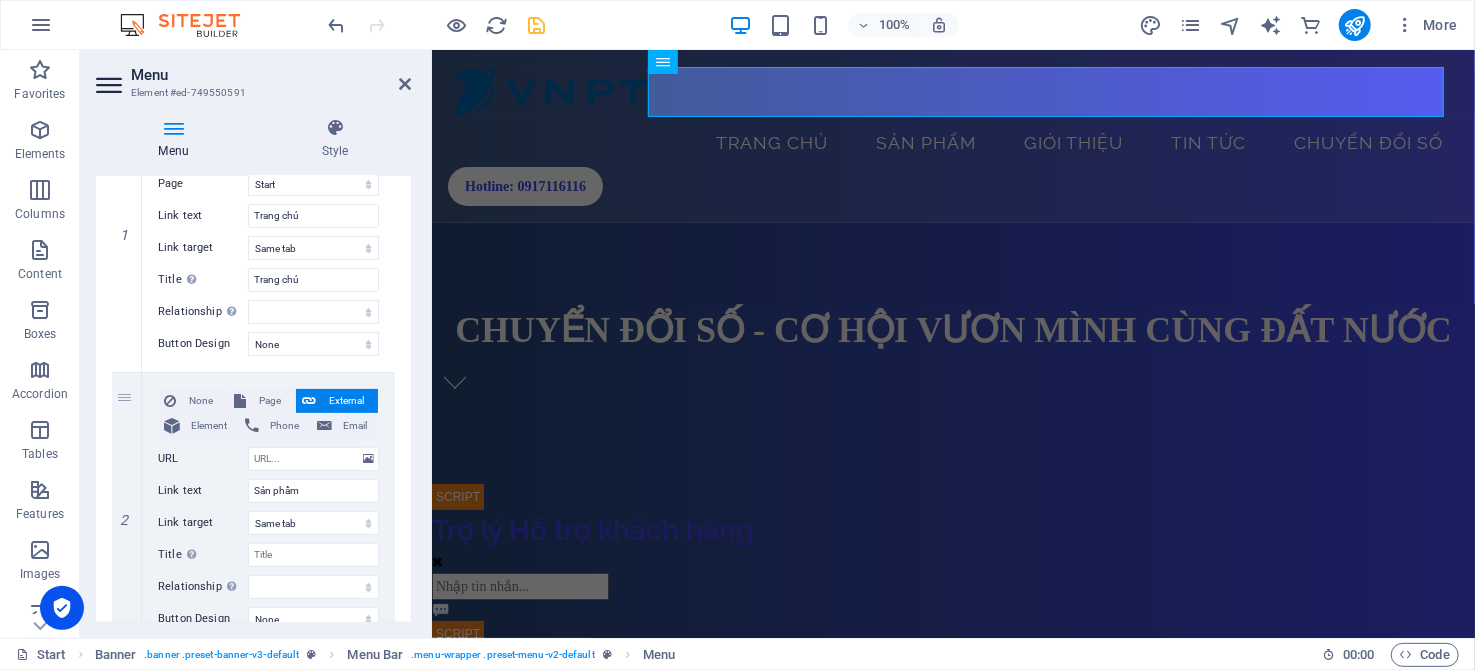 scroll, scrollTop: 199, scrollLeft: 0, axis: vertical 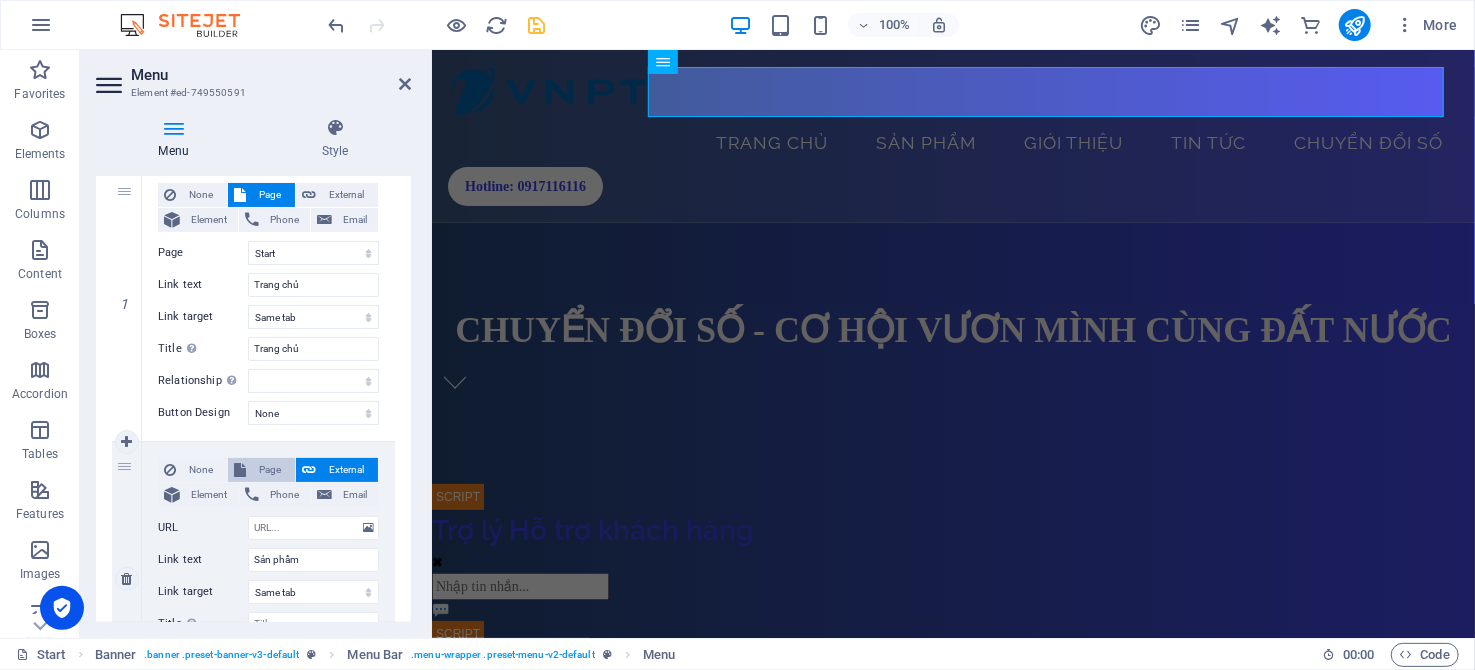 click on "Page" at bounding box center [270, 470] 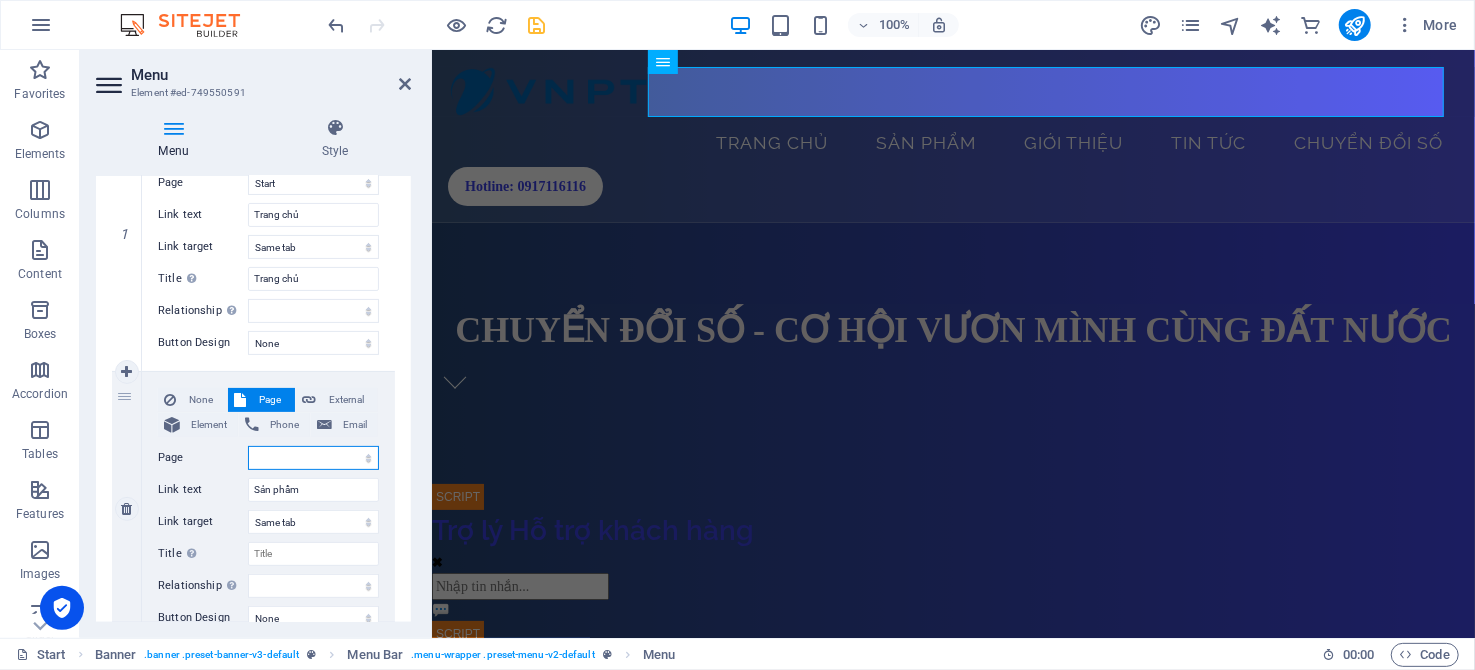 scroll, scrollTop: 300, scrollLeft: 0, axis: vertical 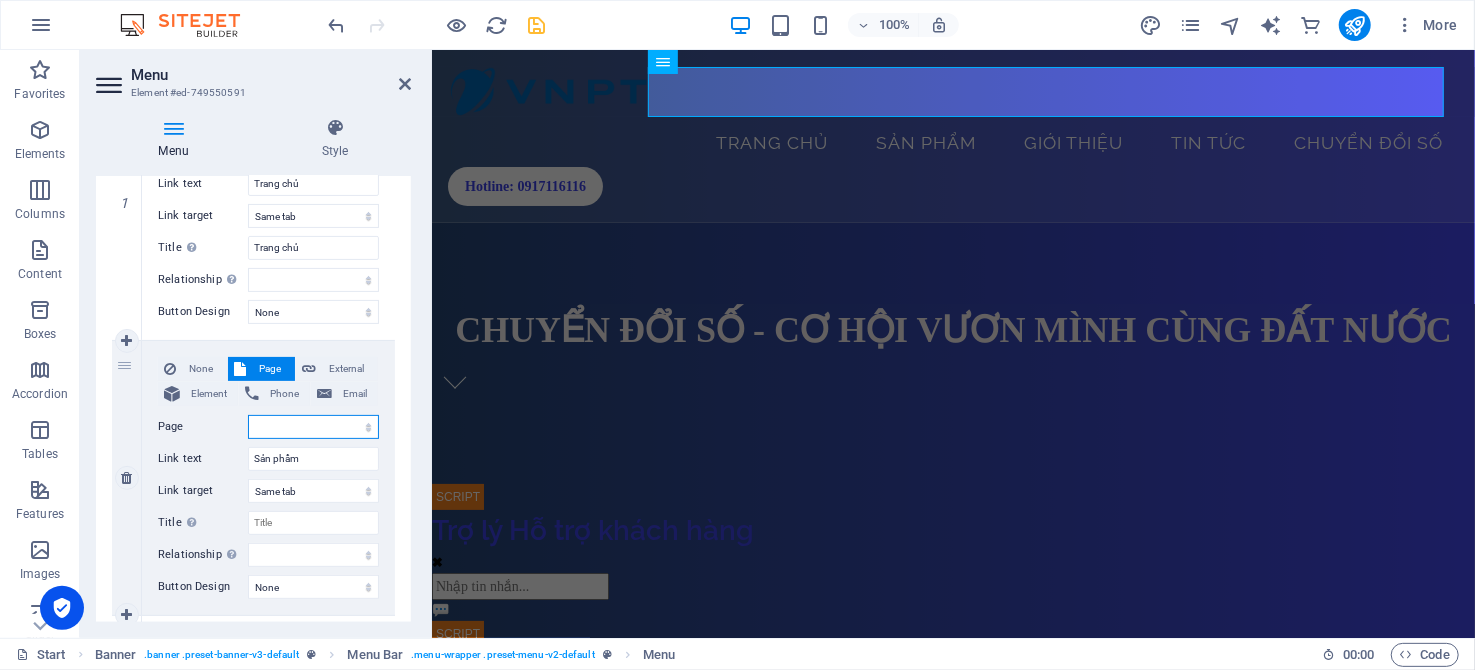 click on "Start Portfolio Jobs Legal Notice Privacy Start" at bounding box center [313, 427] 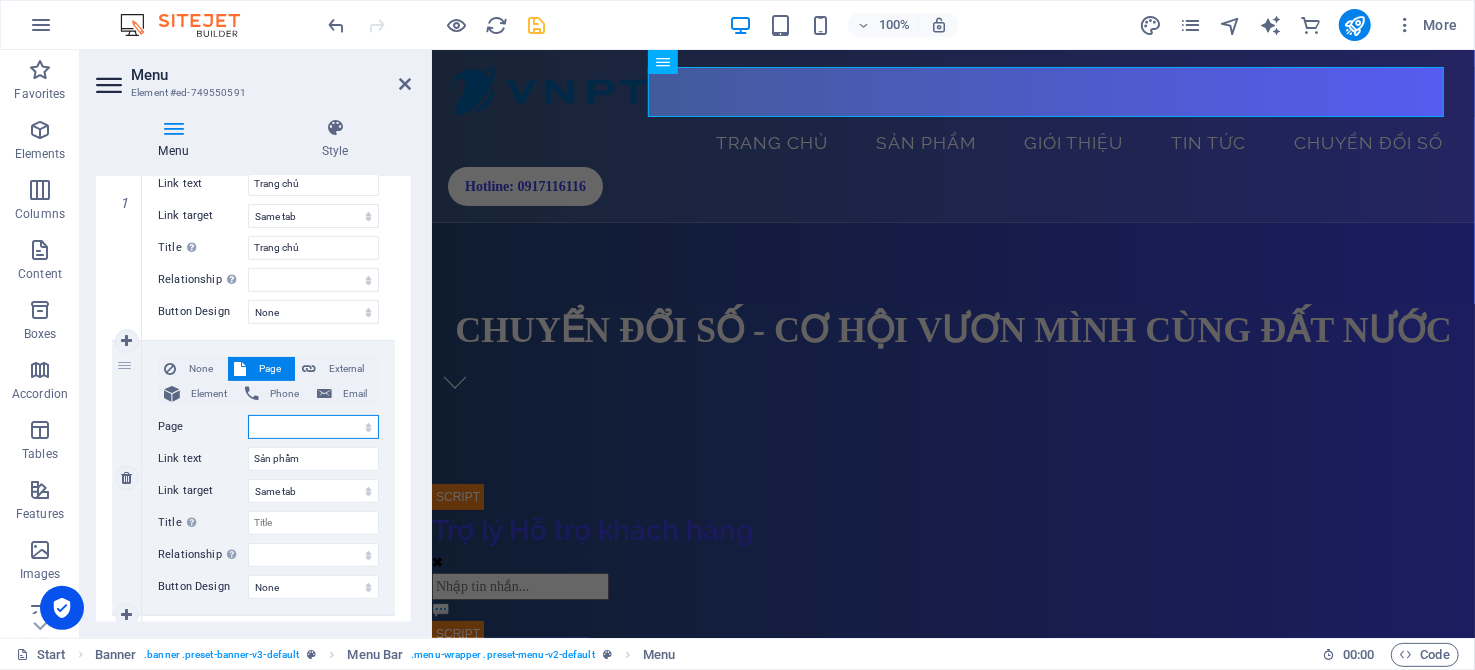 select on "2" 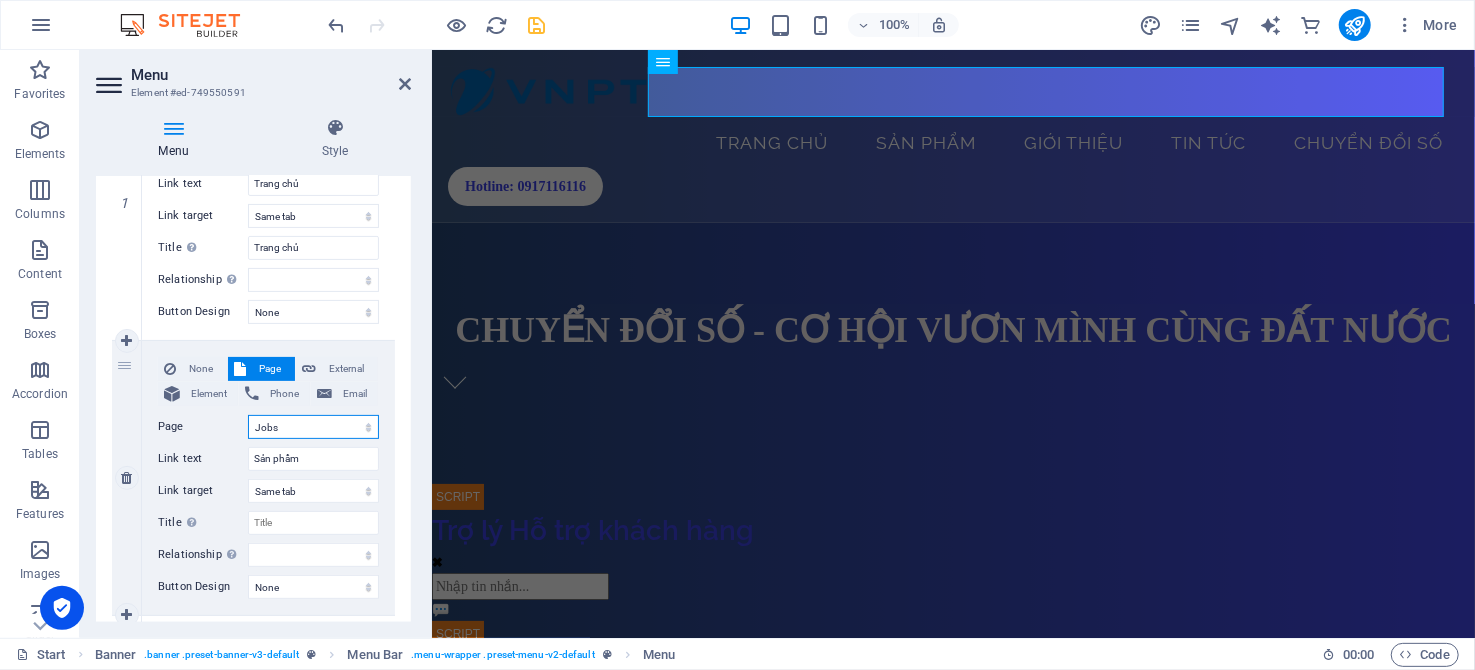 click on "Start Portfolio Jobs Legal Notice Privacy Start" at bounding box center (313, 427) 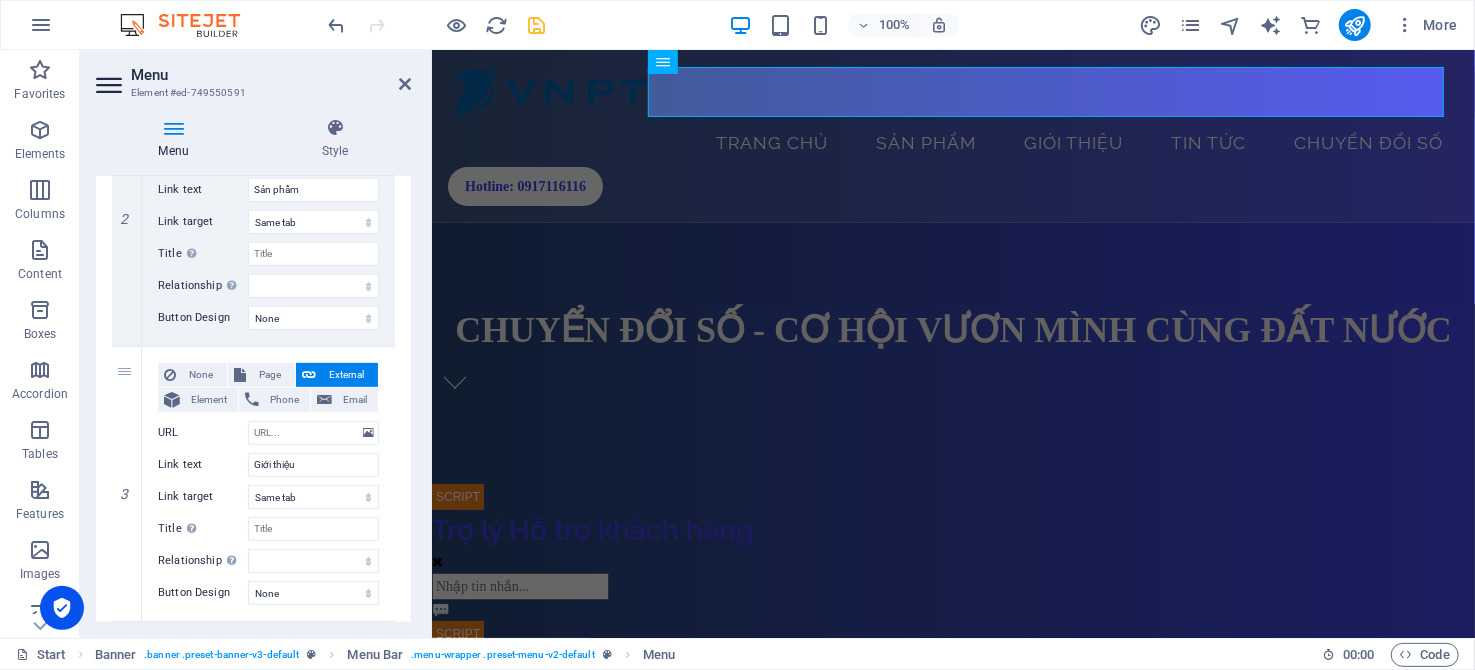 scroll, scrollTop: 599, scrollLeft: 0, axis: vertical 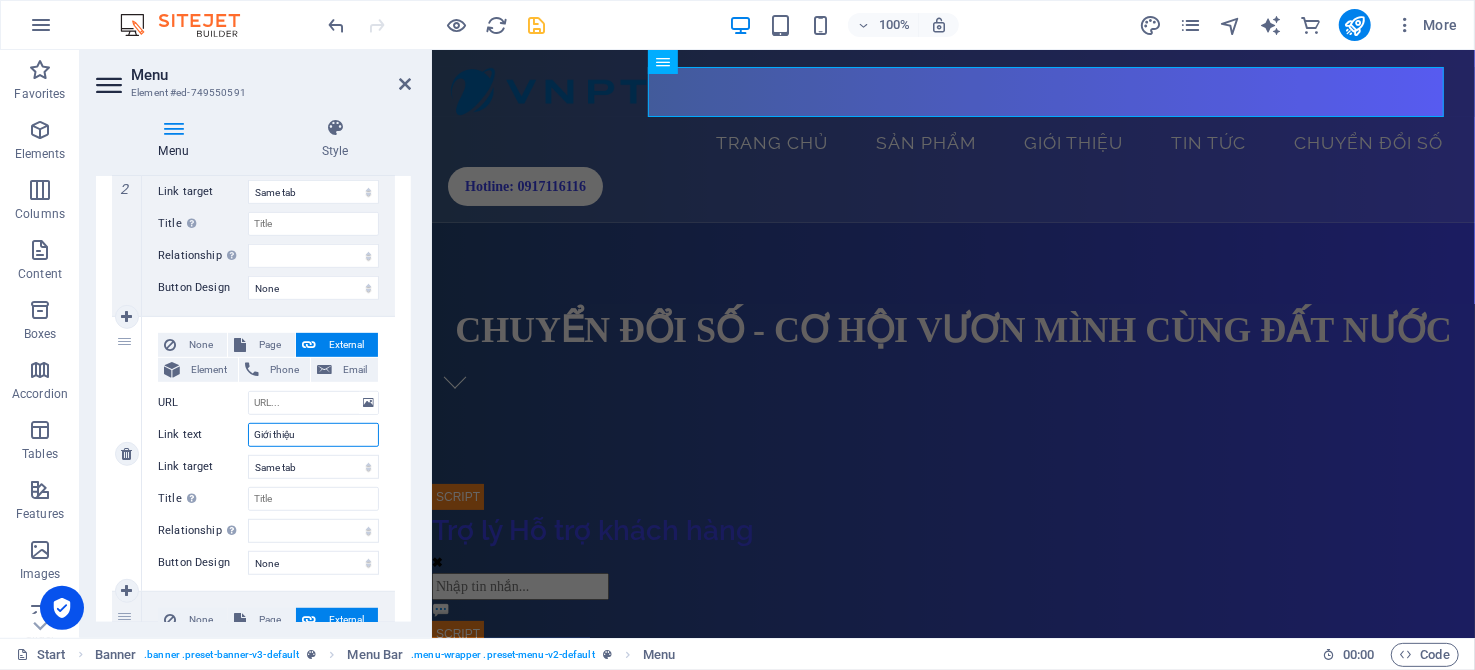 drag, startPoint x: 322, startPoint y: 430, endPoint x: 248, endPoint y: 431, distance: 74.00676 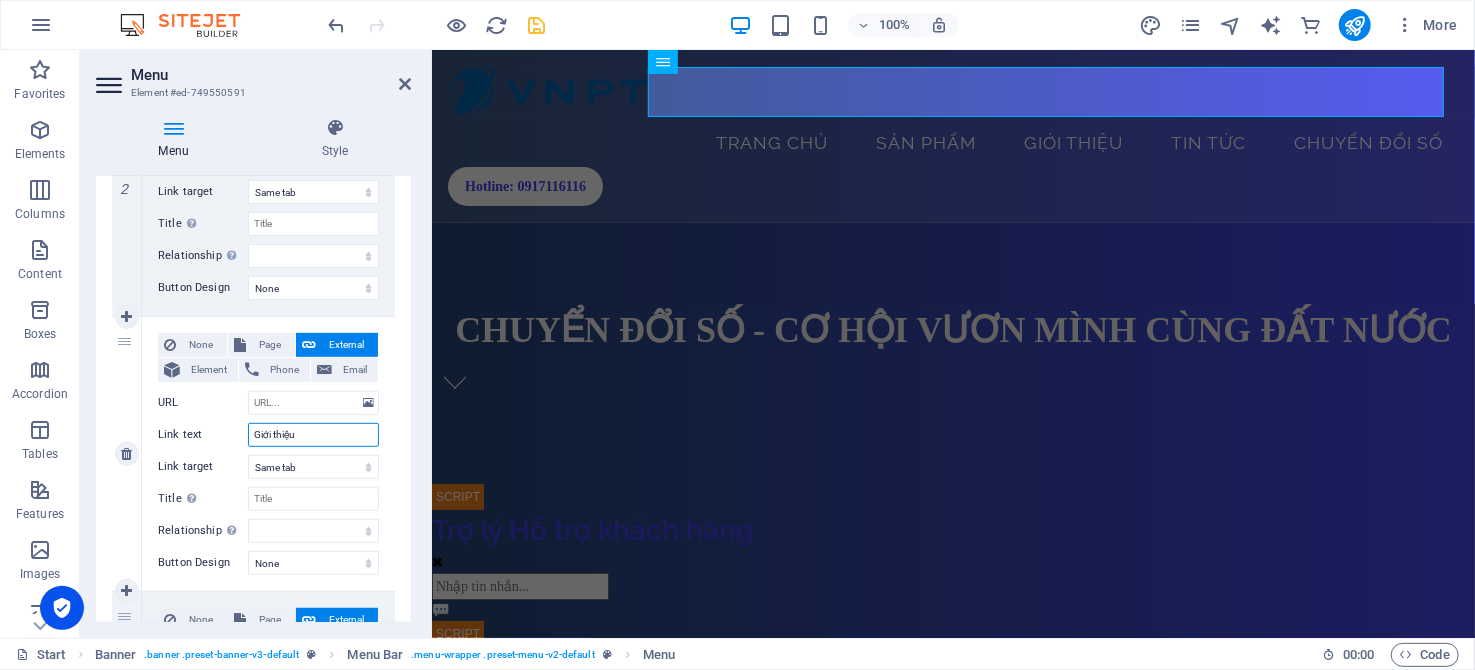 click on "Link text Giới thiệu" at bounding box center (268, 435) 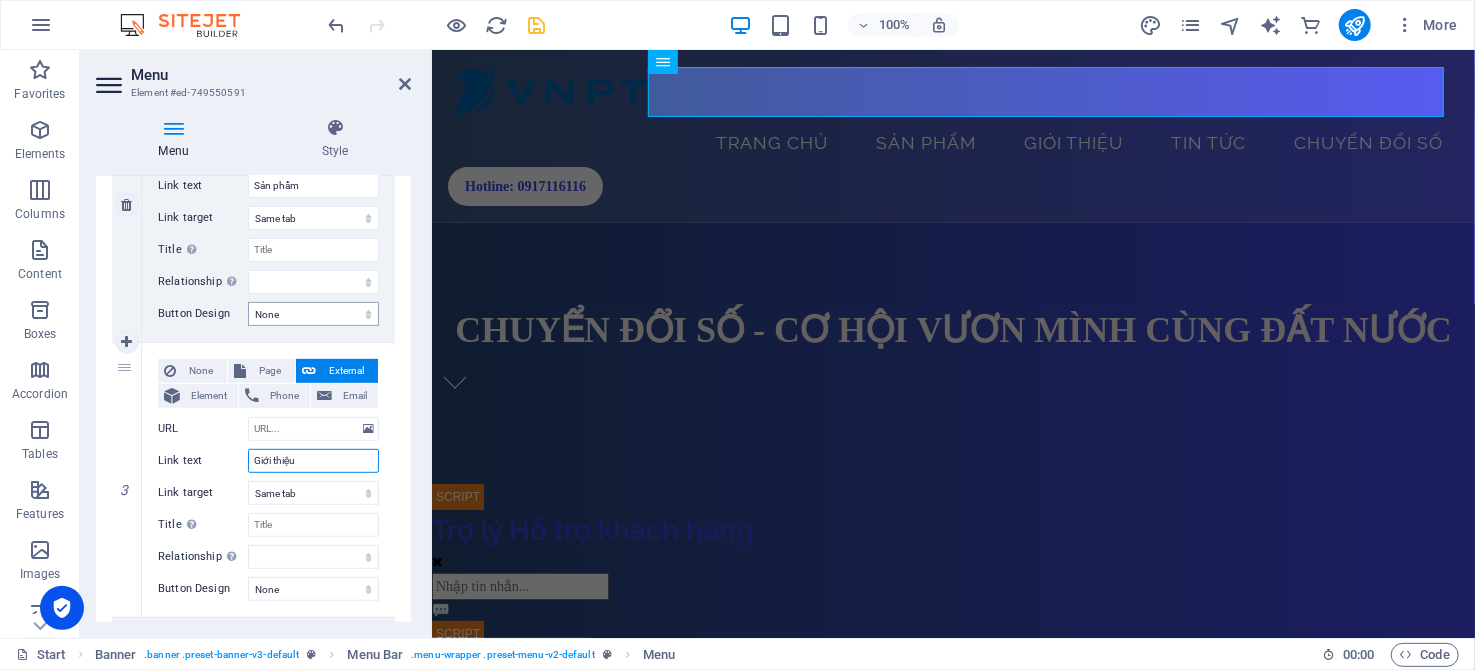 scroll, scrollTop: 599, scrollLeft: 0, axis: vertical 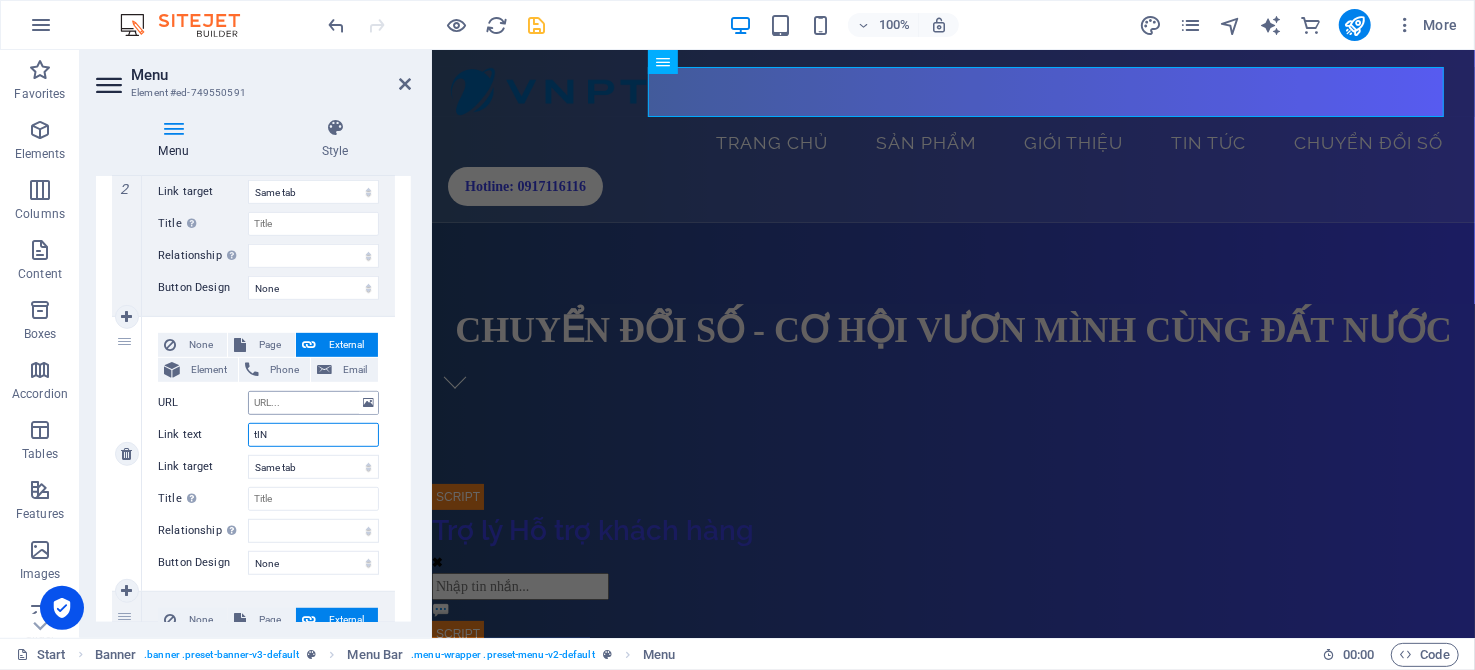 type on "tIN T" 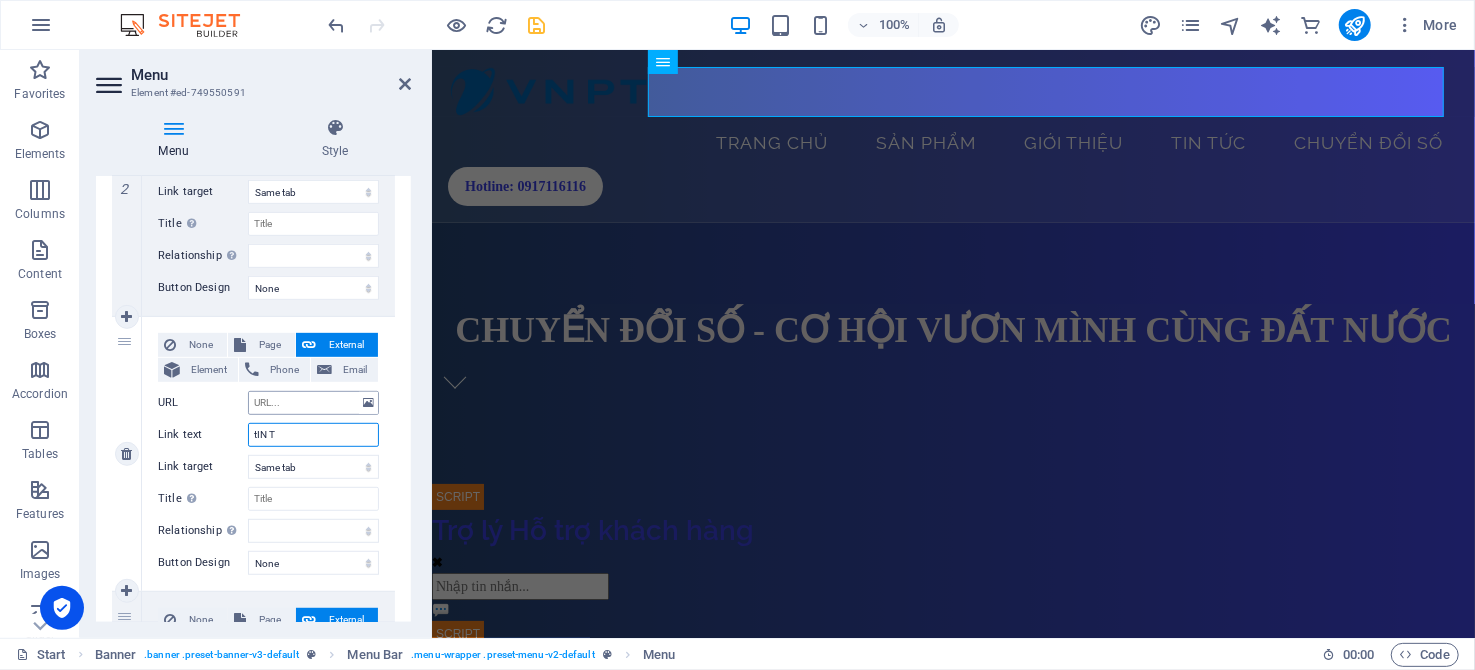 select 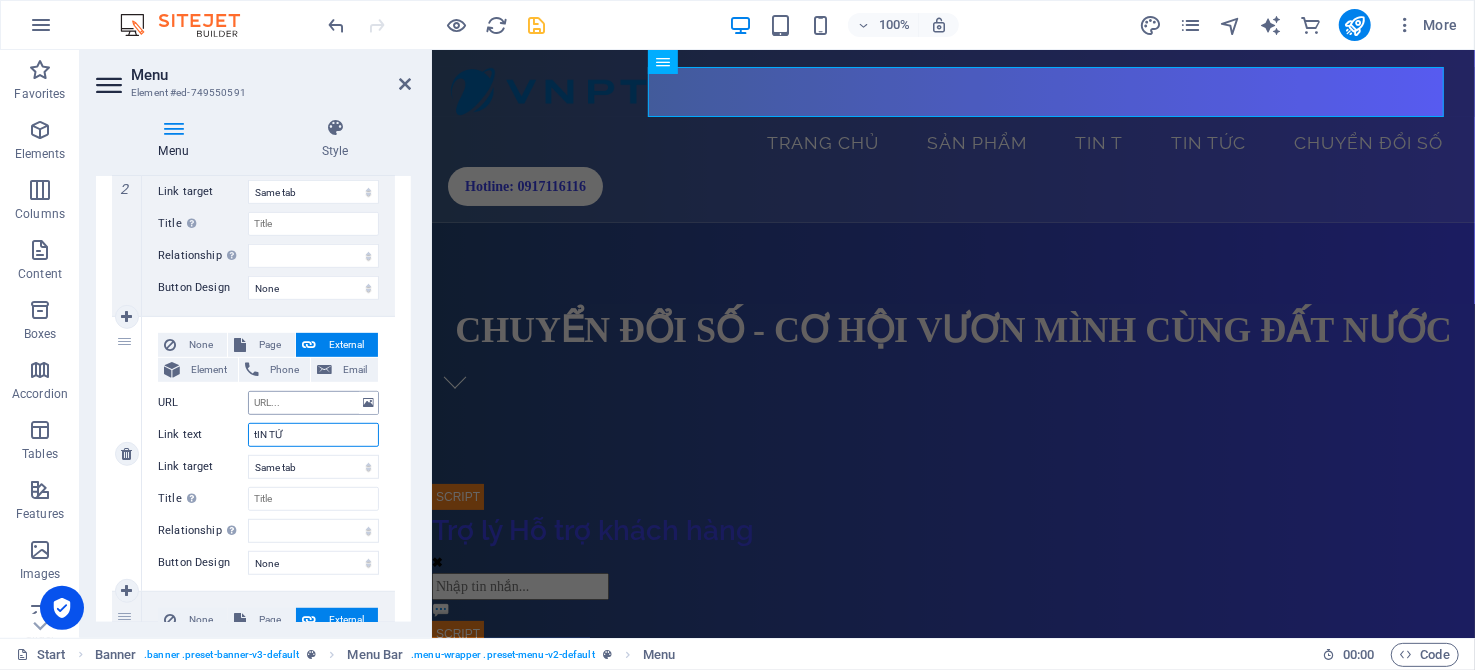 type on "tIN TỨC" 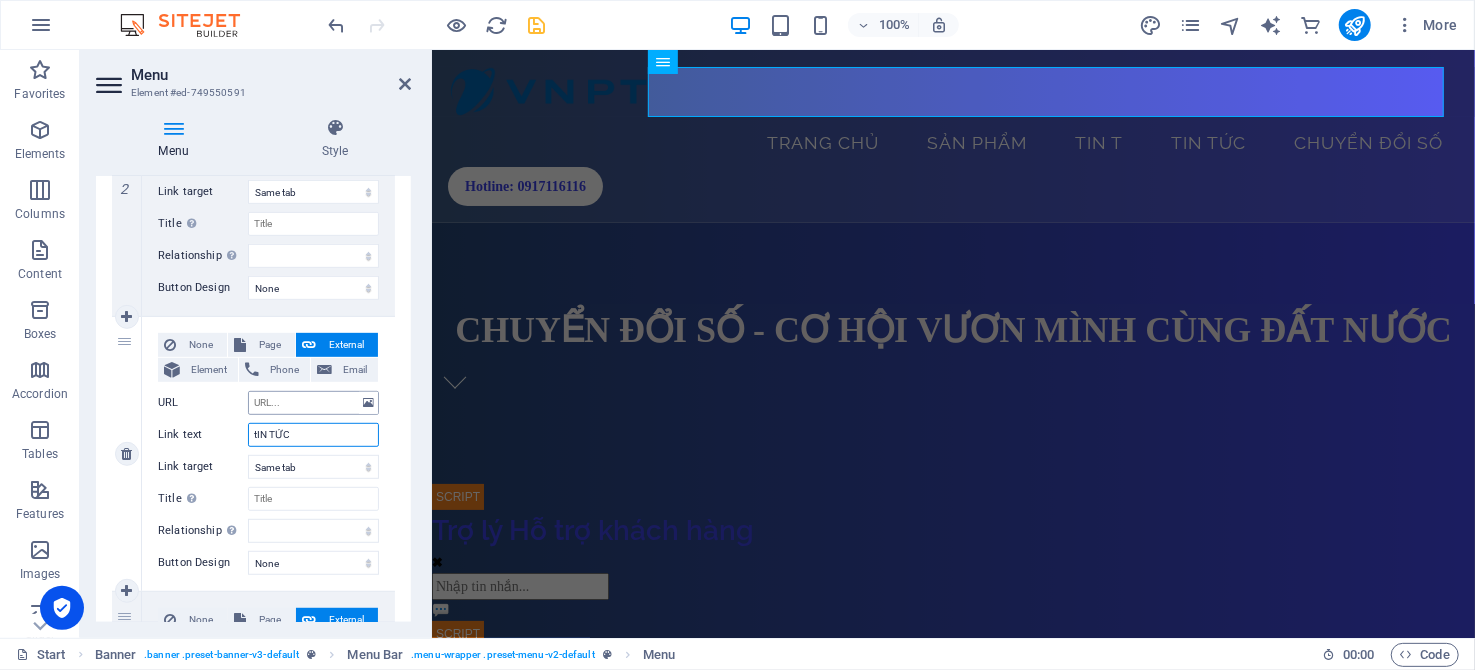select 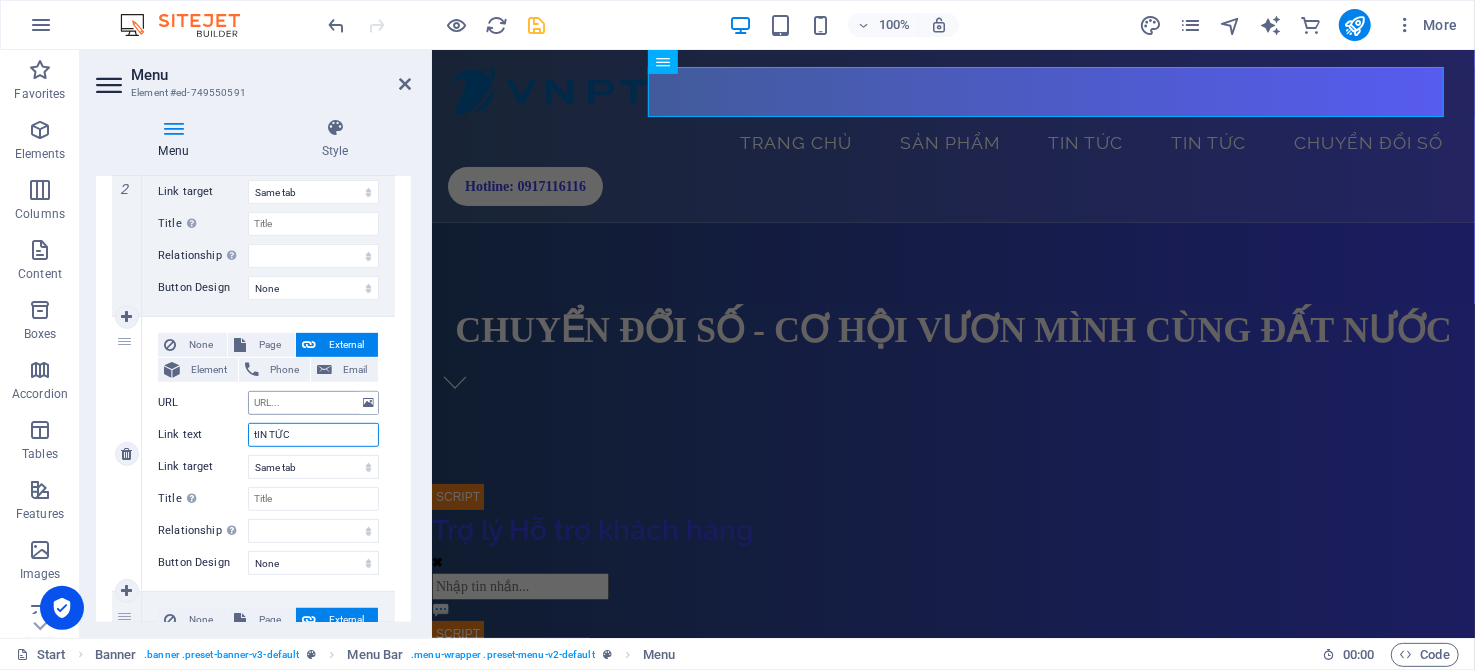 select 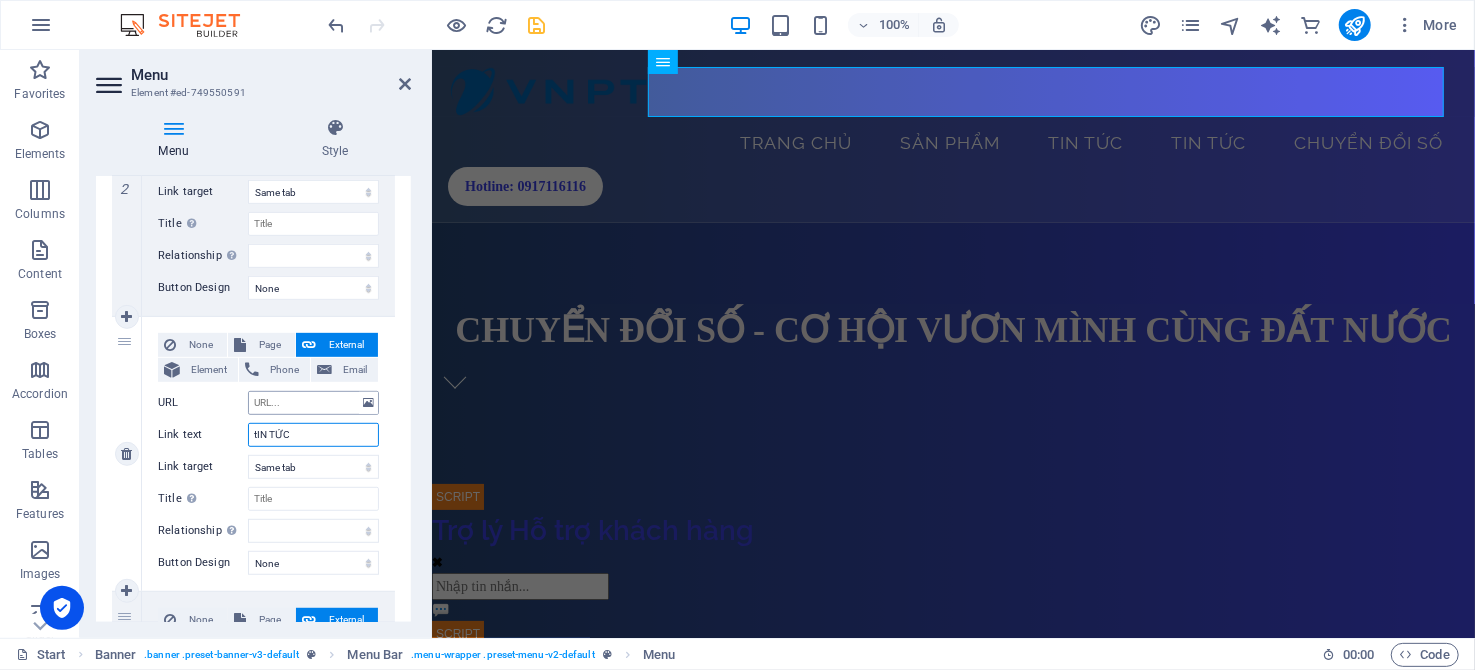 select 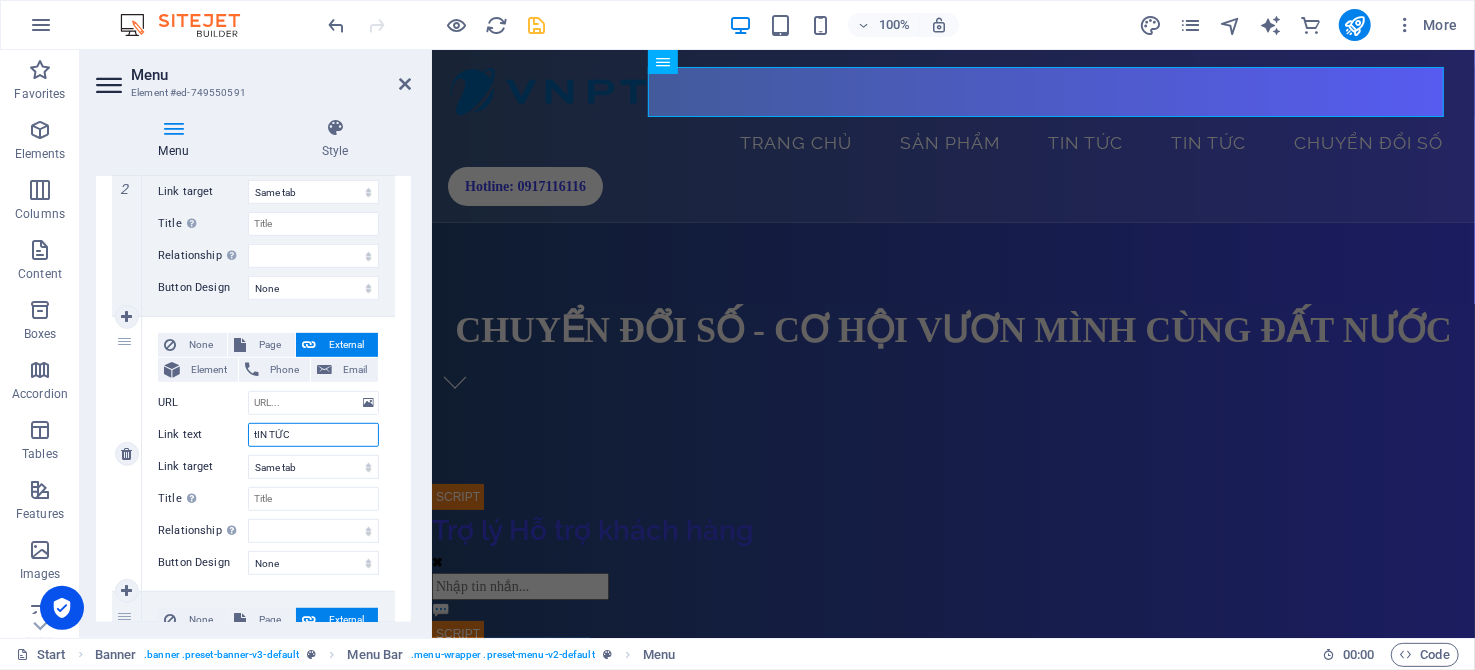 drag, startPoint x: 311, startPoint y: 431, endPoint x: 232, endPoint y: 431, distance: 79 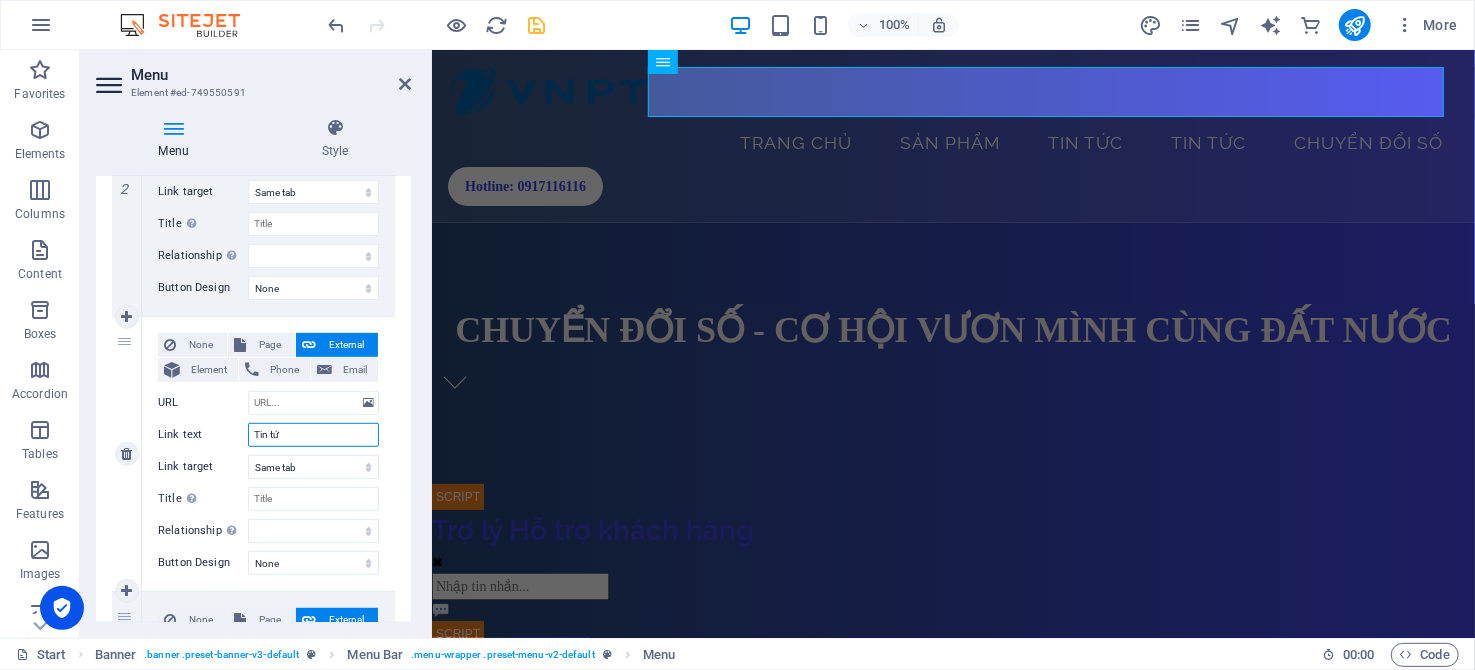 type on "Tin tức" 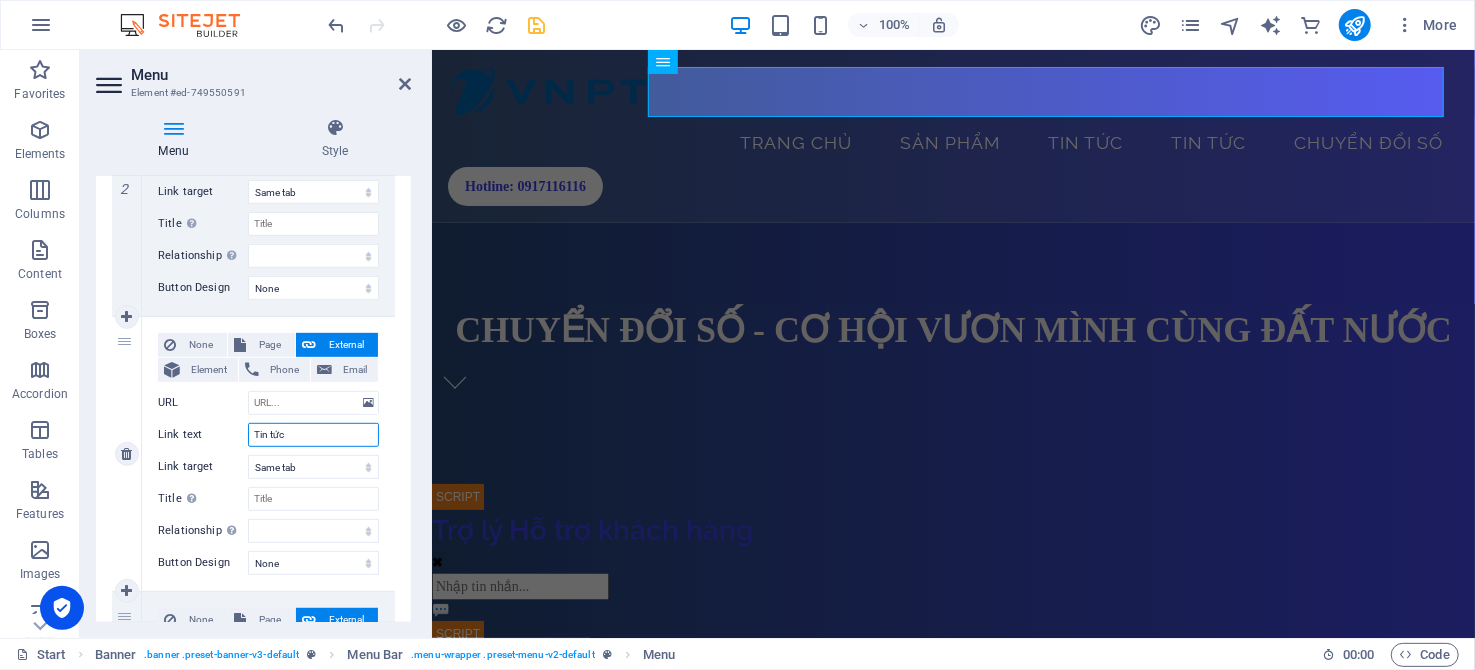 select 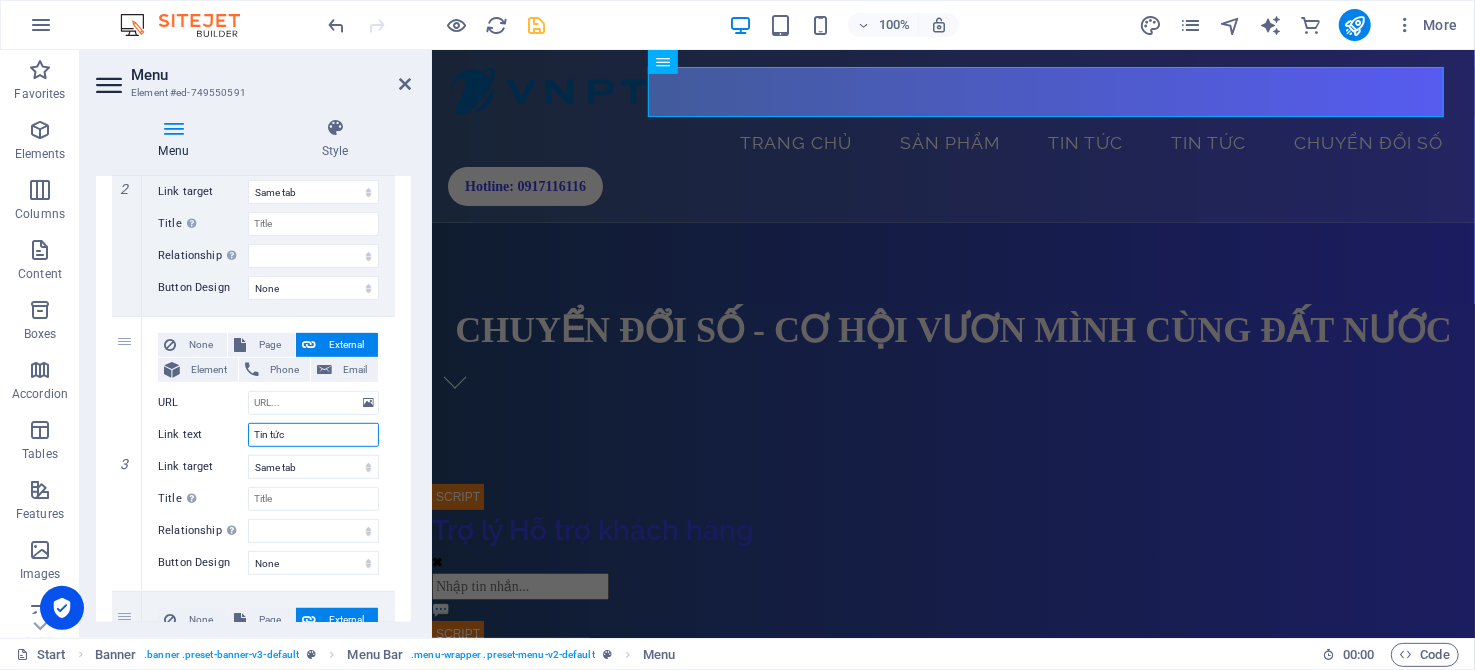 type on "Tin tức" 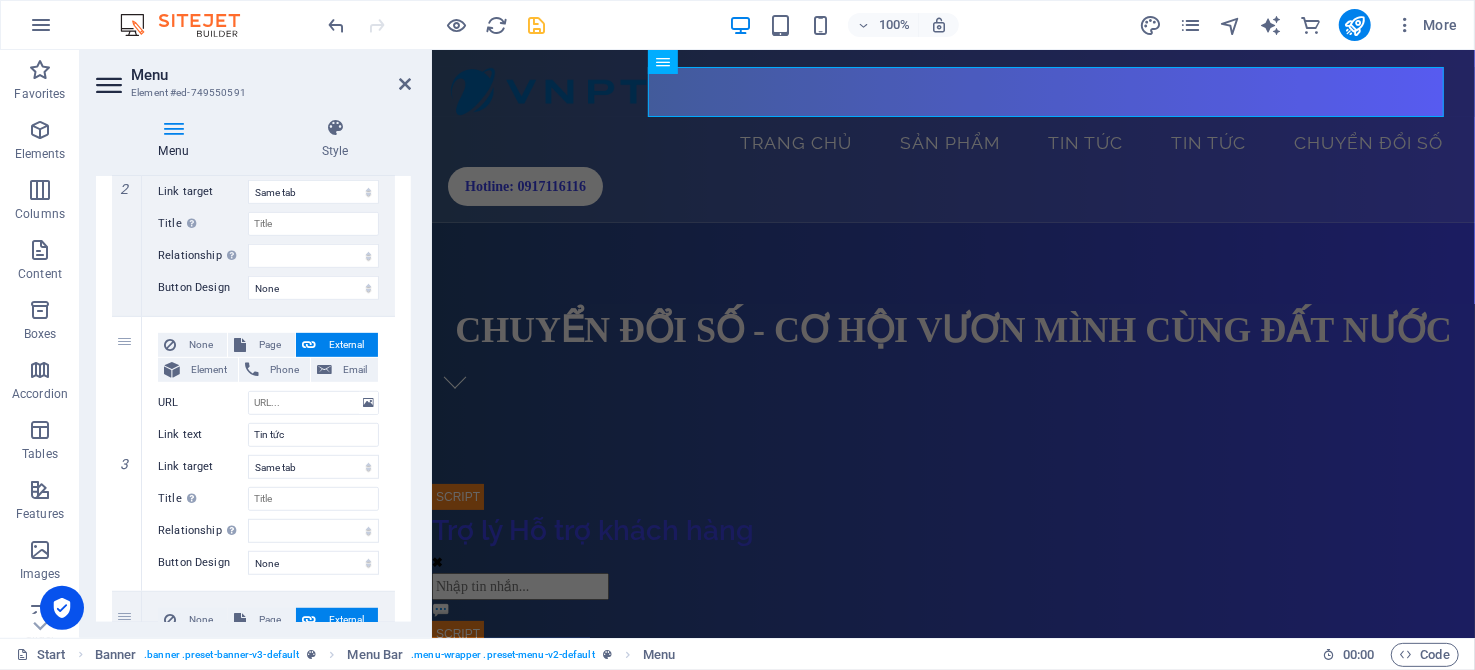 click on "1 None Page External Element Phone Email Page Start Portfolio Jobs Legal Notice Privacy Start Element
URL /en/14555640 Phone Email Link text Trang chủ Link target New tab Same tab Overlay Title Additional link description, should not be the same as the link text. The title is most often shown as a tooltip text when the mouse moves over the element. Leave empty if uncertain. Trang chủ Relationship Sets the  relationship of this link to the link target . For example, the value "nofollow" instructs search engines not to follow the link. Can be left empty. alternate author bookmark external help license next nofollow noreferrer noopener prev search tag Button Design None Default Primary Secondary 2 None Page External Element Phone Email Page Start Portfolio Jobs Legal Notice Privacy Start Element
URL Phone Email Link text Sản phẩm Link target New tab Same tab Overlay Title Relationship Sets the  relationship of this link to the link target alternate author 3" at bounding box center (253, 454) 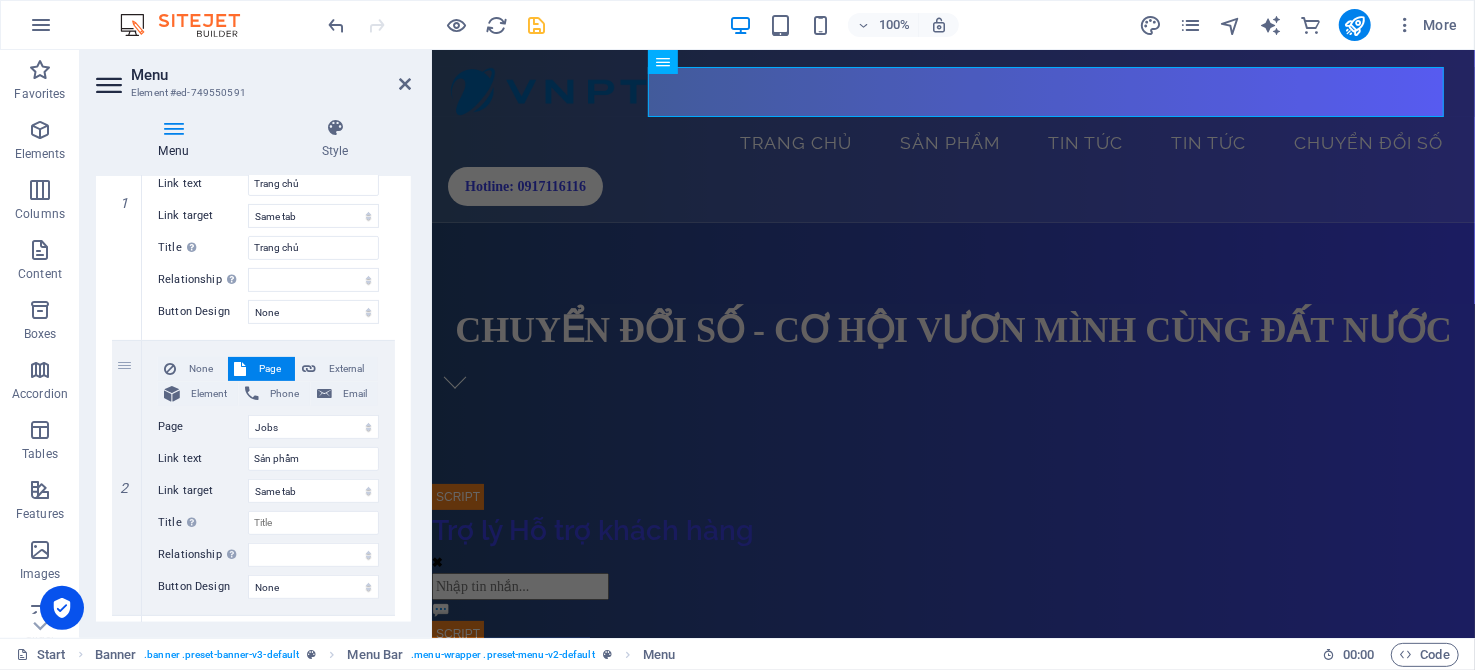 scroll, scrollTop: 99, scrollLeft: 0, axis: vertical 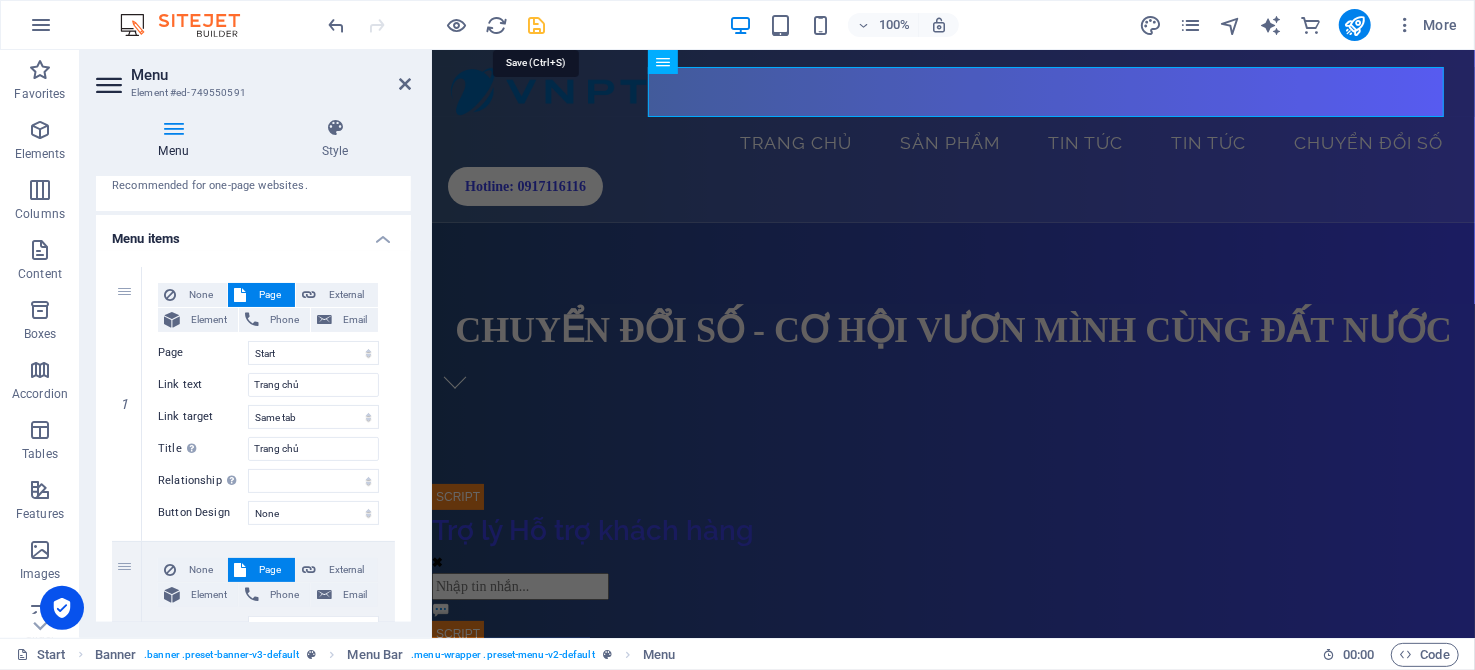 click at bounding box center (537, 25) 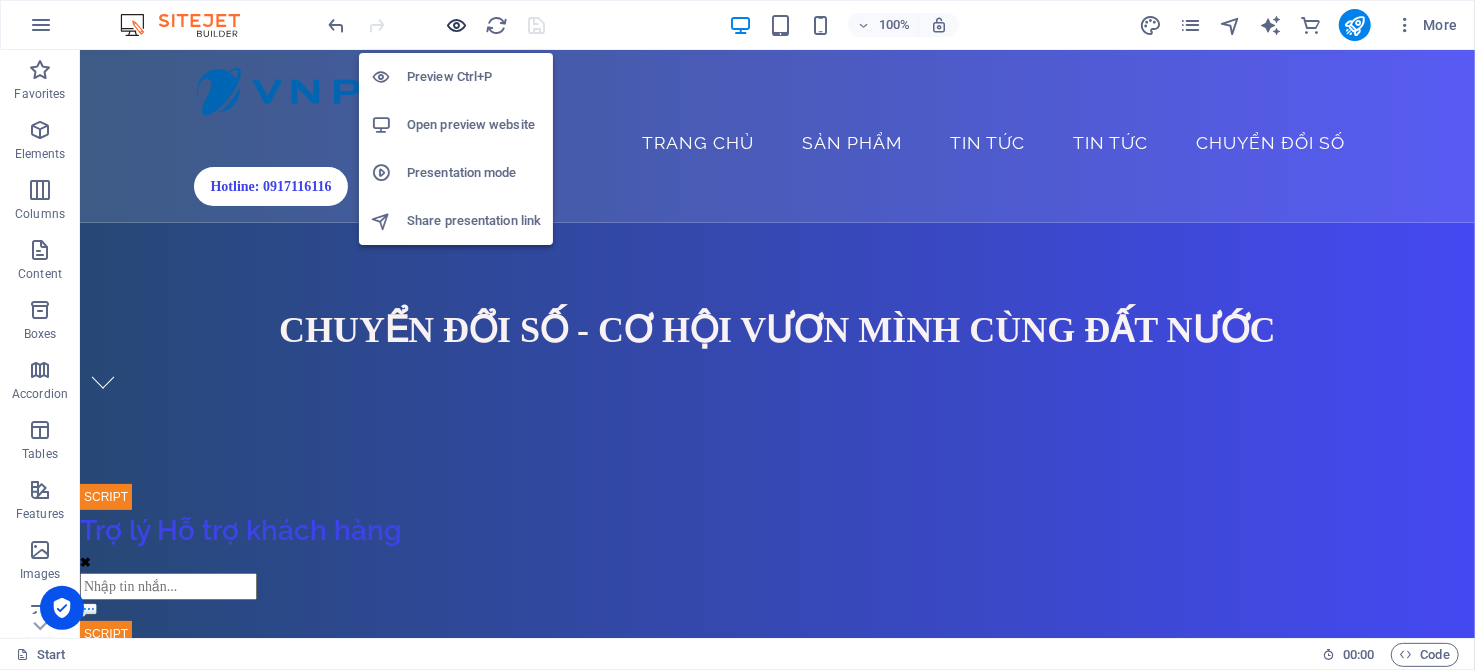 click at bounding box center (457, 25) 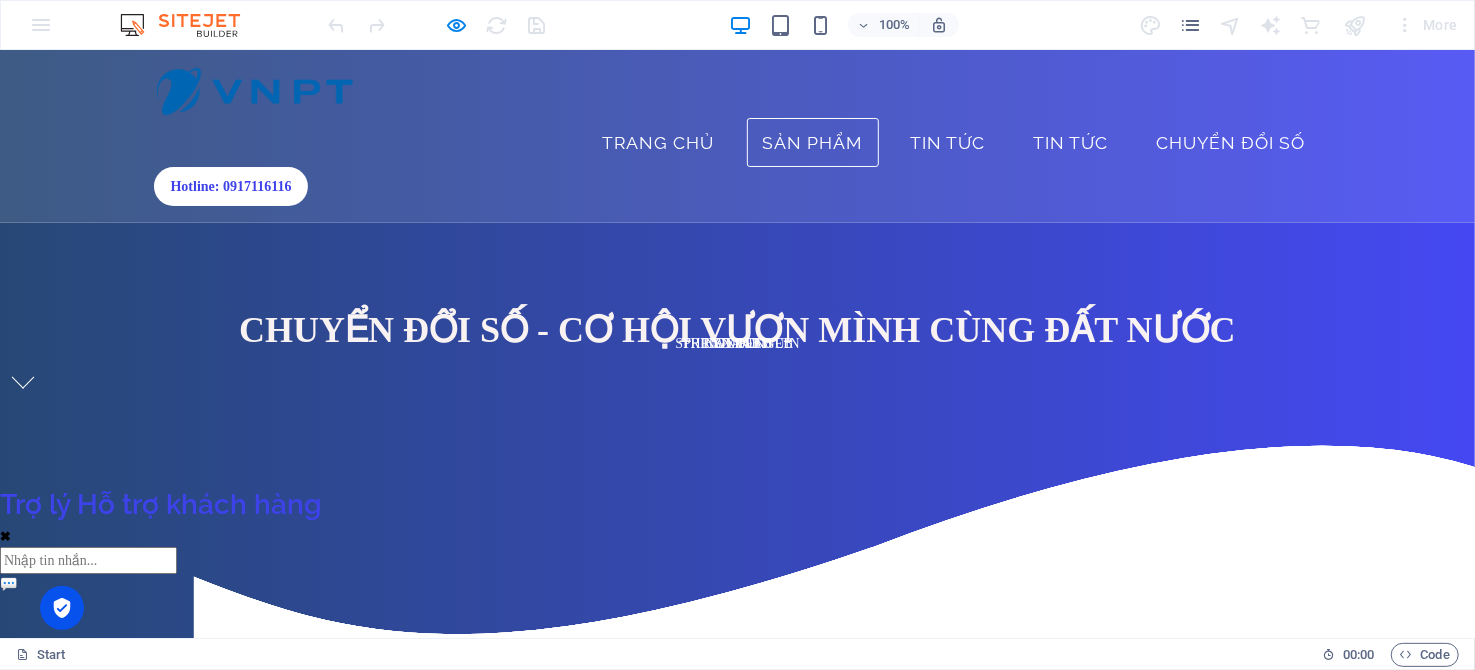 click on "Sản phẩm" at bounding box center [813, 142] 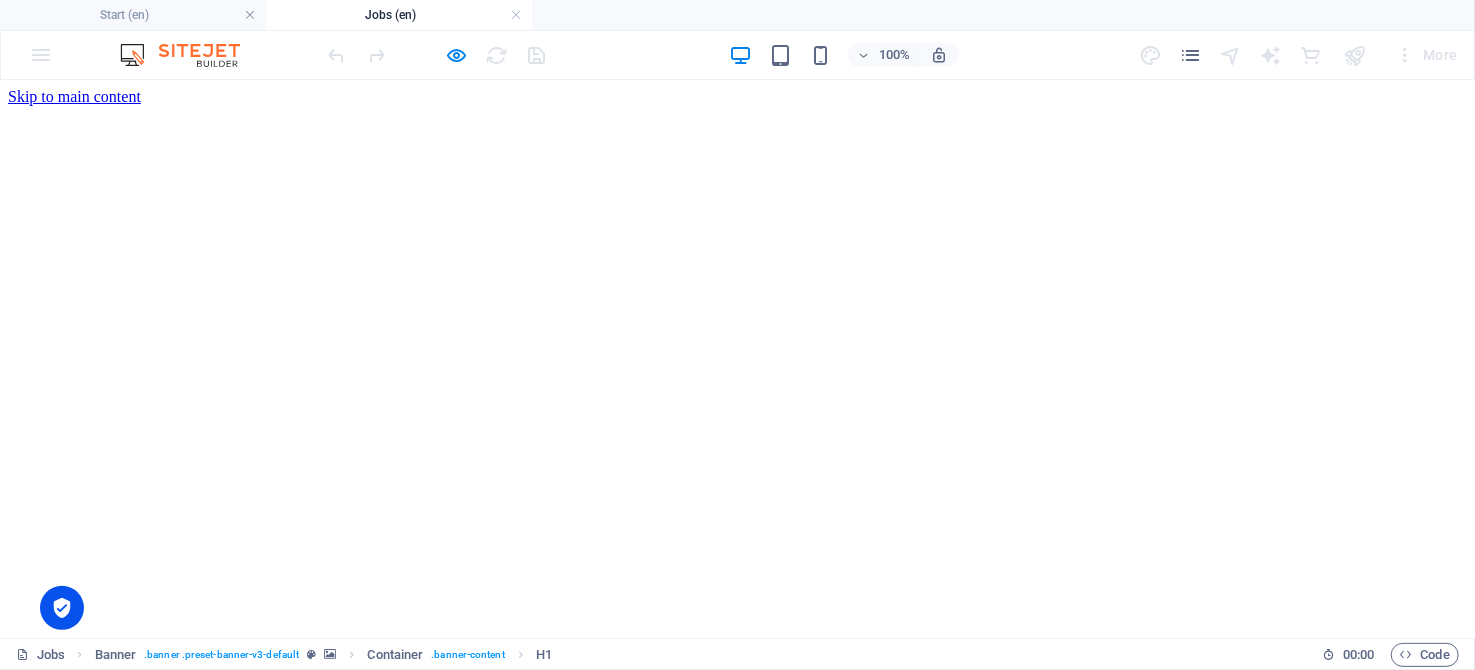 scroll, scrollTop: 0, scrollLeft: 0, axis: both 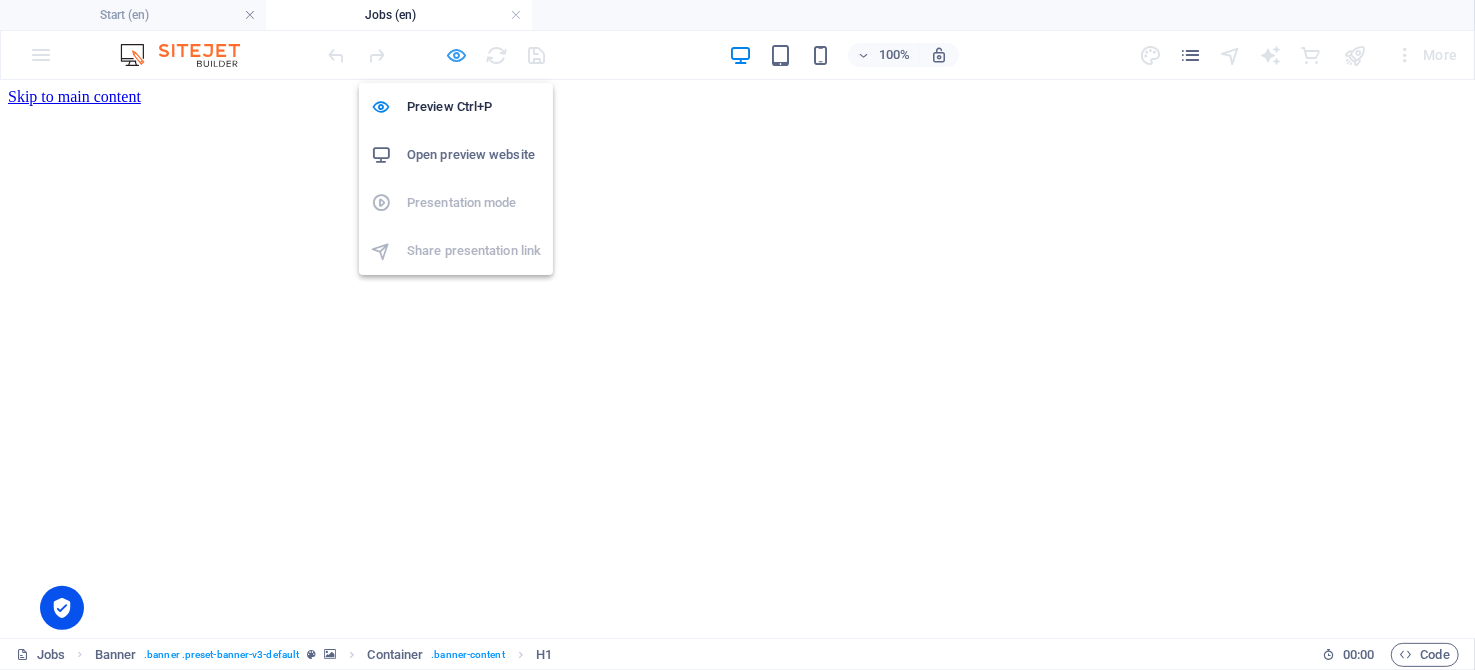 click at bounding box center [457, 55] 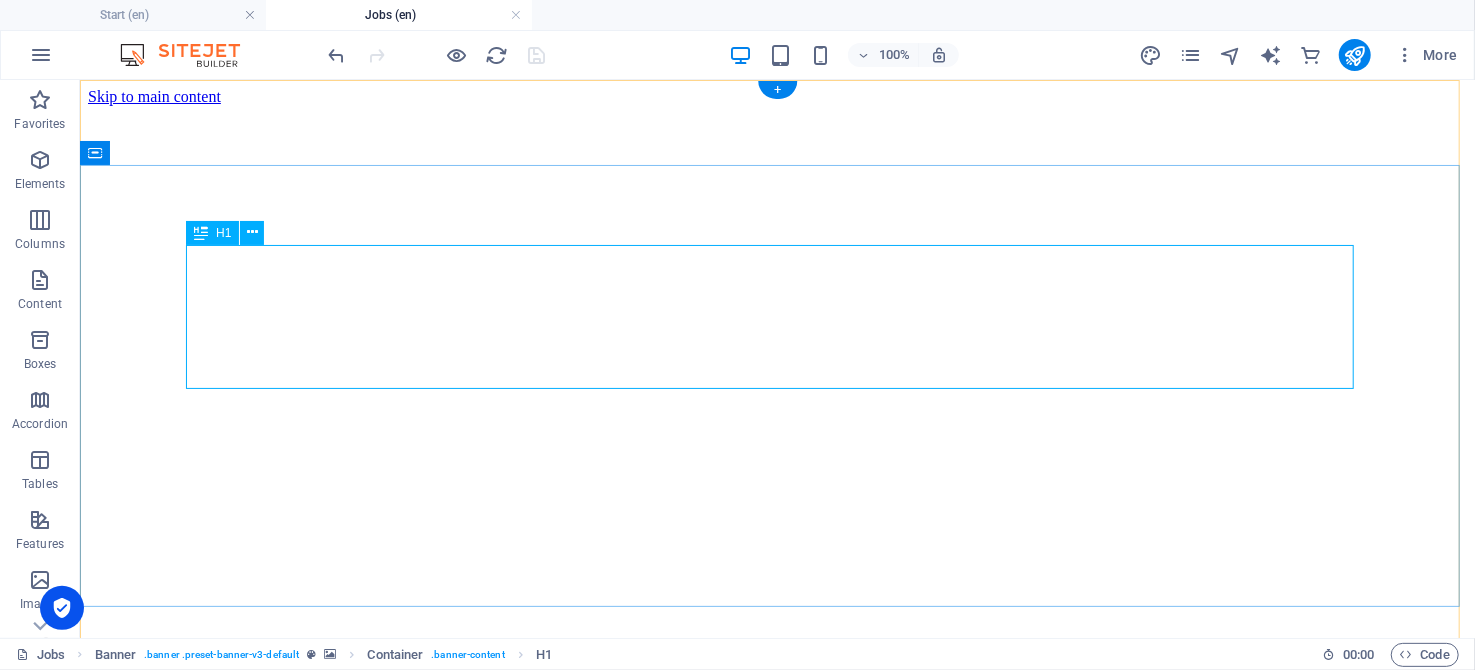 click on "Jobs" at bounding box center [776, 1068] 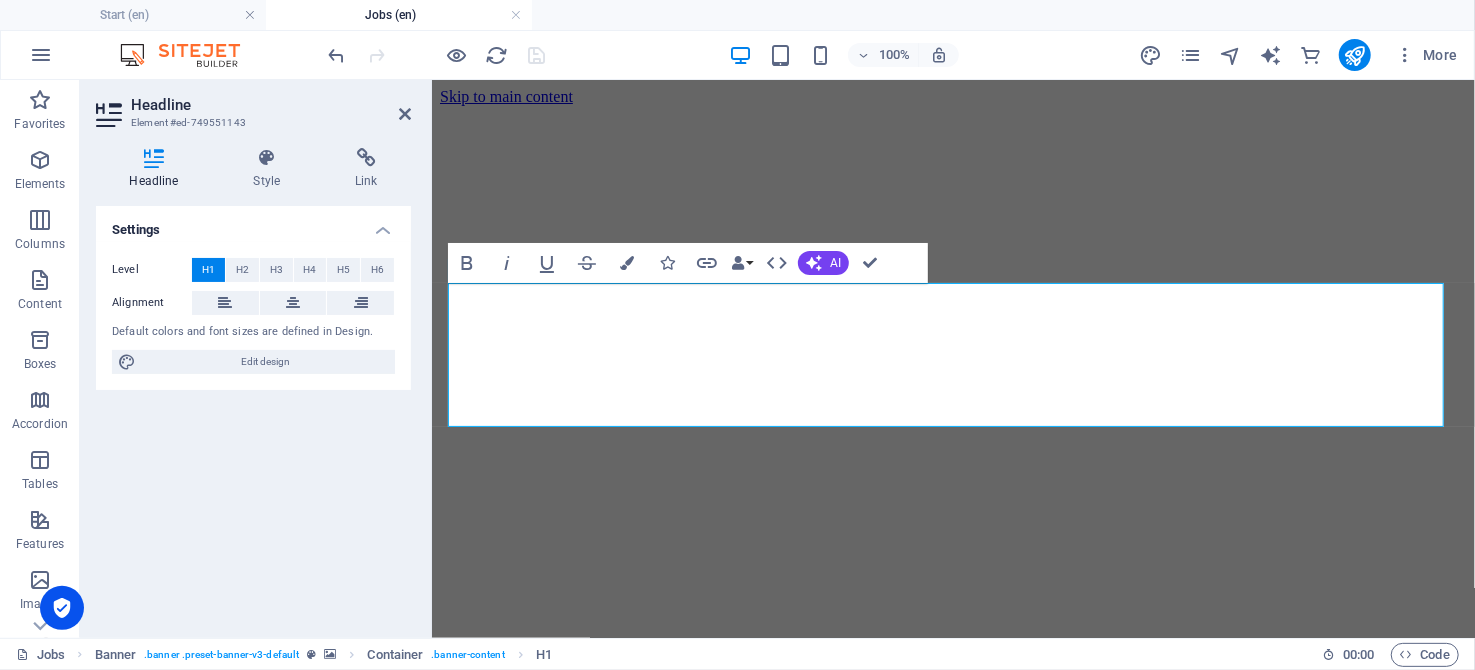 click at bounding box center (154, 158) 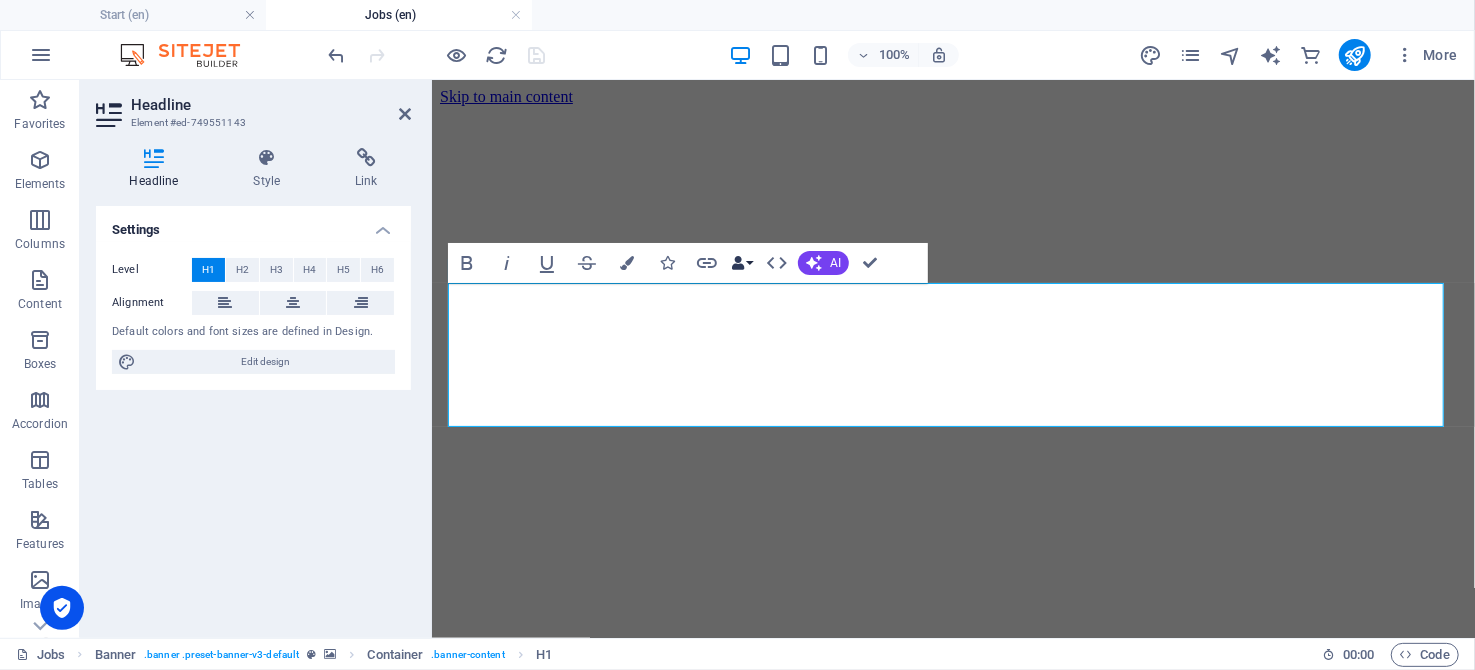 click on "Data Bindings" at bounding box center (742, 263) 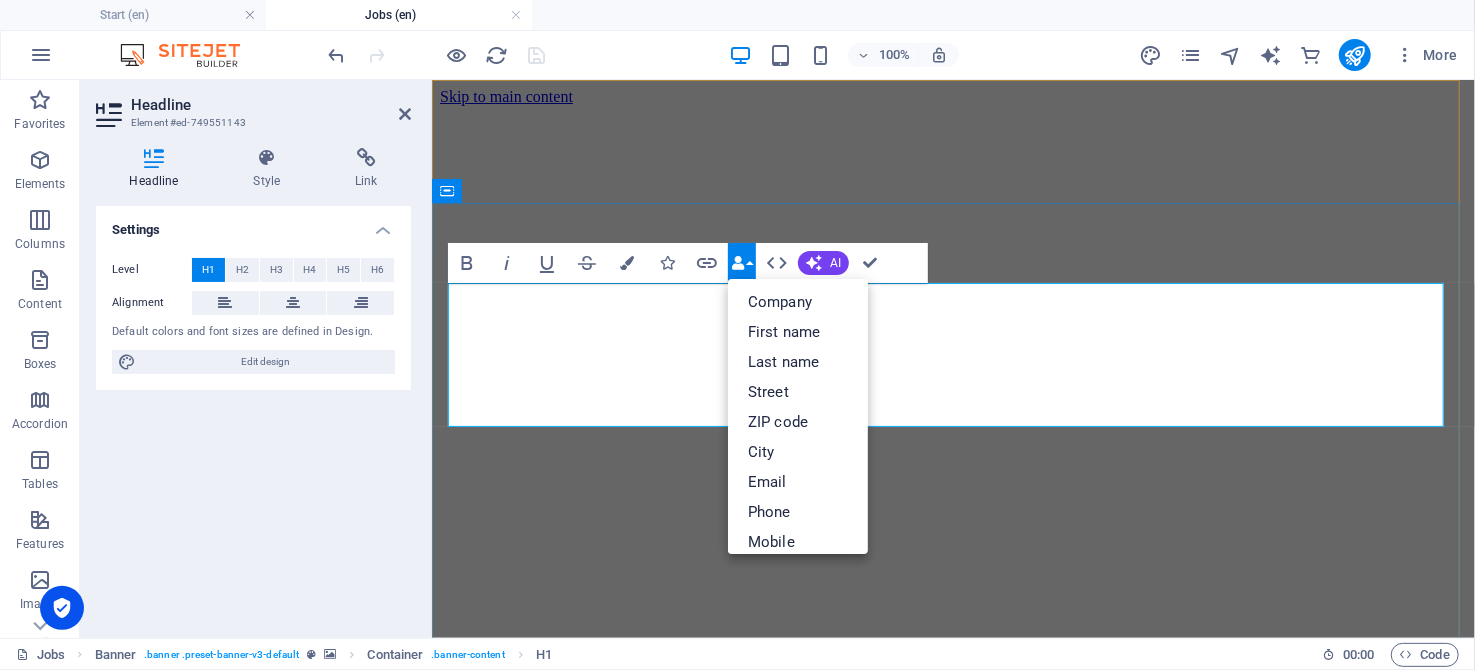 click on "Jobs" at bounding box center (470, 1068) 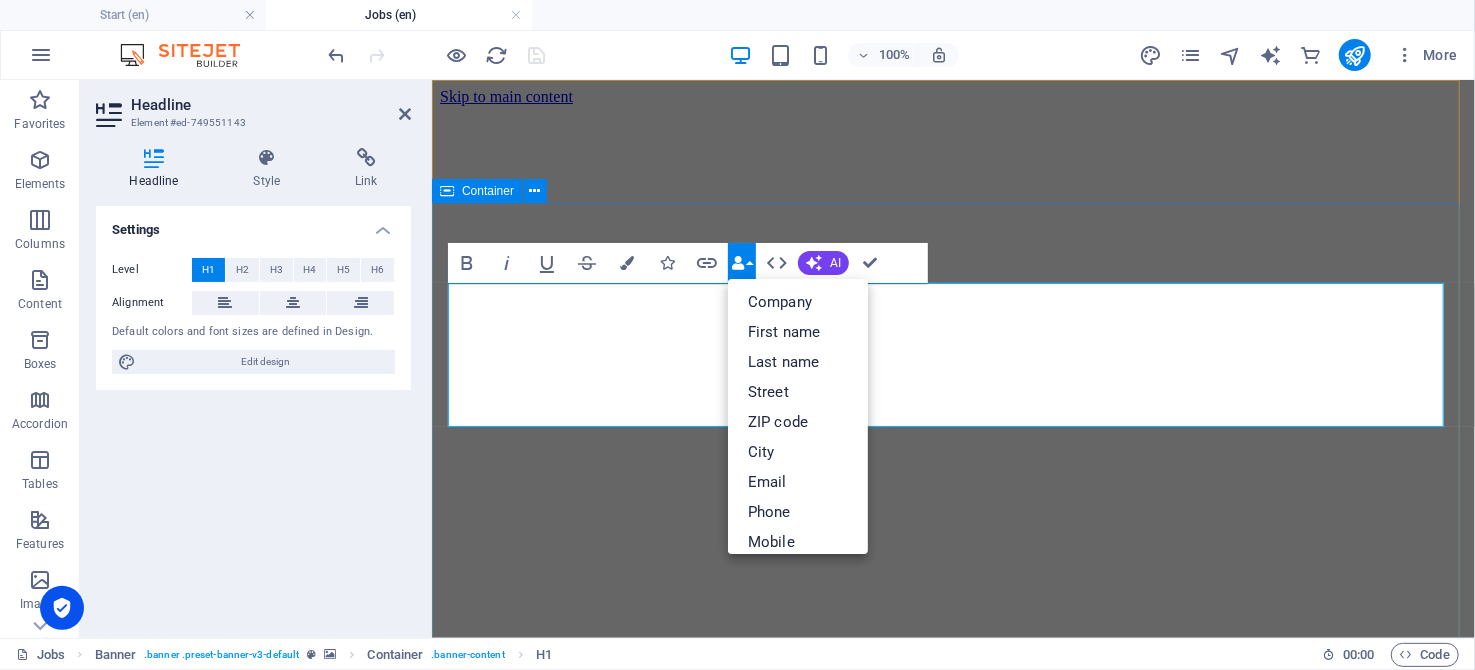 click on "Dịch vụ Come join a Motivated and Productive Team" at bounding box center [952, 1152] 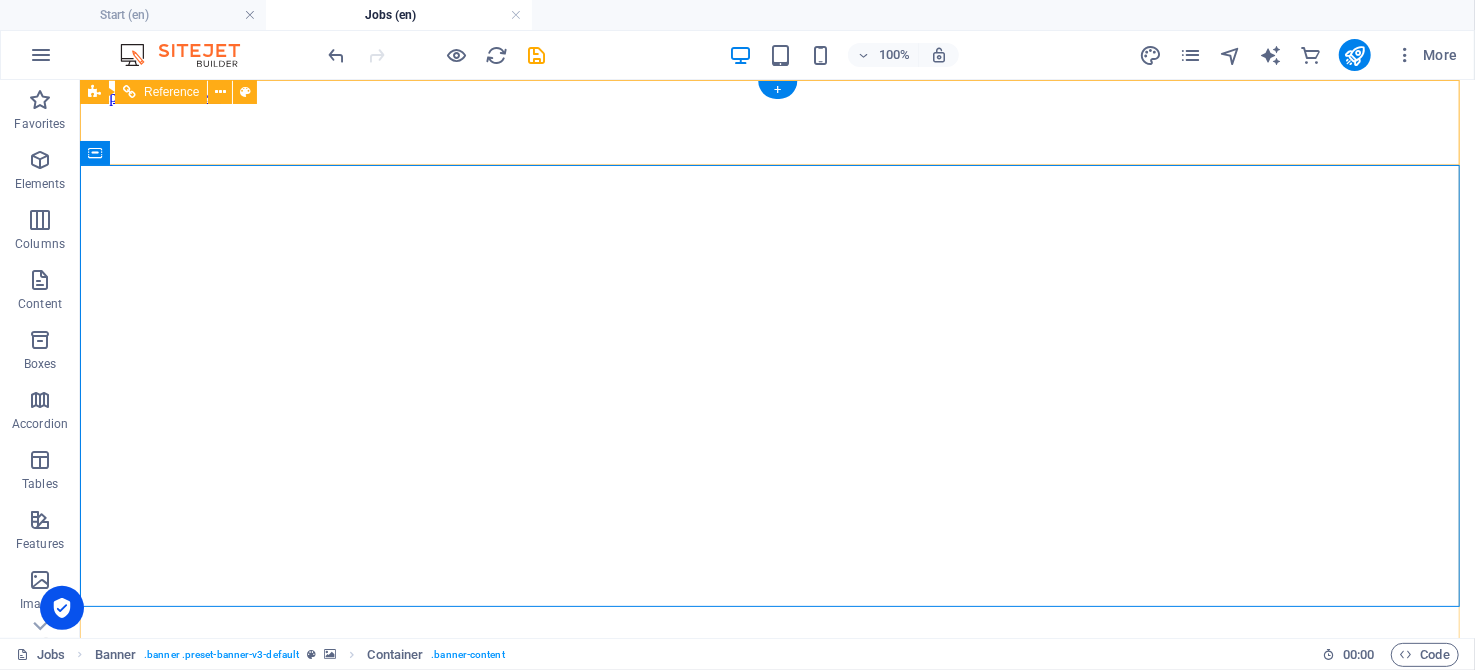 click on "Trang chủ Sản phẩm Tin tức Tin tức Chuyển đổi số" at bounding box center [776, 949] 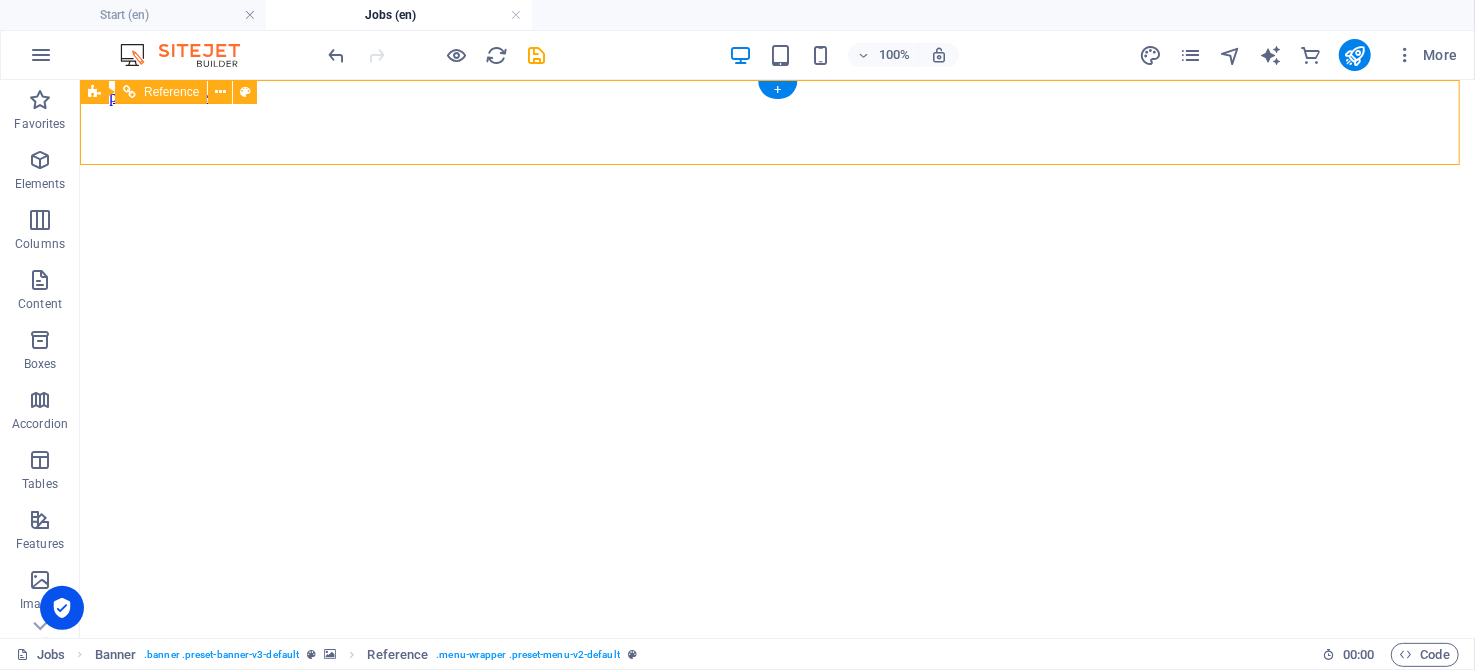 click on "Trang chủ Sản phẩm Tin tức Tin tức Chuyển đổi số" at bounding box center (776, 949) 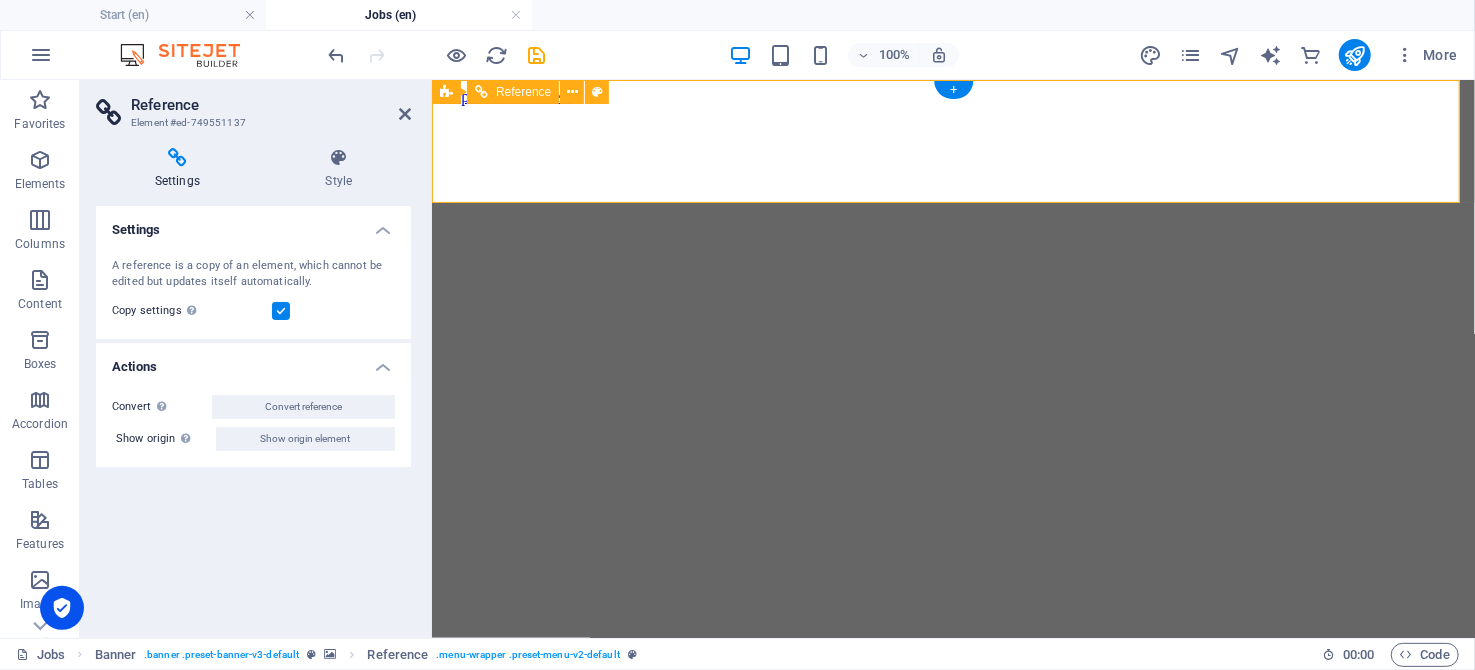 click on "Trang chủ Sản phẩm Tin tức Tin tức Chuyển đổi số" at bounding box center (952, 949) 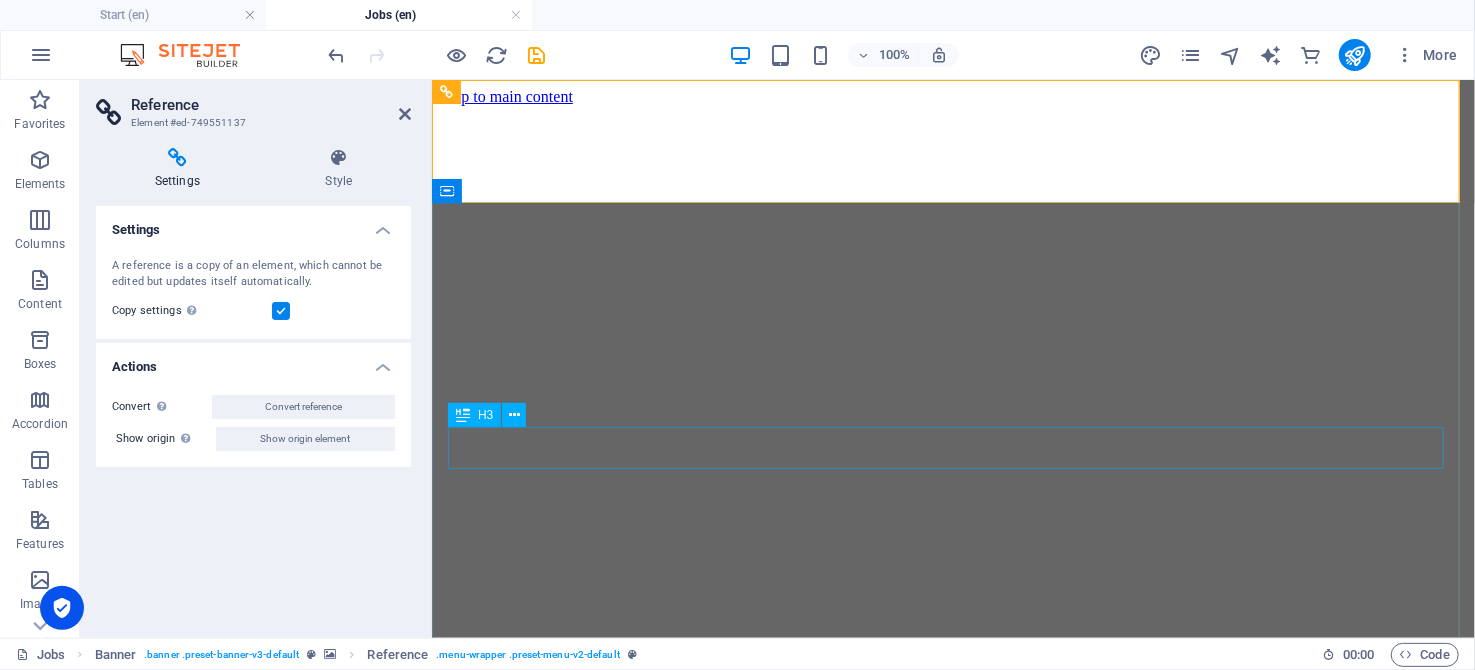 click on "Come join a Motivated and Productive Team" at bounding box center [952, 1120] 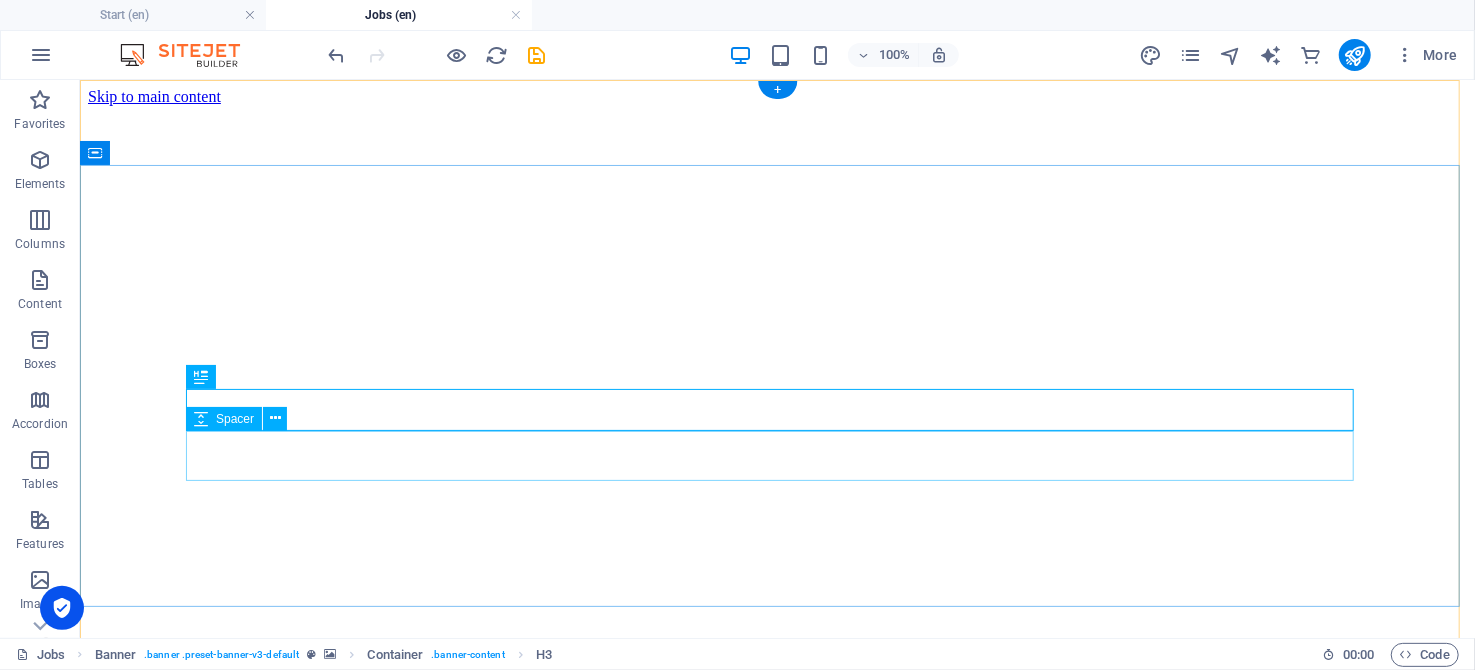 click at bounding box center (776, 1174) 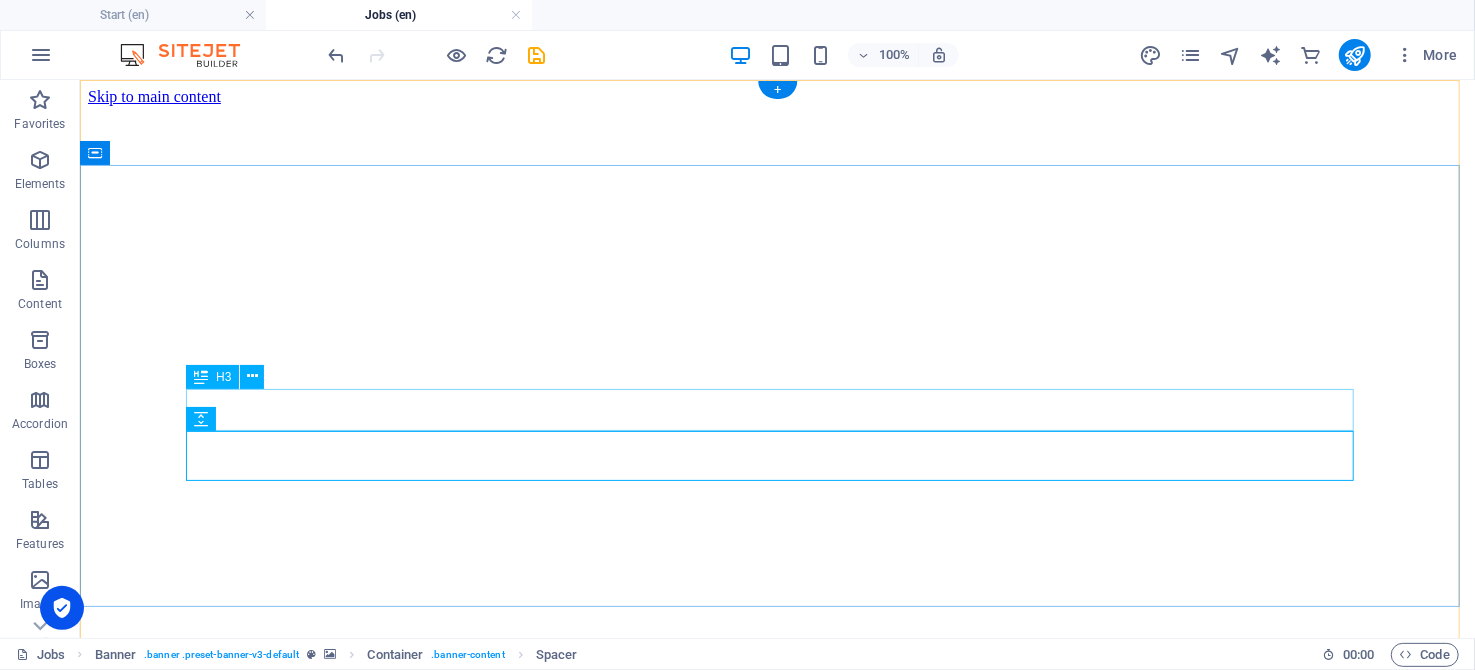 click on "Come join a Motivated and Productive Team" at bounding box center (776, 1120) 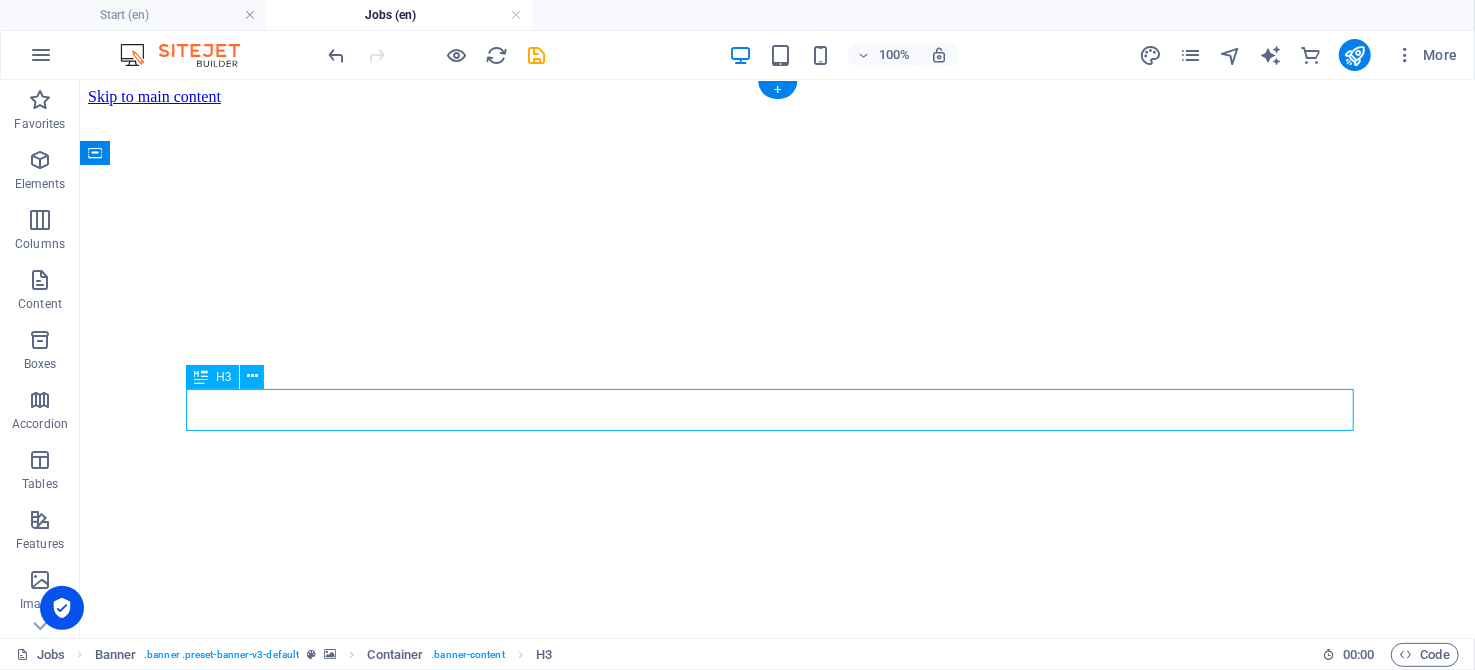 click on "Come join a Motivated and Productive Team" at bounding box center (776, 1120) 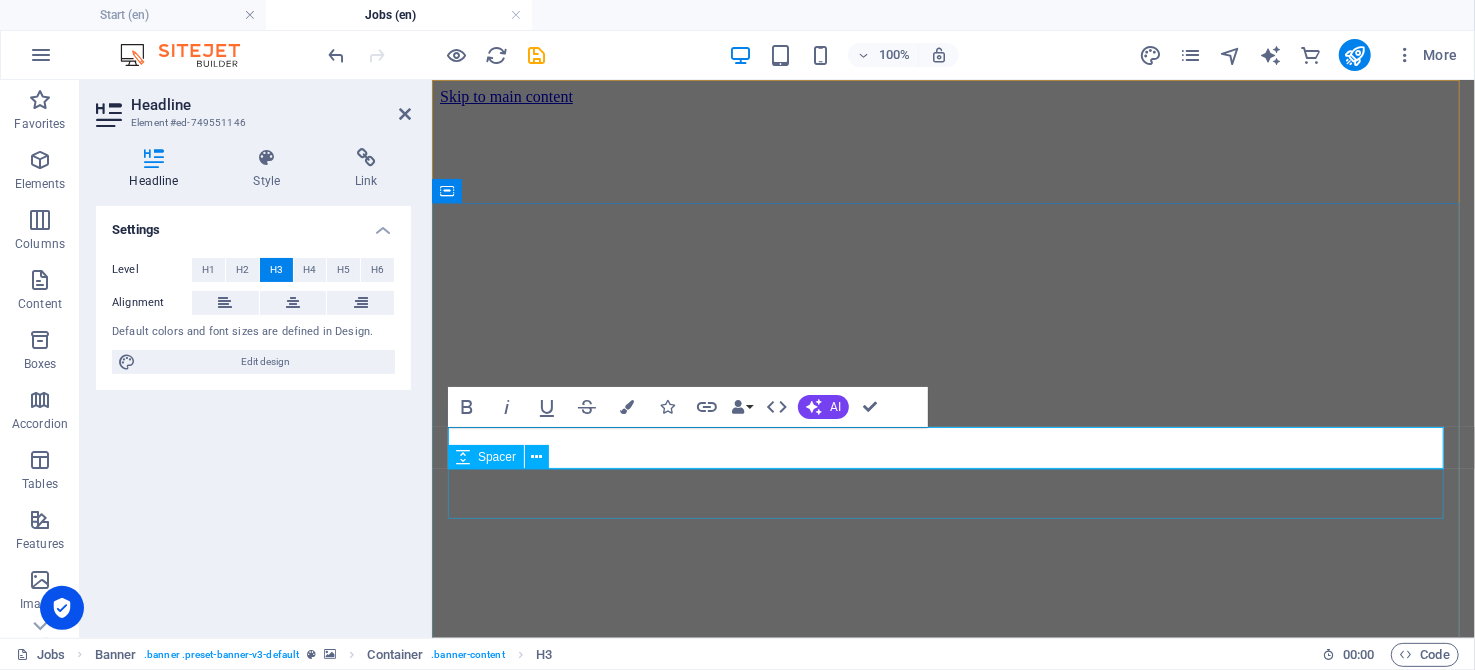 click at bounding box center [952, 1174] 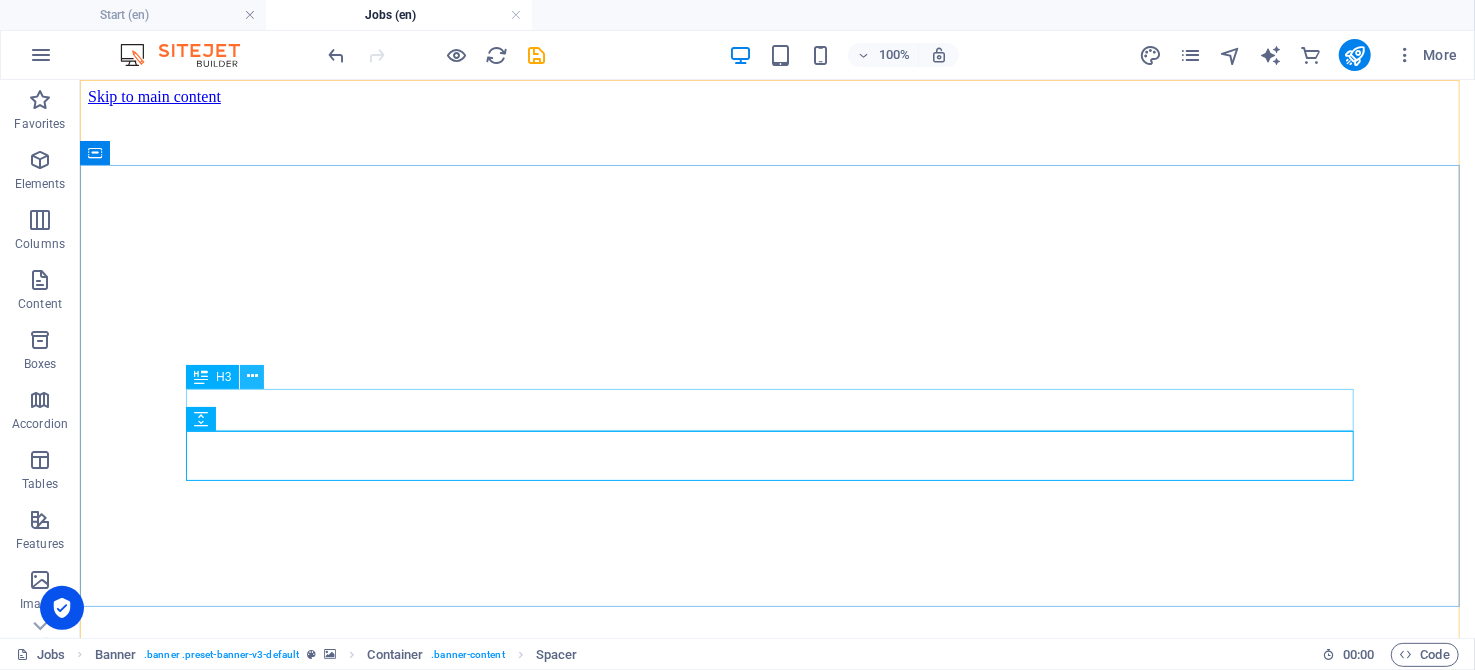 click at bounding box center (252, 376) 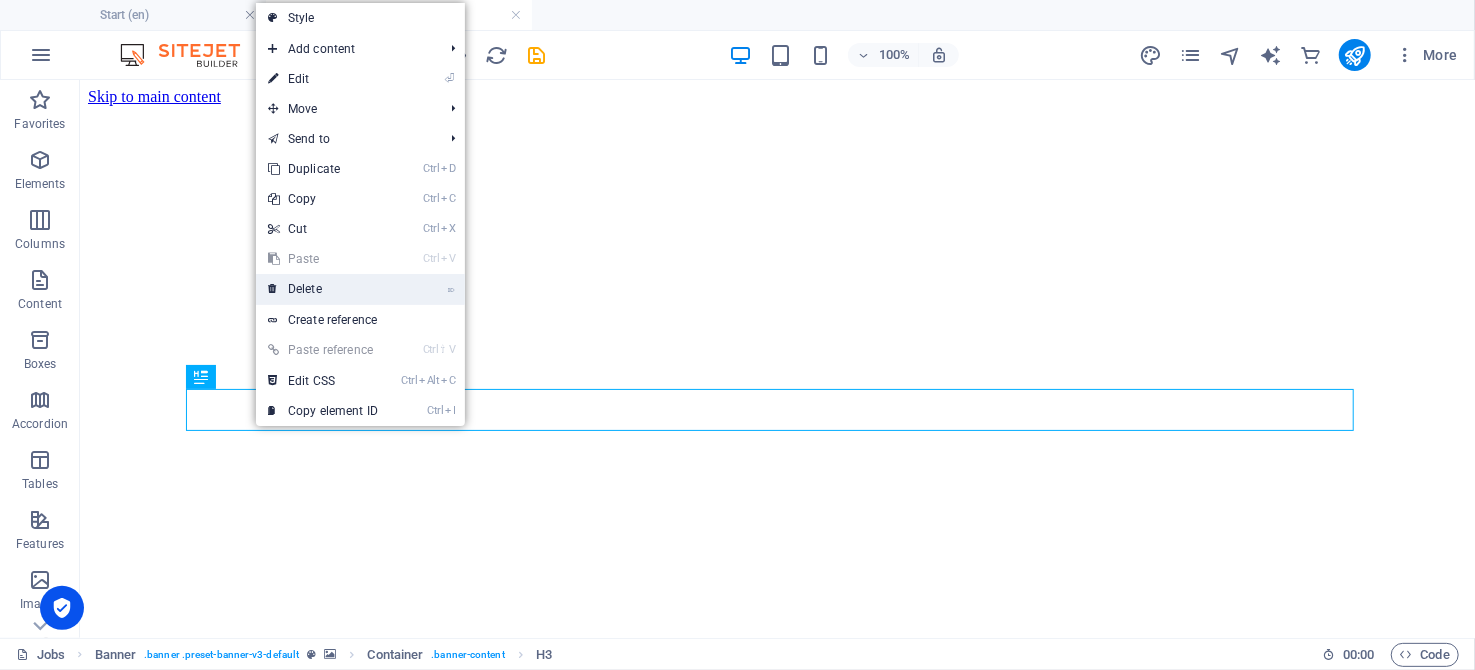 click on "⌦  Delete" at bounding box center (323, 289) 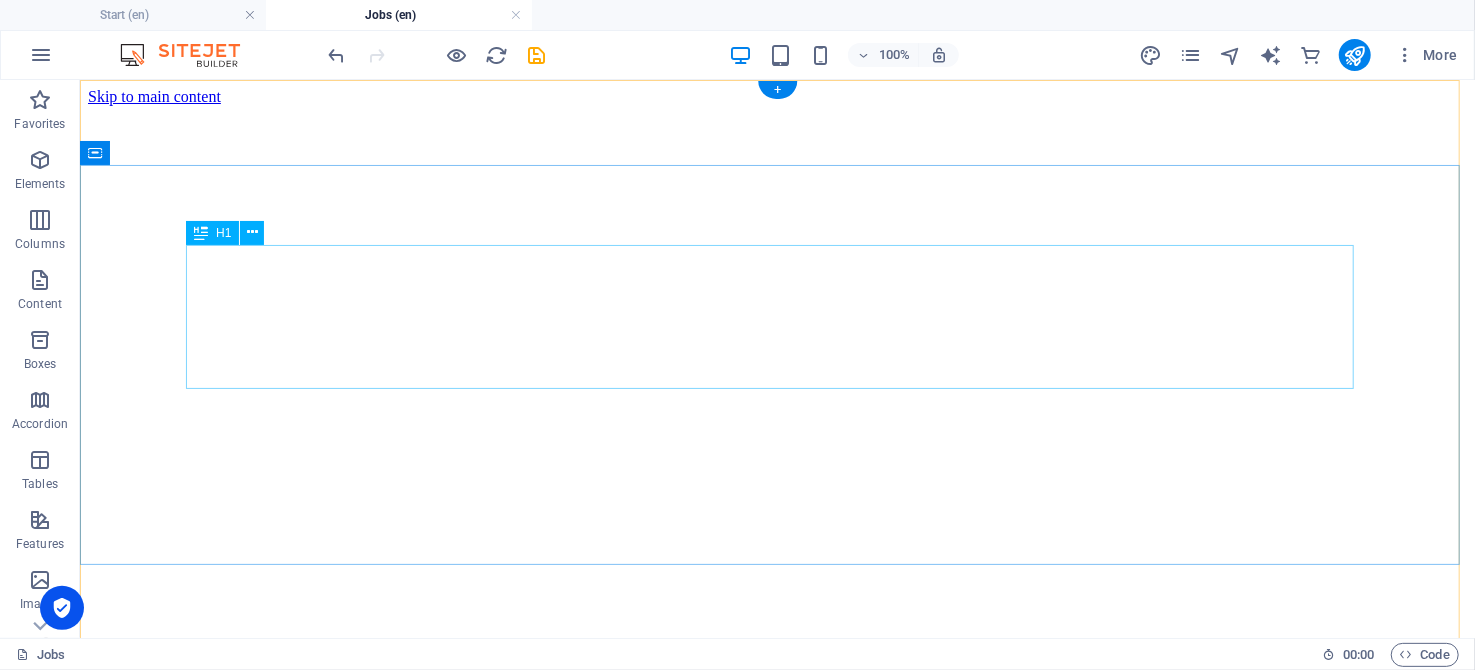 click on "Dịch vụ" at bounding box center (776, 1026) 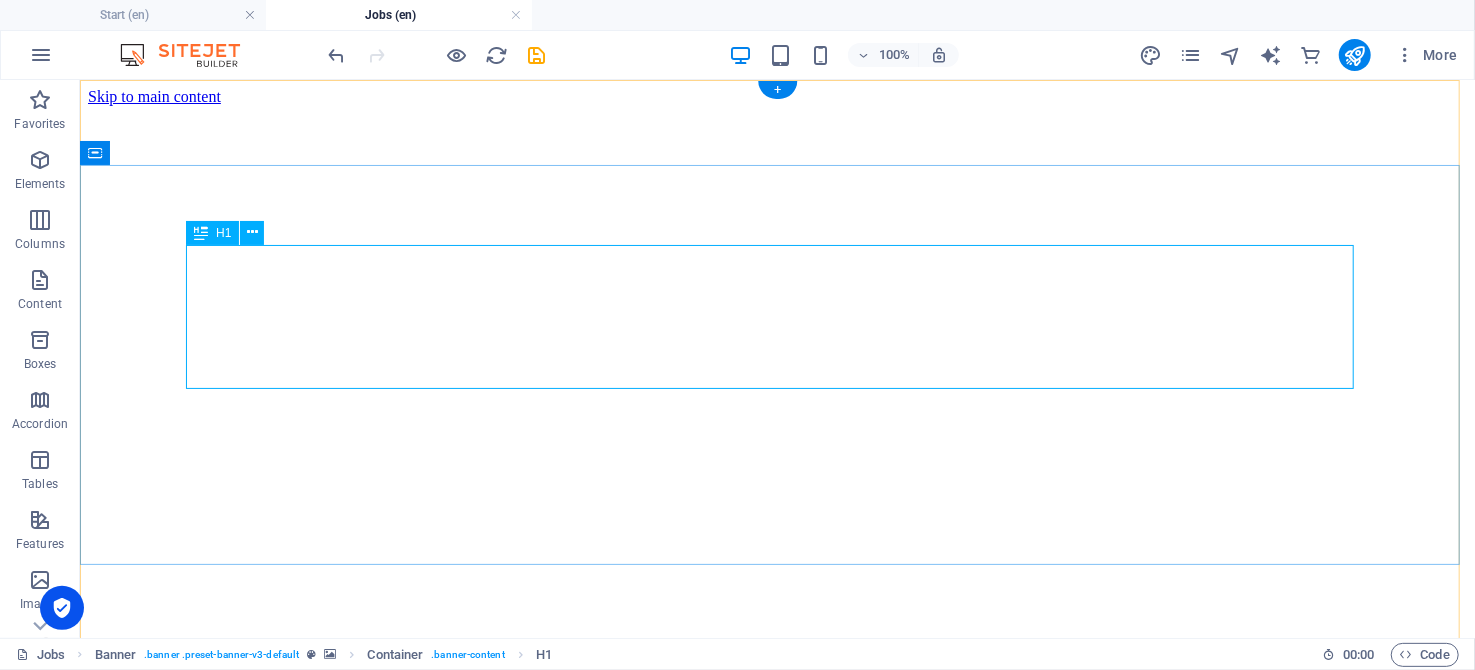 click on "Dịch vụ" at bounding box center [776, 1026] 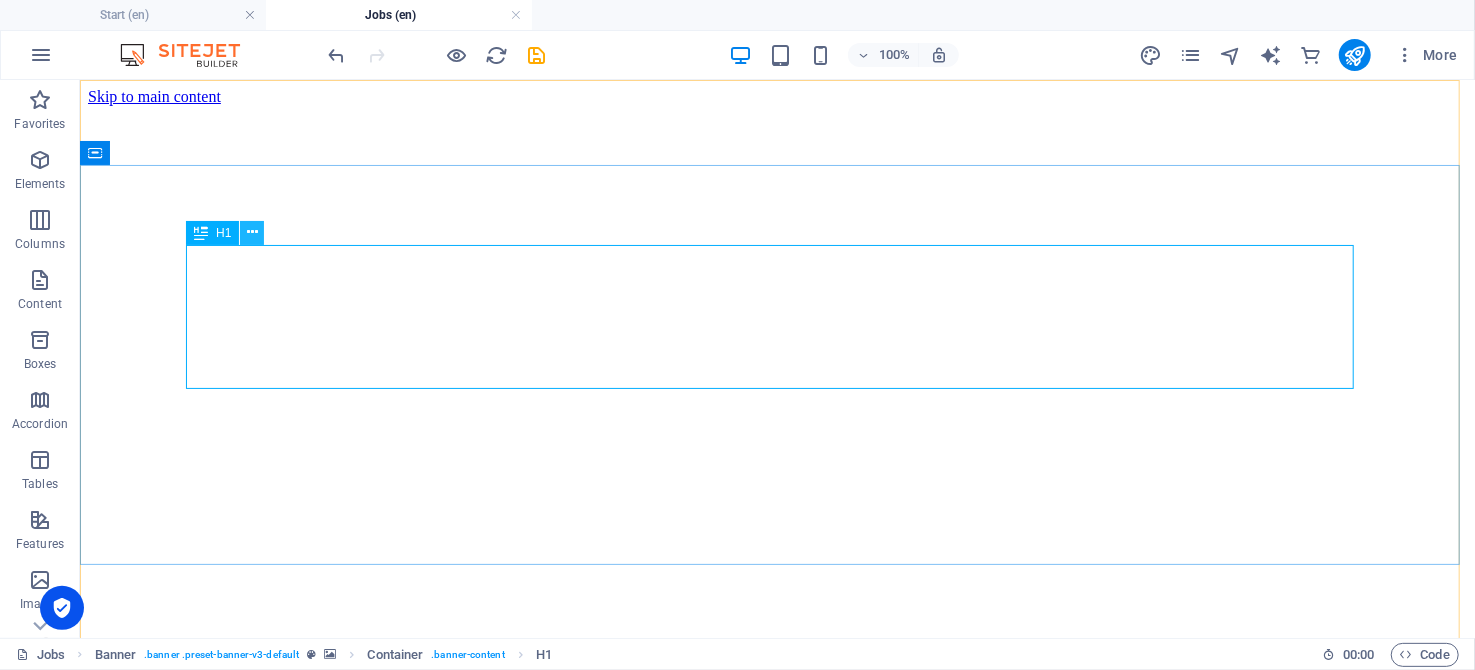 click at bounding box center (252, 232) 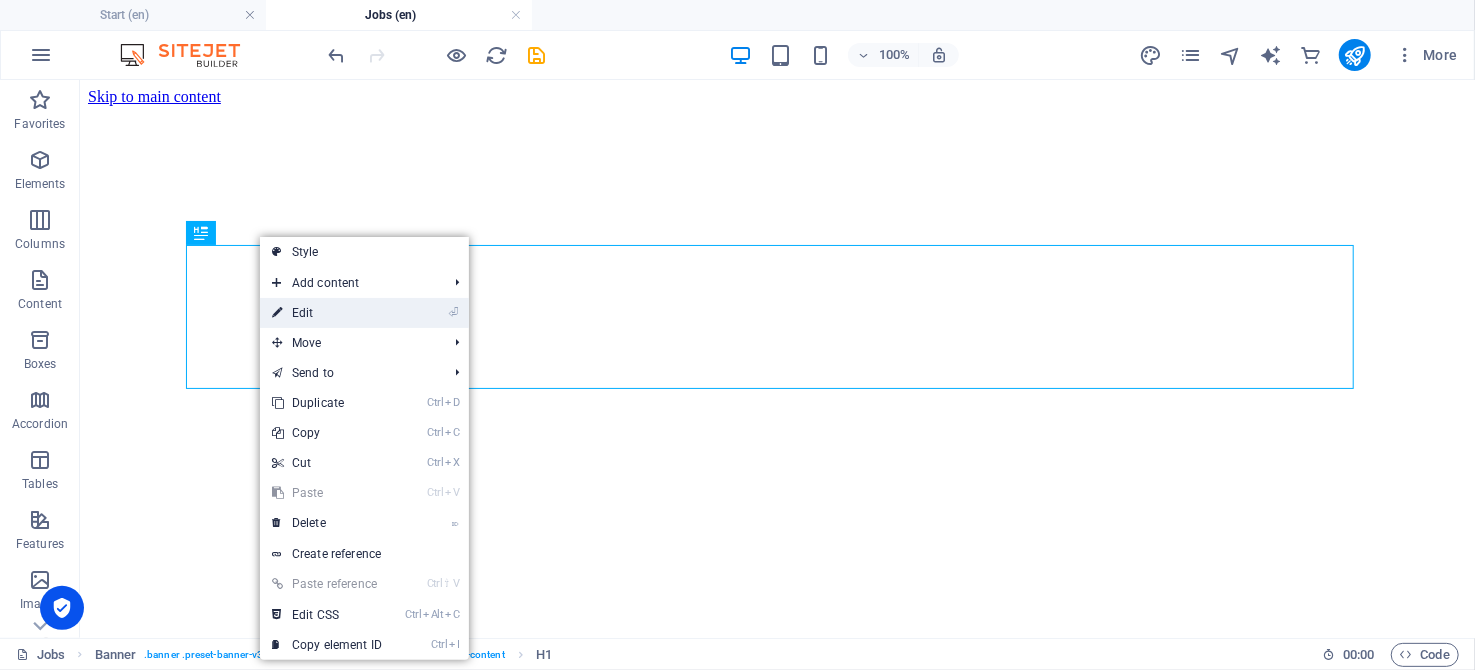click on "⏎  Edit" at bounding box center [327, 313] 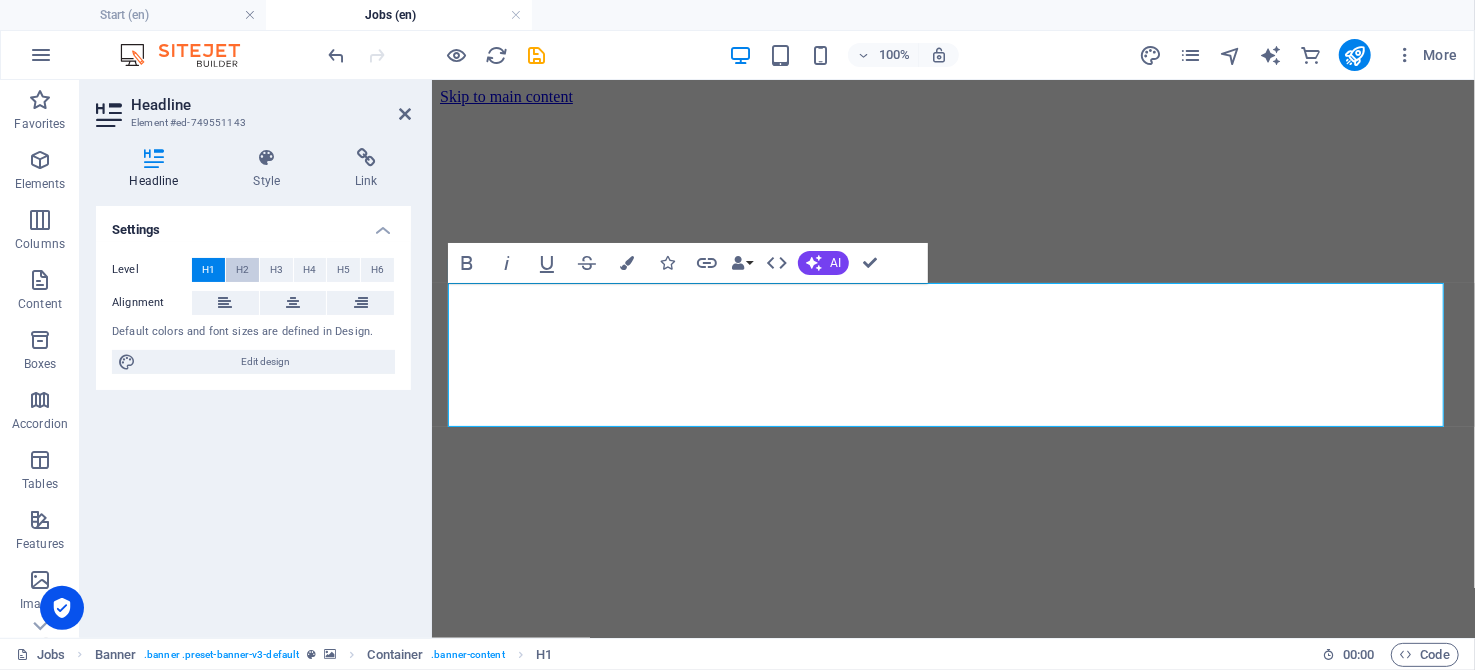 click on "H2" at bounding box center (242, 270) 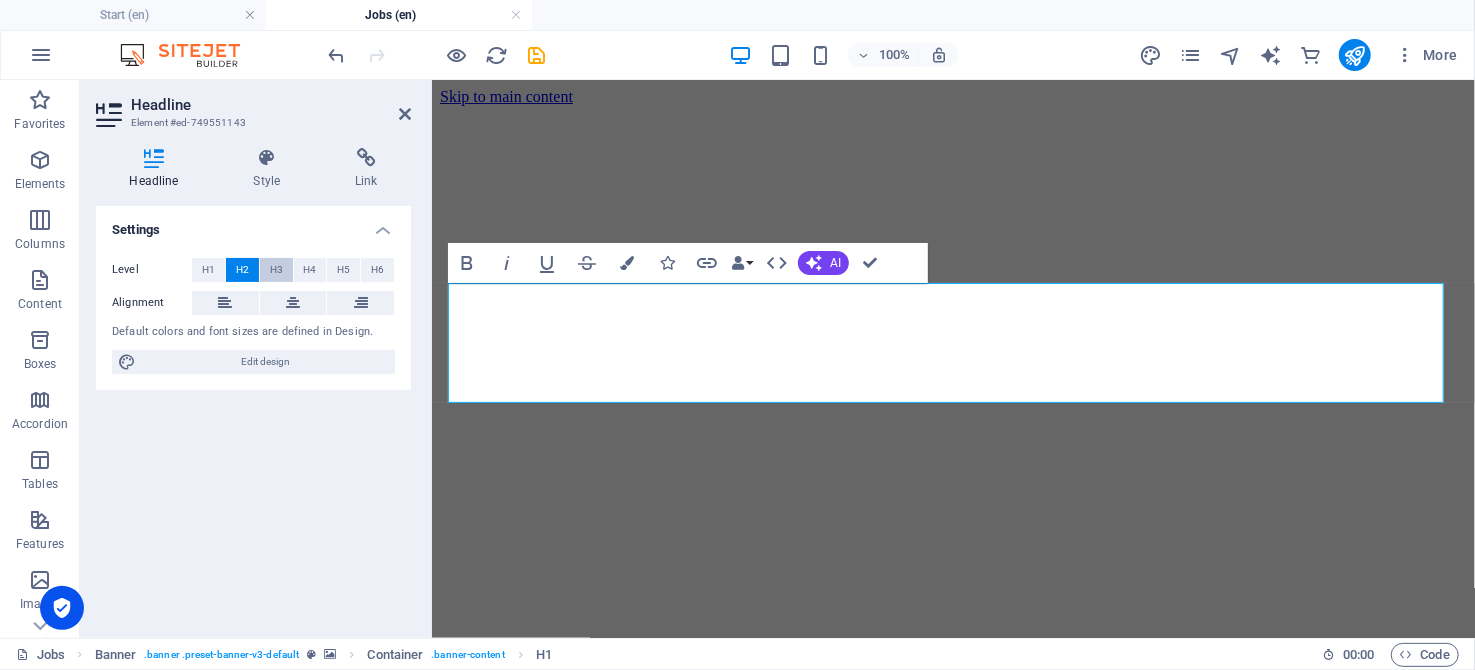 click on "H3" at bounding box center [276, 270] 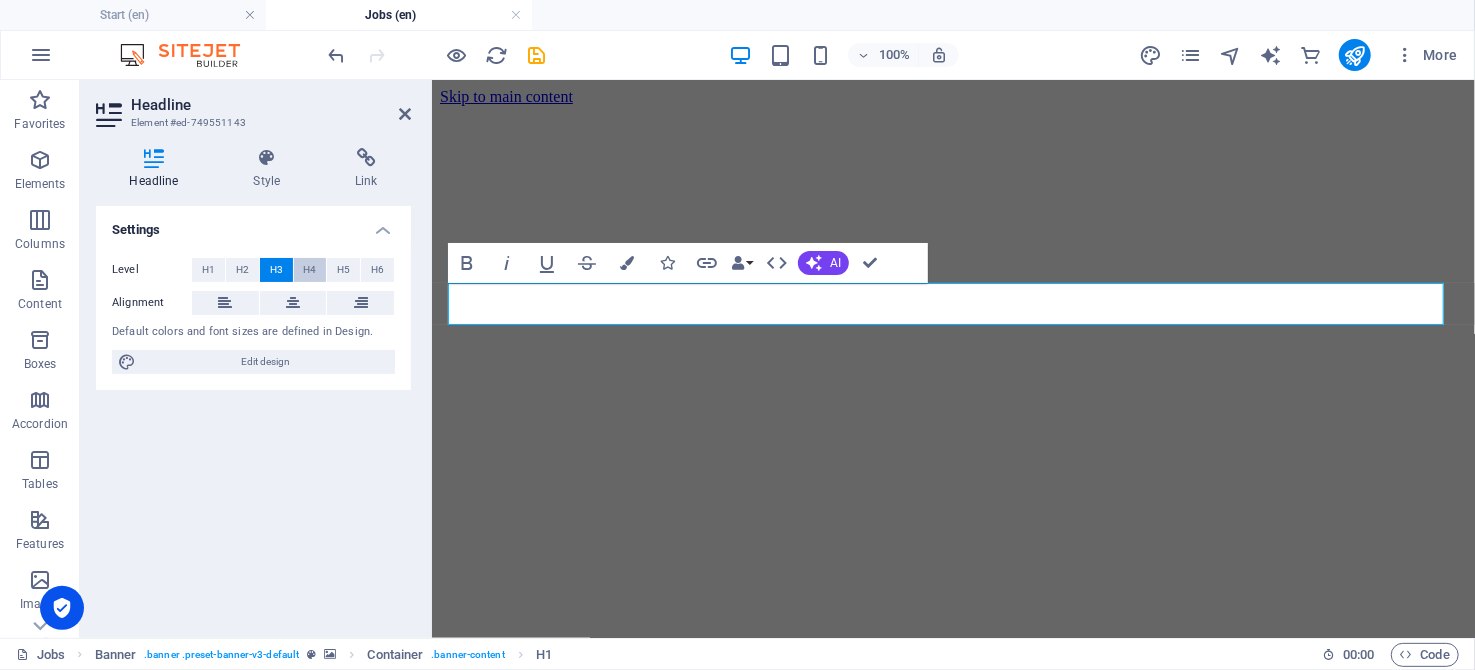click on "H4" at bounding box center [309, 270] 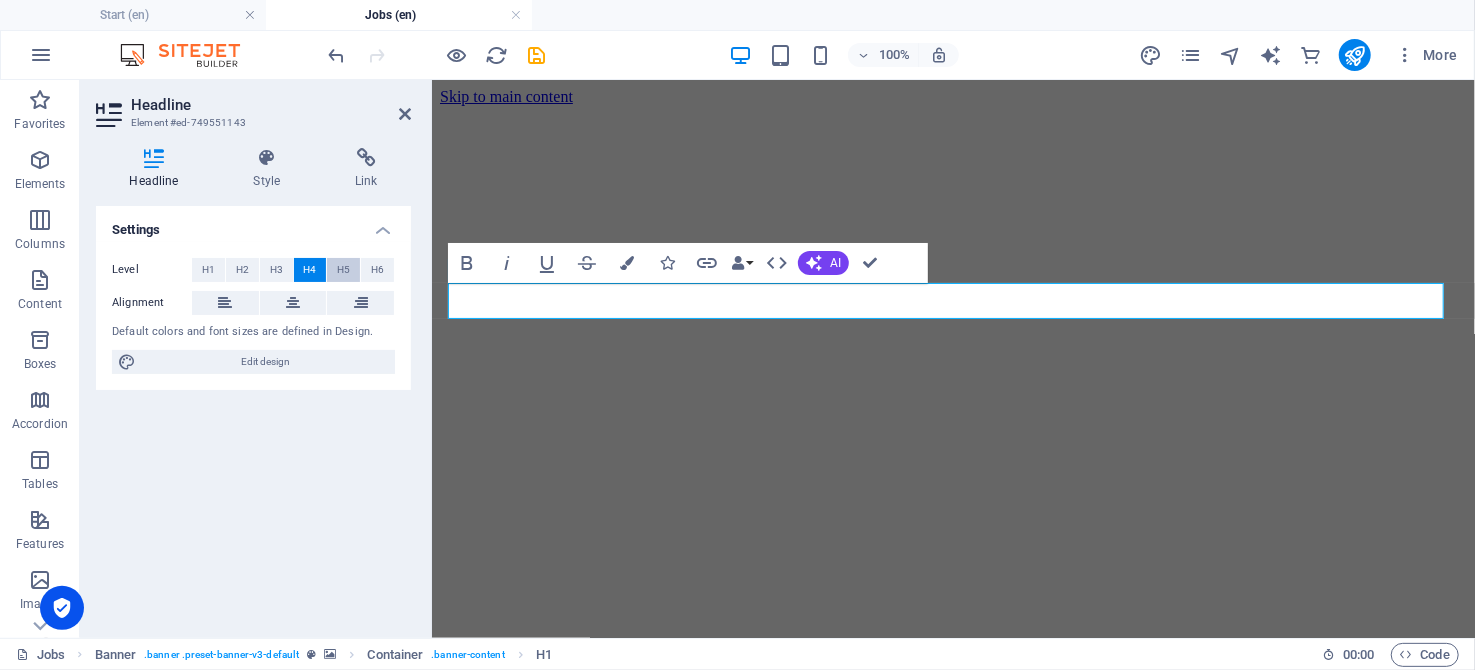 click on "H5" at bounding box center [343, 270] 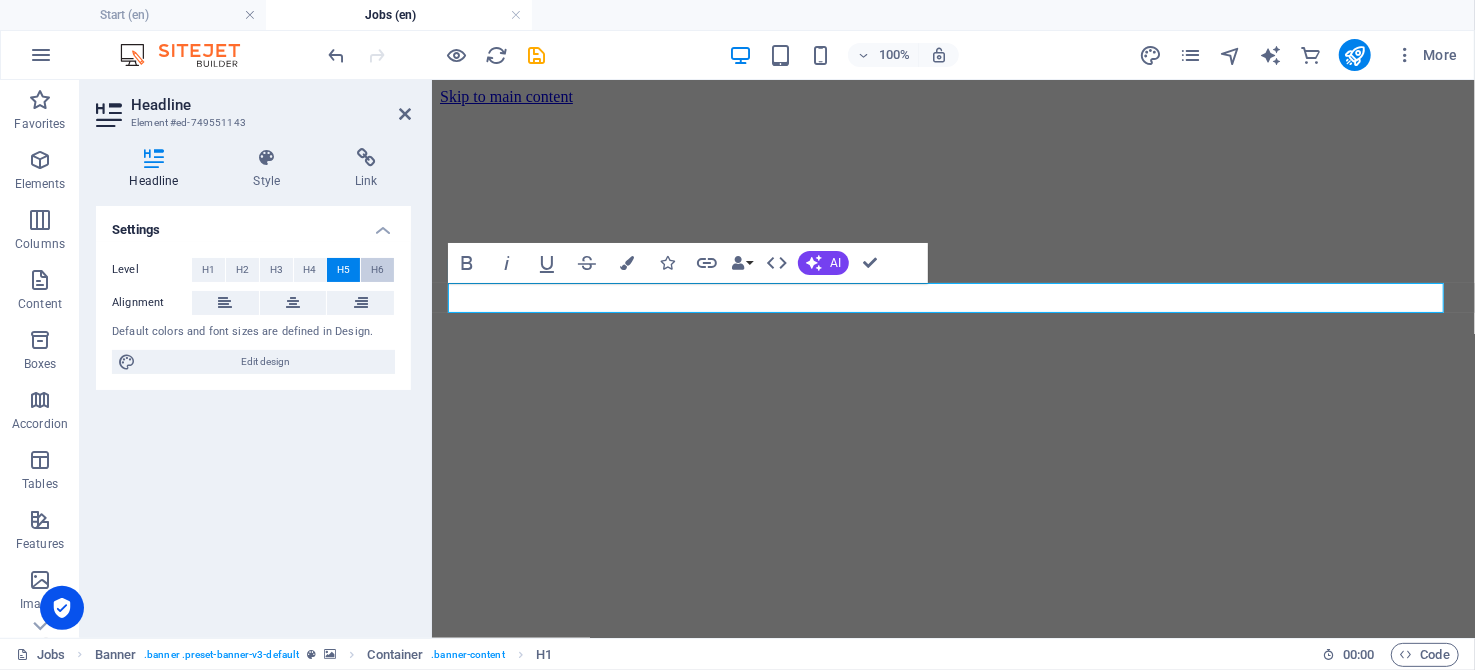 click on "H6" at bounding box center (377, 270) 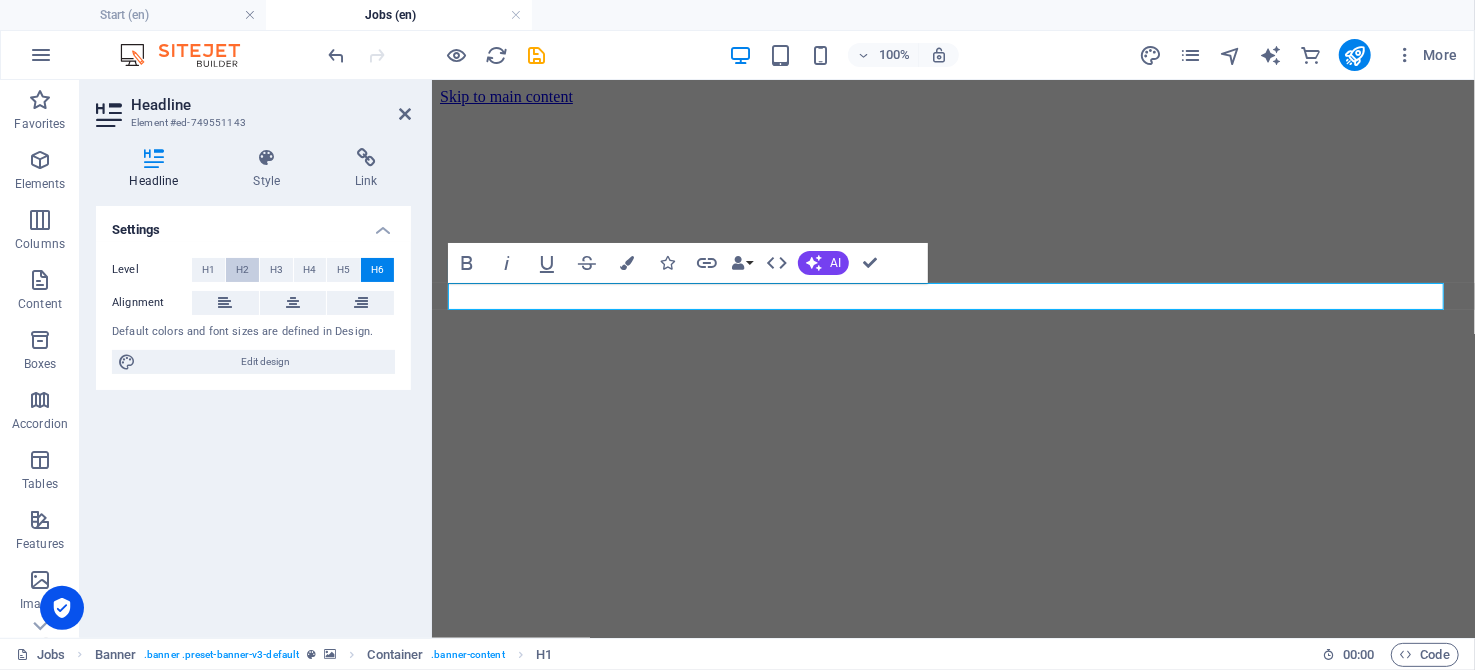 click on "H2" at bounding box center [242, 270] 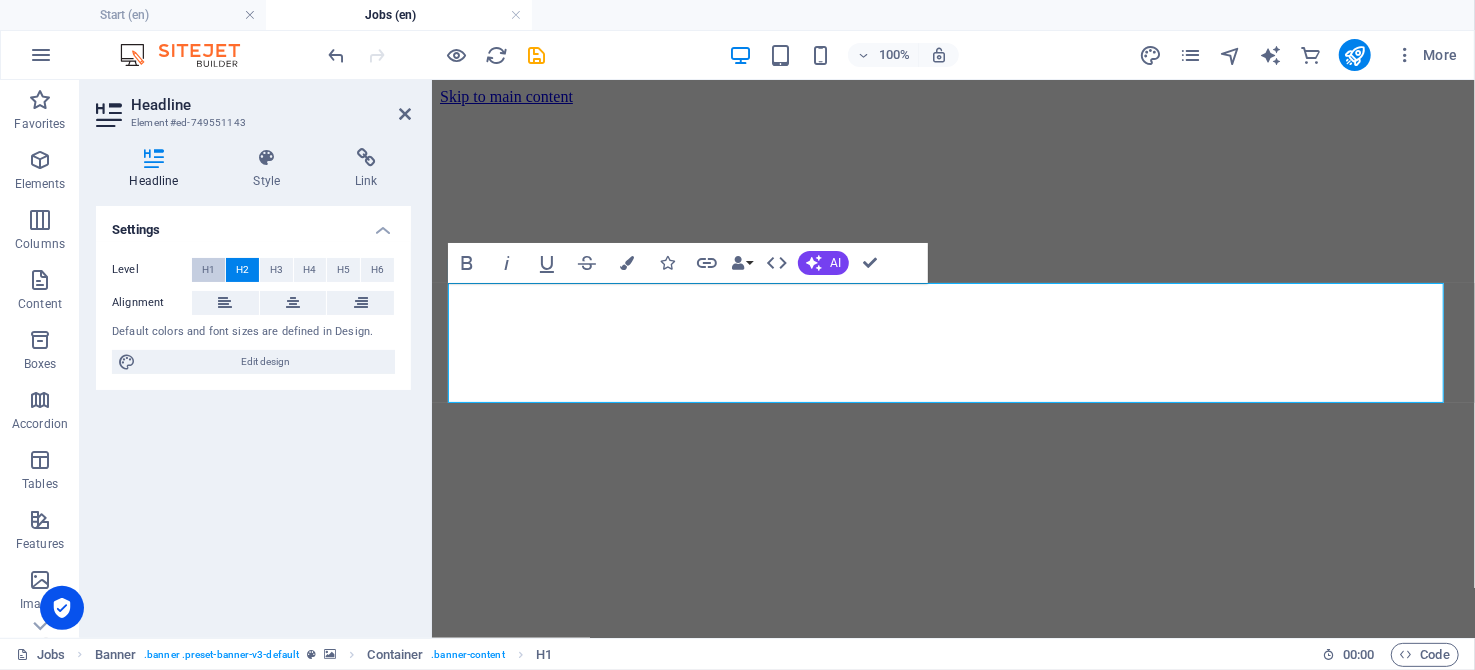 click on "H1" at bounding box center (208, 270) 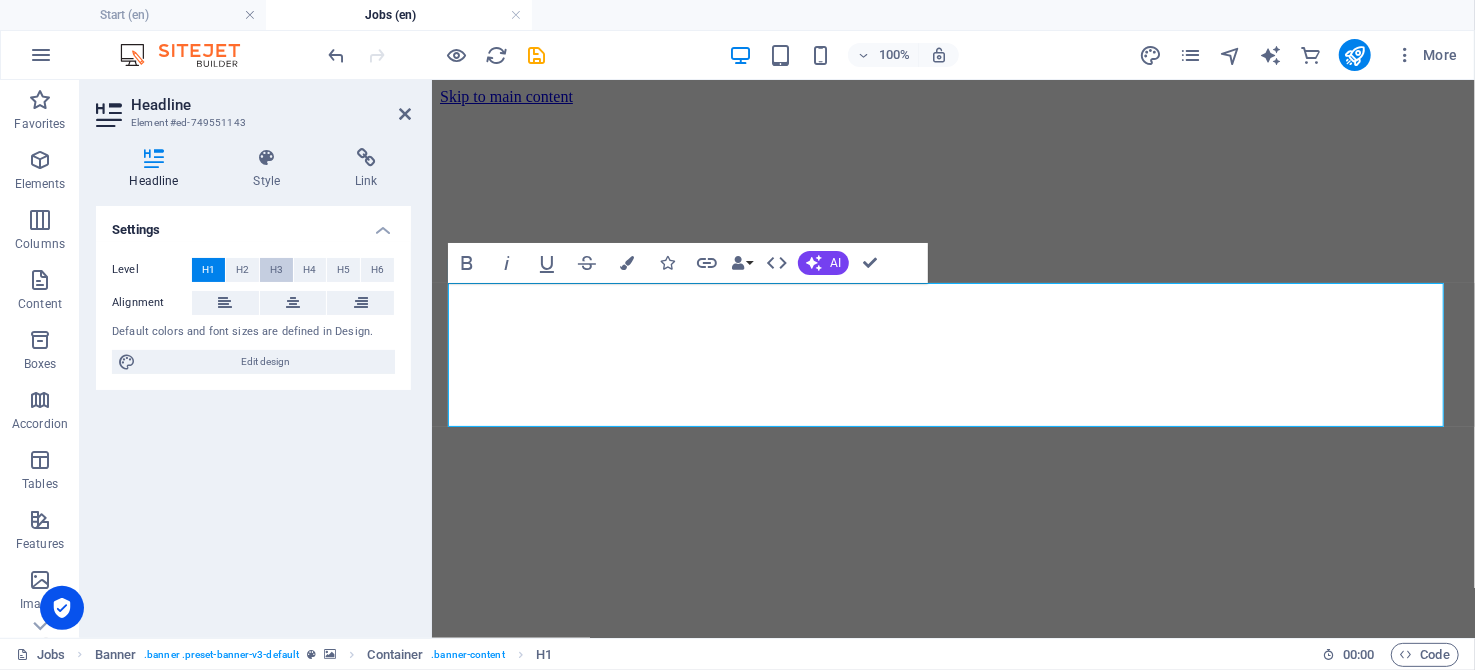 click on "H3" at bounding box center (276, 270) 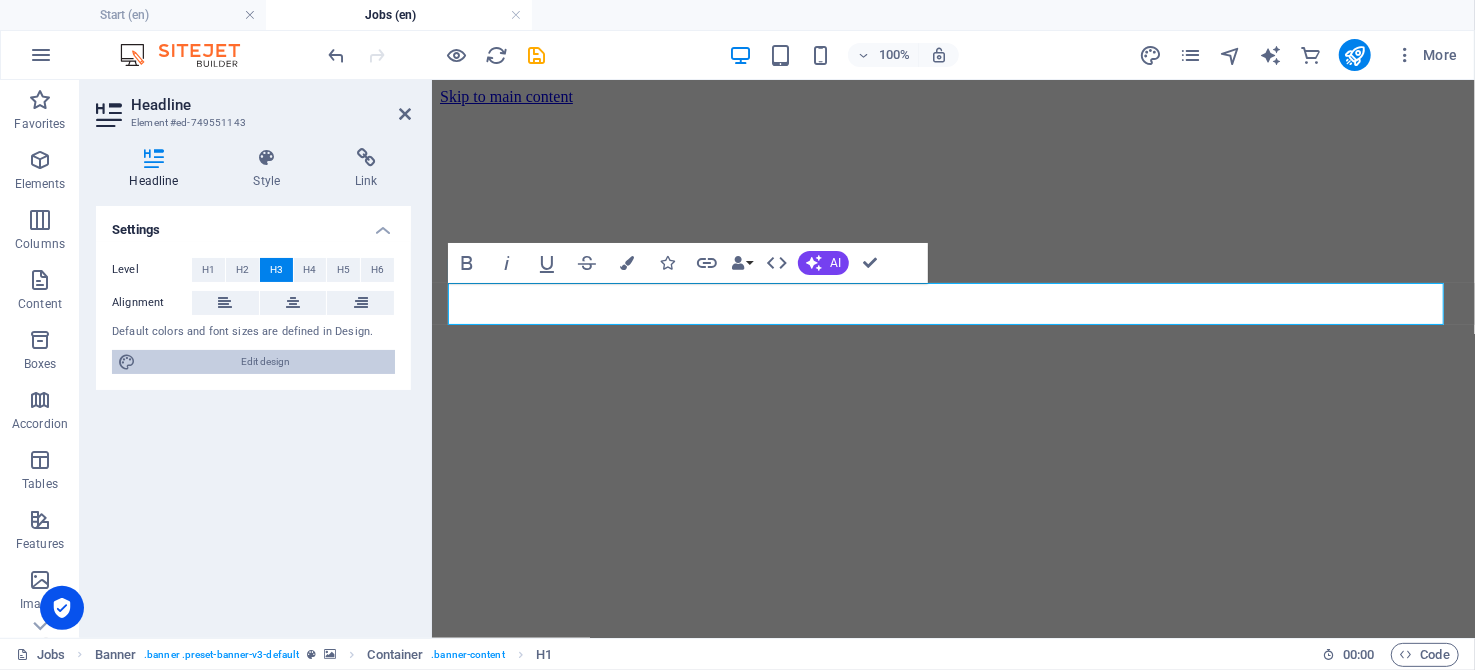 click on "Edit design" at bounding box center [265, 362] 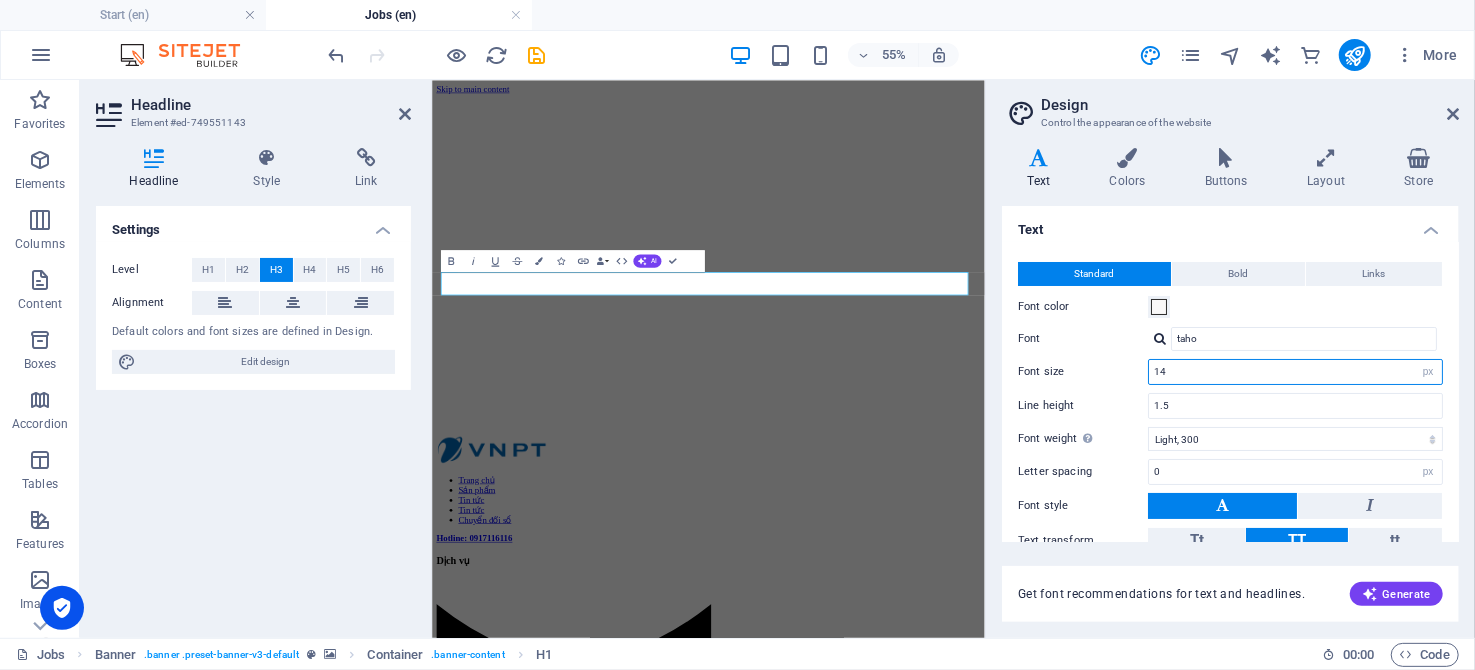 drag, startPoint x: 1195, startPoint y: 375, endPoint x: 1150, endPoint y: 375, distance: 45 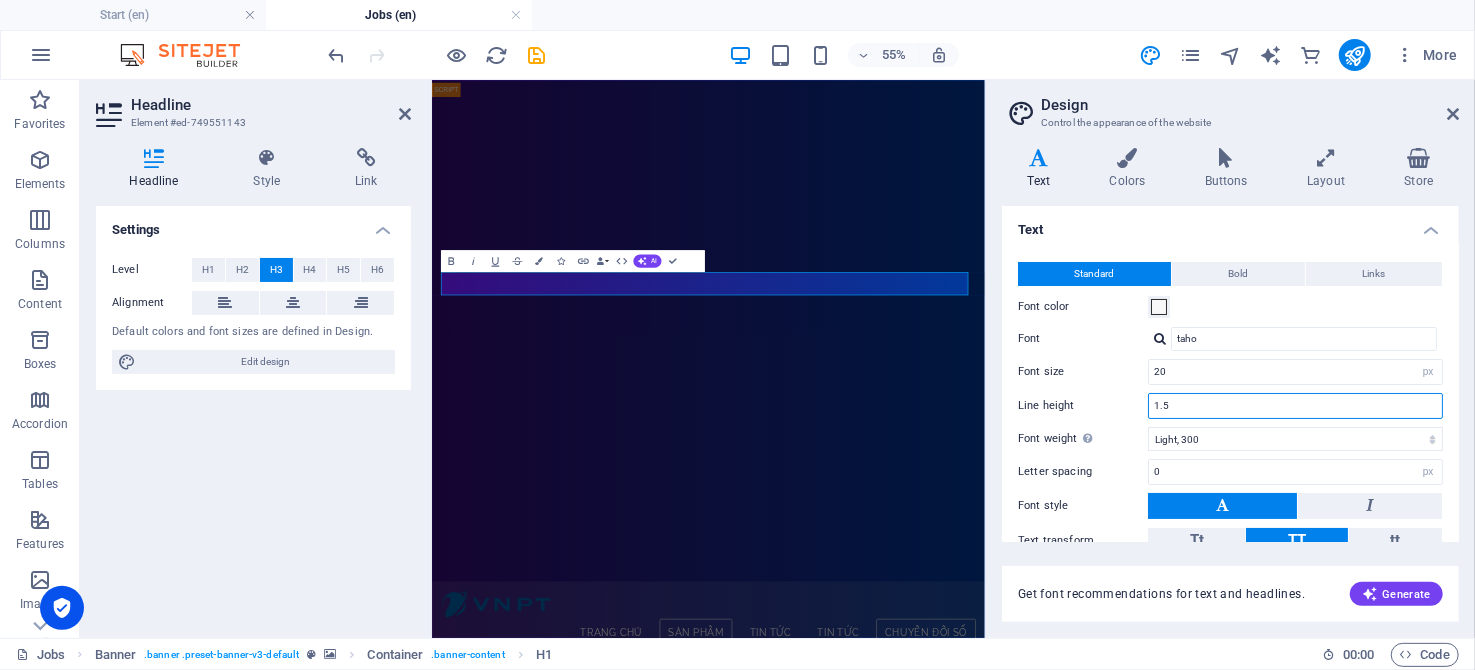 click on "1.5" at bounding box center [1295, 406] 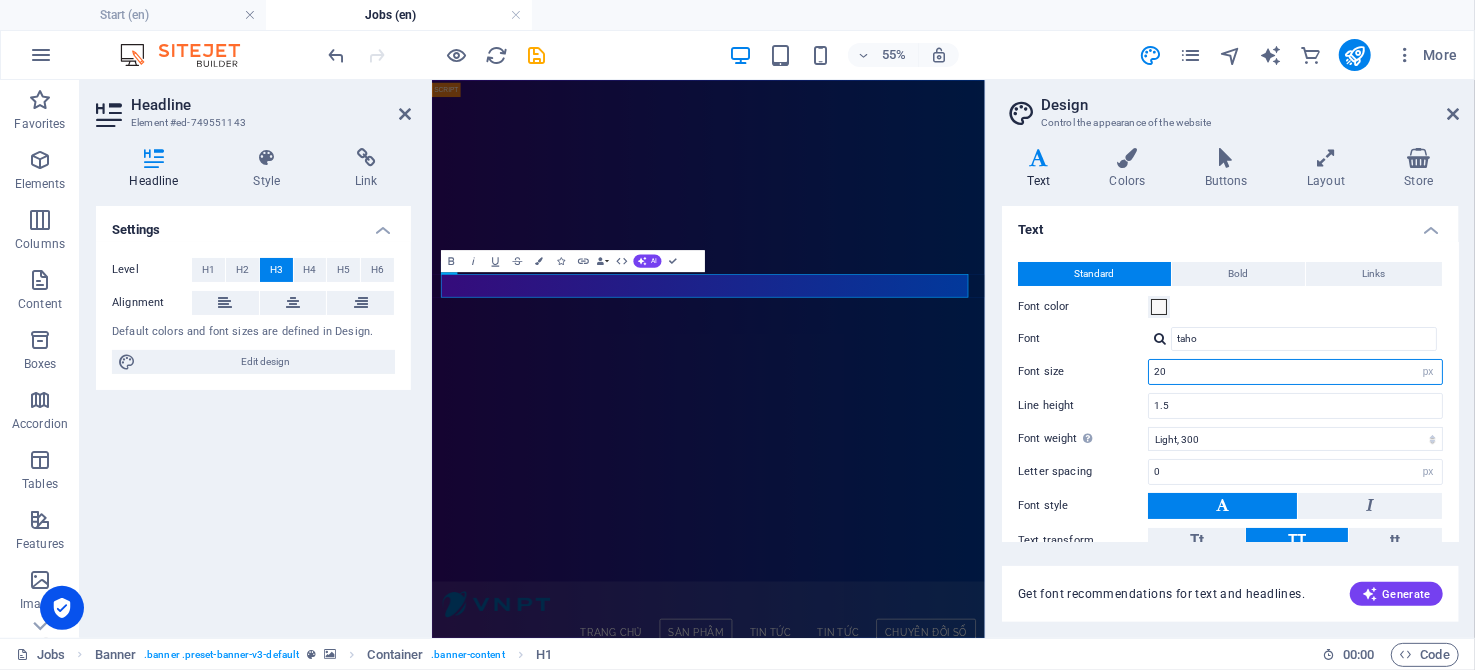 drag, startPoint x: 1227, startPoint y: 374, endPoint x: 1102, endPoint y: 374, distance: 125 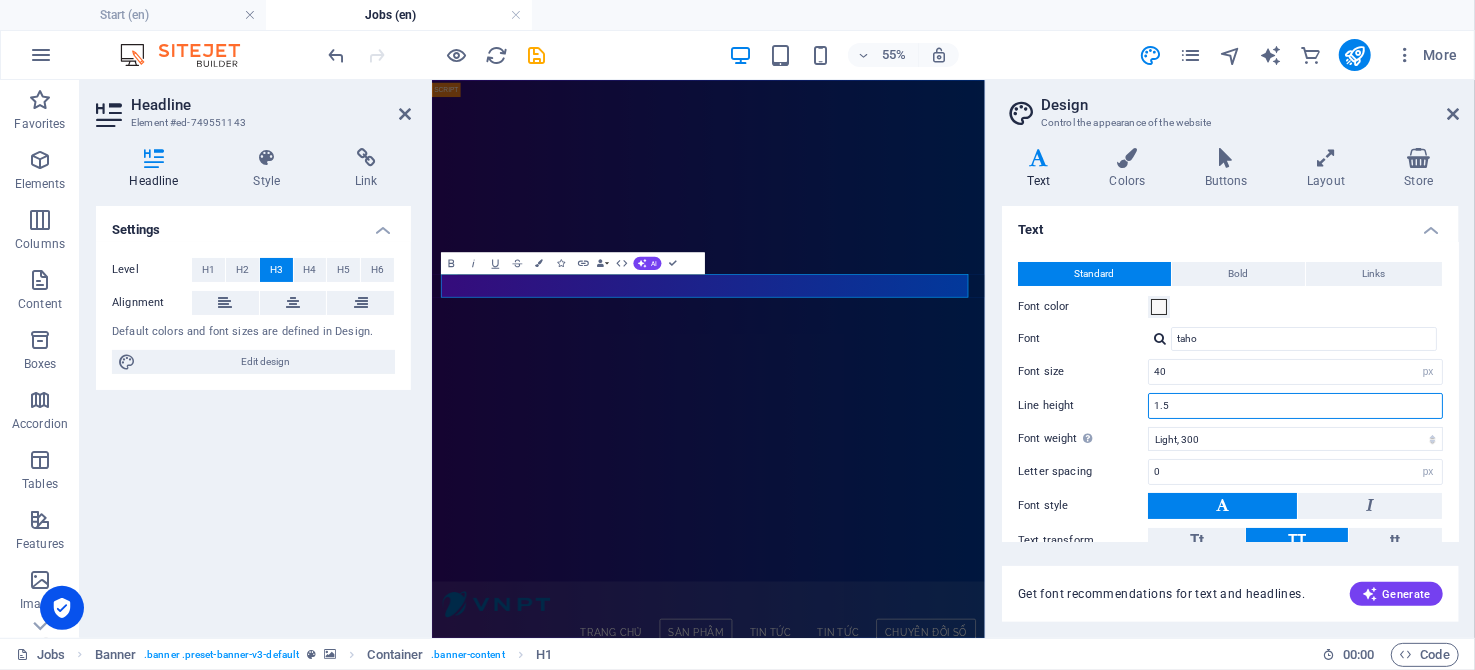 click on "1.5" at bounding box center (1295, 406) 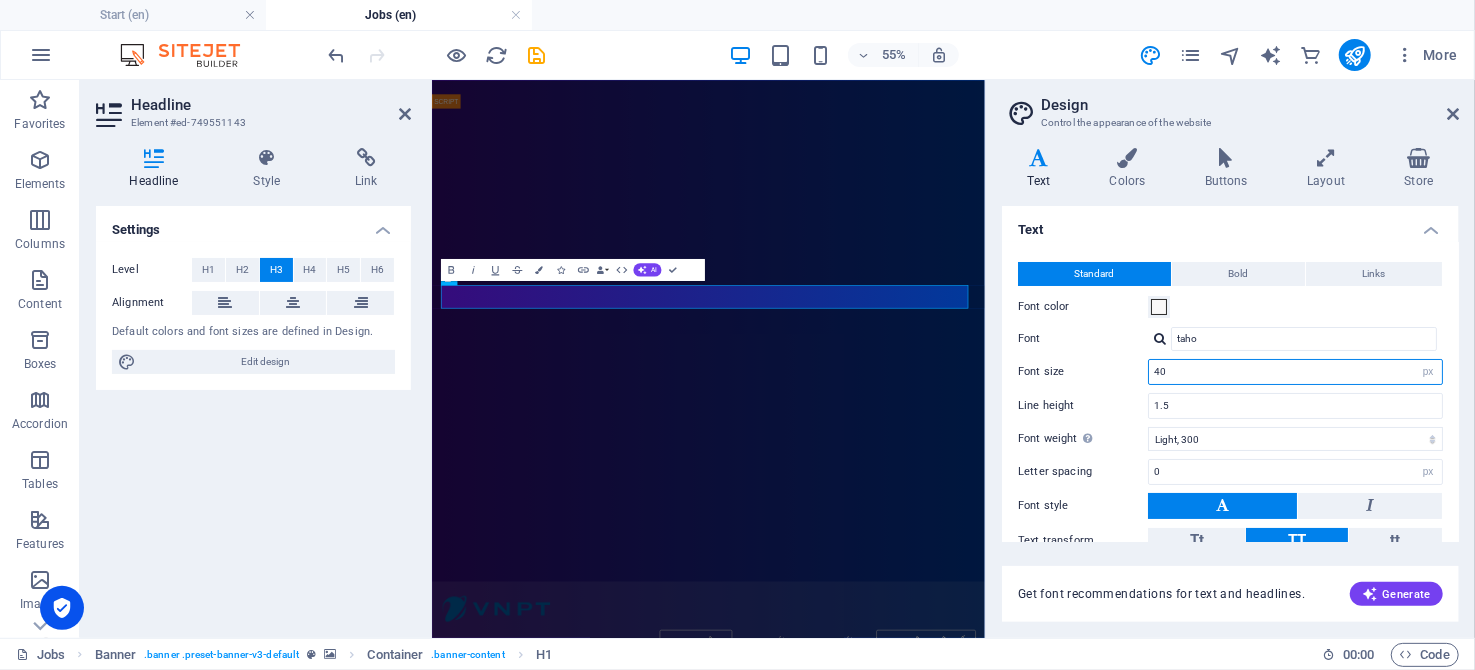 drag, startPoint x: 1118, startPoint y: 370, endPoint x: 1108, endPoint y: 368, distance: 10.198039 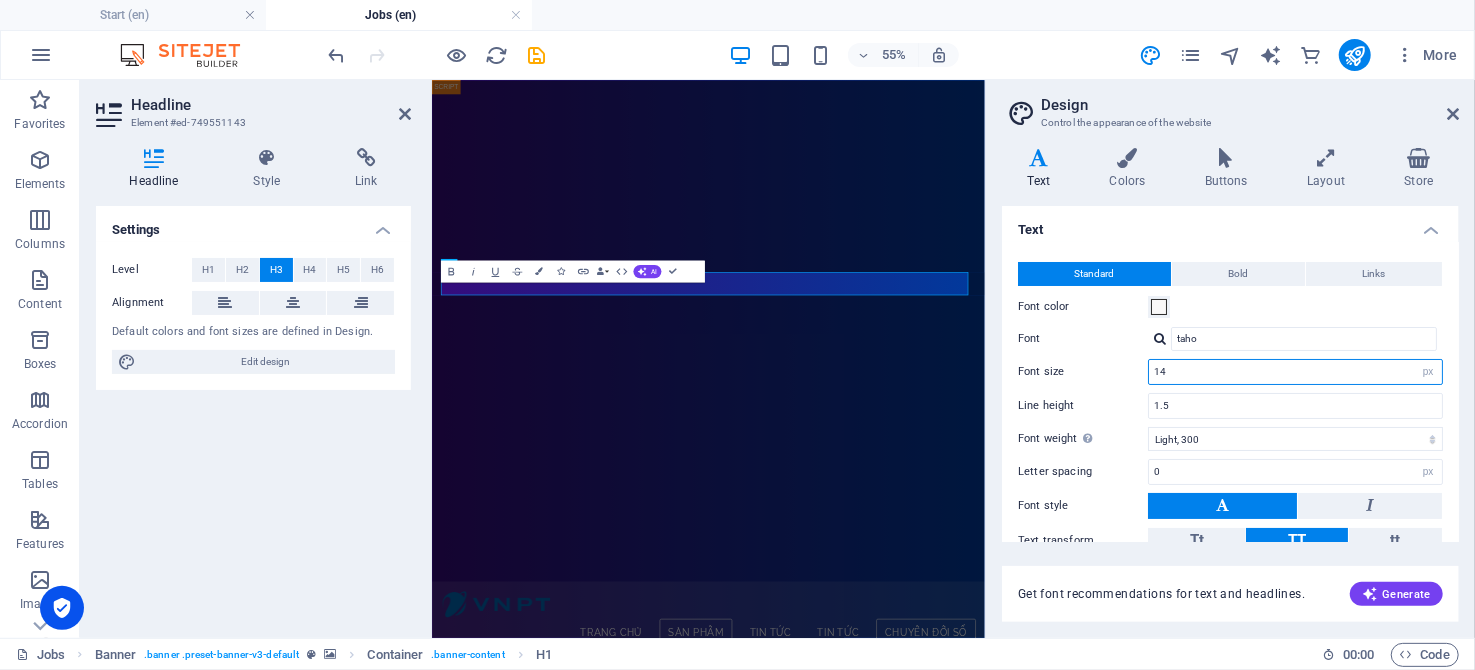drag, startPoint x: 1189, startPoint y: 371, endPoint x: 1115, endPoint y: 371, distance: 74 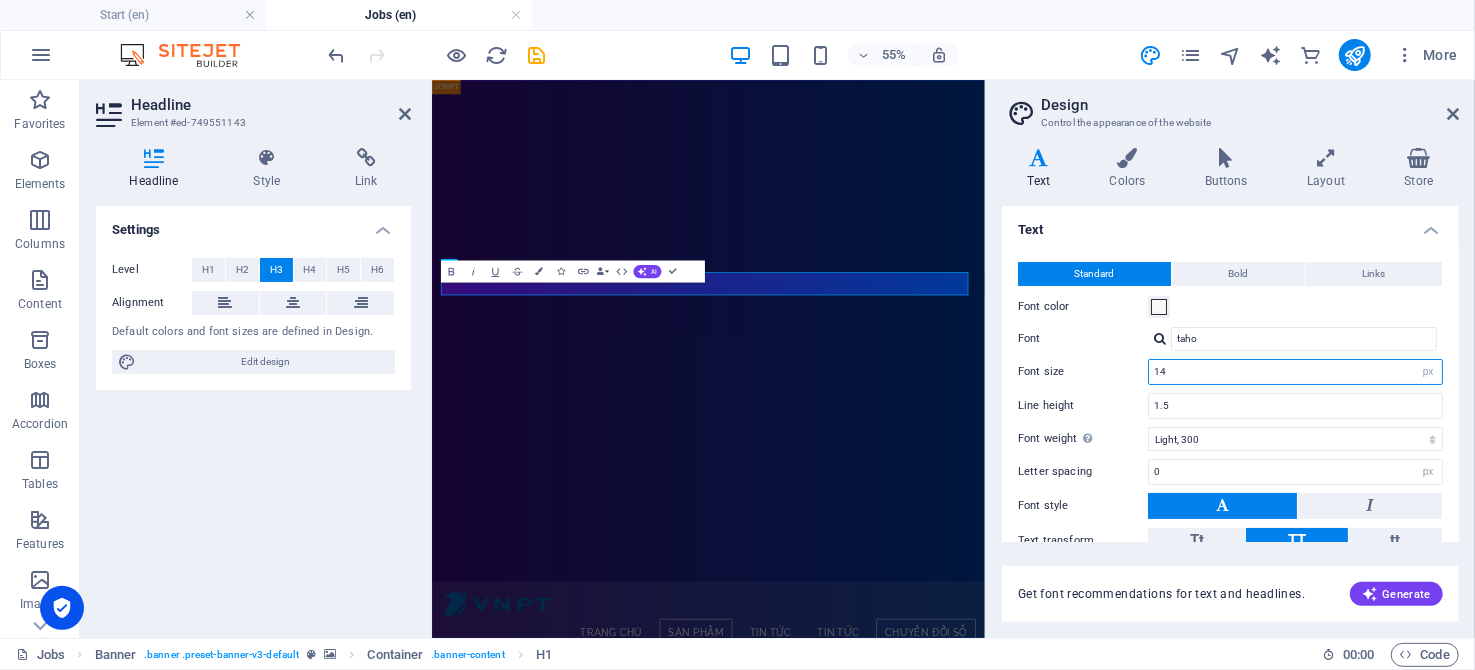 click on "Font size 14 rem px" at bounding box center (1230, 372) 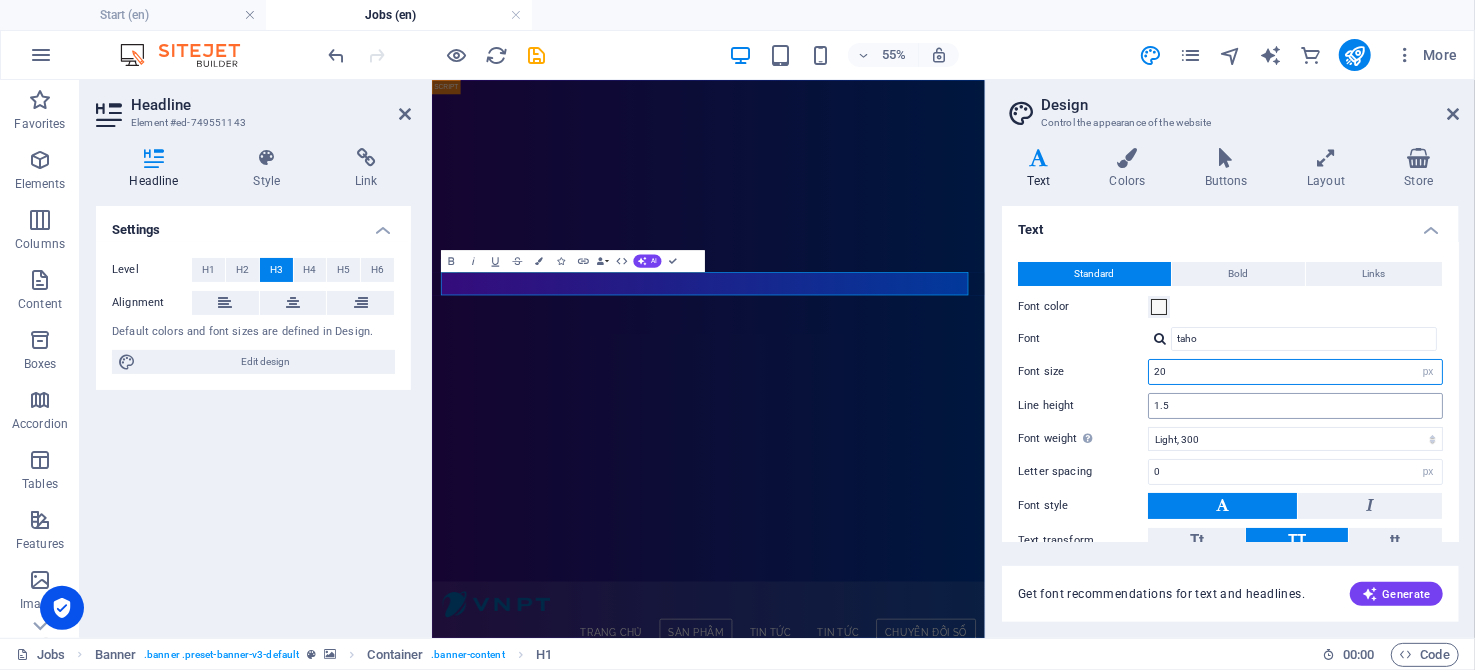 type on "20" 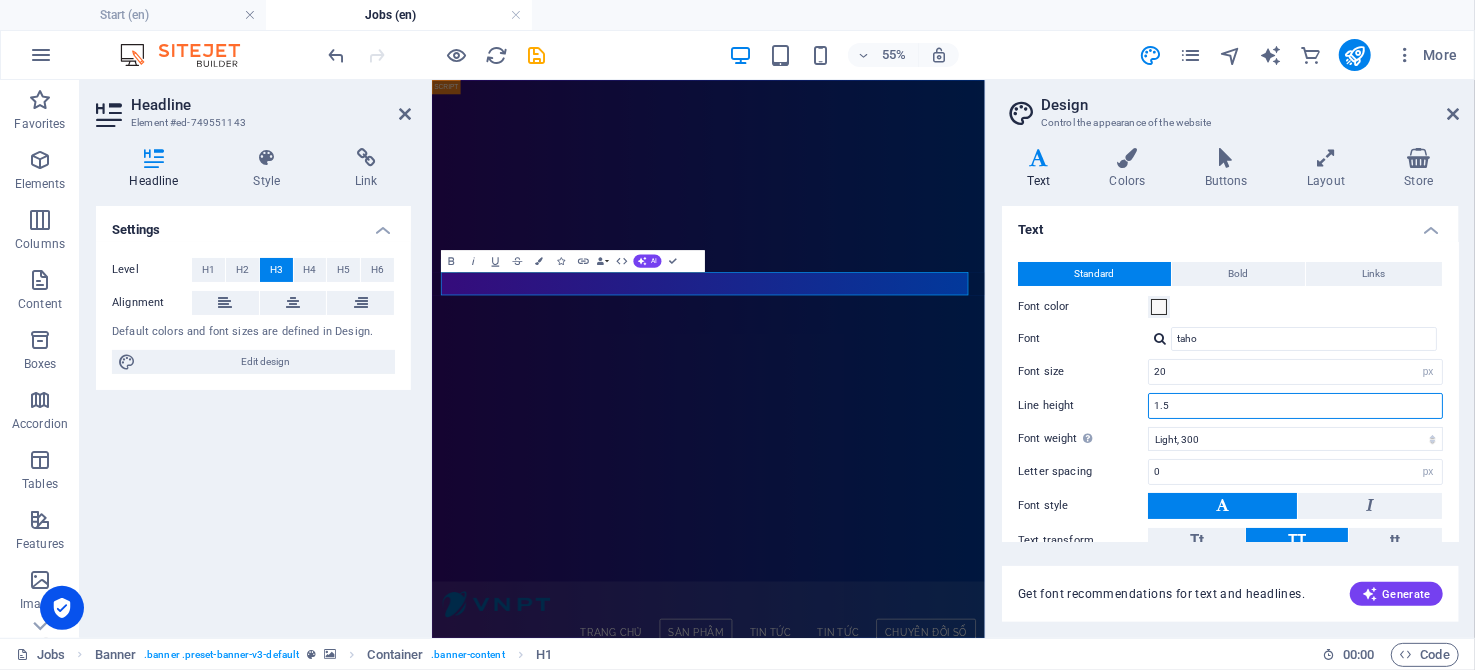 click on "1.5" at bounding box center [1295, 406] 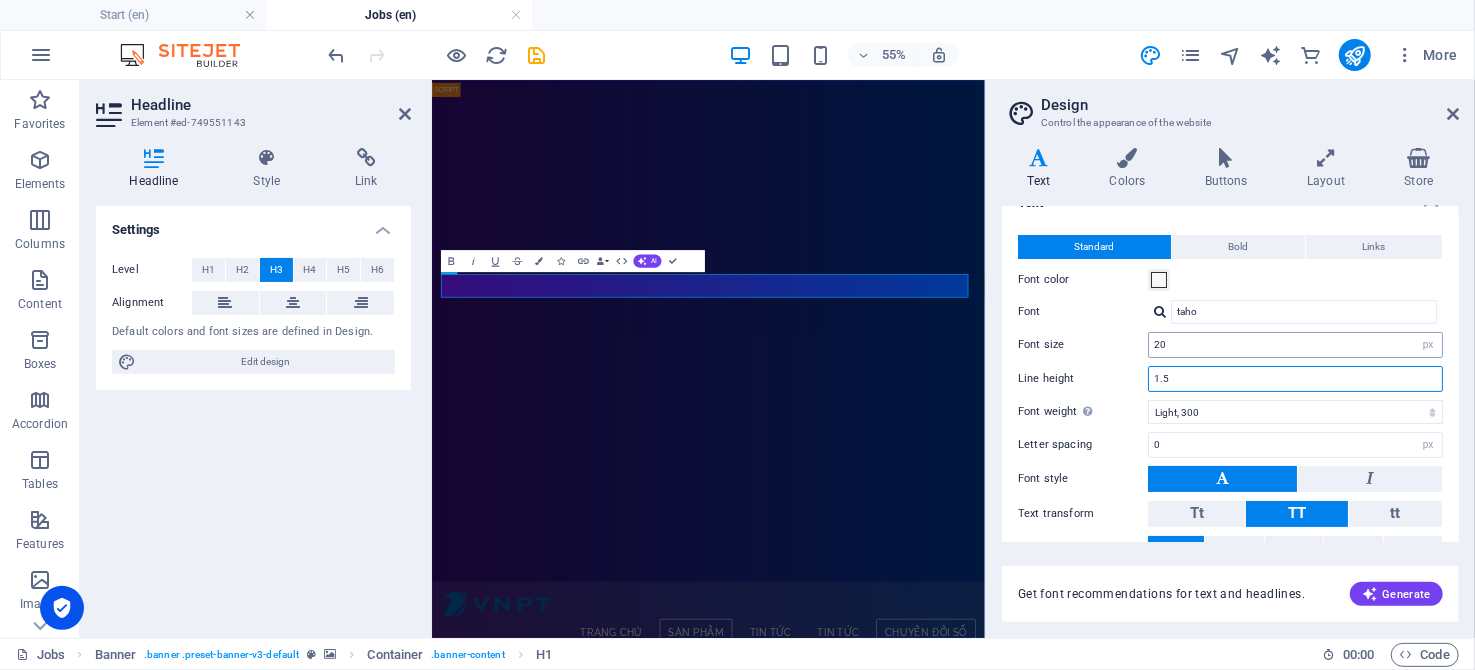 scroll, scrollTop: 0, scrollLeft: 0, axis: both 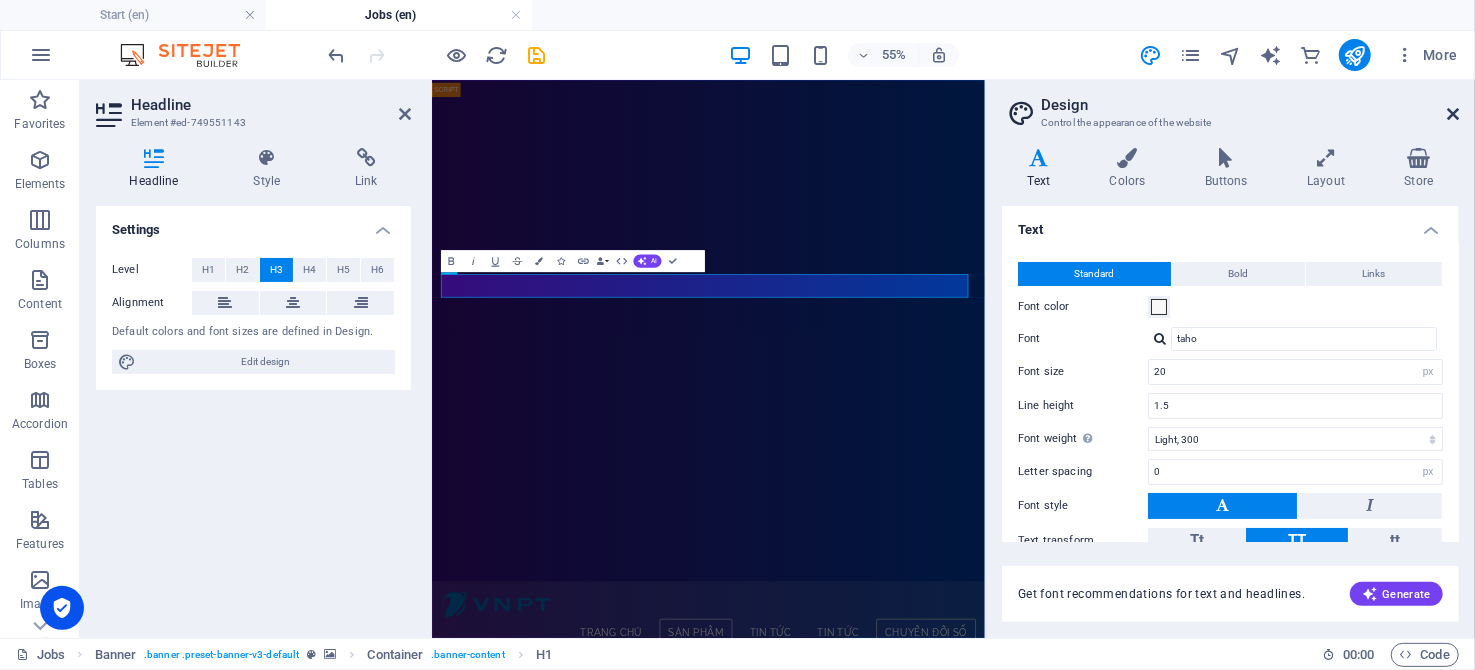 click at bounding box center (1453, 114) 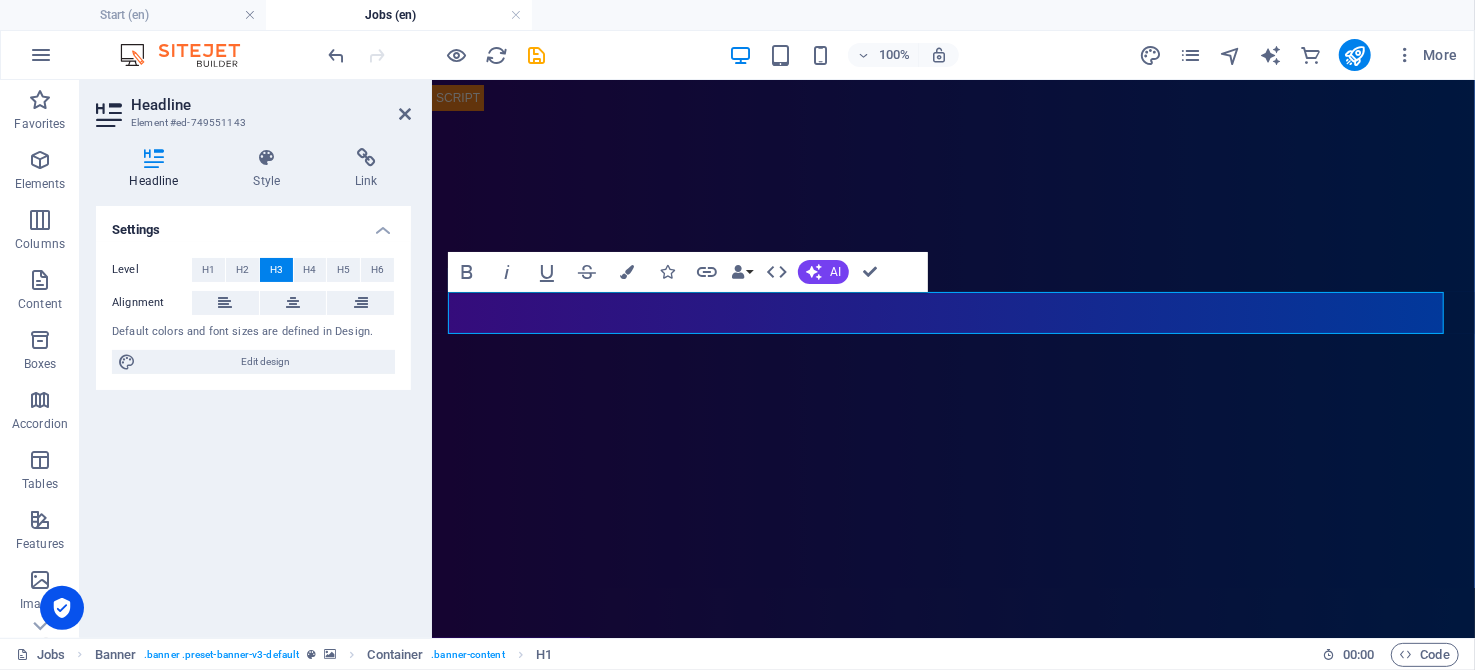 click on "Settings Level H1 H2 H3 H4 H5 H6 Alignment Default colors and font sizes are defined in Design. Edit design" at bounding box center (253, 414) 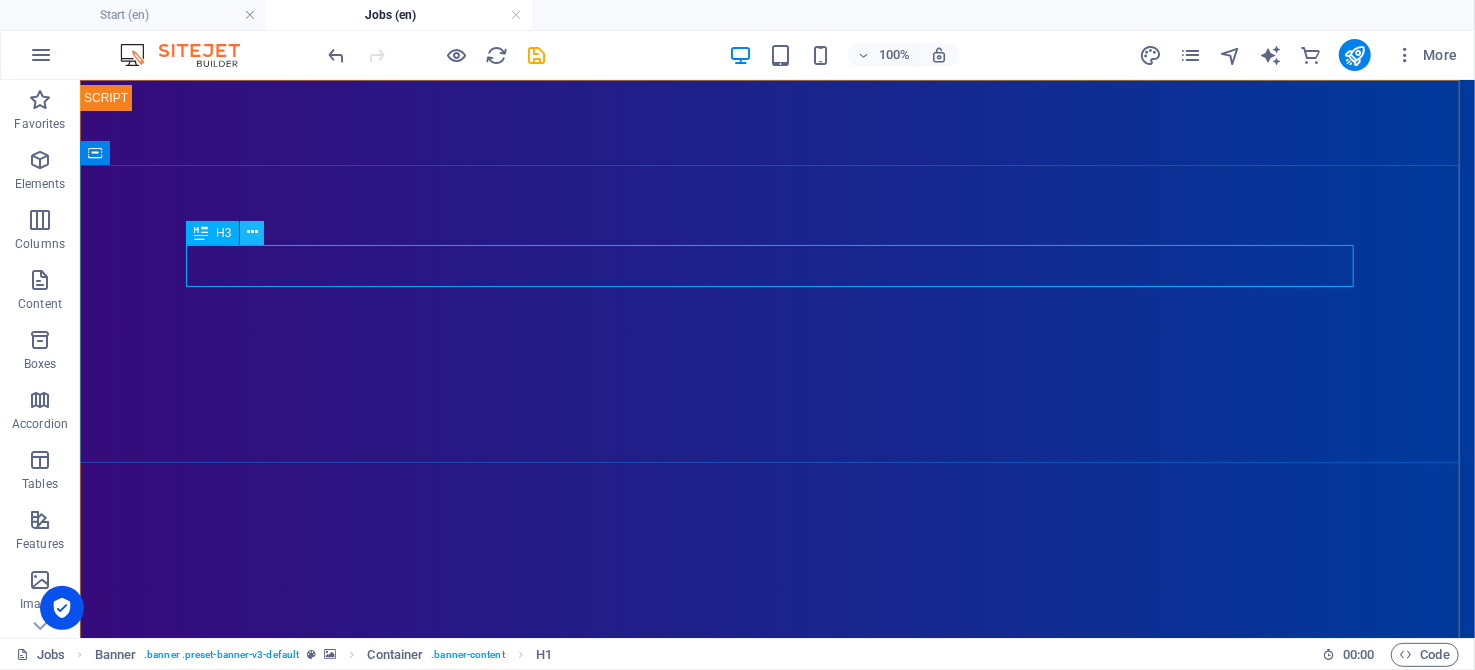 click at bounding box center [252, 232] 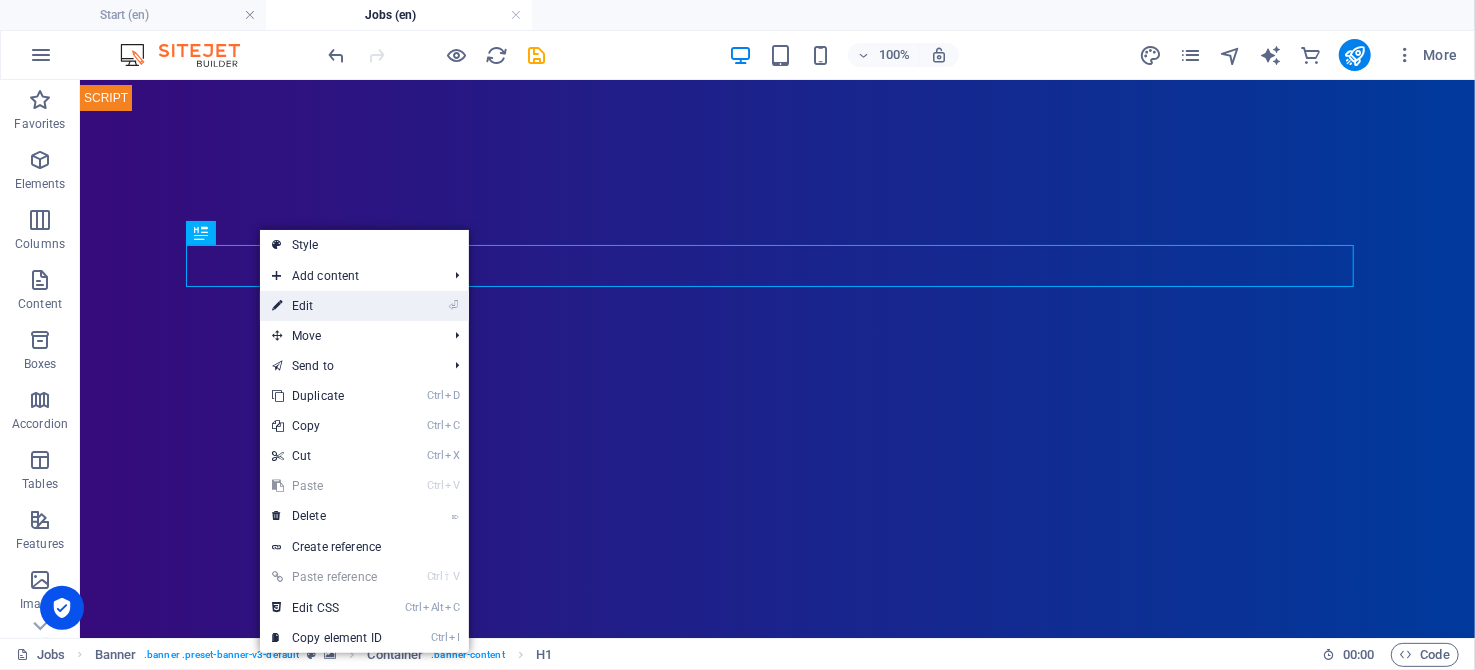 click on "⏎  Edit" at bounding box center (327, 306) 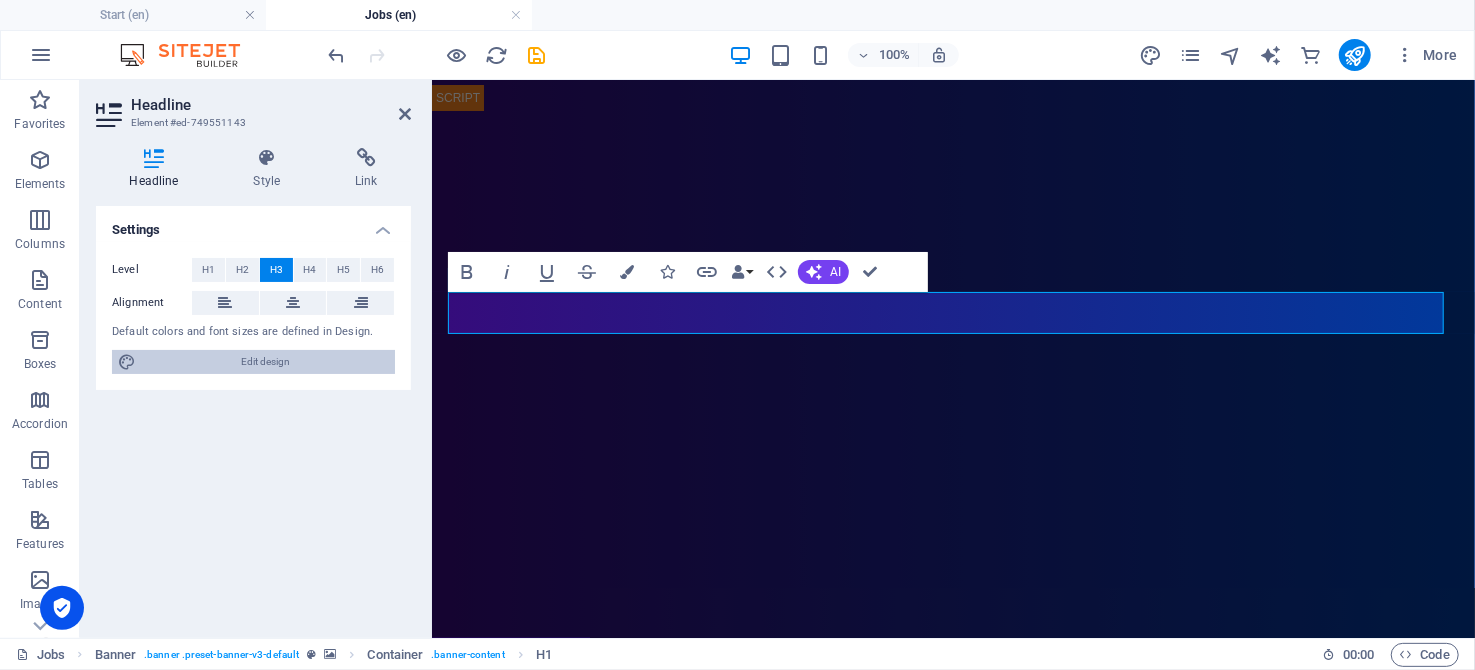 click on "Edit design" at bounding box center [265, 362] 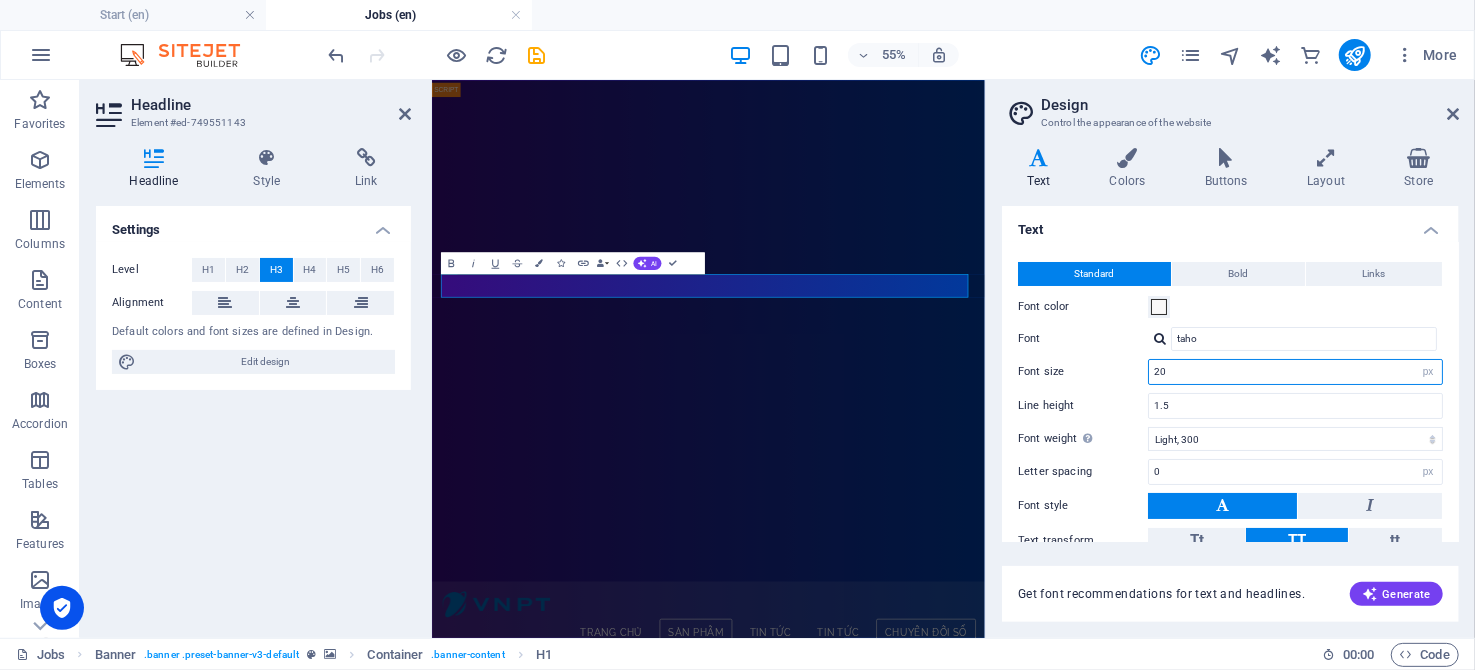drag, startPoint x: 1200, startPoint y: 367, endPoint x: 1083, endPoint y: 353, distance: 117.83463 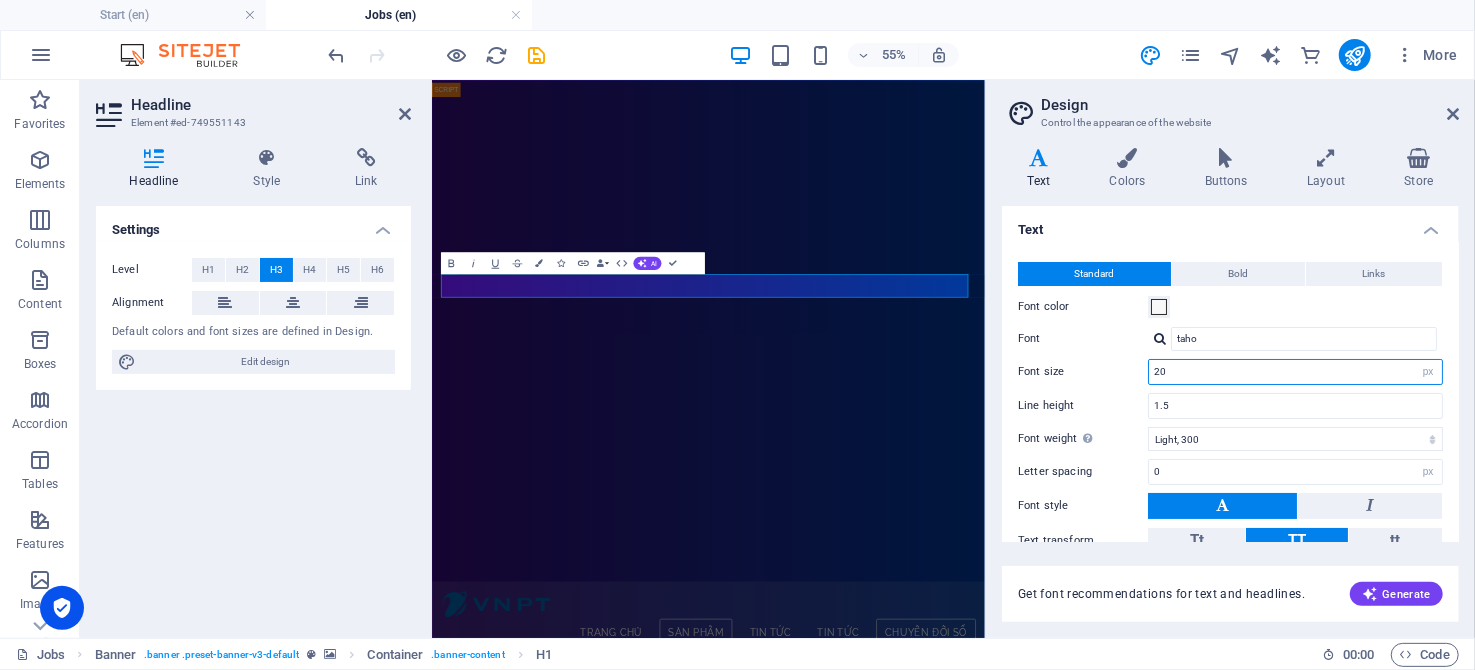click on "Standard Bold Links Font color Font taho Font size 20 rem px Line height 1.5 Font weight To display the font weight correctly, it may need to be enabled.  Manage Fonts Thin, 100 Extra-light, 200 Light, 300 Regular, 400 Medium, 500 Semi-bold, 600 Bold, 700 Extra-bold, 800 Black, 900 Letter spacing 0 rem px Font style Text transform Tt TT tt Text align Font weight To display the font weight correctly, it may need to be enabled.  Manage Fonts Thin, 100 Extra-light, 200 Light, 300 Regular, 400 Medium, 500 Semi-bold, 600 Bold, 700 Extra-bold, 800 Black, 900 Default Hover / Active Font color Font color Decoration None Decoration None Transition duration 0.3 s Transition function Ease Ease In Ease Out Ease In/Ease Out Linear" at bounding box center [1230, 426] 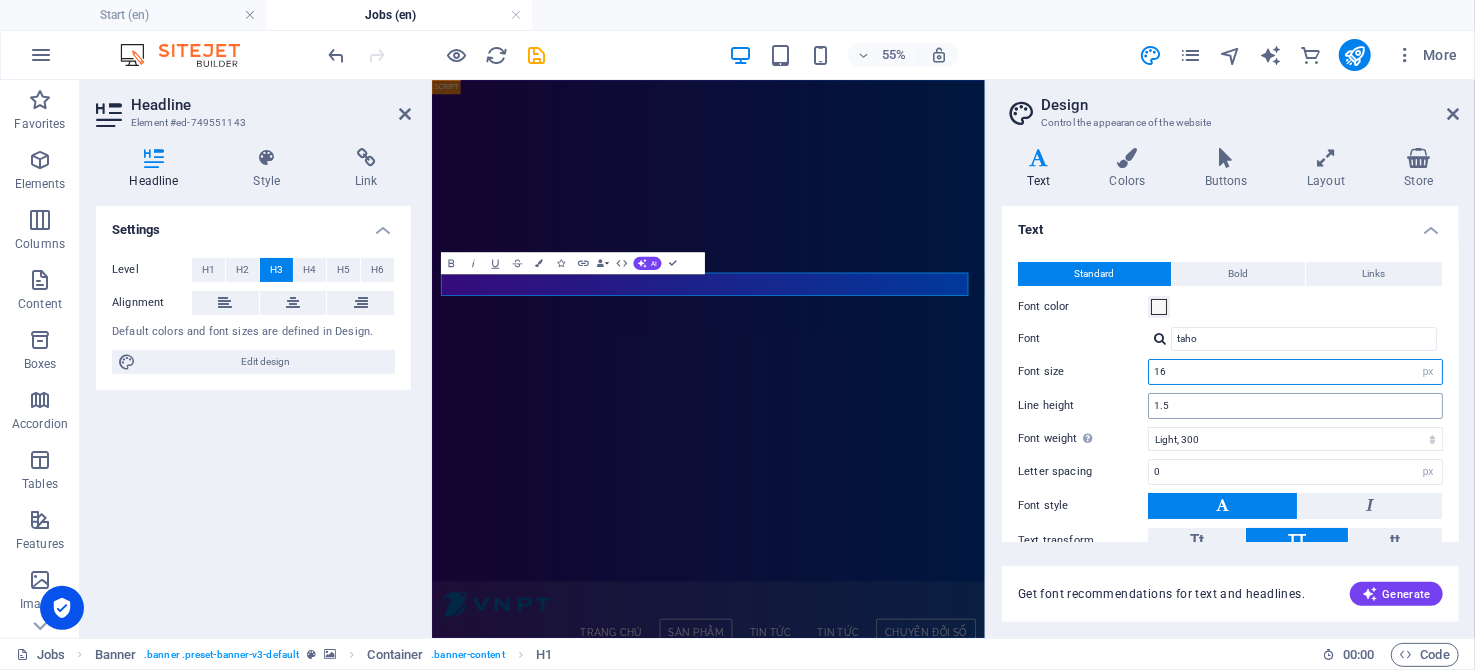 type on "16" 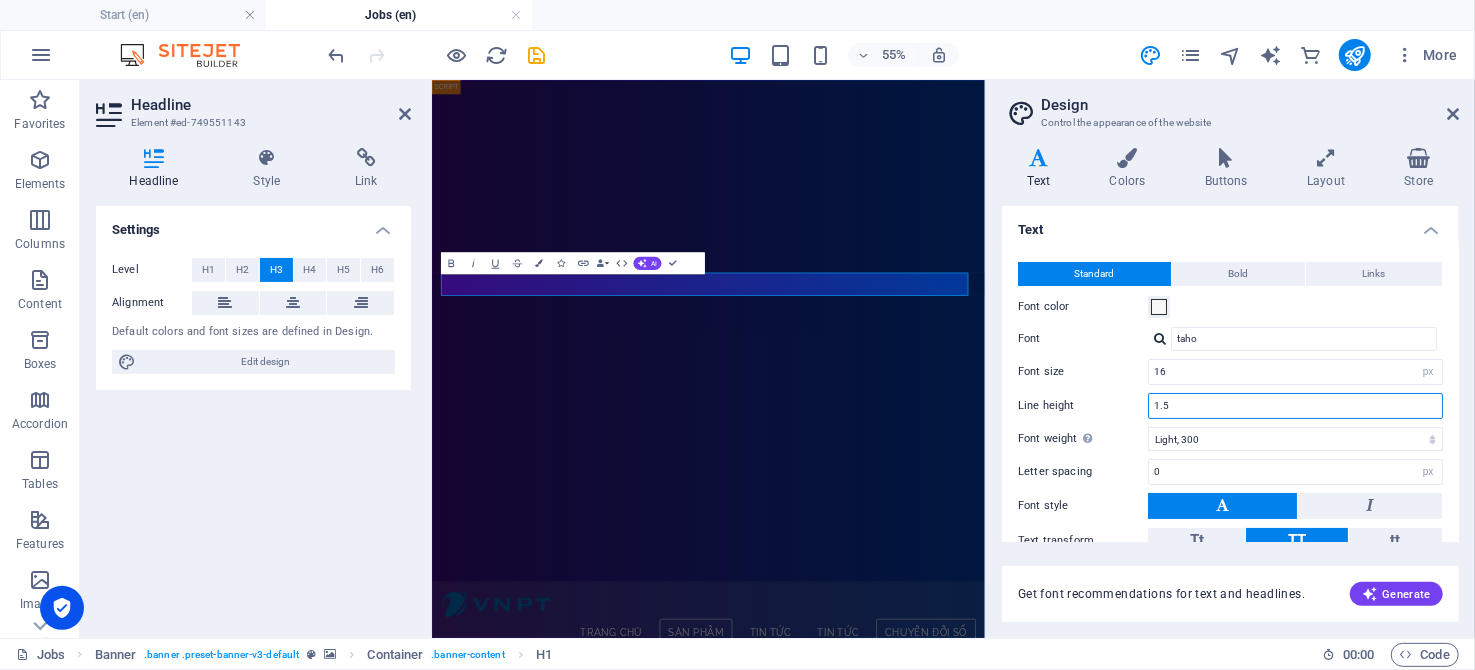 click on "1.5" at bounding box center [1295, 406] 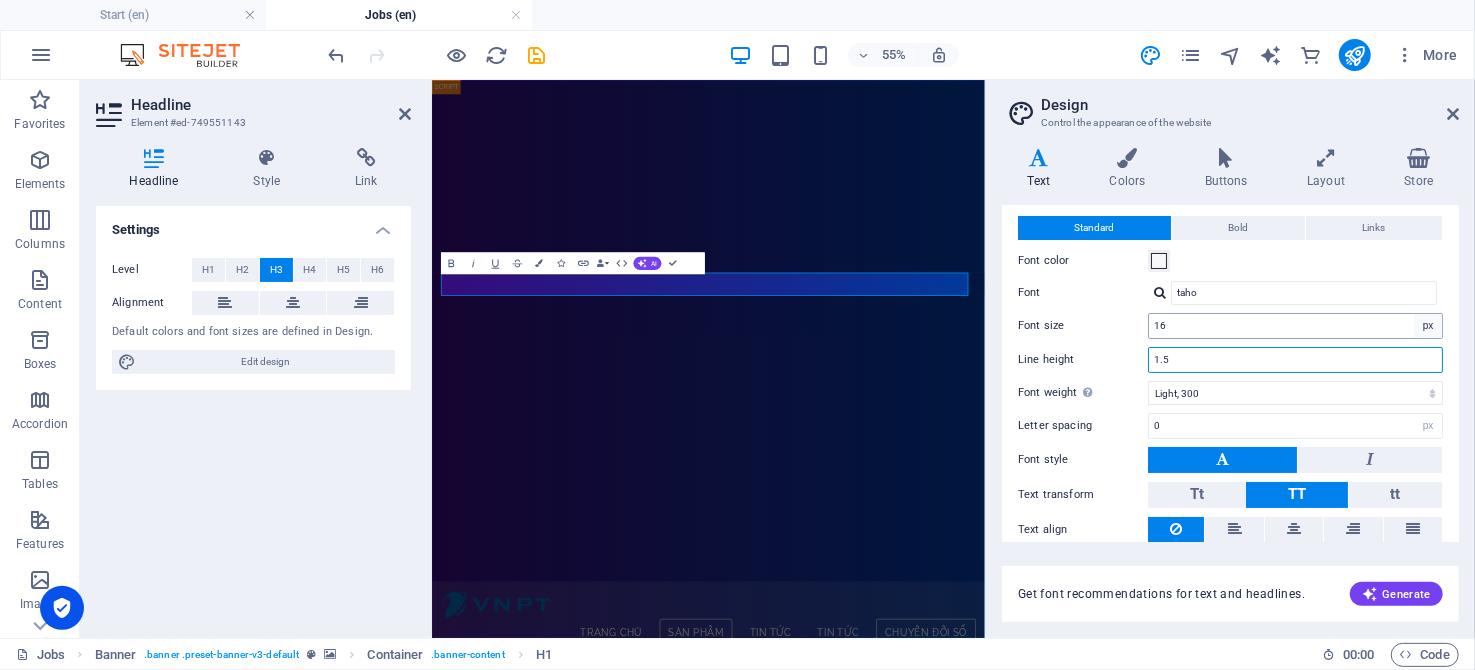 scroll, scrollTop: 0, scrollLeft: 0, axis: both 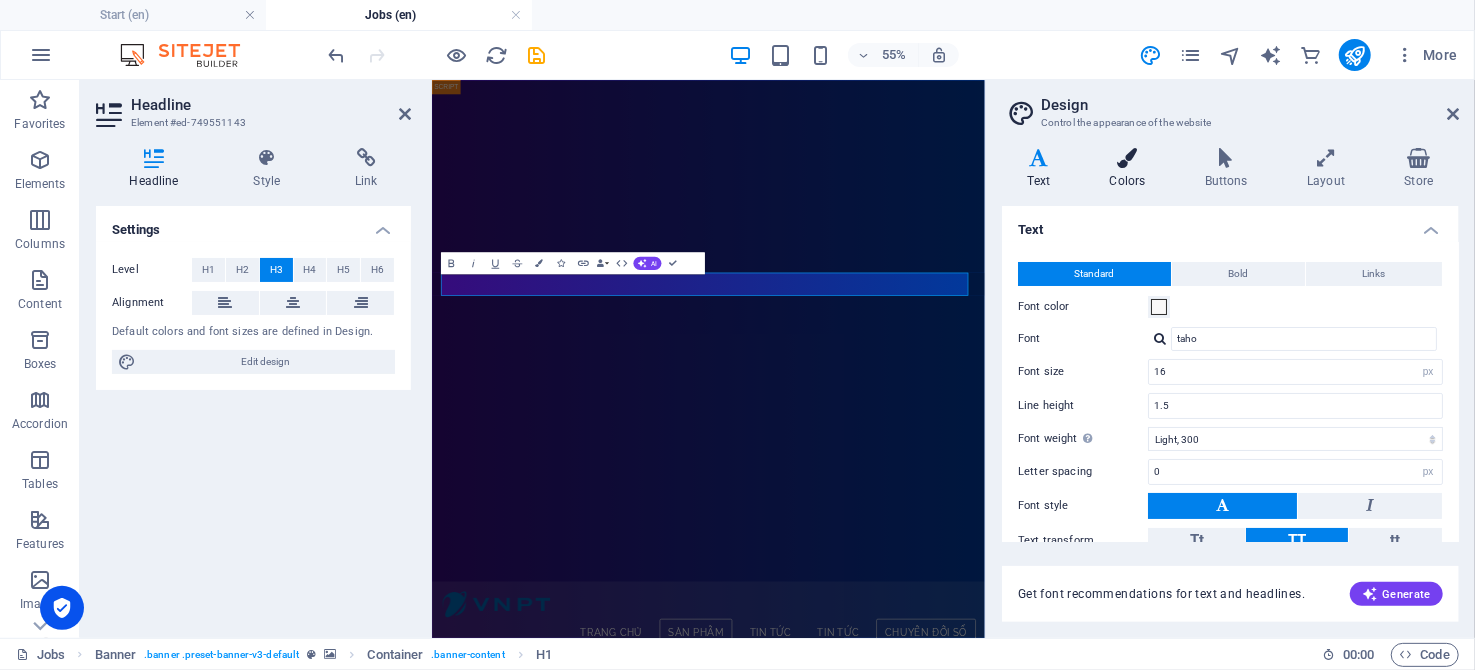 click at bounding box center [1127, 158] 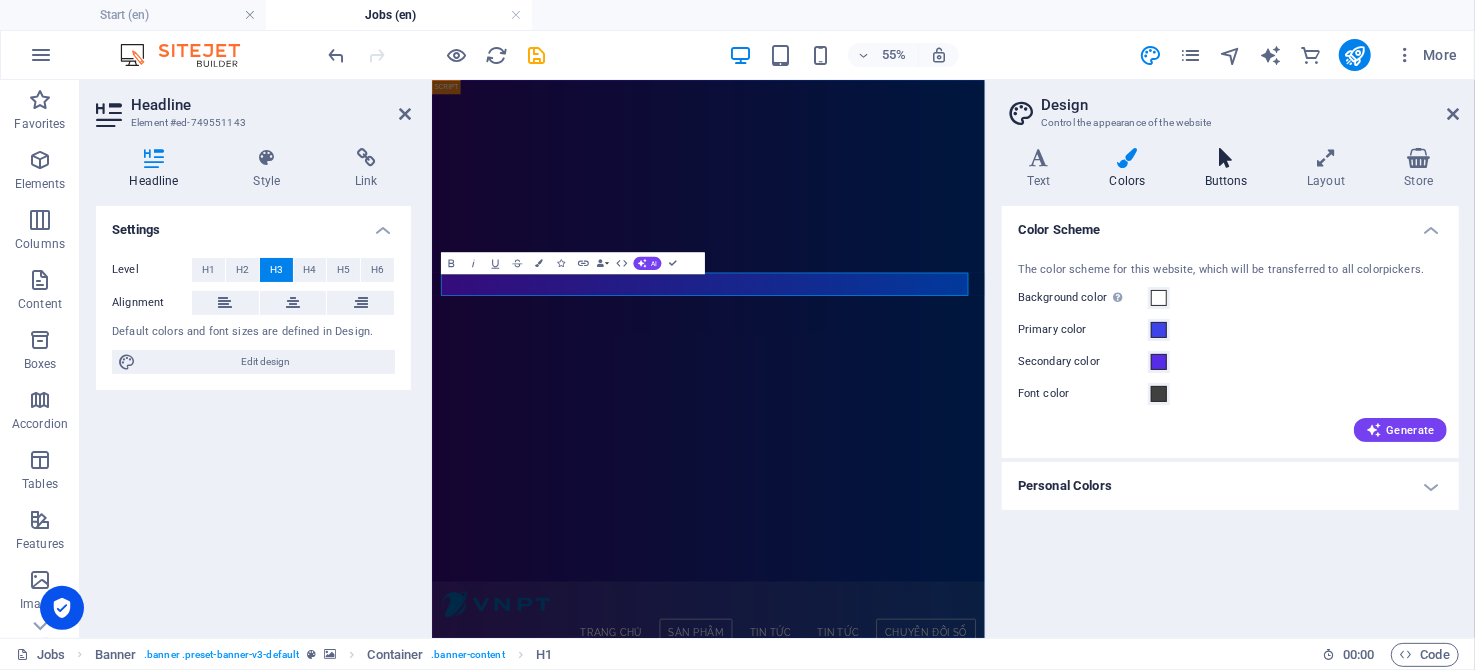click at bounding box center [1226, 158] 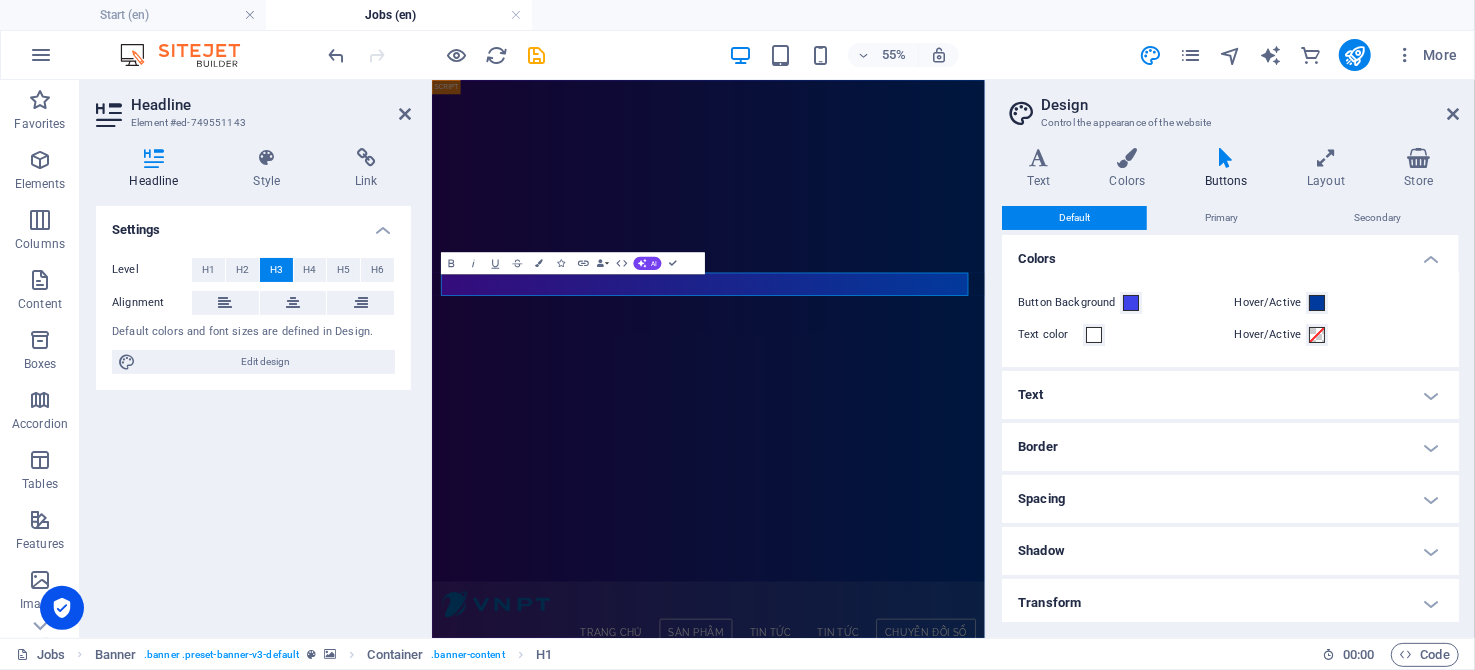 click on "Design Control the appearance of the website Variants  Text  Colors  Buttons  Layout  Store Text Standard Bold Links Font color Font taho Font size 16 rem px Line height 1.5 Font weight To display the font weight correctly, it may need to be enabled.  Manage Fonts Thin, 100 Extra-light, 200 Light, 300 Regular, 400 Medium, 500 Semi-bold, 600 Bold, 700 Extra-bold, 800 Black, 900 Letter spacing 0 rem px Font style Text transform Tt TT tt Text align Font weight To display the font weight correctly, it may need to be enabled.  Manage Fonts Thin, 100 Extra-light, 200 Light, 300 Regular, 400 Medium, 500 Semi-bold, 600 Bold, 700 Extra-bold, 800 Black, 900 Default Hover / Active Font color Font color Decoration None Decoration None Transition duration 0.3 s Transition function Ease Ease In Ease Out Ease In/Ease Out Linear Headlines All H1 / Textlogo H2 H3 H4 H5 H6 Font color Font Raleway Line height 1.5 Font weight To display the font weight correctly, it may need to be enabled.  Manage Fonts Thin, 100 Light, 300 0 px" at bounding box center [1230, 359] 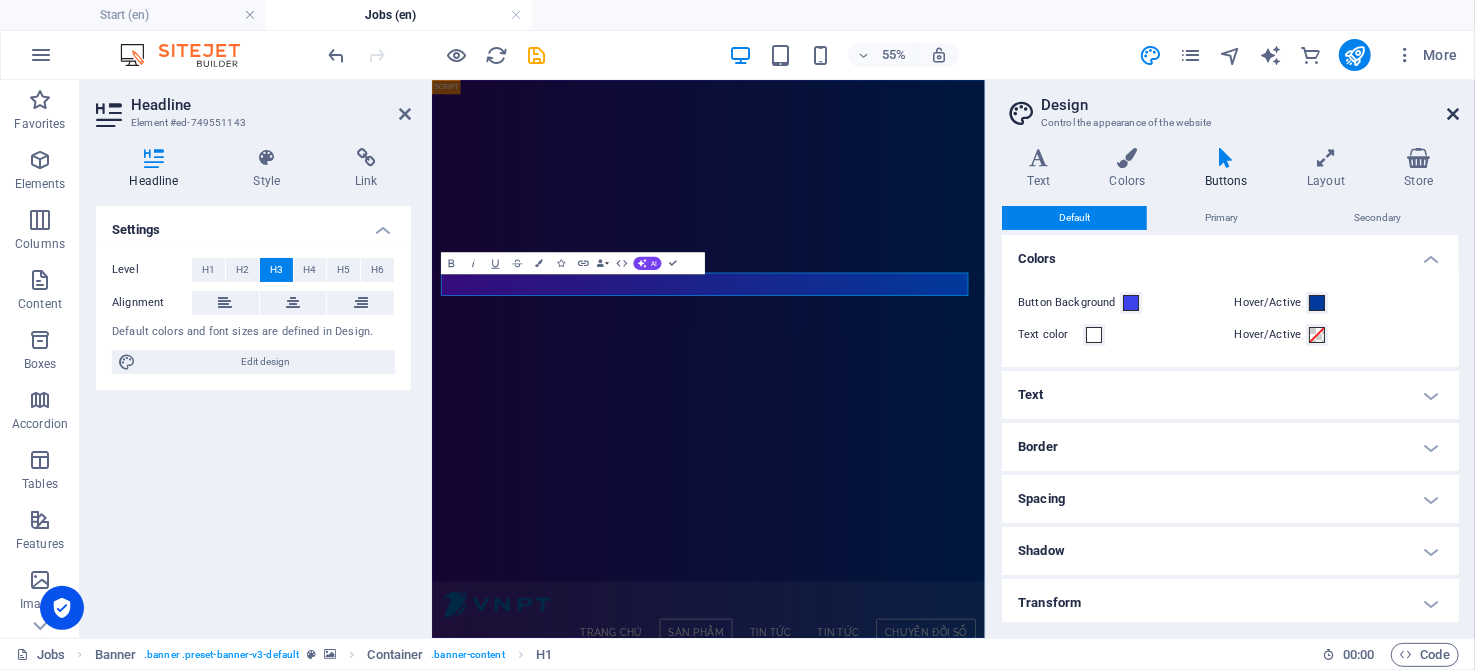 click at bounding box center (1453, 114) 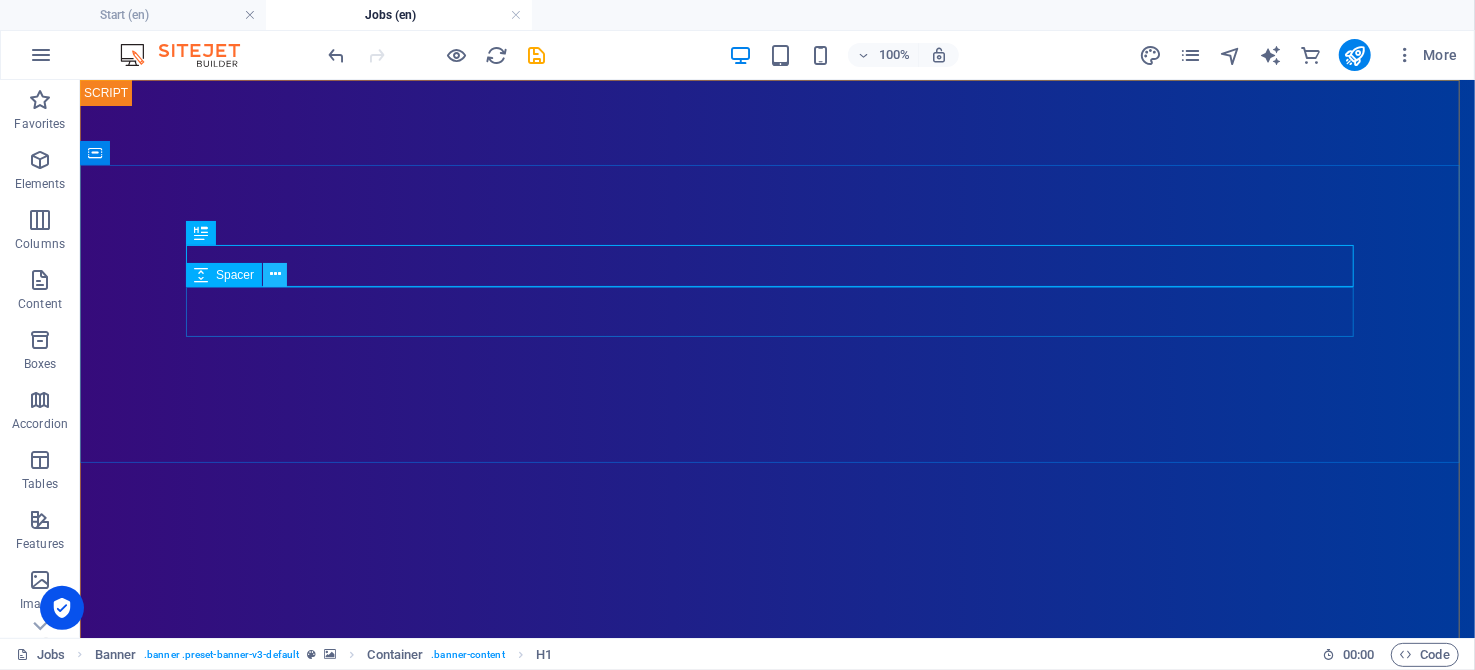 click at bounding box center (275, 274) 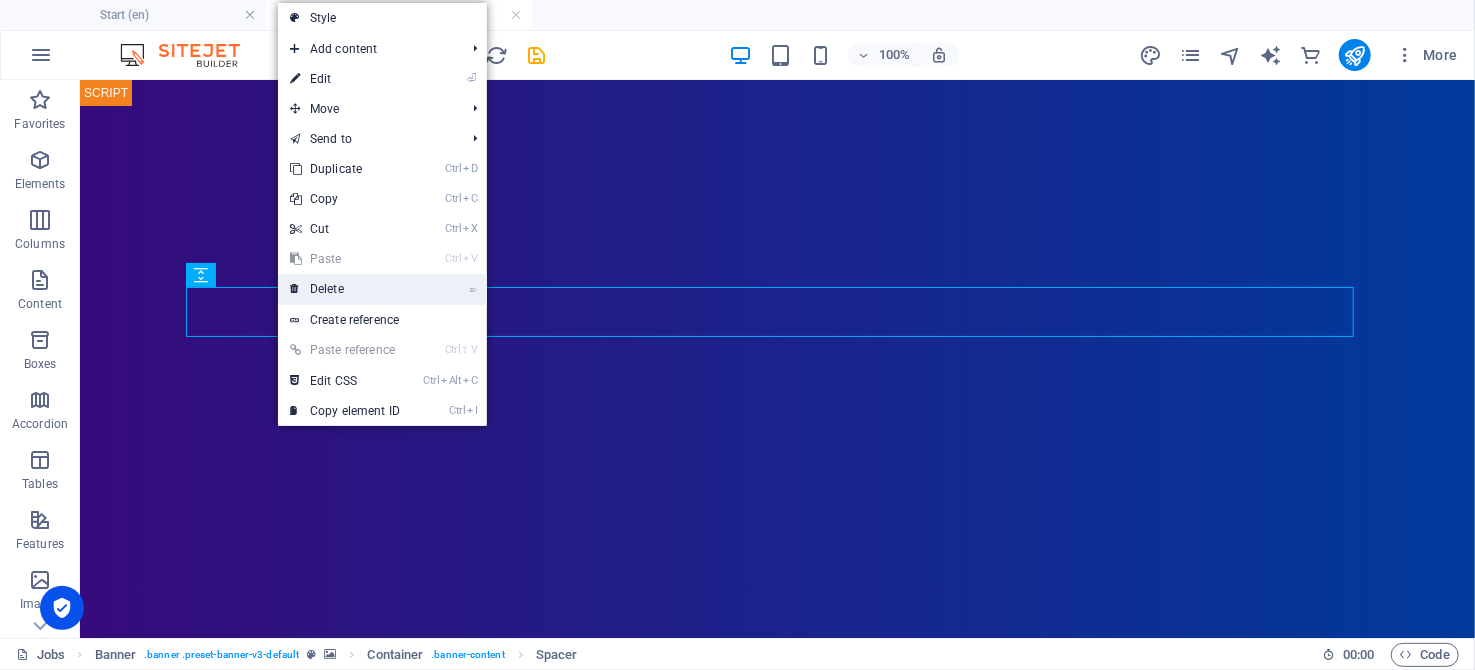 click on "⌦  Delete" at bounding box center (345, 289) 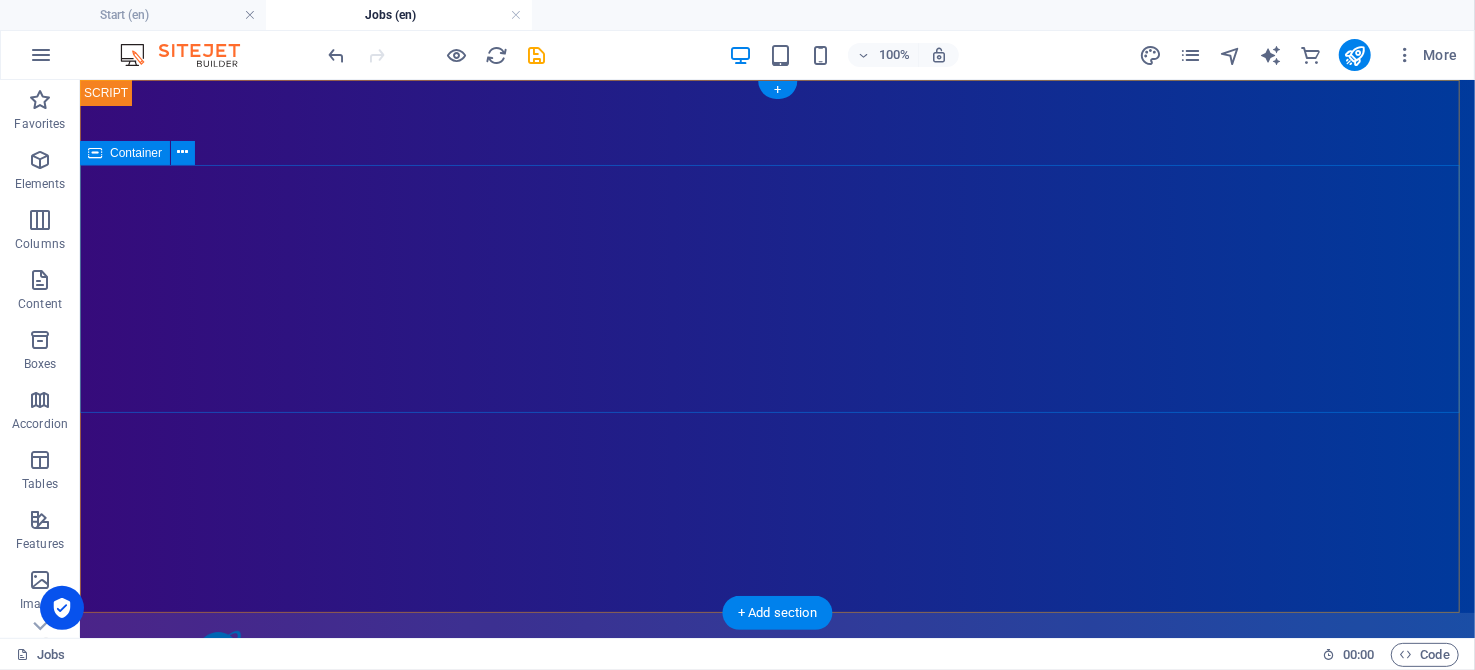 click on "Dịch vụ" at bounding box center [776, 912] 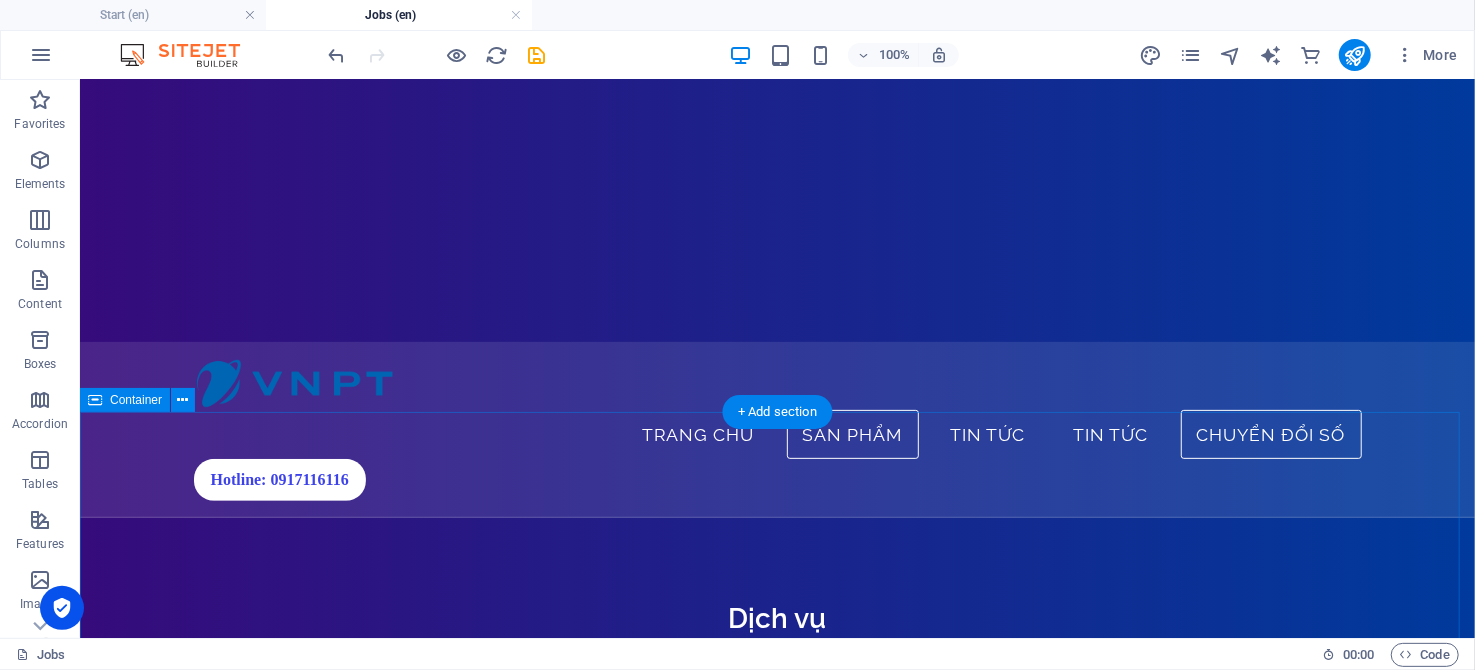 scroll, scrollTop: 400, scrollLeft: 0, axis: vertical 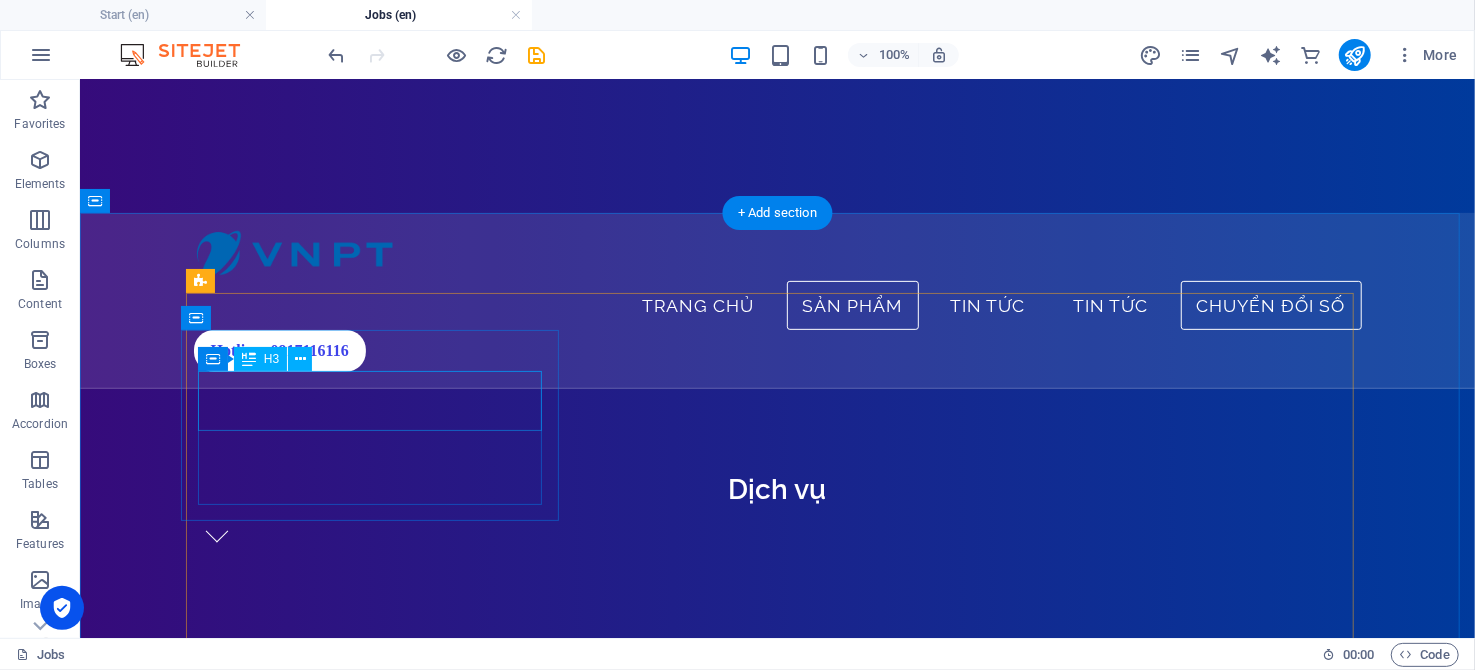 click on "Competitive Wage" at bounding box center (776, 1005) 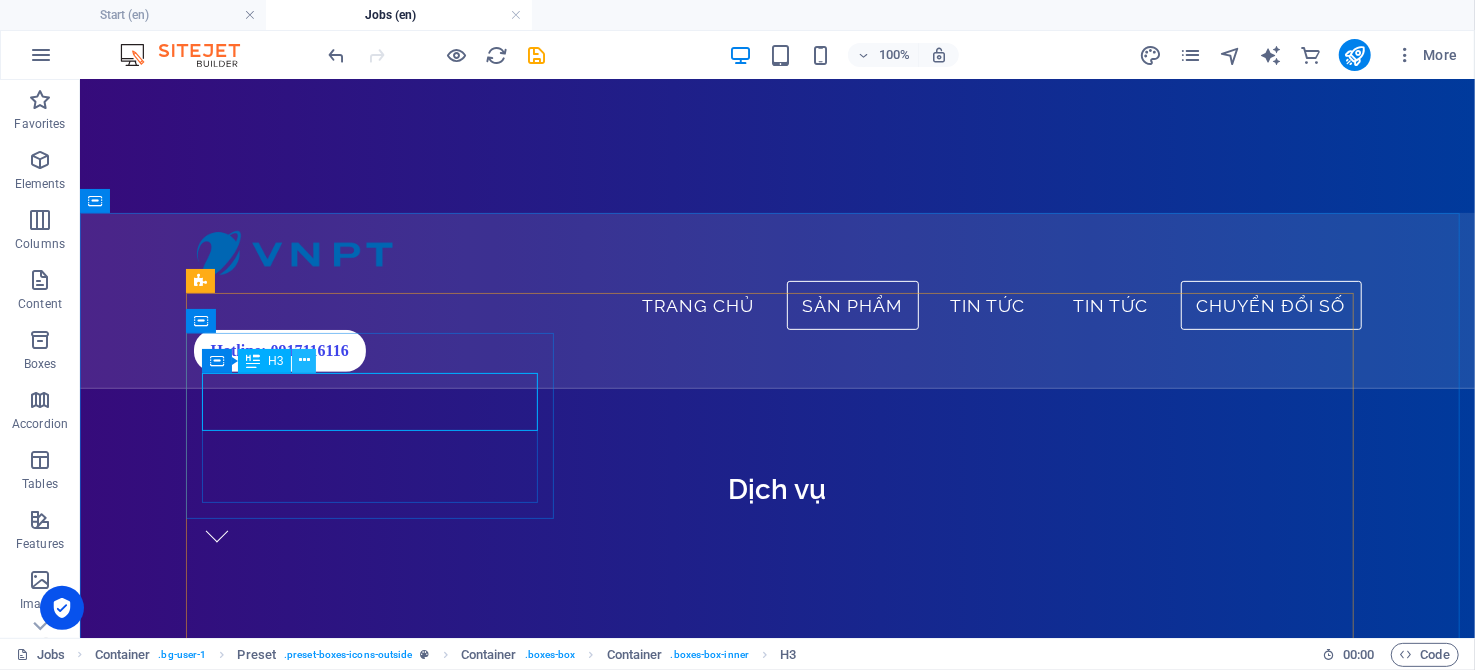 click at bounding box center [304, 360] 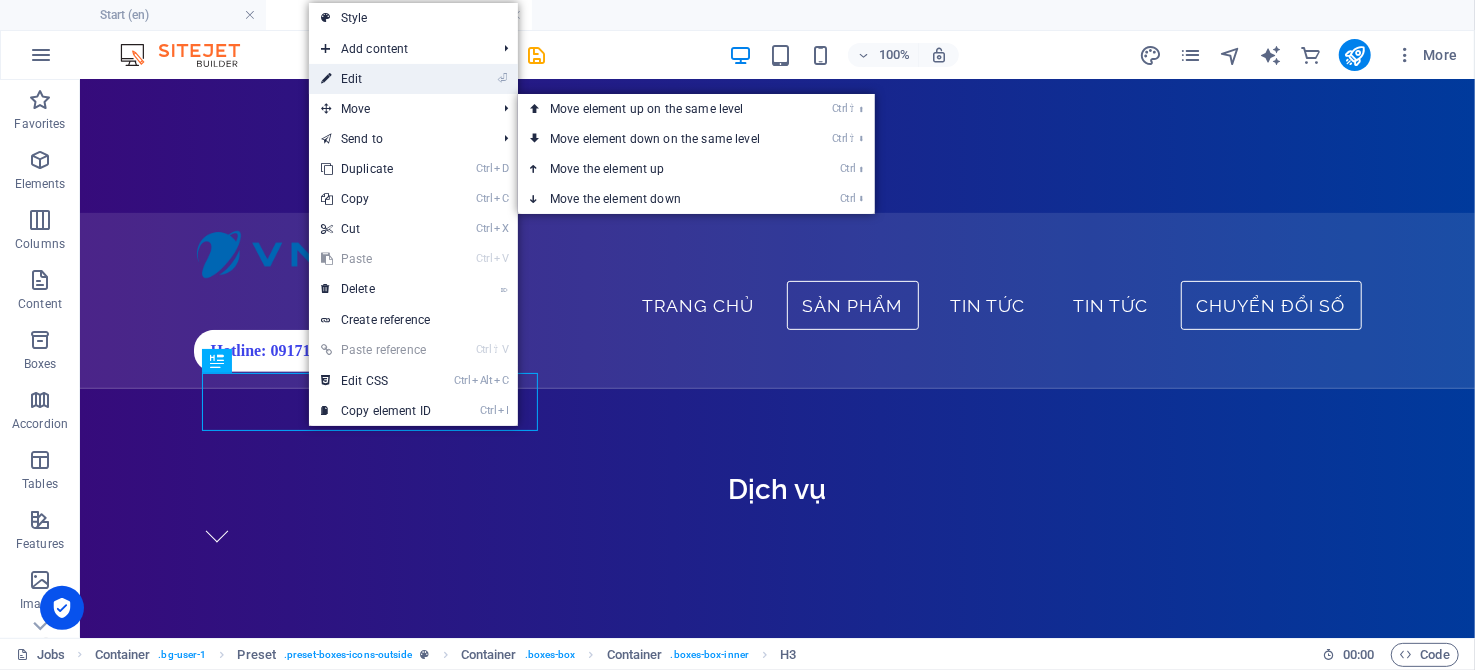 click on "⏎  Edit" at bounding box center (376, 79) 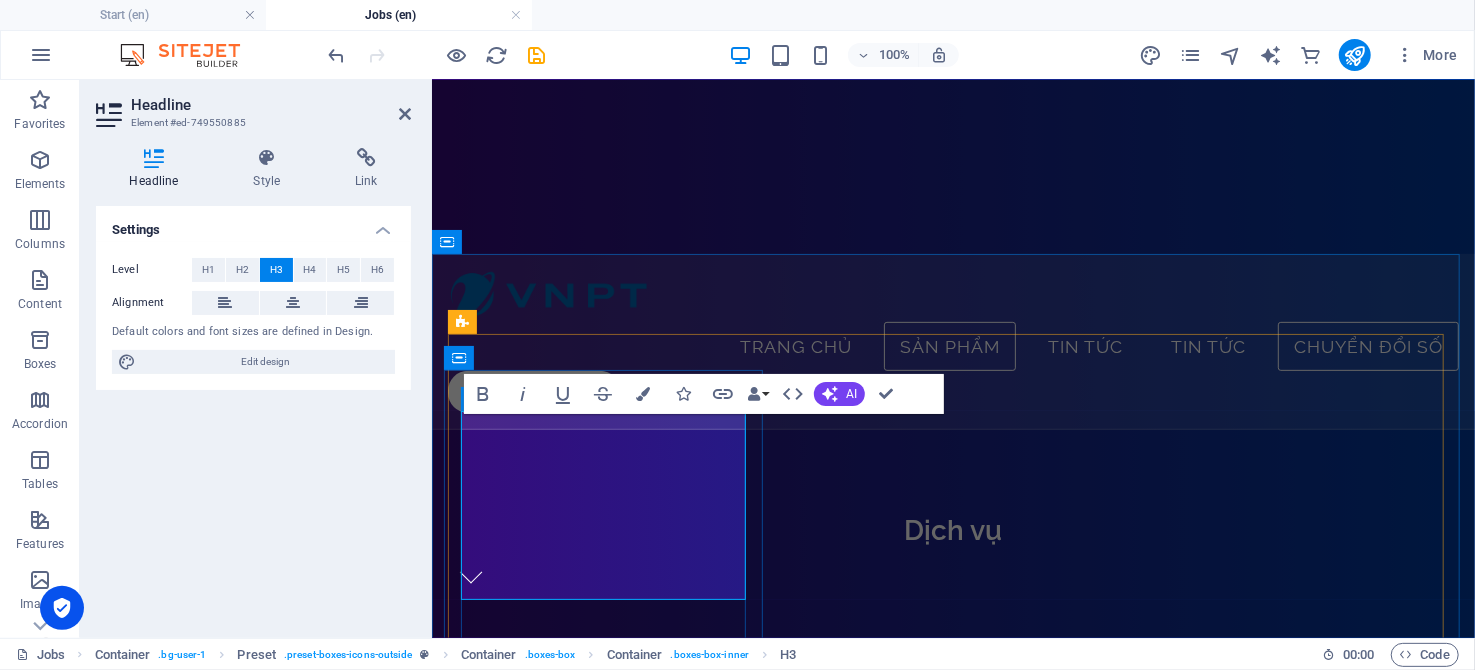 click on "VNPT SmartCADịch vụ chứng thực chữ ký số công cộng, an toàn và tiện lợi" at bounding box center (952, 1068) 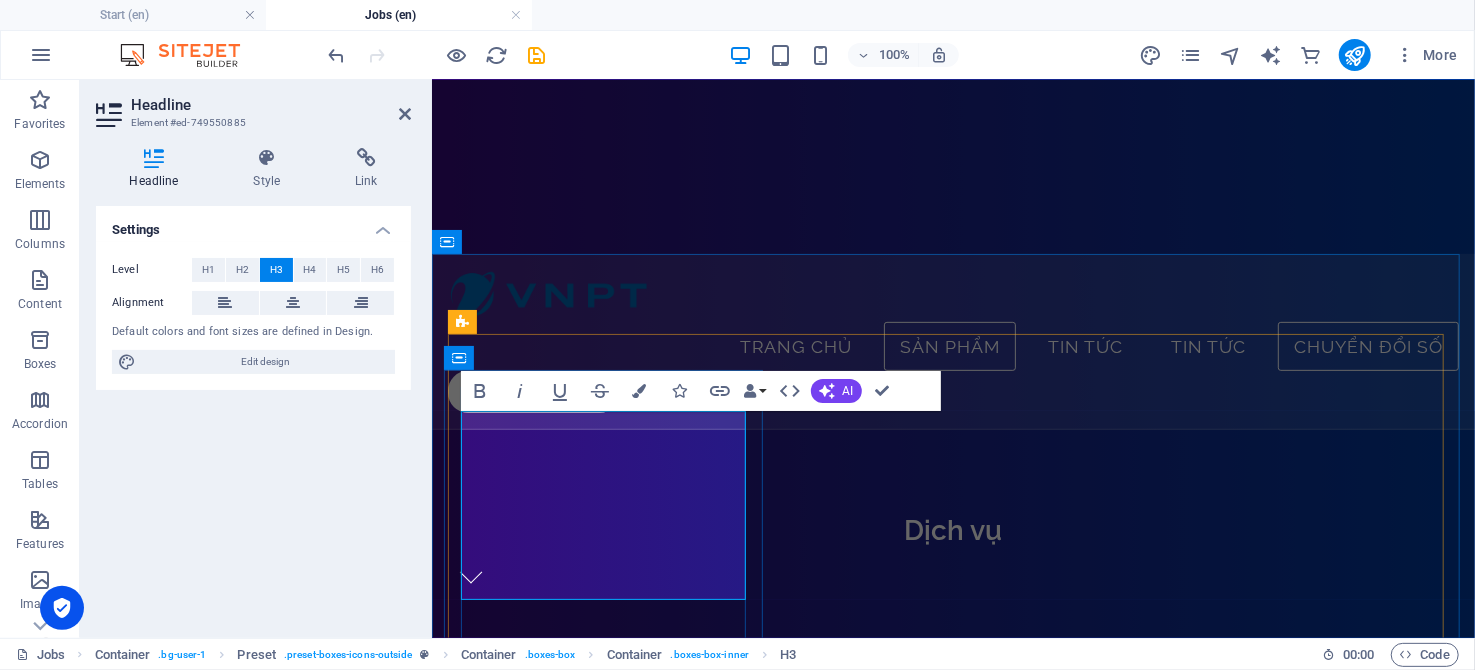 drag, startPoint x: 729, startPoint y: 576, endPoint x: 465, endPoint y: 480, distance: 280.9128 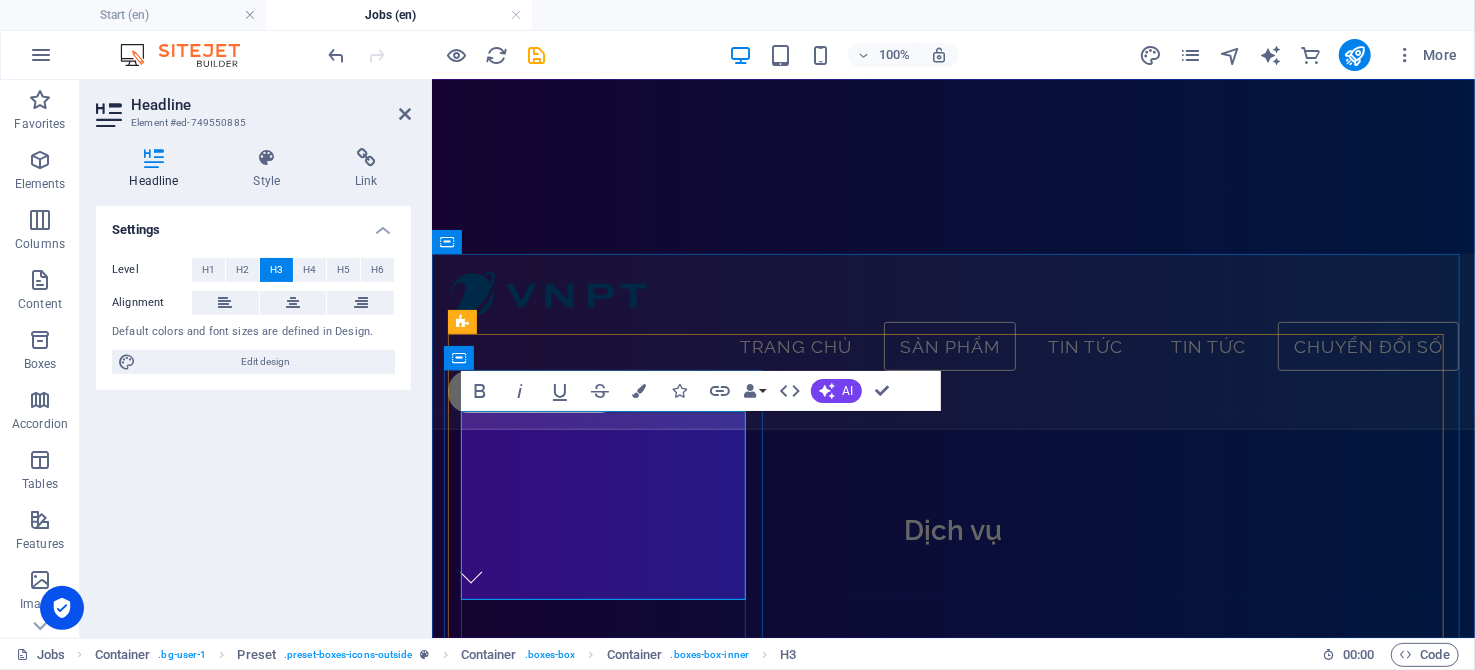 click on "VNPT SmartCA ‌Dịch vụ chứng thực chữ ký số công cộng, an toàn và tiện lợi" at bounding box center [952, 1068] 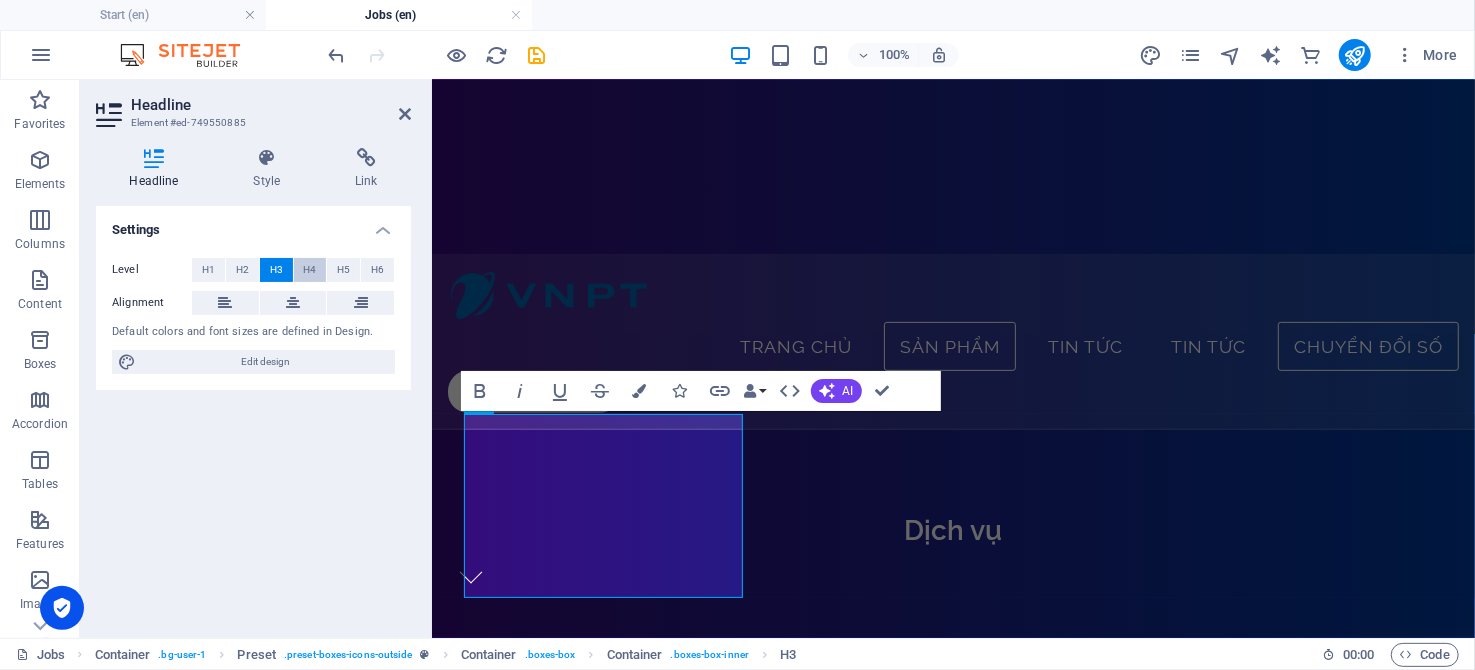 click on "H4" at bounding box center (309, 270) 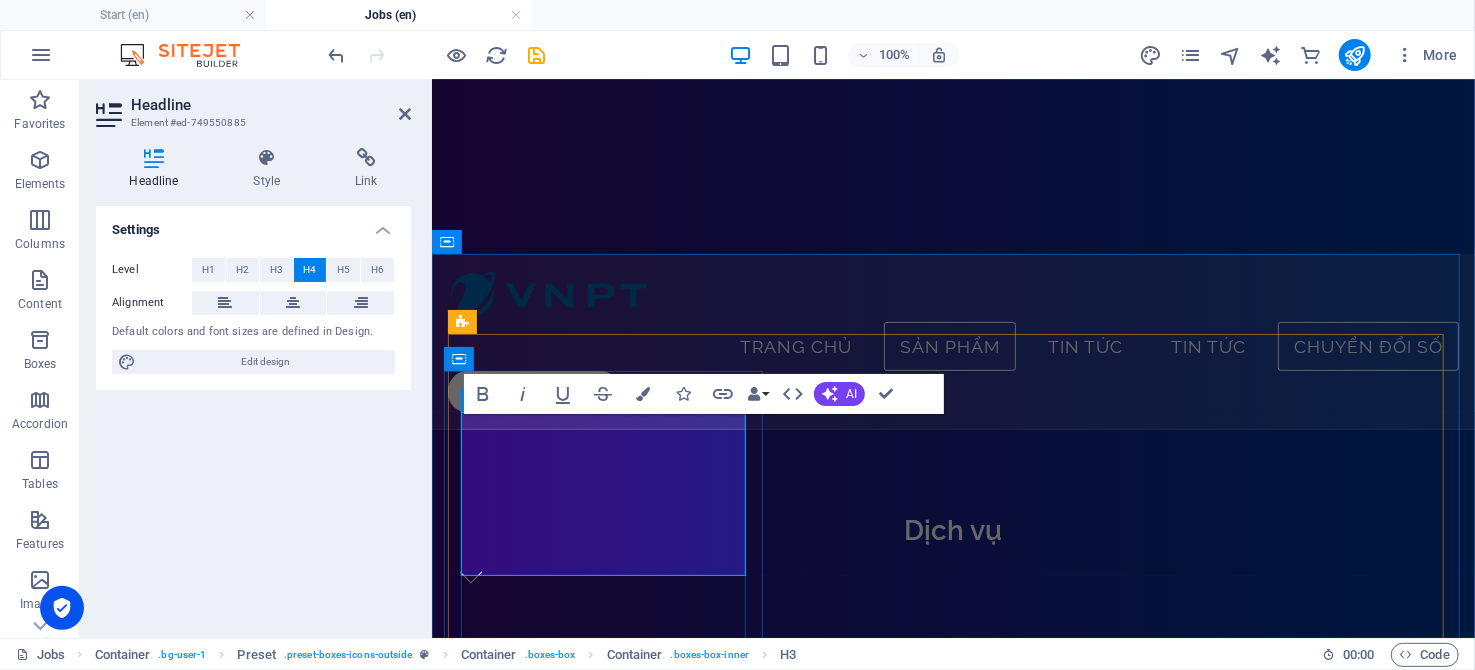 drag, startPoint x: 515, startPoint y: 434, endPoint x: 686, endPoint y: 440, distance: 171.10522 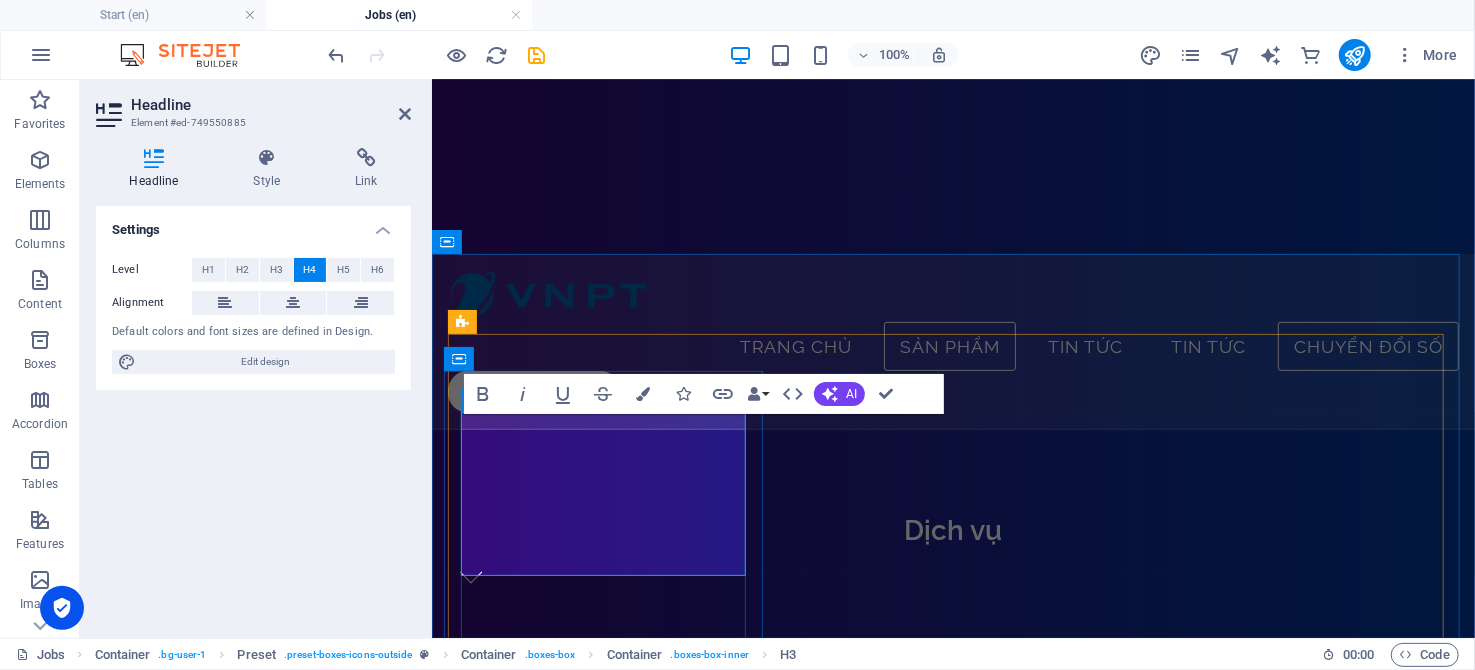 click on "VNPT SmartCA ‌Dịch vụ chứng thực chữ ký số công cộng, an toàn và tiện lợi" at bounding box center (952, 1062) 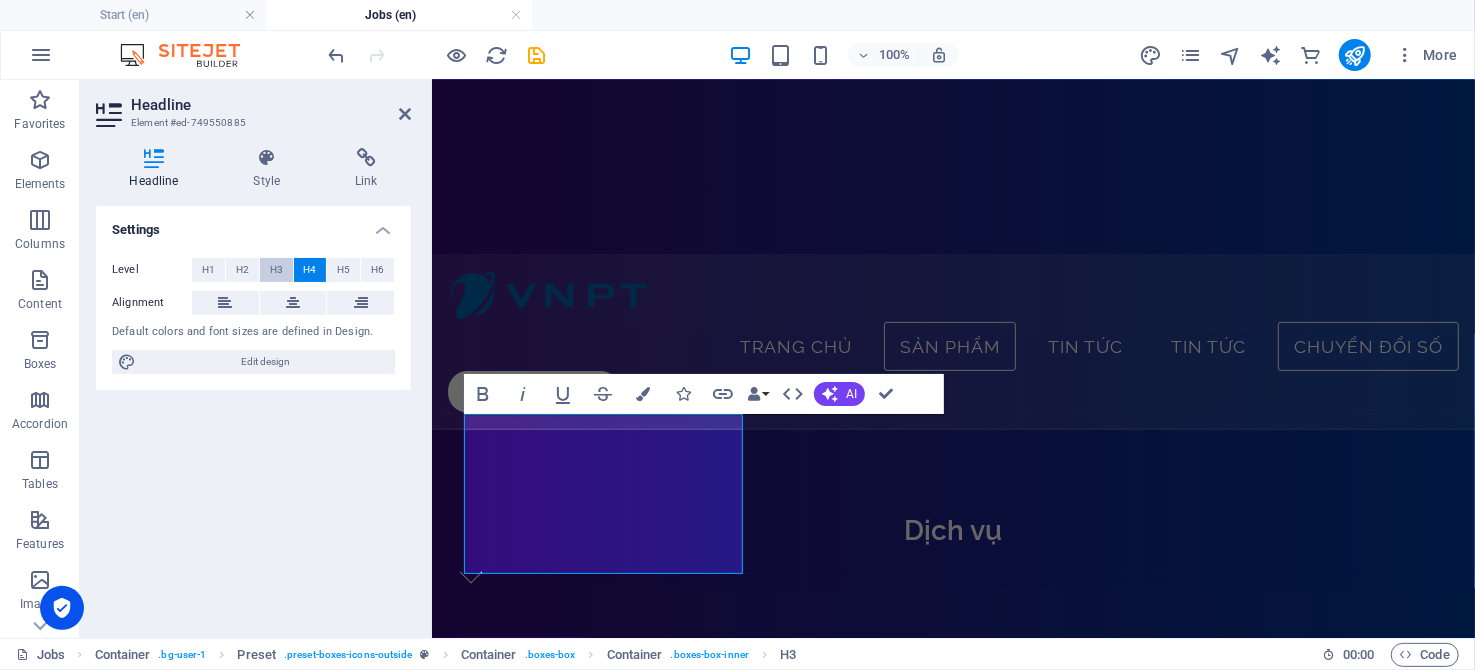click on "H3" at bounding box center [276, 270] 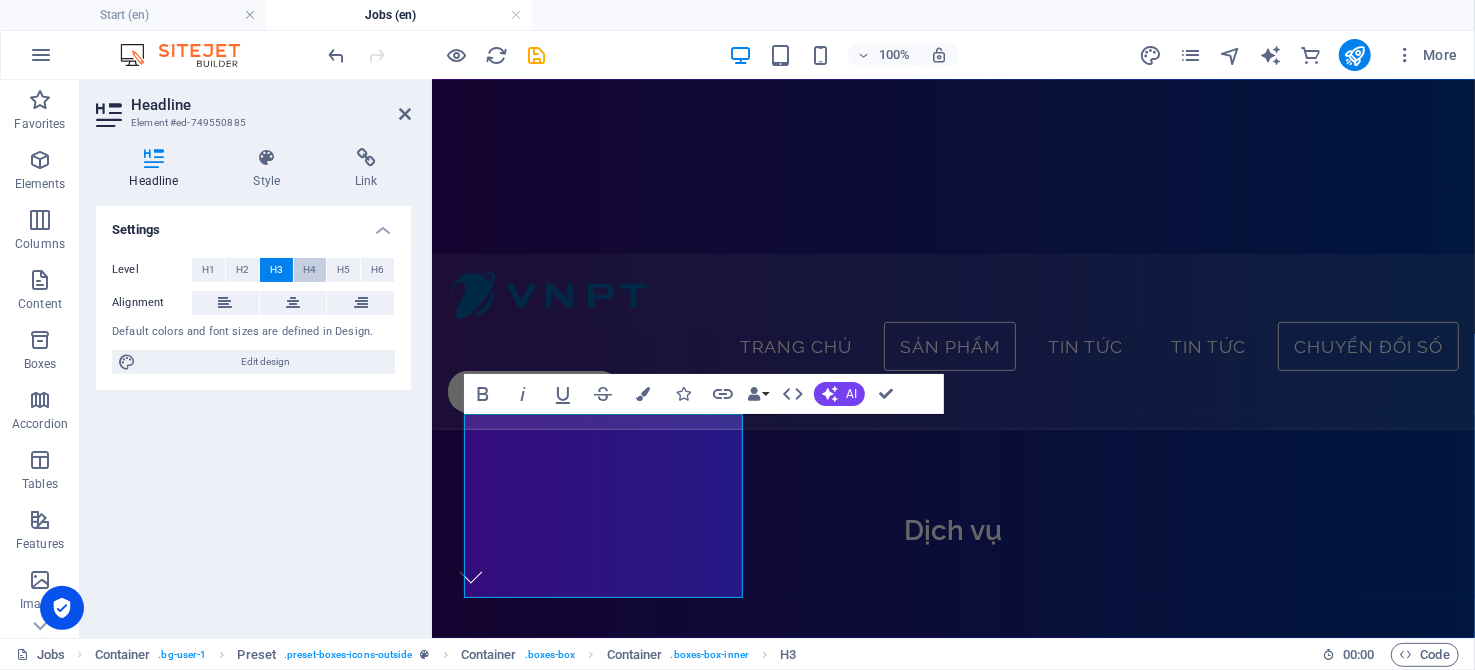 click on "H4" at bounding box center (310, 270) 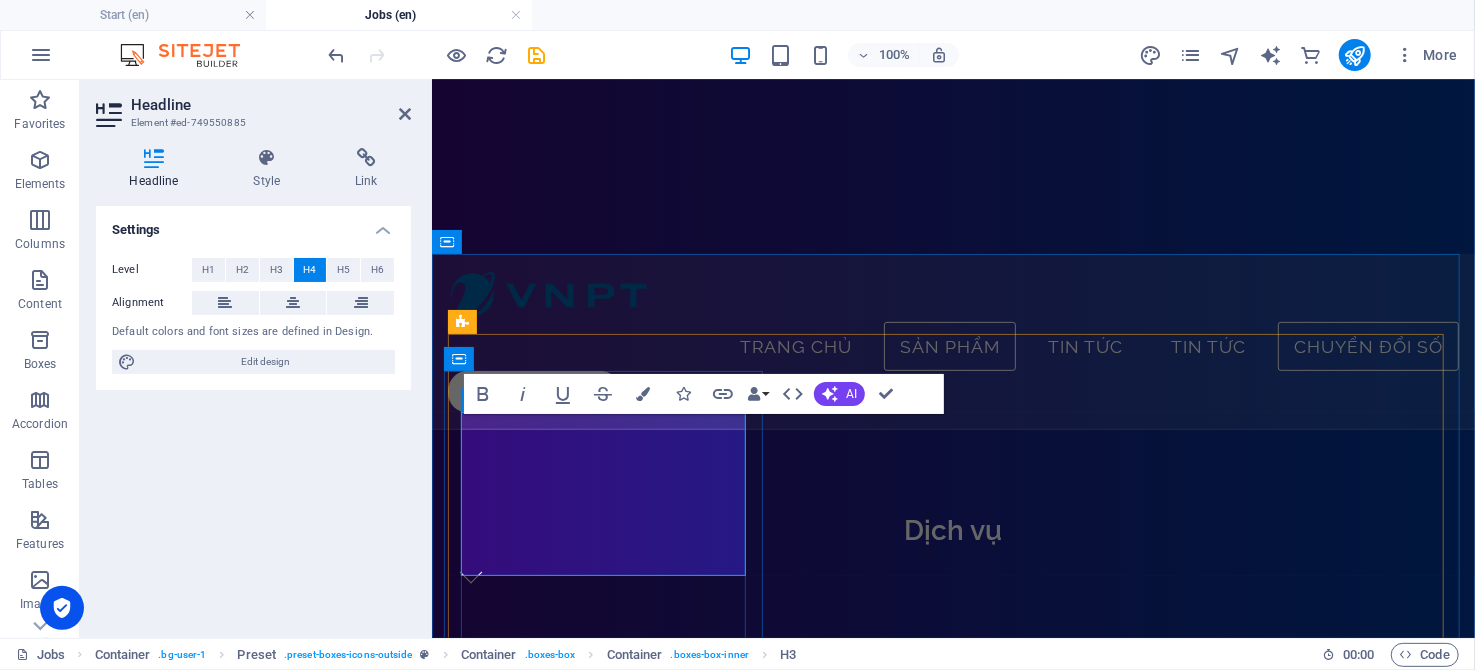 click on "VNPT SmartCA ‌Dịch vụ chứng thực chữ ký số công cộng, an toàn và tiện lợi" at bounding box center [952, 1062] 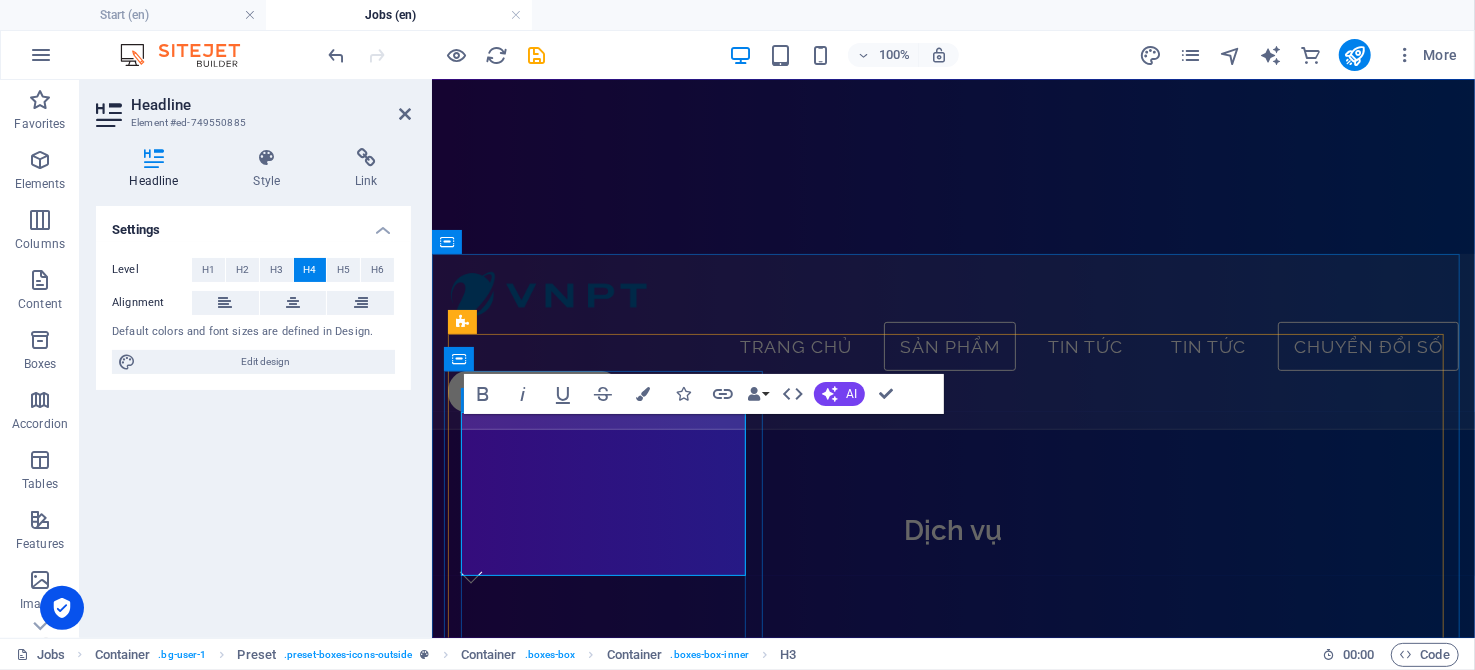 drag, startPoint x: 464, startPoint y: 470, endPoint x: 700, endPoint y: 546, distance: 247.93547 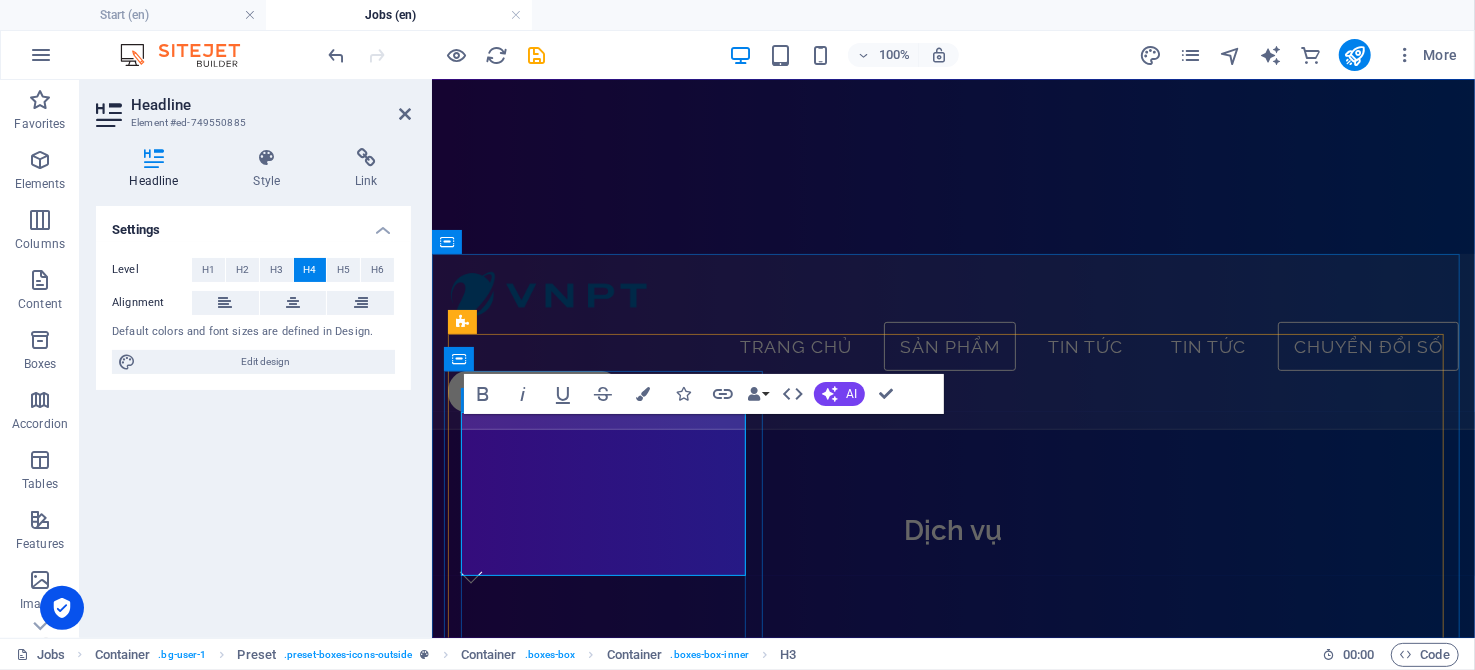 click on "VNPT SmartCA ‌Dịch vụ chứng thực chữ ký số công cộng, an toàn và tiện lợi" at bounding box center (952, 1062) 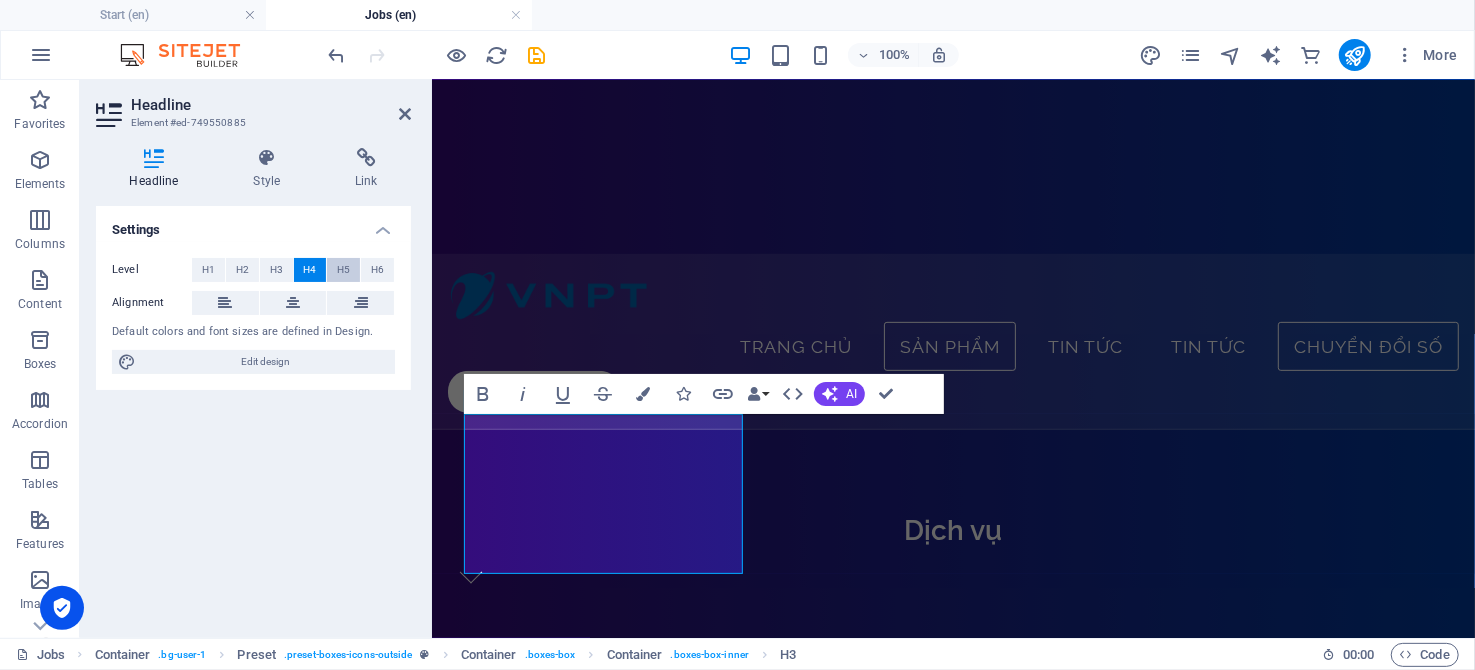 click on "H5" at bounding box center [343, 270] 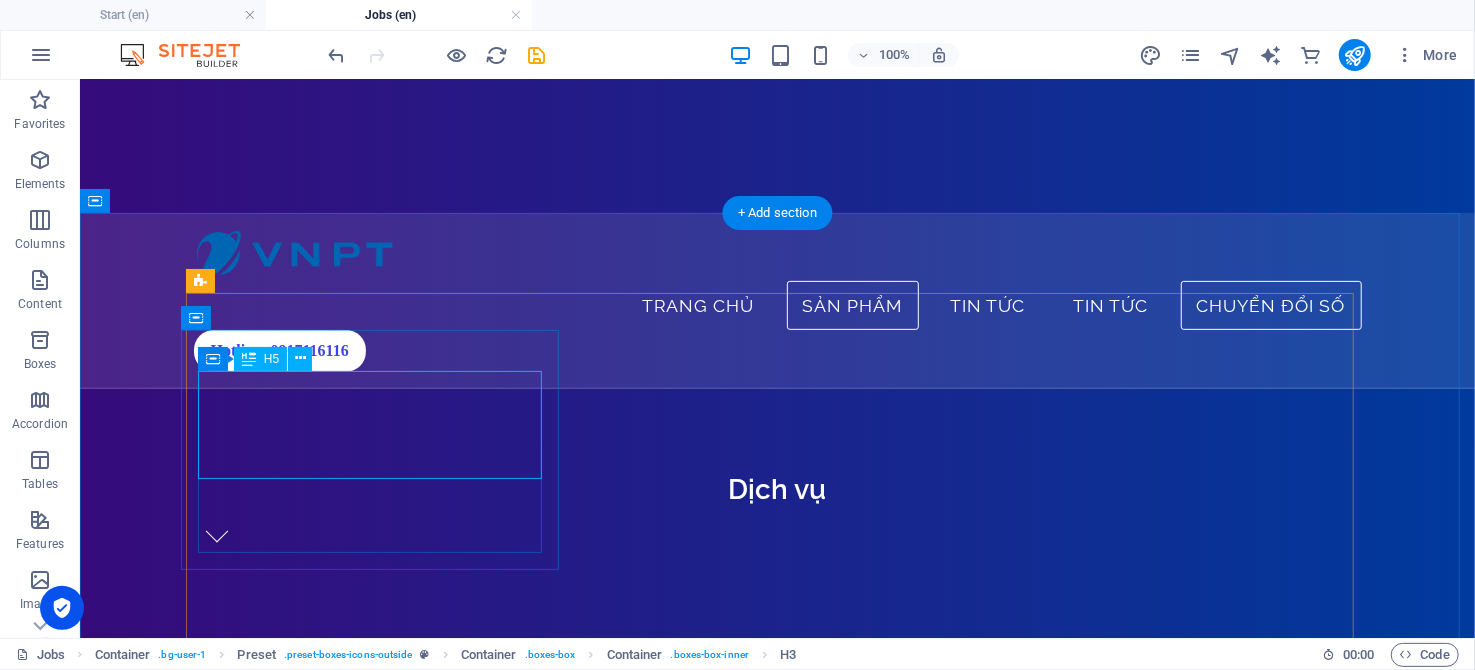 click on "VNPT SmartCA Dịch vụ chứng thực chữ ký số công cộng, an toàn và tiện lợi" at bounding box center (776, 1015) 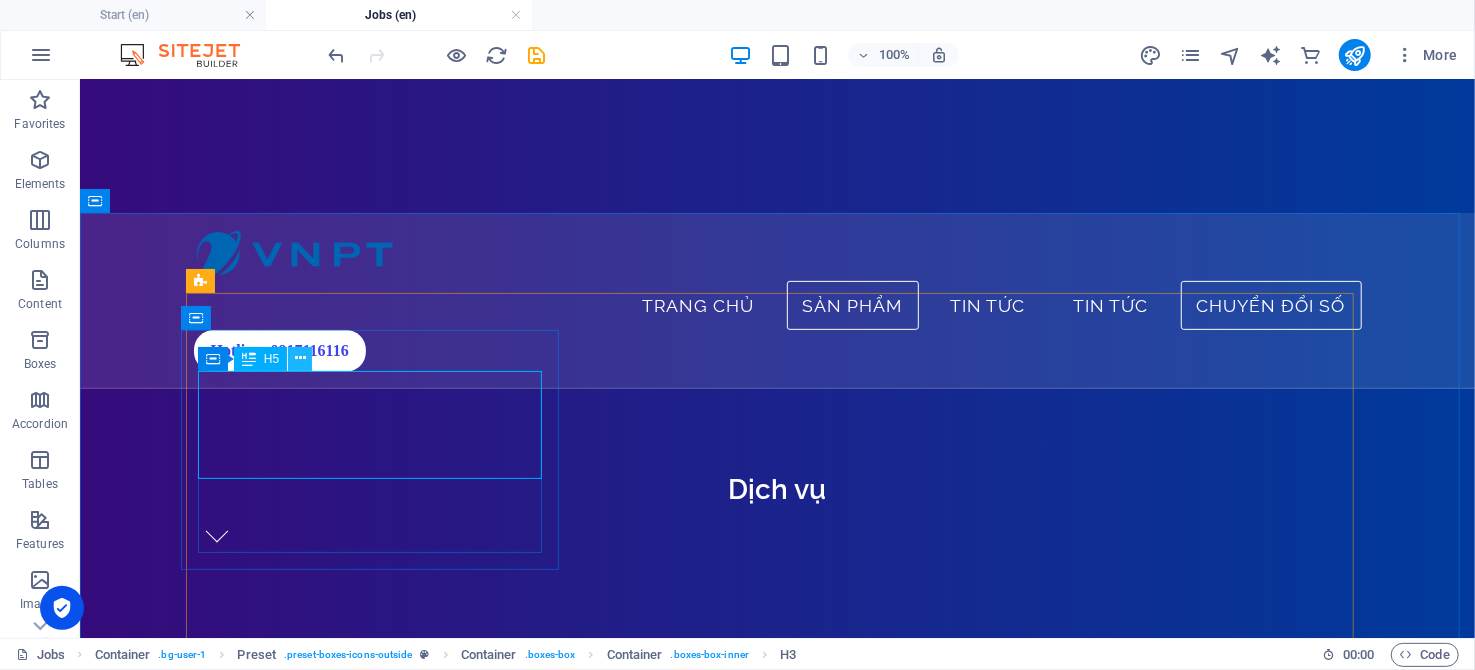 click at bounding box center [300, 359] 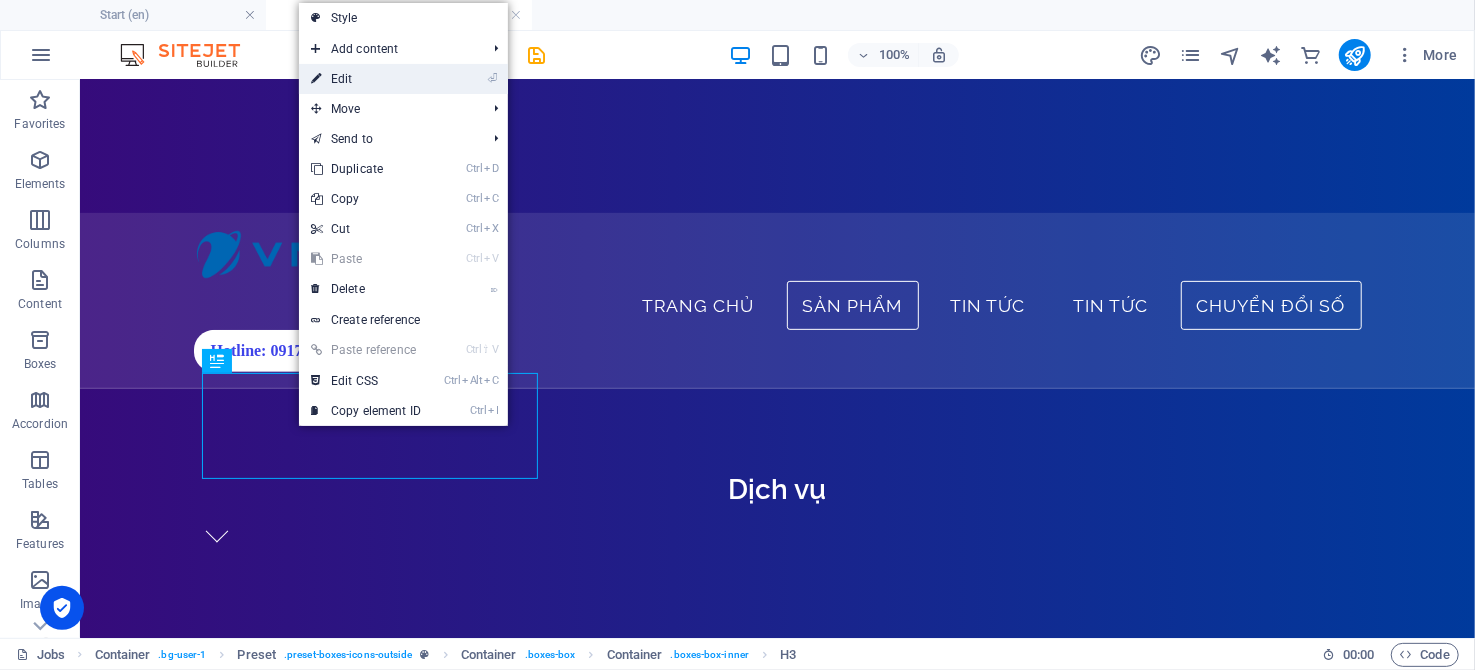 click on "⏎  Edit" at bounding box center (366, 79) 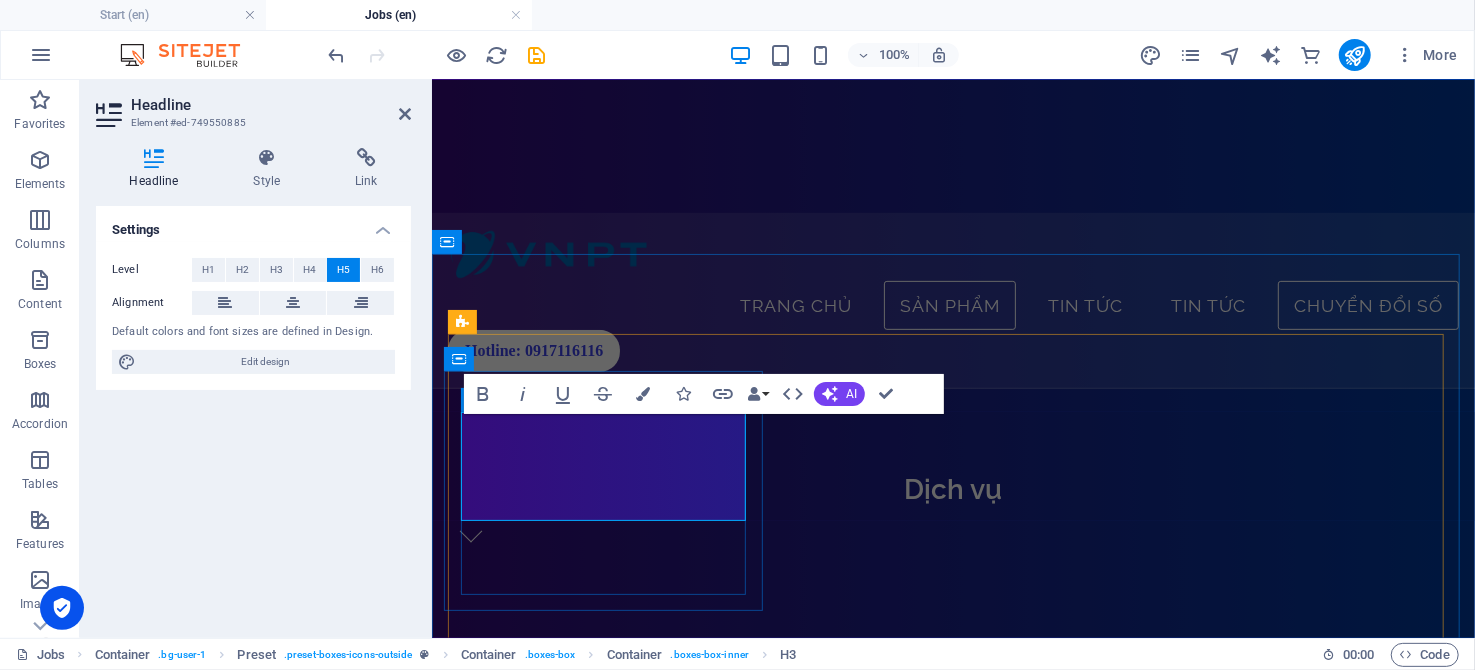 click on "VNPT SmartCA Dịch vụ chứng thực chữ ký số công cộng, an toàn và tiện lợi" at bounding box center (952, 1015) 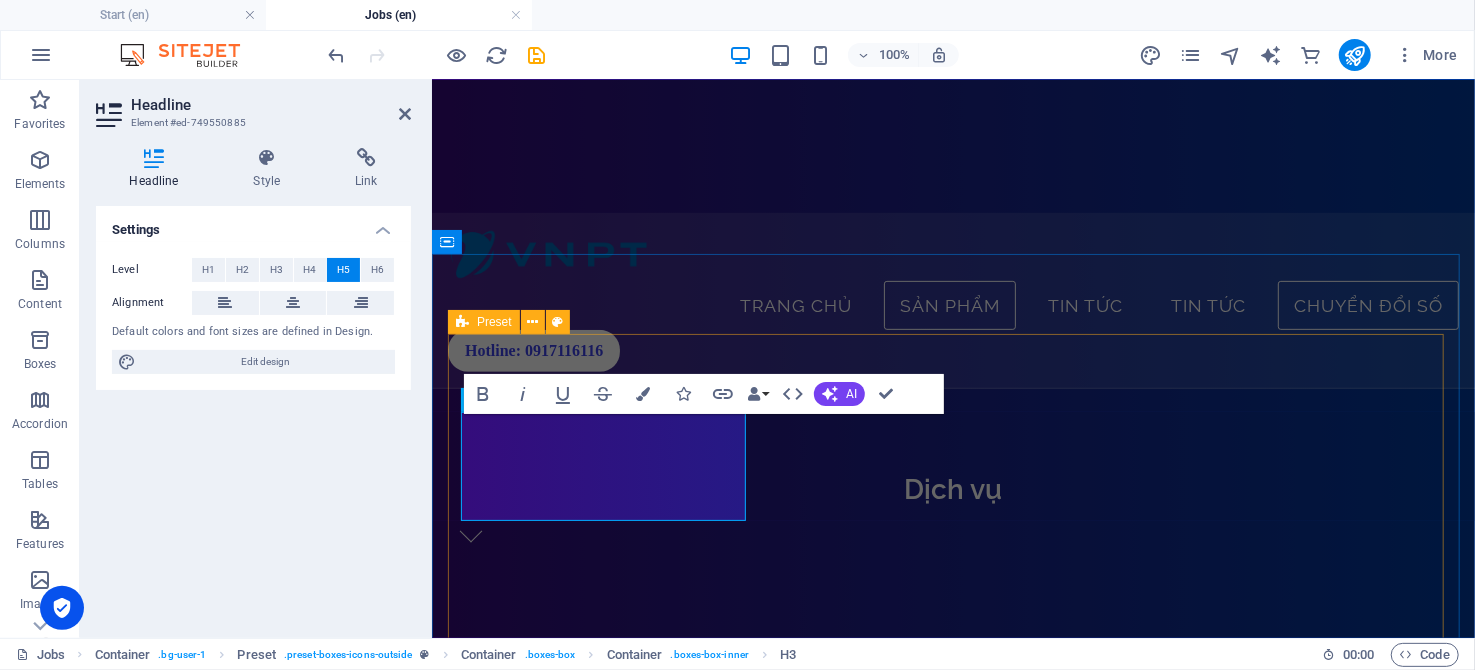drag, startPoint x: 463, startPoint y: 460, endPoint x: 762, endPoint y: 491, distance: 300.60272 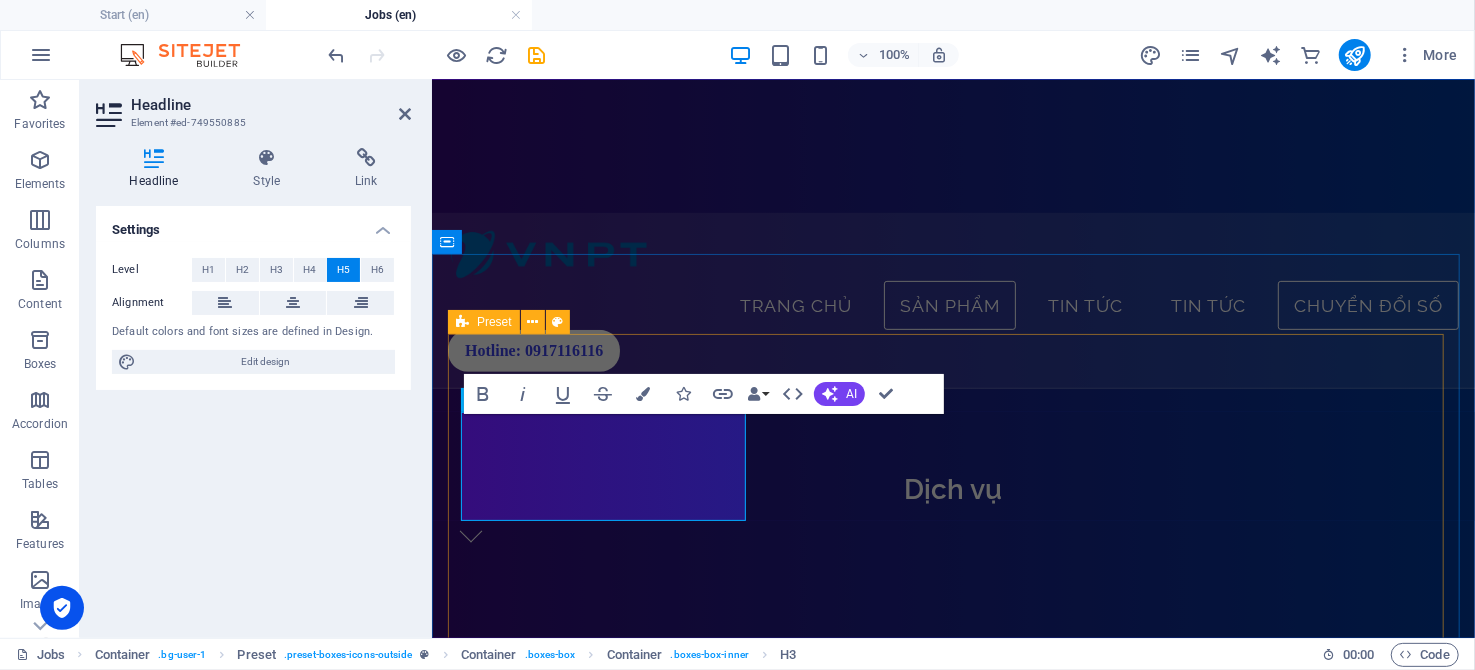 click on "VNPT SmartCA Dịch vụ chứng thực chữ ký số công cộng, an toàn và tiện lợi Lorem ipsum dolor sit amet, consectetur adipisicing elit. Veritatis, dolorem! Pet Friendly Lorem ipsum dolor sit amet, consectetur adipisicing elit. Veritatis, dolorem! Parental Leave Lorem ipsum dolor sit amet, consectetur adipisicing elit. Veritatis, dolorem! Health Insurance Lorem ipsum dolor sit amet, consectetur adipisicing elit. Veritatis, dolorem! Flexible Hours Lorem ipsum dolor sit amet, consectetur adipisicing elit. Veritatis, dolorem! 401k/Retirement Lorem ipsum dolor sit amet, consectetur adipisicing elit. Veritatis, dolorem!" at bounding box center (952, 1480) 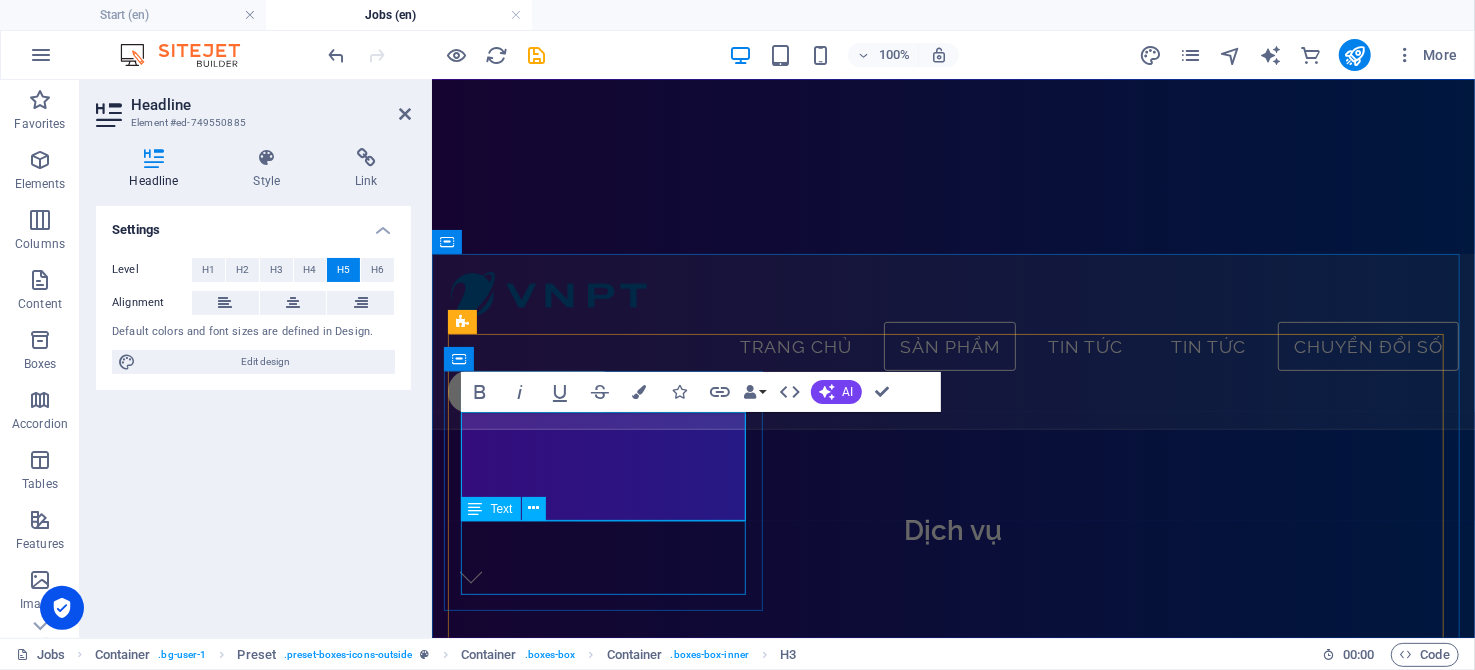 type 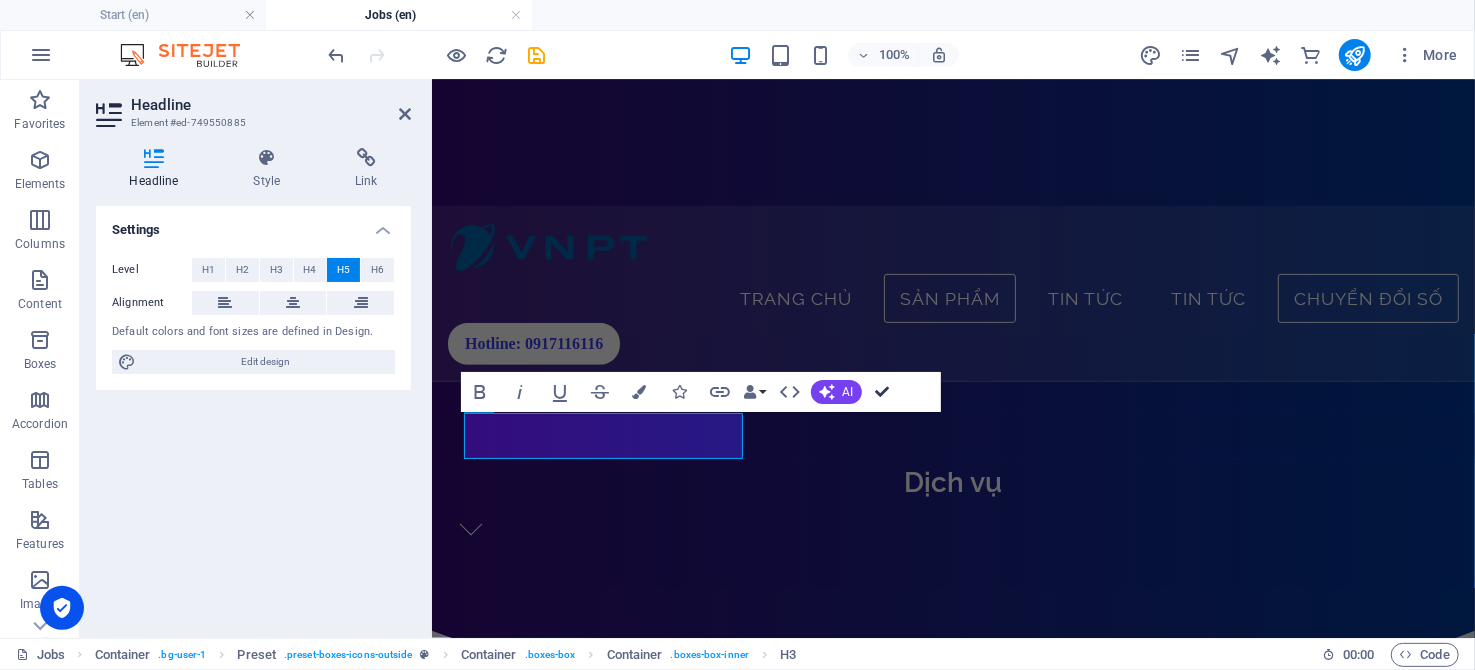 scroll, scrollTop: 365, scrollLeft: 0, axis: vertical 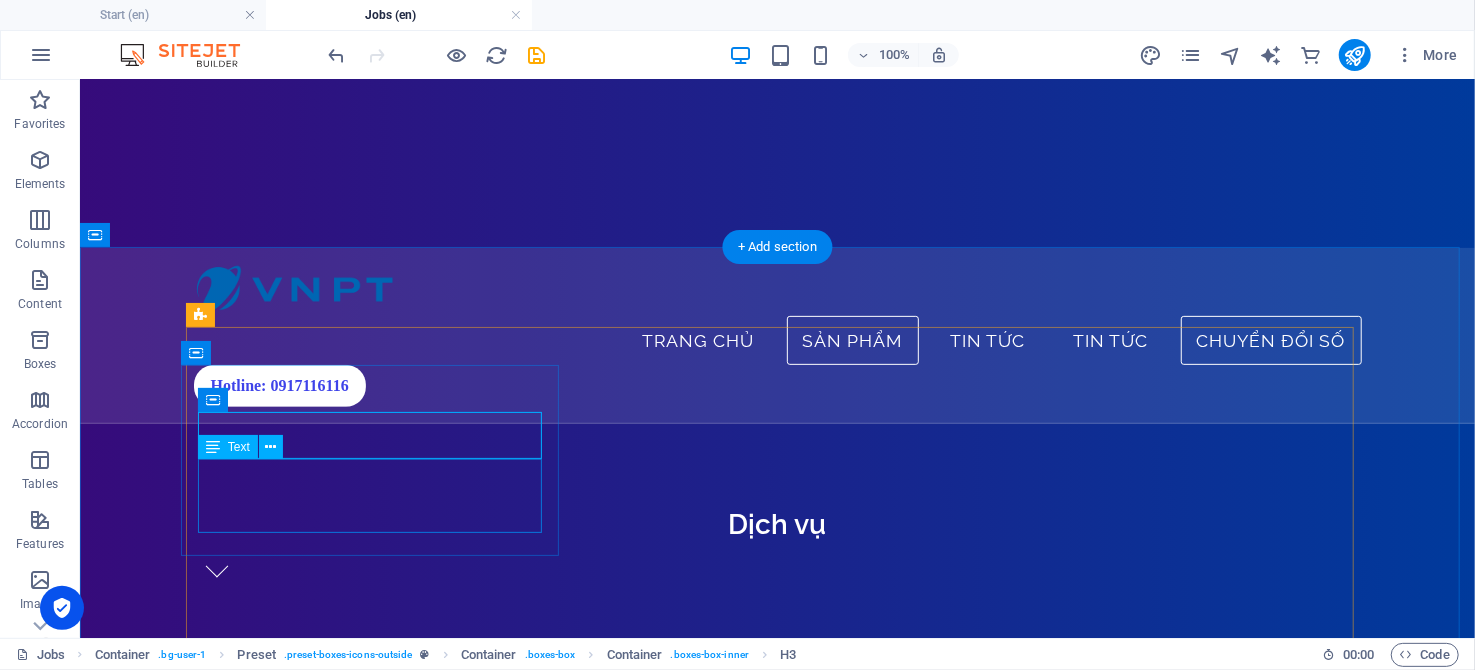 click on "Lorem ipsum dolor sit amet, consectetur adipisicing elit. Veritatis, dolorem!" at bounding box center [776, 1070] 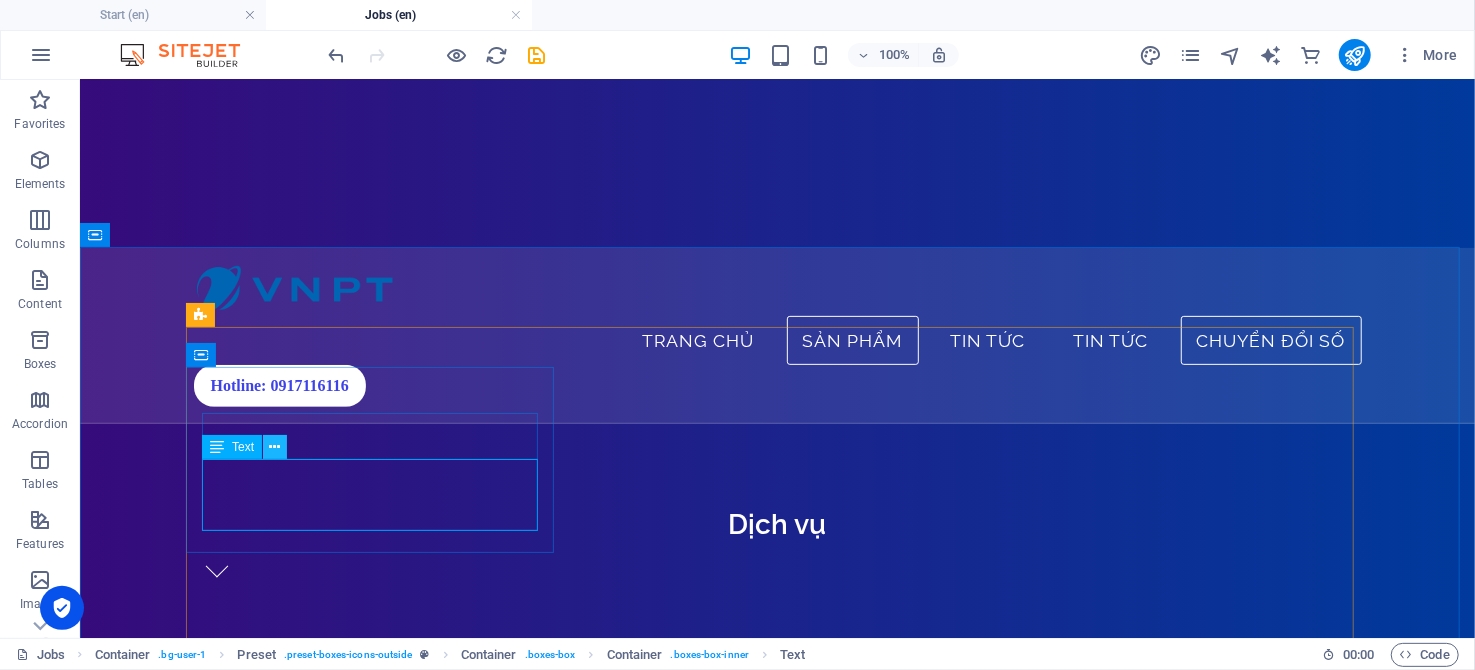 click at bounding box center [275, 447] 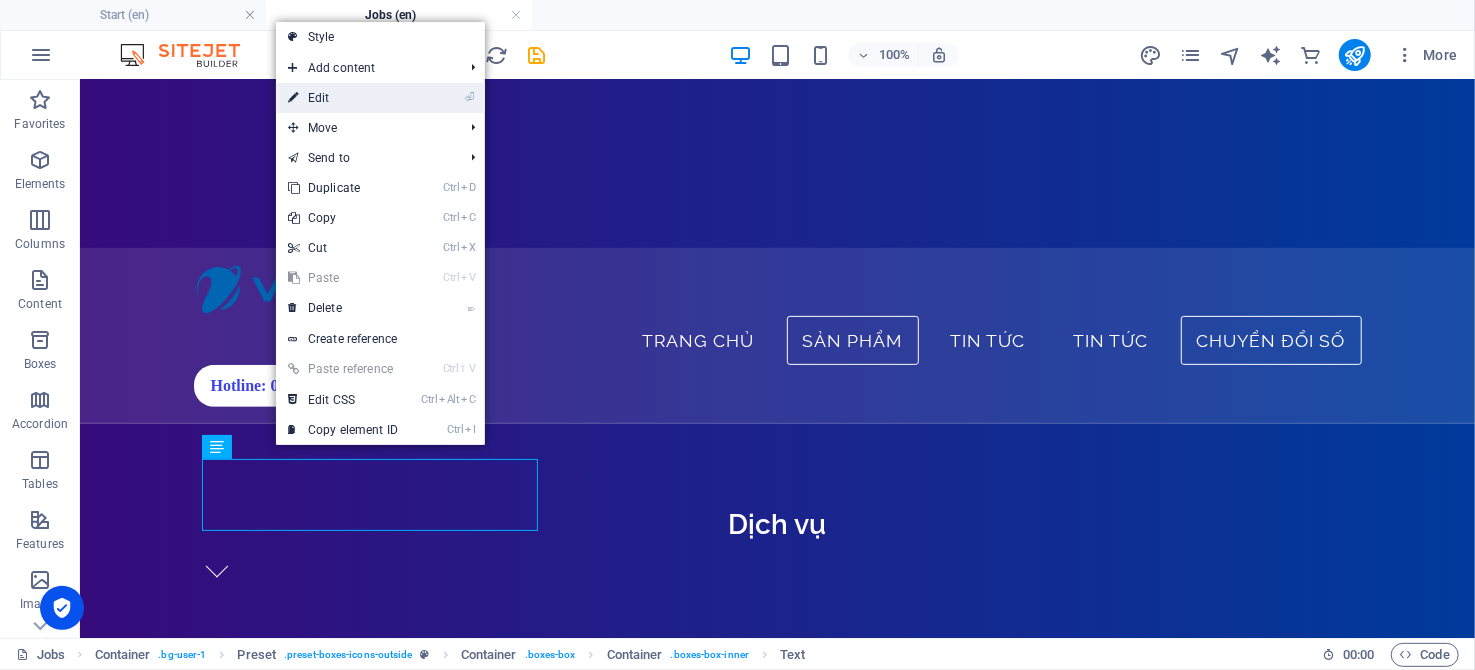 click on "⏎  Edit" at bounding box center (343, 98) 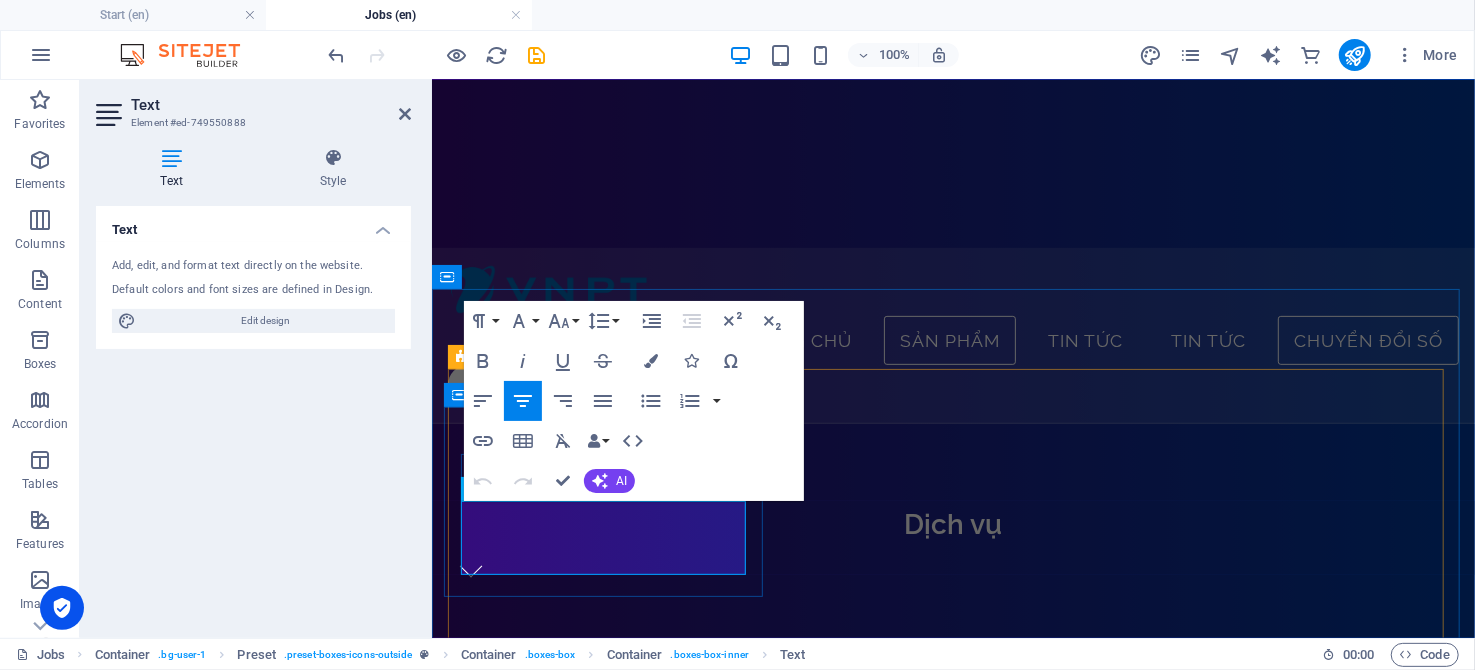 drag, startPoint x: 659, startPoint y: 550, endPoint x: 441, endPoint y: 507, distance: 222.20036 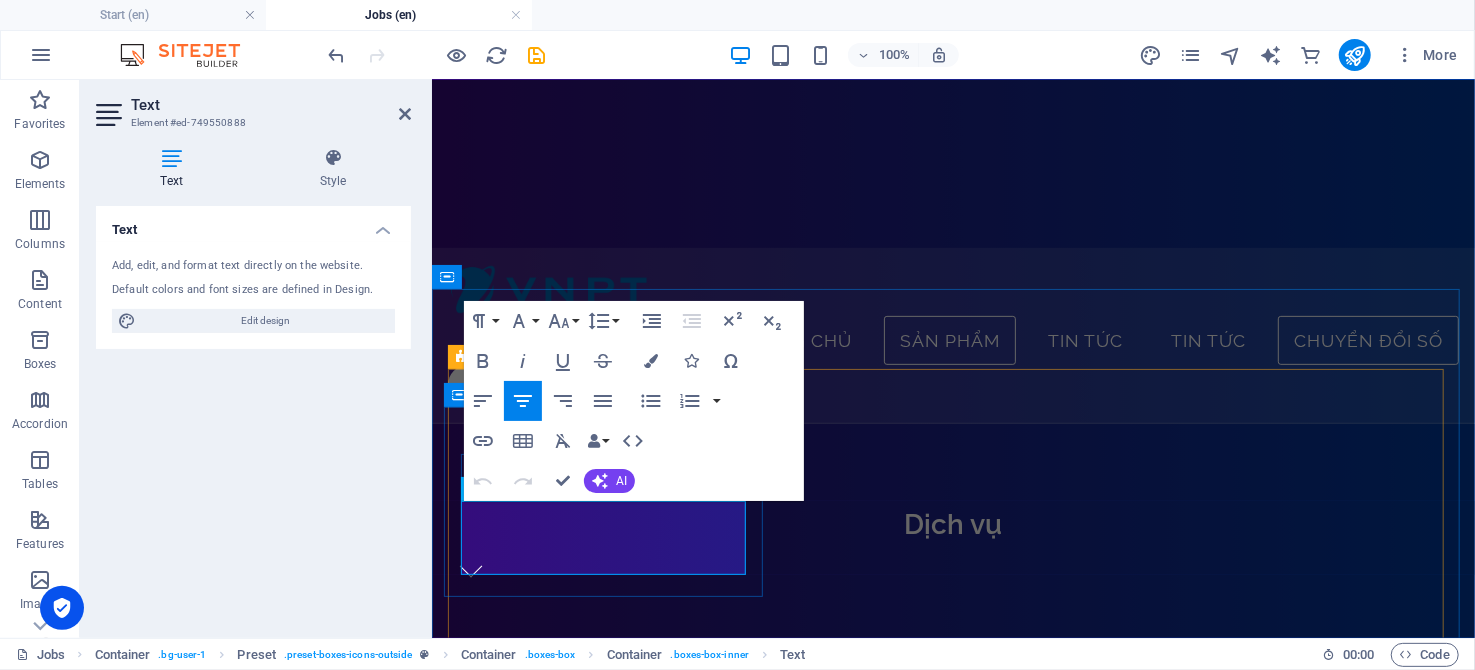 click on "VNPT SmartCA Lorem ipsum dolor sit amet, consectetur adipisicing elit. Veritatis, dolorem! Pet Friendly Lorem ipsum dolor sit amet, consectetur adipisicing elit. Veritatis, dolorem! Parental Leave Lorem ipsum dolor sit amet, consectetur adipisicing elit. Veritatis, dolorem! Health Insurance Lorem ipsum dolor sit amet, consectetur adipisicing elit. Veritatis, dolorem! Flexible Hours Lorem ipsum dolor sit amet, consectetur adipisicing elit. Veritatis, dolorem! 401k/Retirement Lorem ipsum dolor sit amet, consectetur adipisicing elit. Veritatis, dolorem!" at bounding box center (952, 1500) 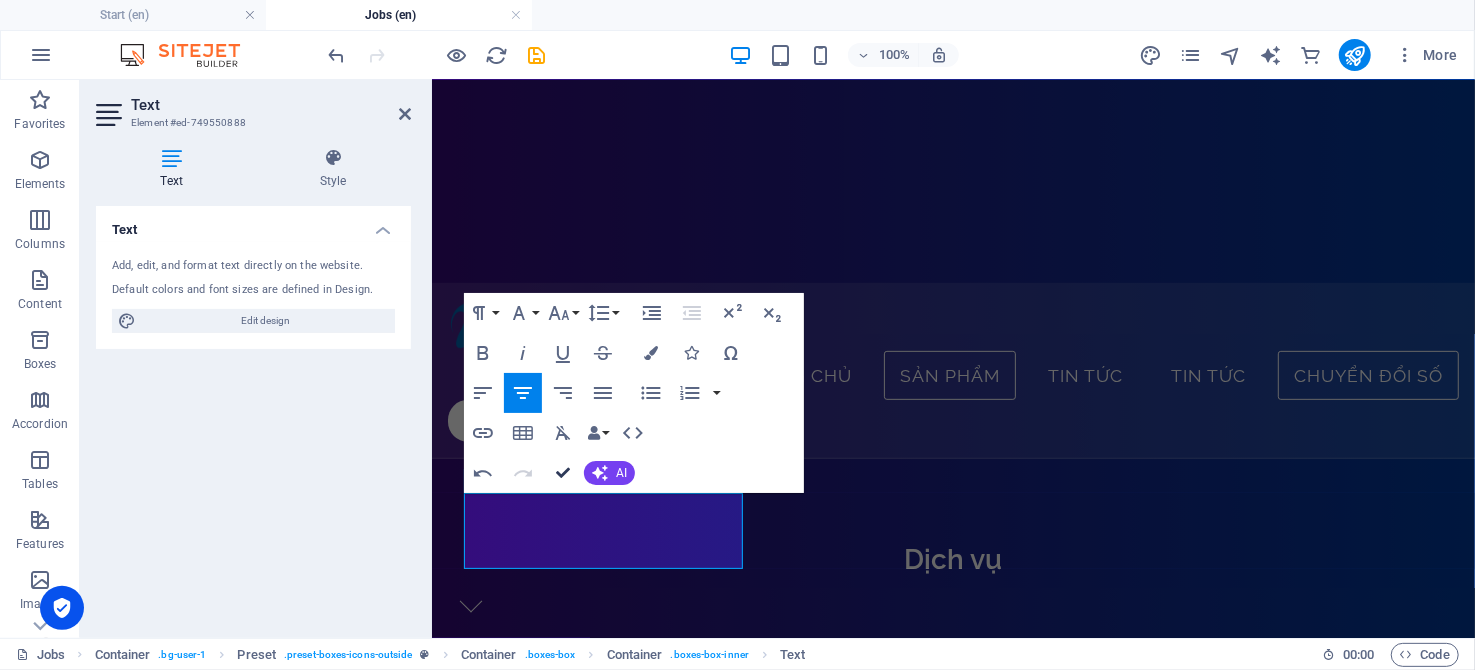 scroll, scrollTop: 330, scrollLeft: 0, axis: vertical 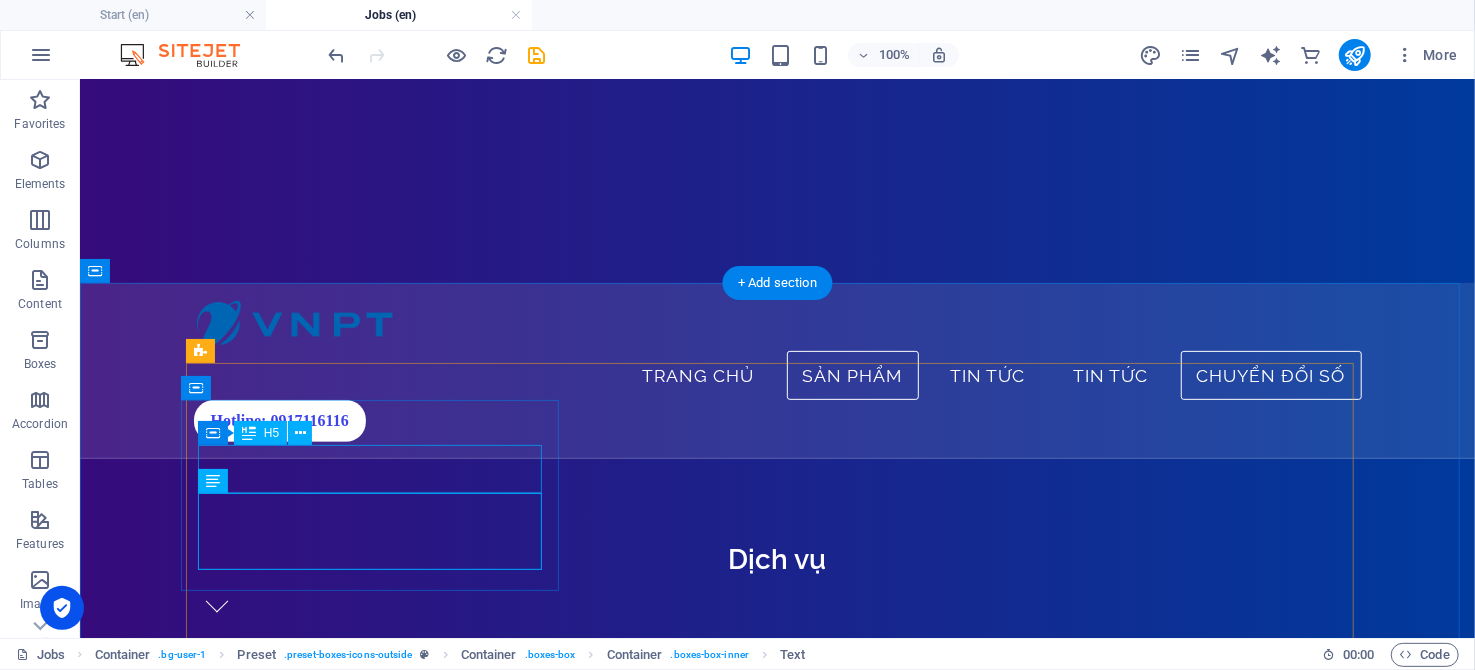 click on "VNPT SmartCA" at bounding box center [776, 1069] 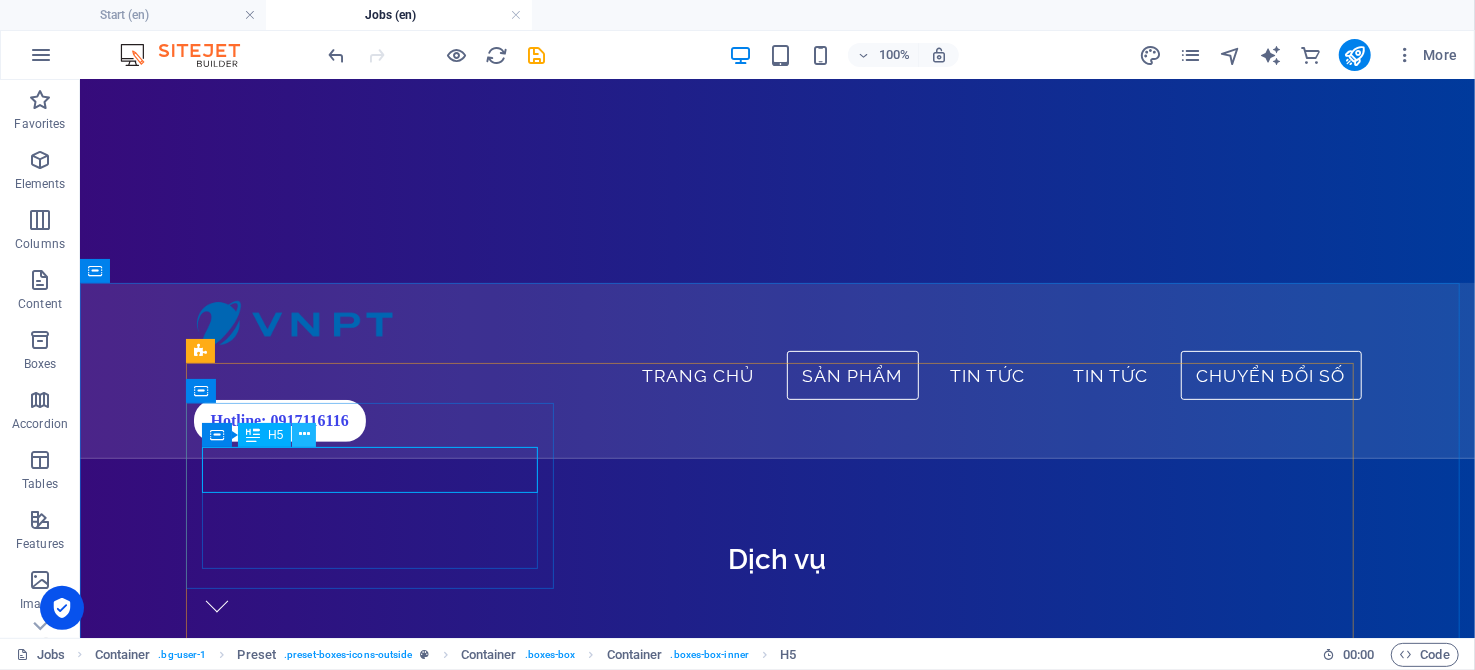 click at bounding box center [304, 434] 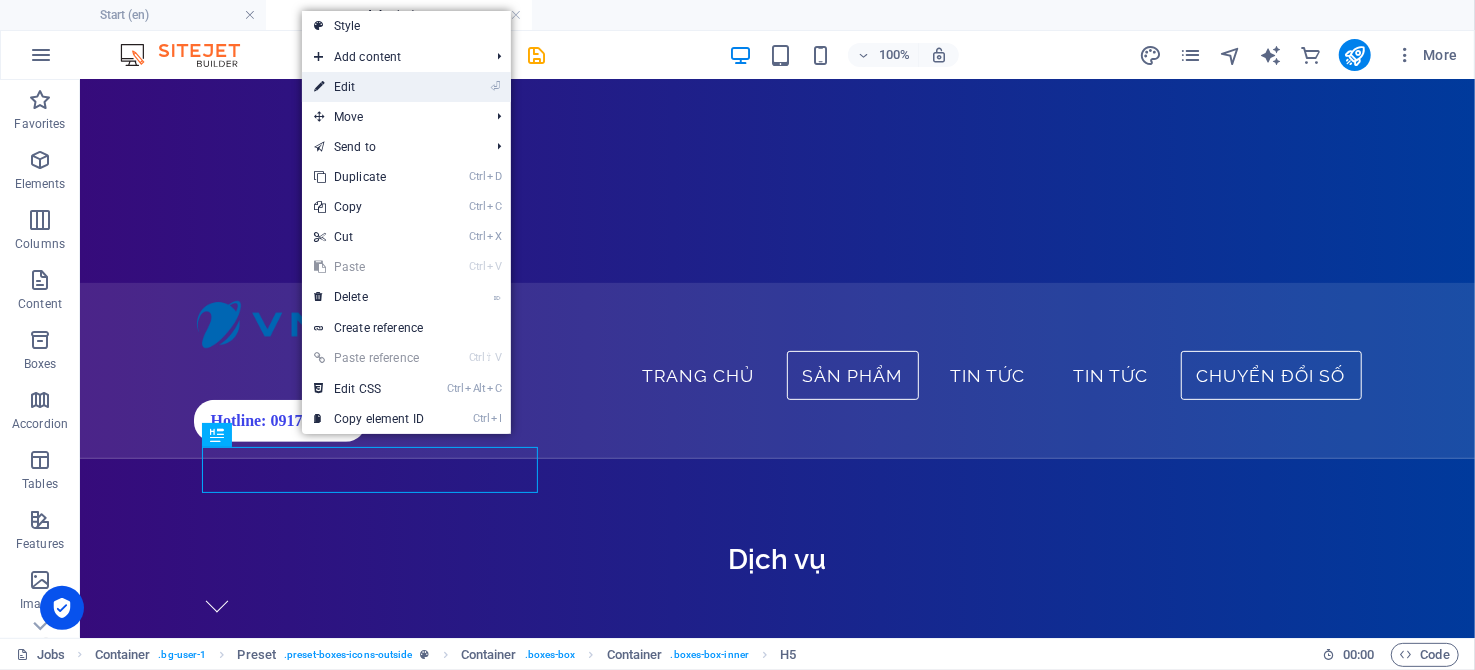 click on "⏎  Edit" at bounding box center (369, 87) 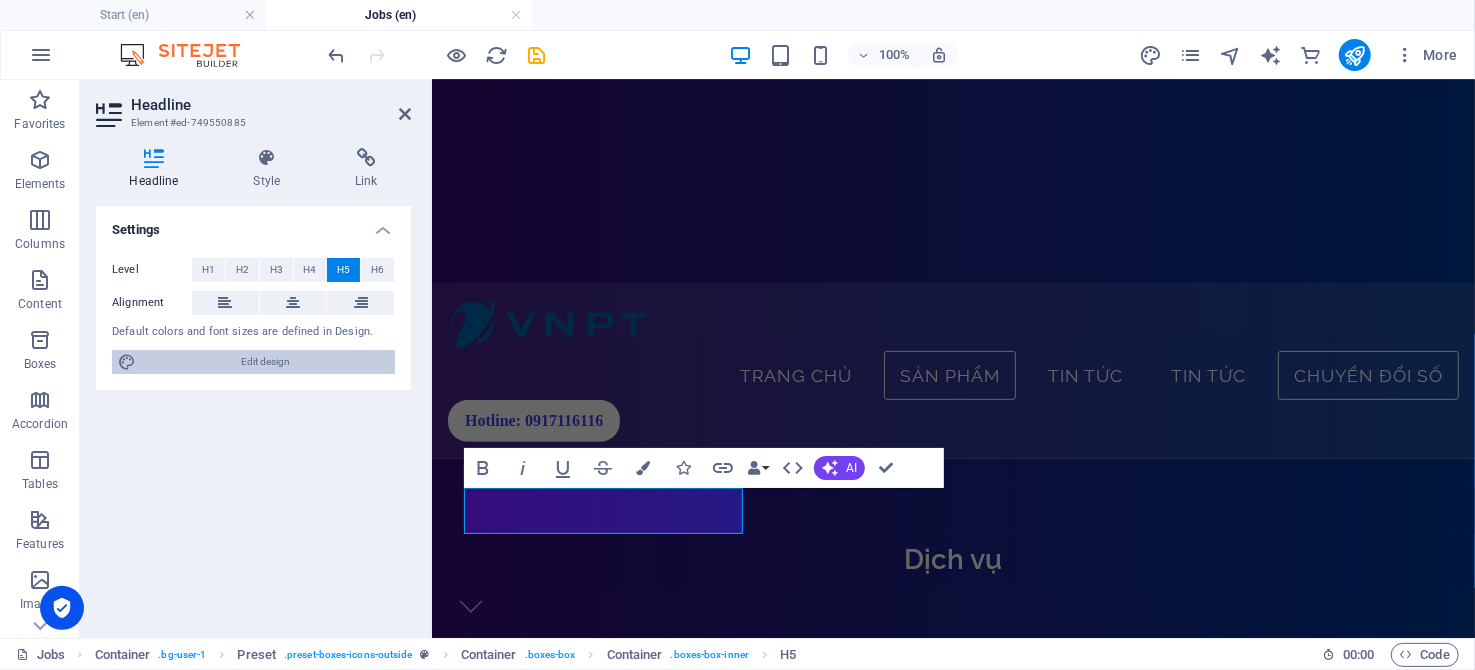 click on "Edit design" at bounding box center (265, 362) 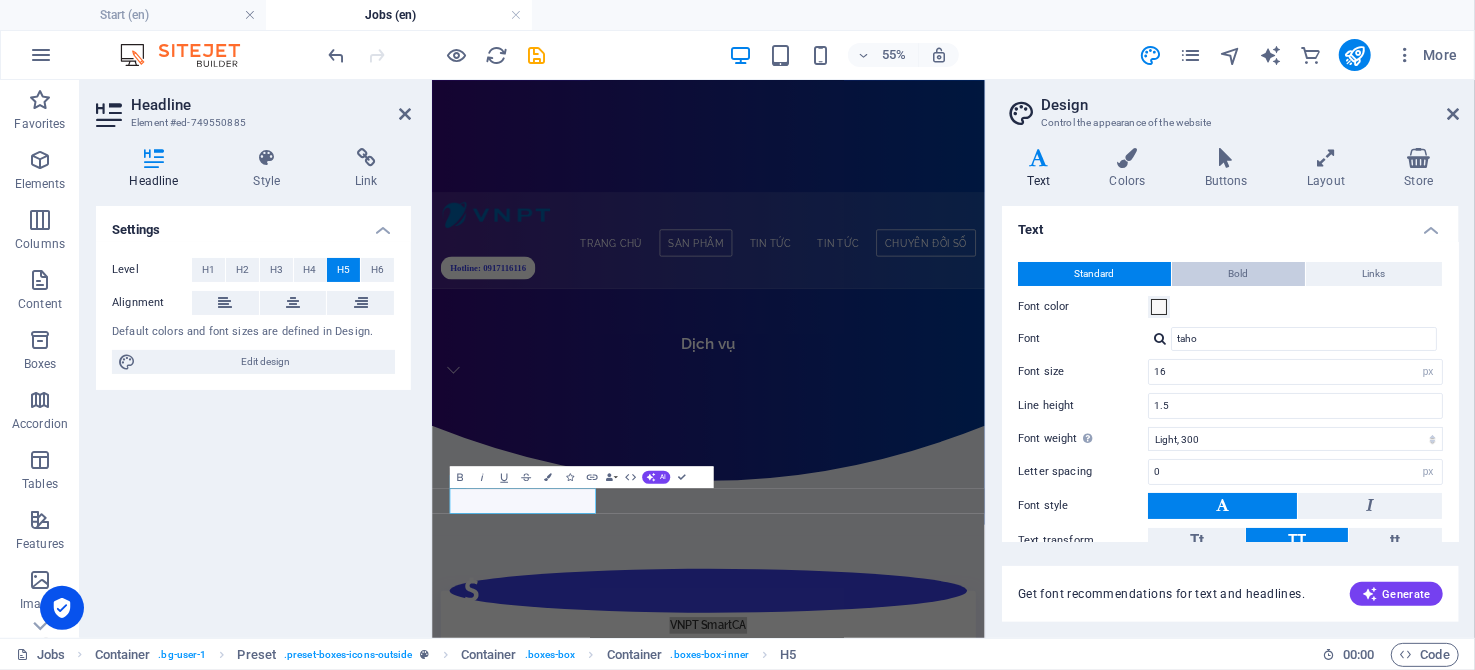 click on "Bold" at bounding box center (1238, 274) 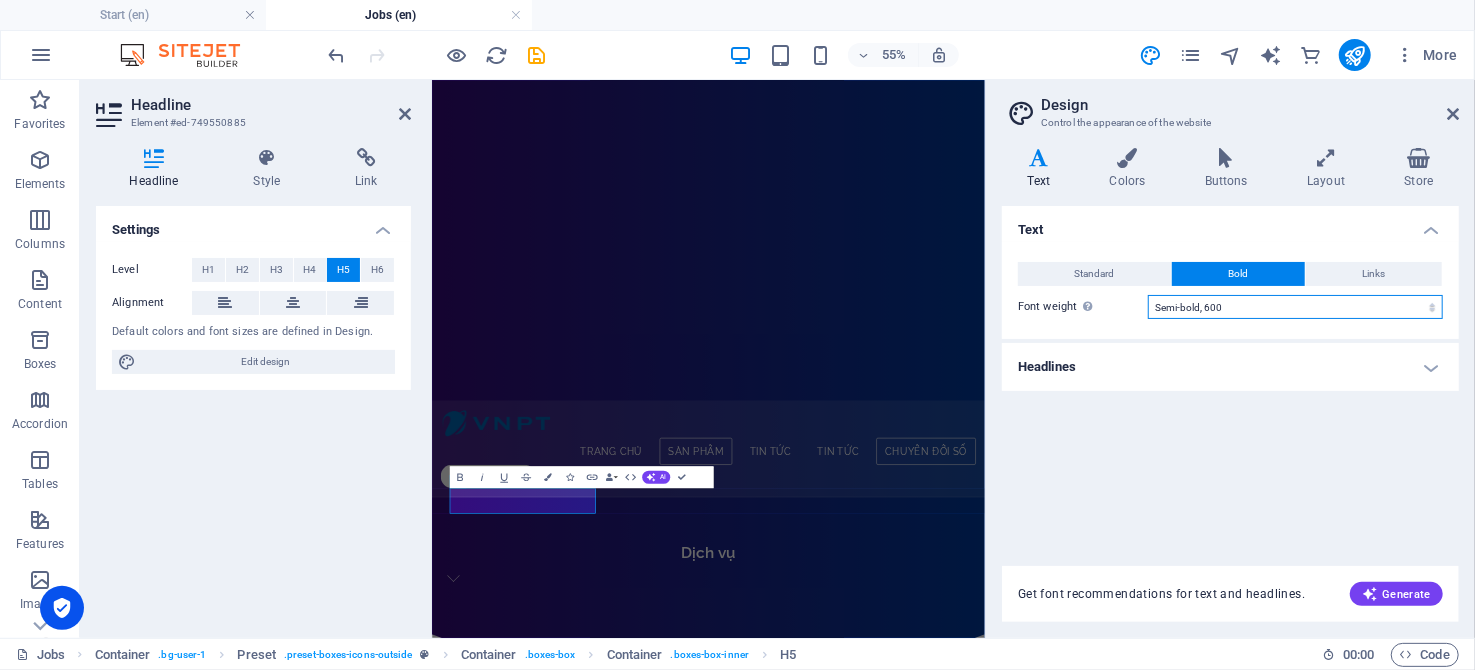 click on "Thin, 100 Extra-light, 200 Light, 300 Regular, 400 Medium, 500 Semi-bold, 600 Bold, 700 Extra-bold, 800 Black, 900" at bounding box center [1295, 307] 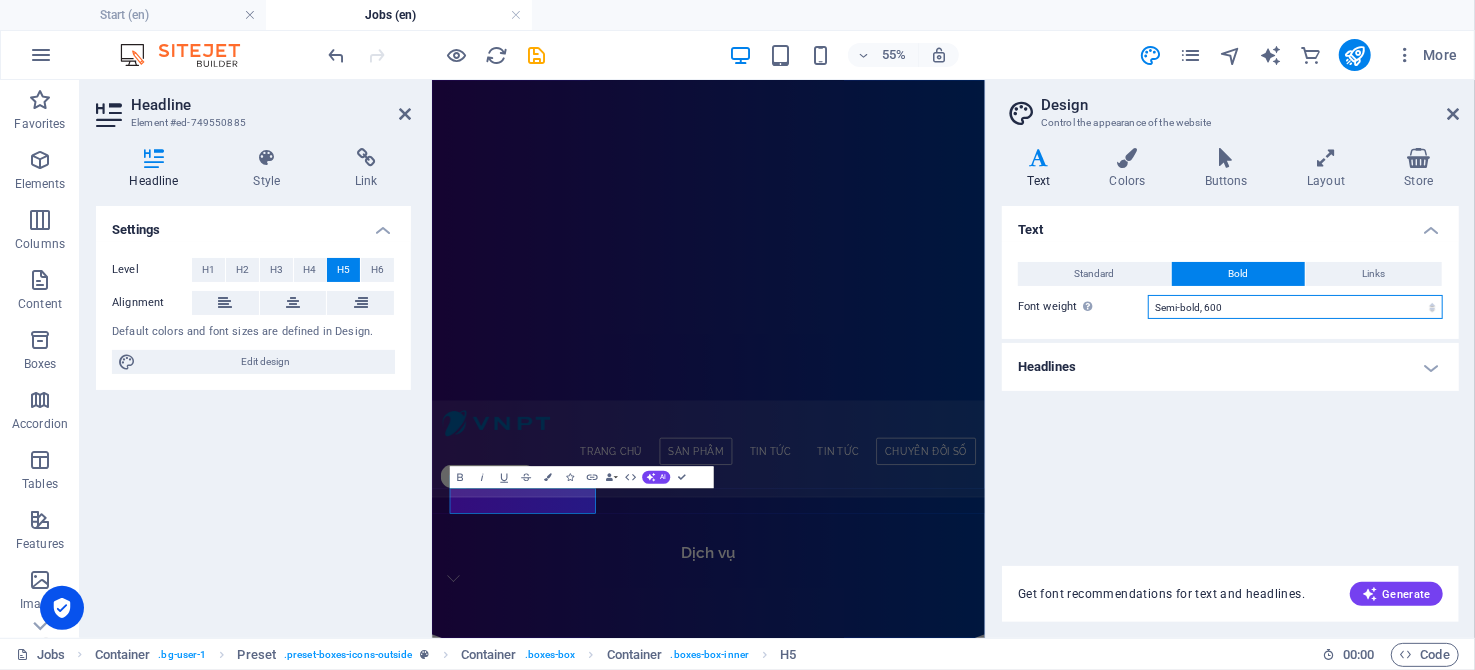 select on "700" 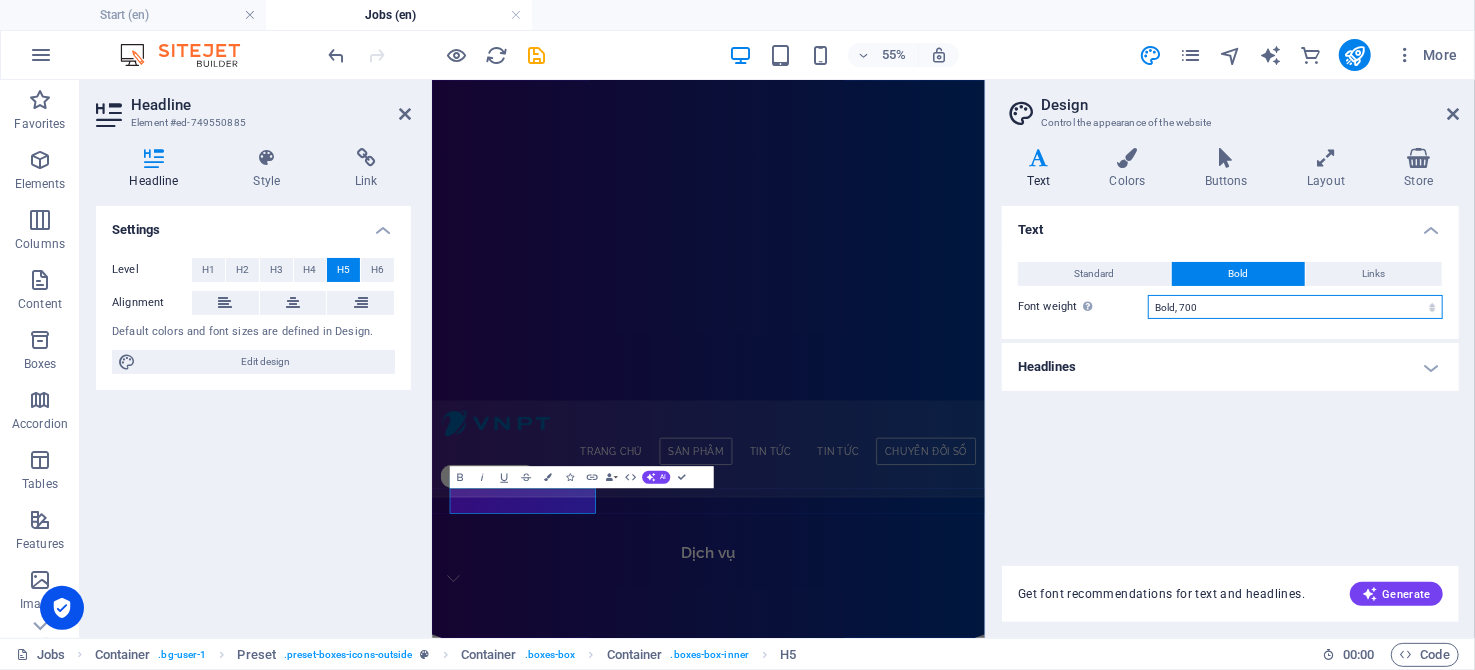 click on "Thin, 100 Extra-light, 200 Light, 300 Regular, 400 Medium, 500 Semi-bold, 600 Bold, 700 Extra-bold, 800 Black, 900" at bounding box center [1295, 307] 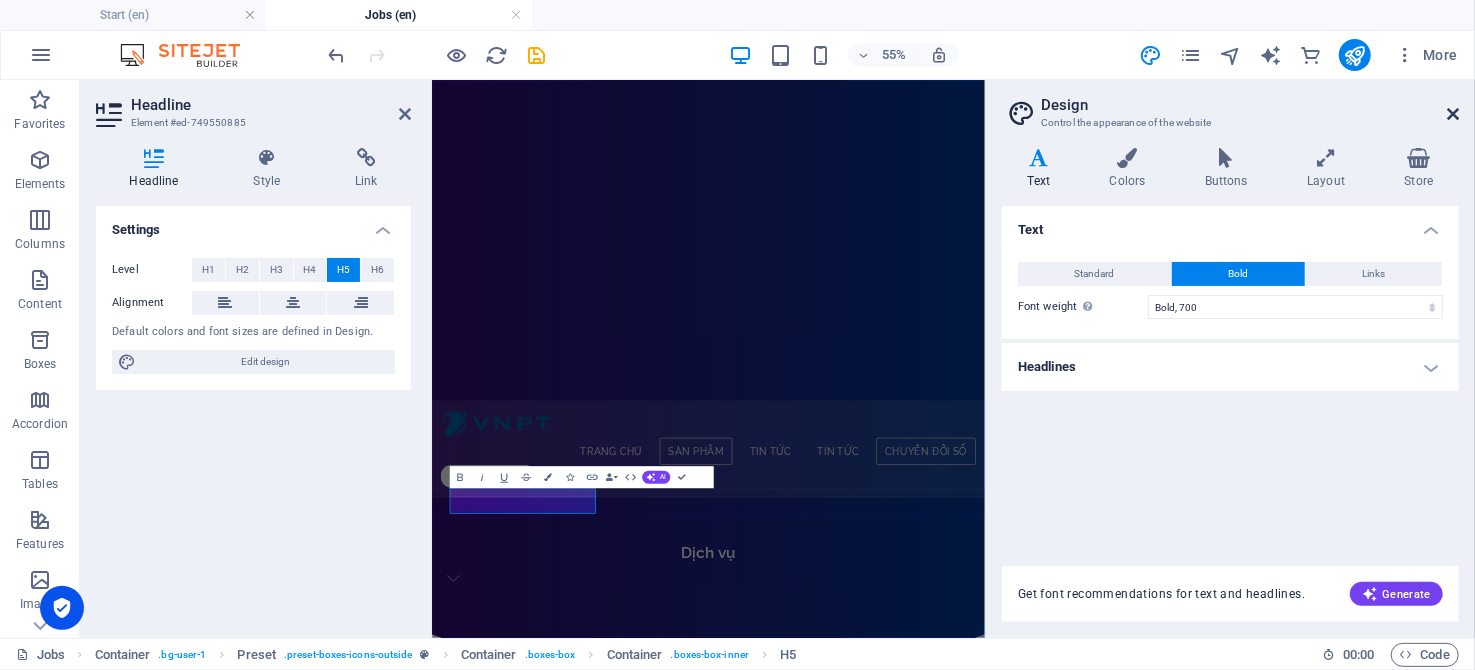 click at bounding box center (1453, 114) 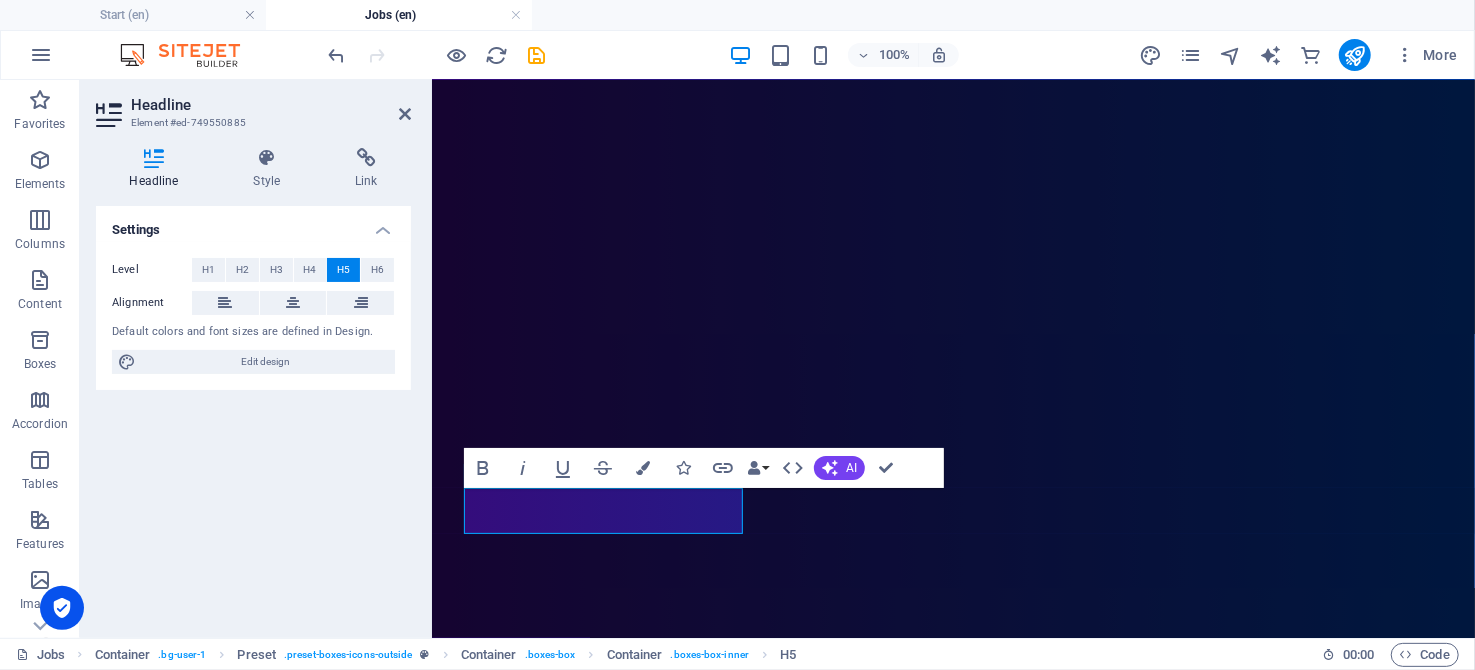 click on "Settings Level H1 H2 H3 H4 H5 H6 Alignment Default colors and font sizes are defined in Design. Edit design" at bounding box center [253, 414] 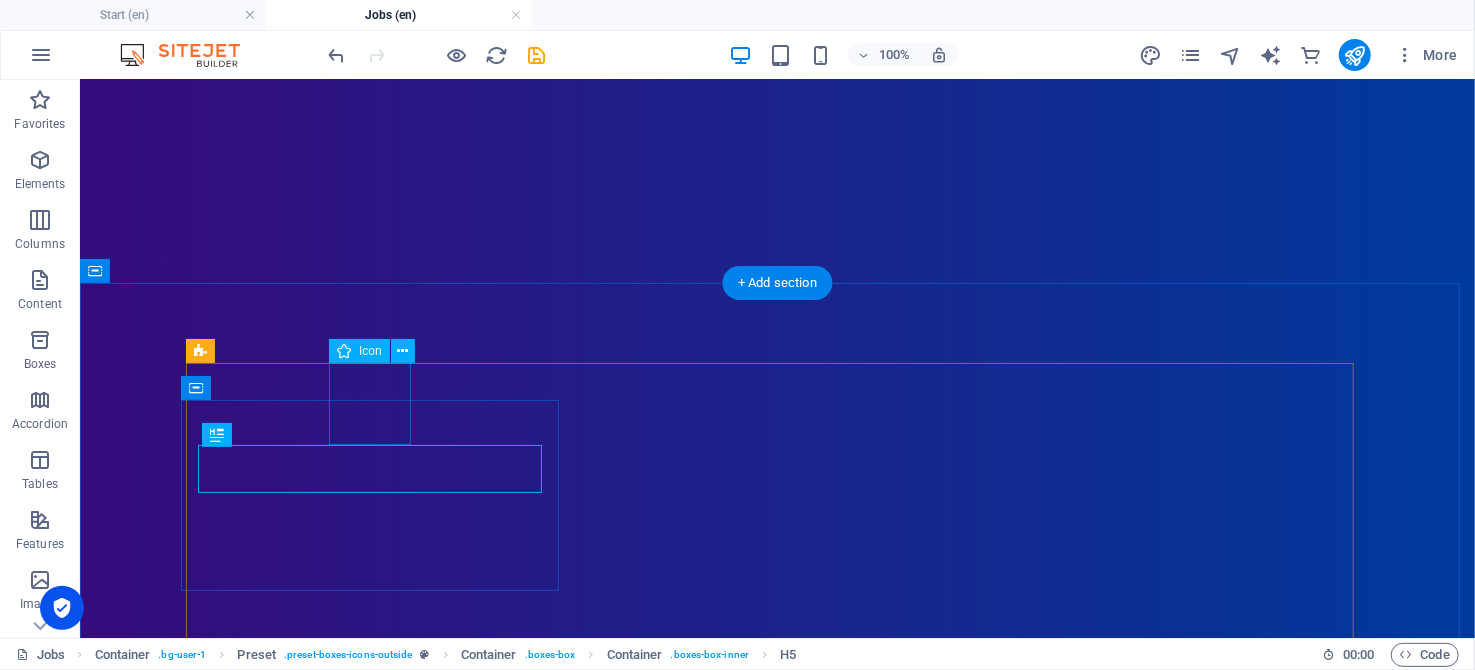 click at bounding box center (776, 1384) 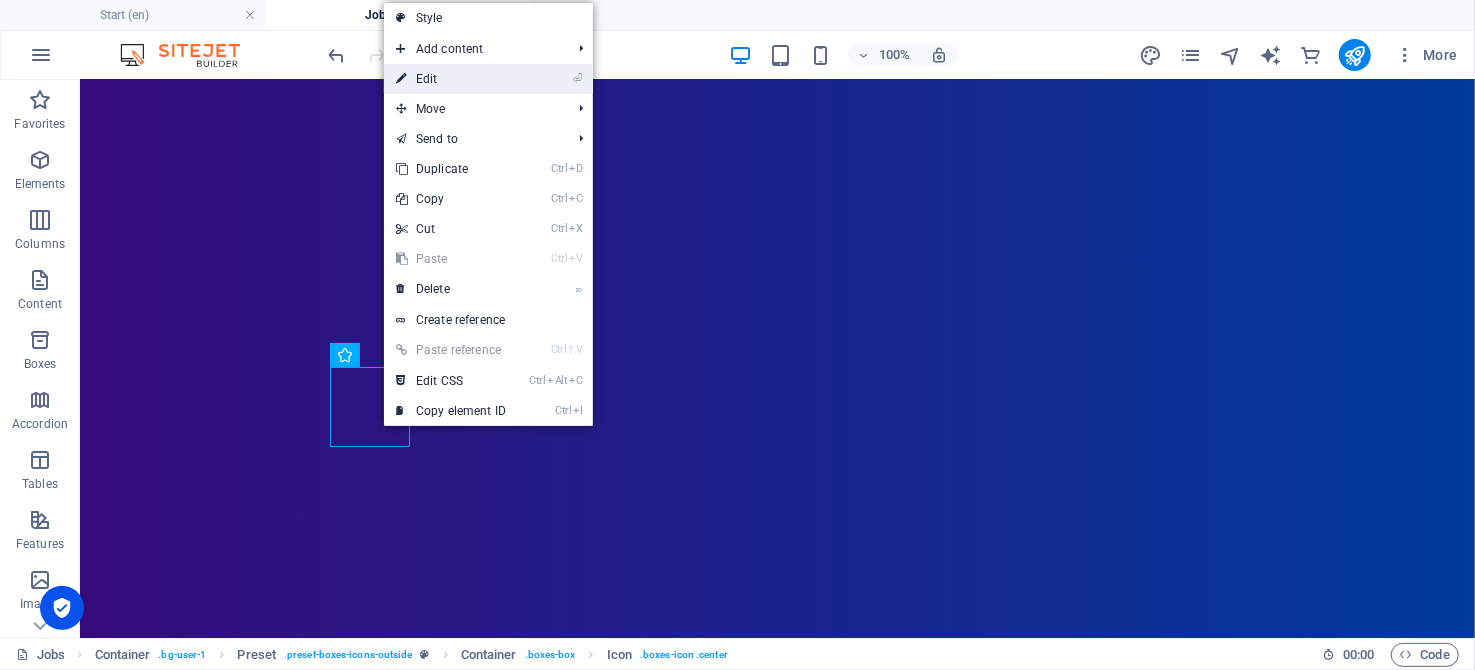 click on "⏎  Edit" at bounding box center (451, 79) 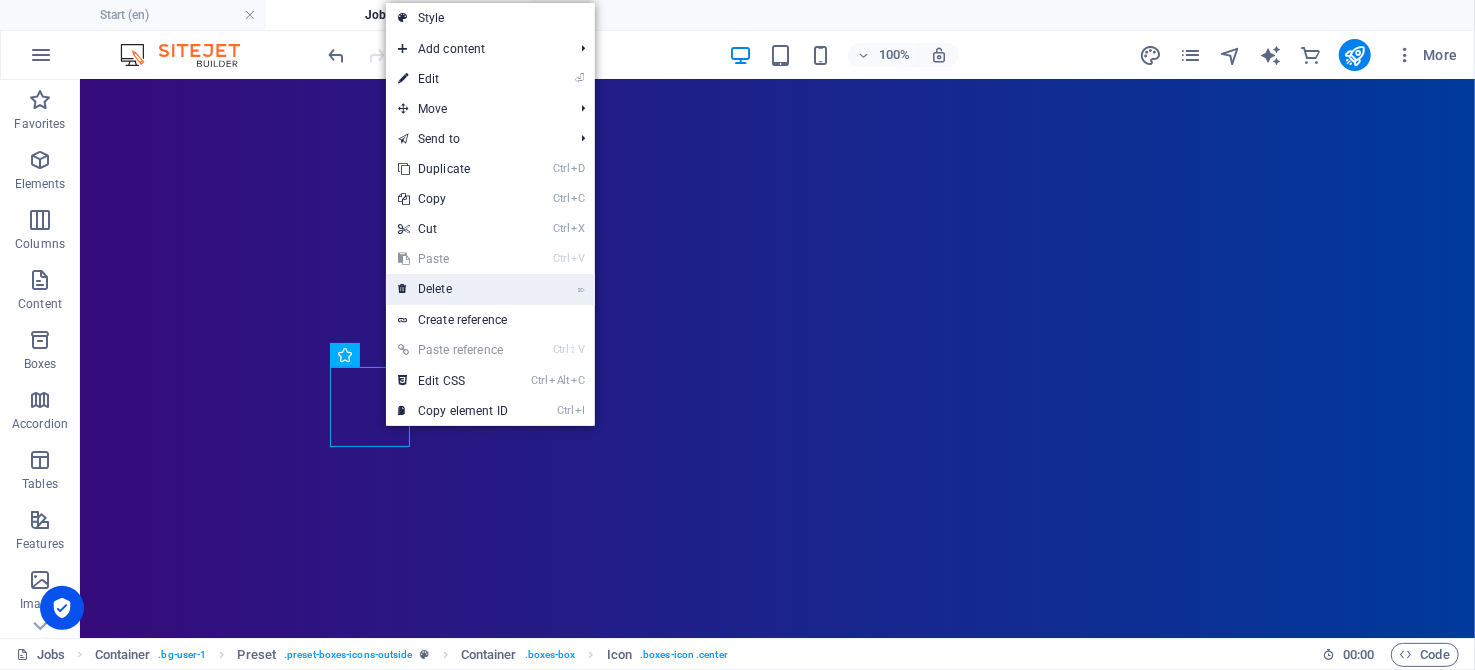 click on "⌦  Delete" at bounding box center [453, 289] 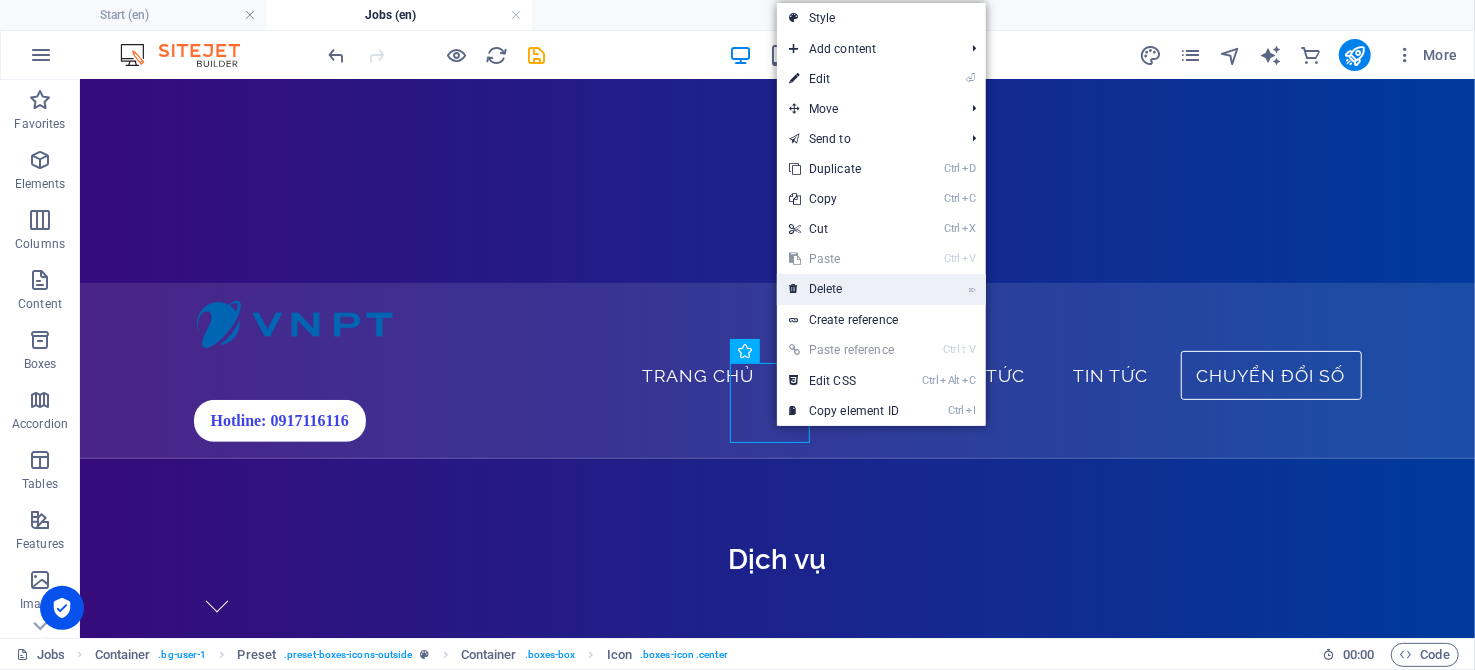 click on "⌦  Delete" at bounding box center [844, 289] 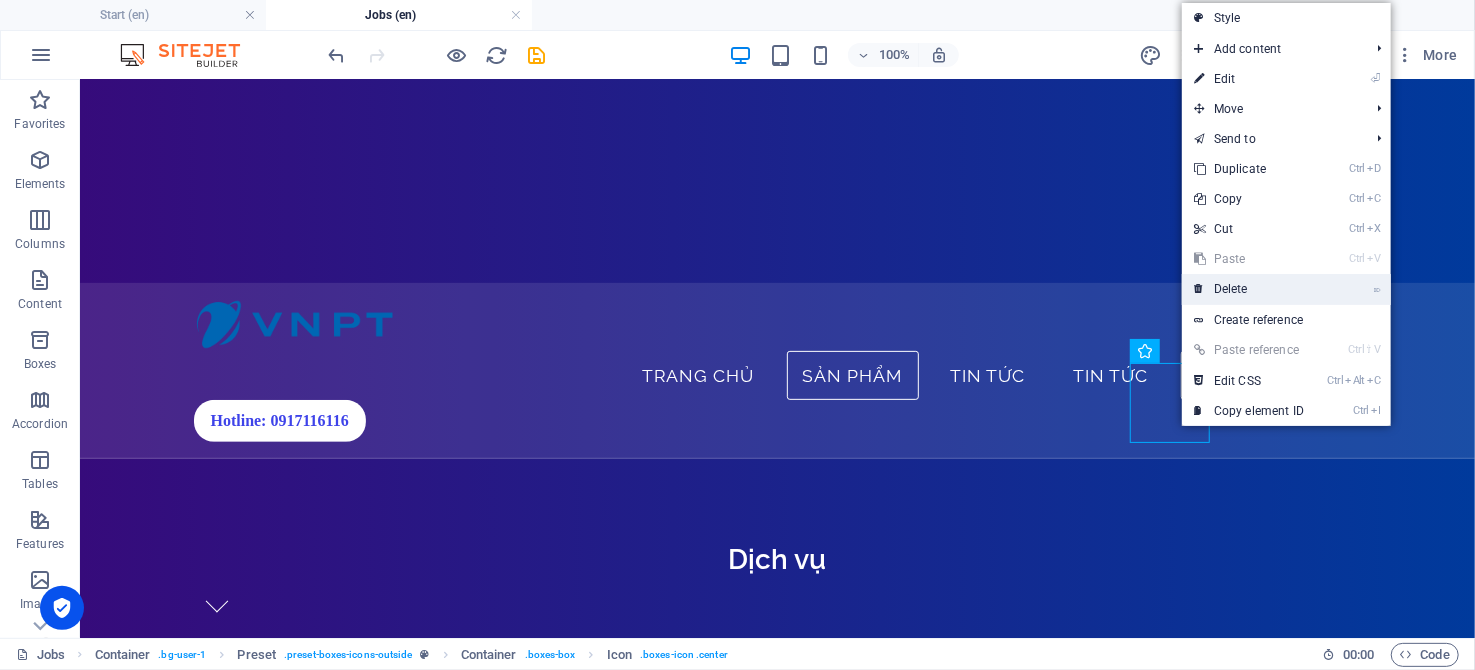 click on "⌦  Delete" at bounding box center (1249, 289) 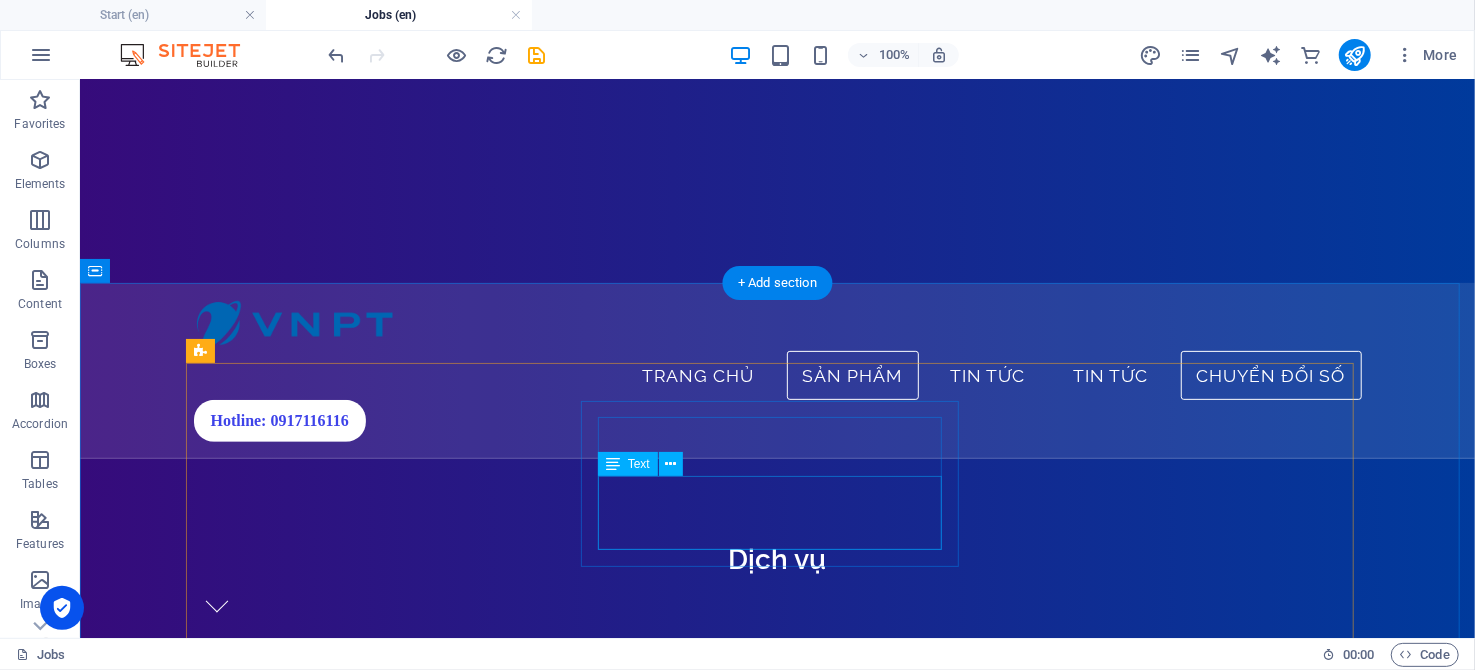 click on "Lorem ipsum dolor sit amet, consectetur adipisicing elit. Veritatis, dolorem!" at bounding box center [776, 1265] 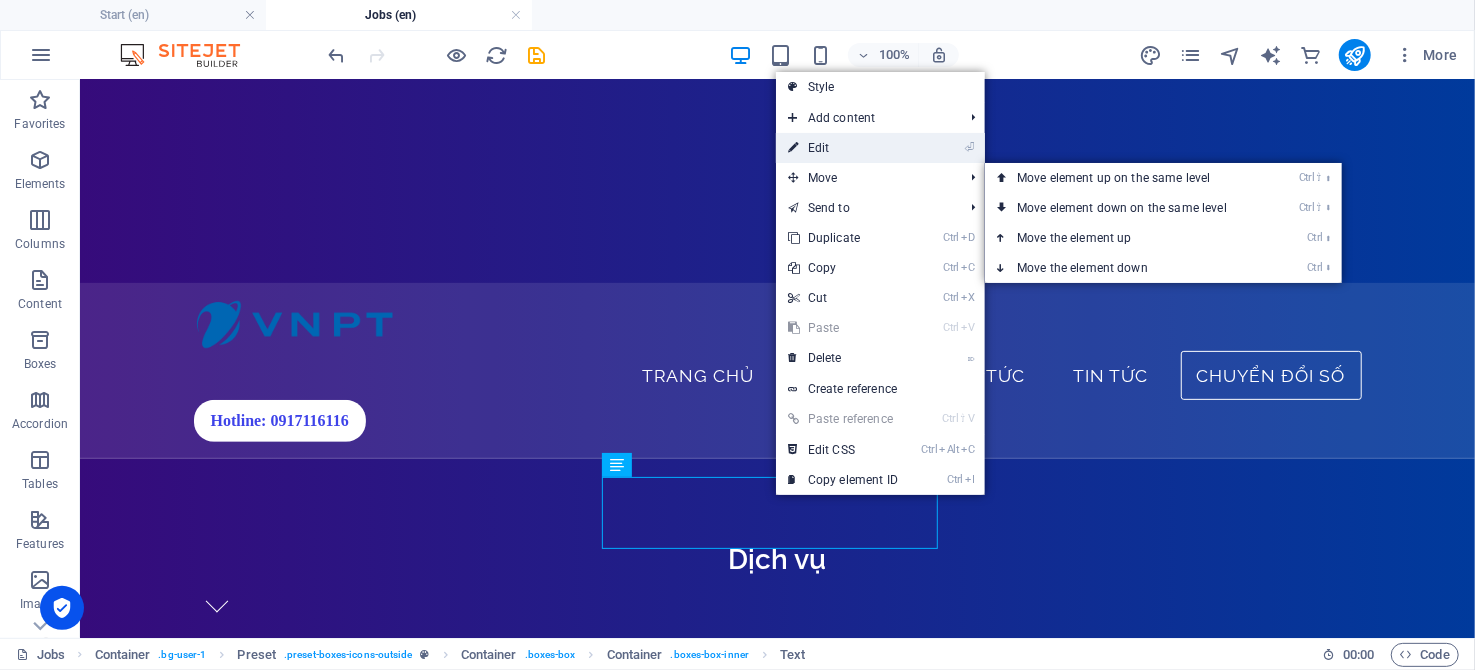 click on "⏎  Edit" at bounding box center [843, 148] 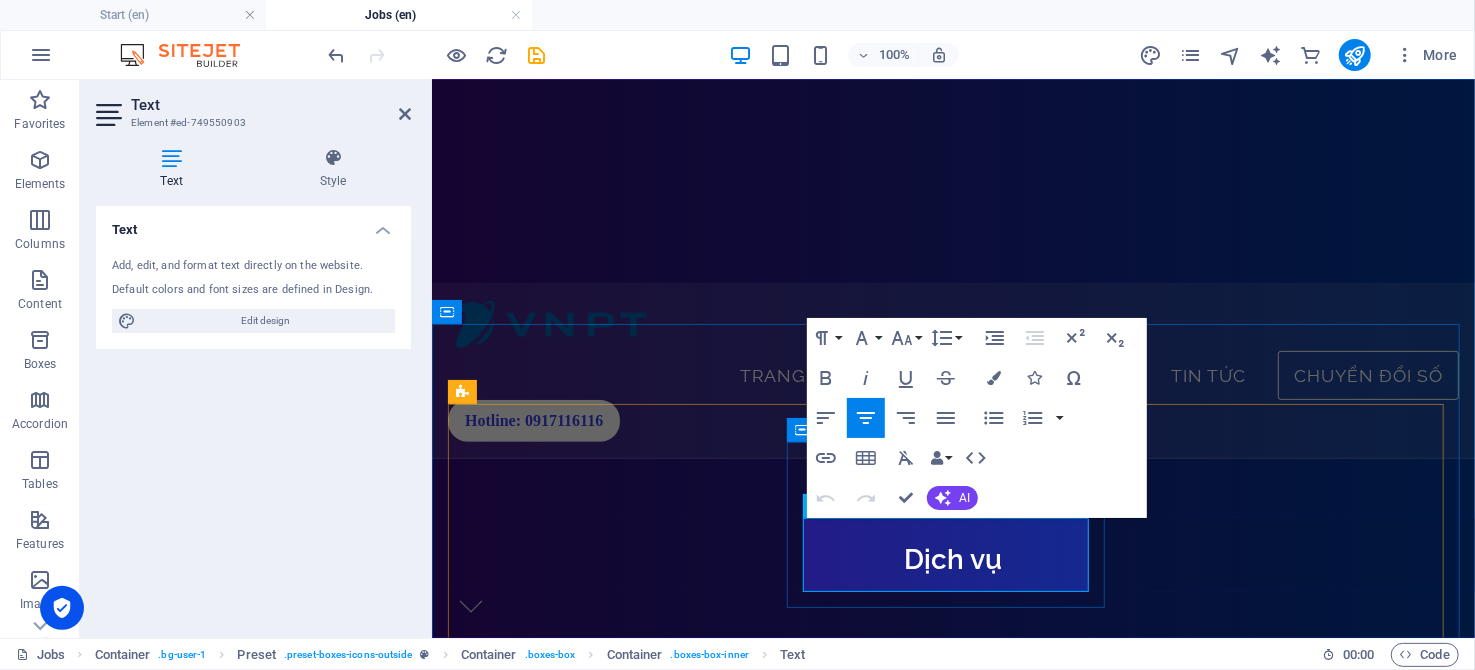drag, startPoint x: 1044, startPoint y: 576, endPoint x: 795, endPoint y: 501, distance: 260.05 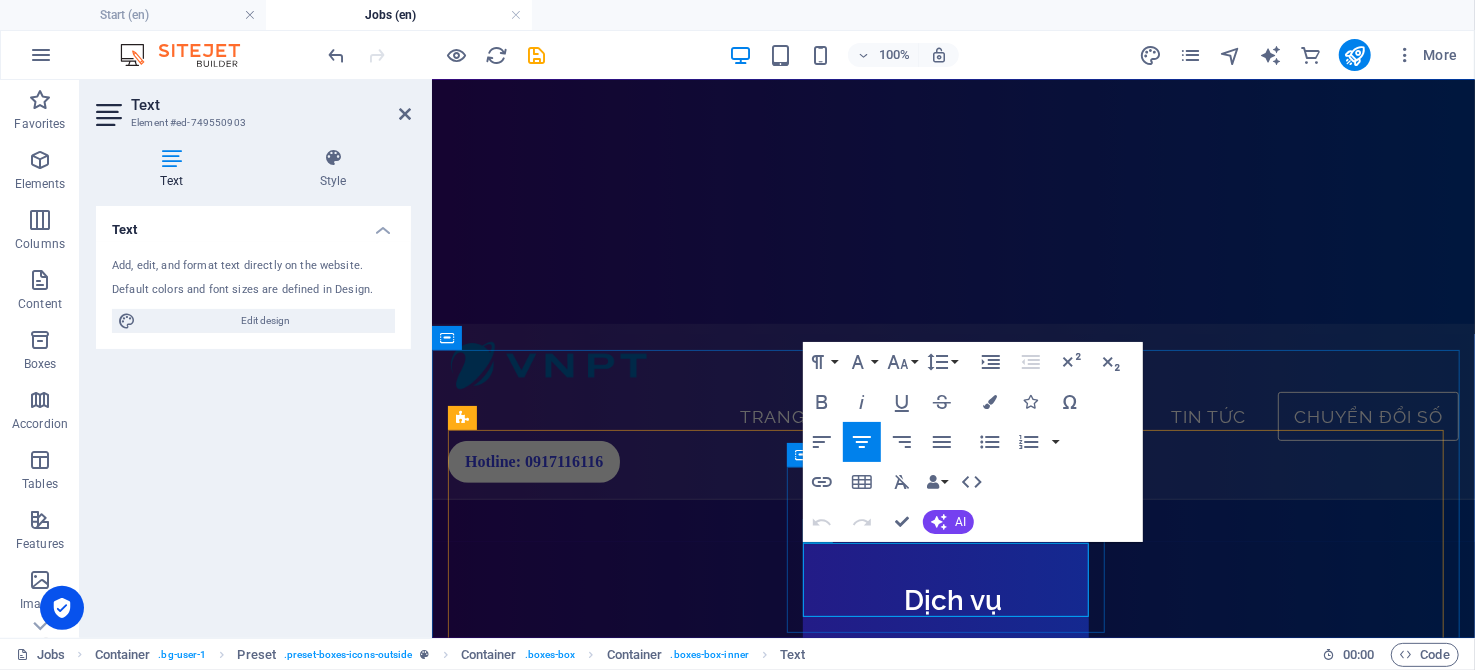 scroll, scrollTop: 304, scrollLeft: 0, axis: vertical 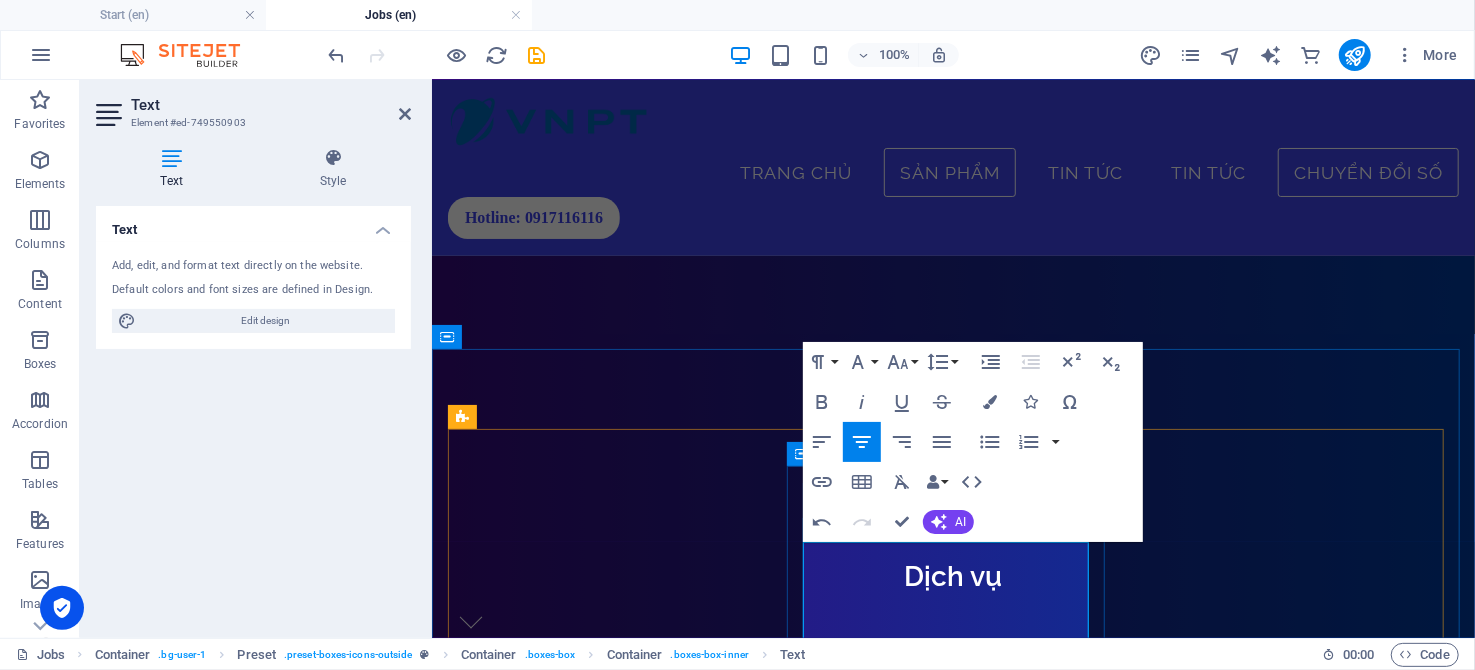 click on "đường truyền Internet công nghệ mới, hiệu suất vượt trội, tốc độ tối đa lên đến 10Gbps, XGSPON sẽ trở thành xu thế phát triển tất yếu, được VNPT tiên phong cung cấp và hướng đến thay thế công nghệ GPON cũ trong mọi hộ gia đình." at bounding box center (952, 1294) 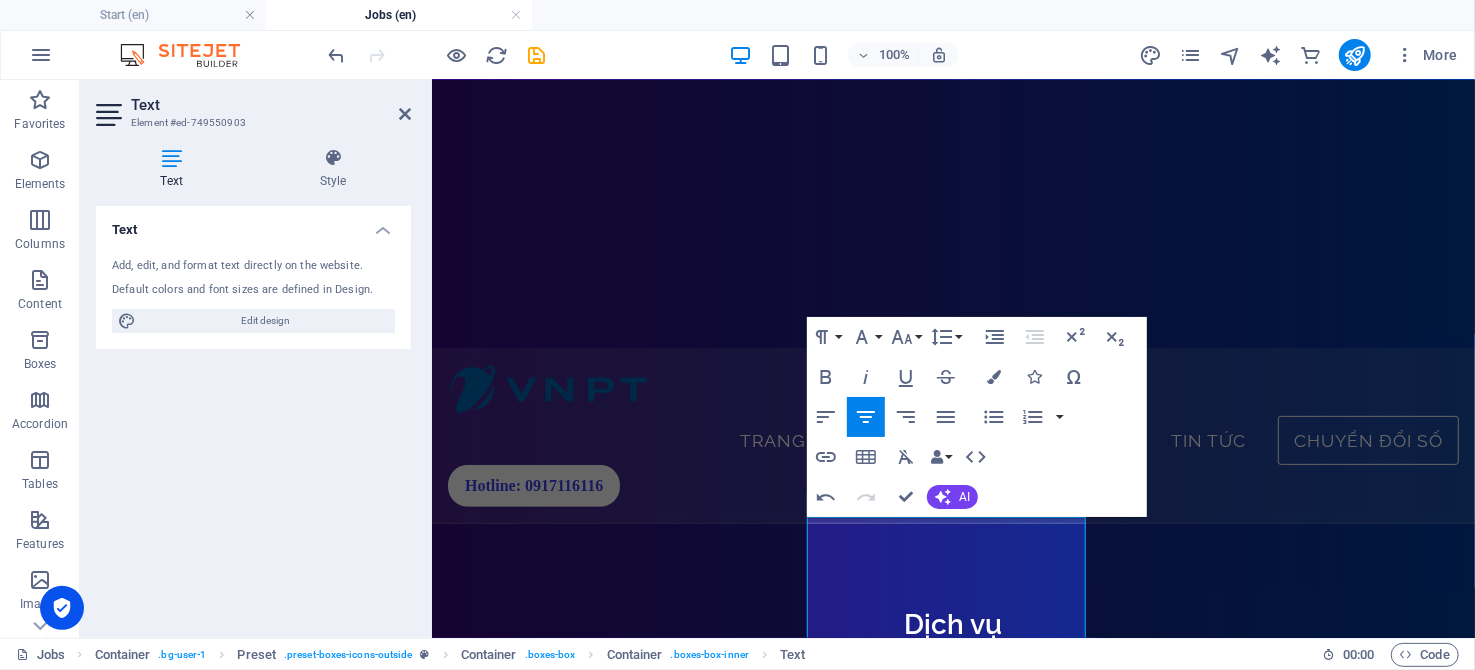 scroll, scrollTop: 380, scrollLeft: 0, axis: vertical 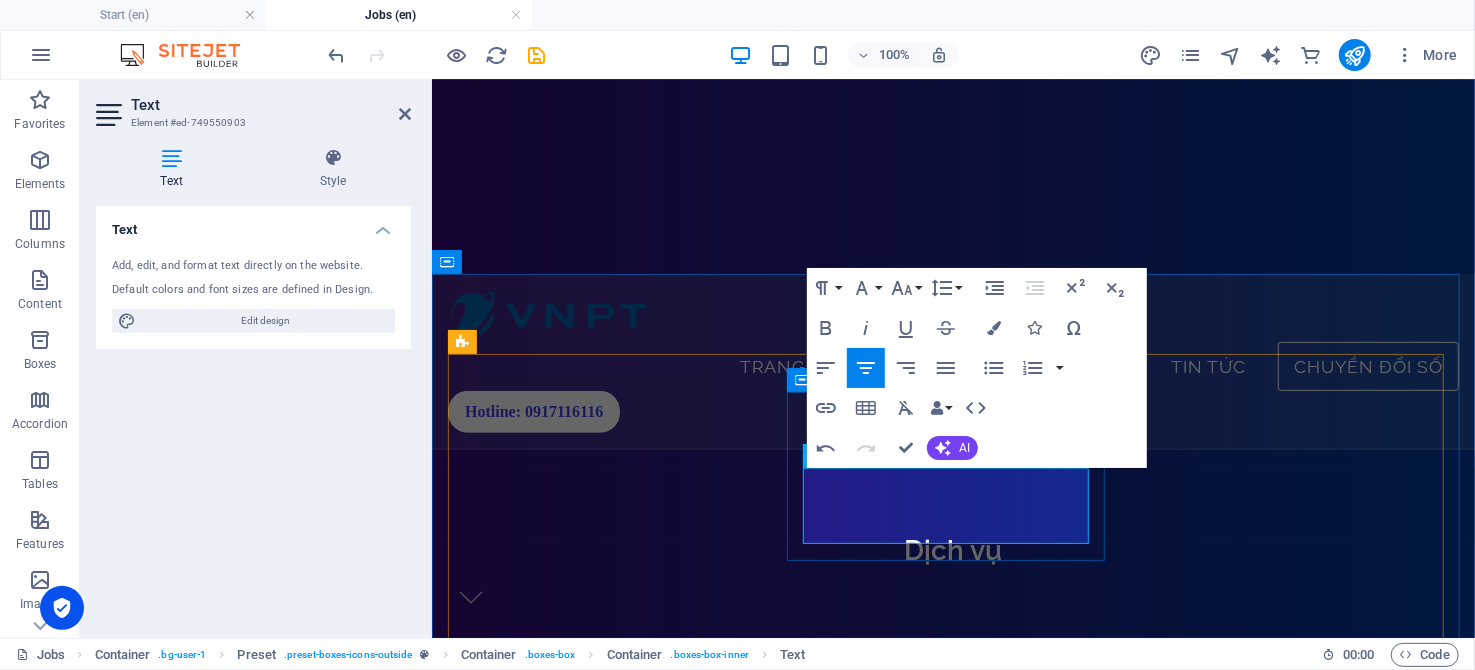 drag, startPoint x: 1016, startPoint y: 534, endPoint x: 788, endPoint y: 470, distance: 236.81216 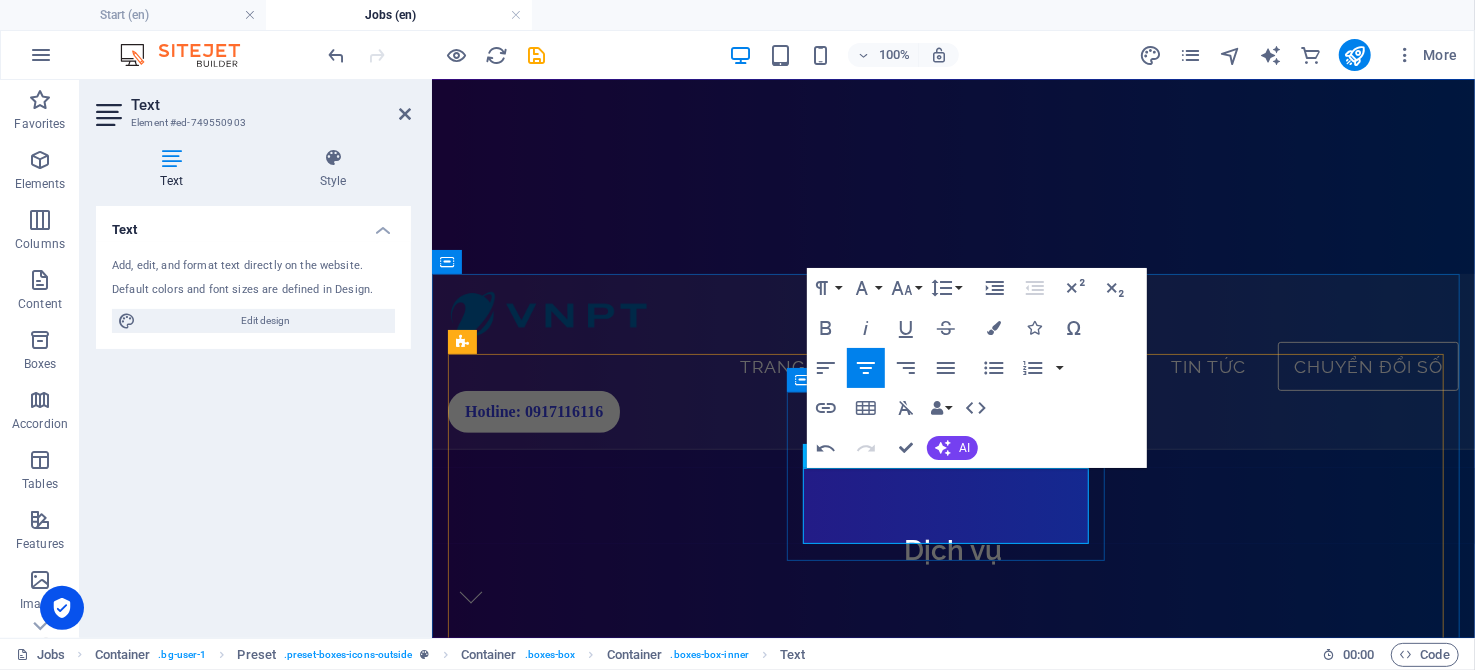 click on "Pet Friendly Đường truyền Internet công nghệ mới, hiệu suất vượt trội, tốc độ tối đa lên đến 10Gbps" at bounding box center (952, 1226) 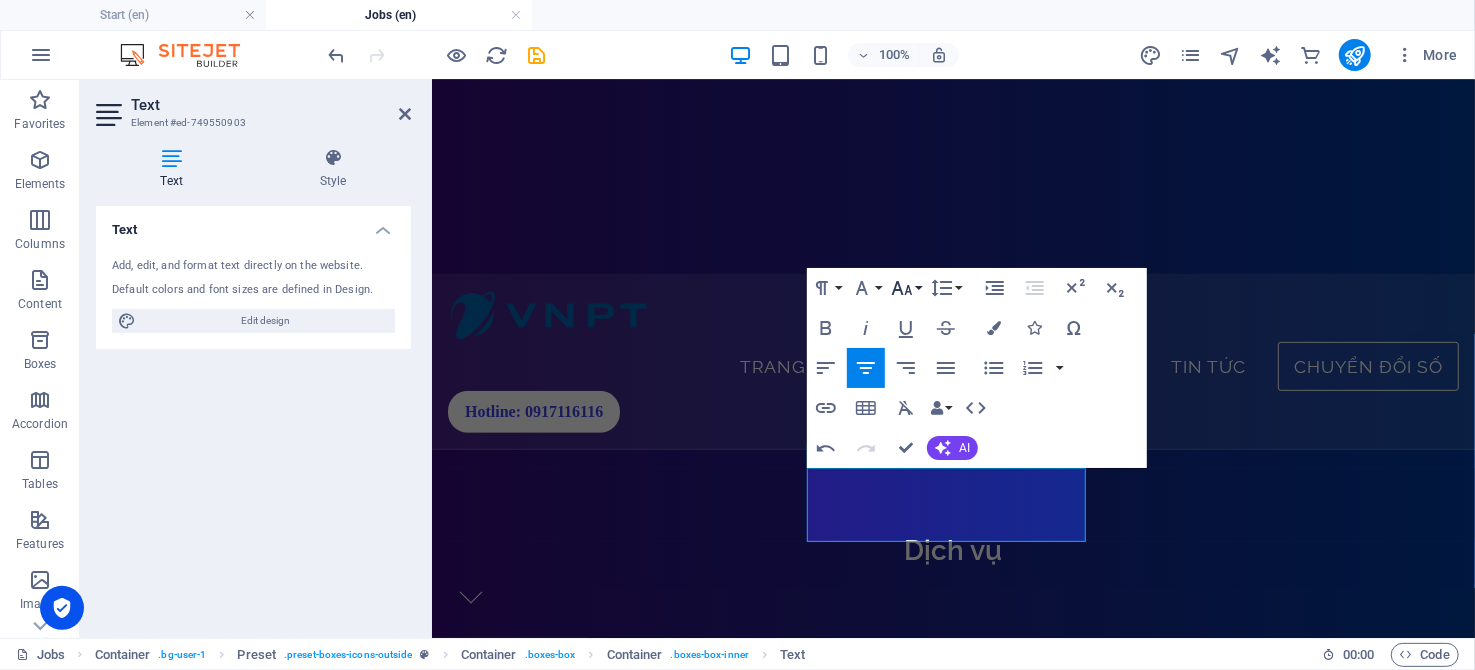 click on "Font Size" at bounding box center [906, 288] 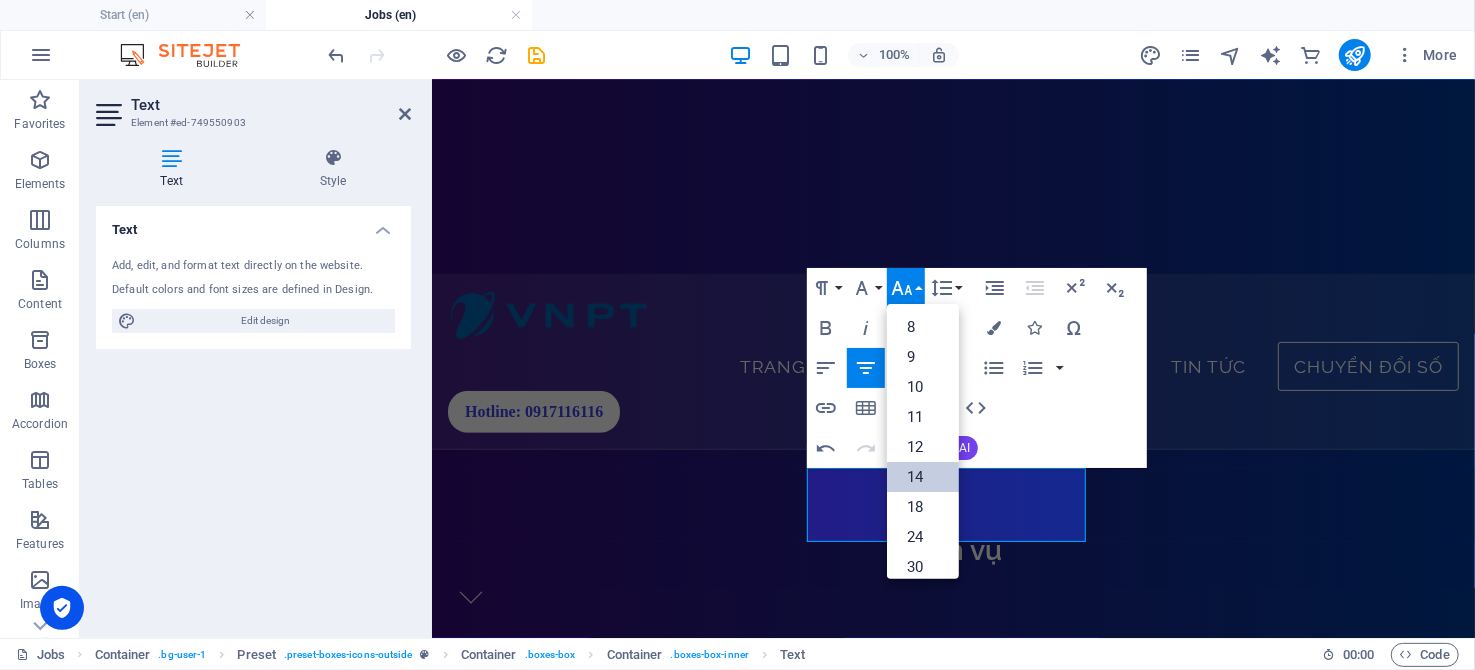 click on "14" at bounding box center [923, 477] 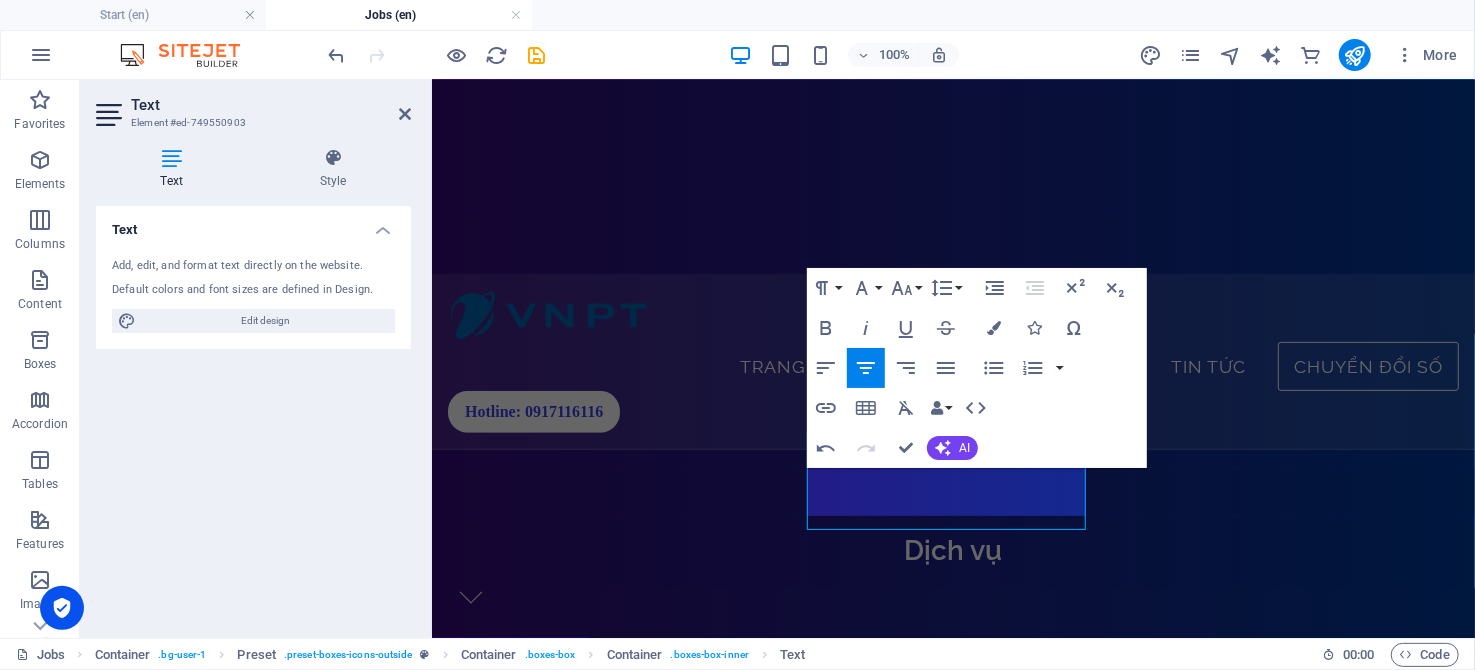 scroll, scrollTop: 392, scrollLeft: 0, axis: vertical 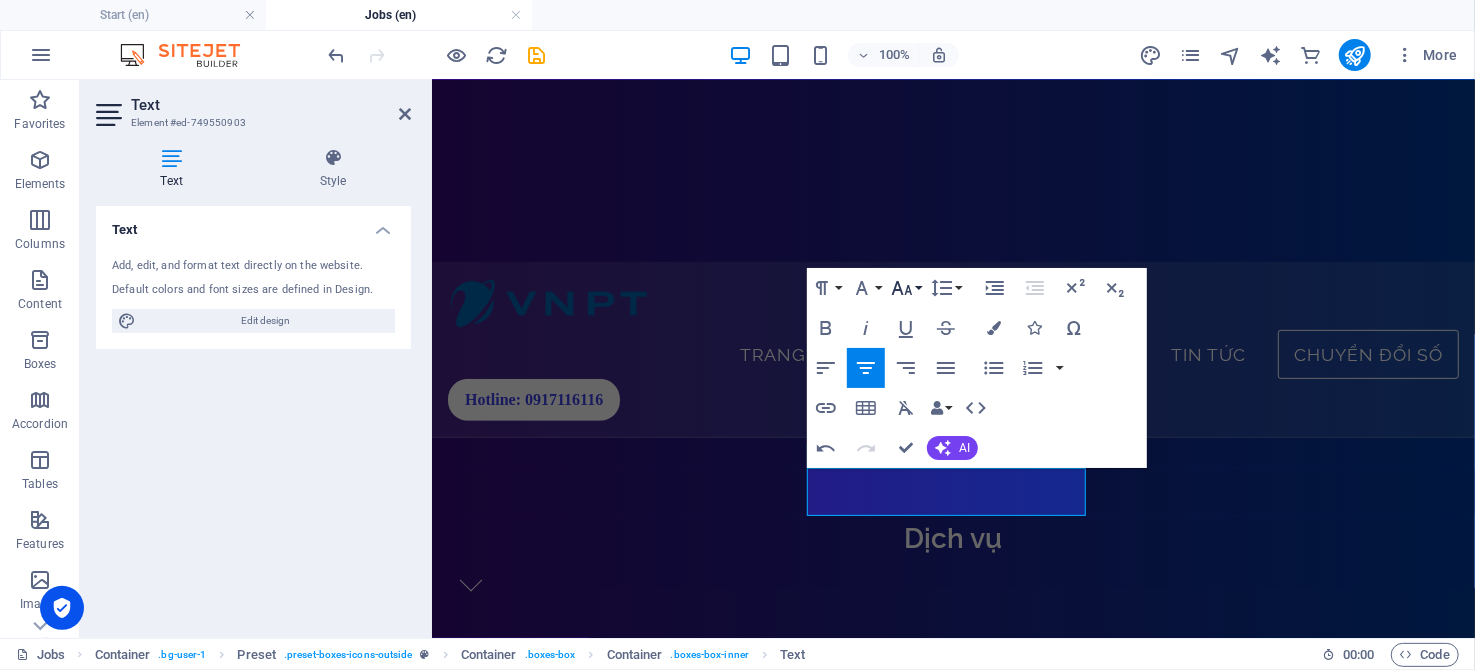 click on "Font Size" at bounding box center (906, 288) 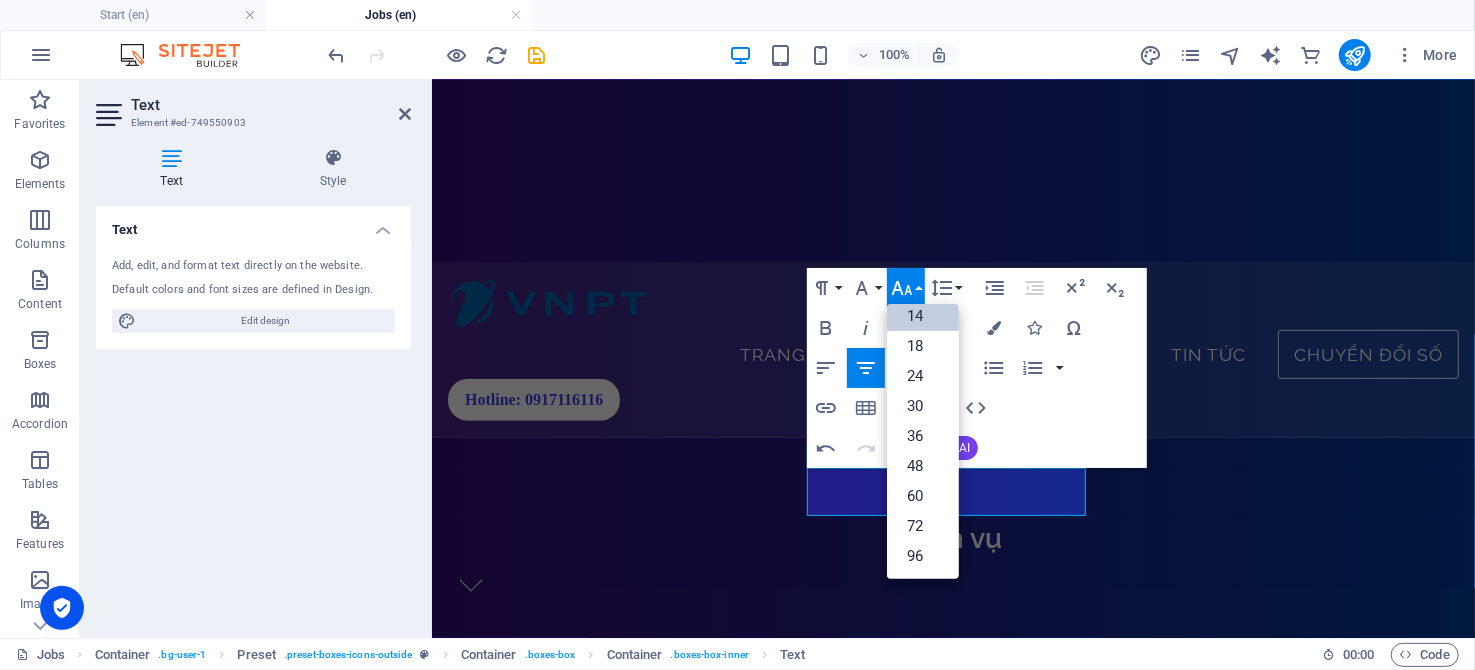 scroll, scrollTop: 161, scrollLeft: 0, axis: vertical 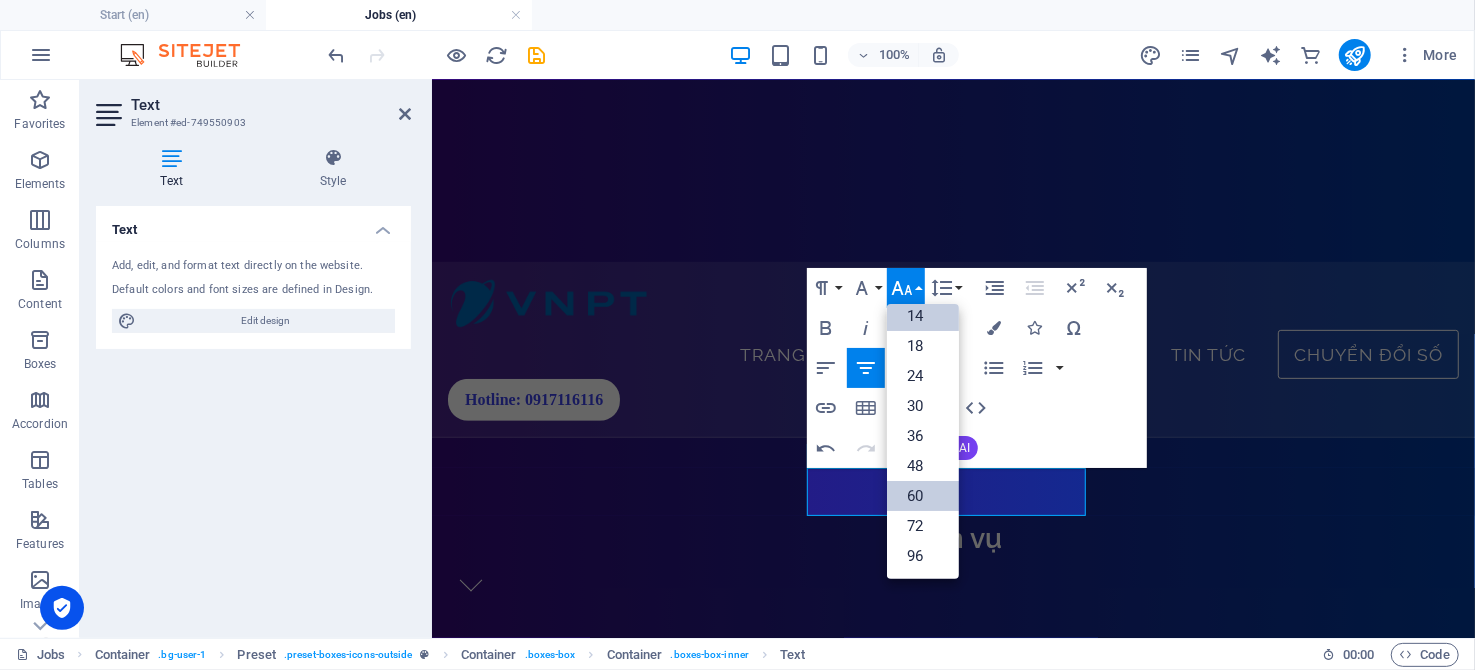 click on "60" at bounding box center [923, 496] 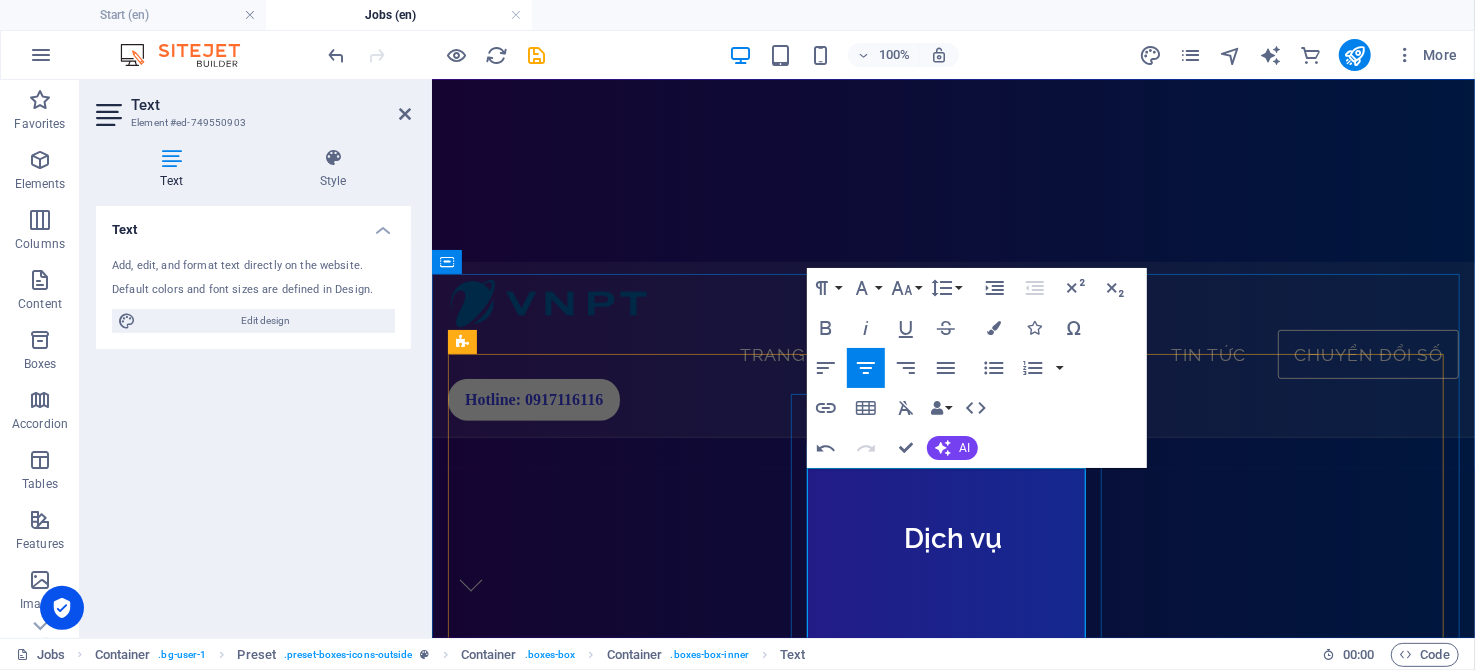 scroll, scrollTop: 380, scrollLeft: 0, axis: vertical 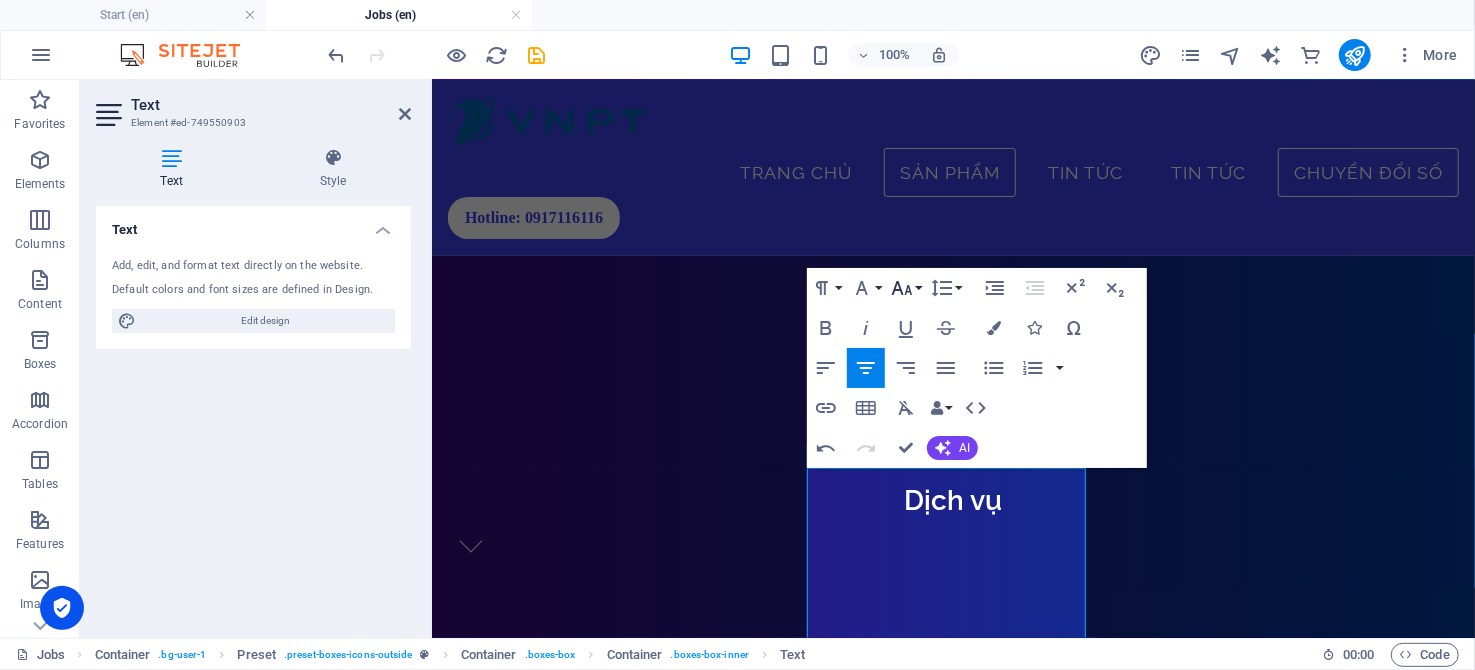 click 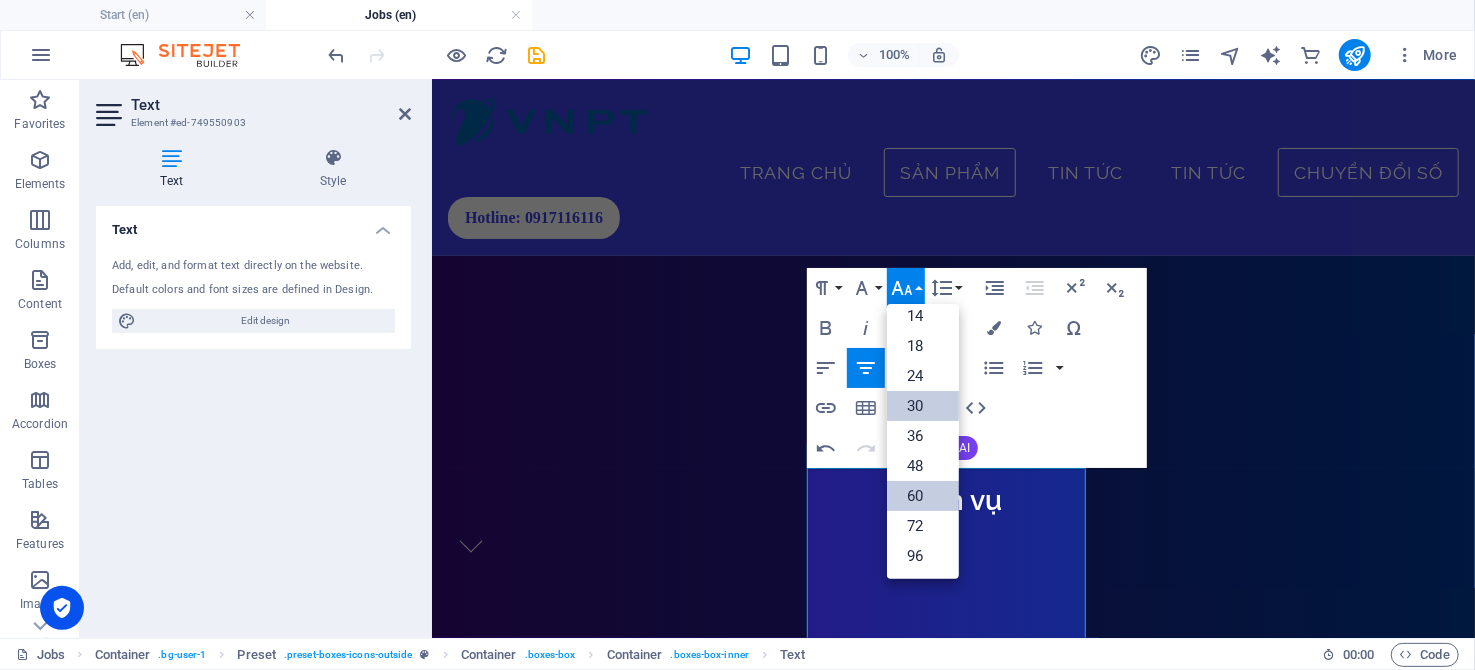 scroll, scrollTop: 161, scrollLeft: 0, axis: vertical 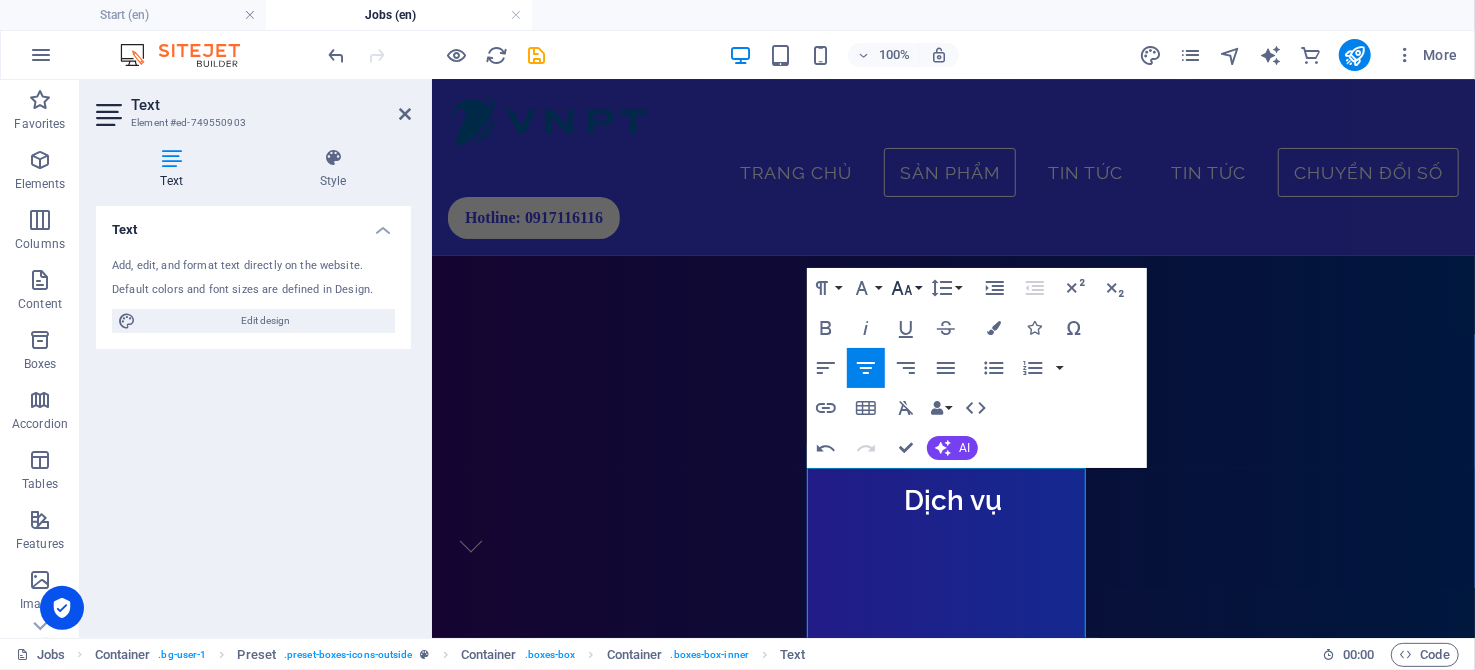 click on "Font Size" at bounding box center (906, 288) 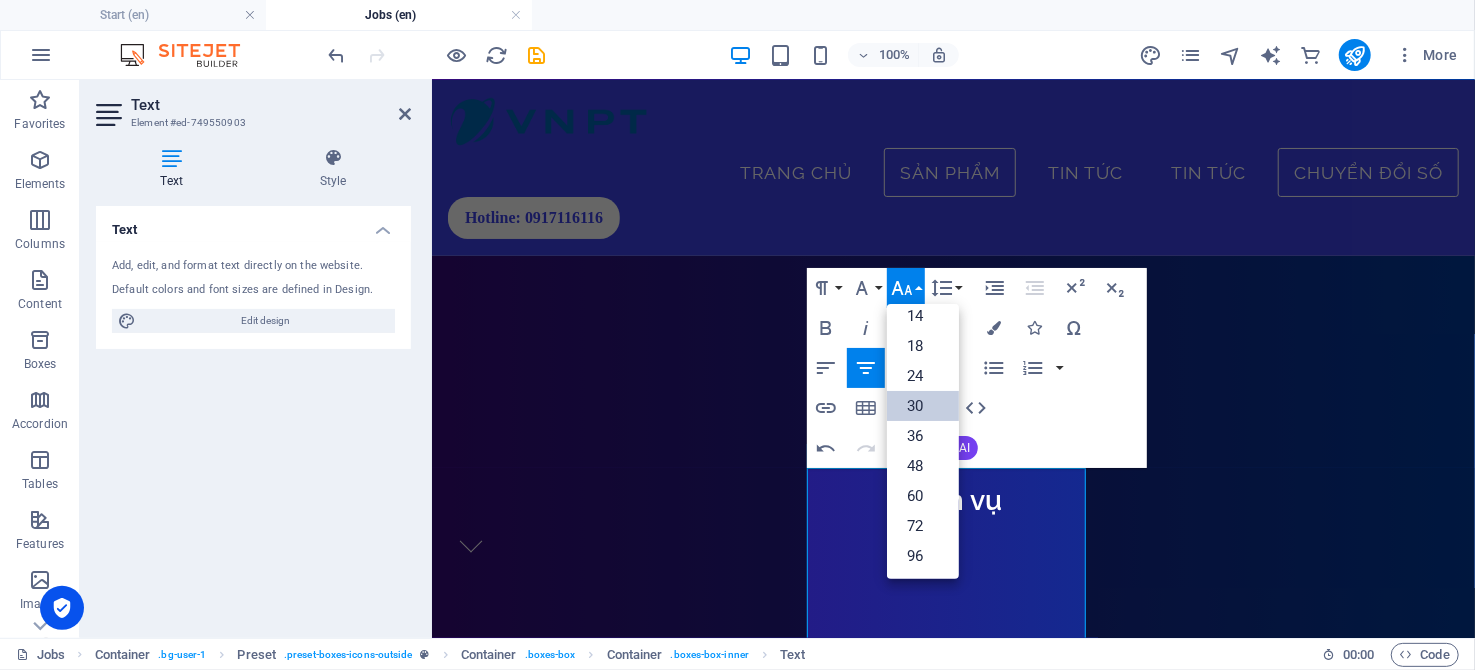 scroll, scrollTop: 161, scrollLeft: 0, axis: vertical 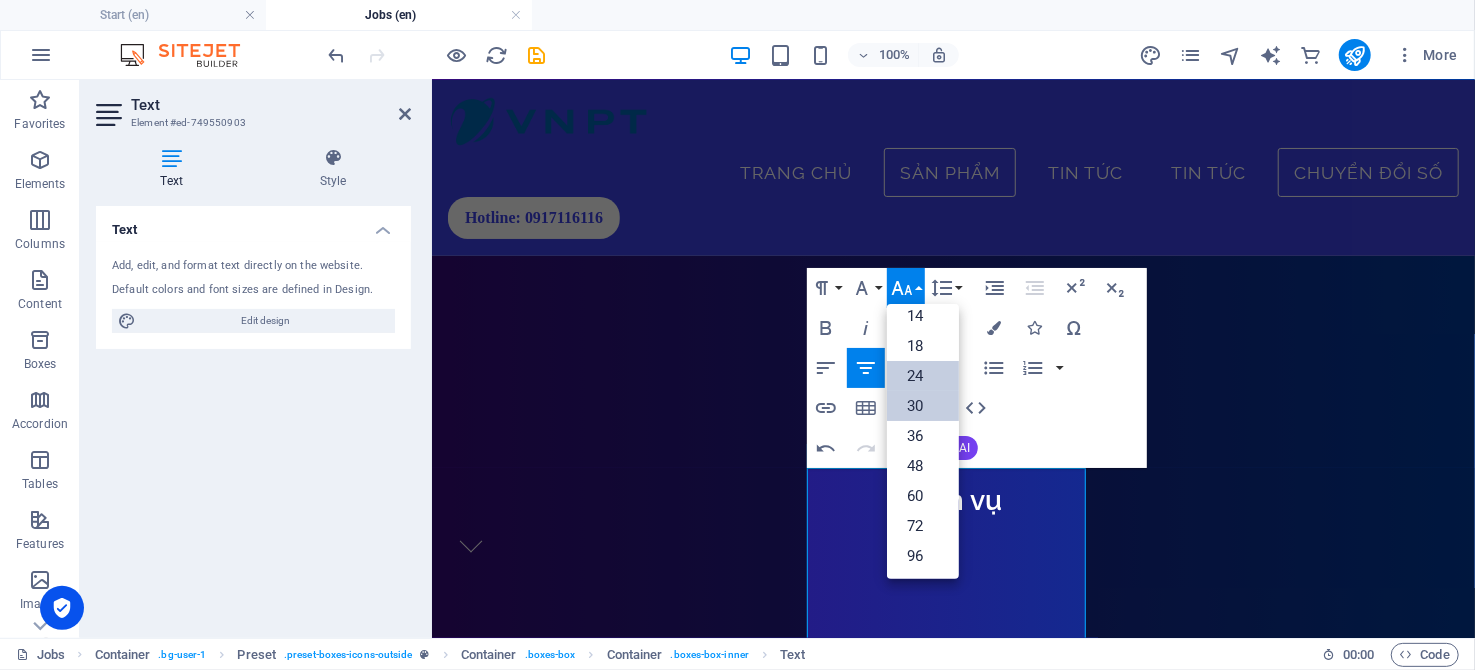 click on "24" at bounding box center (923, 376) 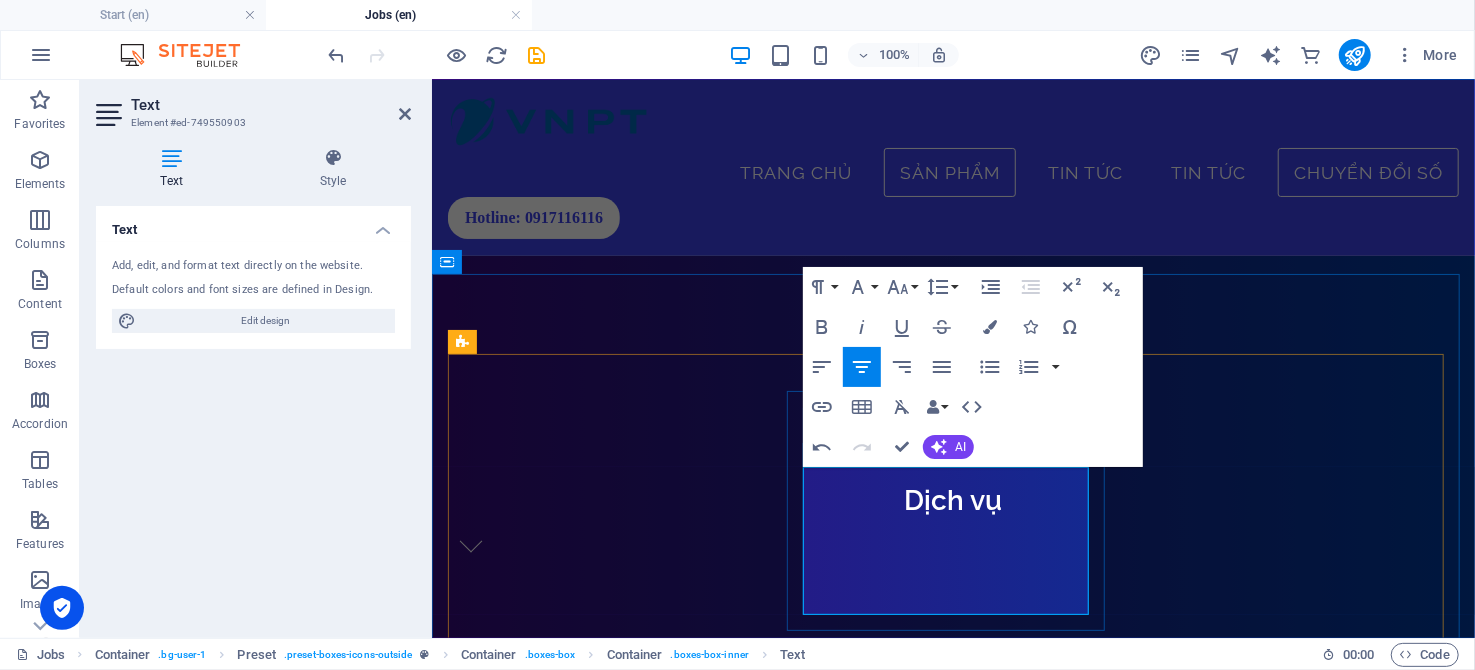 scroll, scrollTop: 355, scrollLeft: 0, axis: vertical 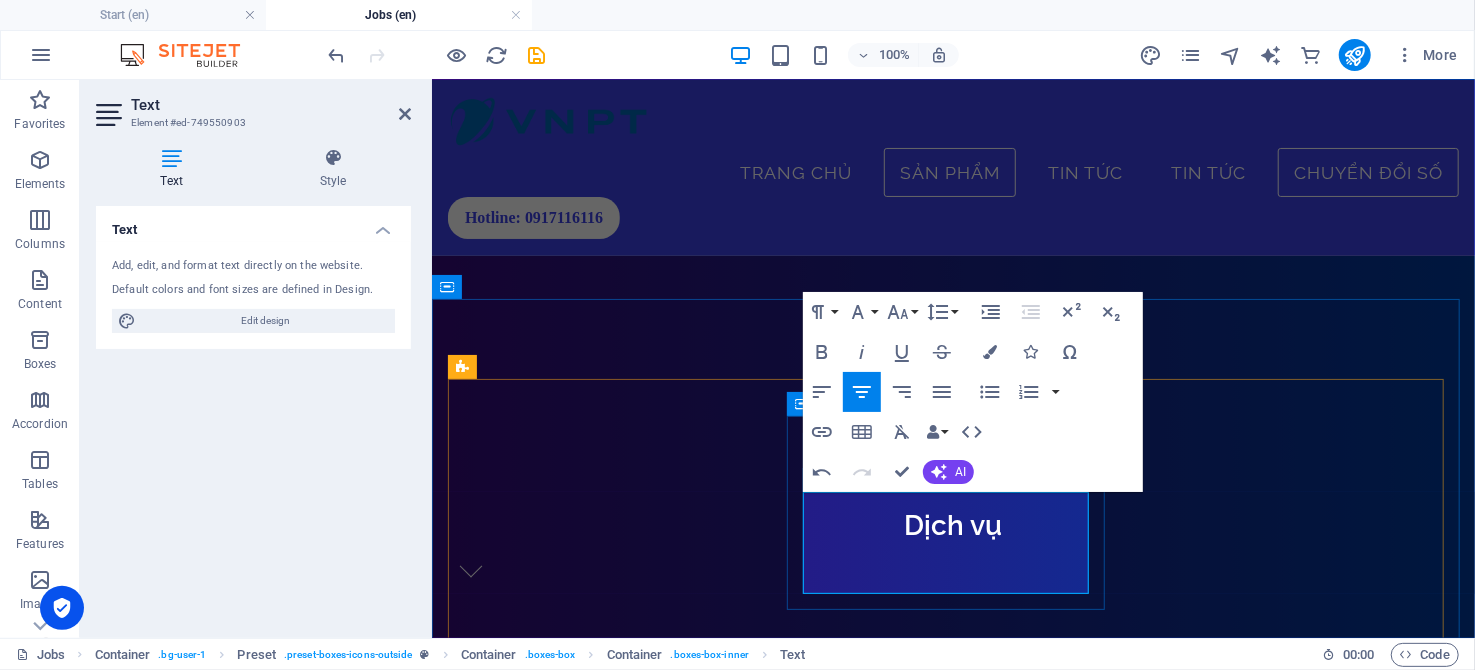 drag, startPoint x: 1007, startPoint y: 582, endPoint x: 802, endPoint y: 516, distance: 215.36249 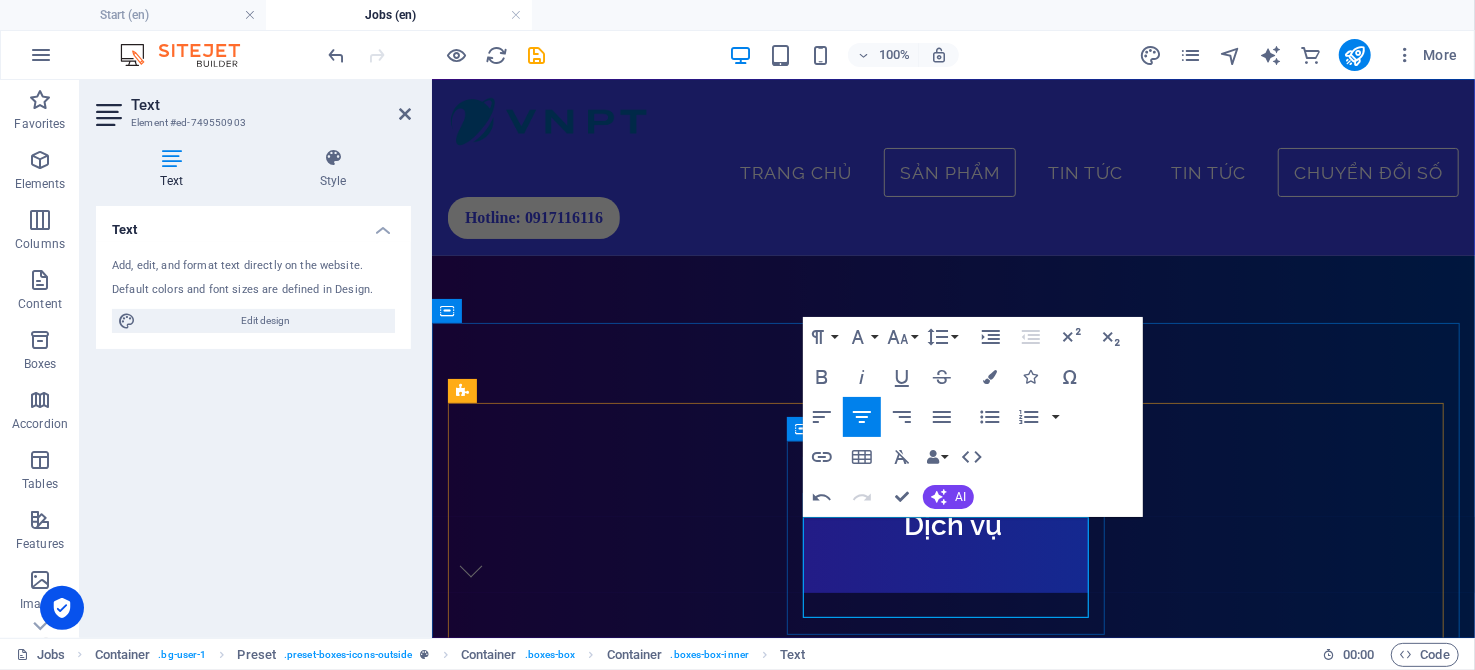 scroll, scrollTop: 331, scrollLeft: 0, axis: vertical 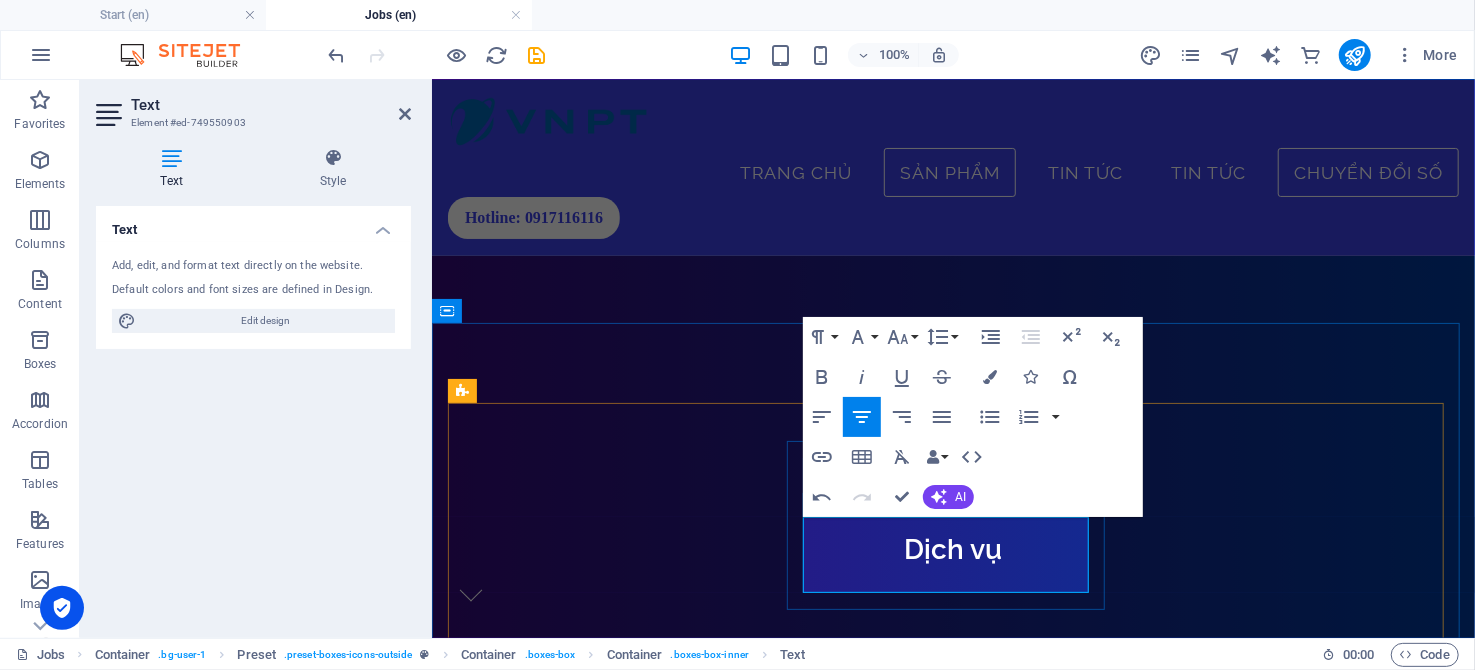 drag, startPoint x: 810, startPoint y: 533, endPoint x: 826, endPoint y: 540, distance: 17.464249 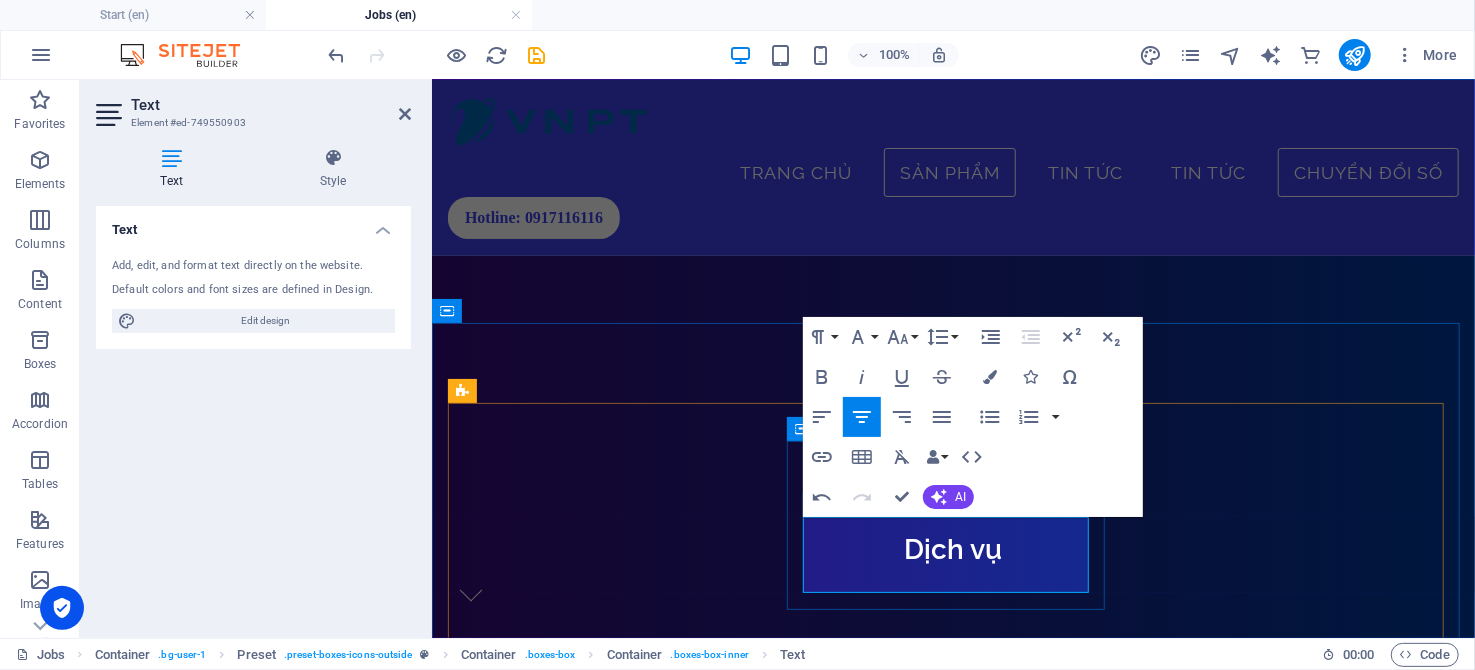drag, startPoint x: 1002, startPoint y: 583, endPoint x: 800, endPoint y: 528, distance: 209.35378 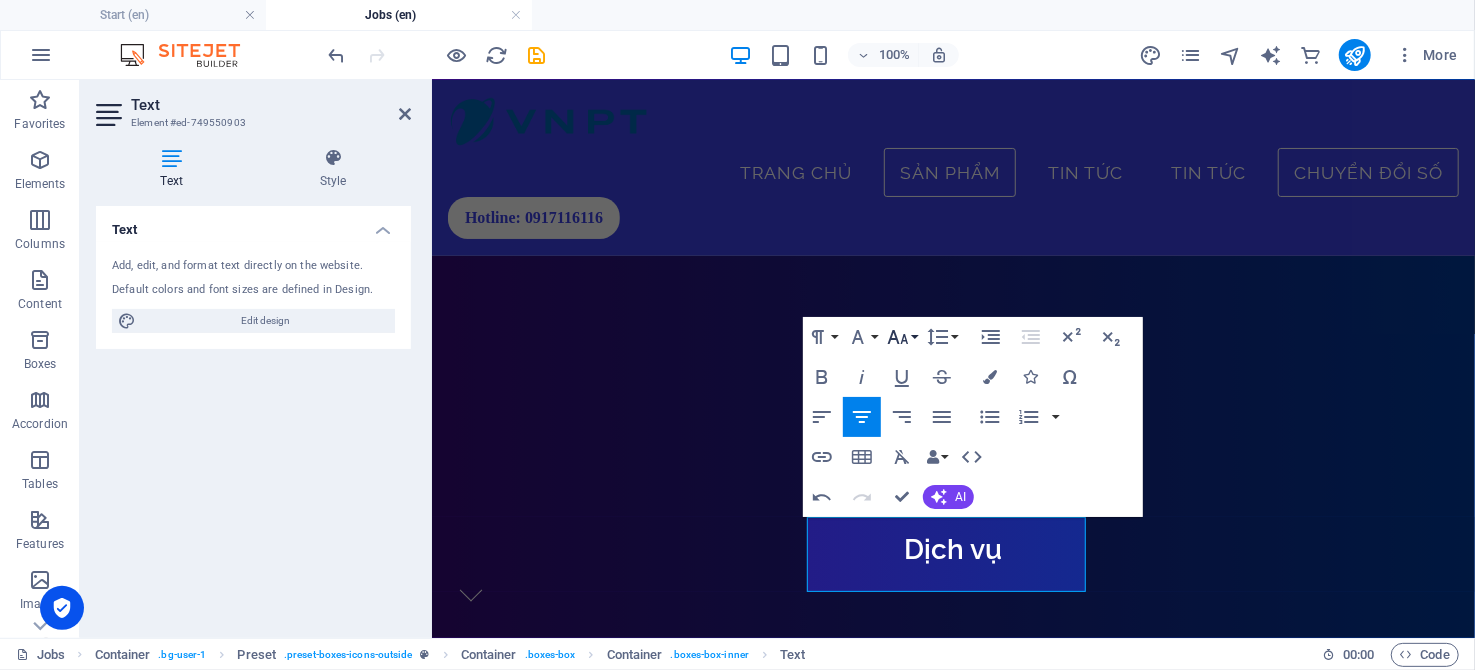 click on "Font Size" at bounding box center (902, 337) 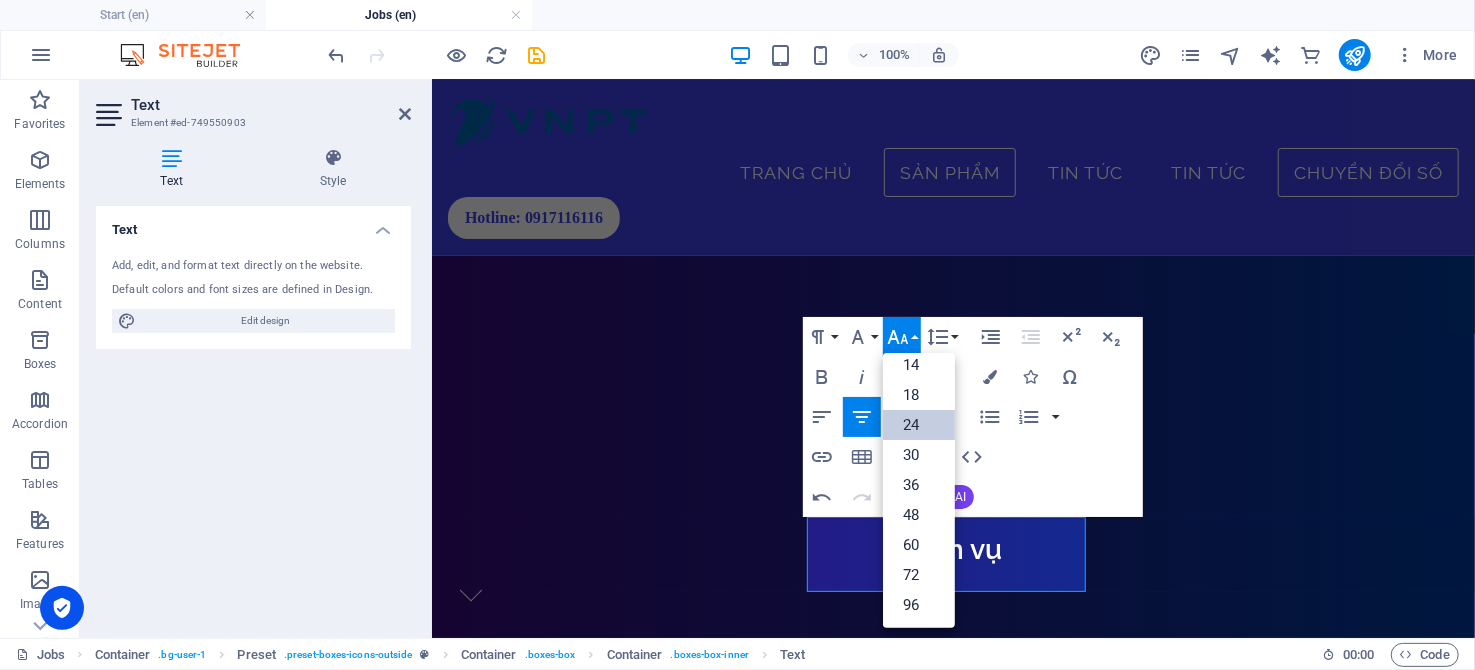 click on "24" at bounding box center [919, 425] 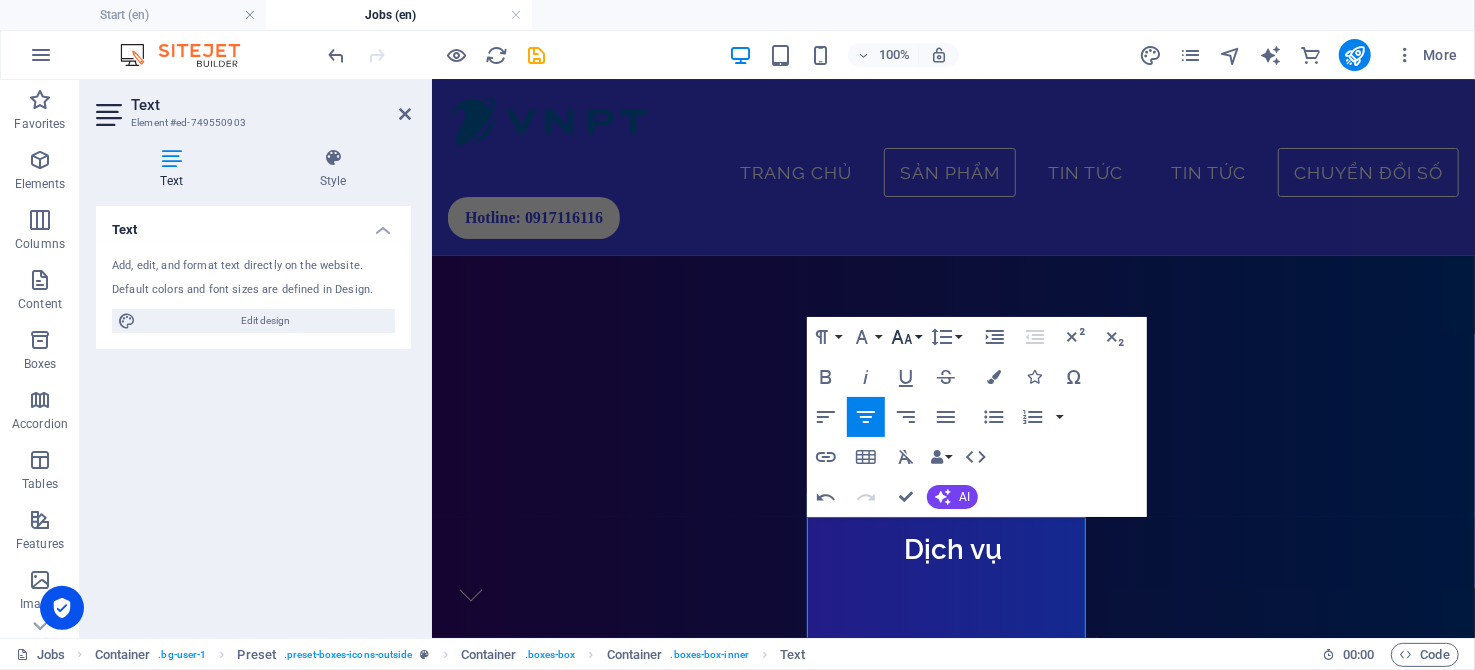 click on "Font Size" at bounding box center [906, 337] 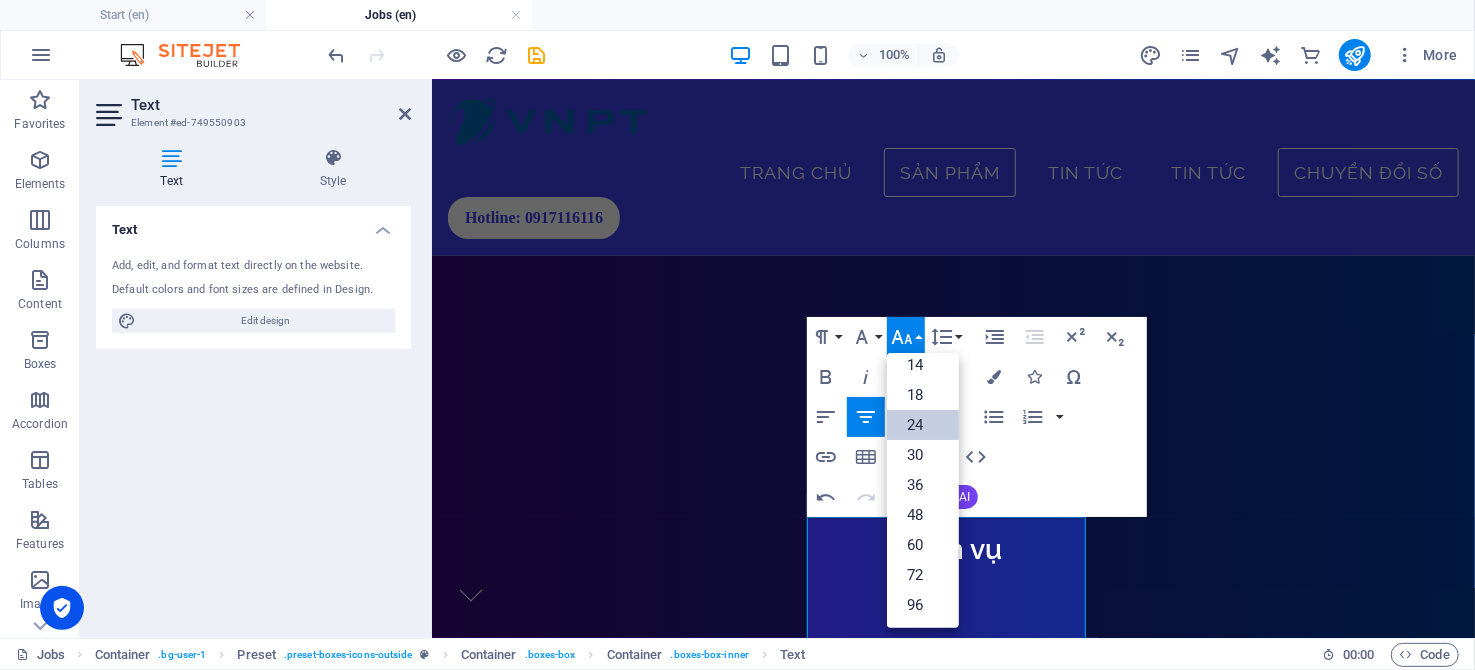scroll, scrollTop: 161, scrollLeft: 0, axis: vertical 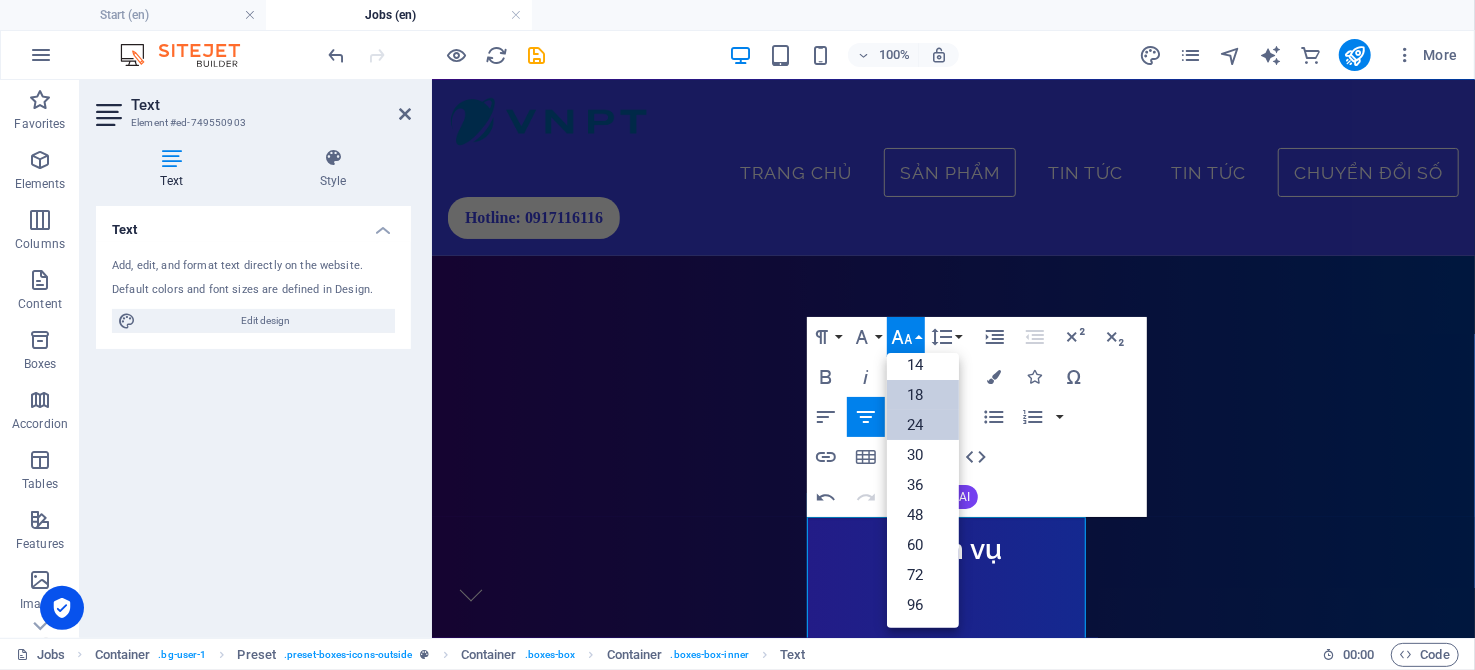 click on "18" at bounding box center [923, 395] 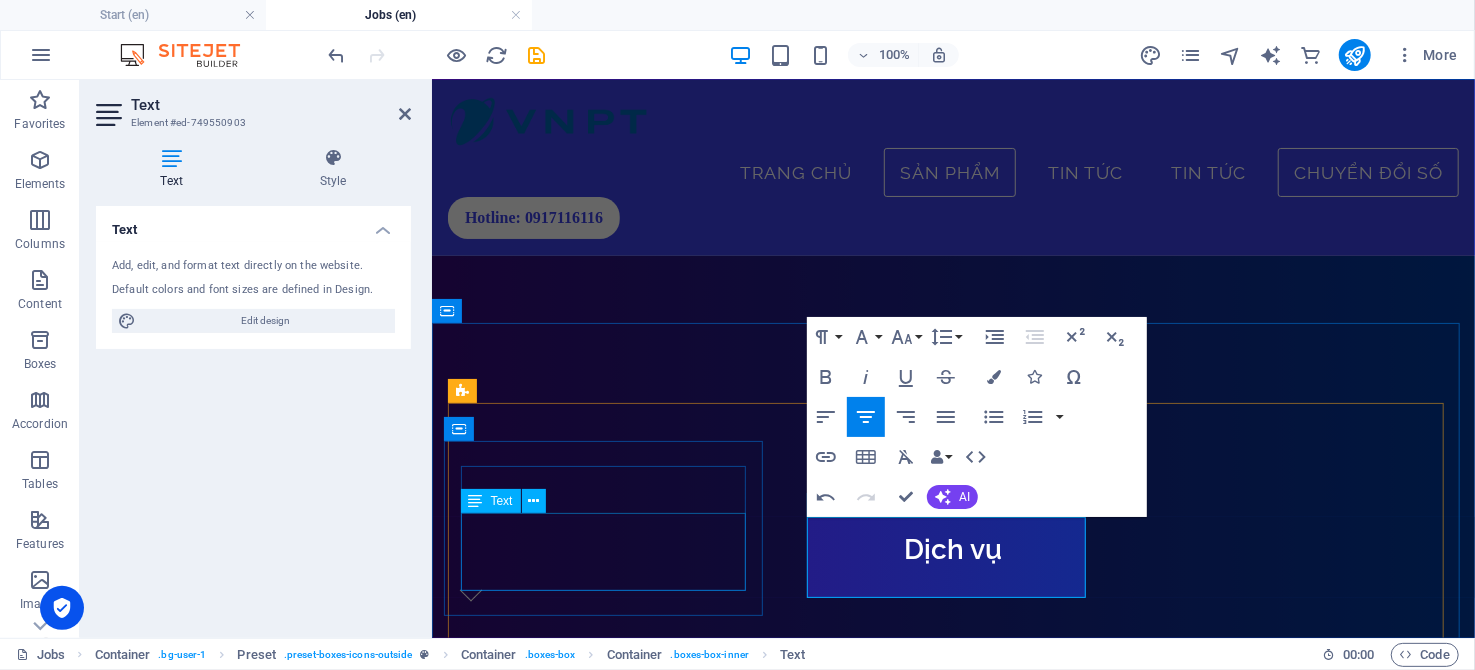 click on "Dịch vụ chứng thực chữ ký số công cộng, an toàn và tiện lợi" at bounding box center (952, 1073) 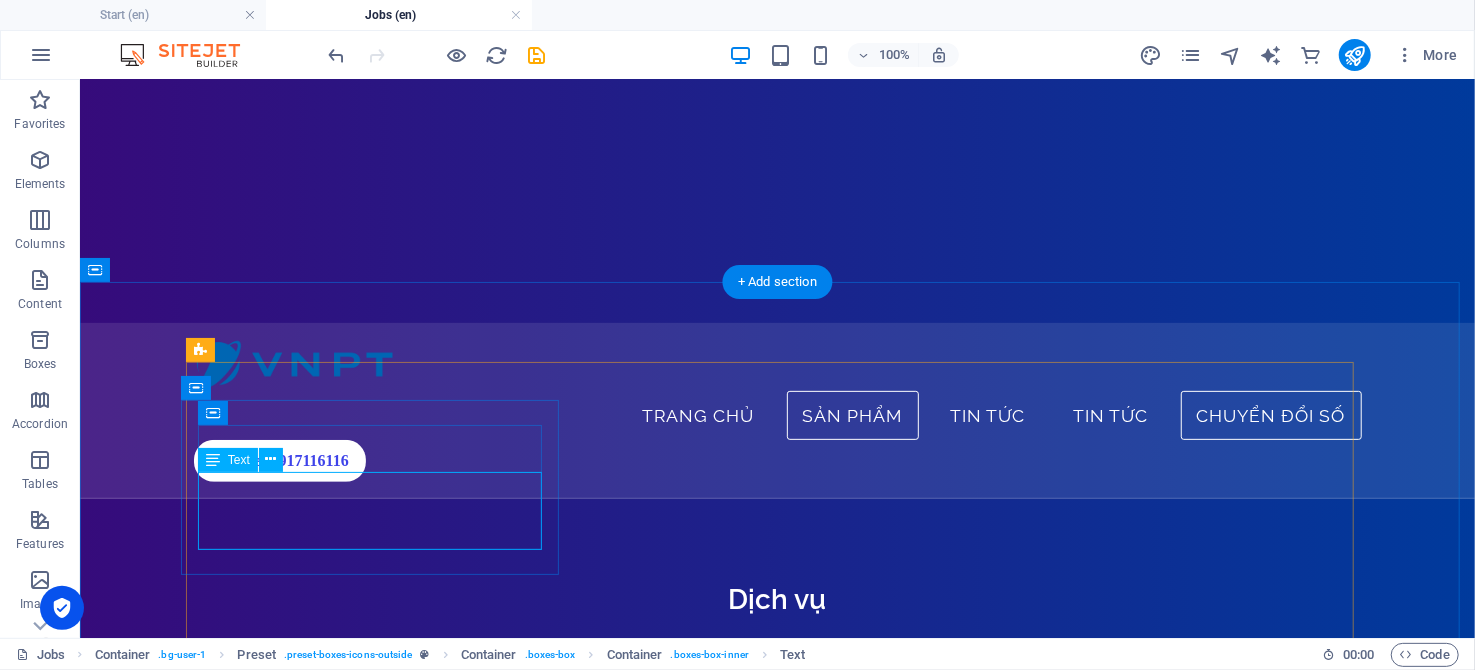 click on "Dịch vụ chứng thực chữ ký số công cộng, an toàn và tiện lợi" at bounding box center (776, 1124) 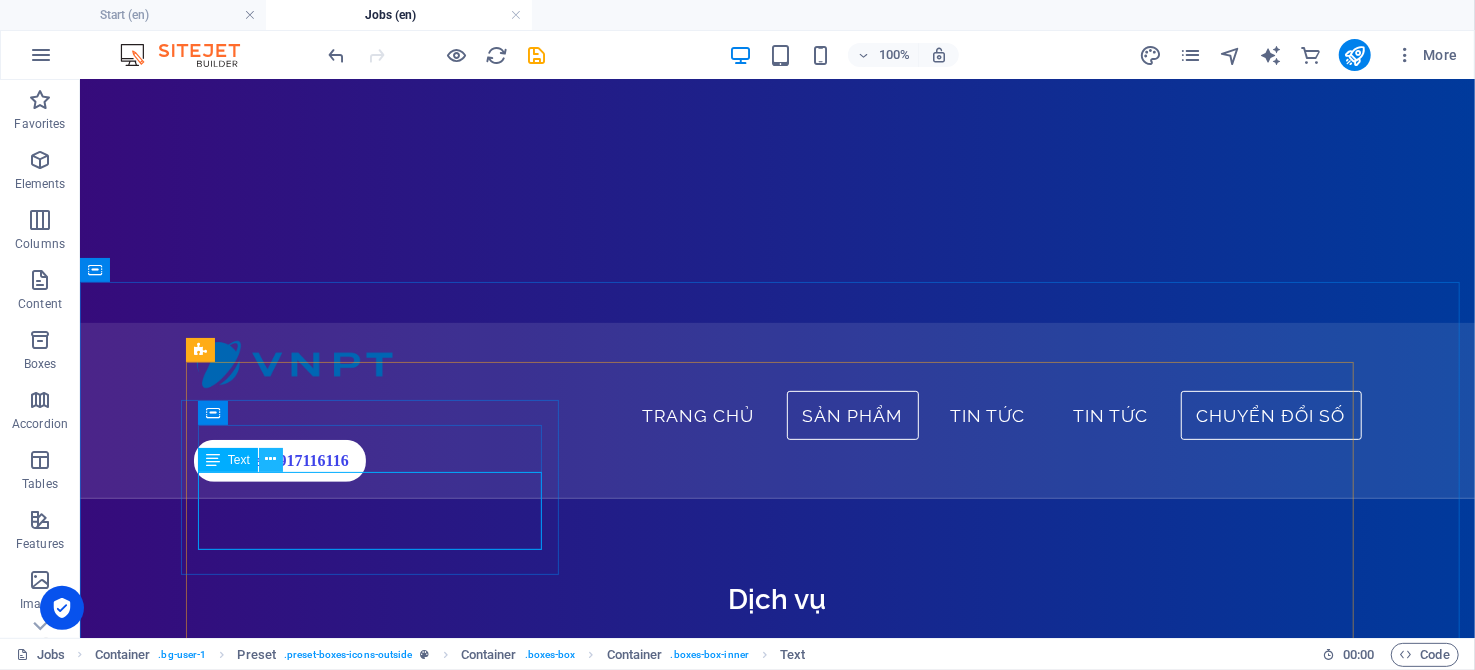 click at bounding box center [270, 459] 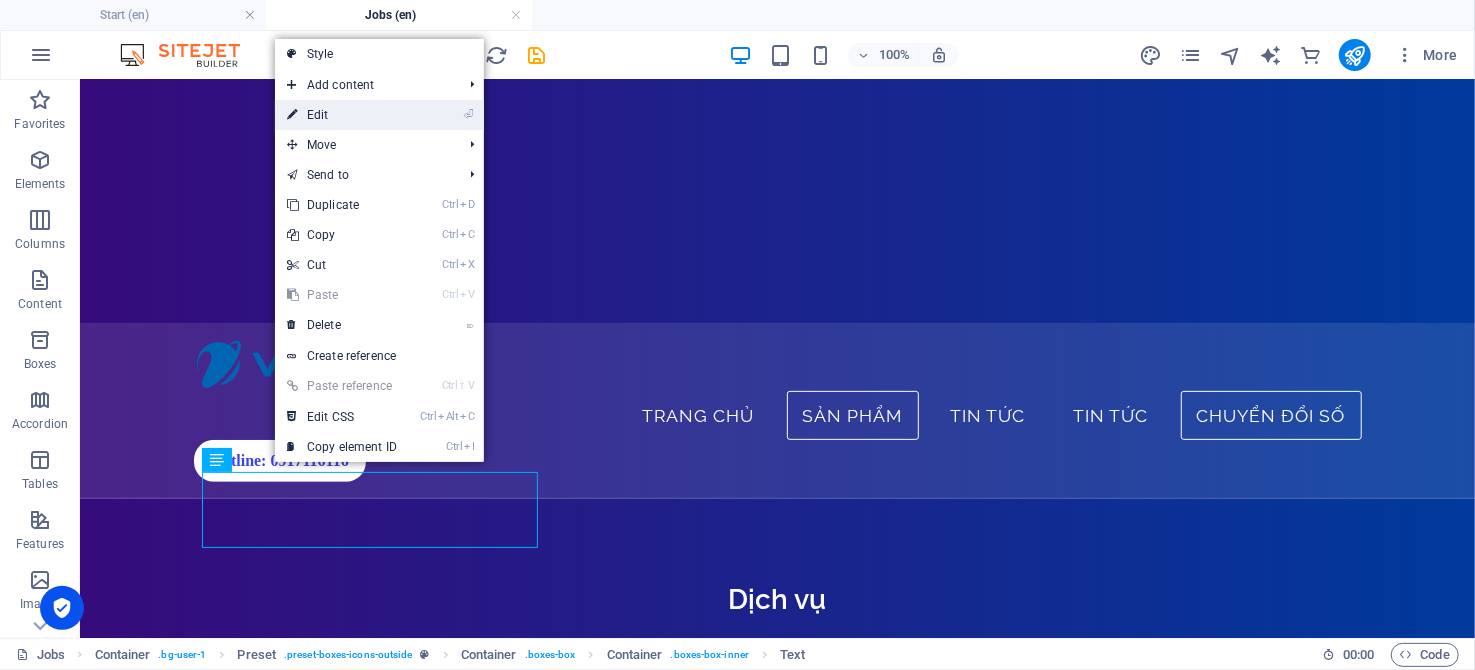 click on "⏎  Edit" at bounding box center [342, 115] 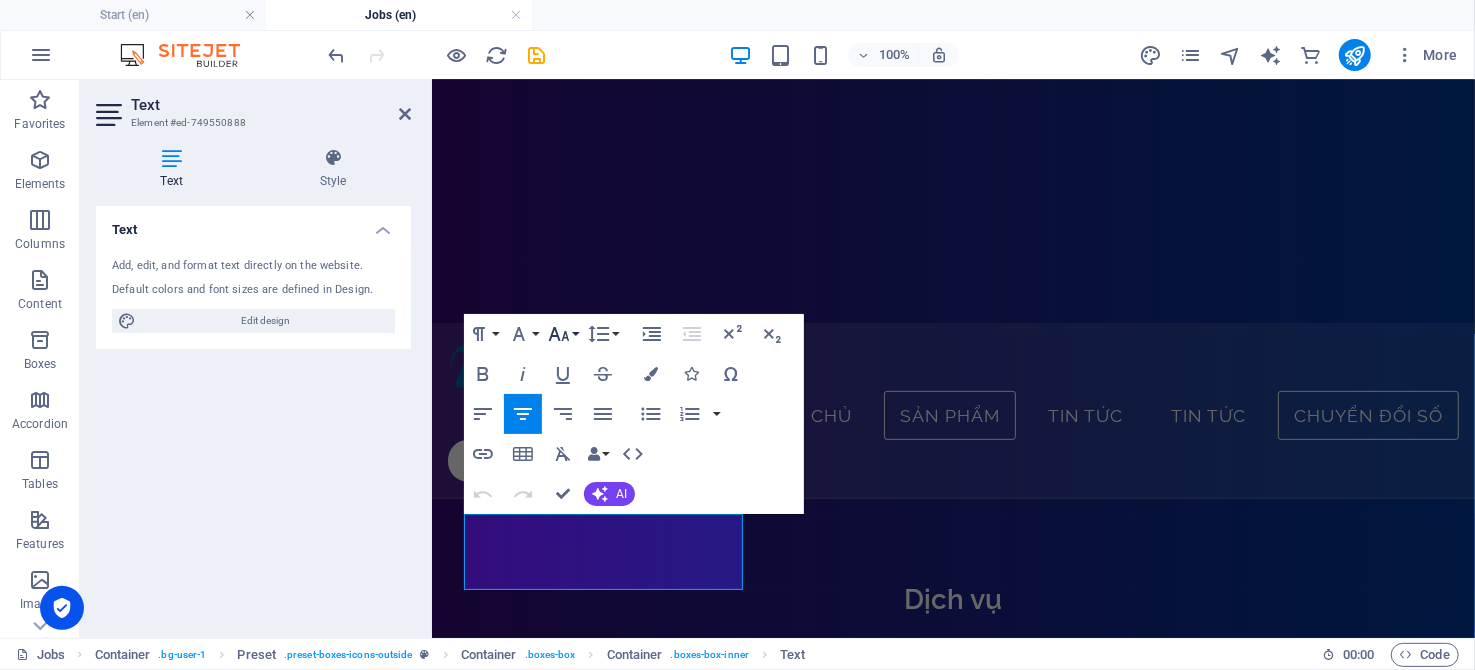 click 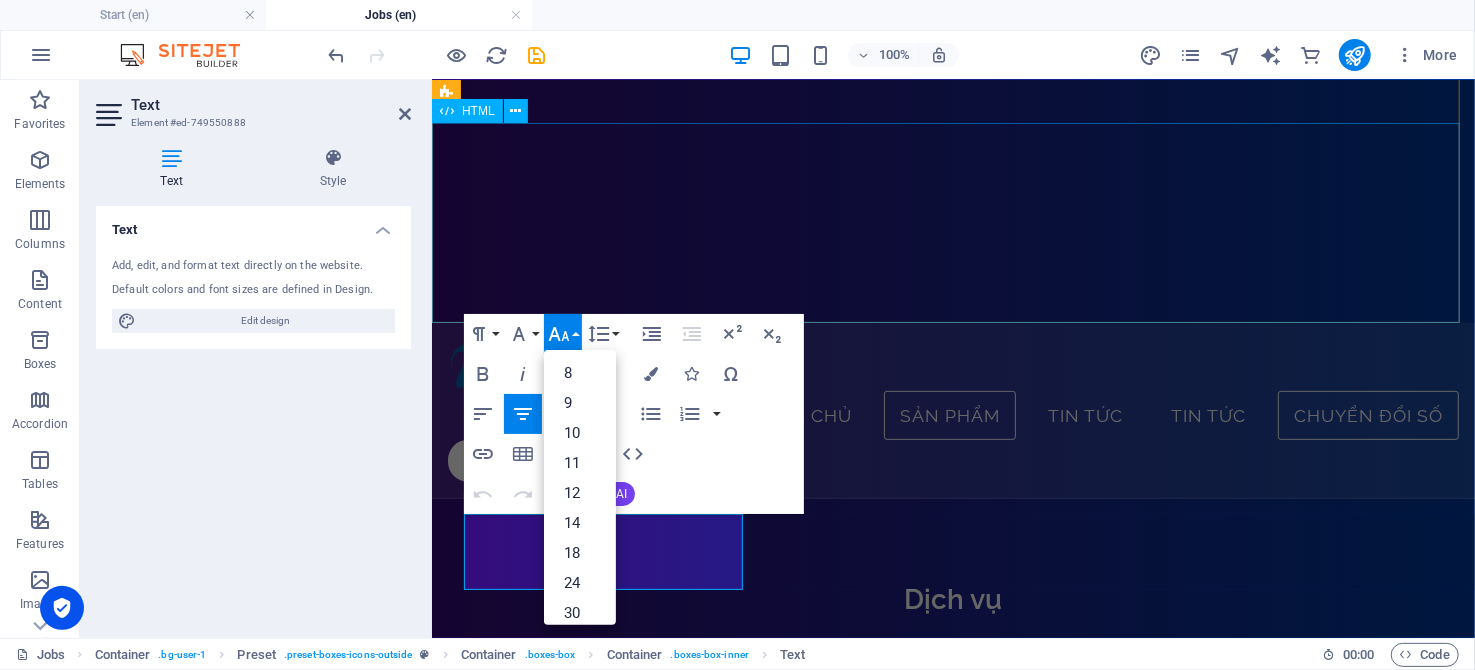 click at bounding box center (952, 837) 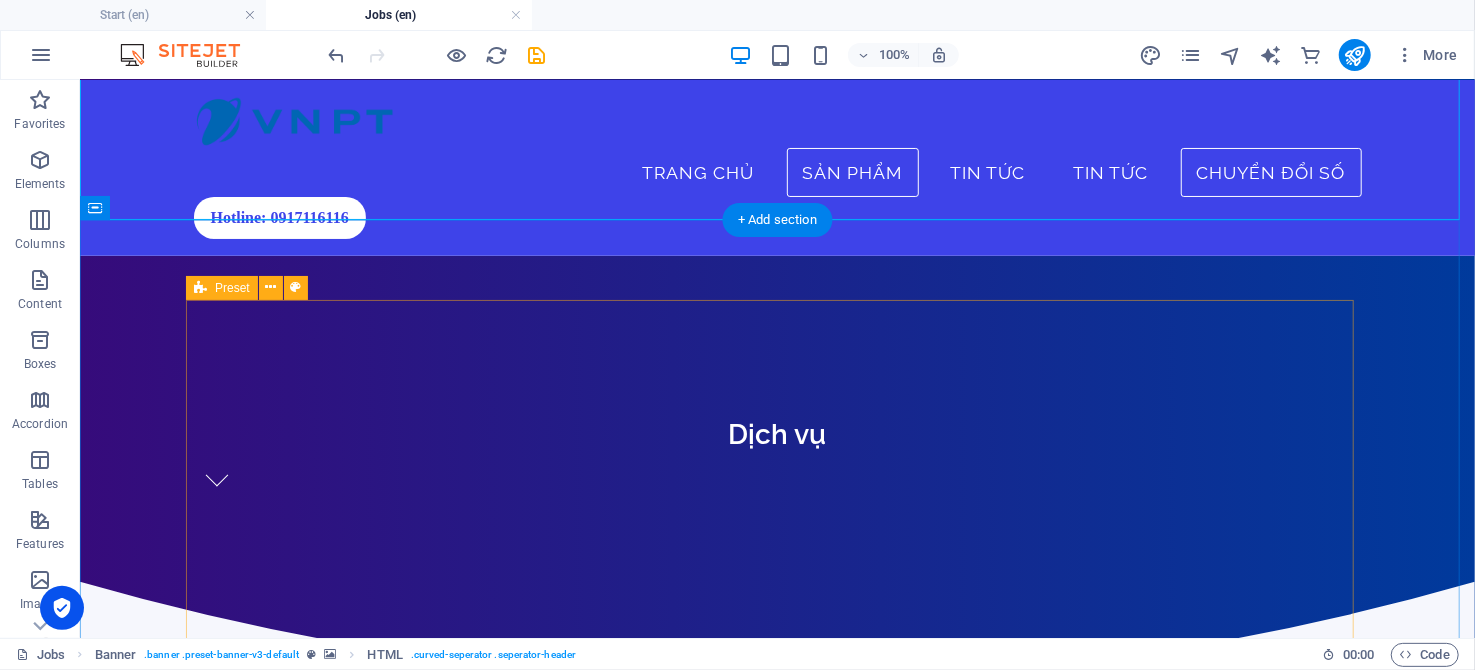 scroll, scrollTop: 331, scrollLeft: 0, axis: vertical 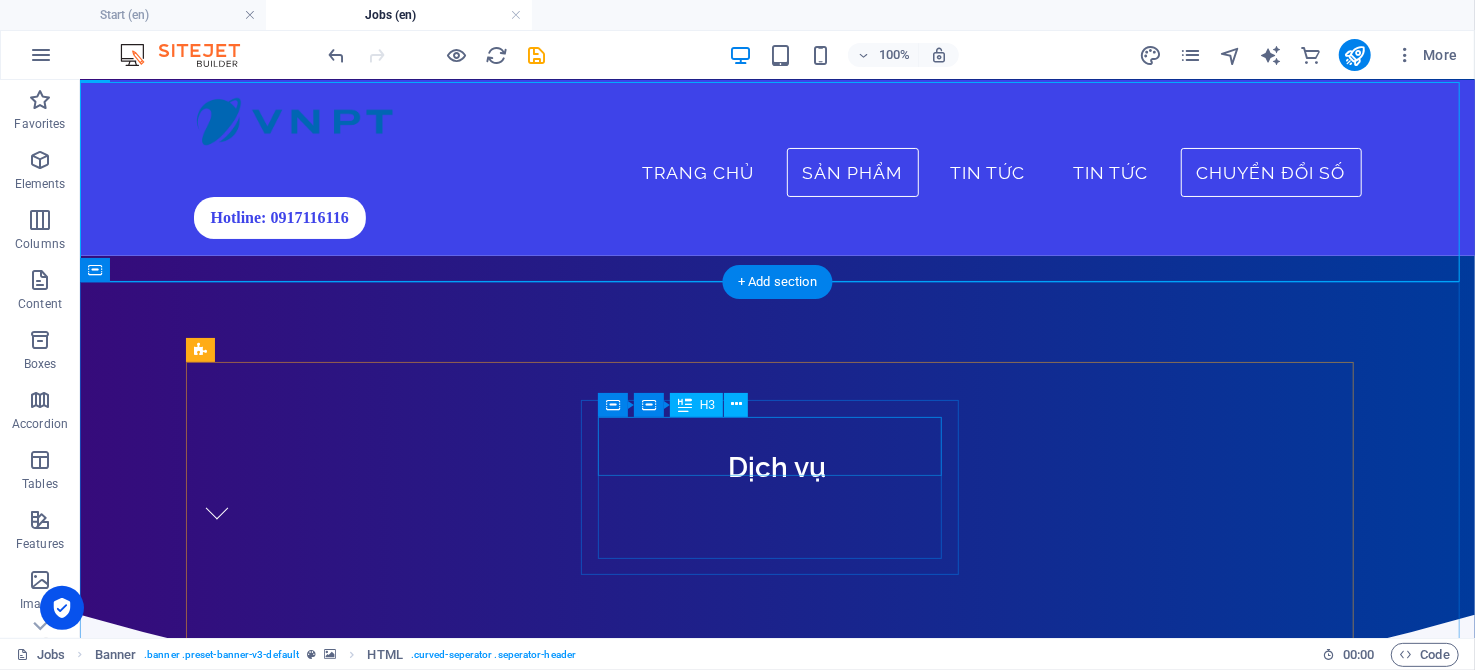 click on "Pet Friendly" at bounding box center (776, 1131) 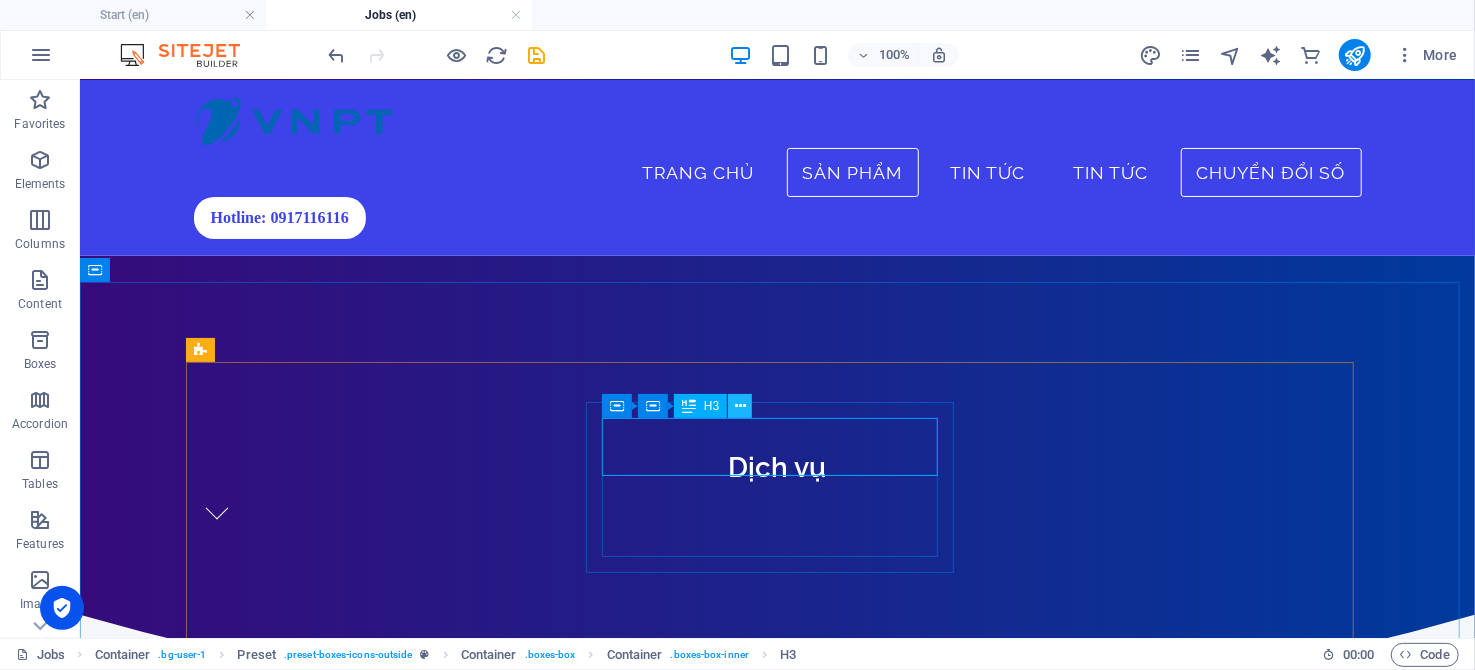 click at bounding box center (740, 406) 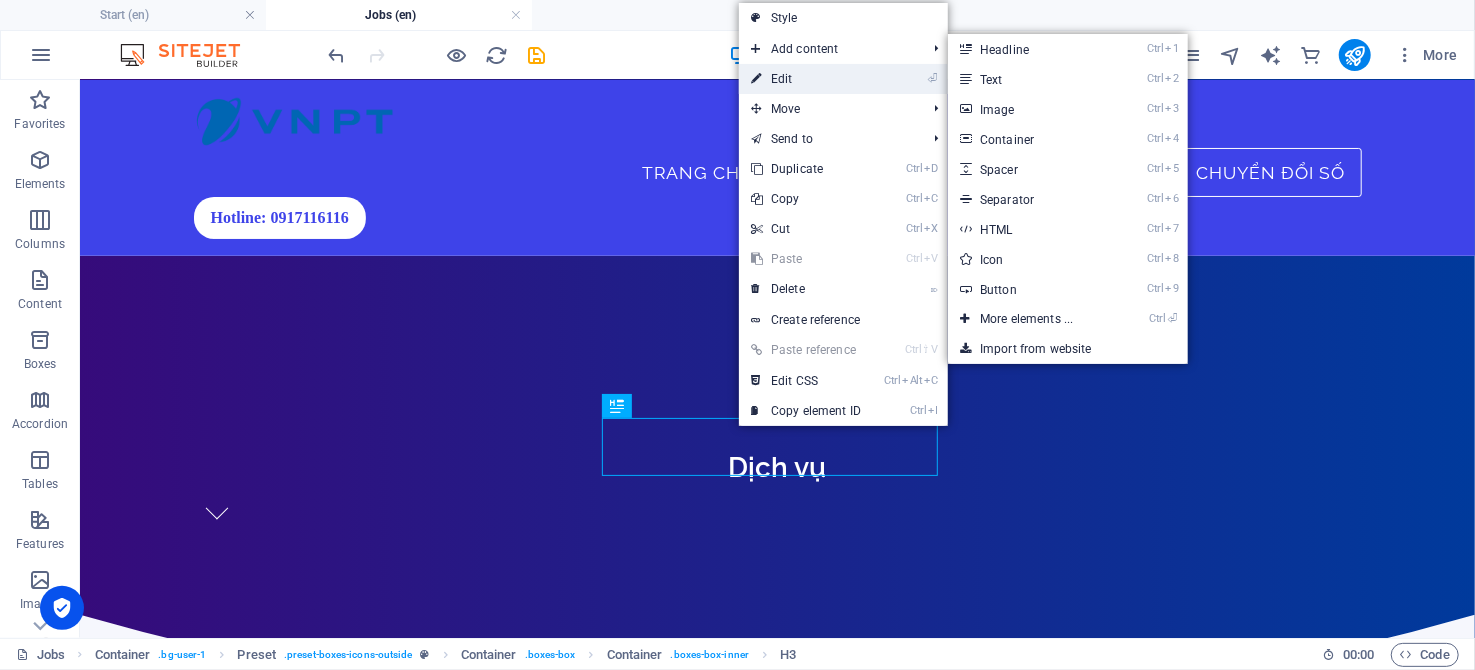 click on "⏎  Edit" at bounding box center (806, 79) 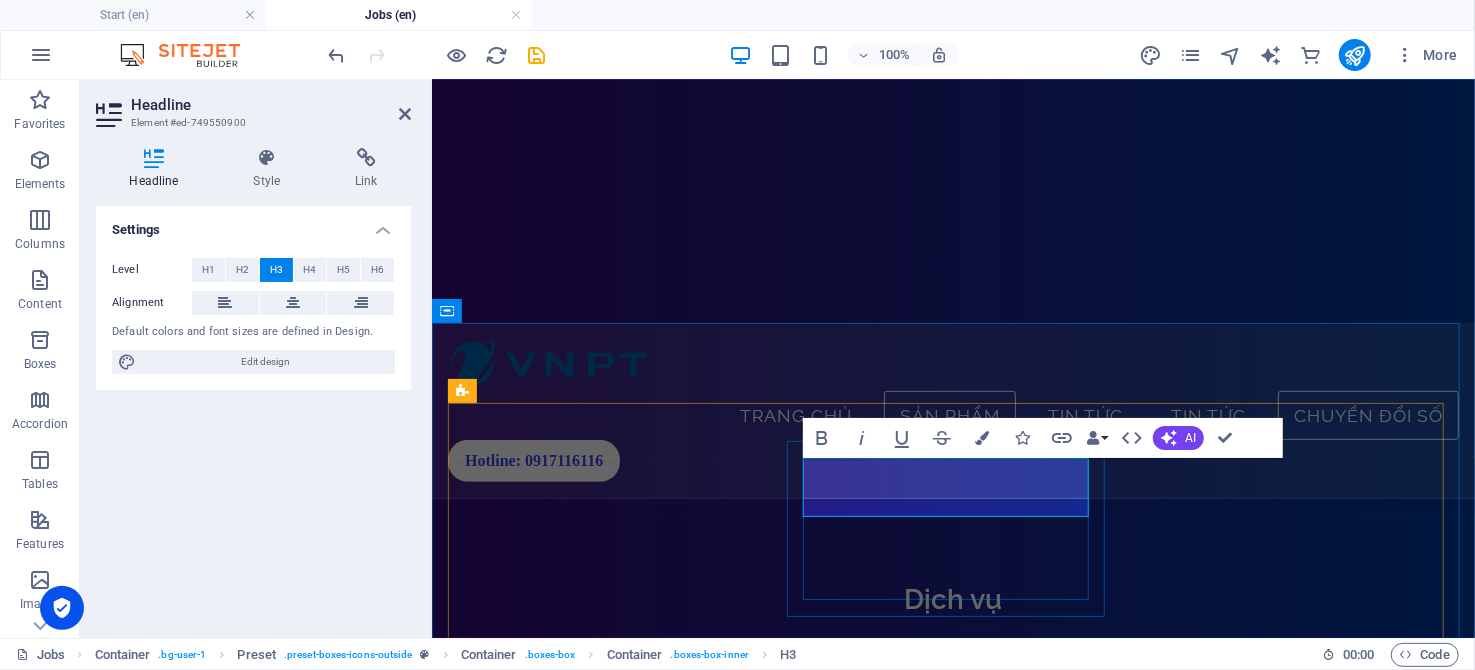 type 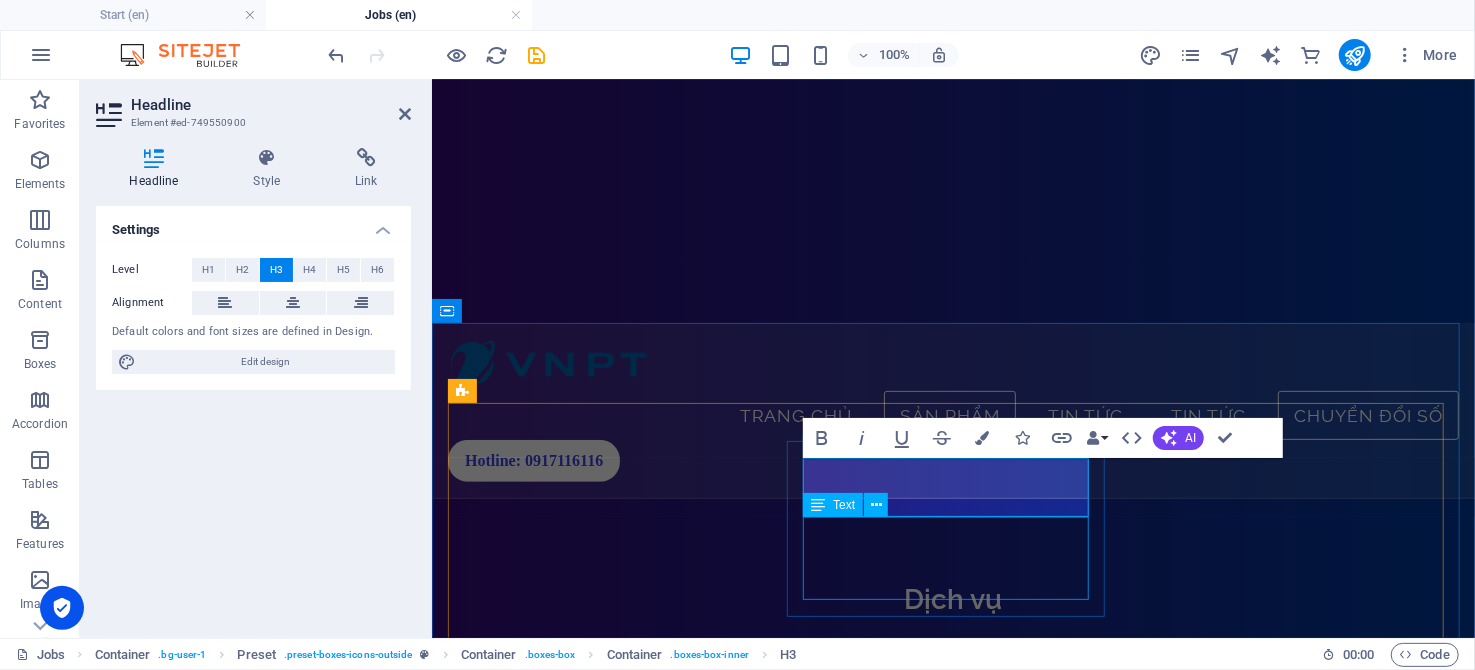 click on "Đường truyền Internet công nghệ mới, hiệu suất vượt trội, tốc độ tối đa lên đến 10Gbps" at bounding box center [952, 1307] 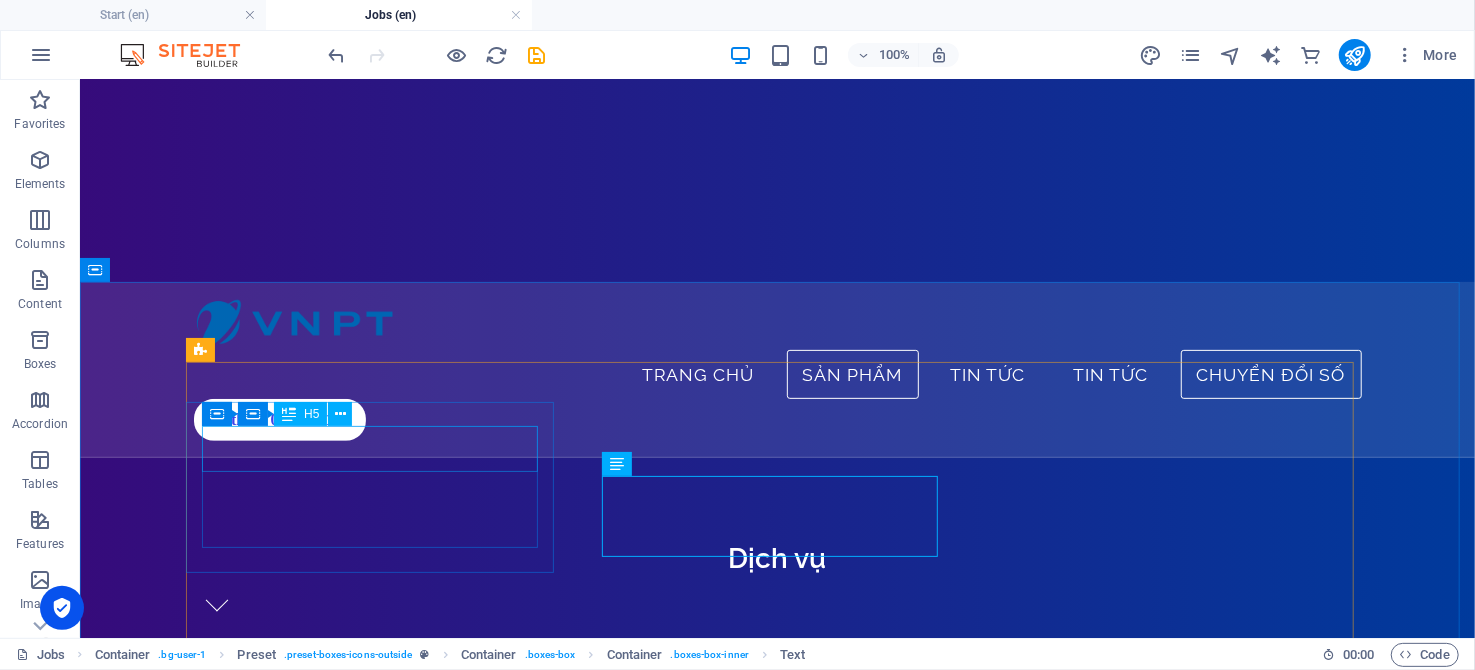 click on "H5" at bounding box center (311, 414) 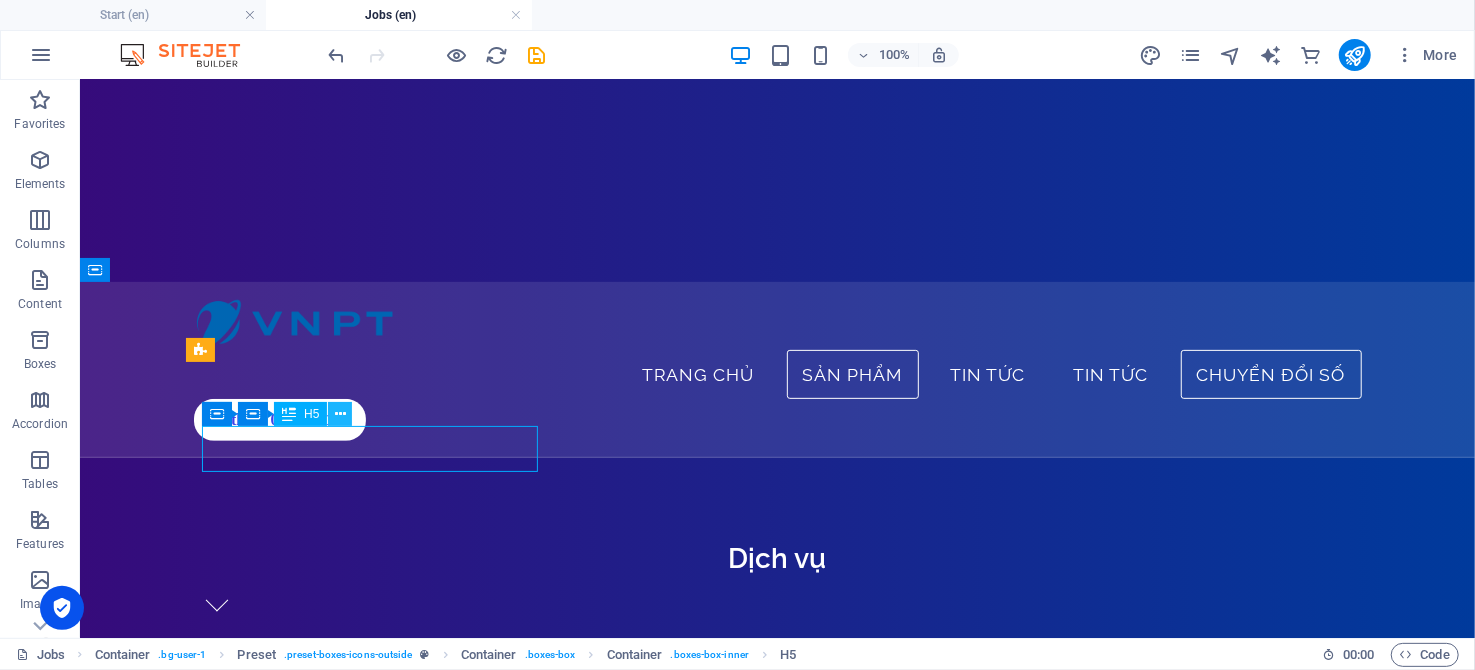 click at bounding box center (340, 414) 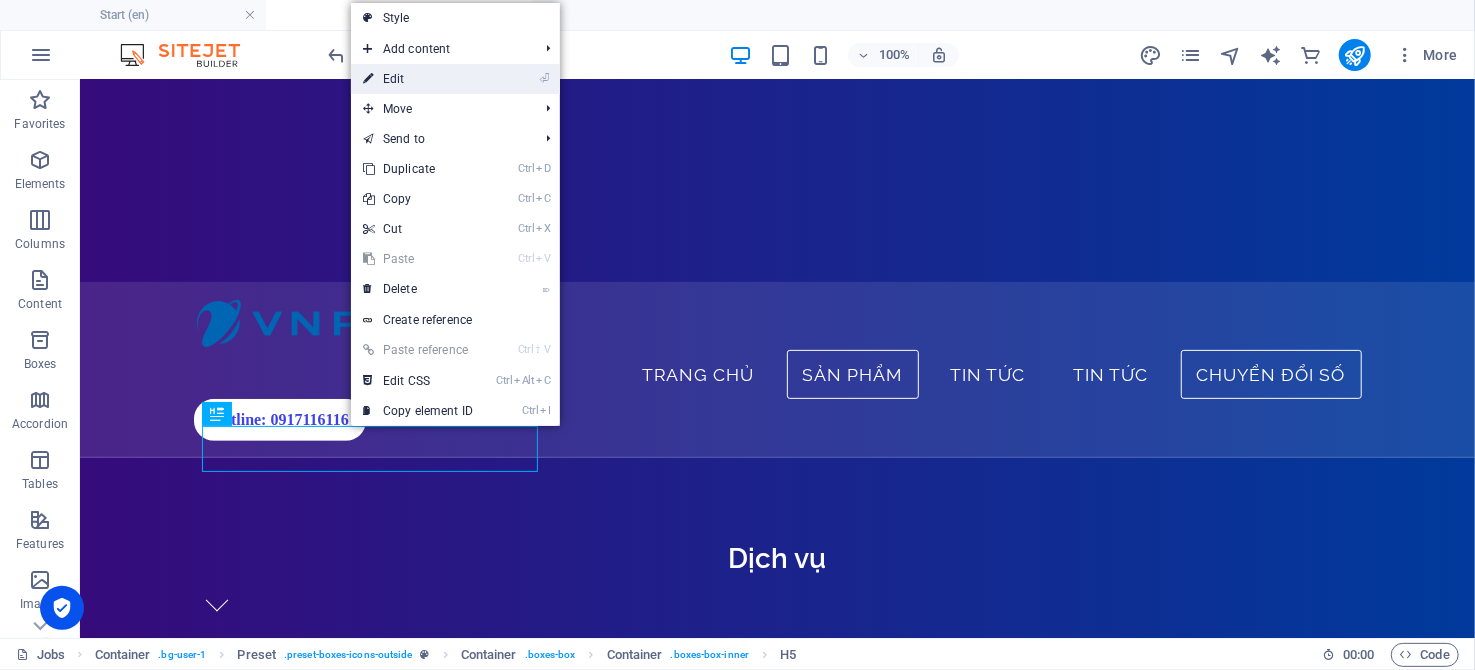 click on "⏎  Edit" at bounding box center (418, 79) 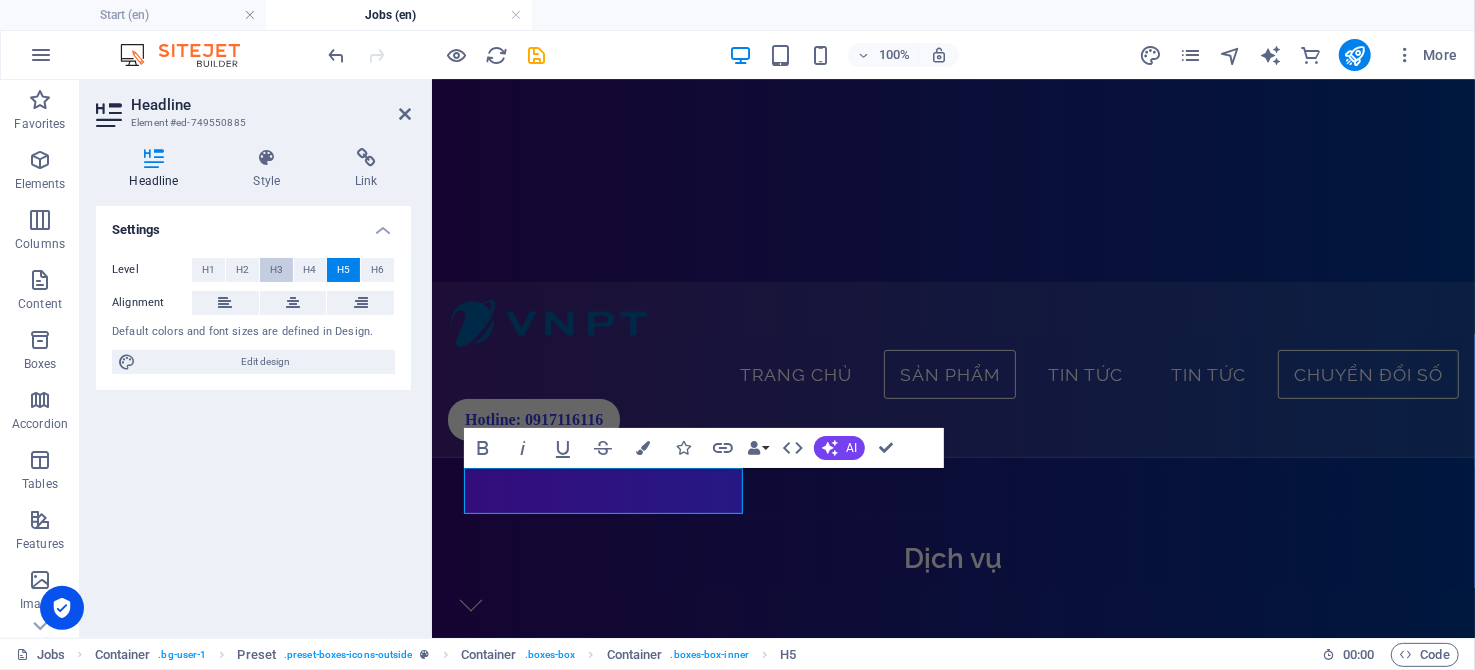 click on "H3" at bounding box center [276, 270] 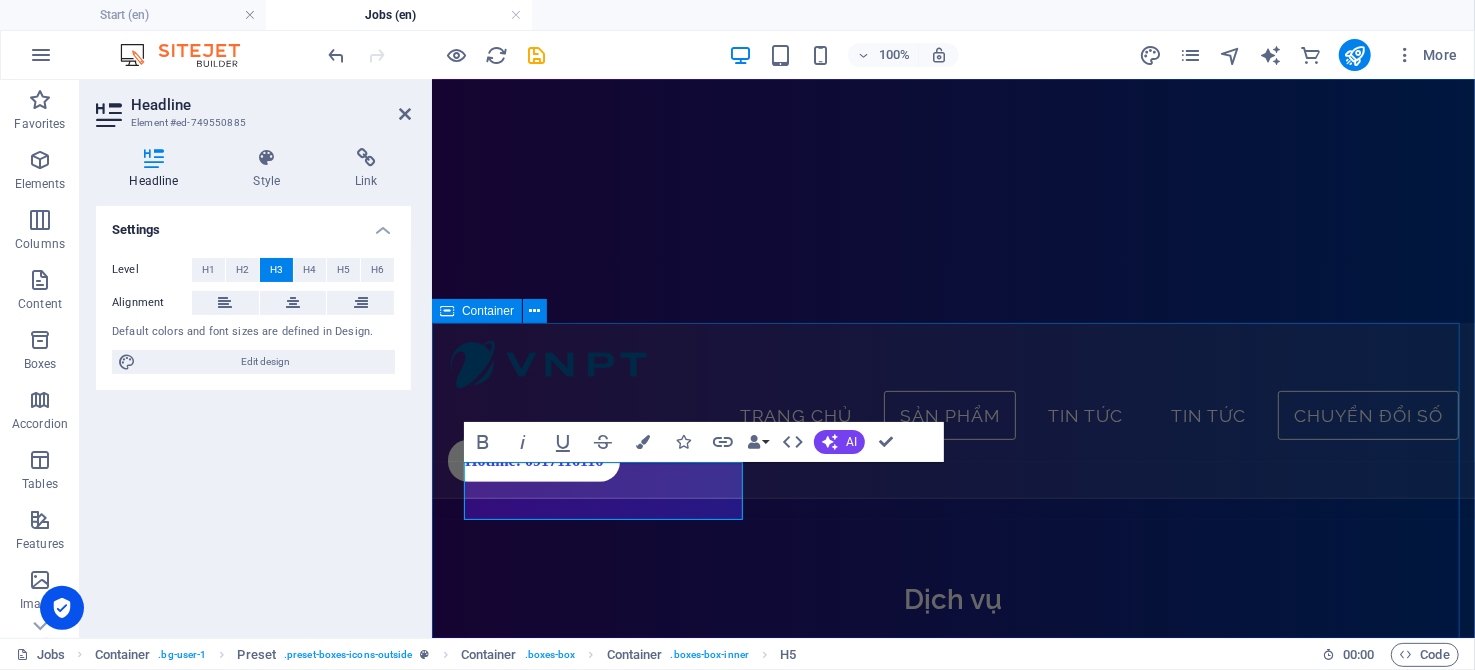 click on "VNPT SmartCA Dịch vụ chứng thực chữ ký số công cộng, an toàn và tiện lợi Internet tốc độ cao Đường truyền Internet công nghệ mới, hiệu suất vượt trội, tốc độ tối đa lên đến 10Gbps Parental Leave Lorem ipsum dolor sit amet, consectetur adipisicing elit. Veritatis, dolorem! Health Insurance Lorem ipsum dolor sit amet, consectetur adipisicing elit. Veritatis, dolorem! Flexible Hours Lorem ipsum dolor sit amet, consectetur adipisicing elit. Veritatis, dolorem! 401k/Retirement Lorem ipsum dolor sit amet, consectetur adipisicing elit. Veritatis, dolorem!" at bounding box center [952, 1553] 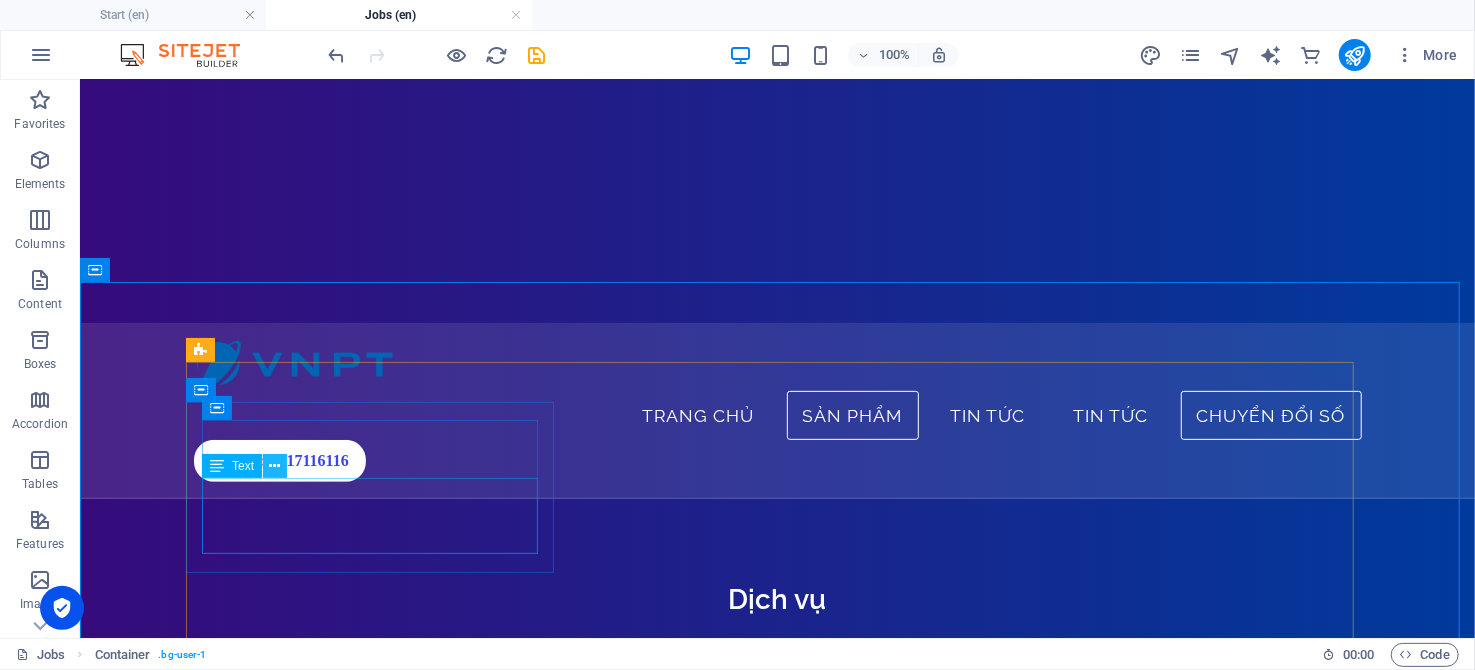 click at bounding box center (275, 466) 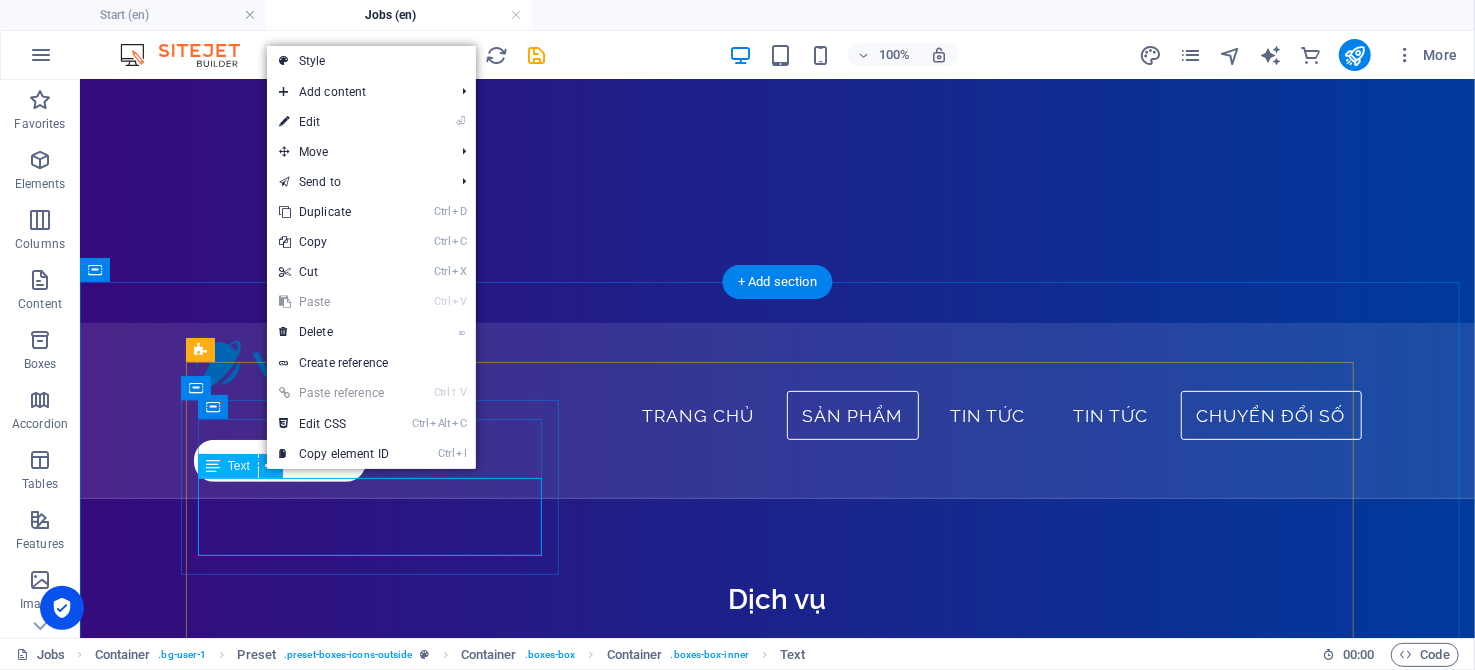 click on "Dịch vụ chứng thực chữ ký số công cộng, an toàn và tiện lợi" at bounding box center (776, 1136) 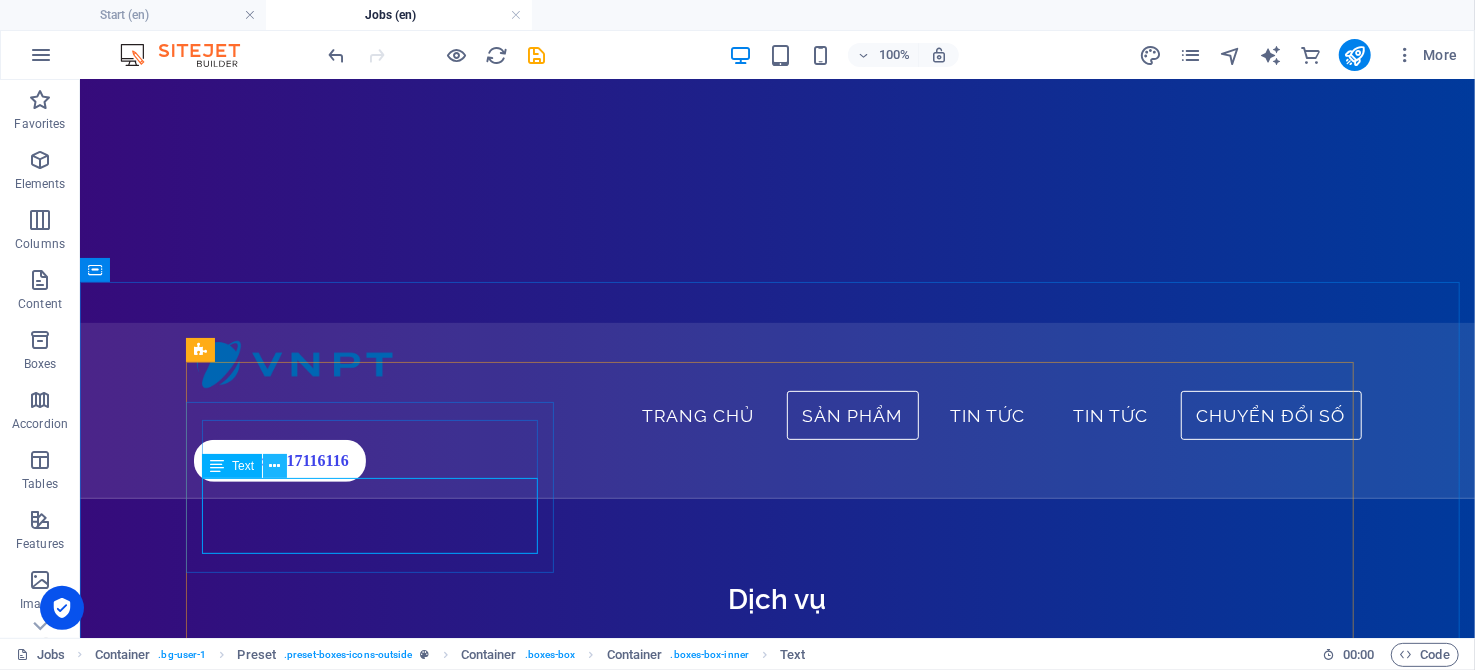 click at bounding box center (275, 466) 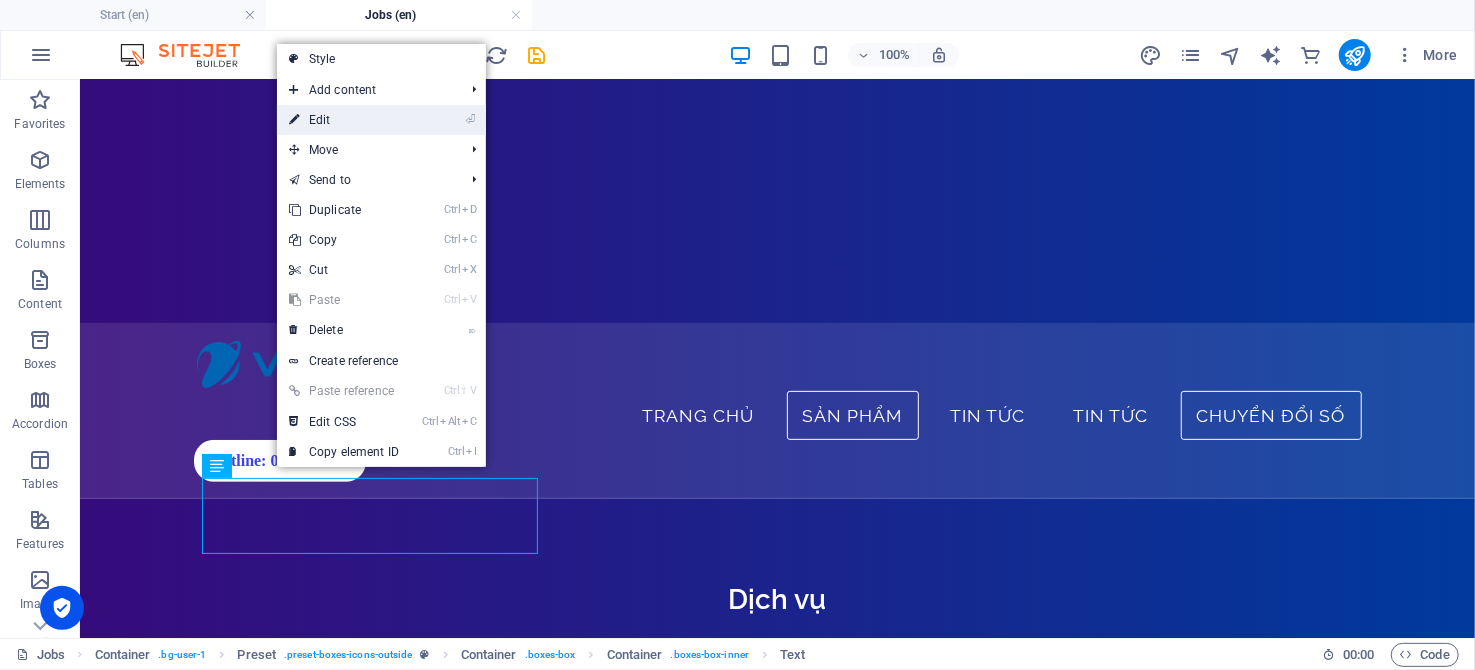click on "⏎  Edit" at bounding box center [344, 120] 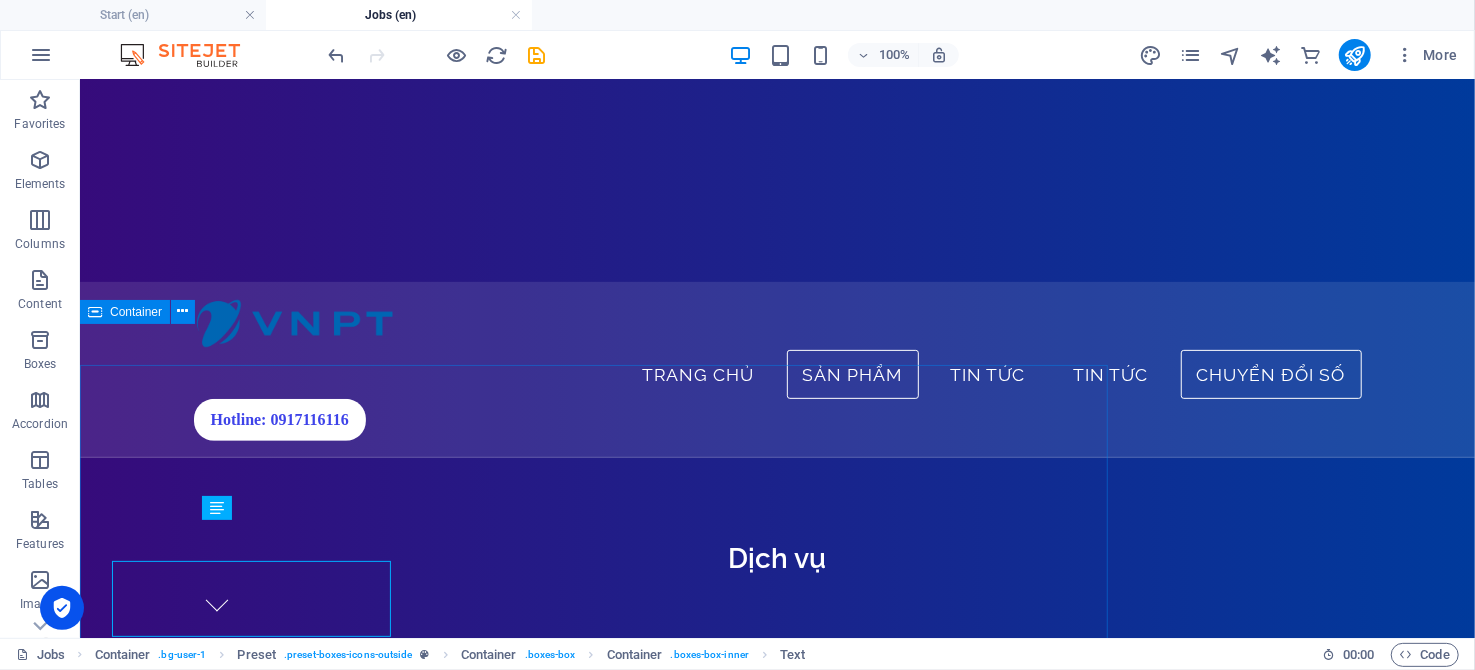 scroll, scrollTop: 289, scrollLeft: 0, axis: vertical 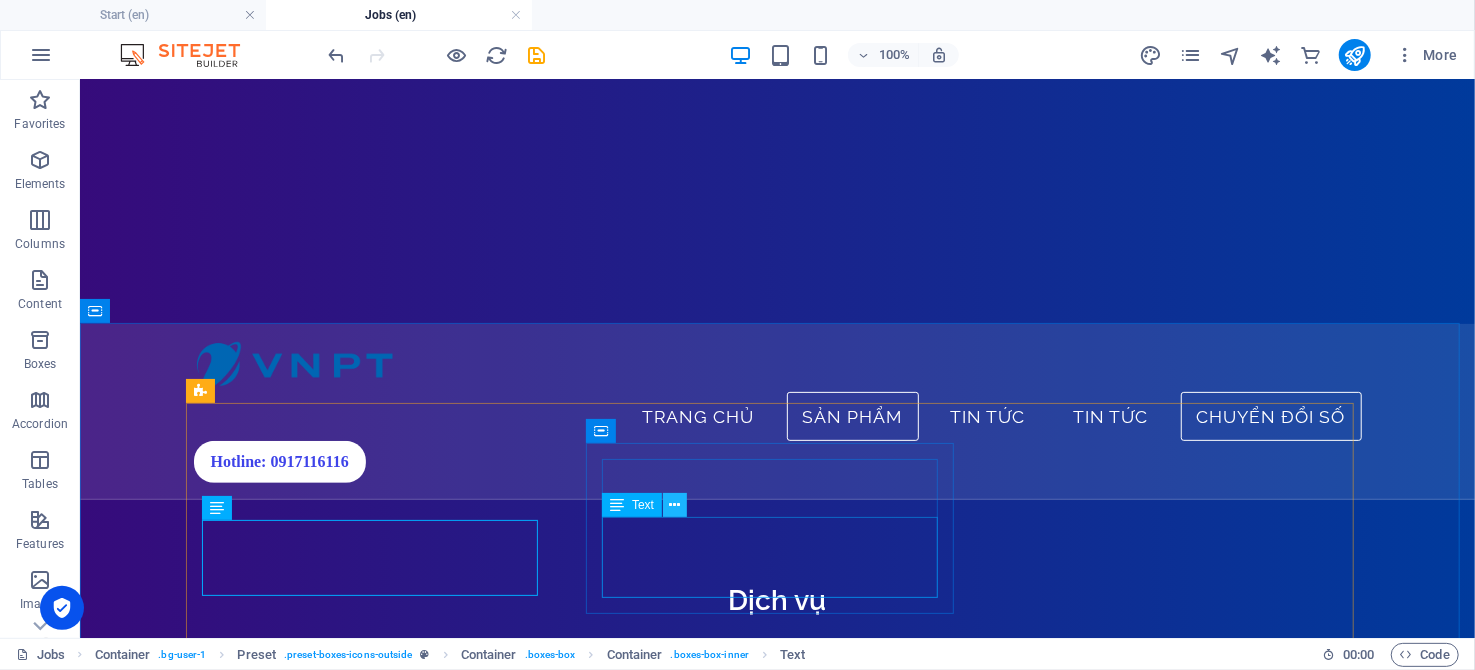 click at bounding box center [675, 505] 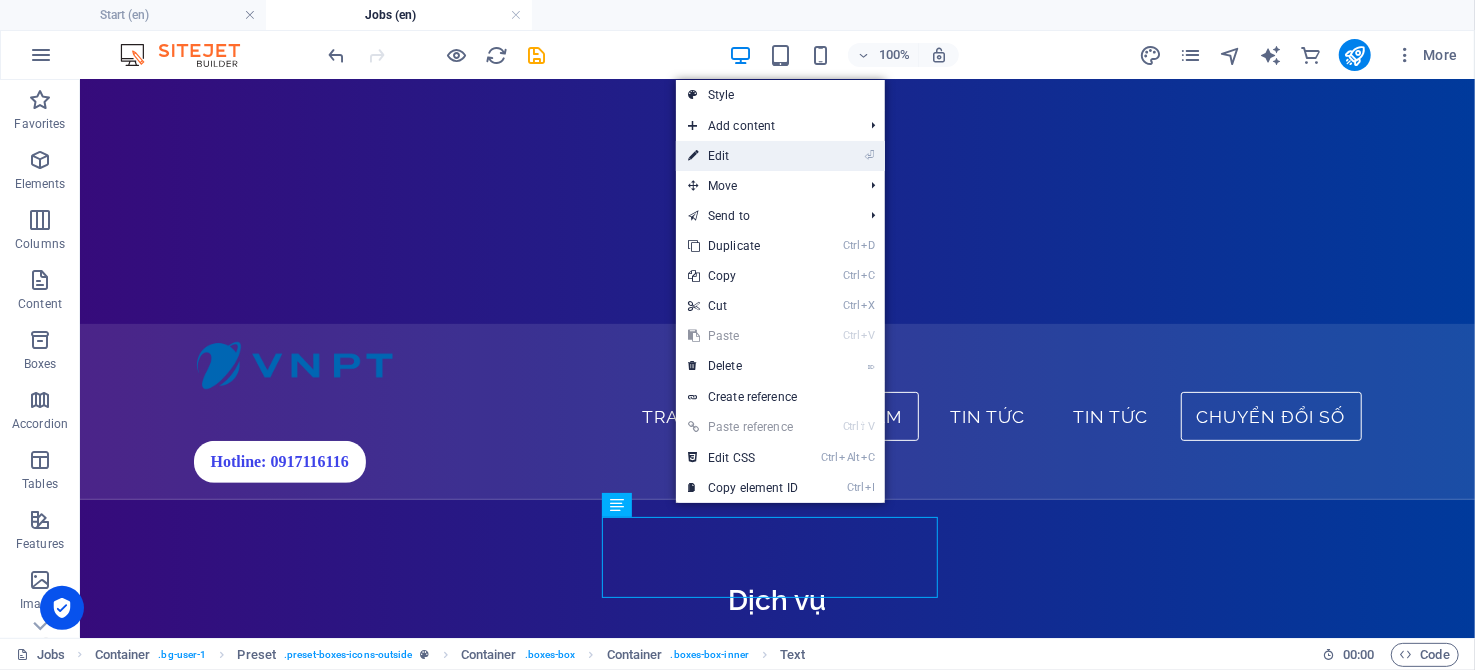 click on "⏎  Edit" at bounding box center (743, 156) 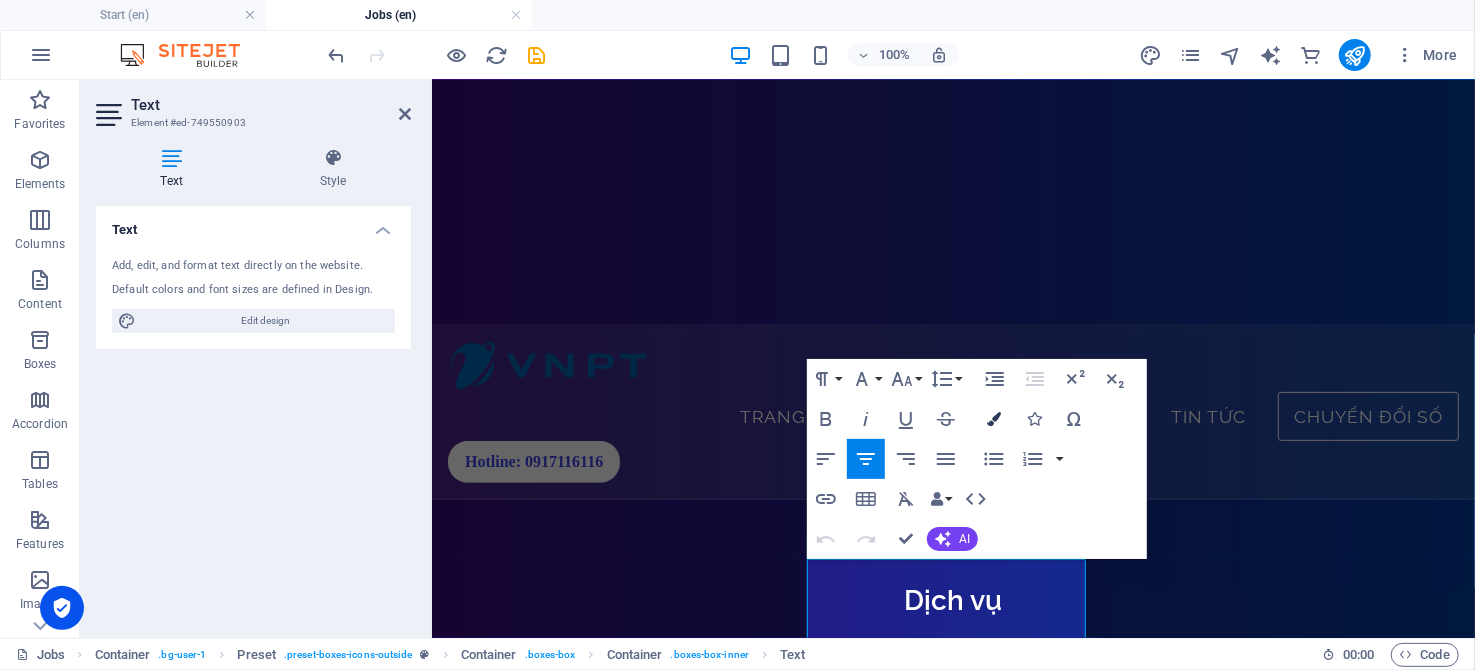 click at bounding box center [994, 419] 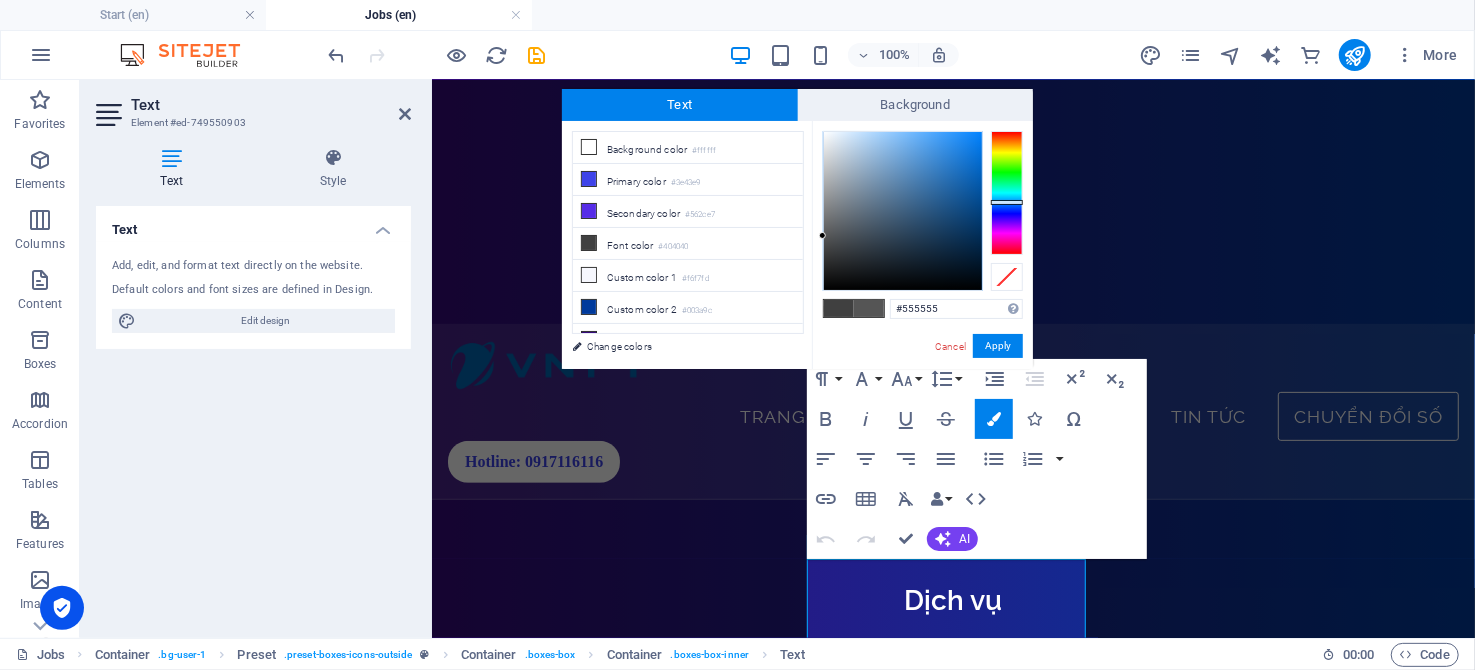 click at bounding box center (1007, 193) 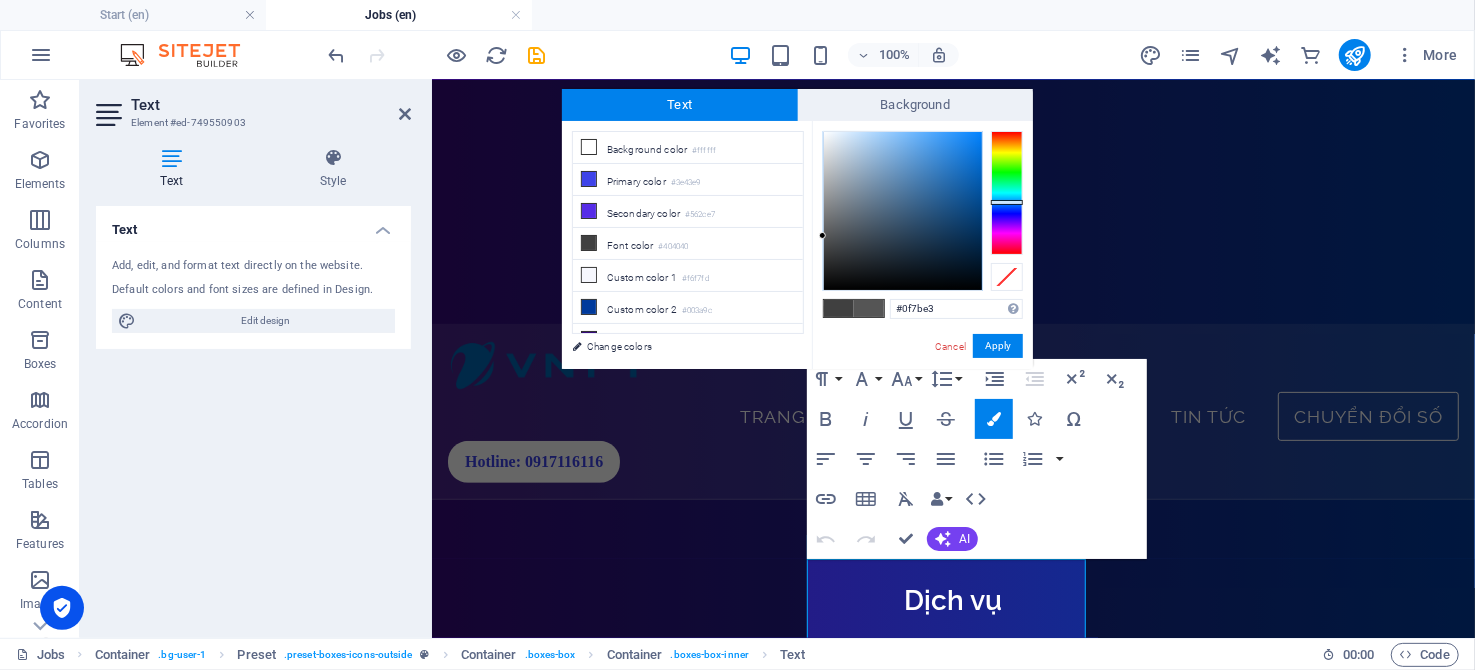 click at bounding box center [903, 211] 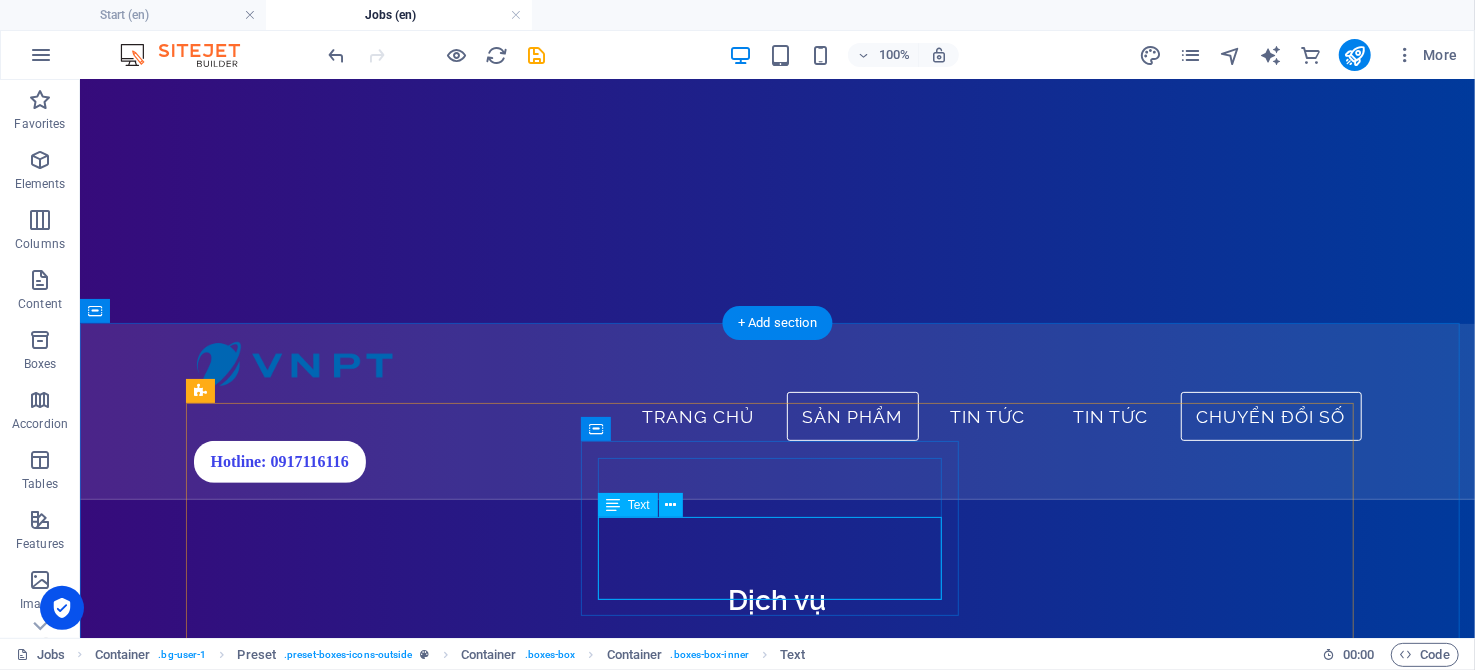 click on "Đường truyền Internet công nghệ mới, hiệu suất vượt trội, tốc độ tối đa lên đến 10Gbps" at bounding box center (776, 1320) 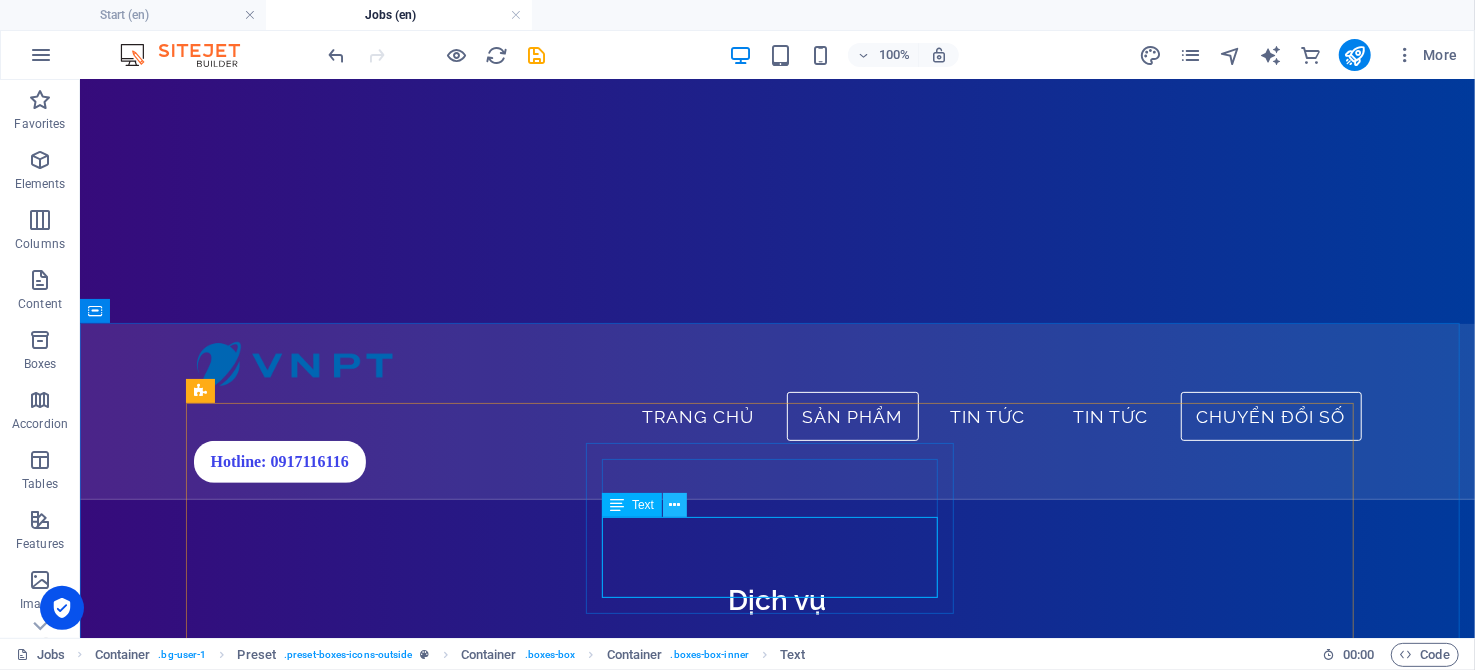 click at bounding box center (675, 505) 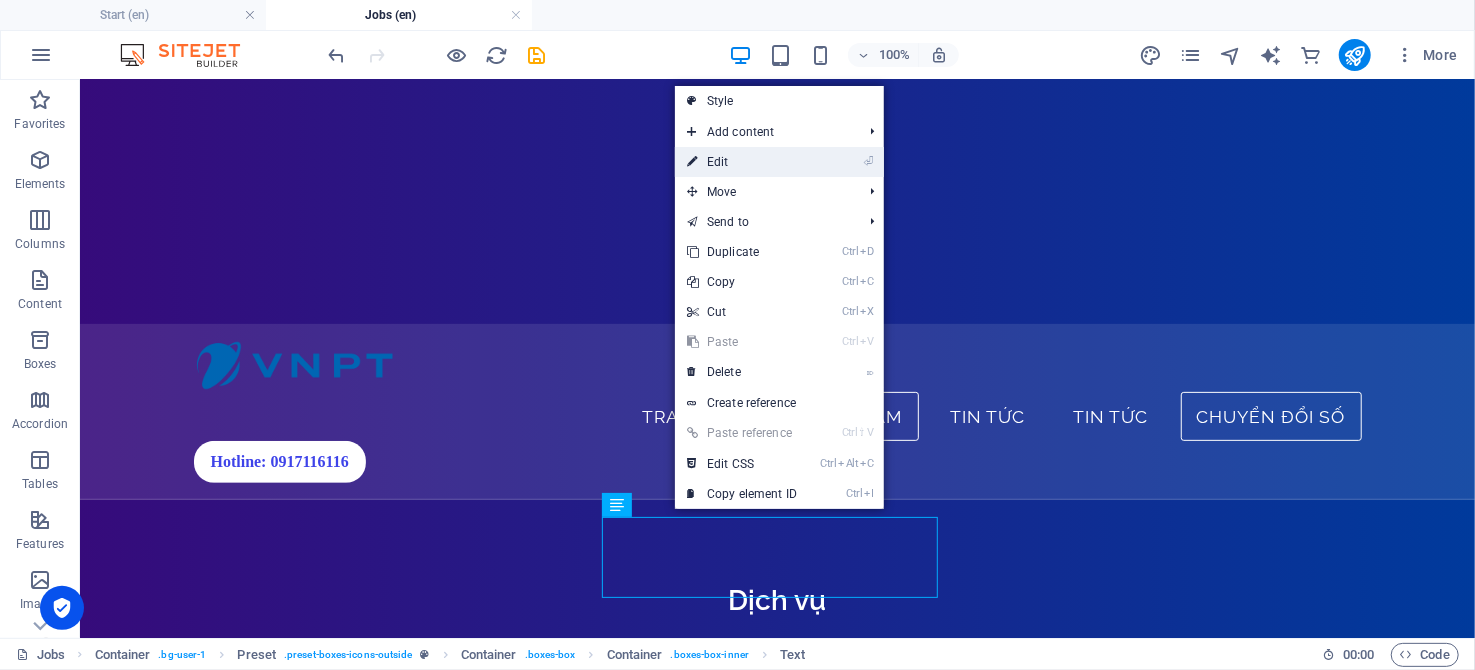 click on "⏎  Edit" at bounding box center (742, 162) 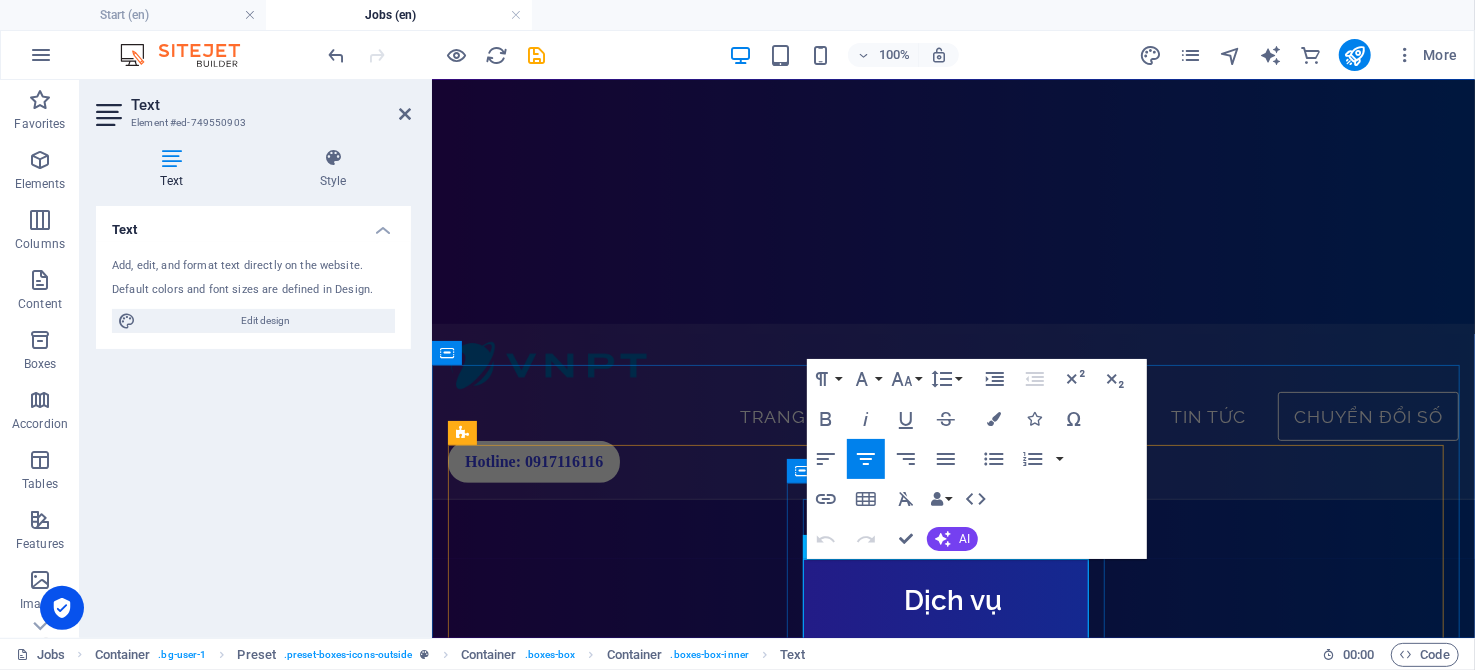 click on "Đường truyền Internet công nghệ mới, hiệu suất vượt trội, tốc độ tối đa lên đến 10Gbps" at bounding box center [952, 1320] 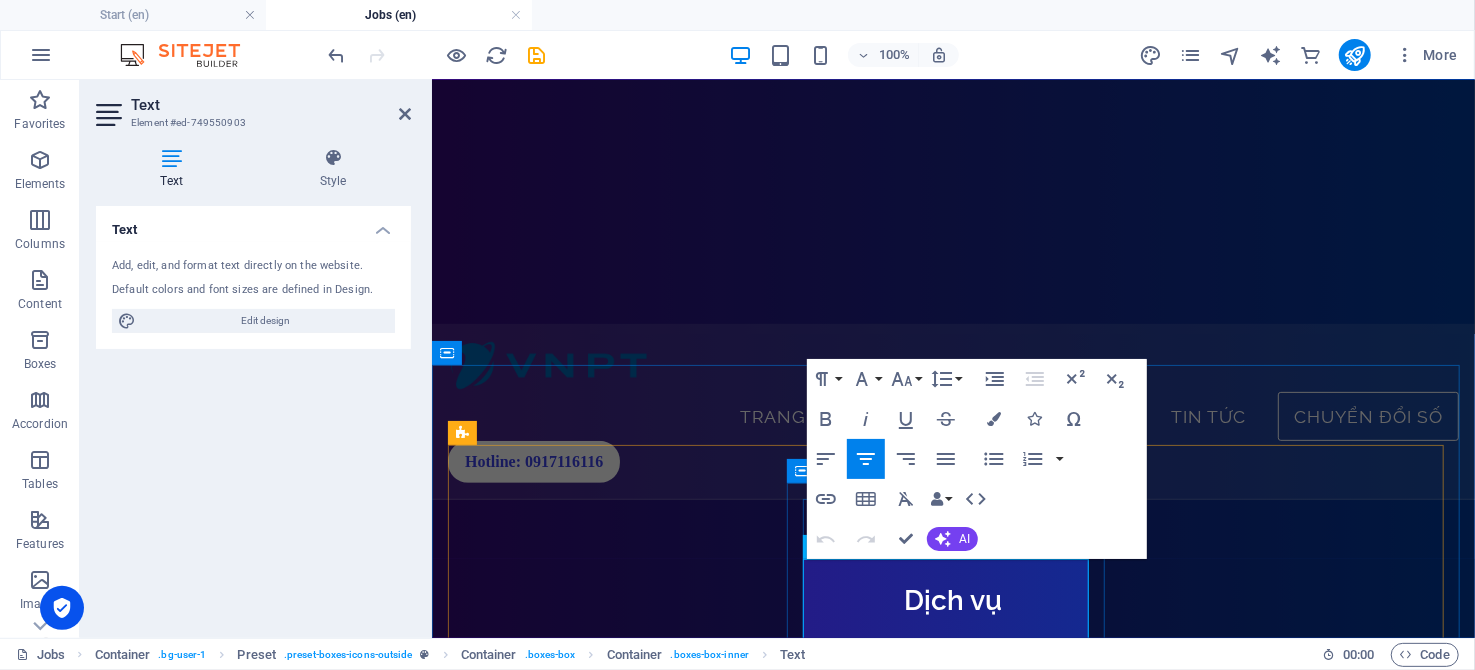 click on "Đường truyền Internet công nghệ mới, hiệu suất vượt trội, tốc độ tối đa lên đến 10Gbps" at bounding box center (952, 1320) 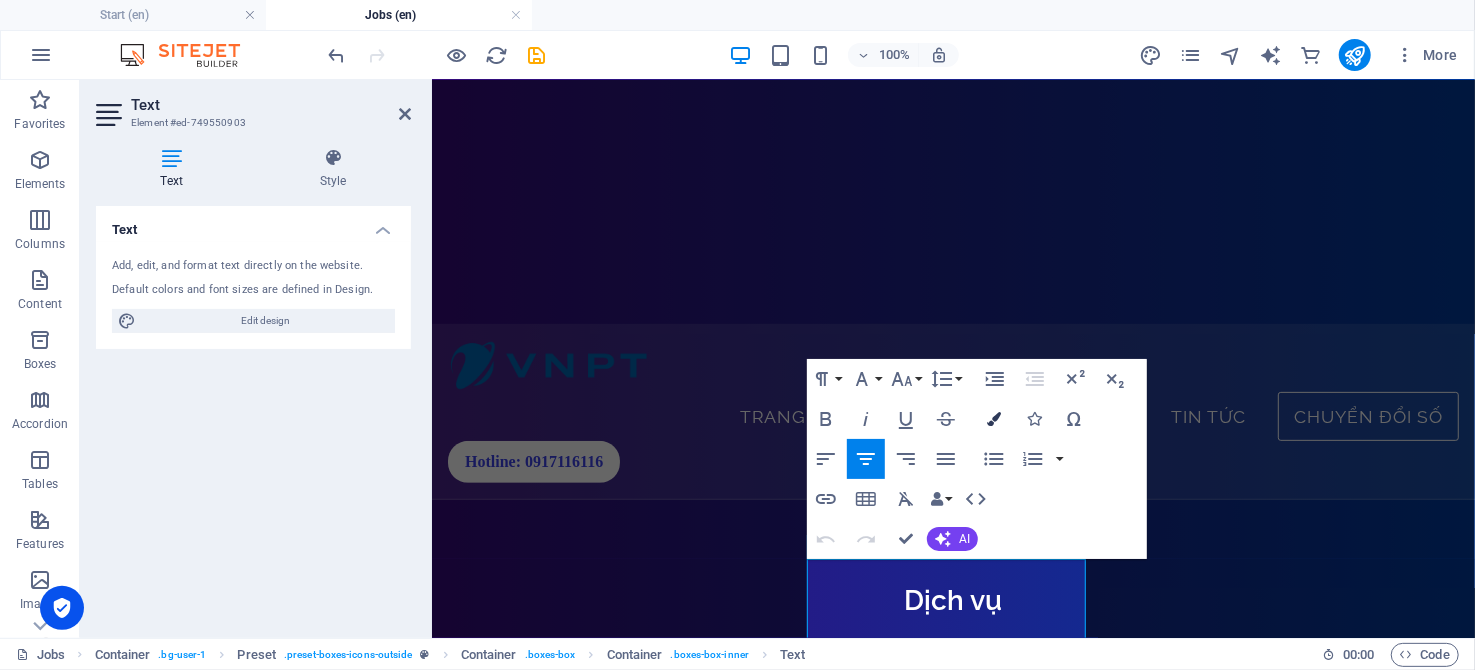 click at bounding box center (994, 419) 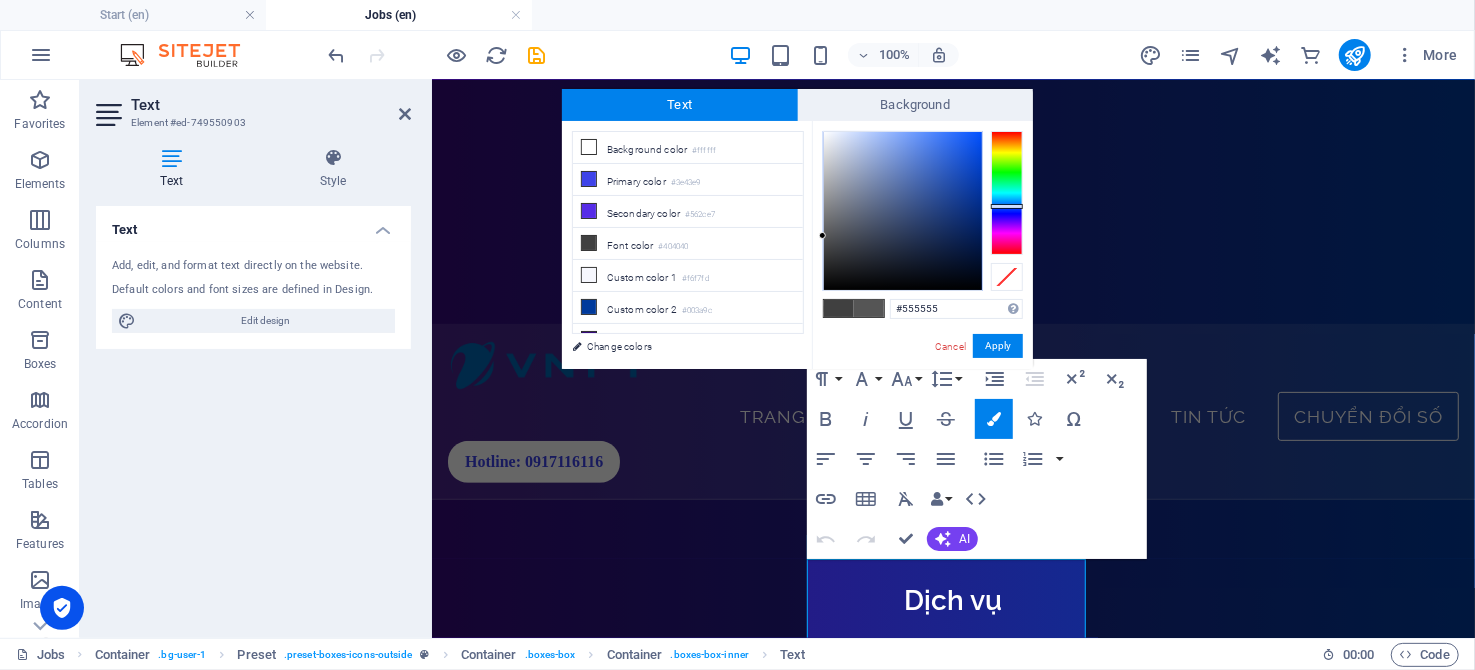 click at bounding box center (1007, 193) 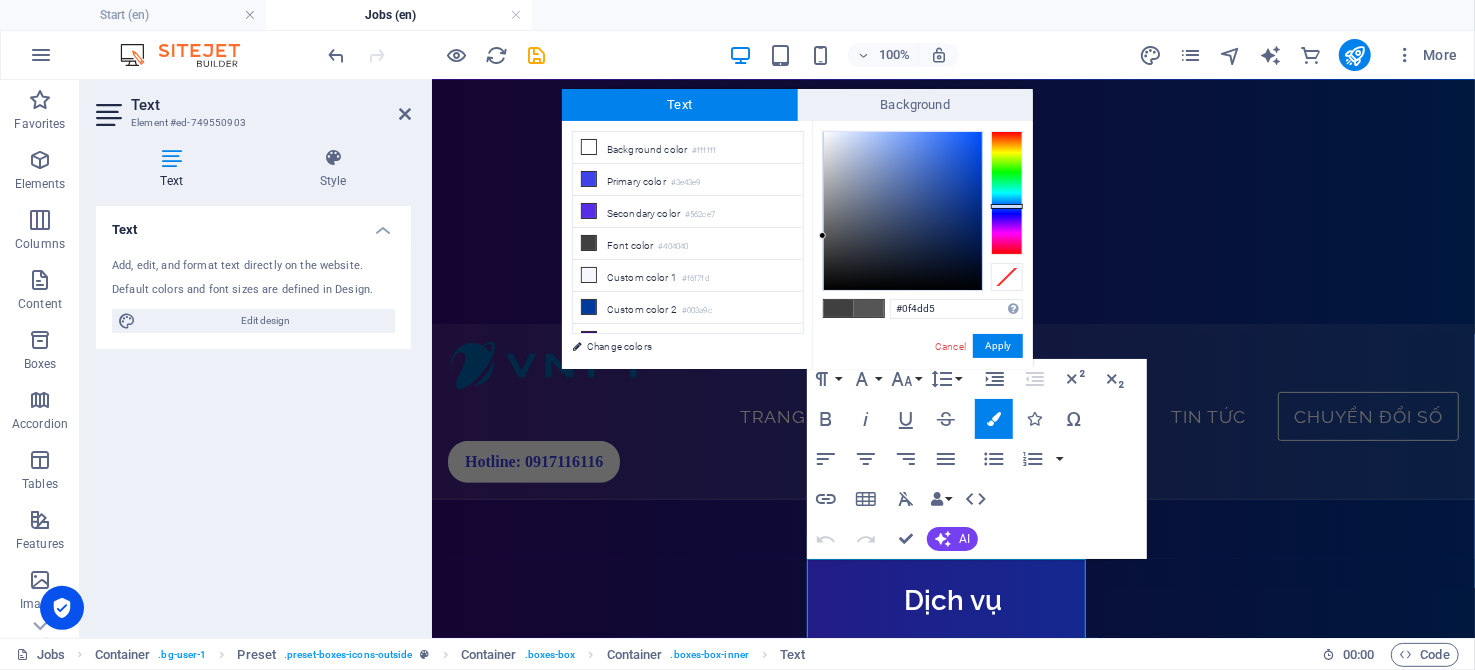 click at bounding box center (903, 211) 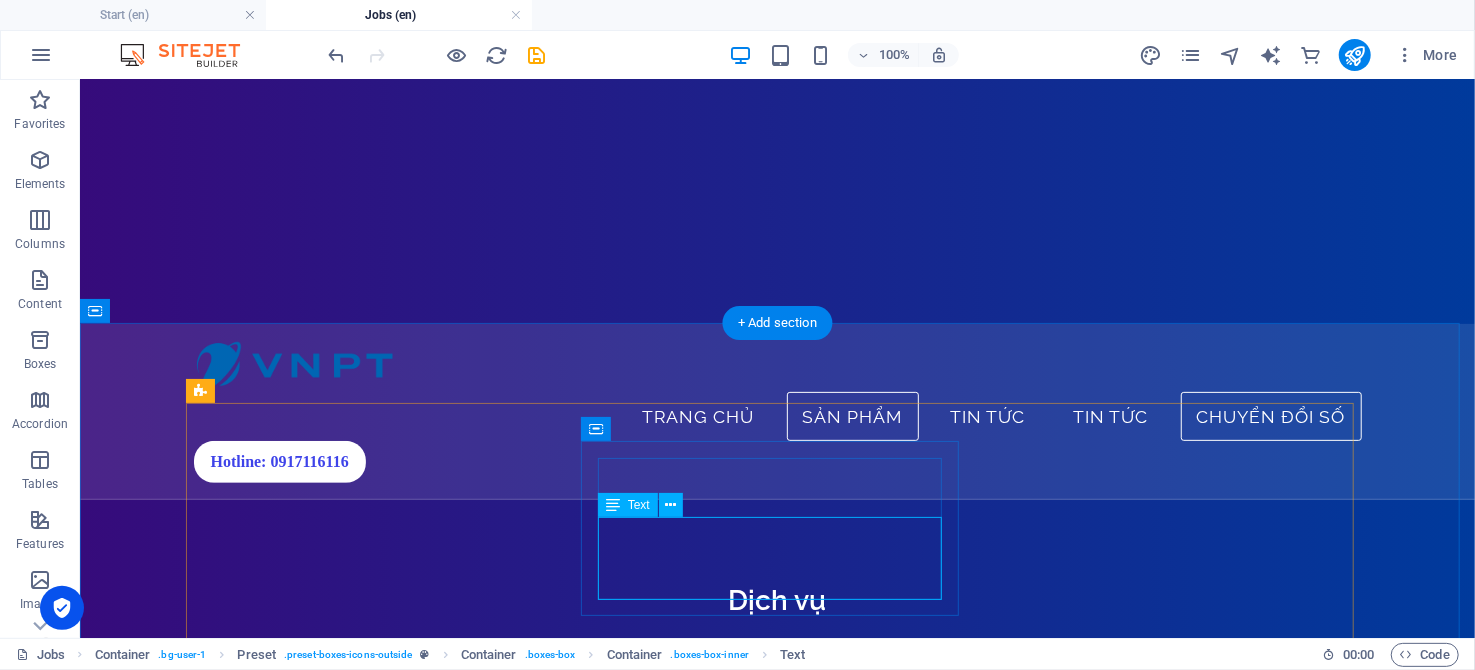 click on "Đường truyền Internet công nghệ mới, hiệu suất vượt trội, tốc độ tối đa lên đến 10Gbps" at bounding box center [776, 1320] 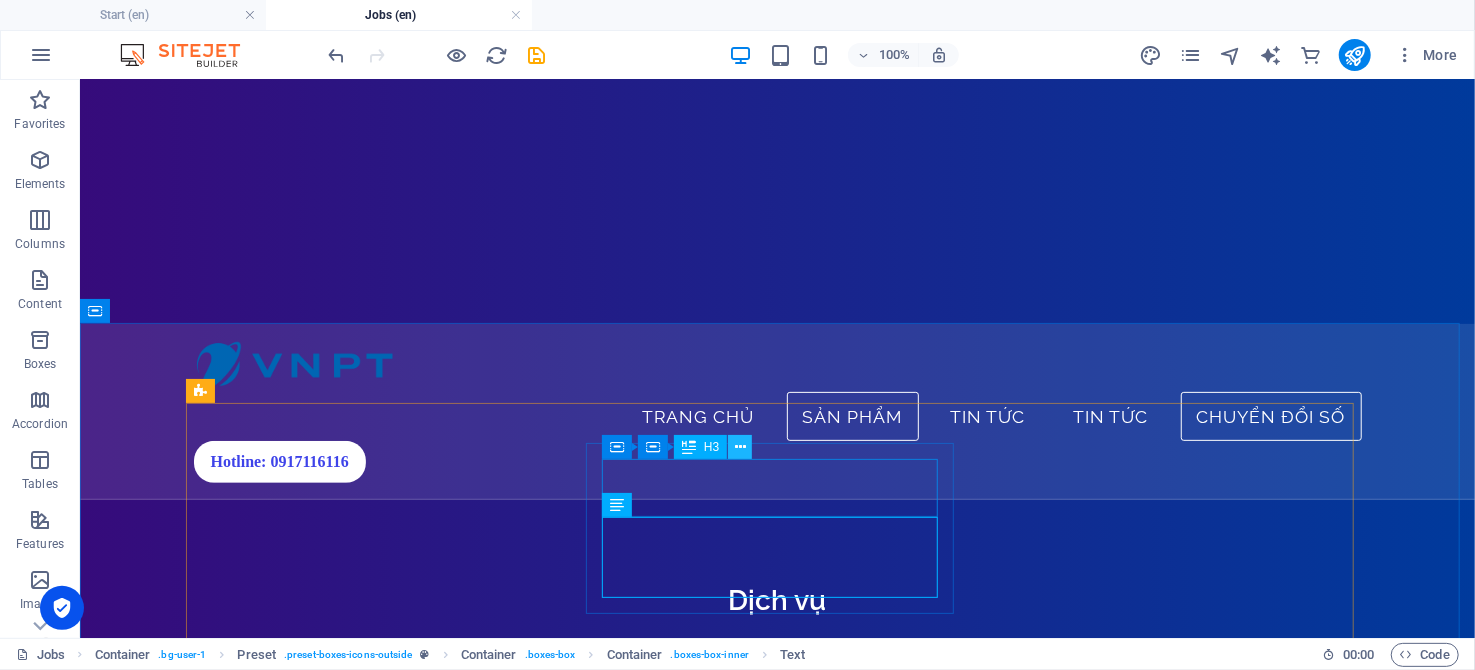 click at bounding box center [740, 447] 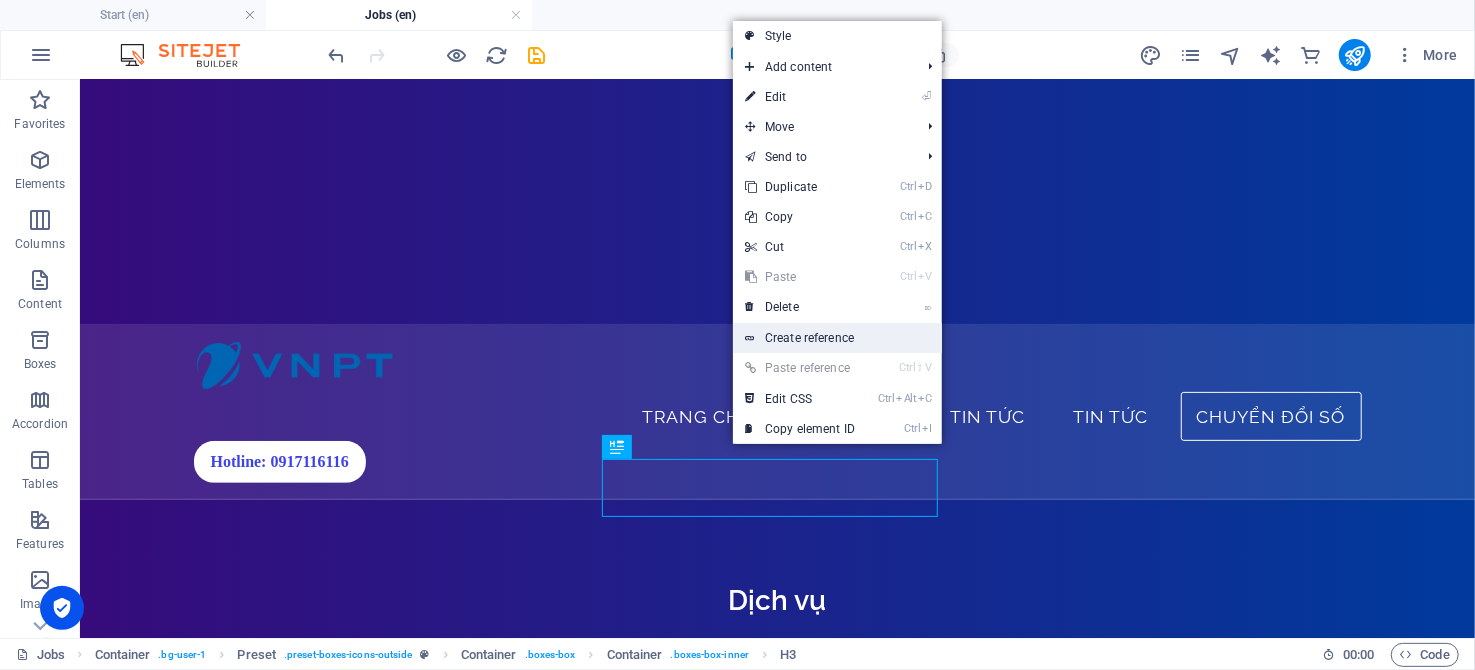 click on "Create reference" at bounding box center (837, 338) 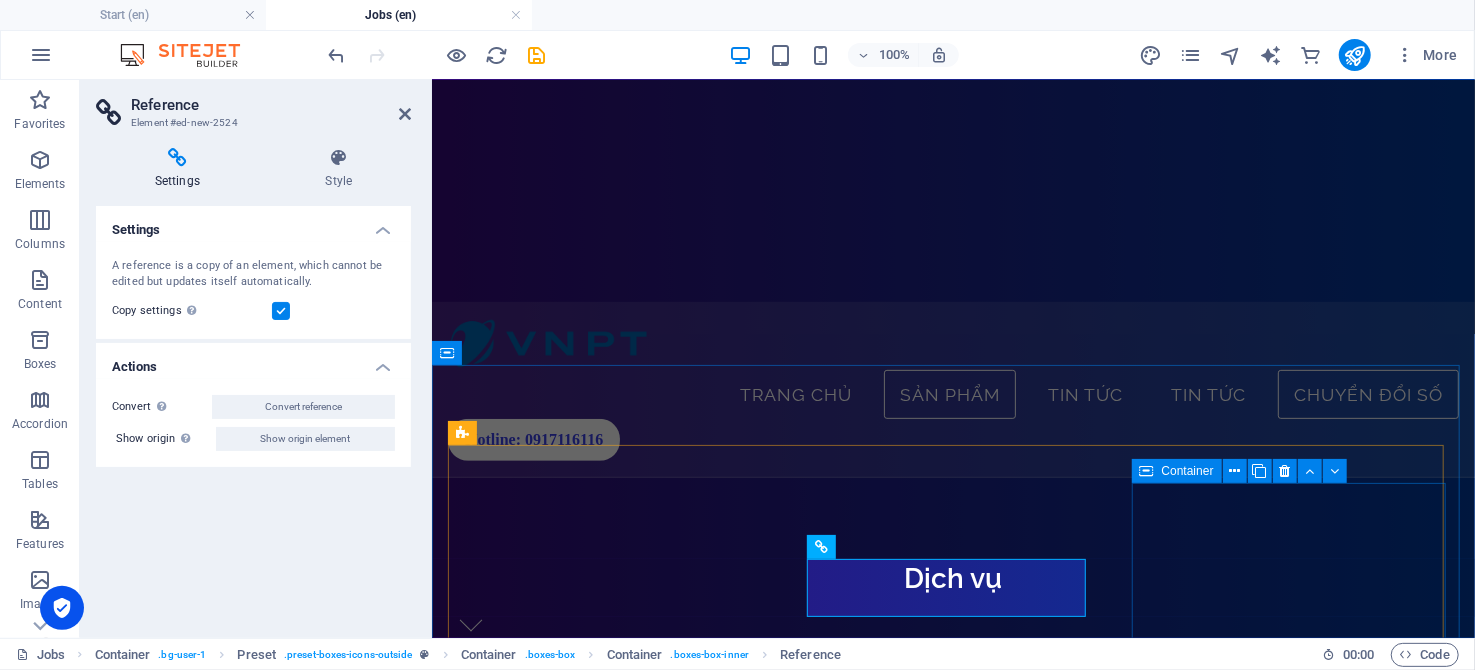 scroll, scrollTop: 389, scrollLeft: 0, axis: vertical 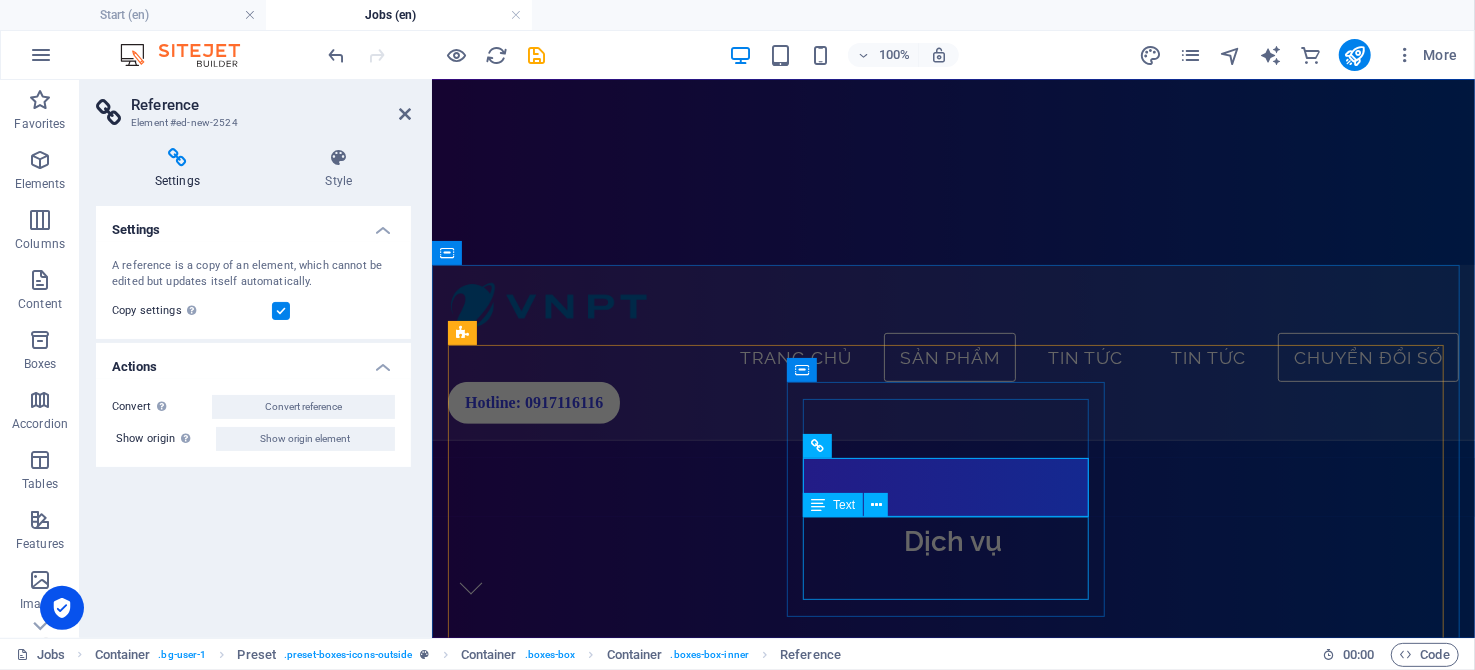 click on "Đường truyền Internet công nghệ mới, hiệu suất vượt trội, tốc độ tối đa lên đến 10Gbps" at bounding box center (952, 1312) 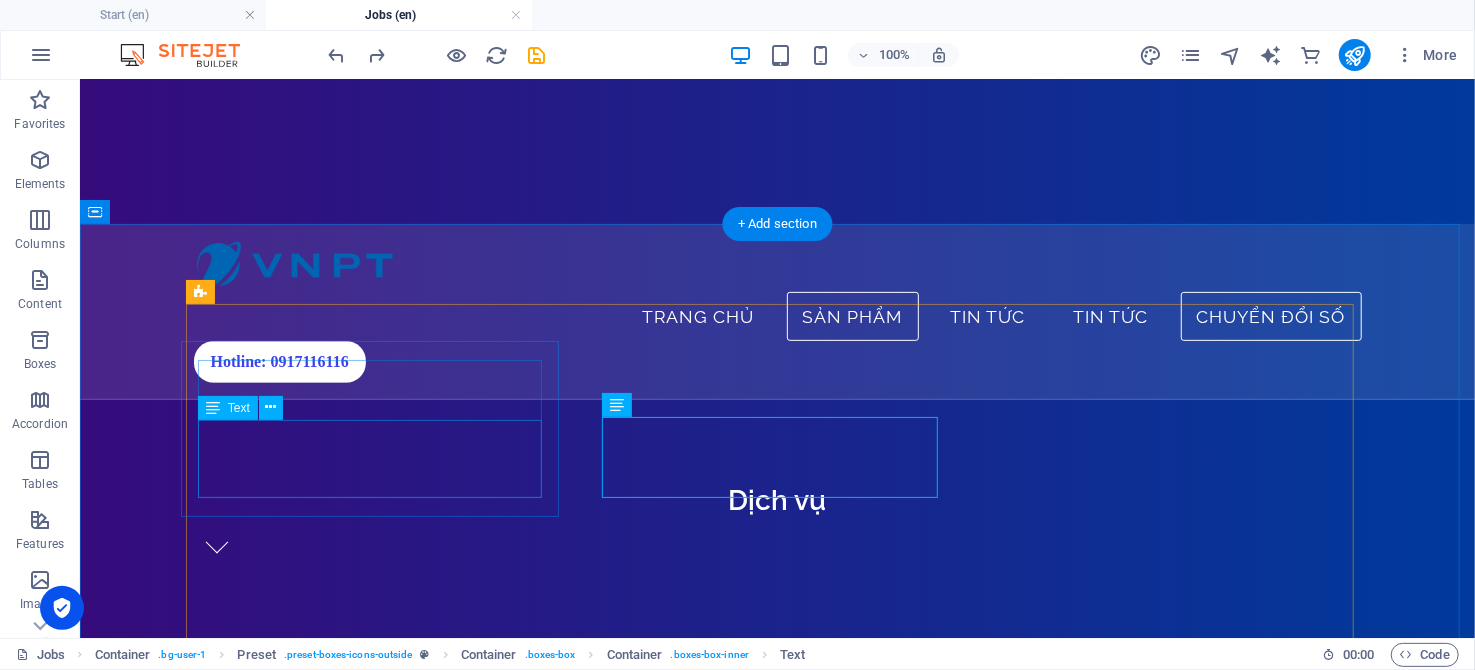 click on "Dịch vụ chứng thực chữ ký số công cộng, an toàn và tiện lợi" at bounding box center [776, 1037] 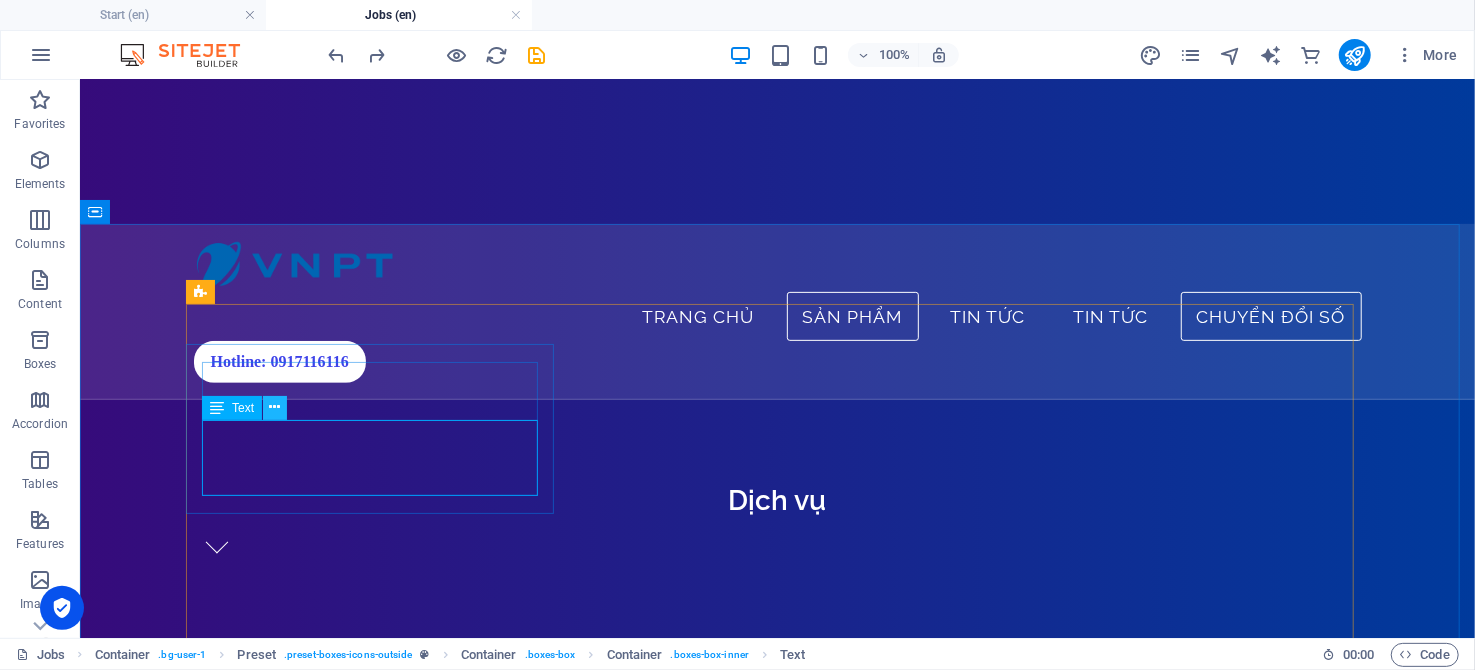 click at bounding box center (275, 407) 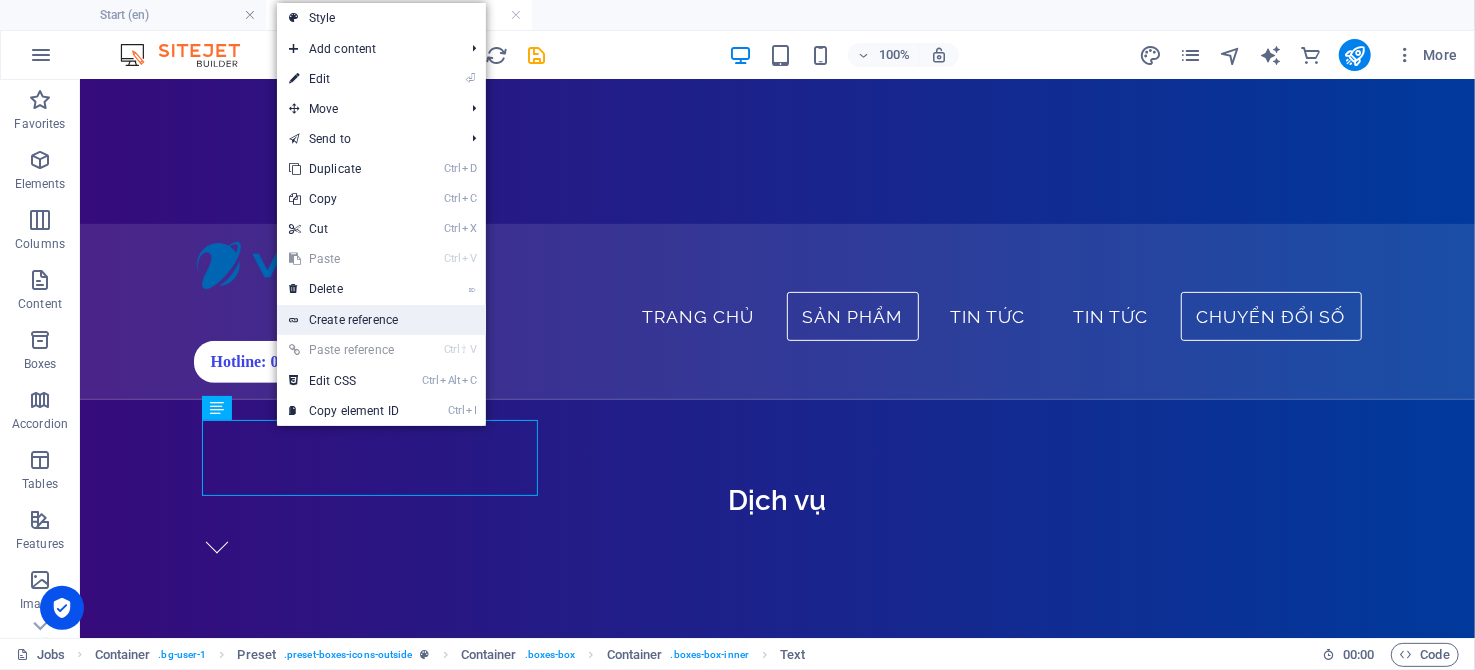 click on "Create reference" at bounding box center [381, 320] 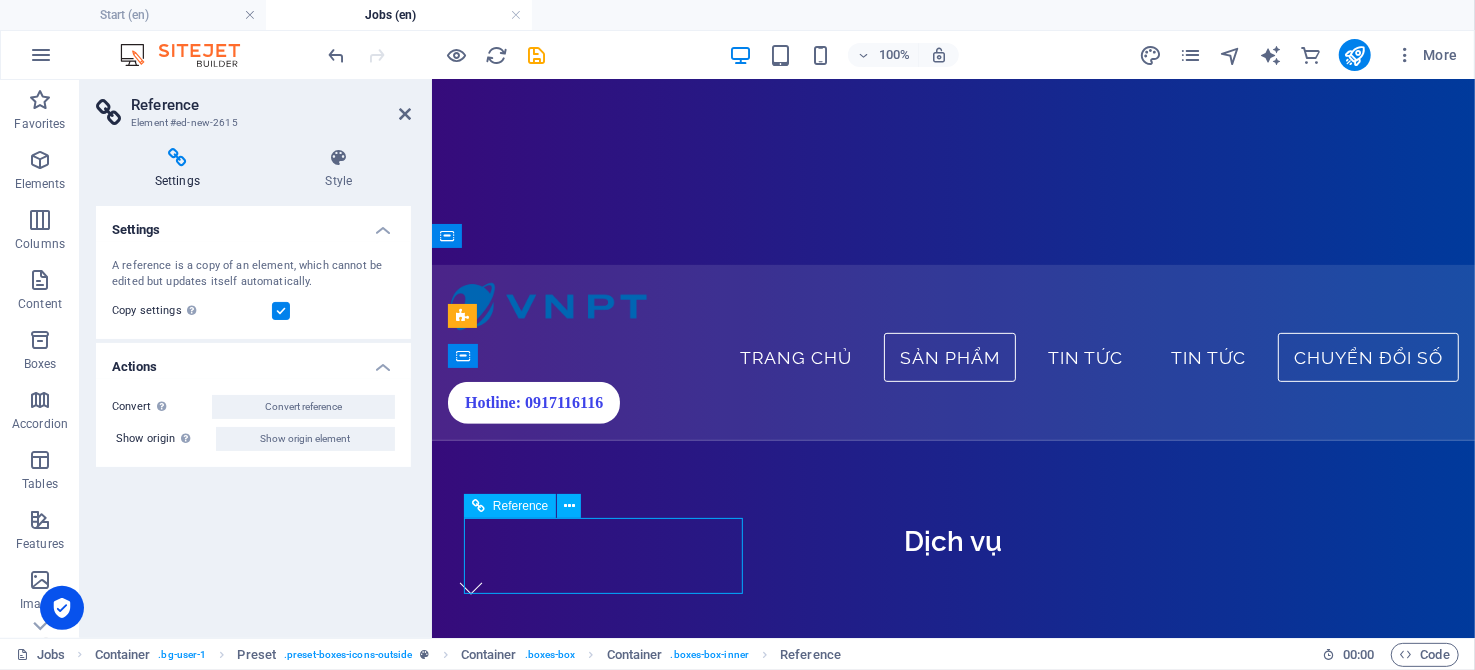 scroll, scrollTop: 414, scrollLeft: 0, axis: vertical 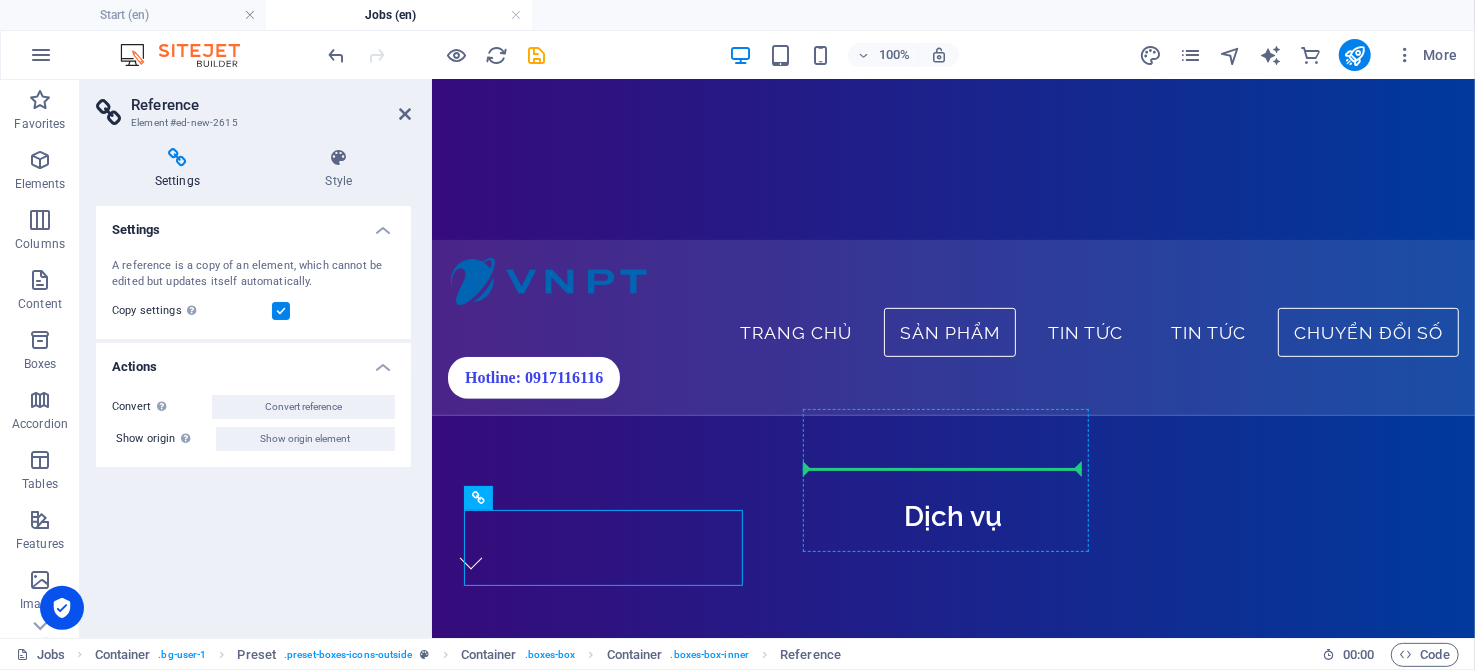 drag, startPoint x: 944, startPoint y: 605, endPoint x: 868, endPoint y: 497, distance: 132.0606 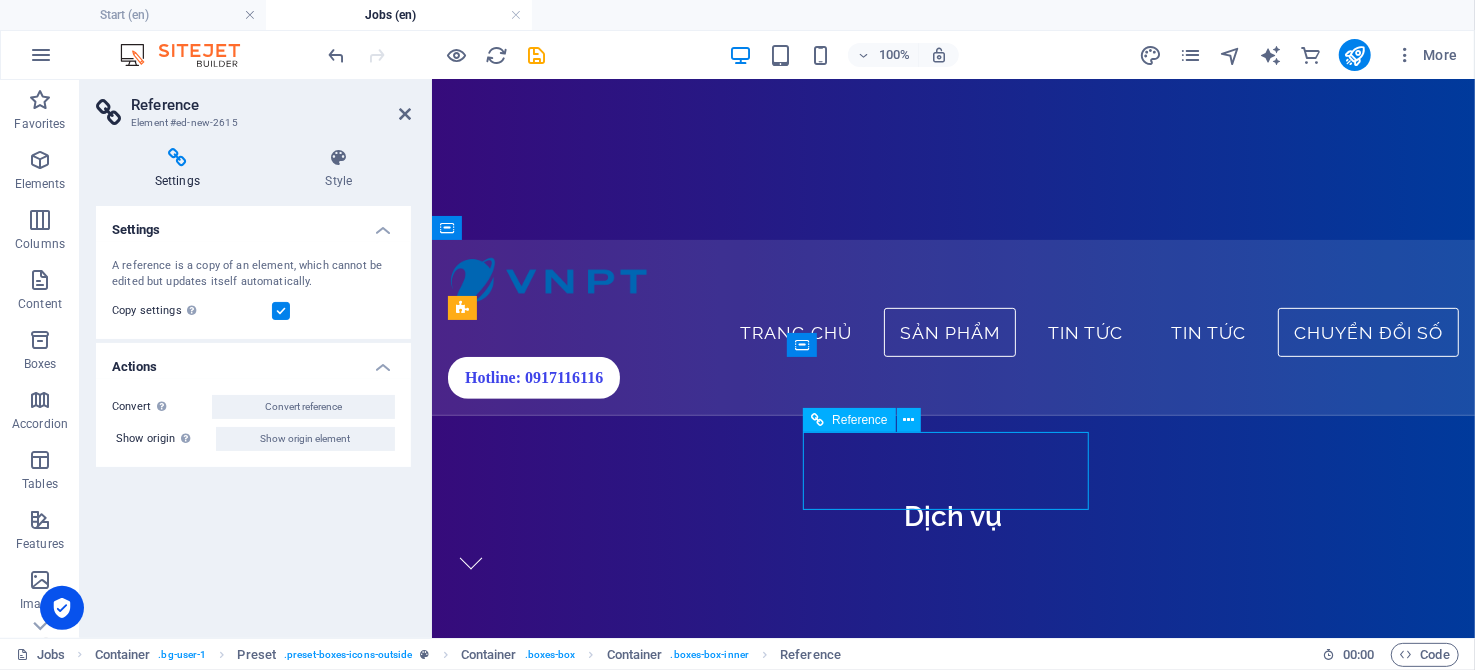 drag, startPoint x: 805, startPoint y: 445, endPoint x: 993, endPoint y: 485, distance: 192.20822 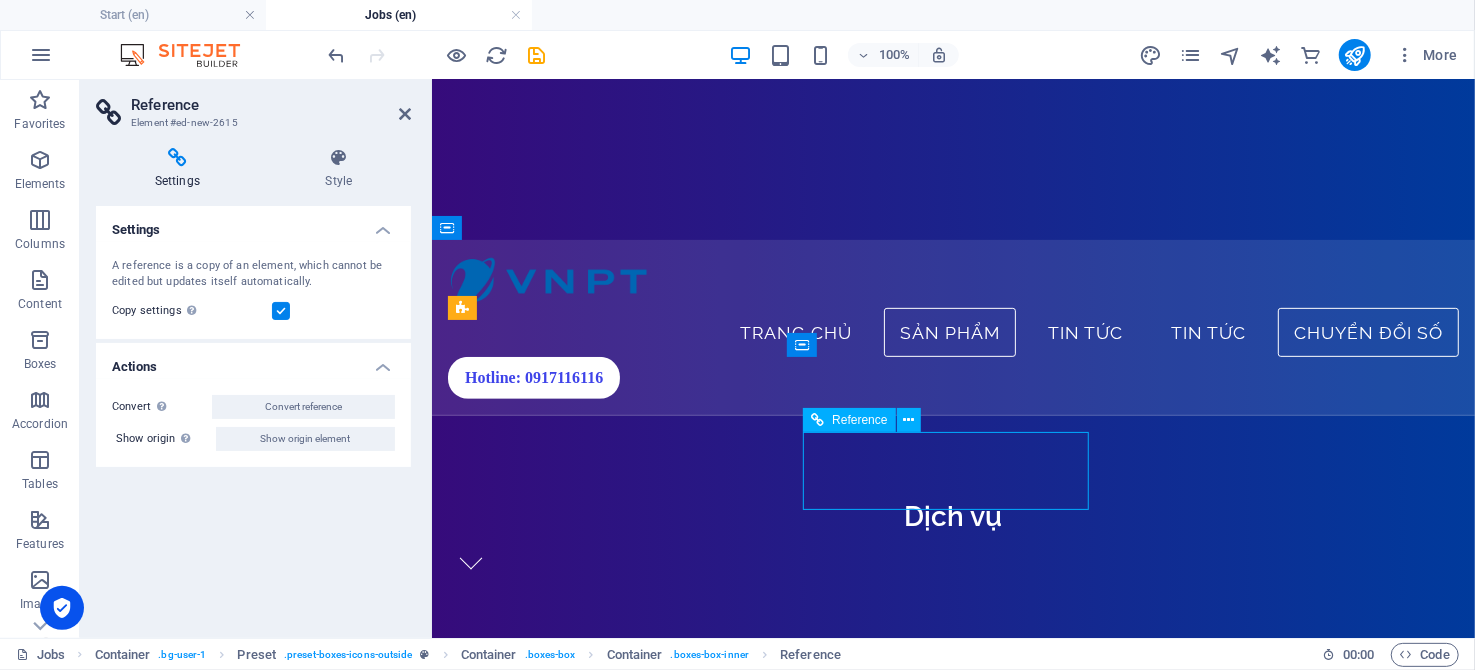 click on "Dịch vụ chứng thực chữ ký số công cộng, an toàn và tiện lợi" at bounding box center (952, 1237) 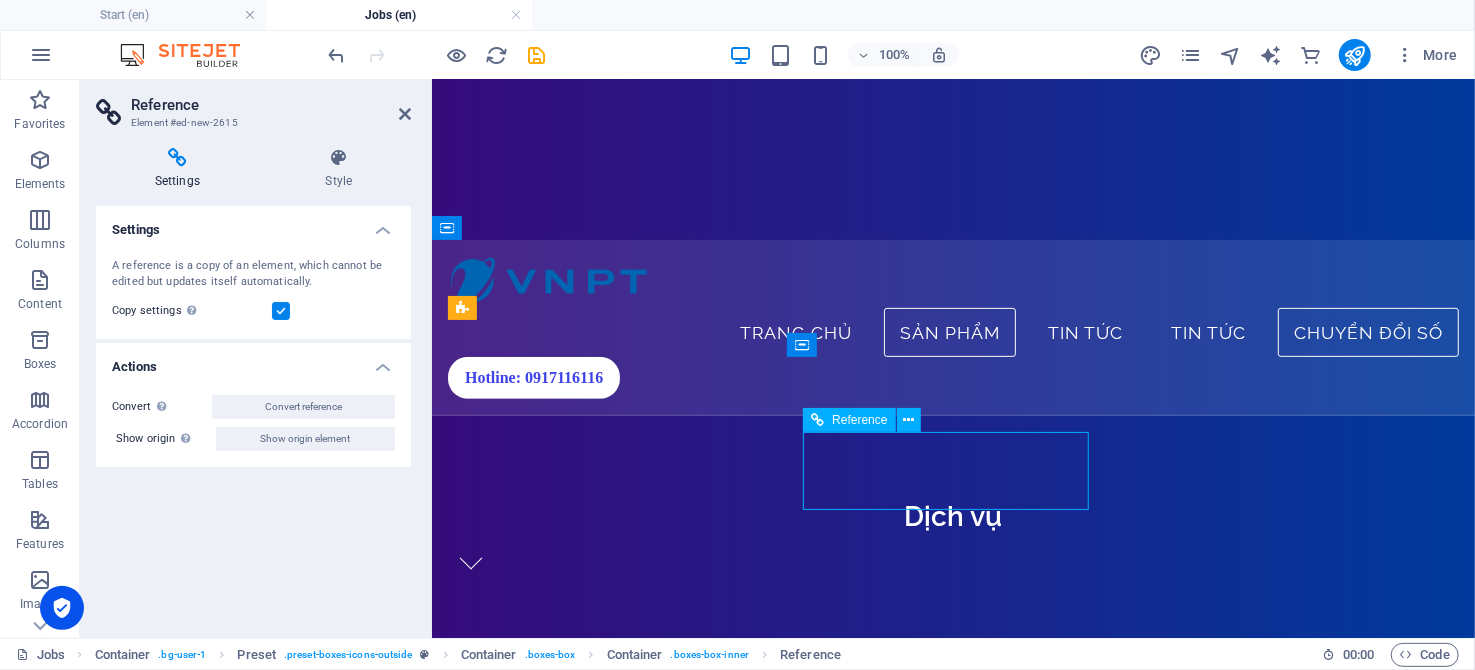 click on "Dịch vụ chứng thực chữ ký số công cộng, an toàn và tiện lợi" at bounding box center (952, 1237) 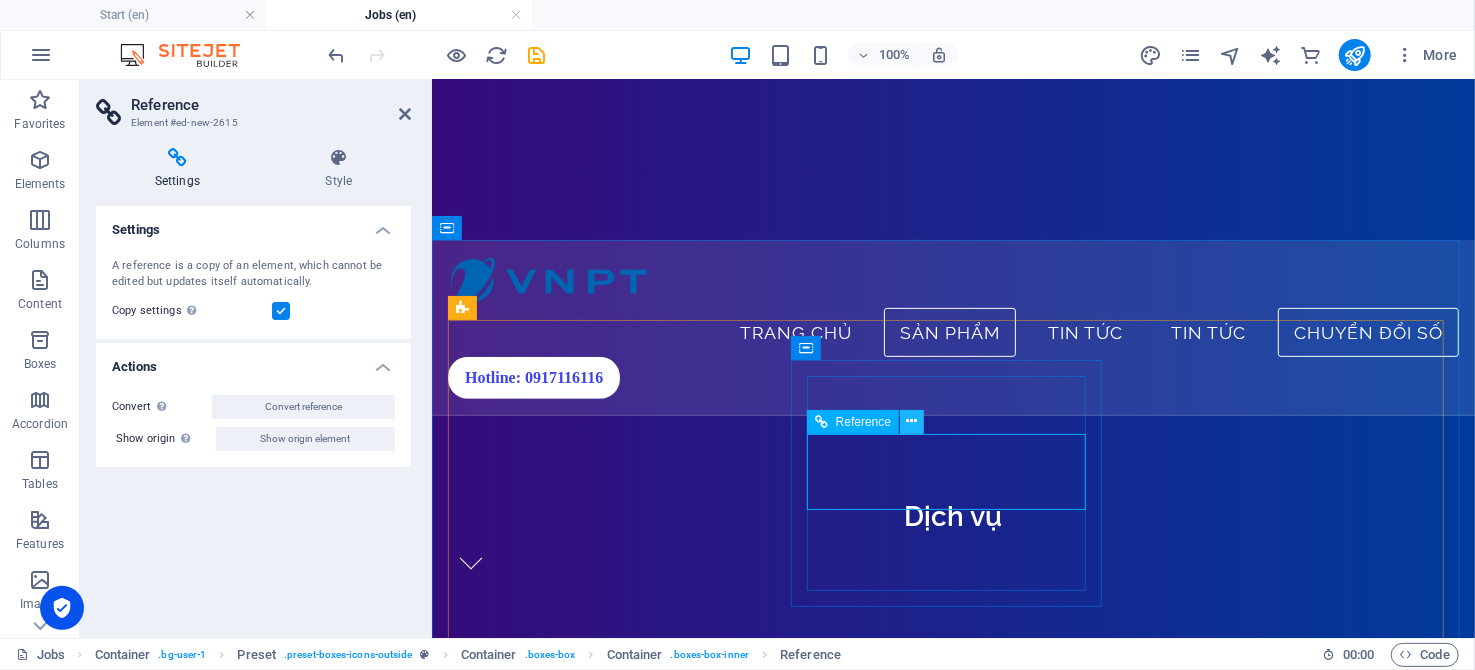 click at bounding box center [912, 422] 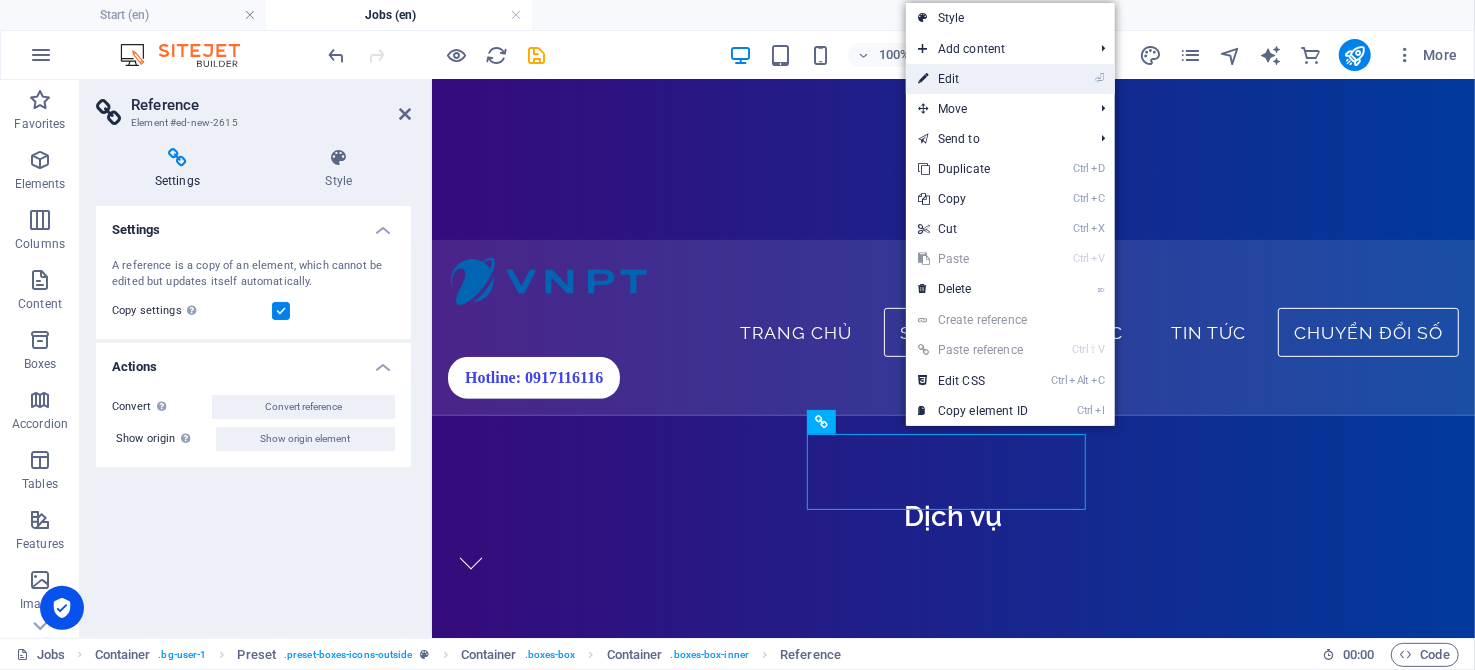 click on "⏎  Edit" at bounding box center [973, 79] 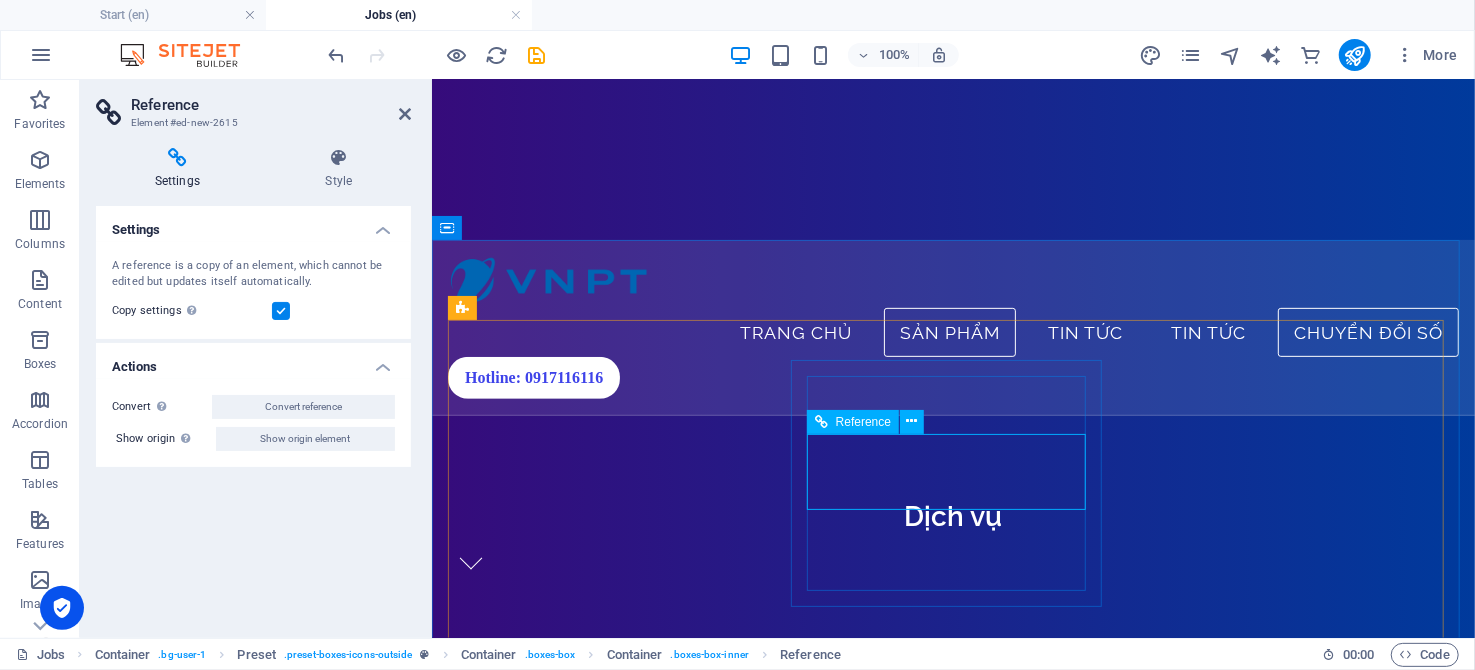 drag, startPoint x: 875, startPoint y: 418, endPoint x: 888, endPoint y: 421, distance: 13.341664 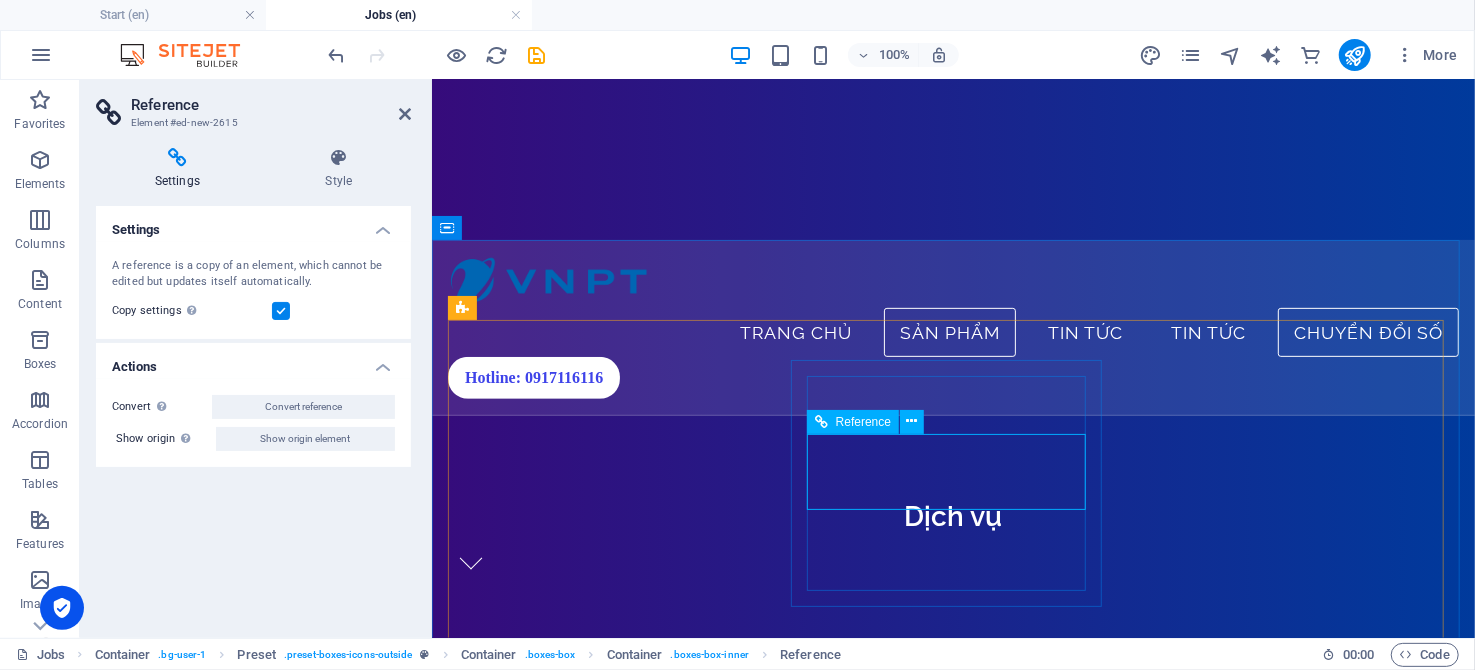 click on "Reference" at bounding box center (863, 422) 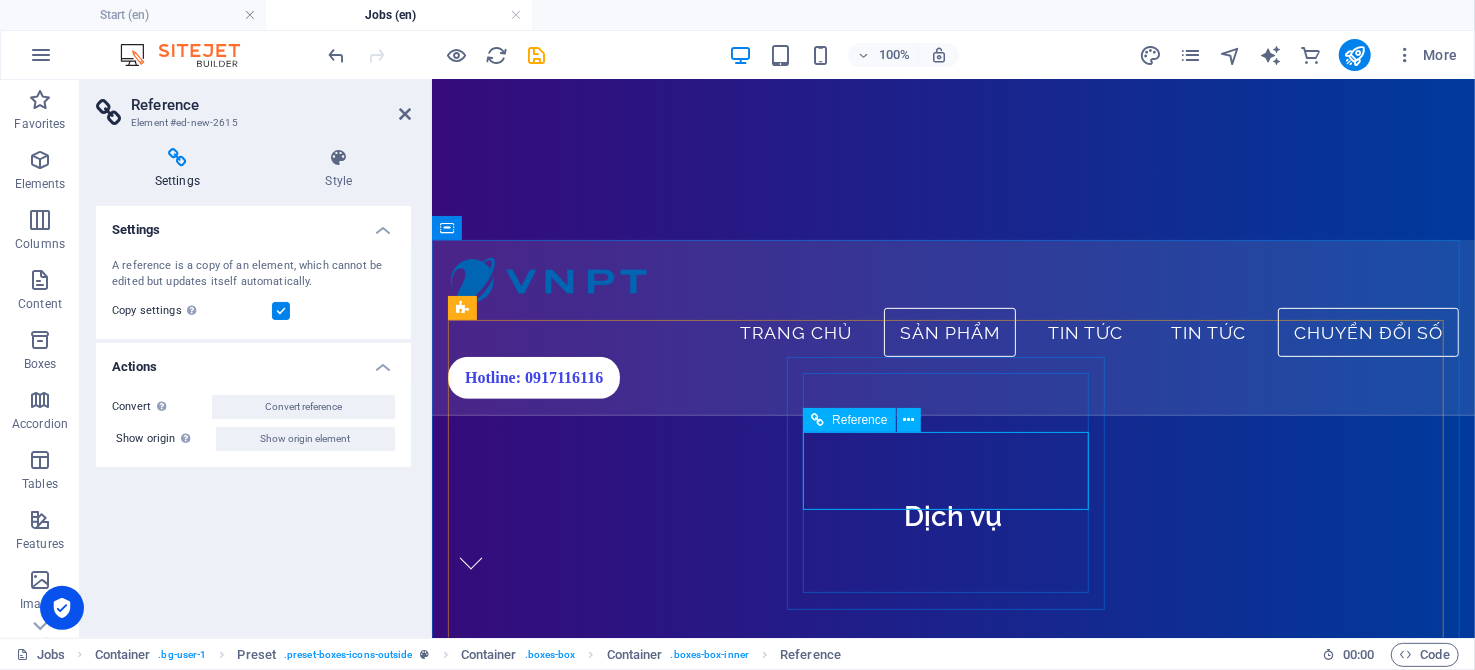click on "Dịch vụ chứng thực chữ ký số công cộng, an toàn và tiện lợi" at bounding box center (952, 1237) 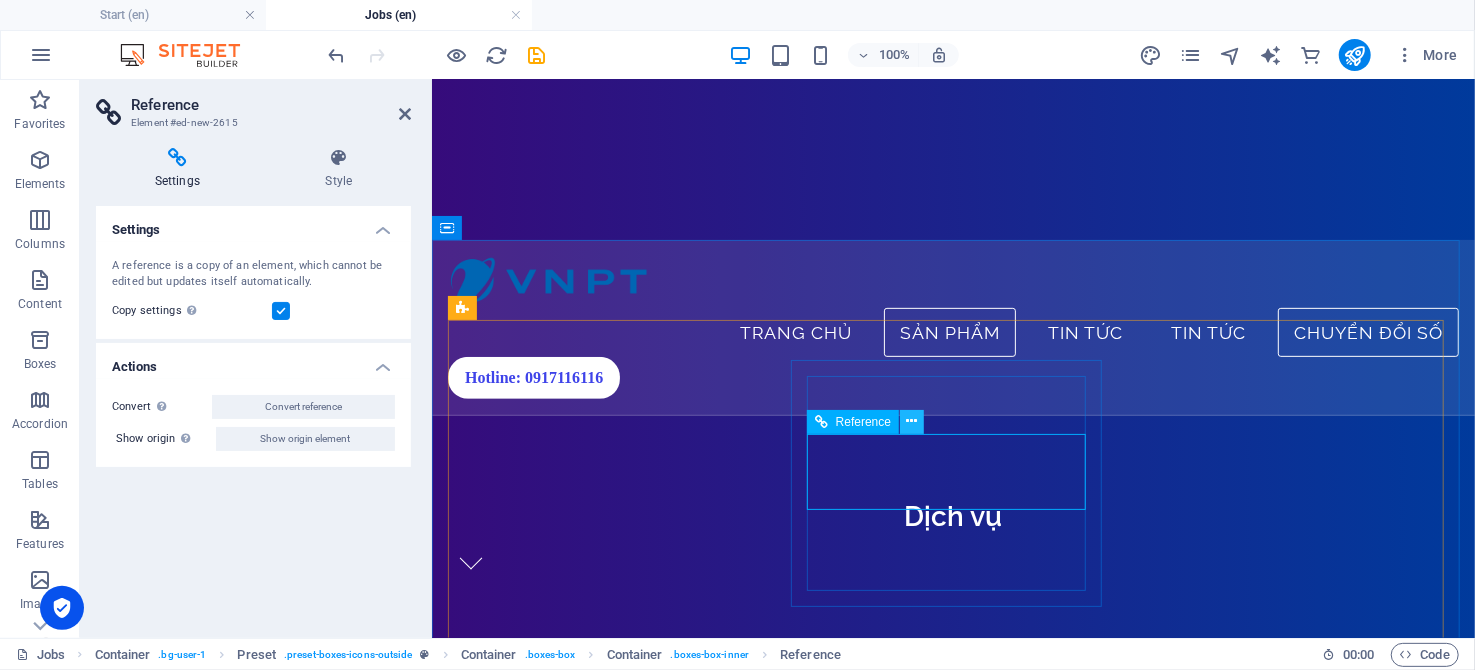 click at bounding box center [912, 421] 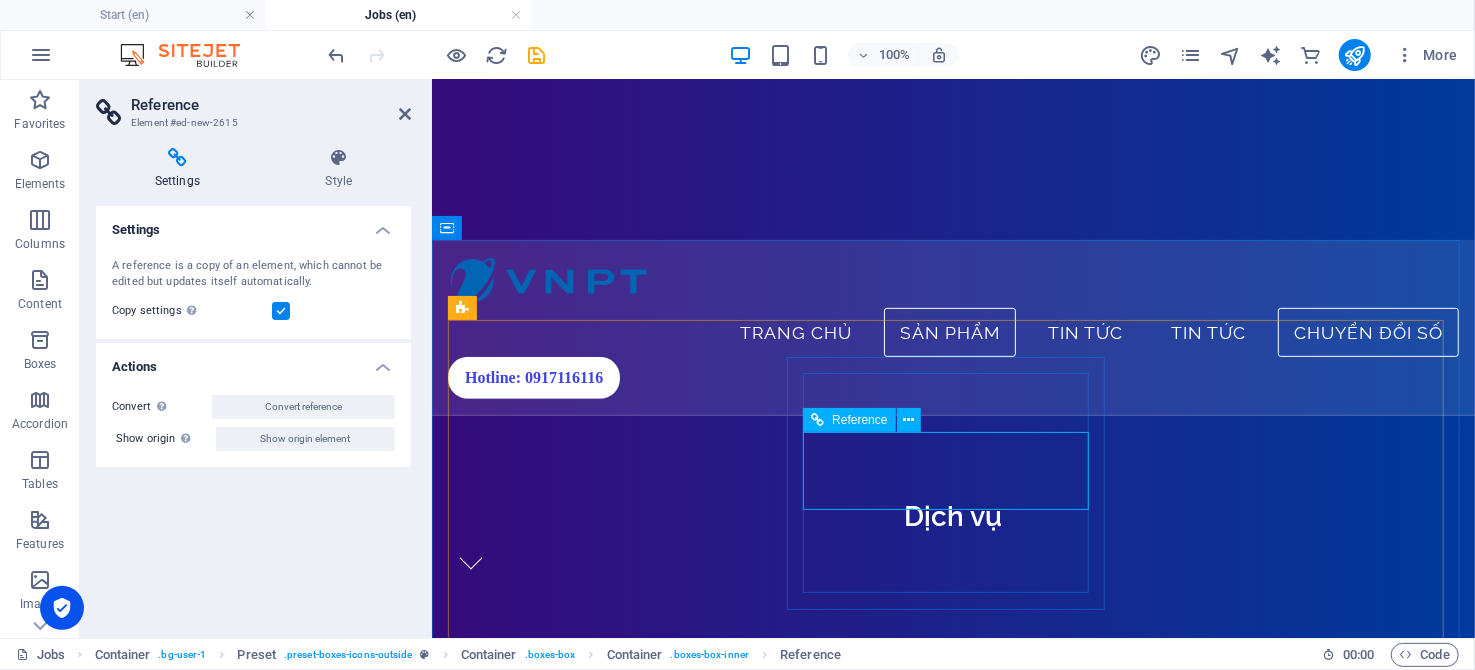 click on "Dịch vụ chứng thực chữ ký số công cộng, an toàn và tiện lợi" at bounding box center [952, 1237] 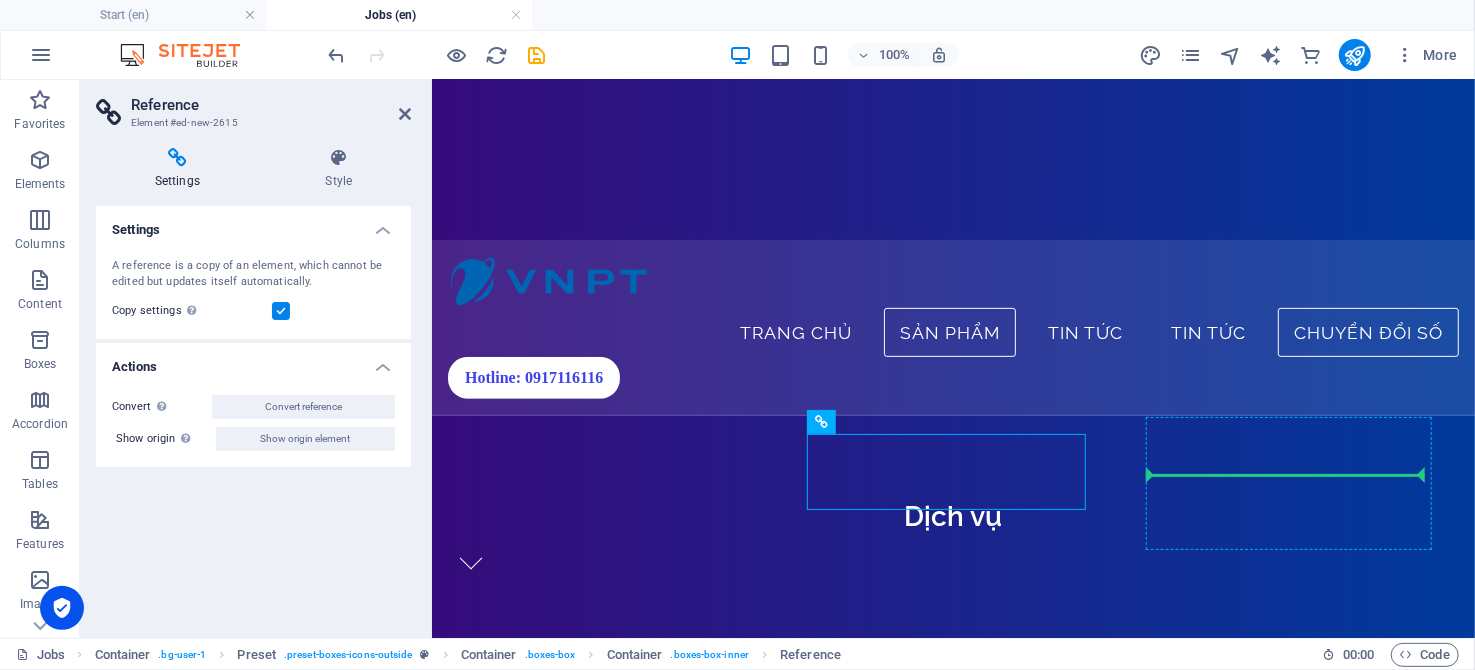 drag, startPoint x: 1310, startPoint y: 505, endPoint x: 1227, endPoint y: 470, distance: 90.07774 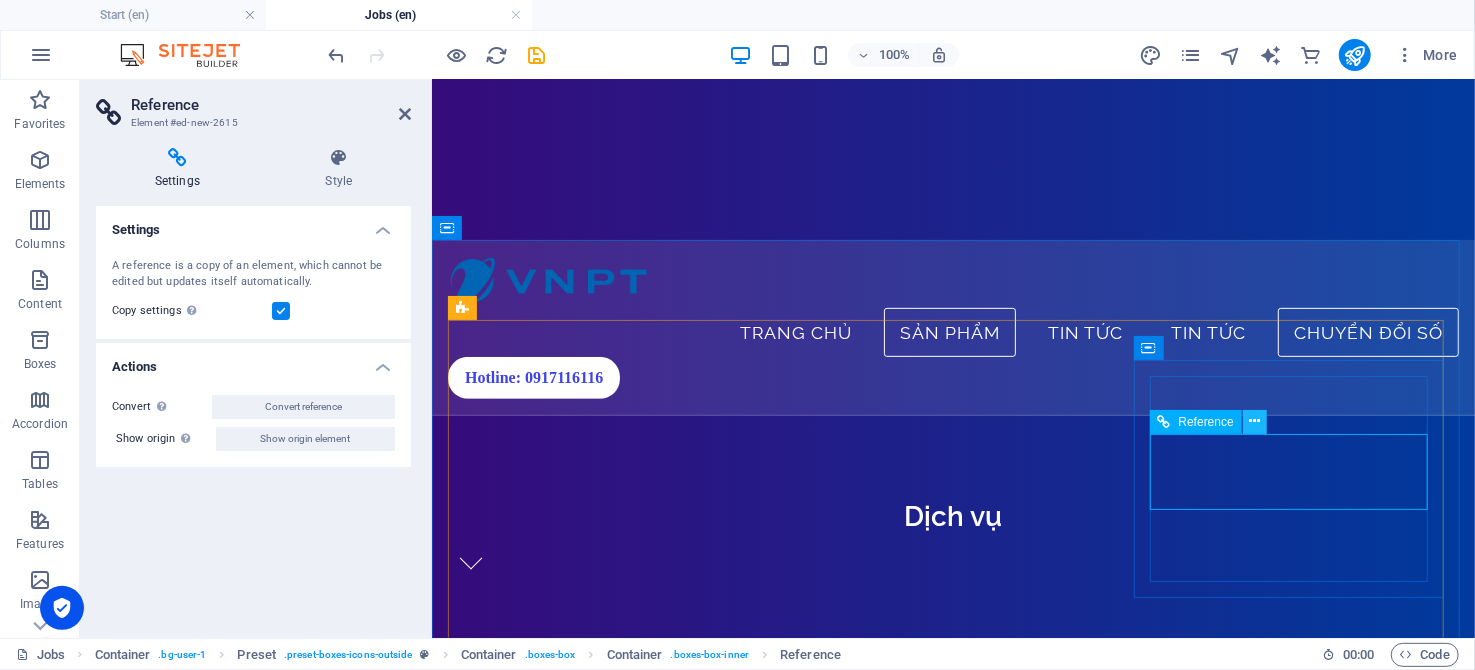click at bounding box center (1254, 421) 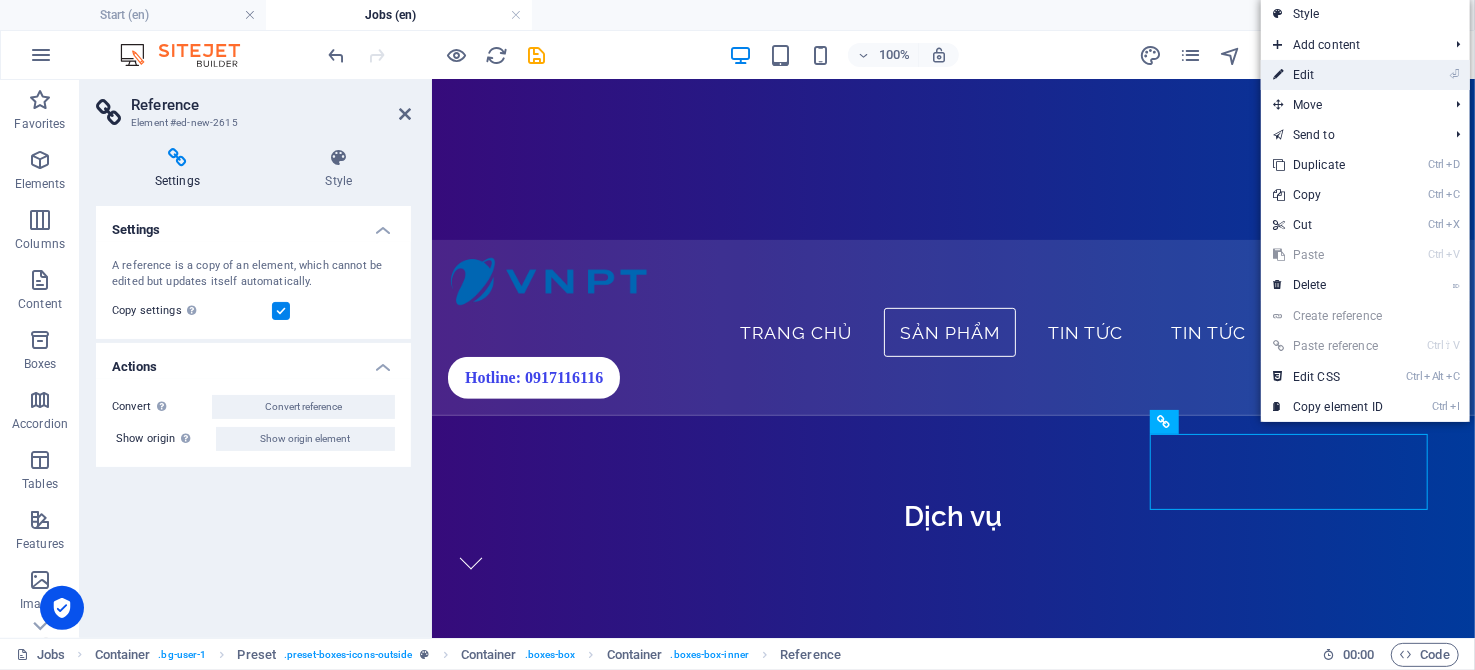 click on "⏎  Edit" at bounding box center [1328, 75] 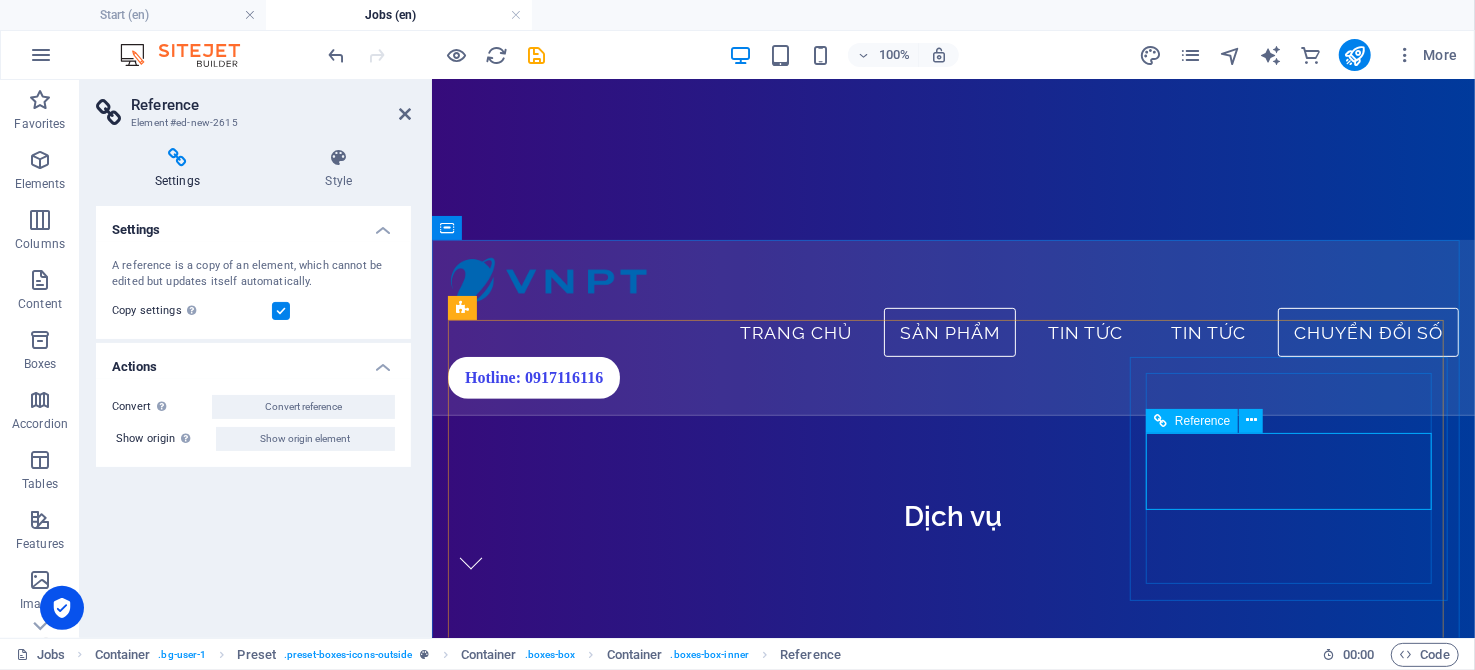 click on "Dịch vụ chứng thực chữ ký số công cộng, an toàn và tiện lợi" at bounding box center (952, 1410) 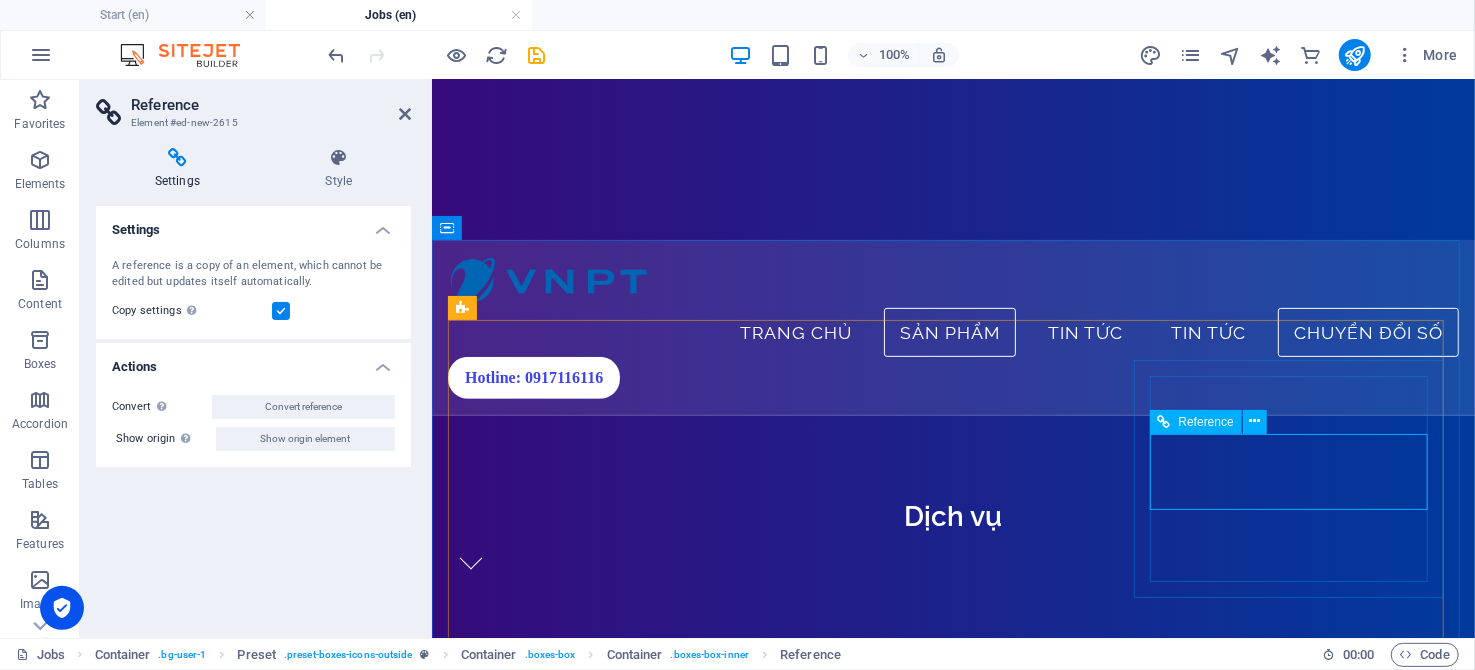 click on "Reference" at bounding box center (1206, 422) 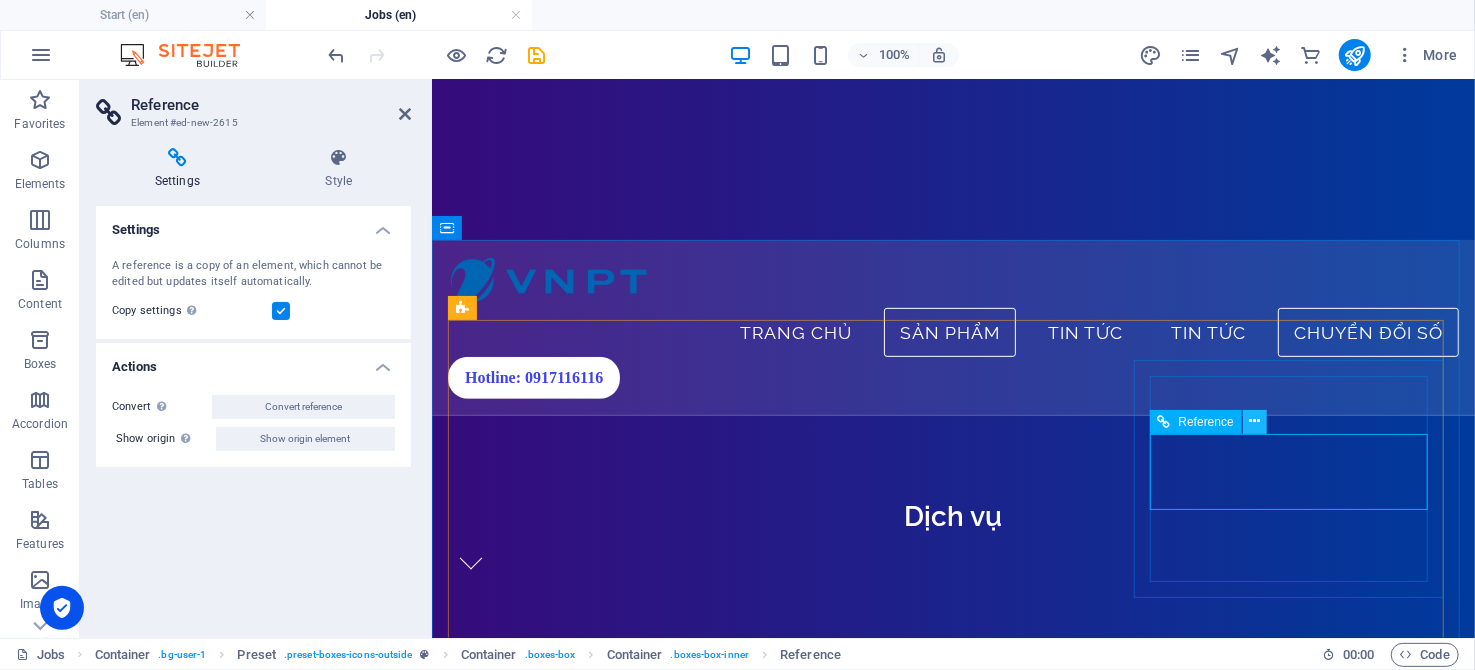 click at bounding box center [1254, 421] 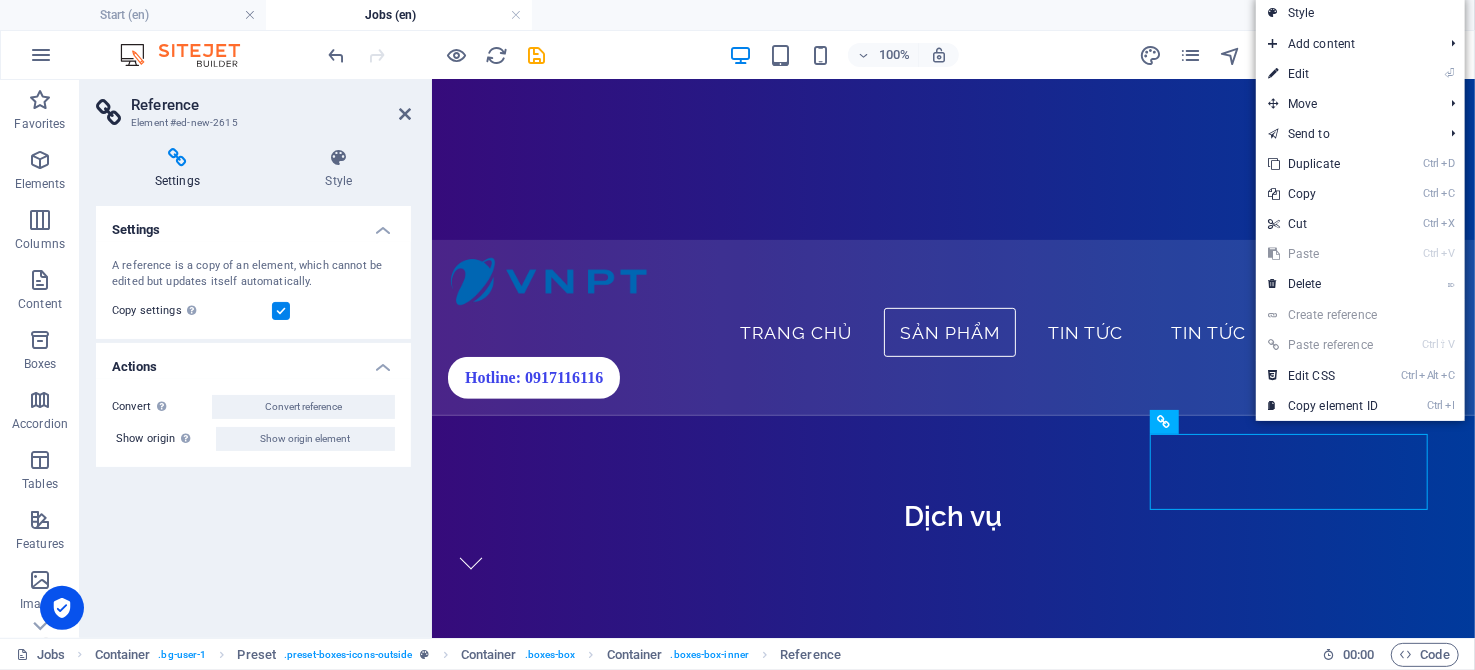 click on "Create reference" at bounding box center (1360, 315) 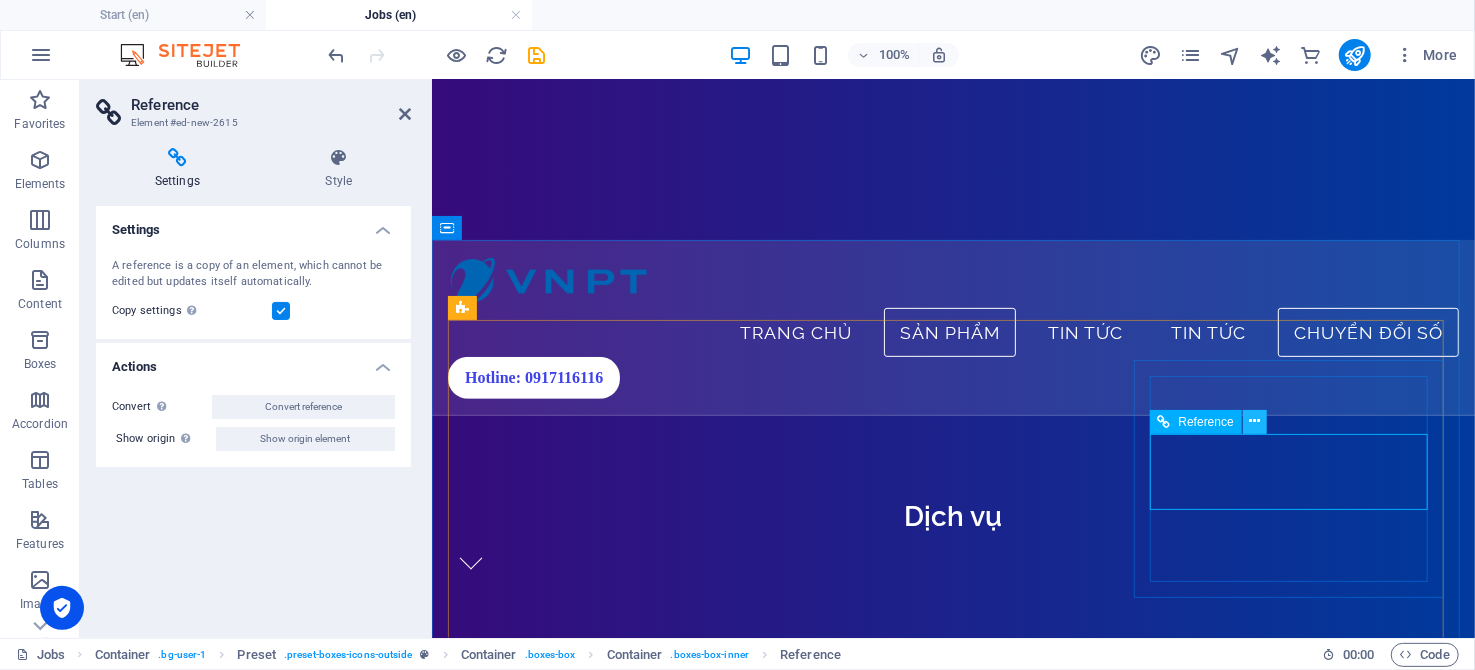 click at bounding box center [1254, 421] 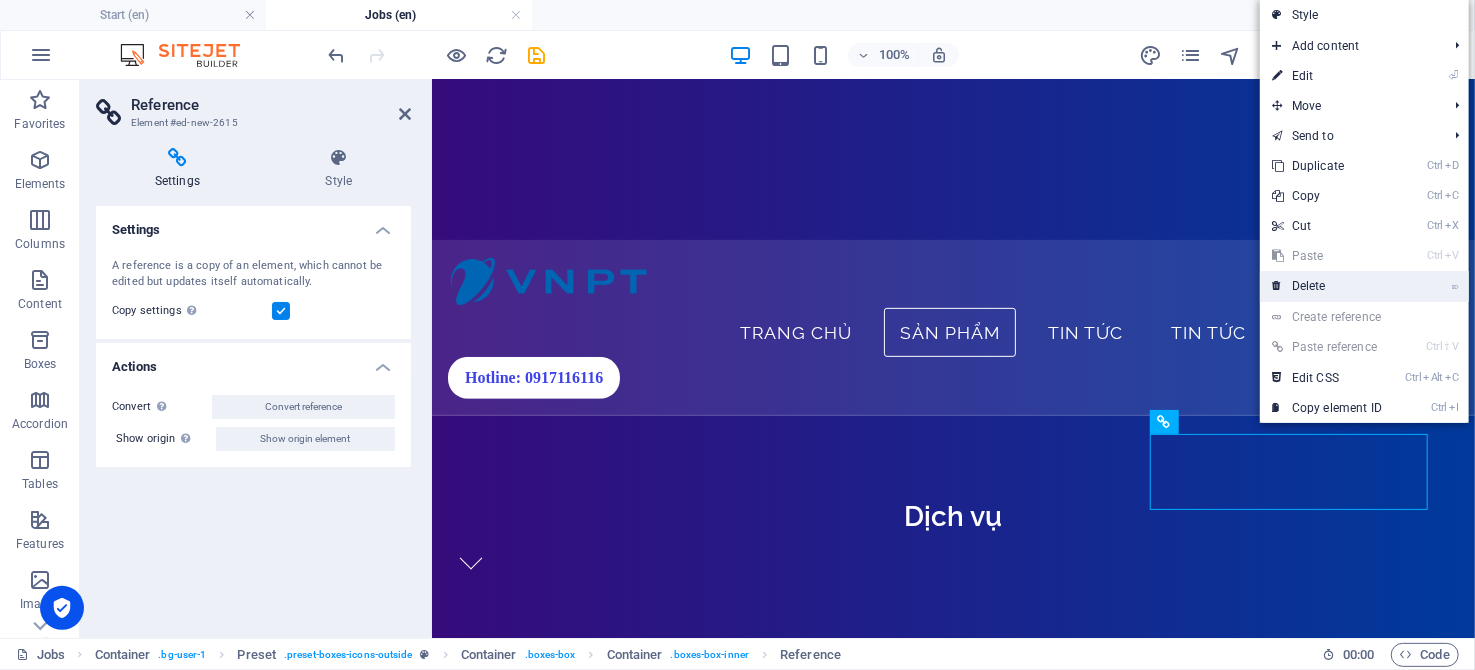 click on "⌦  Delete" at bounding box center [1327, 286] 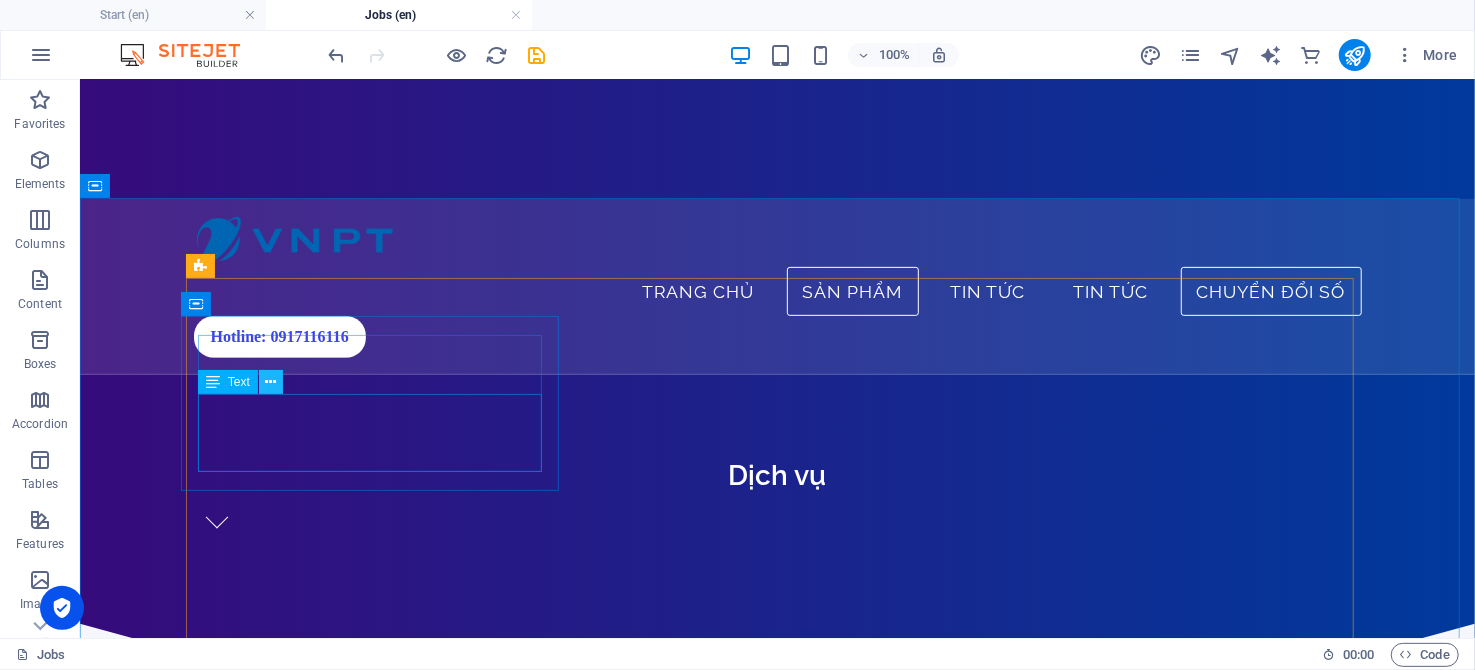 click at bounding box center [270, 382] 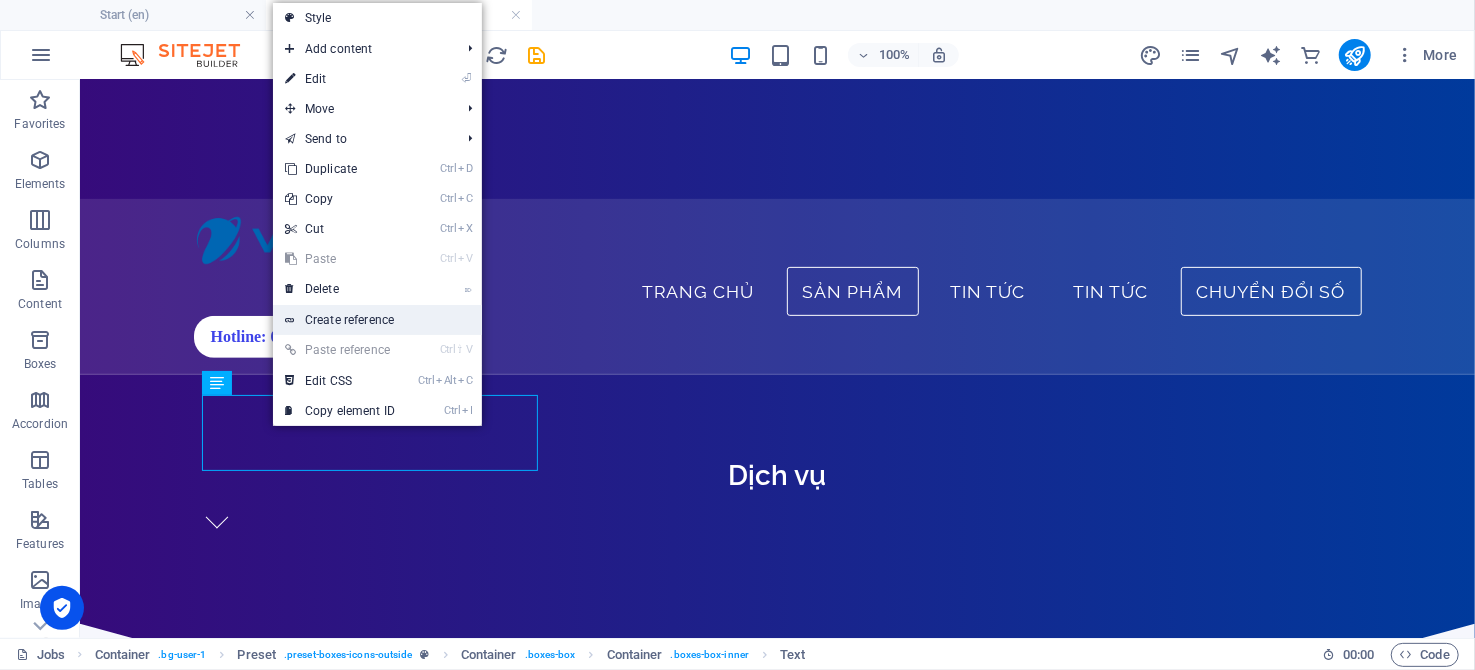 click on "Create reference" at bounding box center [377, 320] 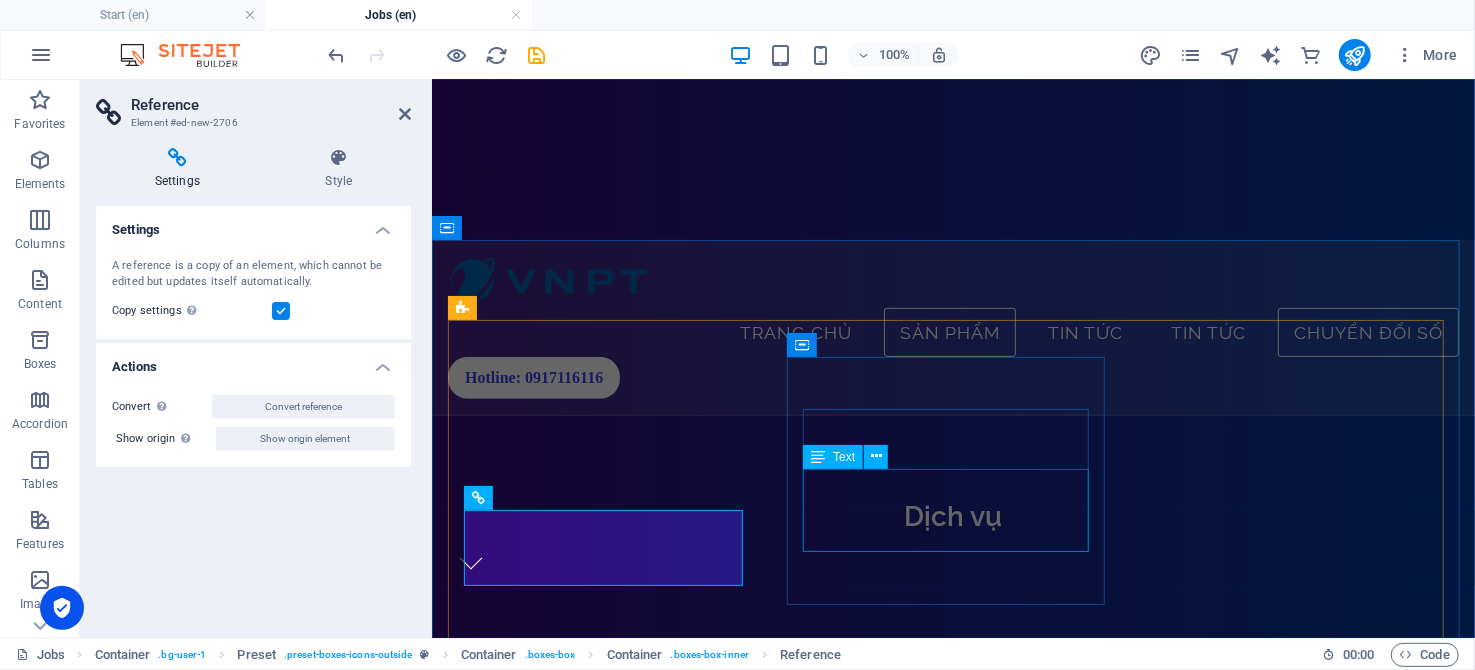 click on "Đường truyền Internet công nghệ mới, hiệu suất vượt trội, tốc độ tối đa lên đến 10Gbps" at bounding box center [952, 1274] 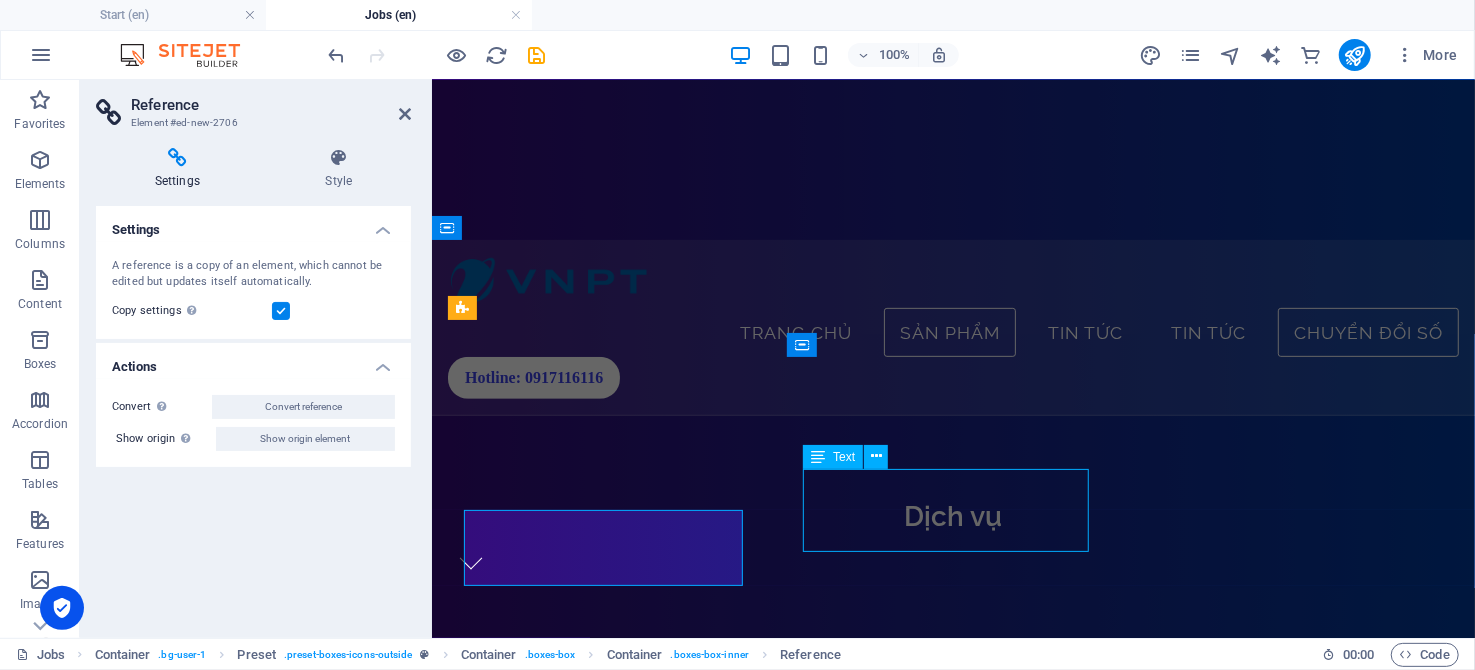 click on "Đường truyền Internet công nghệ mới, hiệu suất vượt trội, tốc độ tối đa lên đến 10Gbps" at bounding box center [952, 1274] 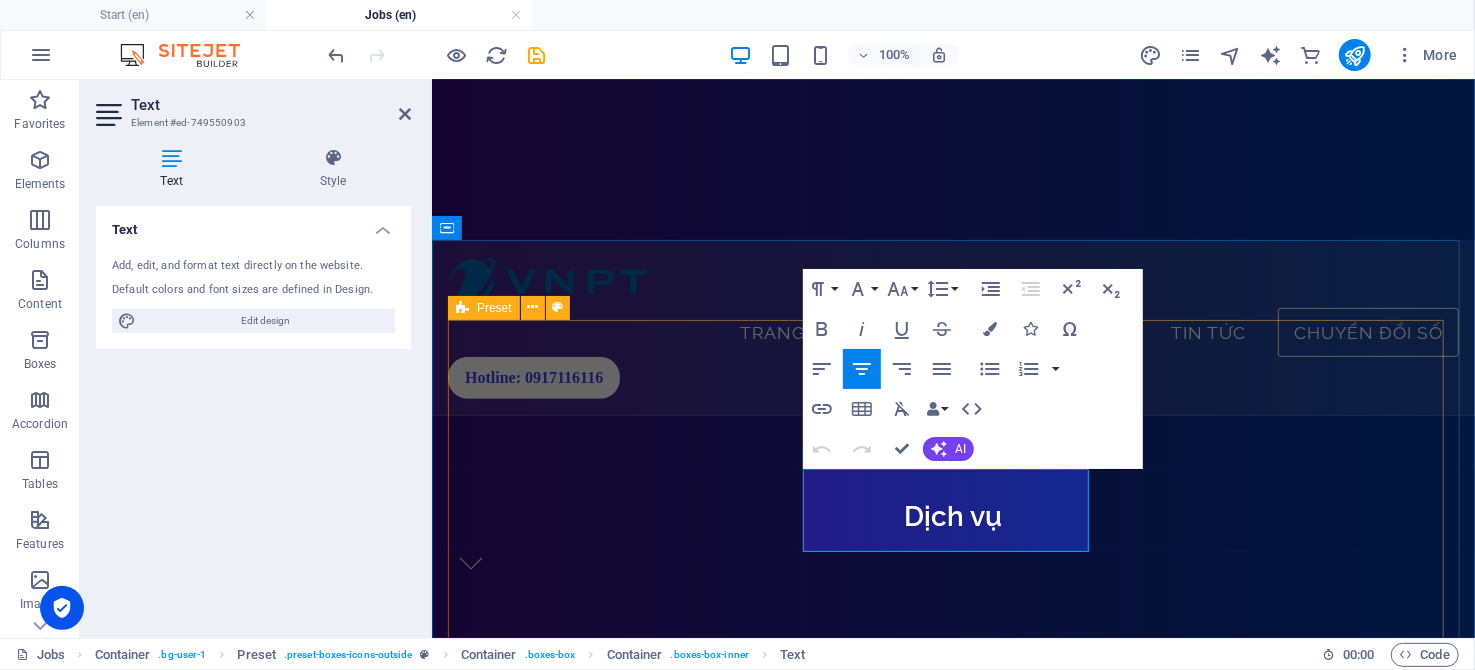 drag, startPoint x: 1035, startPoint y: 540, endPoint x: 849, endPoint y: 499, distance: 190.46523 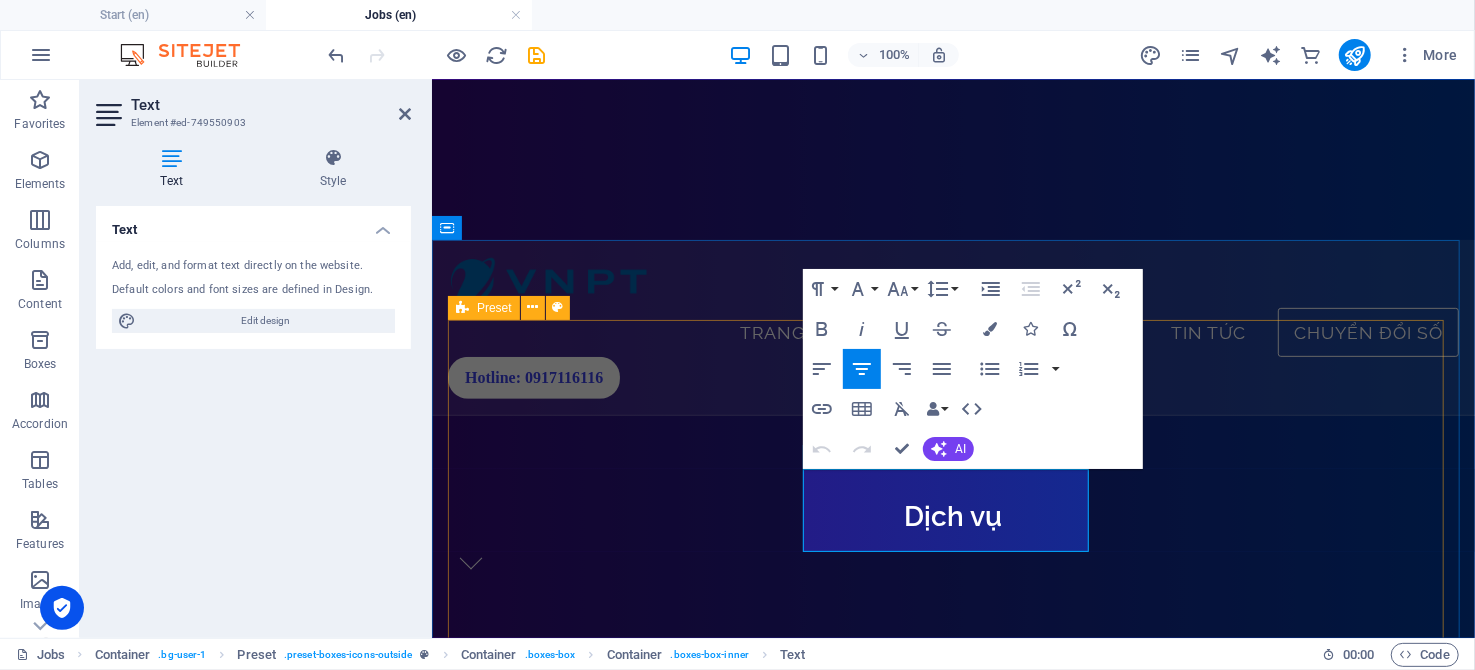 click on "VNPT SmartCA Dịch vụ chứng thực chữ ký số công cộng, an toàn và tiện lợi Dịch vụ chứng thực chữ ký số công cộng, an toàn và tiện lợi Internet tốc độ cao Đường truyền Internet công nghệ mới, hiệu suất vượt trội, tốc độ tối đa lên đến 10Gbps Parental Leave Lorem ipsum dolor sit amet, consectetur adipisicing elit. Veritatis, dolorem! Health Insurance Lorem ipsum dolor sit amet, consectetur adipisicing elit. Veritatis, dolorem! Flexible Hours Lorem ipsum dolor sit amet, consectetur adipisicing elit. Veritatis, dolorem! 401k/Retirement Lorem ipsum dolor sit amet, consectetur adipisicing elit. Veritatis, dolorem!" at bounding box center [952, 1489] 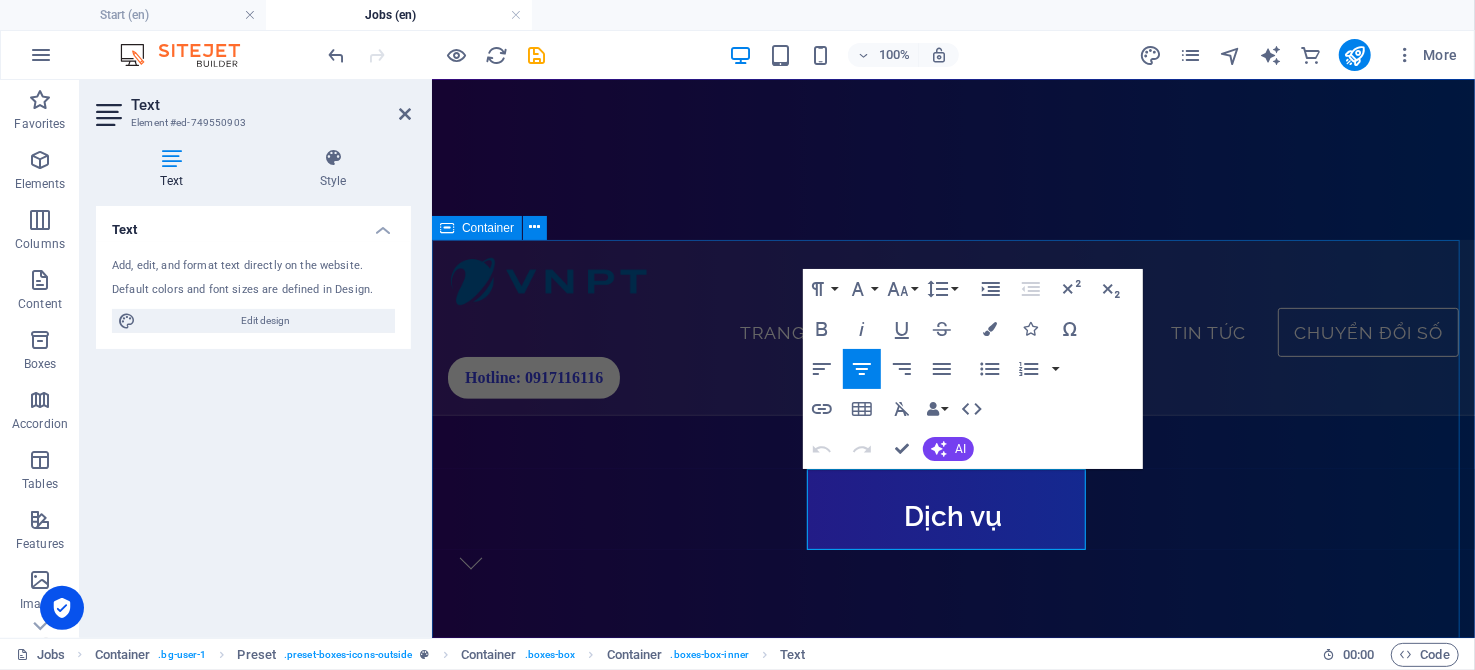 drag, startPoint x: 1253, startPoint y: 298, endPoint x: 1243, endPoint y: 316, distance: 20.59126 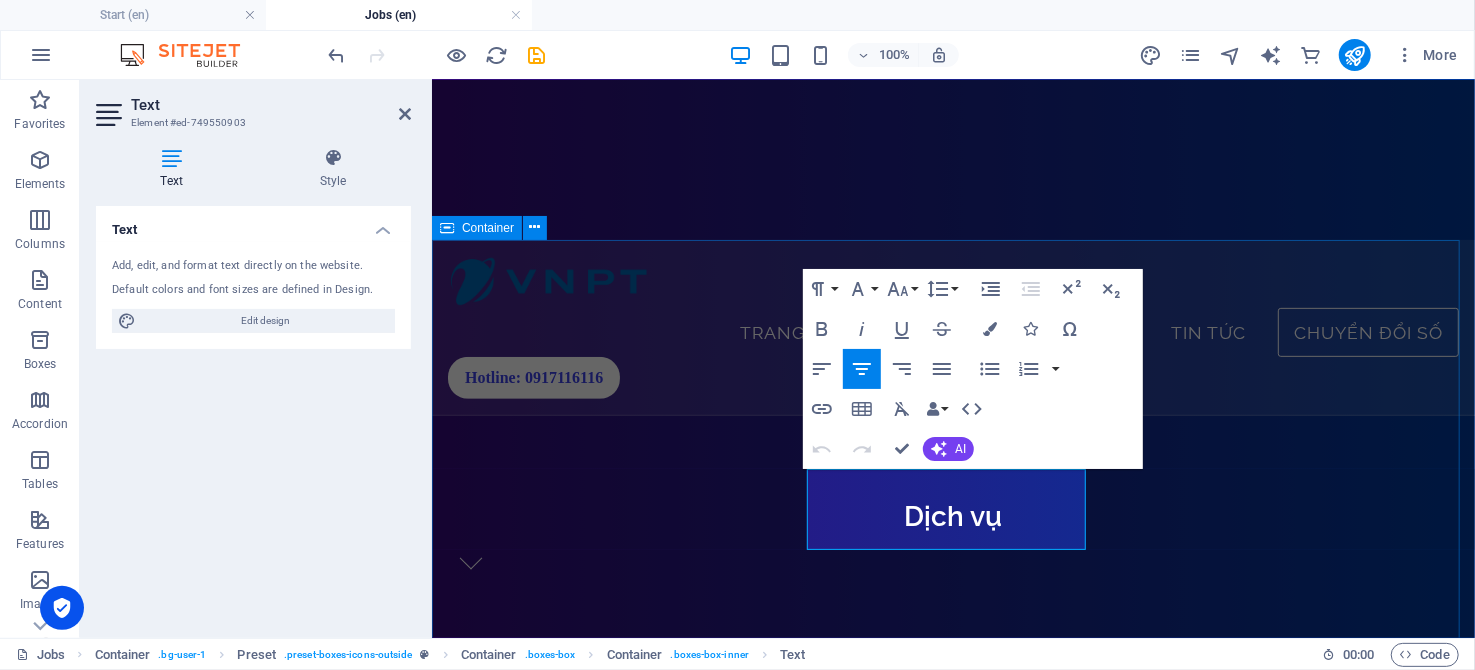 click on "VNPT SmartCA Dịch vụ chứng thực chữ ký số công cộng, an toàn và tiện lợi Dịch vụ chứng thực chữ ký số công cộng, an toàn và tiện lợi Internet tốc độ cao Đường truyền Internet công nghệ mới, hiệu suất vượt trội, tốc độ tối đa lên đến 10Gbps Parental Leave Lorem ipsum dolor sit amet, consectetur adipisicing elit. Veritatis, dolorem! Health Insurance Lorem ipsum dolor sit amet, consectetur adipisicing elit. Veritatis, dolorem! Flexible Hours Lorem ipsum dolor sit amet, consectetur adipisicing elit. Veritatis, dolorem! 401k/Retirement Lorem ipsum dolor sit amet, consectetur adipisicing elit. Veritatis, dolorem!" at bounding box center (952, 1489) 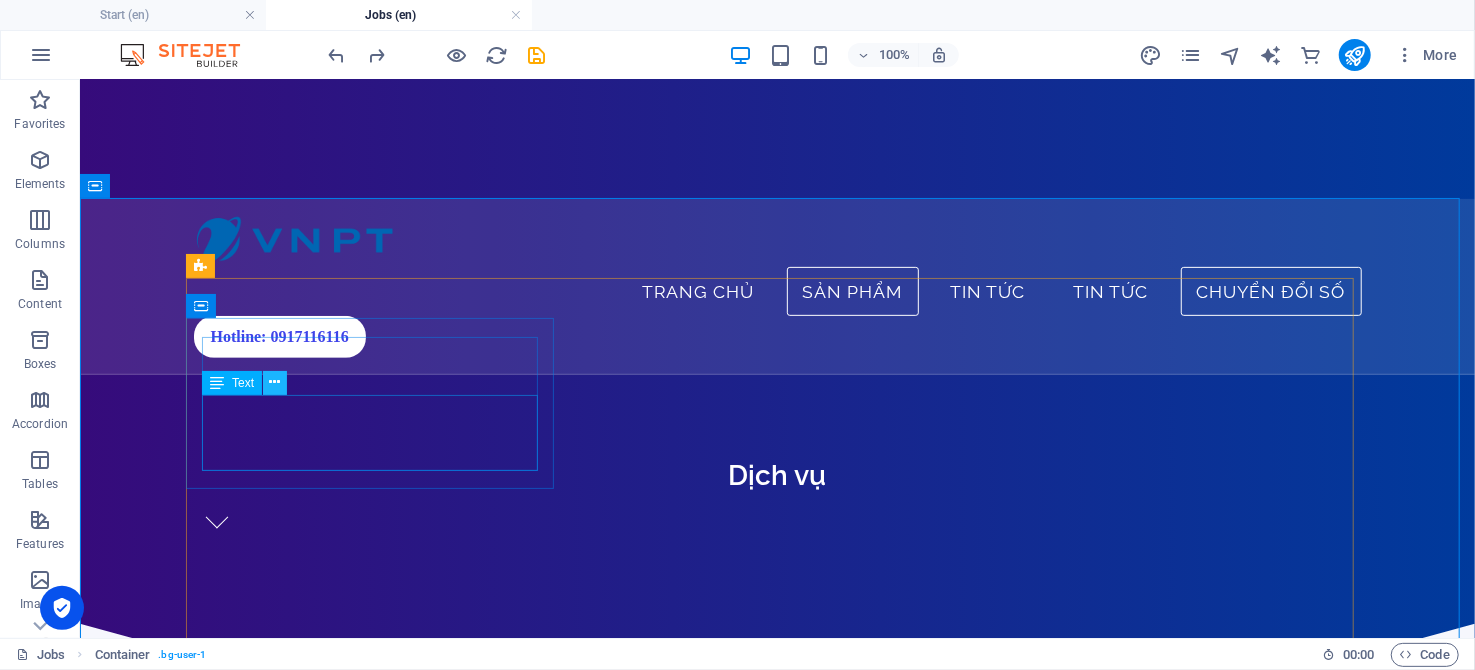 click at bounding box center (275, 382) 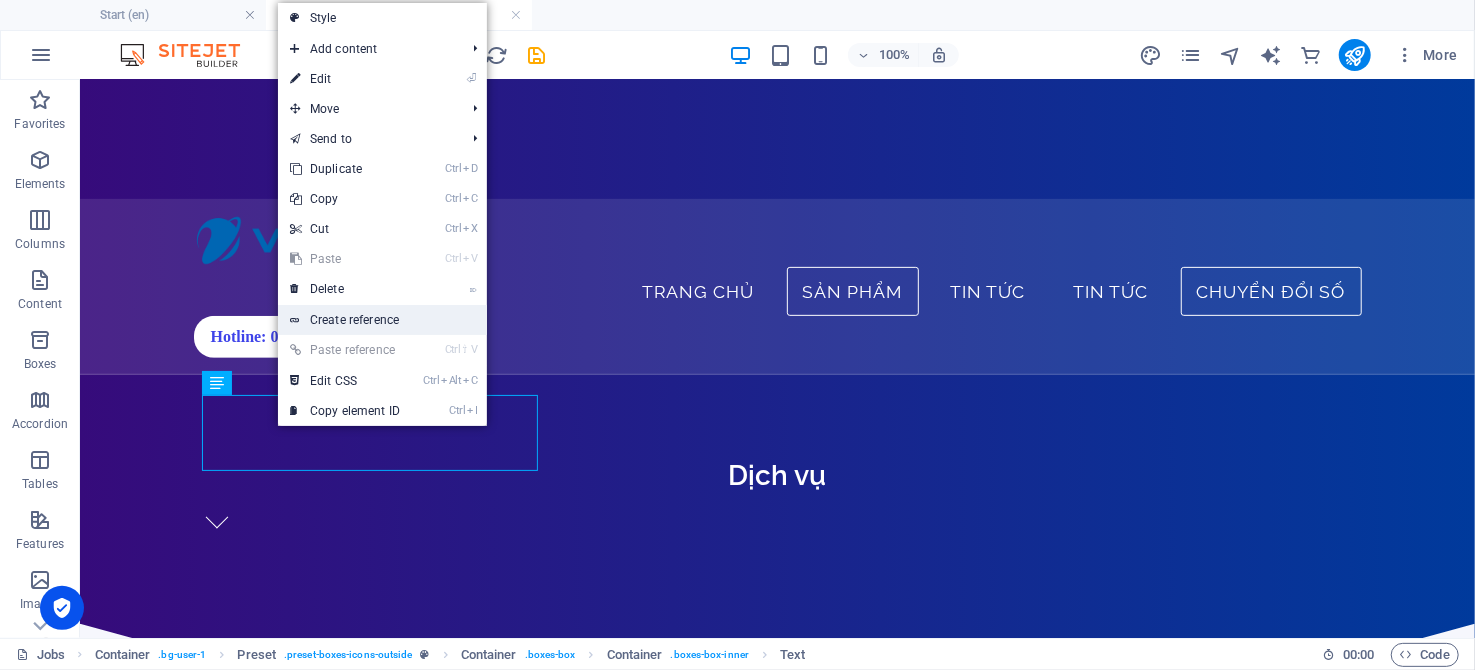 click on "Create reference" at bounding box center (382, 320) 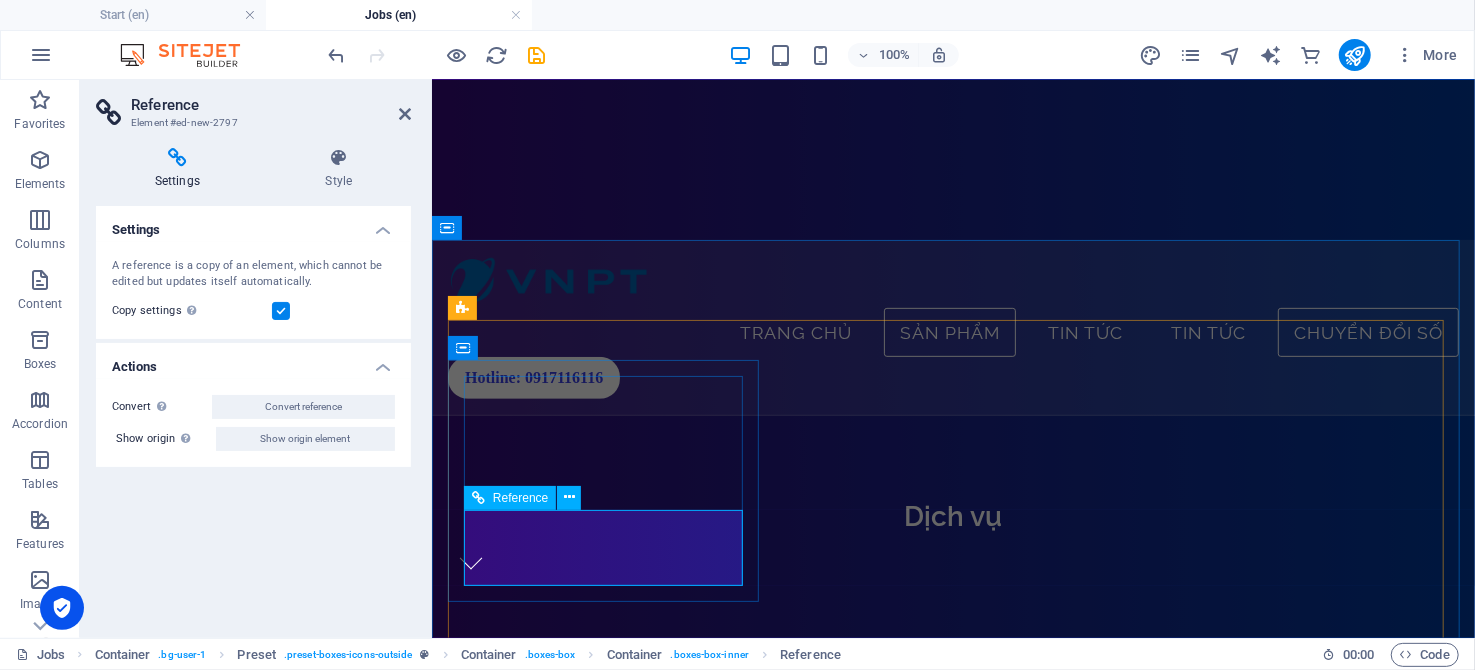 scroll, scrollTop: 433, scrollLeft: 0, axis: vertical 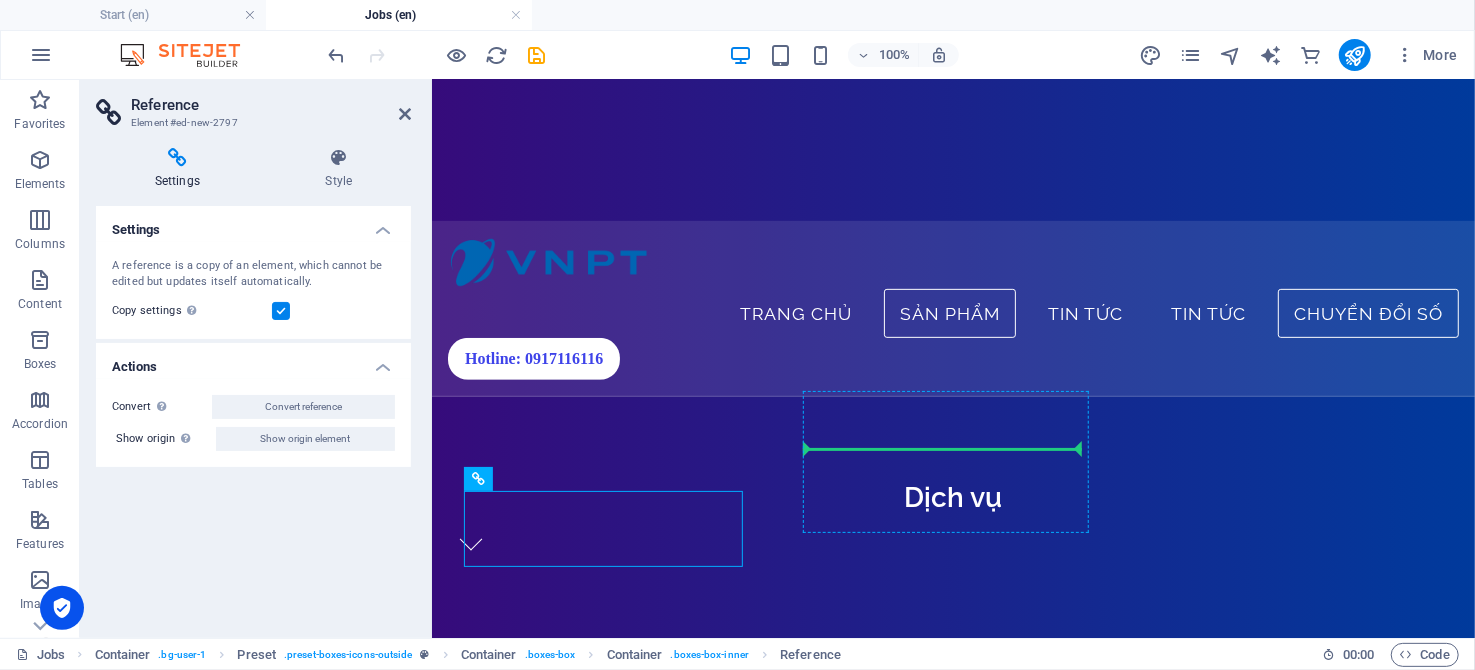 drag, startPoint x: 934, startPoint y: 580, endPoint x: 866, endPoint y: 447, distance: 149.37537 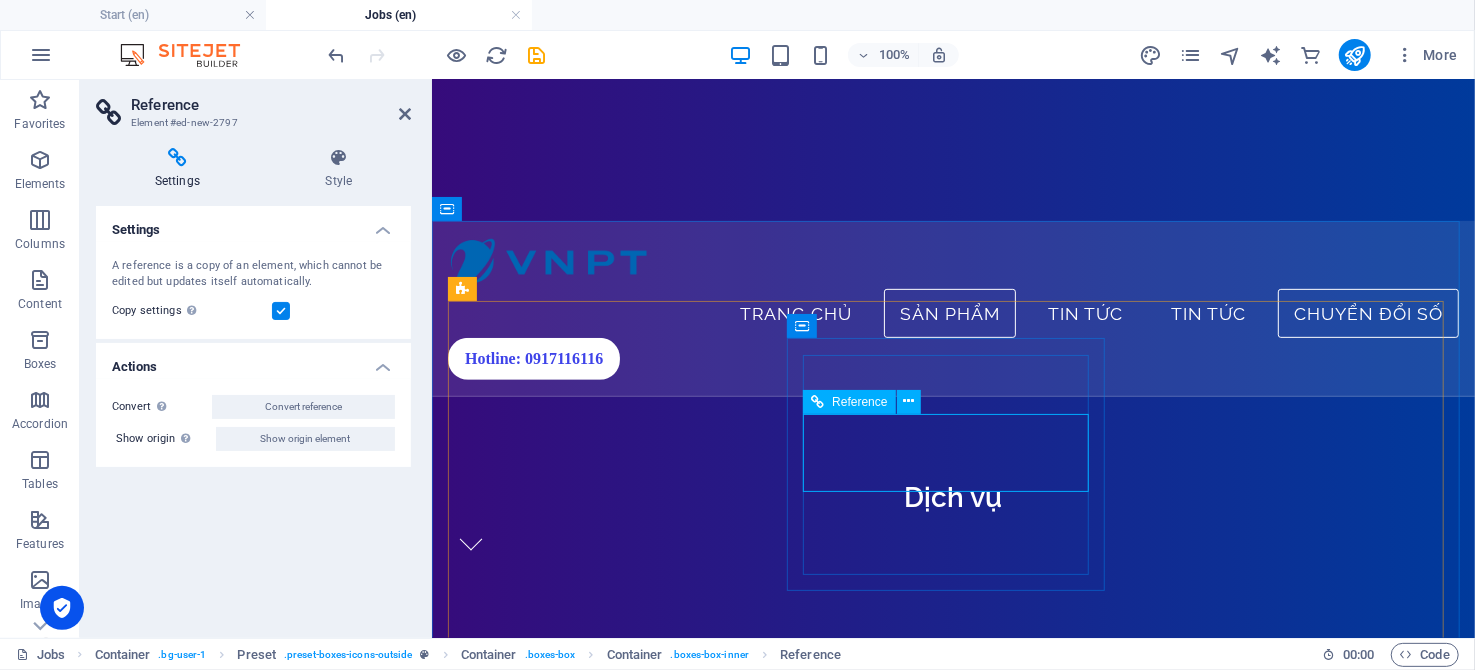 click on "Dịch vụ chứng thực chữ ký số công cộng, an toàn và tiện lợi" at bounding box center (952, 1218) 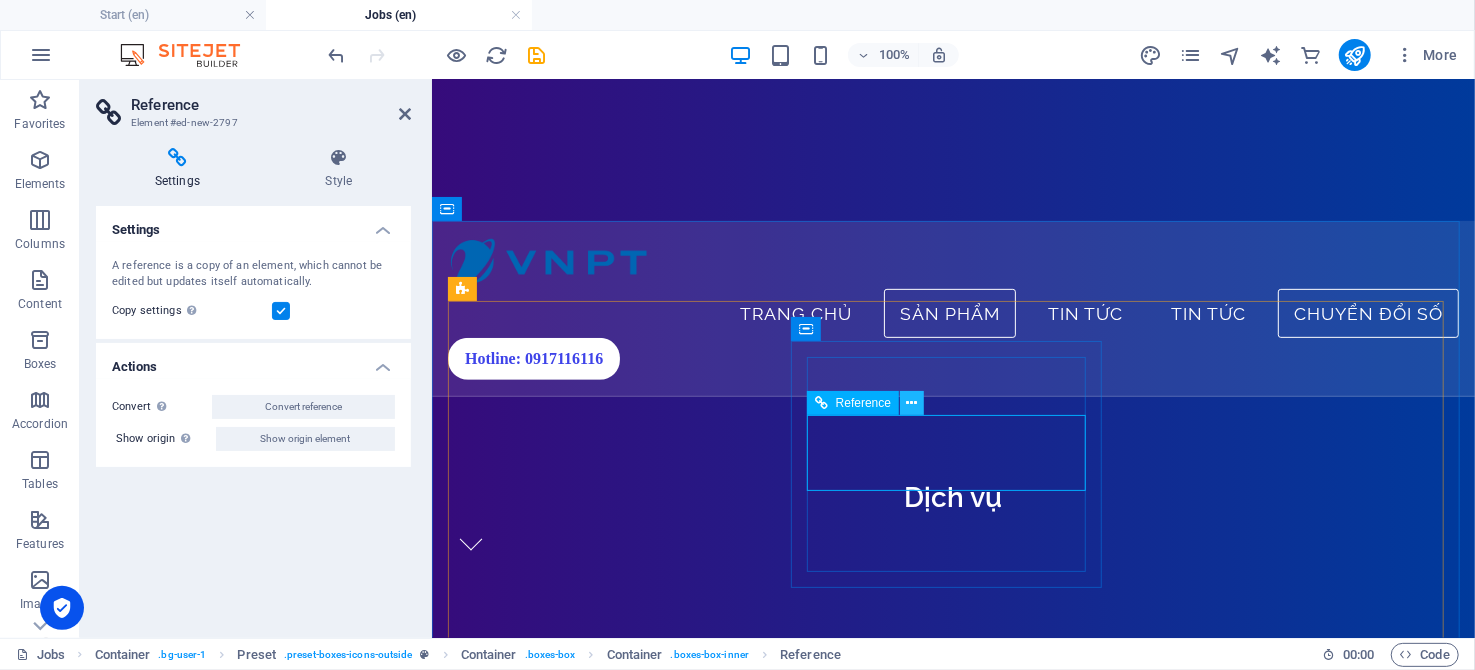 click at bounding box center (912, 403) 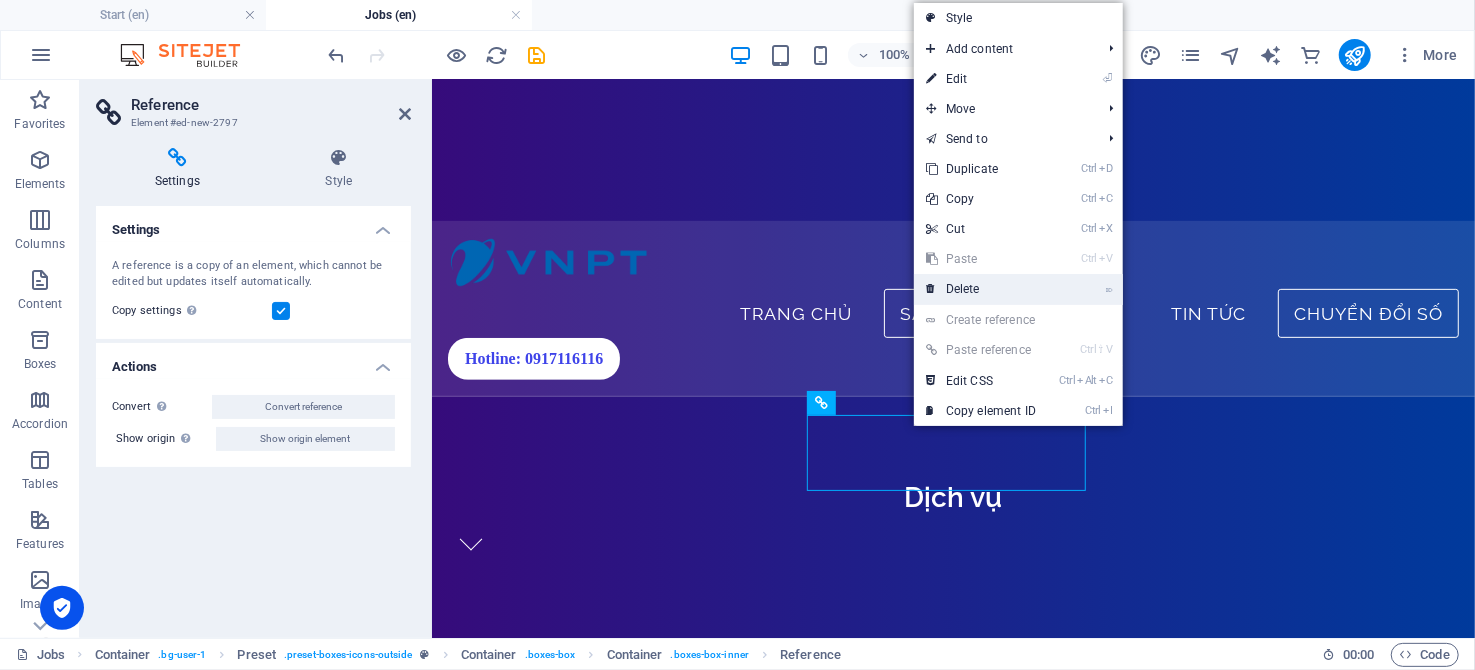 click on "⌦  Delete" at bounding box center [981, 289] 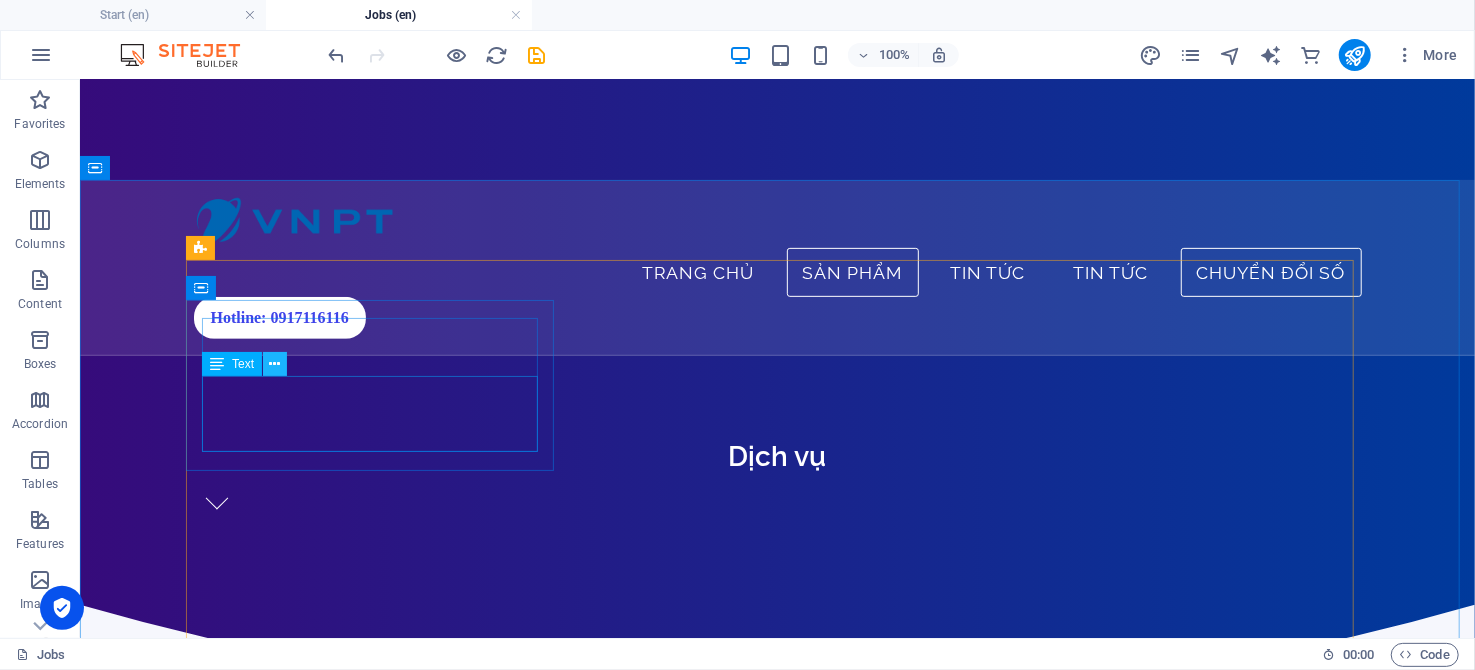 click at bounding box center (275, 364) 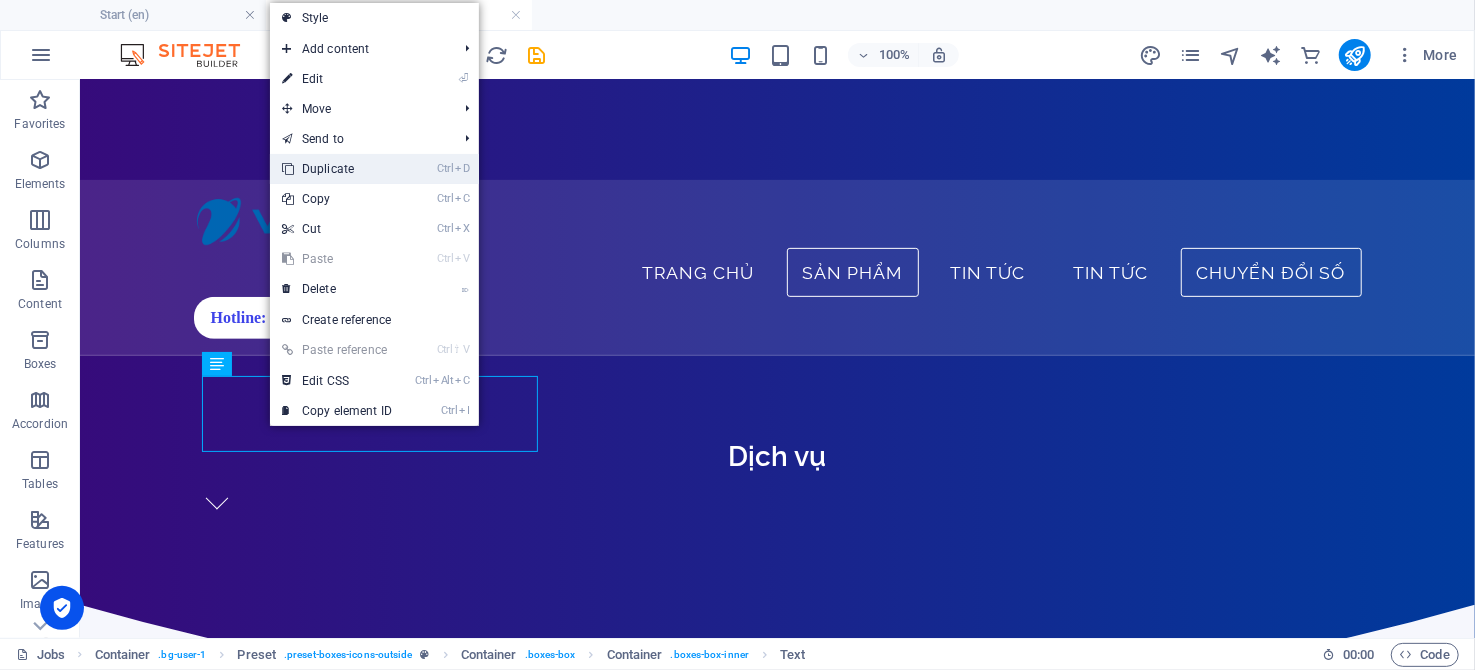 click on "Ctrl D  Duplicate" at bounding box center (337, 169) 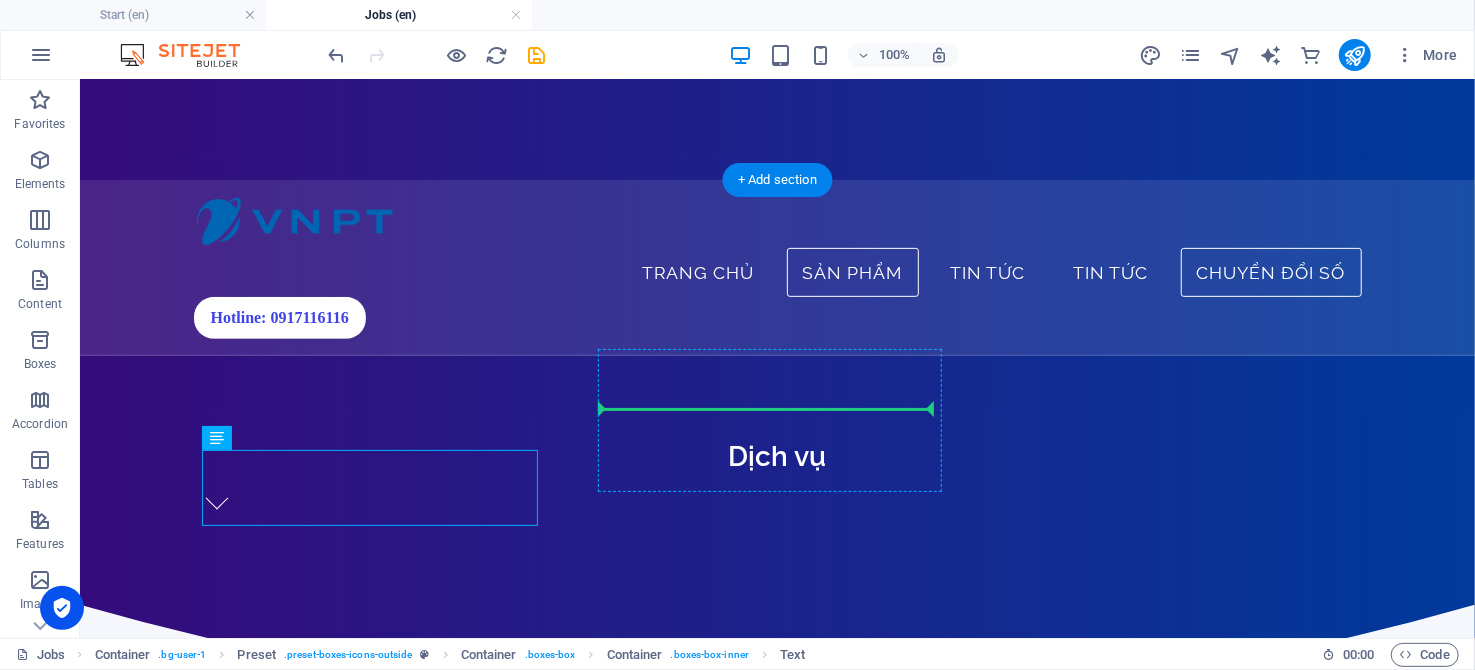 drag, startPoint x: 294, startPoint y: 517, endPoint x: 700, endPoint y: 410, distance: 419.86307 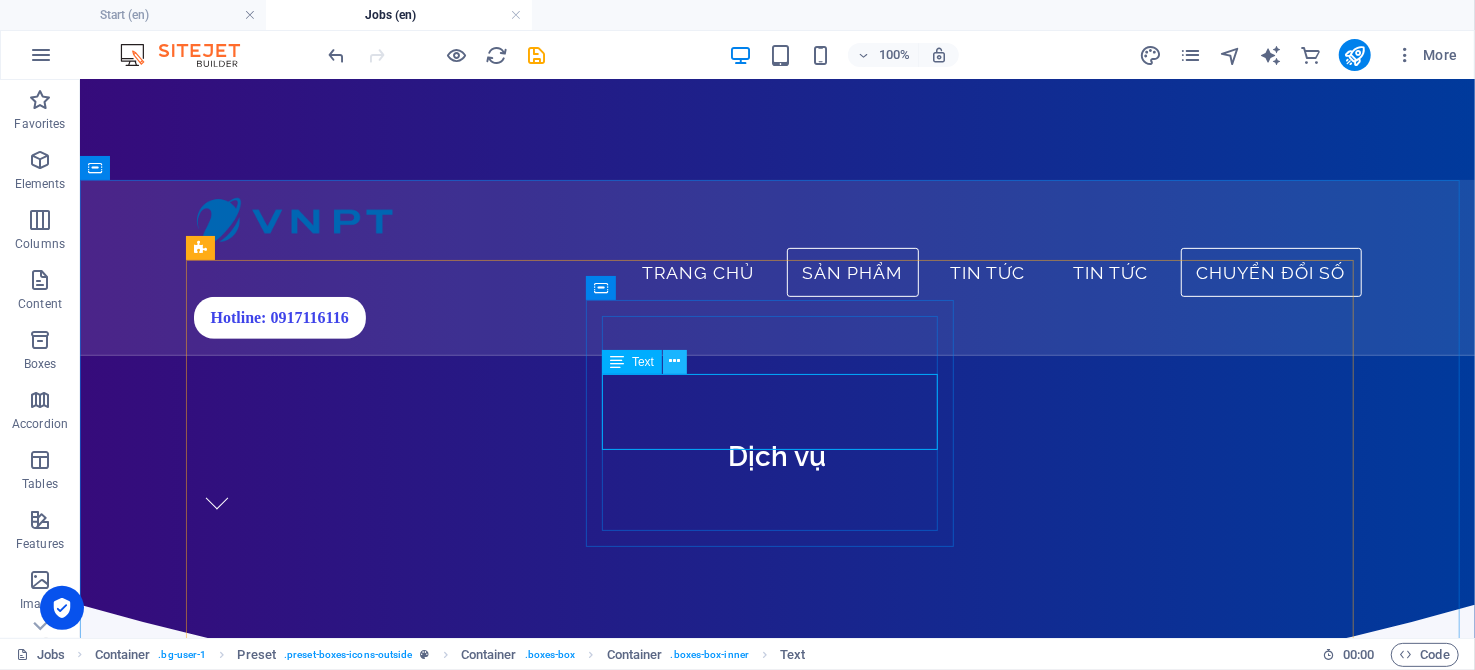 click at bounding box center (675, 362) 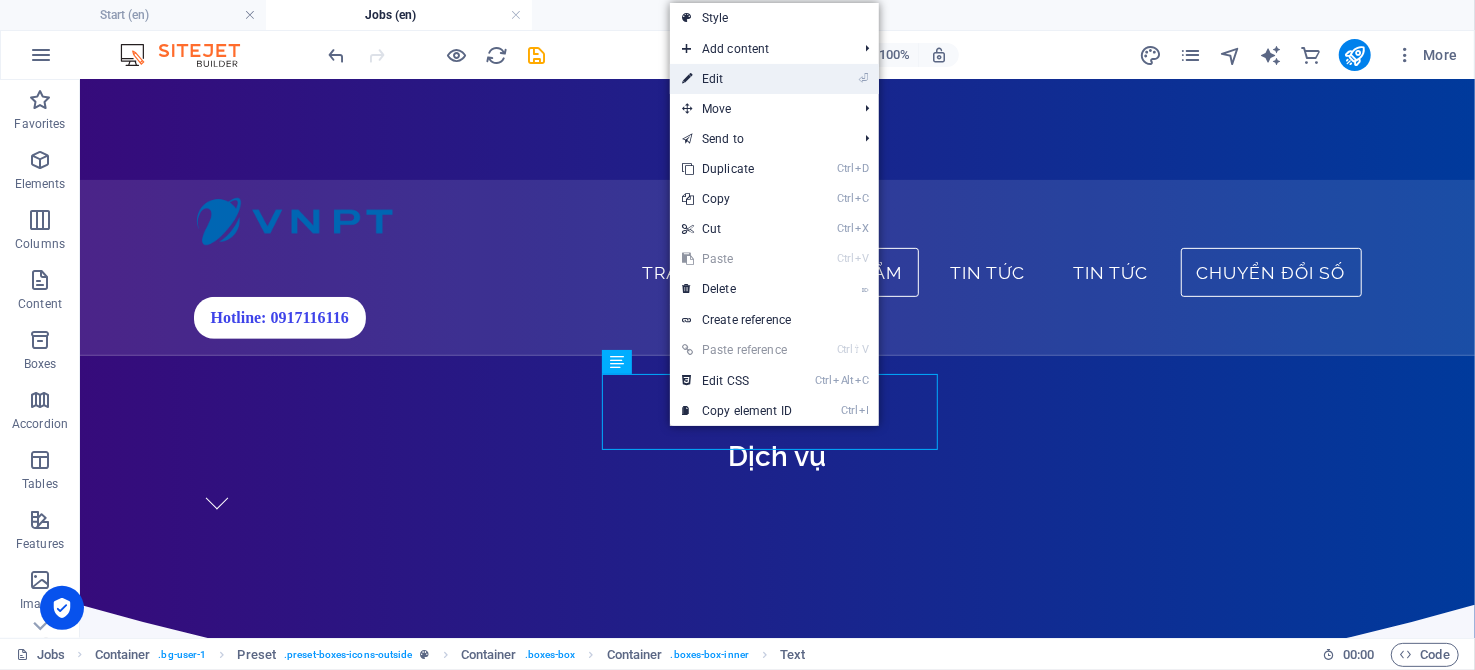 click at bounding box center [687, 79] 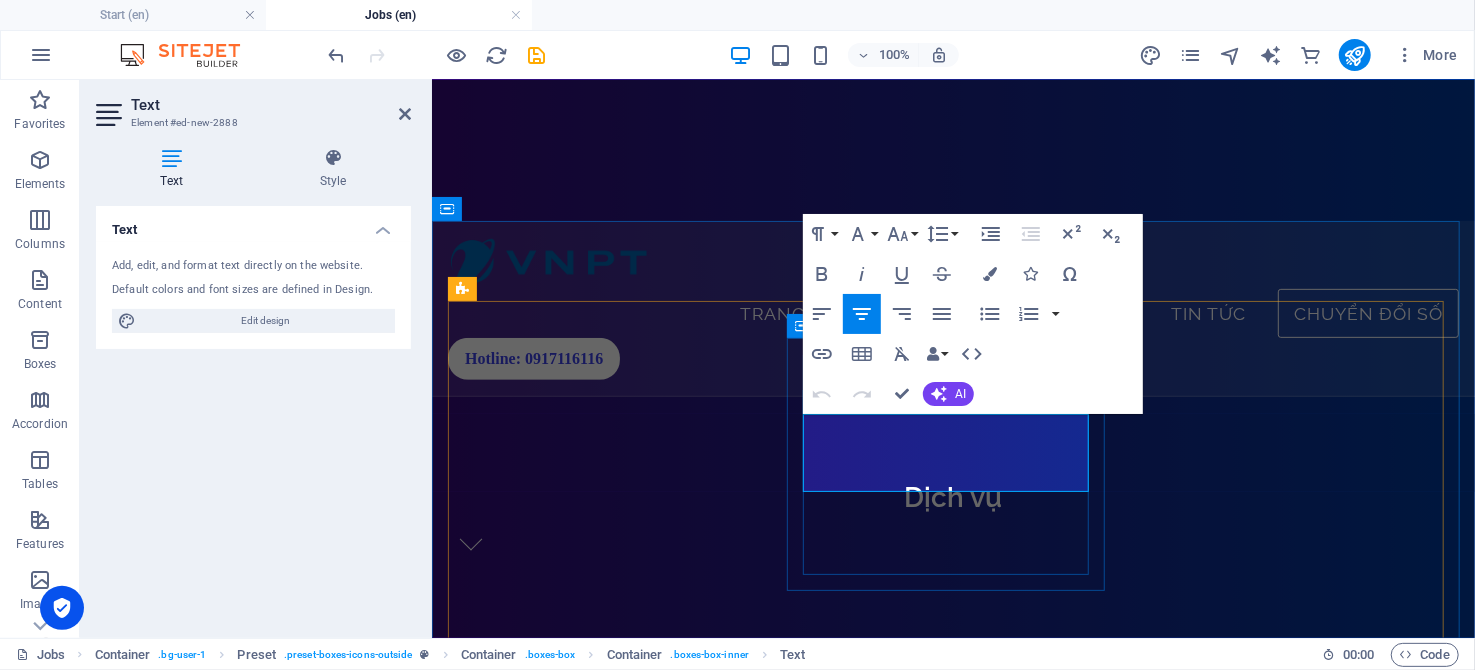 click on "Dịch vụ chứng thực chữ ký số công cộng, an toàn và tiện lợi" at bounding box center [952, 1218] 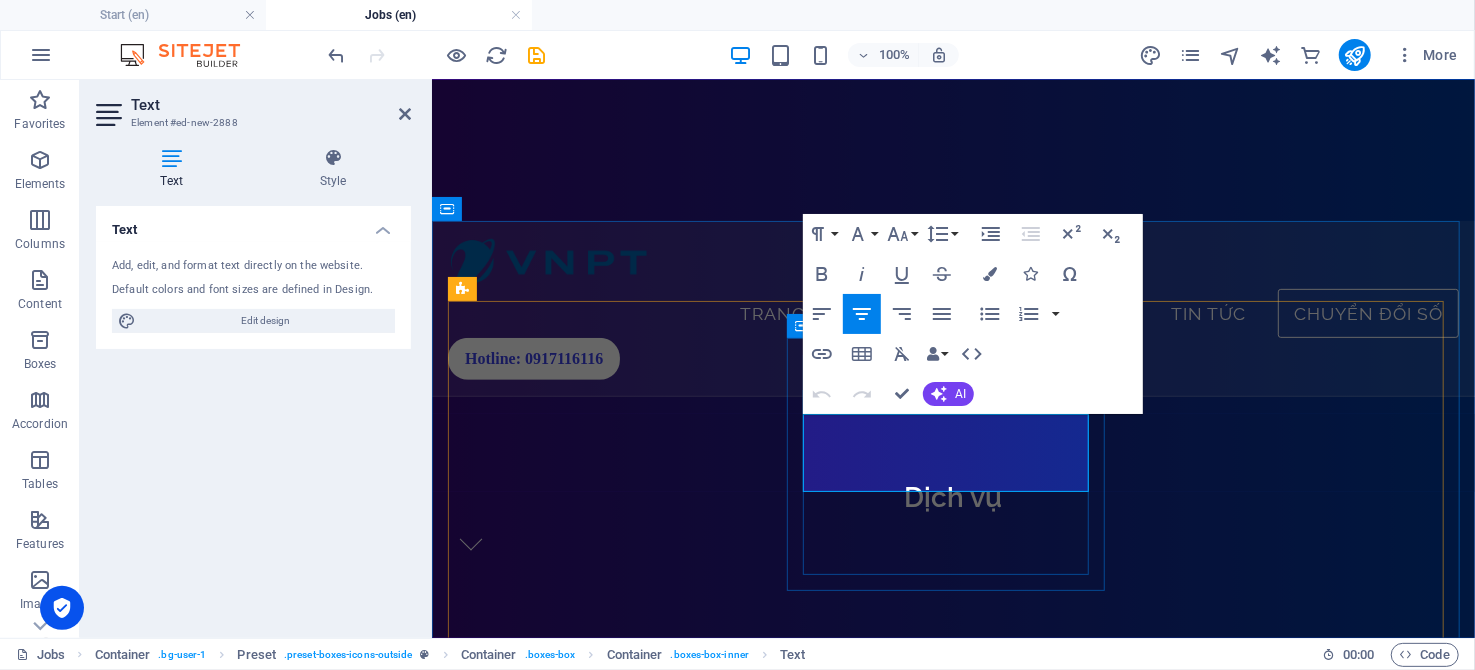 click on "Dịch vụ chứng thực chữ ký số công cộng, an toàn và tiện lợi" at bounding box center [952, 1218] 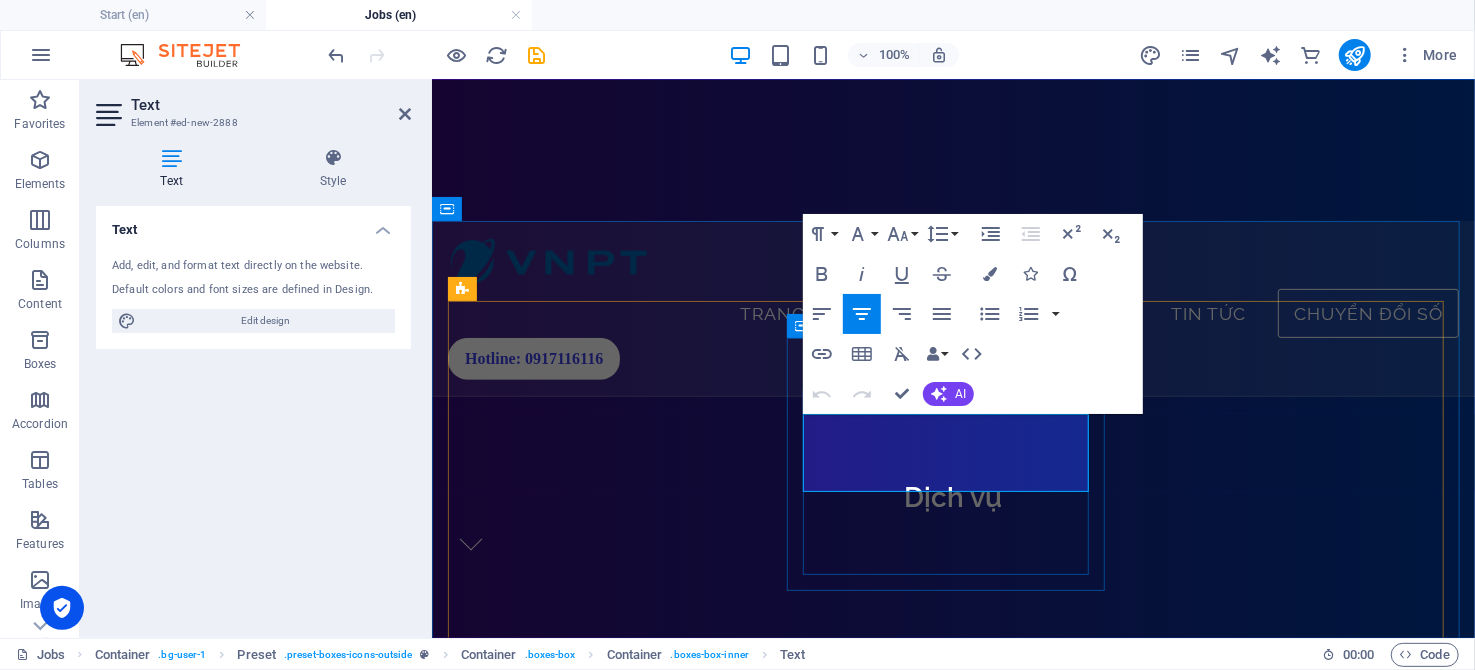 type 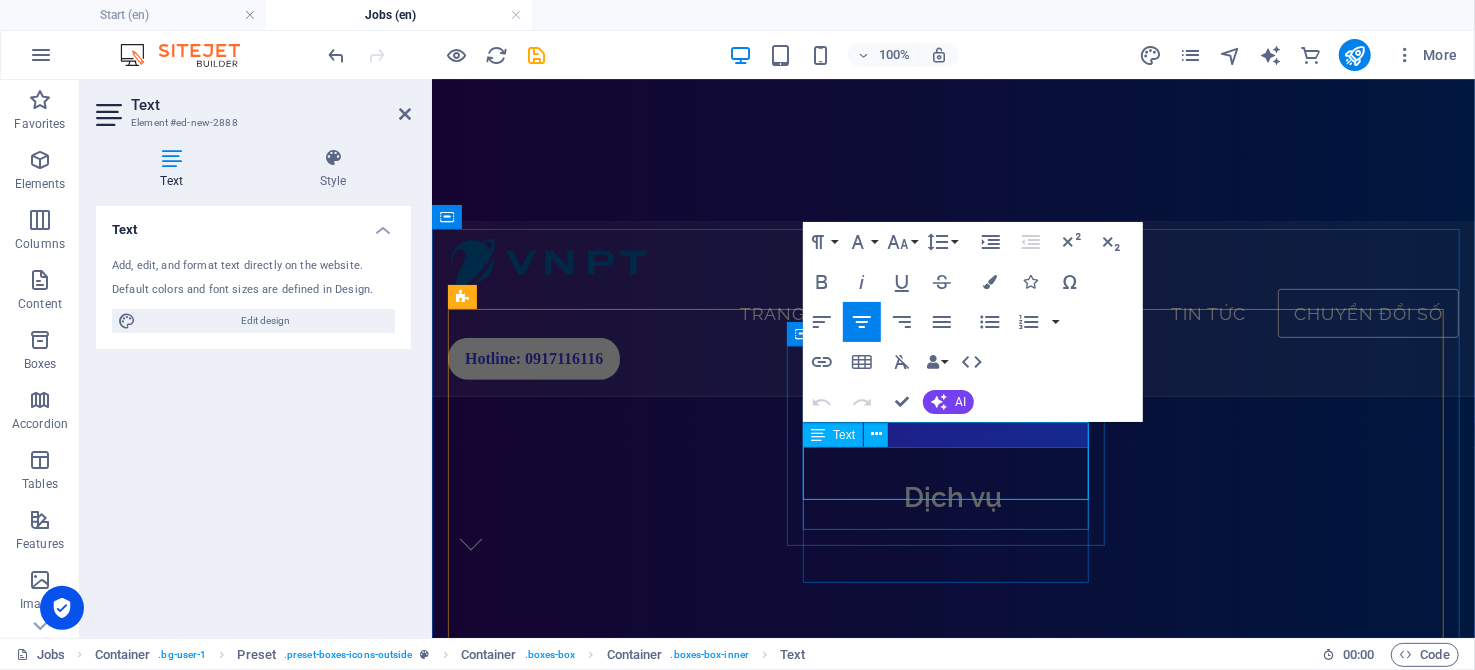 scroll, scrollTop: 425, scrollLeft: 0, axis: vertical 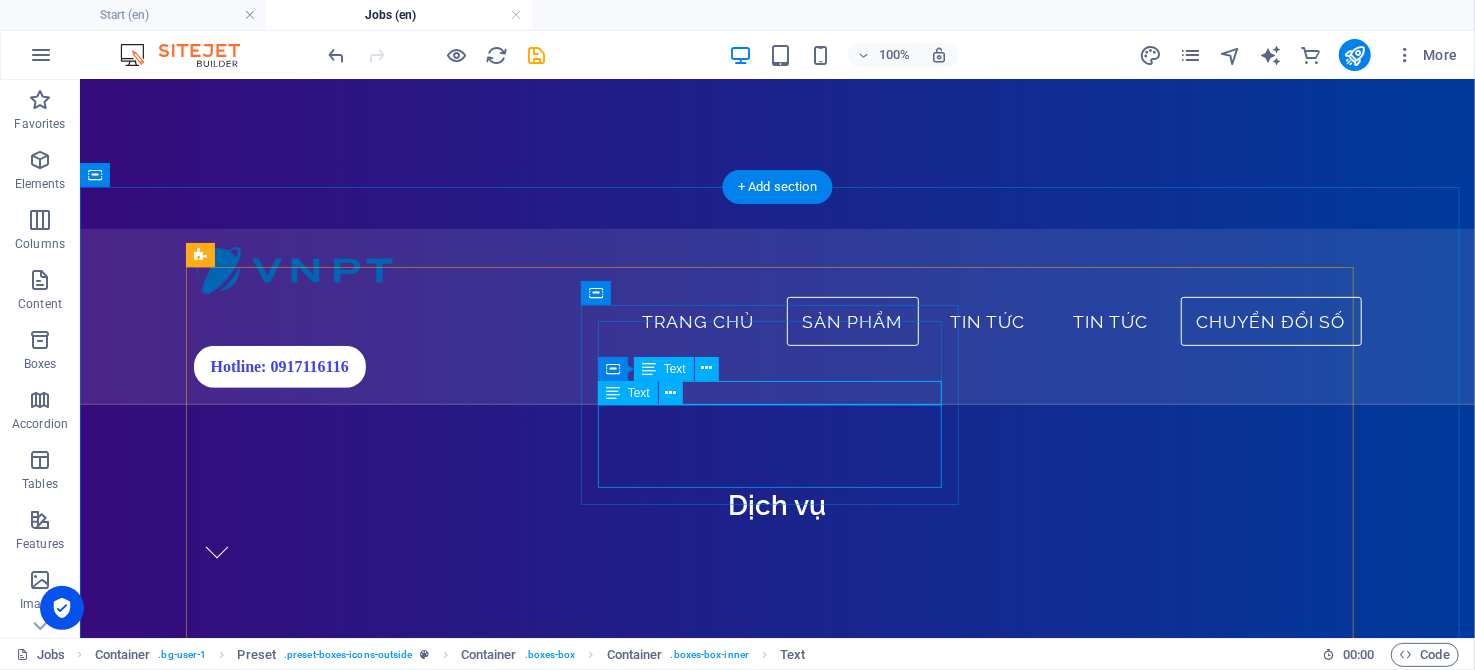click on "Đường truyền Internet công nghệ mới, hiệu suất vượt trội, tốc độ tối đa lên đến 10Gbps" at bounding box center (776, 1249) 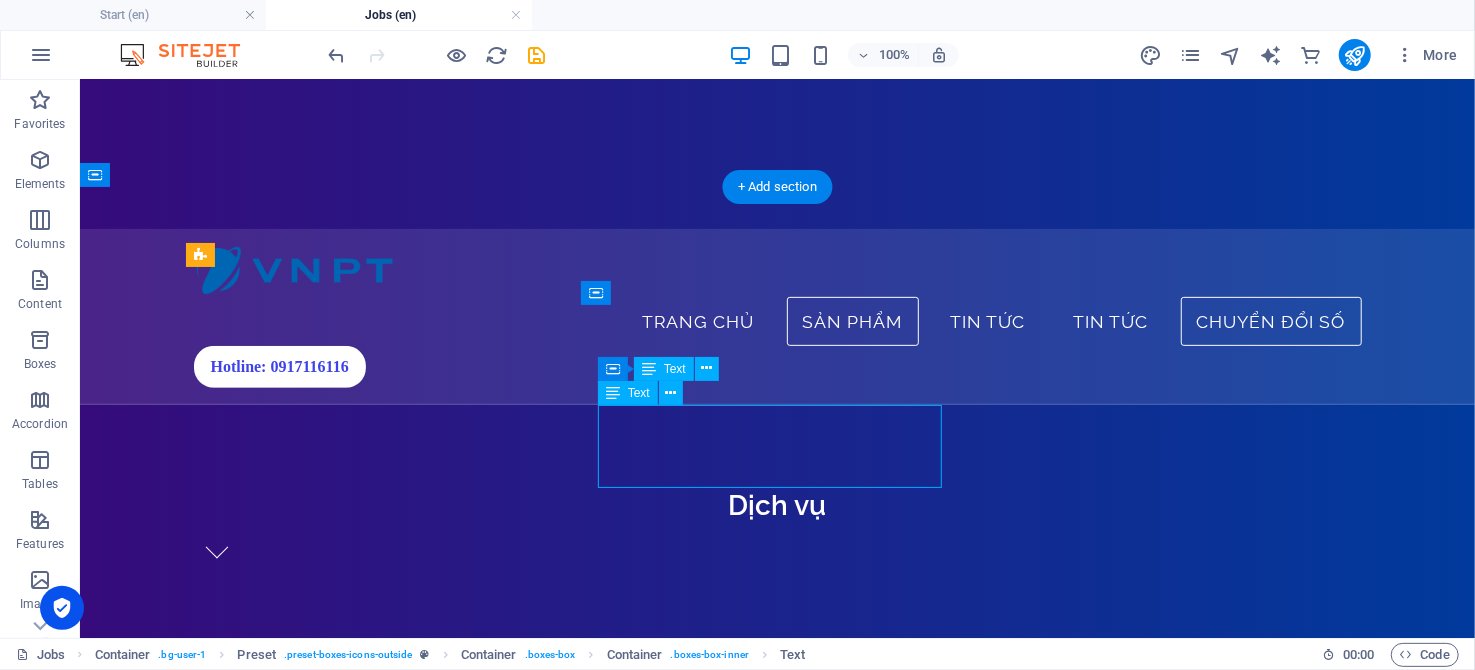 click on "Đường truyền Internet công nghệ mới, hiệu suất vượt trội, tốc độ tối đa lên đến 10Gbps" at bounding box center (776, 1249) 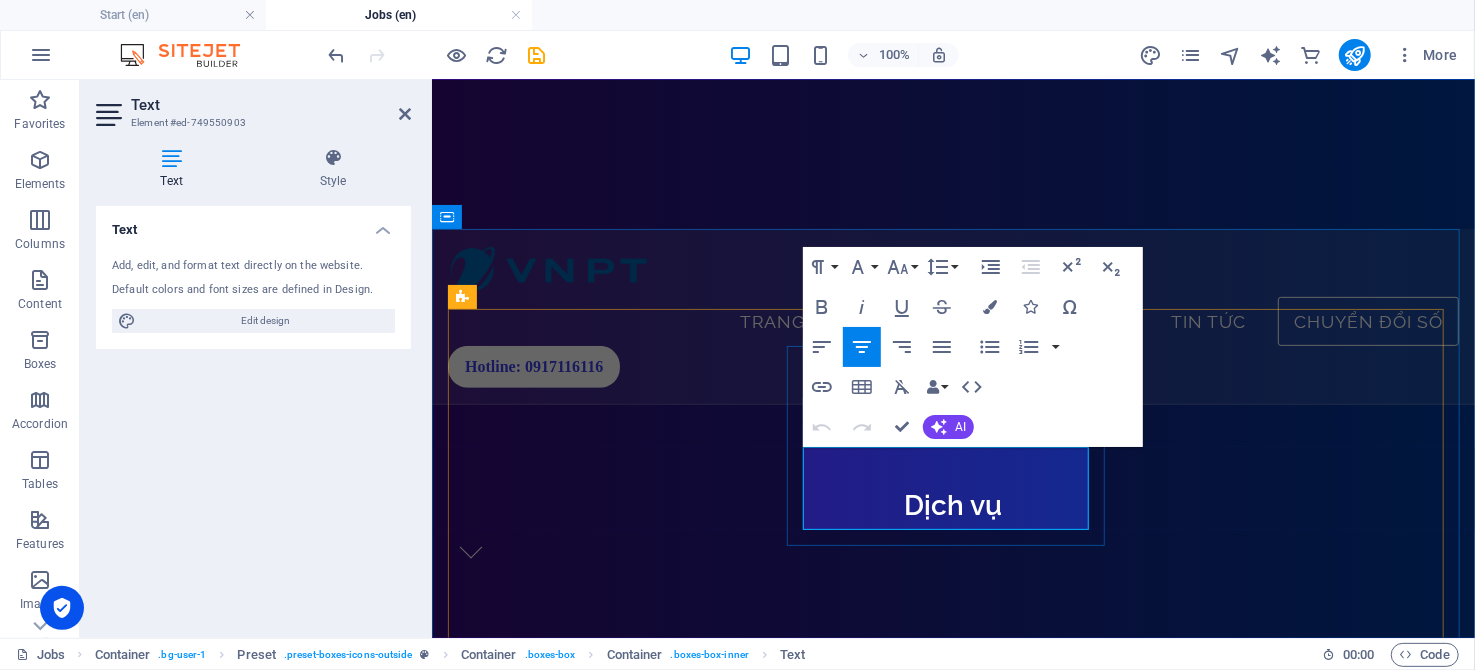 drag, startPoint x: 1035, startPoint y: 510, endPoint x: 853, endPoint y: 469, distance: 186.56099 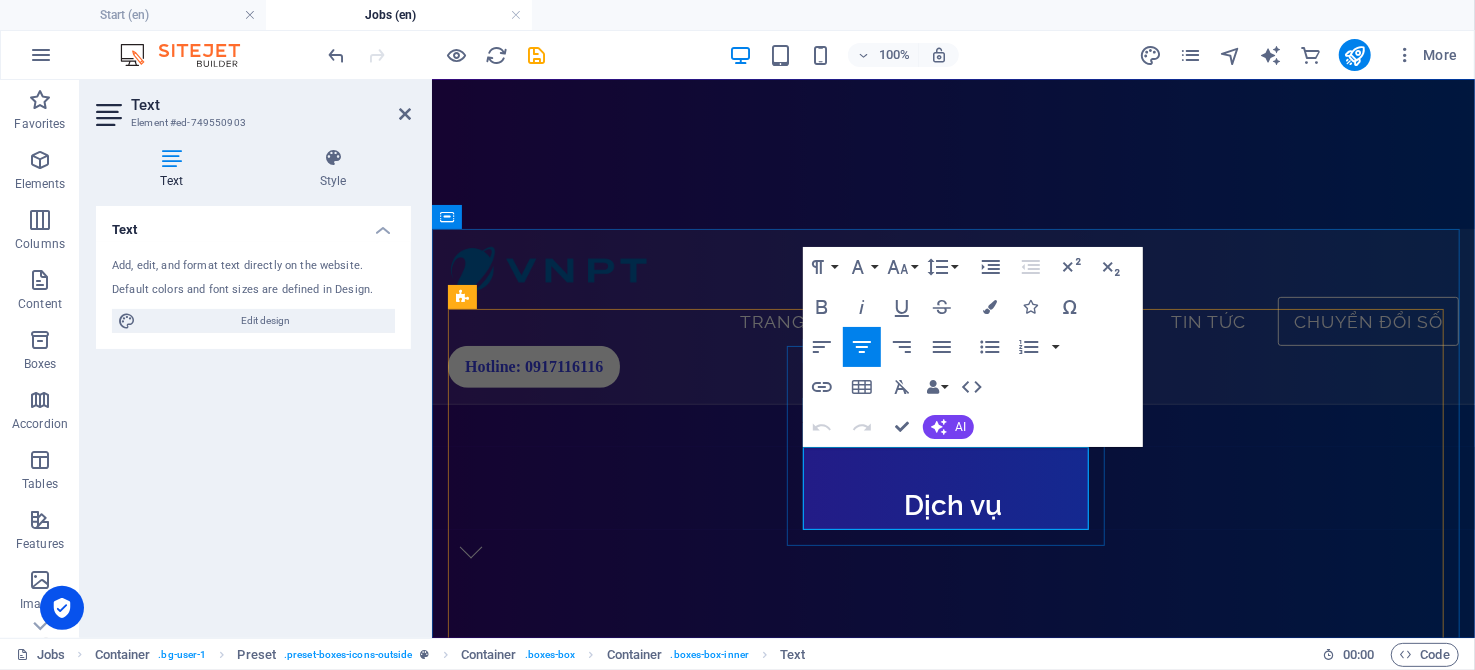 click on "Đường truyền Internet công nghệ mới, hiệu suất vượt trội, tốc độ tối đa lên đến 10Gbps" at bounding box center (952, 1249) 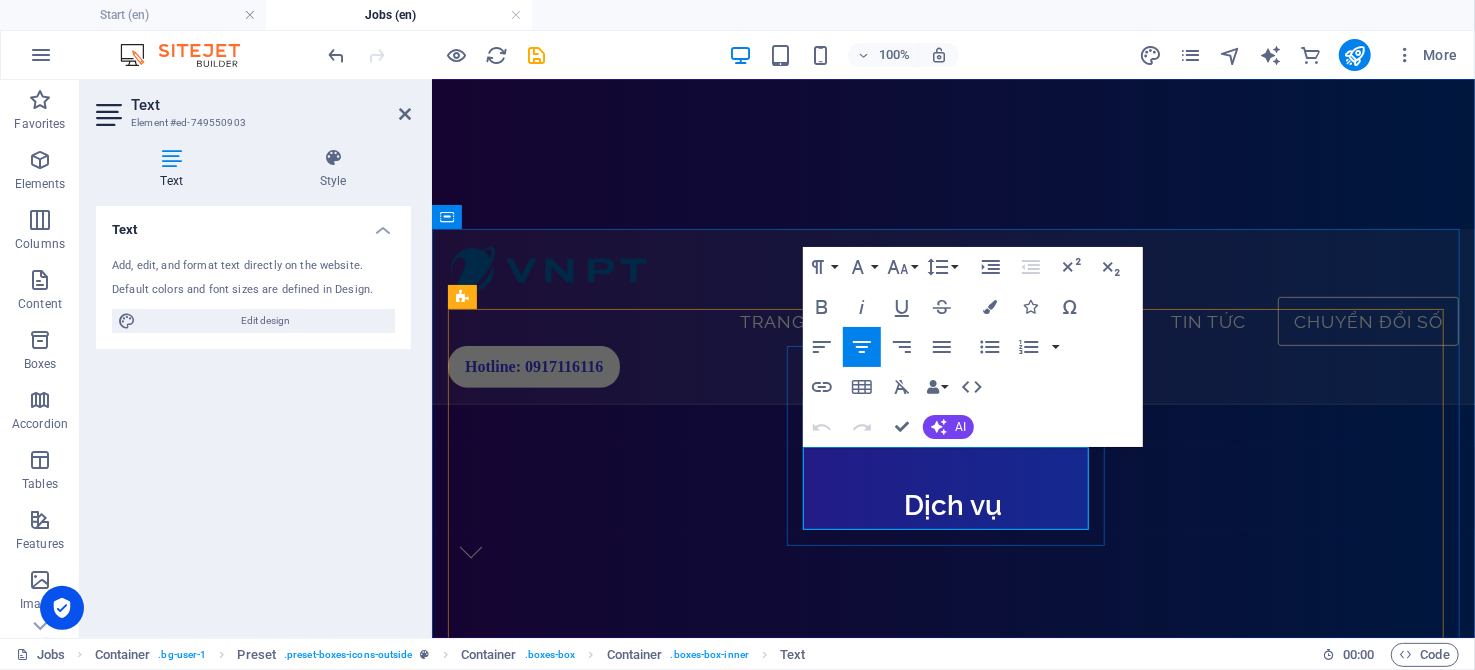 copy on "Đường truyền Internet công nghệ mới, hiệu suất vượt trội, tốc độ tối đa lên đến 10Gbps" 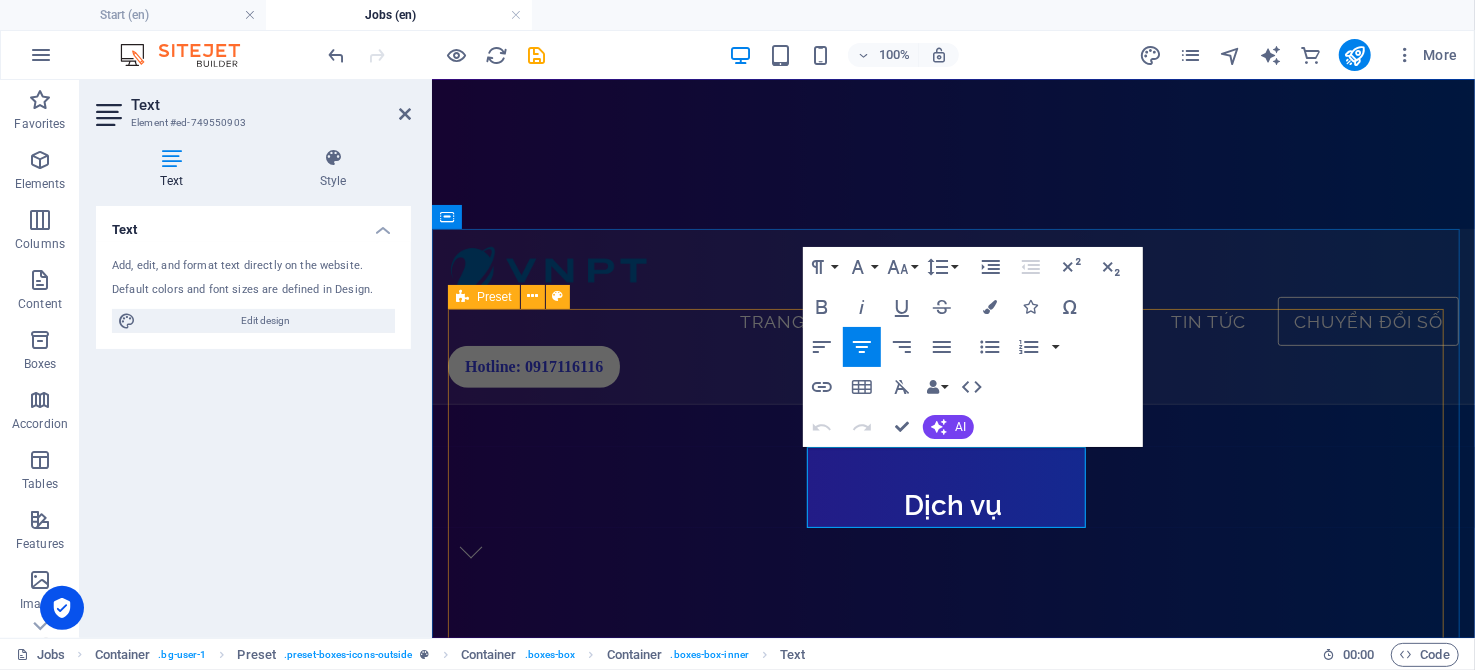 click on "VNPT SmartCA Dịch vụ chứng thực chữ ký số công cộng, an toàn và tiện lợi Internet tốc độ cao Đưo Đường truyền Internet công nghệ mới, hiệu suất vượt trội, tốc độ tối đa lên đến 10Gbps Parental Leave Lorem ipsum dolor sit amet, consectetur adipisicing elit. Veritatis, dolorem! Health Insurance Lorem ipsum dolor sit amet, consectetur adipisicing elit. Veritatis, dolorem! Flexible Hours Lorem ipsum dolor sit amet, consectetur adipisicing elit. Veritatis, dolorem! 401k/Retirement Lorem ipsum dolor sit amet, consectetur adipisicing elit. Veritatis, dolorem!" at bounding box center (952, 1471) 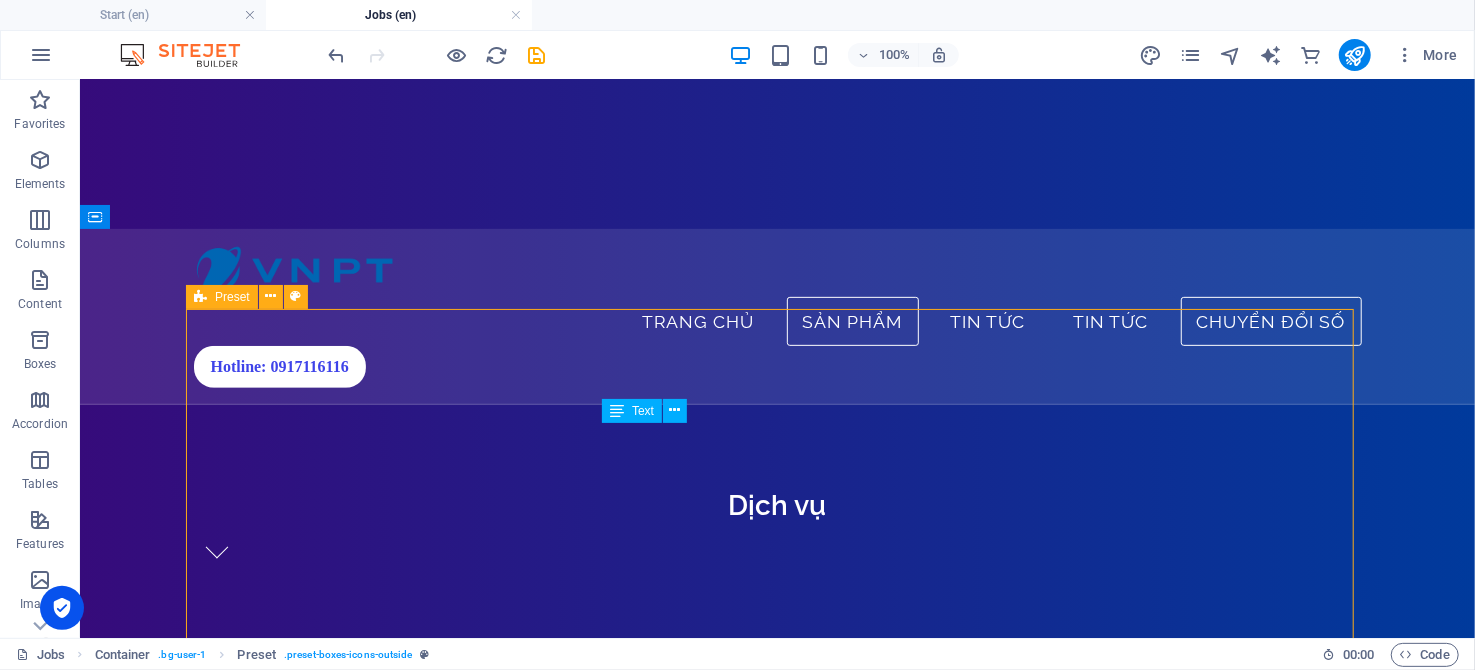 scroll, scrollTop: 384, scrollLeft: 0, axis: vertical 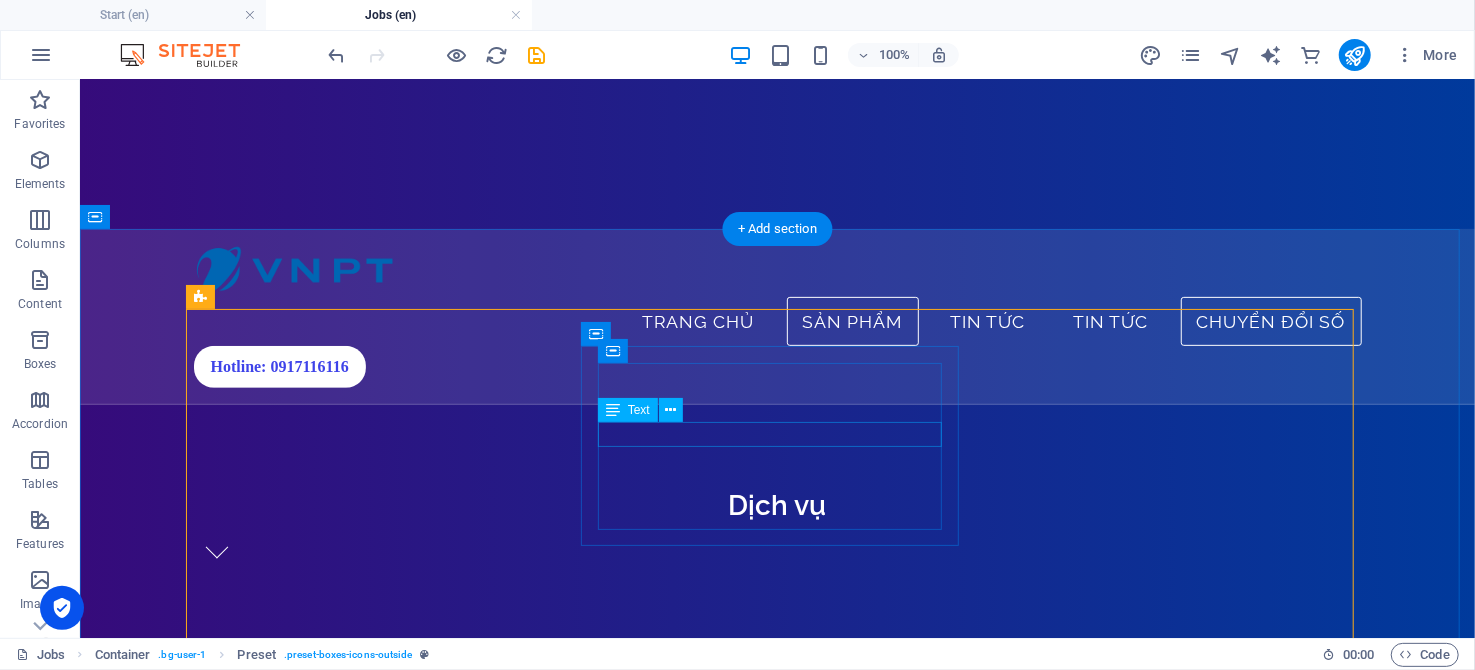 click on "Đưo" at bounding box center (777, 1223) 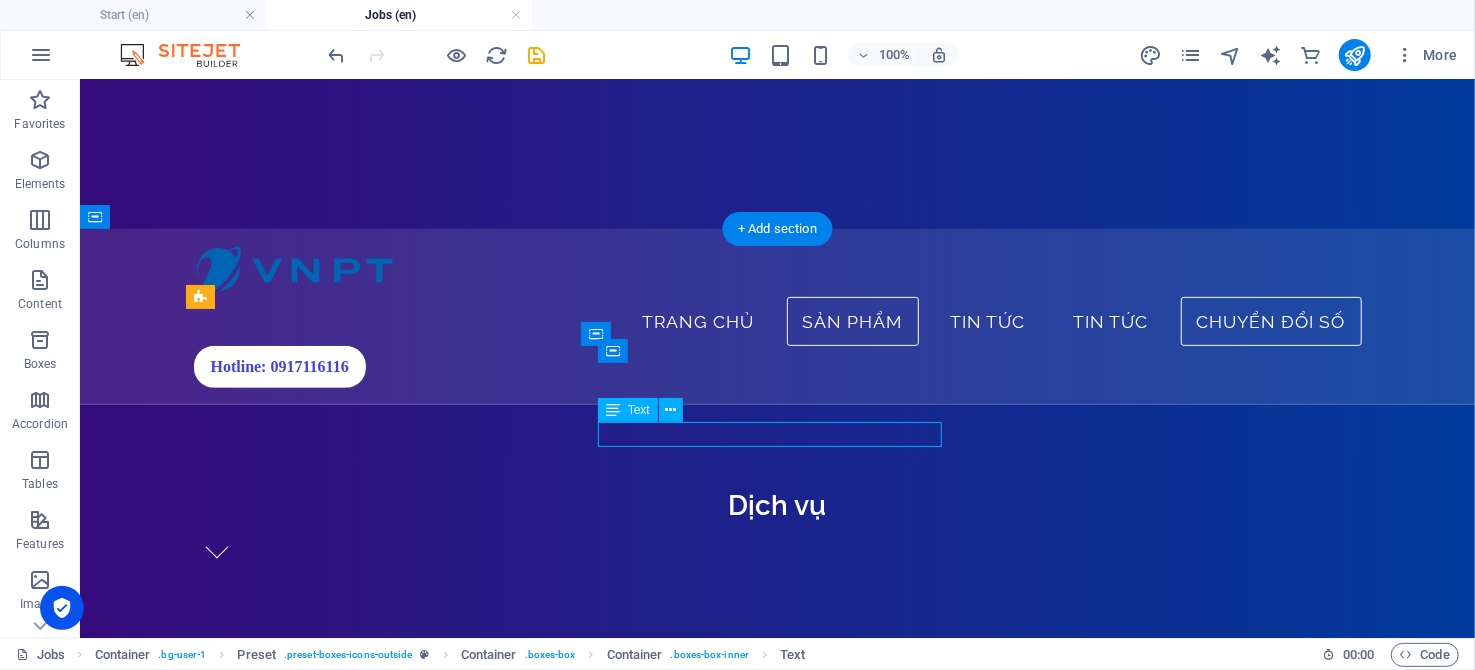 drag, startPoint x: 789, startPoint y: 434, endPoint x: 438, endPoint y: 434, distance: 351 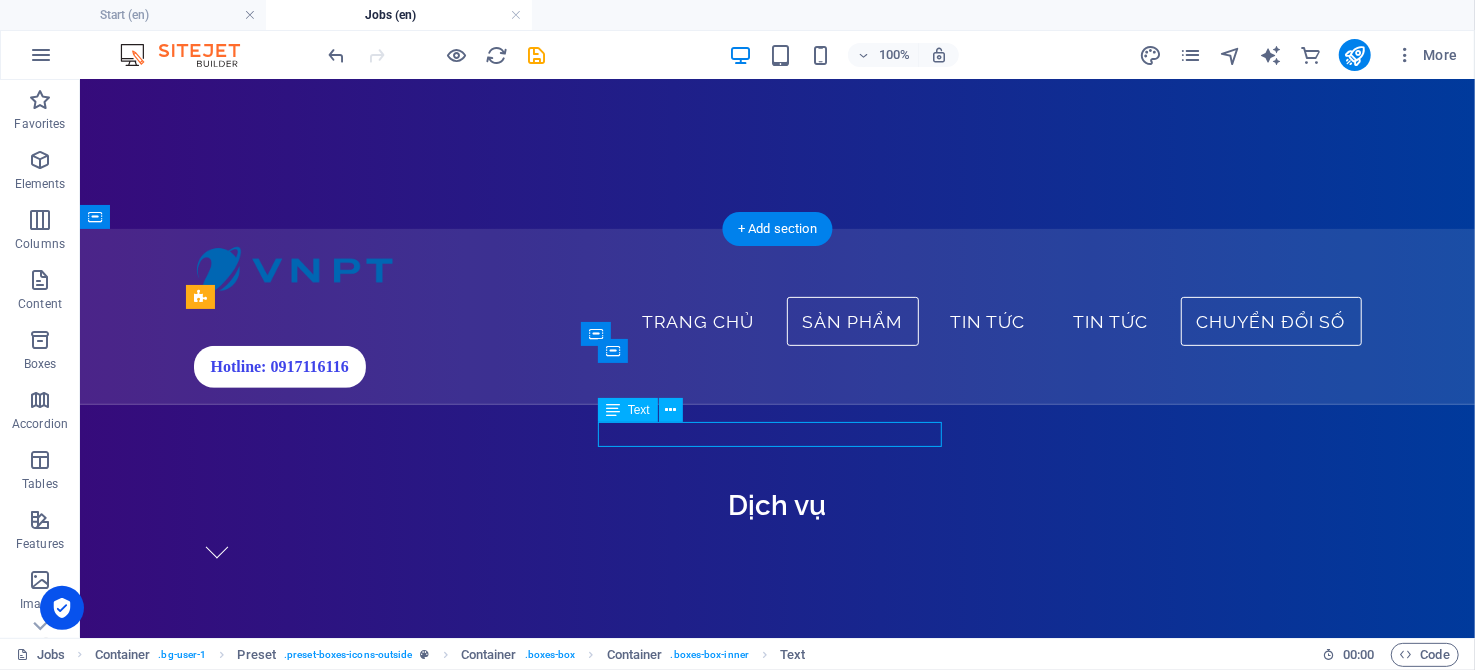 click on "Đưo" at bounding box center (777, 1223) 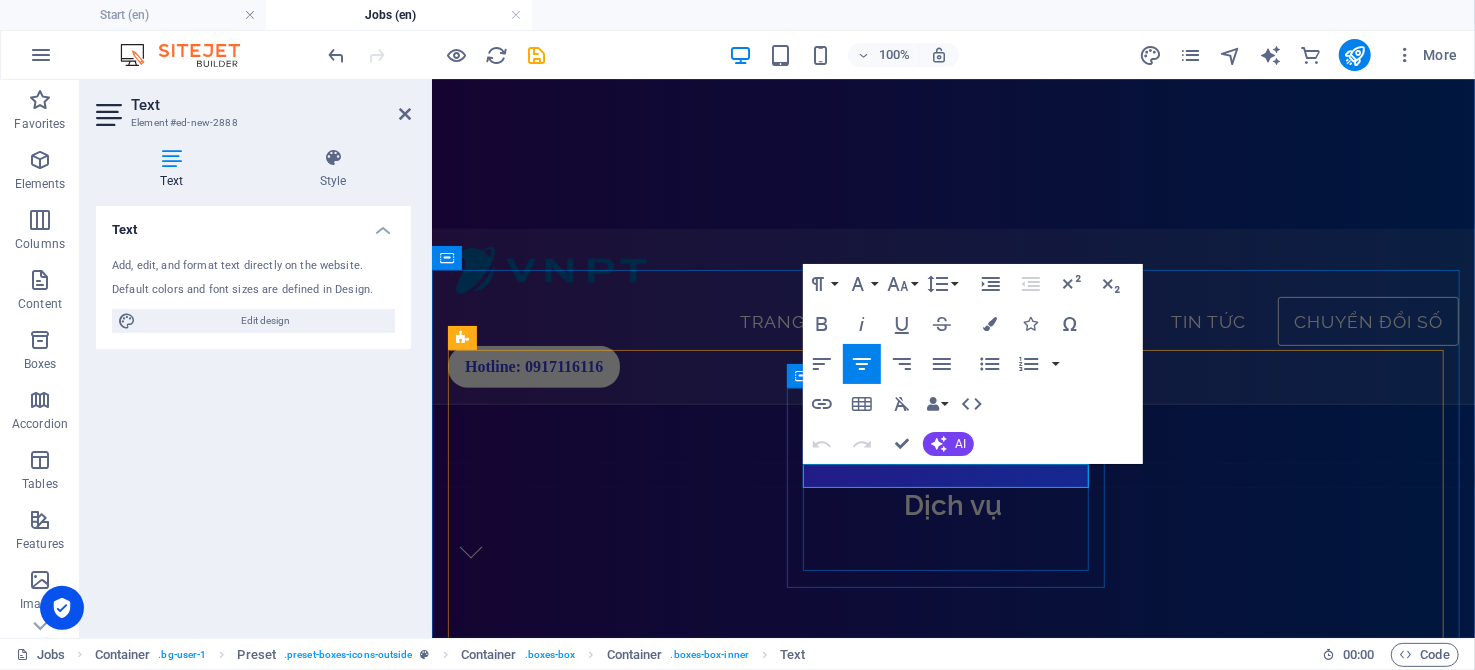 click on "Đưo" at bounding box center (952, 1223) 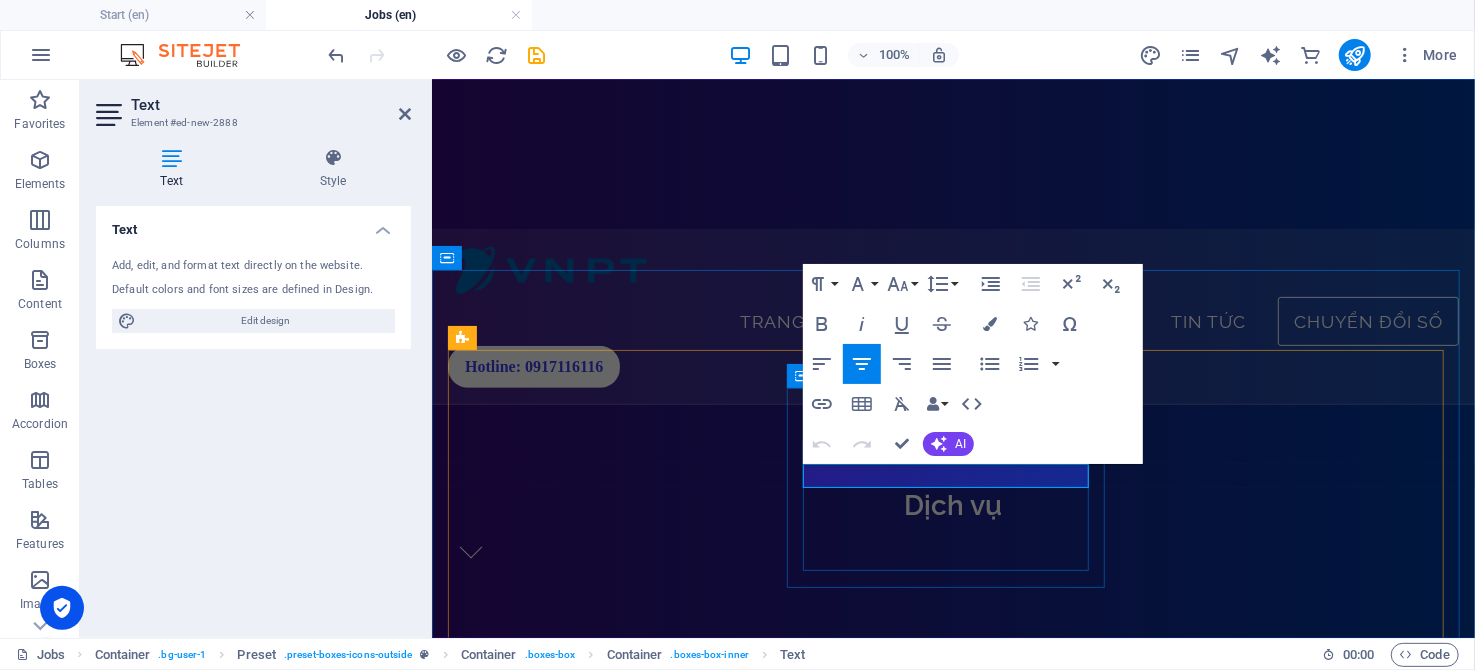 click on "Đưo" at bounding box center [952, 1223] 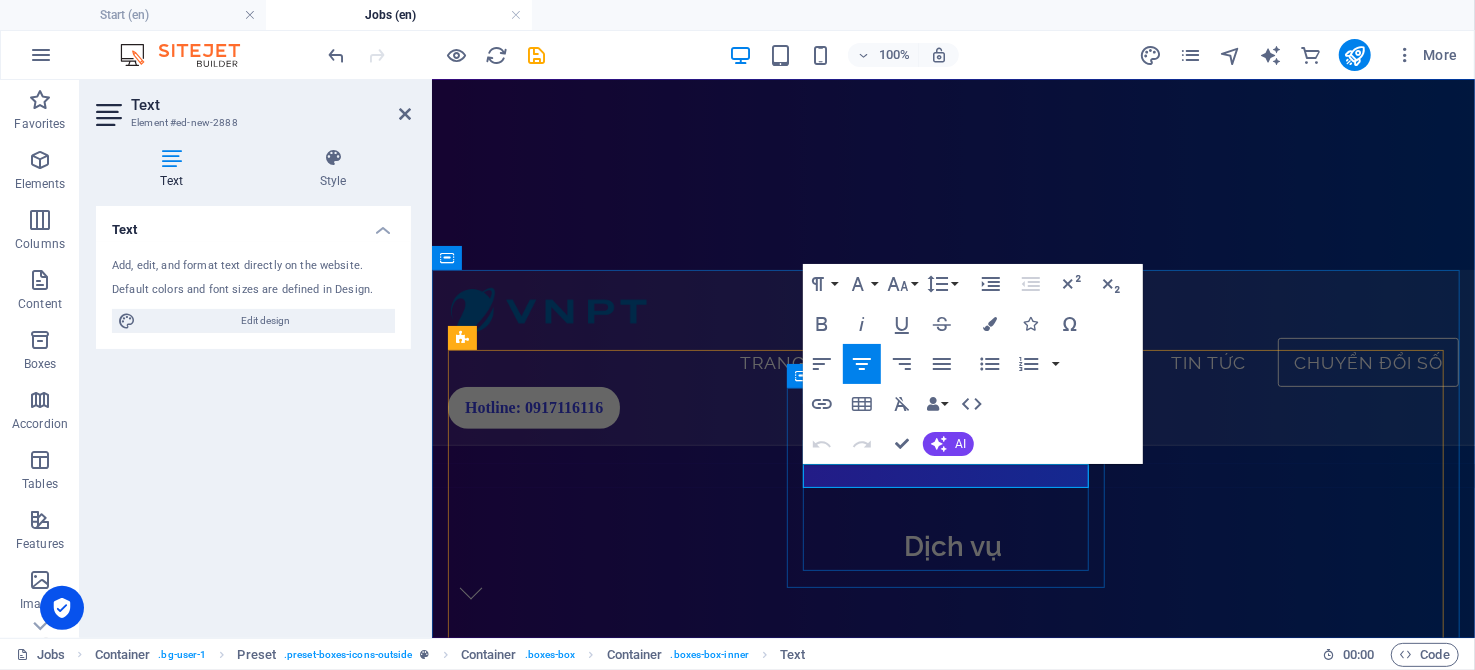 scroll, scrollTop: 383, scrollLeft: 0, axis: vertical 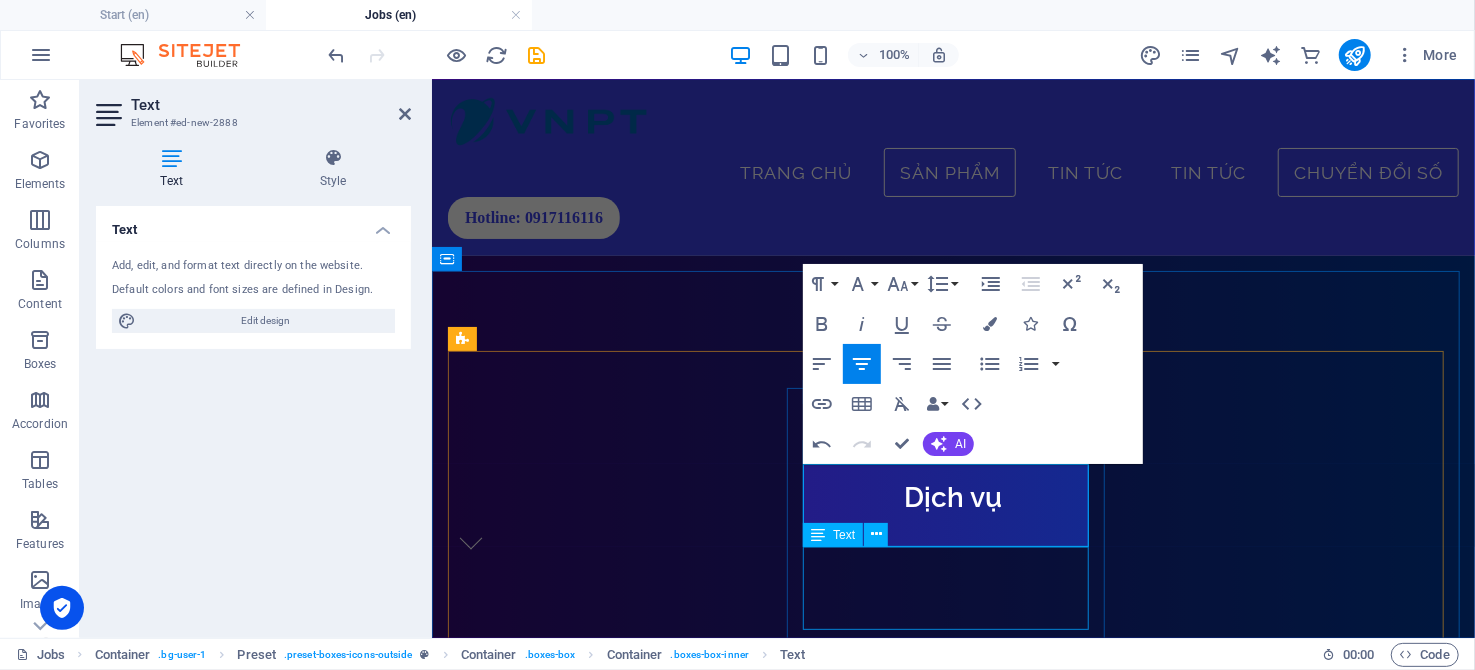 click on "Đường truyền Internet công nghệ mới, hiệu suất vượt trội, tốc độ tối đa lên đến 10Gbps" at bounding box center (952, 1242) 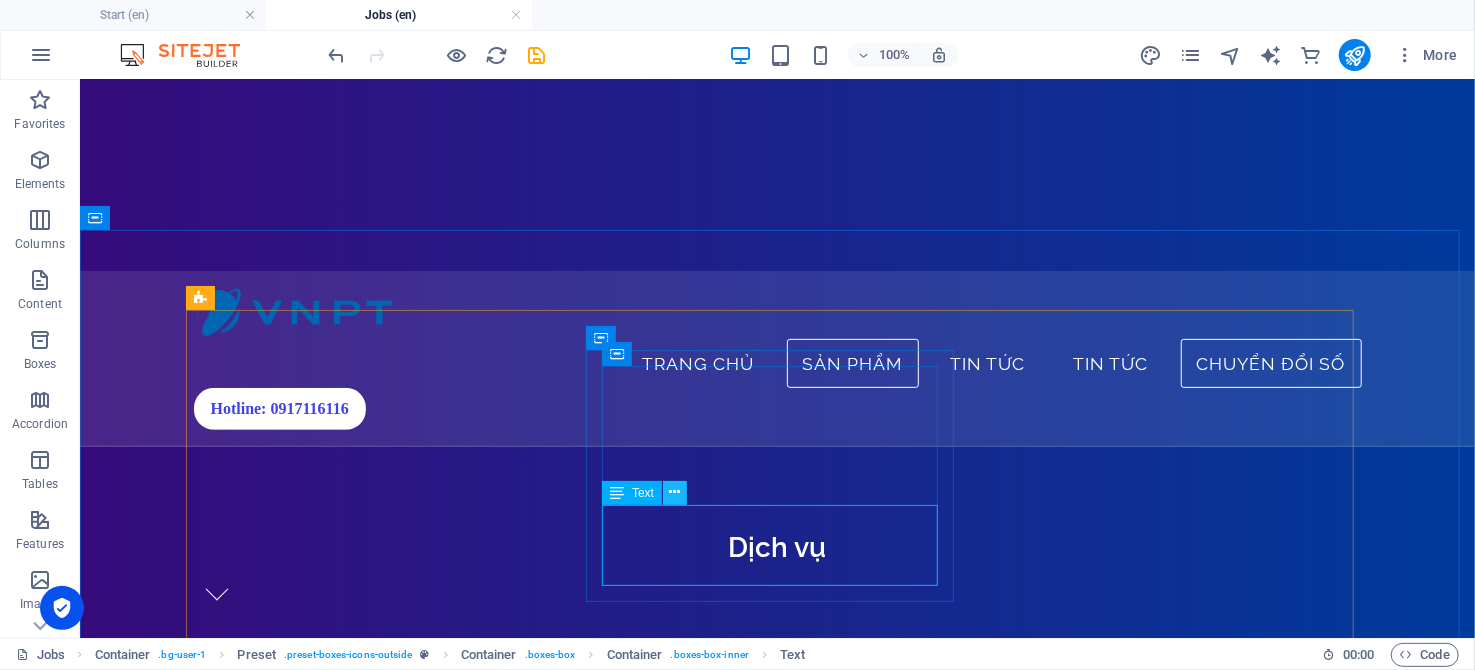 click at bounding box center [675, 493] 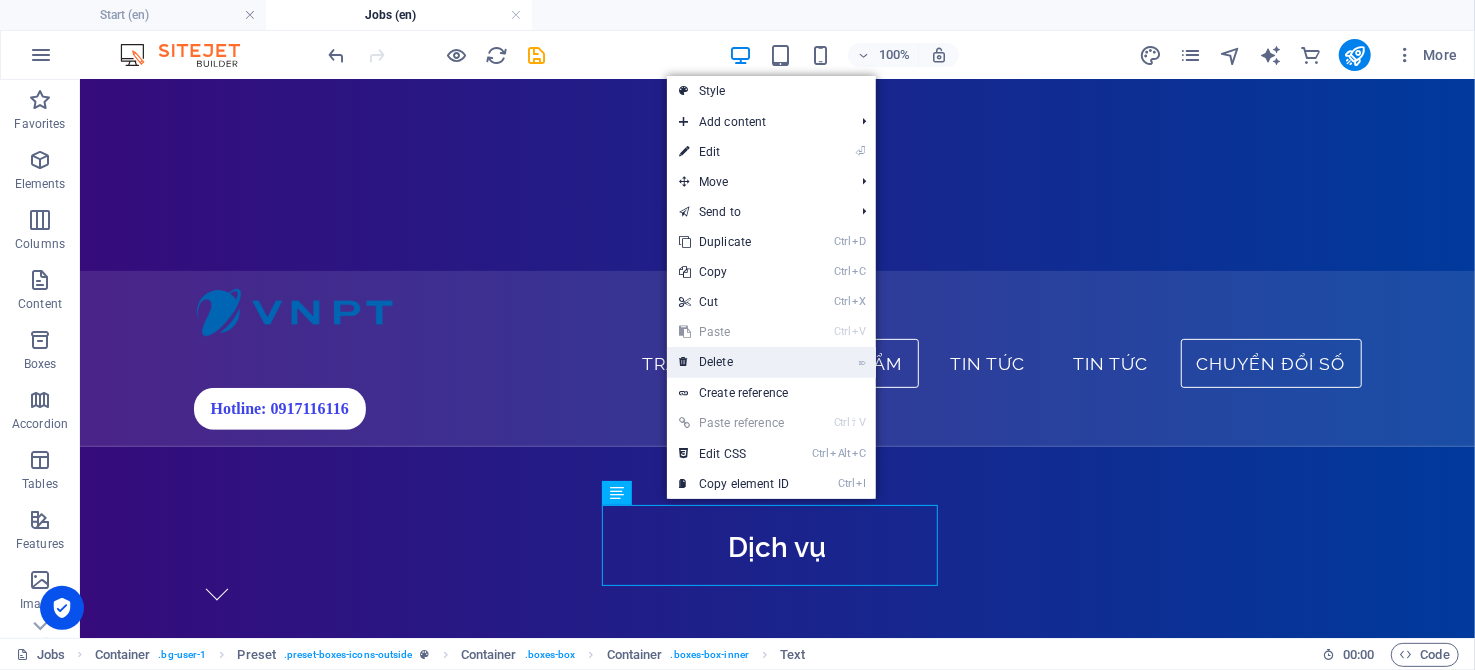 click on "⌦  Delete" at bounding box center [734, 362] 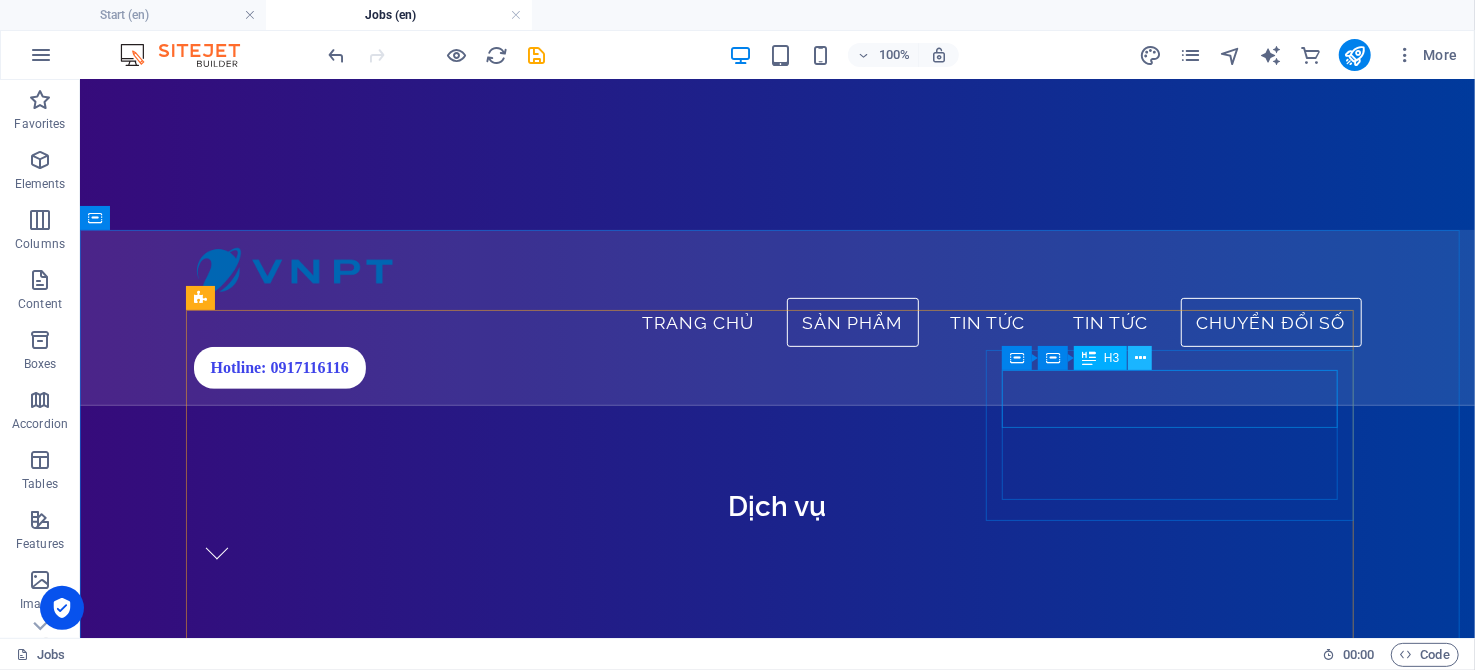 click at bounding box center (1140, 358) 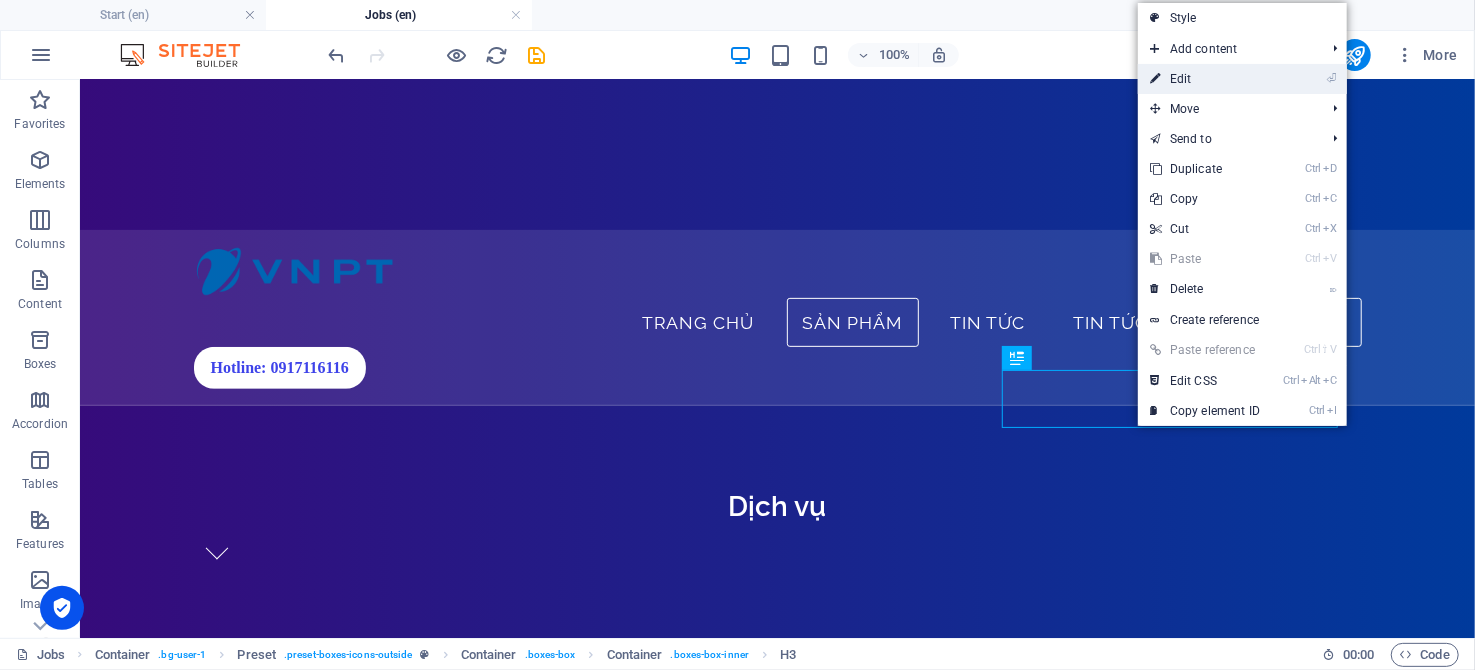 click on "⏎  Edit" at bounding box center (1205, 79) 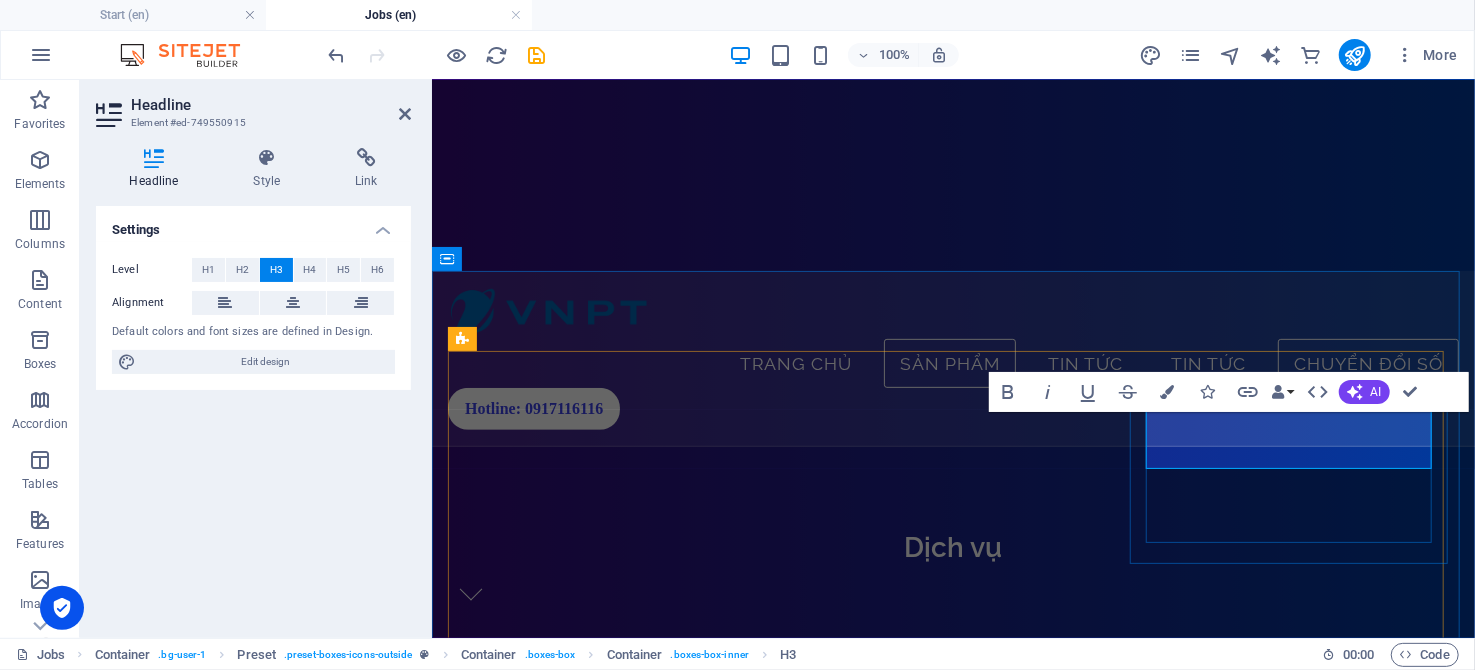 type 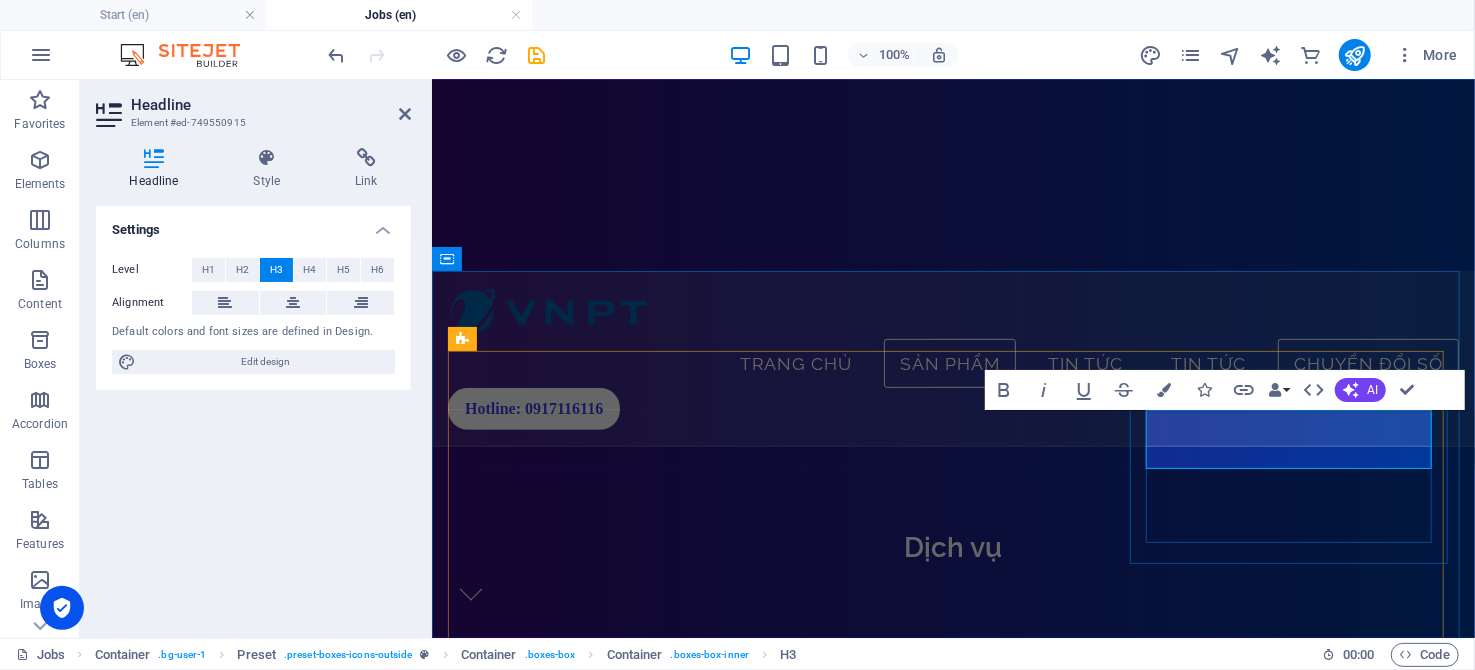 click on "Sim số-Data" at bounding box center (952, 1396) 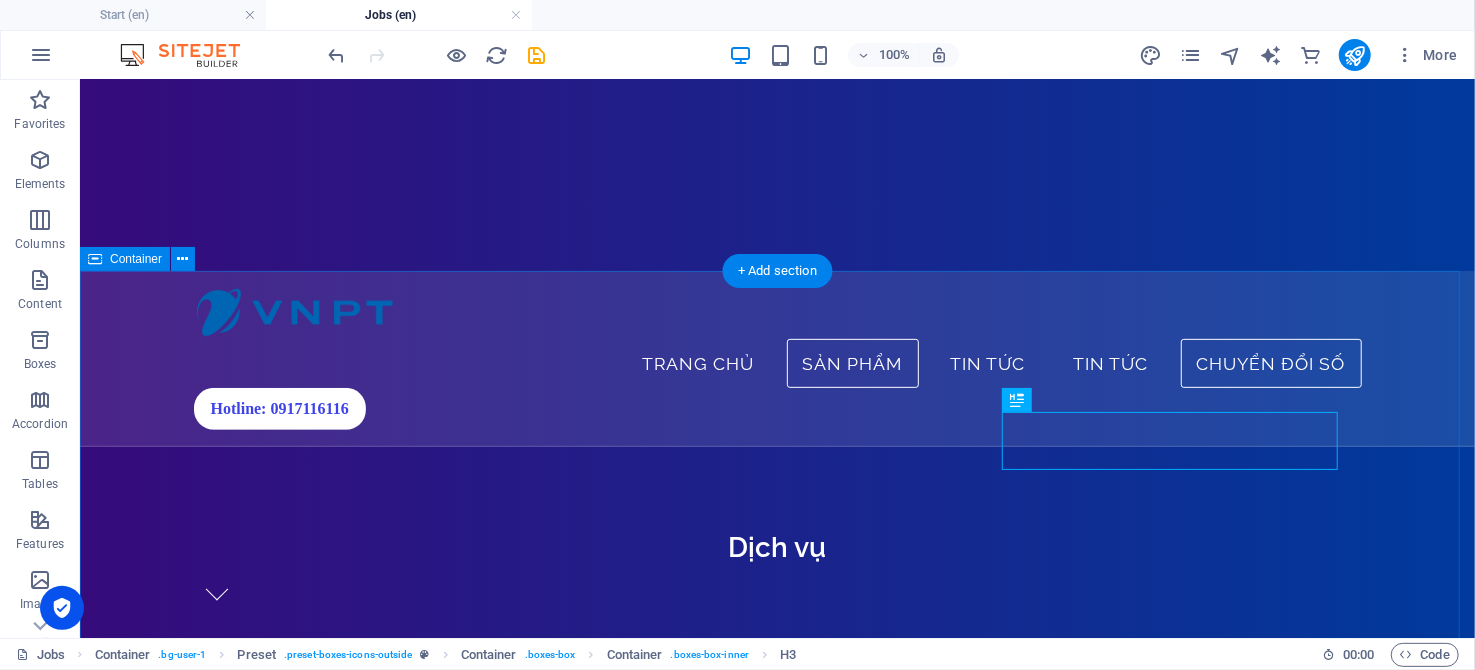 scroll, scrollTop: 341, scrollLeft: 0, axis: vertical 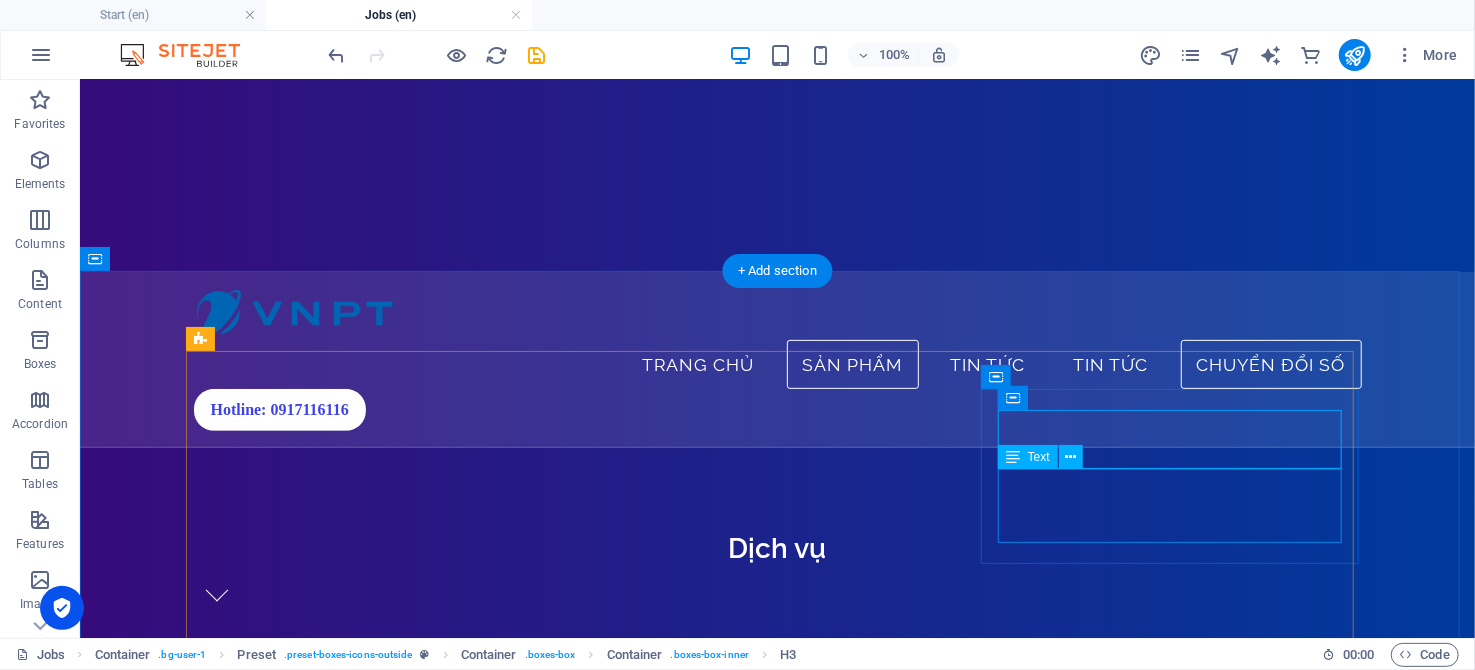 click on "Lorem ipsum dolor sit amet, consectetur adipisicing elit. Veritatis, dolorem!" at bounding box center [776, 1439] 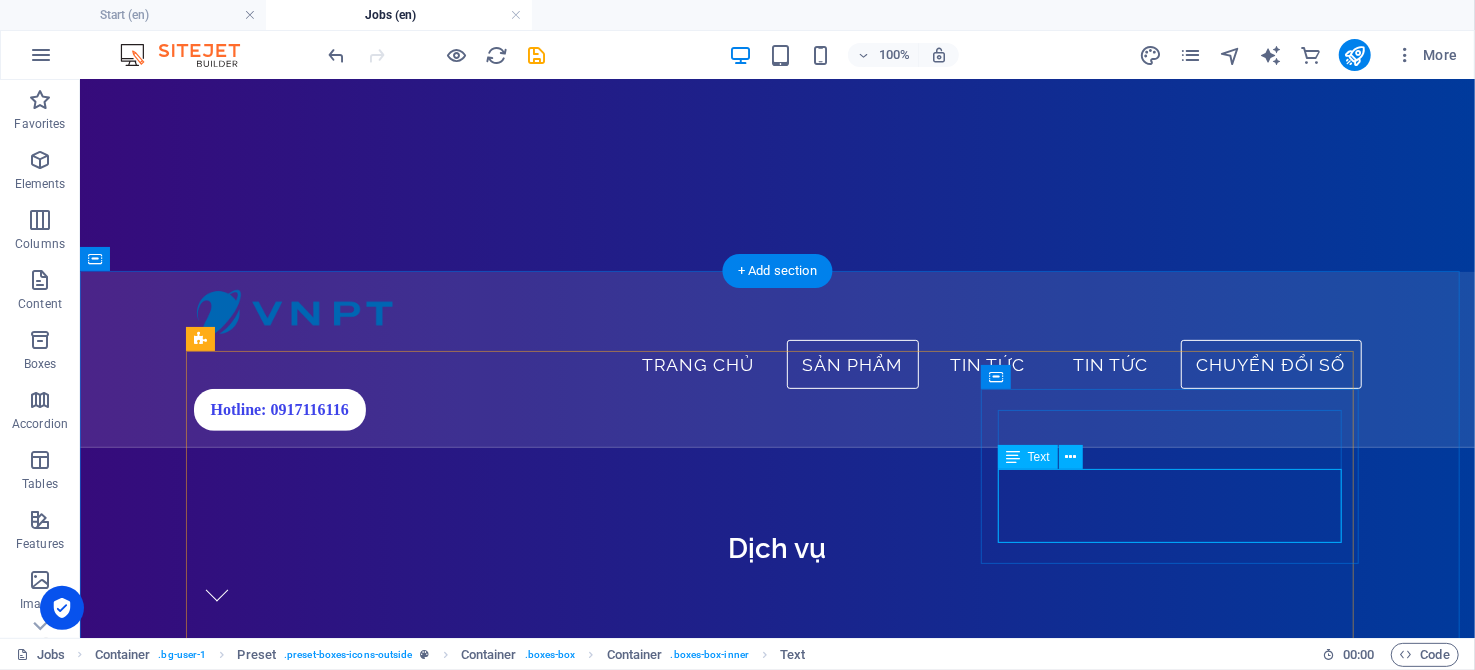 click on "Lorem ipsum dolor sit amet, consectetur adipisicing elit. Veritatis, dolorem!" at bounding box center [776, 1439] 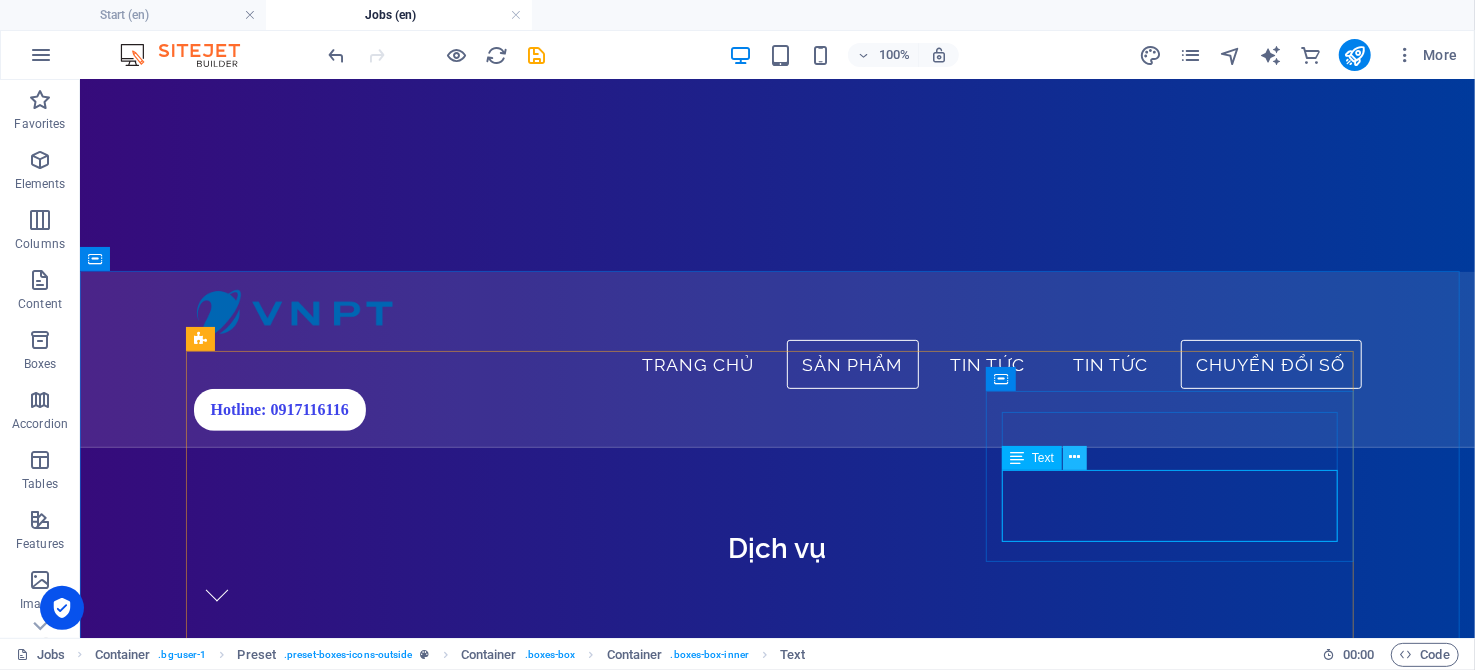 click at bounding box center [1075, 457] 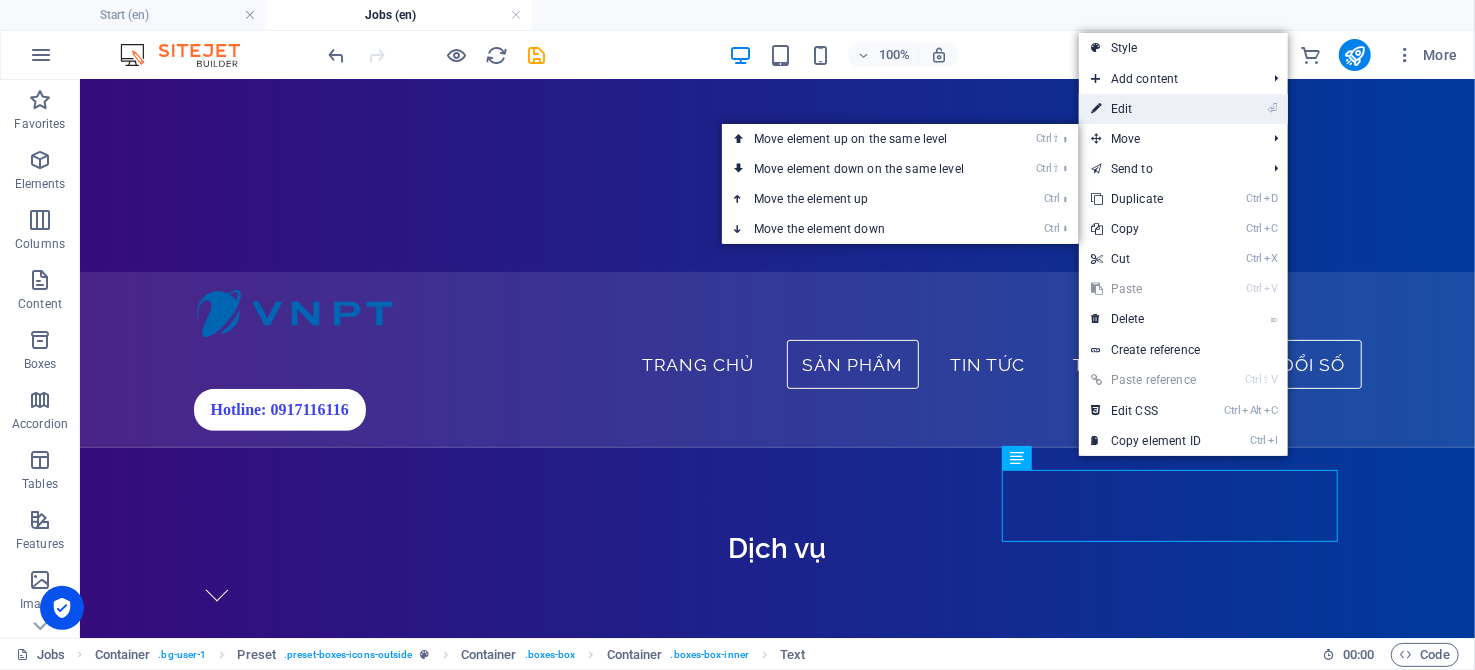 click on "⏎  Edit" at bounding box center [1146, 109] 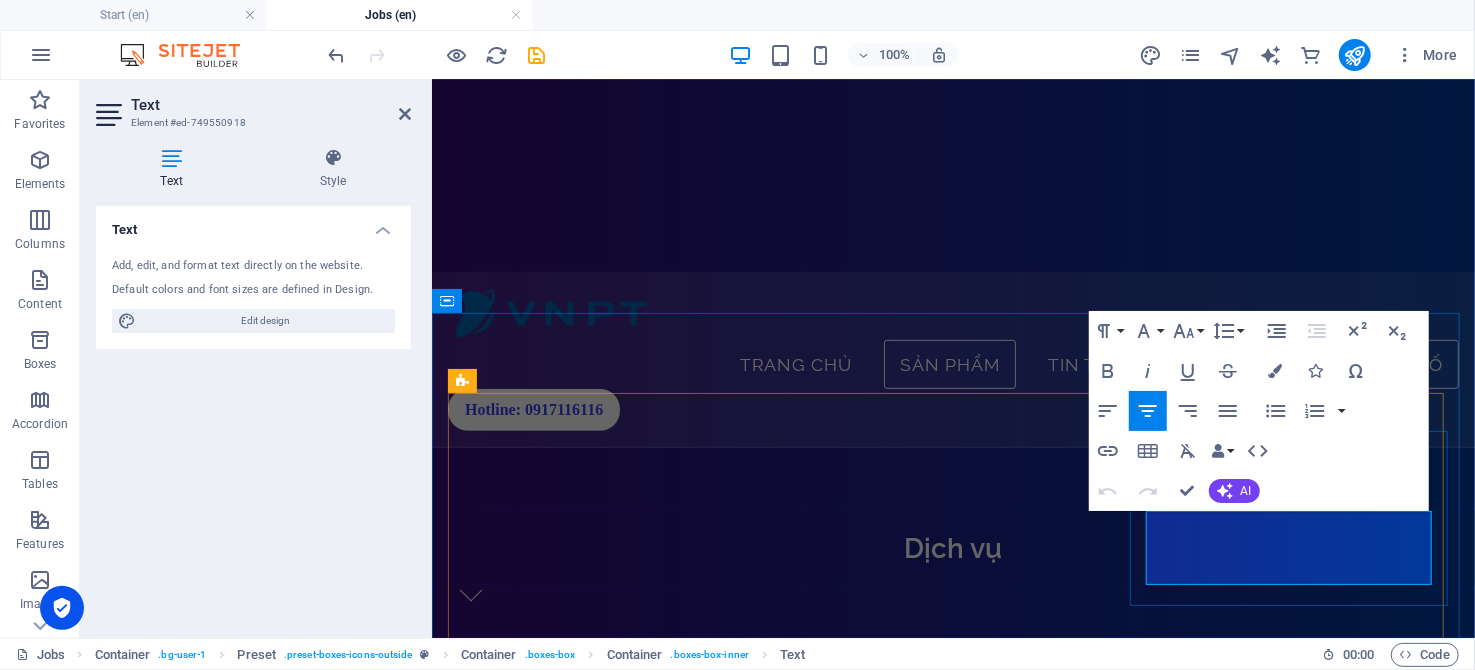 drag, startPoint x: 1312, startPoint y: 542, endPoint x: 1141, endPoint y: 531, distance: 171.35344 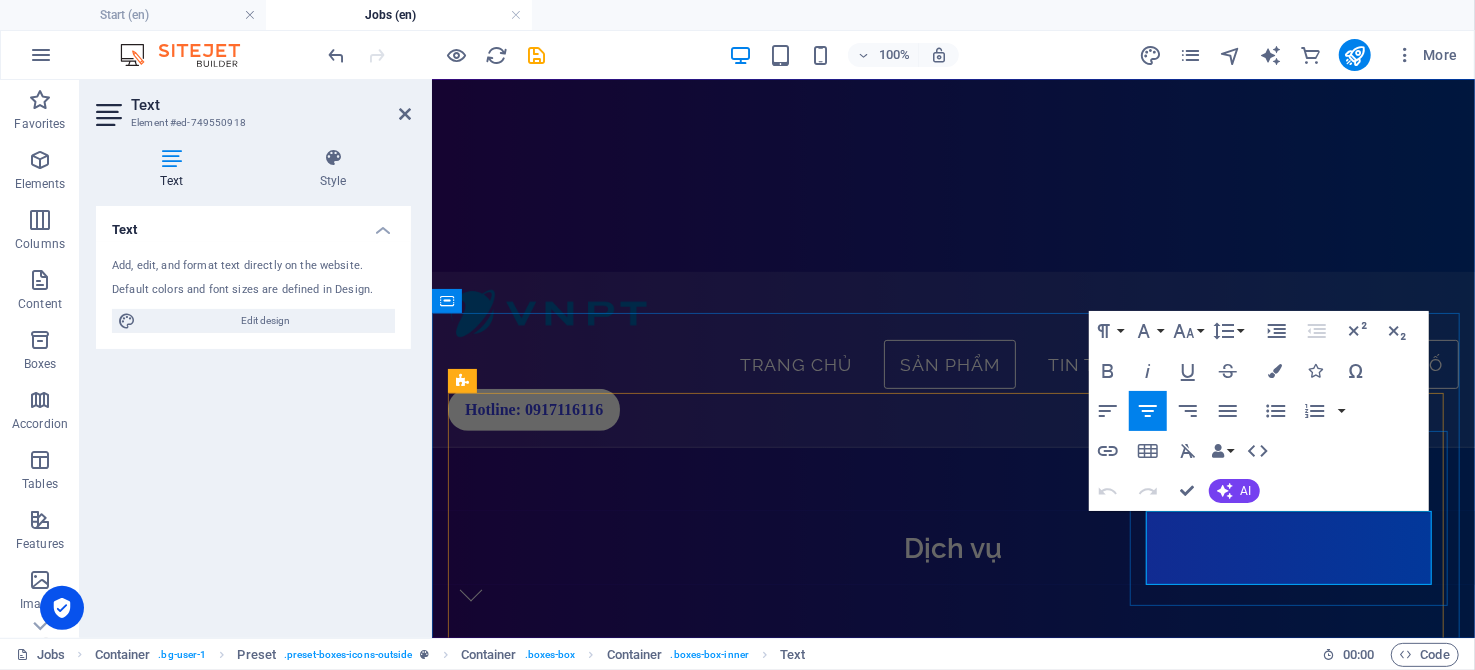 click on "Sim số-Sim Data Lorem ipsum dolor sit amet, consectetur adipisicing elit. Veritatis, dolorem!" at bounding box center [952, 1409] 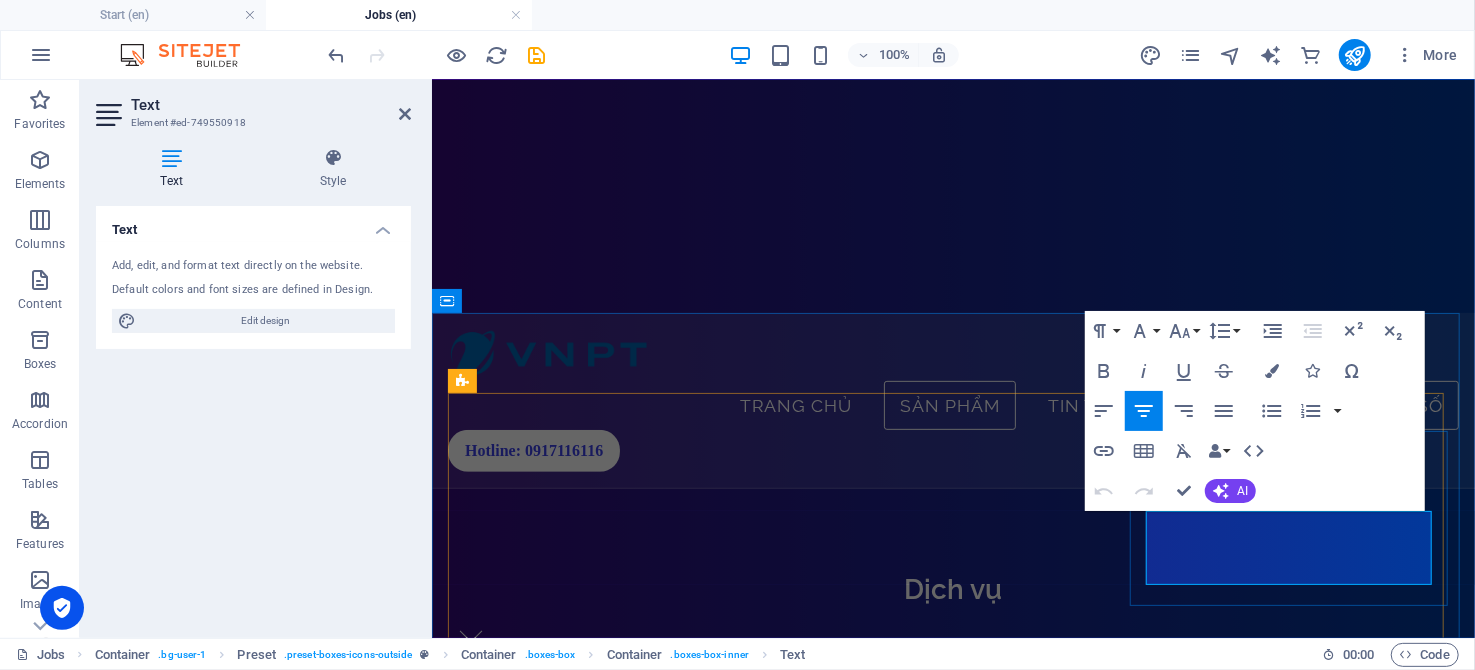 scroll, scrollTop: 311, scrollLeft: 0, axis: vertical 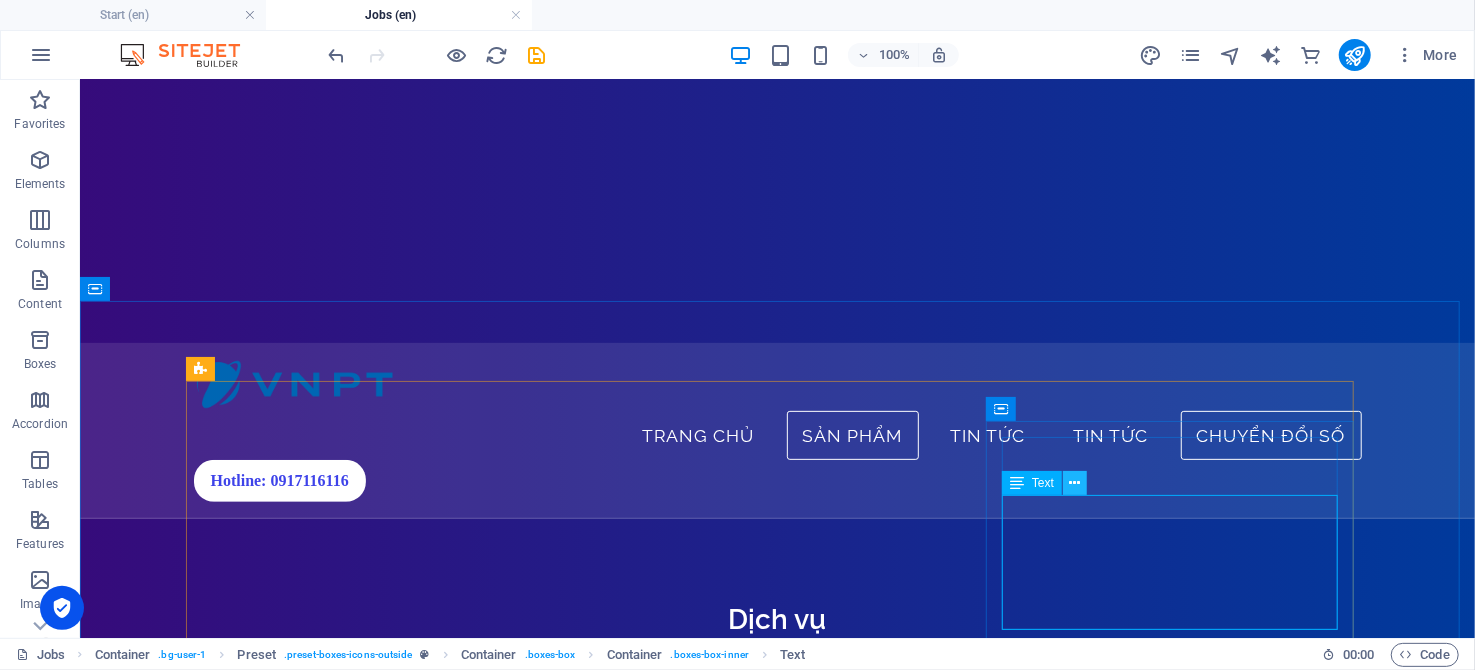 click at bounding box center (1075, 483) 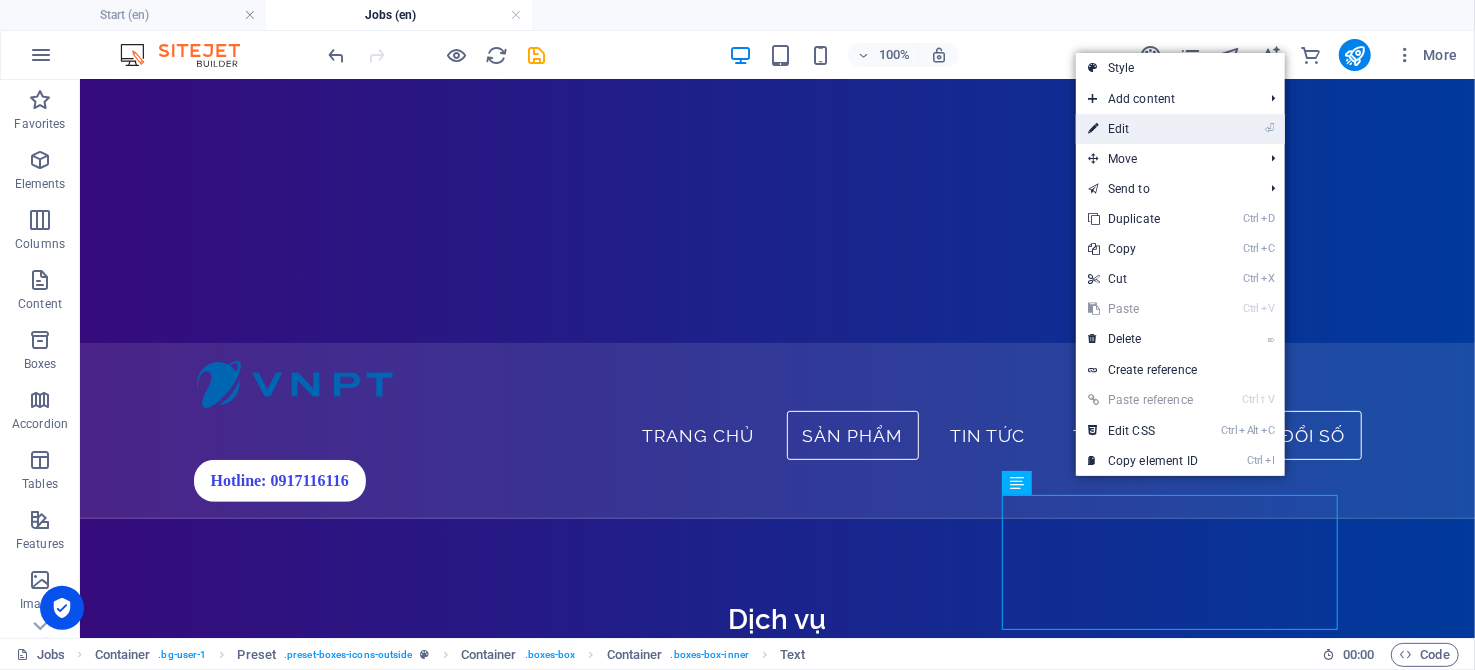 click on "⏎  Edit" at bounding box center [1143, 129] 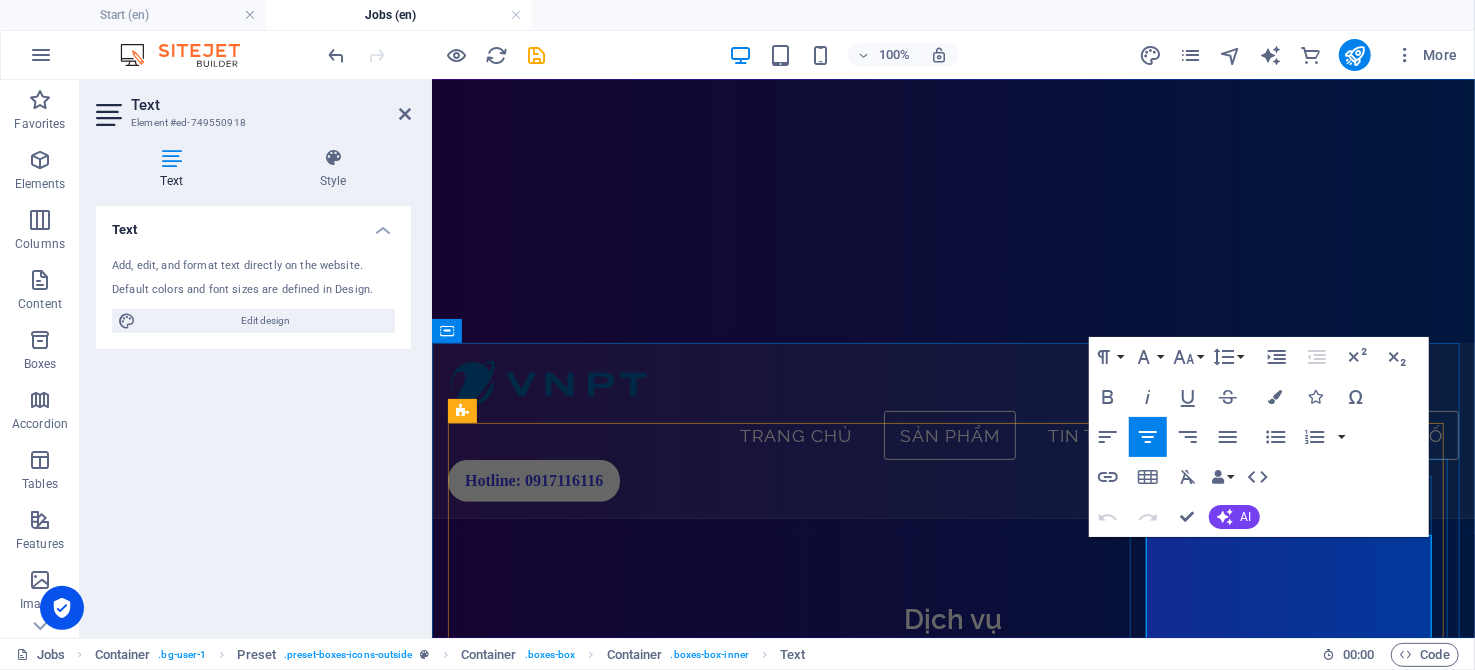 click on "tốc độ truy cập internet siêu nhanh, độ trễ thấp, kết nối ổn định và khả năng hỗ trợ nhiều thiết bị cùng lúc, nâng cao trải nghiệm người dùng trong nhiều hoạt động khác nhau" at bounding box center [952, 1525] 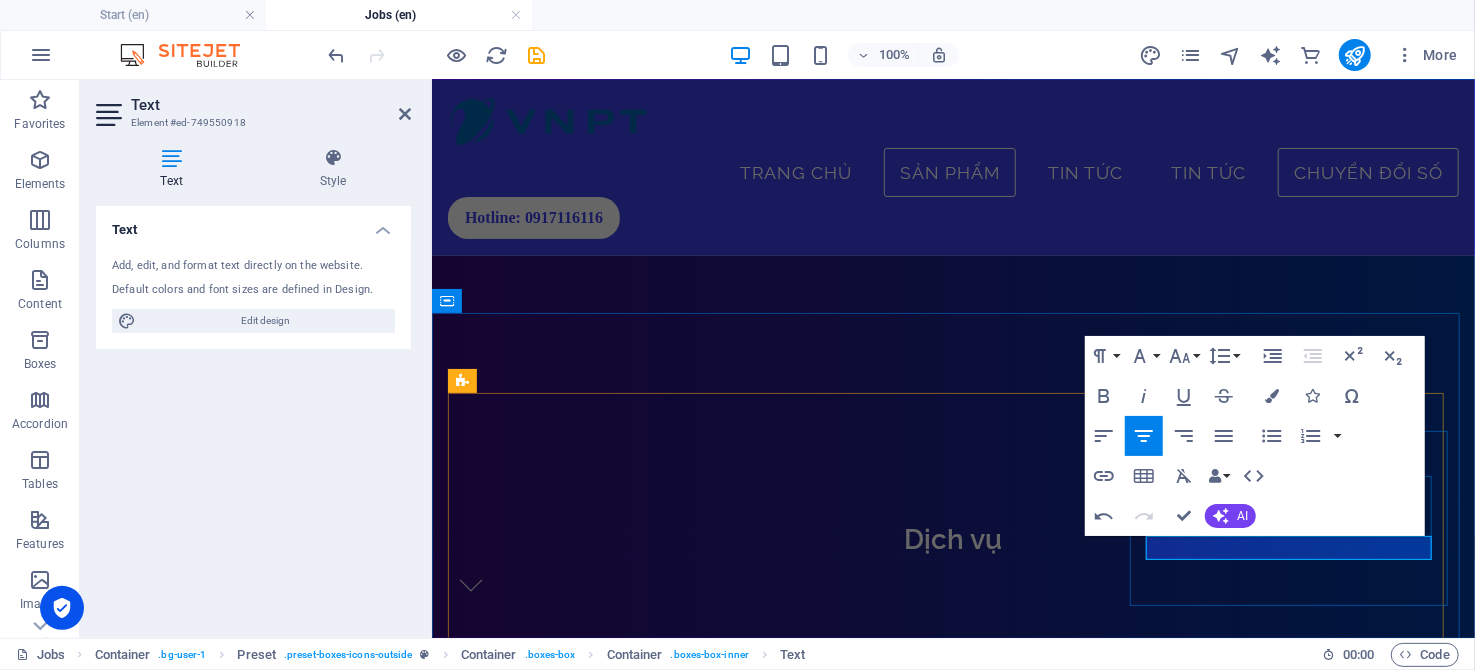 scroll, scrollTop: 311, scrollLeft: 0, axis: vertical 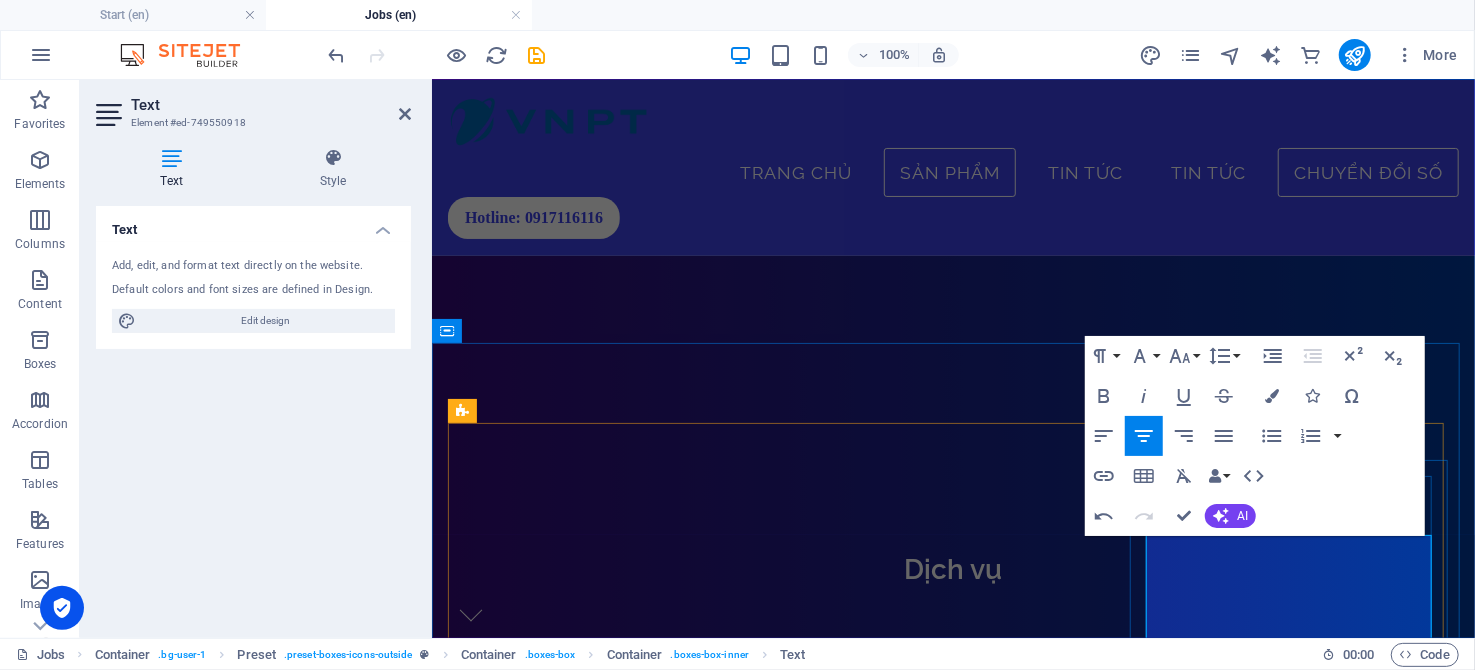 click on "Tốc độ truy cập internet siêu nhanh, độ trễ thấp, kết nối ổn định và khả năng hỗ trợ nhiều thiết bị cùng lúc, nâng cao trải nghiệm người dùng trong nhiều hoạt động khác nhau" at bounding box center (952, 1472) 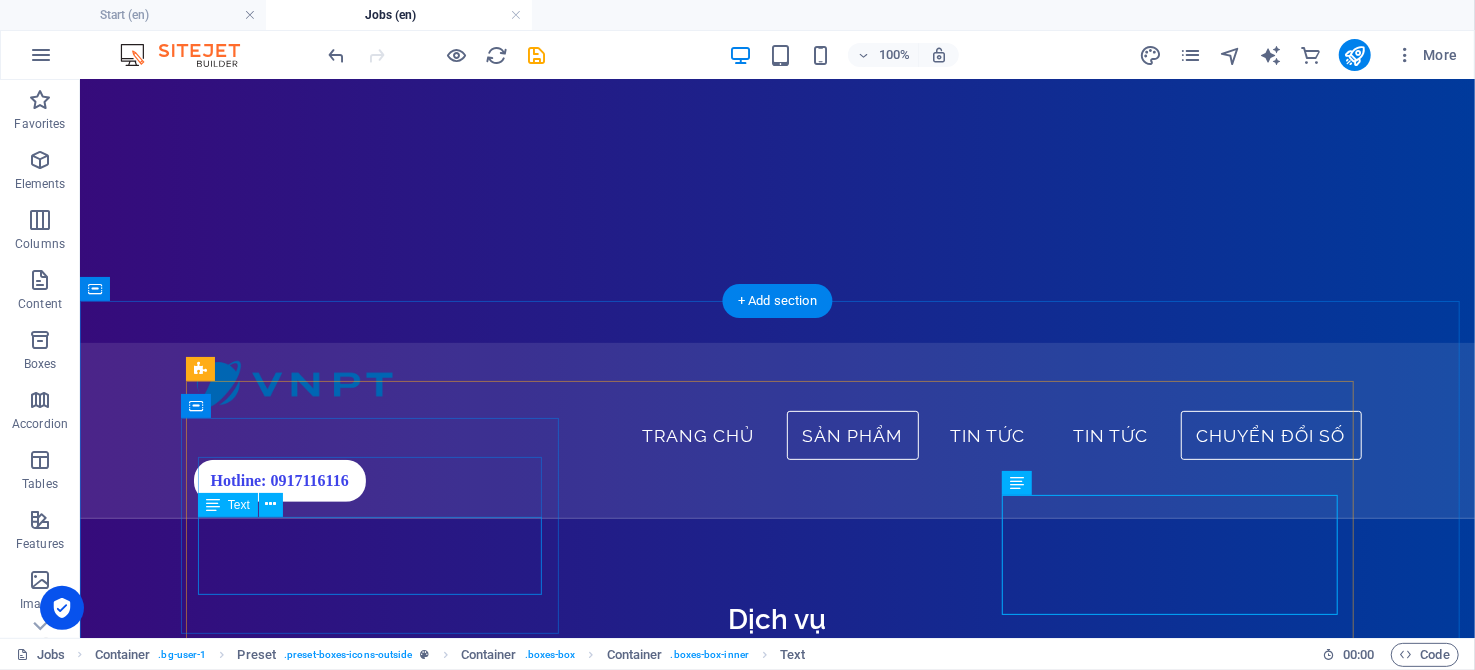 click on "Dịch vụ chứng thực chữ ký số công cộng, an toàn và tiện lợi" at bounding box center [776, 1156] 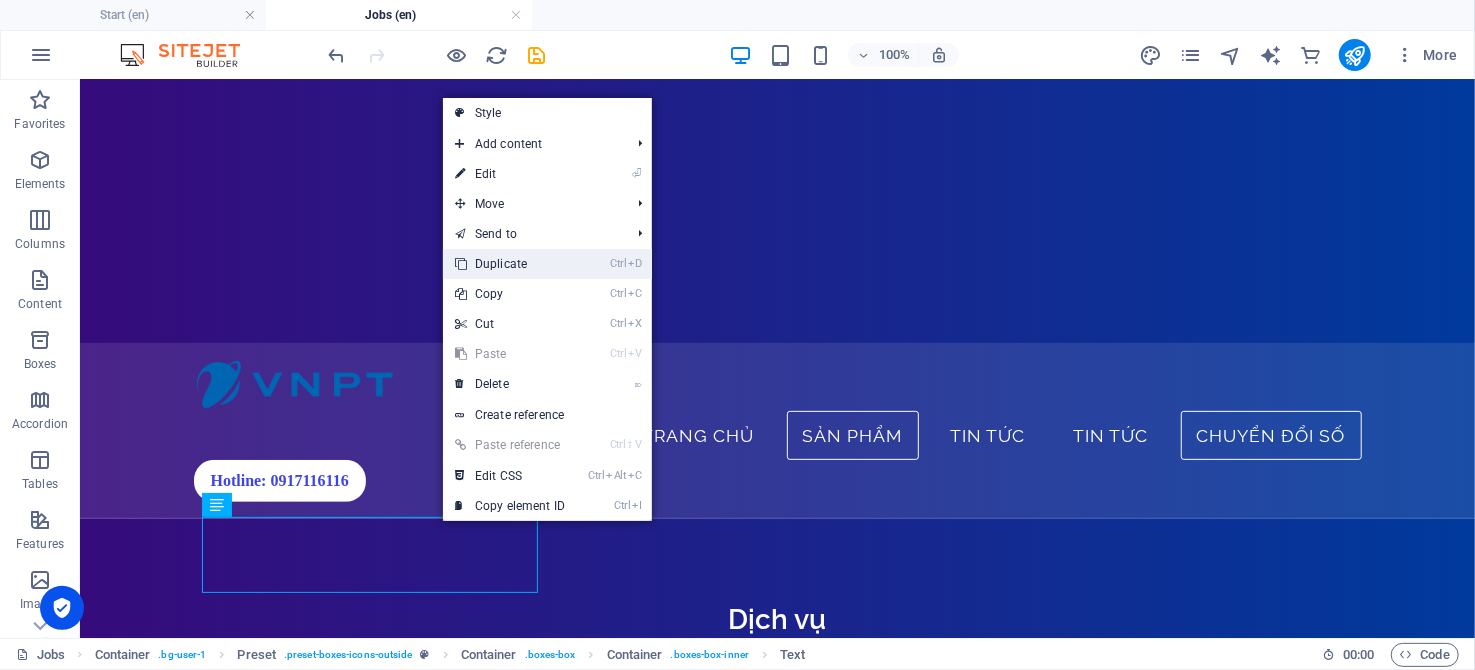 click on "Ctrl D  Duplicate" at bounding box center (510, 264) 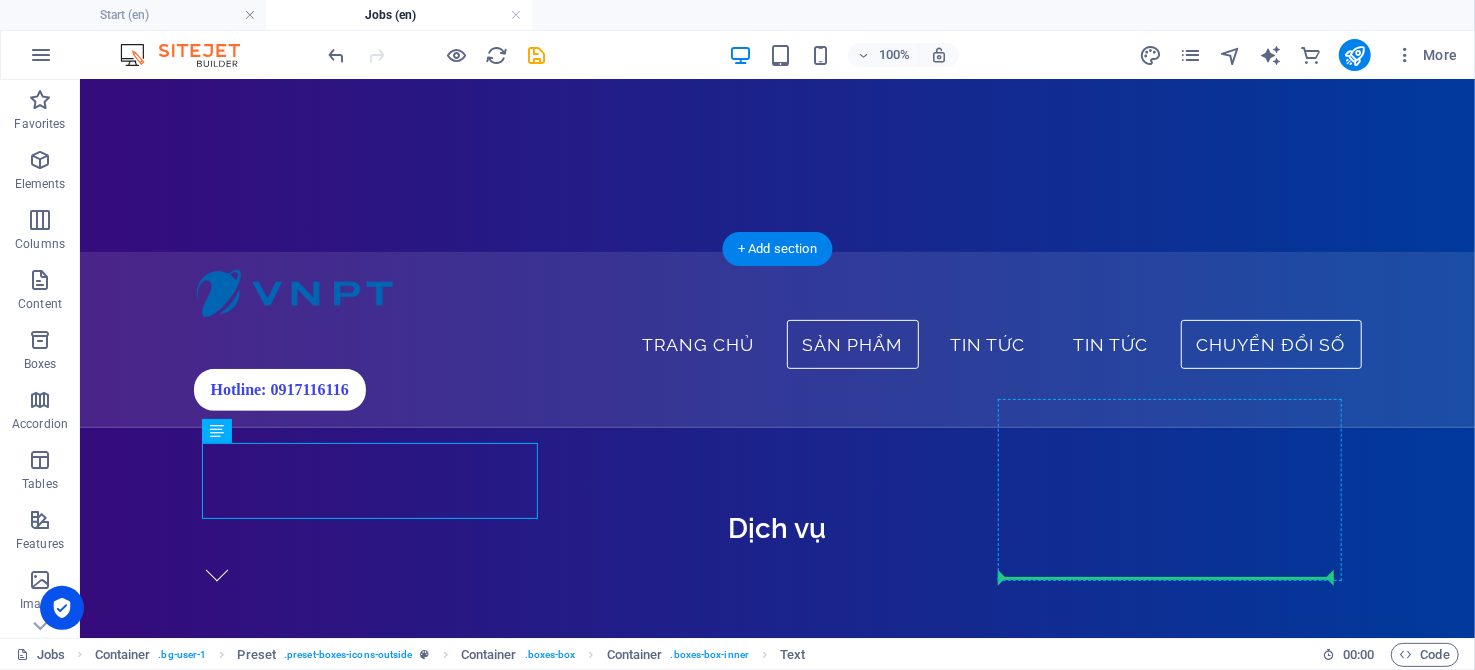 scroll, scrollTop: 364, scrollLeft: 0, axis: vertical 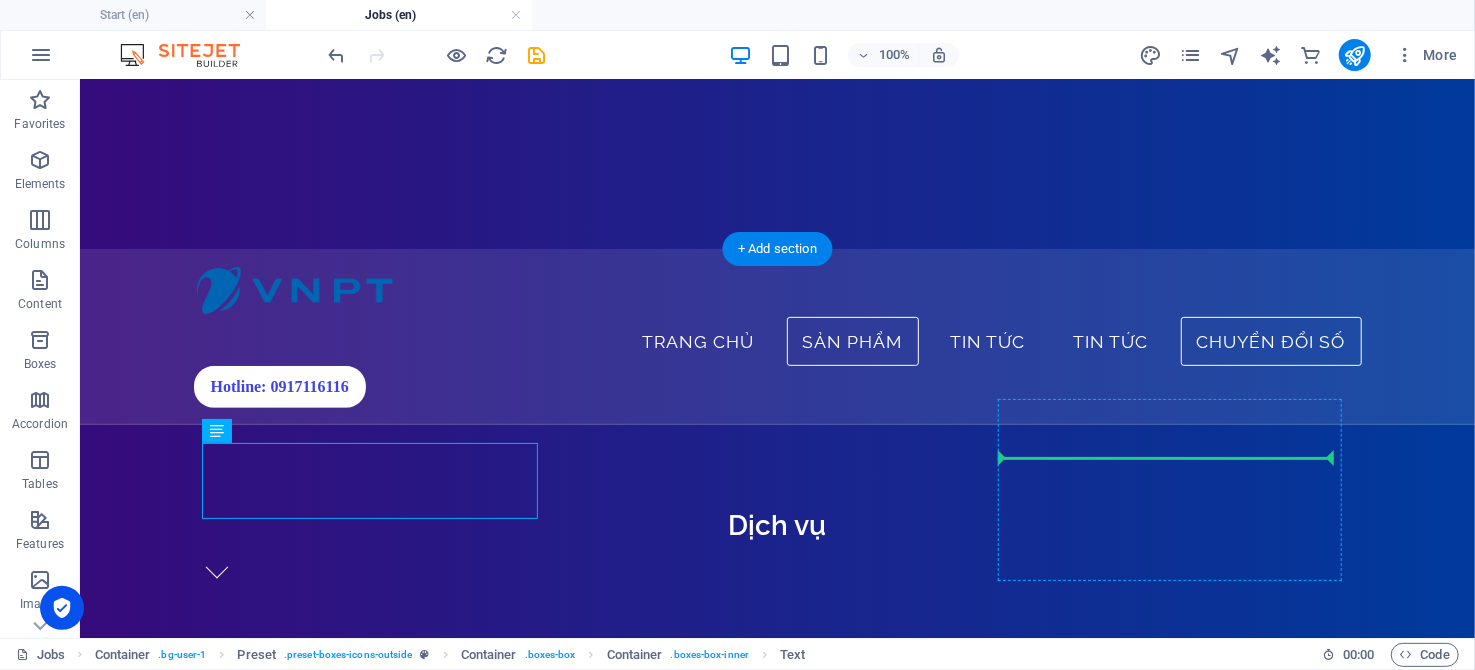 drag, startPoint x: 506, startPoint y: 569, endPoint x: 1145, endPoint y: 466, distance: 647.24805 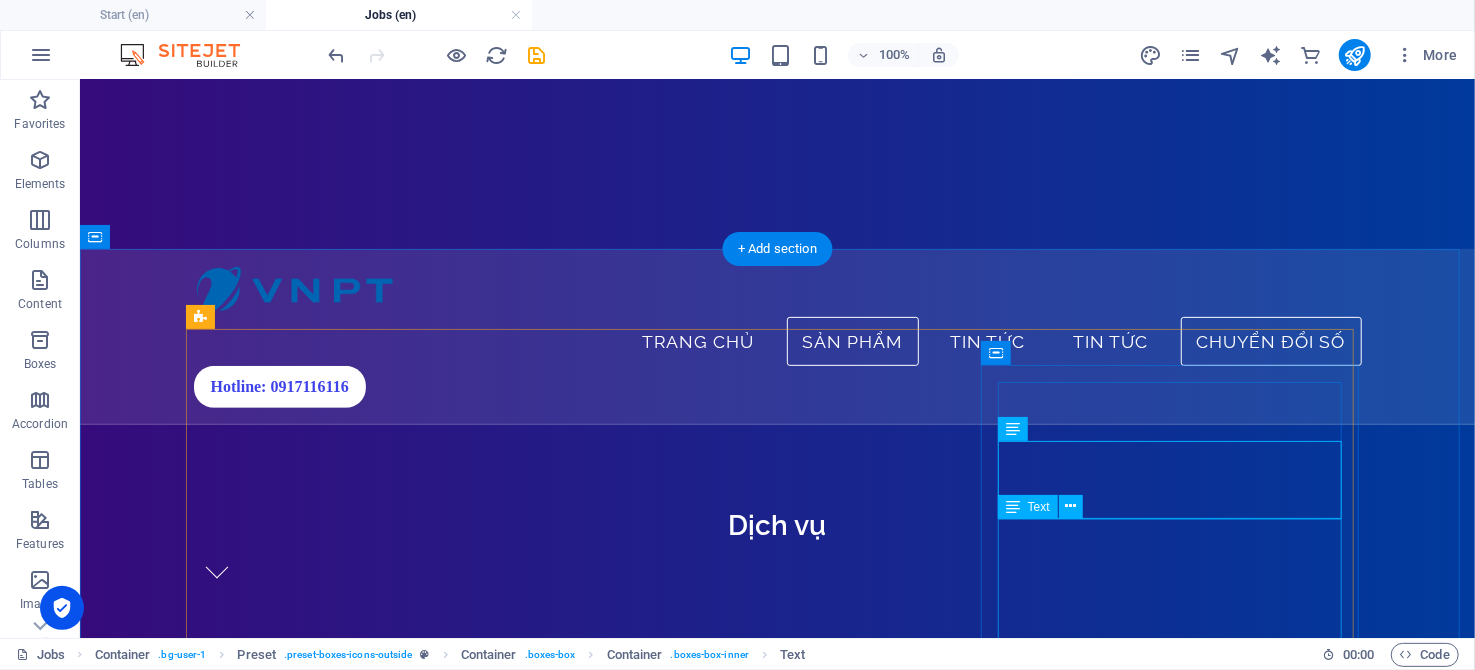 click on "Tốc độ truy cập internet siêu nhanh, độ trễ thấp, kết nối ổn định và khả năng hỗ trợ nhiều thiết bị cùng lúc, nâng cao trải nghiệm người dùng trong nhiều hoạt động khác nhau" at bounding box center [776, 1466] 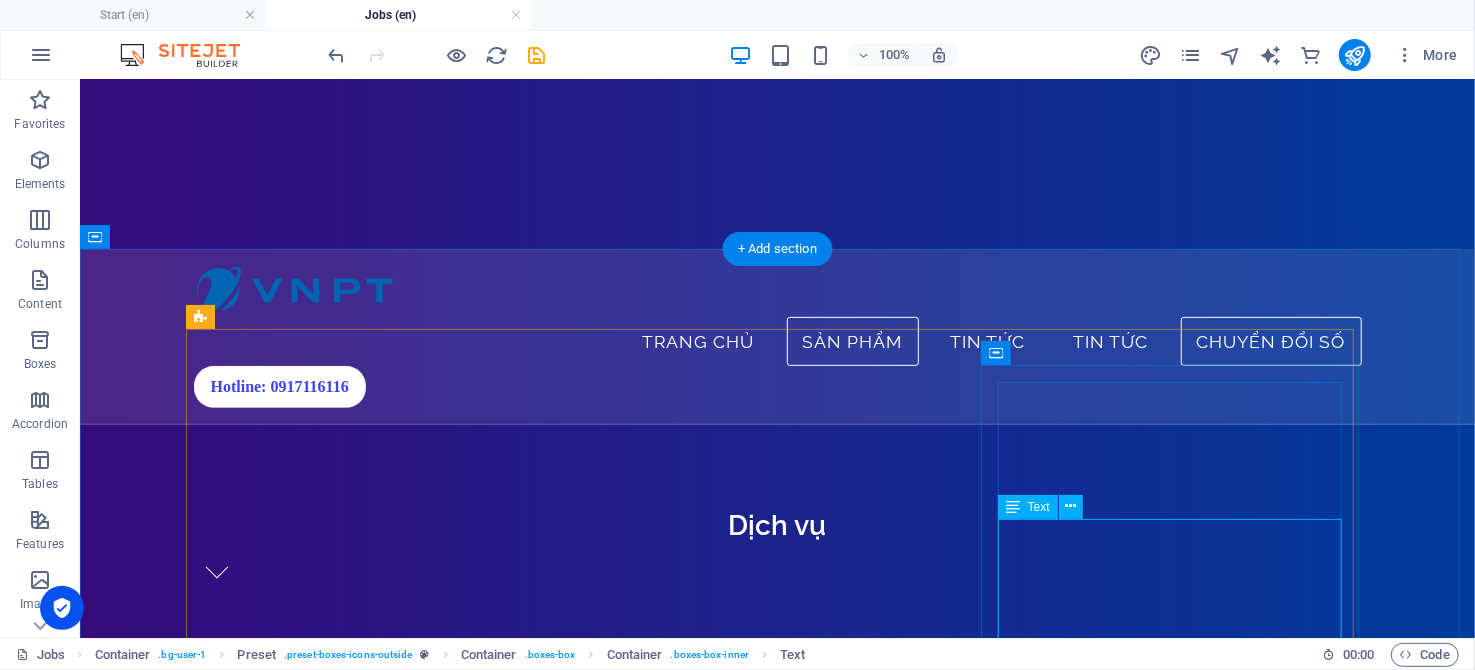 drag, startPoint x: 1004, startPoint y: 458, endPoint x: 1297, endPoint y: 520, distance: 299.48788 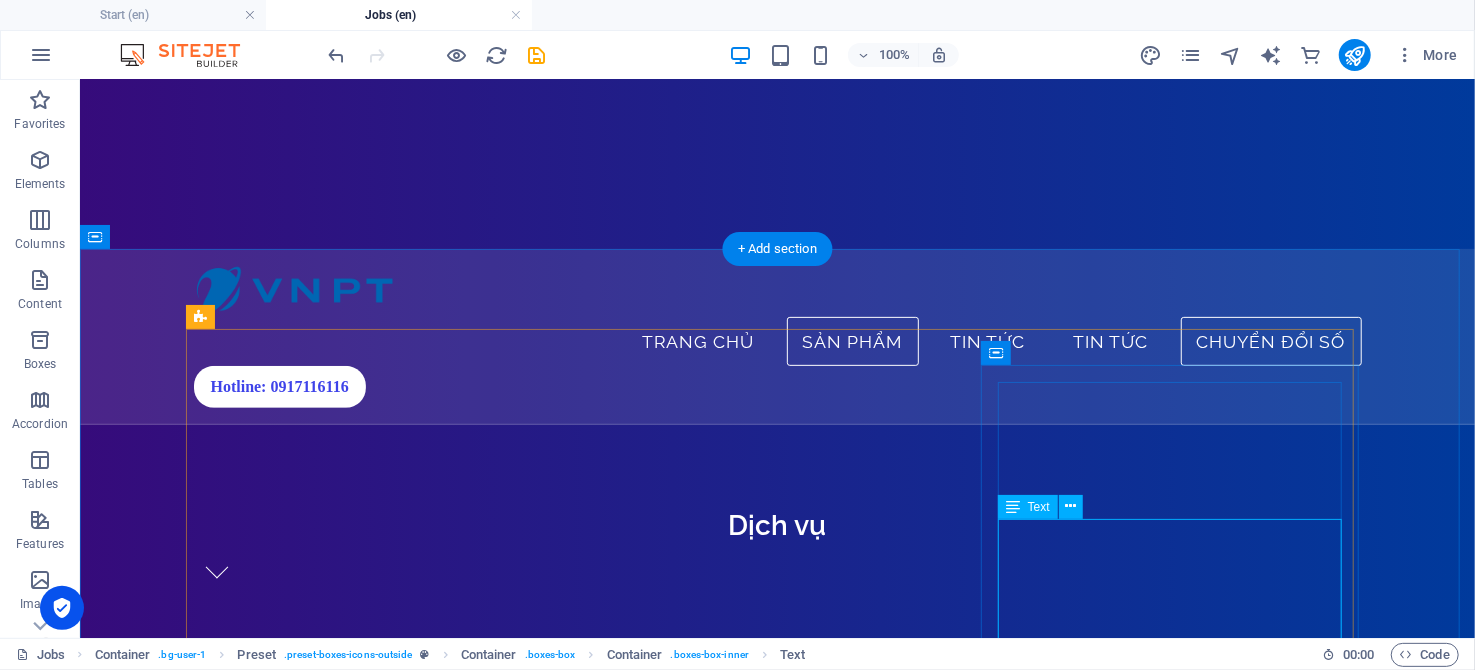click on "Sim số-Sim Data Dịch vụ chứng thực chữ ký số công cộng, an toàn và tiện lợi Tốc độ truy cập internet siêu nhanh, độ trễ thấp, kết nối ổn định và khả năng hỗ trợ nhiều thiết bị cùng lúc, nâng cao trải nghiệm người dùng trong nhiều hoạt động khác nhau" at bounding box center [776, 1421] 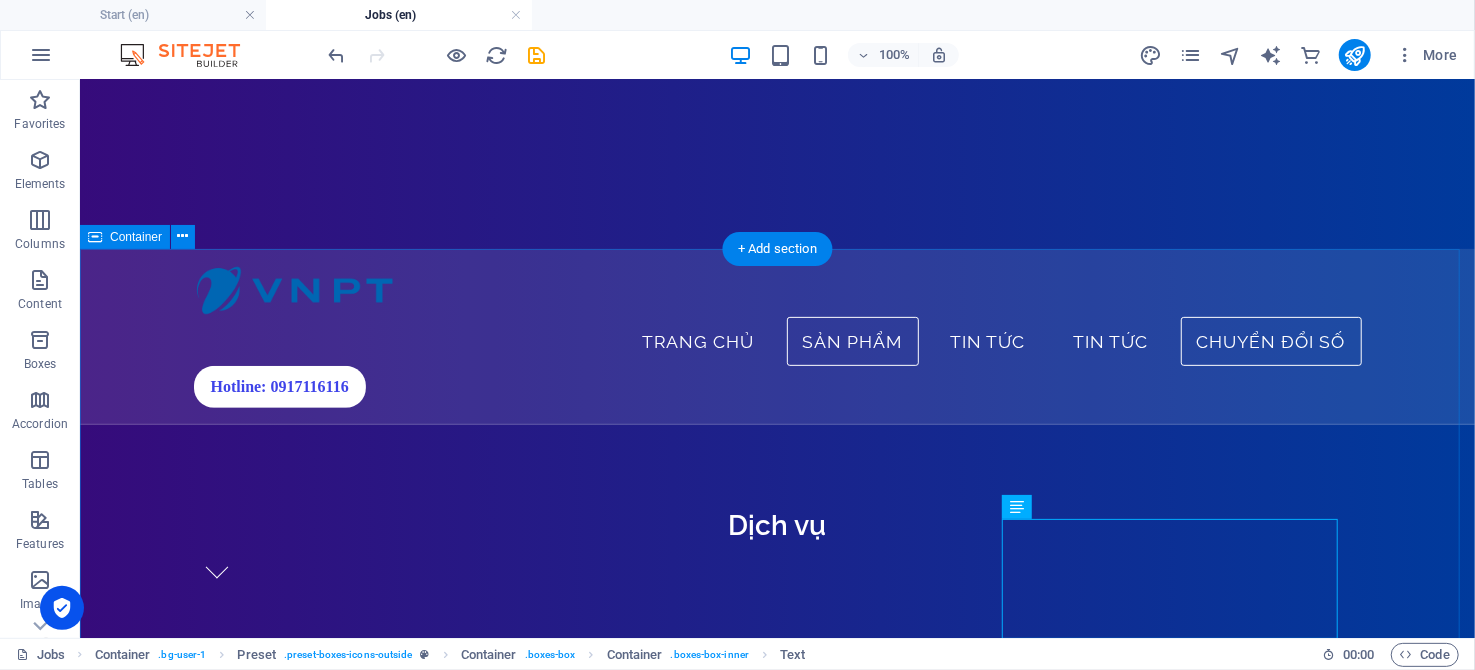 type 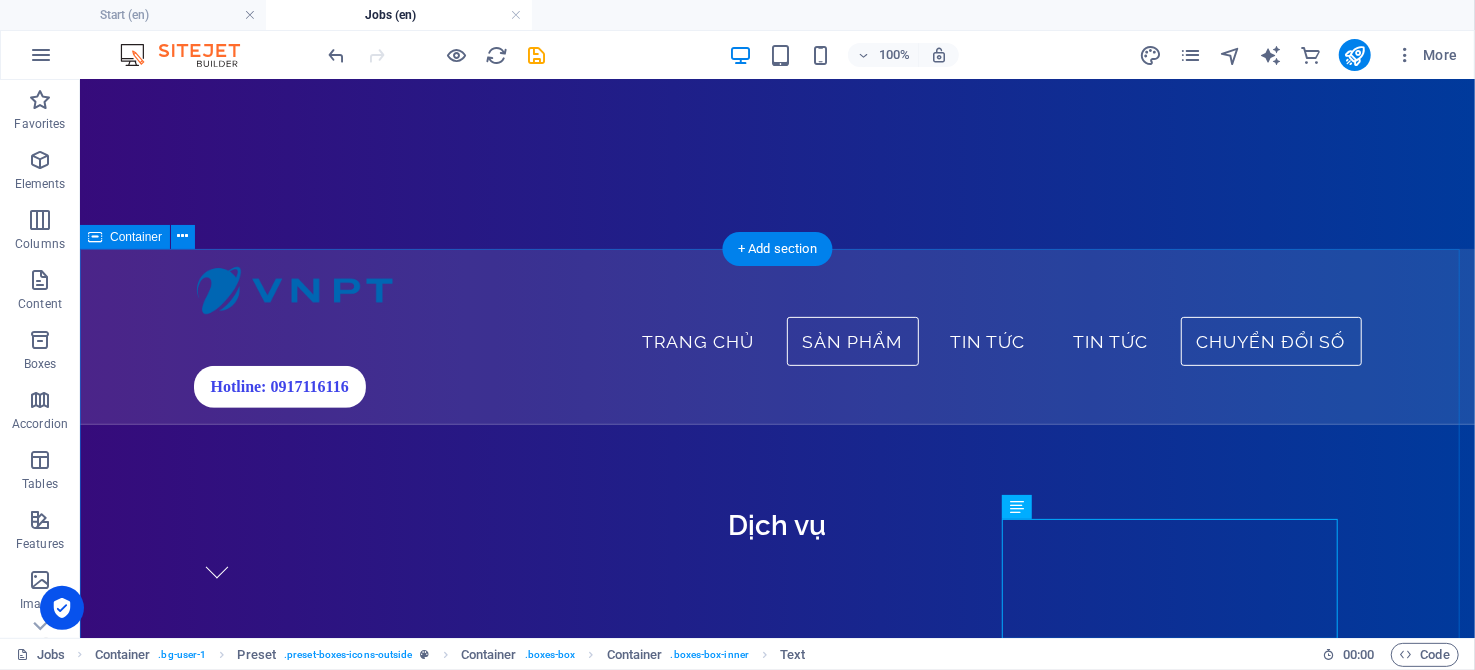 click on "VNPT SmartCA Dịch vụ chứng thực chữ ký số công cộng, an toàn và tiện lợi Internet tốc độ cao Đường truyền Internet công nghệ mới, hiệu suất vượt trội, tốc độ tối đa lên đến 10Gbps Sim số-Sim Data Tốc độ truy cập internet siêu nhanh, độ trễ thấp, kết nối ổn định, hỗ trợ nhiều thiết bị cùng lúc nâng cao trải nghiệm người dùng. Tốc độ truy cập internet siêu nhanh, độ trễ thấp, kết nối ổn định và khả năng hỗ trợ nhiều thiết bị cùng lúc, nâng cao trải nghiệm người dùng trong nhiều hoạt động khác nhau Health Insurance Lorem ipsum dolor sit amet, consectetur adipisicing elit. Veritatis, dolorem! Flexible Hours Lorem ipsum dolor sit amet, consectetur adipisicing elit. Veritatis, dolorem! 401k/Retirement Lorem ipsum dolor sit amet, consectetur adipisicing elit. Veritatis, dolorem!" at bounding box center (776, 1525) 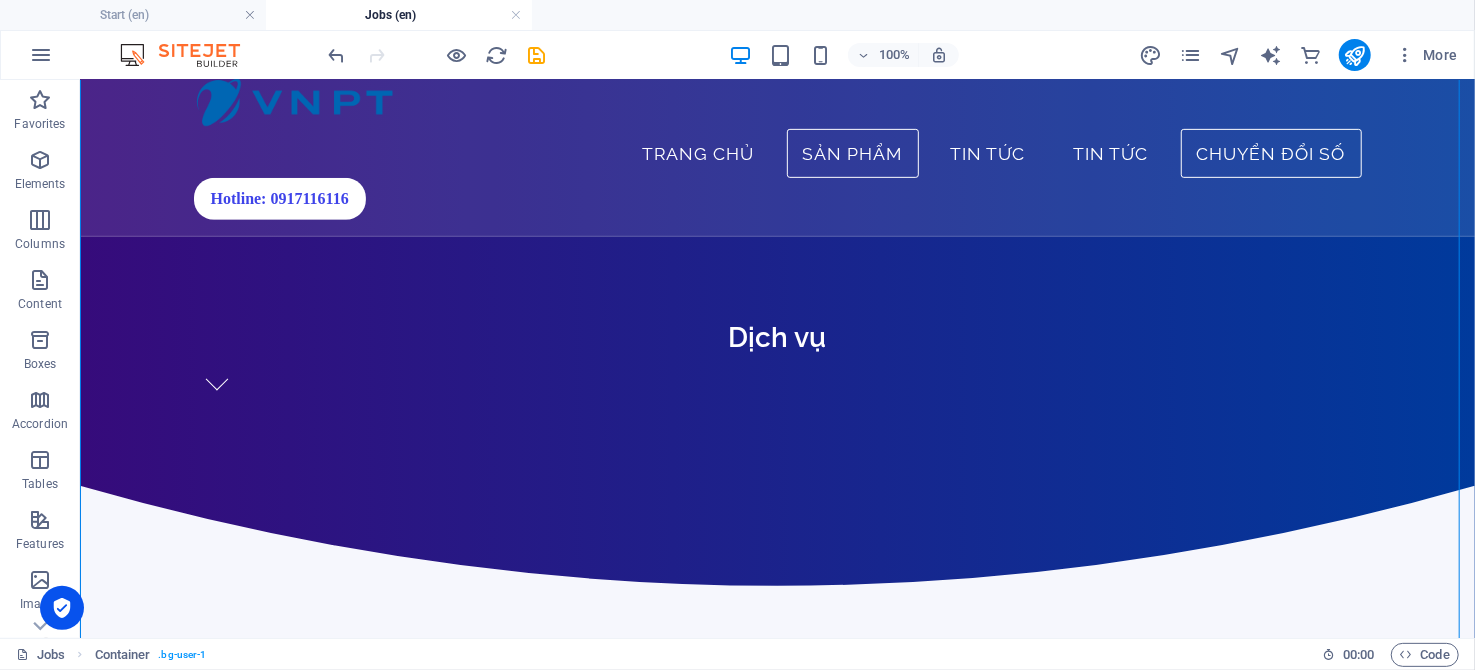 scroll, scrollTop: 563, scrollLeft: 0, axis: vertical 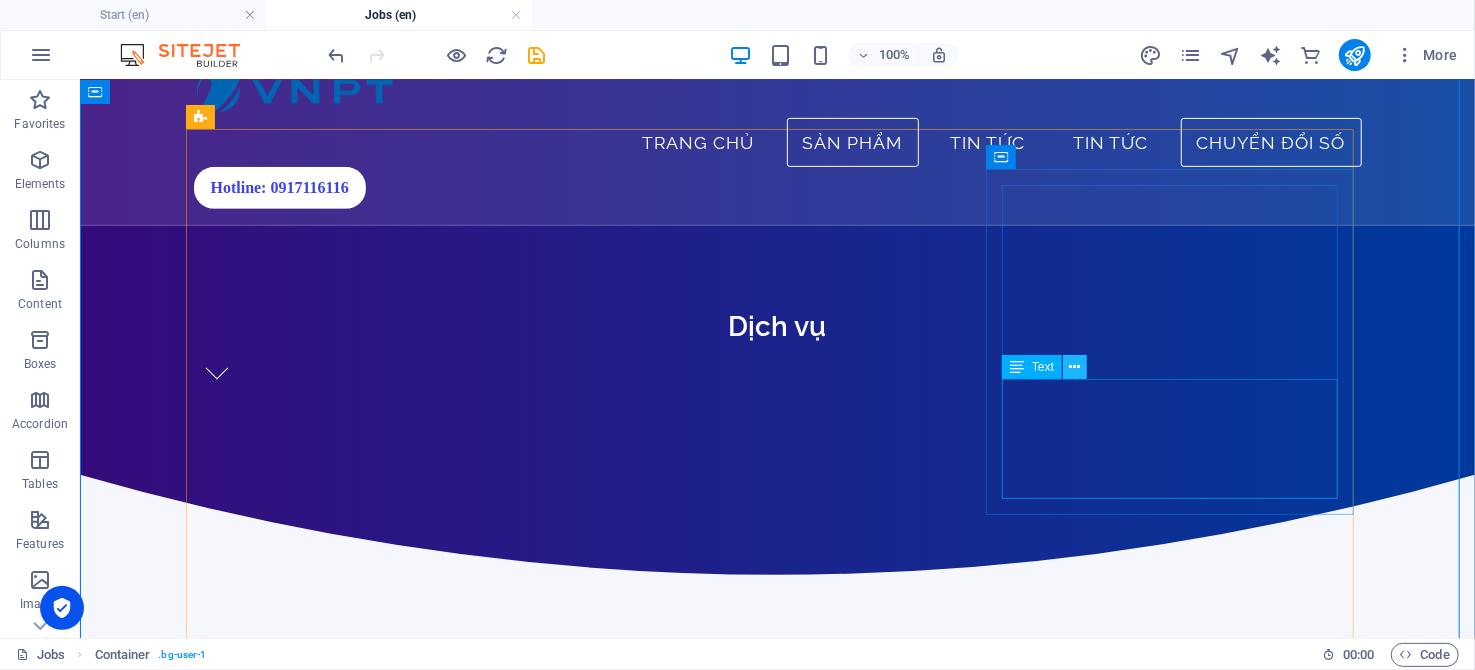 click at bounding box center (1075, 367) 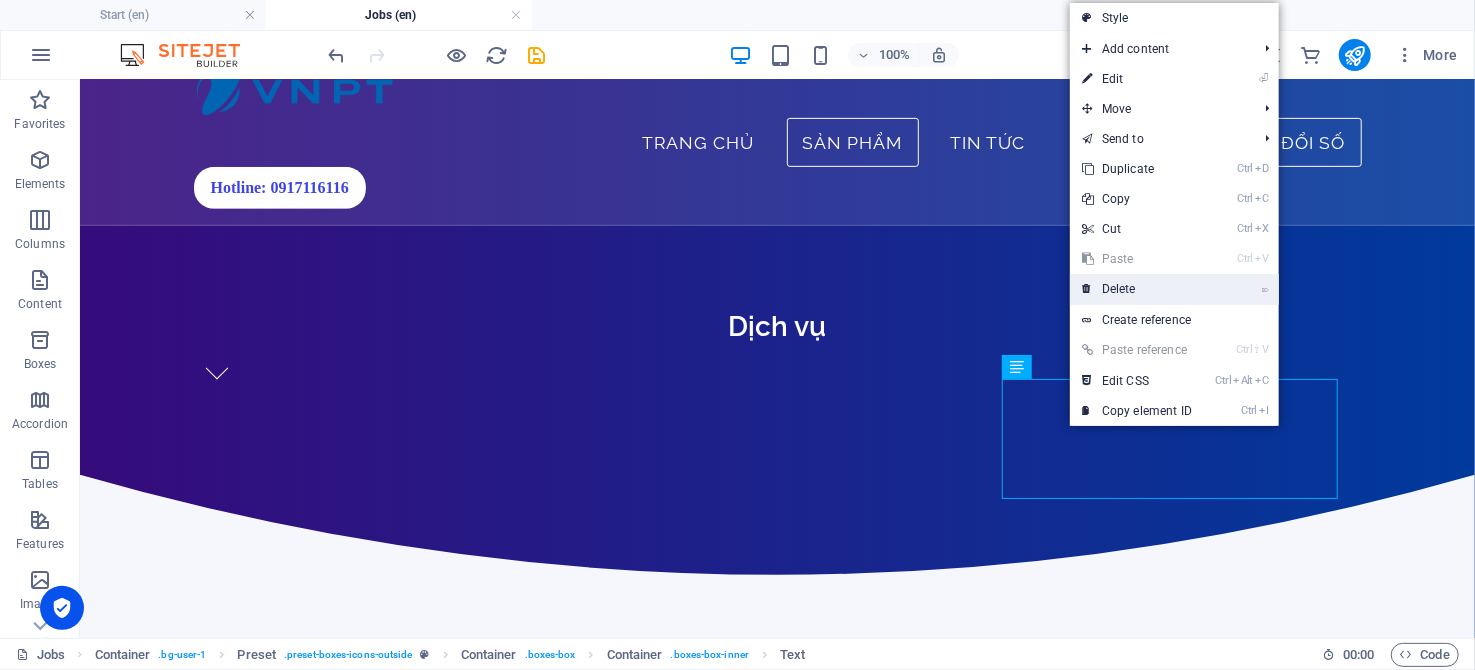 click on "⌦  Delete" at bounding box center (1137, 289) 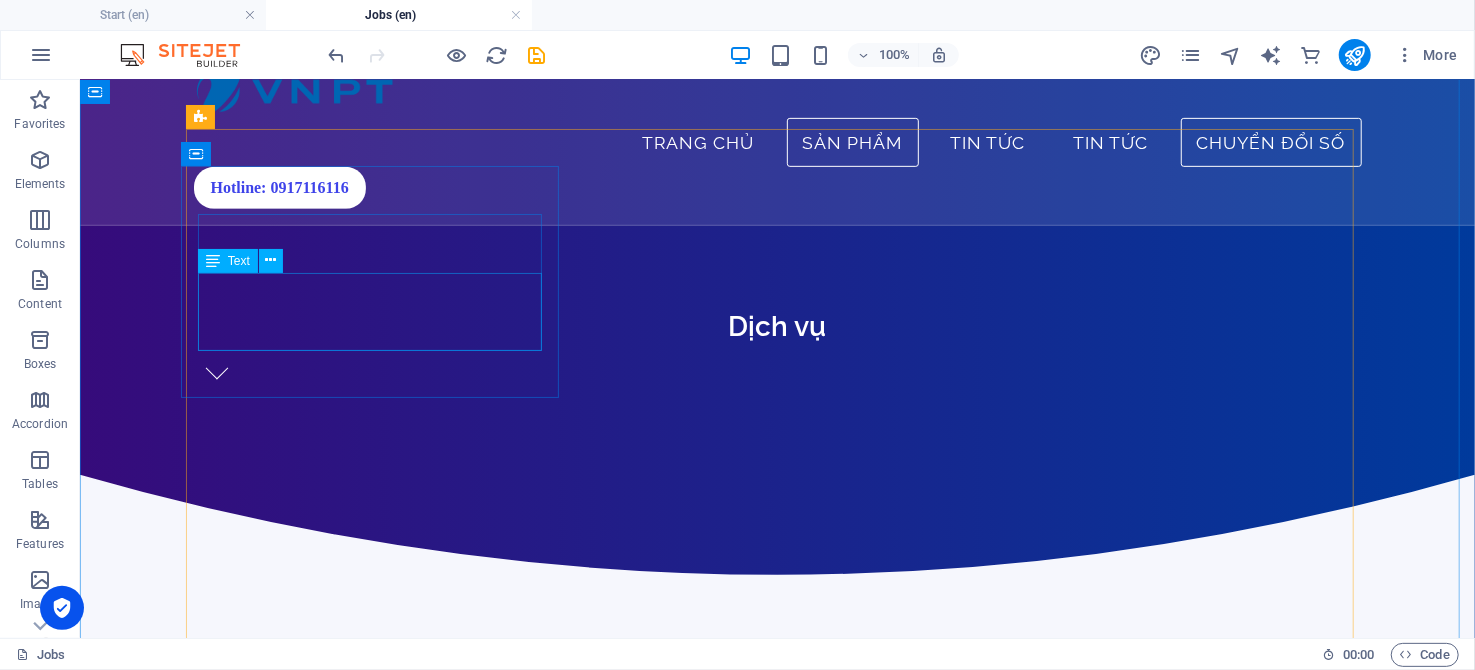 click on "Dịch vụ chứng thực chữ ký số công cộng, an toàn và tiện lợi" at bounding box center (776, 863) 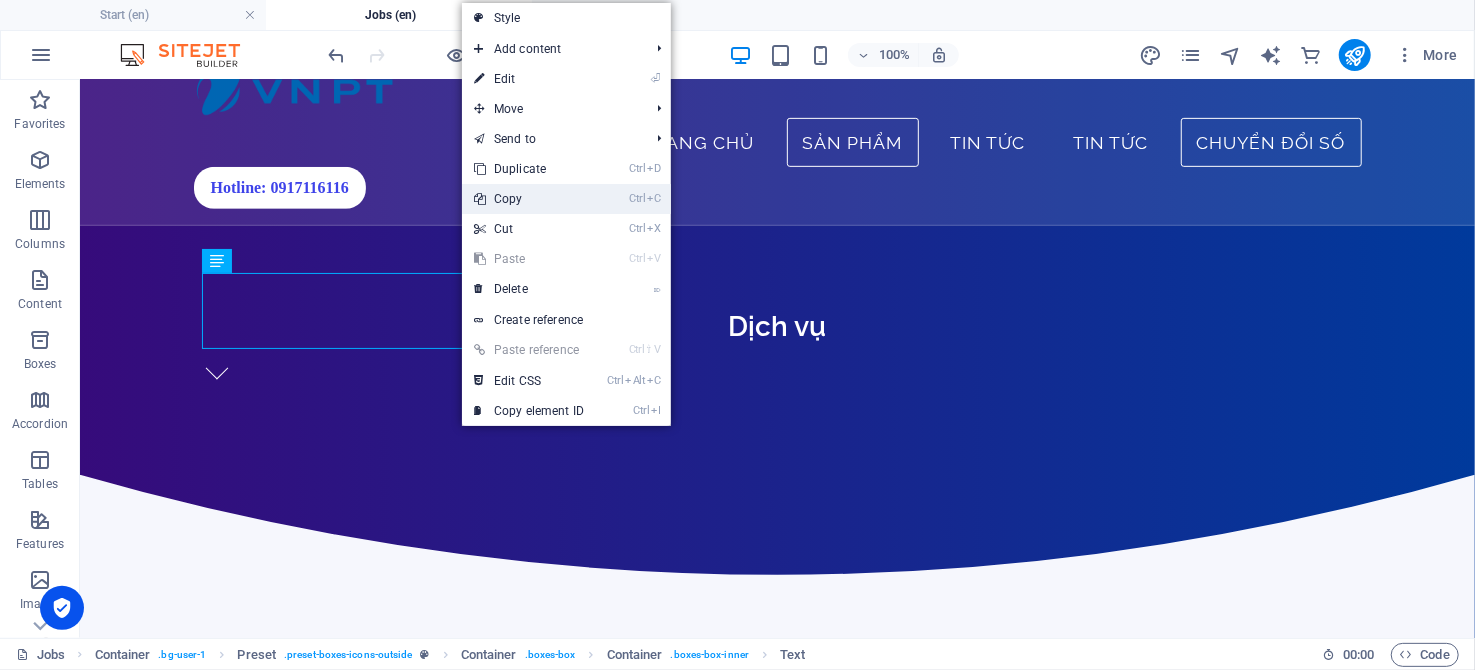 click on "Ctrl C  Copy" at bounding box center (529, 199) 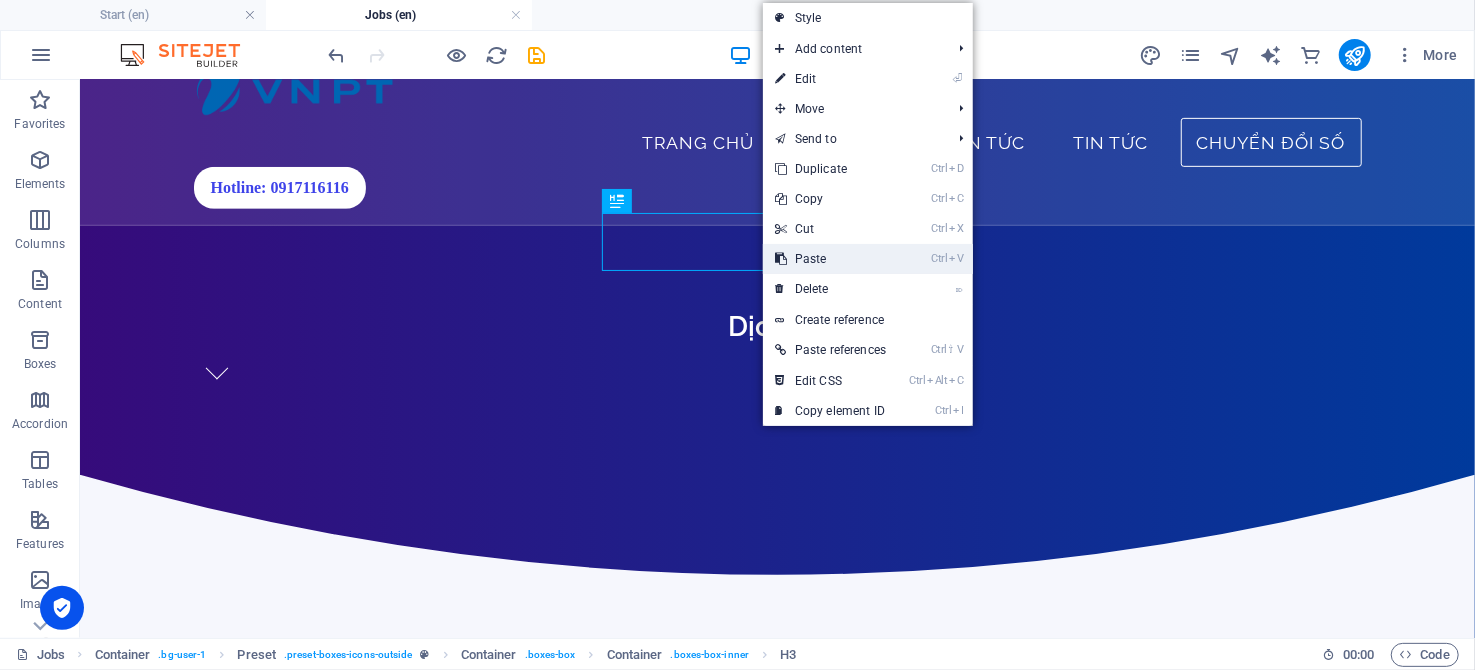 click on "Ctrl V  Paste" at bounding box center (830, 259) 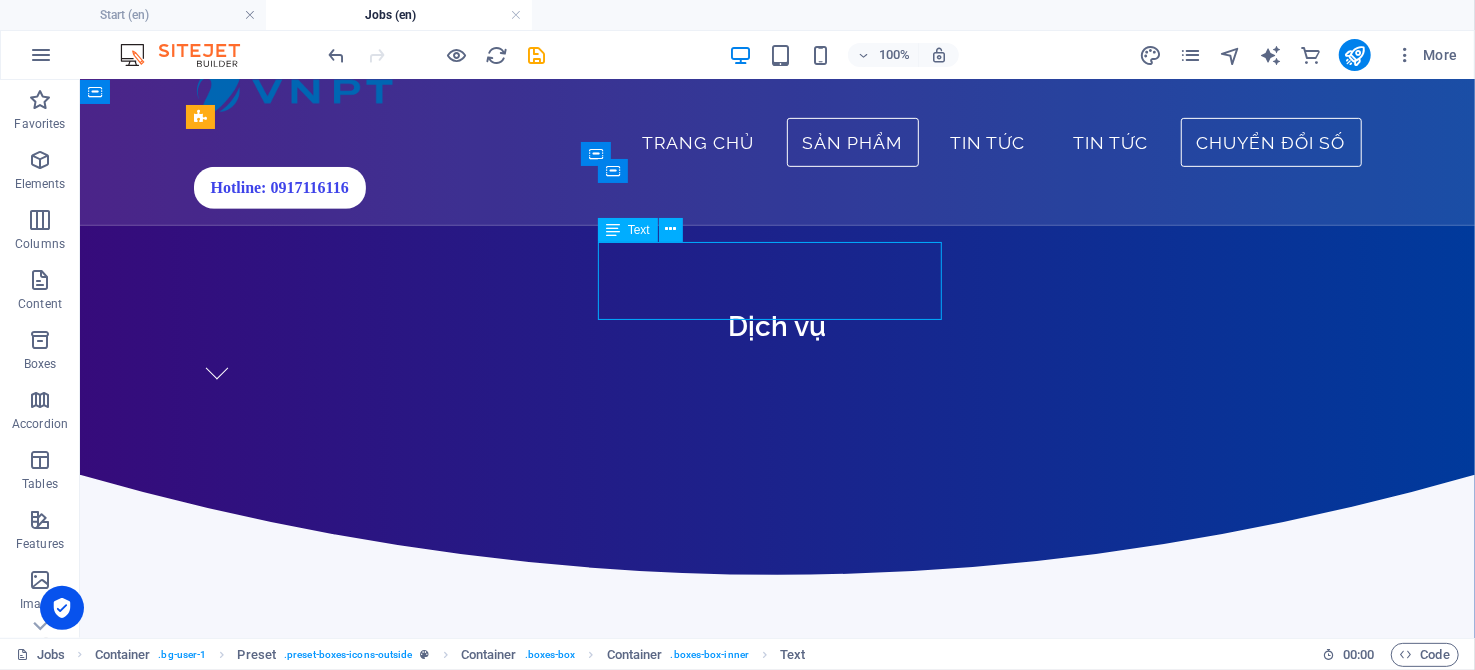 drag, startPoint x: 605, startPoint y: 256, endPoint x: 831, endPoint y: 286, distance: 227.98245 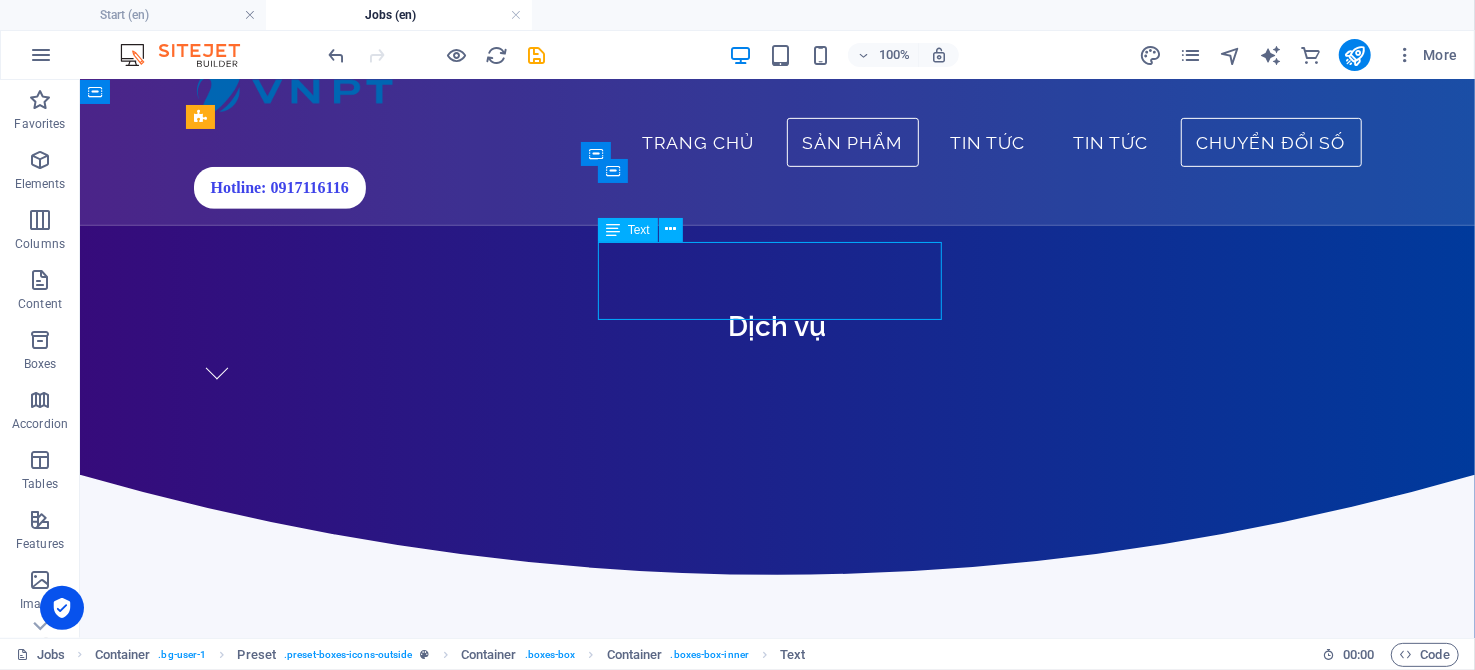 click on "Dịch vụ chứng thực chữ ký số công cộng, an toàn và tiện lợi" at bounding box center [776, 1047] 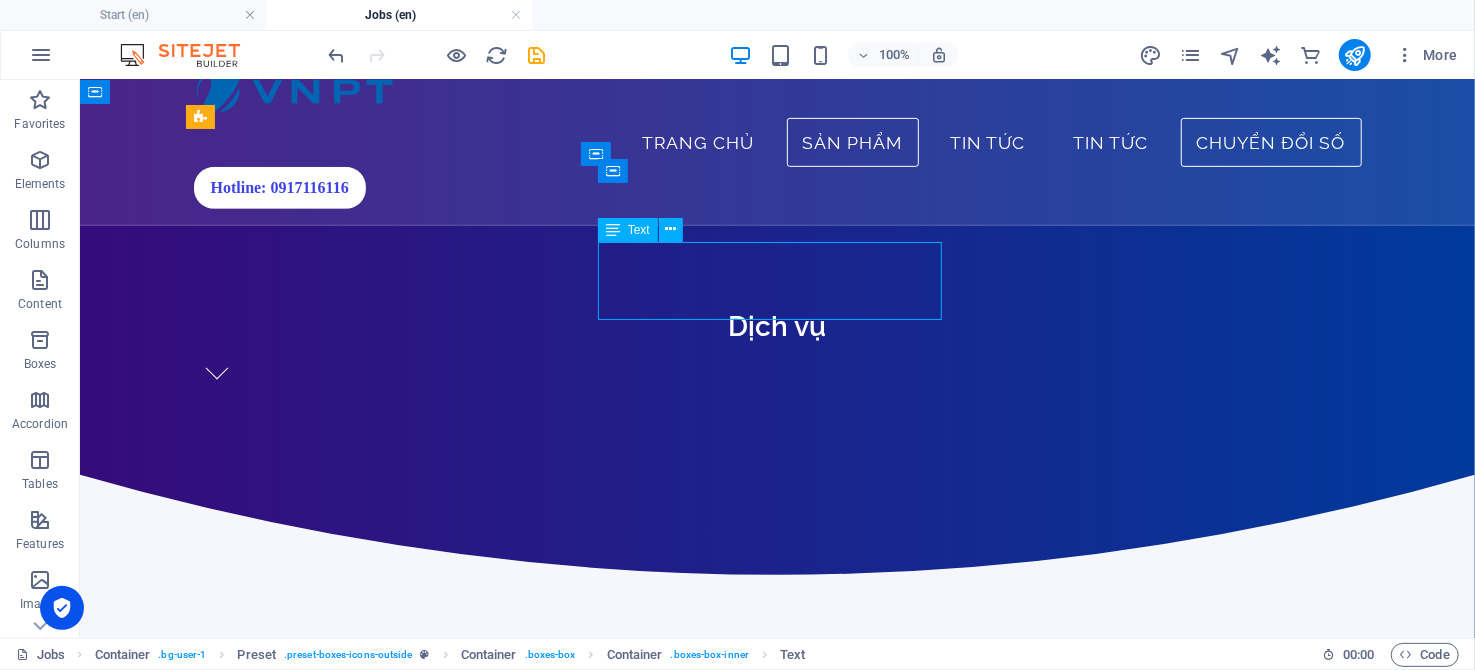 click on "Dịch vụ chứng thực chữ ký số công cộng, an toàn và tiện lợi" at bounding box center (776, 1047) 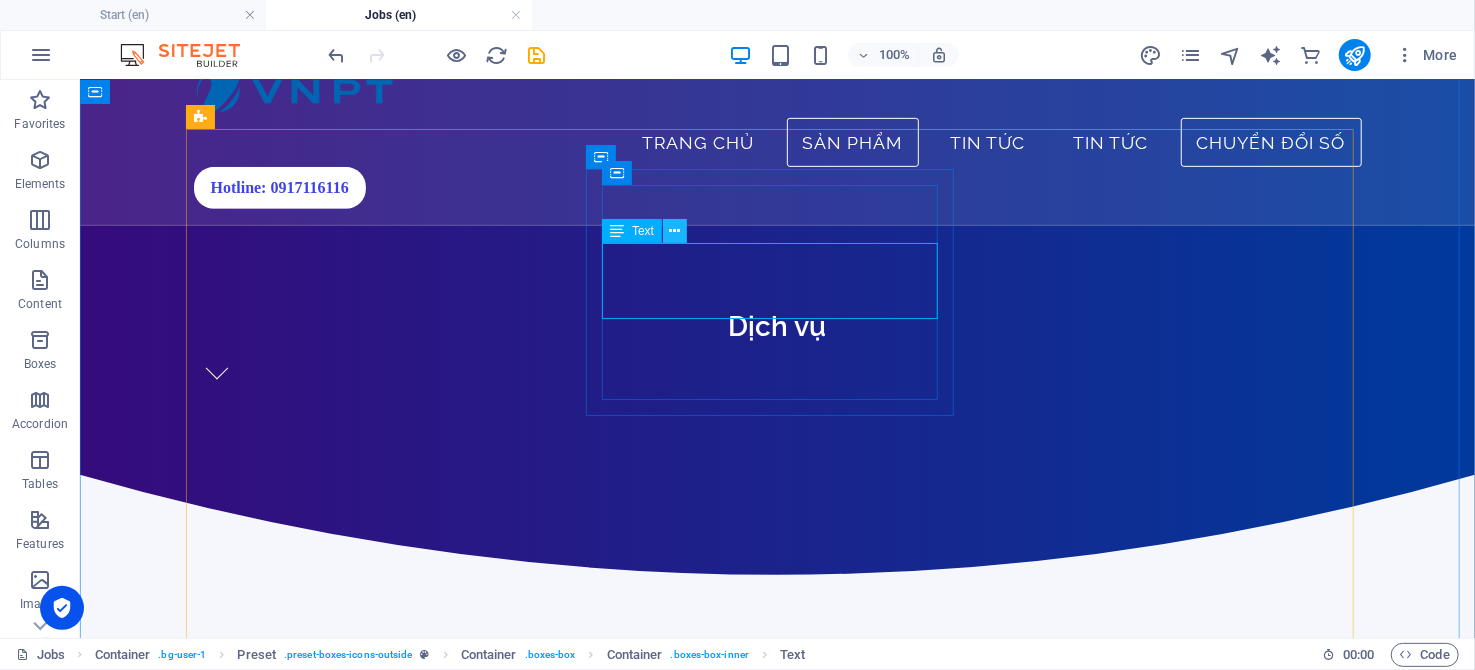 click at bounding box center (675, 231) 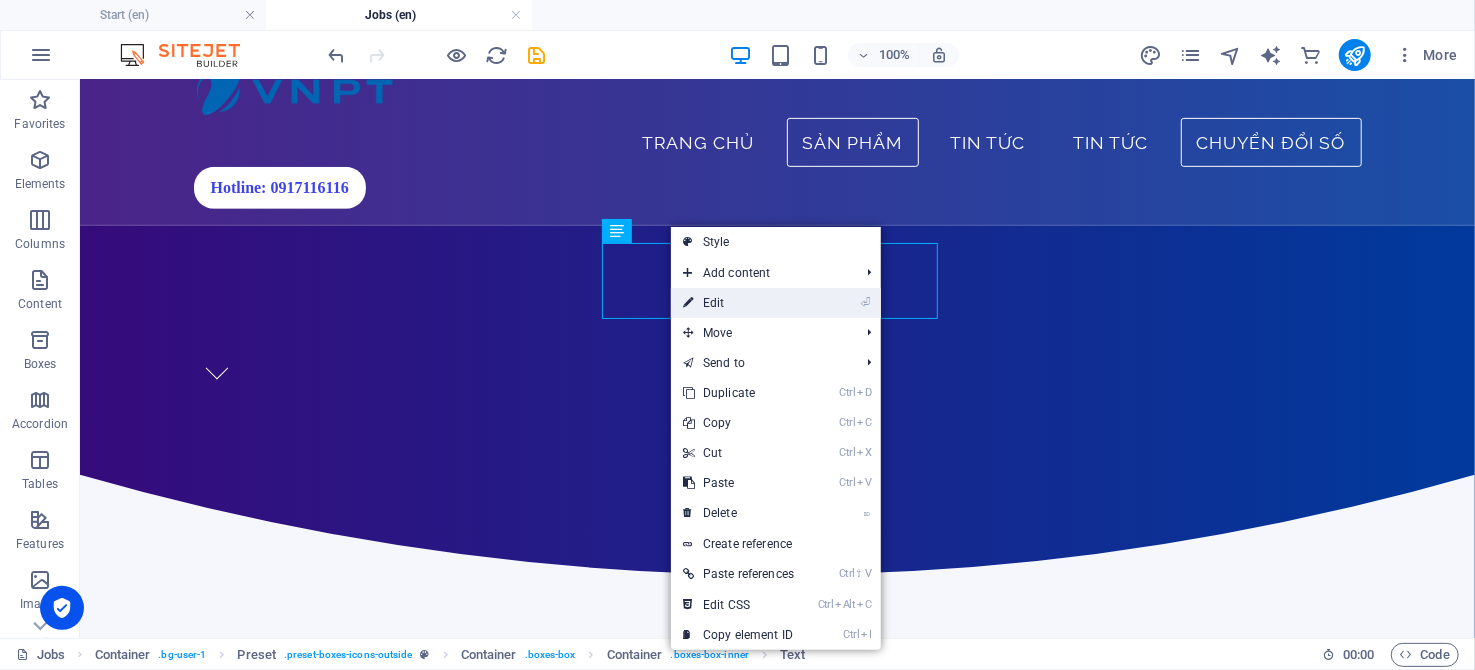 click on "⏎  Edit" at bounding box center (738, 303) 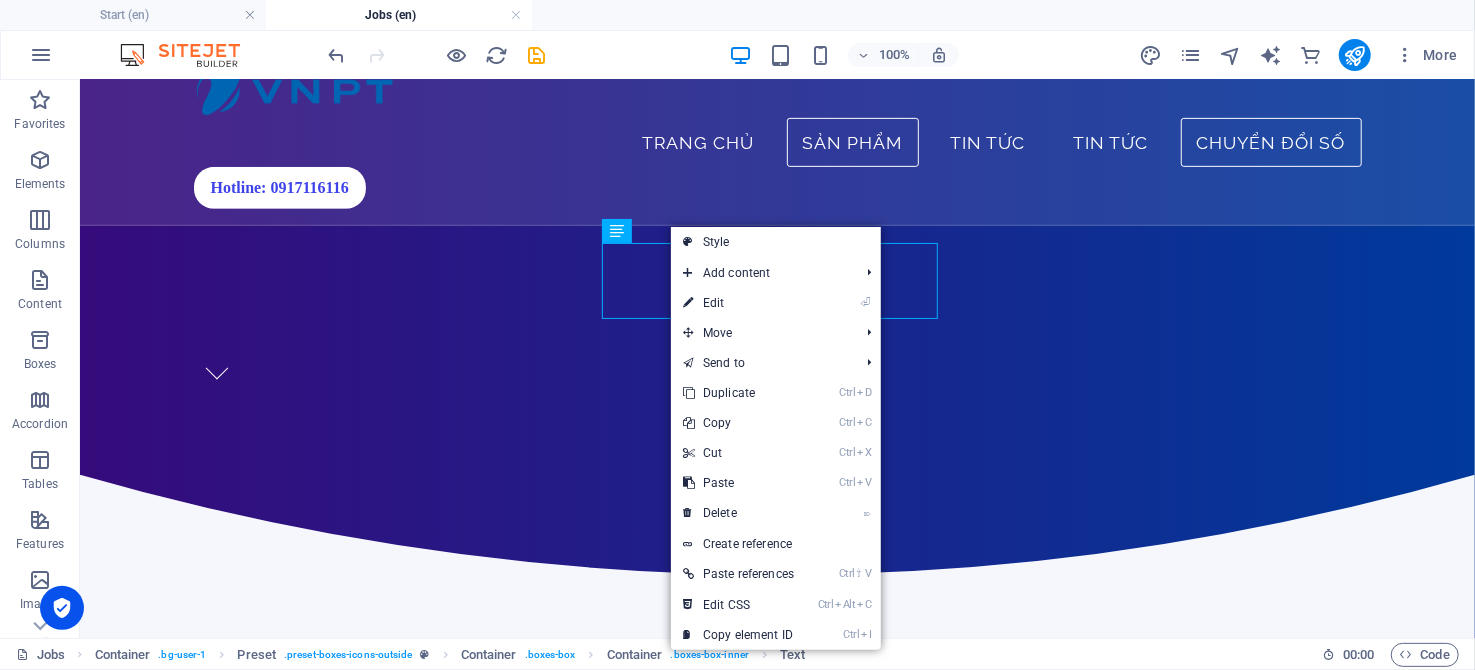 scroll, scrollTop: 605, scrollLeft: 0, axis: vertical 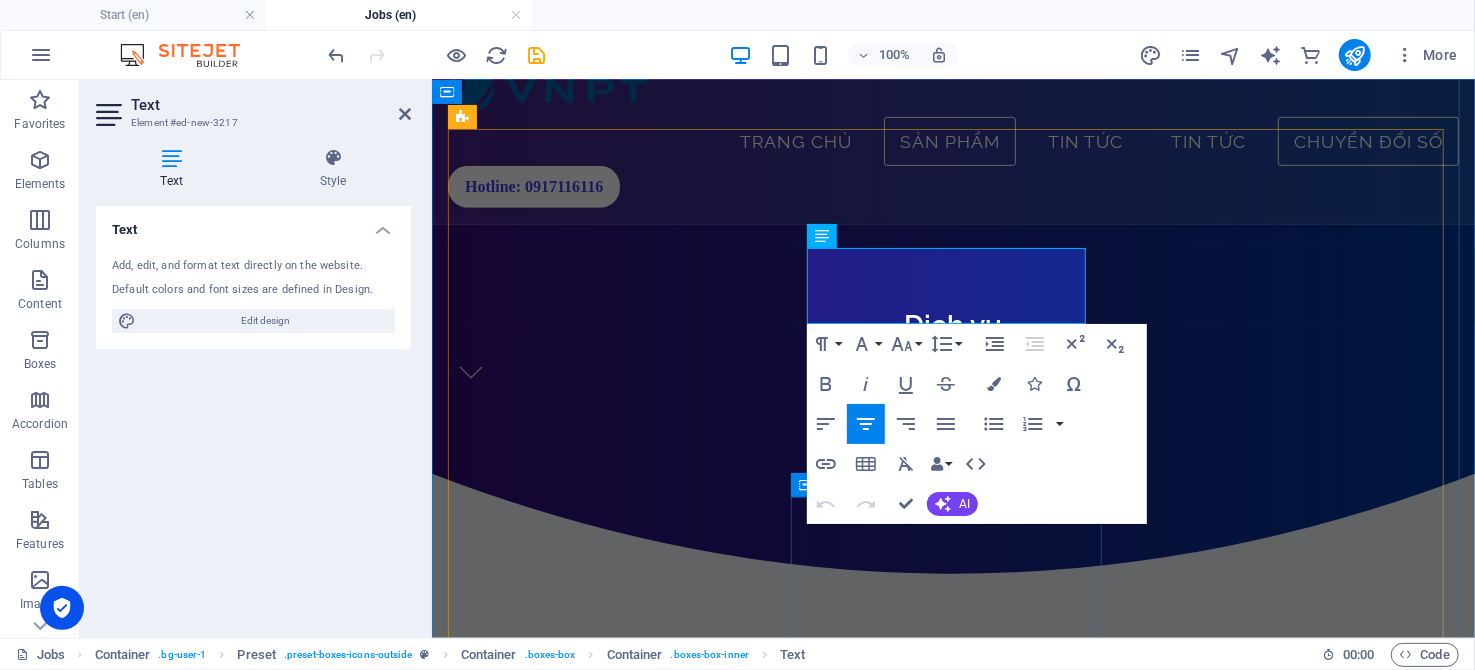 drag, startPoint x: 1465, startPoint y: 586, endPoint x: 793, endPoint y: 506, distance: 676.7452 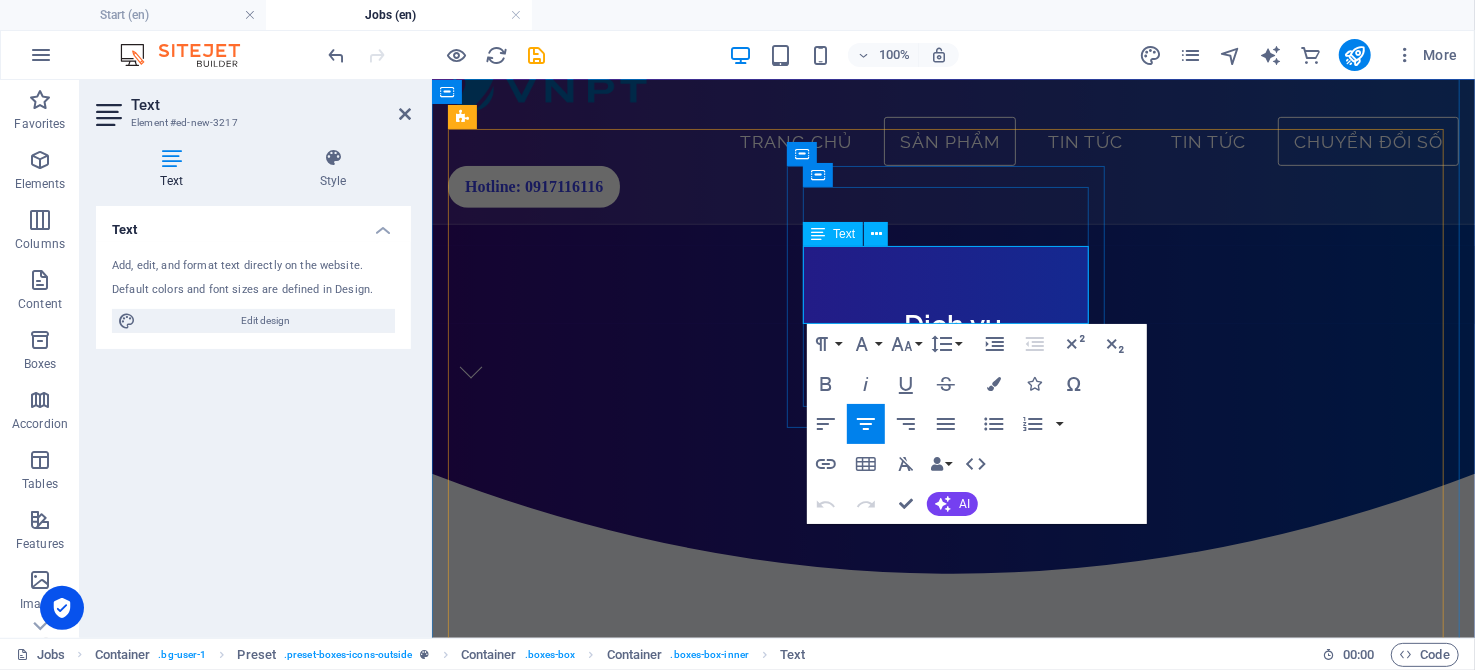 click on "Dịch vụ chứng thực chữ ký số công cộng, an toàn và tiện lợi" at bounding box center (952, 1046) 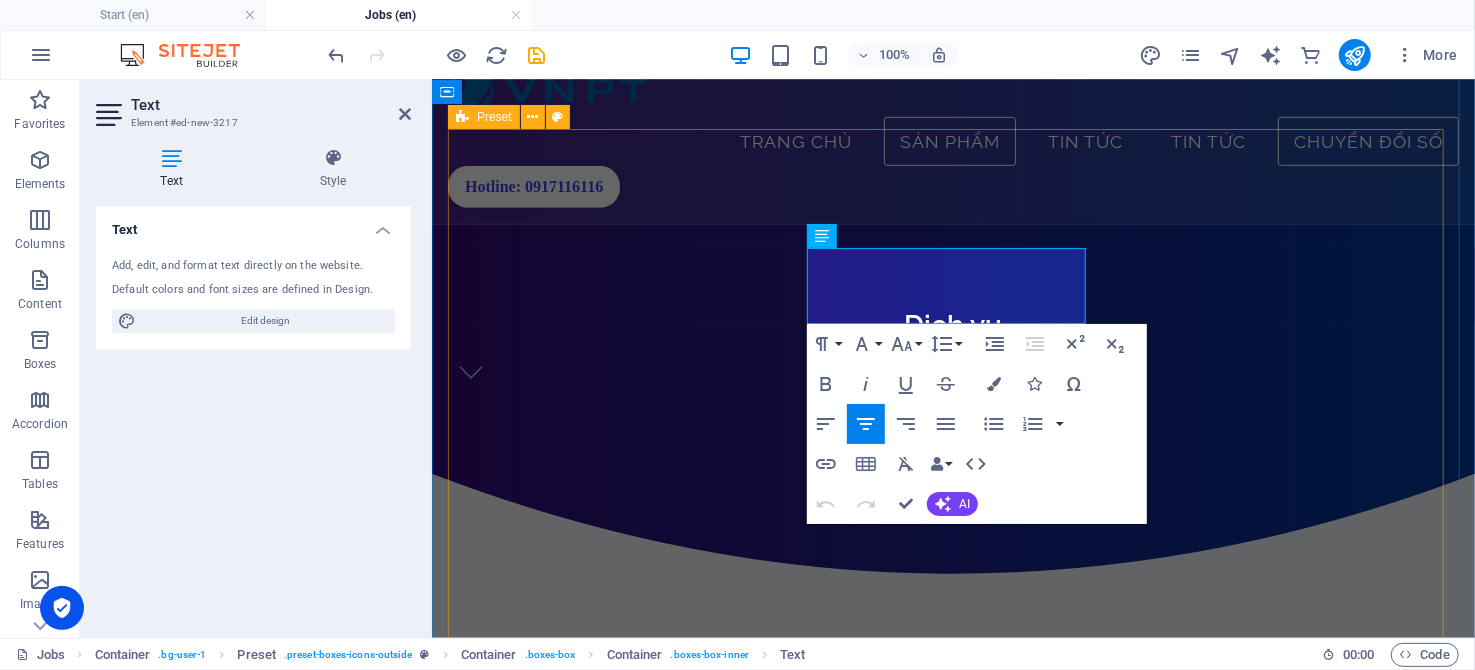 click on "VNPT SmartCA Dịch vụ chứng thực chữ ký số công cộng, an toàn và tiện lợi Internet tốc độ cao Dịch vụ chứng thực chữ ký số công cộng, an toàn và tiện lợi Đường truyền Internet công nghệ mới, hiệu suất vượt trội, tốc độ tối đa lên đến 10Gbps Sim số-Sim Data Tốc độ truy cập internet siêu nhanh, độ trễ thấp, kết nối ổn định, hỗ trợ nhiều thiết bị cùng lúc nâng cao trải nghiệm người dùng. Health Insurance Lorem ipsum dolor sit amet, consectetur adipisicing elit. Veritatis, dolorem! Flexible Hours Lorem ipsum dolor sit amet, consectetur adipisicing elit. Veritatis, dolorem! 401k/Retirement Lorem ipsum dolor sit amet, consectetur adipisicing elit. Veritatis, dolorem!" at bounding box center (952, 1320) 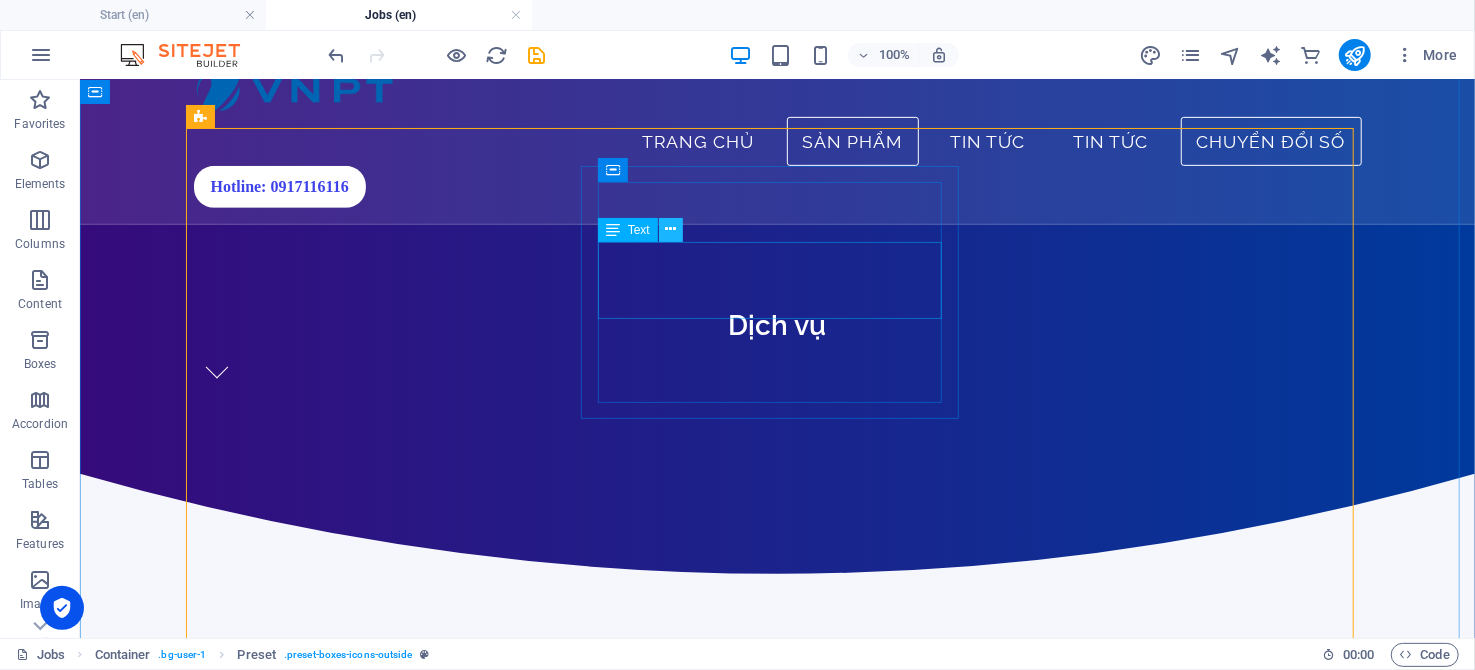 click at bounding box center [670, 229] 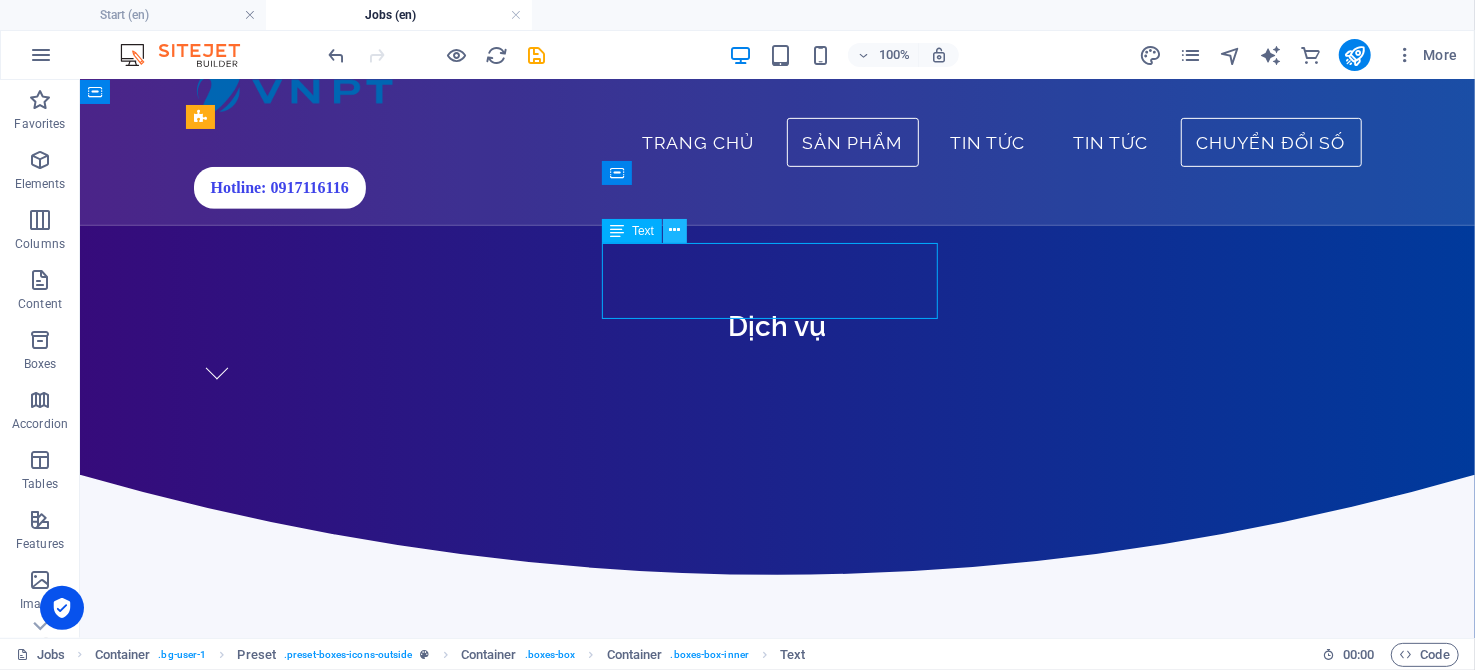 click at bounding box center (675, 230) 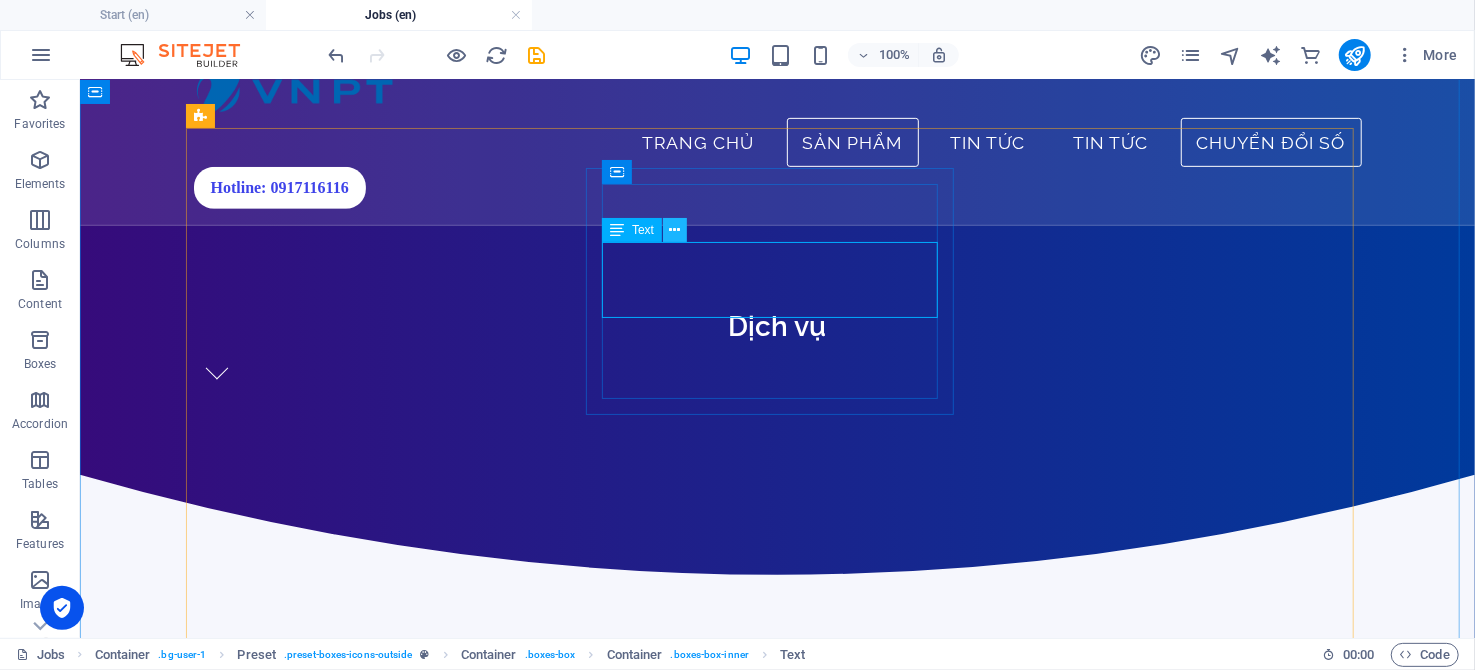 click at bounding box center (675, 230) 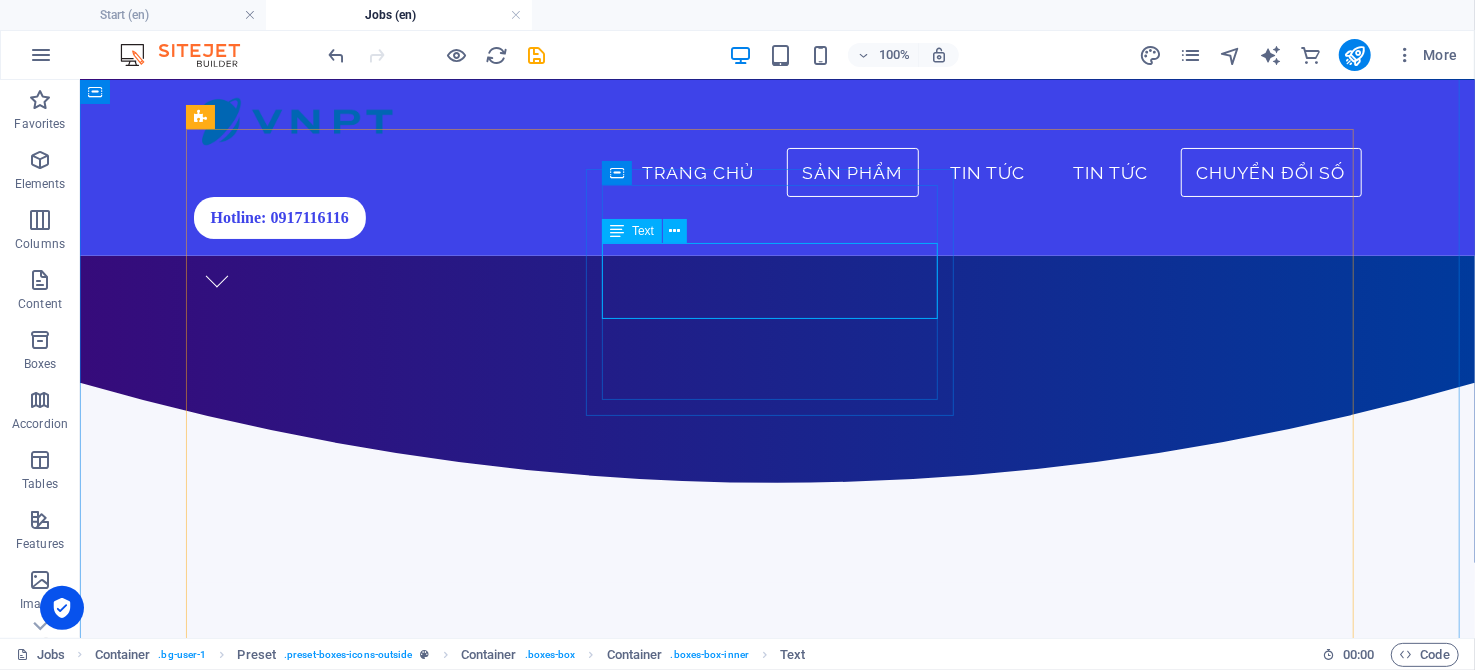scroll, scrollTop: 563, scrollLeft: 0, axis: vertical 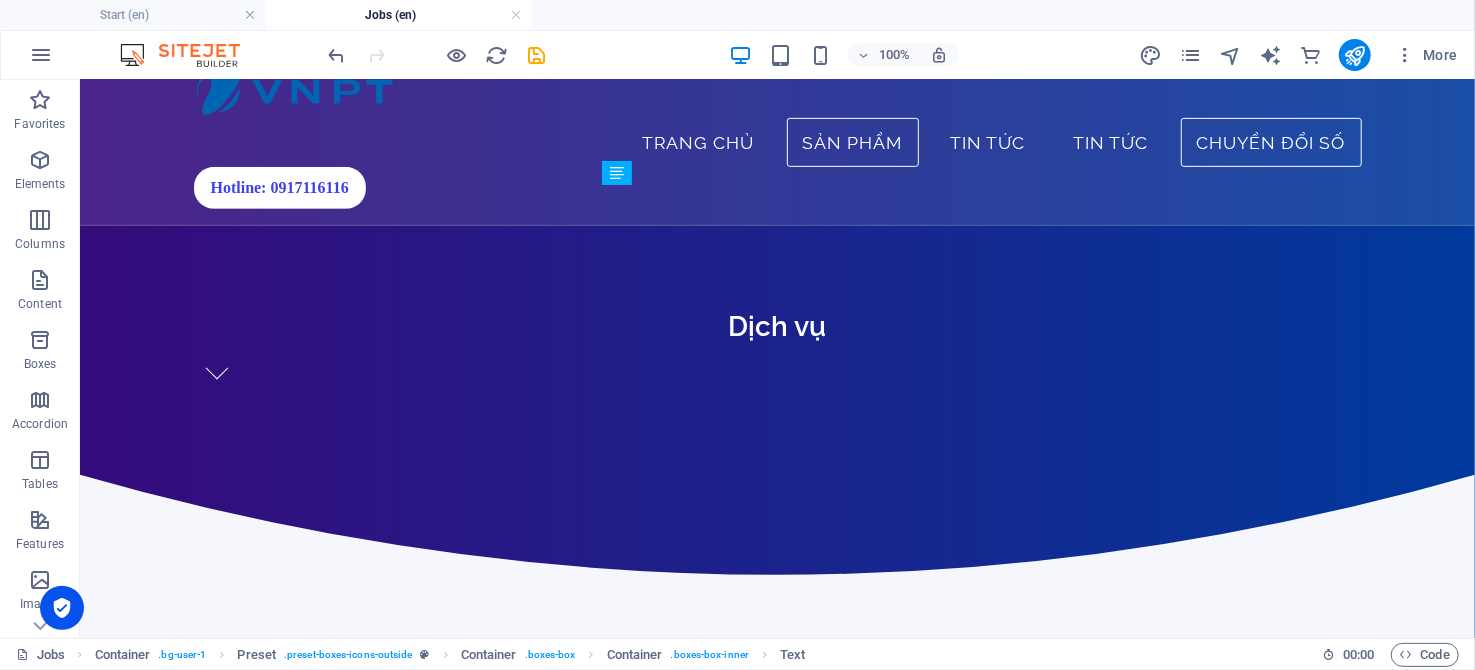 drag, startPoint x: 722, startPoint y: 320, endPoint x: 645, endPoint y: 361, distance: 87.23531 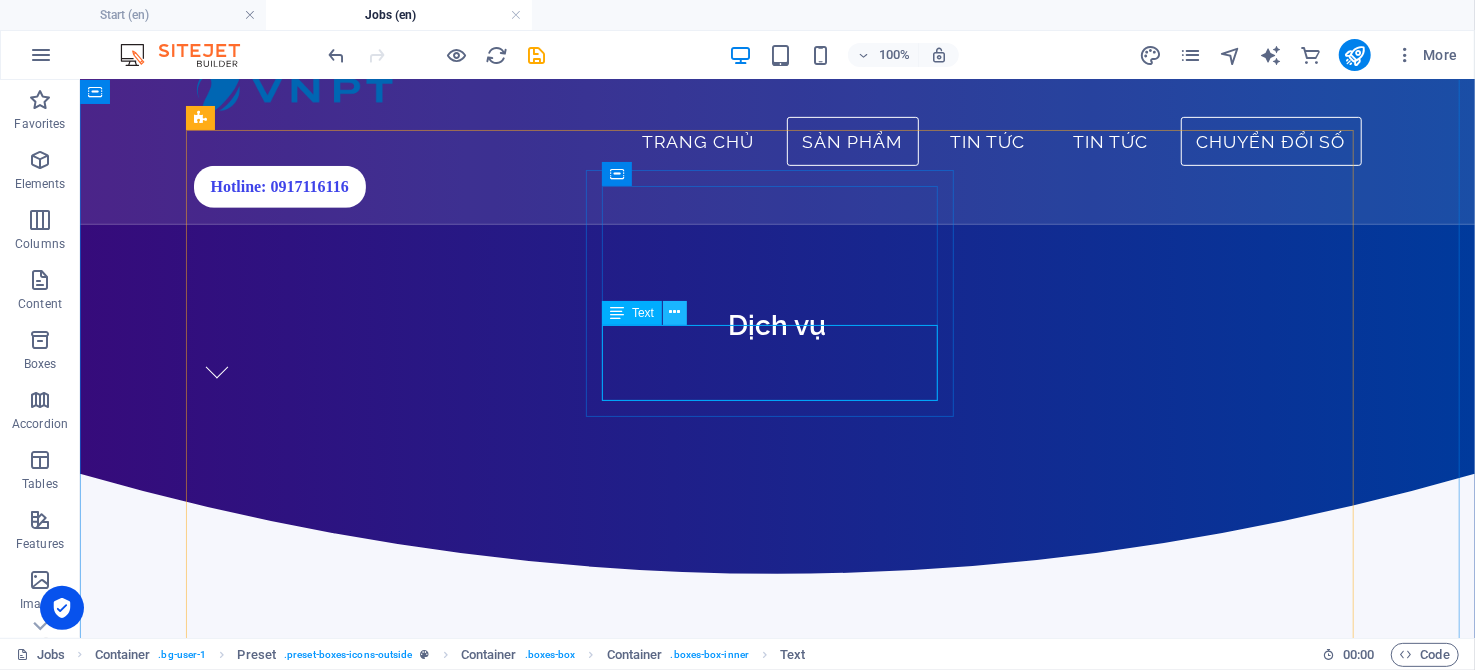 click at bounding box center [675, 312] 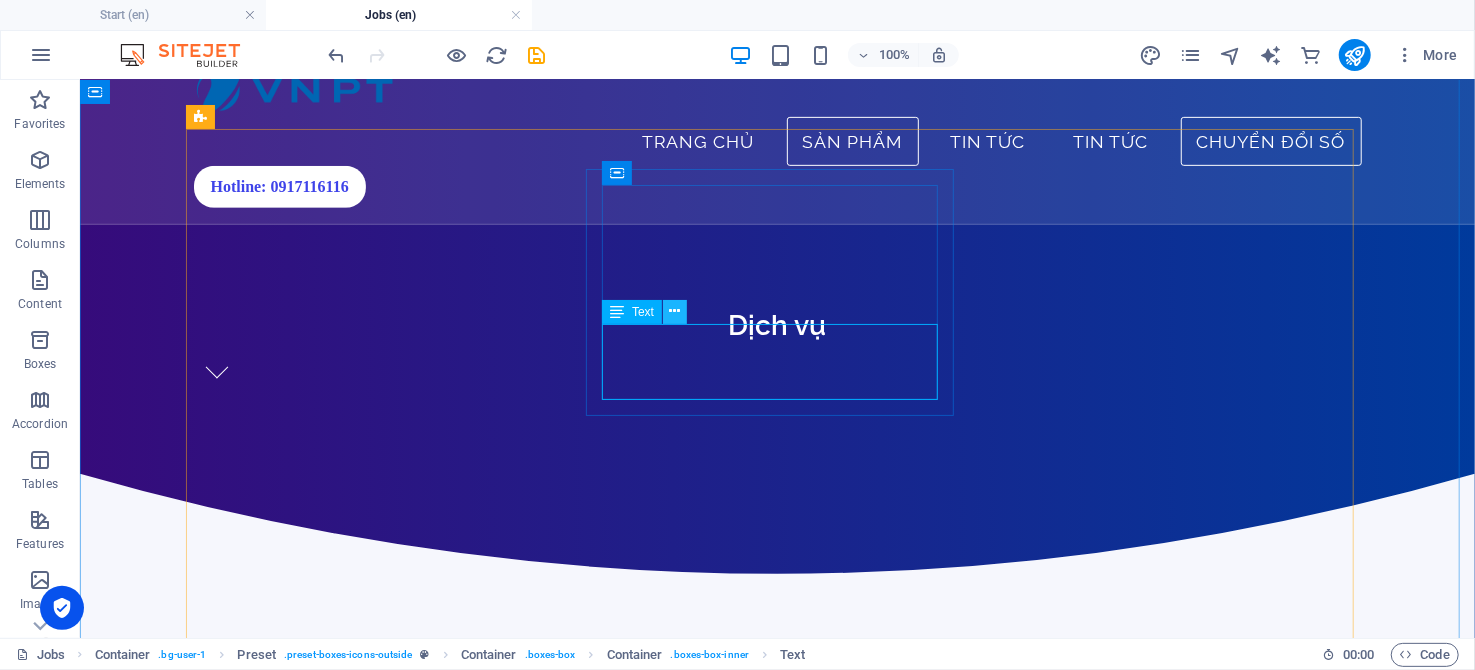 click at bounding box center (675, 311) 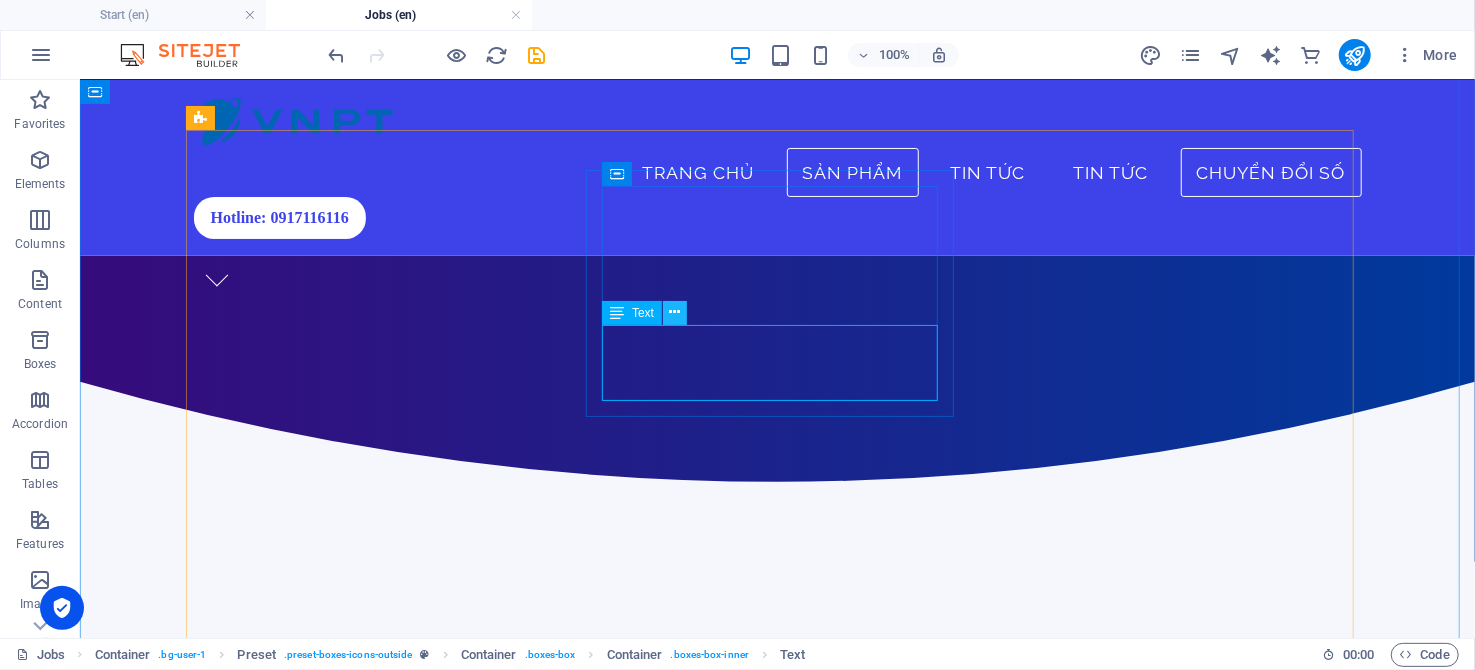 click at bounding box center (675, 312) 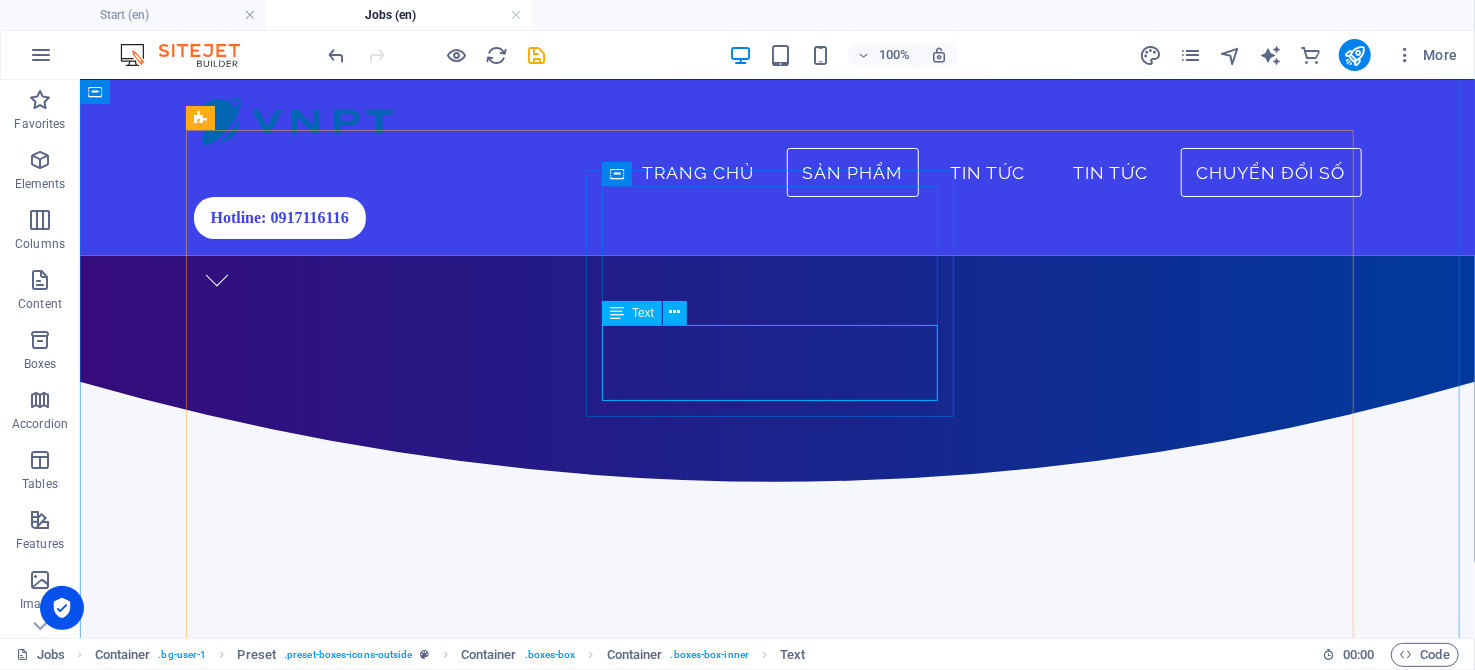 click on "Text" at bounding box center (643, 313) 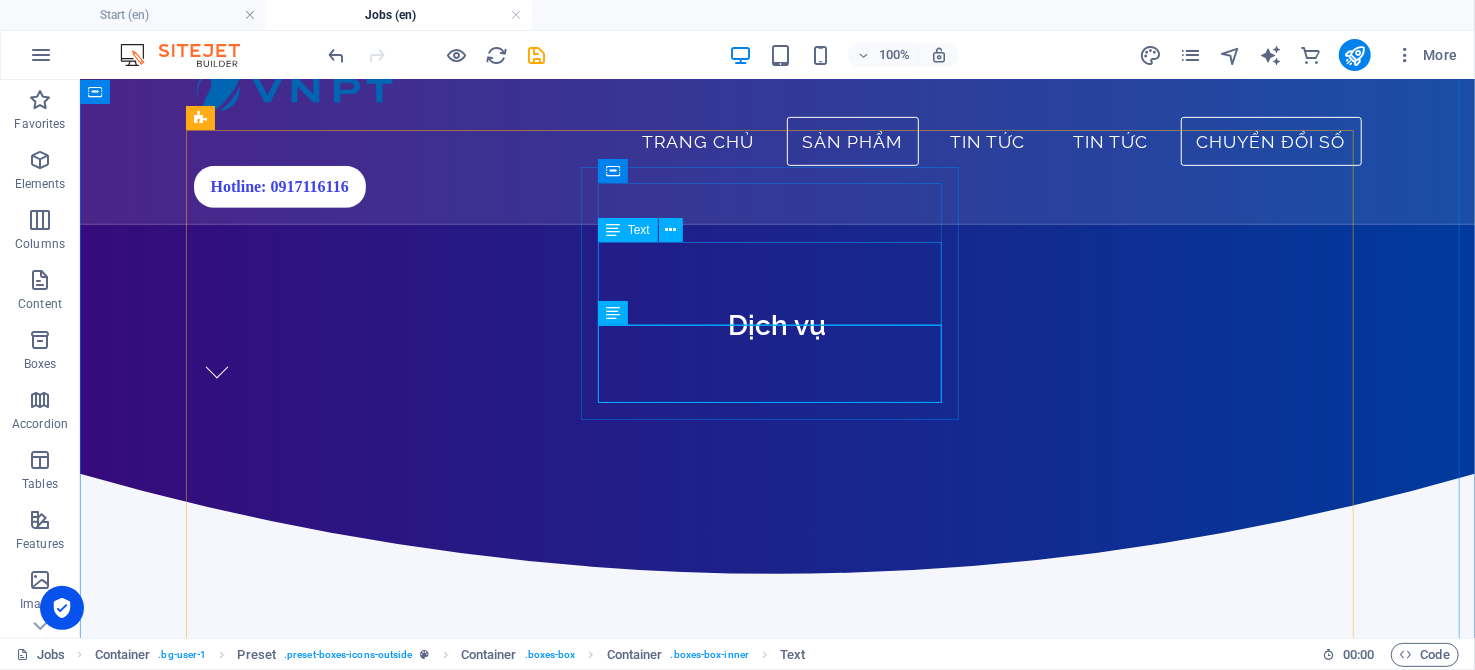click on "Đường truyền Internet công nghệ mới, hiệu suất vượt trội, tốc độ tối đa lên đến 10Gbps" at bounding box center [776, 1045] 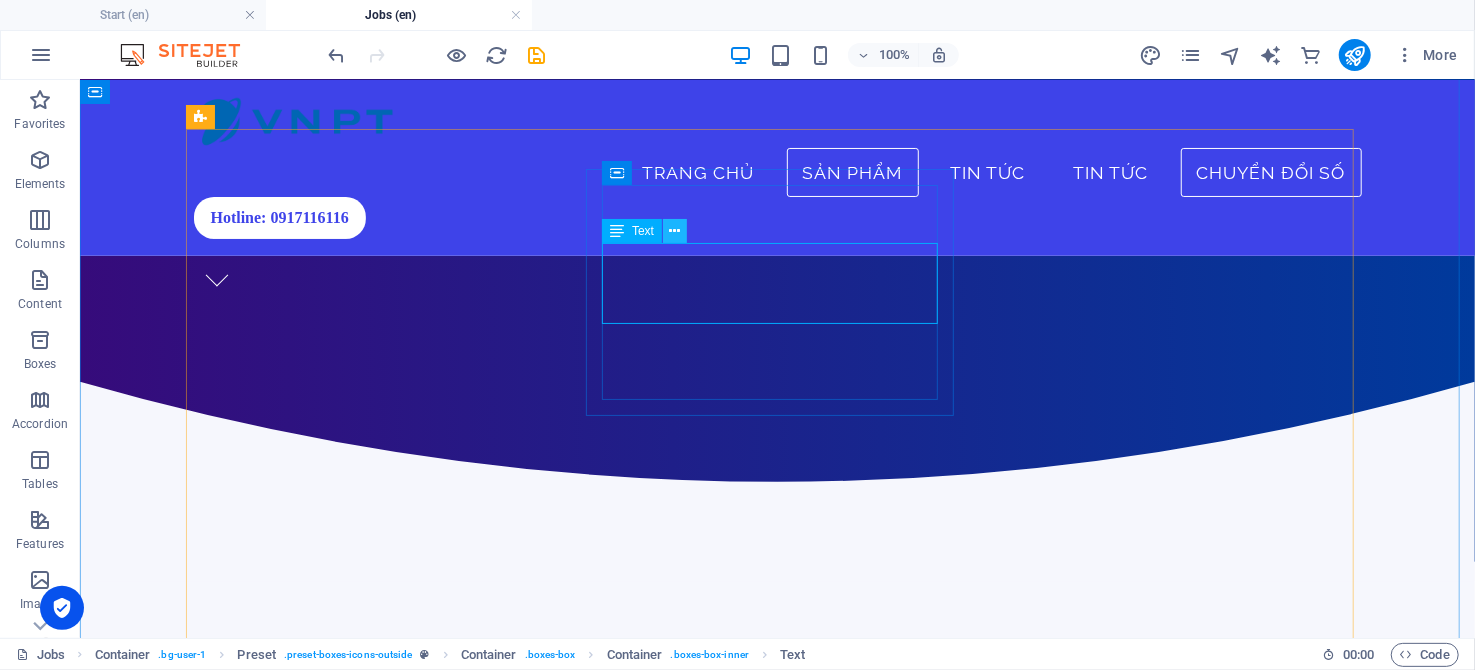 click at bounding box center (675, 231) 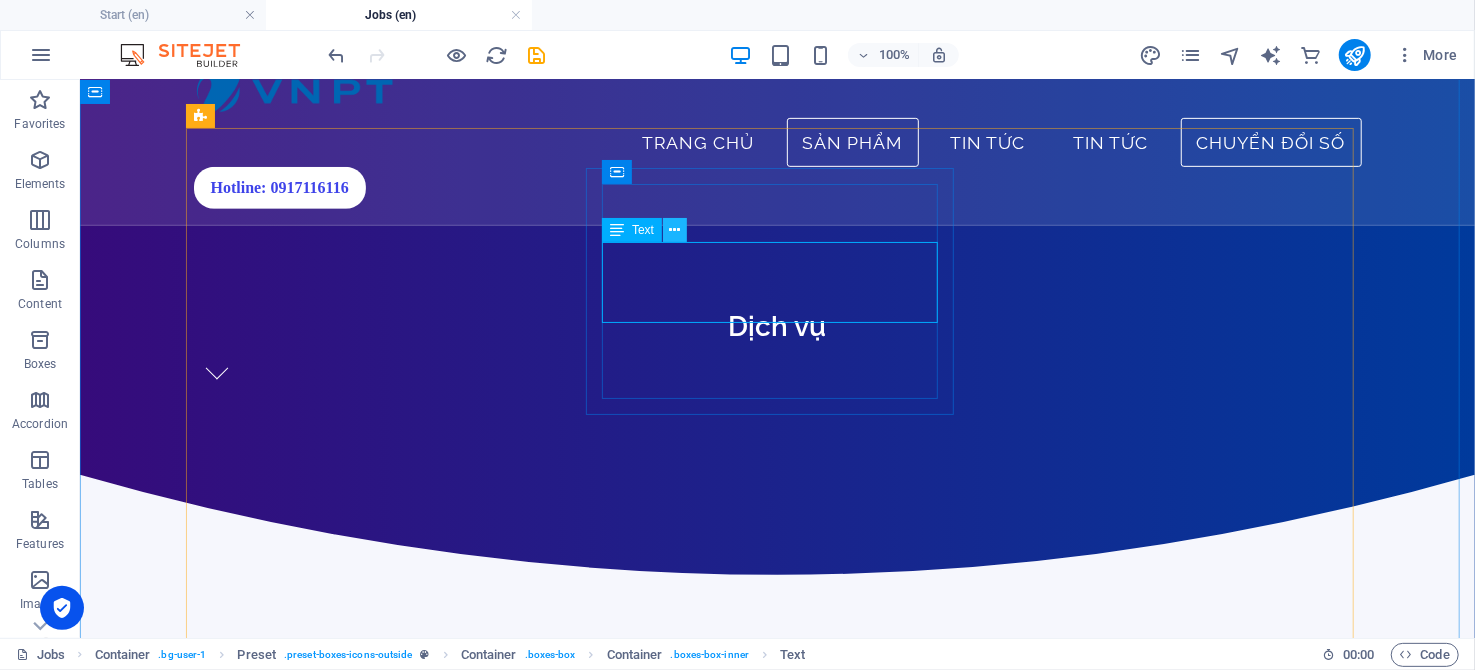 drag, startPoint x: 679, startPoint y: 236, endPoint x: 752, endPoint y: 146, distance: 115.88356 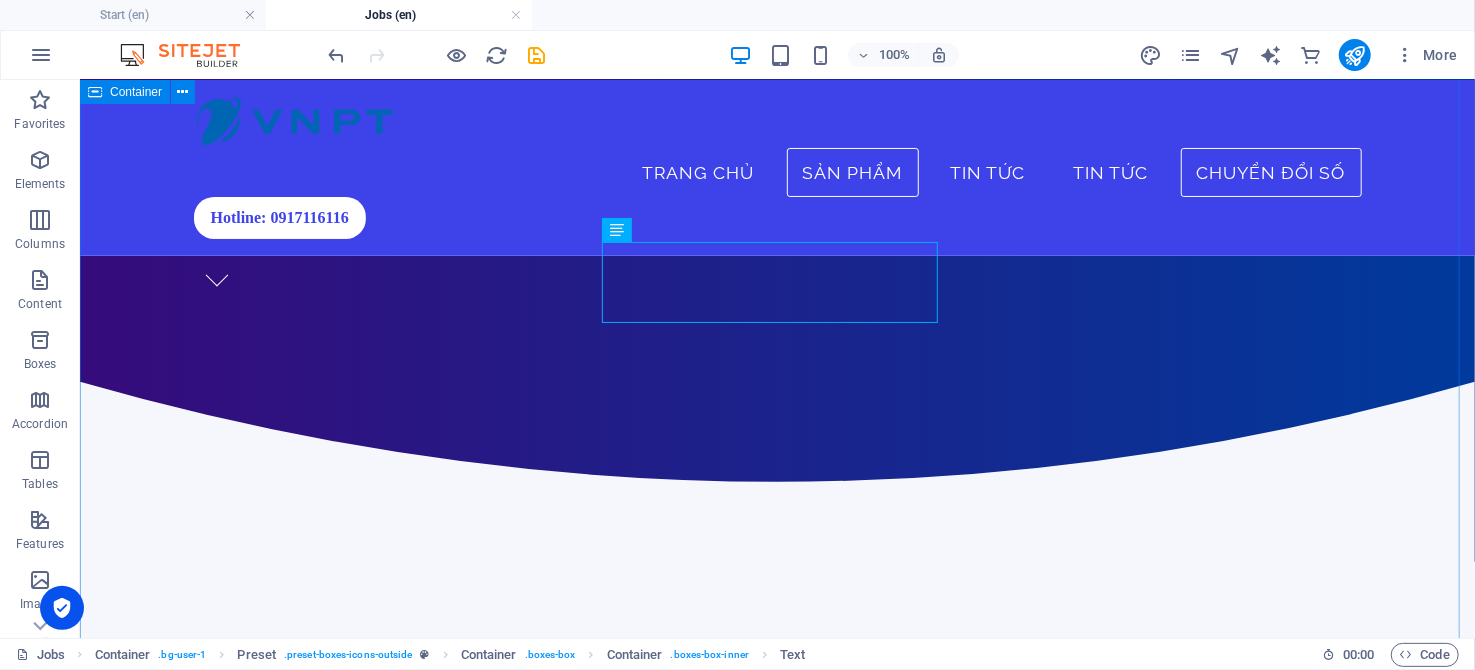 click on "VNPT SmartCA Dịch vụ chứng thực chữ ký số công cộng, an toàn và tiện lợi Internet tốc độ cao Đường truyền Internet công nghệ mới, hiệu suất vượt trội, tốc độ tối đa lên đến 10Gbps Dịch vụ chứng thực chữ ký số công cộng, an toàn và tiện lợi Sim số-Sim Data Tốc độ truy cập internet siêu nhanh, độ trễ thấp, kết nối ổn định, hỗ trợ nhiều thiết bị cùng lúc nâng cao trải nghiệm người dùng. Health Insurance Lorem ipsum dolor sit amet, consectetur adipisicing elit. Veritatis, dolorem! Flexible Hours Lorem ipsum dolor sit amet, consectetur adipisicing elit. Veritatis, dolorem! 401k/Retirement Lorem ipsum dolor sit amet, consectetur adipisicing elit. Veritatis, dolorem!" at bounding box center [776, 1232] 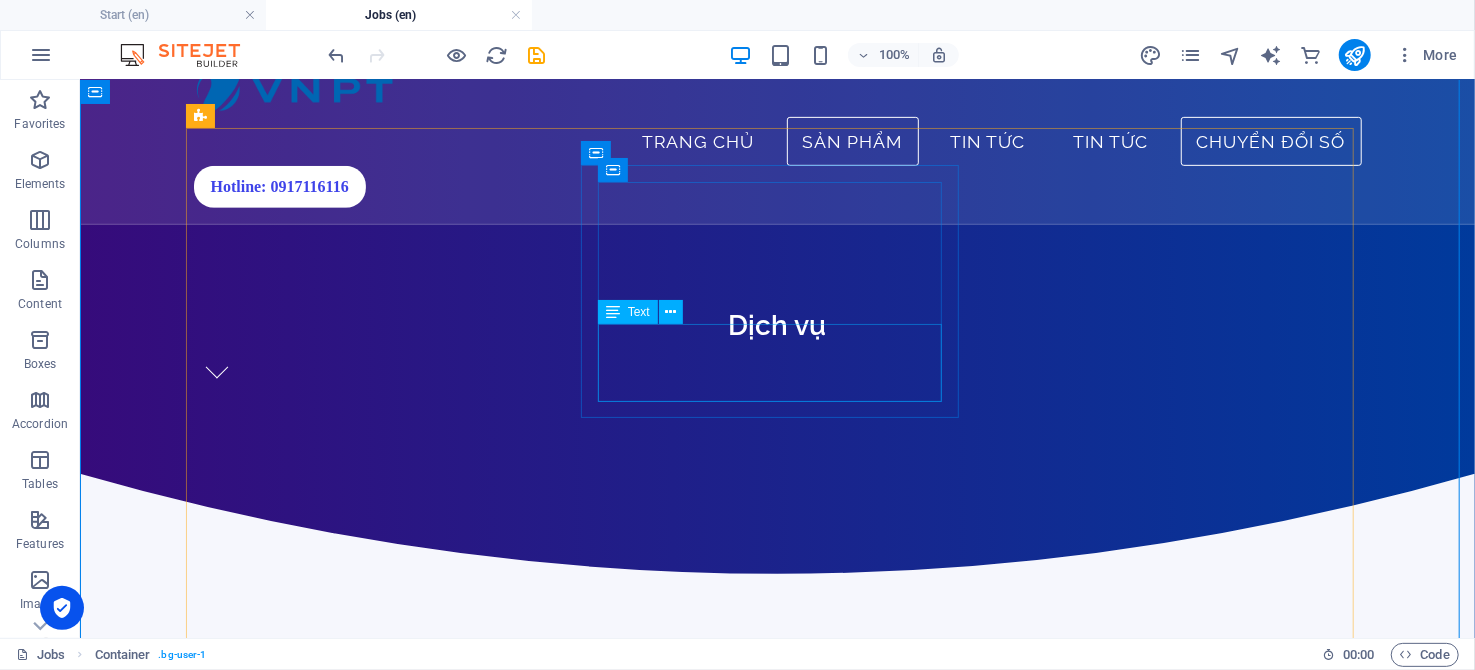 click on "Dịch vụ chứng thực chữ ký số công cộng, an toàn và tiện lợi" at bounding box center [776, 1081] 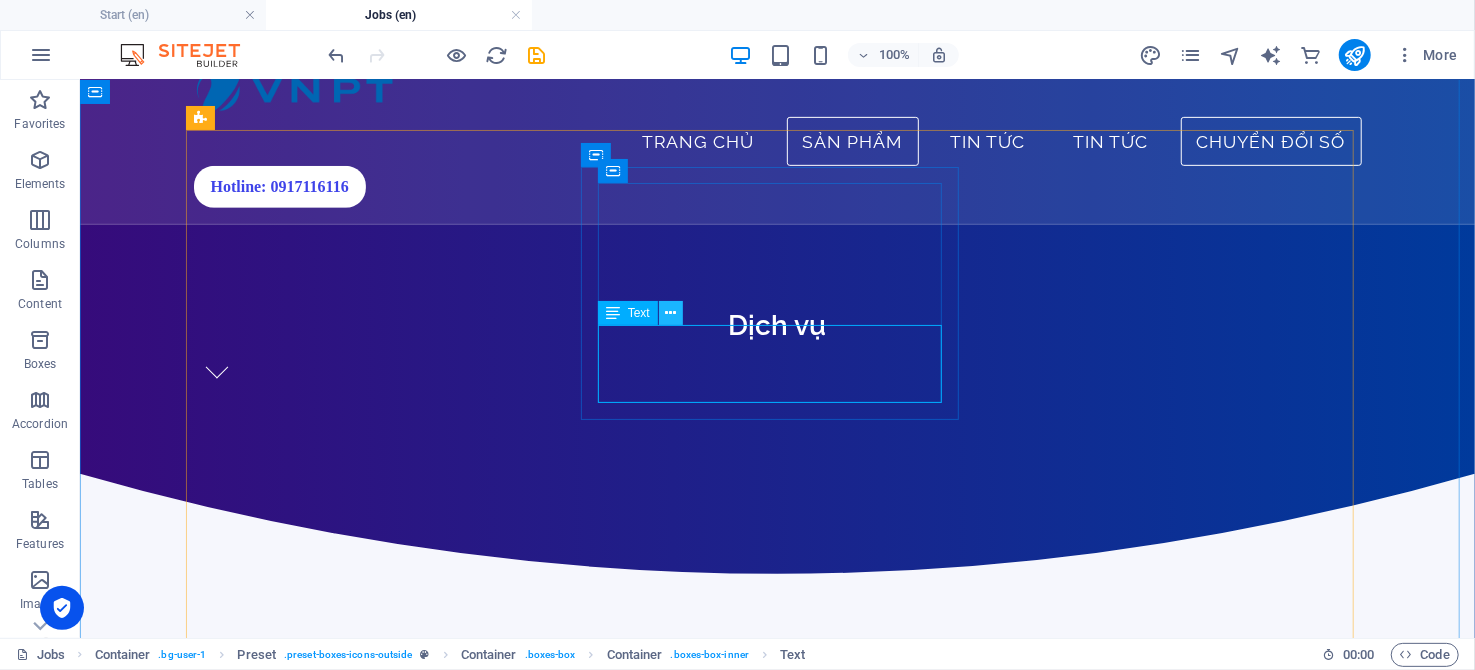 click at bounding box center [670, 313] 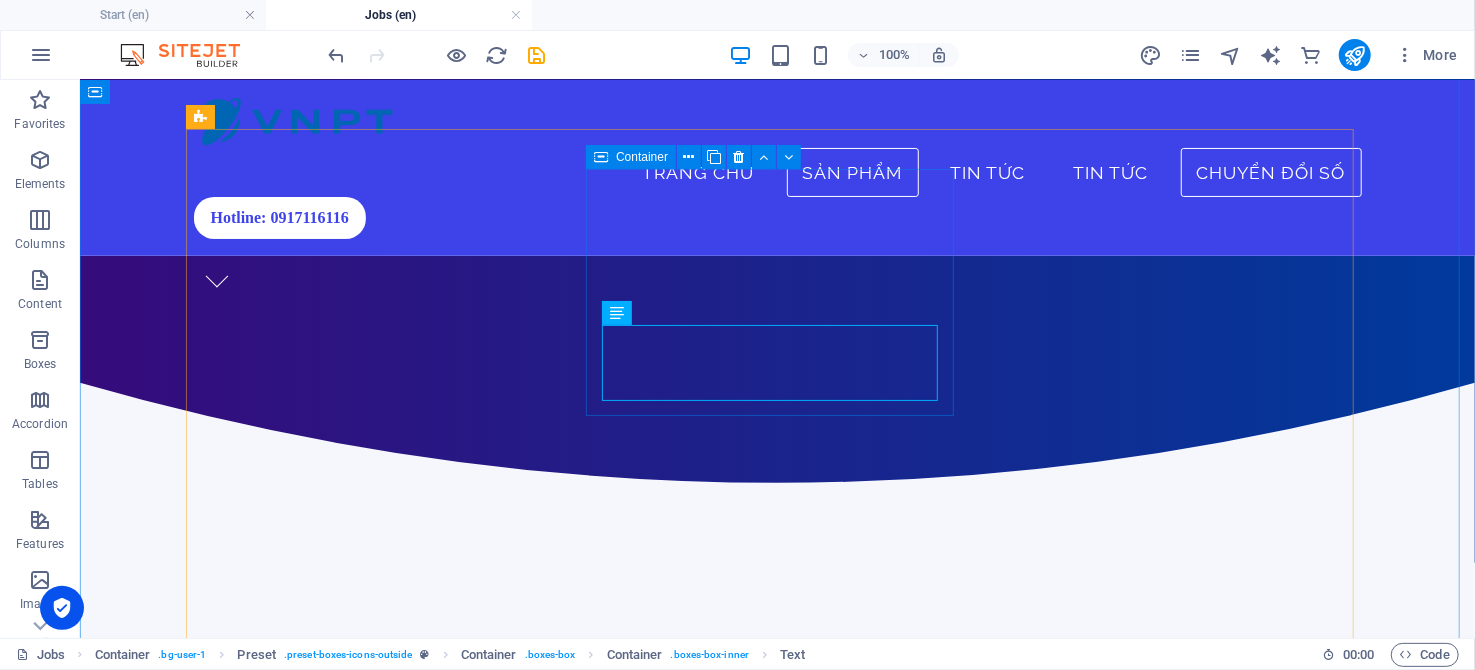 scroll, scrollTop: 564, scrollLeft: 0, axis: vertical 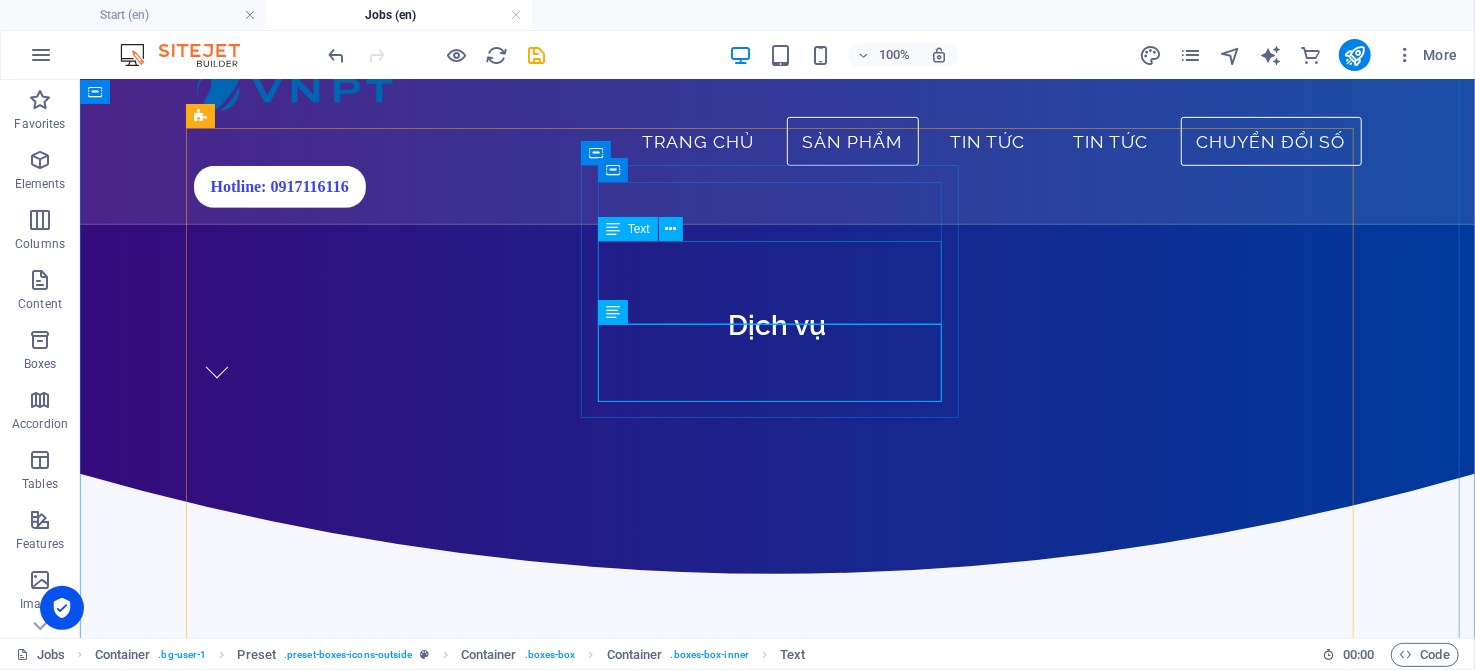 click on "Đường truyền Internet công nghệ mới, hiệu suất vượt trội, tốc độ tối đa lên đến 10Gbps" at bounding box center (776, 1045) 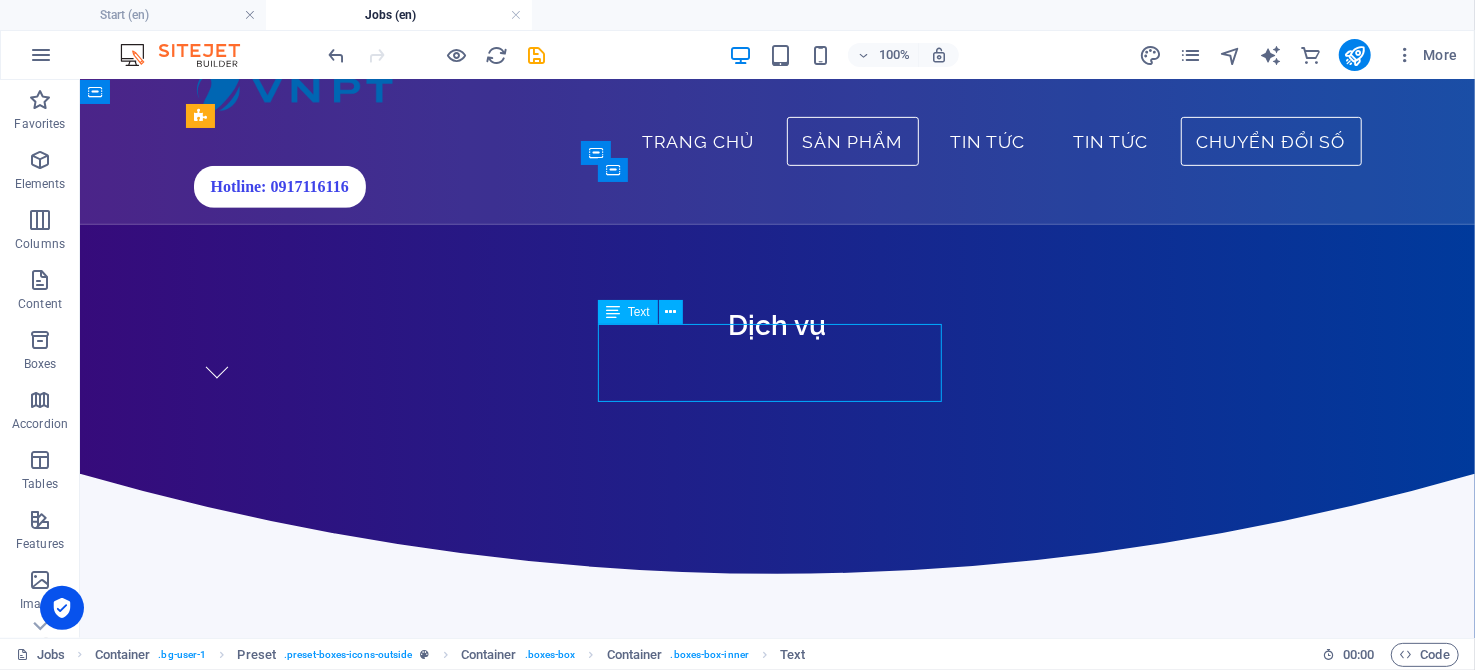 drag, startPoint x: 823, startPoint y: 348, endPoint x: 889, endPoint y: 382, distance: 74.24284 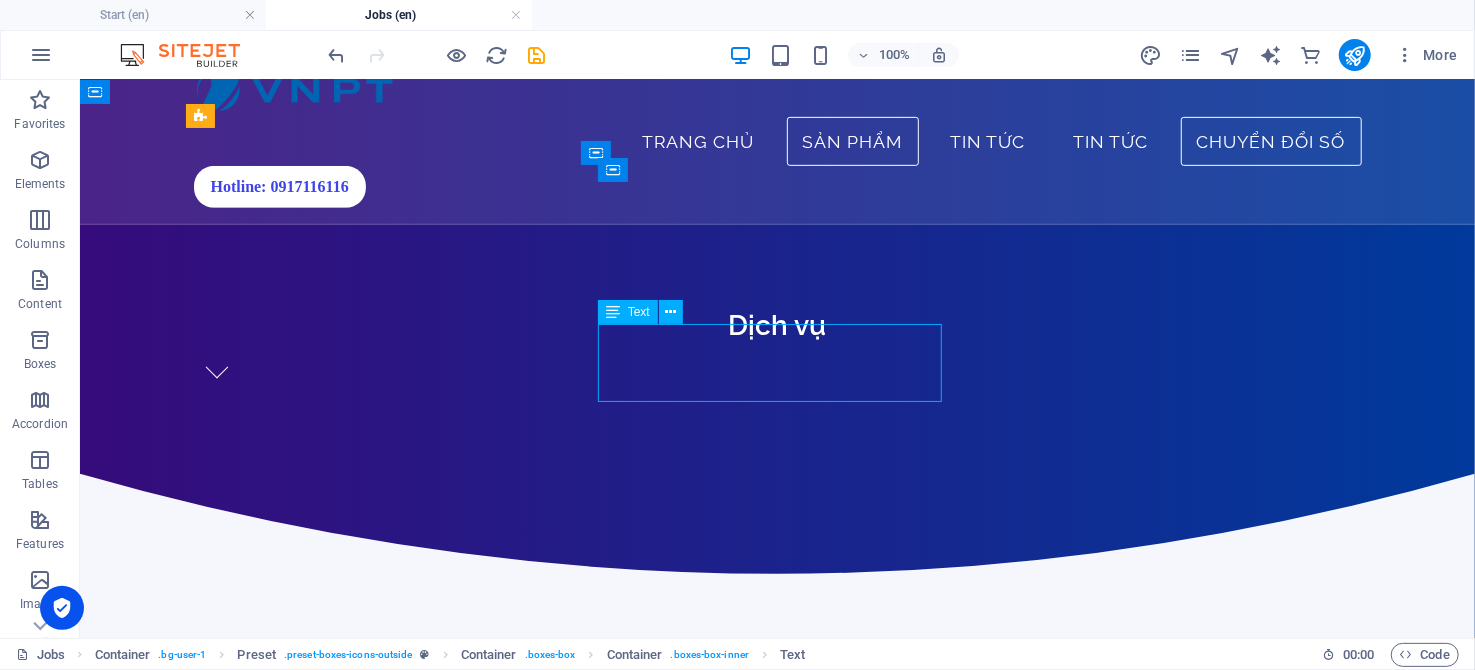 click on "Dịch vụ chứng thực chữ ký số công cộng, an toàn và tiện lợi" at bounding box center [776, 1081] 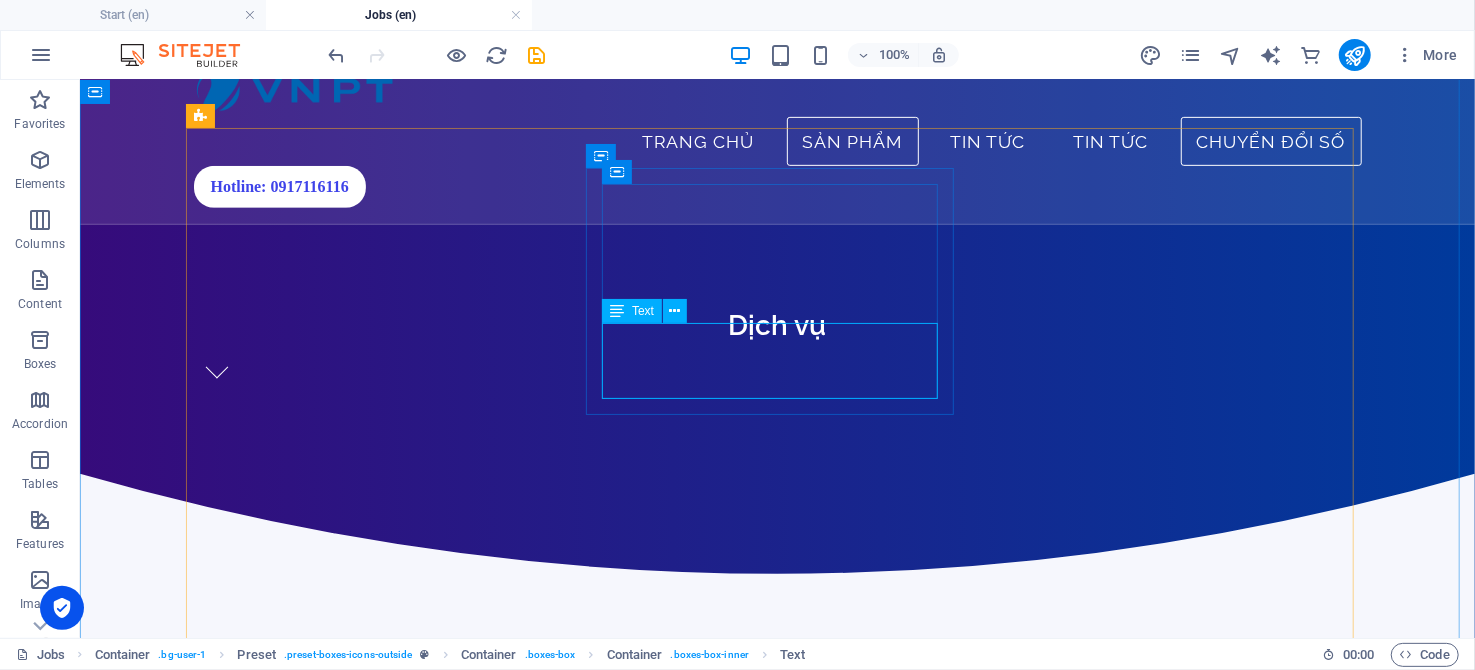 click at bounding box center [617, 311] 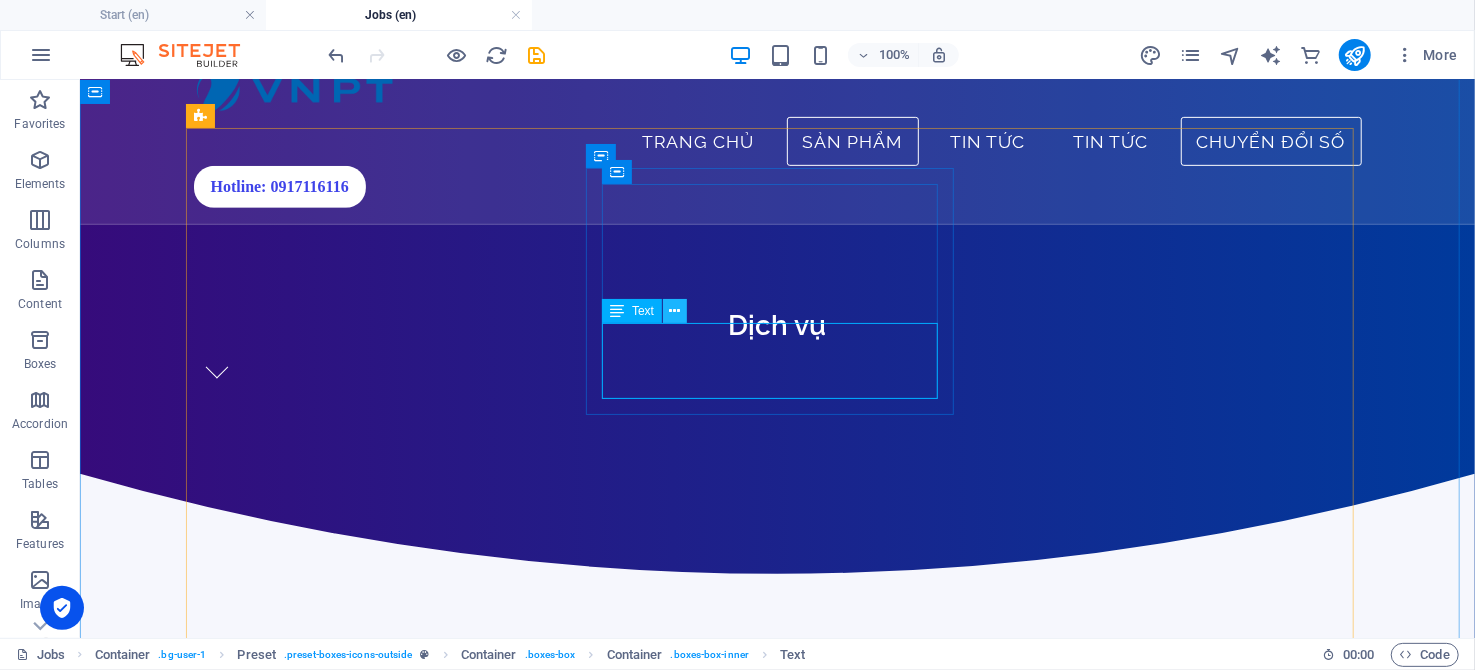 click at bounding box center (675, 311) 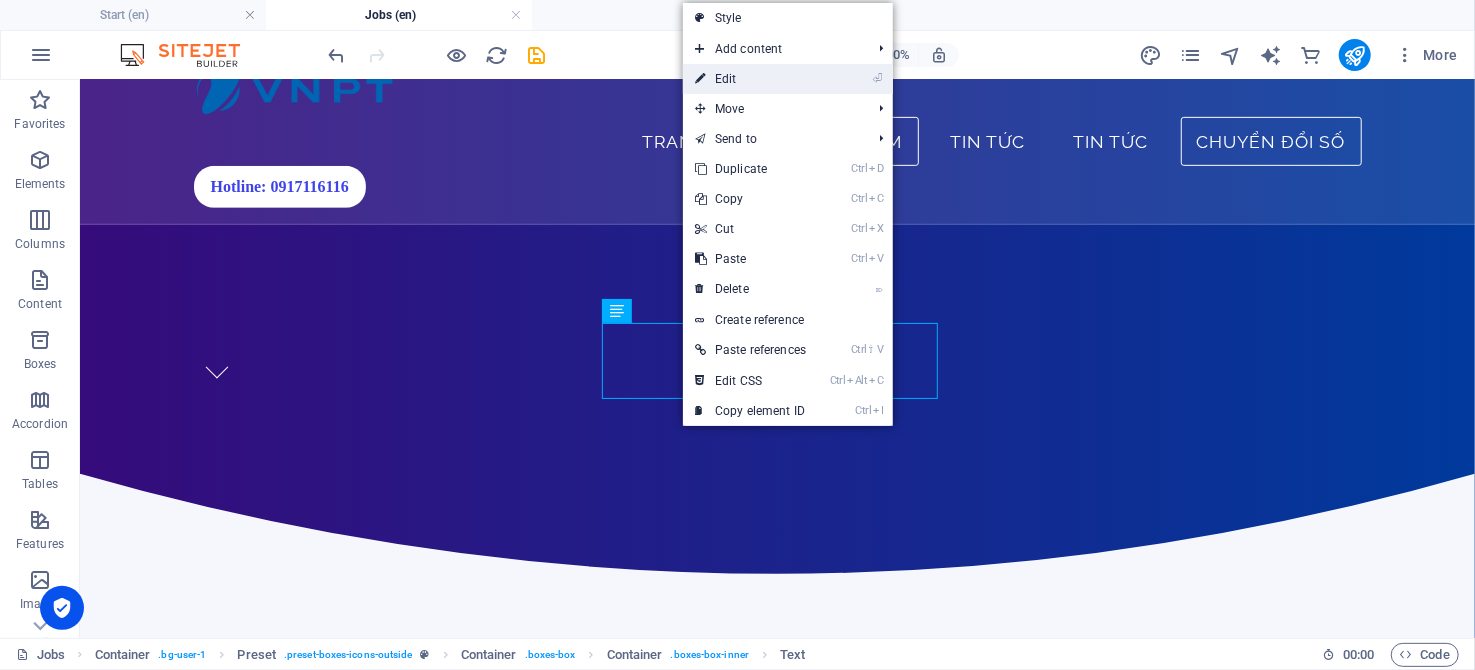 click on "⏎  Edit" at bounding box center [750, 79] 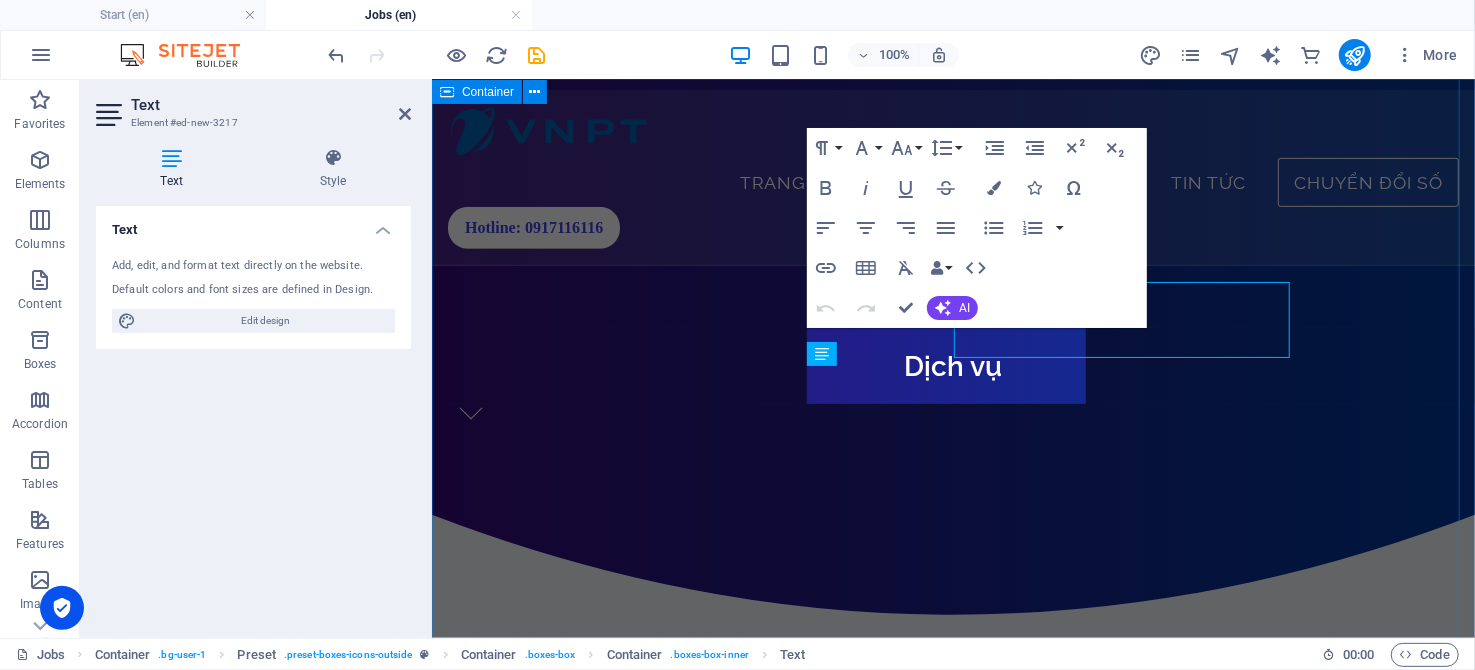 scroll, scrollTop: 605, scrollLeft: 0, axis: vertical 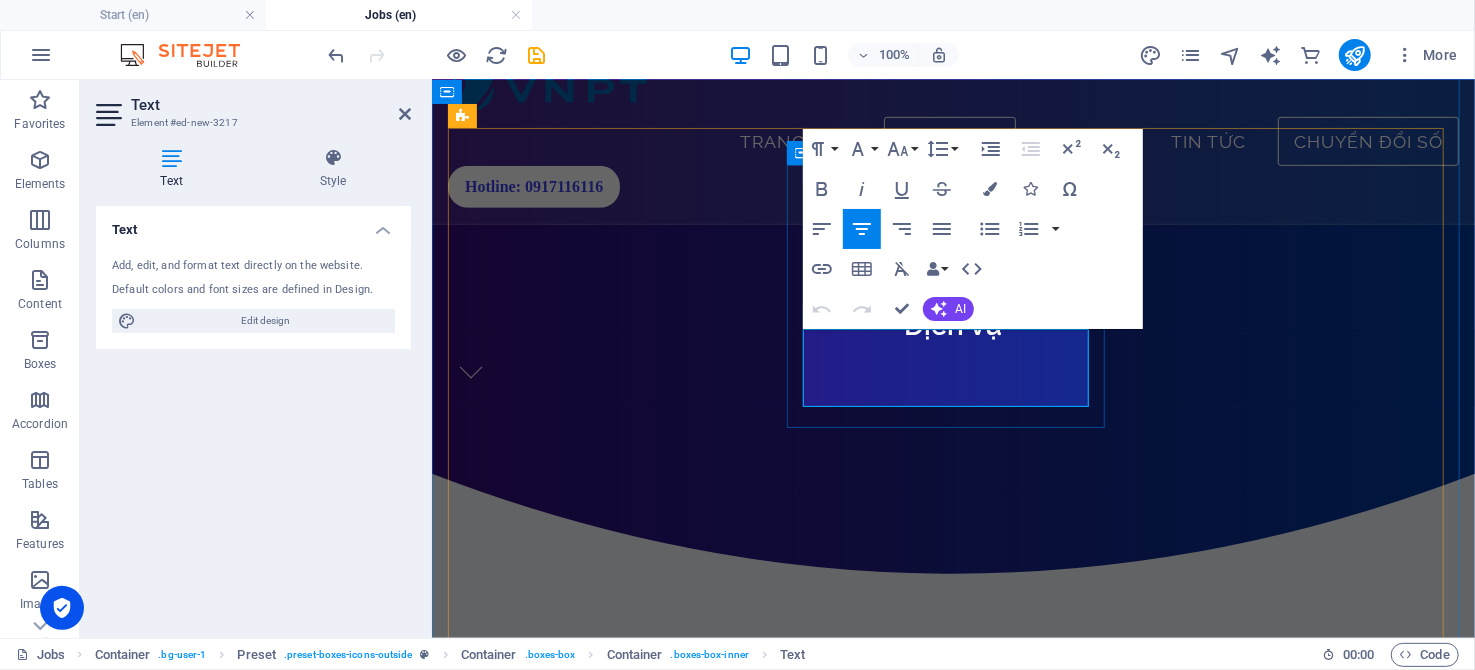 type 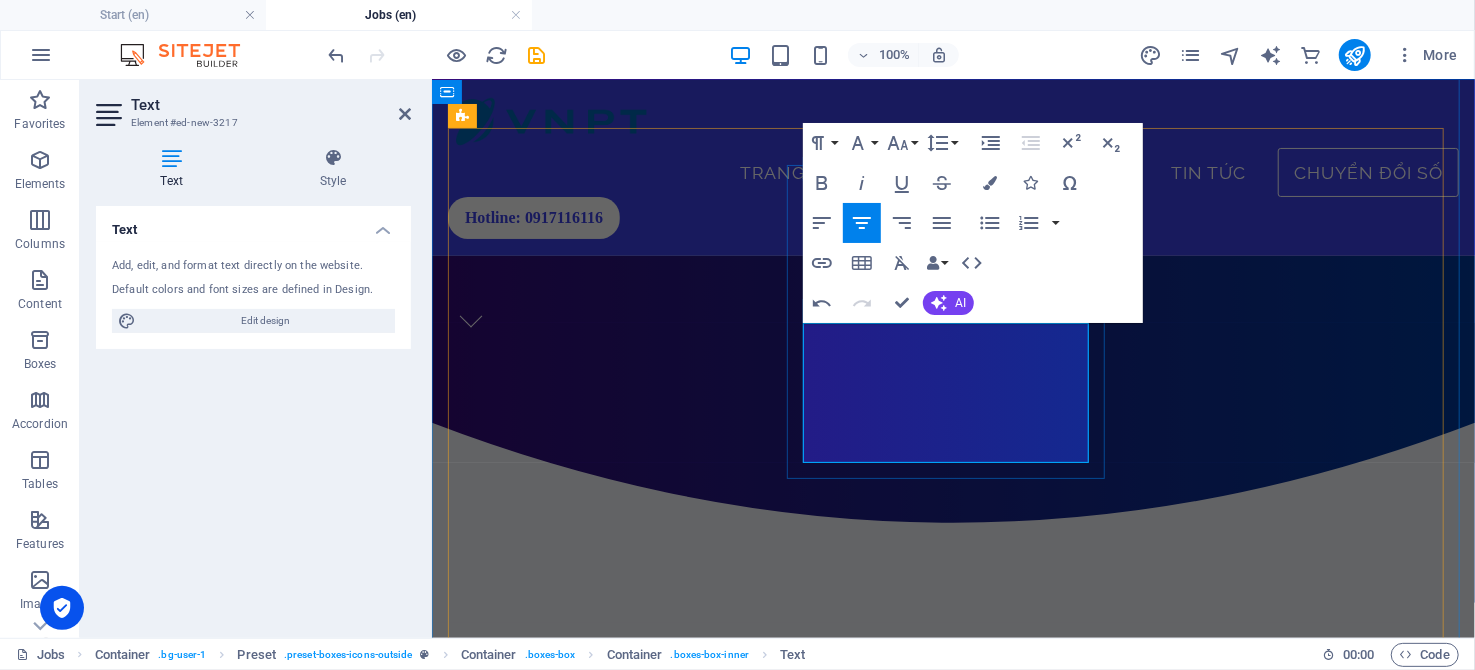 scroll, scrollTop: 605, scrollLeft: 0, axis: vertical 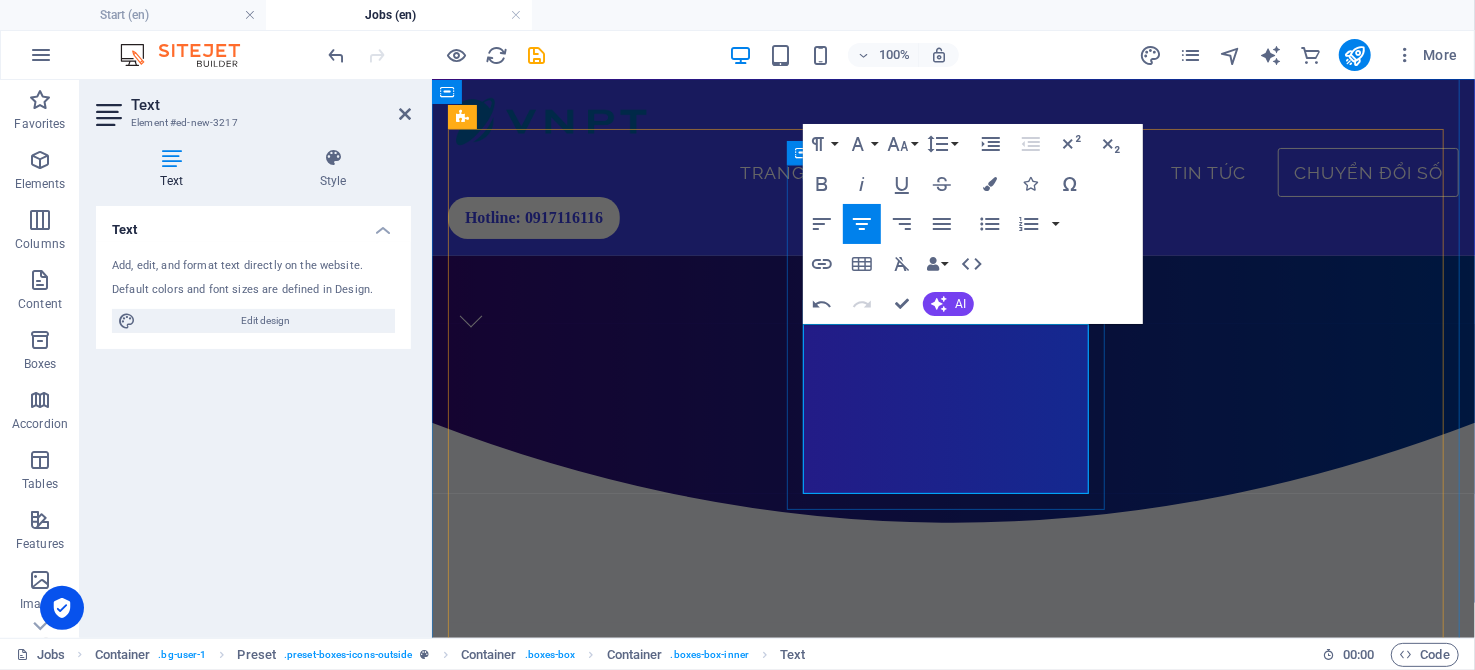 click on "Đường truyền Internet tốc độ cao với công nghệ mới hoàn toànDịch vụ chứng thực chữ ký số công cộng, an toàn và tiện lợi" at bounding box center [952, 1047] 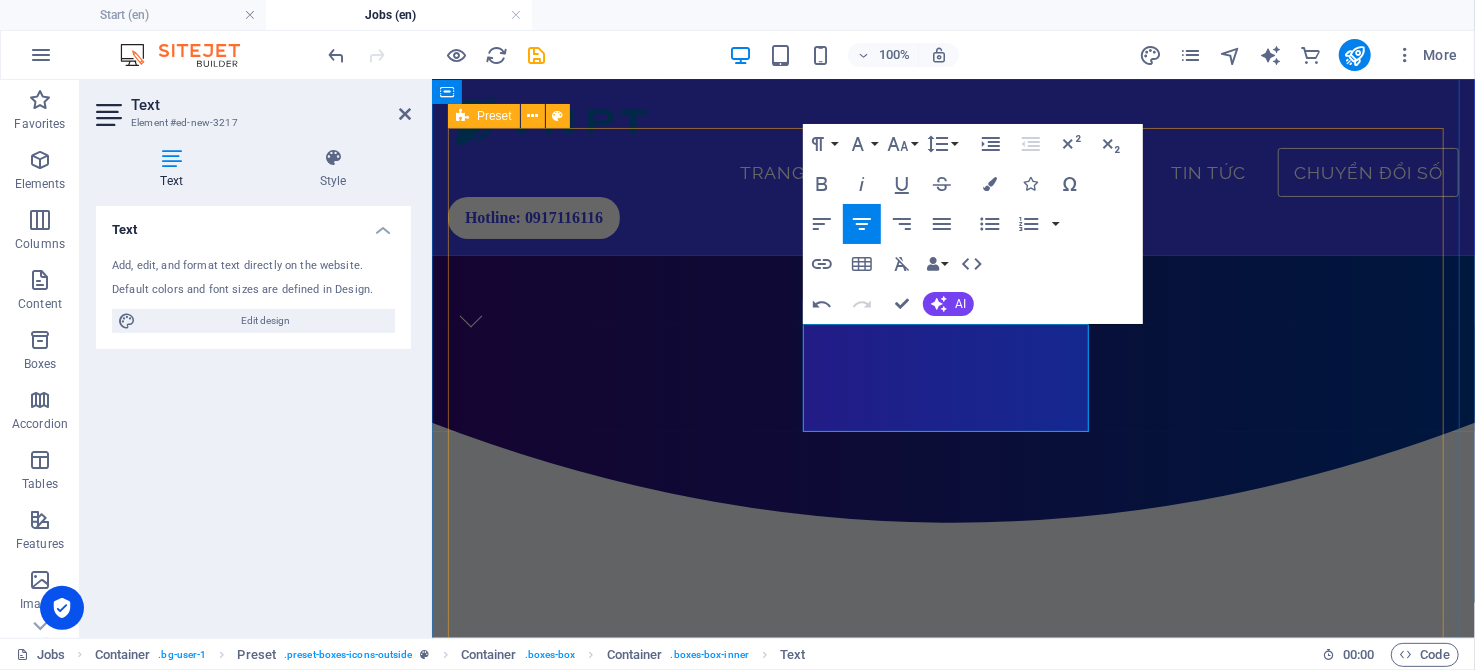 scroll, scrollTop: 605, scrollLeft: 0, axis: vertical 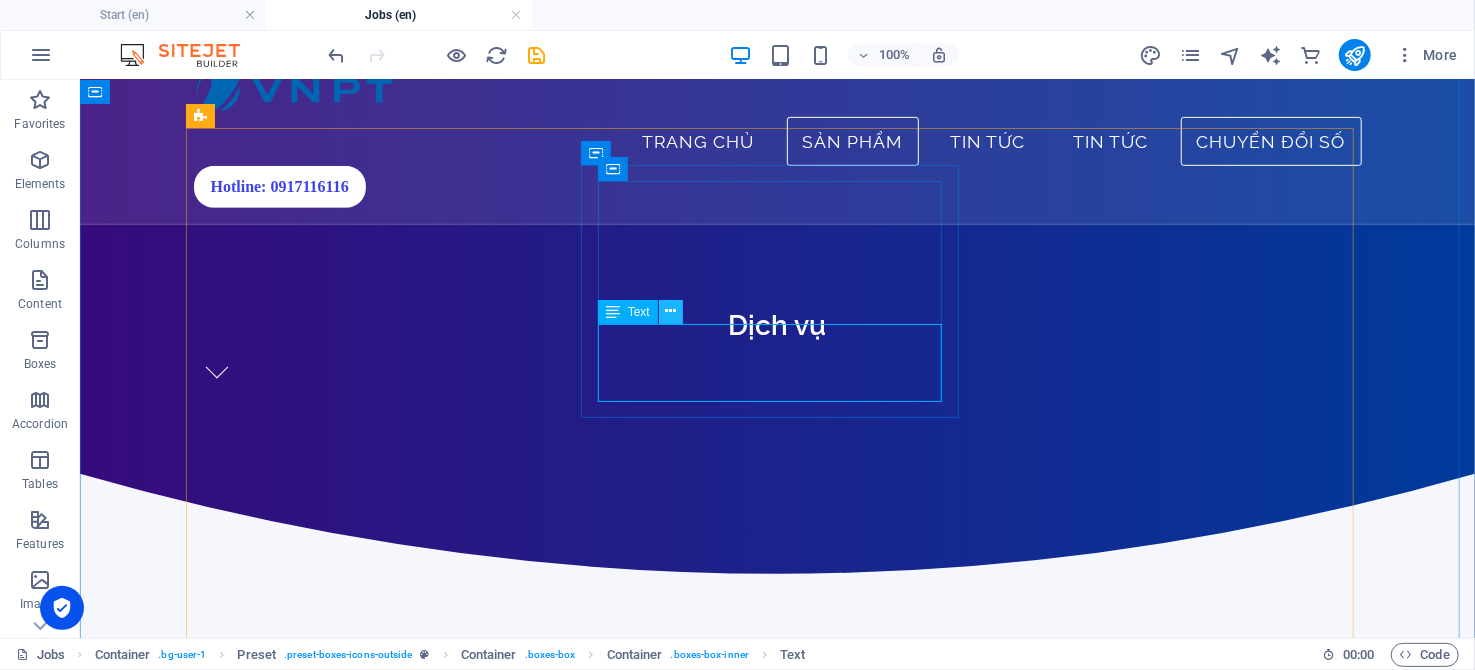 click at bounding box center (670, 311) 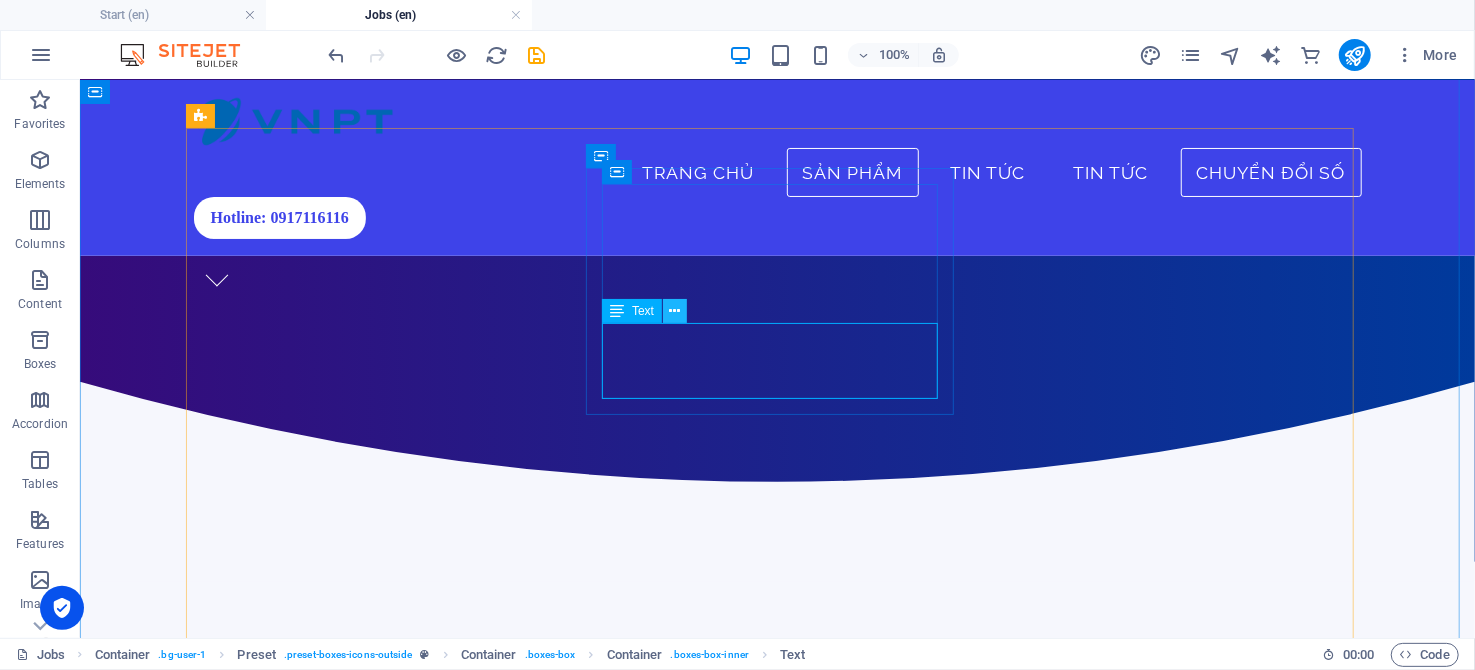 click at bounding box center [675, 311] 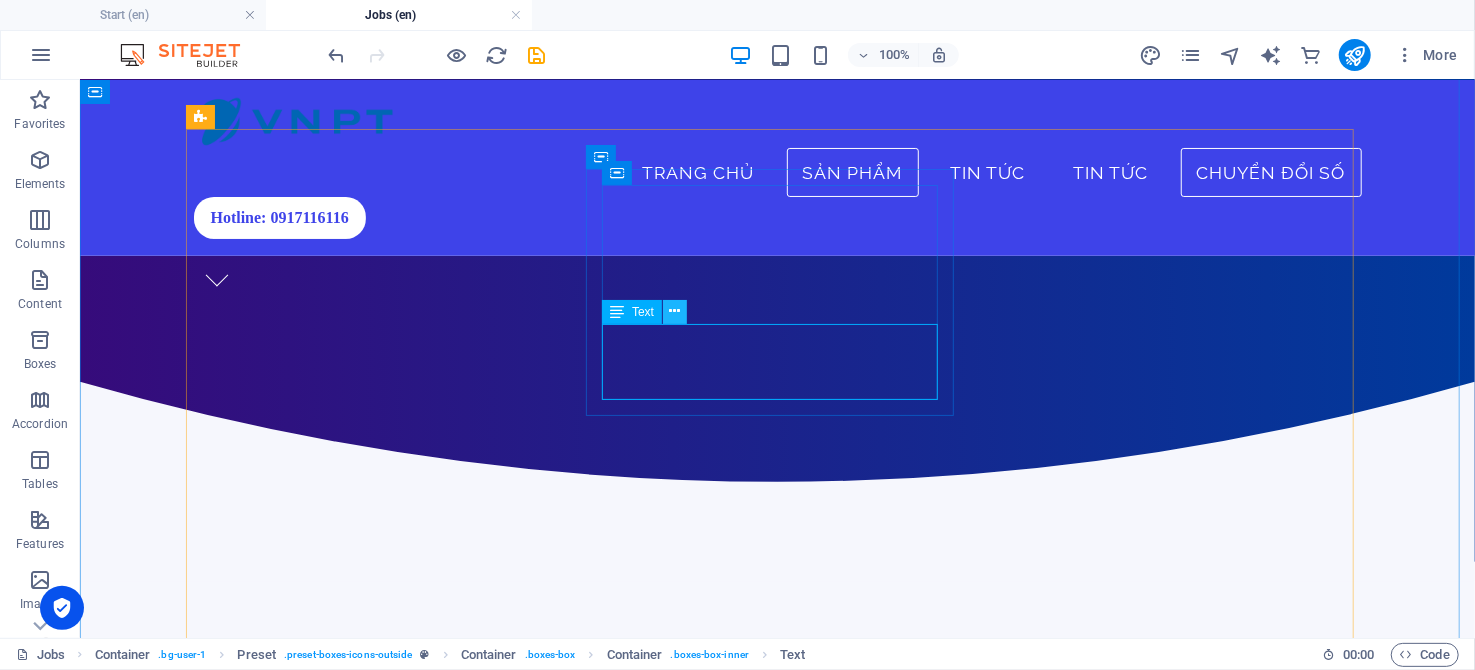 click at bounding box center (675, 311) 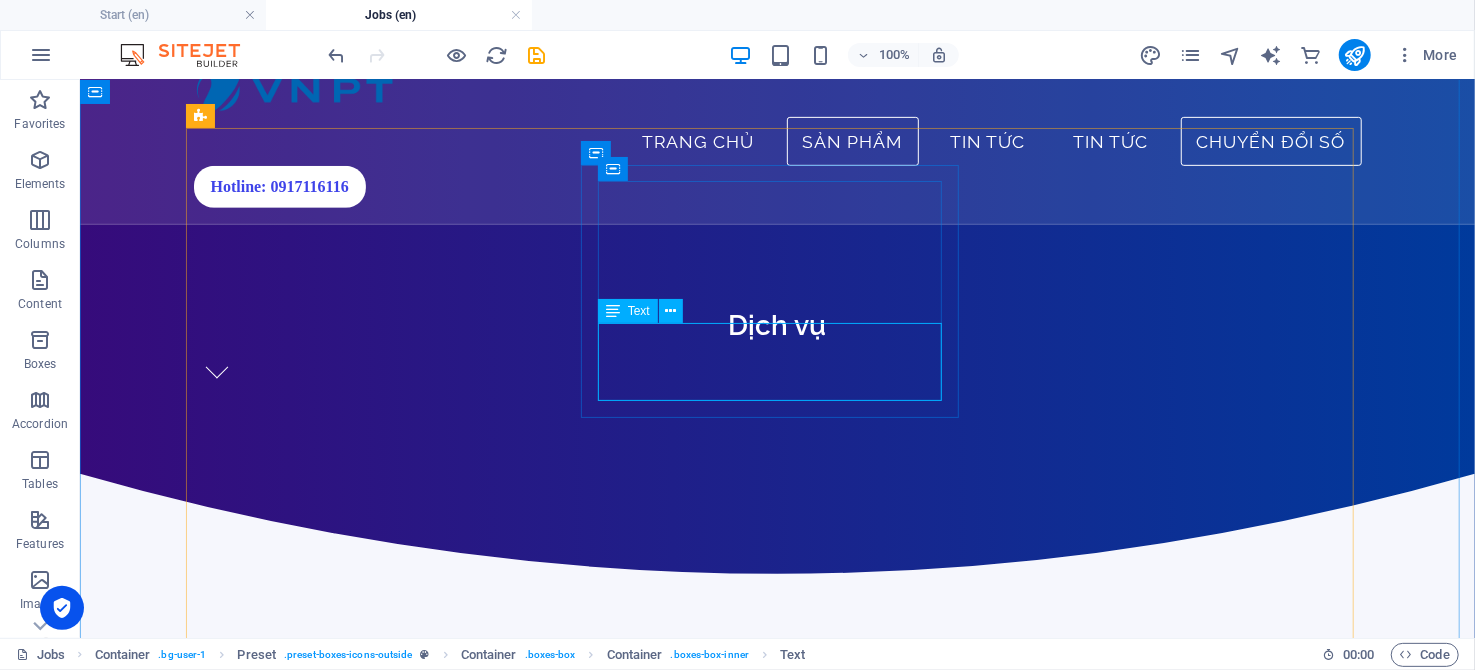 click on "Đường truyền Internet tốc độ cao với công nghệ mới hoàn toàn" at bounding box center (776, 1081) 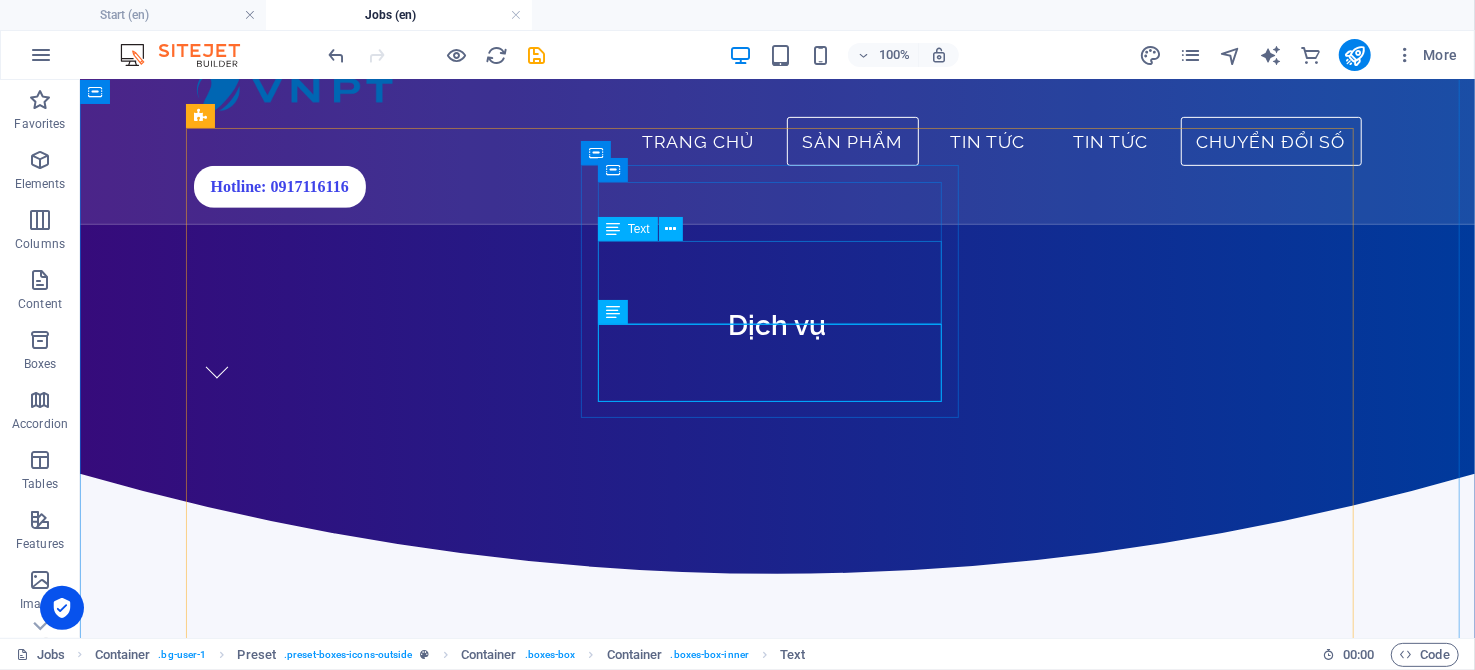 click on "Đường truyền Internet công nghệ mới, hiệu suất vượt trội, tốc độ tối đa lên đến 10Gbps" at bounding box center [776, 1045] 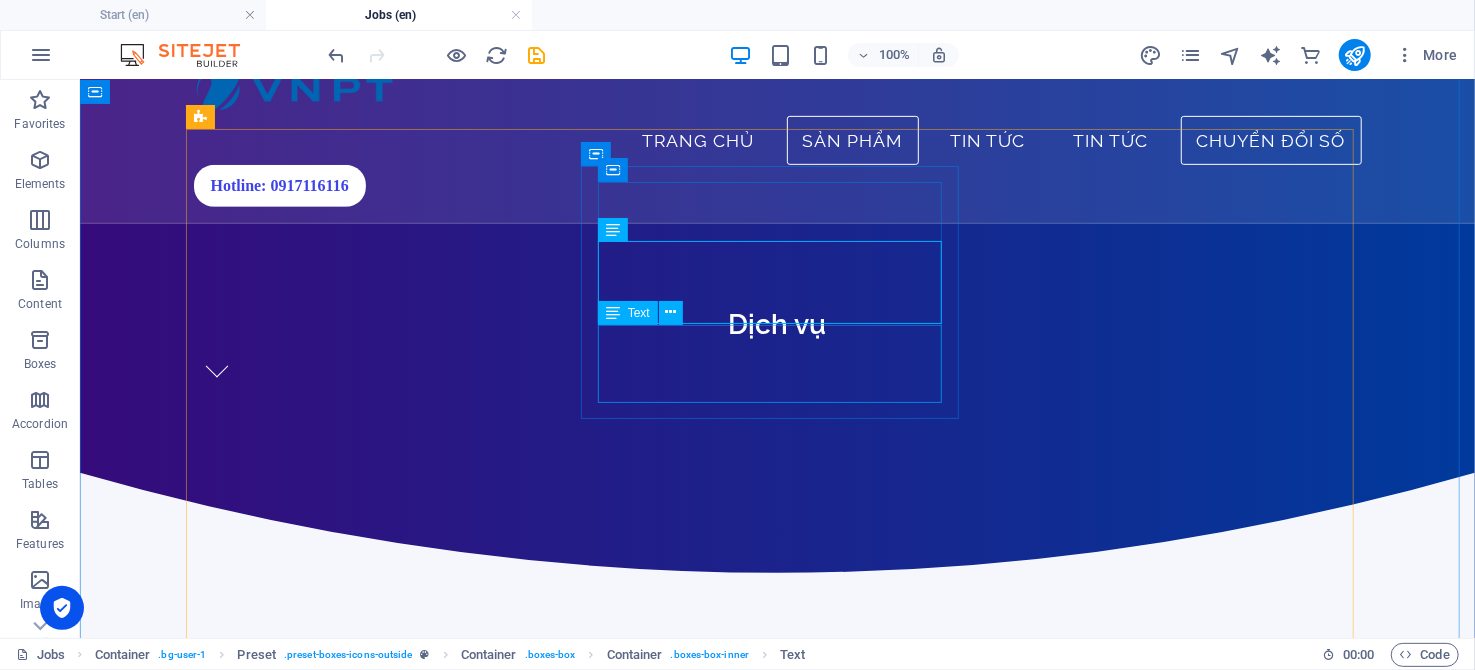 click on "Đường truyền Internet tốc độ cao với công nghệ mới hoàn toàn" at bounding box center (776, 1080) 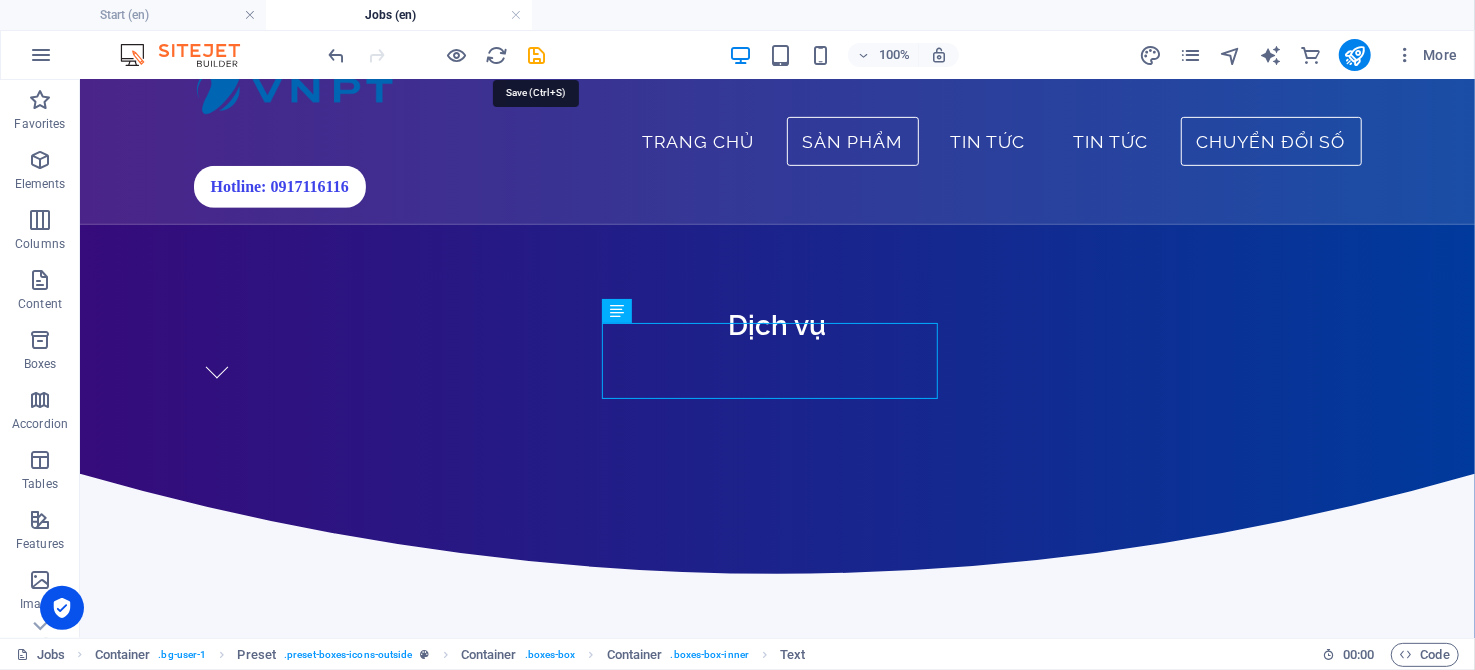 click at bounding box center [537, 55] 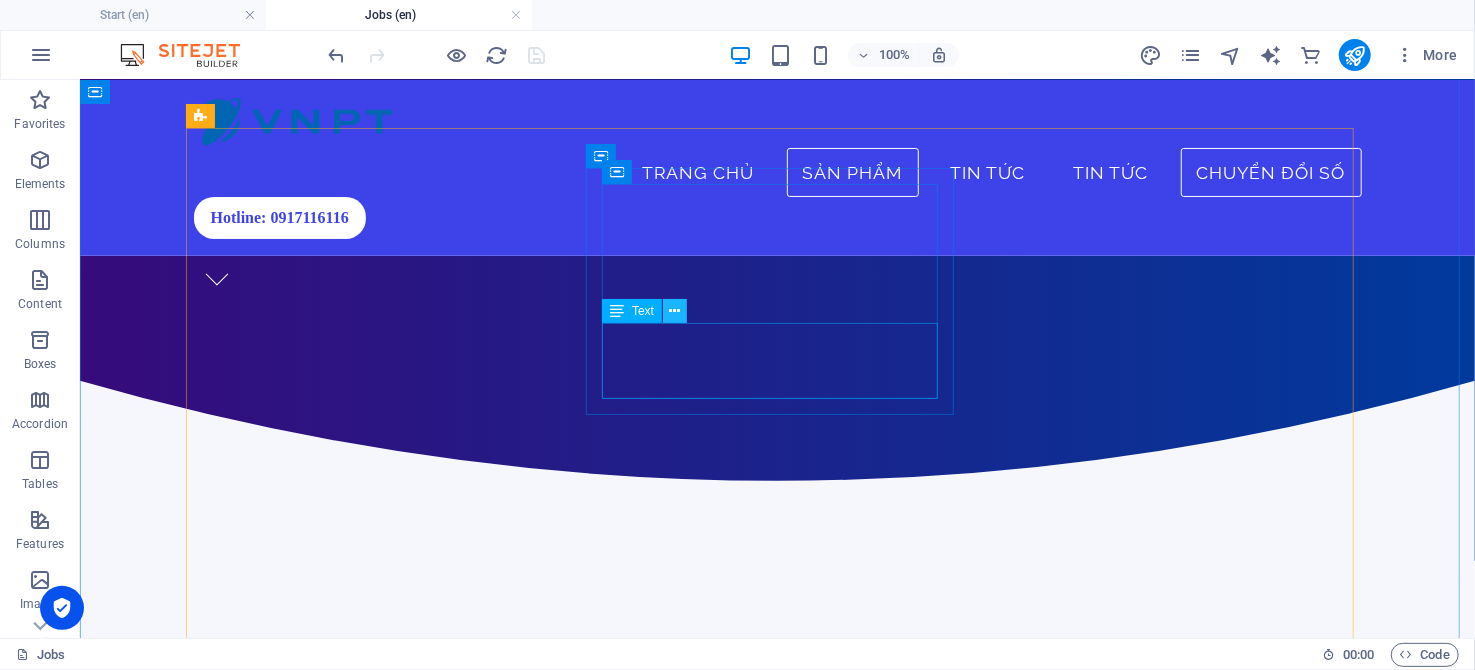click at bounding box center (675, 311) 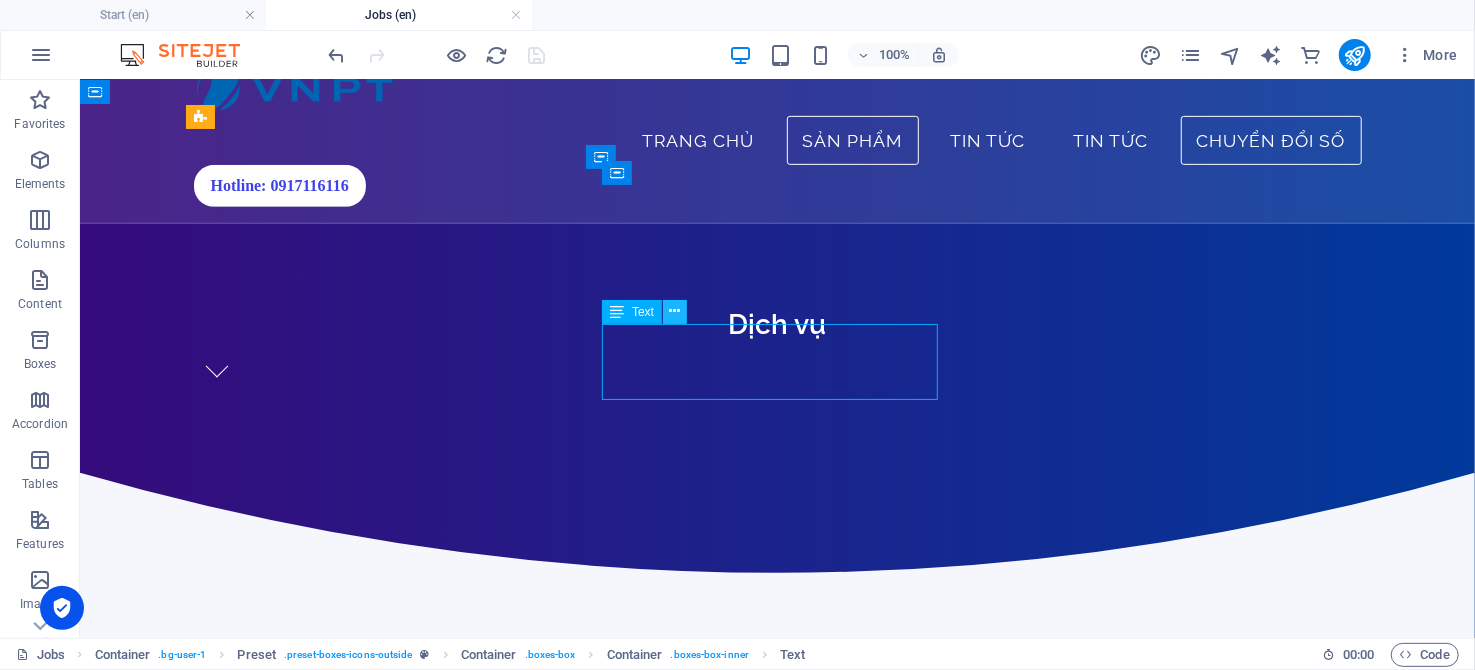 click at bounding box center [675, 311] 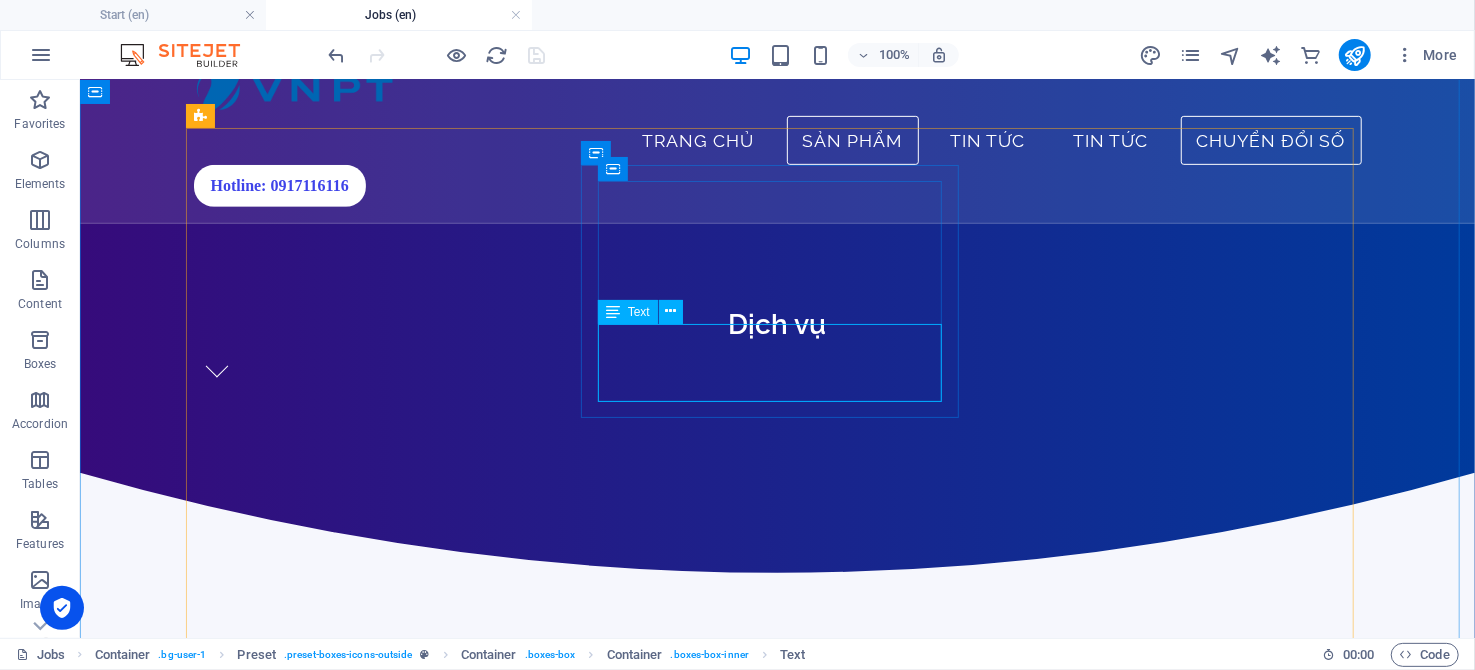 click on "Đường truyền Internet tốc độ cao với công nghệ mới hoàn toàn" at bounding box center (776, 1080) 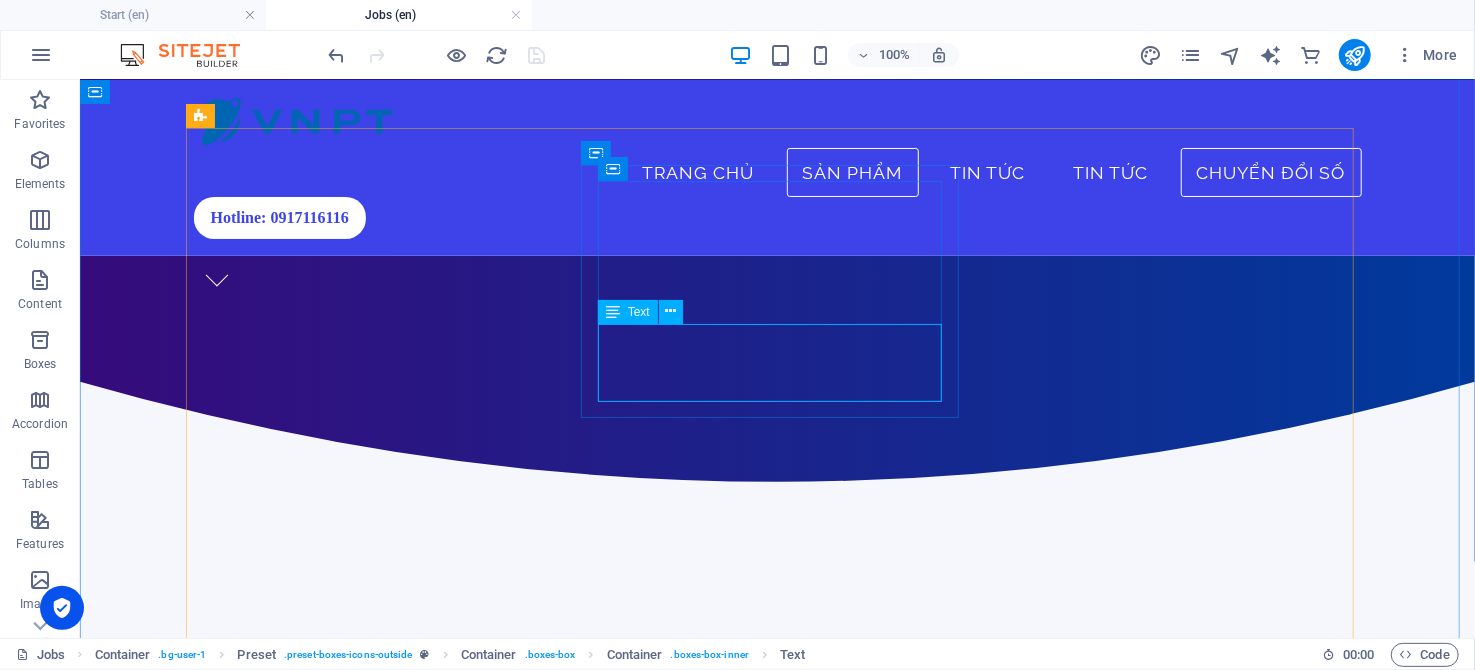 click on "Đường truyền Internet tốc độ cao với công nghệ mới hoàn toàn" at bounding box center [776, 990] 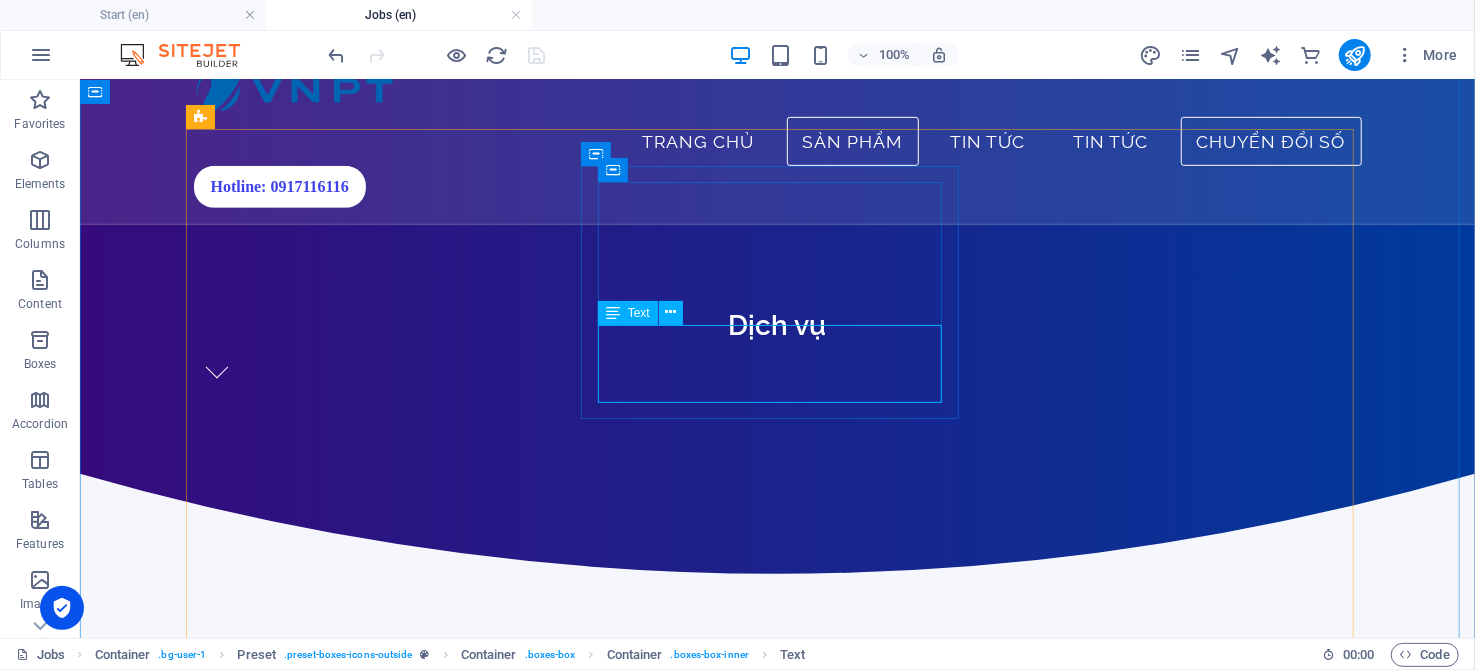 click on "Đường truyền Internet tốc độ cao với công nghệ mới hoàn toàn" at bounding box center (776, 1081) 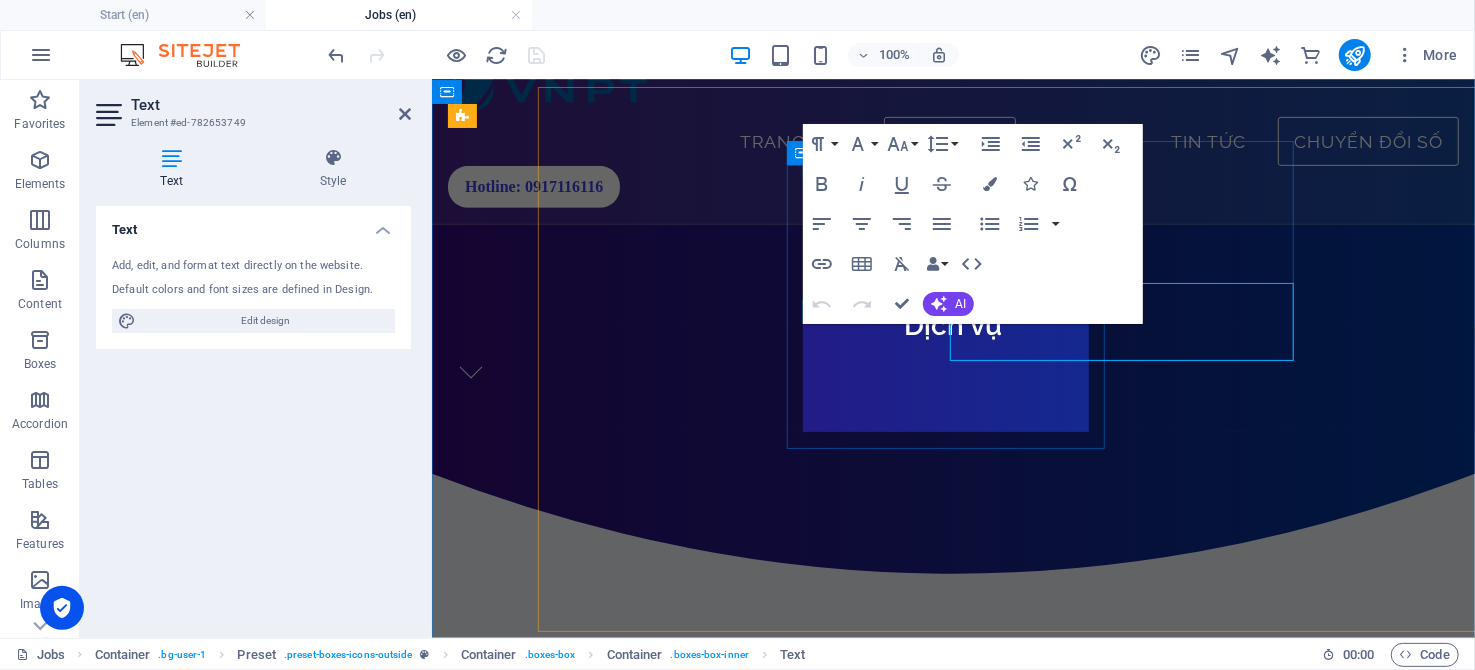 scroll, scrollTop: 605, scrollLeft: 0, axis: vertical 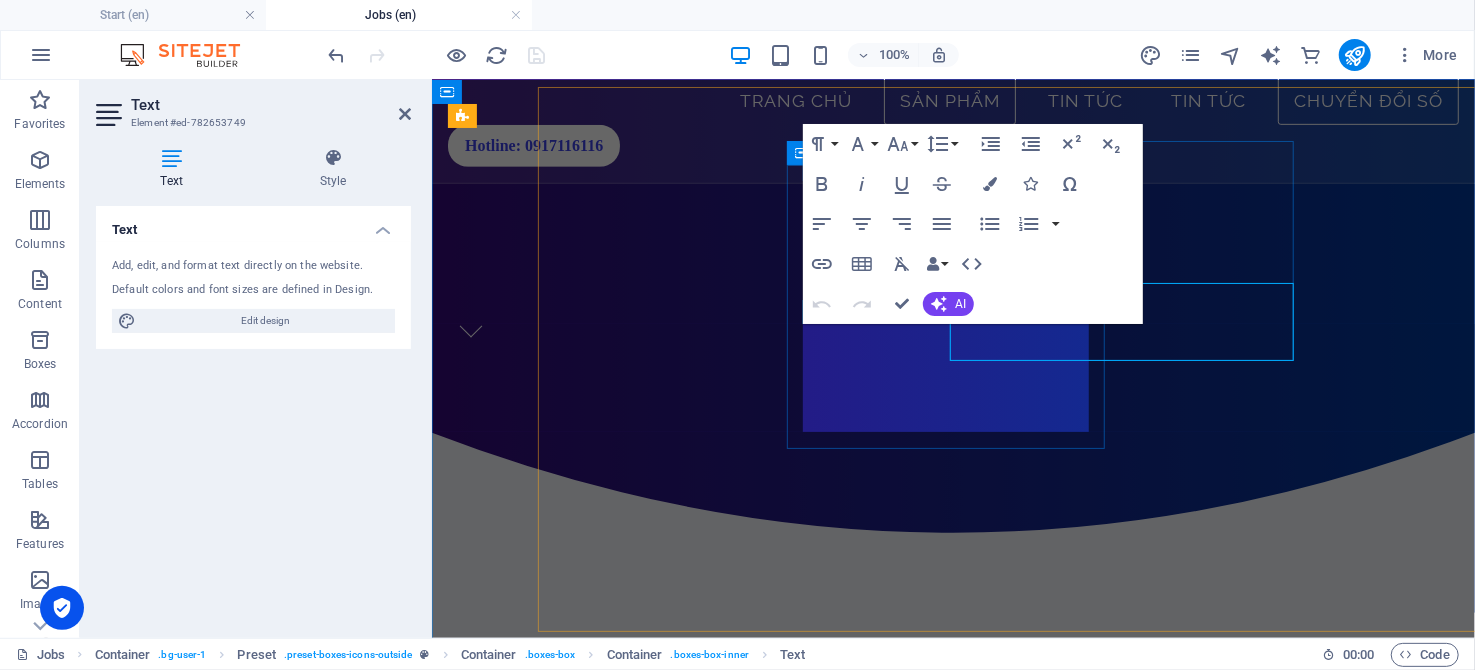 click on "Đường truyền Internet tốc độ cao với công nghệ mới hoàn toàn" at bounding box center [952, 1040] 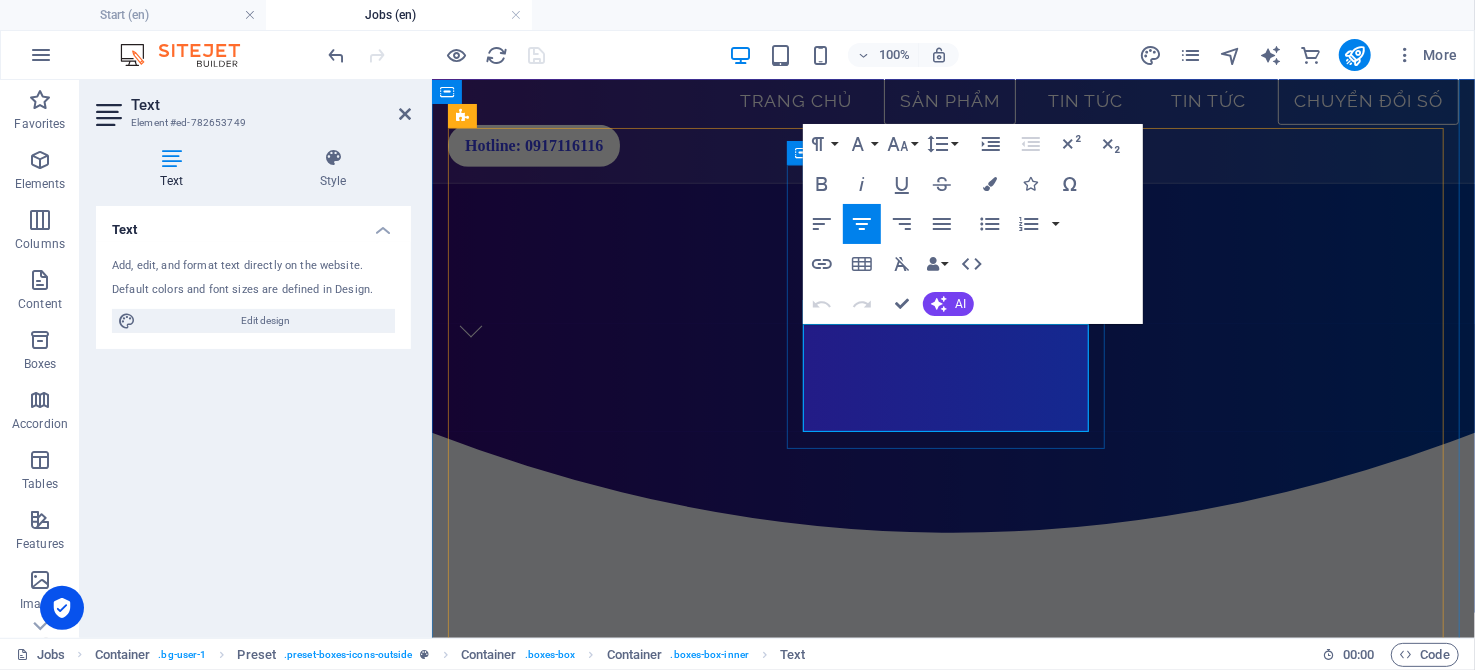 click on "Đường truyền Internet tốc độ cao với công nghệ mới hoàn toàn" at bounding box center (952, 1040) 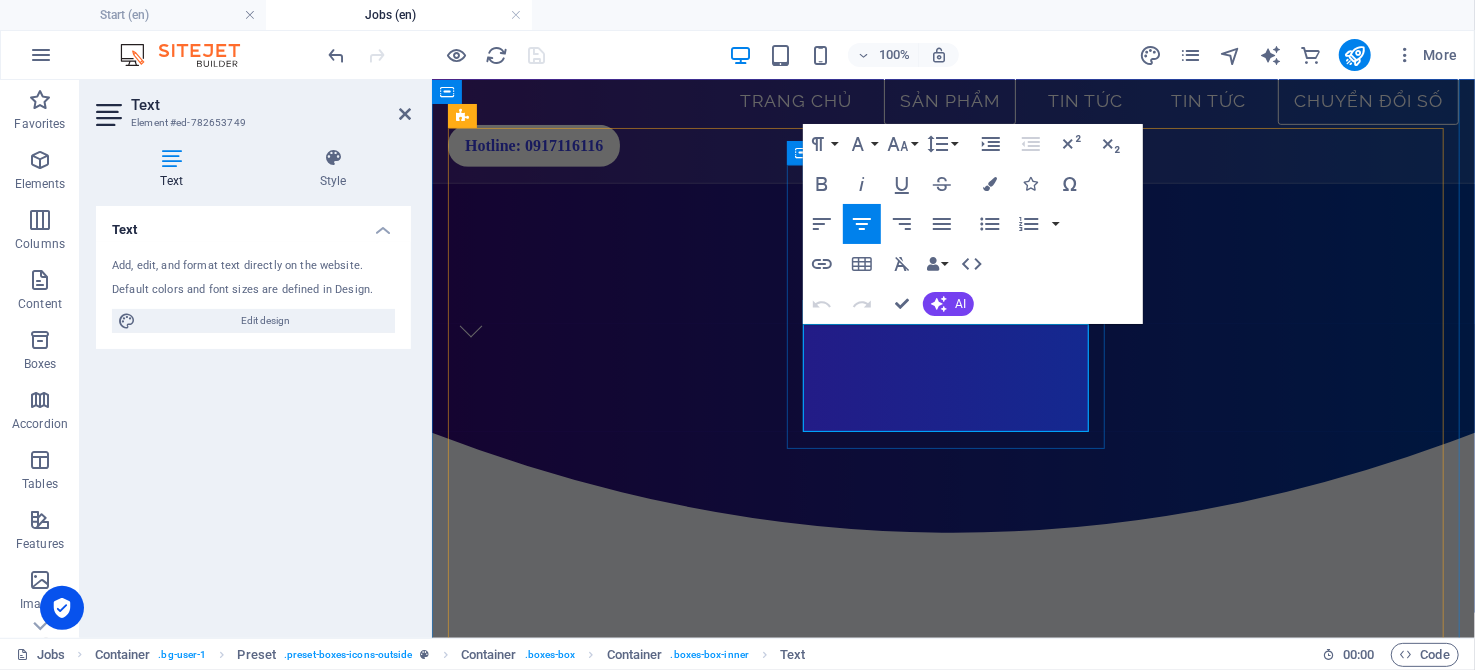 type 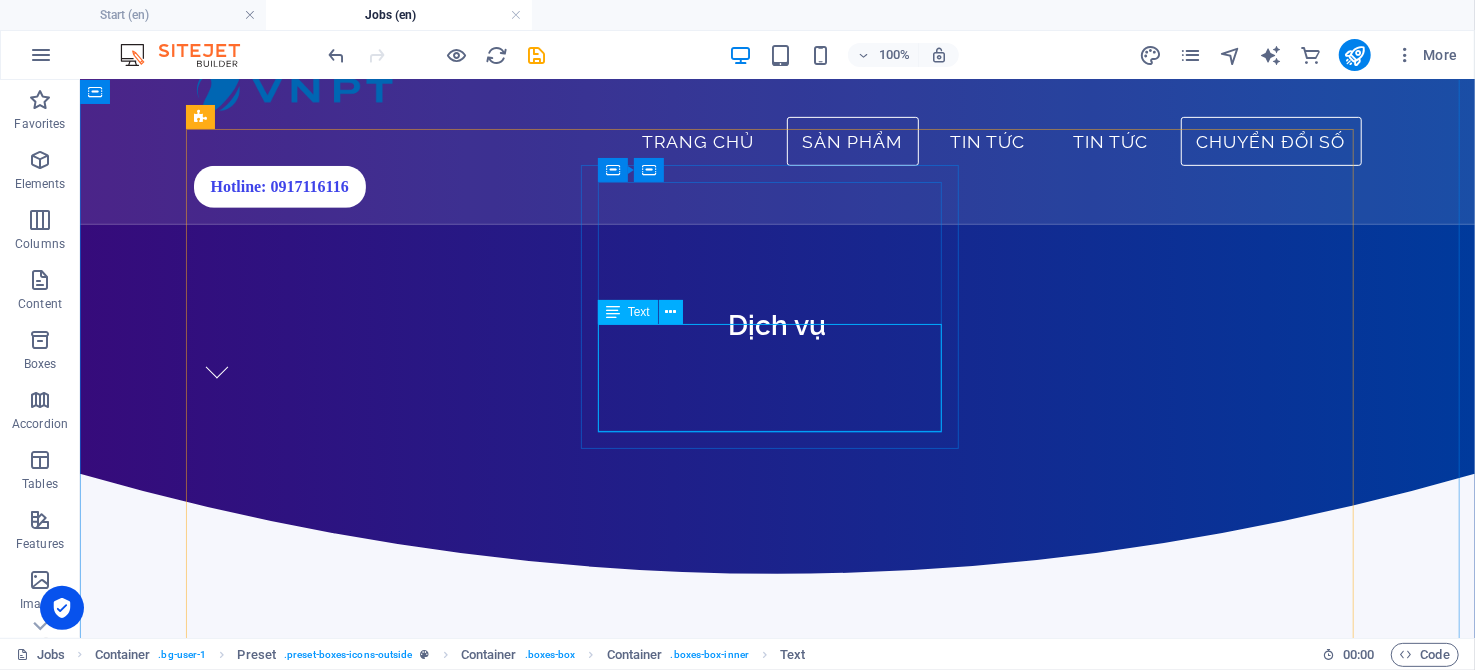 click on "Đường truyền Internet tốc độ cao với công nghệ mới hoàn toàn với hiệu suất vượt trội. Tốc độ lên đến" at bounding box center [776, 1081] 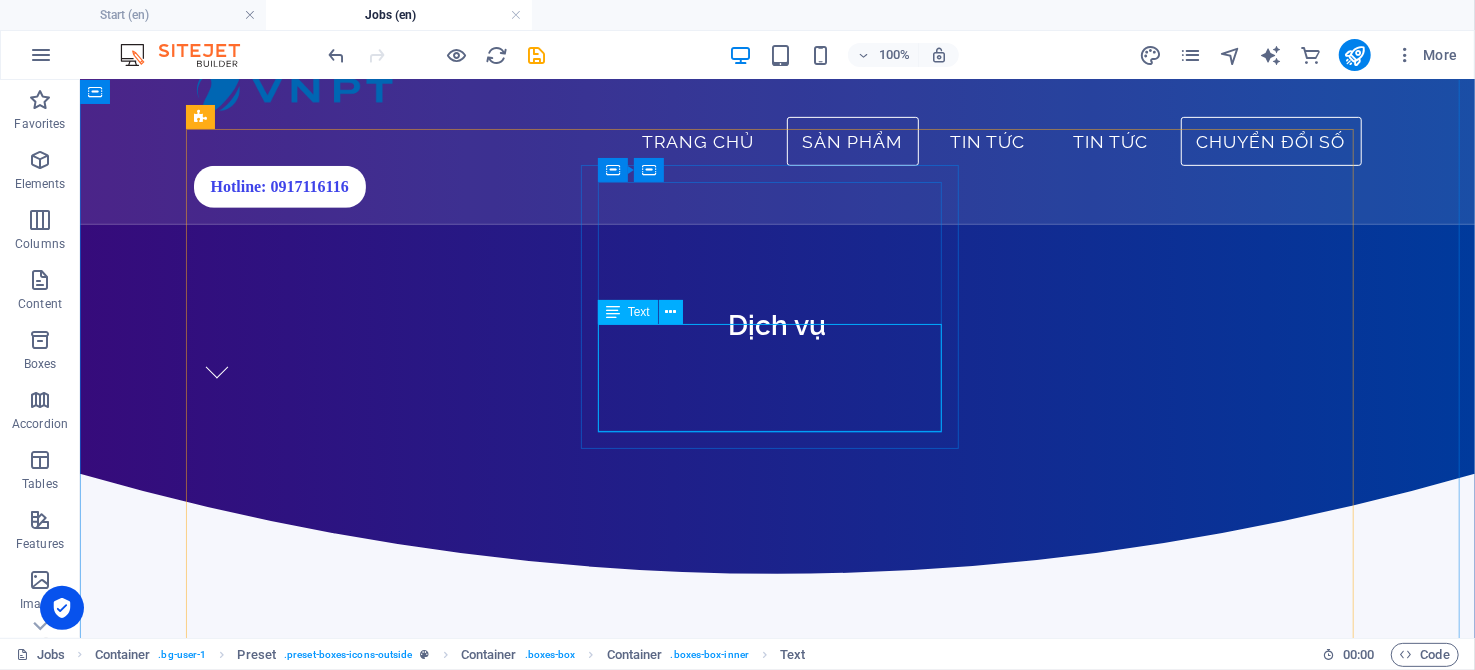 scroll, scrollTop: 605, scrollLeft: 0, axis: vertical 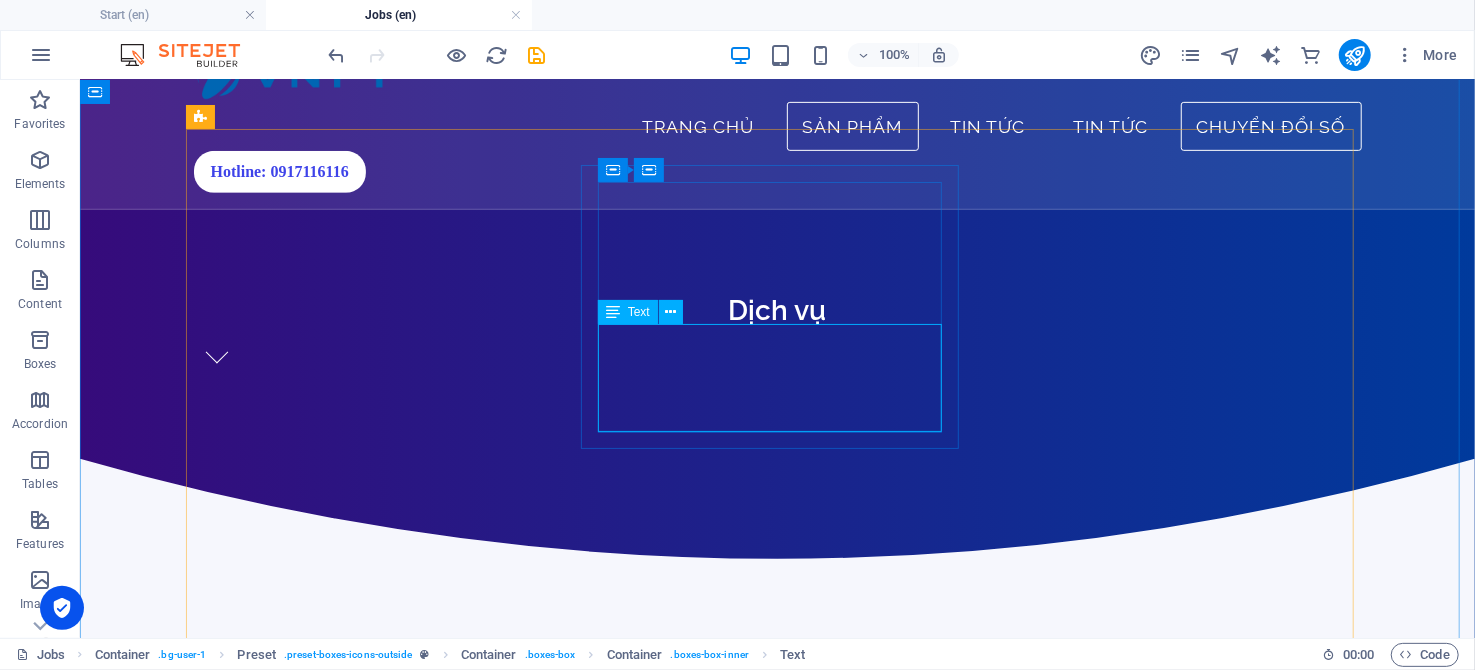 click on "Đường truyền Internet tốc độ cao với công nghệ mới hoàn toàn với hiệu suất vượt trội. Tốc độ lên đến" at bounding box center [776, 1066] 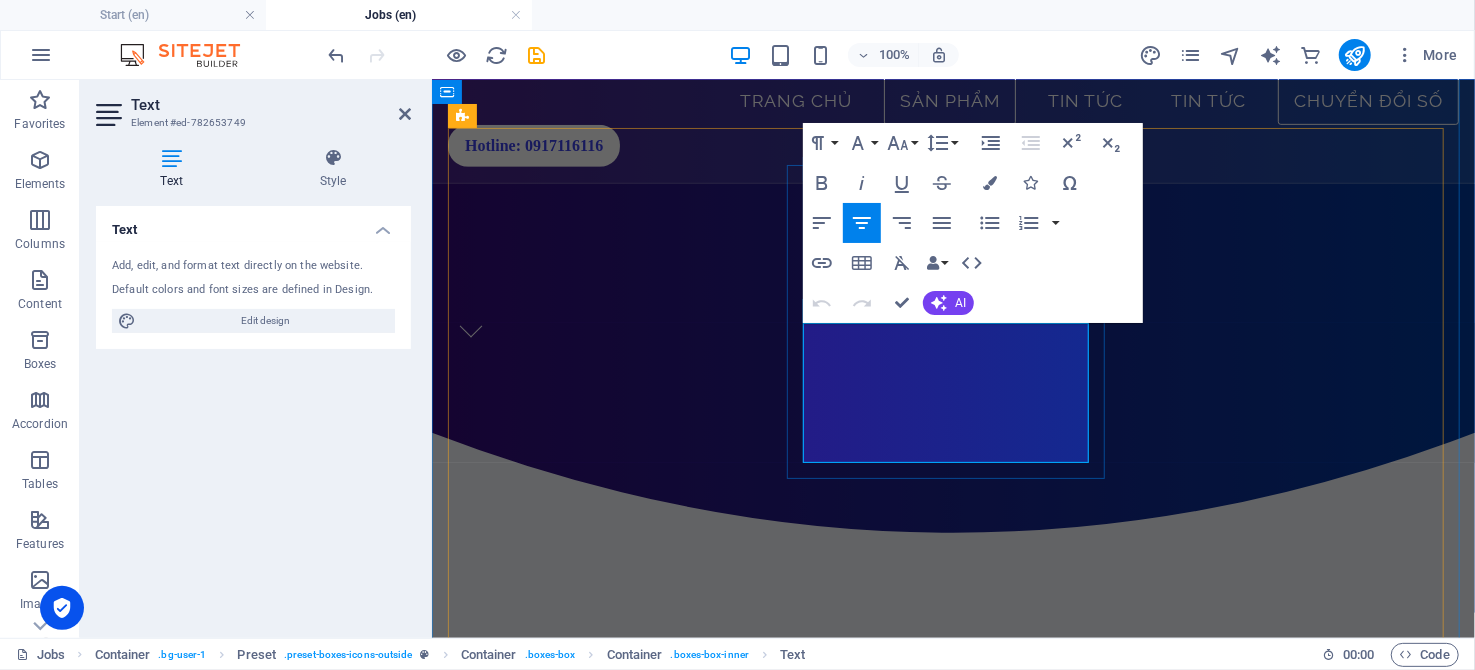 click on "Đường truyền Internet tốc độ cao với công nghệ mới hoàn toàn với hiệu suất vượt trội. Tốc độ lên đến" at bounding box center [952, 1040] 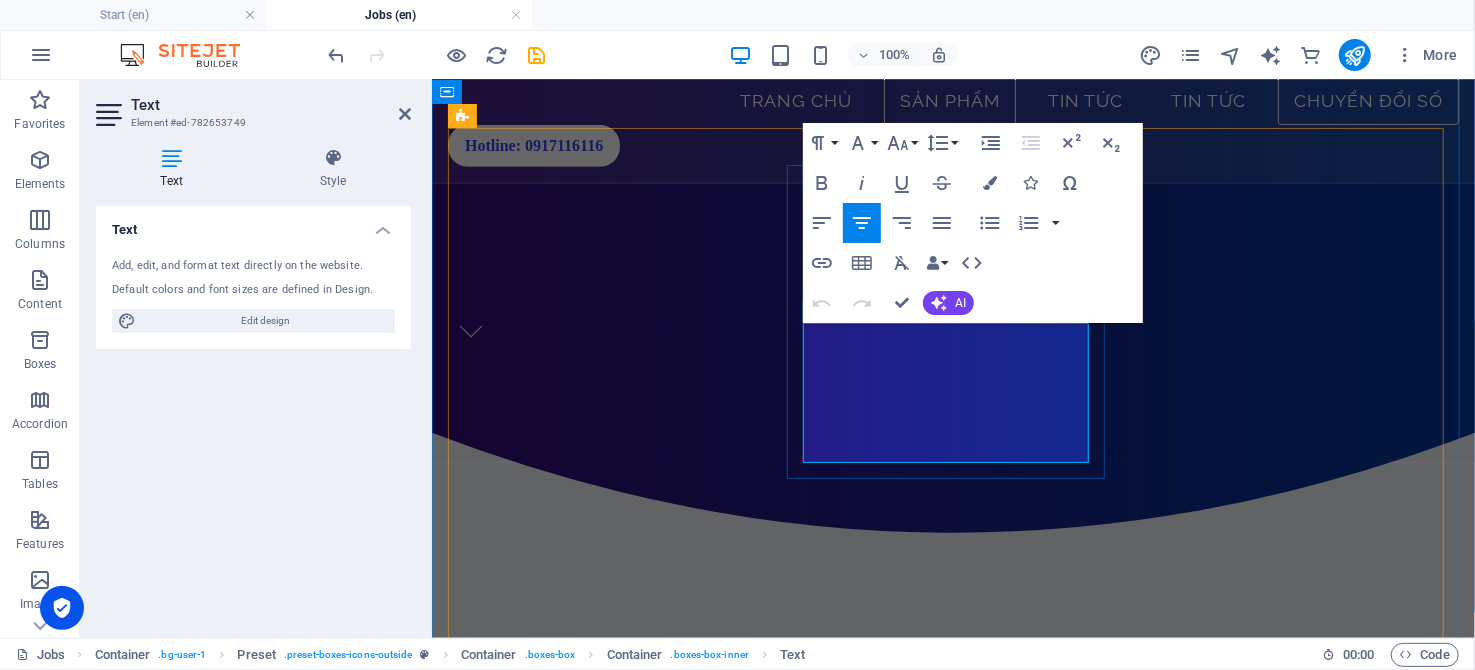 type 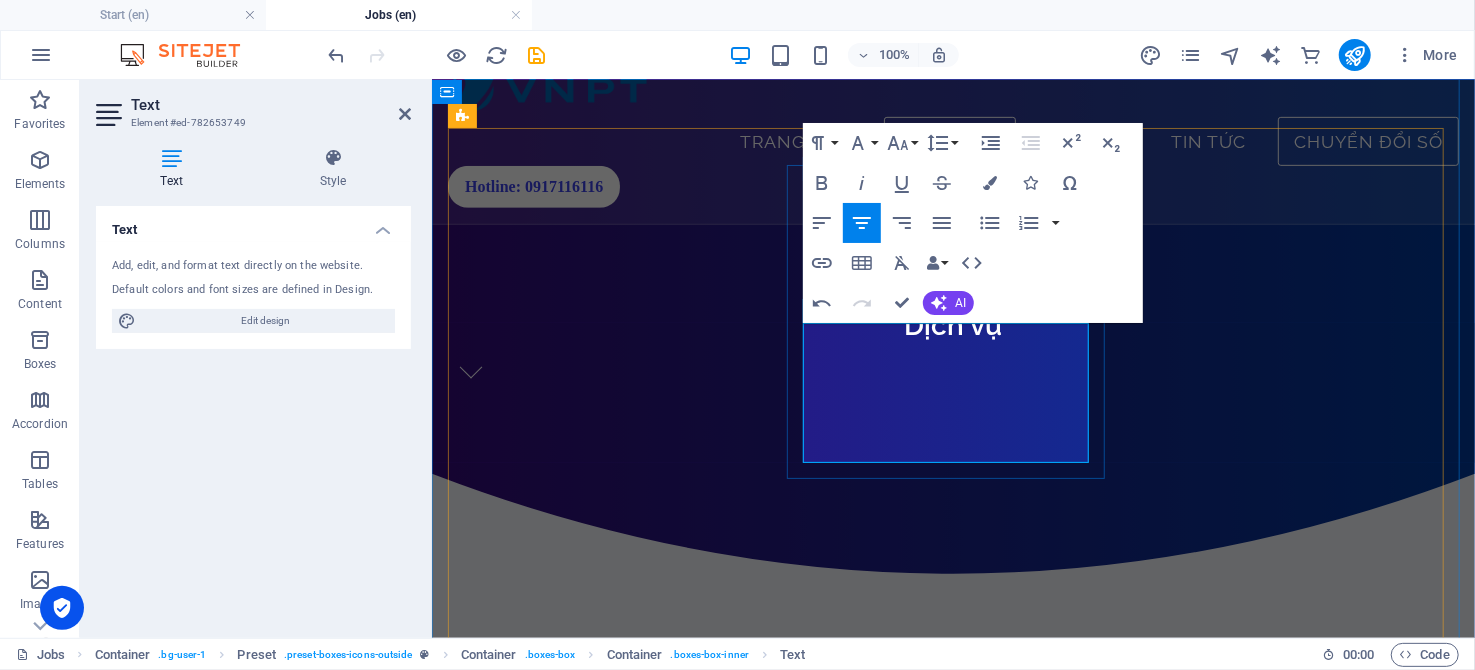 click on "Đường truyền Internet tốc độ cao với công nghệ mới hoàn toàn với hiệu suất vượt trội. Tốc độ lên đến 10Gb" at bounding box center (952, 1097) 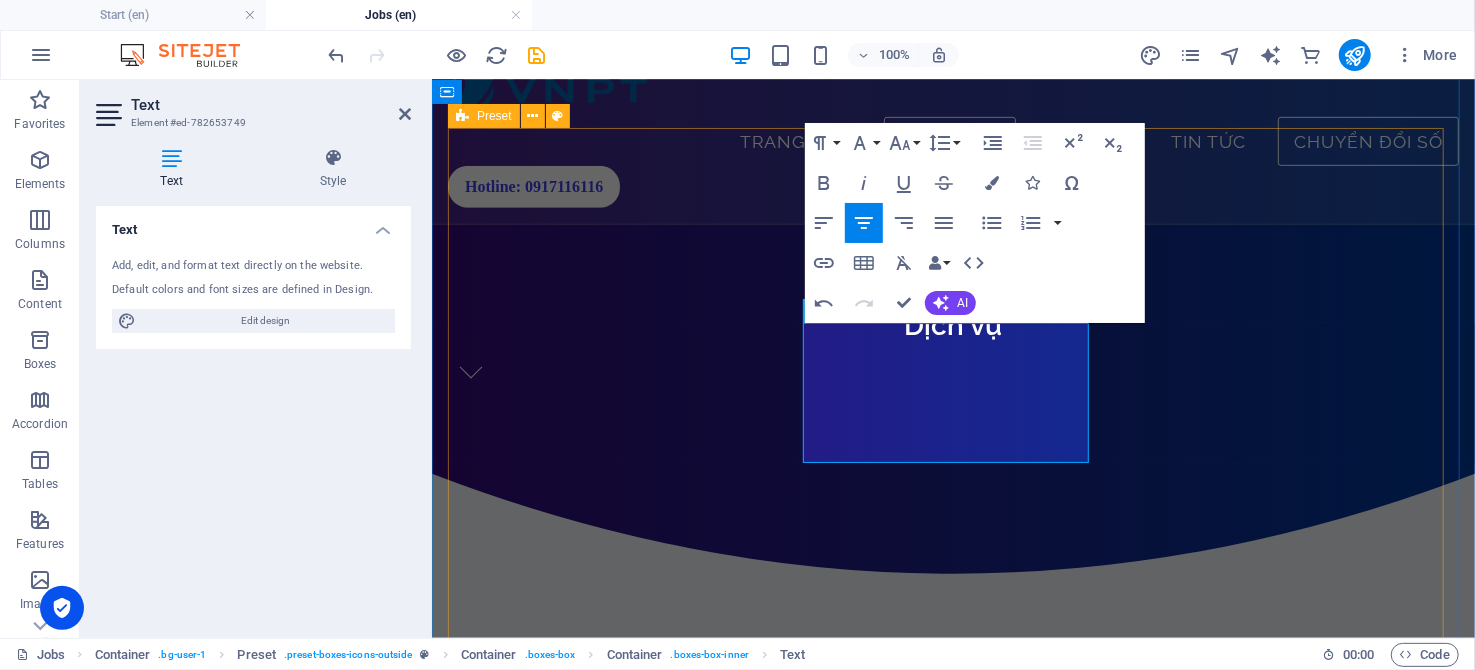 click on "VNPT SmartCA Dịch vụ chứng thực chữ ký số công cộng, an toàn và tiện lợi Internet tốc độ cao Đường truyền Internet công nghệ mới, hiệu suất vượt trội, tốc độ tối đa lên đến 10Gbps Đường truyền Internet tốc độ cao với công nghệ mới hoàn toàn với hiệu suất vượt trội. Tốc độ lên đến 10  Gb Sim số-Sim Data Tốc độ truy cập internet siêu nhanh, độ trễ thấp, kết nối ổn định, hỗ trợ nhiều thiết bị cùng lúc nâng cao trải nghiệm người dùng. Health Insurance Lorem ipsum dolor sit amet, consectetur adipisicing elit. Veritatis, dolorem! Flexible Hours Lorem ipsum dolor sit amet, consectetur adipisicing elit. Veritatis, dolorem! 401k/Retirement Lorem ipsum dolor sit amet, consectetur adipisicing elit. Veritatis, dolorem!" at bounding box center [952, 1339] 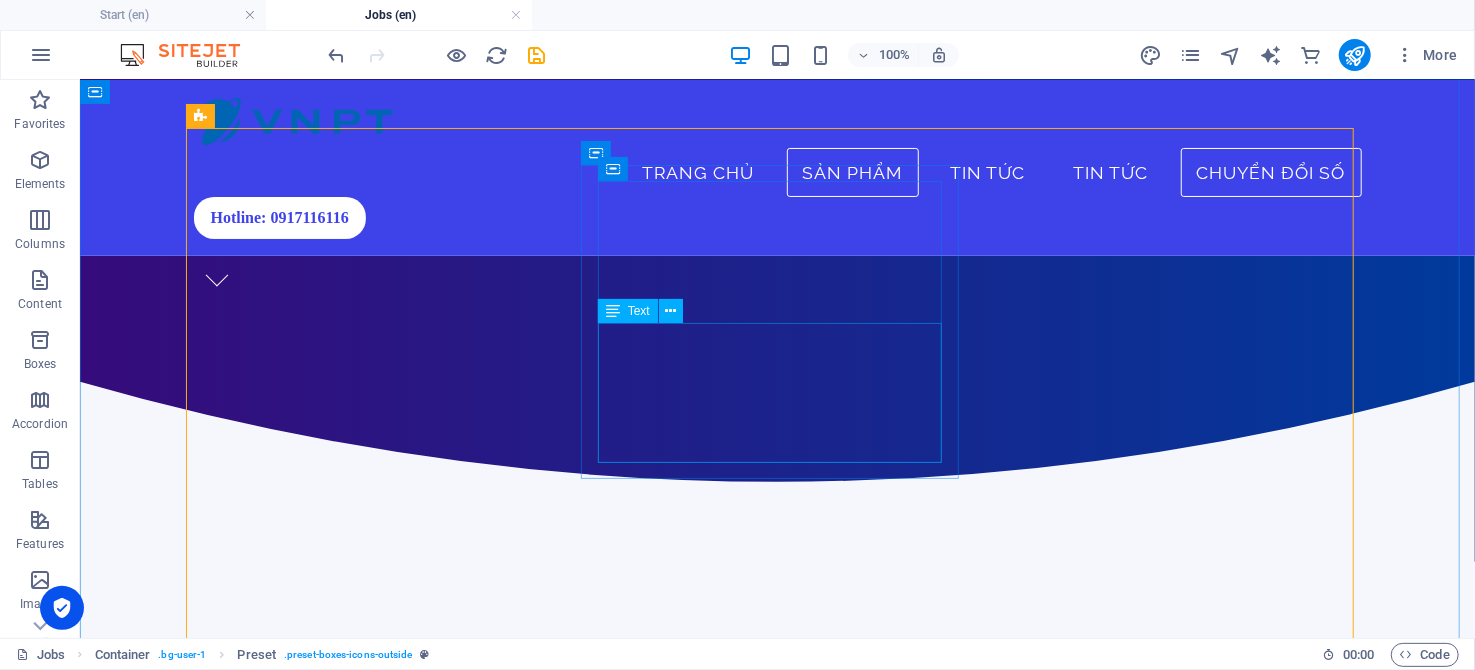 click on "Đường truyền Internet tốc độ cao với công nghệ mới hoàn toàn với hiệu suất vượt trội. Tốc độ lên đến 10 Gb" at bounding box center [776, 990] 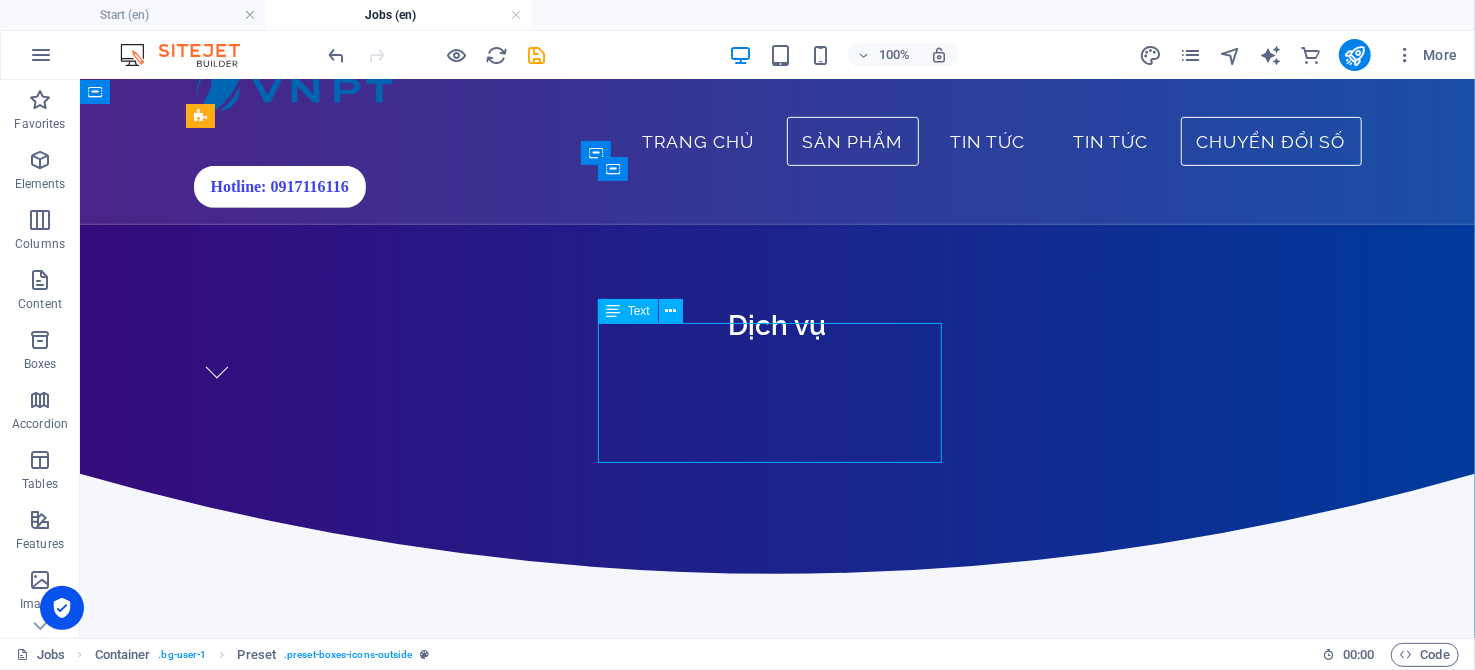 click on "Đường truyền Internet tốc độ cao với công nghệ mới hoàn toàn với hiệu suất vượt trội. Tốc độ lên đến 10 Gb" at bounding box center [776, 1081] 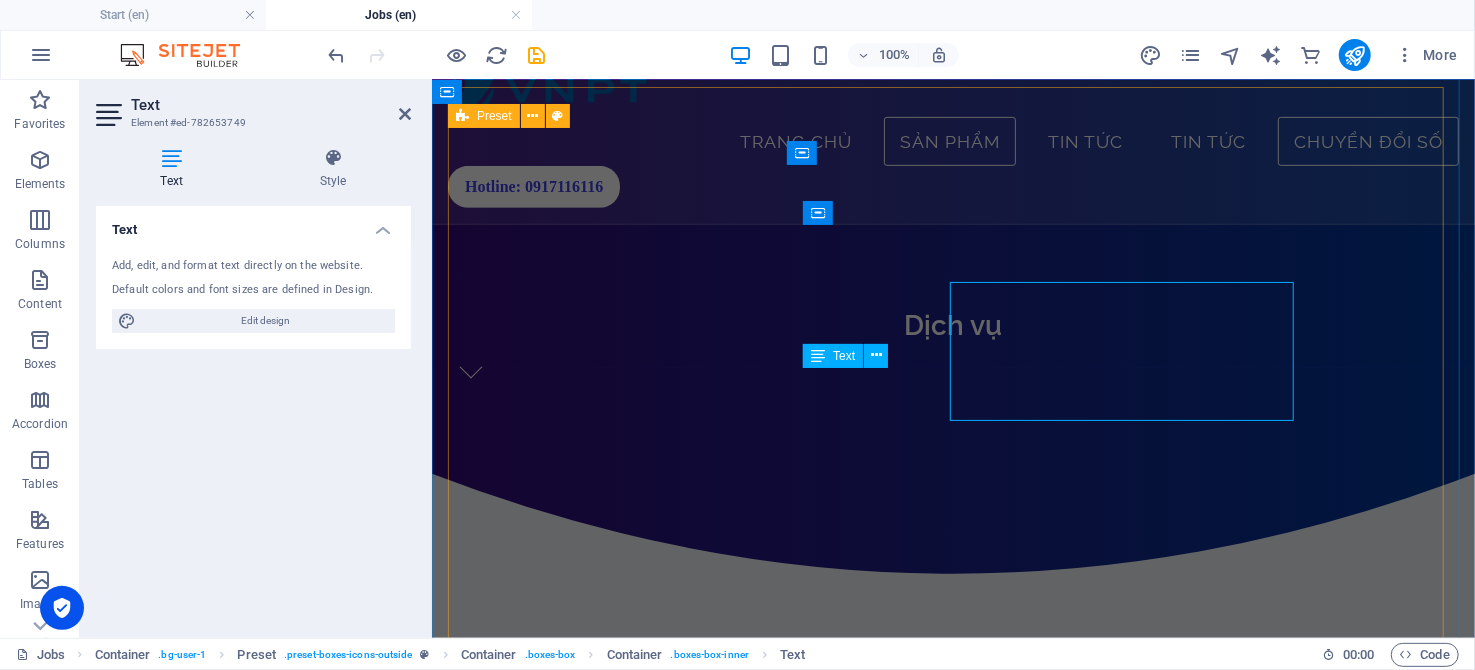 scroll, scrollTop: 605, scrollLeft: 0, axis: vertical 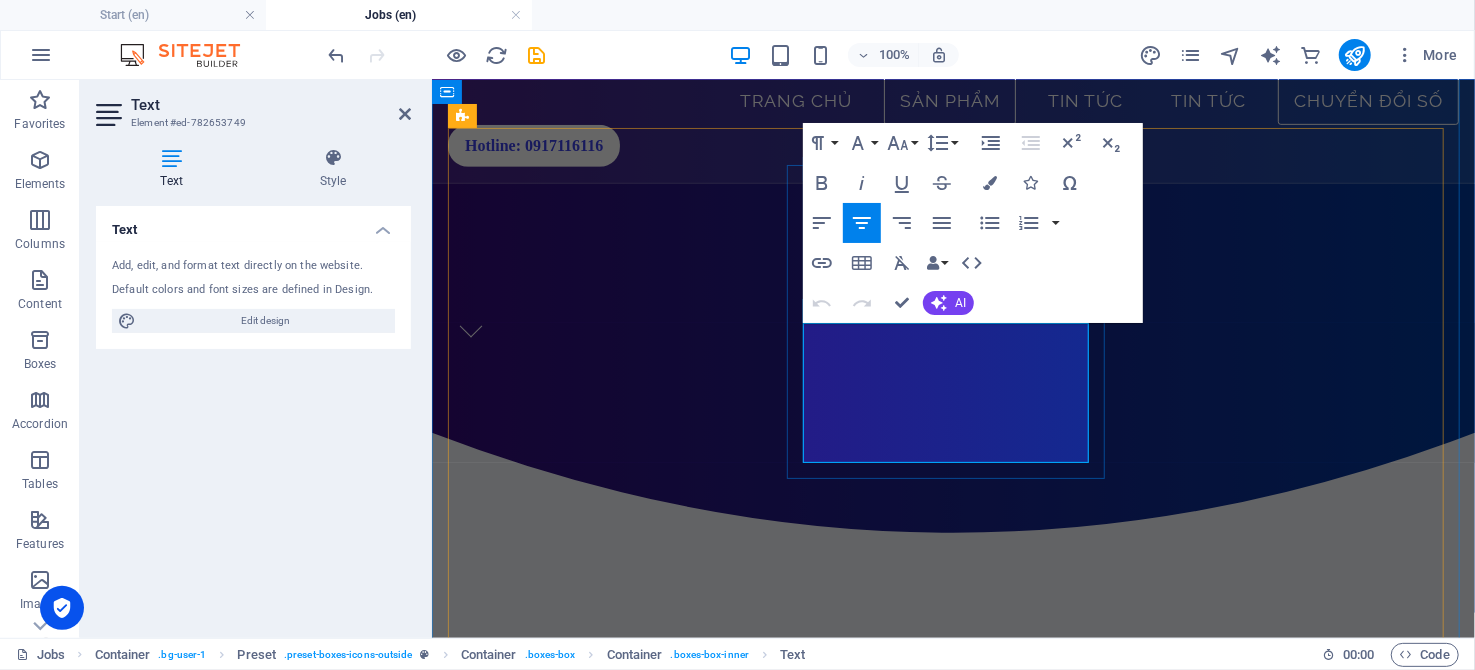 click on "Đường truyền Internet tốc độ cao với công nghệ mới hoàn toàn với hiệu suất vượt trội. Tốc độ lên đến 10 Gb" at bounding box center [952, 1056] 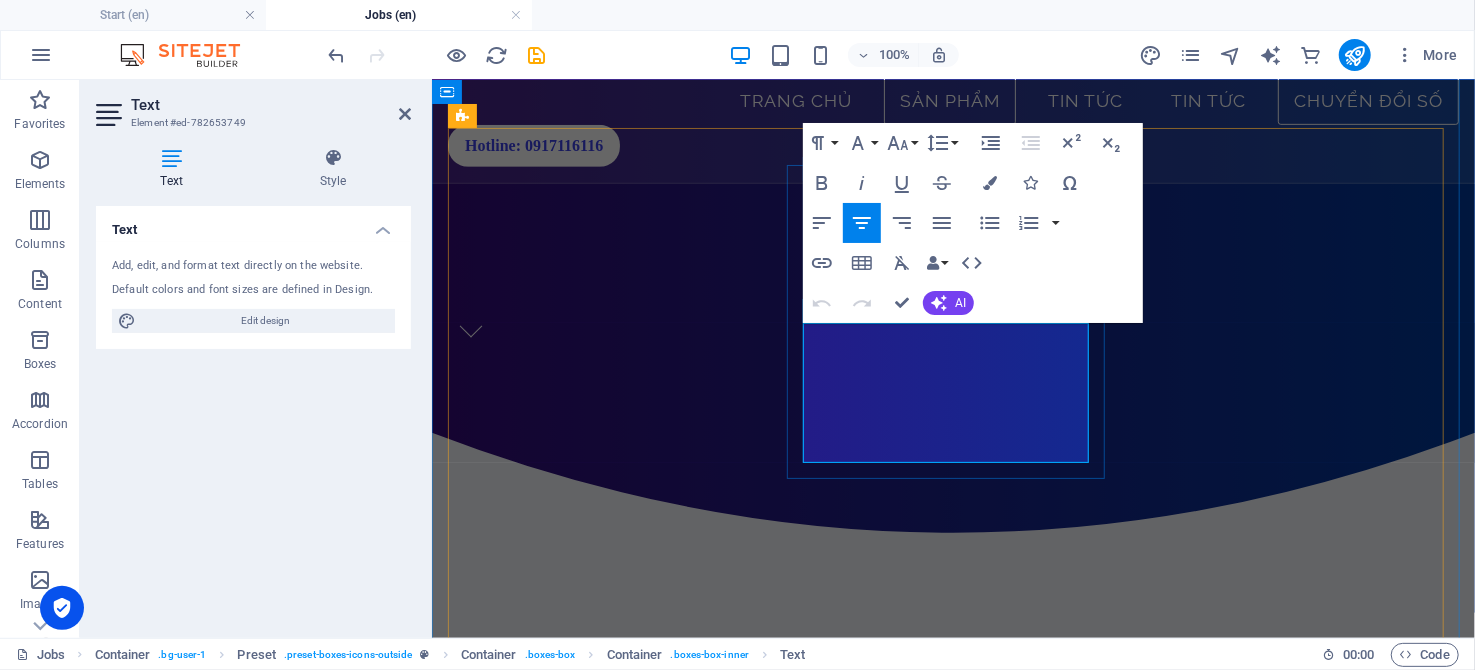type 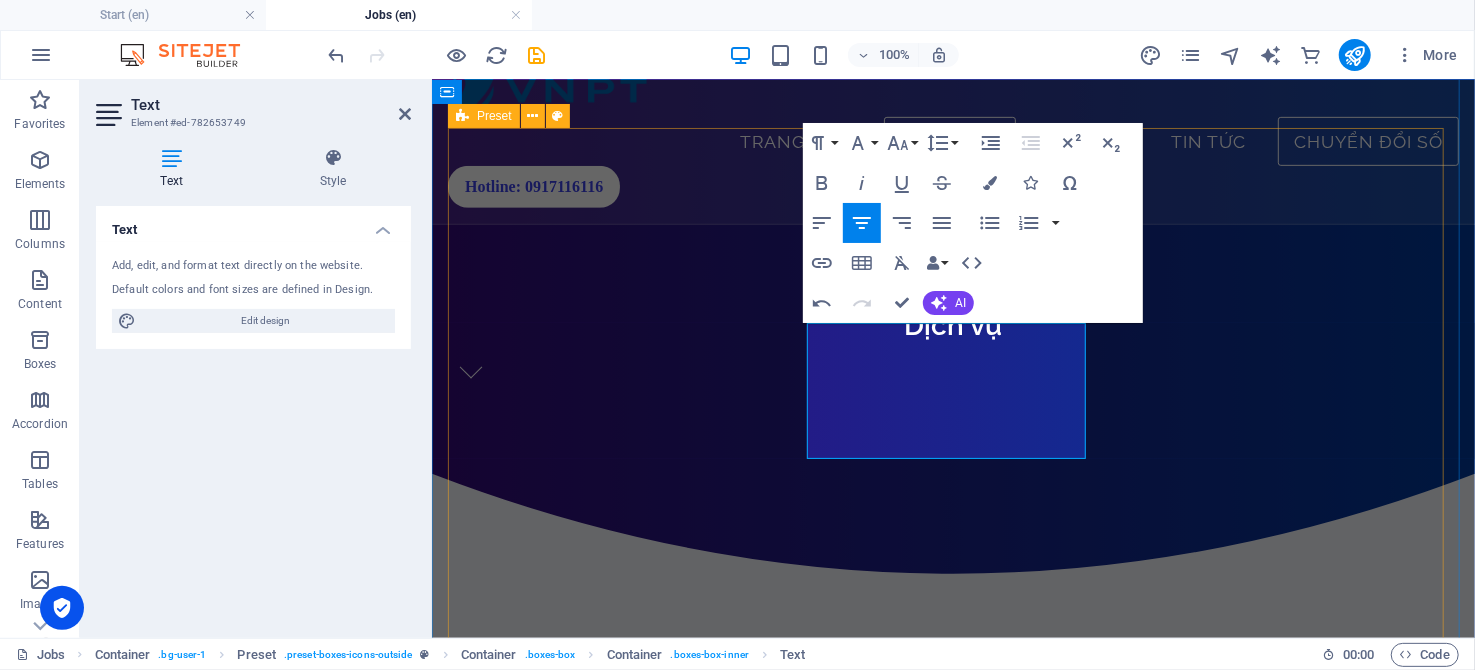 click on "VNPT SmartCA Dịch vụ chứng thực chữ ký số công cộng, an toàn và tiện lợi Internet tốc độ cao Đường truyền Internet công nghệ mới, hiệu suất vượt trội, tốc độ tối đa lên đến 10Gbps Đường truyền Internet tốc độ cao với công nghệ mới hoàn toàn với hiệu suất vượt trội. Tốc độ lên đến 10 Gbps. Sim số-Sim Data Tốc độ truy cập internet siêu nhanh, độ trễ thấp, kết nối ổn định, hỗ trợ nhiều thiết bị cùng lúc nâng cao trải nghiệm người dùng. Health Insurance Lorem ipsum dolor sit amet, consectetur adipisicing elit. Veritatis, dolorem! Flexible Hours Lorem ipsum dolor sit amet, consectetur adipisicing elit. Veritatis, dolorem! 401k/Retirement Lorem ipsum dolor sit amet, consectetur adipisicing elit. Veritatis, dolorem!" at bounding box center (952, 1339) 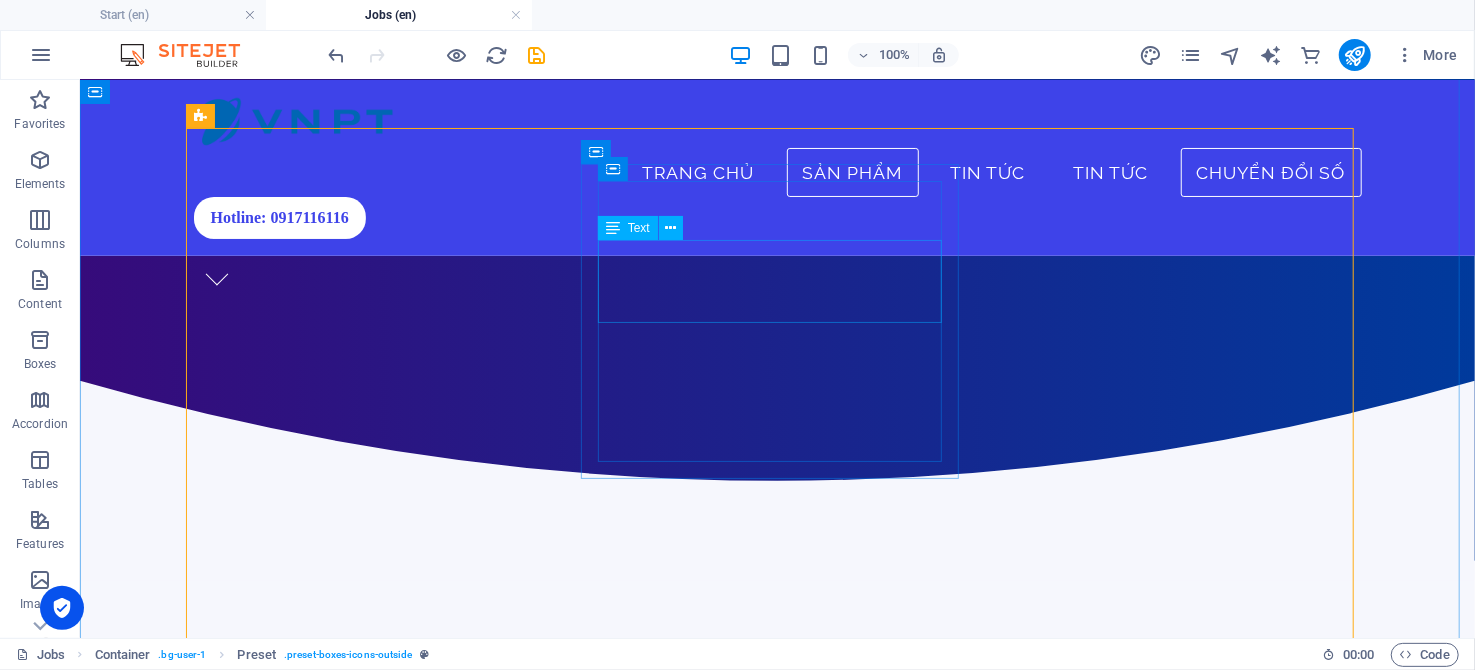 click on "Đường truyền Internet công nghệ mới, hiệu suất vượt trội, tốc độ tối đa lên đến 10Gbps" at bounding box center [776, 952] 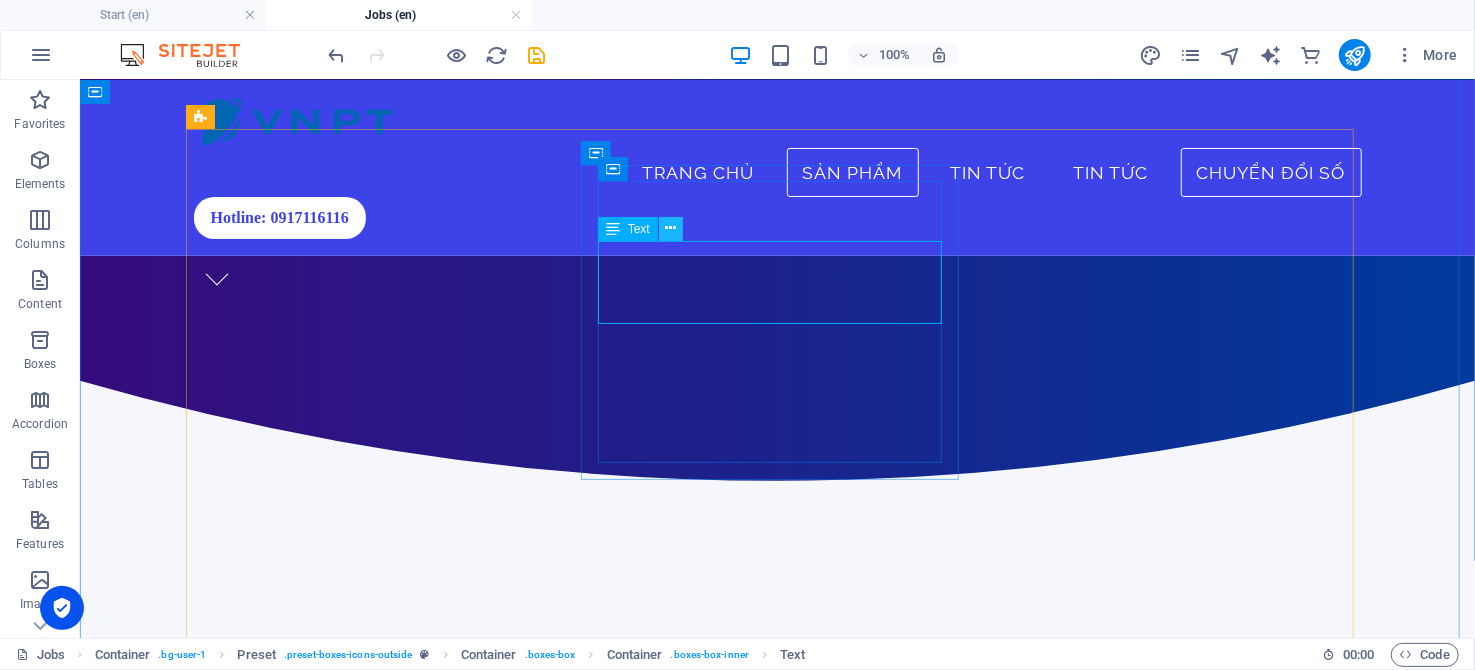 click at bounding box center [670, 228] 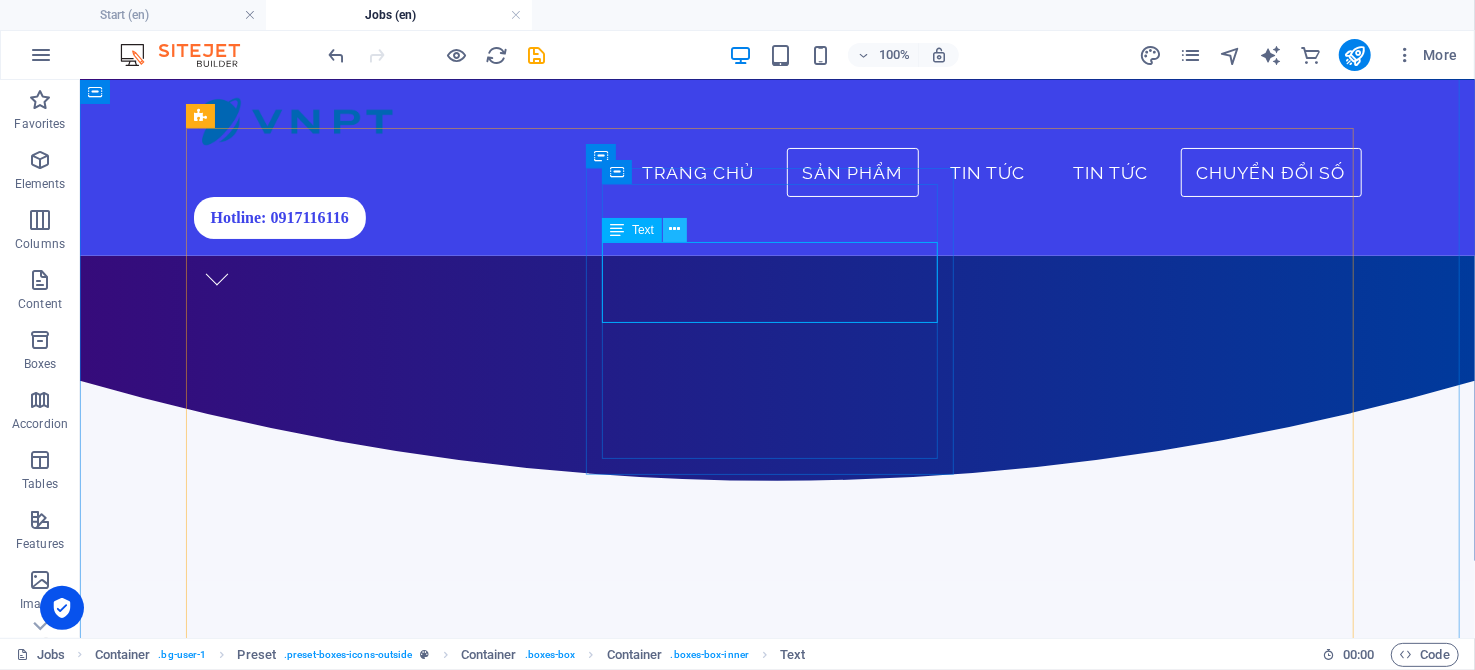 click at bounding box center (675, 229) 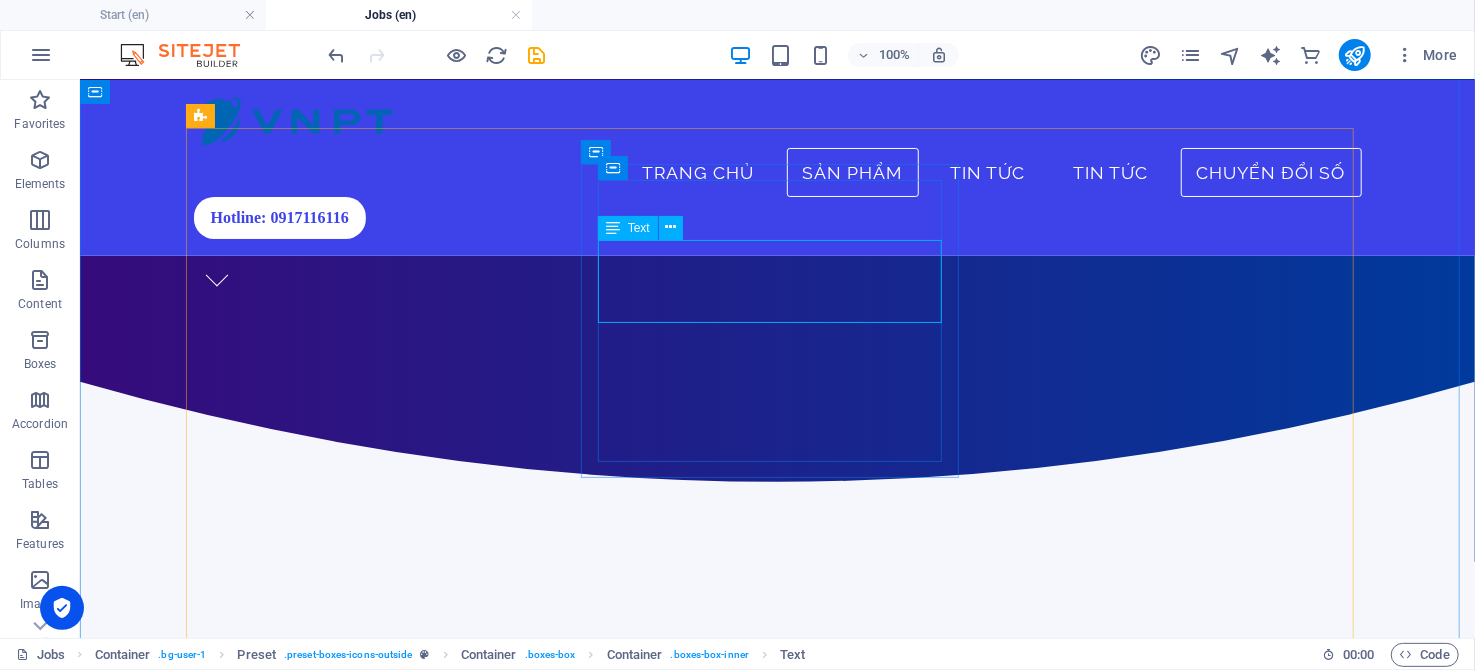 click on "Đường truyền Internet công nghệ mới, hiệu suất vượt trội, tốc độ tối đa lên đến 10Gbps" at bounding box center (776, 953) 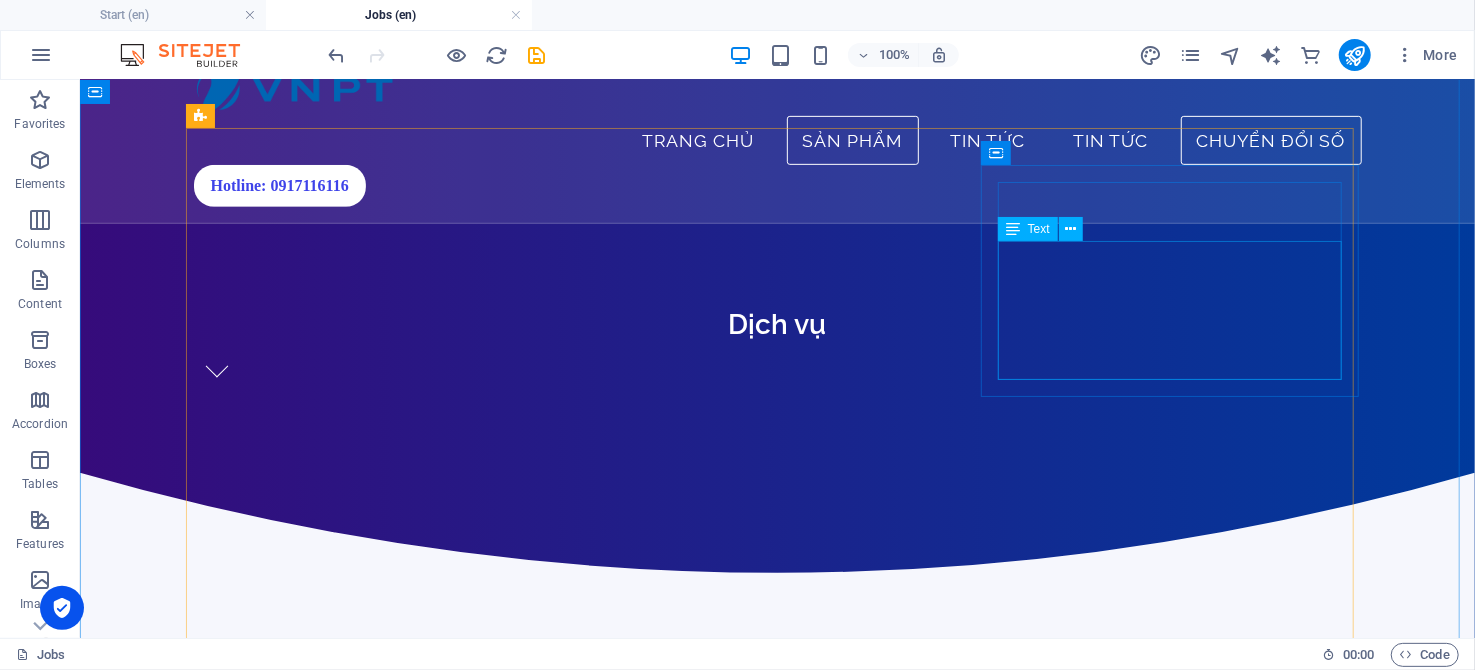 click on "Tốc độ truy cập internet siêu nhanh, độ trễ thấp, kết nối ổn định, hỗ trợ nhiều thiết bị cùng lúc nâng cao trải nghiệm người dùng." at bounding box center (776, 1245) 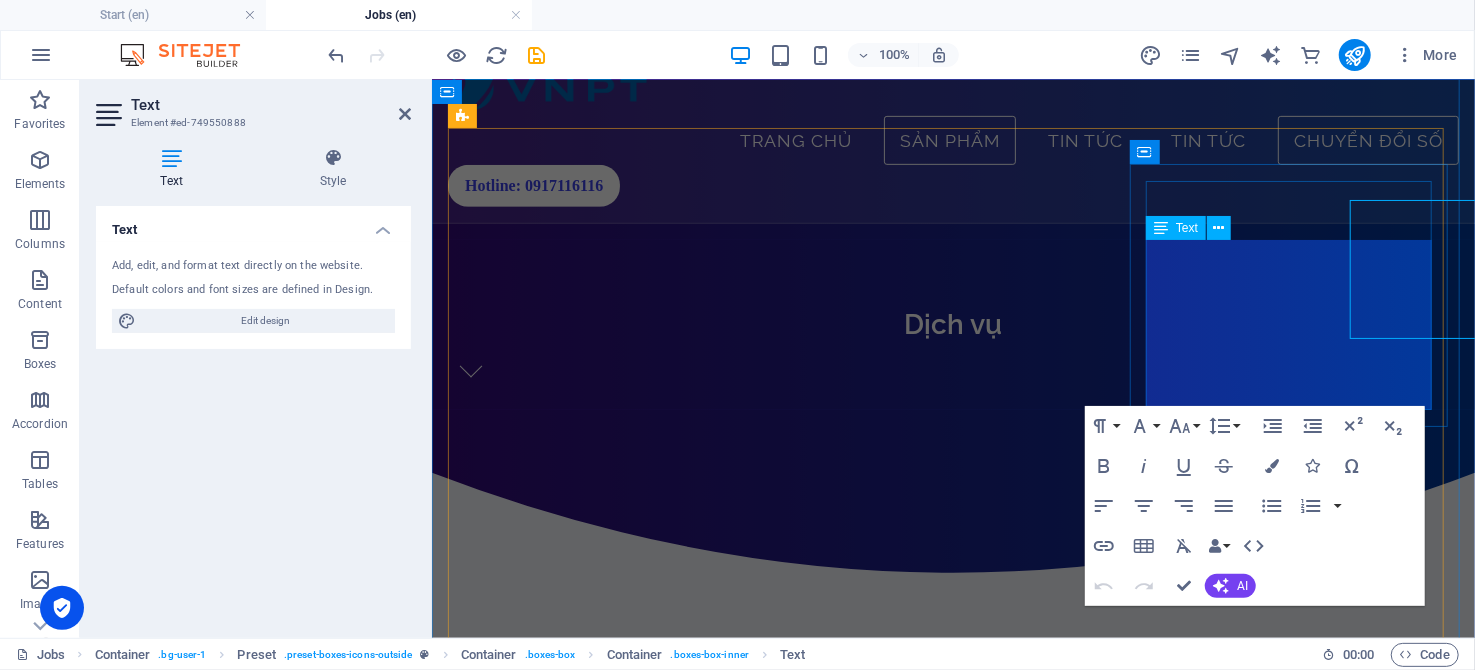 scroll, scrollTop: 606, scrollLeft: 0, axis: vertical 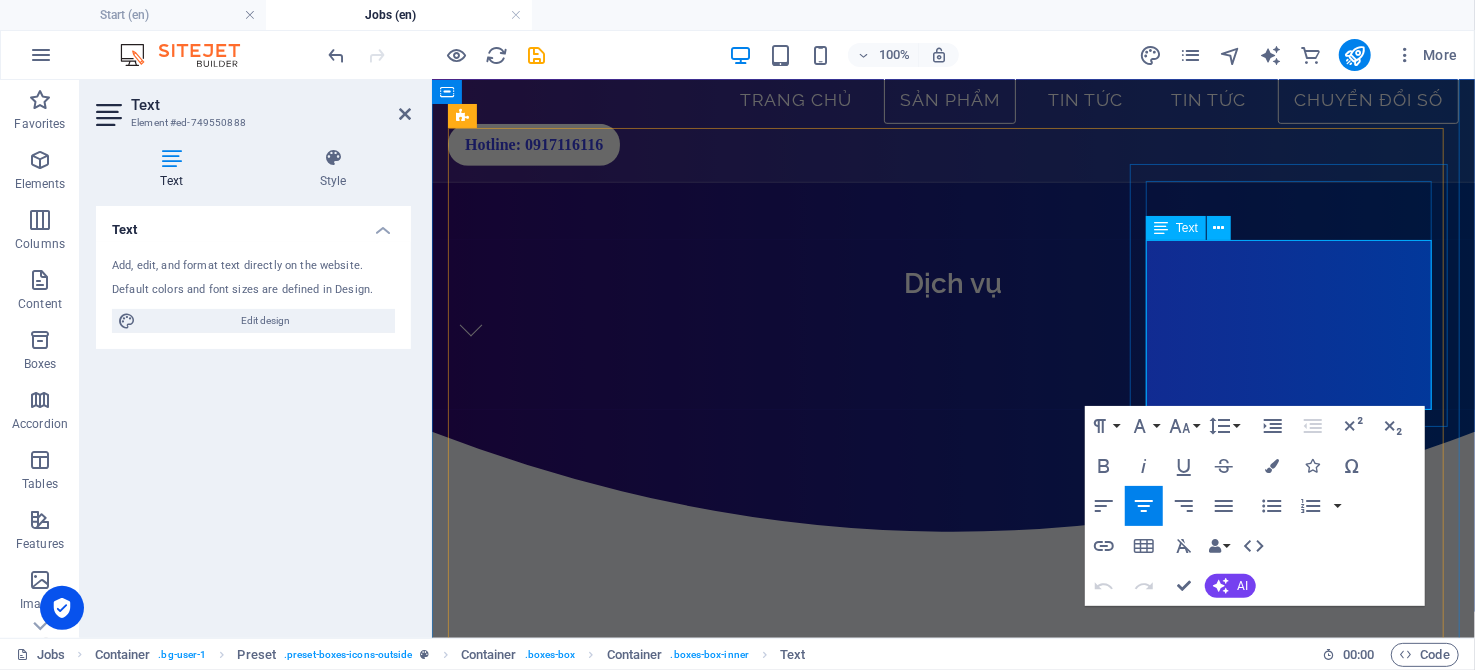 drag, startPoint x: 1306, startPoint y: 264, endPoint x: 1316, endPoint y: 271, distance: 12.206555 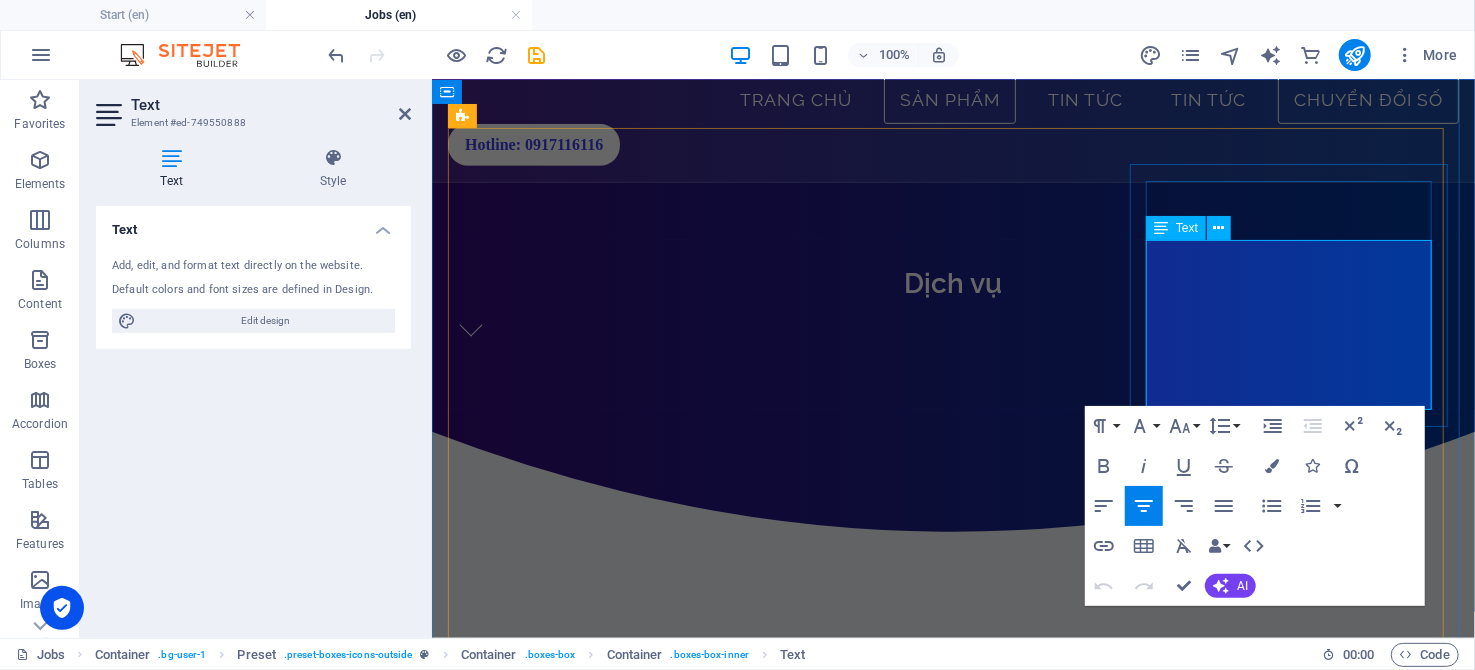 click on "Tốc độ truy cập internet siêu nhanh, độ trễ thấp, kết nối ổn định, hỗ trợ nhiều thiết bị cùng lúc nâng cao trải nghiệm người dùng." at bounding box center [952, 1234] 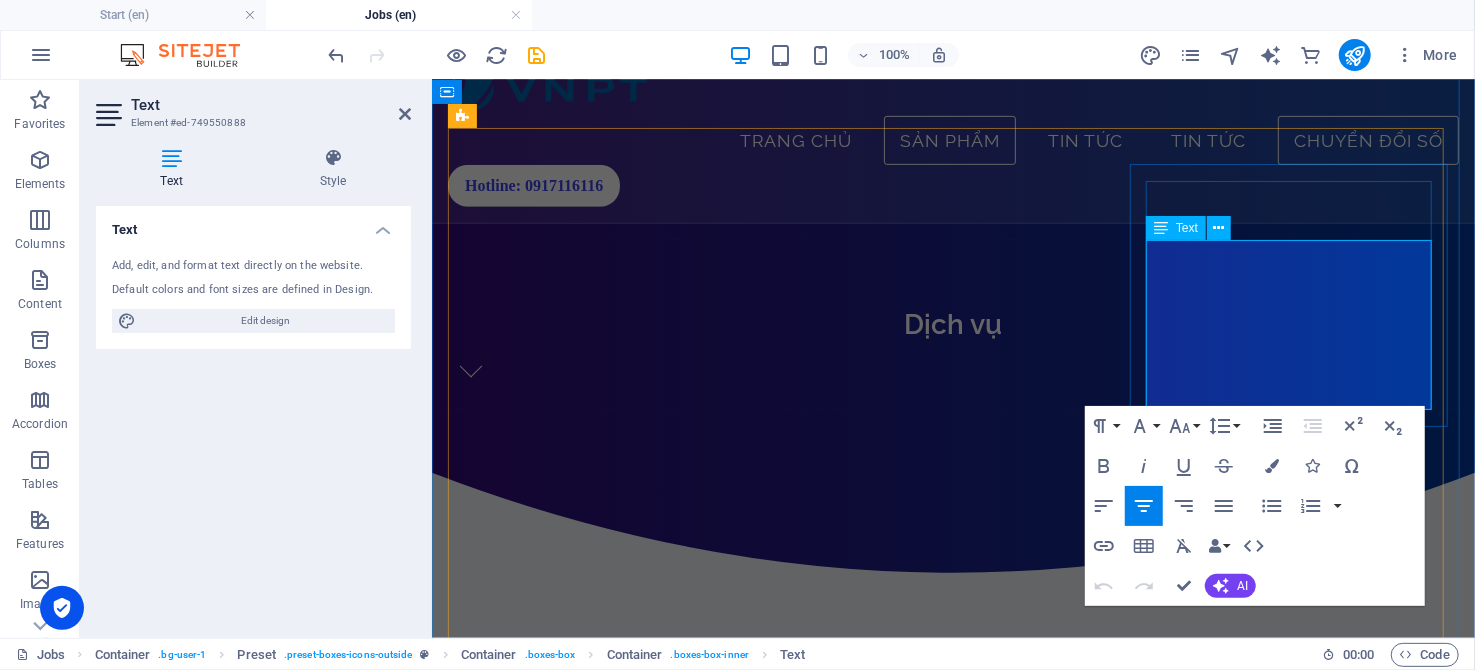 type 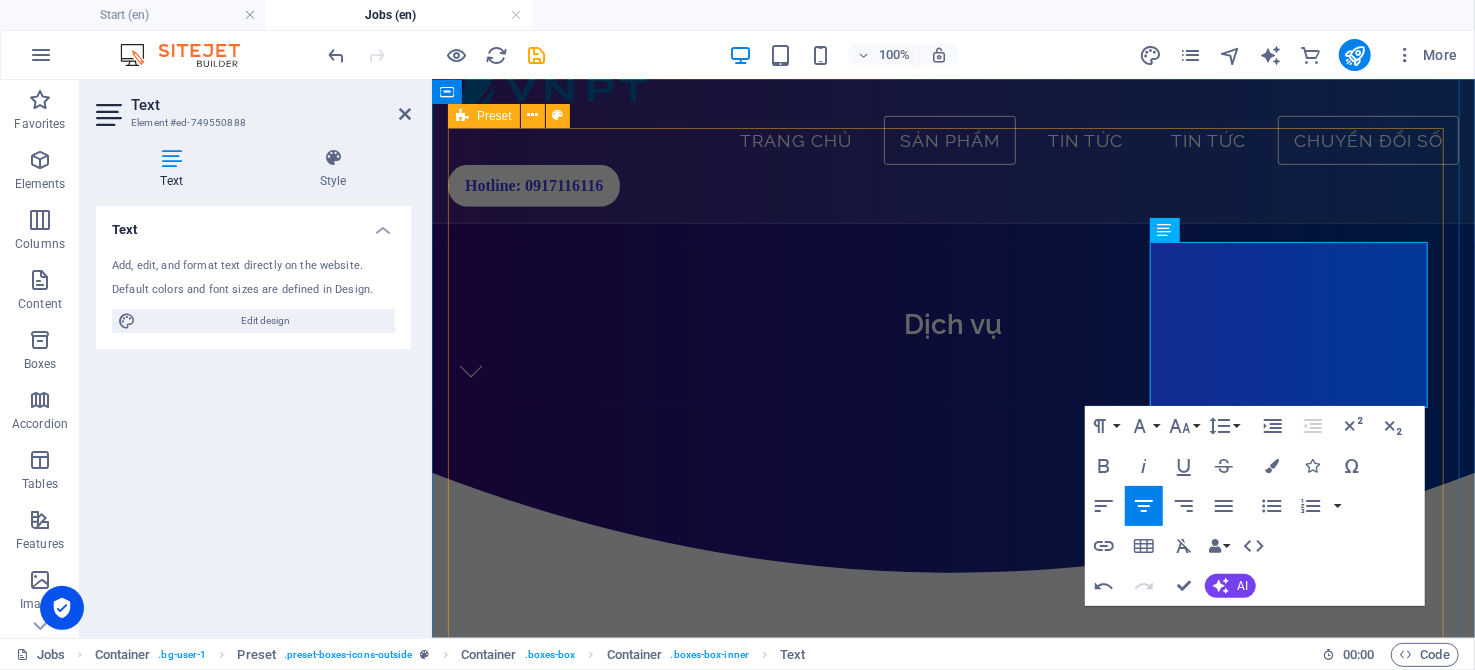 click on "VNPT SmartCA Dịch vụ chứng thực chữ ký số công cộng, an toàn và tiện lợi Internet tốc độ cao Đường truyền Internet tốc độ cao với công nghệ mới hoàn toàn với hiệu suất vượt trội. Tốc độ lên đến 10 Gbps. Sim số-Sim Data Tốc độ truy cập Internet siêu nhanh, độ trễ thấp, kết nối ổn định, hỗ trợ nhiều thiết bị cùng lúc nâng cao trải nghiệm người dùng. Health Insurance Lorem ipsum dolor sit amet, consectetur adipisicing elit. Veritatis, dolorem! Flexible Hours Lorem ipsum dolor sit amet, consectetur adipisicing elit. Veritatis, dolorem! 401k/Retirement Lorem ipsum dolor sit amet, consectetur adipisicing elit. Veritatis, dolorem!" at bounding box center [952, 1321] 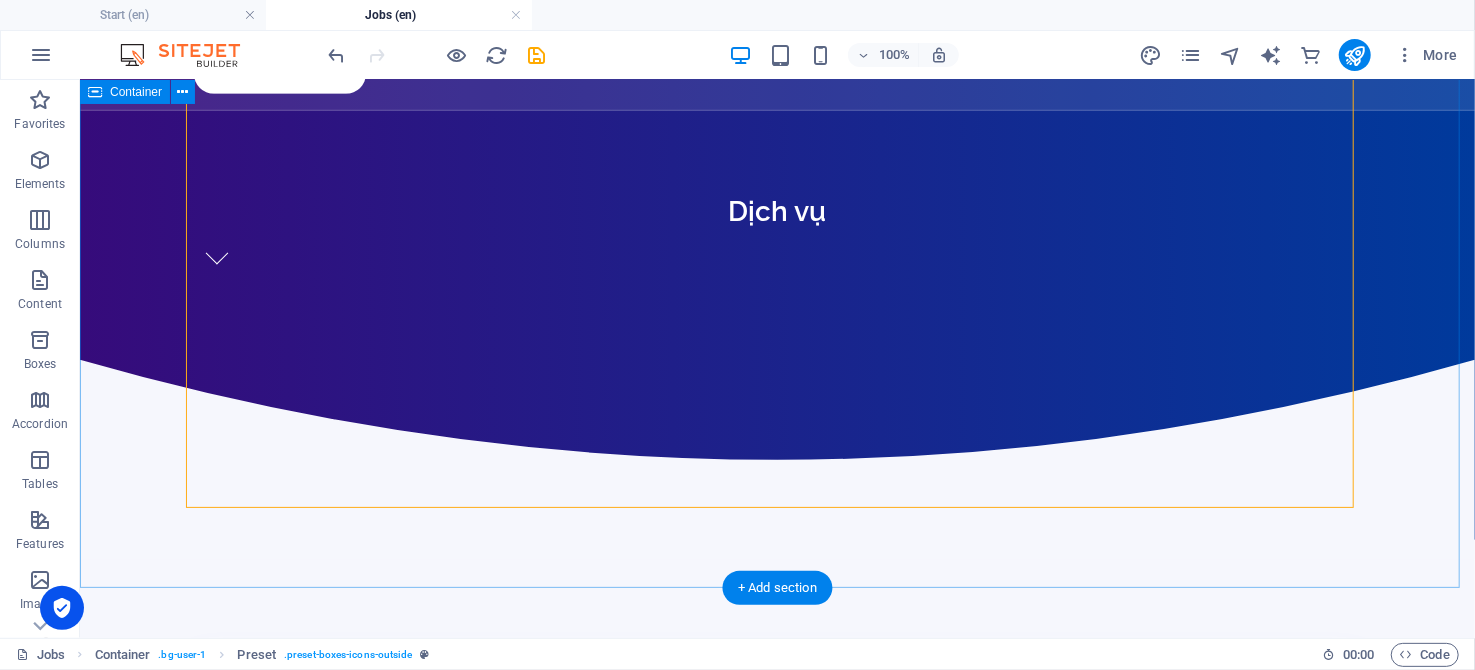 scroll, scrollTop: 761, scrollLeft: 0, axis: vertical 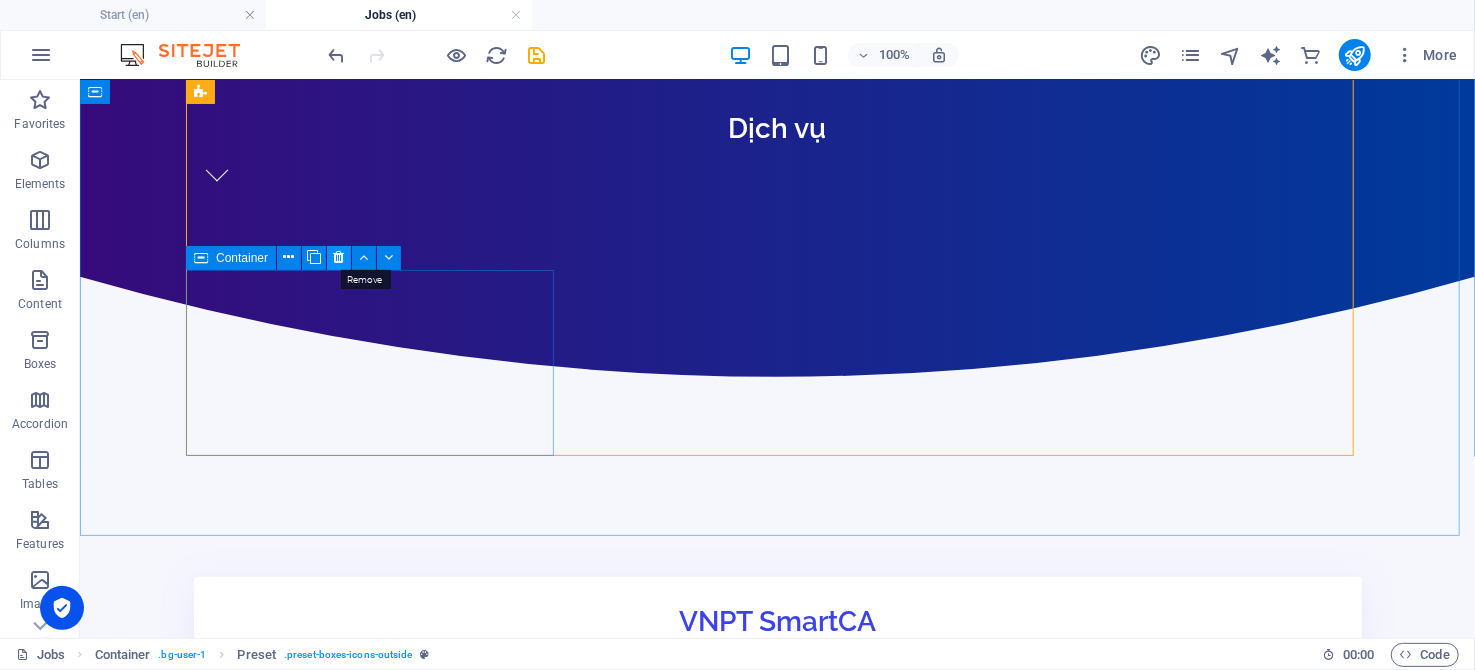 click at bounding box center [339, 257] 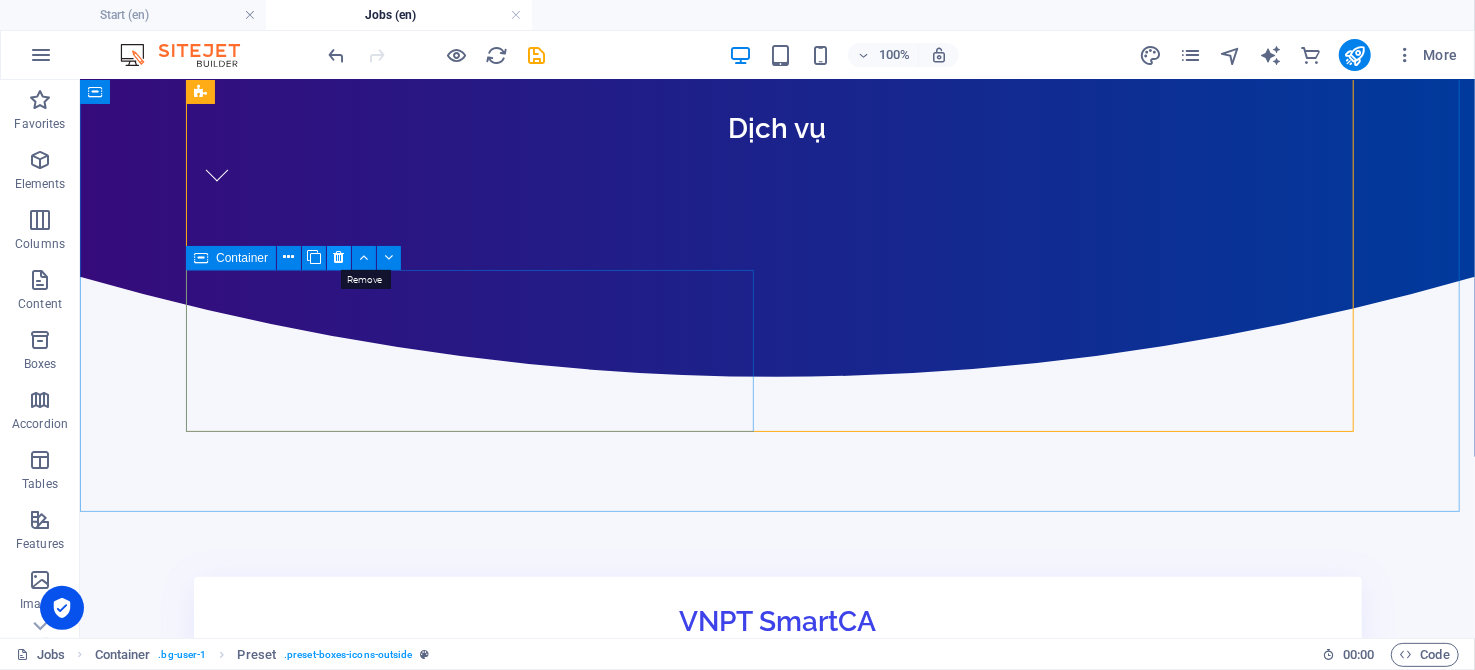 click at bounding box center [339, 257] 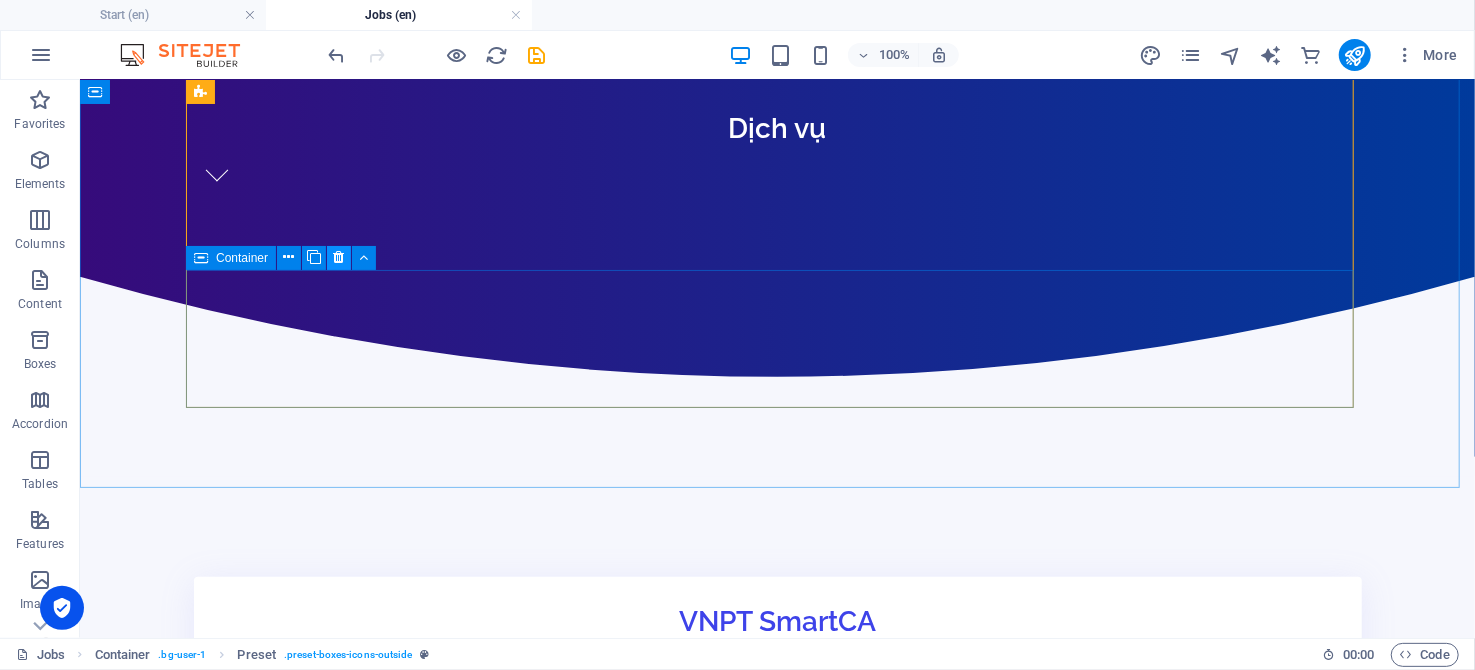 click at bounding box center (314, 258) 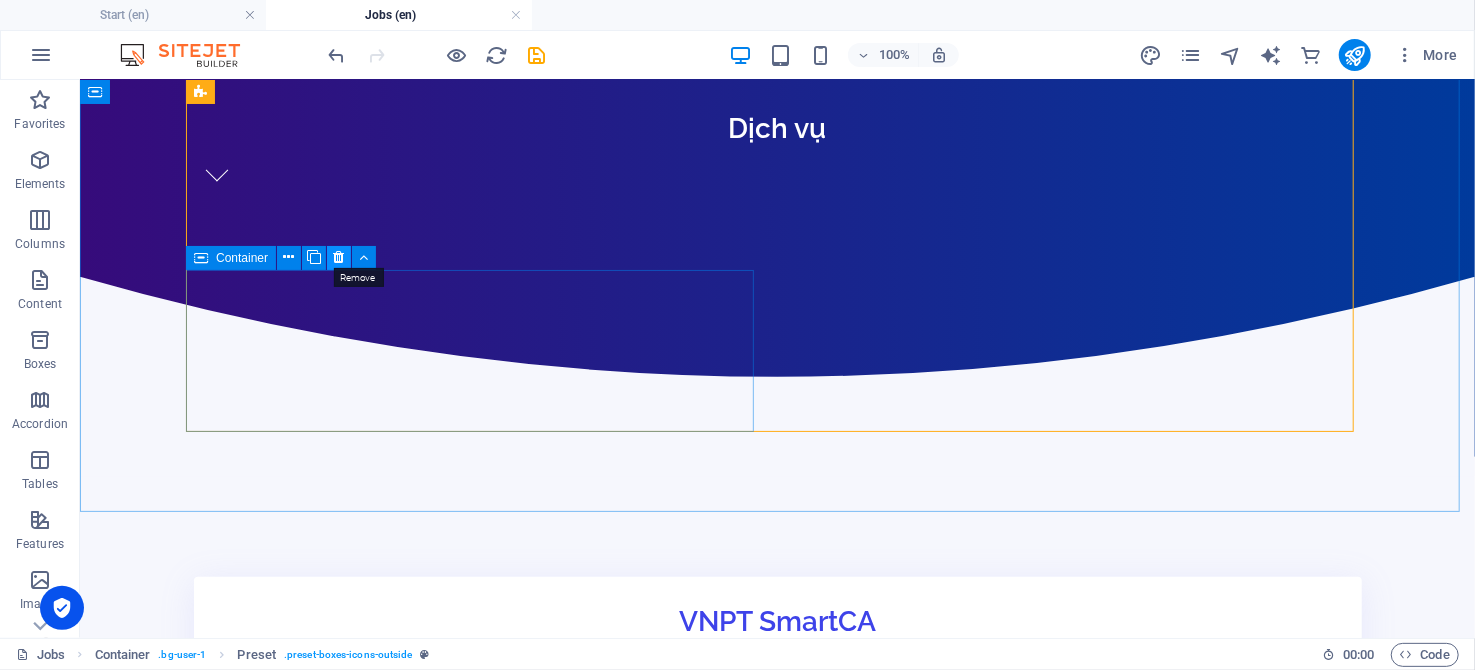click at bounding box center [339, 257] 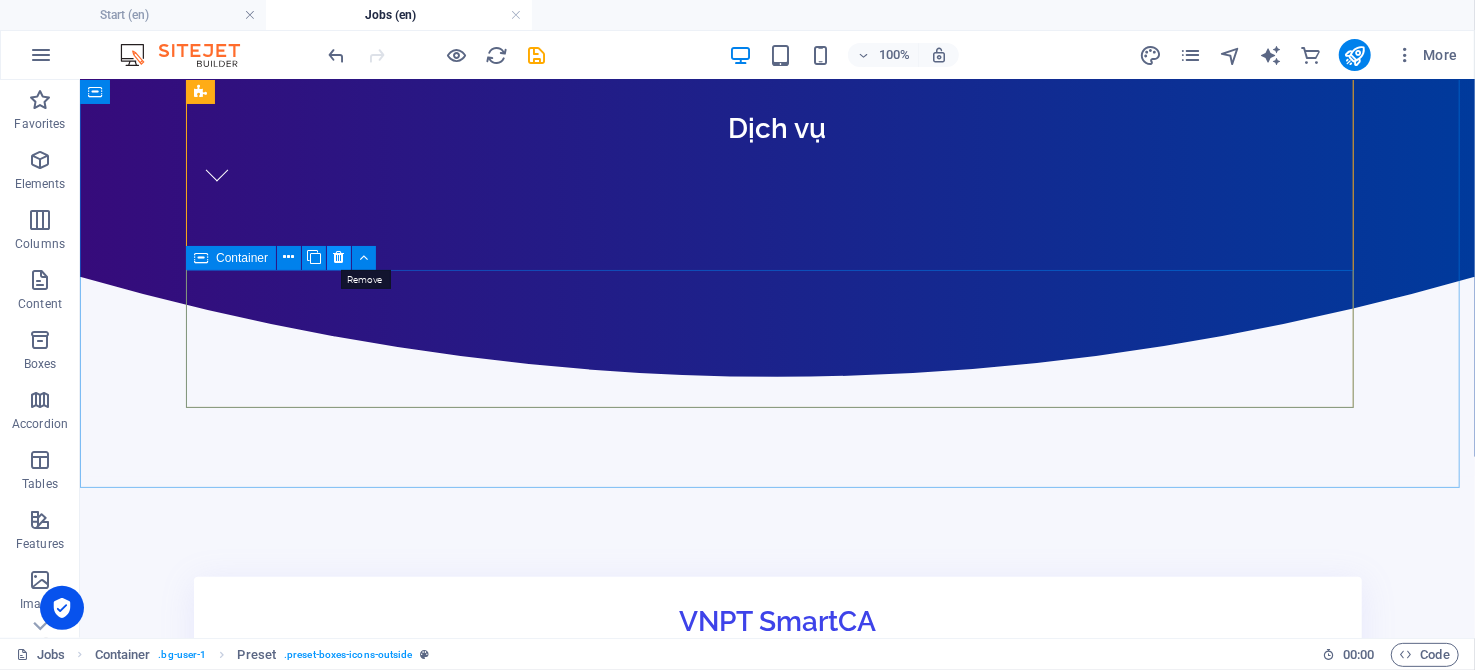 click at bounding box center (339, 257) 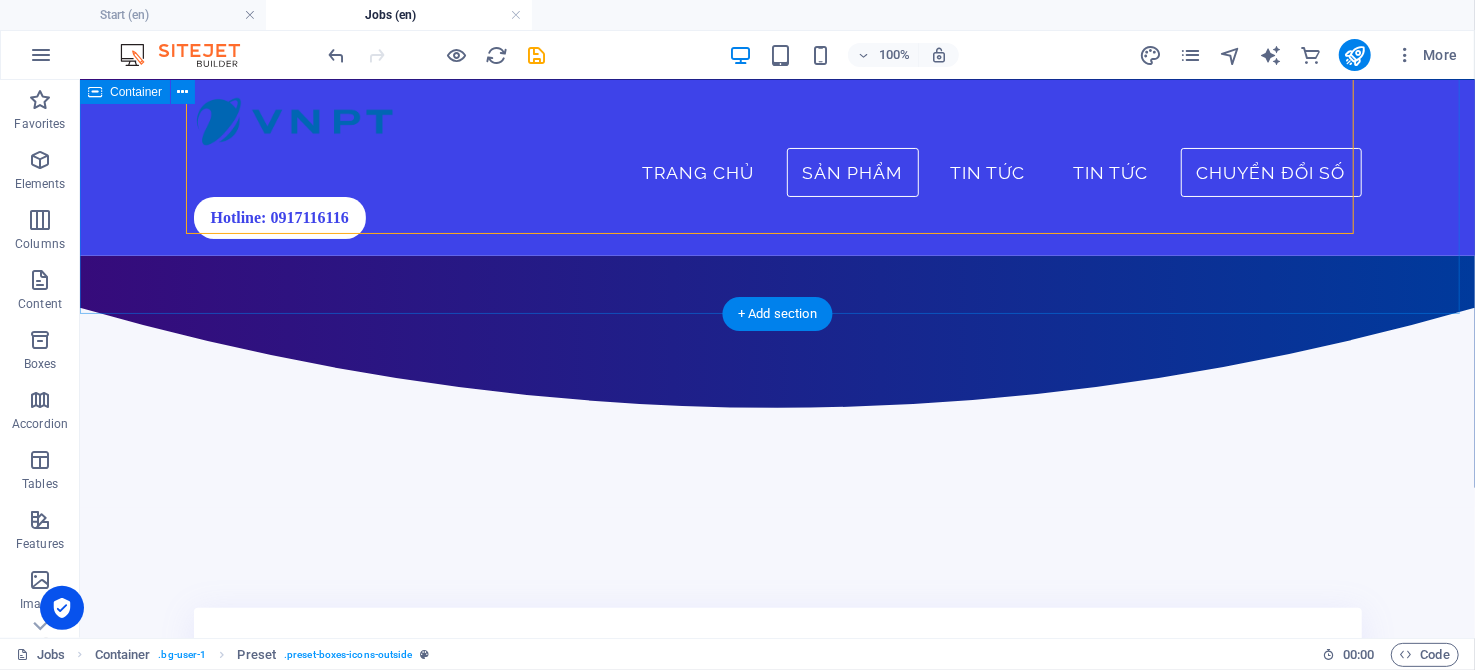 scroll, scrollTop: 461, scrollLeft: 0, axis: vertical 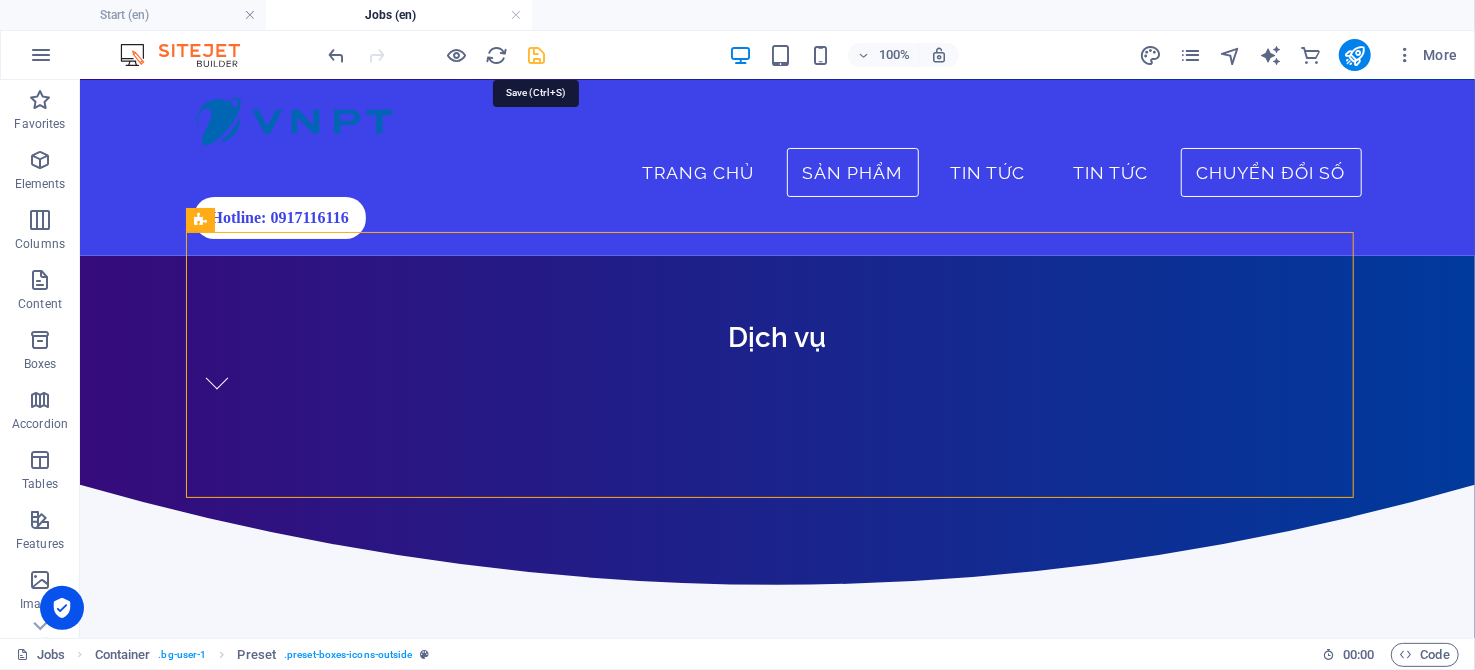 click at bounding box center (537, 55) 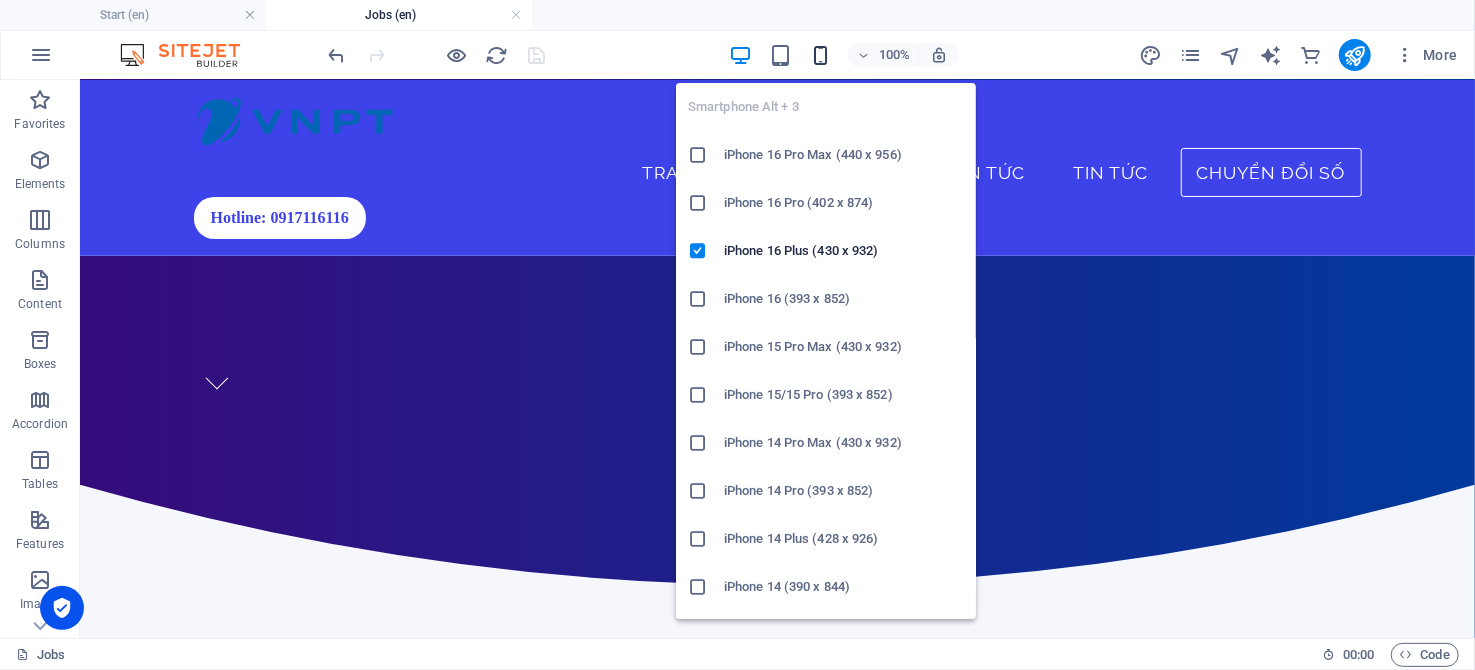 click at bounding box center (820, 55) 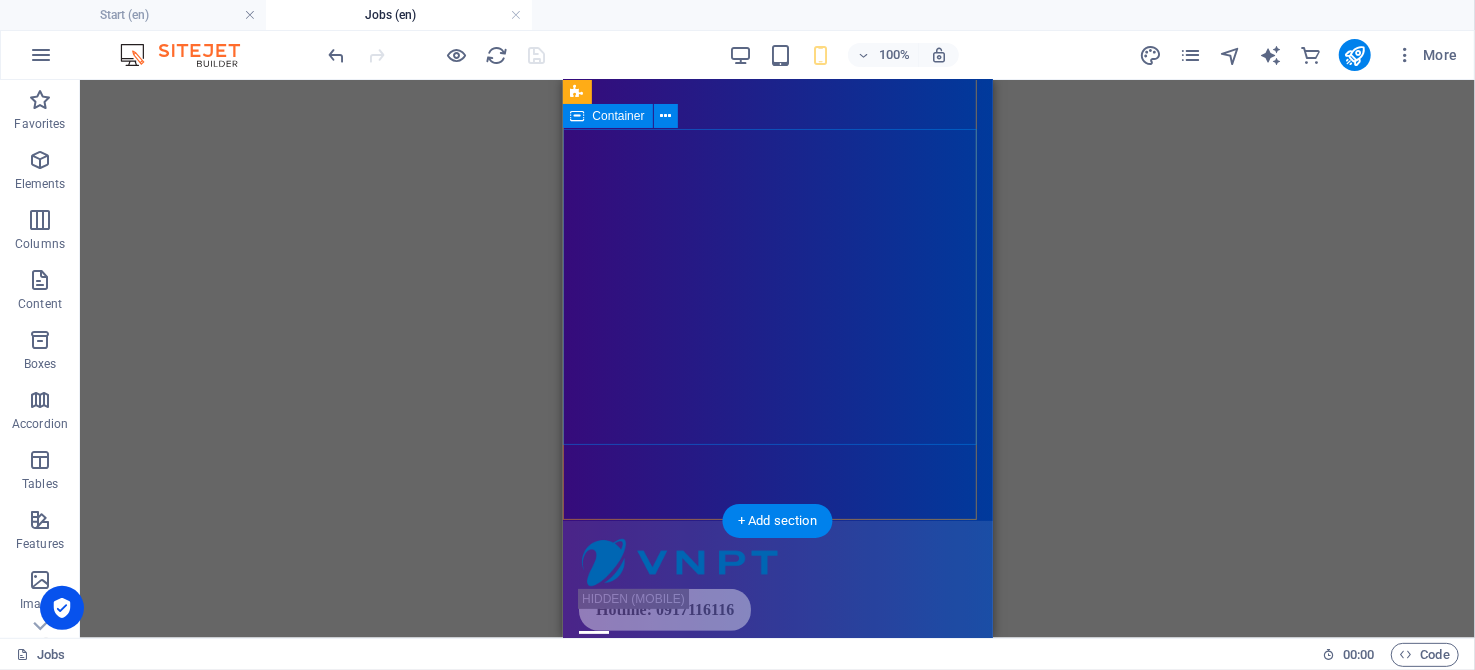 scroll, scrollTop: 0, scrollLeft: 0, axis: both 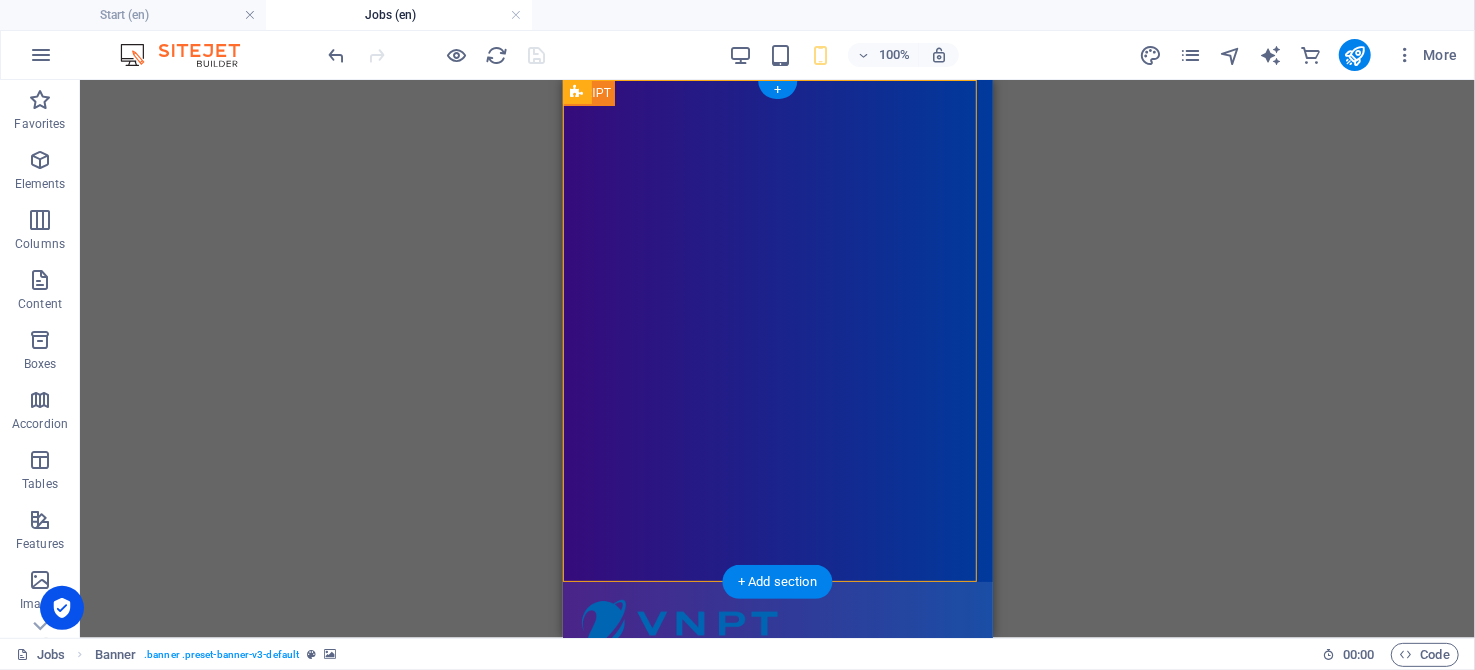drag, startPoint x: 836, startPoint y: 320, endPoint x: 829, endPoint y: 245, distance: 75.32596 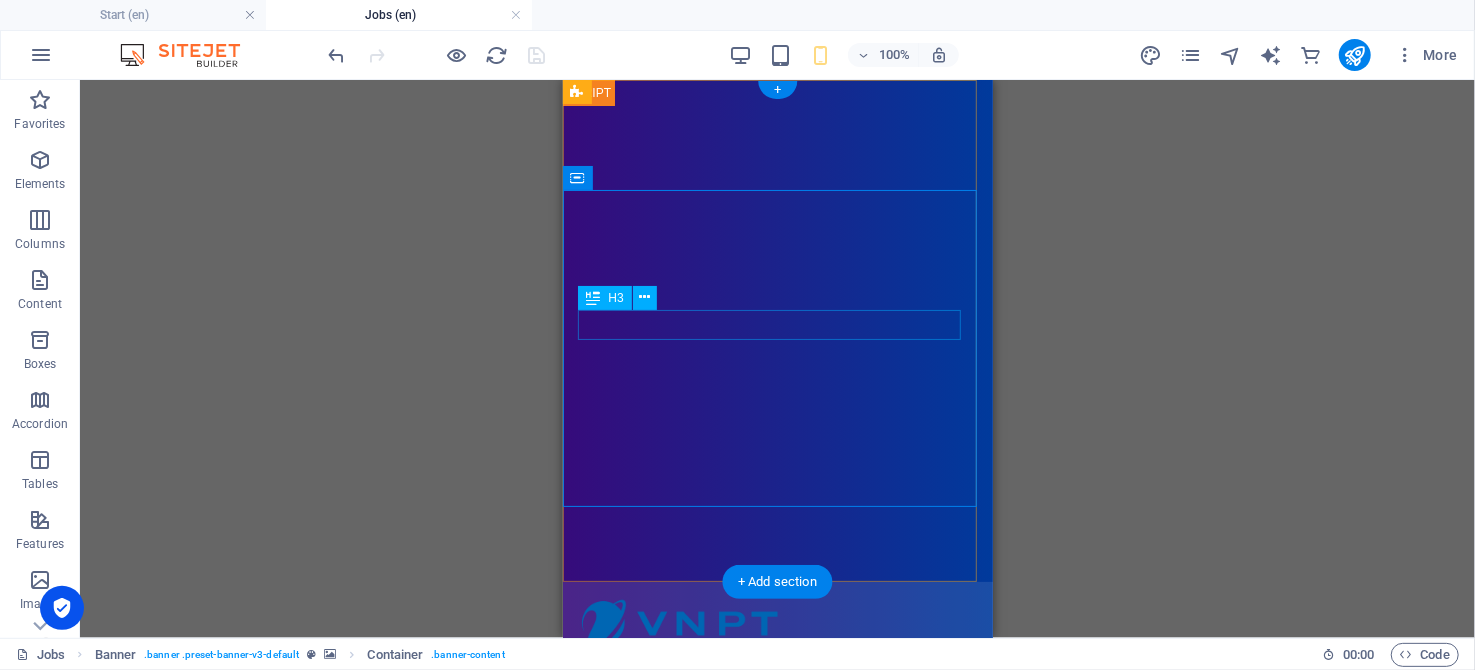 click on "Dịch vụ" at bounding box center [777, 812] 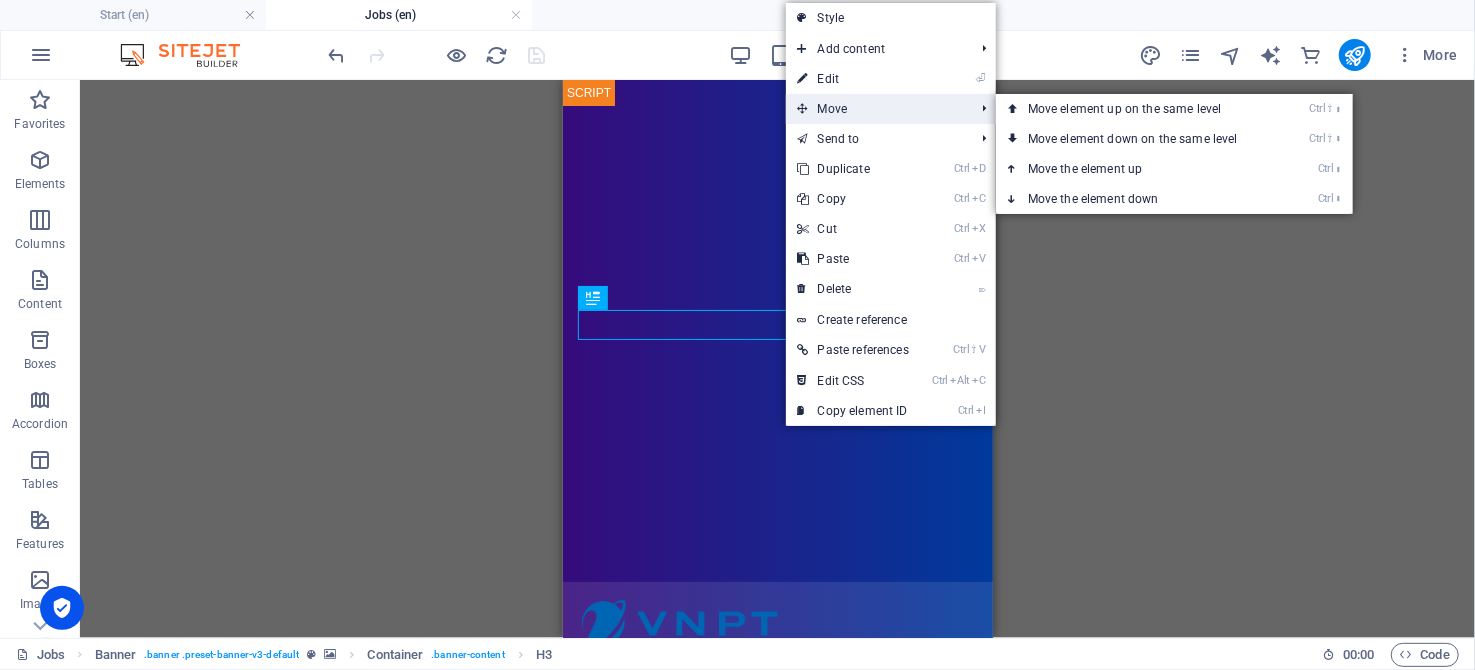 click on "Move" at bounding box center [876, 109] 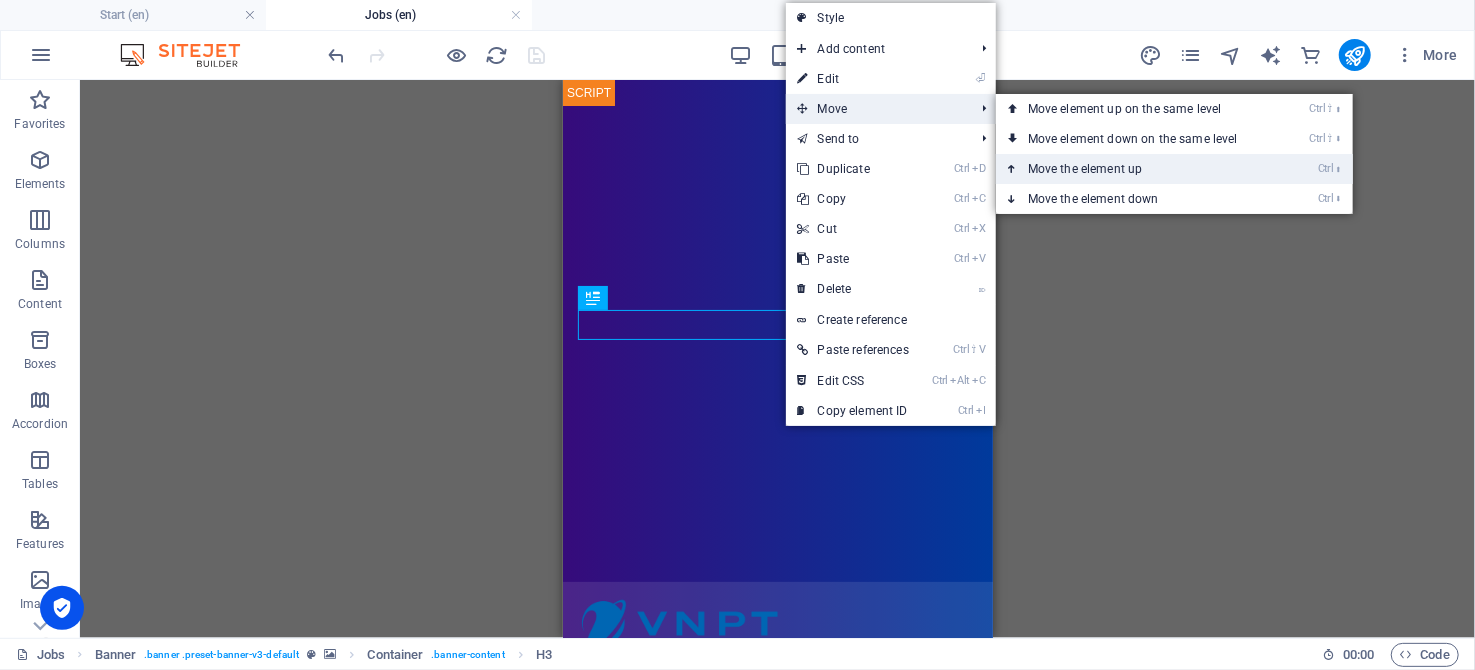 click on "Ctrl ⬆  Move the element up" at bounding box center [1137, 169] 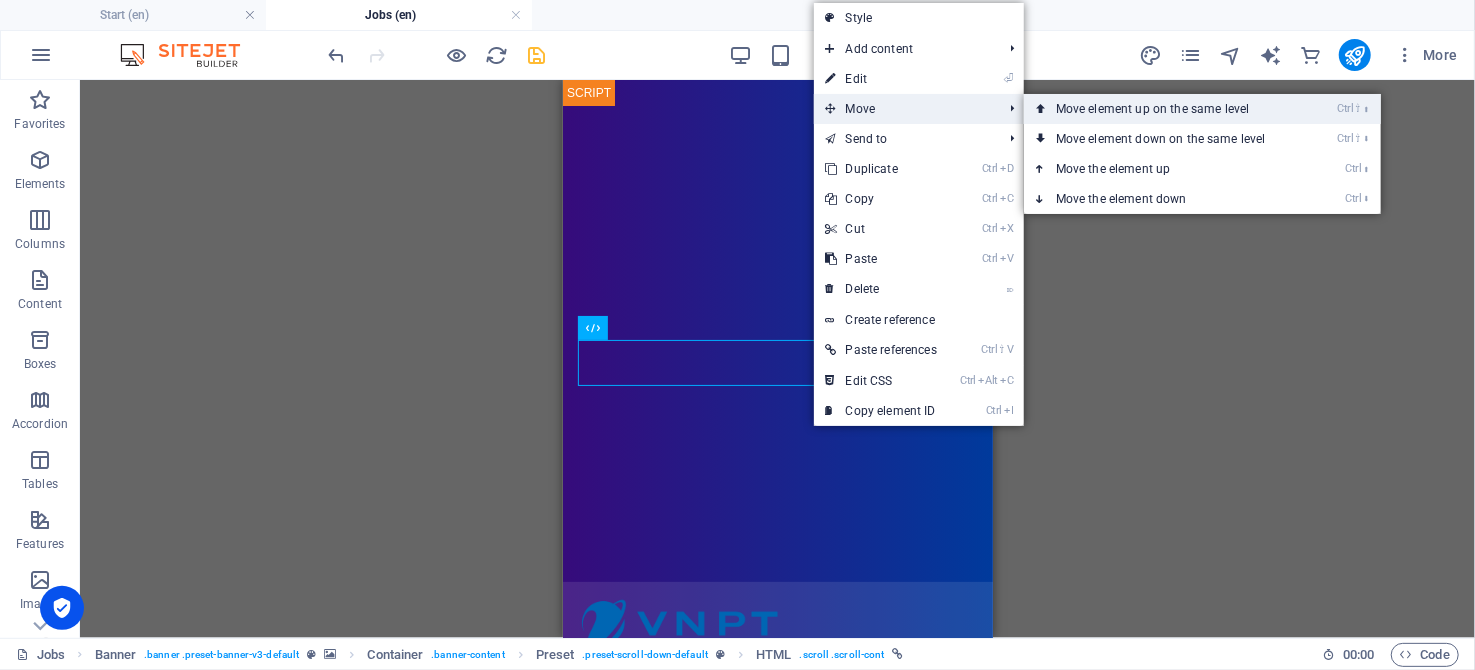 click on "Ctrl ⇧ ⬆  Move element up on the same level" at bounding box center (1165, 109) 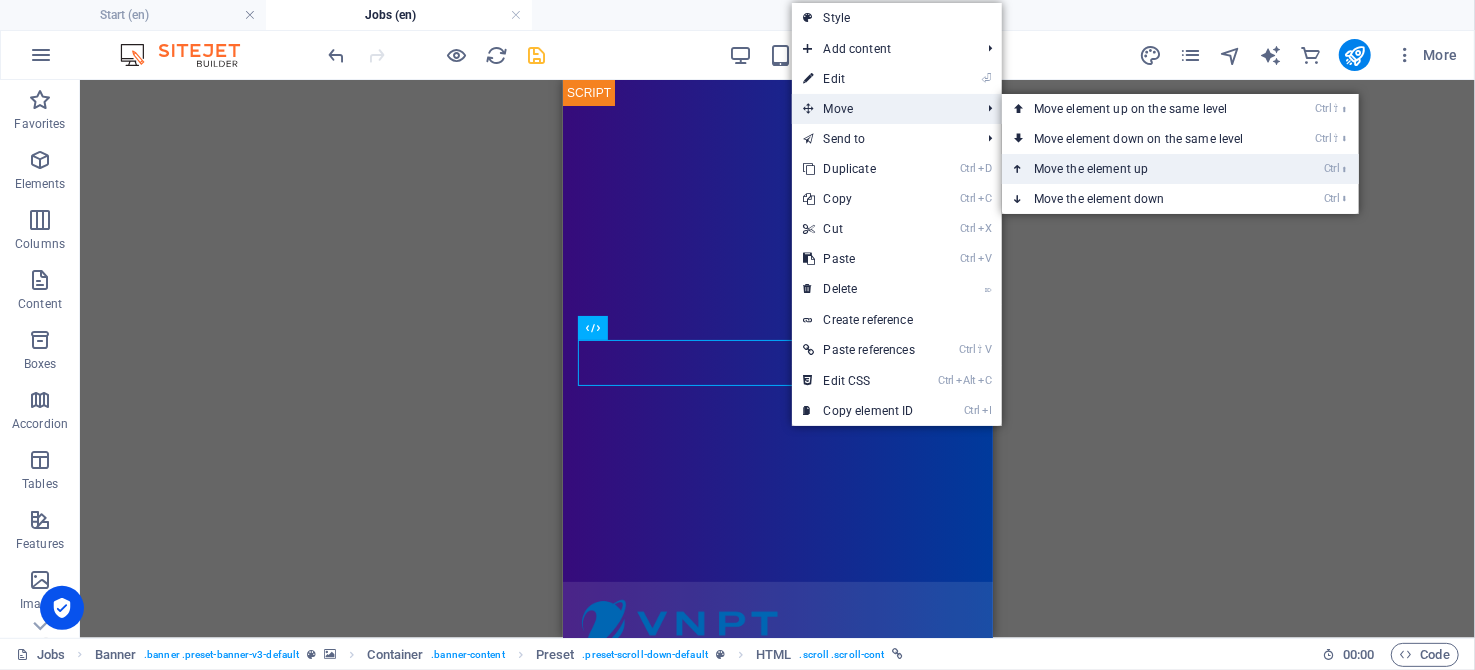 click on "Ctrl ⬆  Move the element up" at bounding box center (1143, 169) 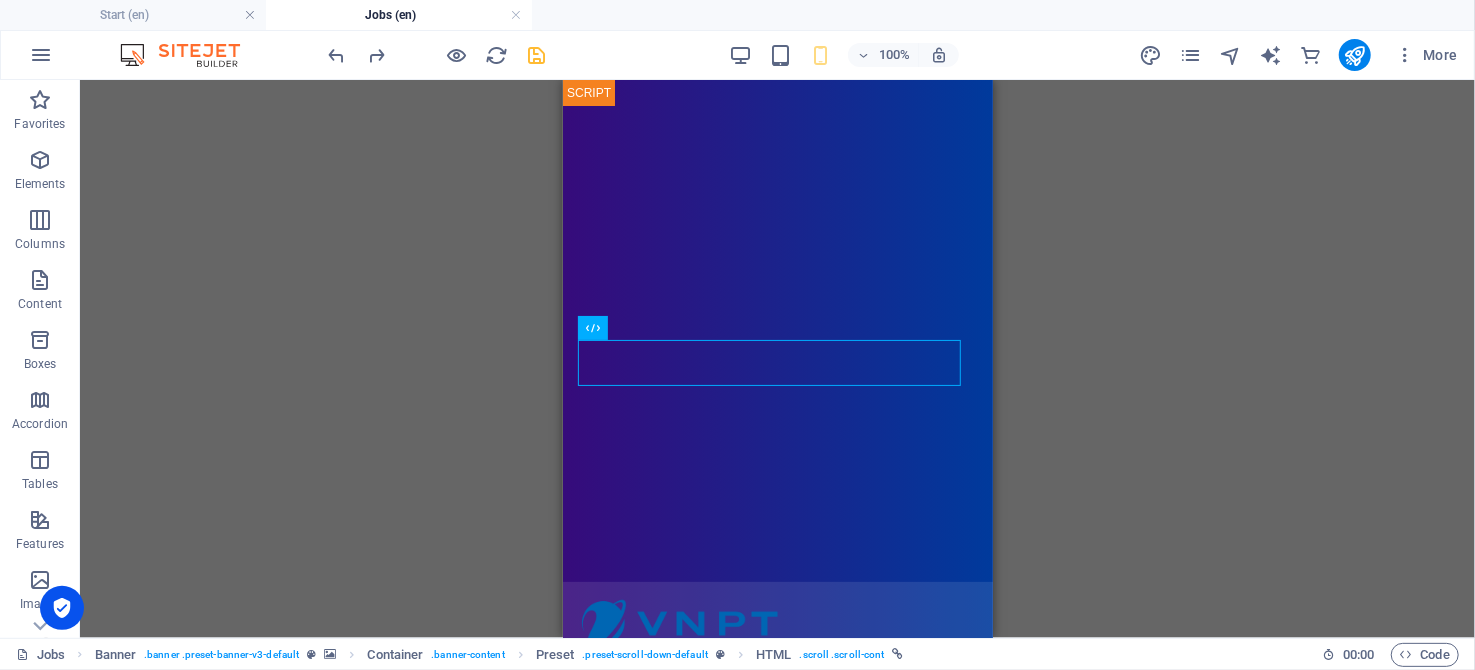 drag, startPoint x: 1185, startPoint y: 346, endPoint x: 1170, endPoint y: 346, distance: 15 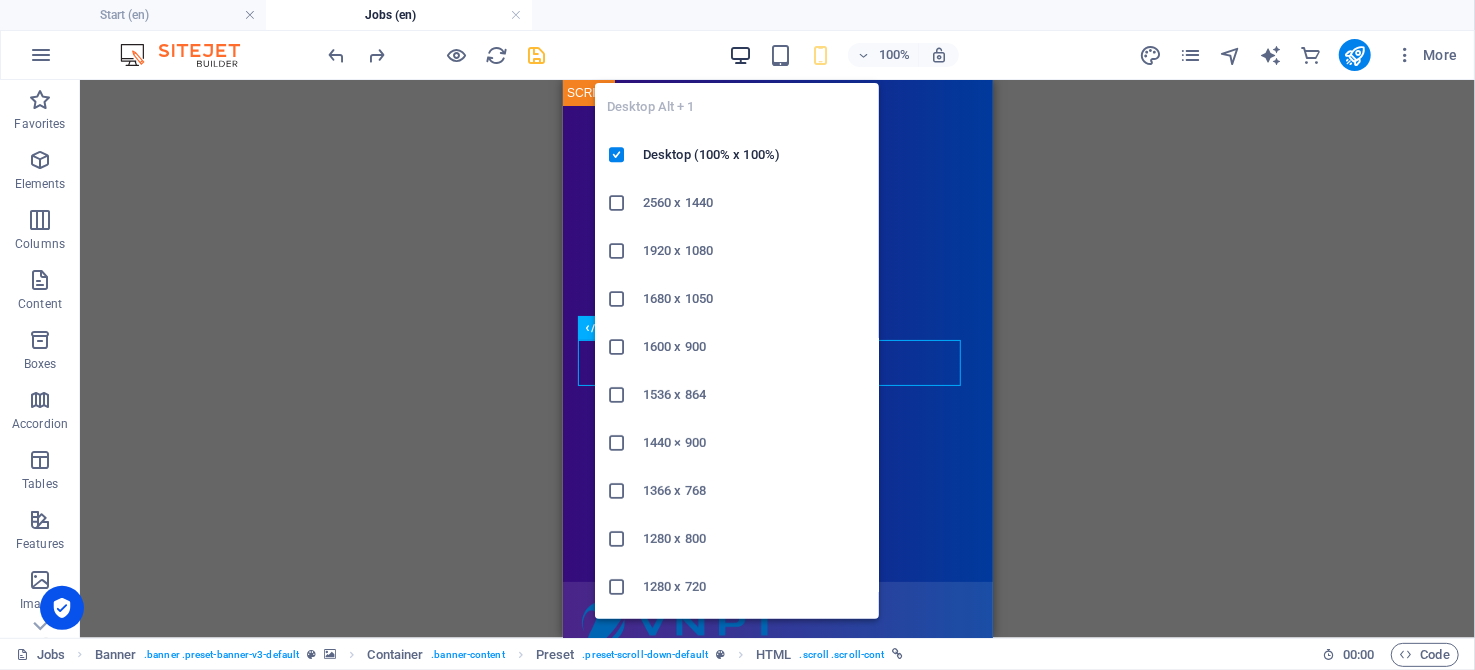 click at bounding box center [740, 55] 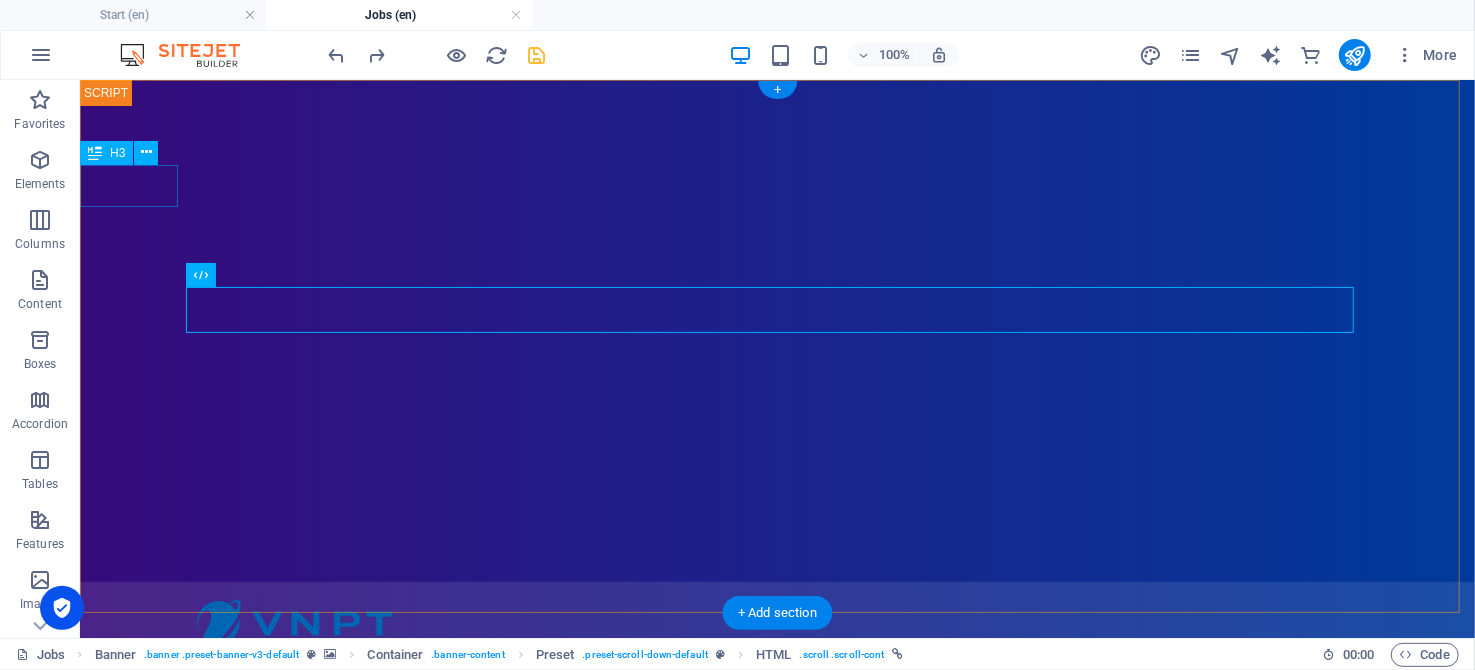 click on "Dịch vụ" at bounding box center (776, 778) 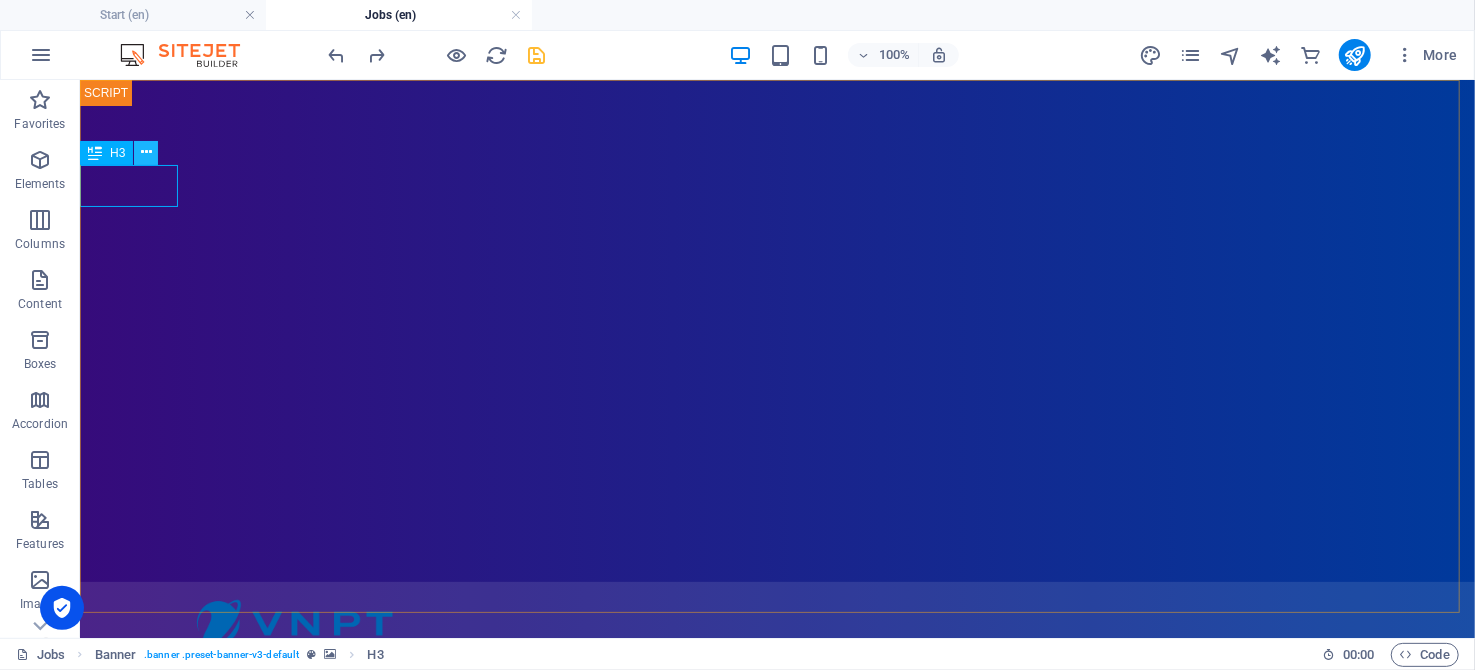 click at bounding box center [146, 152] 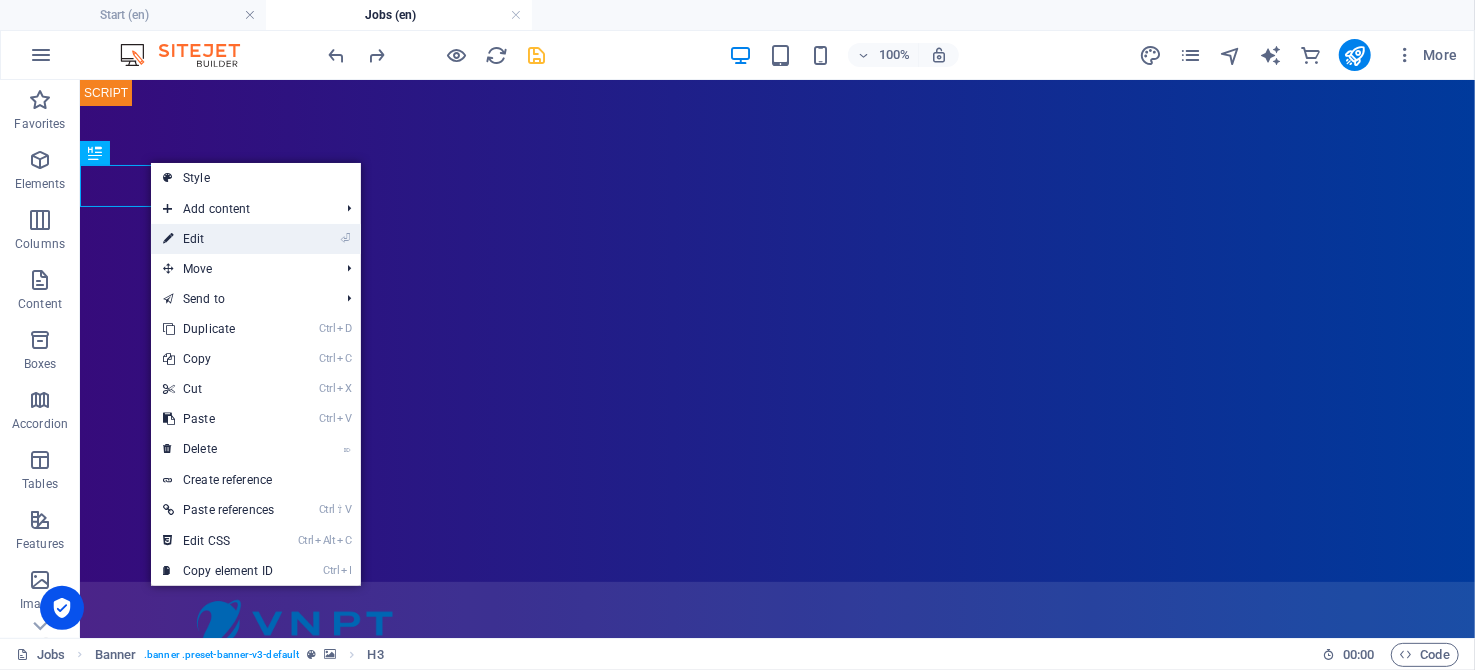 click on "⏎  Edit" at bounding box center (218, 239) 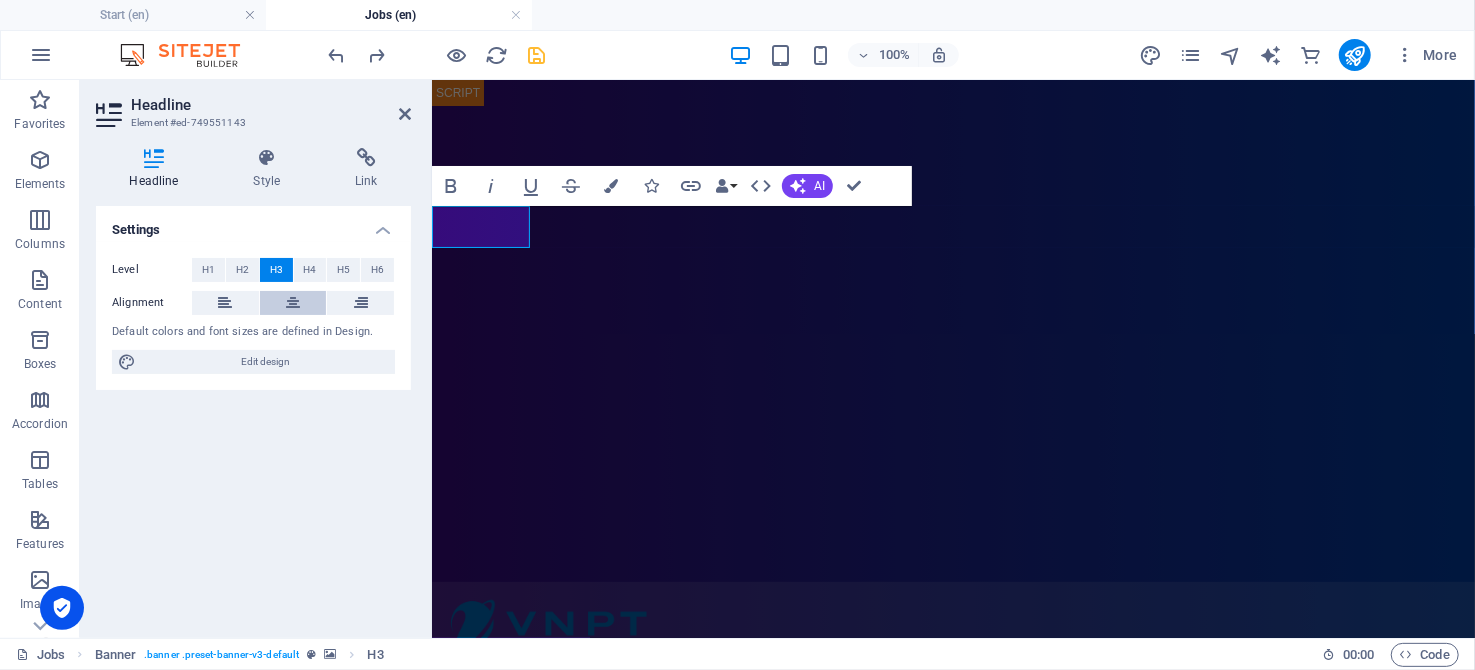 click at bounding box center (293, 303) 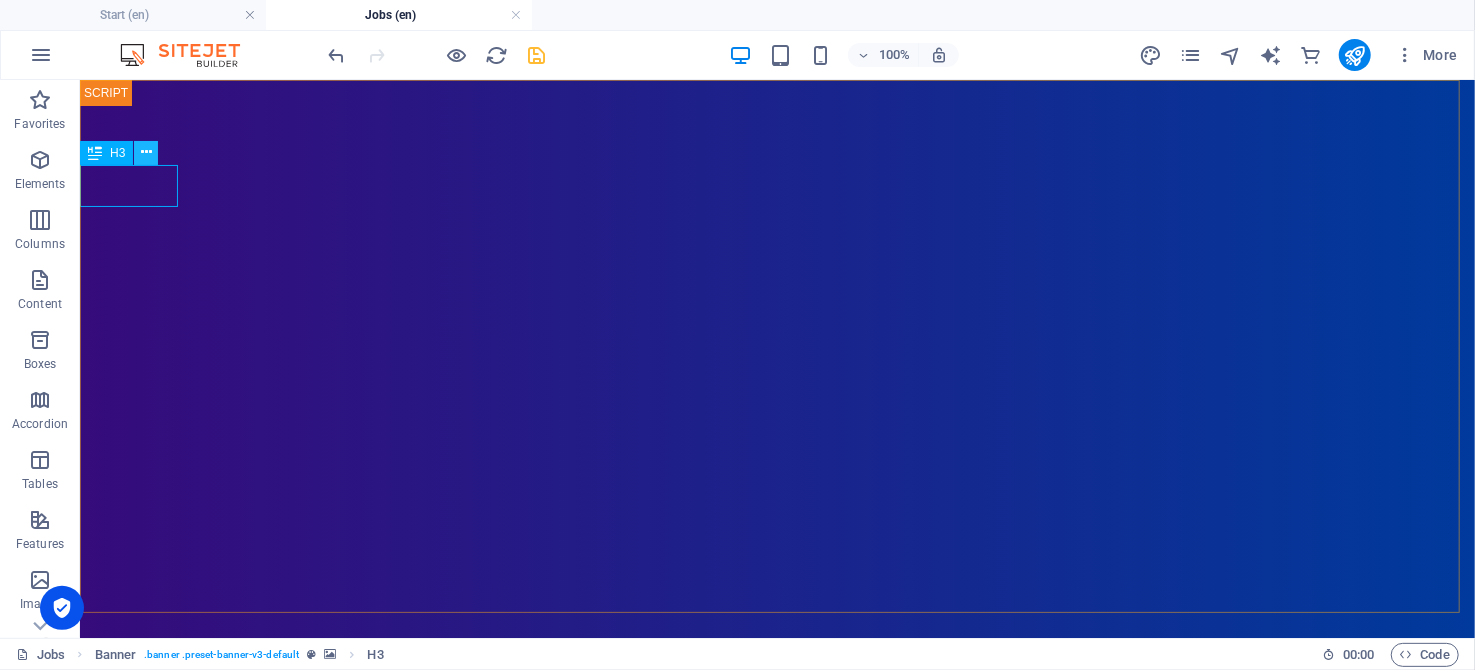 click at bounding box center [146, 152] 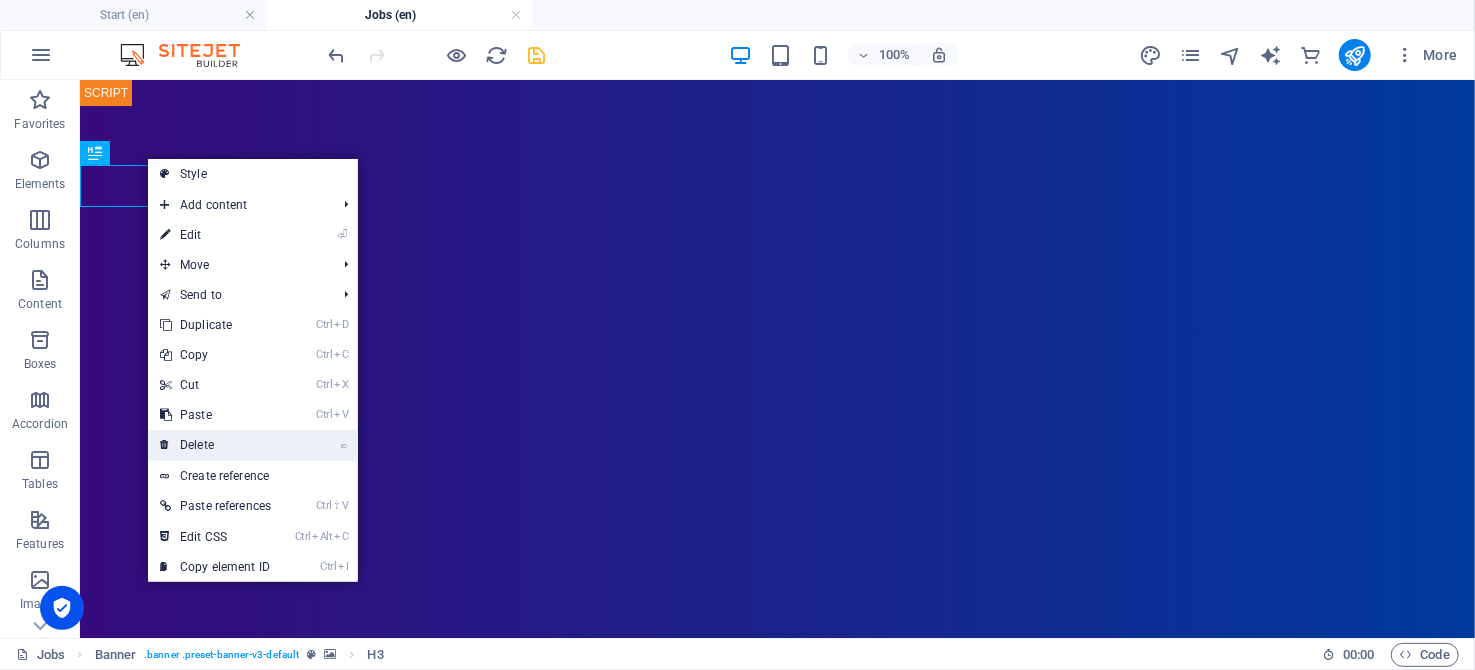 click on "⌦  Delete" at bounding box center (215, 445) 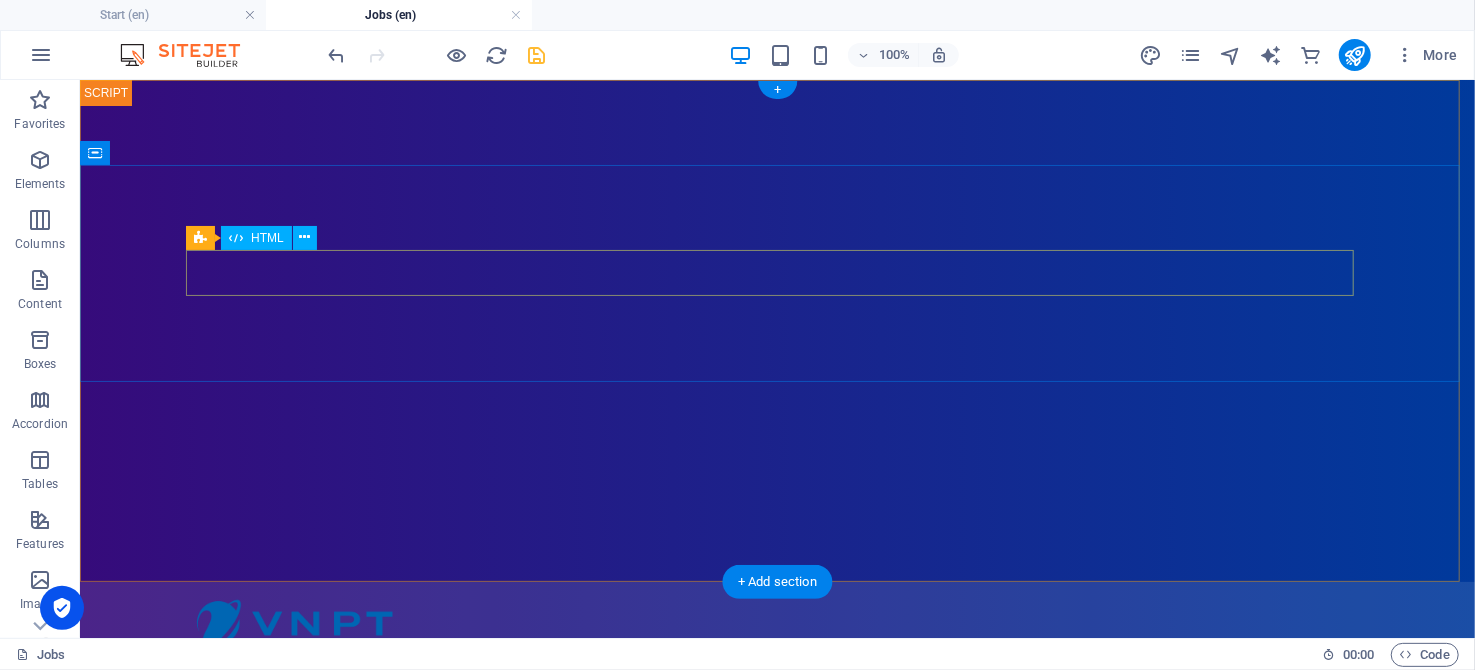 click at bounding box center [216, 860] 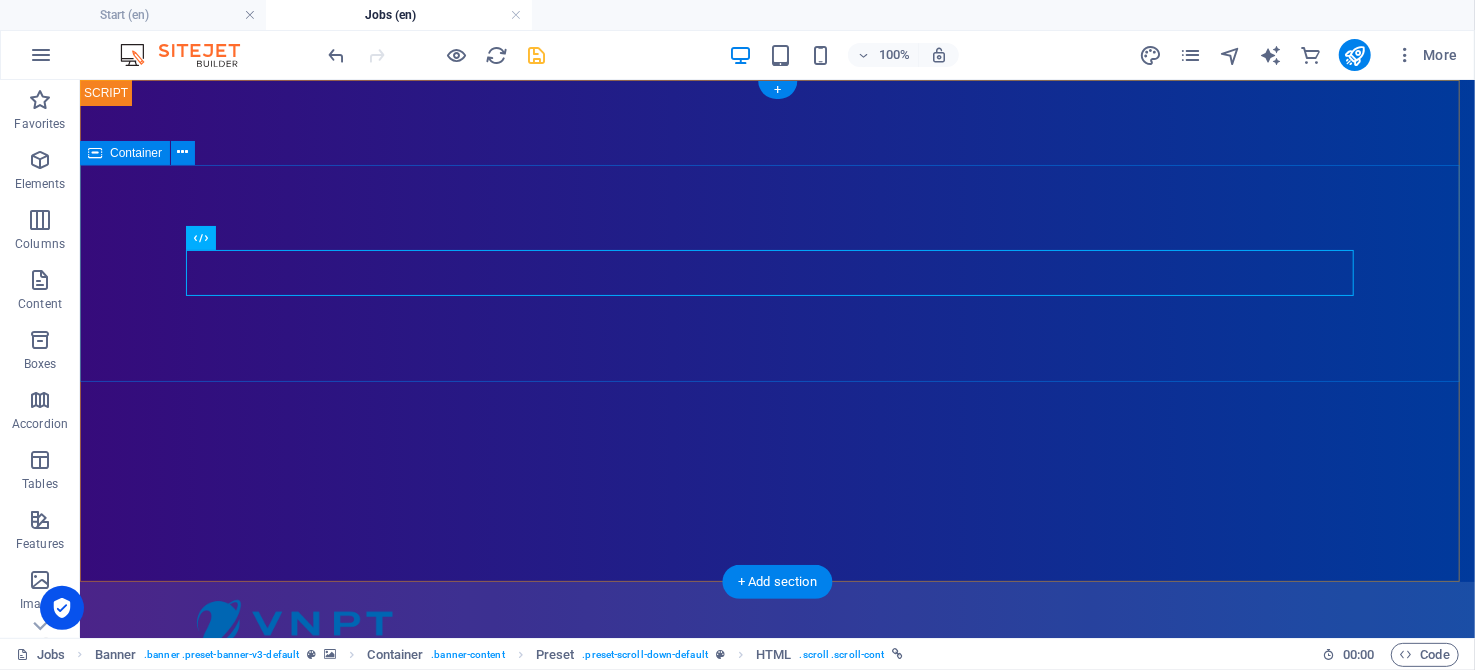 click at bounding box center [776, 860] 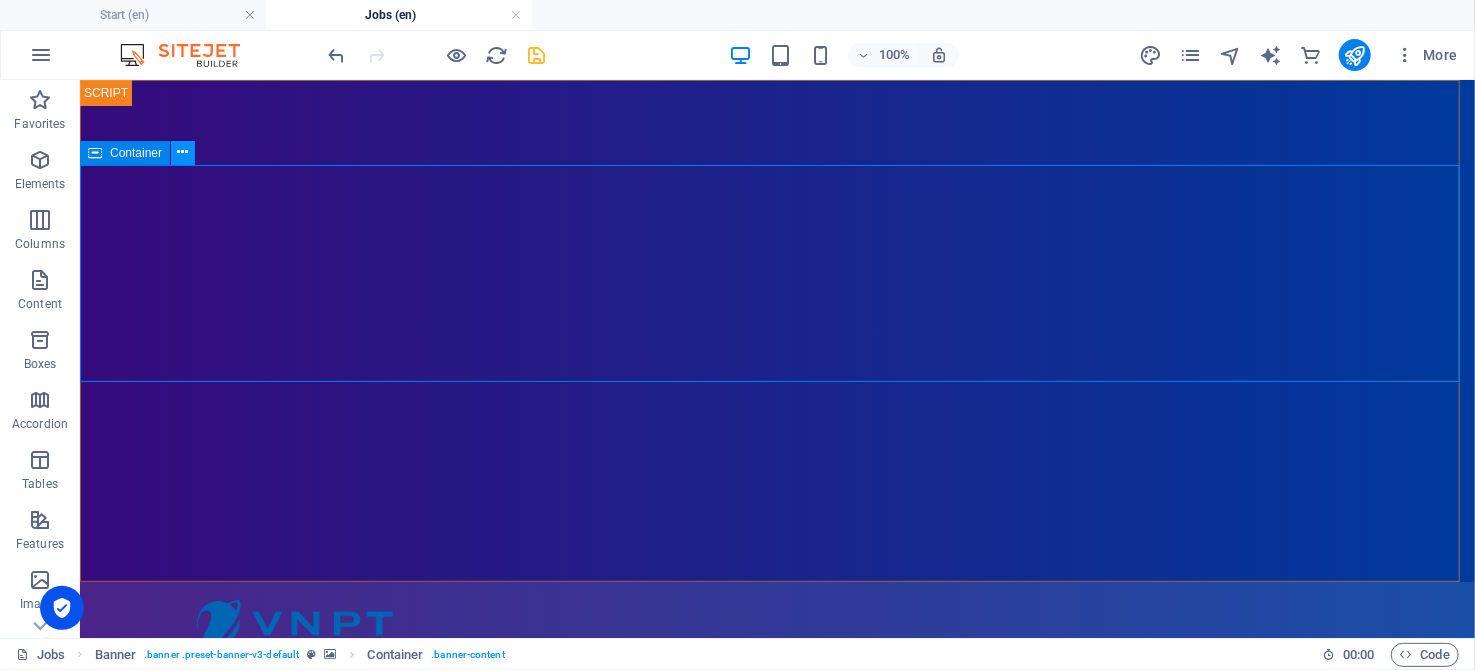 click at bounding box center (183, 152) 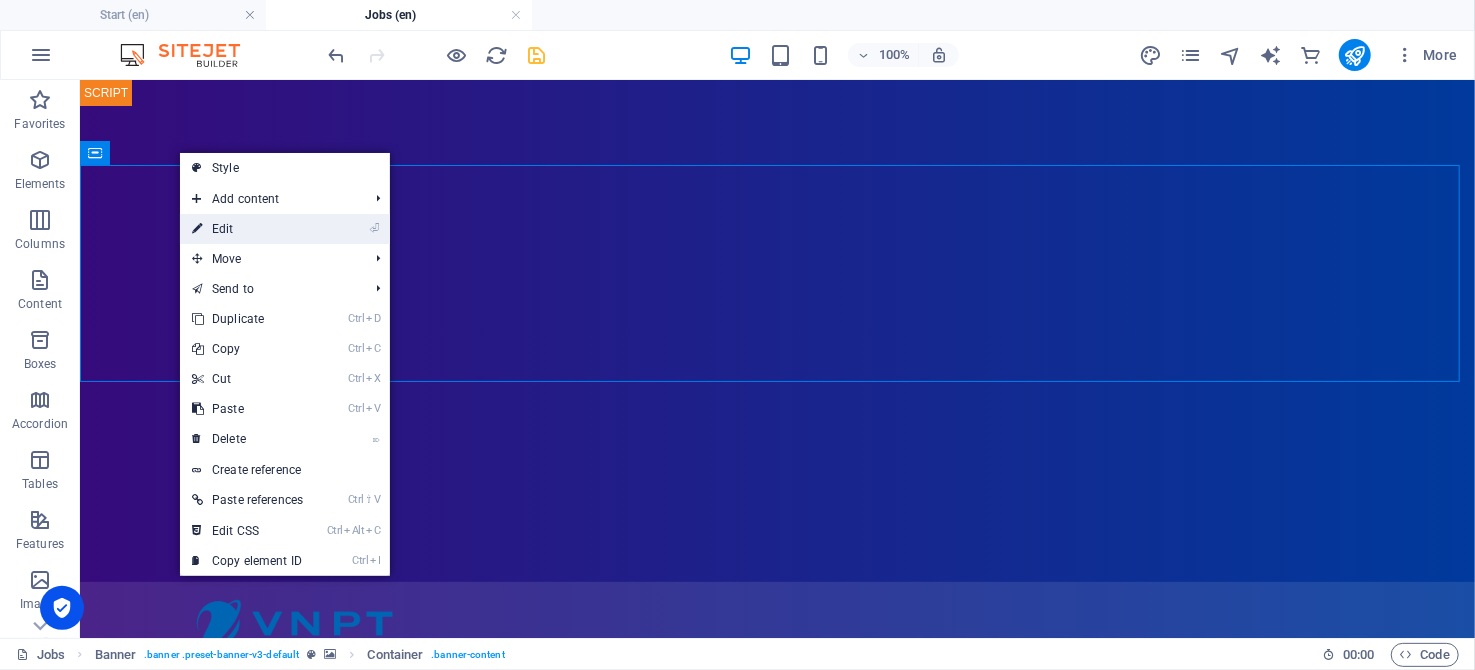 click on "⏎  Edit" at bounding box center (247, 229) 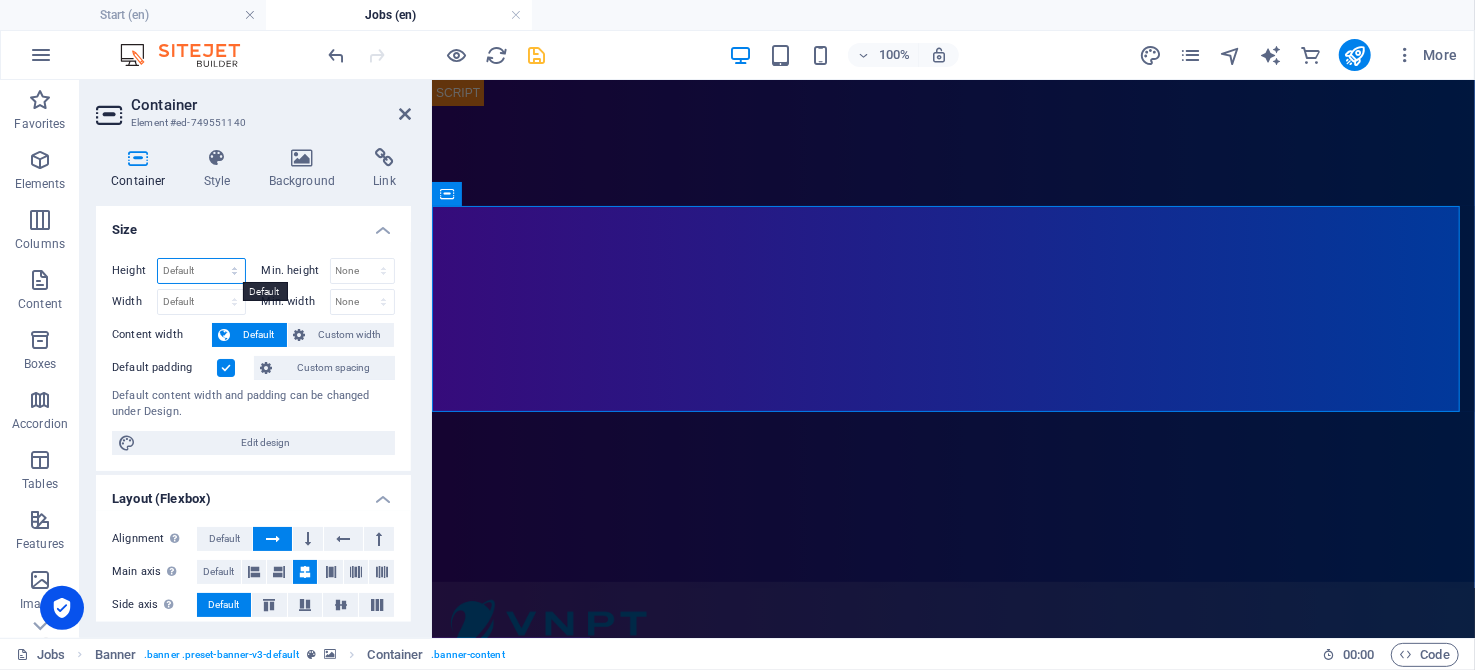 click on "Default px rem % vh vw" at bounding box center (201, 271) 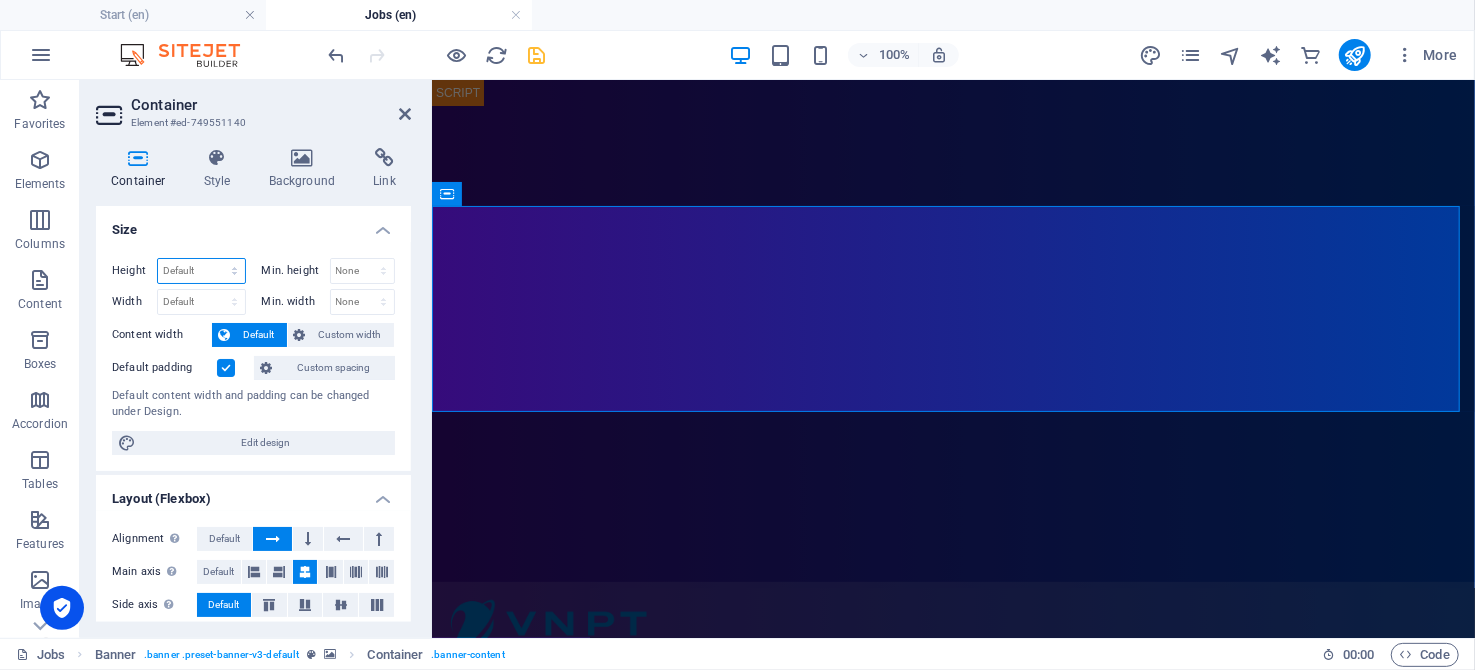 select on "px" 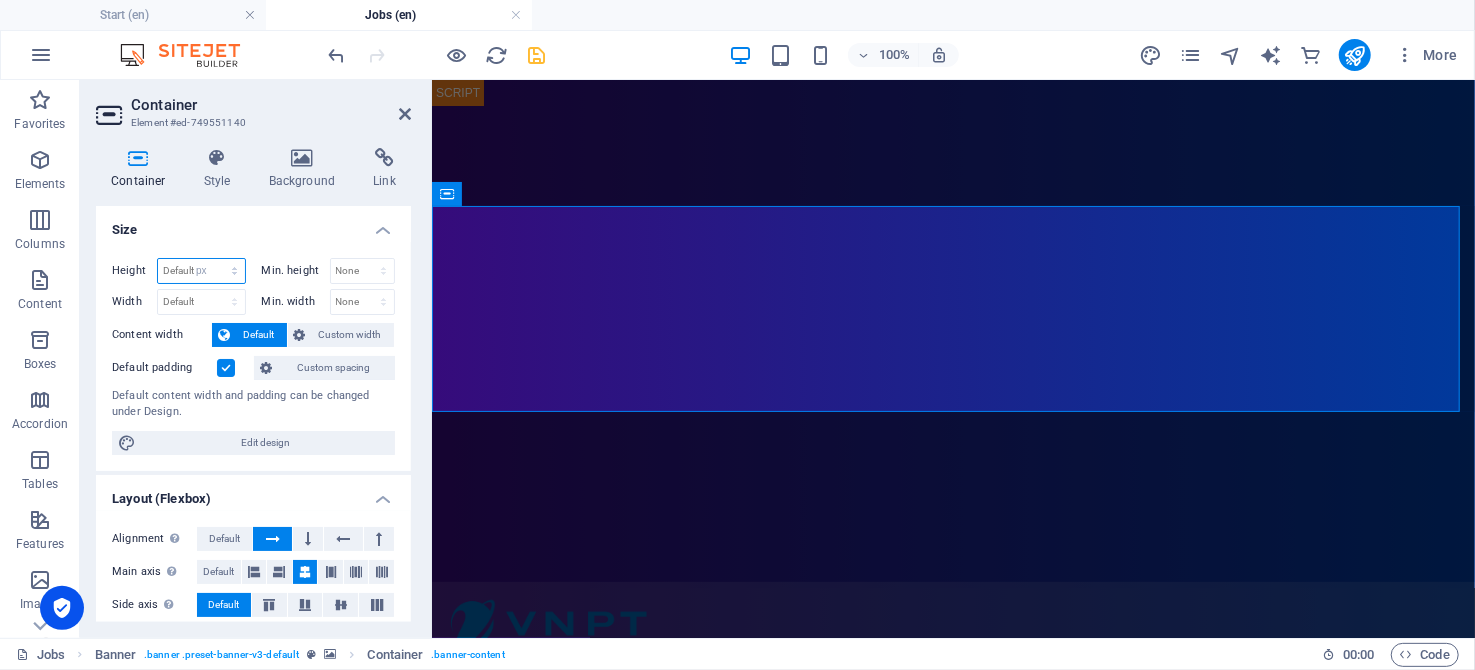 click on "Default px rem % vh vw" at bounding box center [201, 271] 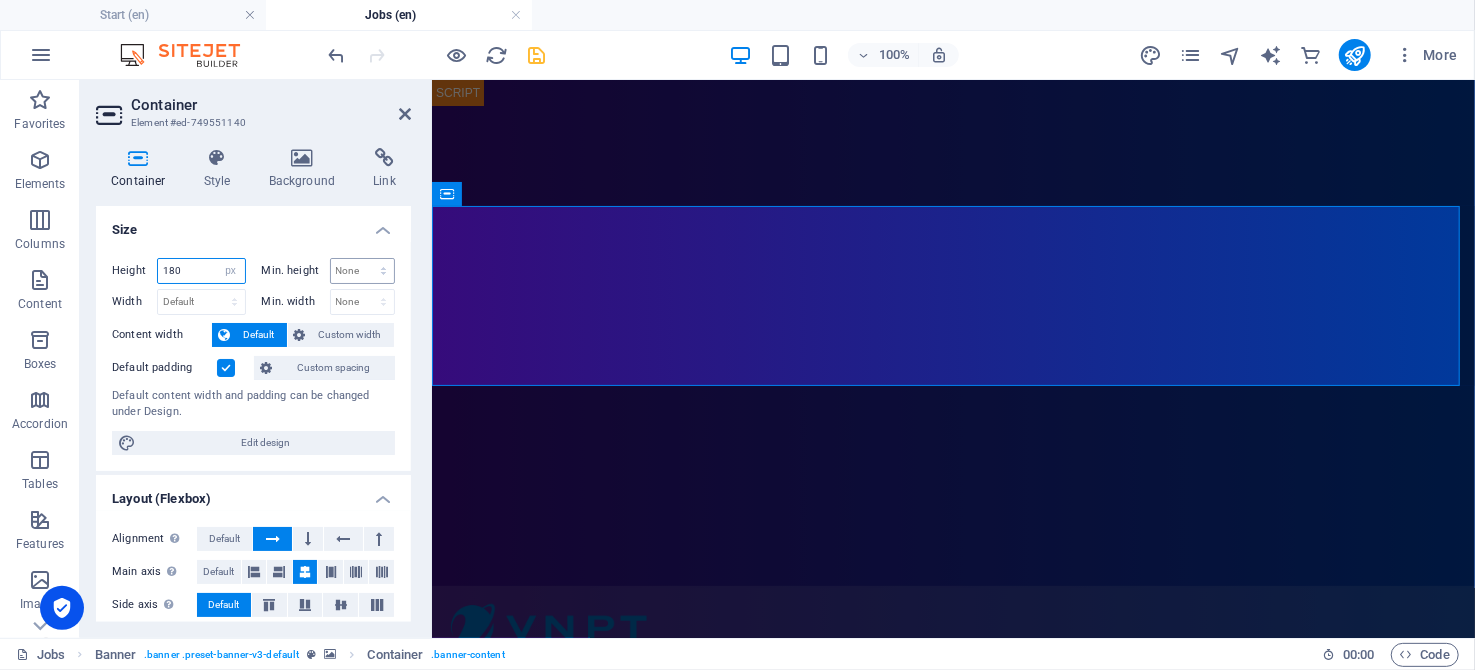 type on "180" 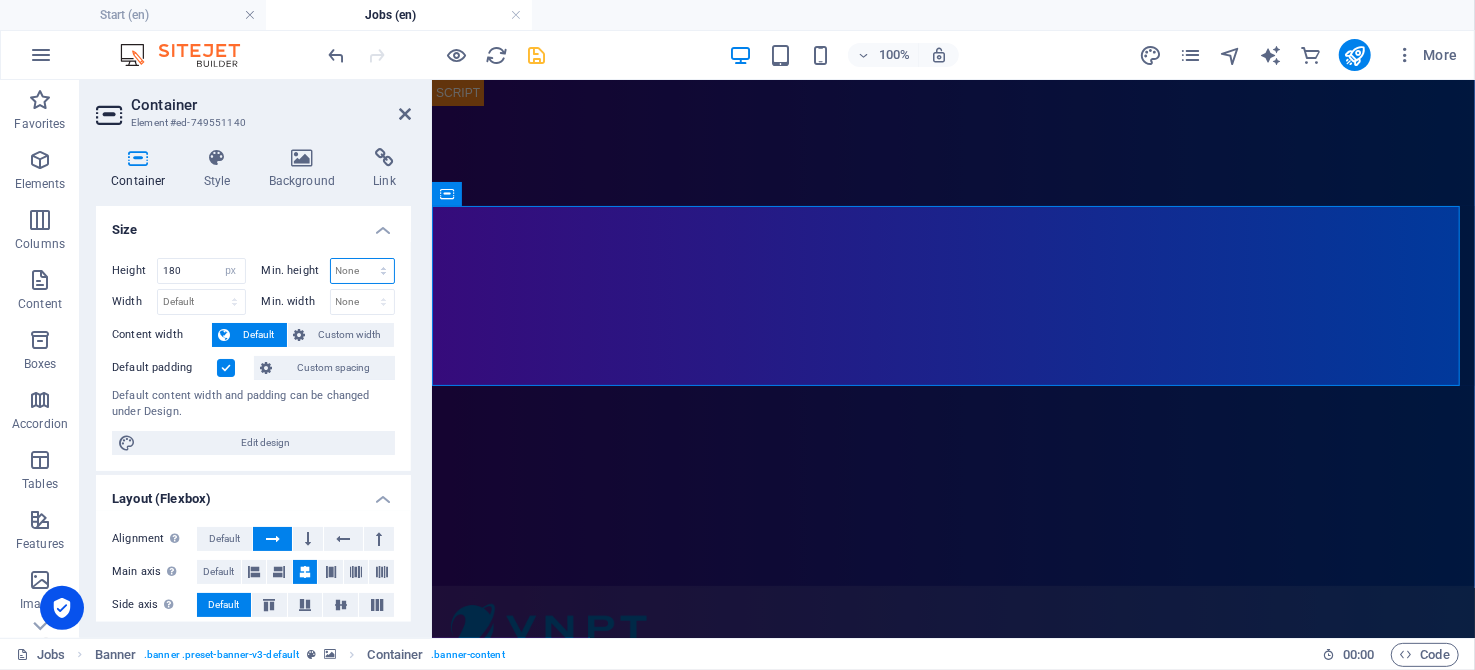 click on "None px rem % vh vw" at bounding box center (363, 271) 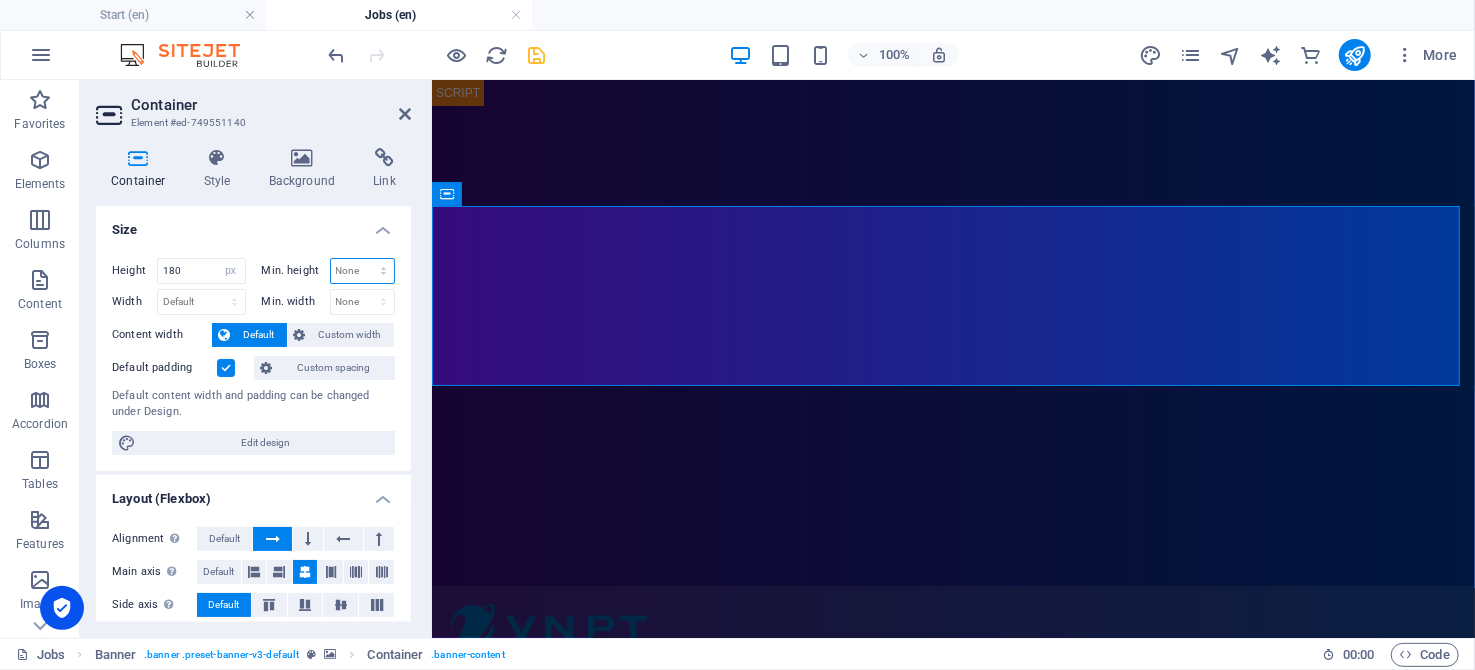 select on "px" 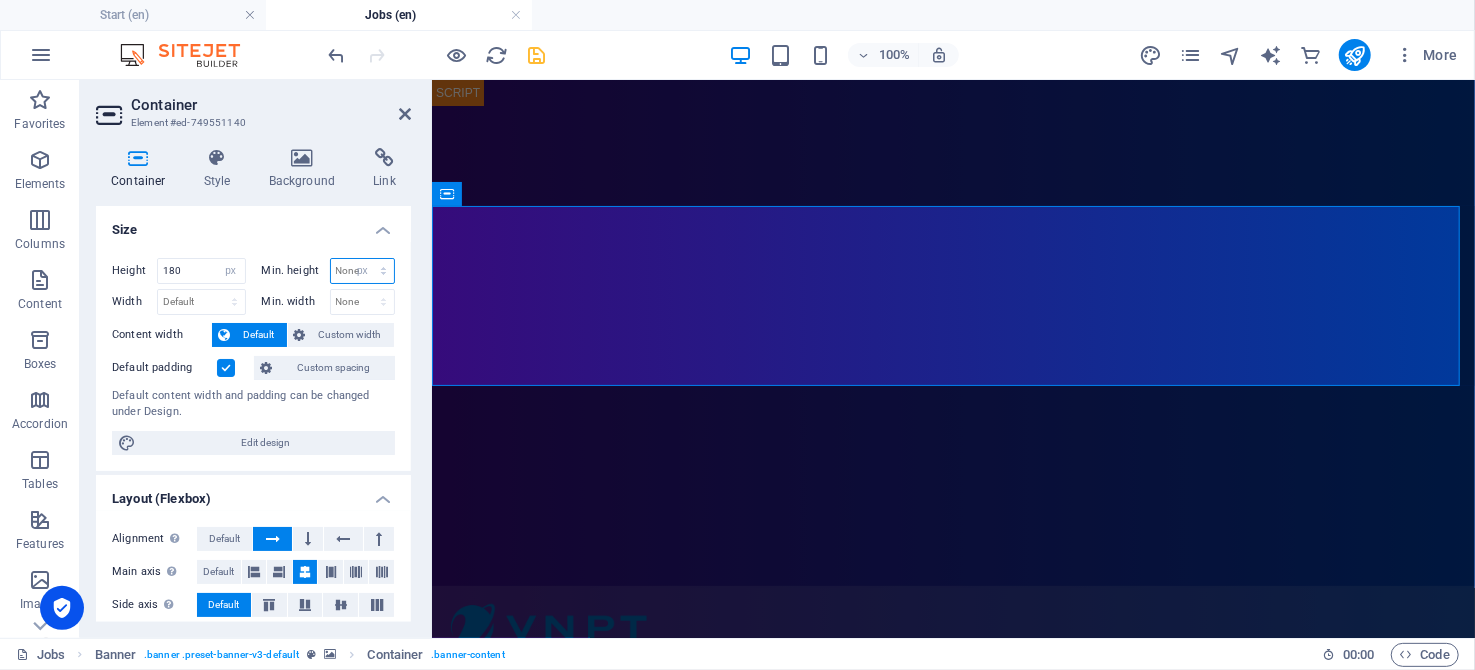 click on "None px rem % vh vw" at bounding box center [363, 271] 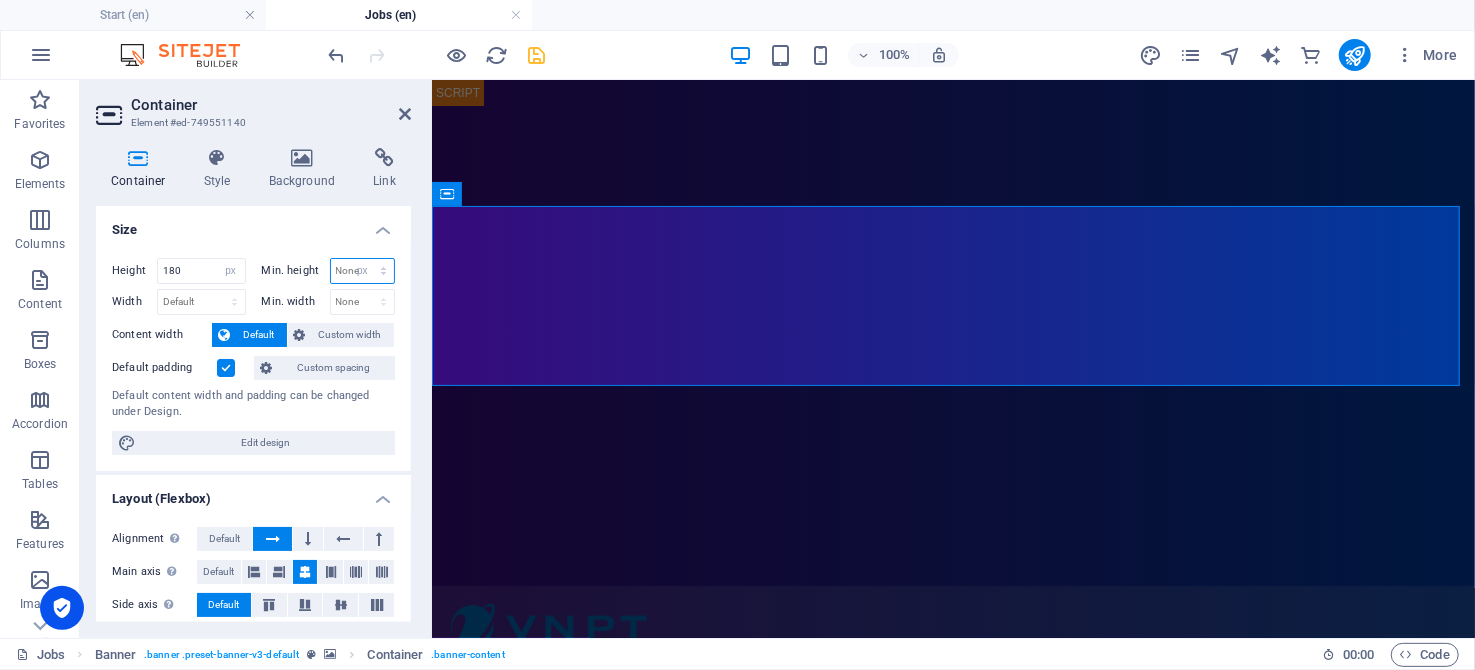 type on "0" 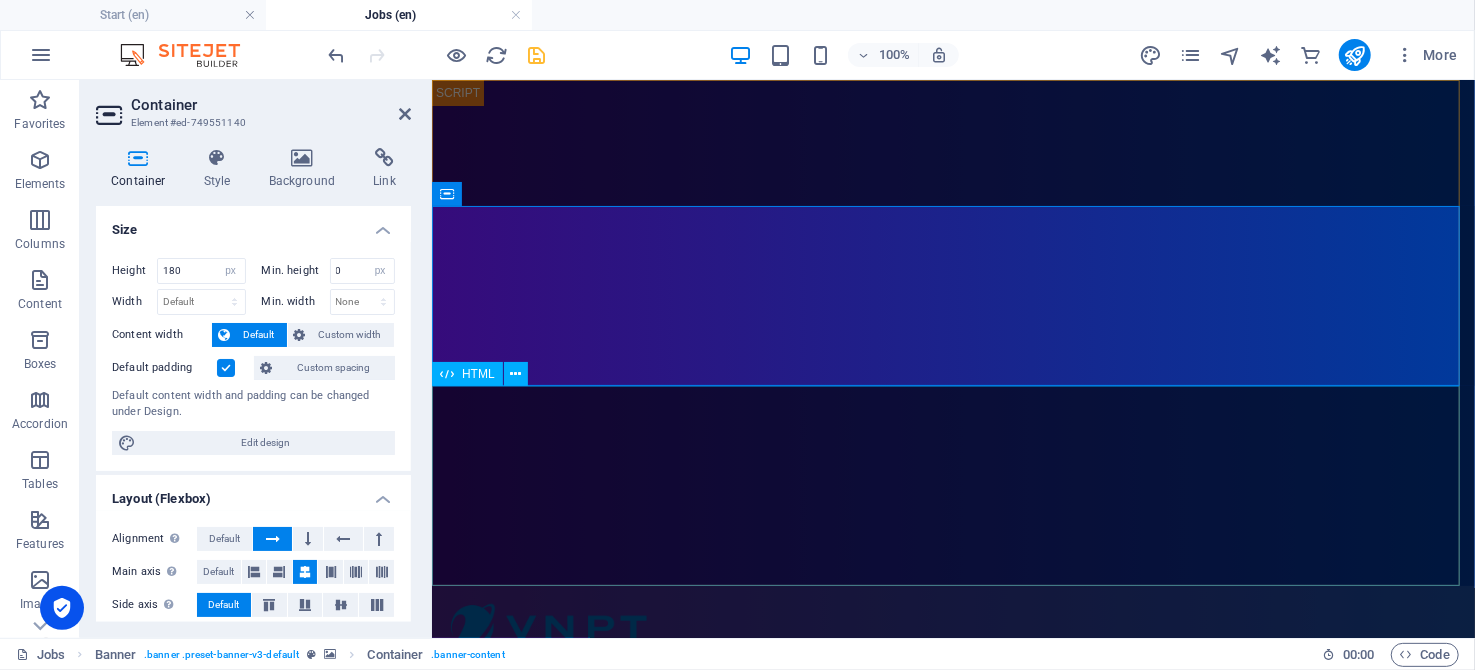 click at bounding box center (952, 1031) 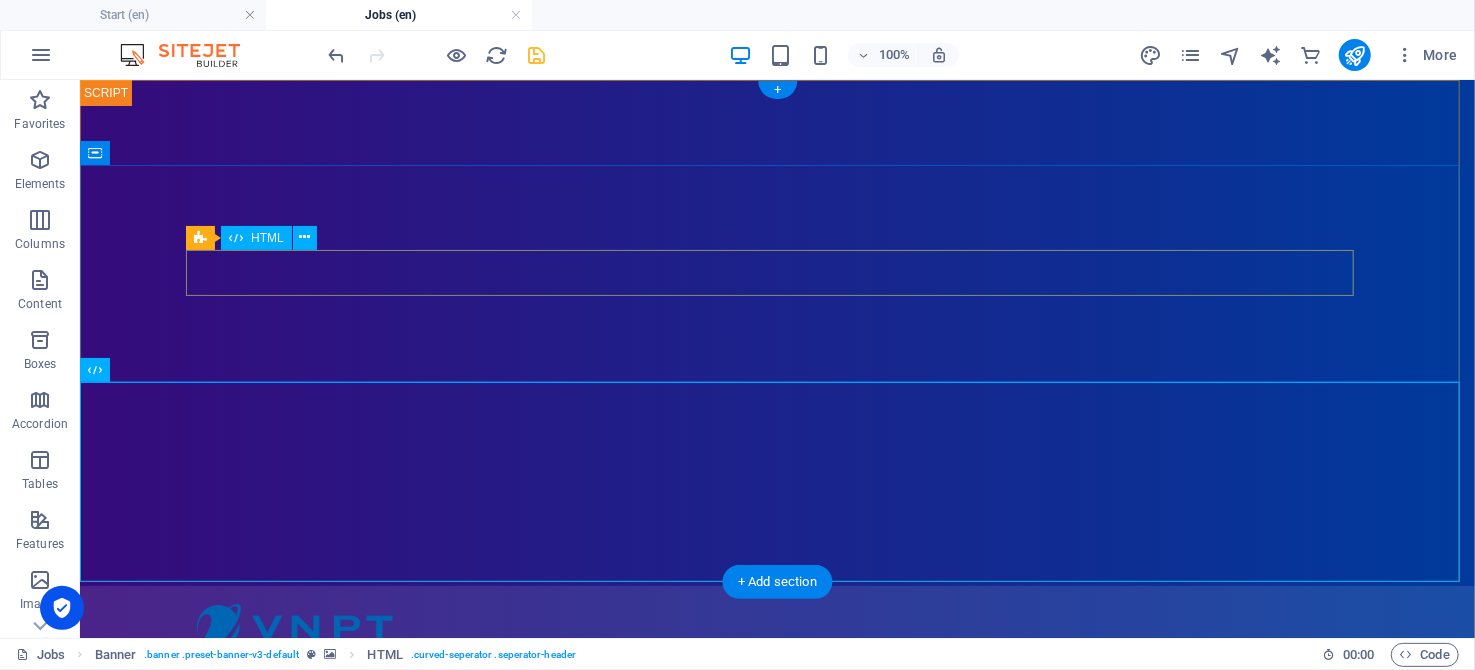click at bounding box center [216, 864] 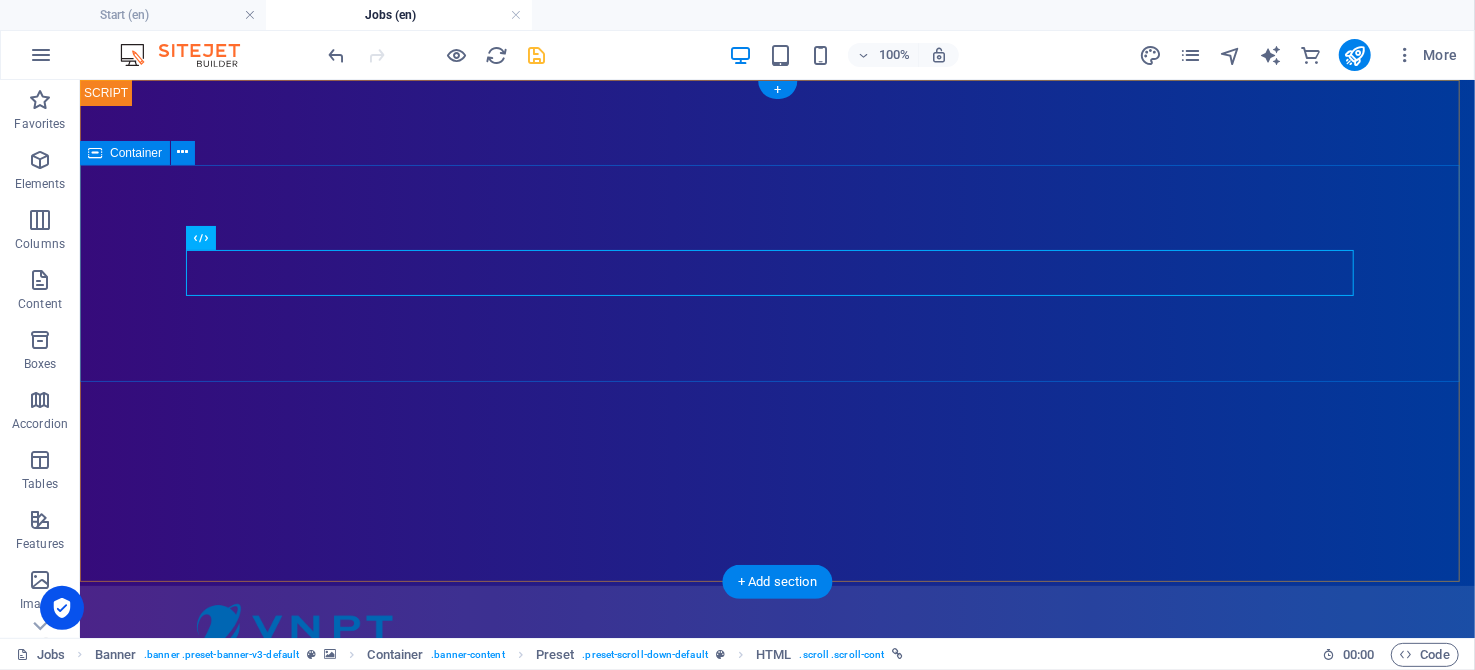 click at bounding box center [776, 851] 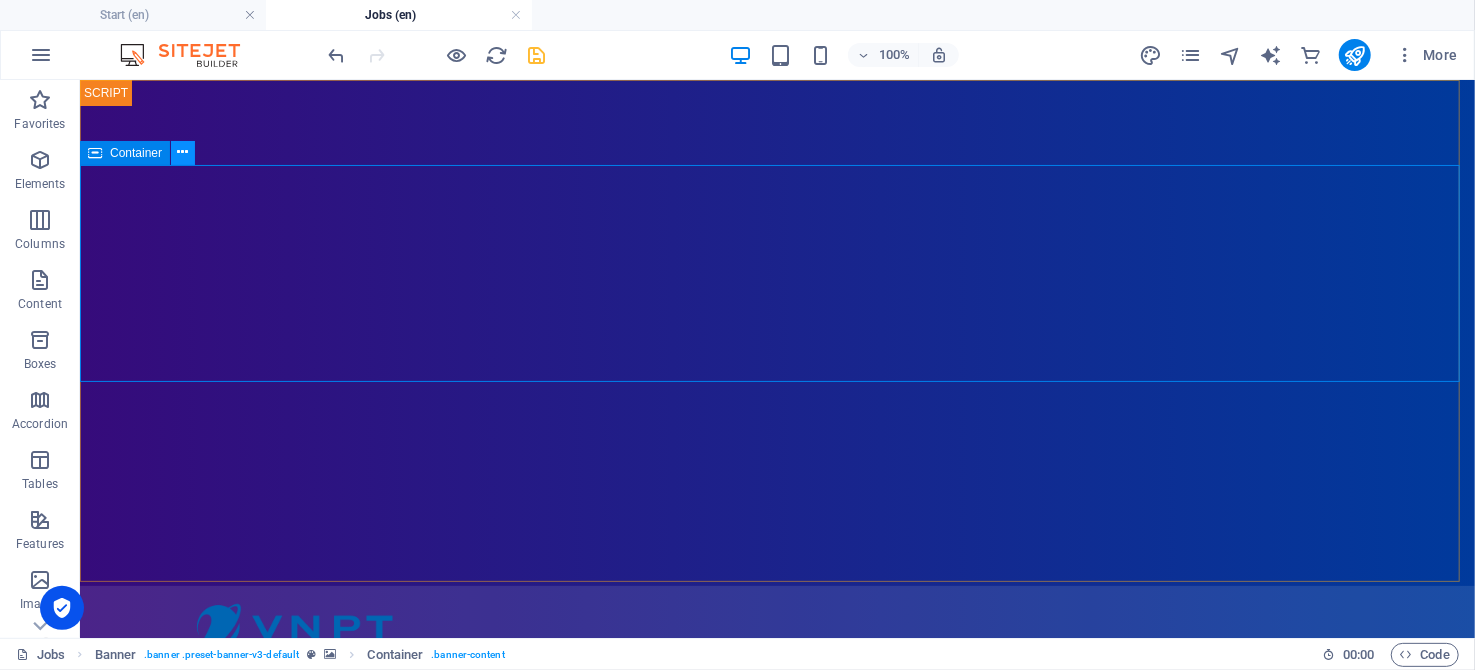 click at bounding box center [183, 152] 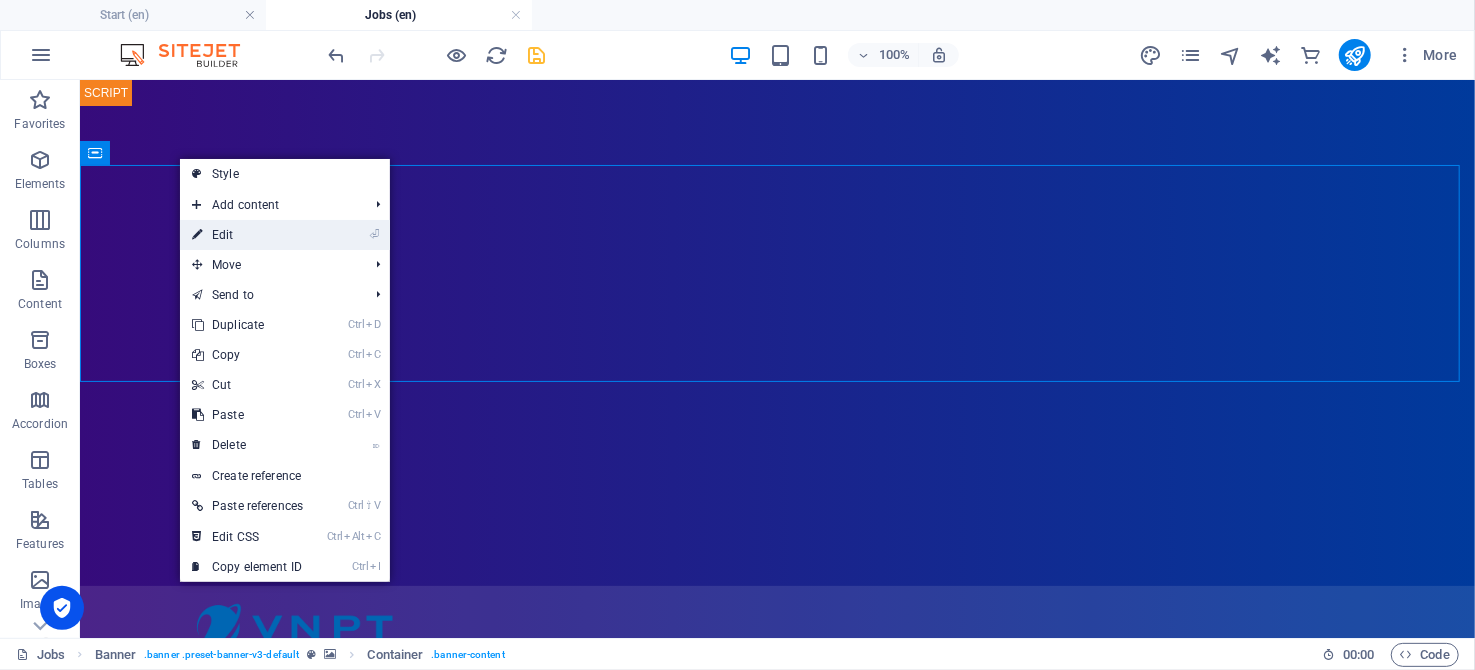 click on "⏎  Edit" at bounding box center (247, 235) 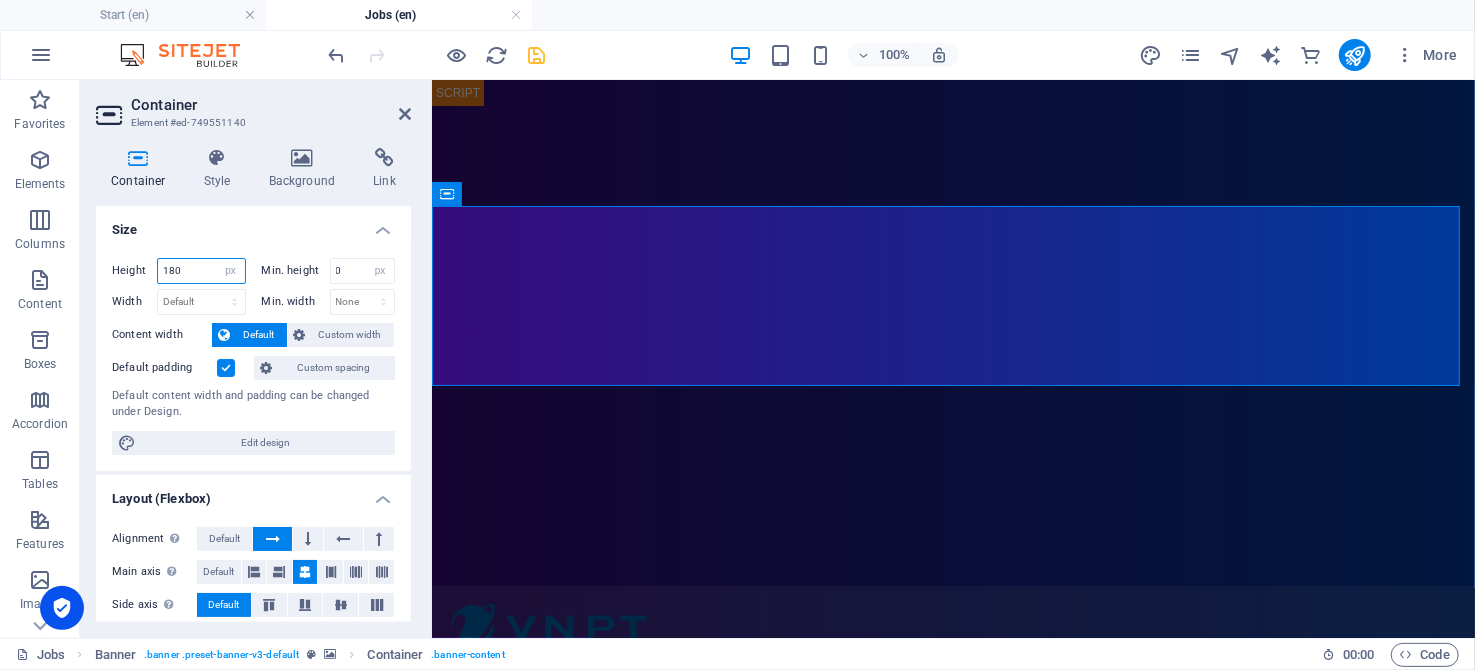 click on "180" at bounding box center (201, 271) 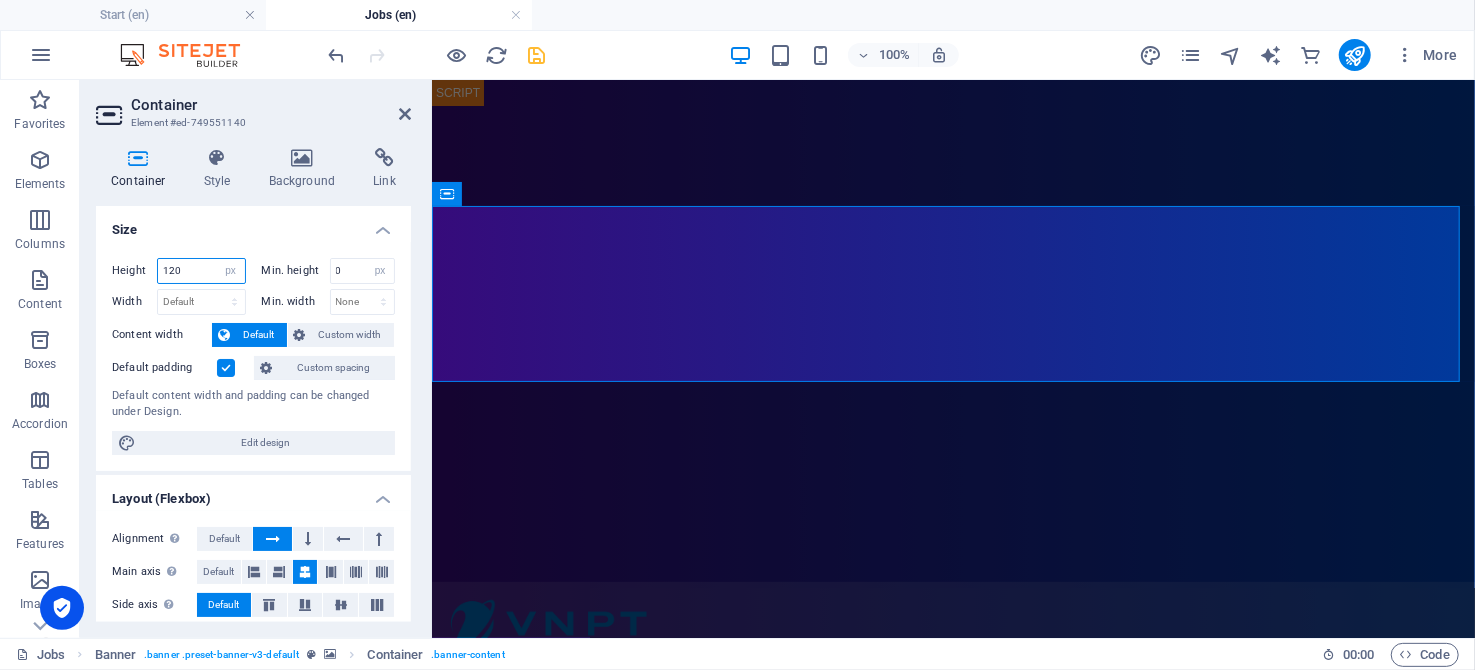 click on "120" at bounding box center [201, 271] 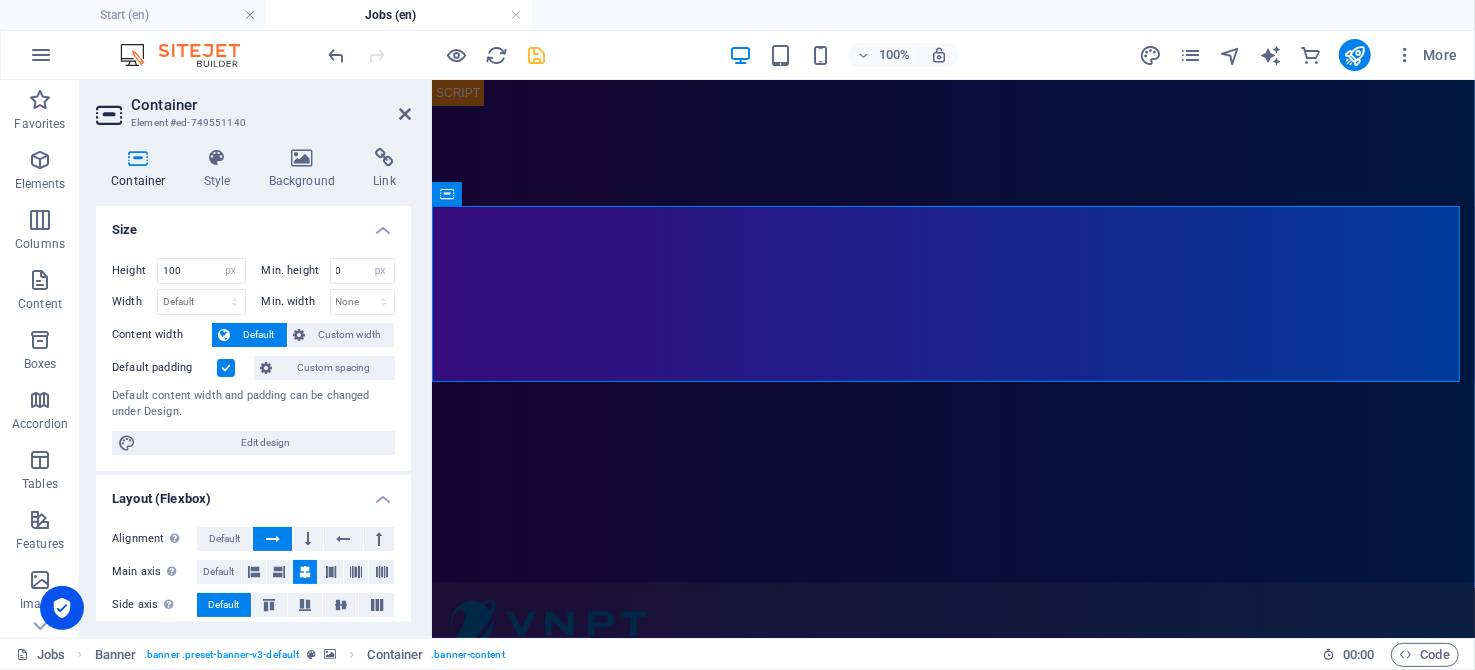 click on "Size" at bounding box center (253, 224) 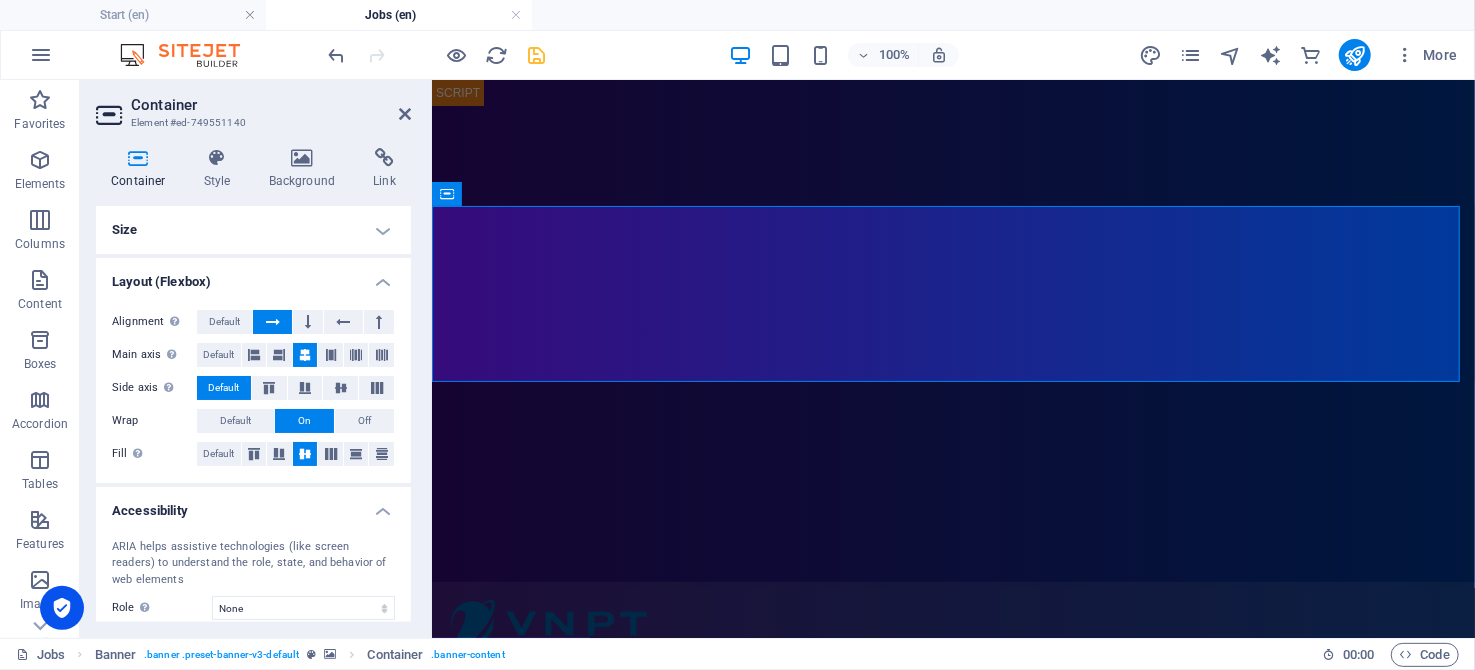 click on "Size" at bounding box center [253, 230] 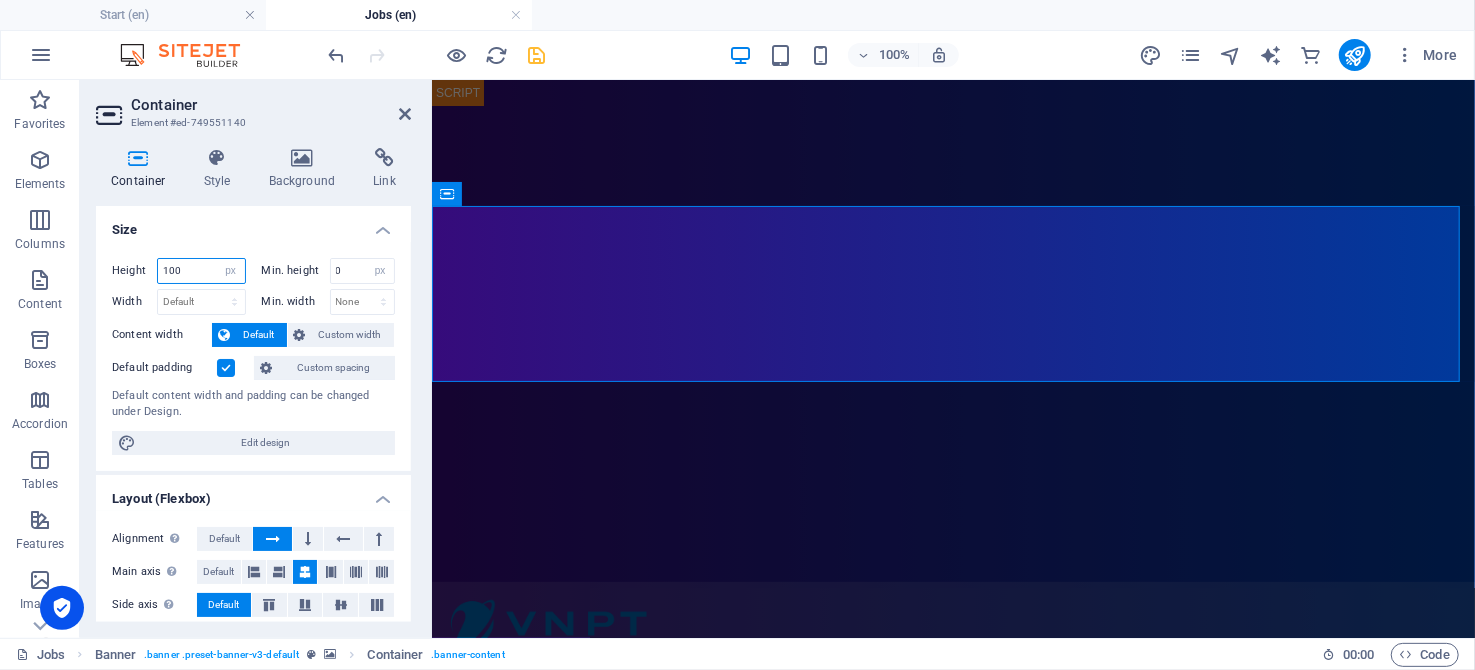 drag, startPoint x: 182, startPoint y: 268, endPoint x: 147, endPoint y: 264, distance: 35.22783 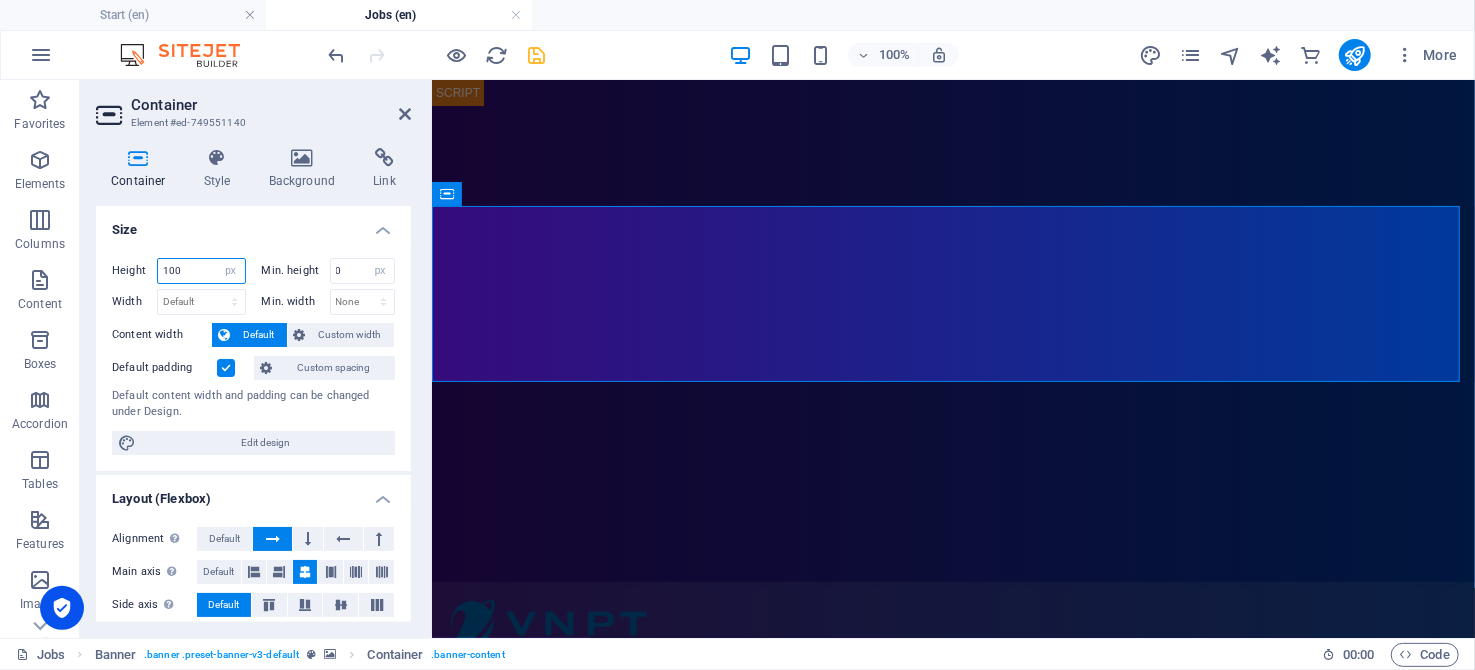 click on "Height 100 Default px rem % vh vw" at bounding box center [179, 271] 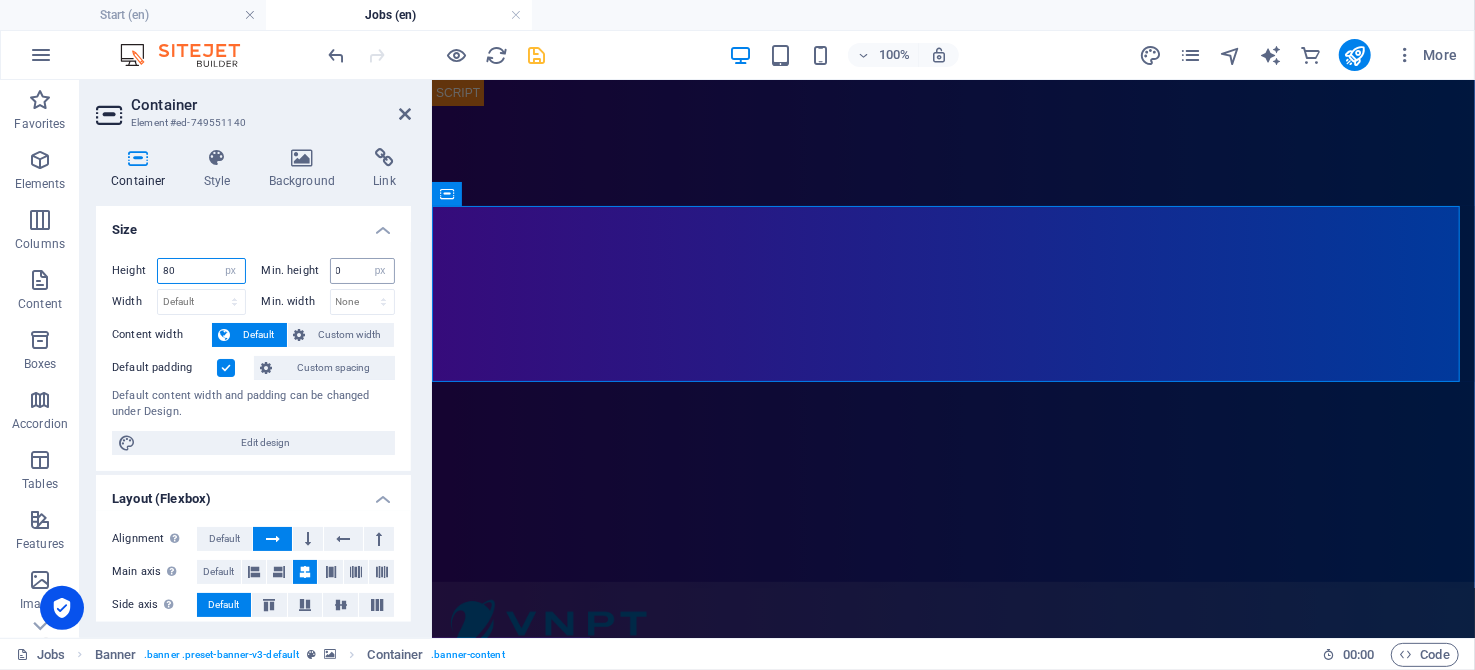 type on "80" 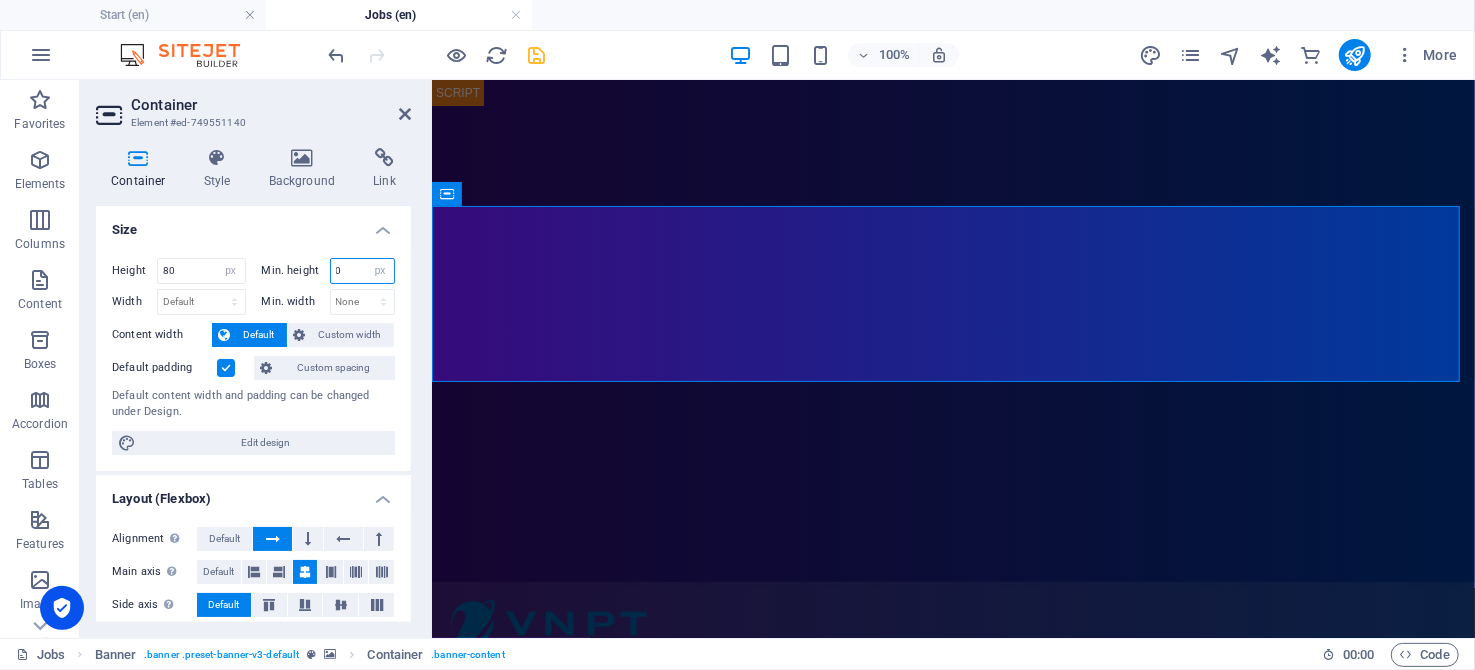 click on "0" at bounding box center [363, 271] 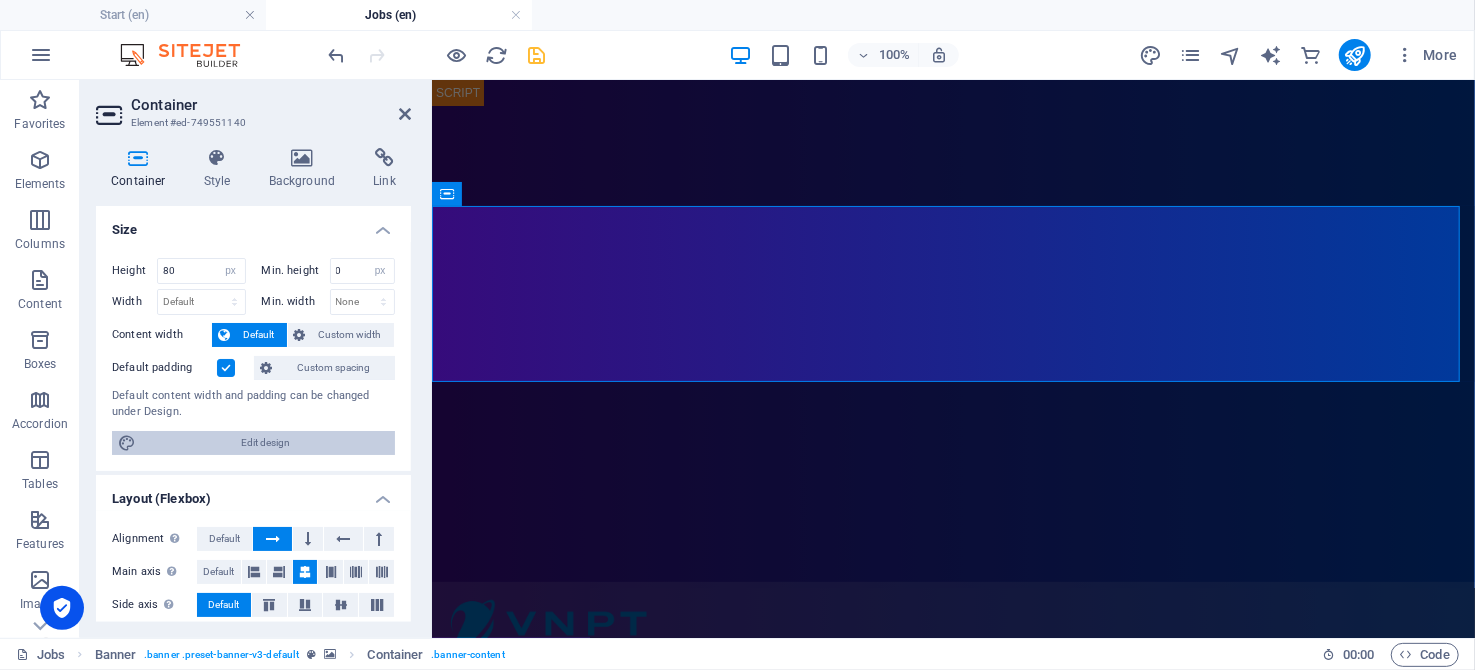 click on "Edit design" at bounding box center [265, 443] 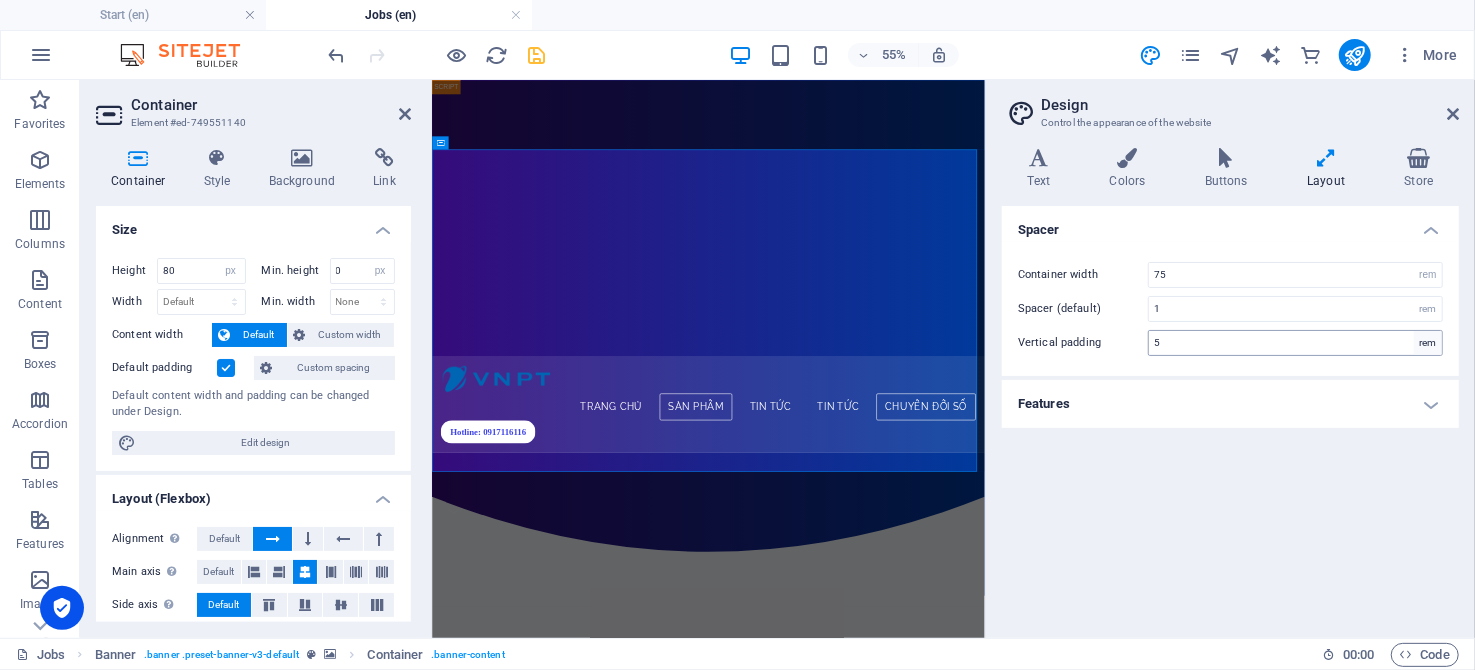click on "rem" at bounding box center (1428, 343) 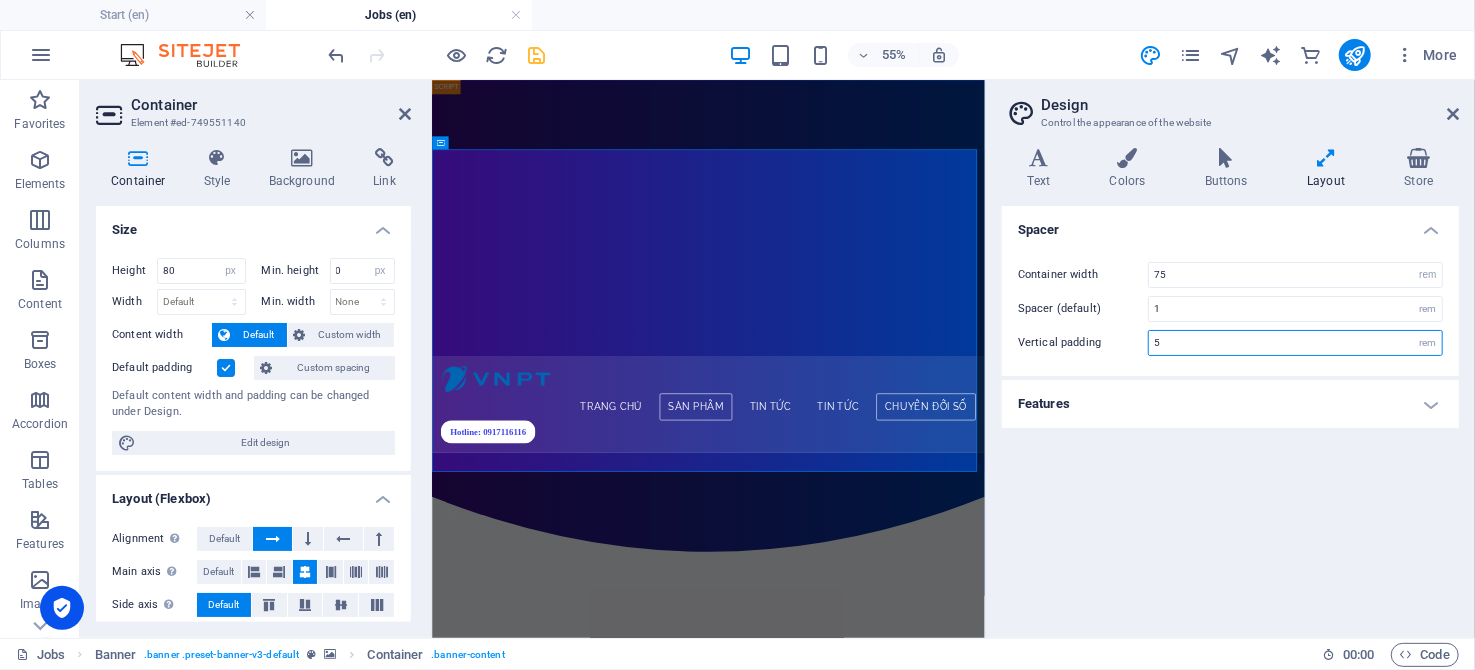 click on "5" at bounding box center (1295, 343) 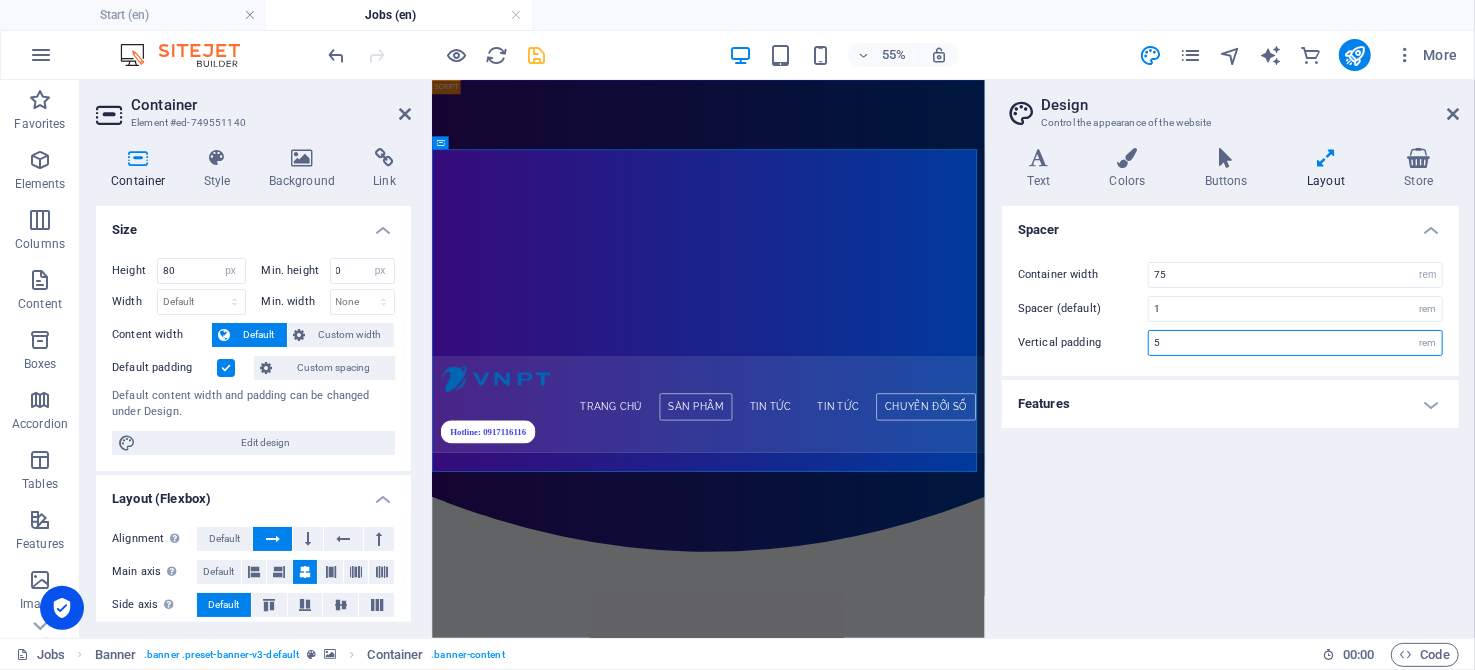 click on "5" at bounding box center [1295, 343] 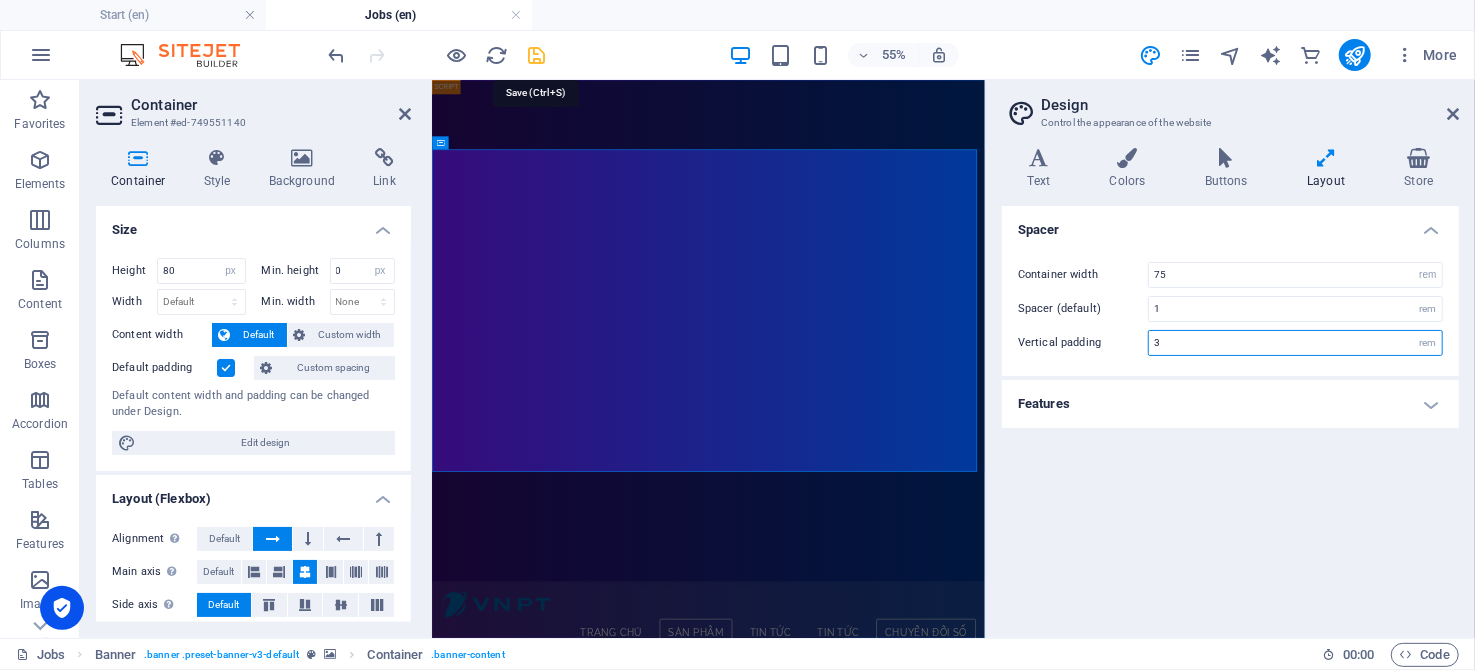 type on "3" 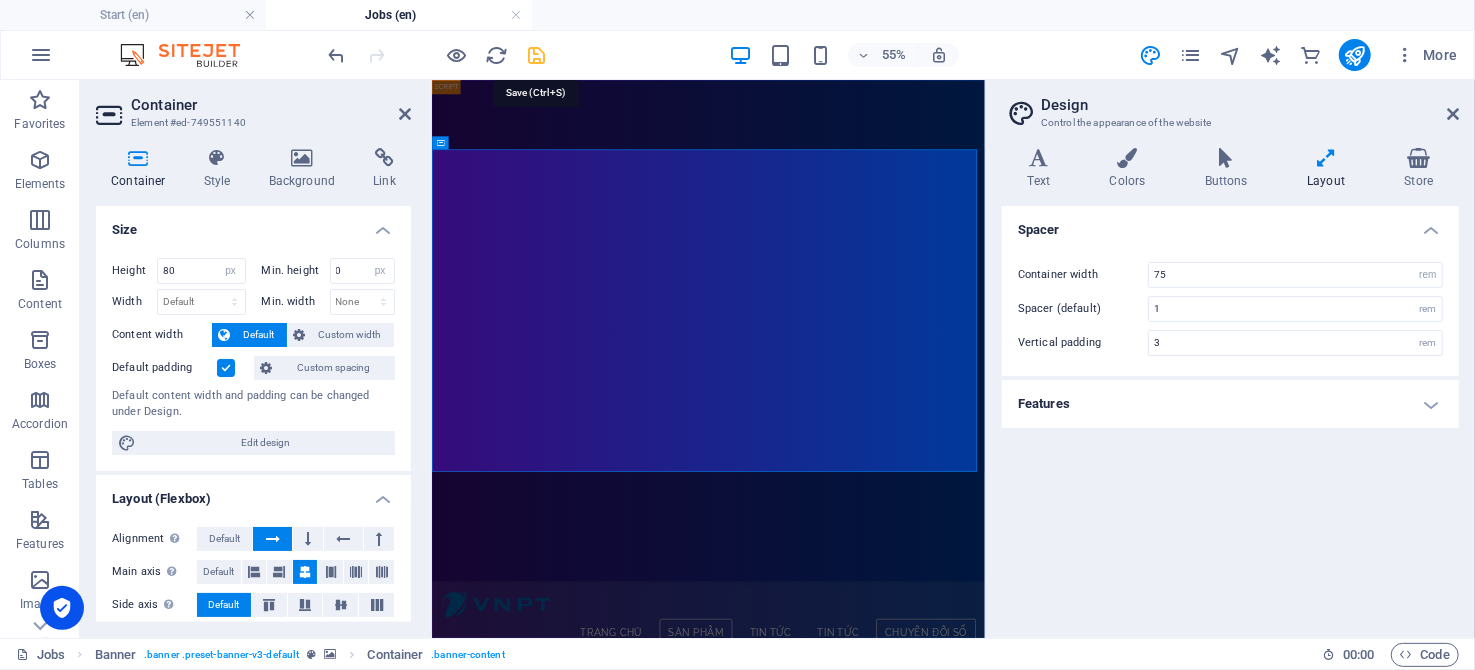 click at bounding box center [537, 55] 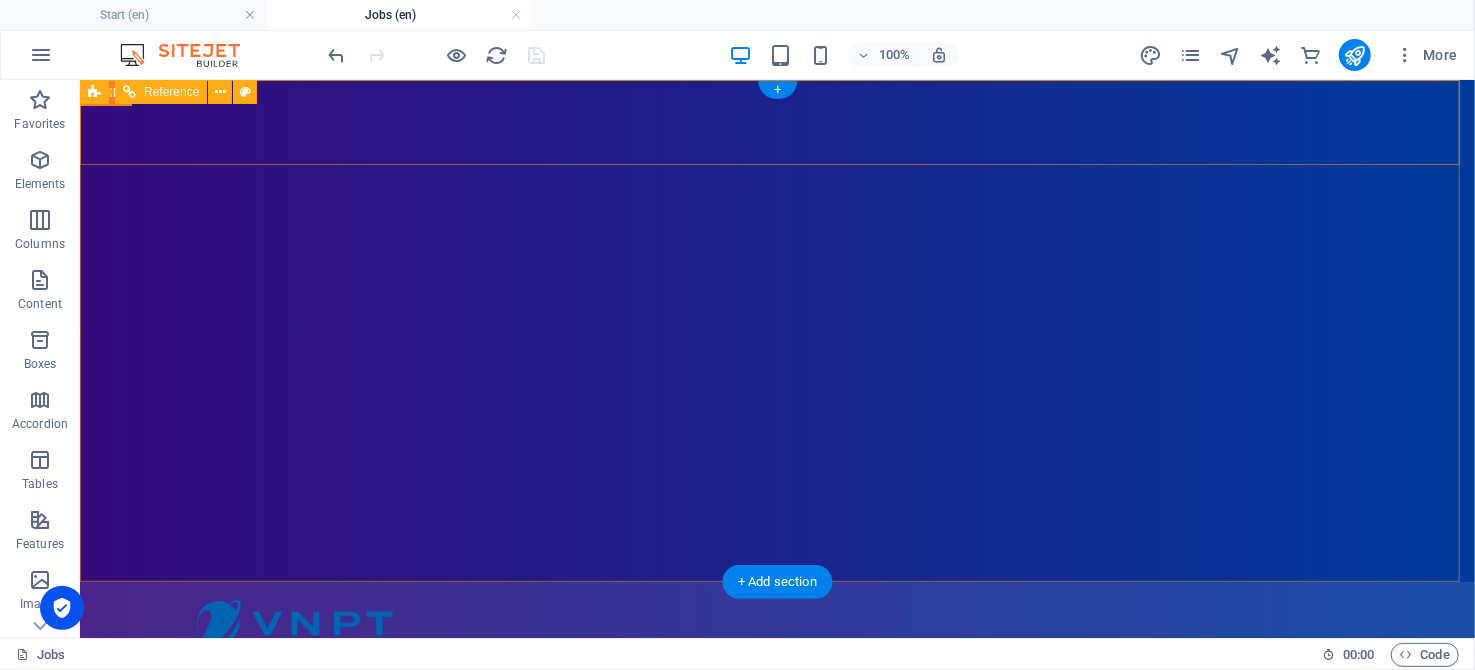 click on "Hotline: 0917116116" at bounding box center (777, 719) 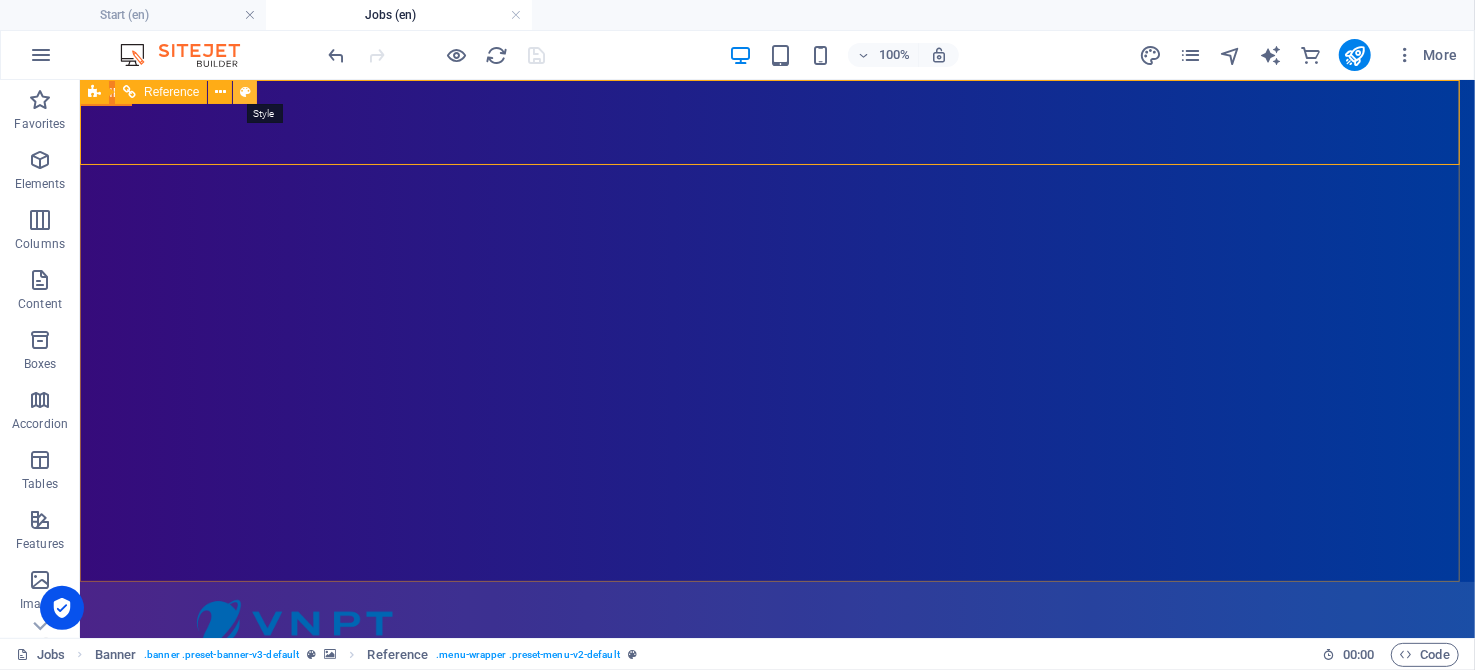 click at bounding box center [245, 92] 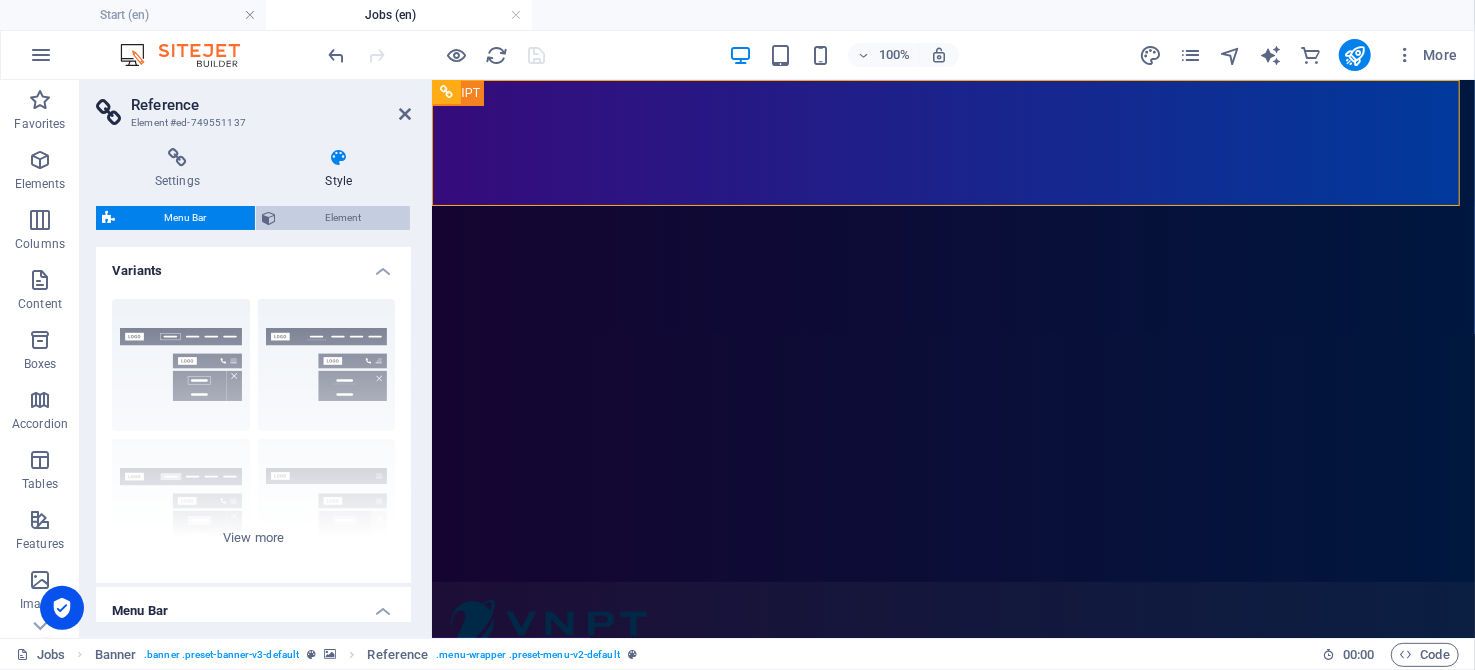 click on "Element" at bounding box center (343, 218) 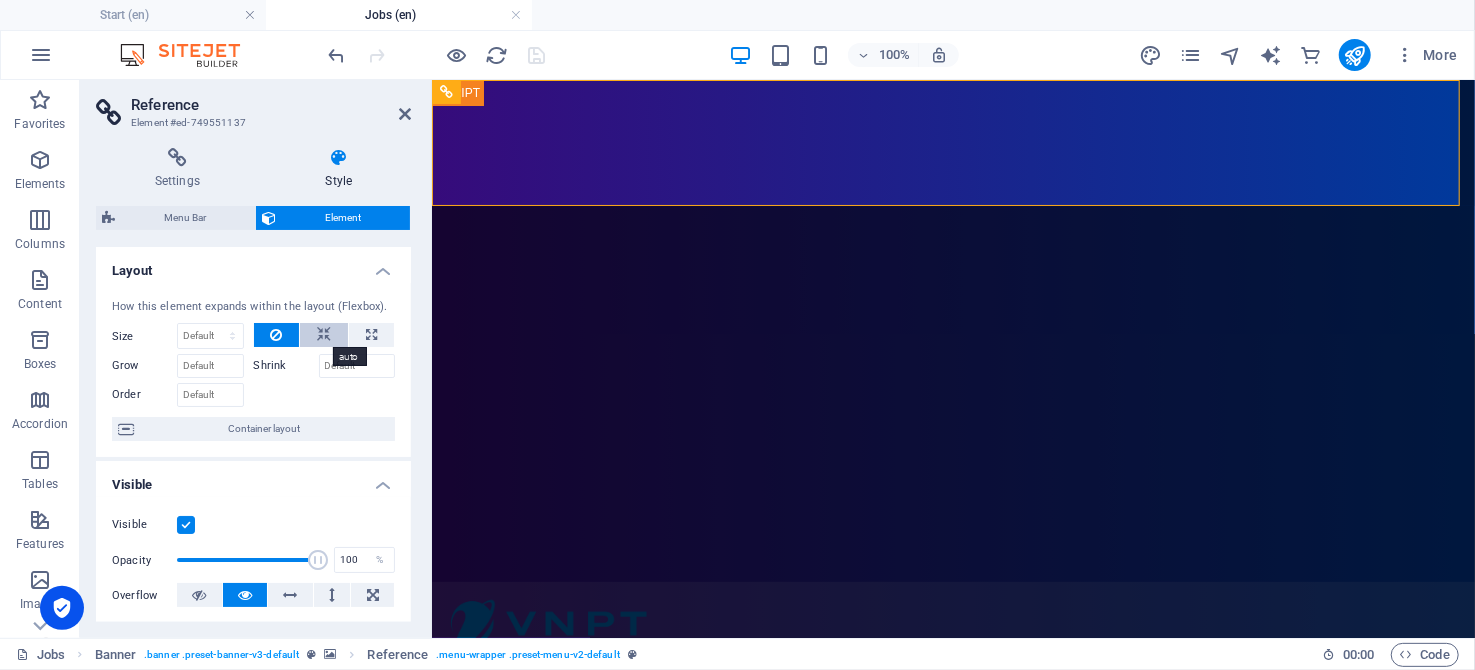 click at bounding box center [324, 335] 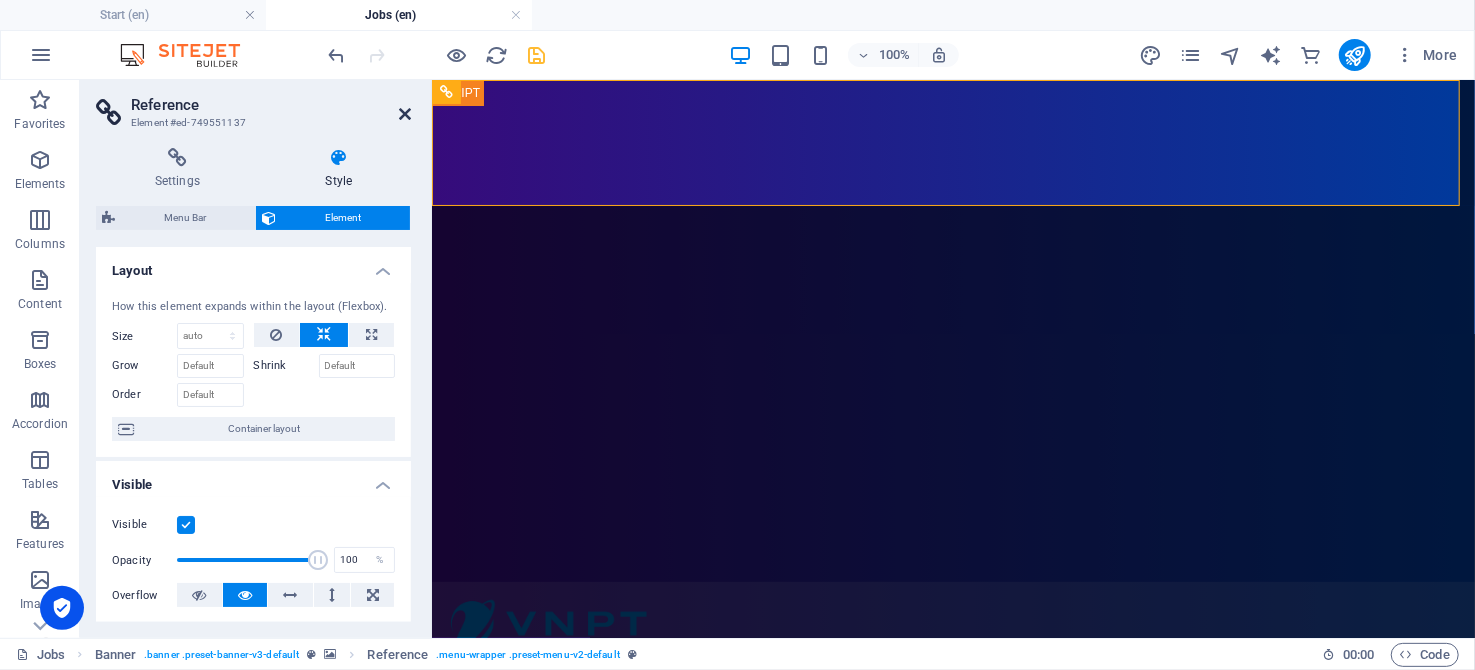 click at bounding box center (405, 114) 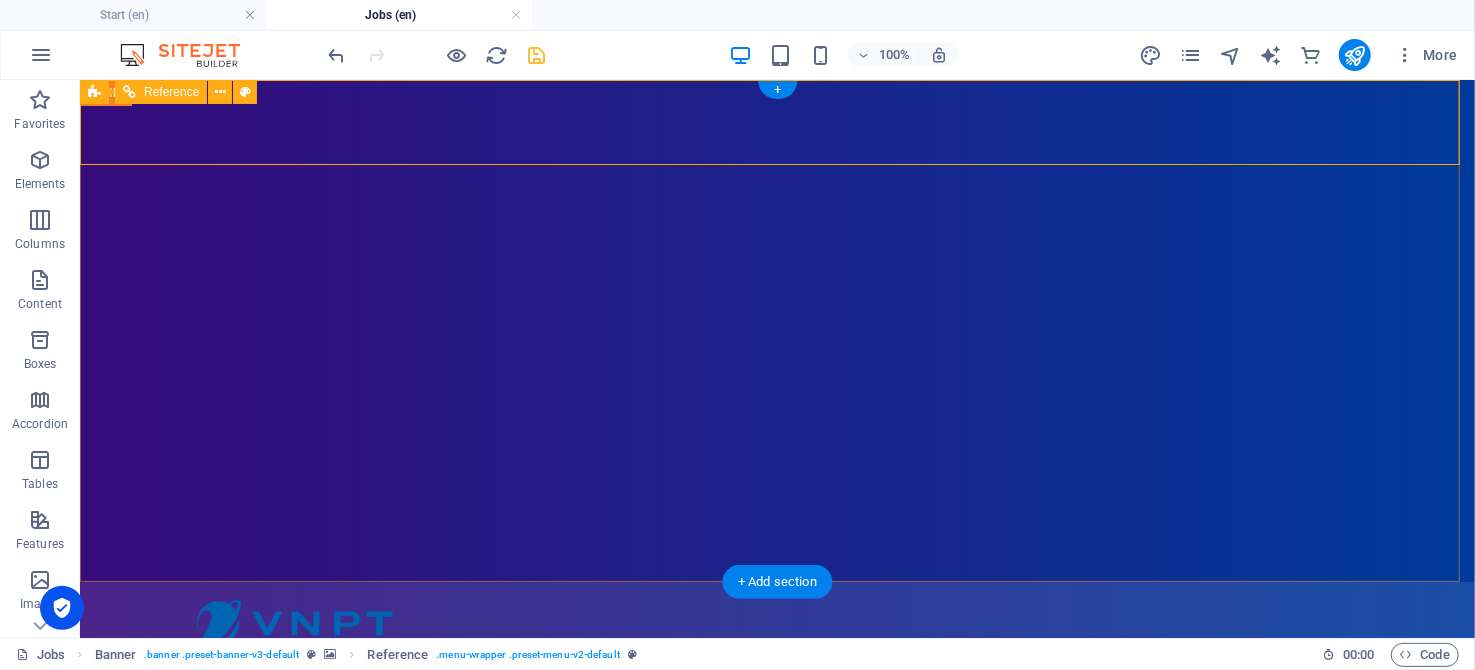 click at bounding box center [777, 623] 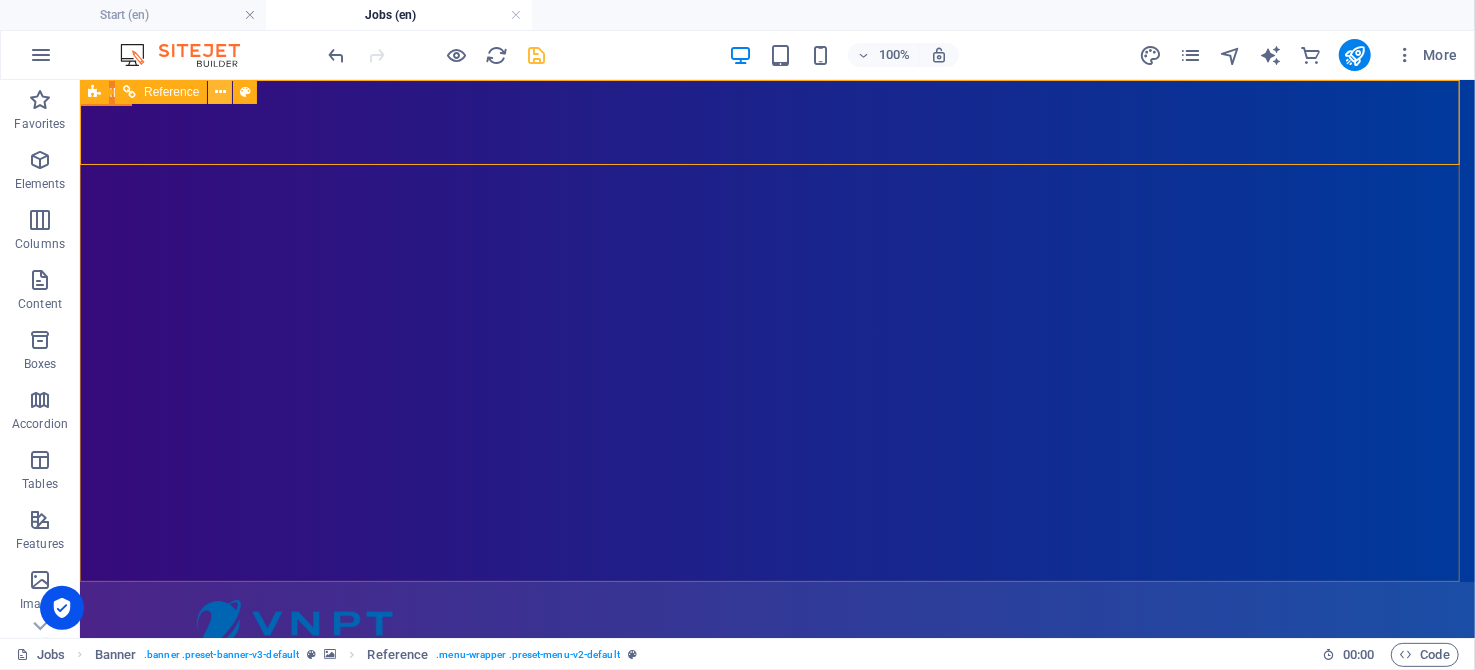 click at bounding box center [220, 92] 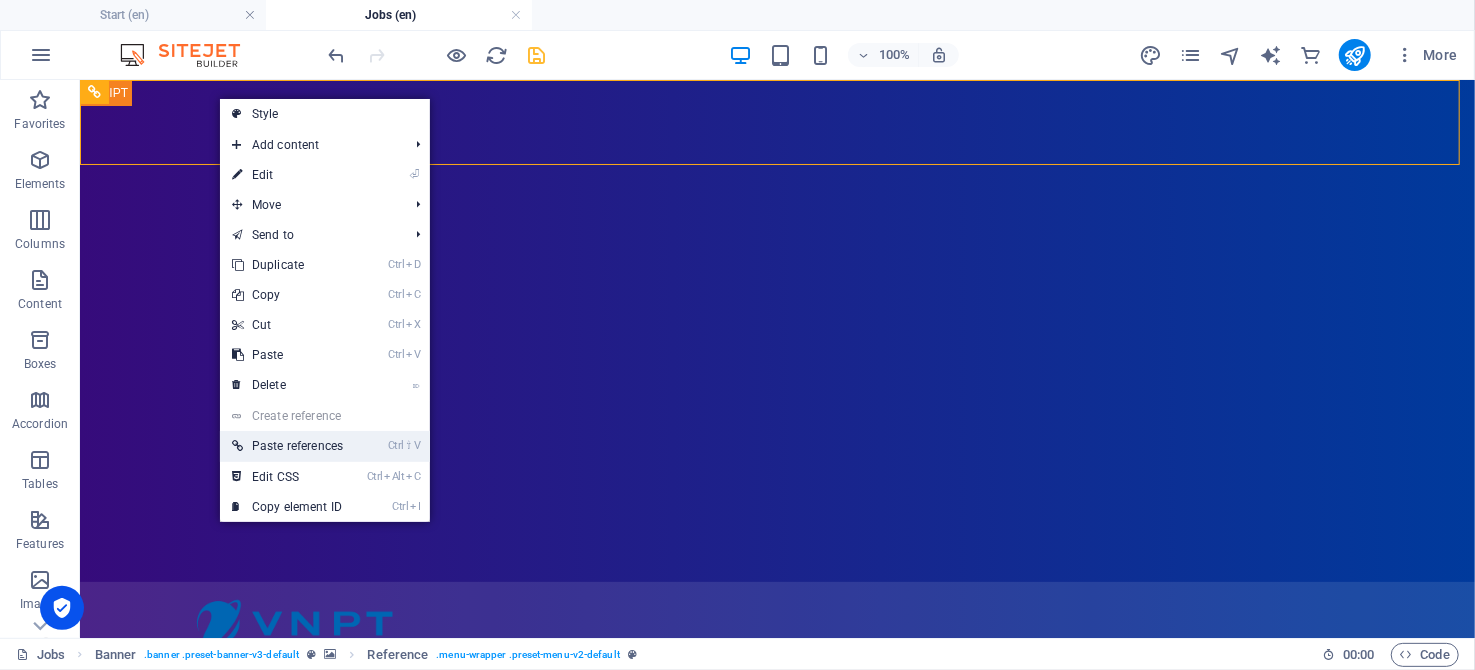 click on "Ctrl ⇧ V  Paste references" at bounding box center [287, 446] 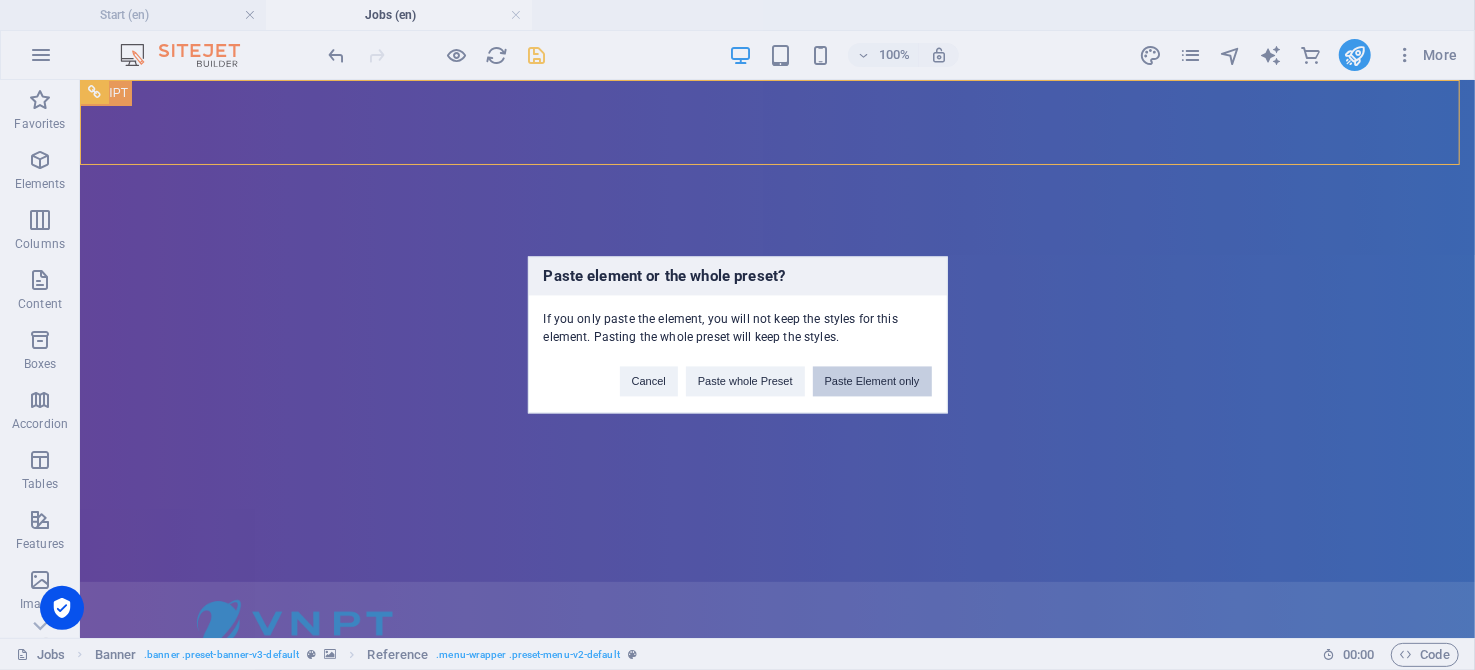 click on "Paste Element only" at bounding box center [872, 382] 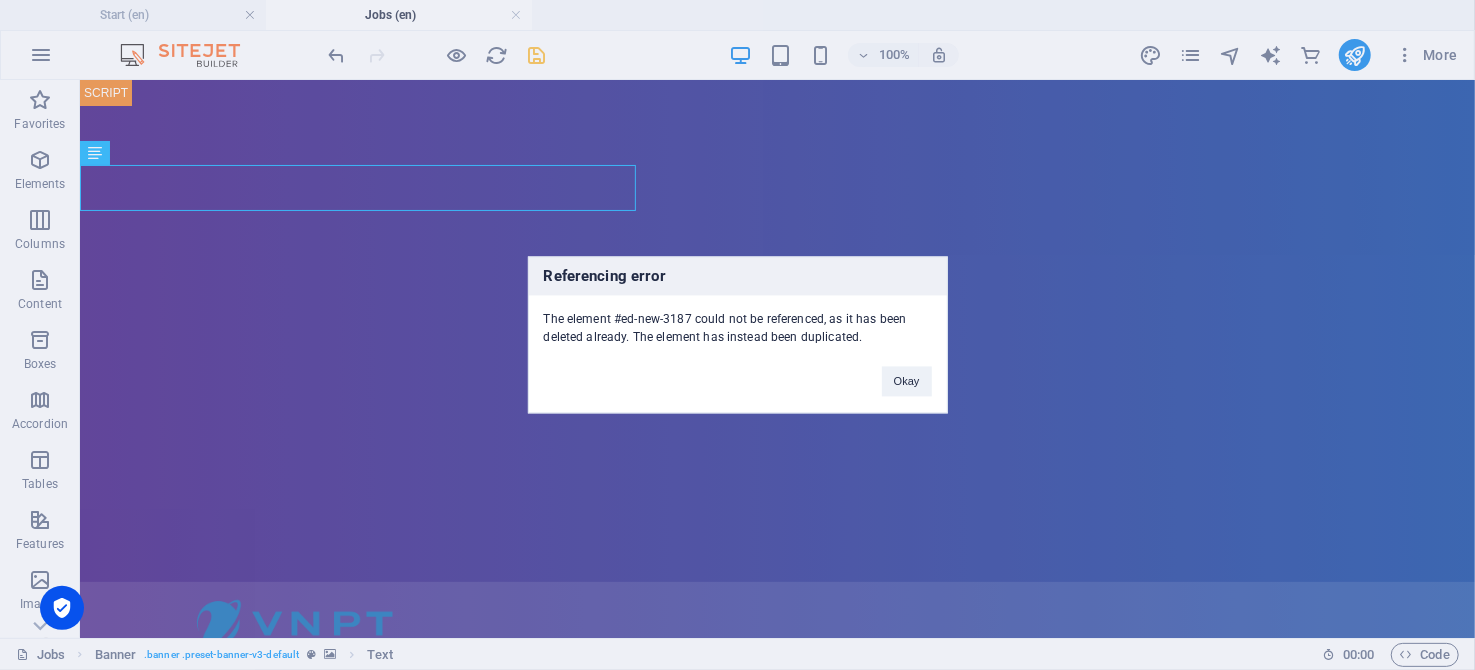 click on "Okay" at bounding box center (907, 382) 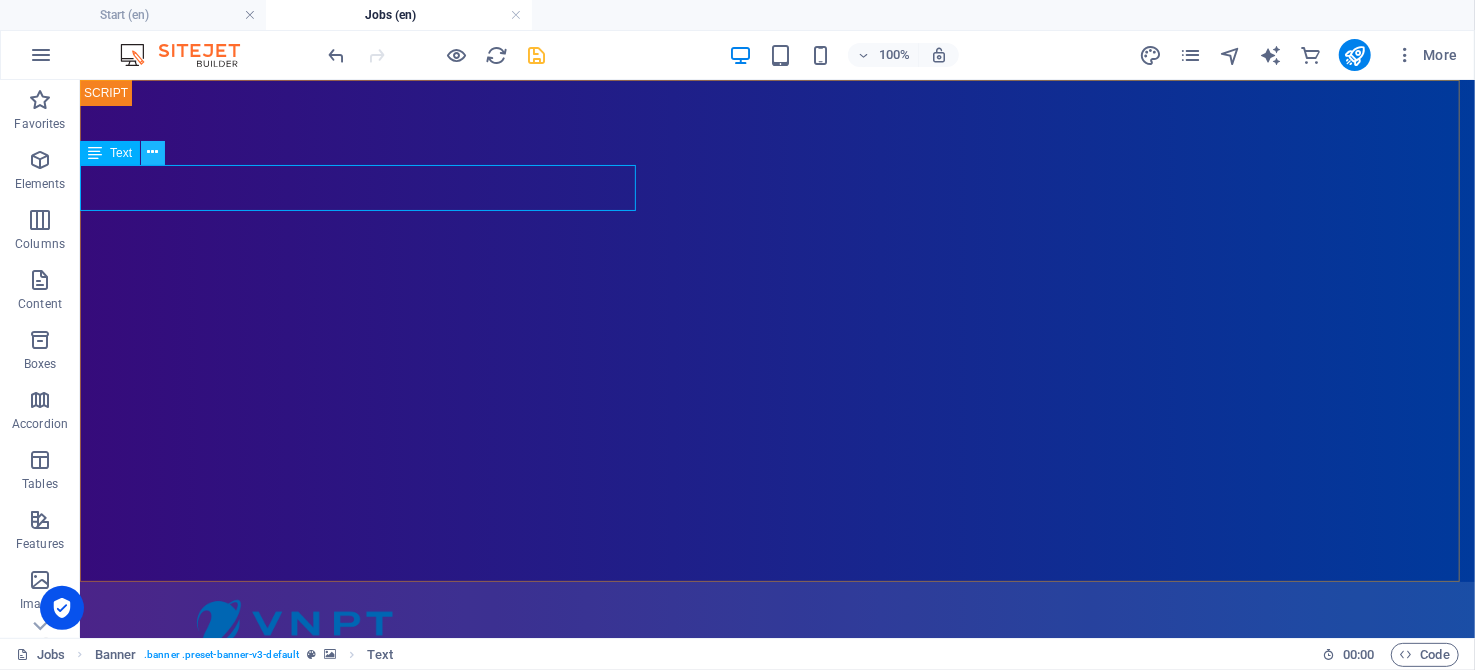 click at bounding box center (153, 152) 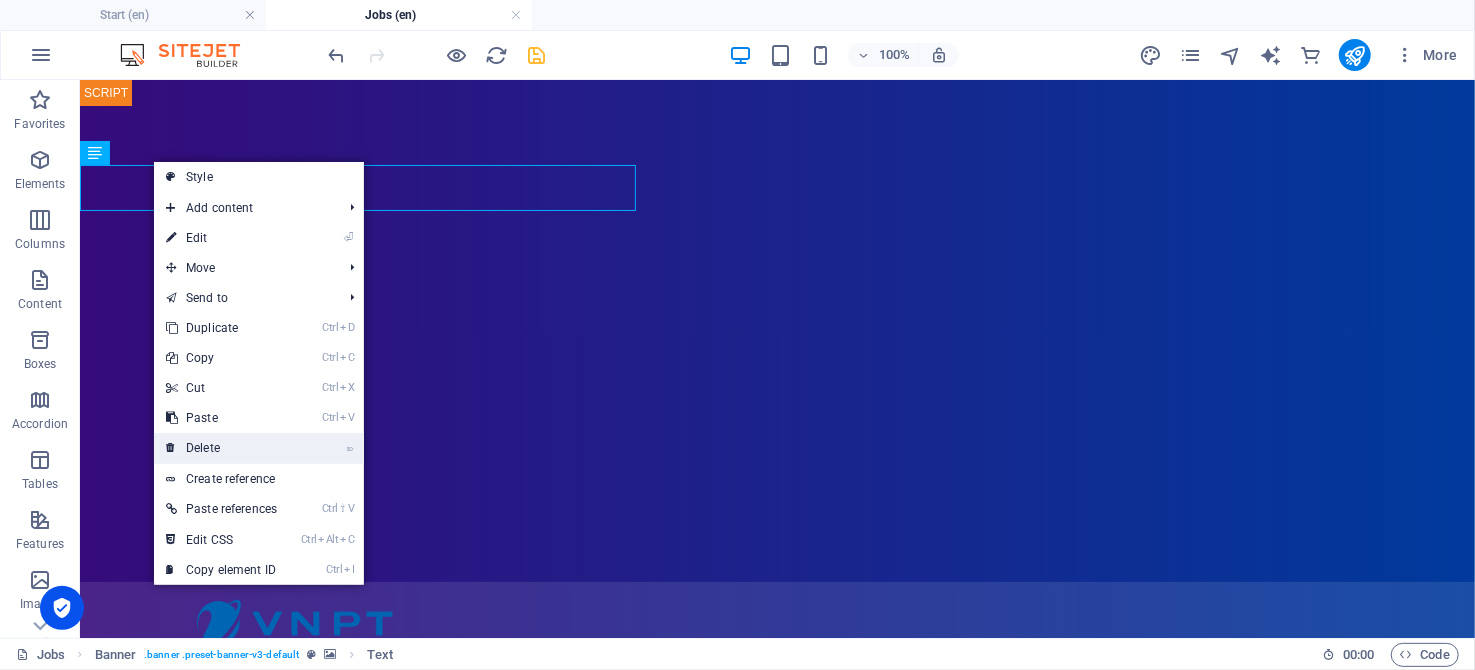 click on "⌦  Delete" at bounding box center (221, 448) 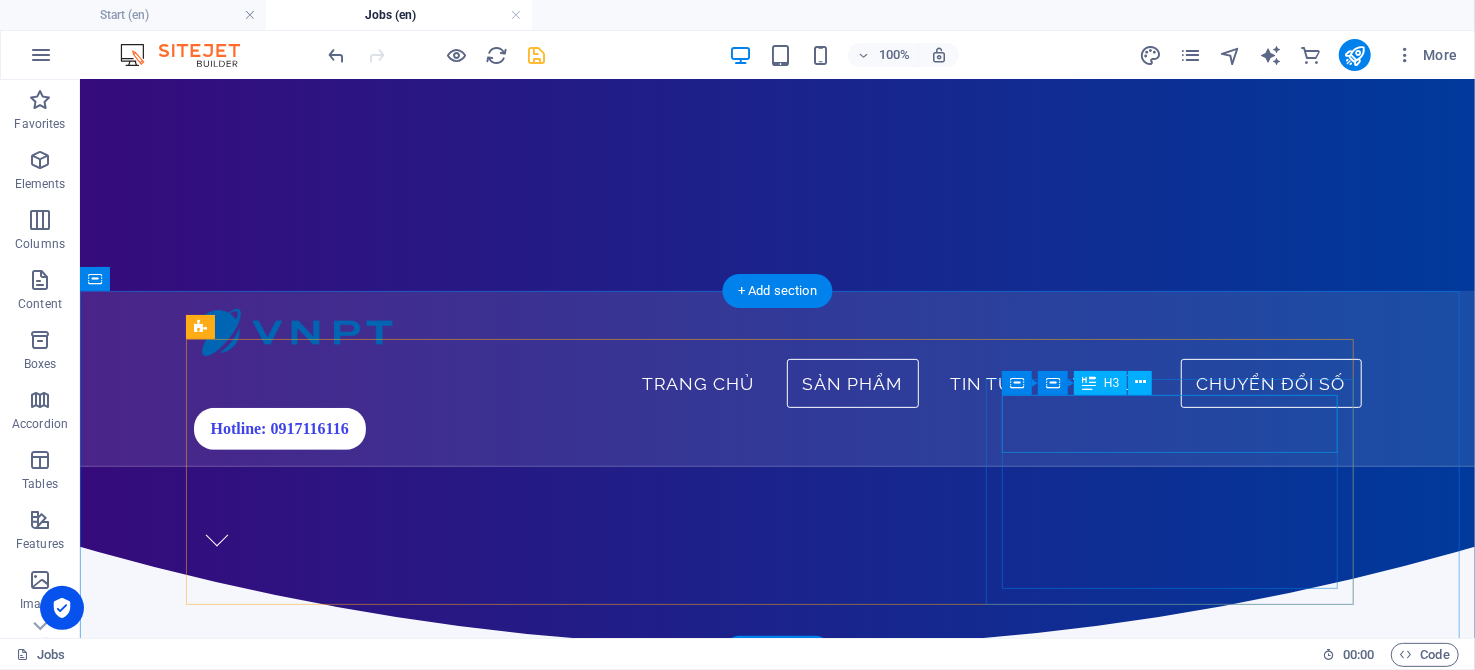scroll, scrollTop: 300, scrollLeft: 0, axis: vertical 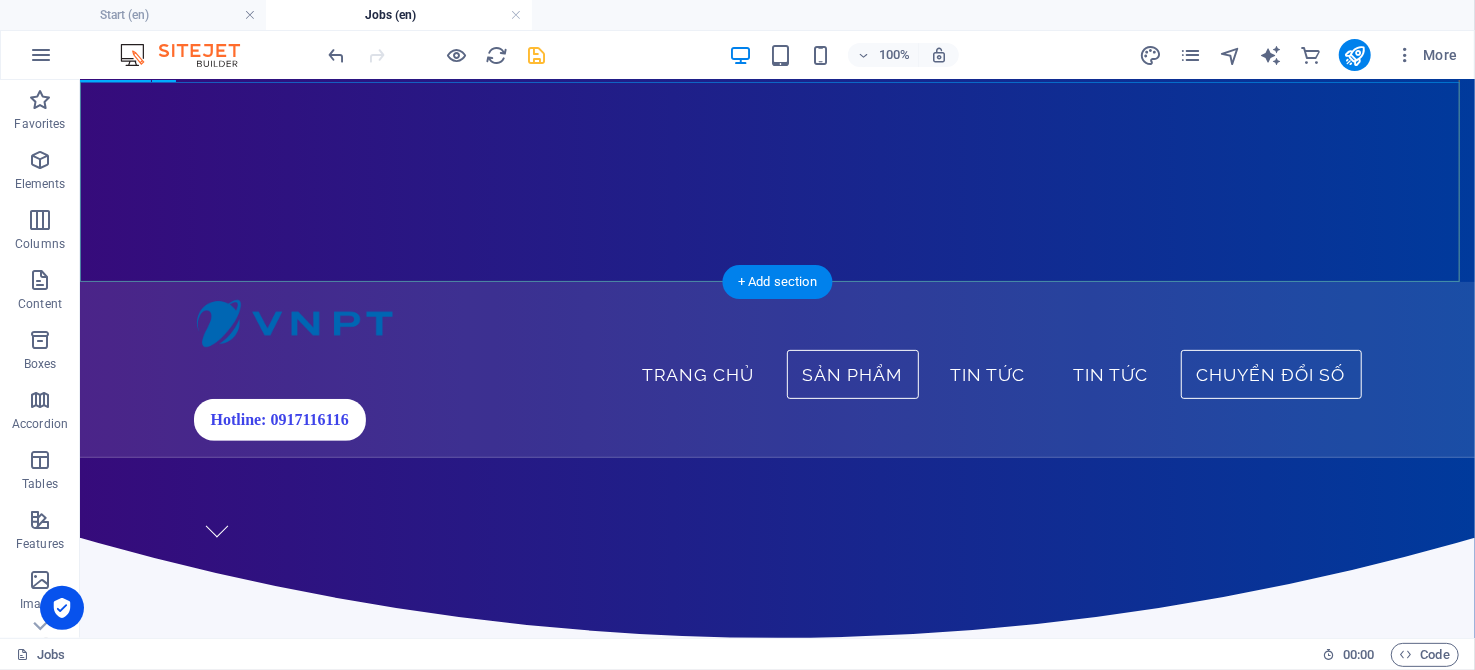 click at bounding box center (776, 627) 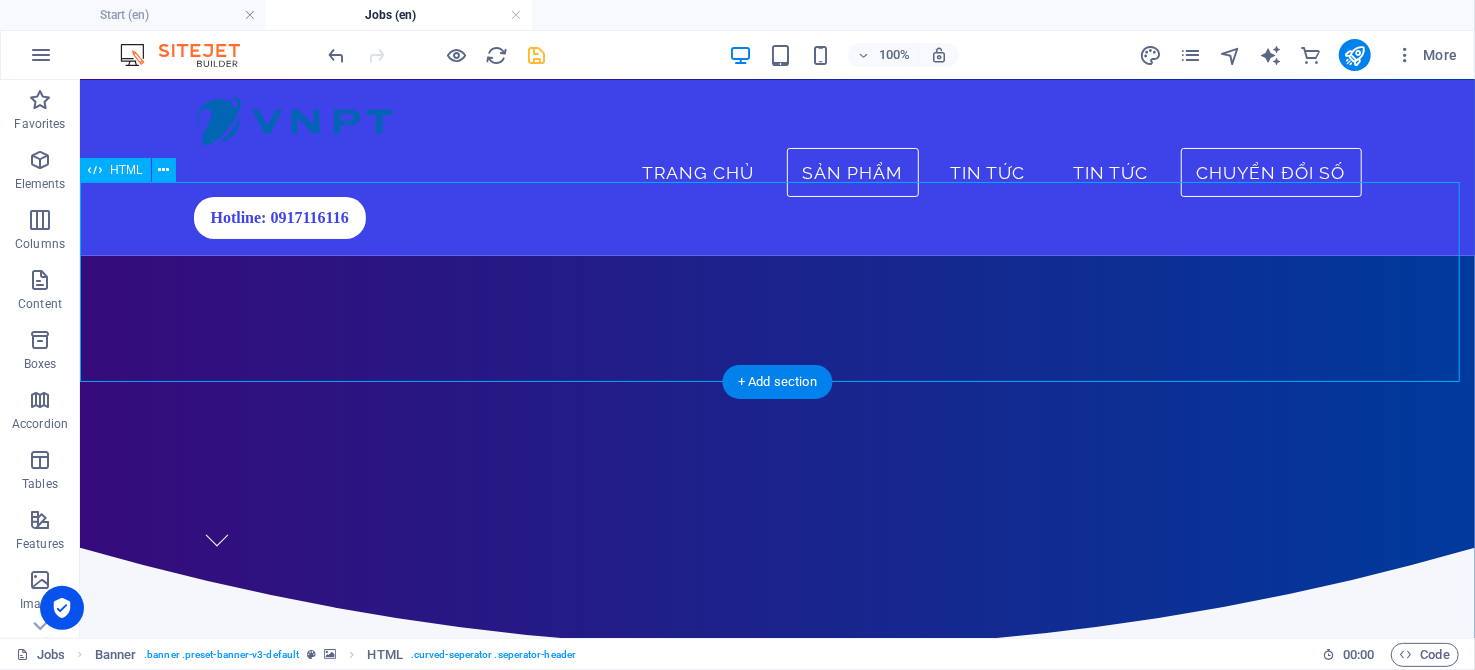 scroll, scrollTop: 99, scrollLeft: 0, axis: vertical 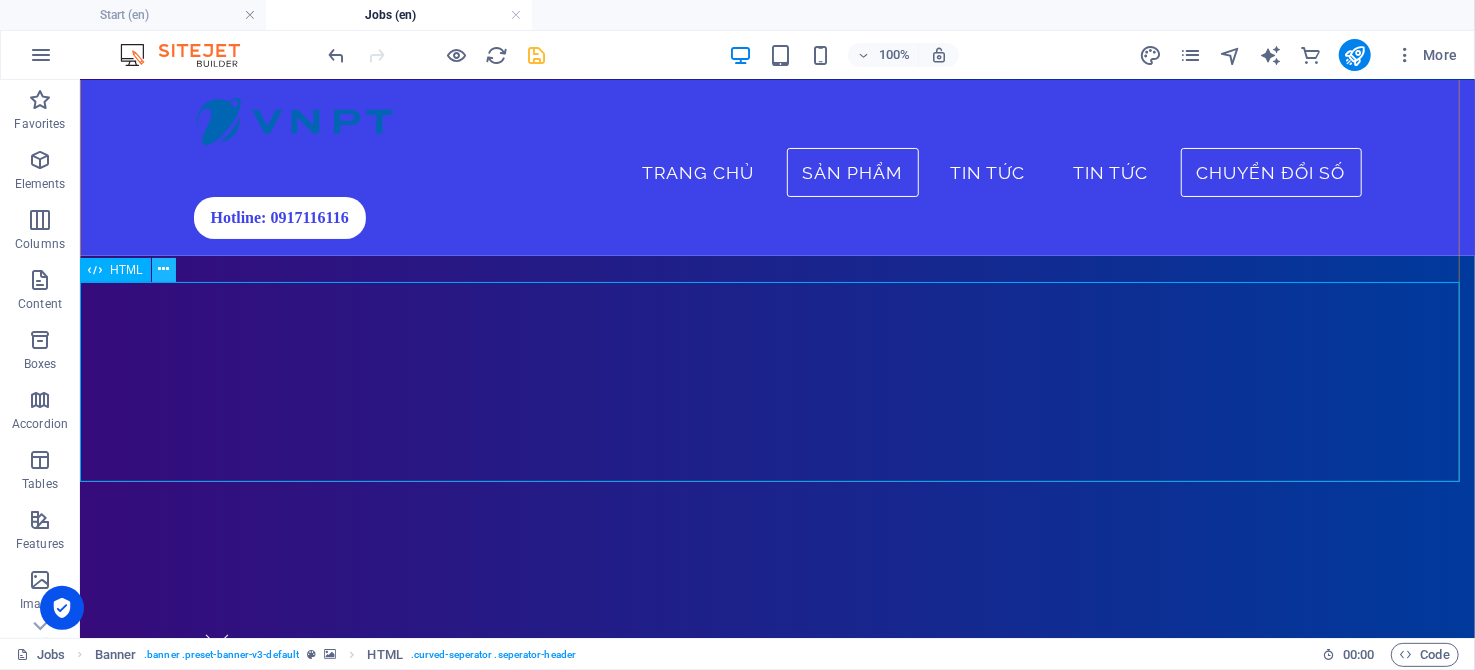 click at bounding box center [163, 269] 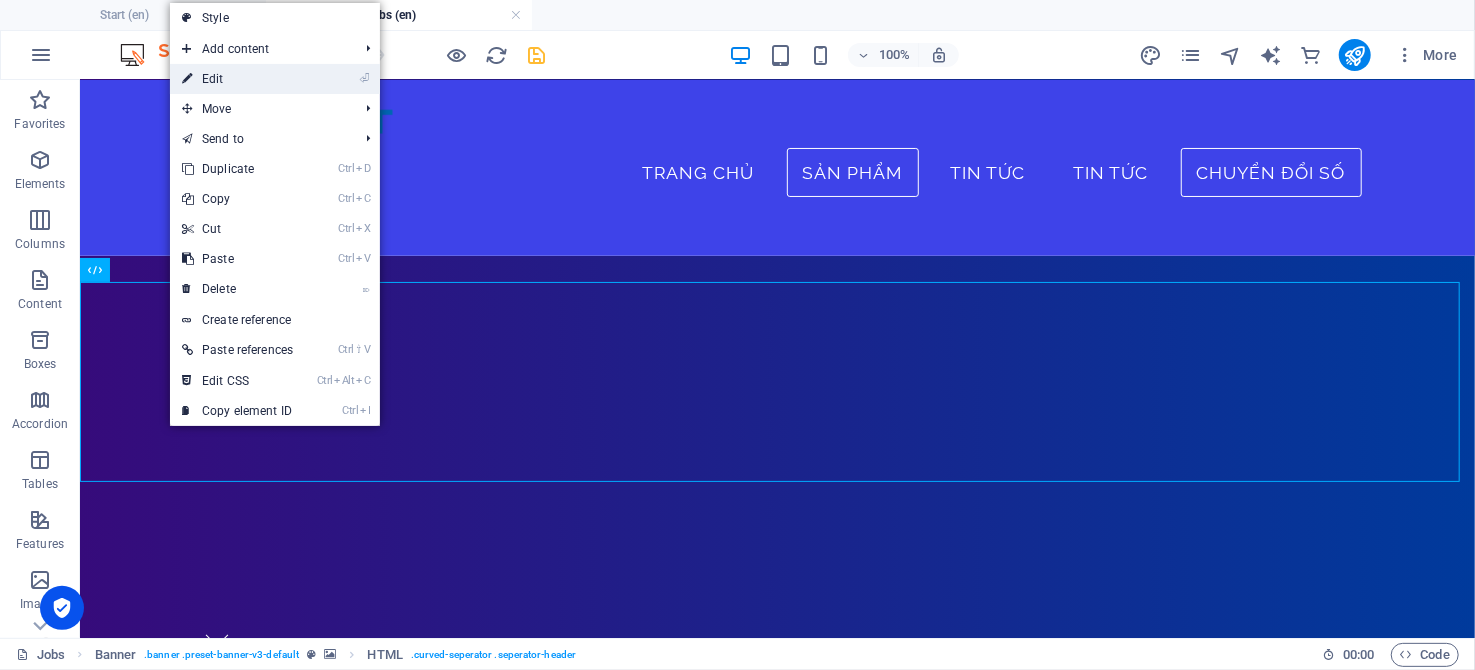 click on "⏎  Edit" at bounding box center [237, 79] 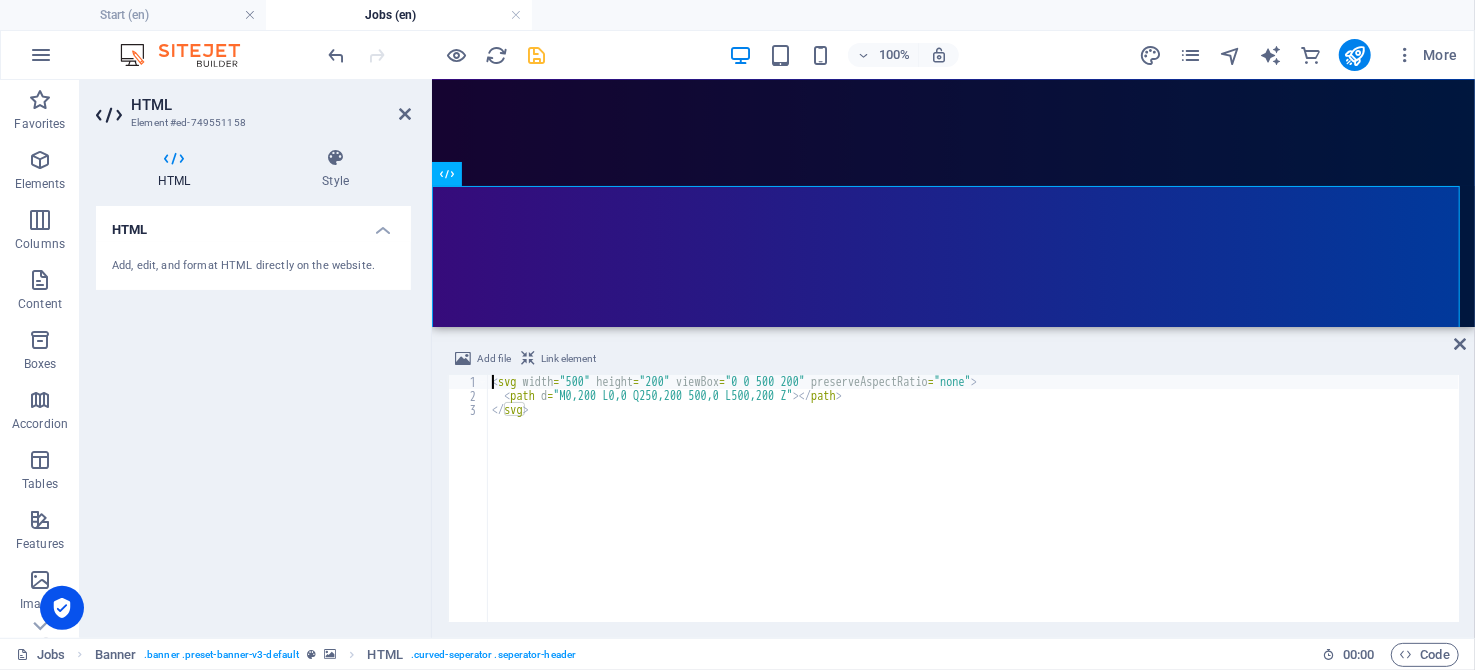 click on "< svg   width = "500"   height = "200"   viewBox = "0 0 500 200"   preserveAspectRatio = "none" >    < path   d = "M0,200 L0,0 Q250,200 500,0 L500,200 Z" > </ path > </ svg >" at bounding box center [973, 512] 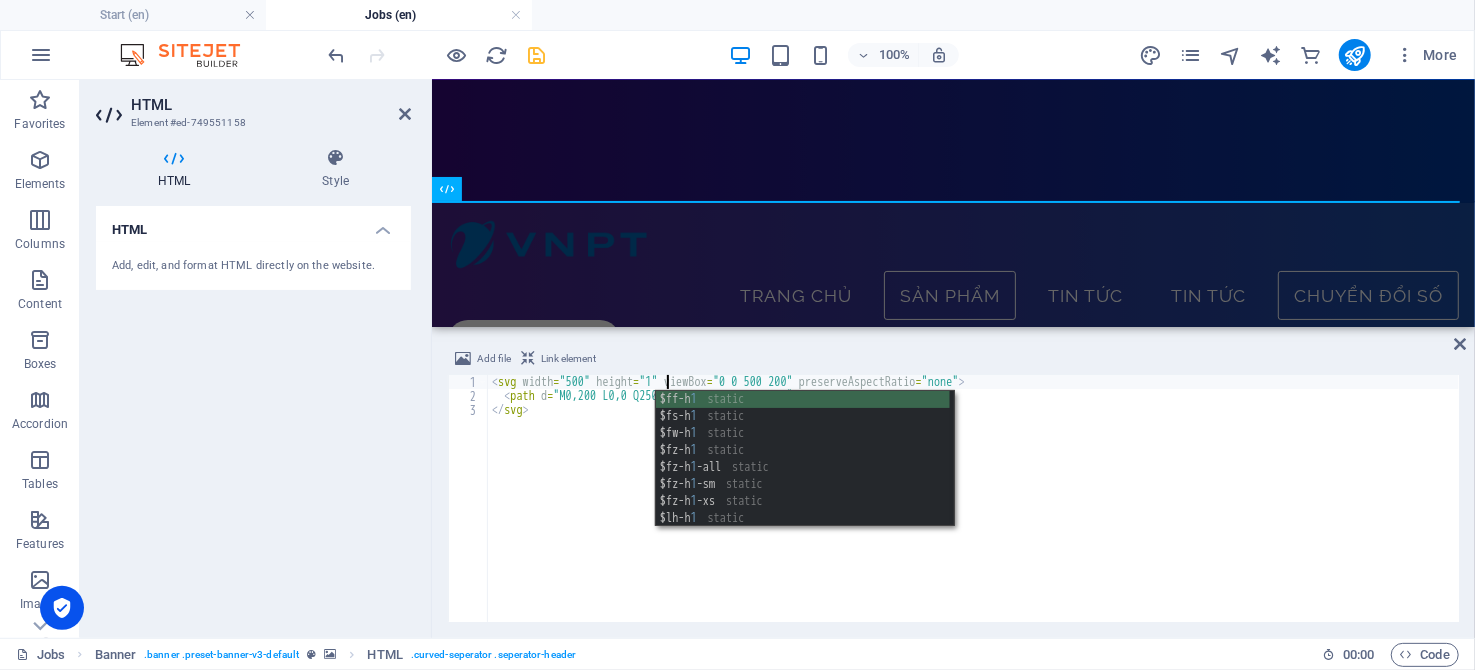 scroll, scrollTop: 0, scrollLeft: 14, axis: horizontal 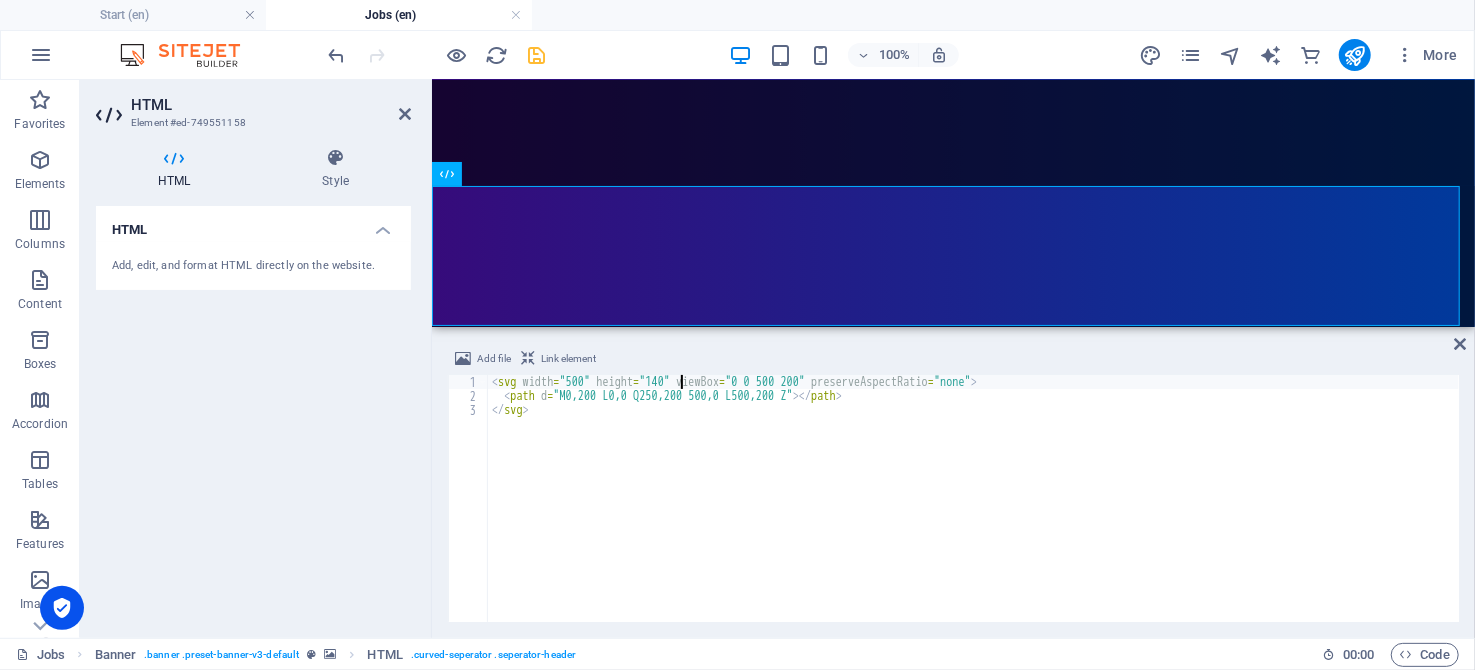type on "<svg width="500" height="140" viewBox="0 0 500 200" preserveAspectRatio="none">" 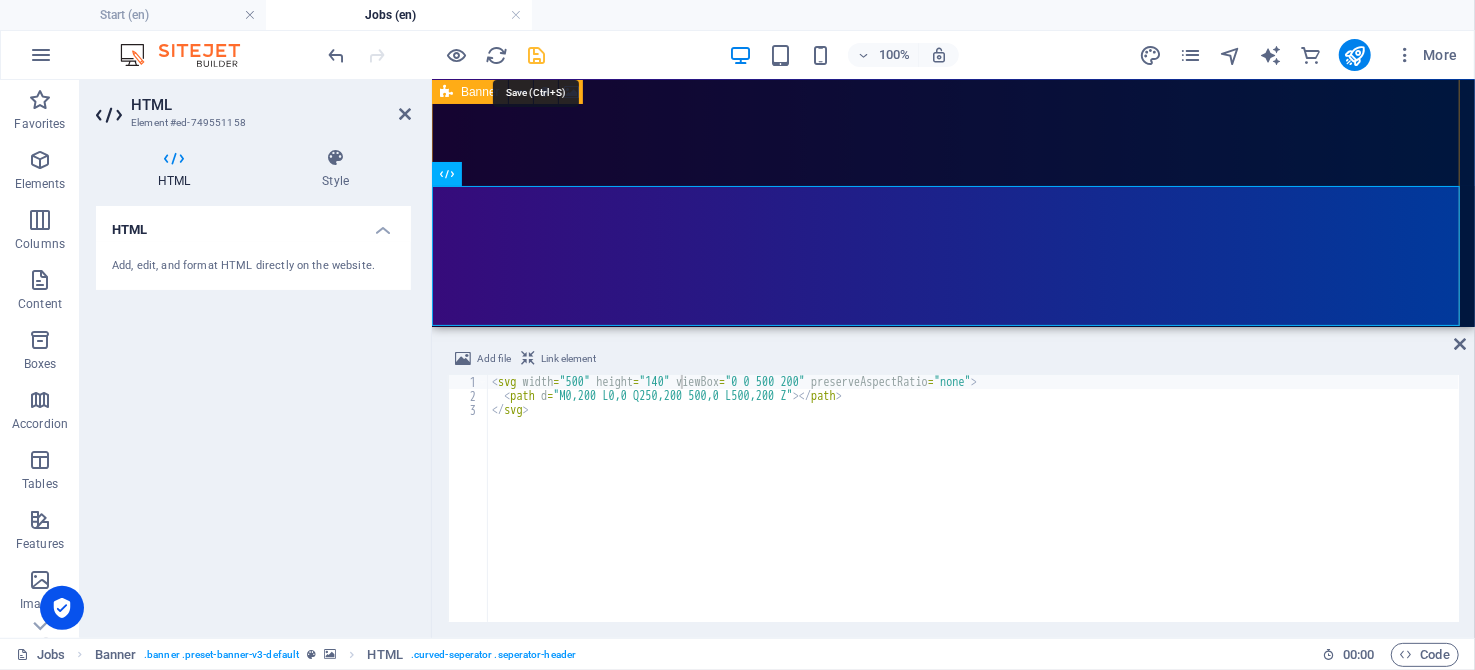 click at bounding box center [537, 55] 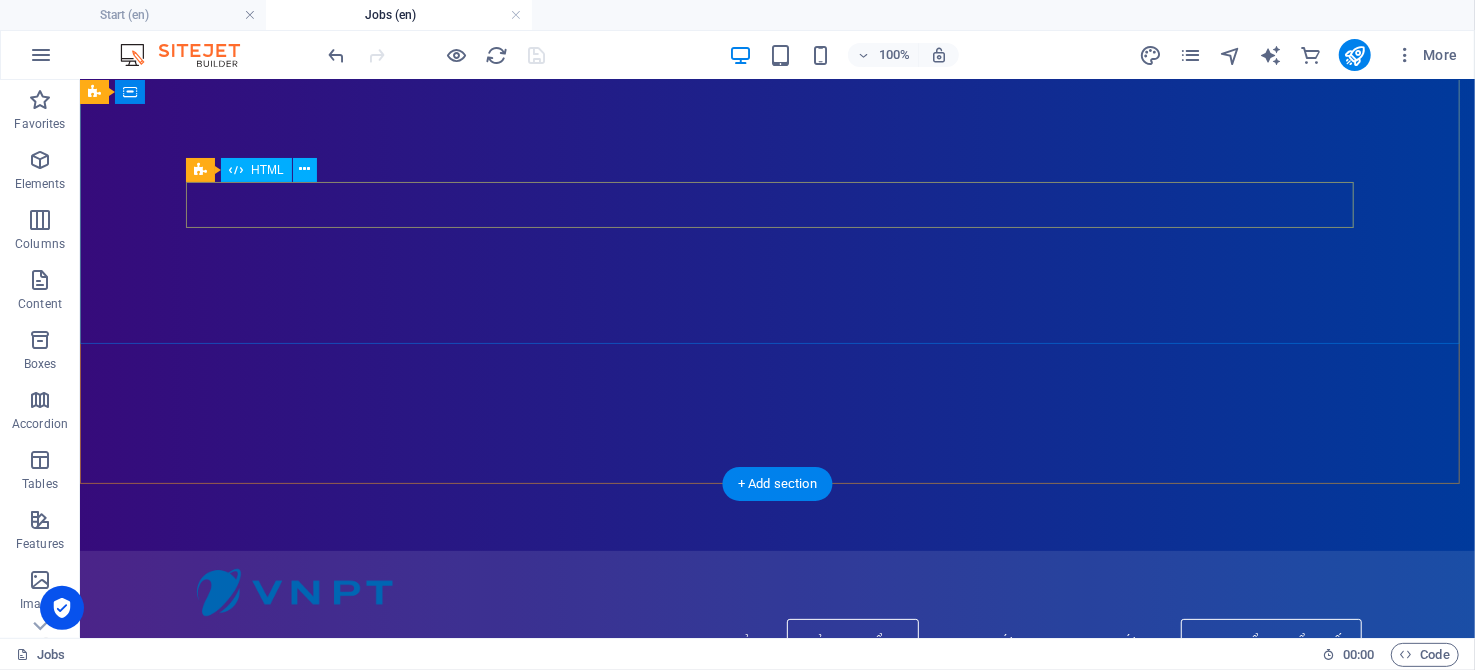 scroll, scrollTop: 0, scrollLeft: 0, axis: both 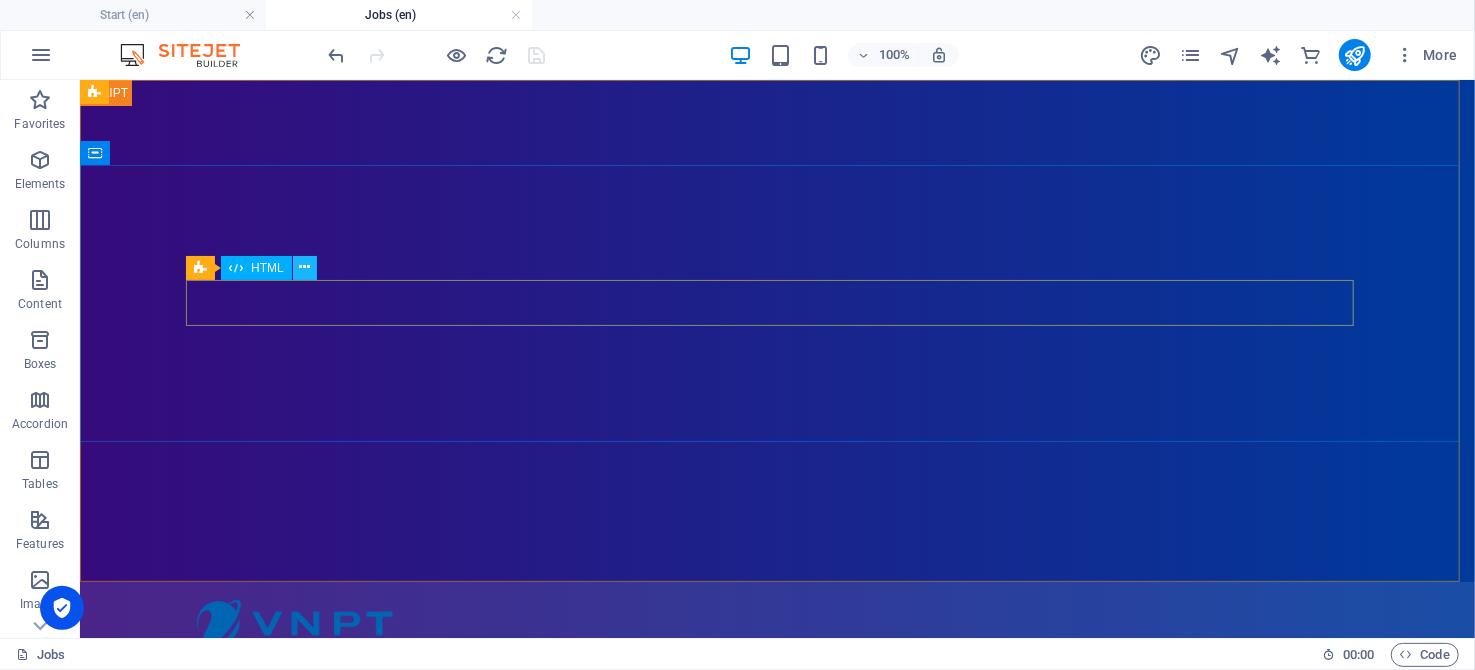 click at bounding box center [304, 267] 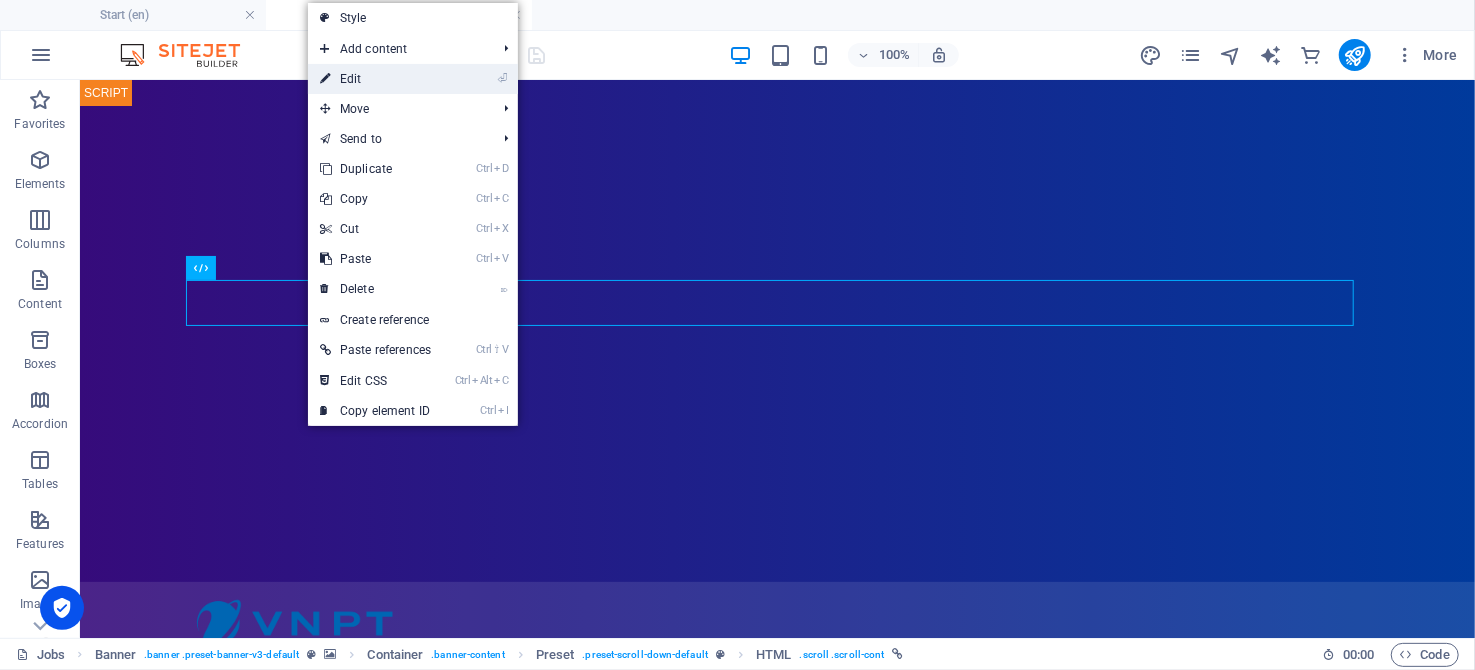drag, startPoint x: 351, startPoint y: 78, endPoint x: 412, endPoint y: 159, distance: 101.4002 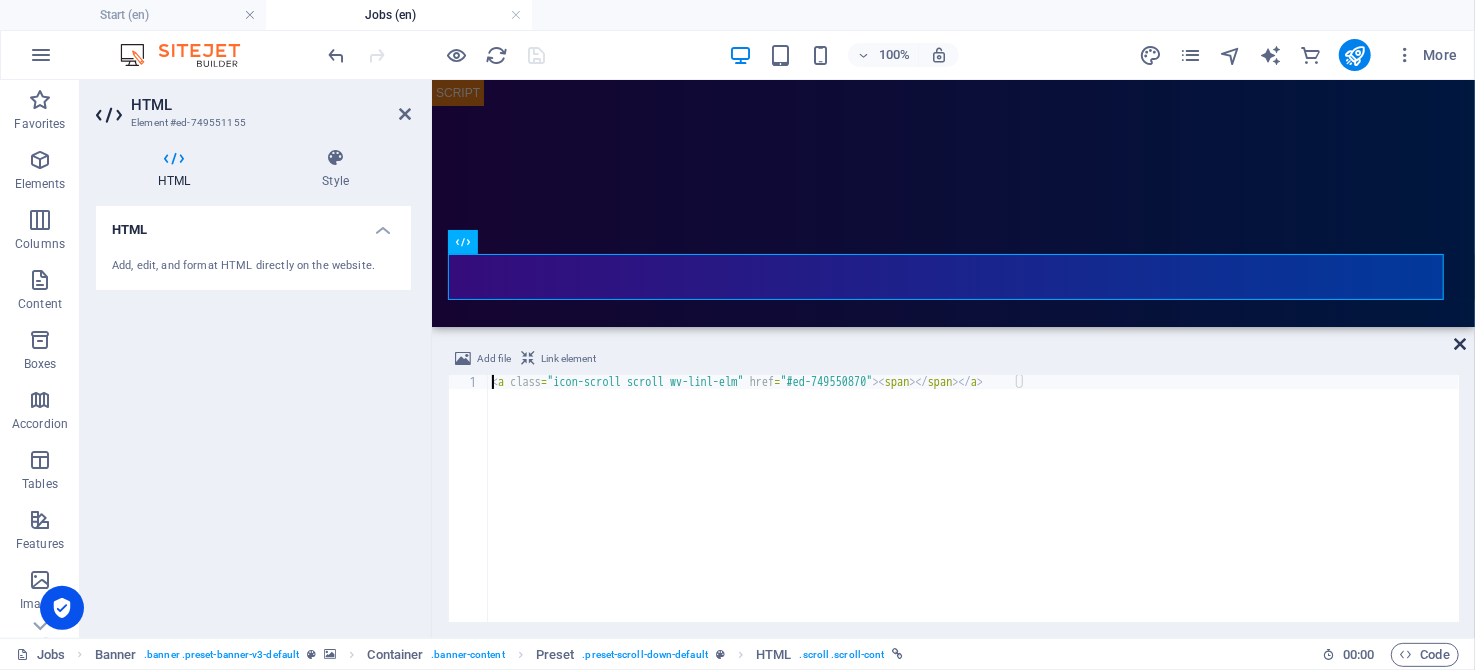 click at bounding box center (1460, 344) 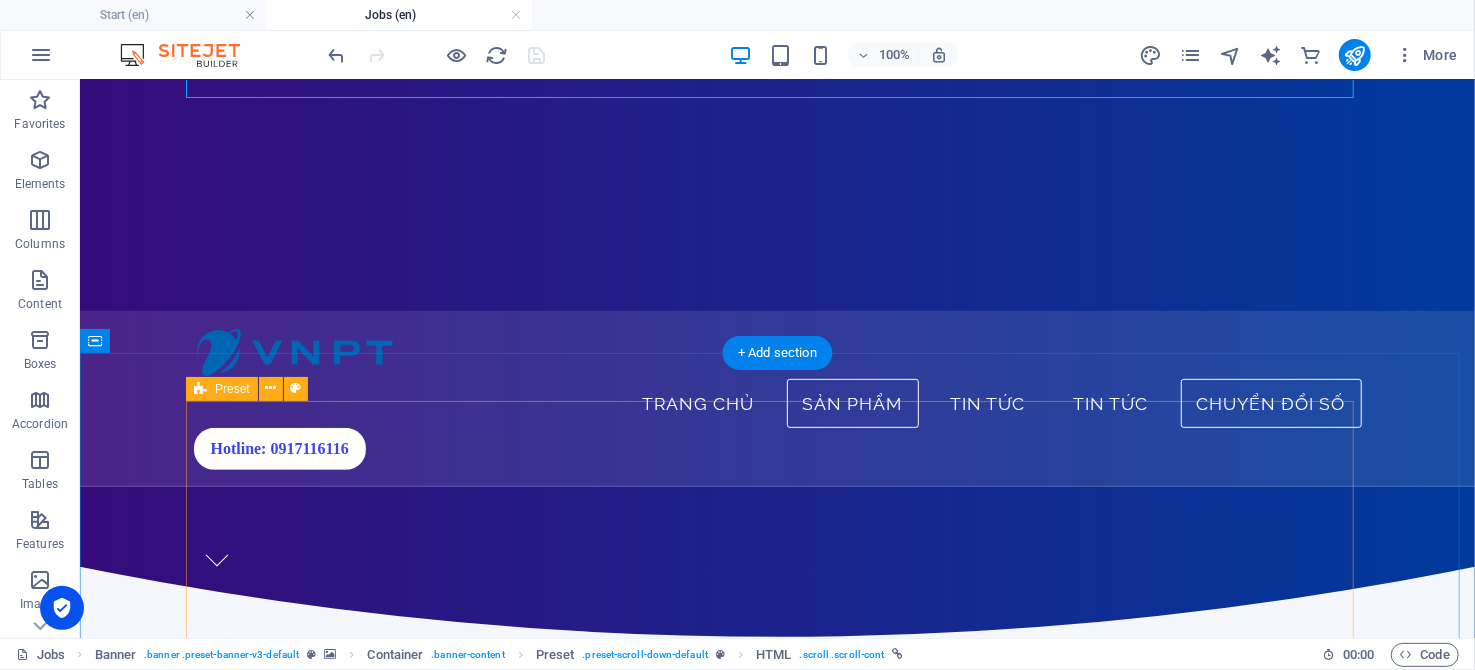scroll, scrollTop: 300, scrollLeft: 0, axis: vertical 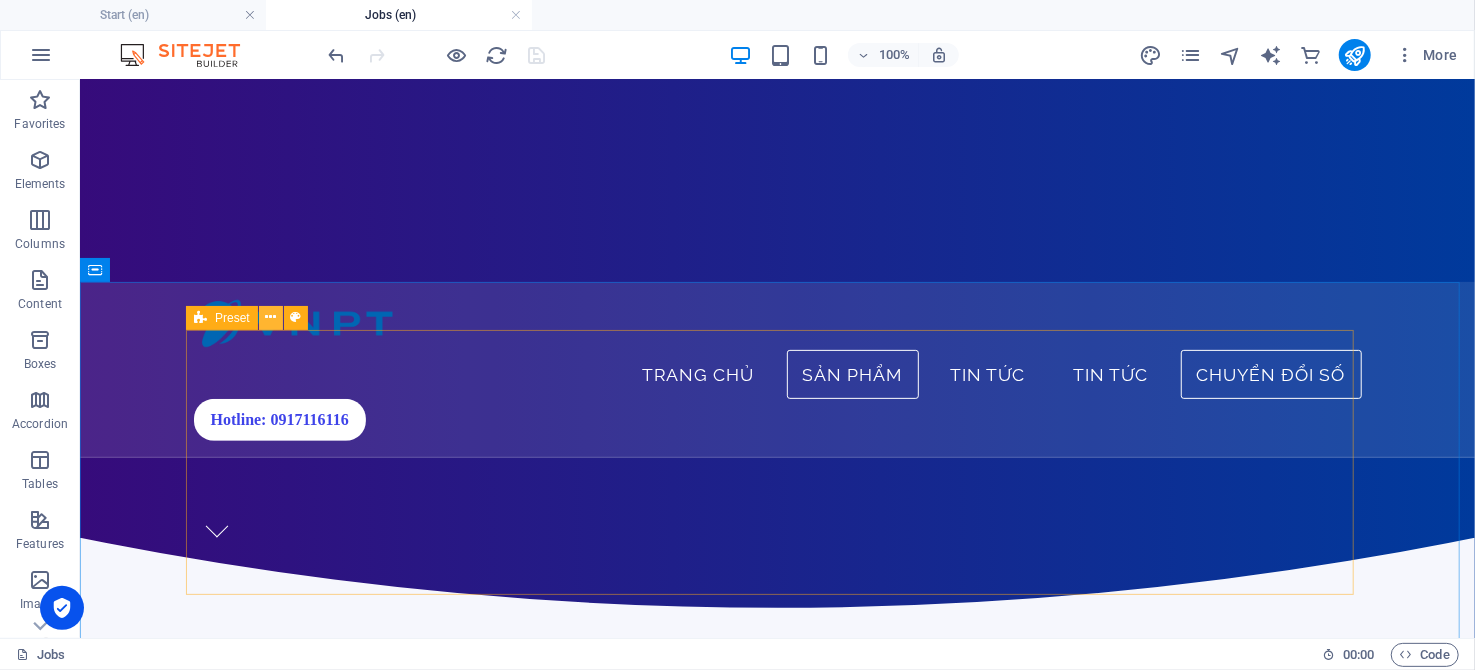 click at bounding box center [270, 317] 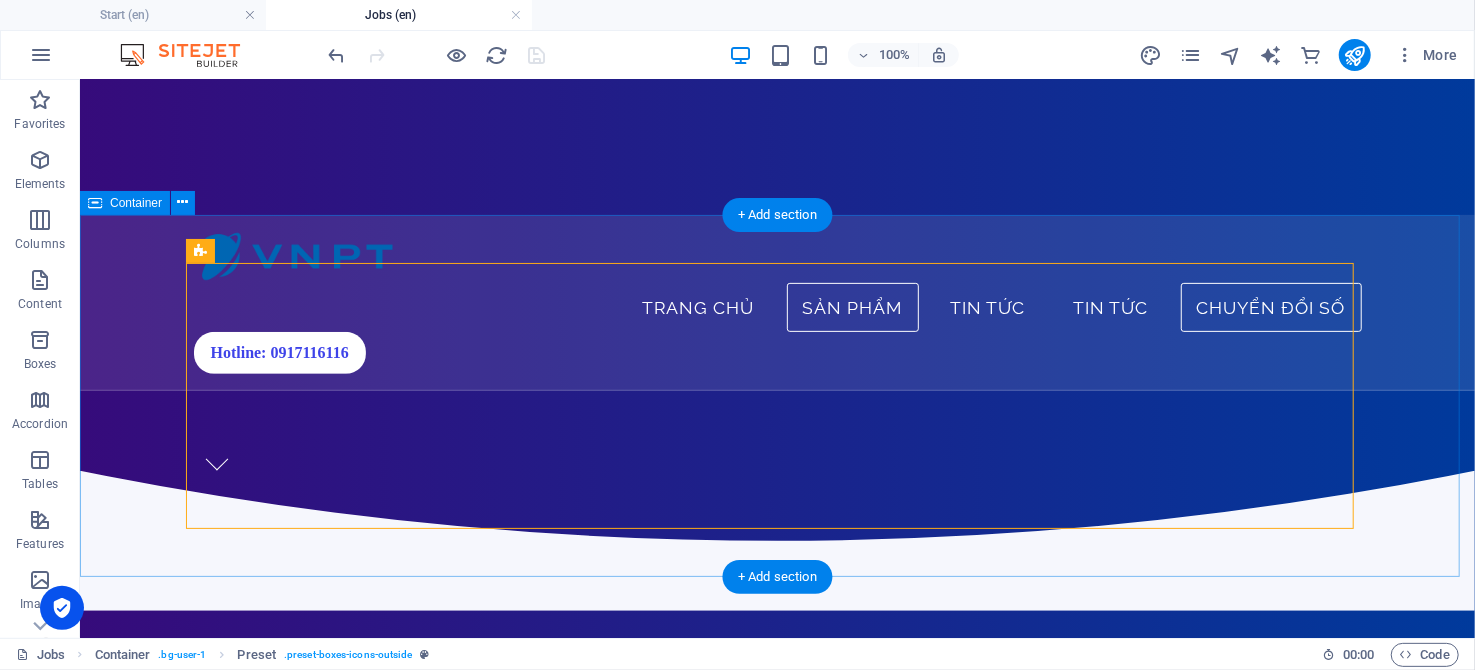 scroll, scrollTop: 499, scrollLeft: 0, axis: vertical 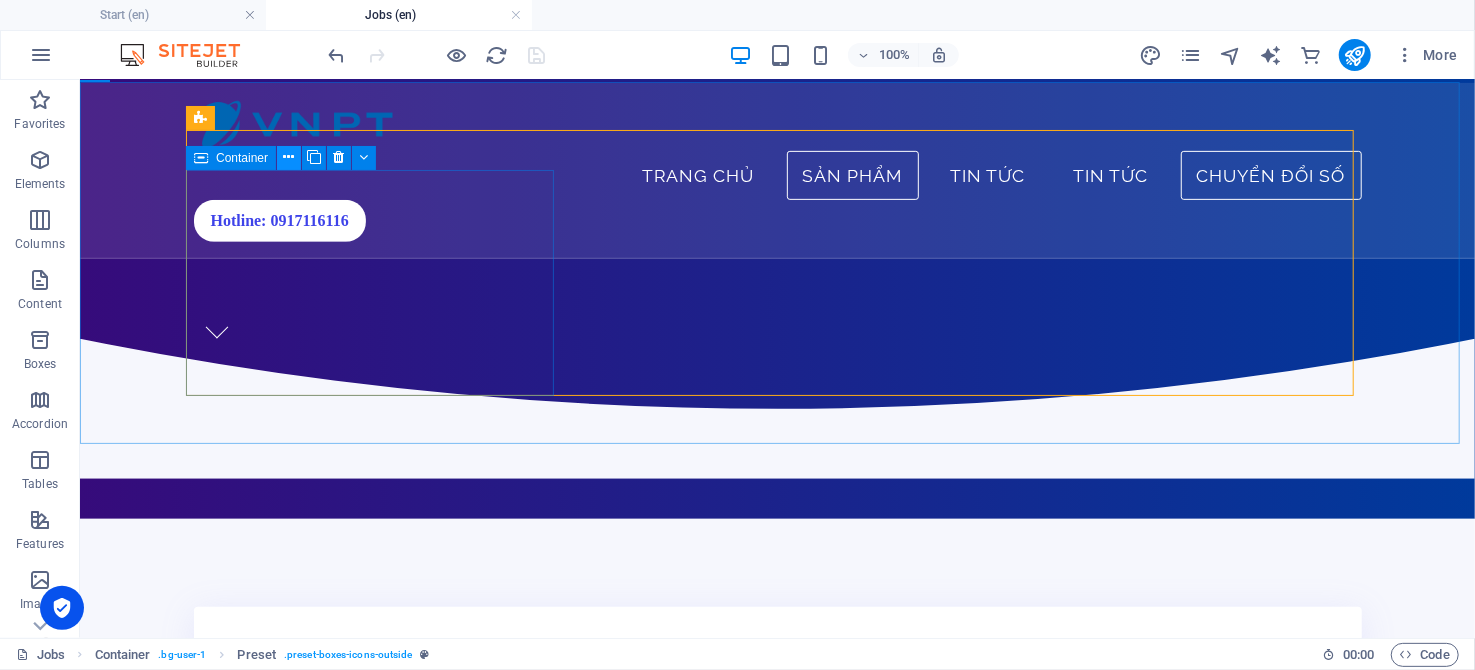 click at bounding box center (289, 157) 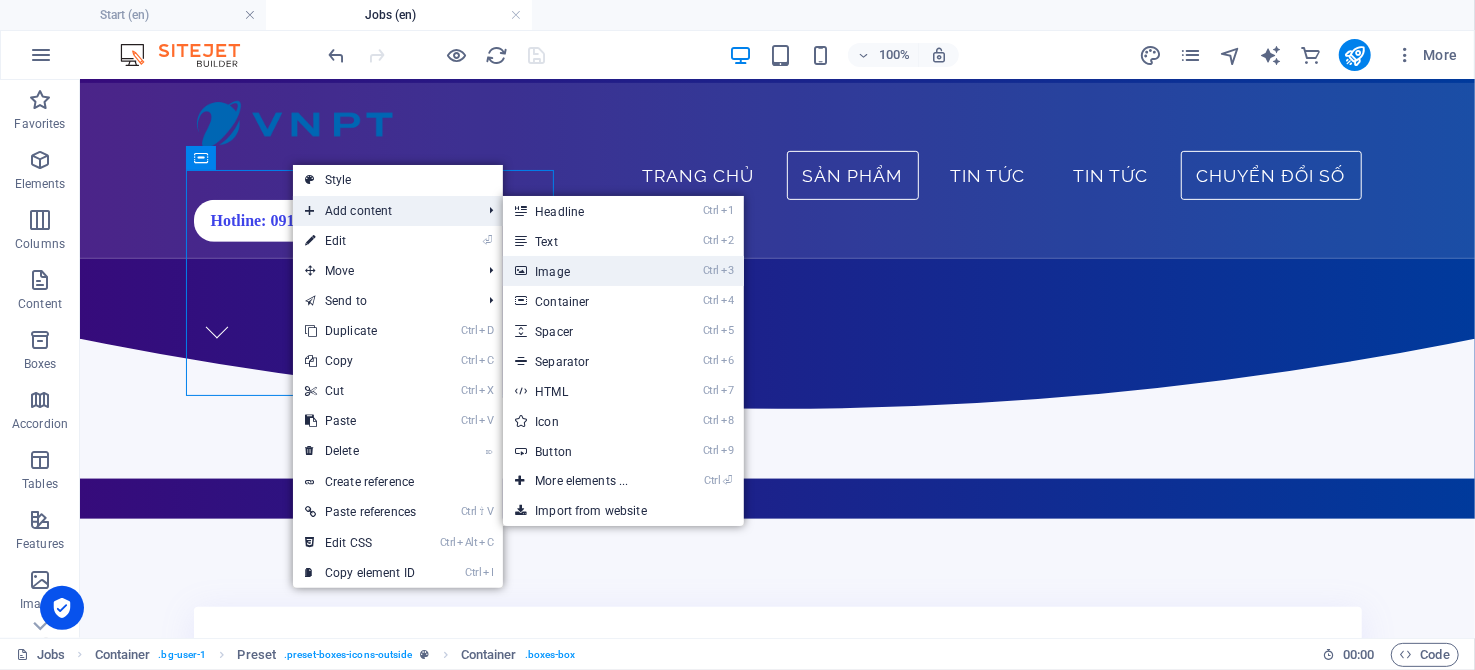 click on "Ctrl 3  Image" at bounding box center (585, 271) 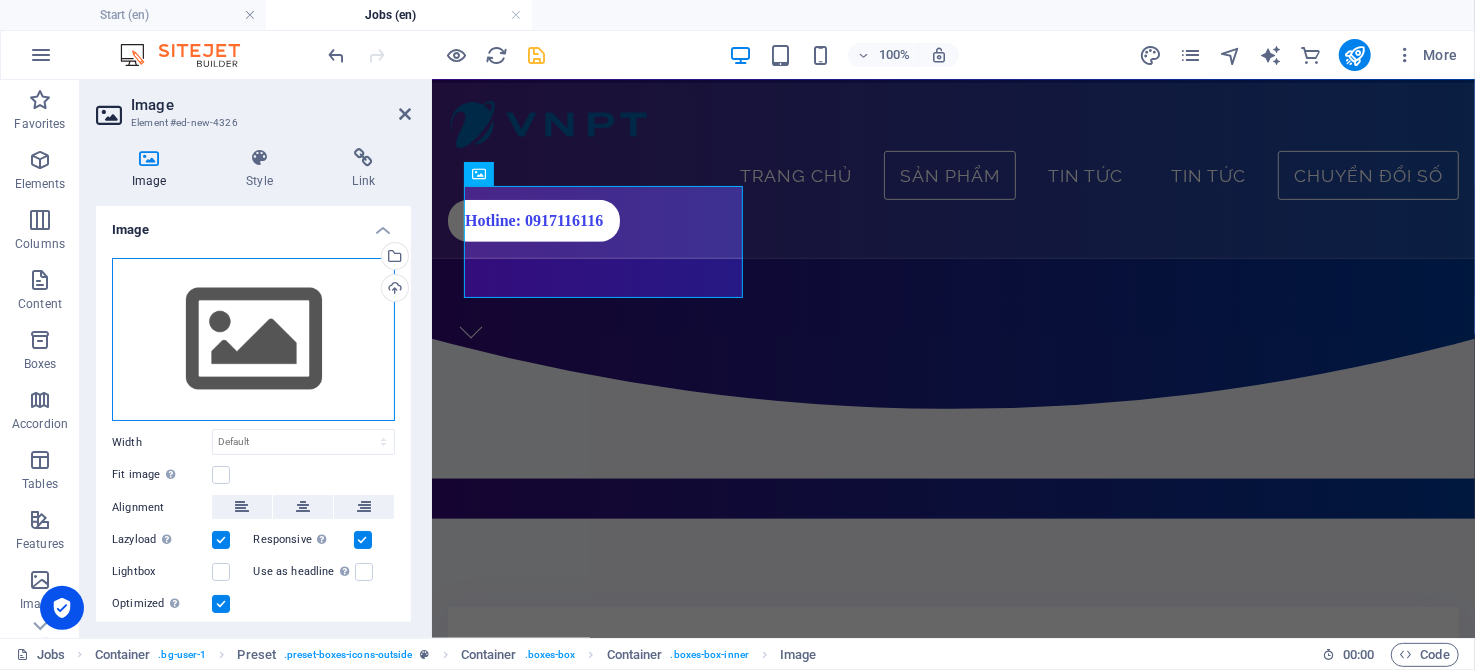 click on "Drag files here, click to choose files or select files from Files or our free stock photos & videos" at bounding box center [253, 340] 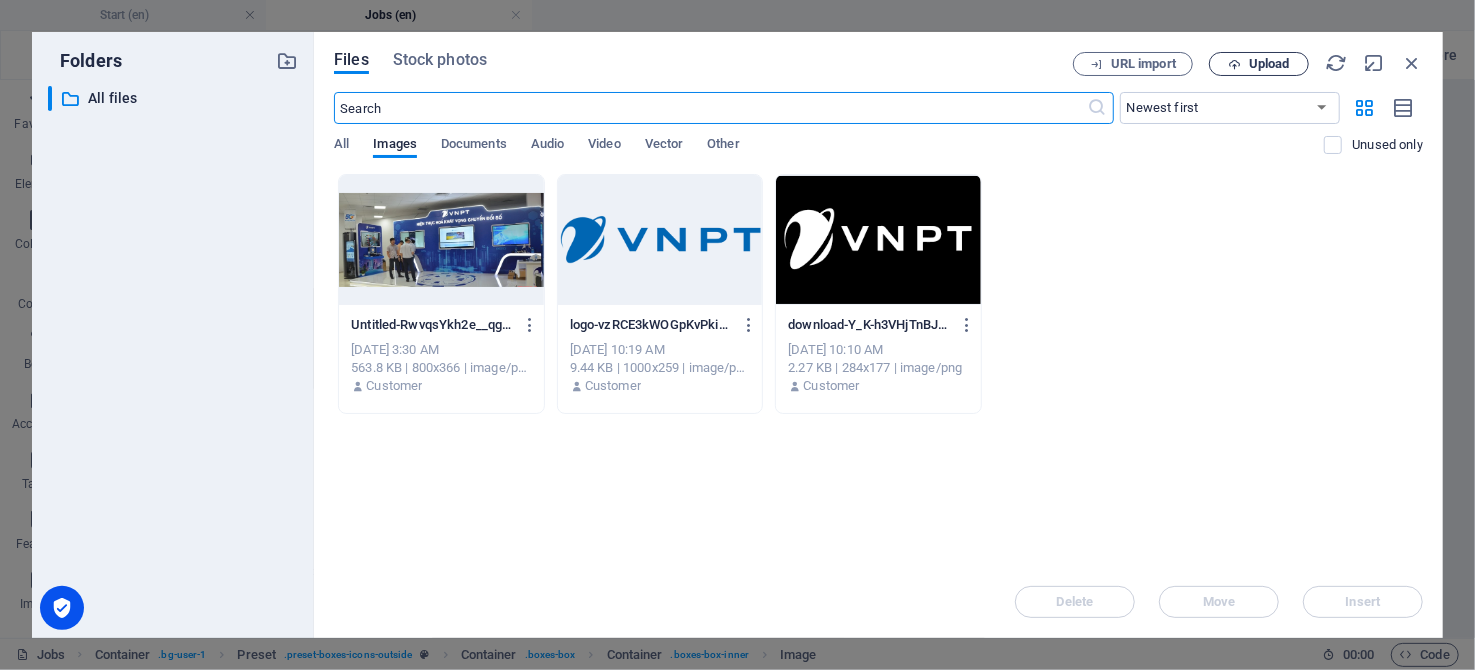 click at bounding box center (1234, 64) 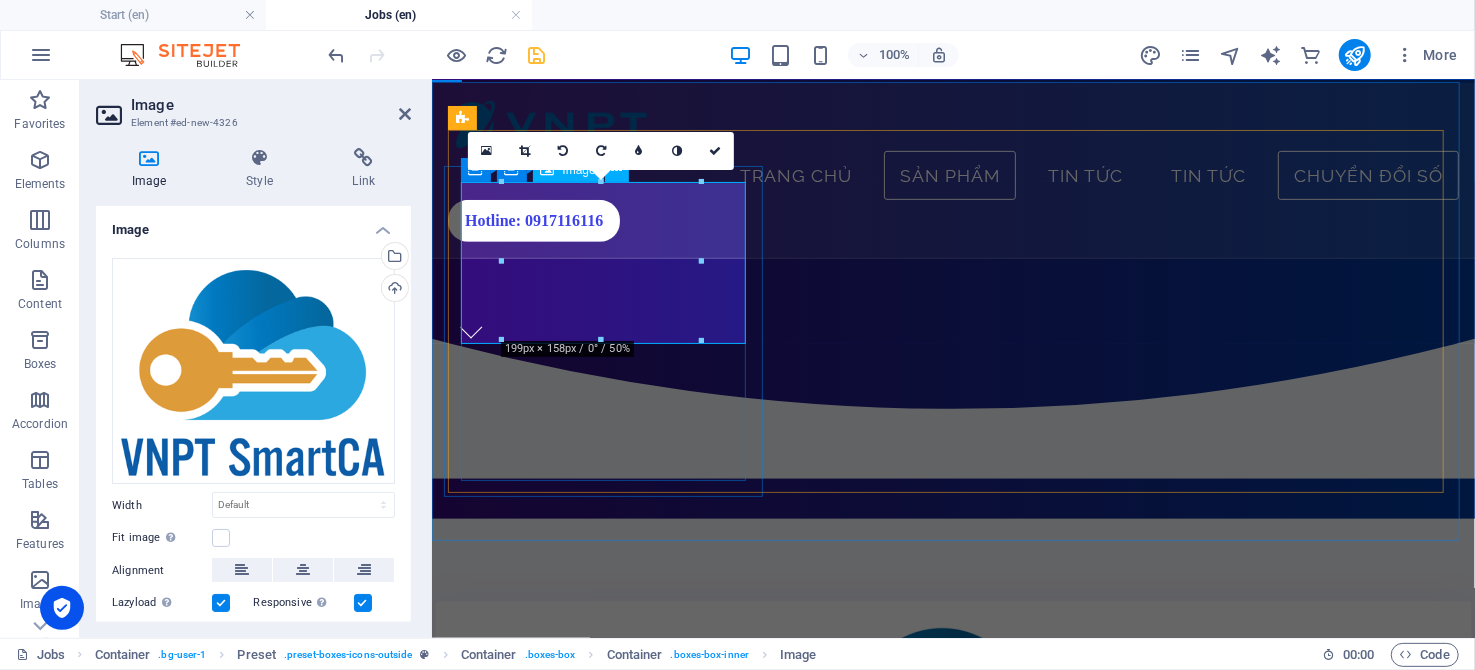 click at bounding box center (952, 778) 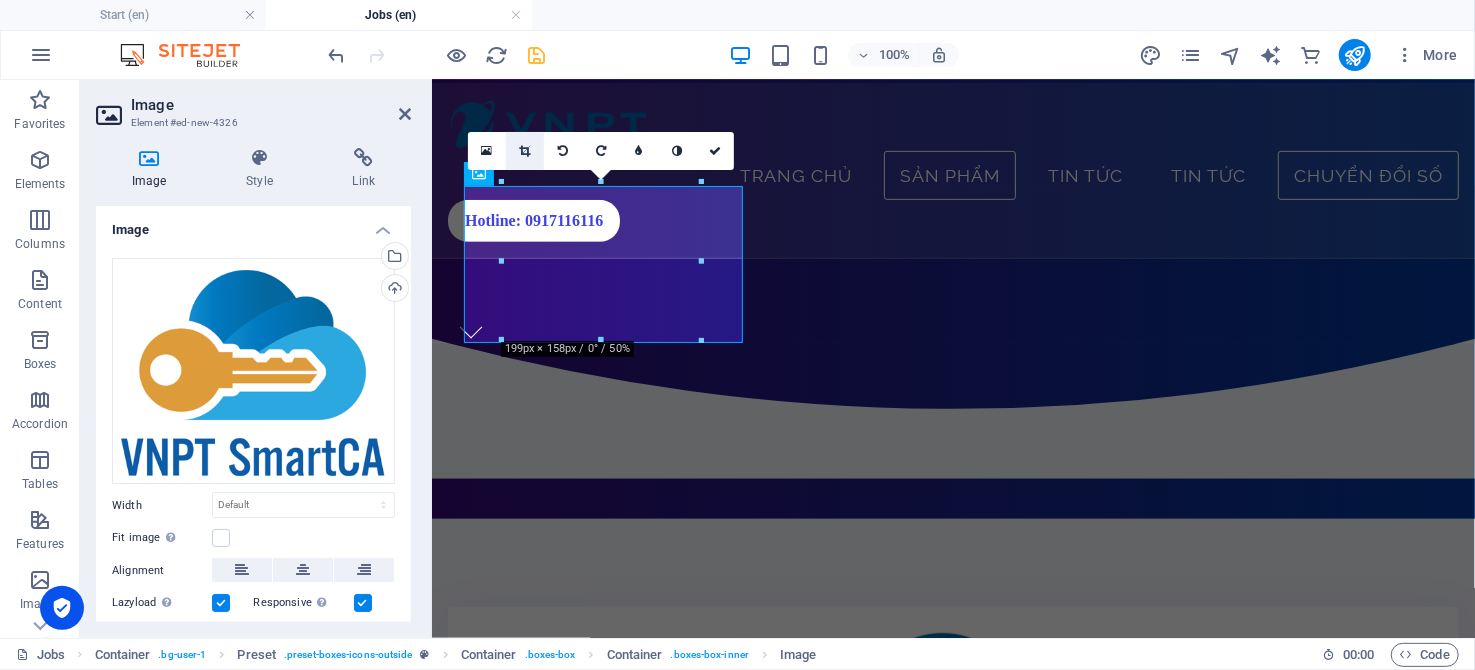 click at bounding box center [525, 151] 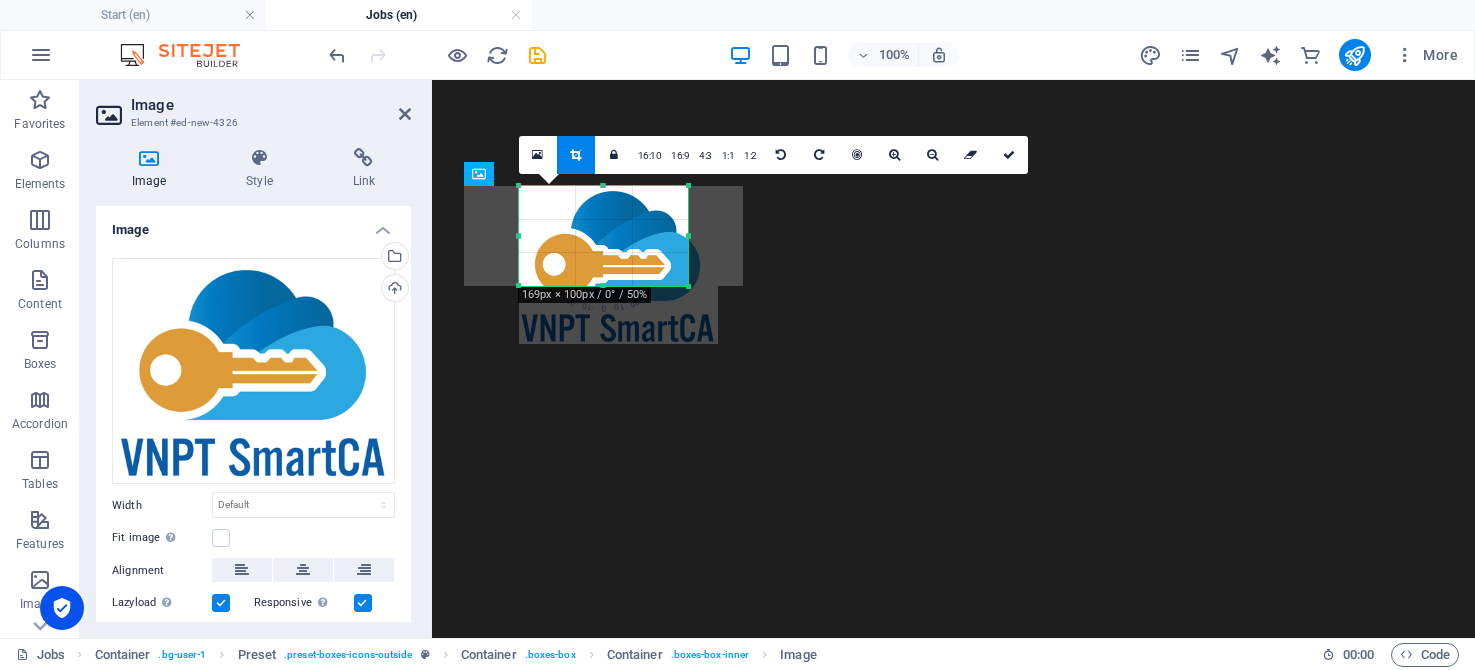 click on "180 170 160 150 140 130 120 110 100 90 80 70 60 50 40 30 20 10 0 -10 -20 -30 -40 -50 -60 -70 -80 -90 -100 -110 -120 -130 -140 -150 -160 -170 169px × 100px / 0° / 50% 16:10 16:9 4:3 1:1 1:2 0" at bounding box center (603, 236) 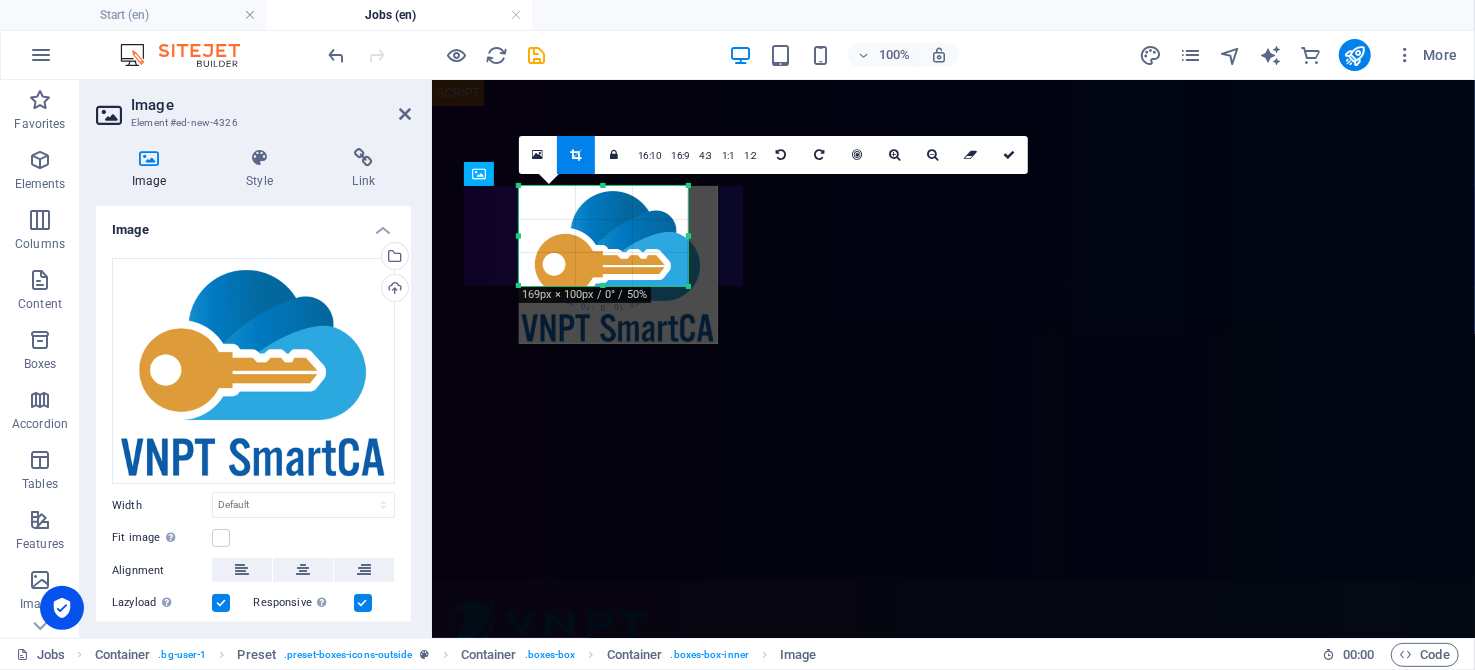 scroll, scrollTop: 0, scrollLeft: 0, axis: both 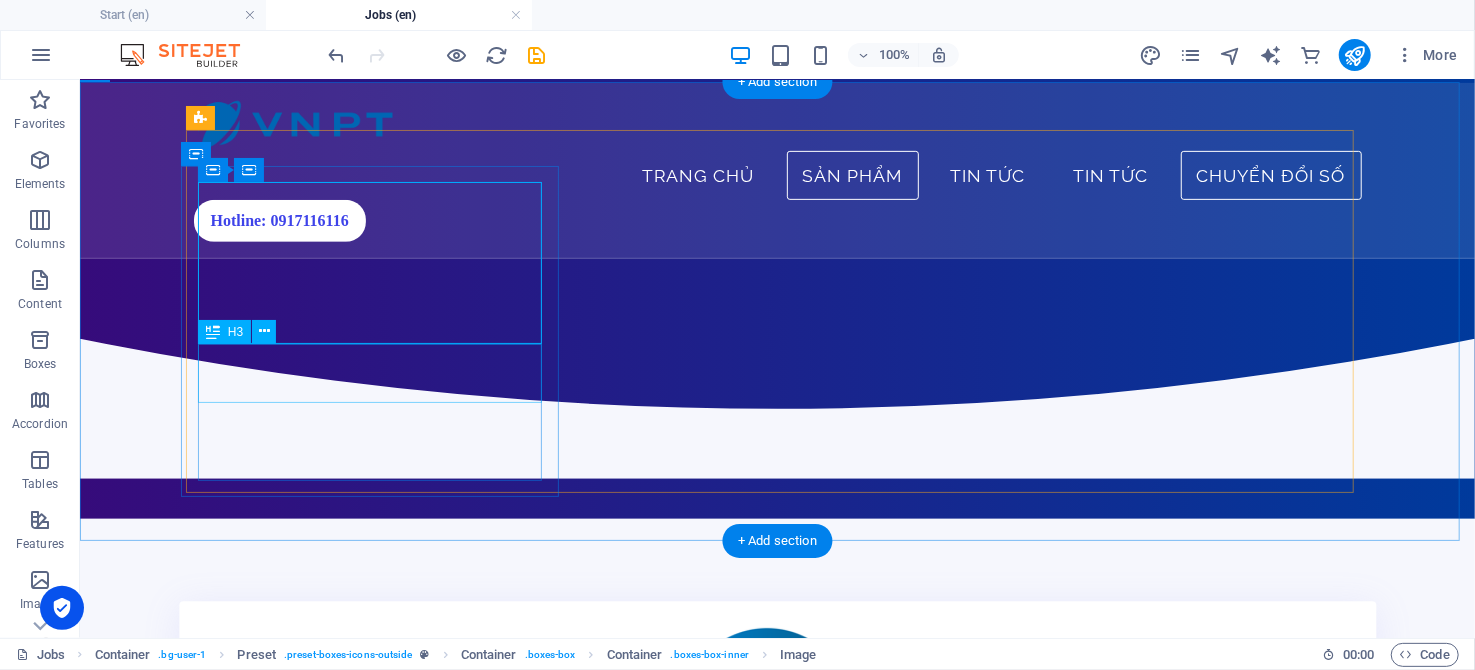 click on "VNPT SmartCA" at bounding box center (776, 969) 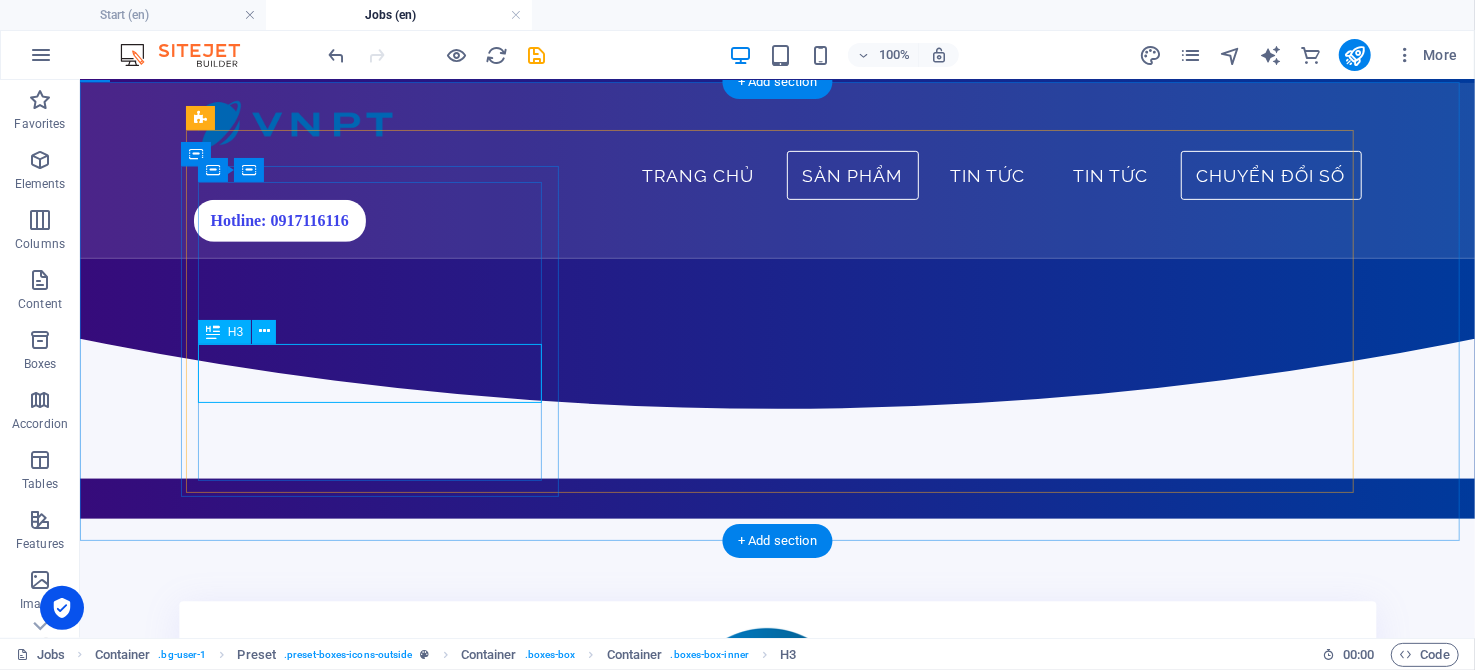 click on "VNPT SmartCA" at bounding box center (776, 969) 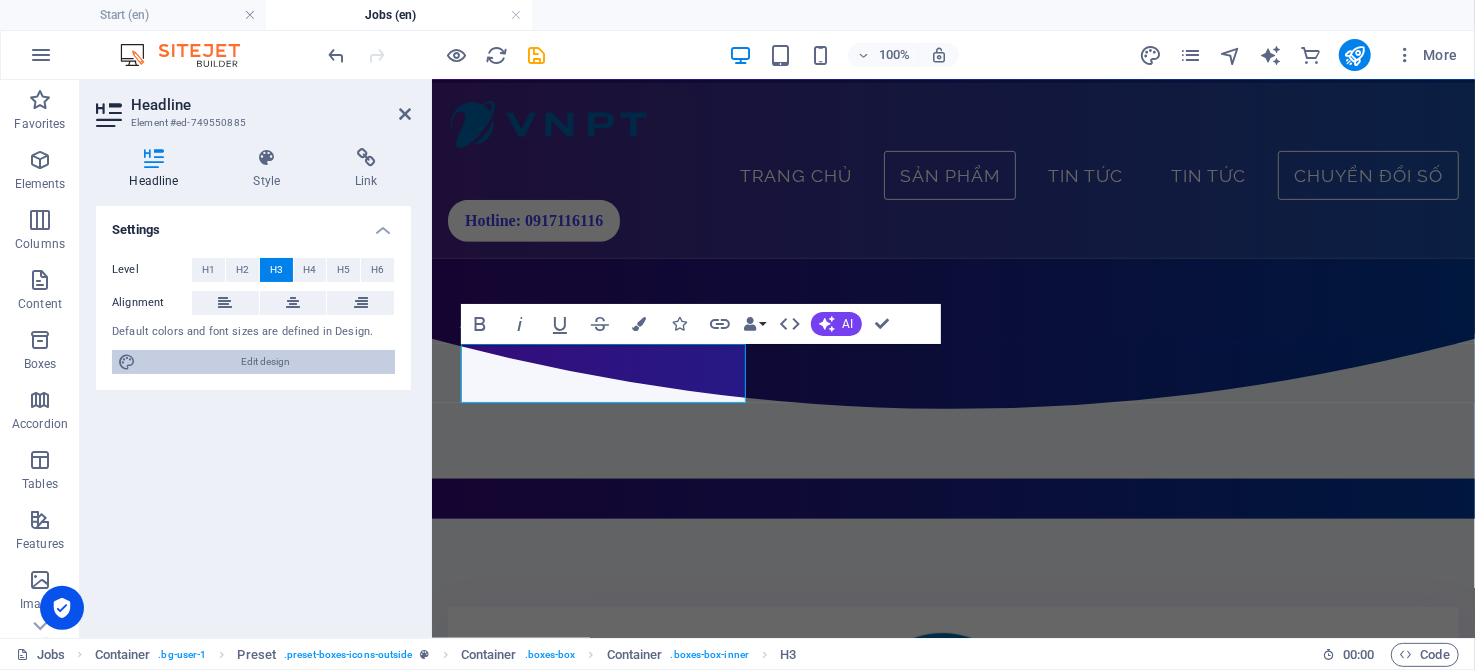 drag, startPoint x: 217, startPoint y: 283, endPoint x: 297, endPoint y: 363, distance: 113.137085 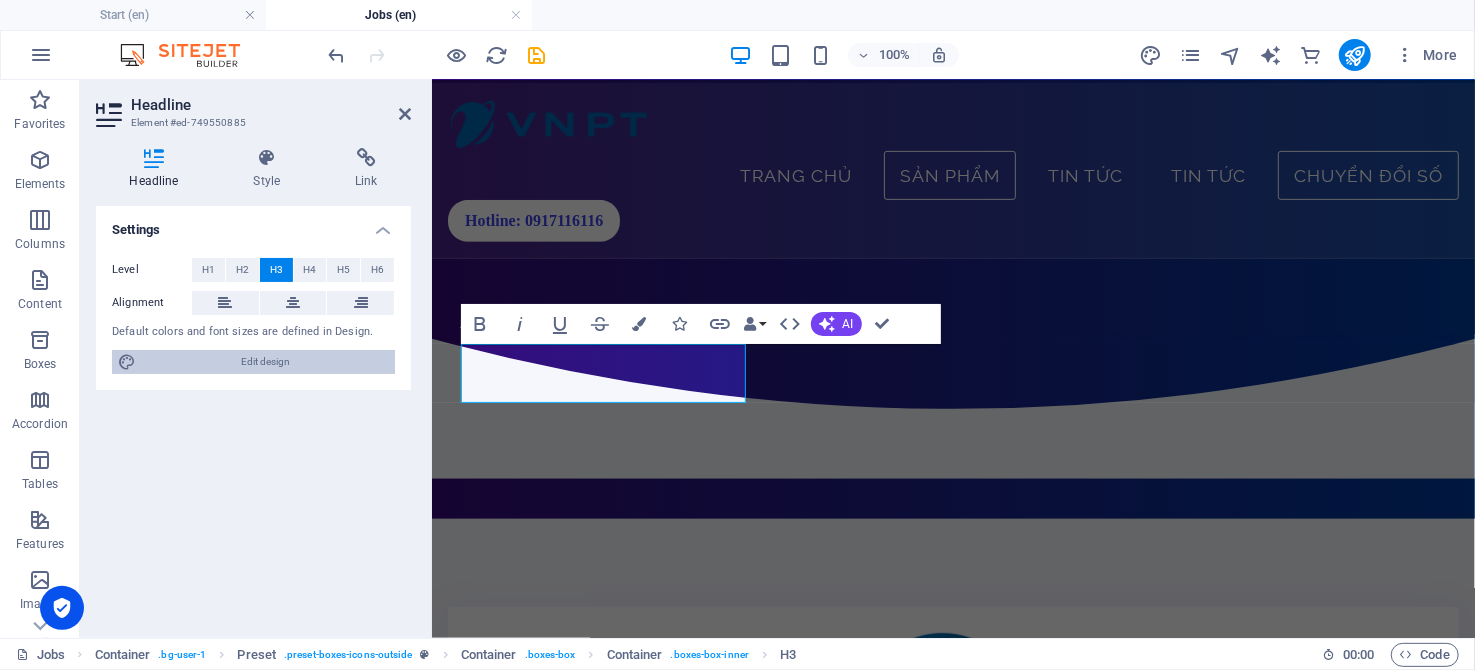 click on "Edit design" at bounding box center (265, 362) 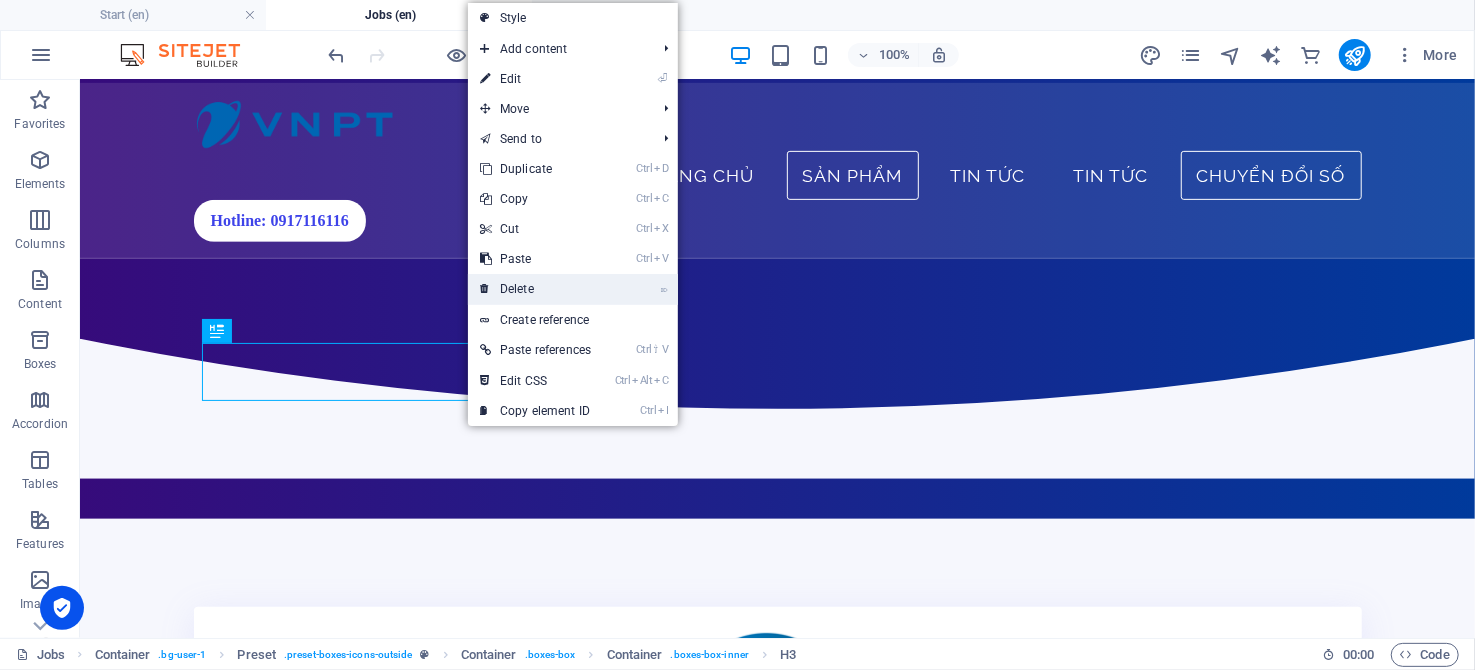 click on "⌦  Delete" at bounding box center (535, 289) 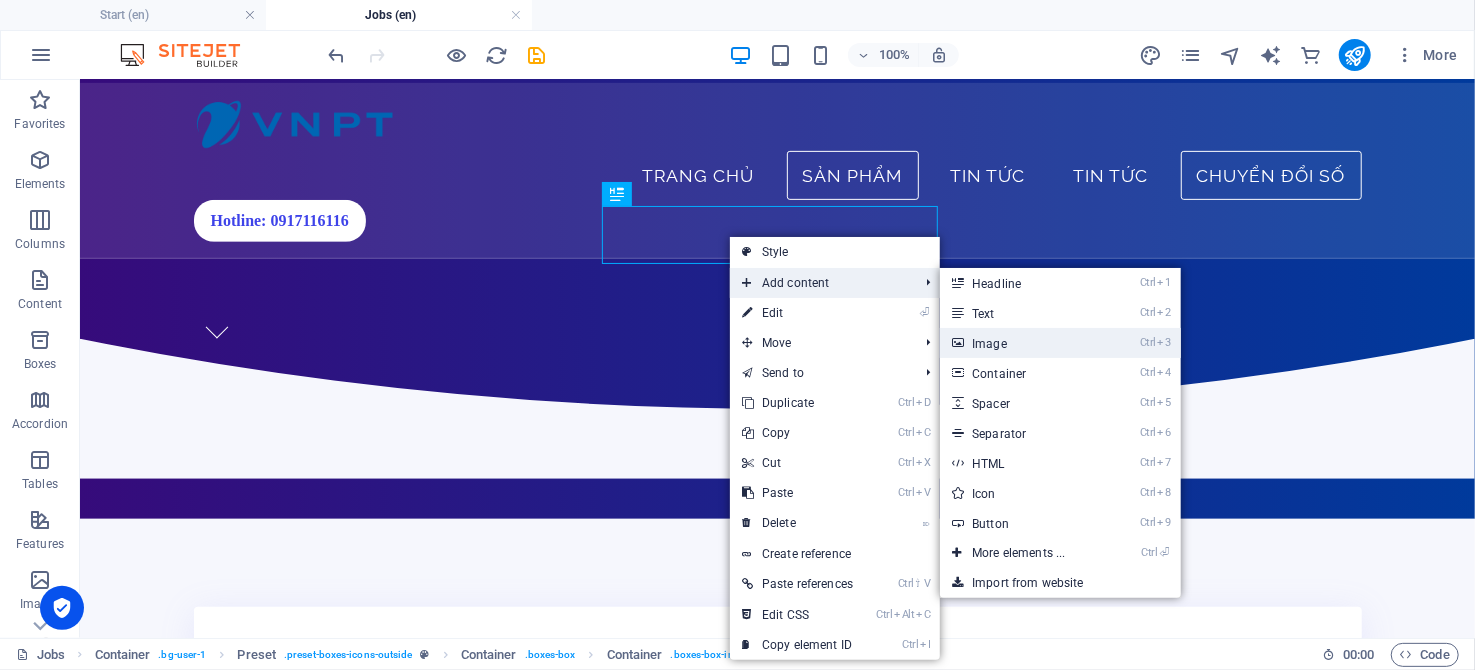click on "Ctrl 3  Image" at bounding box center [1022, 343] 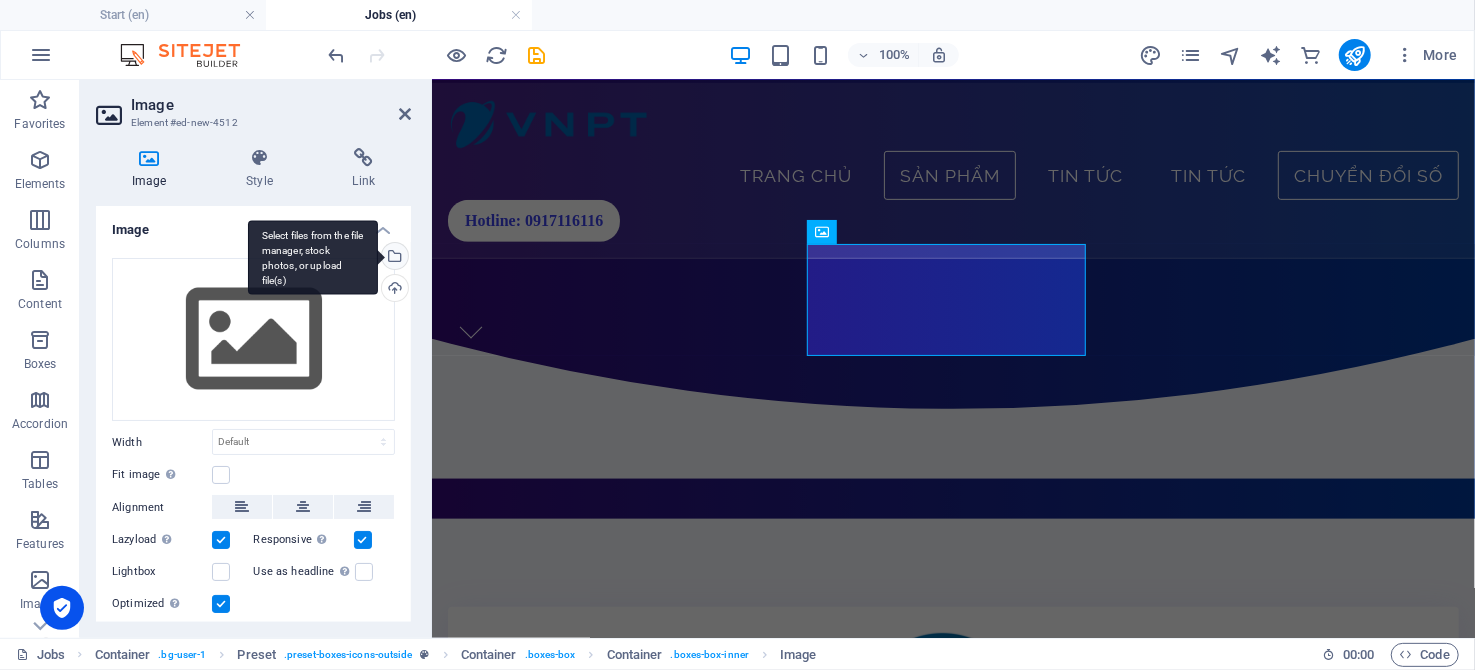 click on "Select files from the file manager, stock photos, or upload file(s)" at bounding box center [393, 258] 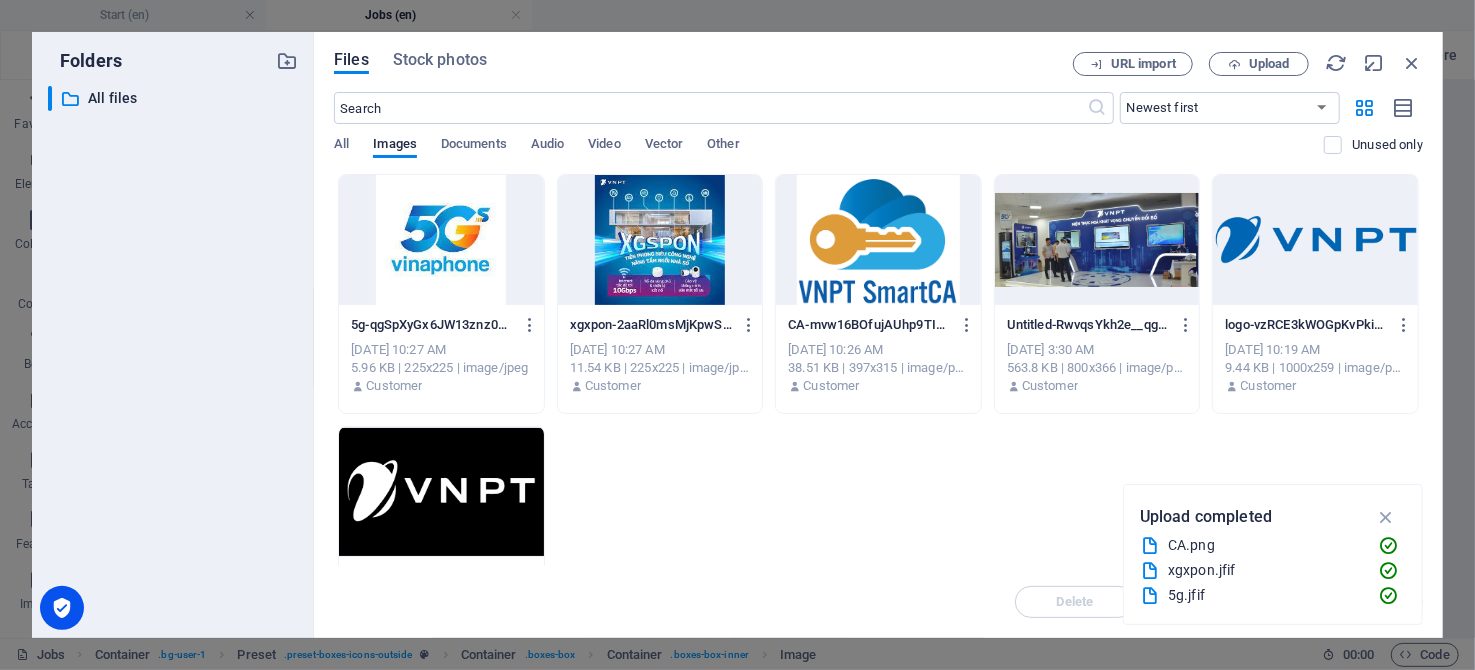 click at bounding box center [660, 240] 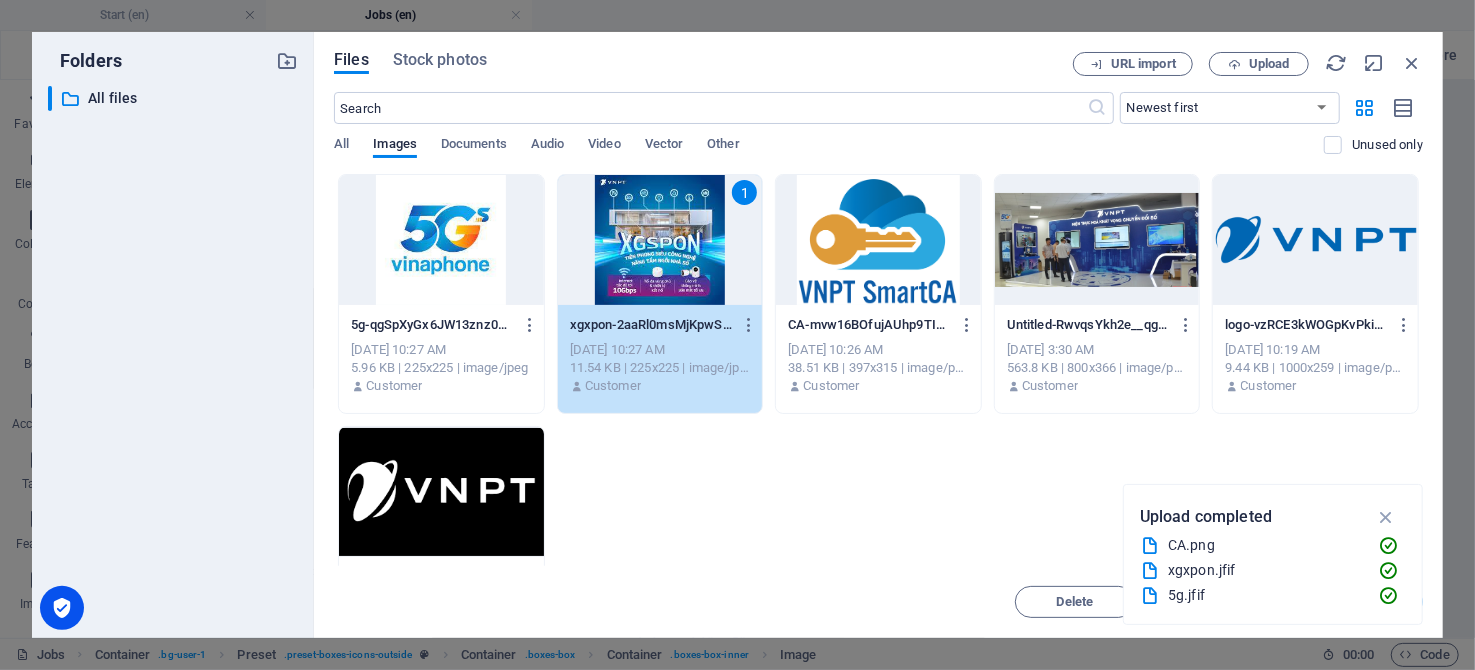 click on "1" at bounding box center (660, 240) 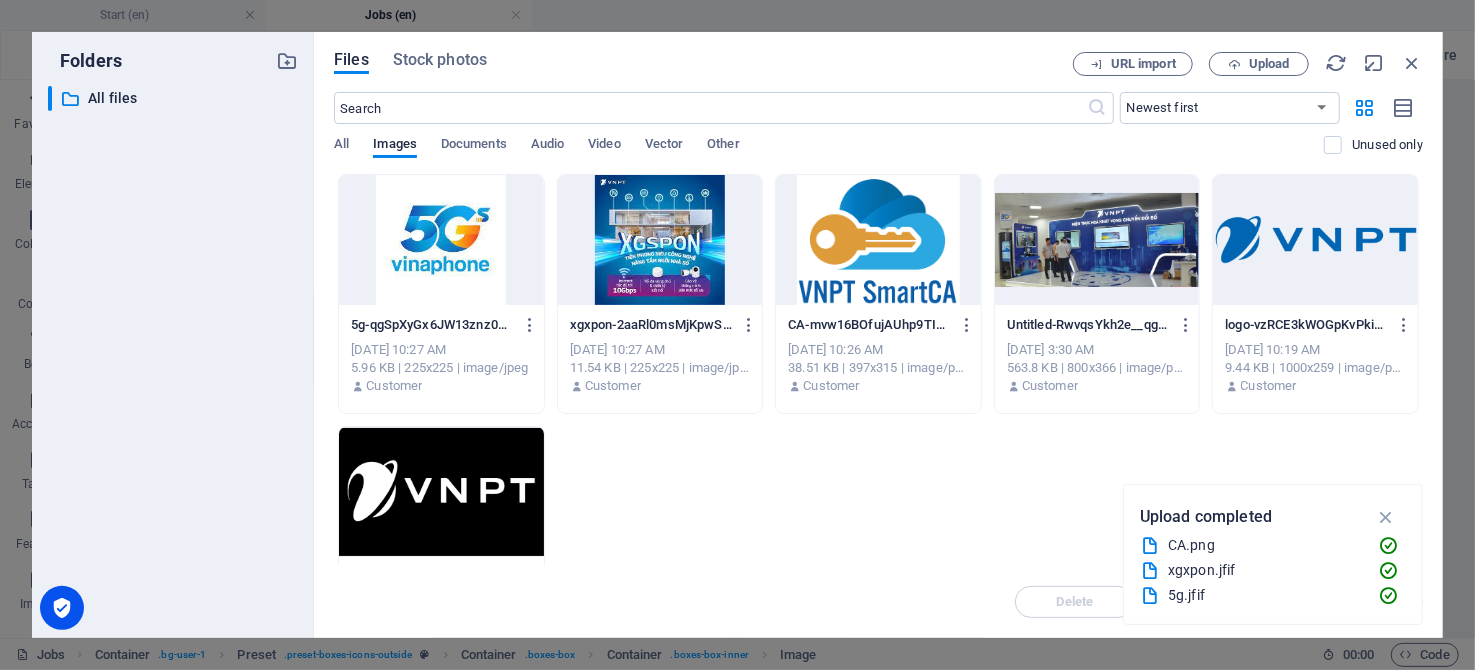 click at bounding box center [660, 240] 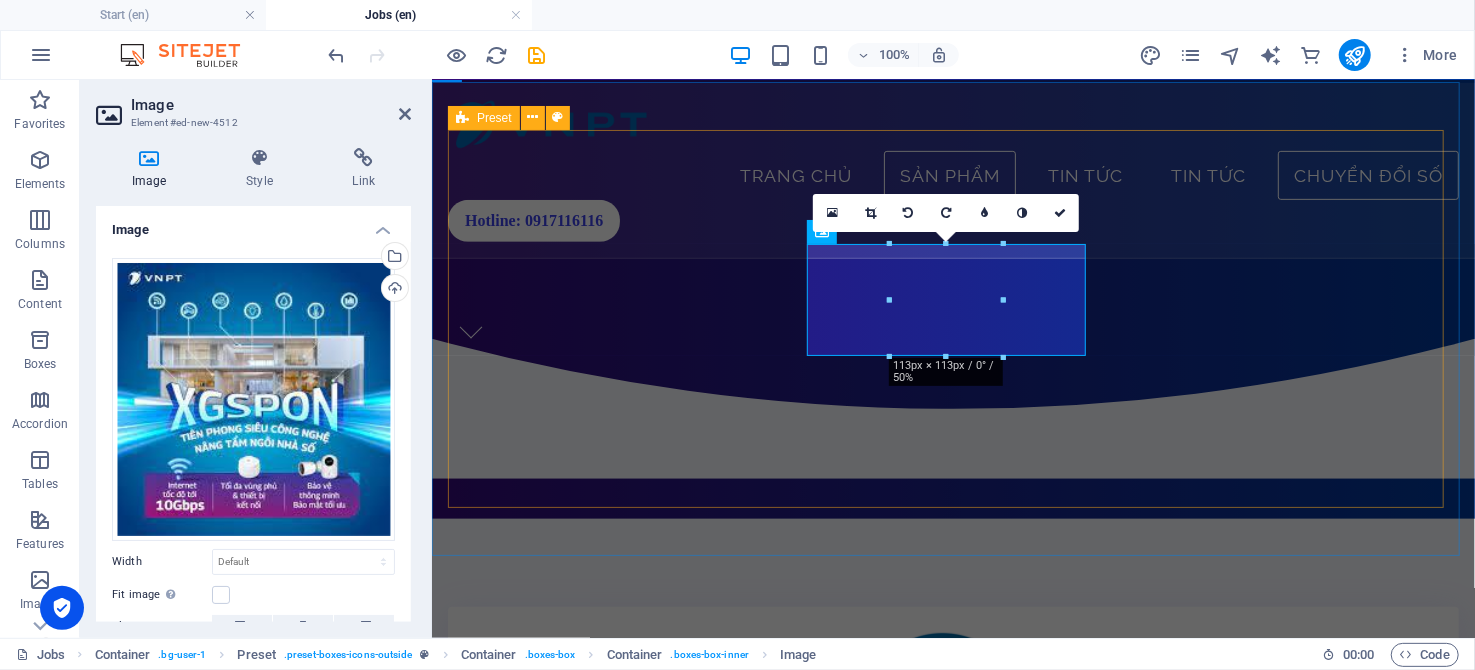 click on "Dịch vụ chứng thực chữ ký số công cộng, an toàn và tiện lợi Internet tốc độ cao Đường truyền Internet tốc độ cao với công nghệ mới hoàn toàn với hiệu suất vượt trội. Tốc độ lên đến 10 Gbps. Sim số-Sim Data Tốc độ truy cập Internet siêu nhanh, độ trễ thấp, kết nối ổn định, hỗ trợ nhiều thiết bị cùng lúc nâng cao trải nghiệm người dùng." at bounding box center [952, 1113] 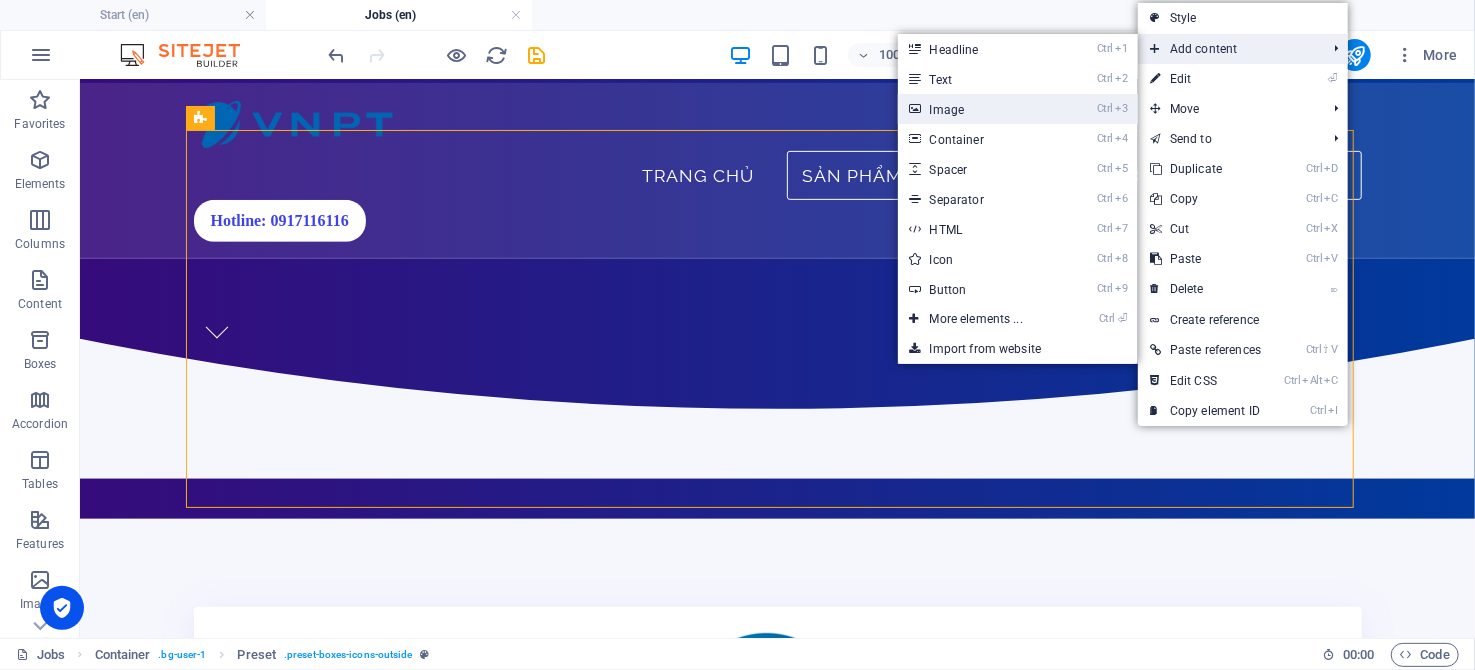 click on "Ctrl 3  Image" at bounding box center (980, 109) 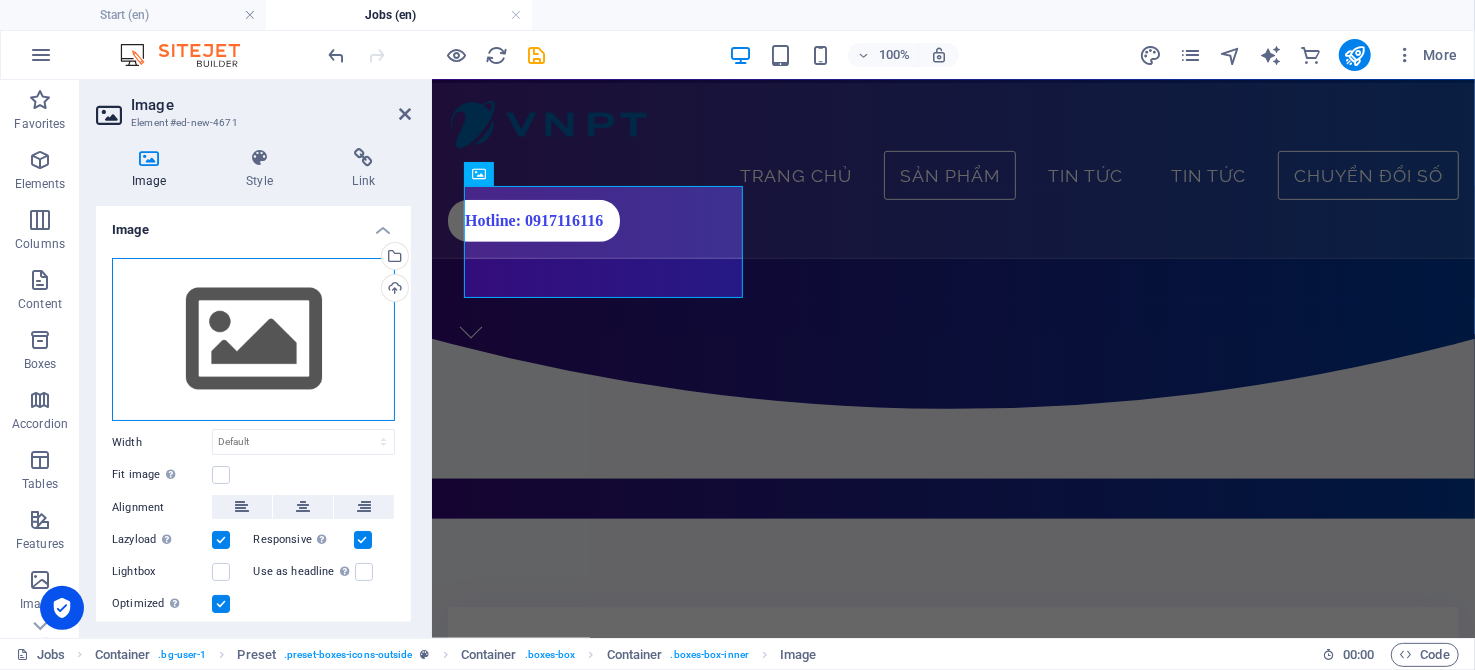 click on "Drag files here, click to choose files or select files from Files or our free stock photos & videos" at bounding box center [253, 340] 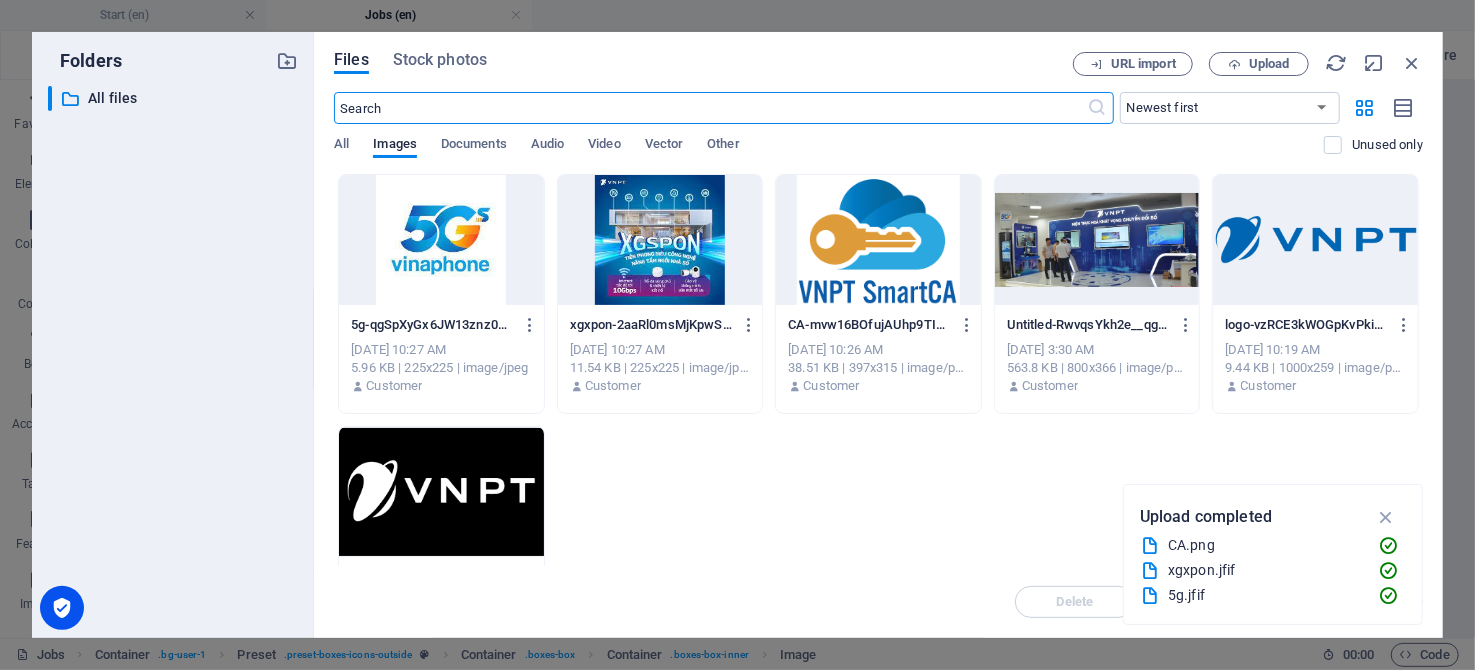 click at bounding box center (441, 240) 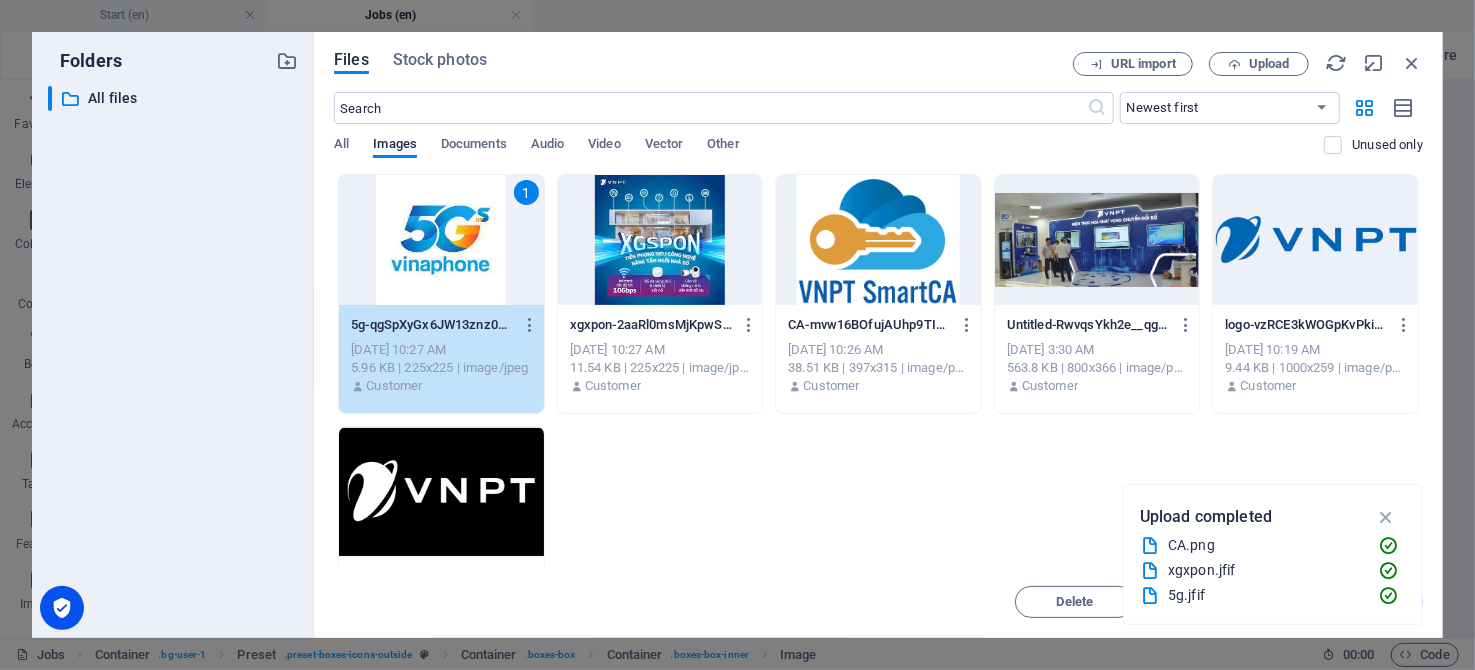 click on "1" at bounding box center [441, 240] 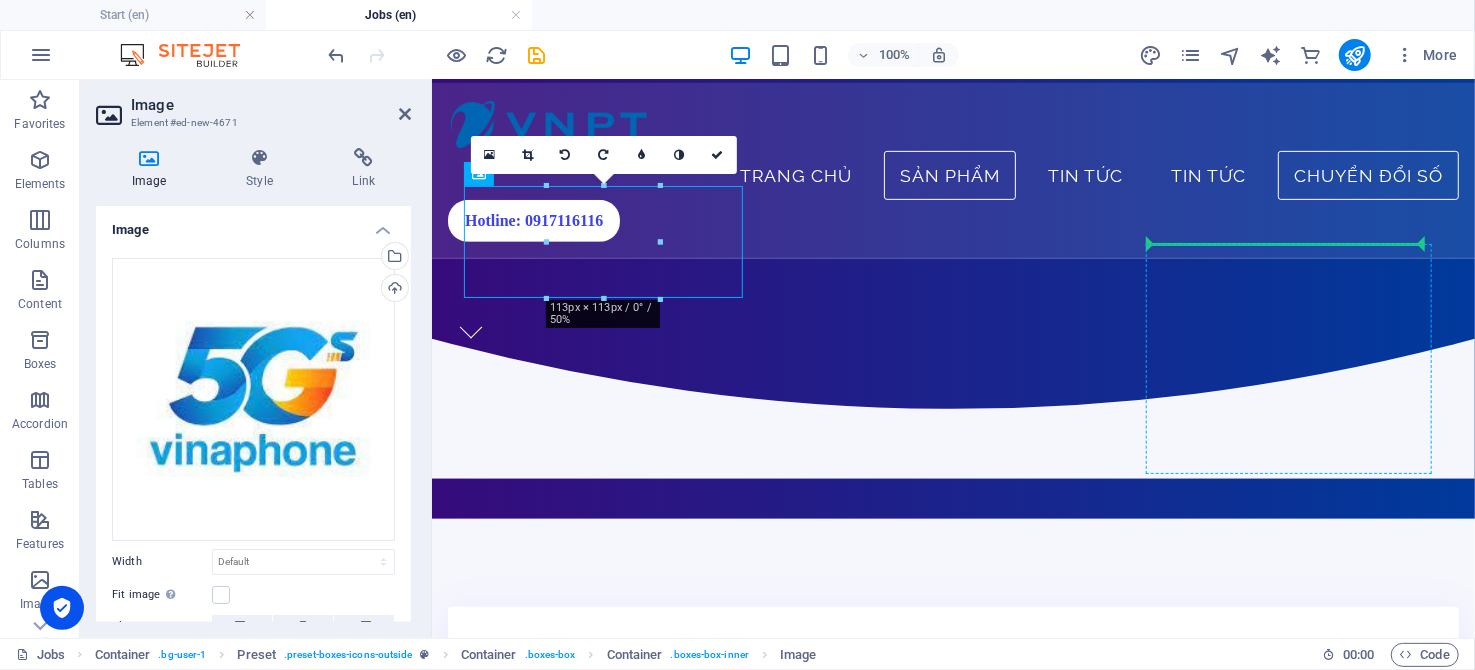 drag, startPoint x: 707, startPoint y: 258, endPoint x: 1266, endPoint y: 262, distance: 559.0143 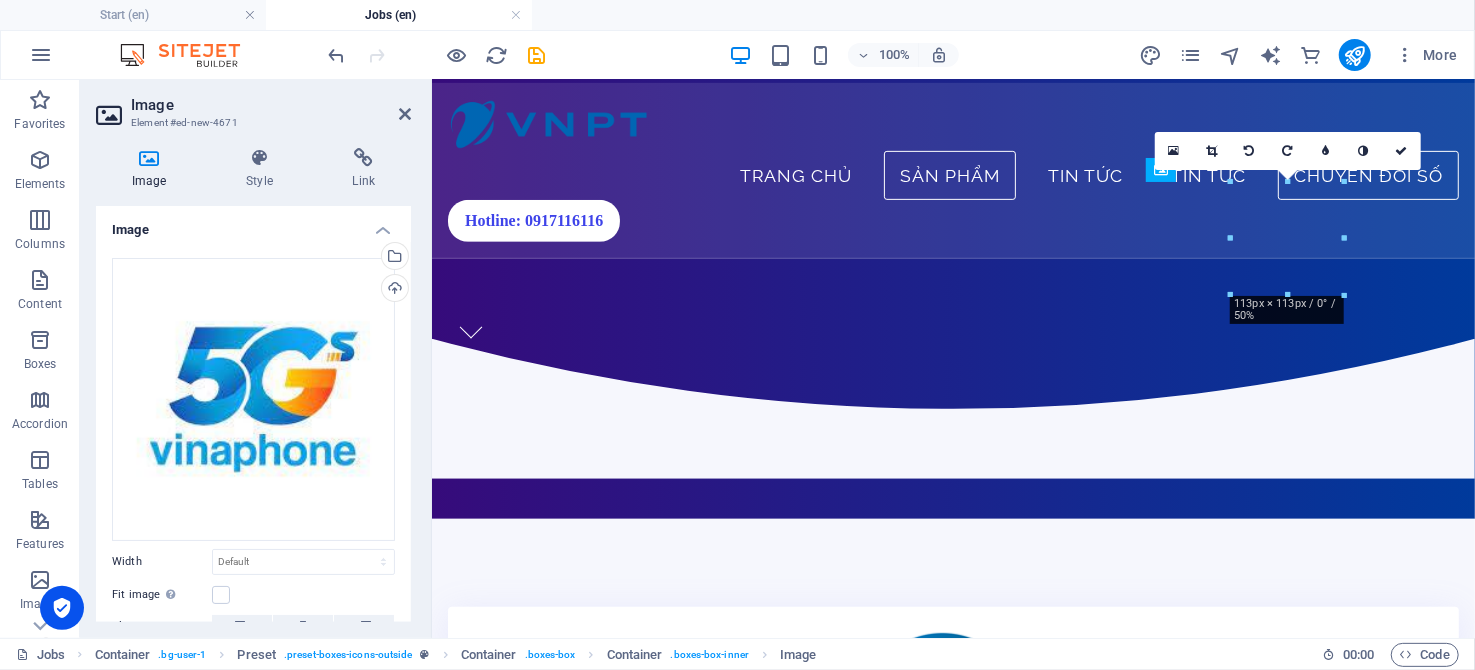 drag, startPoint x: 1366, startPoint y: 252, endPoint x: 1359, endPoint y: 267, distance: 16.552946 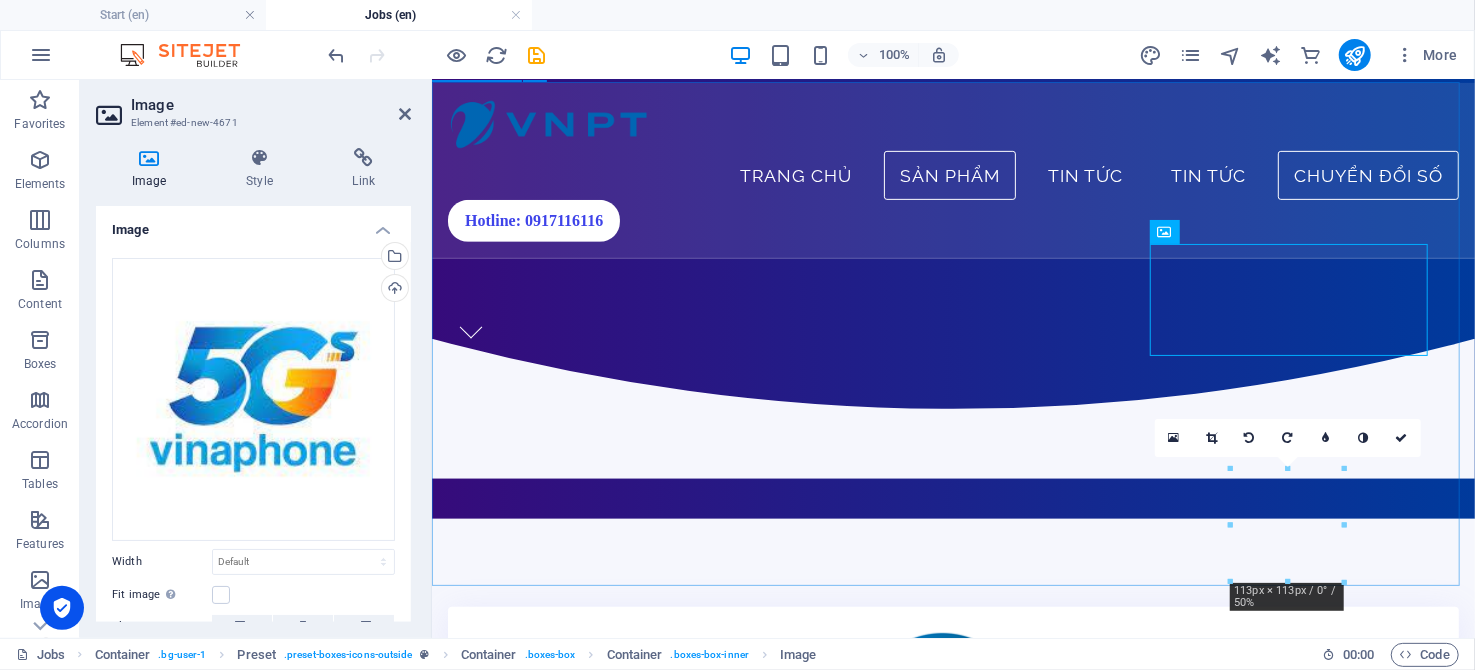 click on "Dịch vụ chứng thực chữ ký số công cộng, an toàn và tiện lợi Internet tốc độ cao Đường truyền Internet tốc độ cao với công nghệ mới hoàn toàn với hiệu suất vượt trội. Tốc độ lên đến 10 Gbps. Sim số-Sim Data Tốc độ truy cập Internet siêu nhanh, độ trễ thấp, kết nối ổn định, hỗ trợ nhiều thiết bị cùng lúc nâng cao trải nghiệm người dùng." at bounding box center (952, 1229) 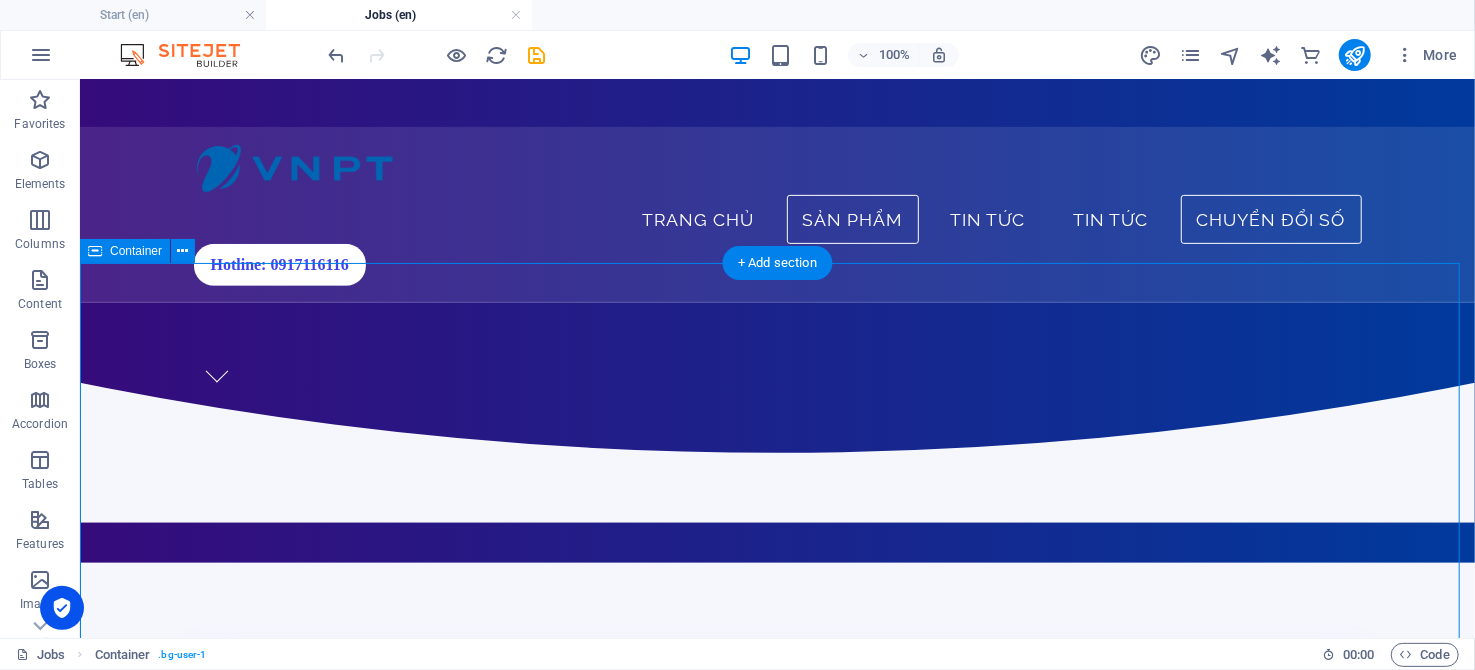 scroll, scrollTop: 599, scrollLeft: 0, axis: vertical 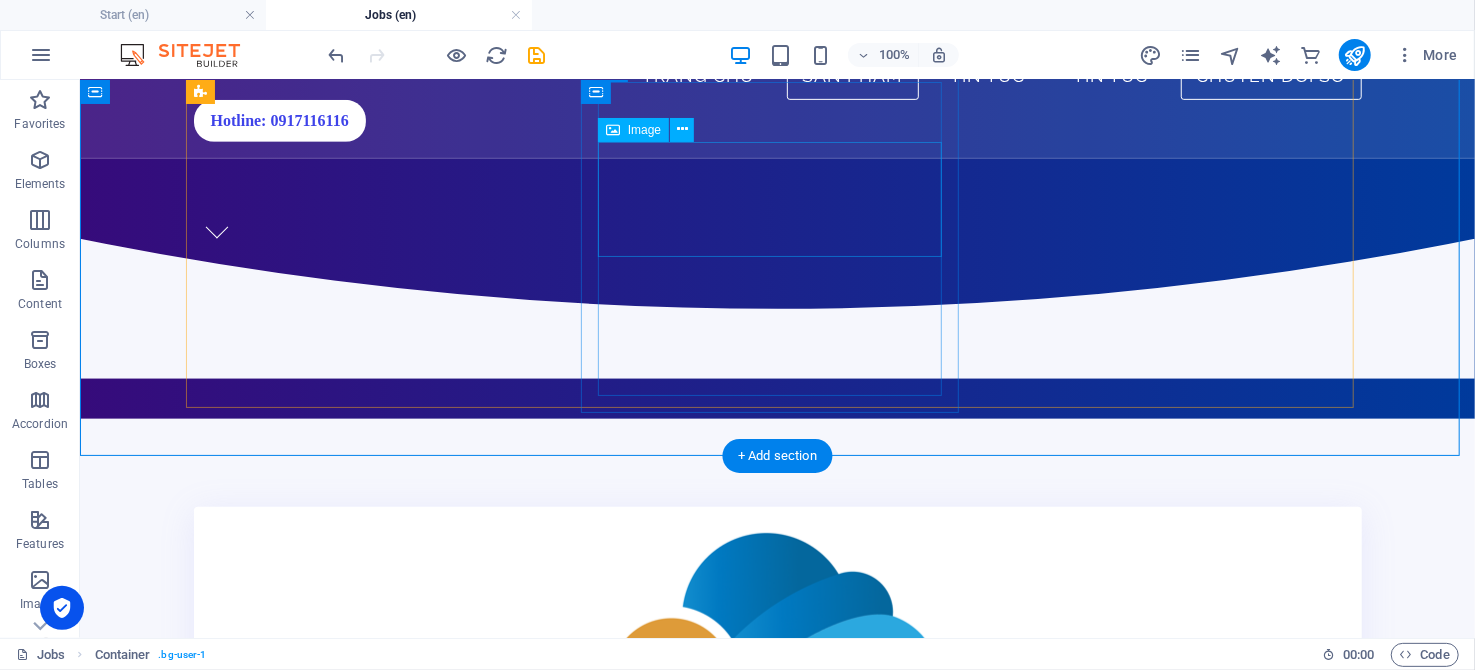 click at bounding box center (776, 1142) 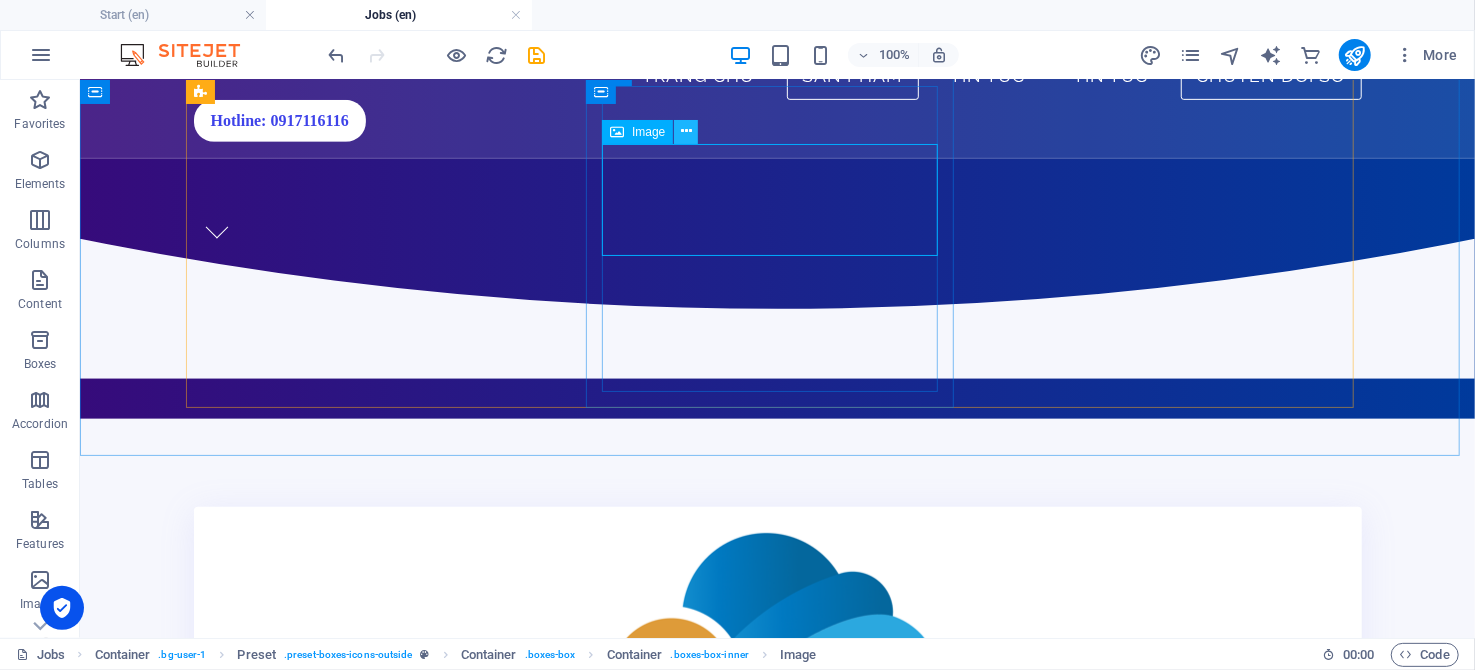 click at bounding box center [686, 131] 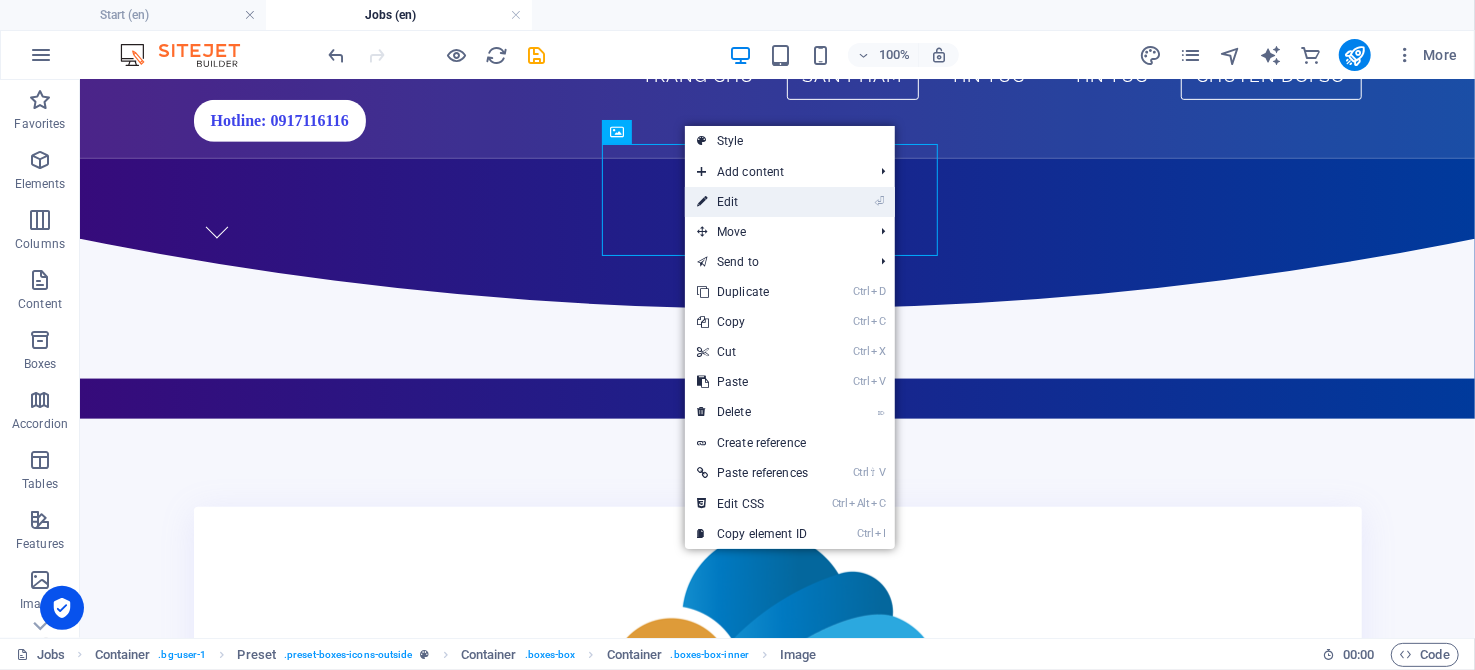 click on "⏎  Edit" at bounding box center (752, 202) 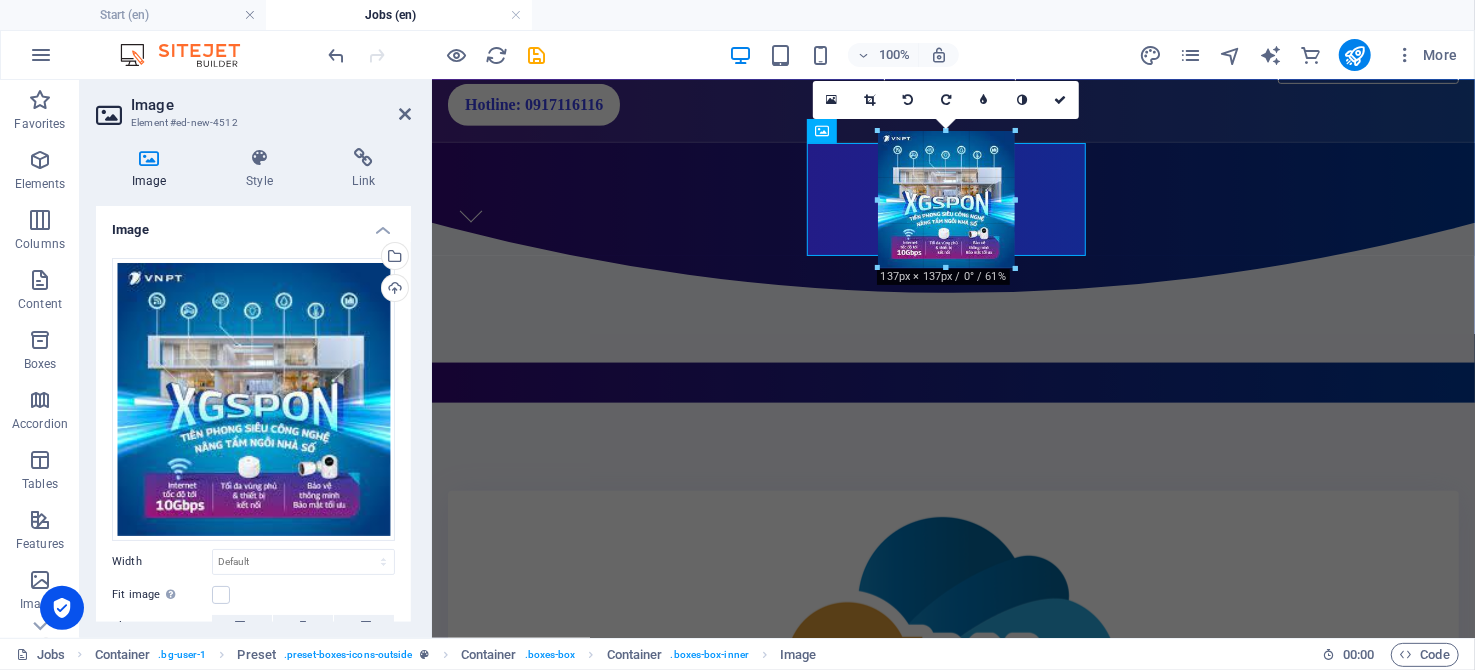 scroll, scrollTop: 617, scrollLeft: 0, axis: vertical 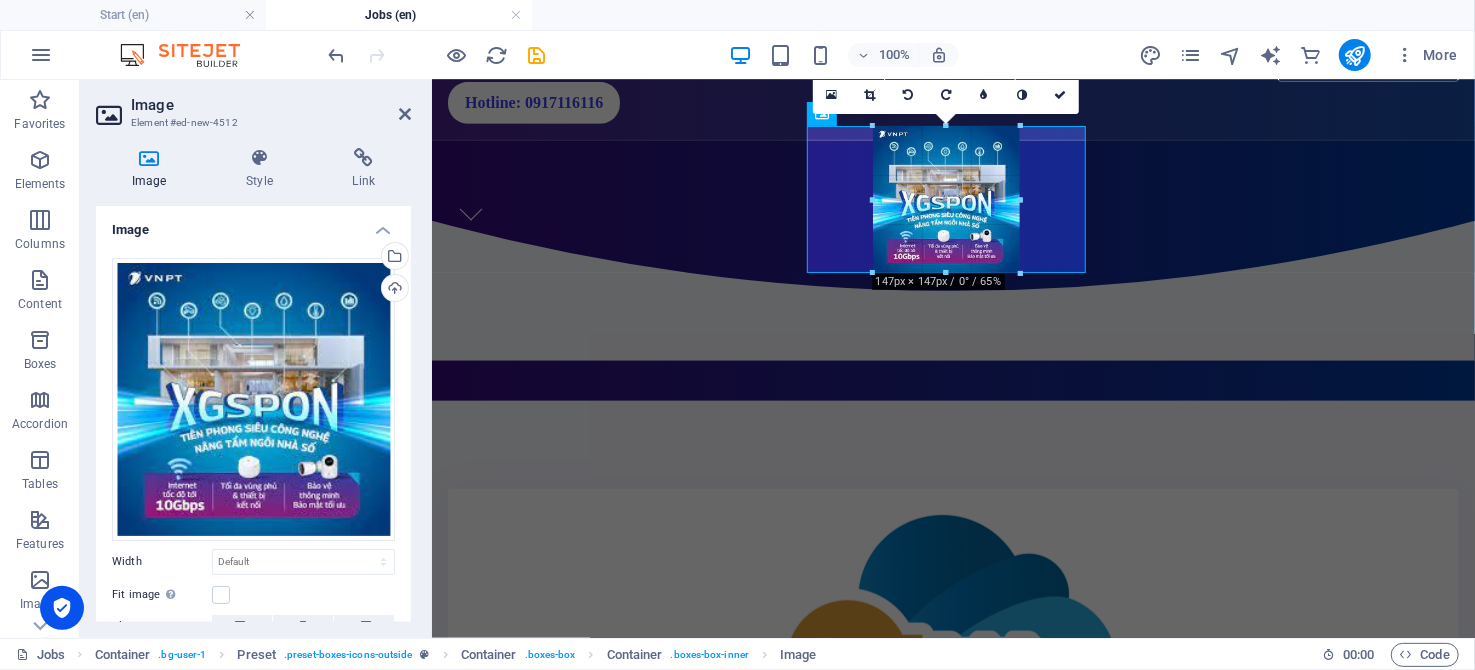 drag, startPoint x: 1001, startPoint y: 253, endPoint x: 1036, endPoint y: 253, distance: 35 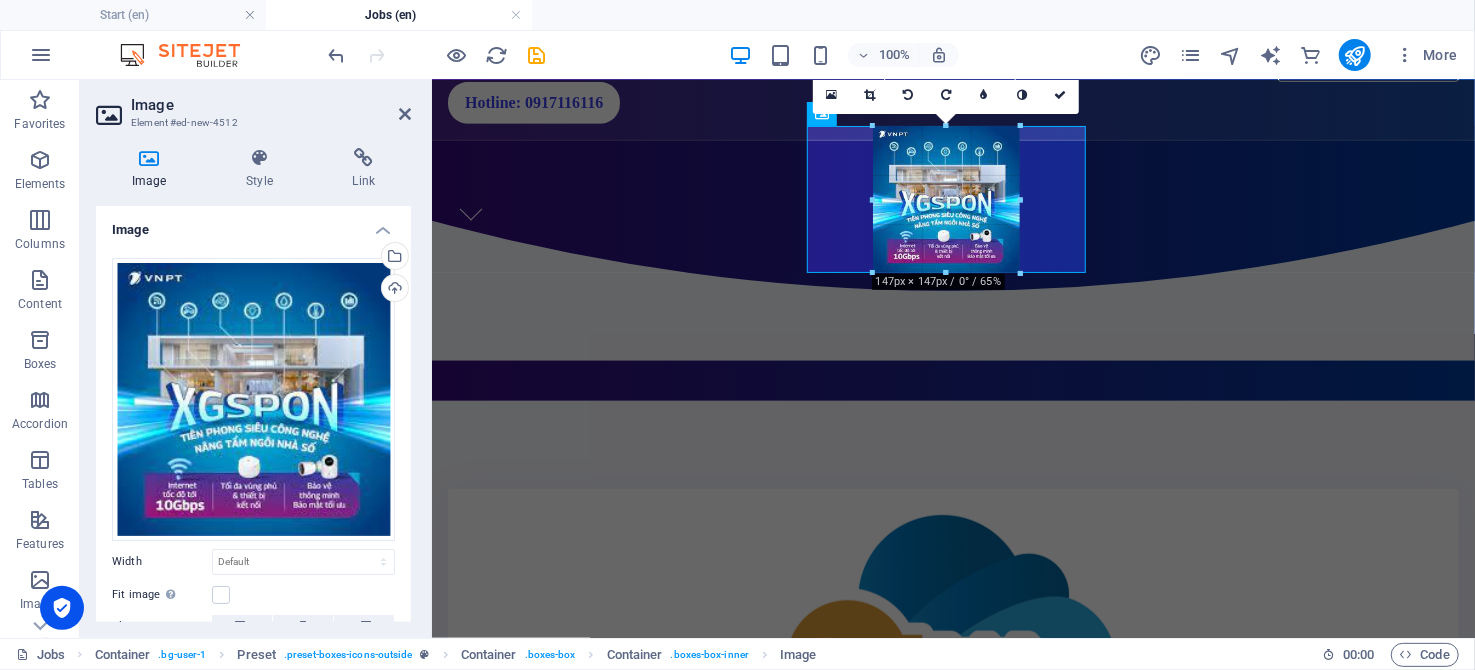 type on "147" 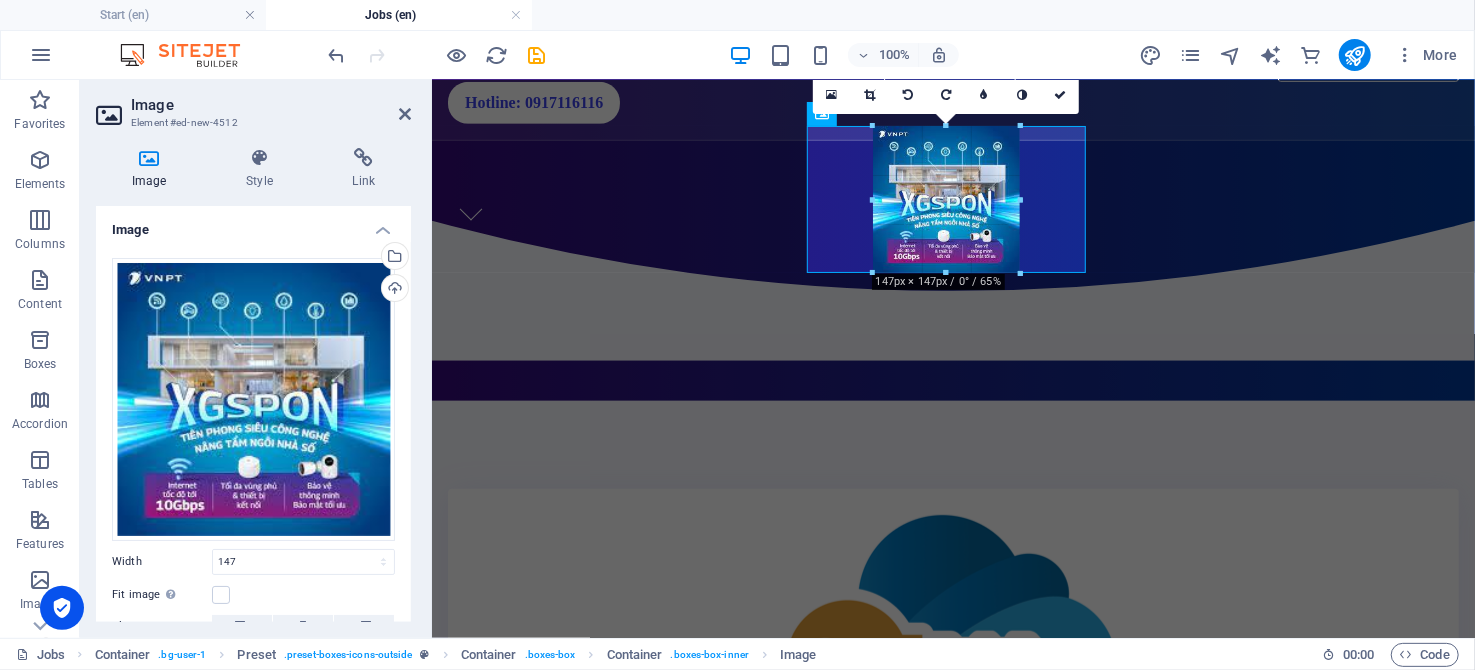 select on "px" 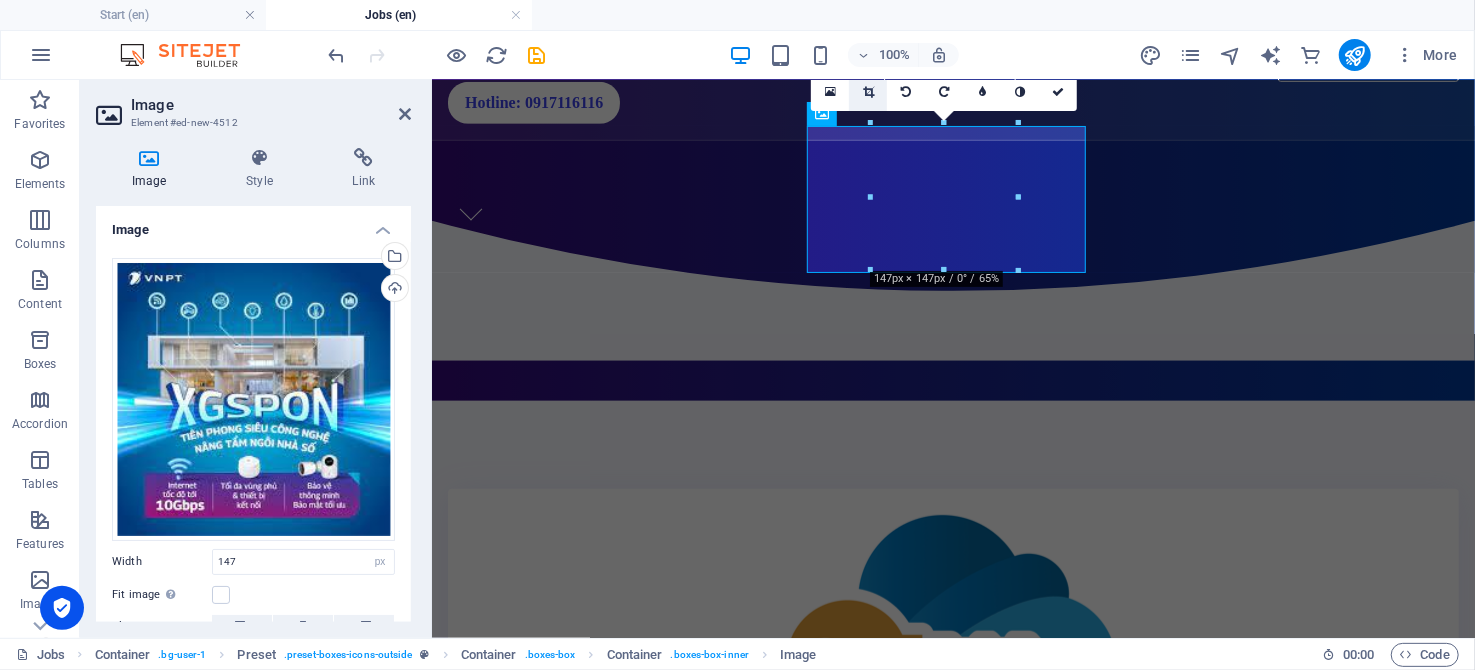 click at bounding box center [868, 92] 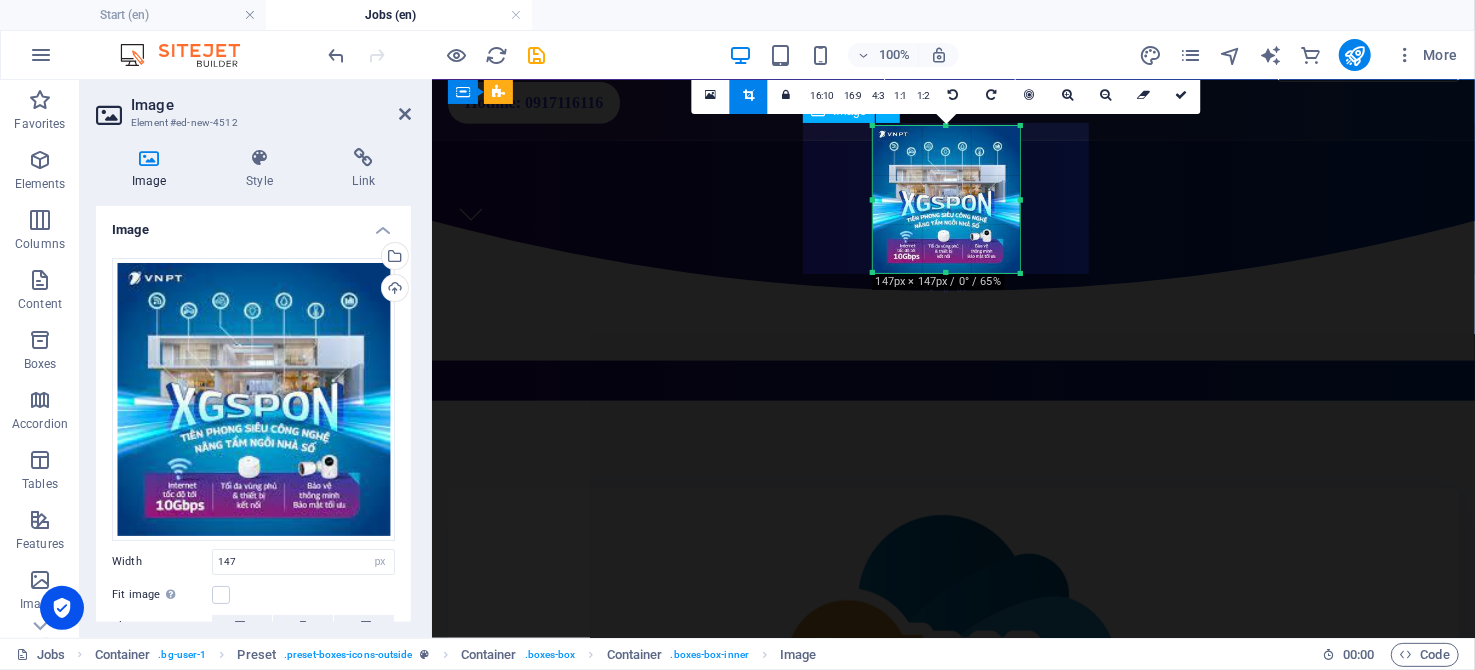 click at bounding box center (952, 1084) 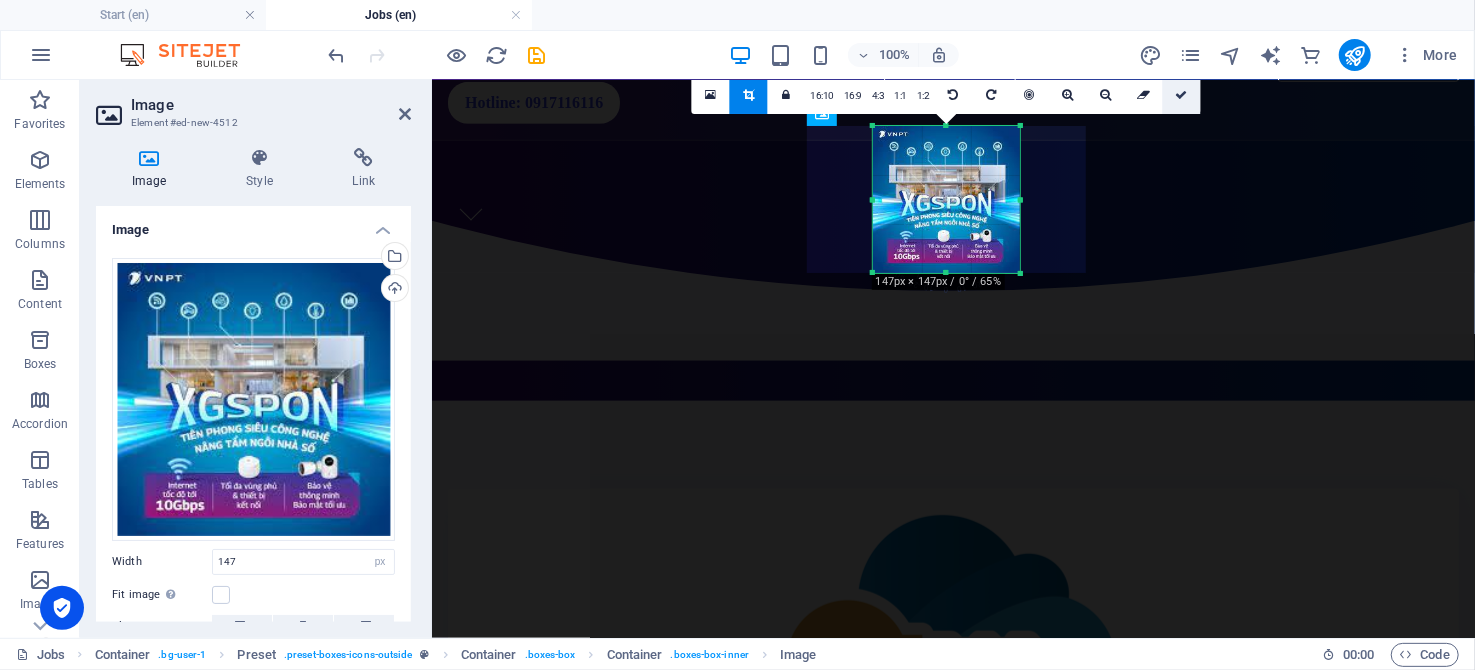 click at bounding box center [1182, 95] 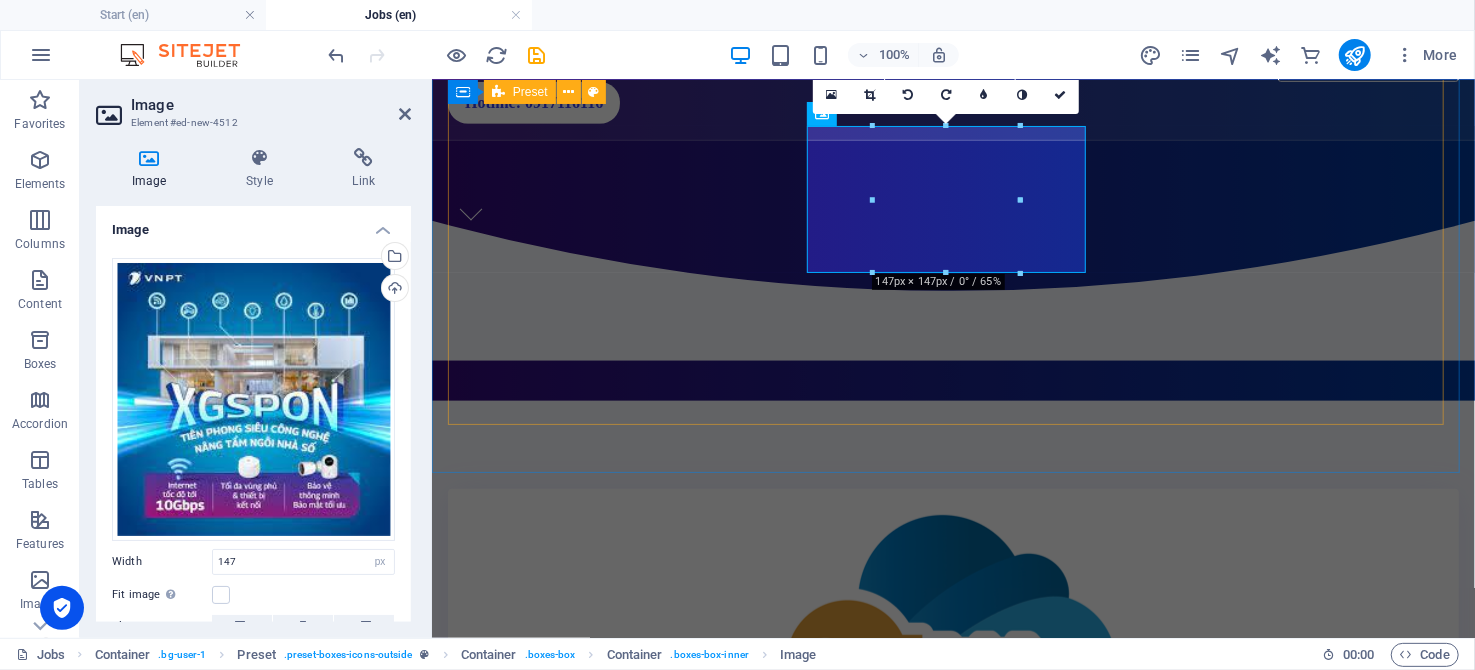 click on "Dịch vụ chứng thực chữ ký số công cộng, an toàn và tiện lợi Internet tốc độ cao Đường truyền Internet tốc độ cao với công nghệ mới hoàn toàn với hiệu suất vượt trội. Tốc độ lên đến 10 Gbps. Sim số-Sim Data Tốc độ truy cập Internet siêu nhanh, độ trễ thấp, kết nối ổn định, hỗ trợ nhiều thiết bị cùng lúc nâng cao trải nghiệm người dùng." at bounding box center [952, 1072] 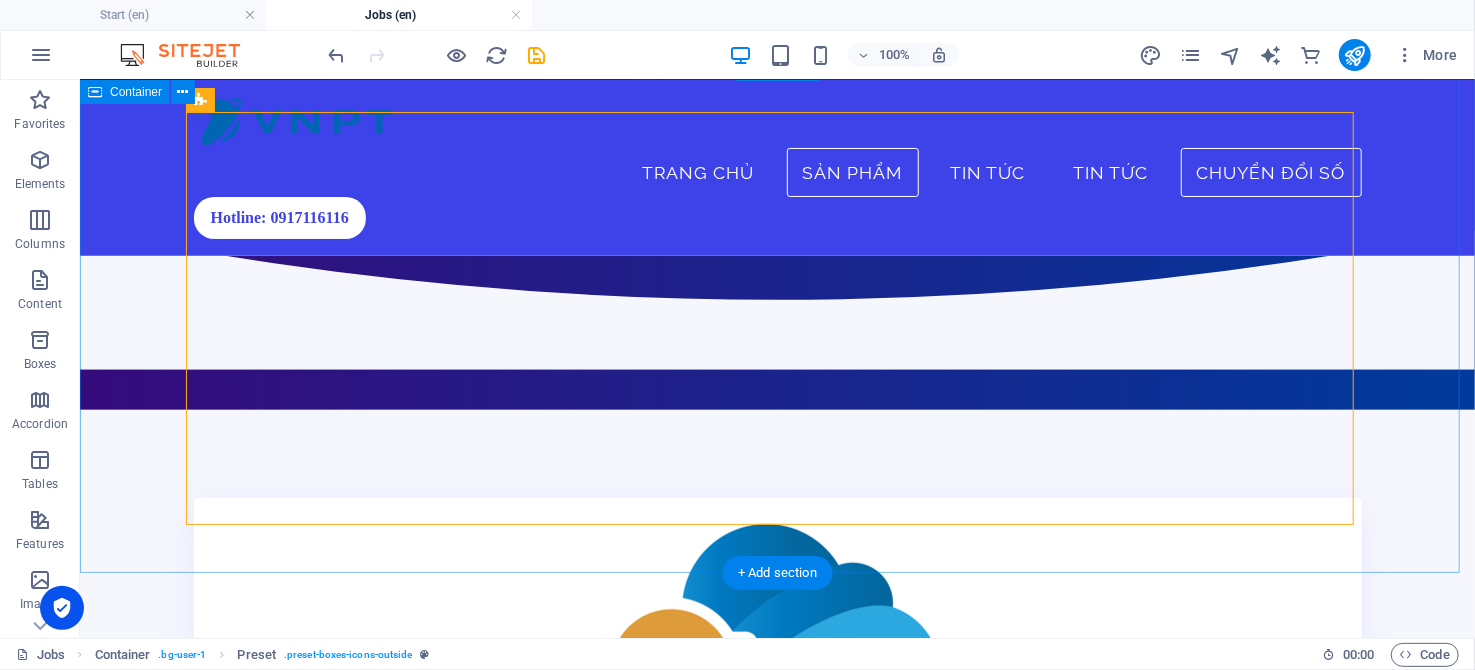 scroll, scrollTop: 317, scrollLeft: 0, axis: vertical 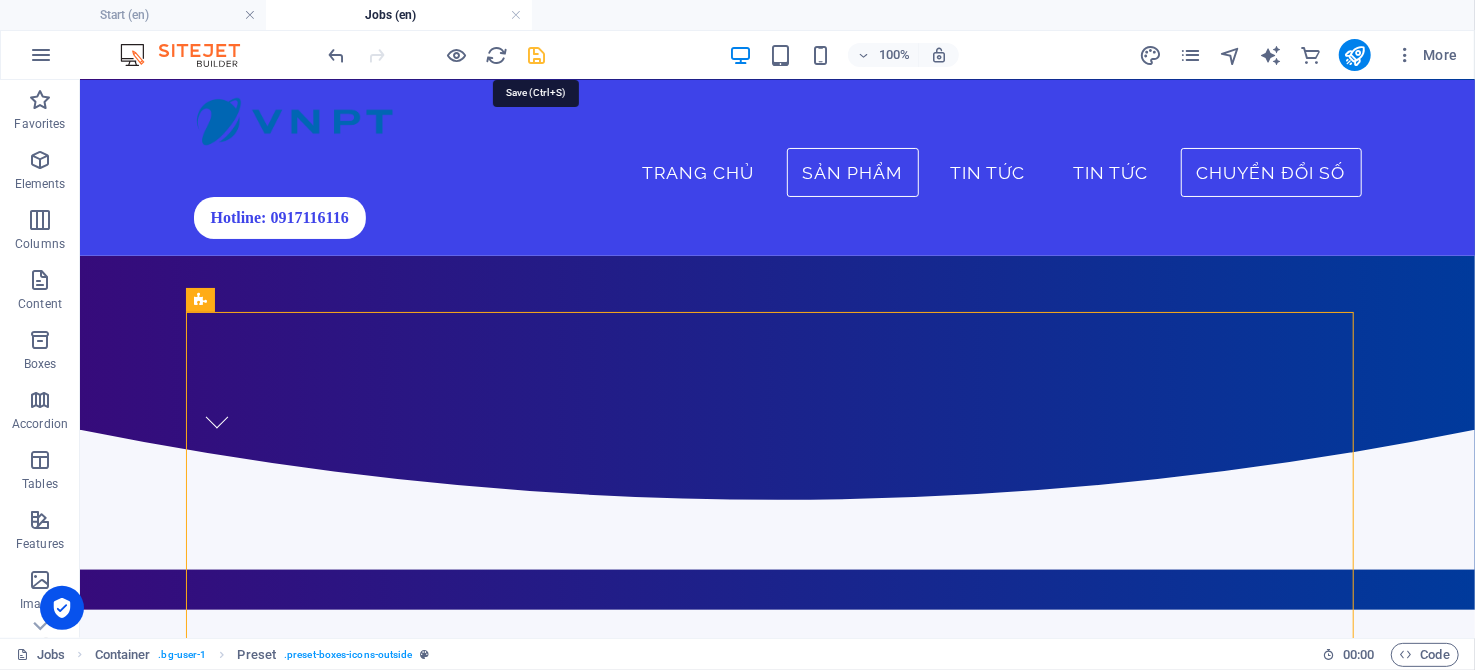 click at bounding box center [537, 55] 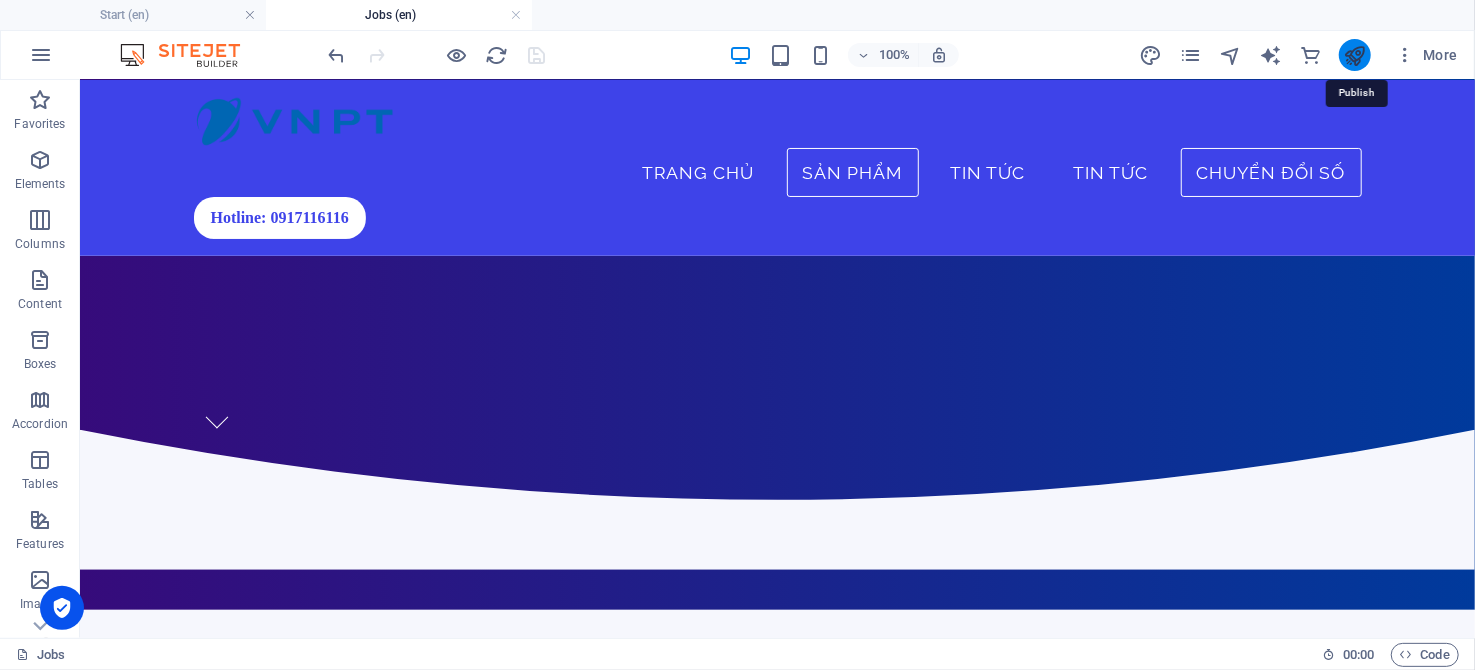 click at bounding box center [1354, 55] 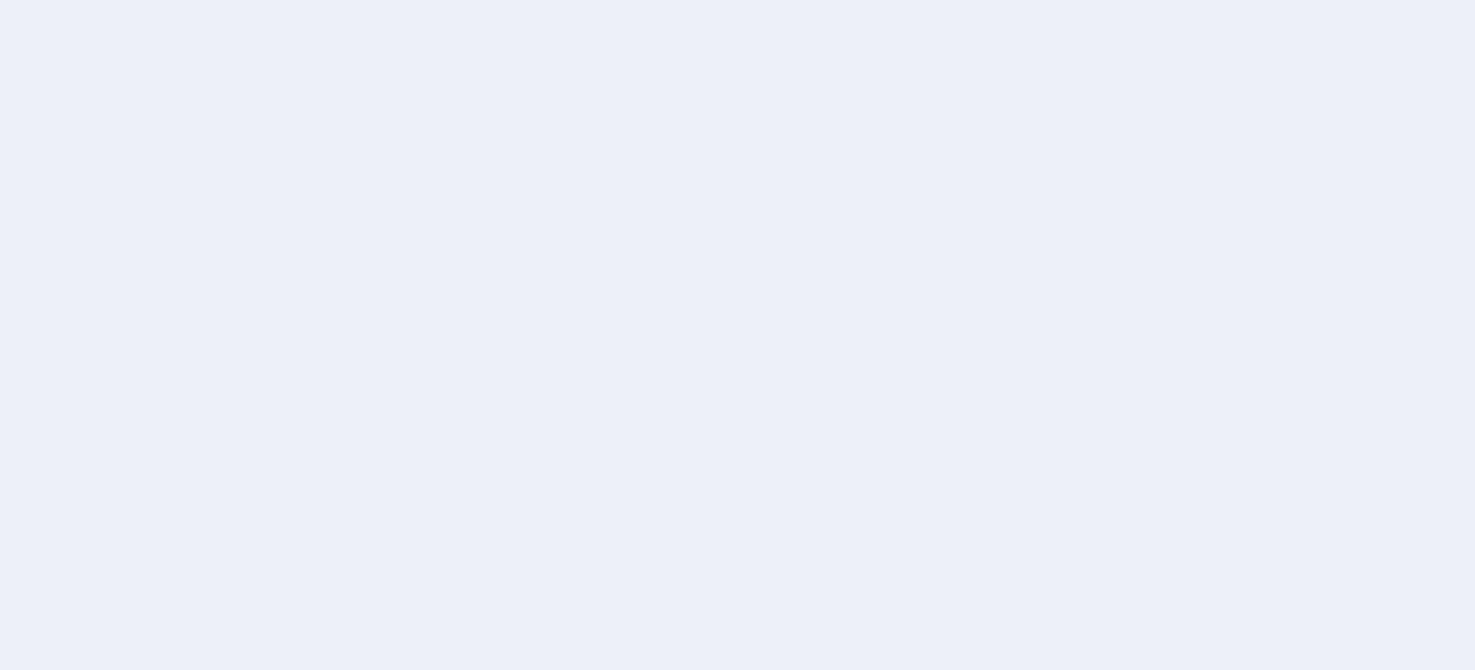scroll, scrollTop: 0, scrollLeft: 0, axis: both 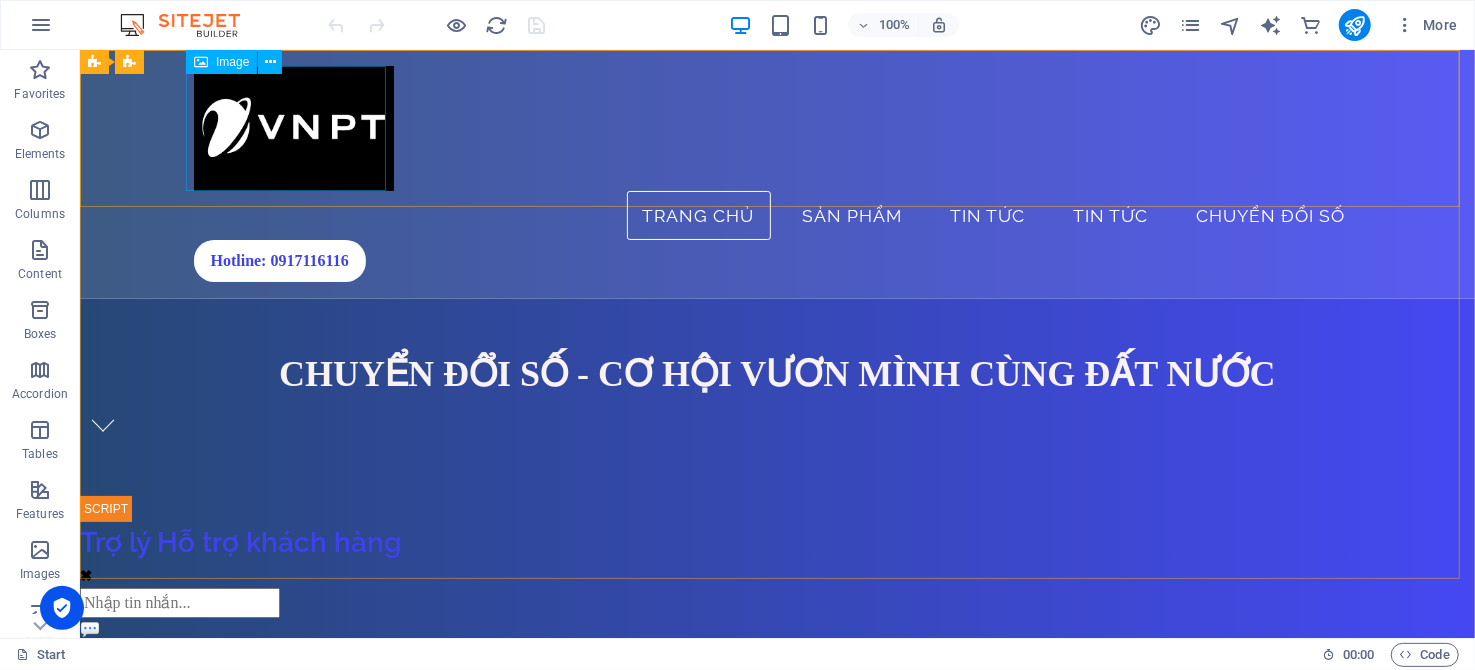 click on "Image" at bounding box center [232, 62] 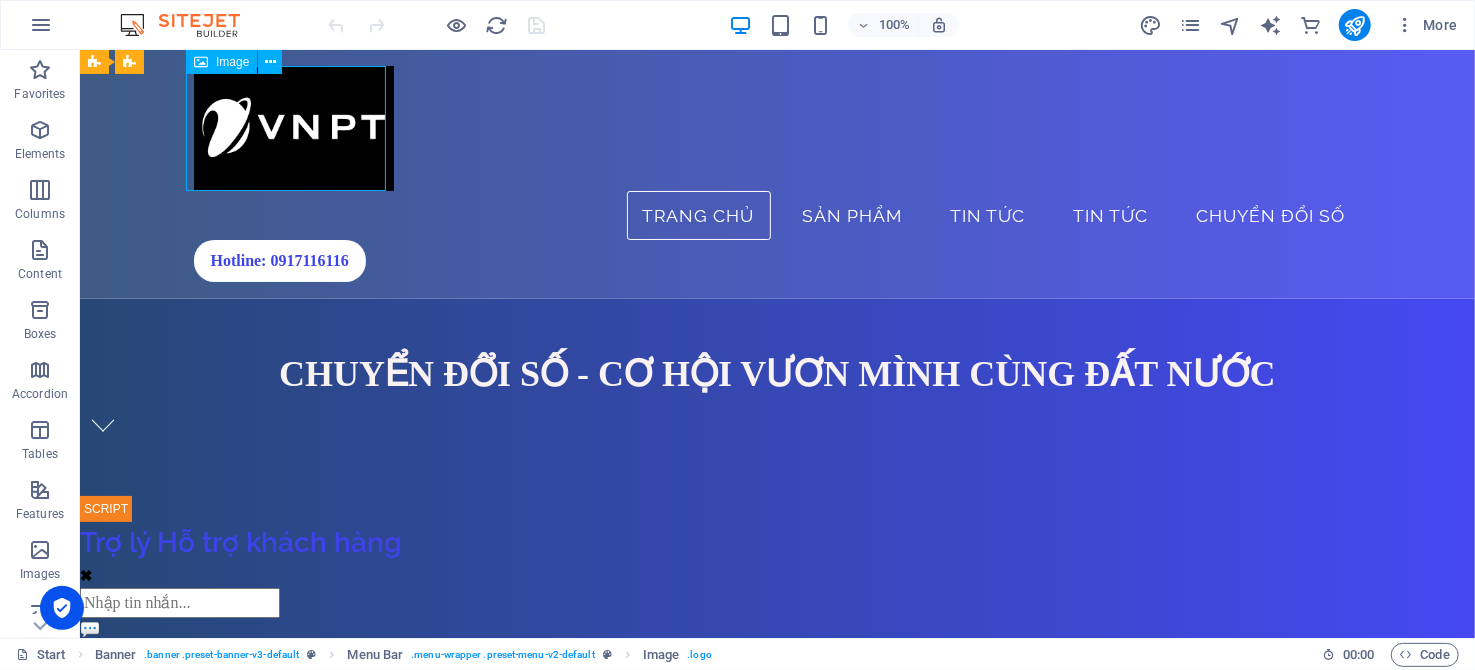 click on "Image" at bounding box center (232, 62) 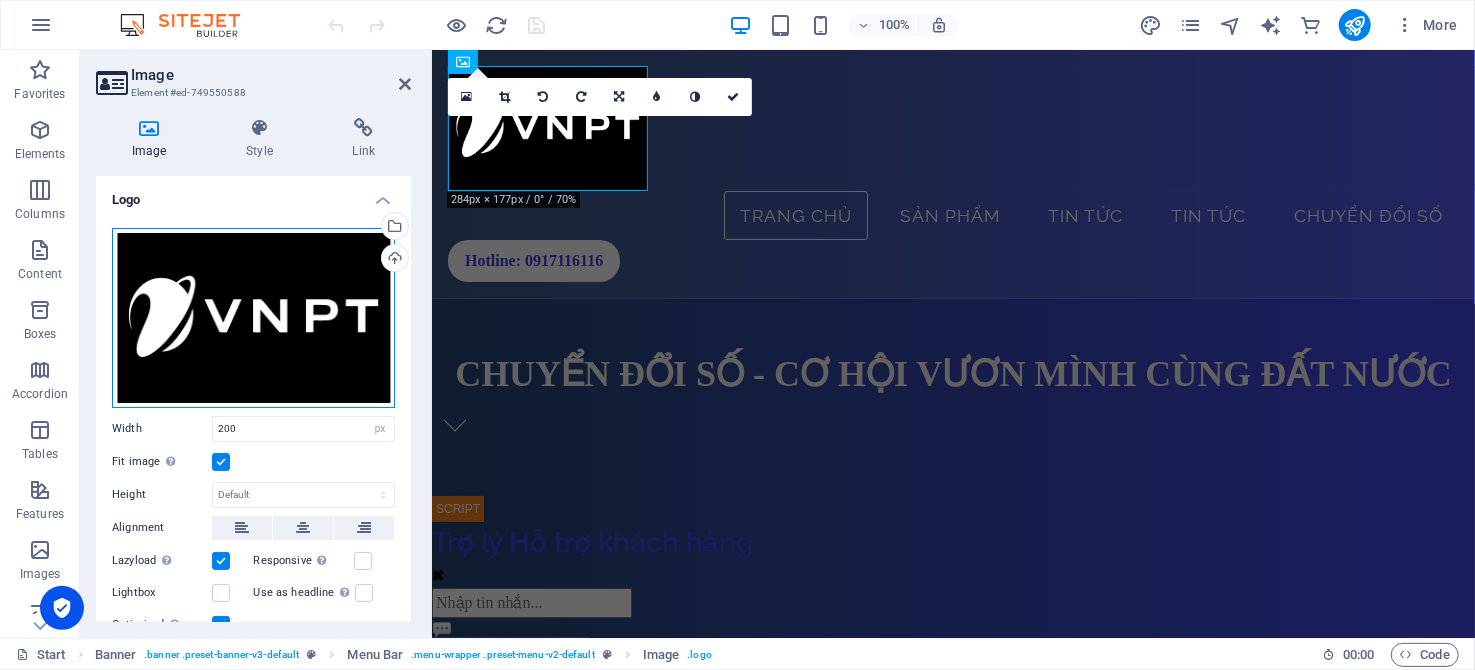 click on "Drag files here, click to choose files or select files from Files or our free stock photos & videos" at bounding box center [253, 318] 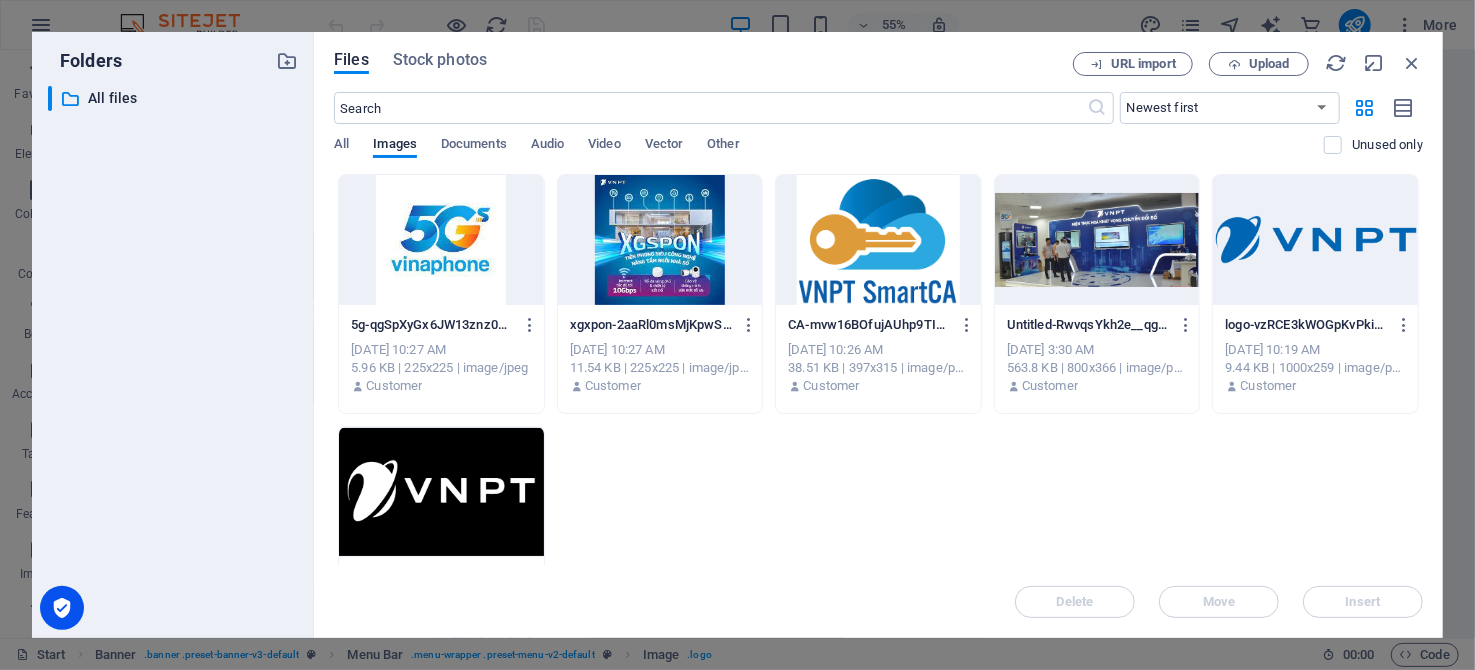 click at bounding box center (1315, 240) 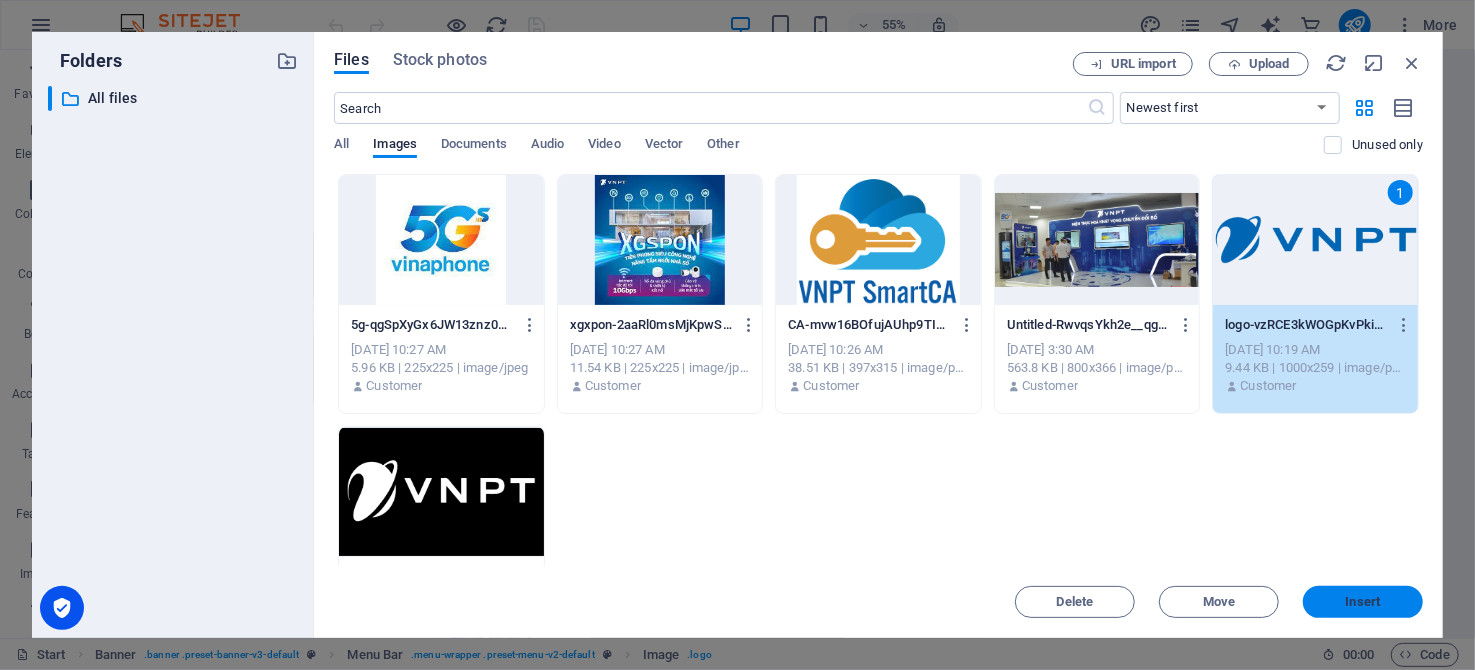 click on "Insert" at bounding box center [1363, 602] 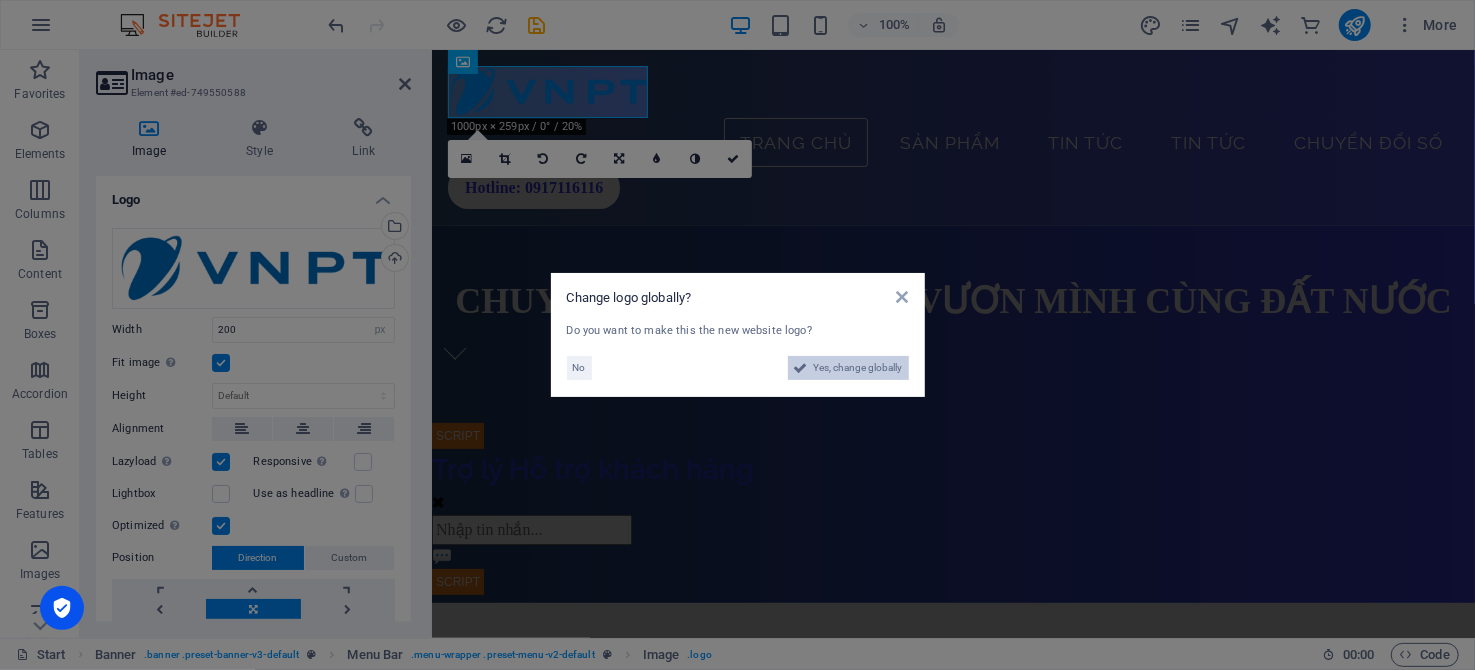 click on "Yes, change globally" at bounding box center [858, 368] 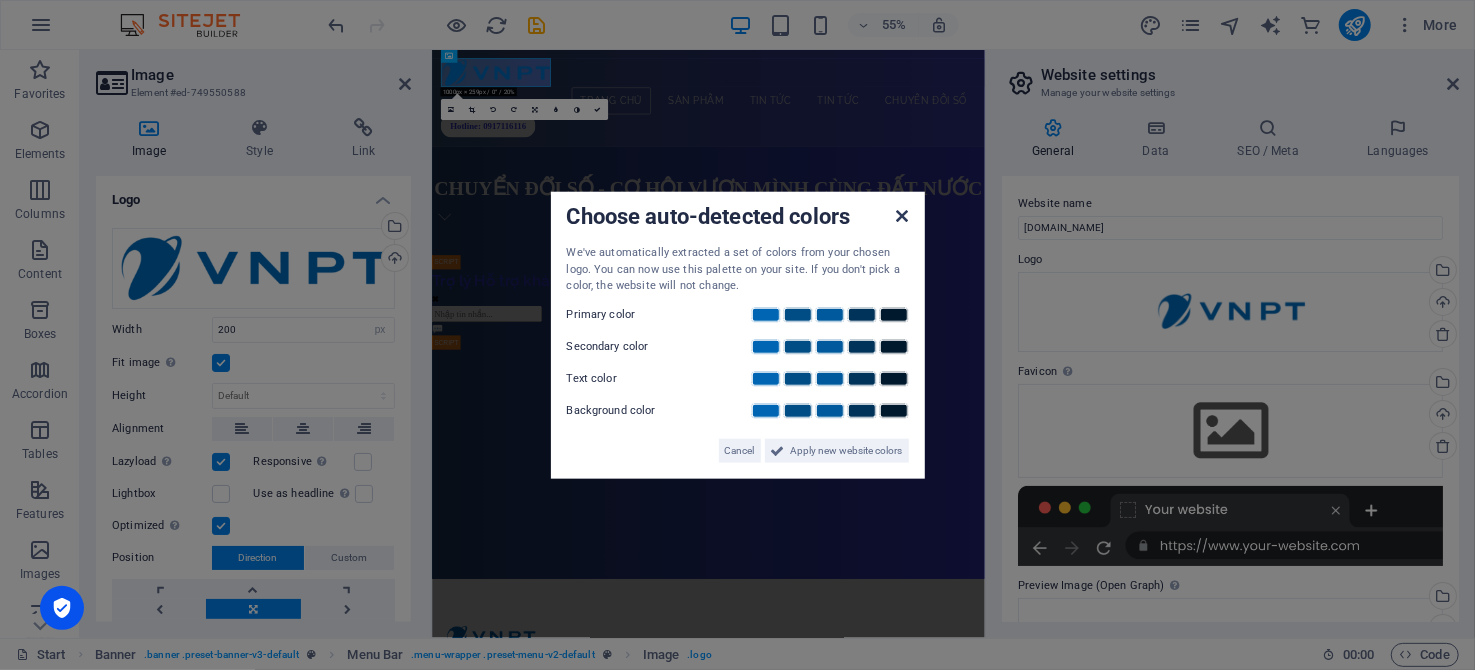 click at bounding box center (902, 216) 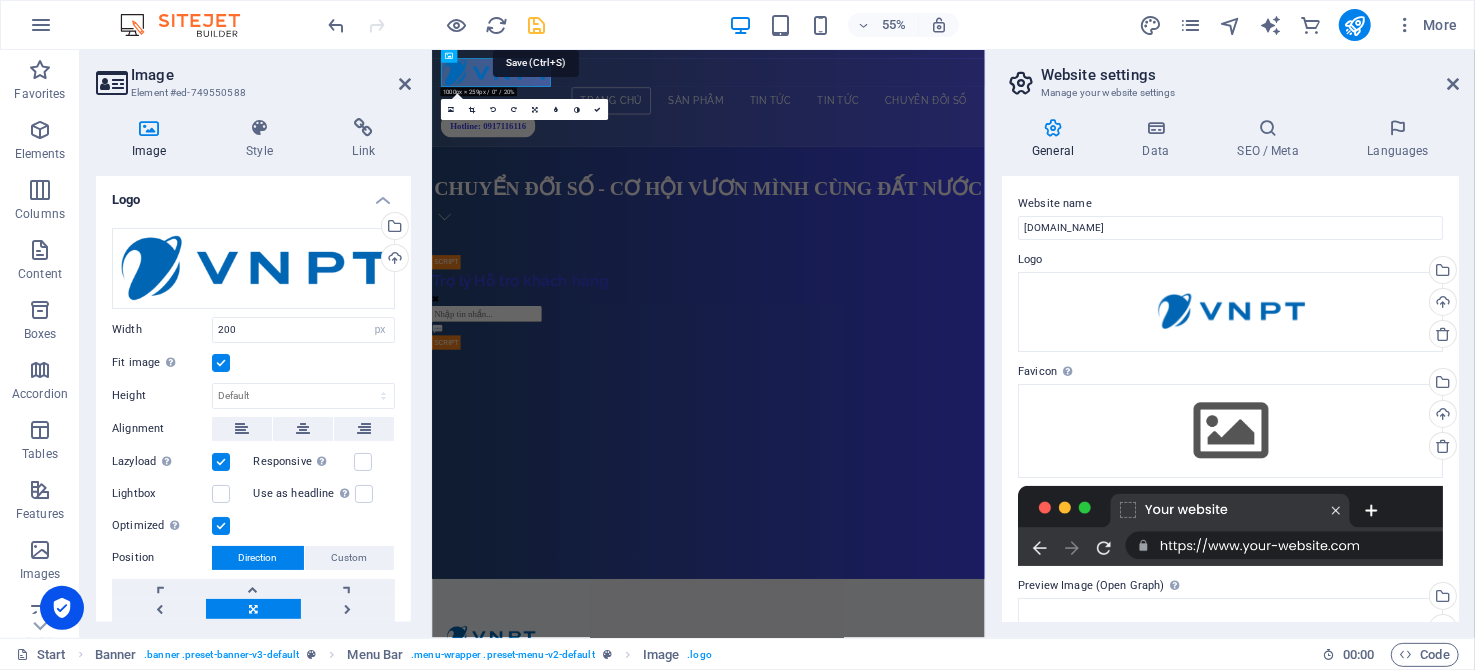 click at bounding box center (537, 25) 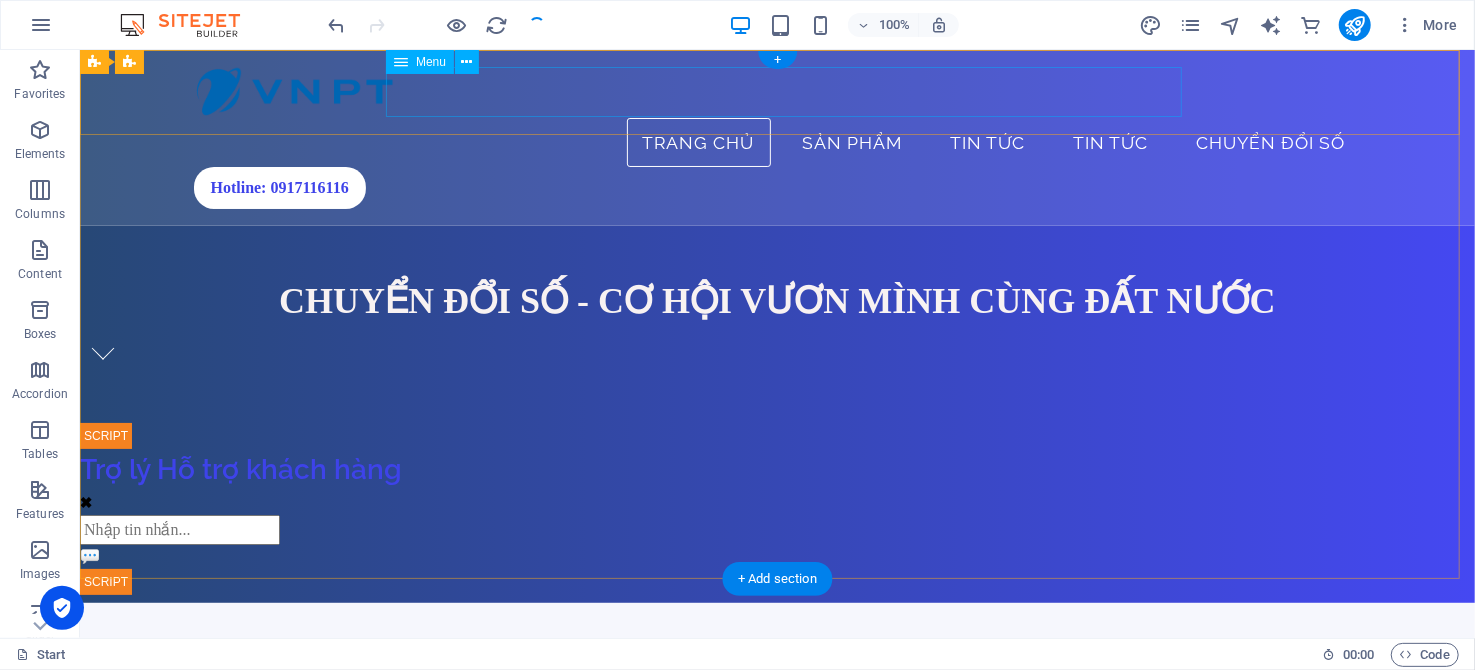 click on "Trang chủ Sản phẩm Tin tức Tin tức Chuyển đổi số" at bounding box center (777, 142) 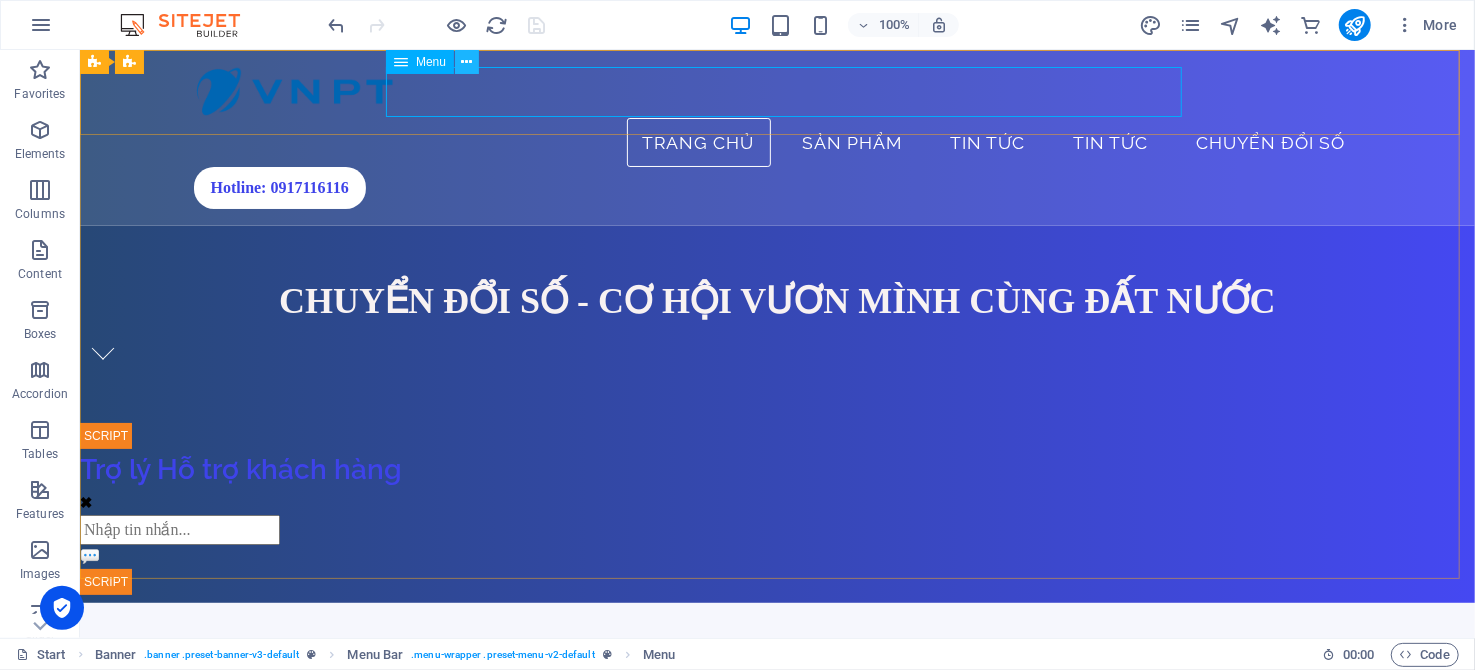click at bounding box center (467, 62) 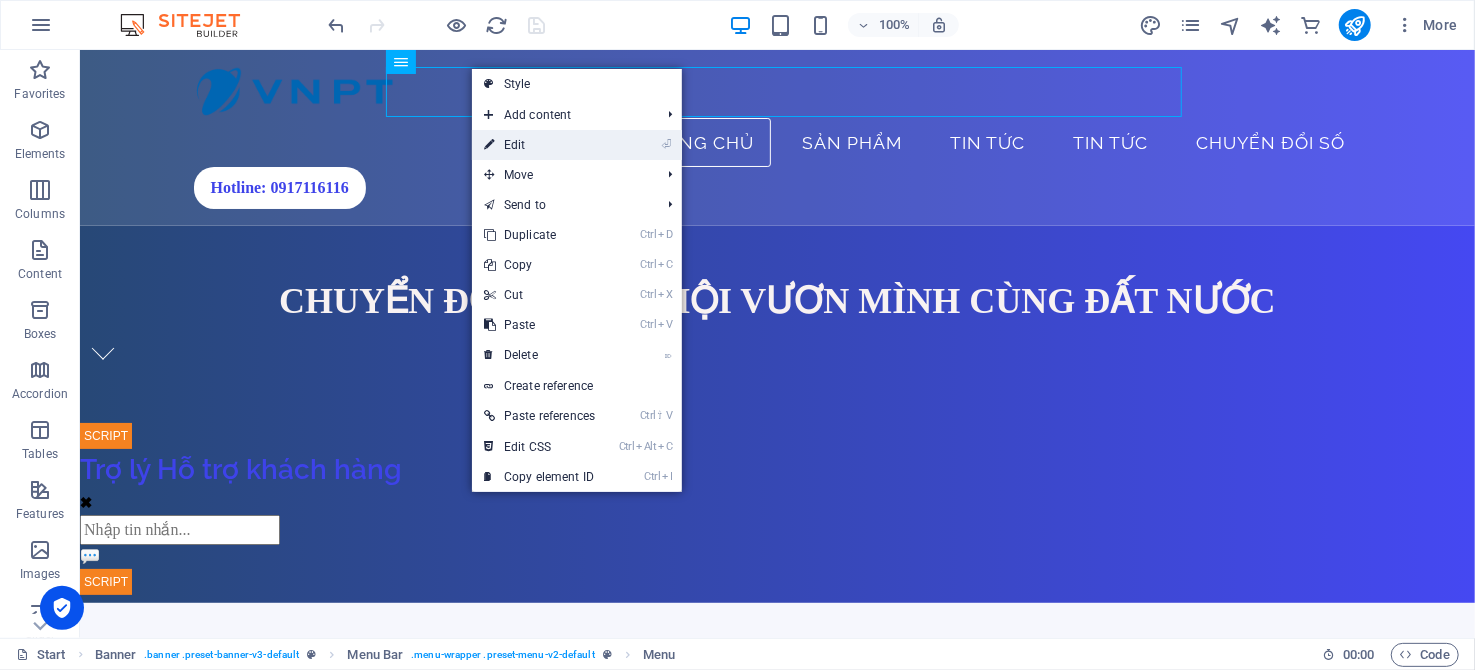 drag, startPoint x: 176, startPoint y: 110, endPoint x: 543, endPoint y: 146, distance: 368.76144 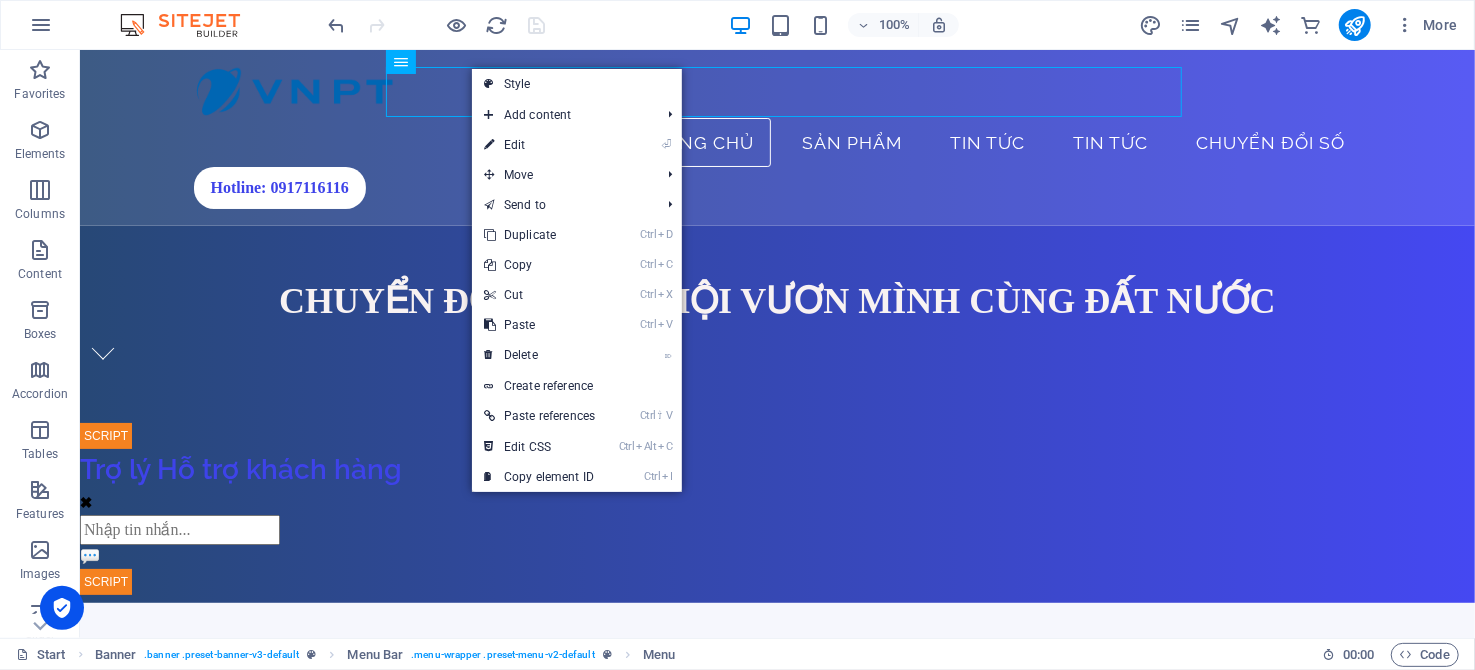 select 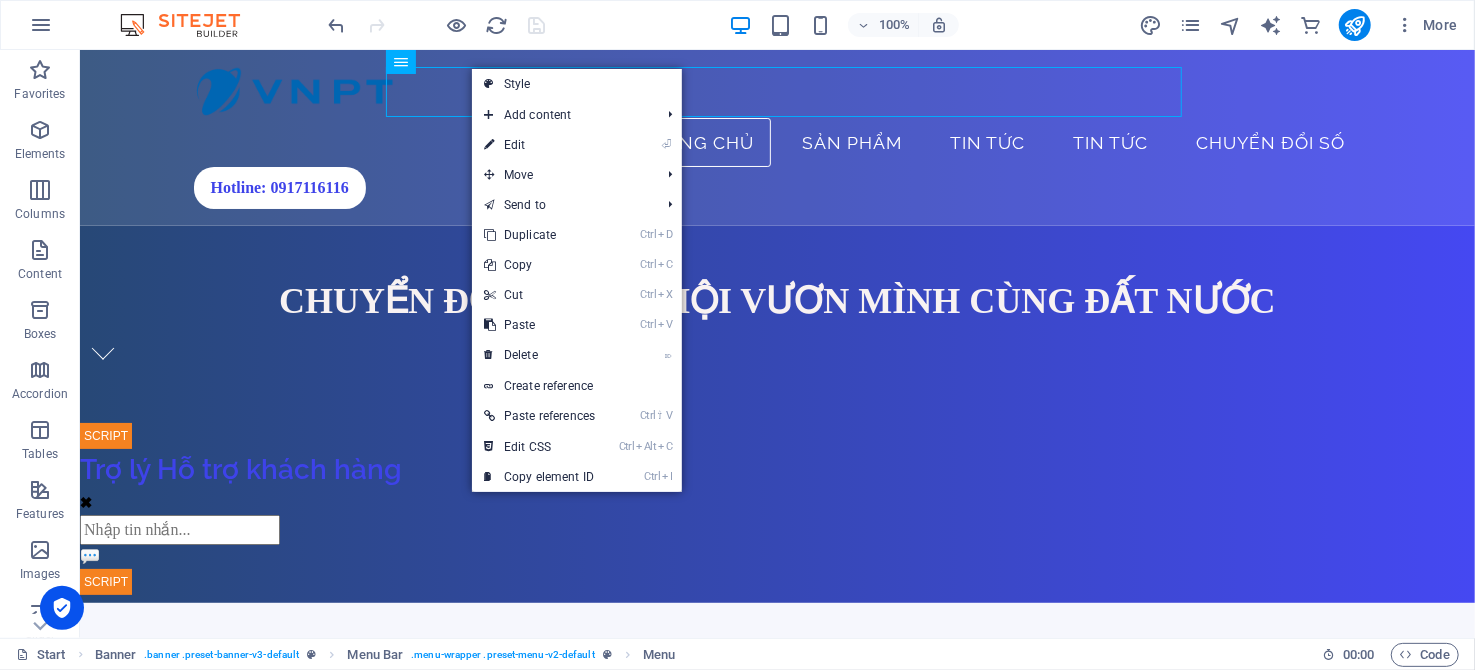 select on "2" 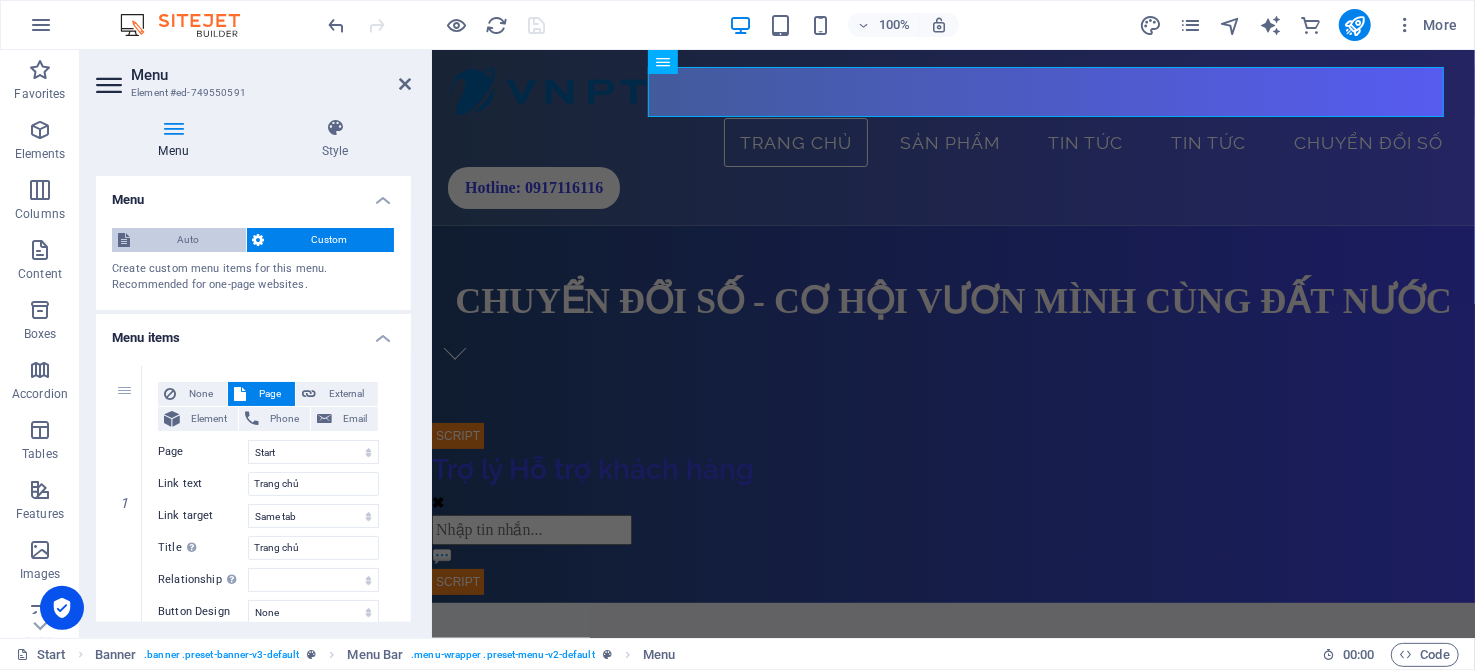 click on "Auto" at bounding box center (188, 240) 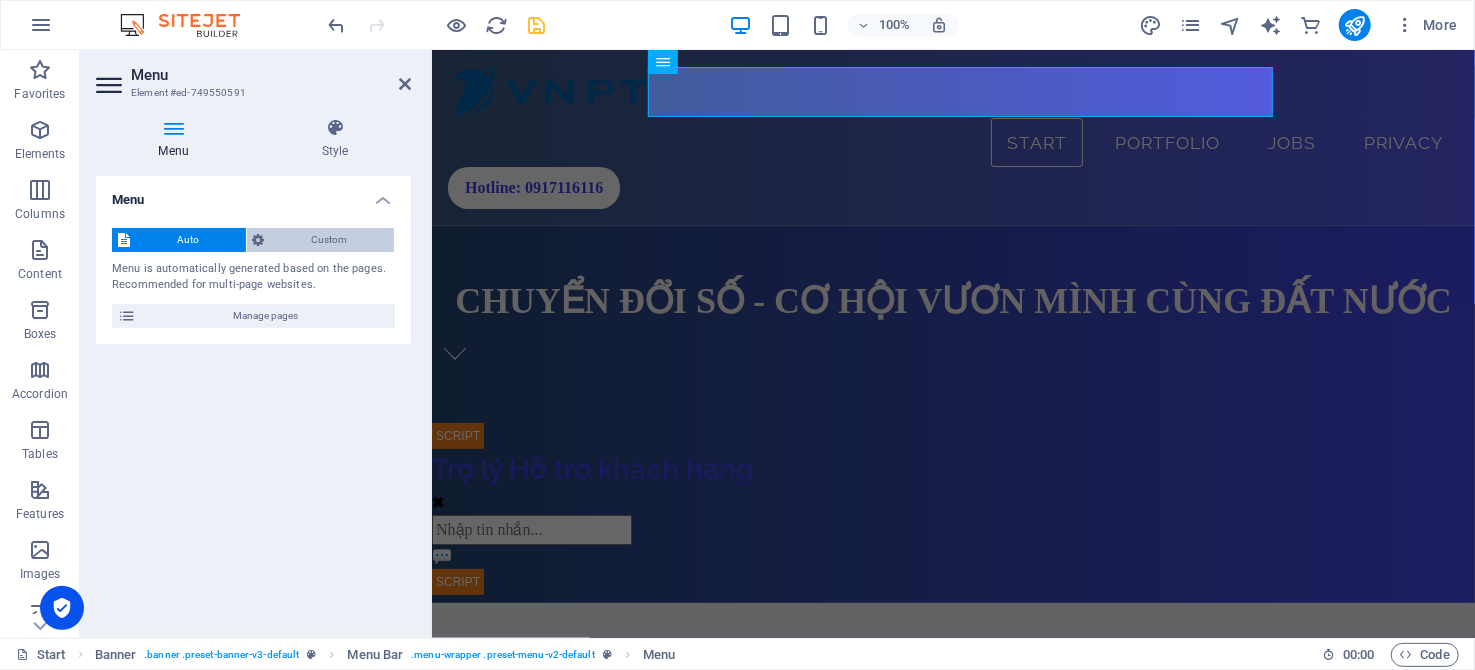 click on "Custom" at bounding box center (330, 240) 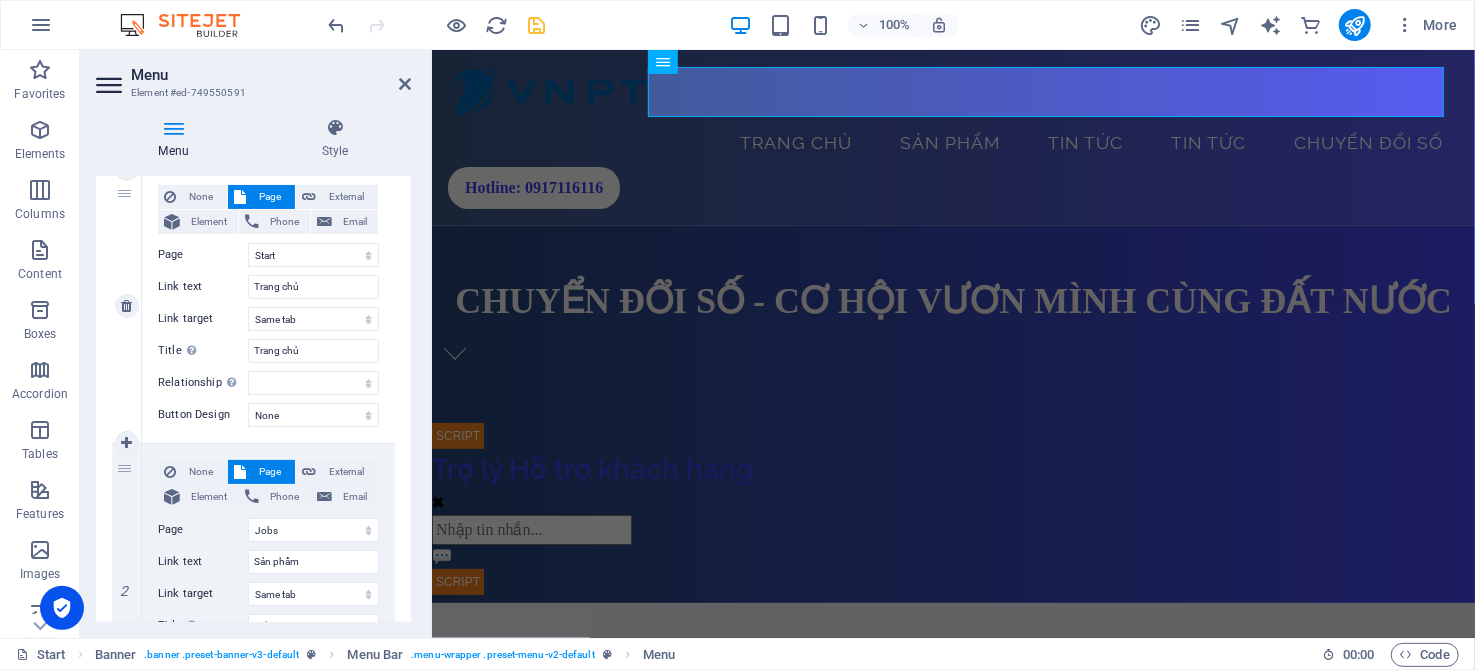 scroll, scrollTop: 199, scrollLeft: 0, axis: vertical 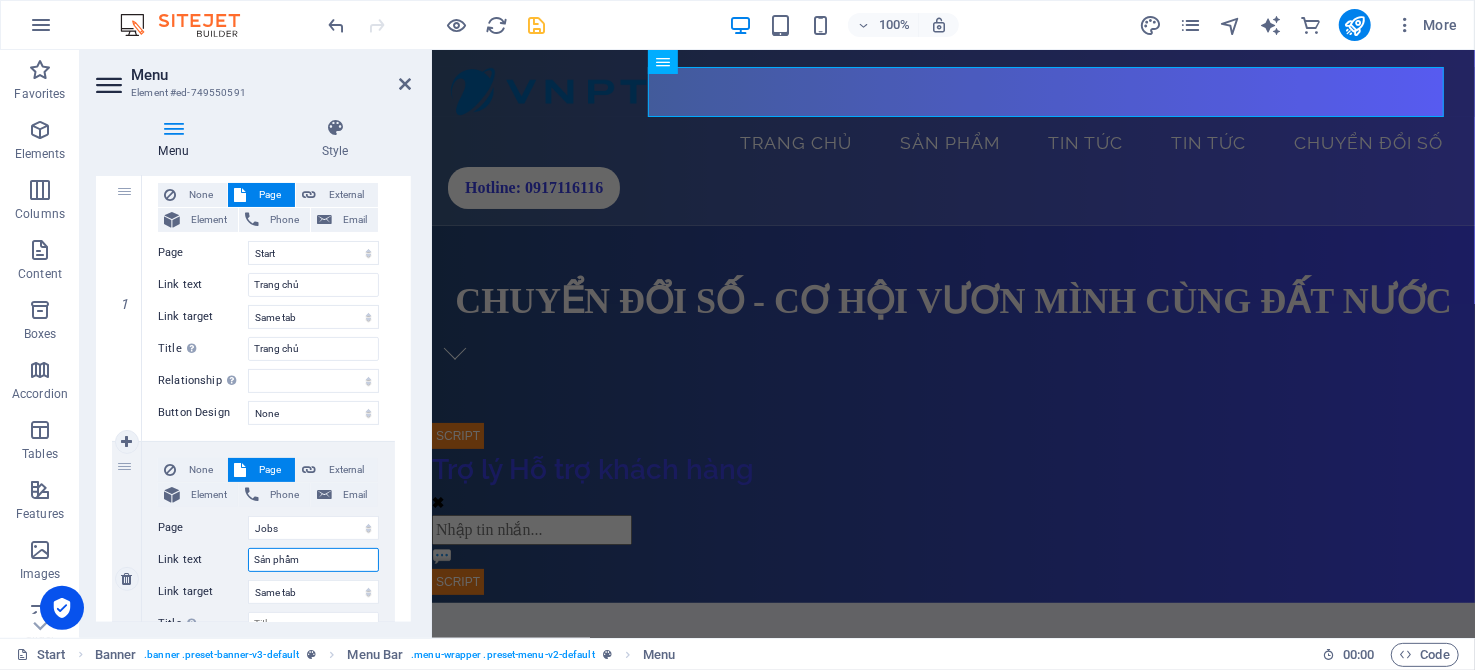 click on "Sản phẩm" at bounding box center (313, 560) 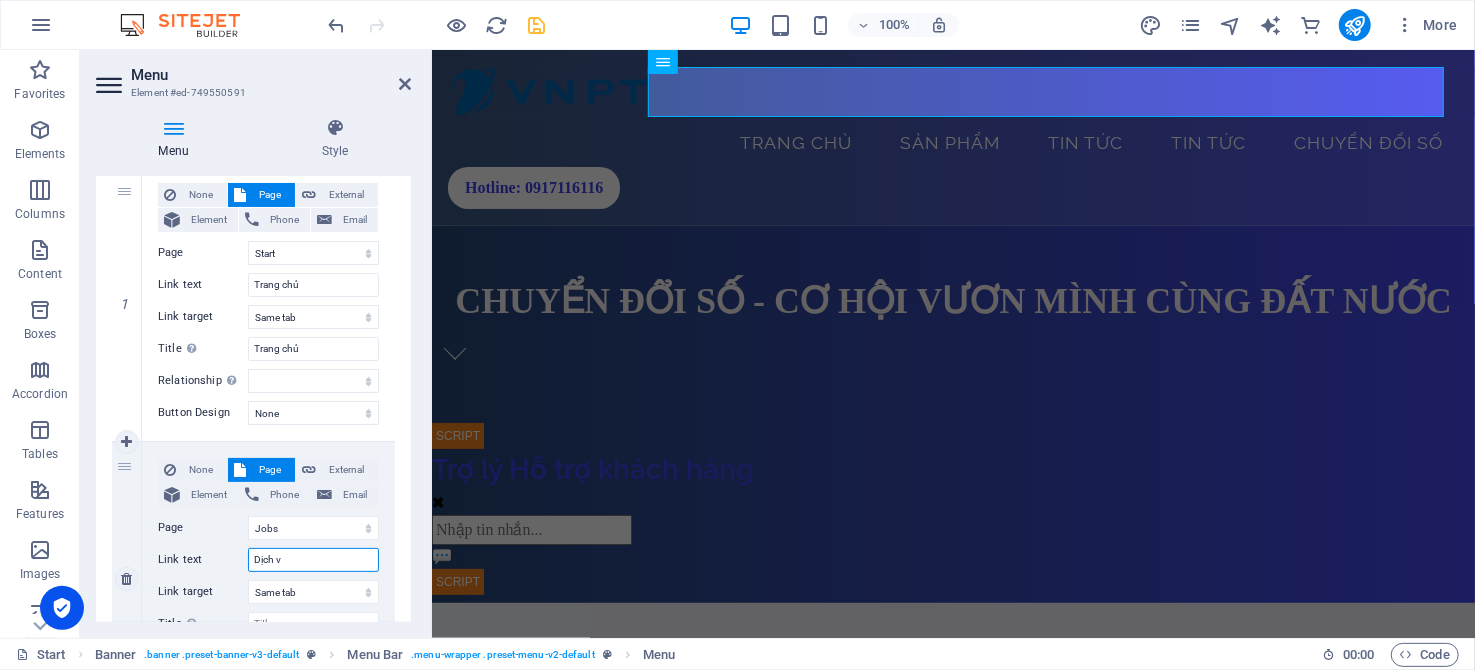 type on "Dịch vụ" 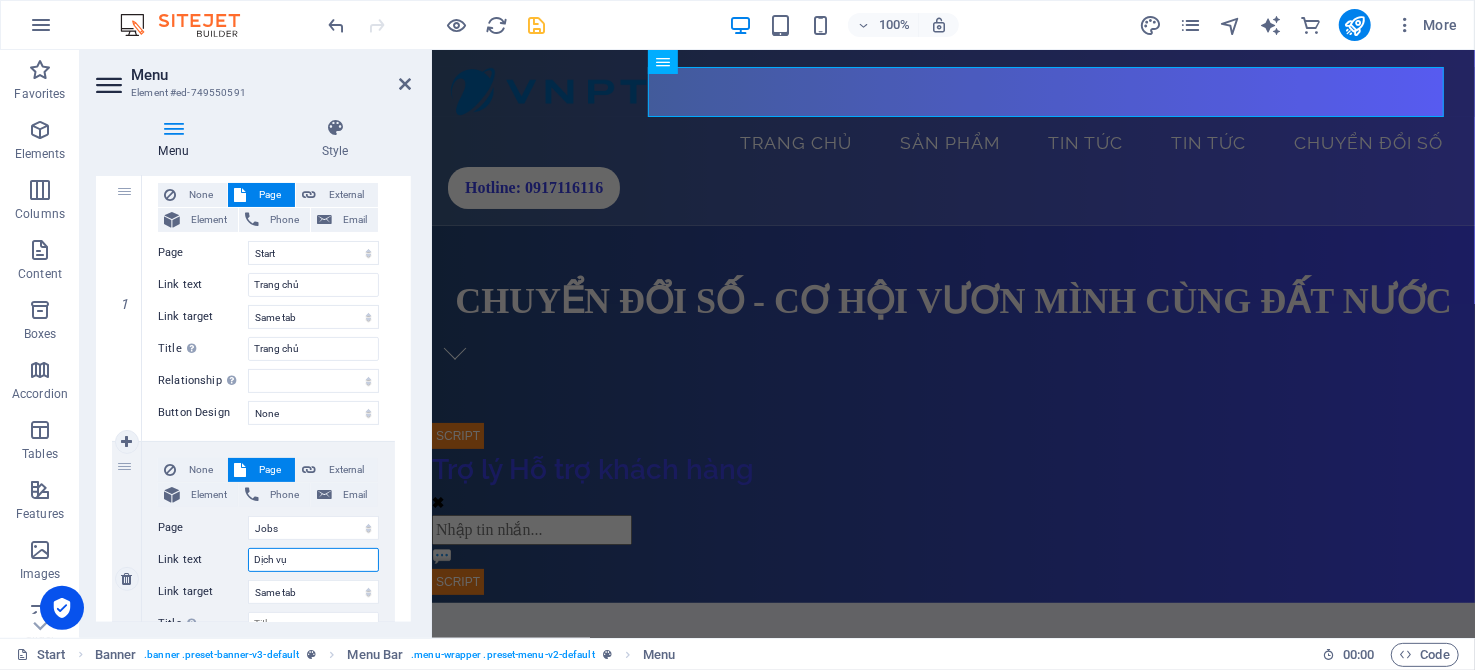 select 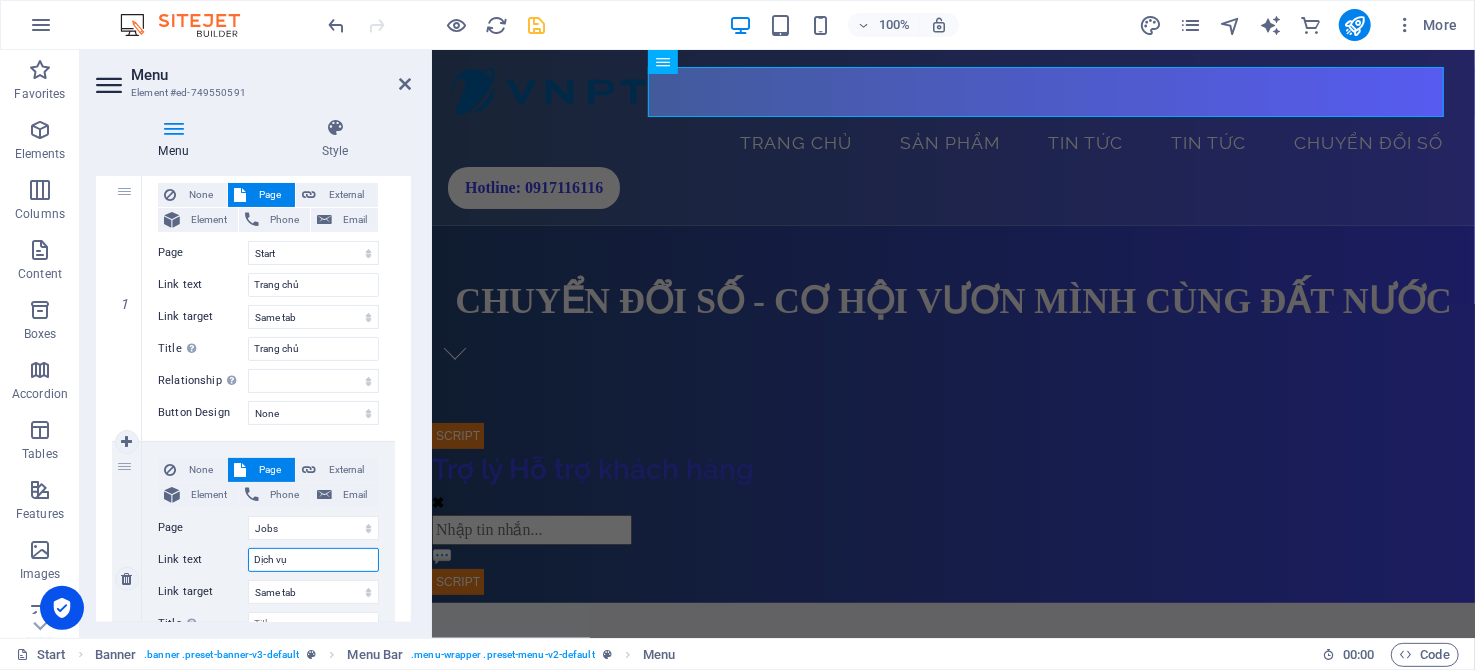 select 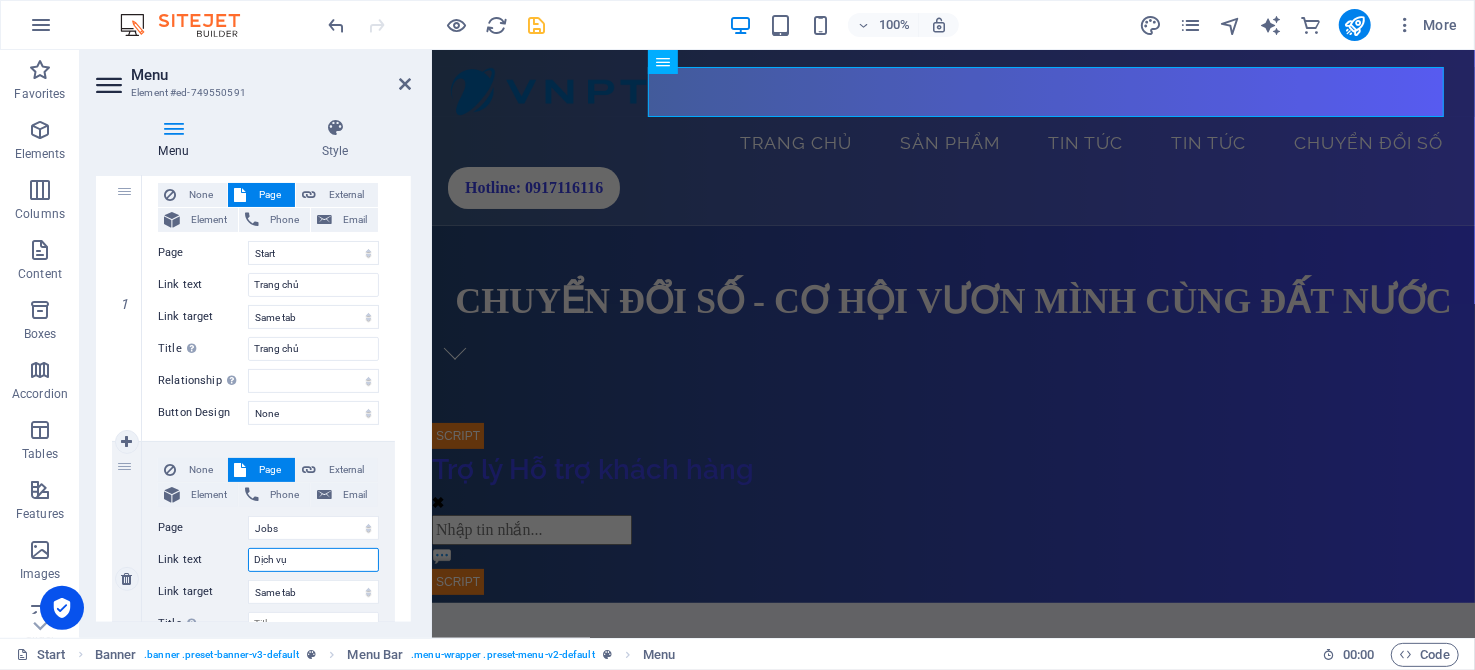 select 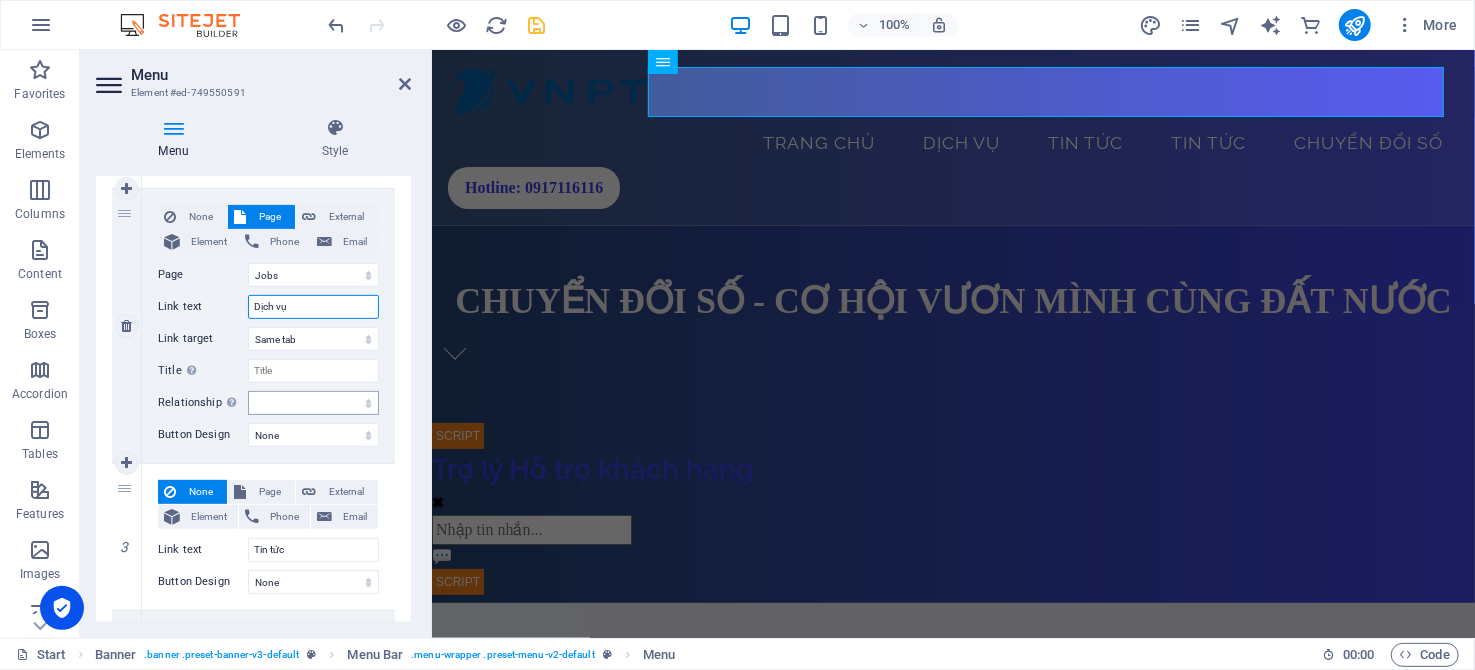 scroll, scrollTop: 499, scrollLeft: 0, axis: vertical 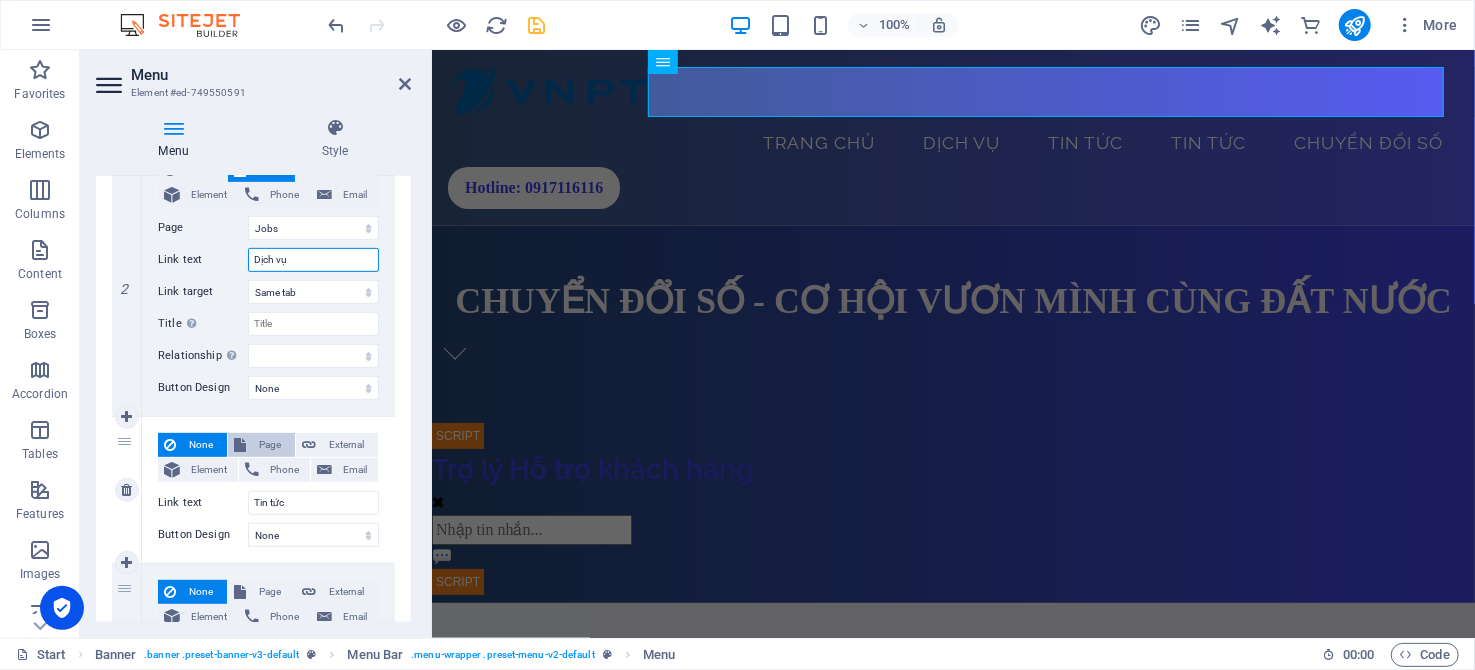 type on "Dịch vụ" 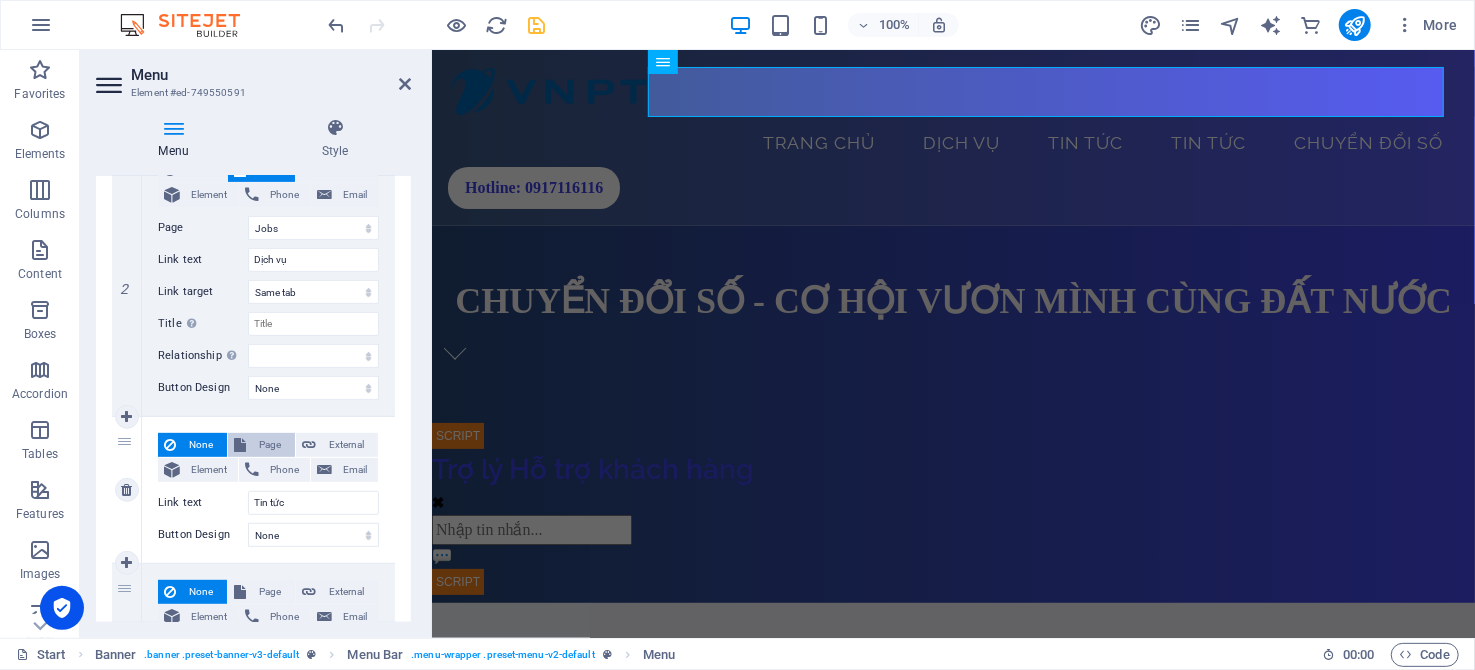 click on "Page" at bounding box center [270, 445] 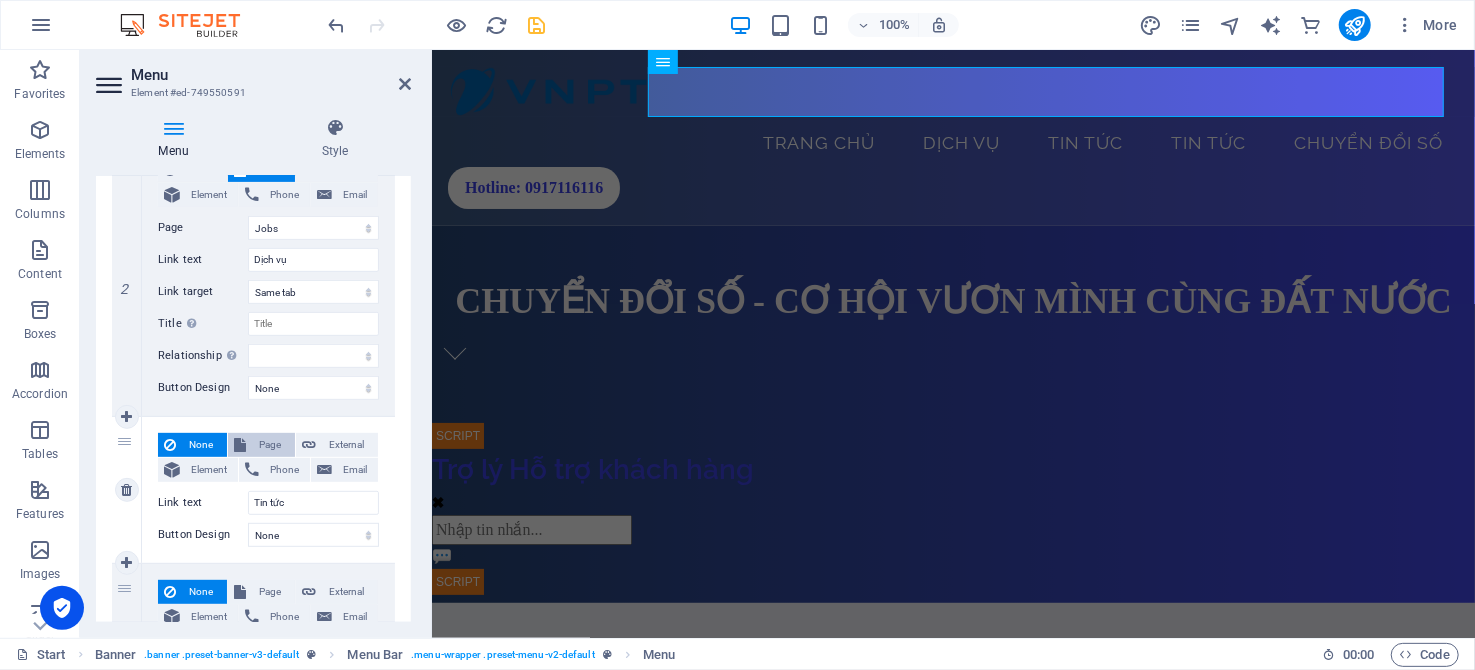 select 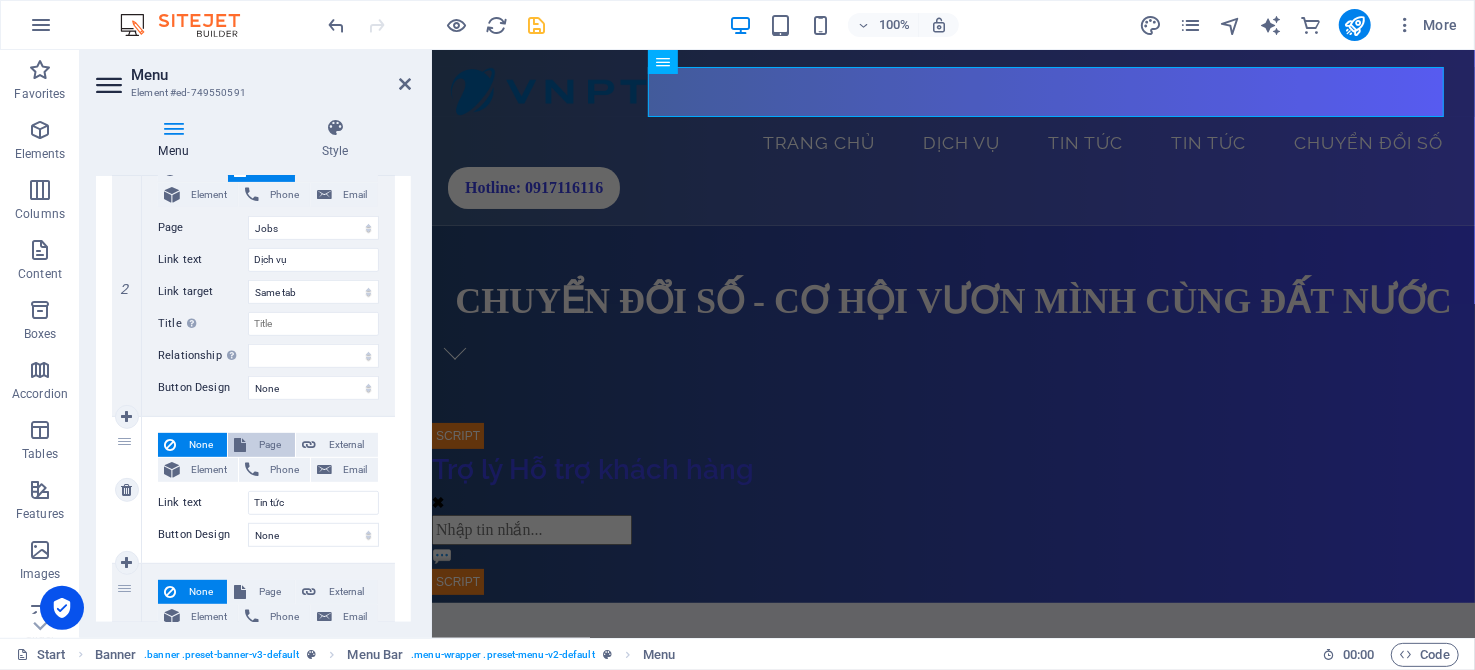select 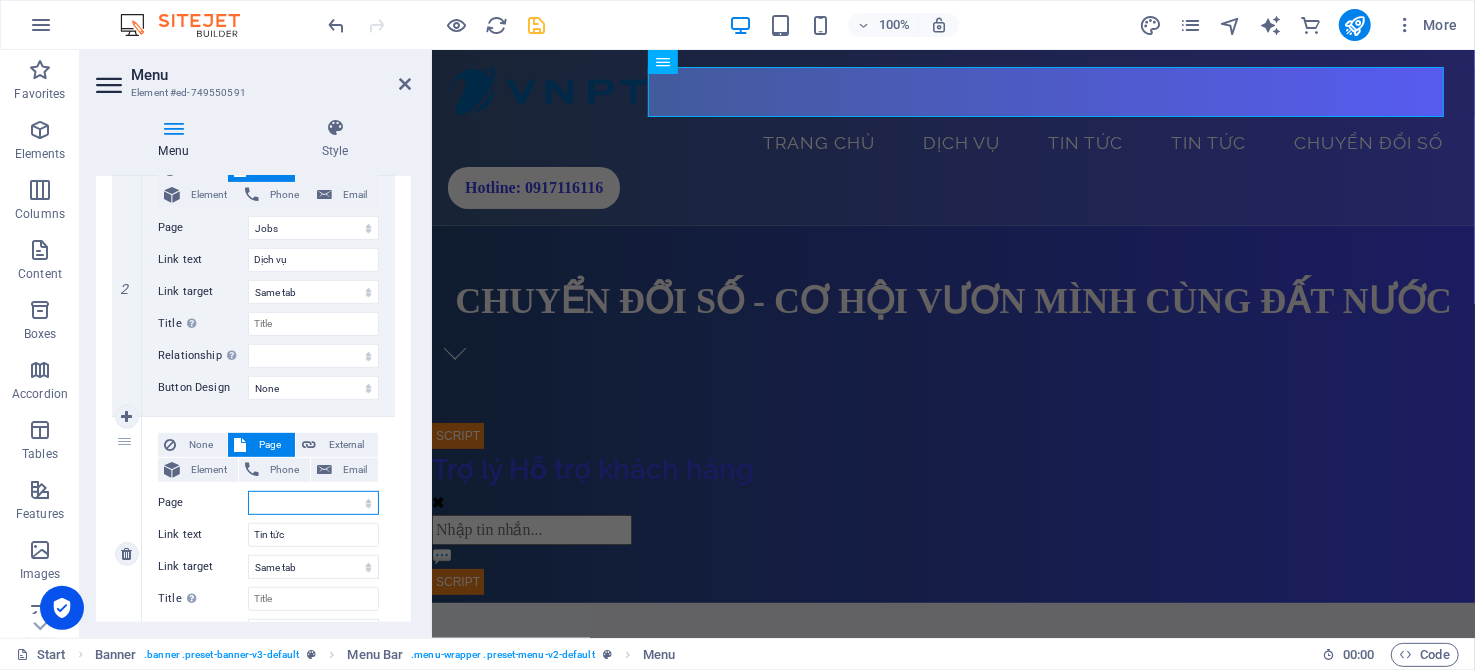 click on "Start Portfolio Jobs Legal Notice Privacy Start" at bounding box center (313, 503) 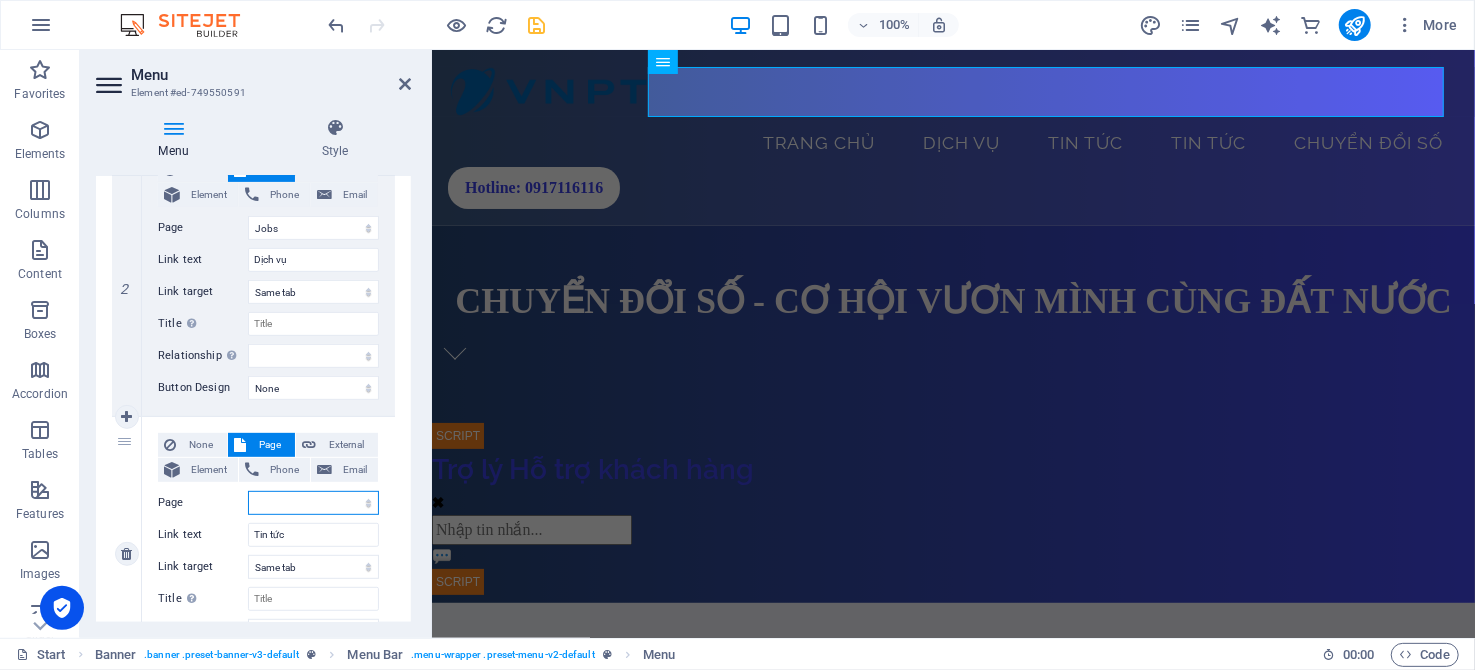 select on "1" 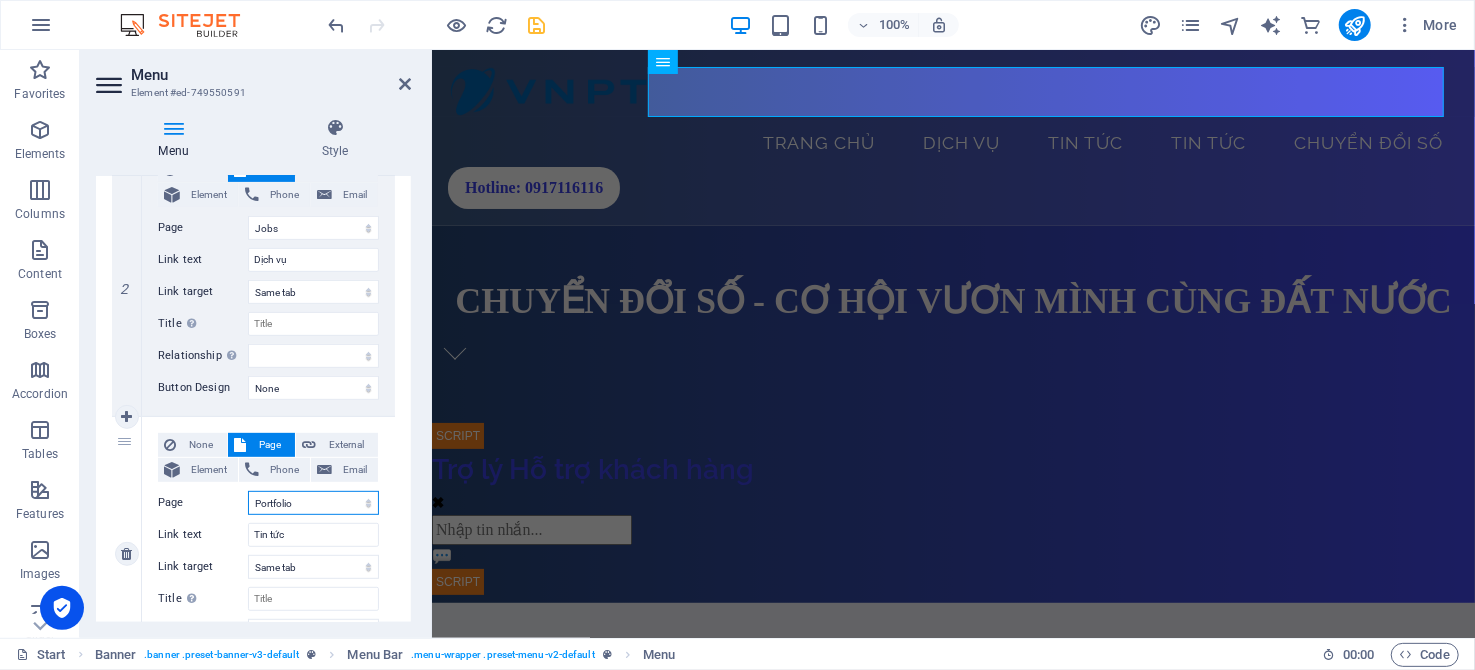 click on "Start Portfolio Jobs Legal Notice Privacy Start" at bounding box center (313, 503) 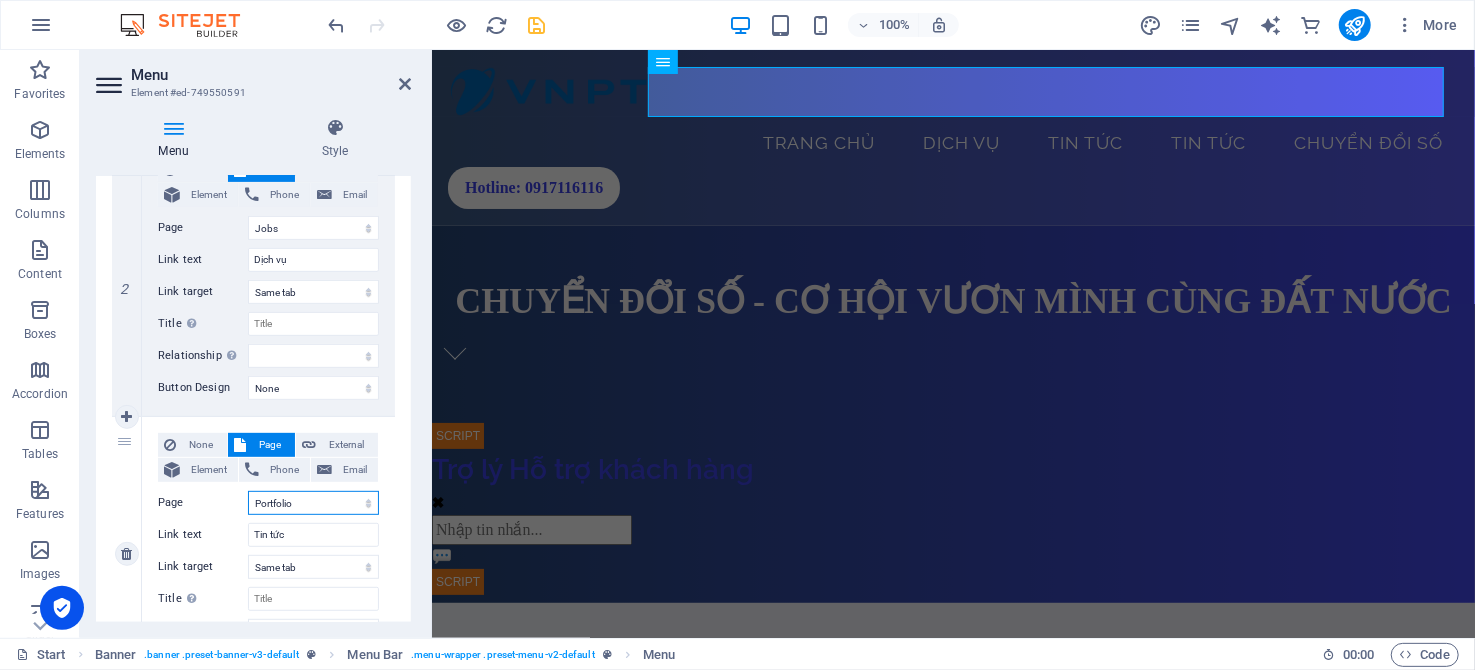 select 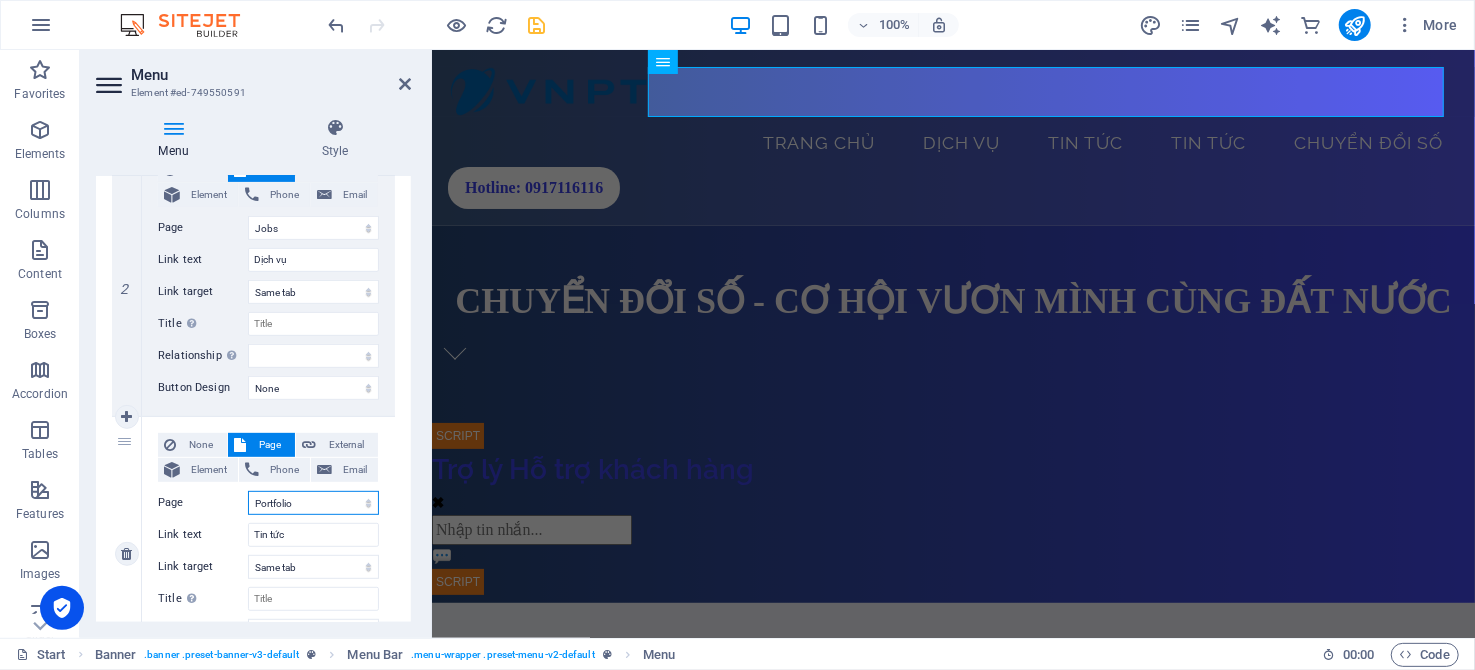 select 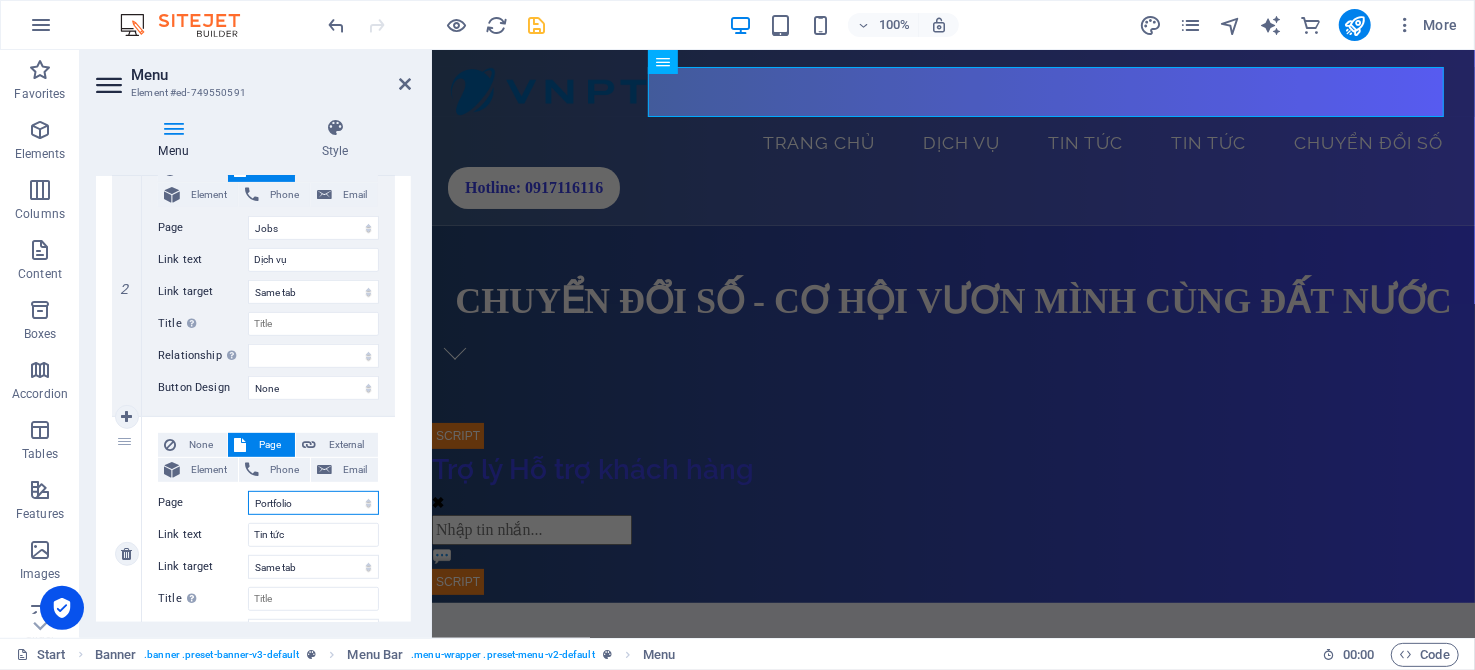 select 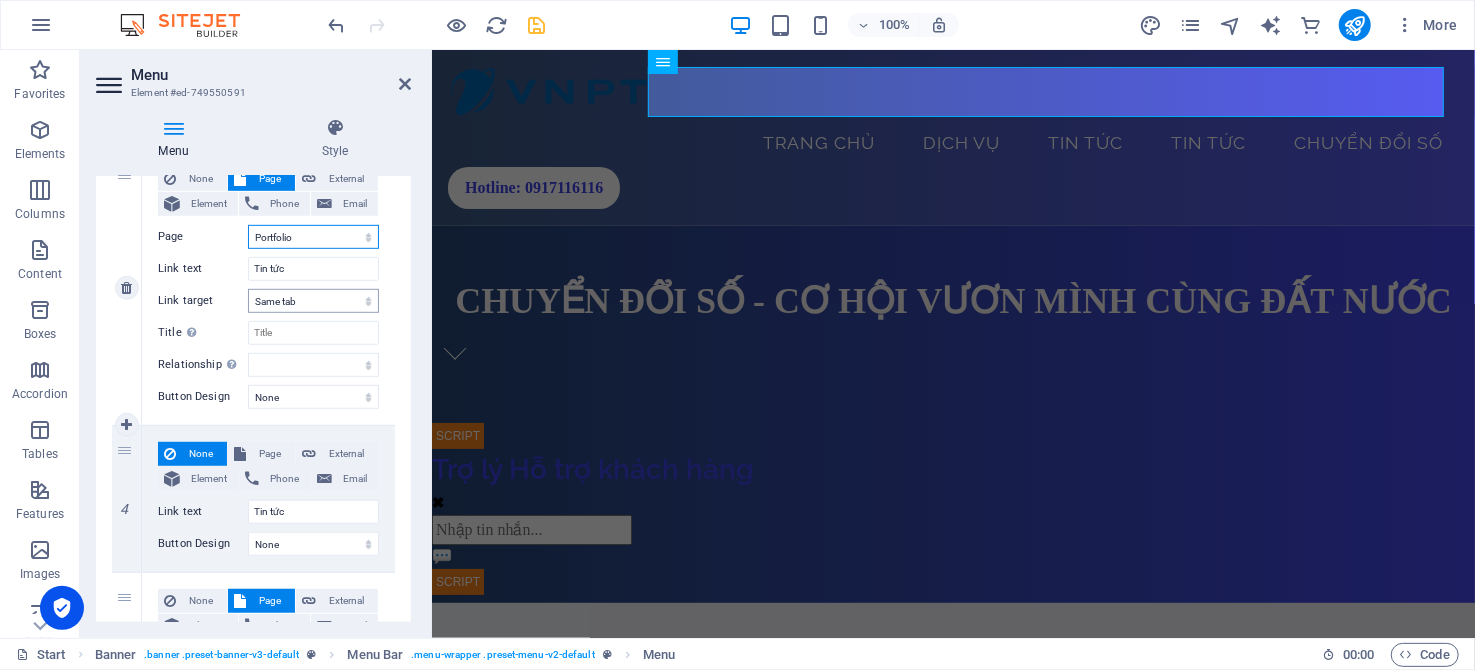 scroll, scrollTop: 800, scrollLeft: 0, axis: vertical 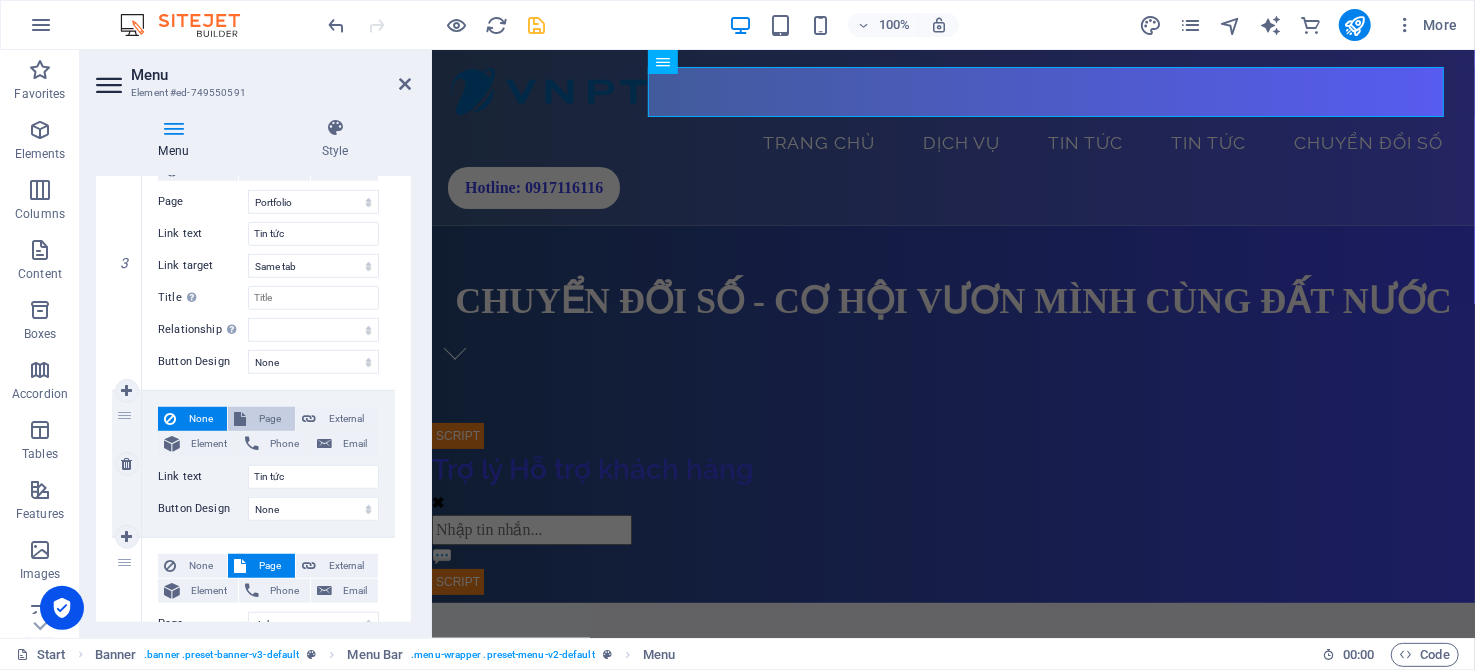 click on "Page" at bounding box center [270, 419] 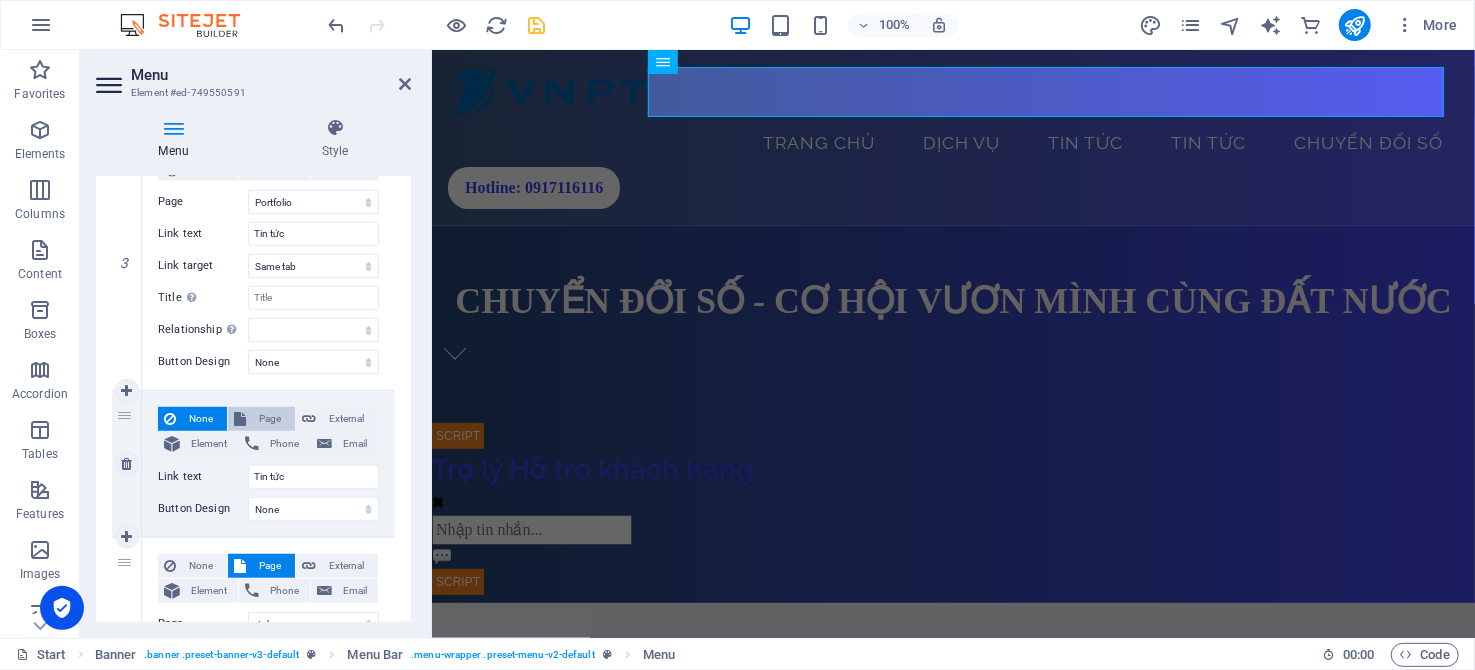 select 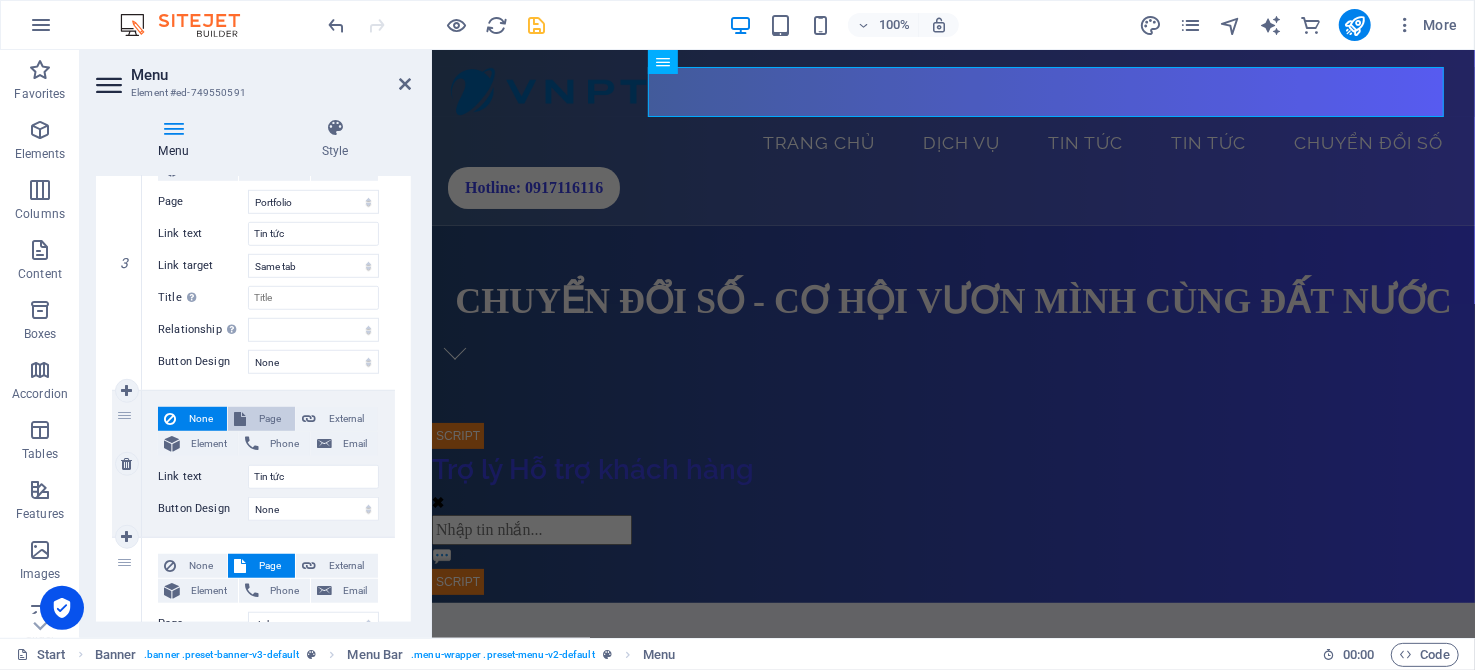 select 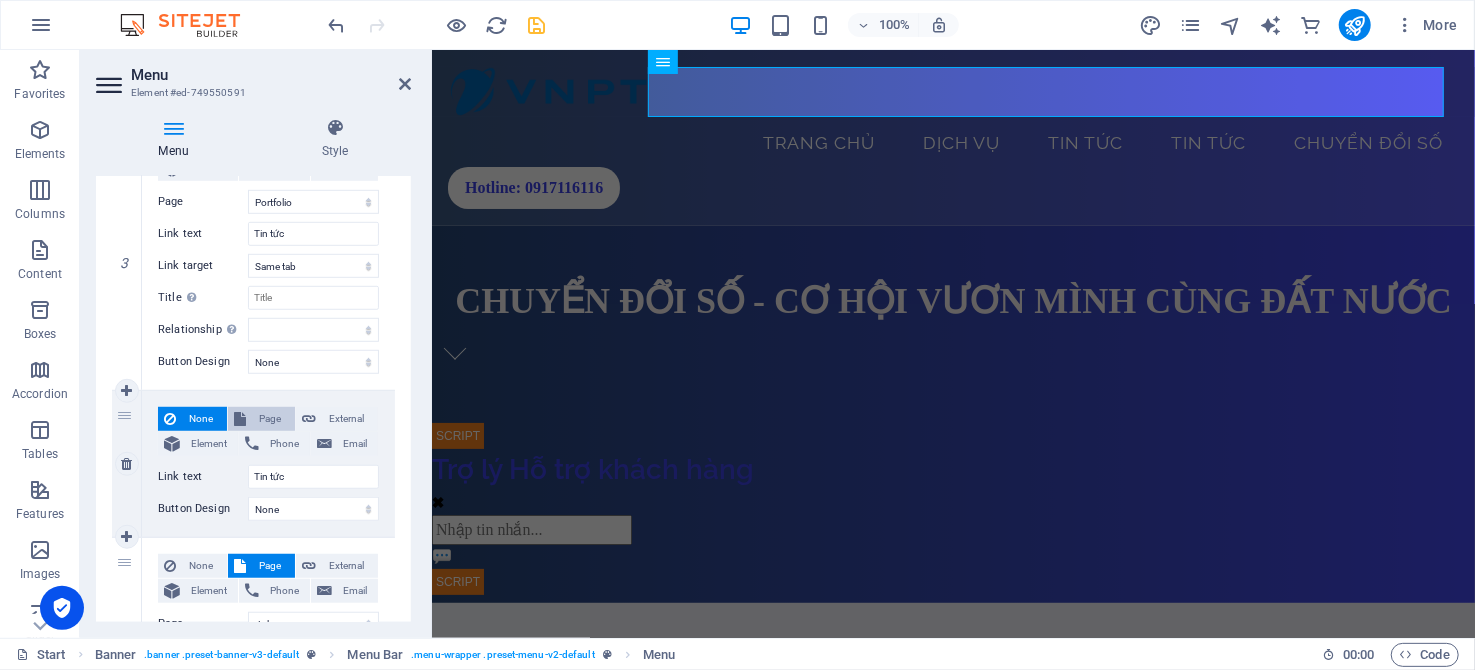select 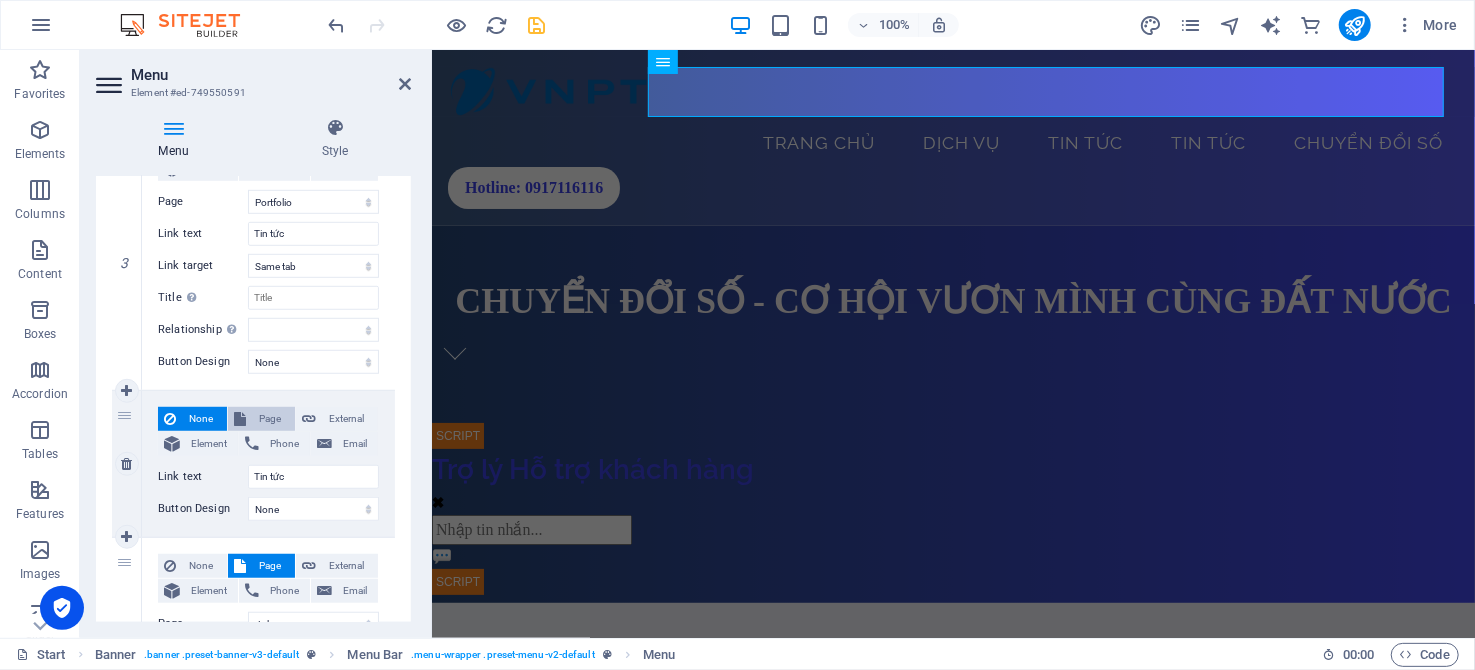 select 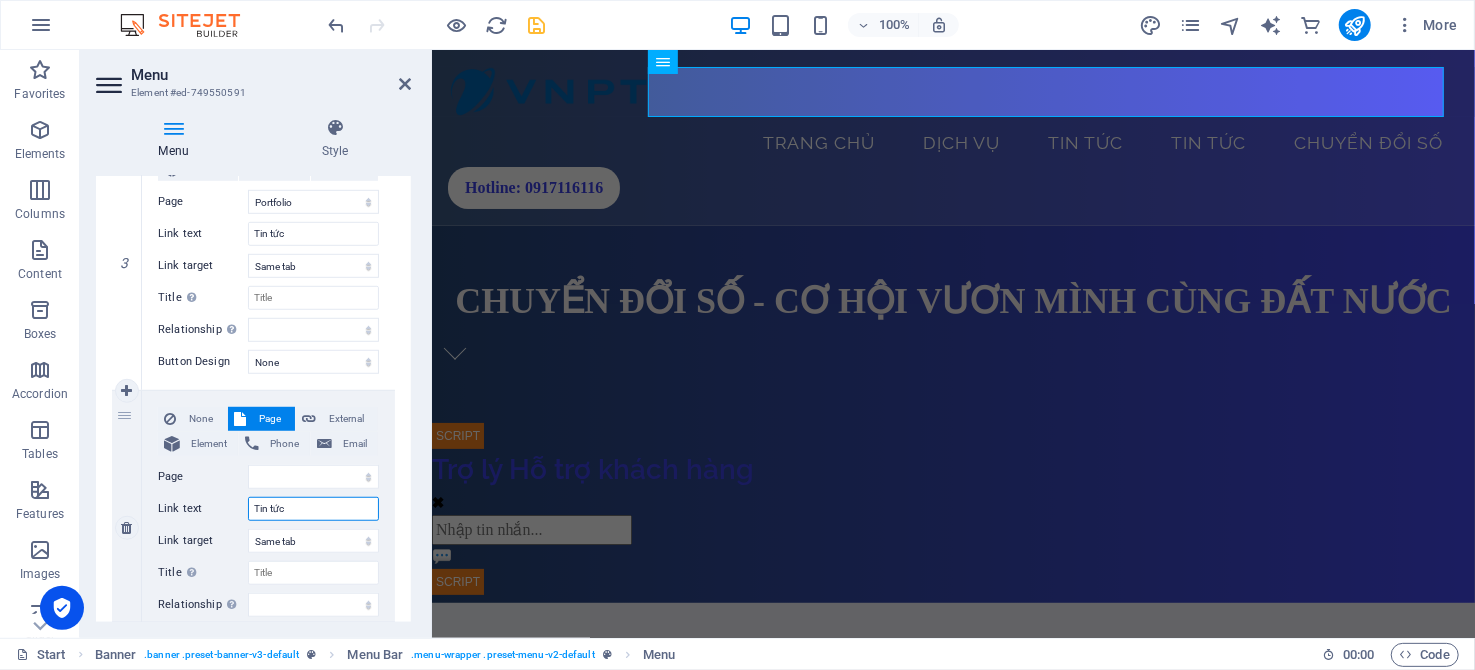 click on "Tin tức" at bounding box center [313, 509] 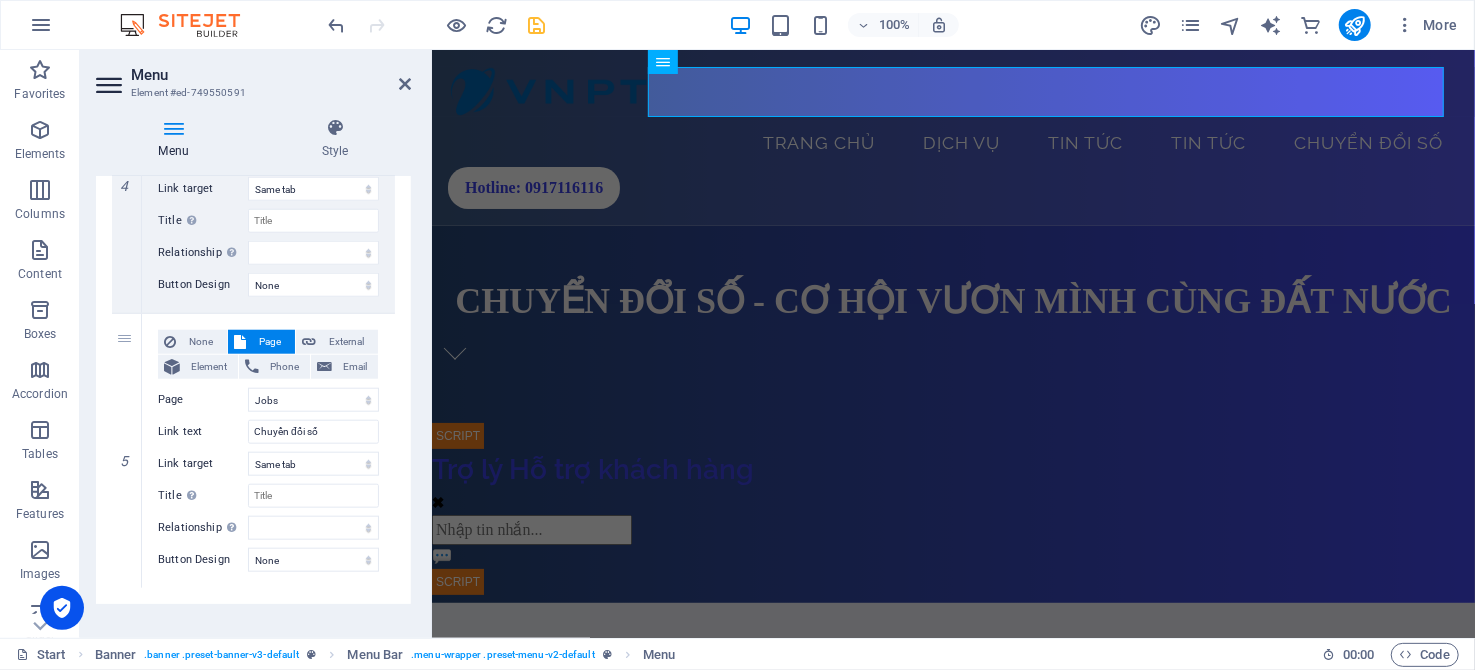 scroll, scrollTop: 1172, scrollLeft: 0, axis: vertical 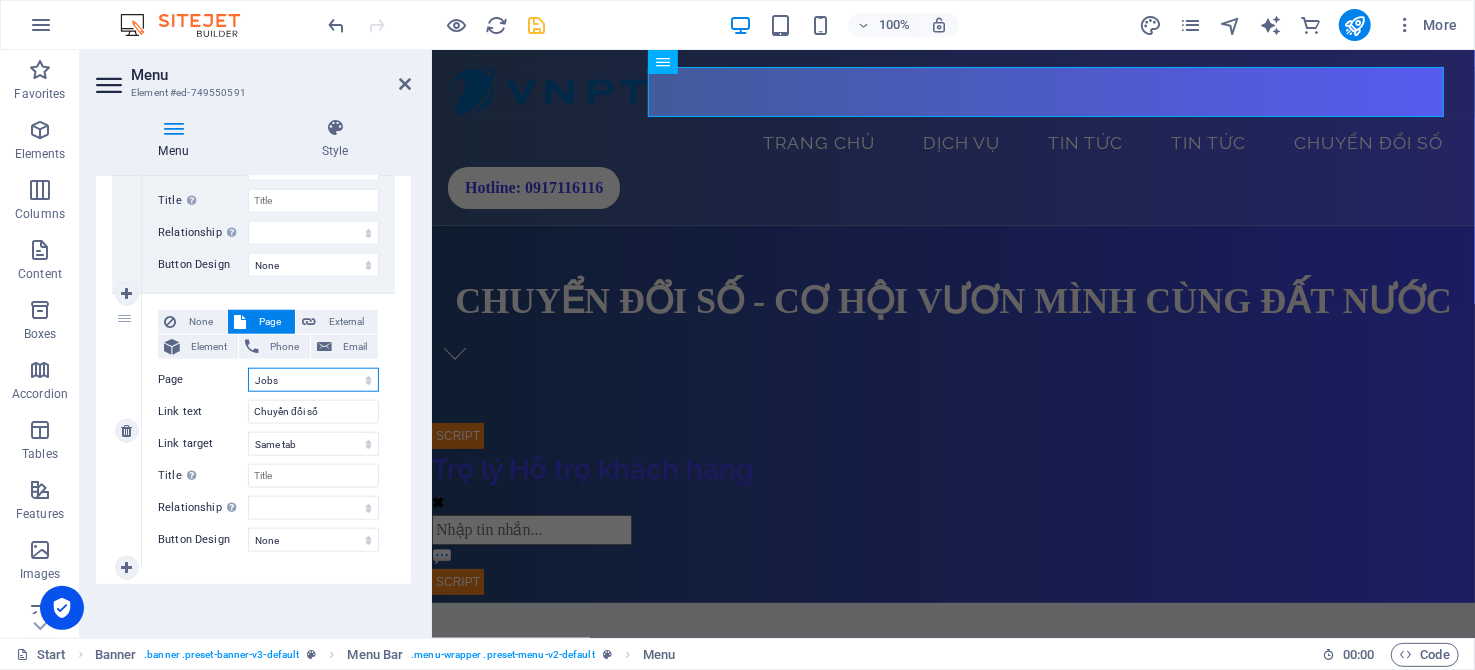 click on "Start Portfolio Jobs Legal Notice Privacy Start" at bounding box center (313, 380) 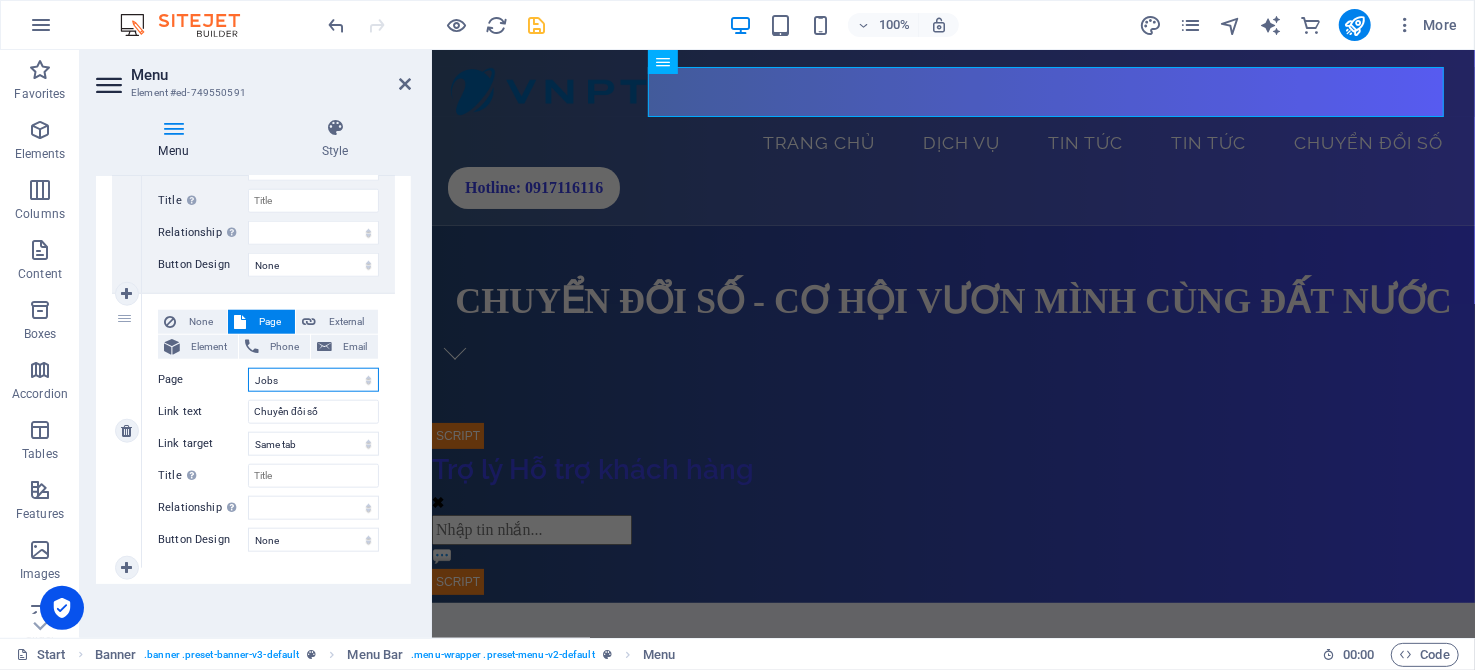 select on "3" 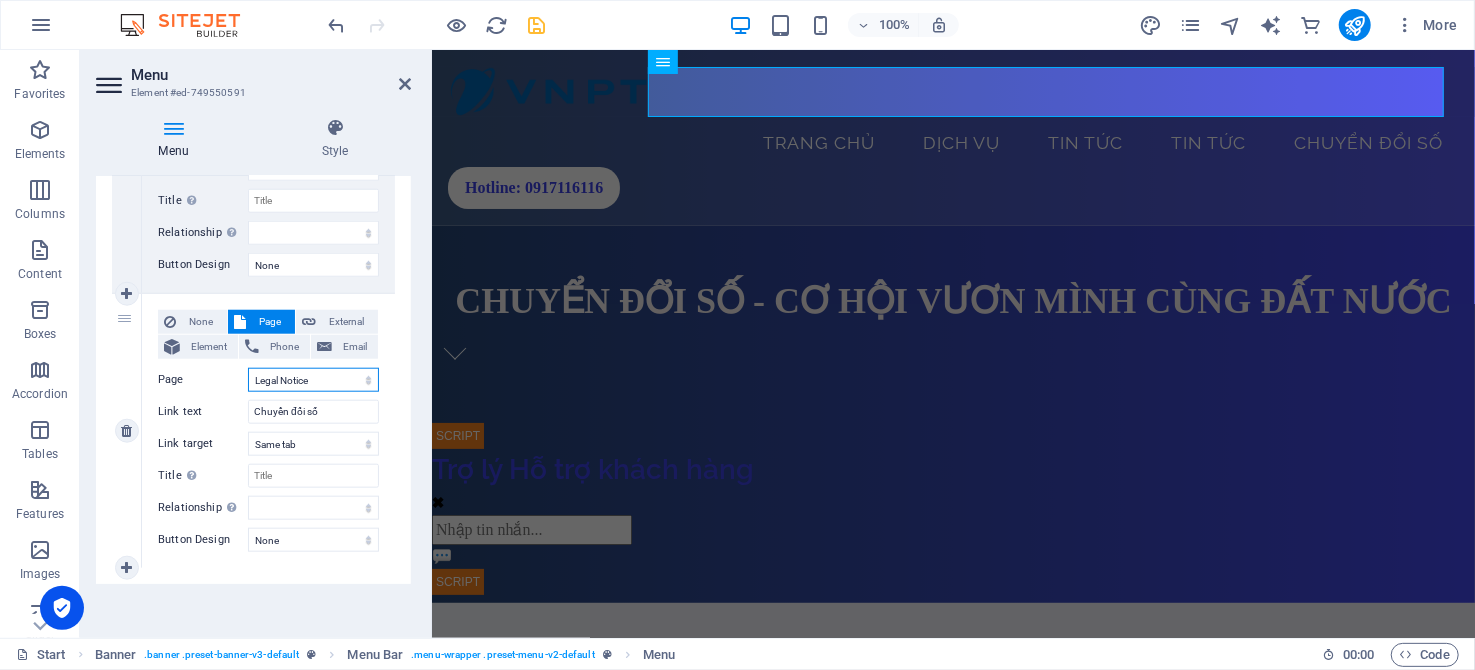 click on "Start Portfolio Jobs Legal Notice Privacy Start" at bounding box center [313, 380] 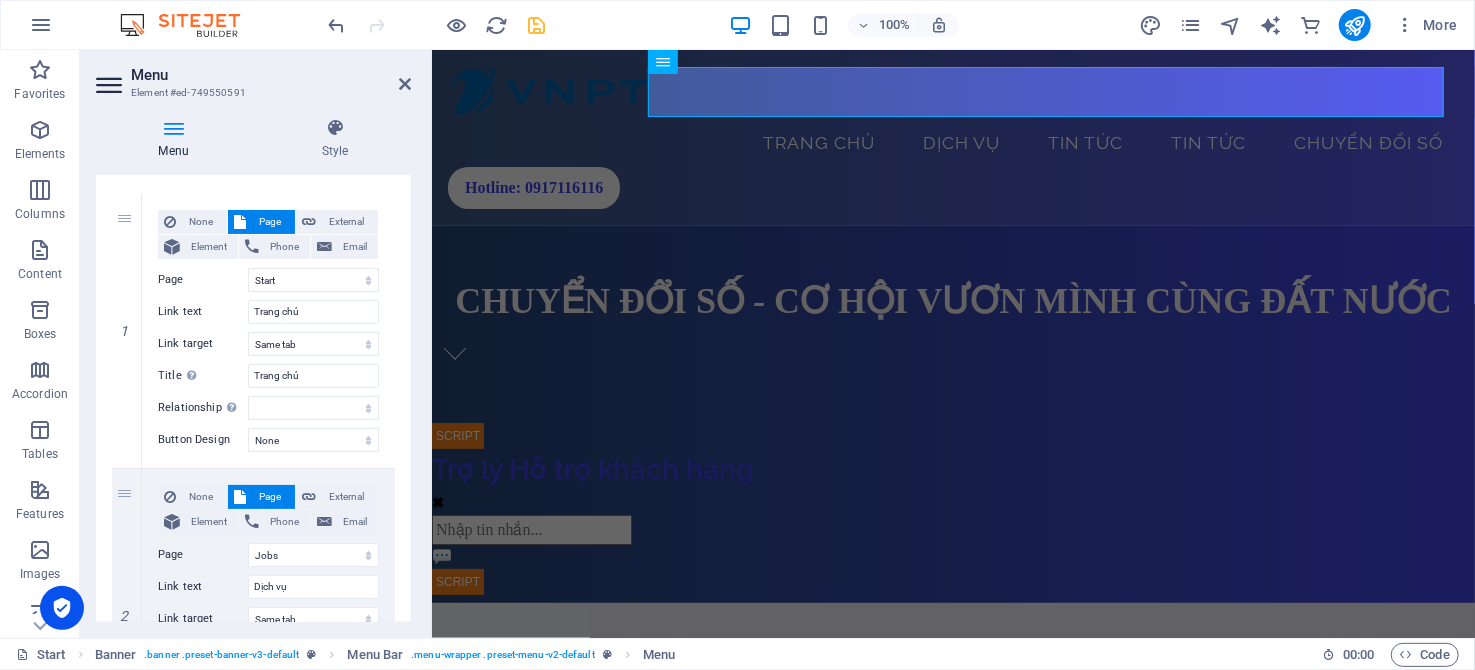 scroll, scrollTop: 0, scrollLeft: 0, axis: both 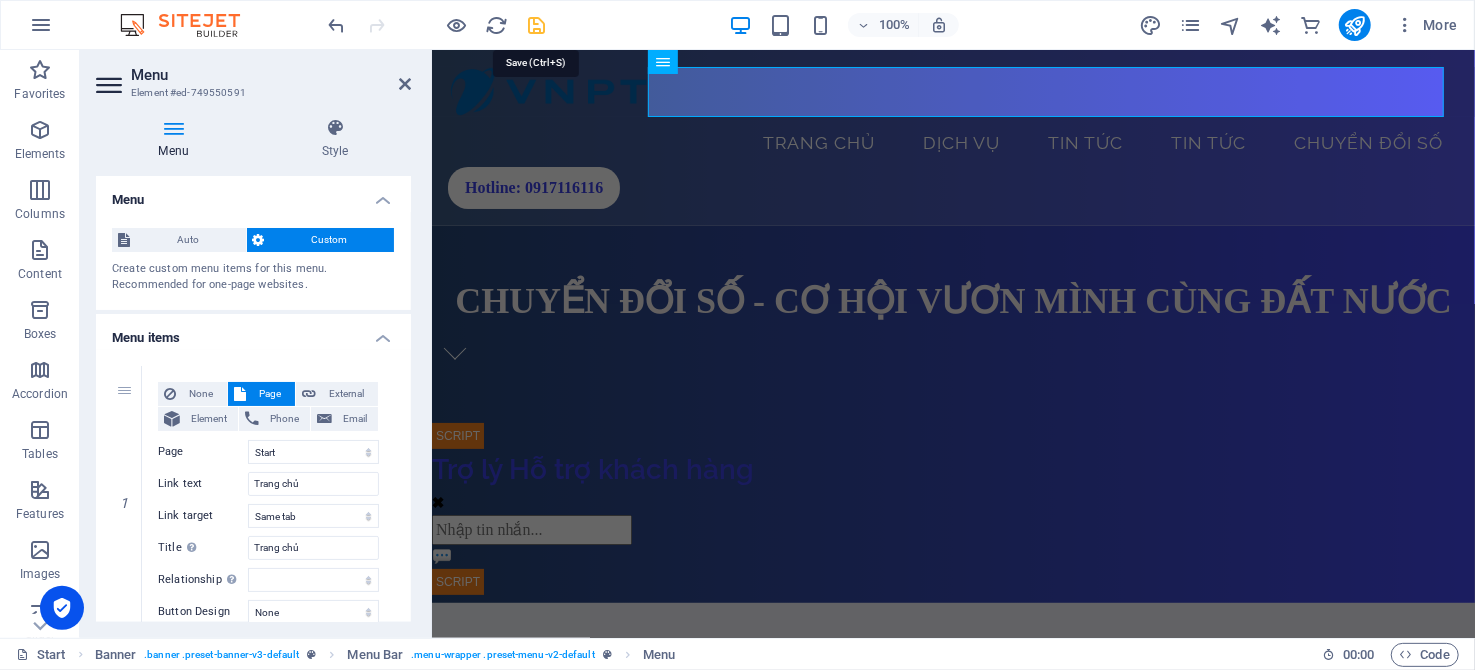 click at bounding box center (537, 25) 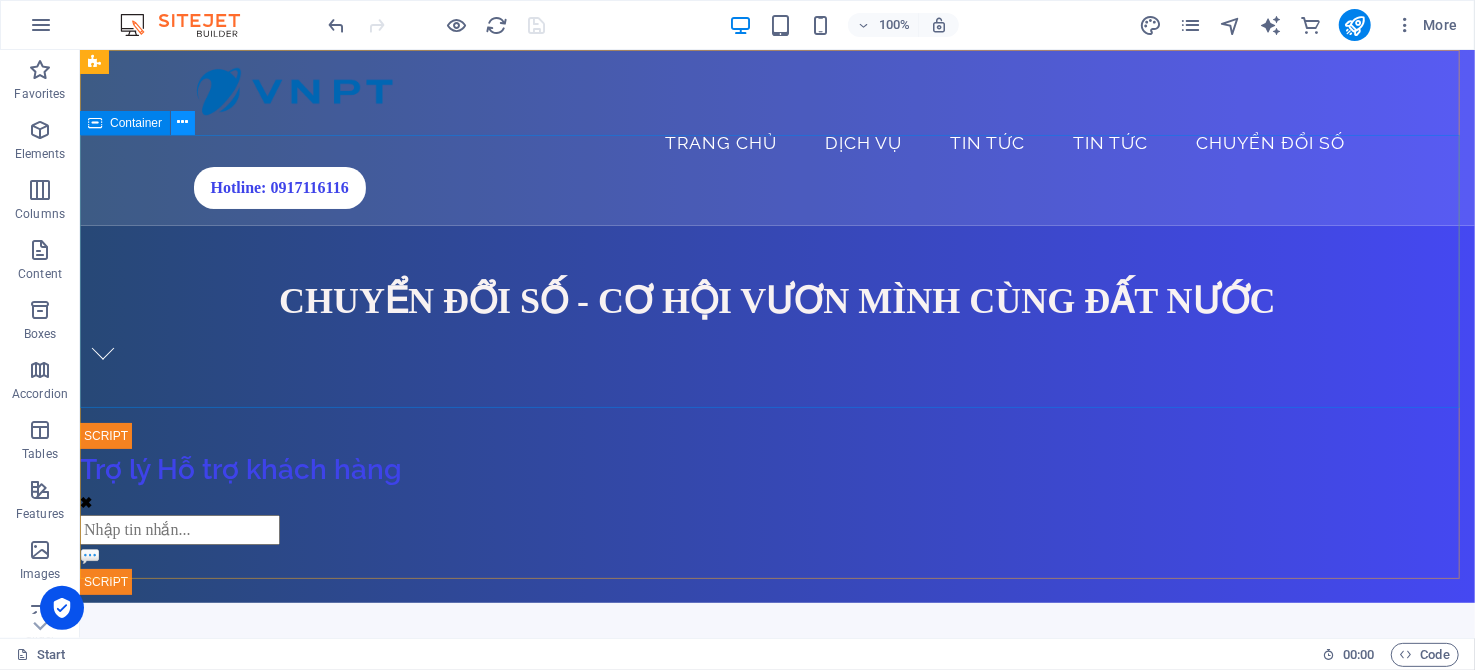 click at bounding box center (183, 122) 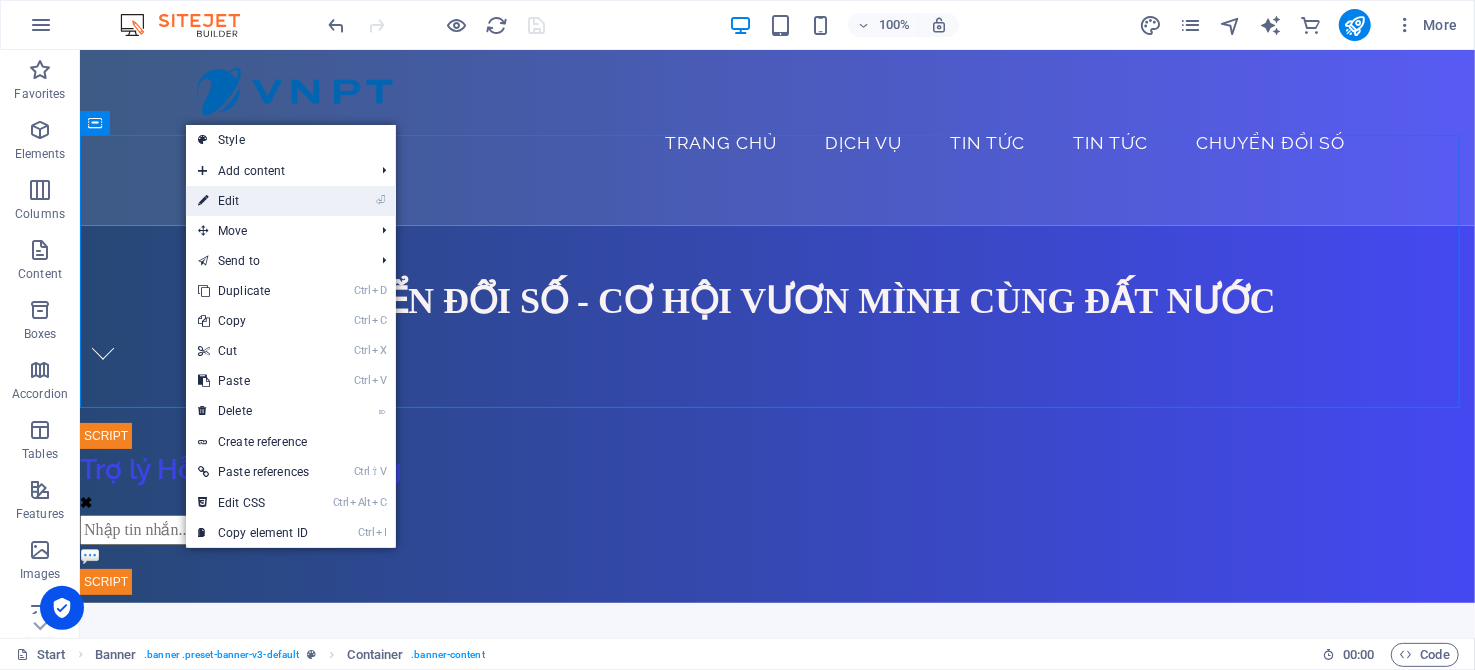 click on "⏎  Edit" at bounding box center (253, 201) 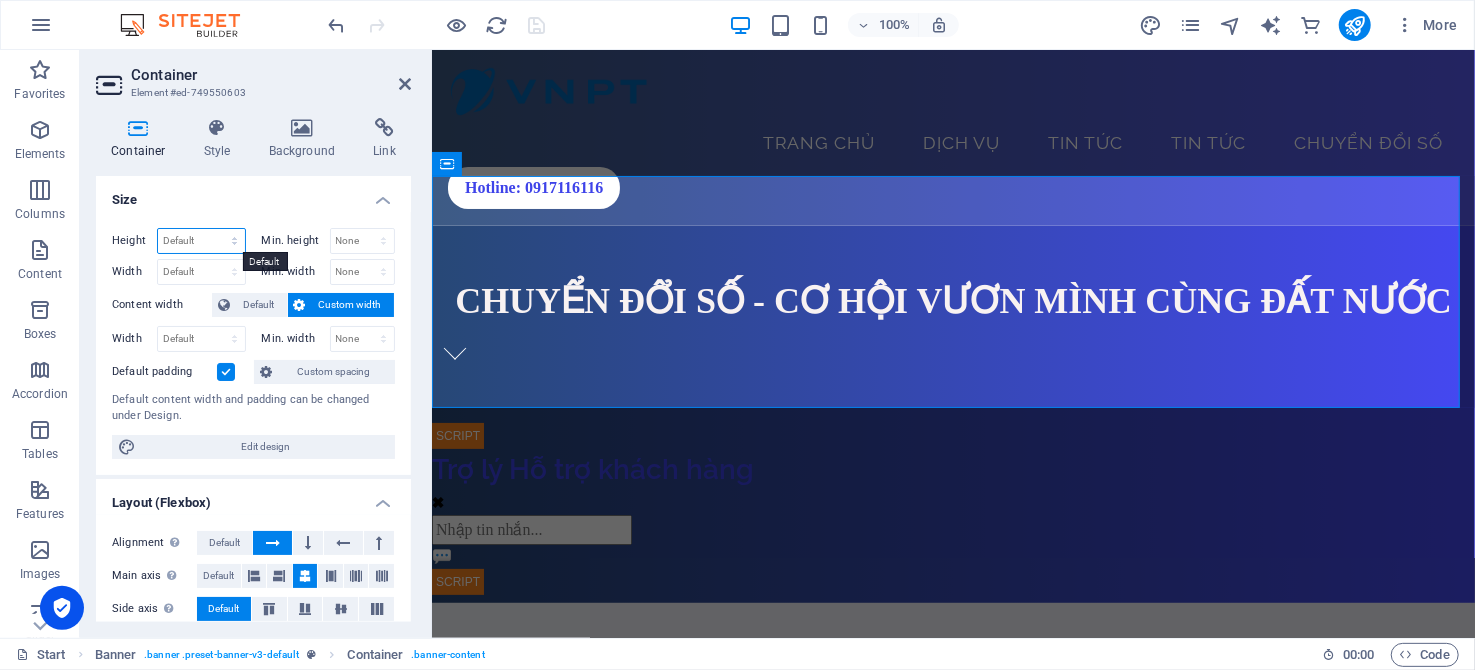 click on "Default px rem % vh vw" at bounding box center (201, 241) 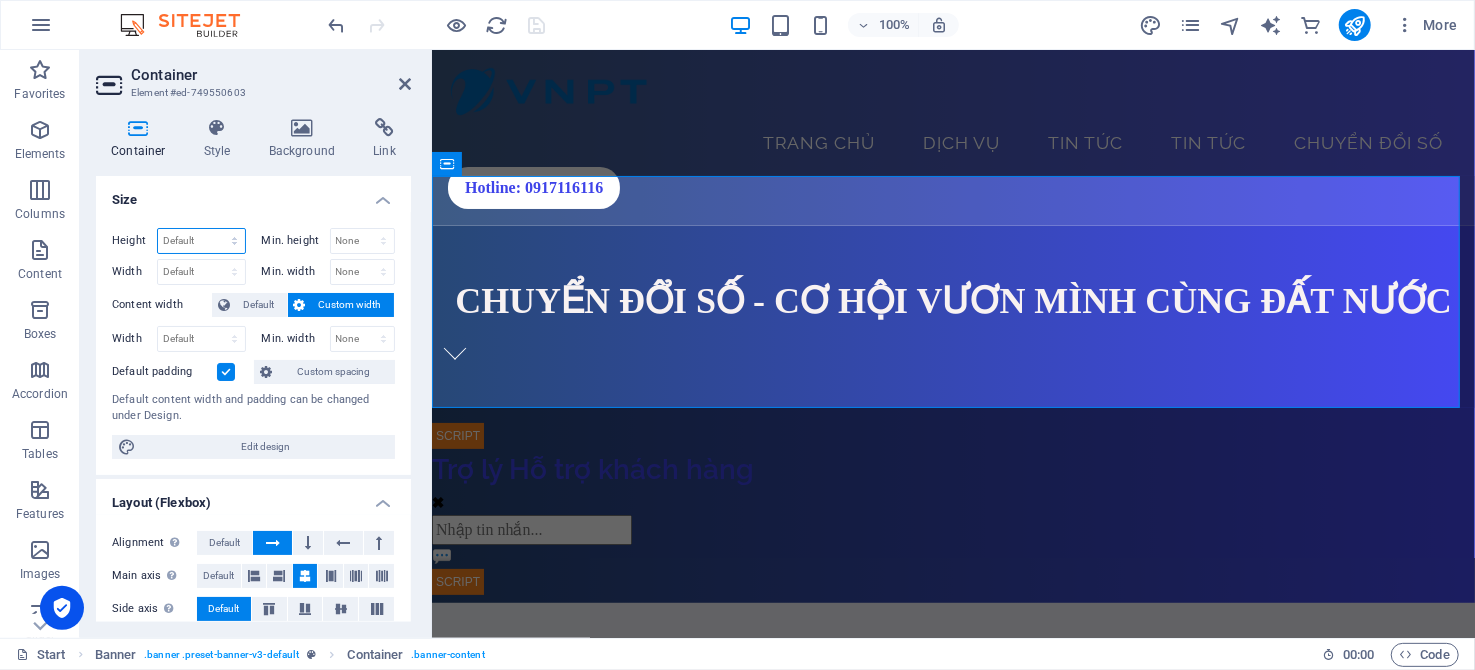 select on "px" 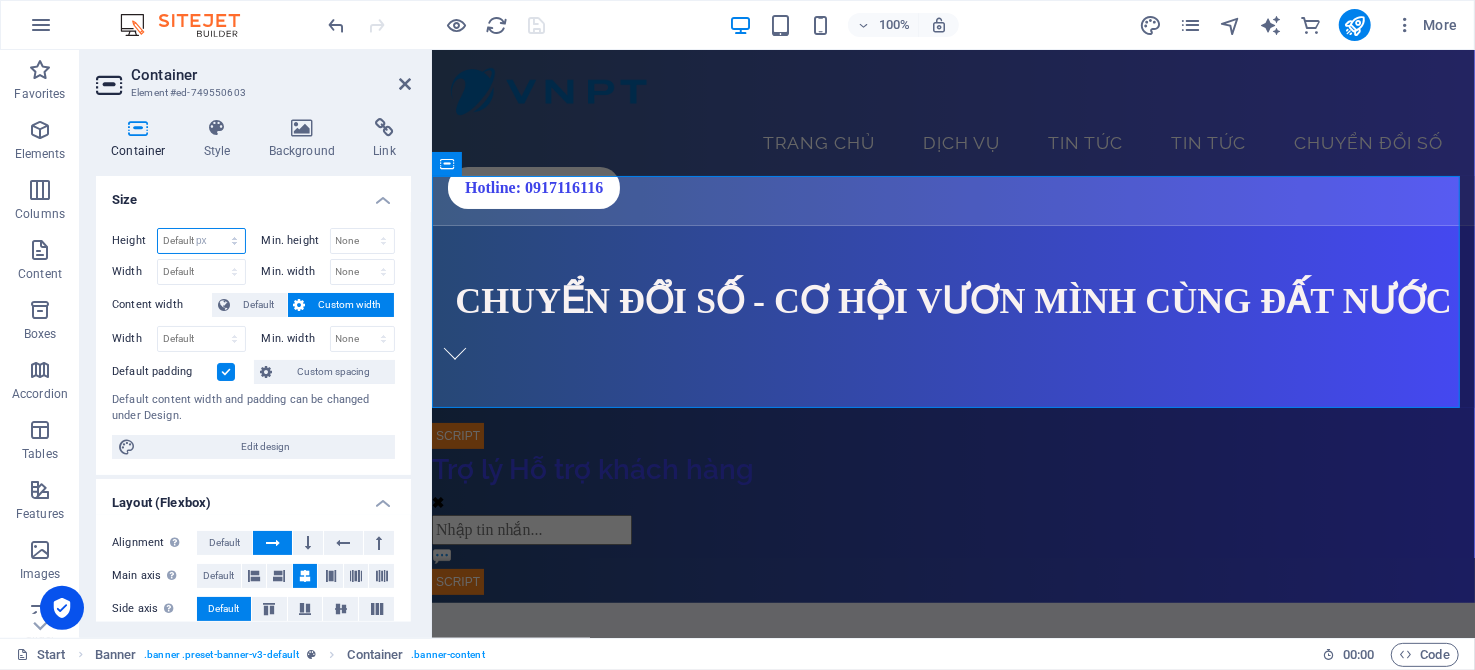 click on "Default px rem % vh vw" at bounding box center [201, 241] 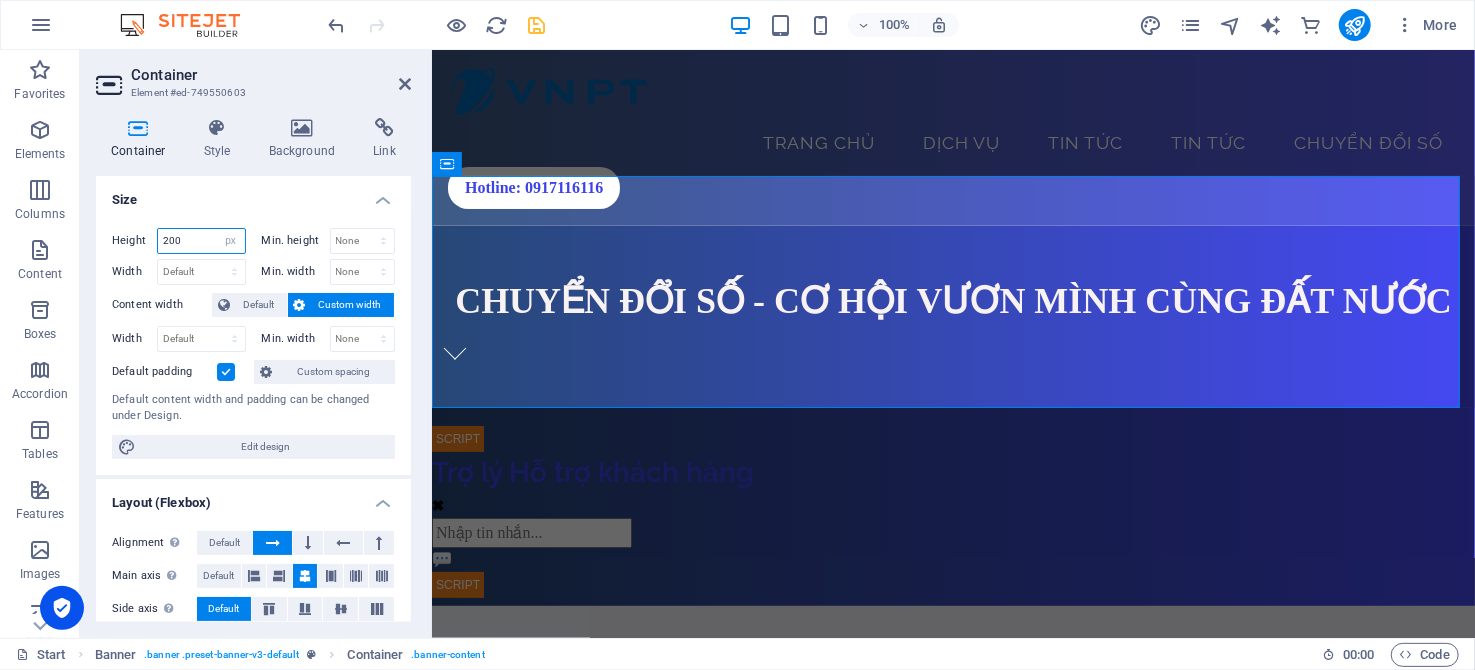 type on "200" 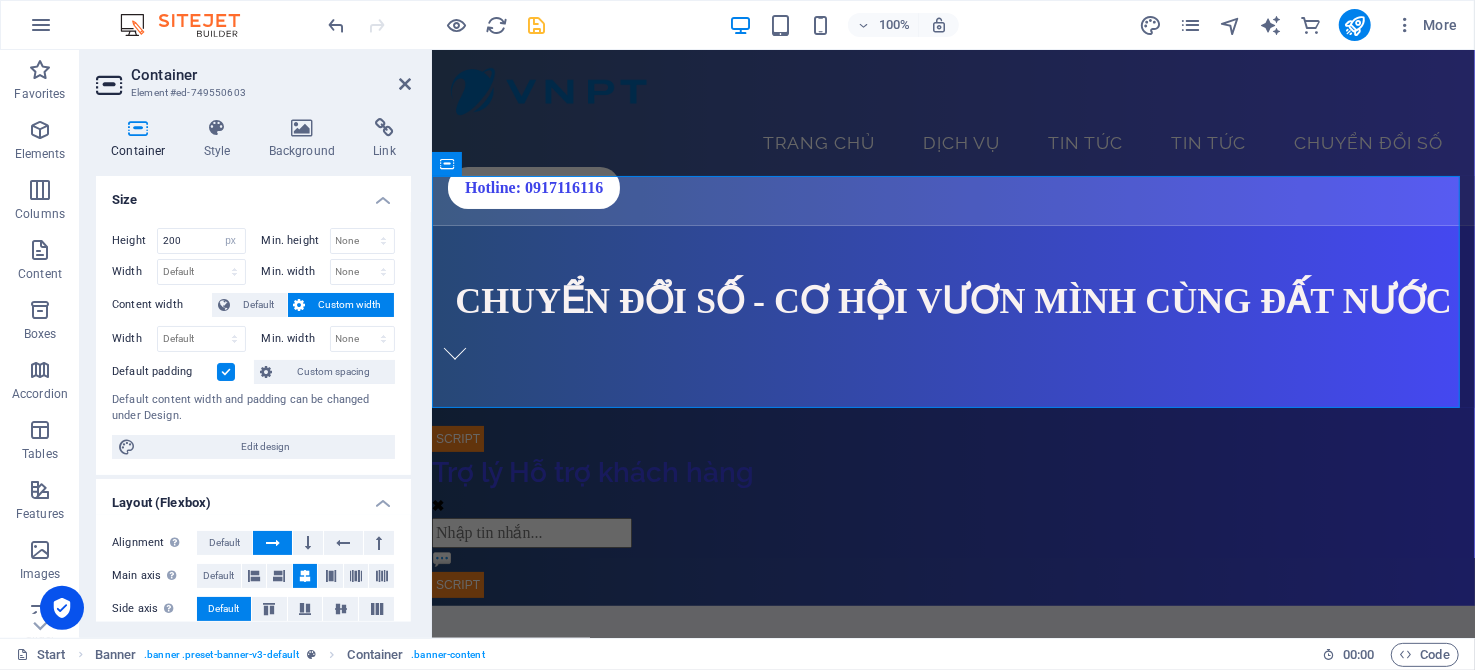 click on "Container Style Background Link Size Height 200 Default px rem % vh vw Min. height None px rem % vh vw Width Default px rem % em vh vw Min. width None px rem % vh vw Content width Default Custom width Width Default px rem % em vh vw Min. width None px rem % vh vw Default padding Custom spacing Default content width and padding can be changed under Design. Edit design Layout (Flexbox) Alignment Determines the flex direction. Default Main axis Determine how elements should behave along the main axis inside this container (justify content). Default Side axis Control the vertical direction of the element inside of the container (align items). Default Wrap Default On Off Fill Controls the distances and direction of elements on the y-axis across several lines (align content). Default Accessibility ARIA helps assistive technologies (like screen readers) to understand the role, state, and behavior of web elements Role The ARIA role defines the purpose of an element.  None Header Footer Section Banner" at bounding box center [253, 370] 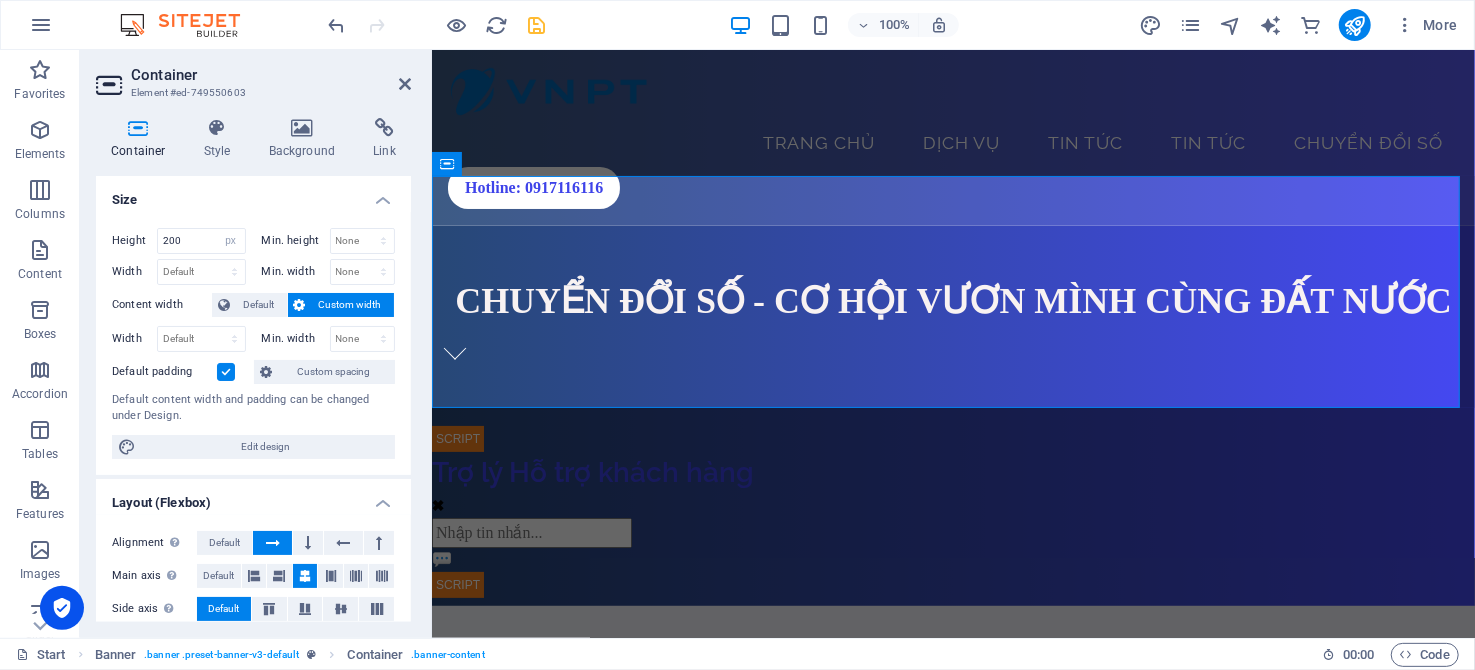 scroll, scrollTop: 99, scrollLeft: 0, axis: vertical 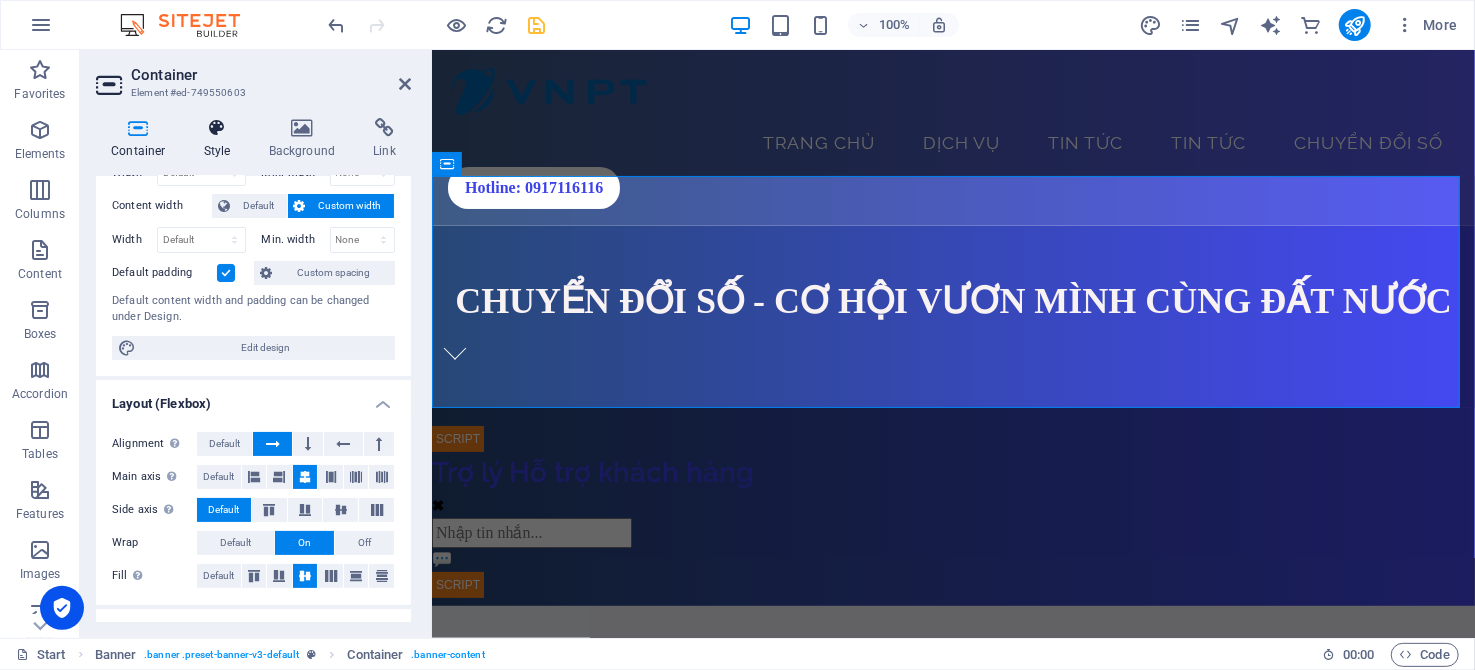 click at bounding box center (217, 128) 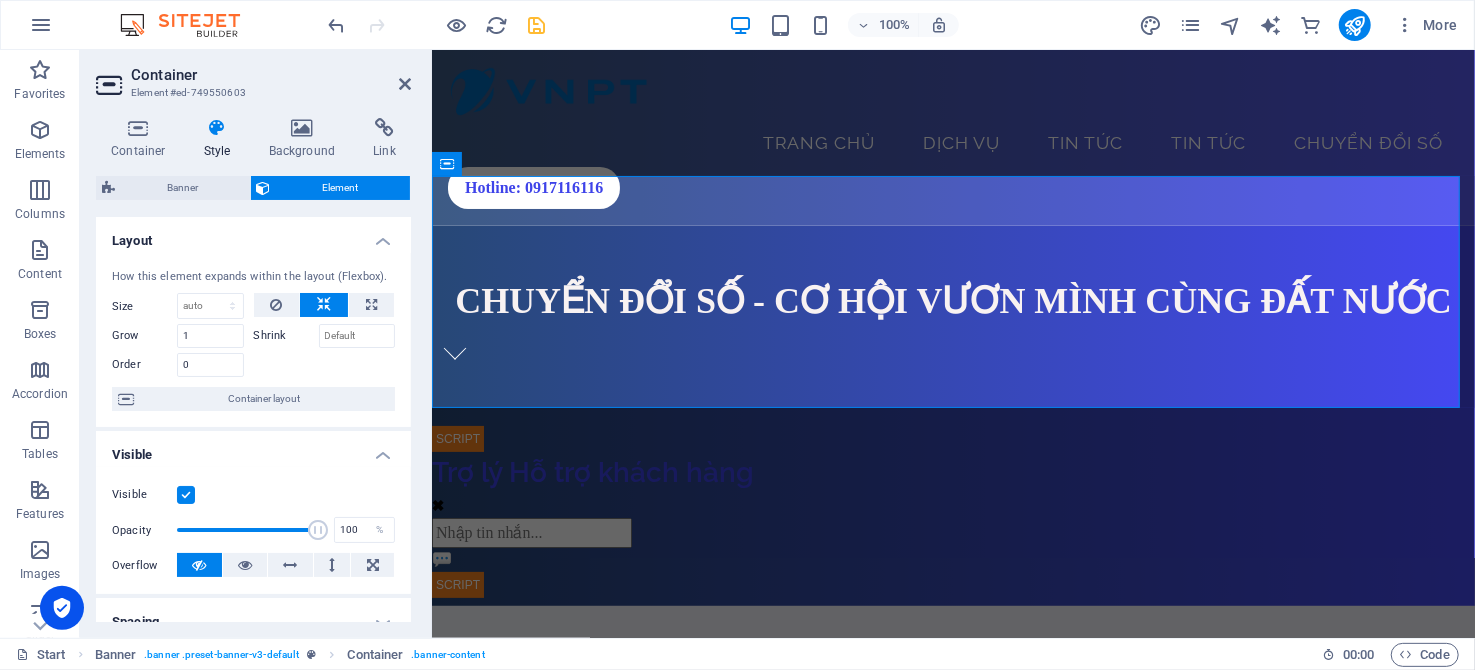 scroll, scrollTop: 99, scrollLeft: 0, axis: vertical 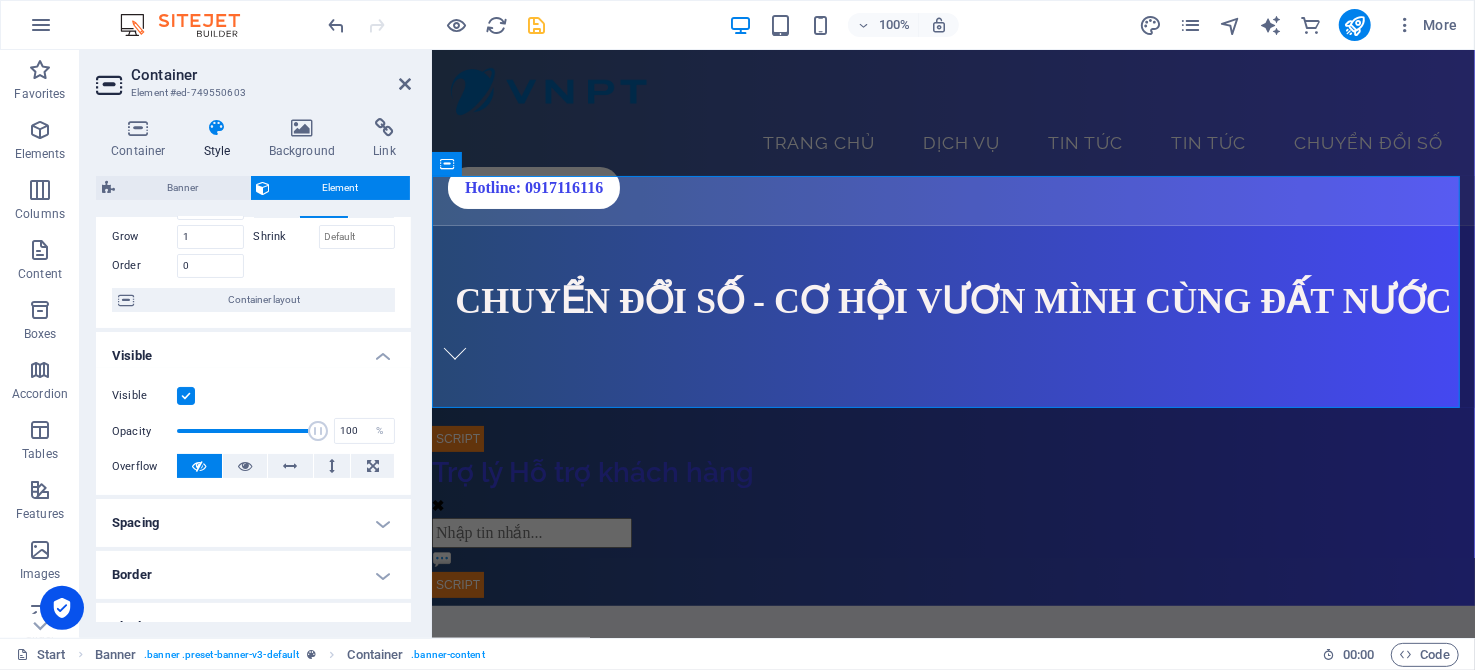 click on "Spacing" at bounding box center [253, 523] 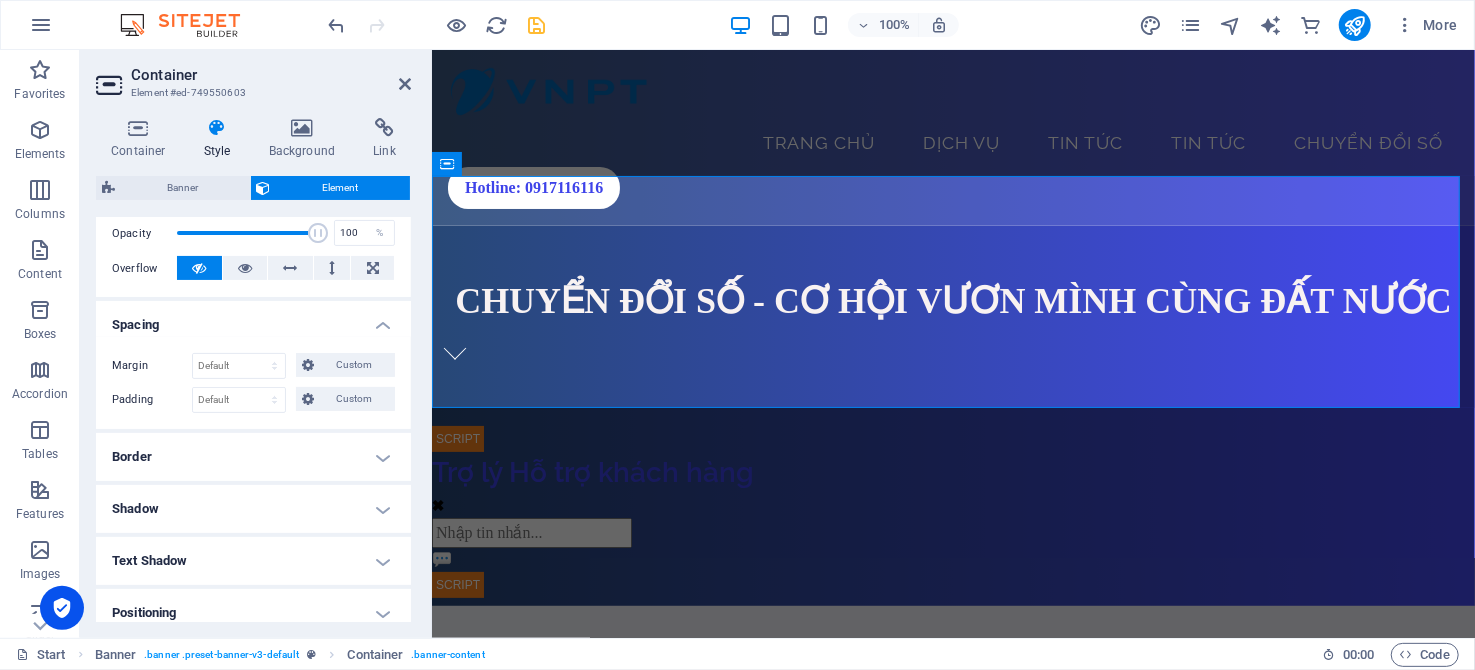 scroll, scrollTop: 300, scrollLeft: 0, axis: vertical 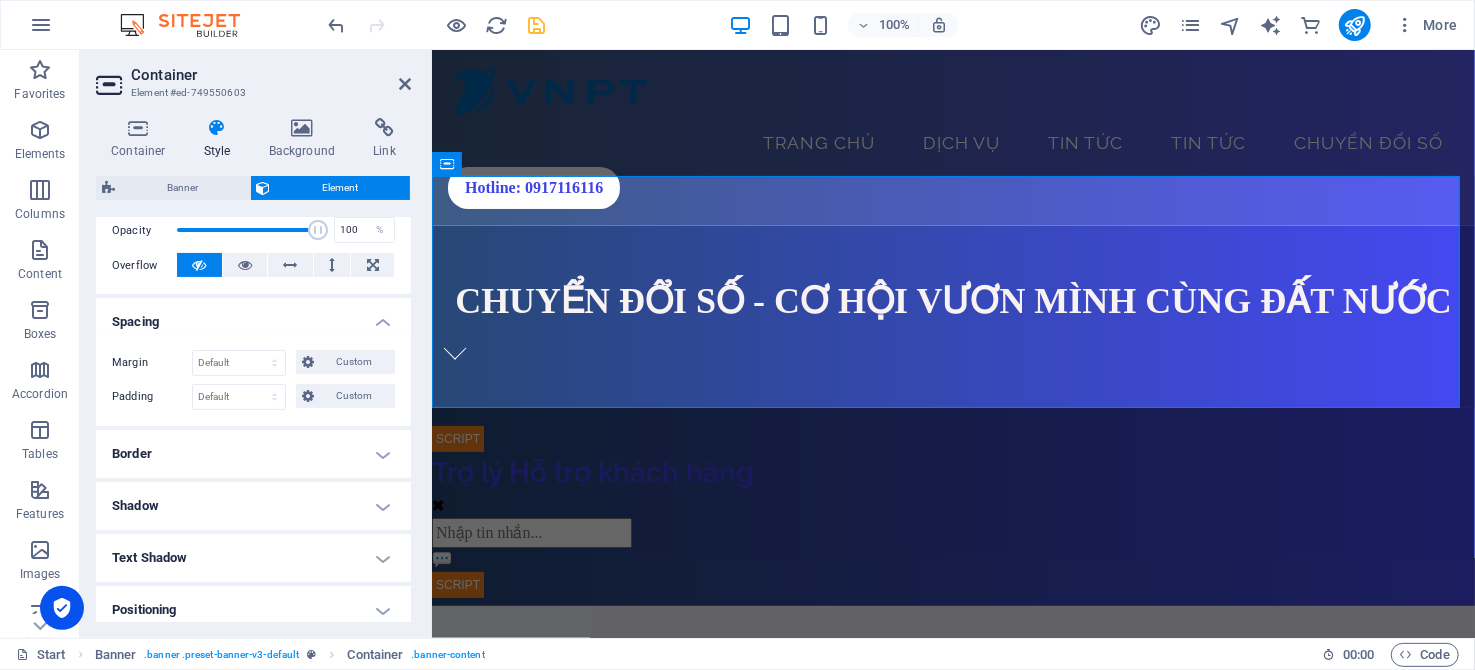 click on "Border" at bounding box center (253, 454) 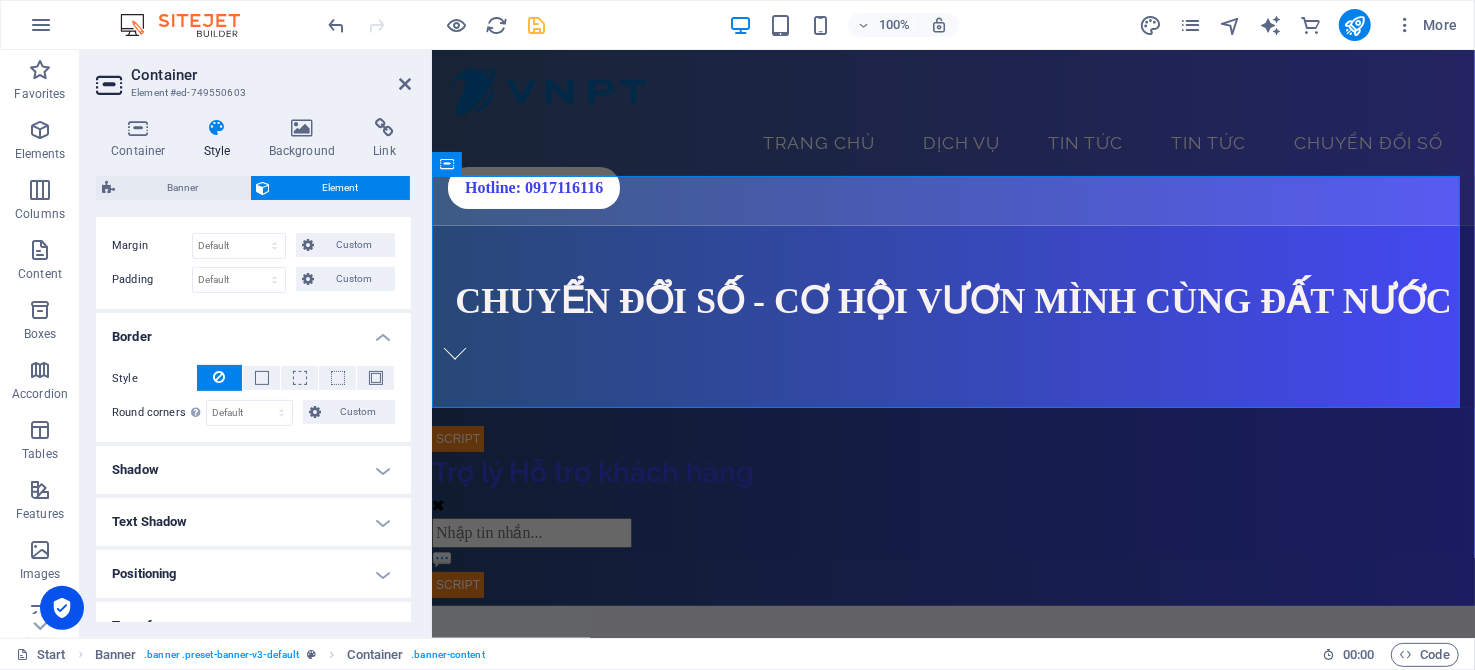 scroll, scrollTop: 499, scrollLeft: 0, axis: vertical 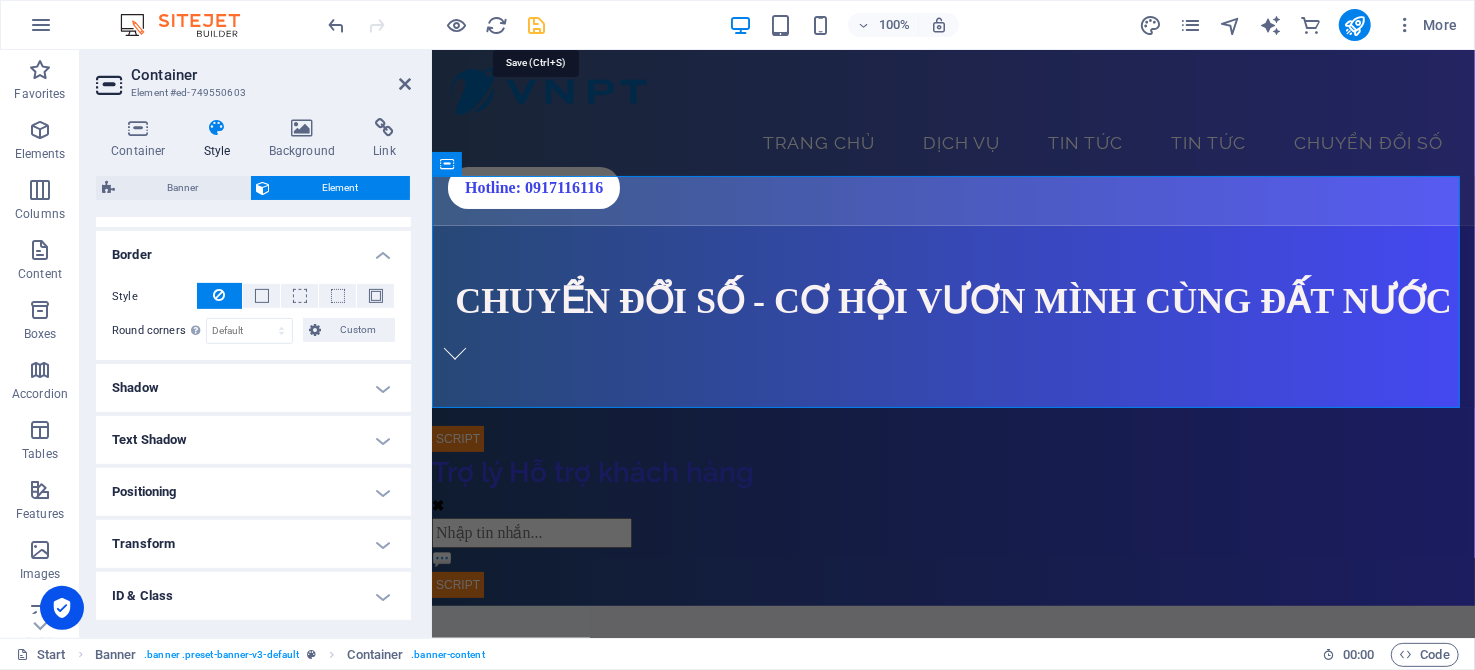 click at bounding box center (537, 25) 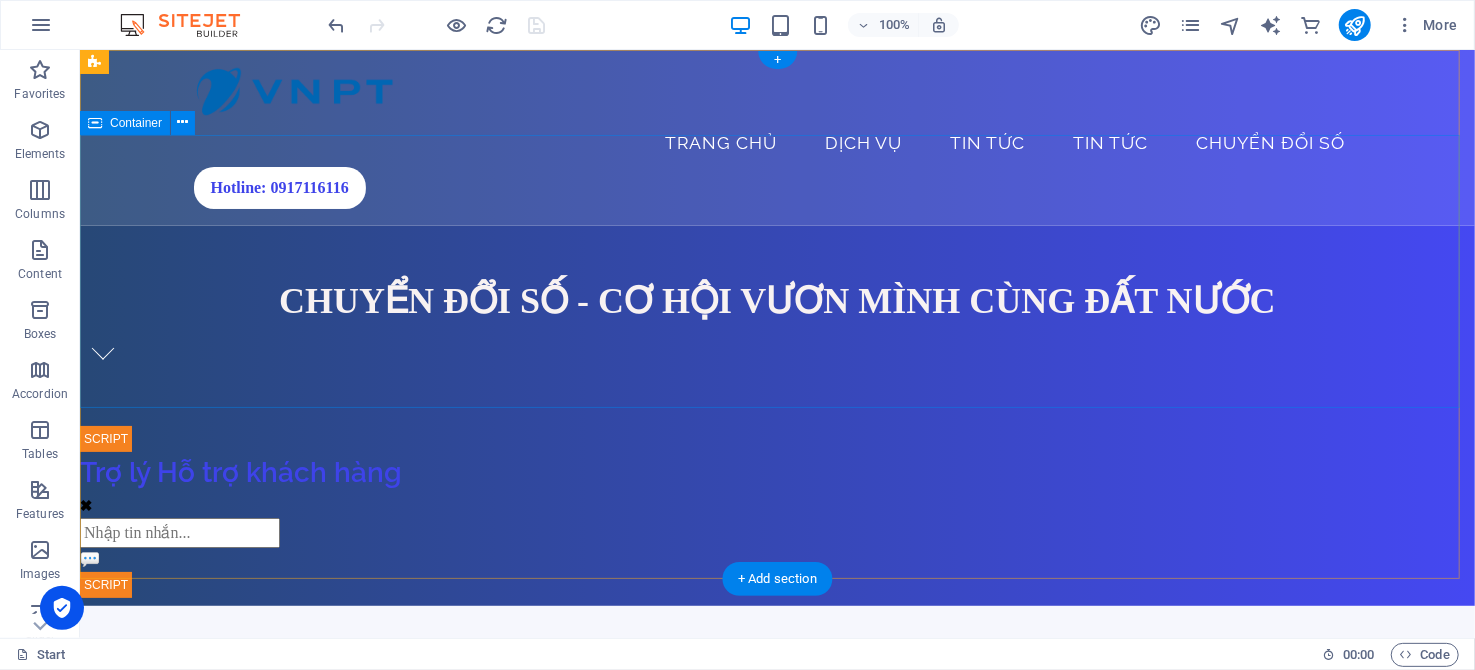 click on "Chuyển đổi số - Cơ hội Vươn mình cùng Đất nước" at bounding box center [776, 325] 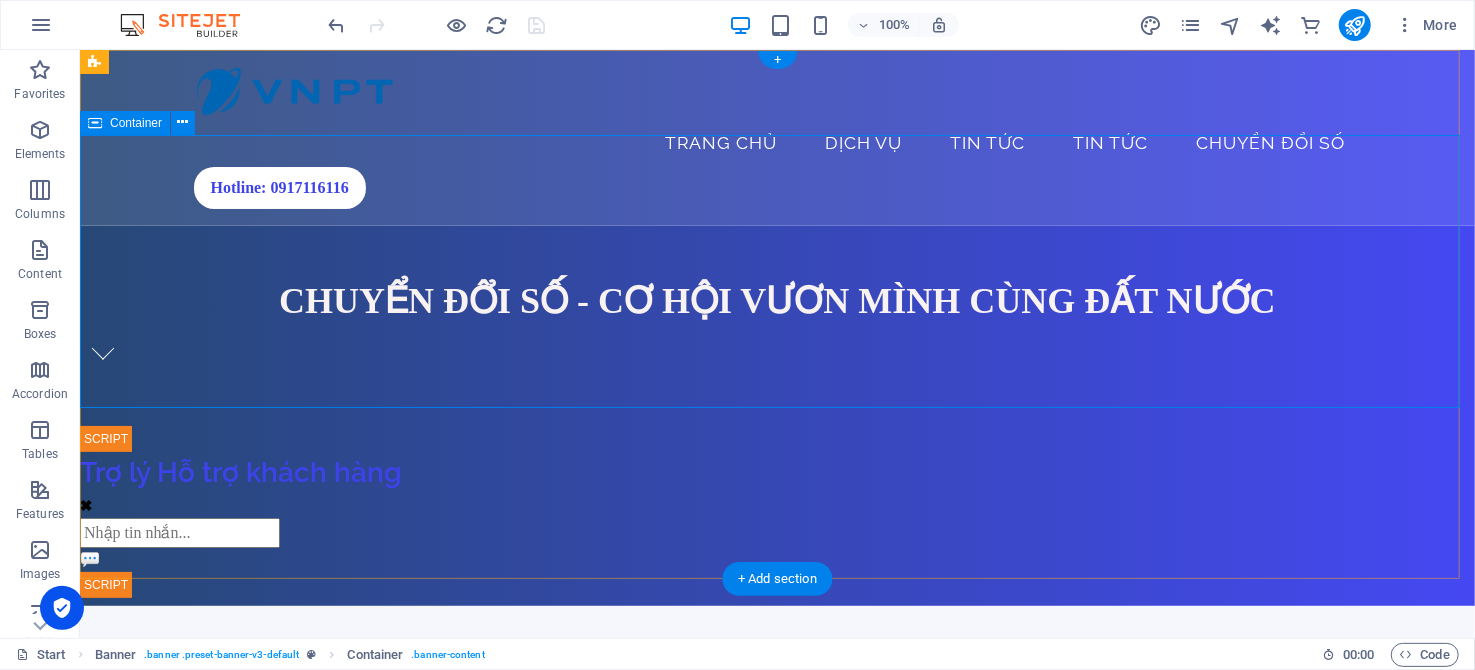 click on "Chuyển đổi số - Cơ hội Vươn mình cùng Đất nước" at bounding box center (776, 325) 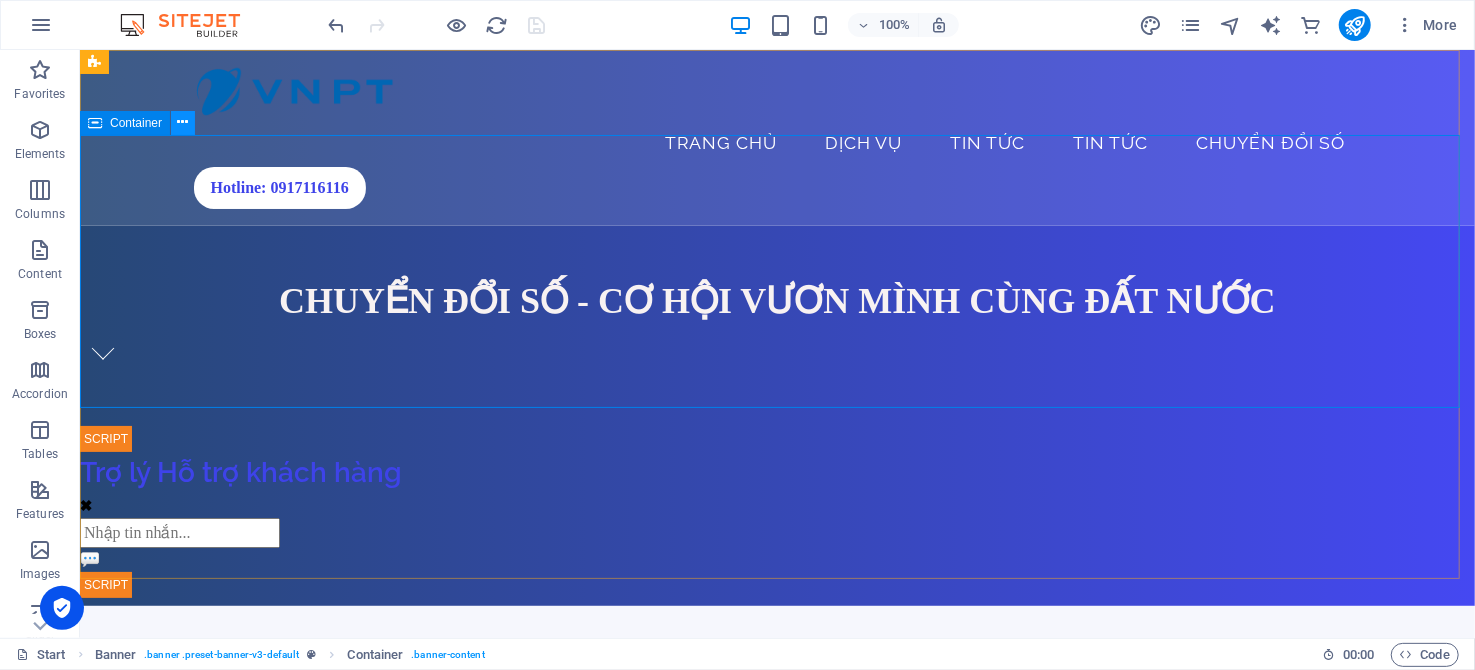 click at bounding box center (183, 122) 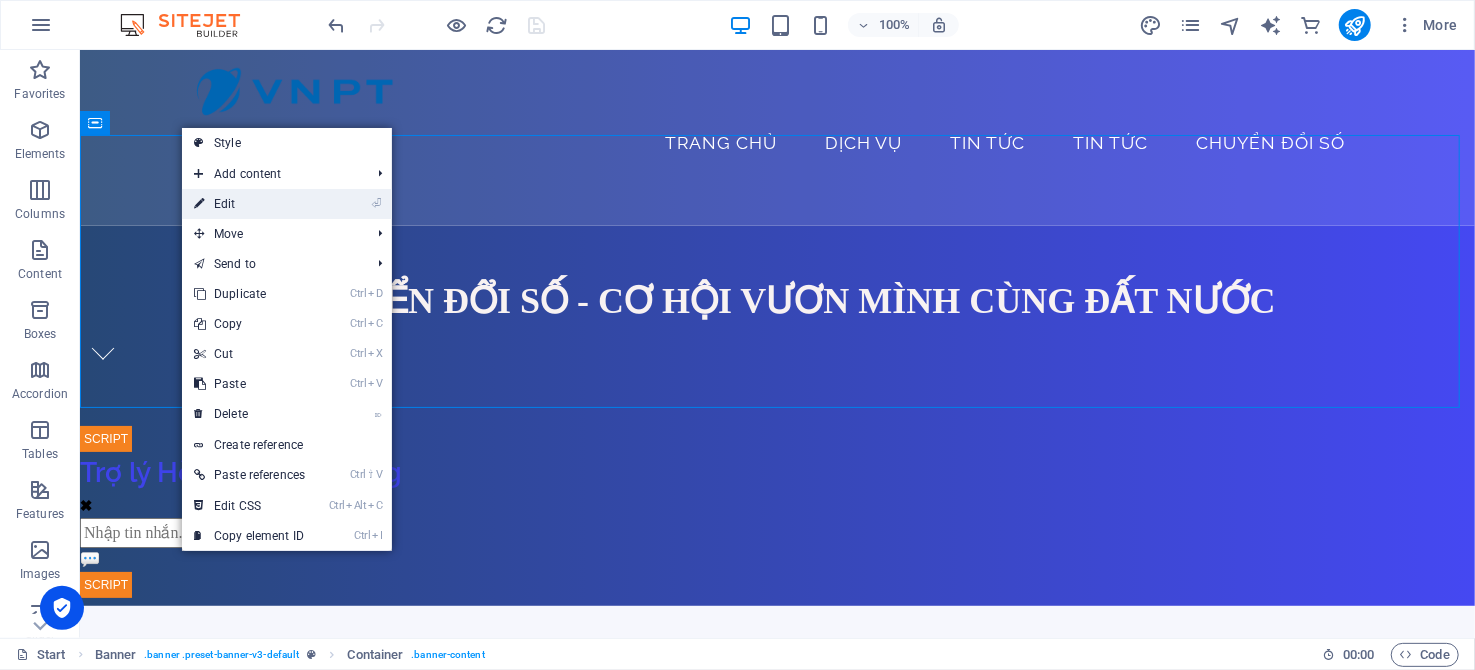 click on "⏎  Edit" at bounding box center (249, 204) 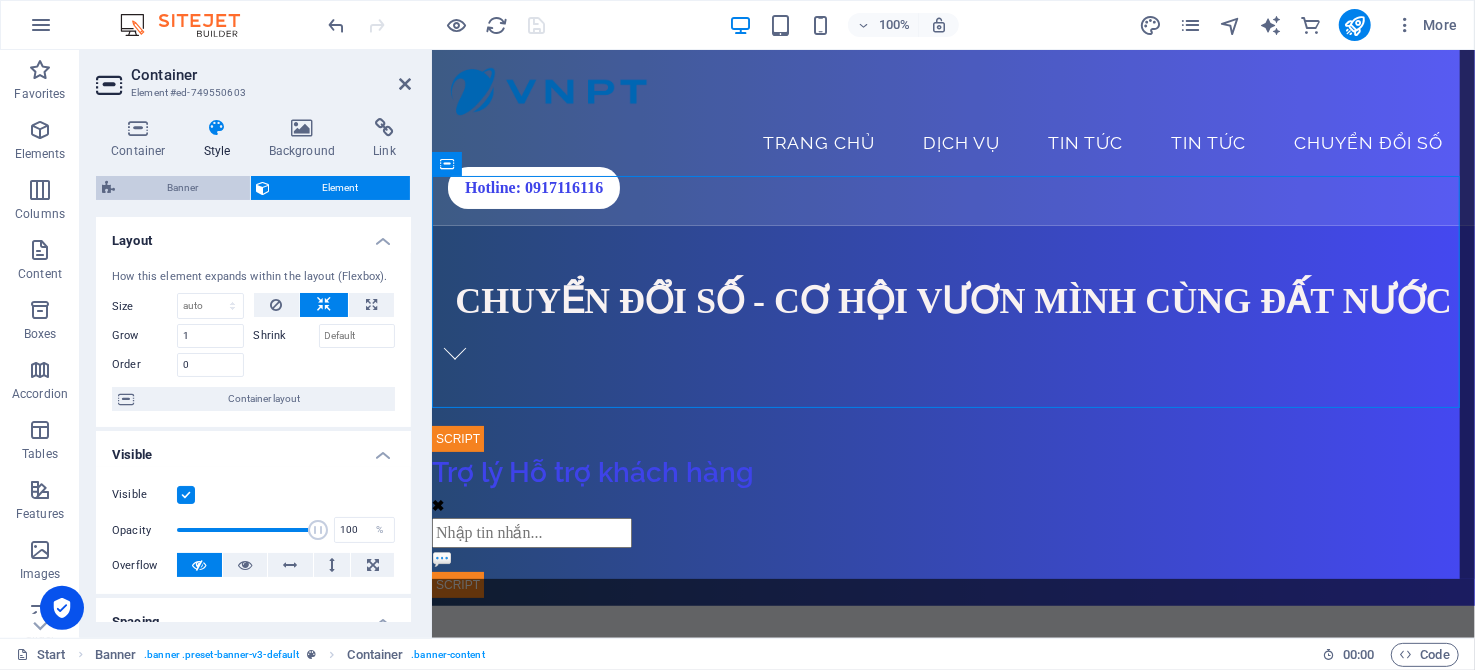 click on "Banner" at bounding box center (182, 188) 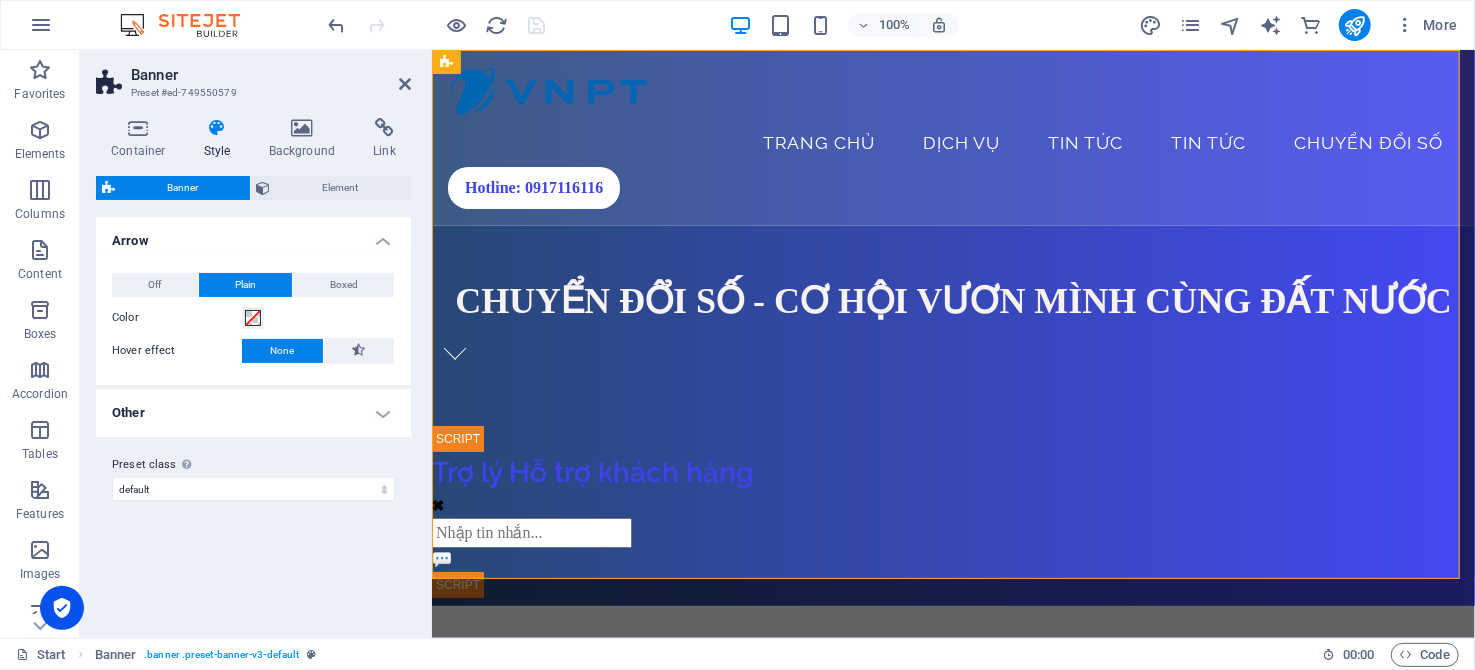 click on "Other" at bounding box center [253, 413] 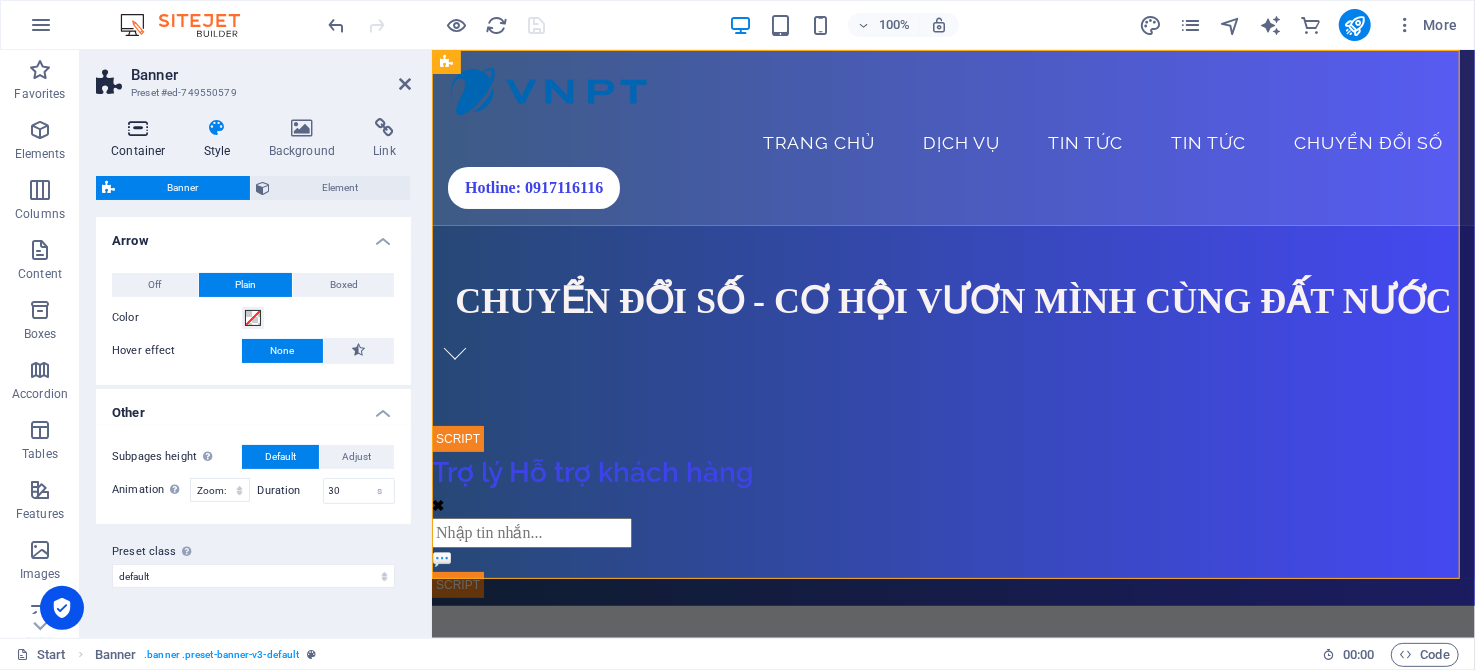 click on "Container" at bounding box center (142, 139) 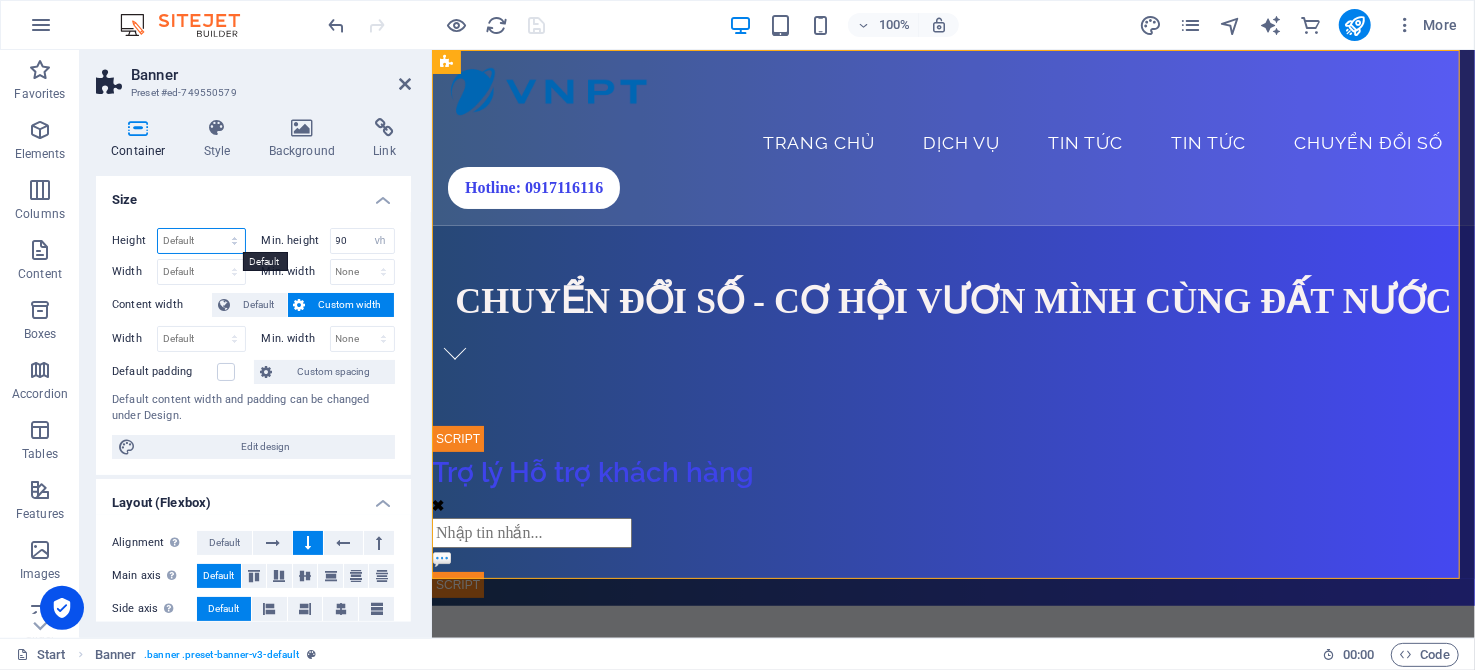 click on "Default px rem % vh vw" at bounding box center [201, 241] 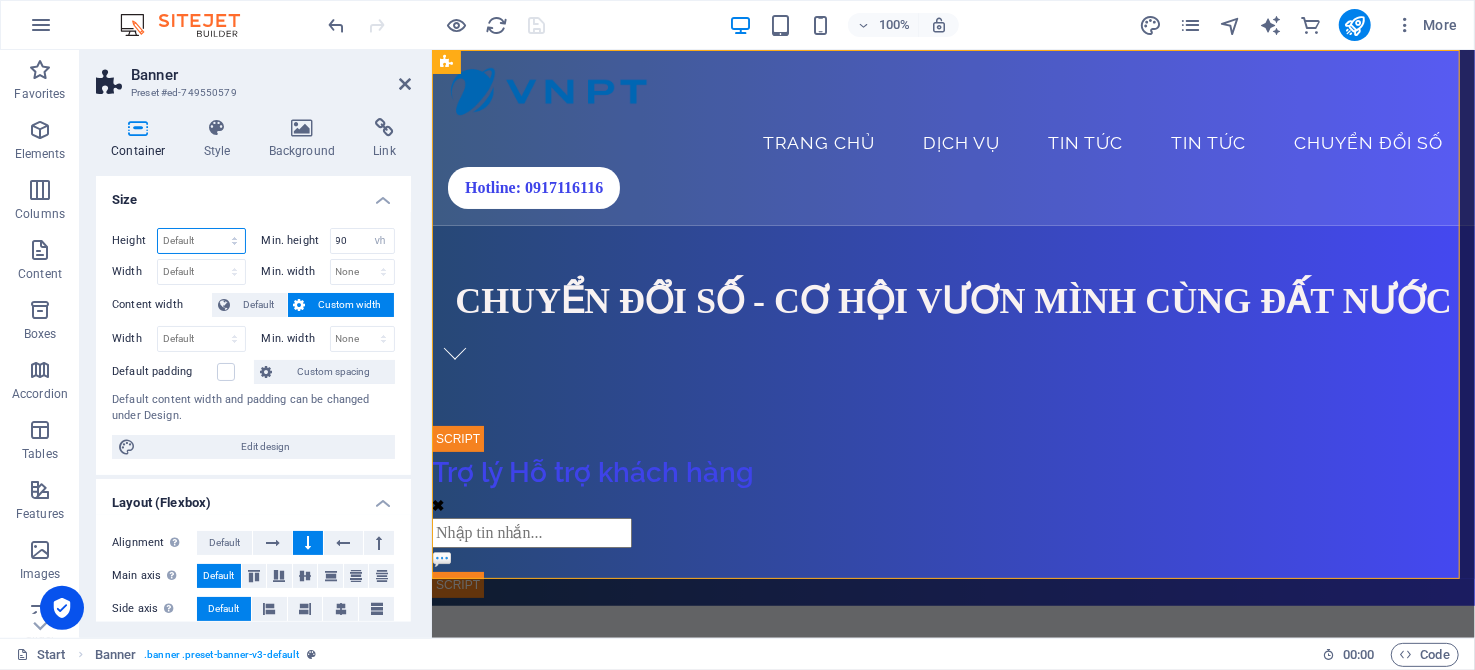 select on "px" 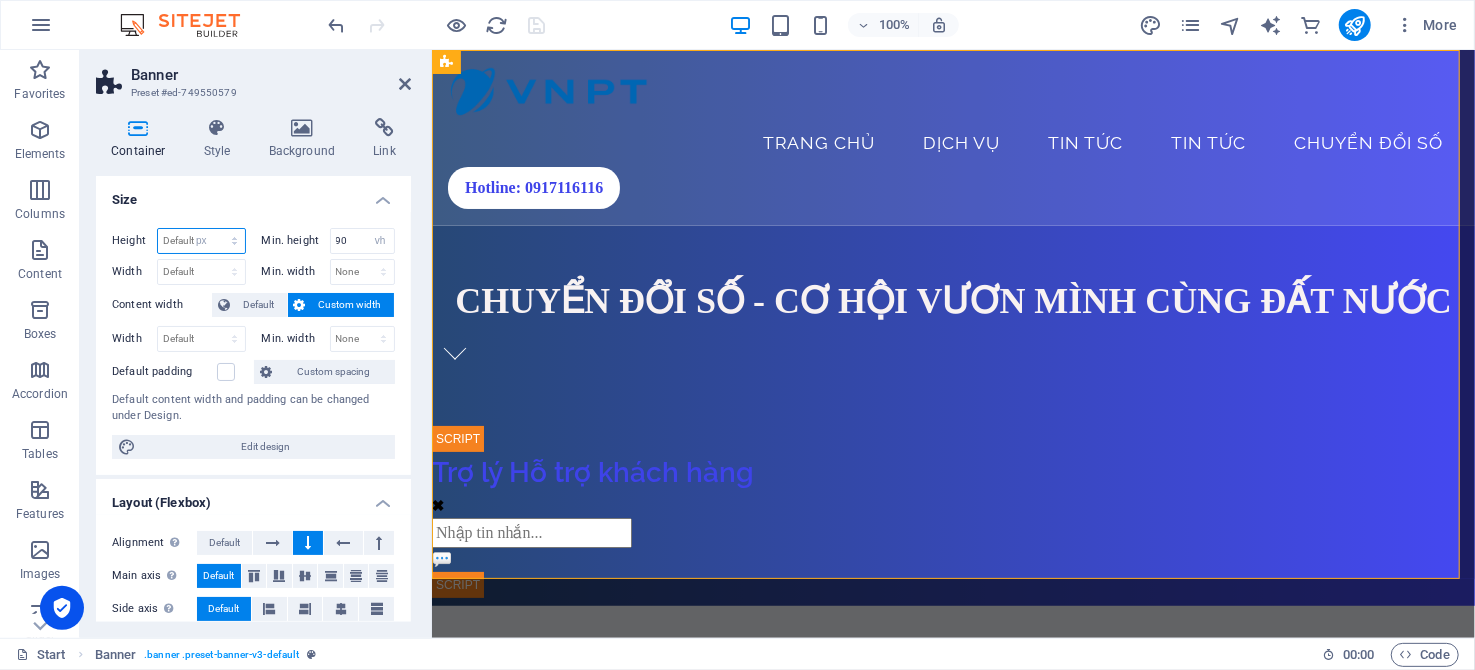 click on "Default px rem % vh vw" at bounding box center (201, 241) 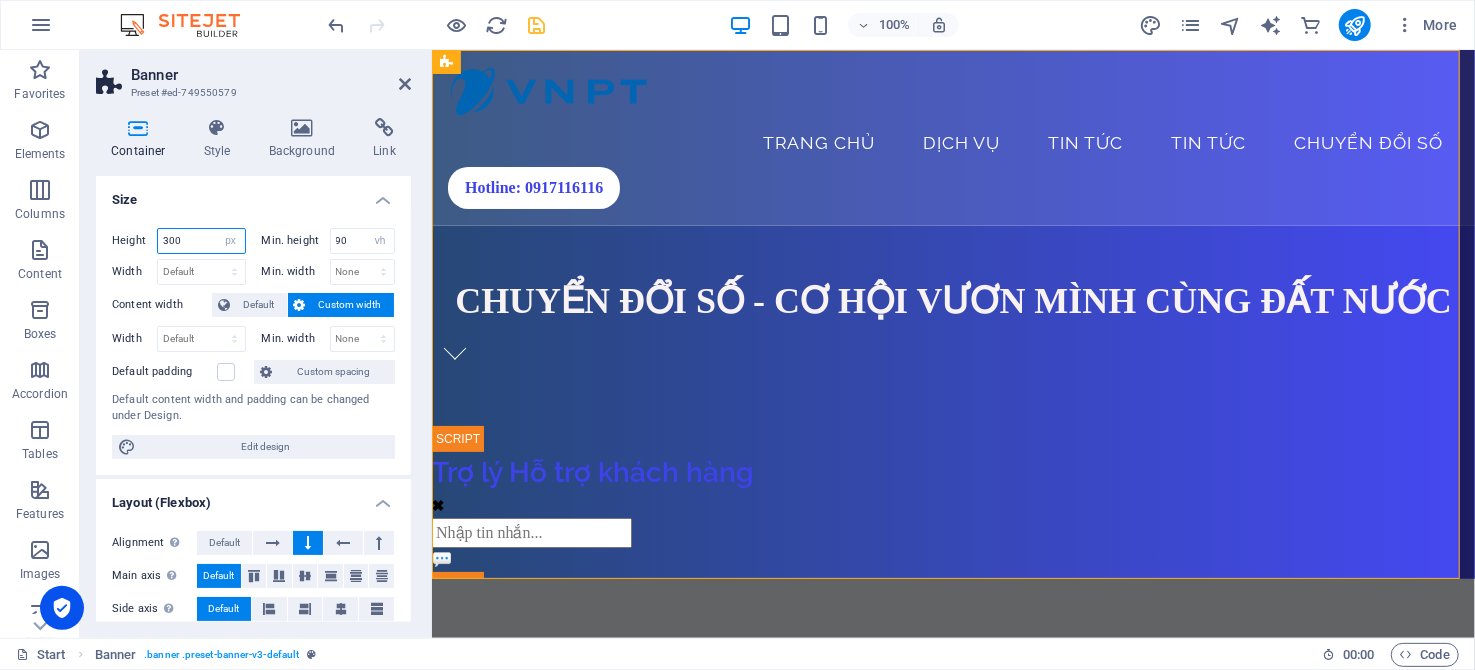 type on "300" 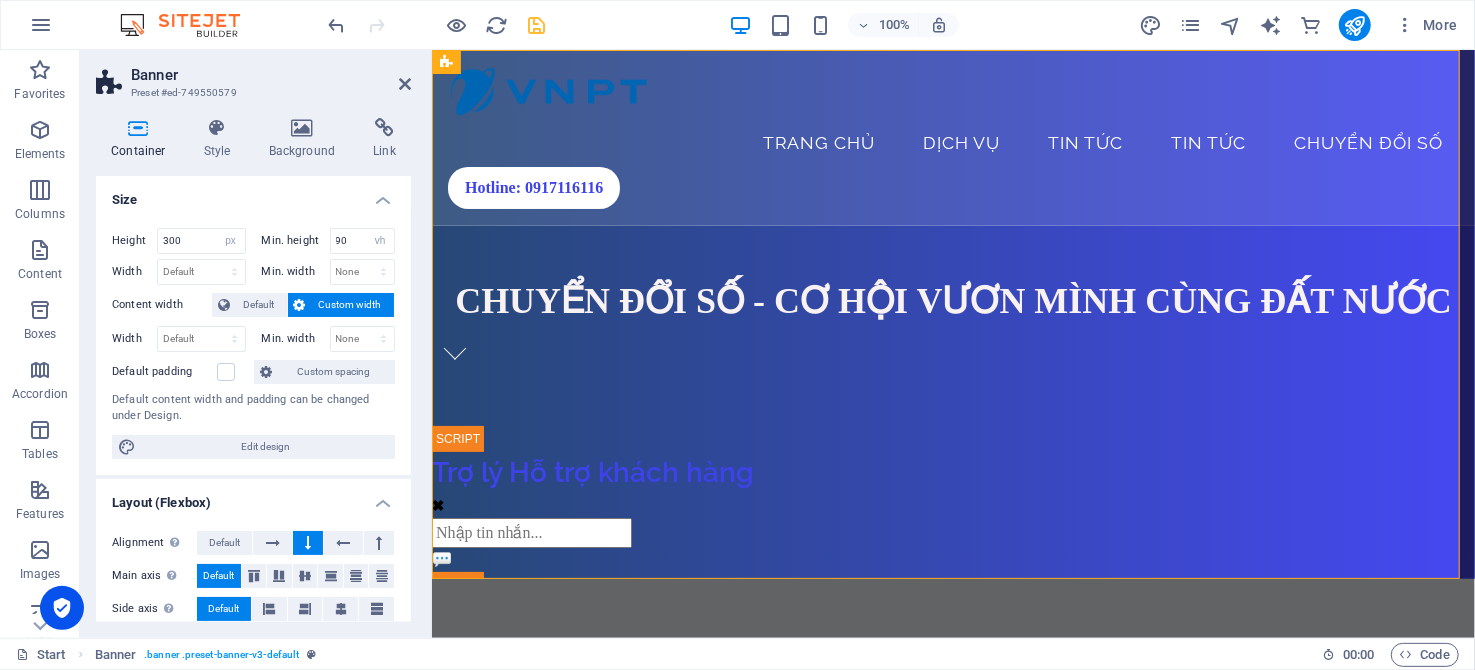 click on "Size" at bounding box center (253, 194) 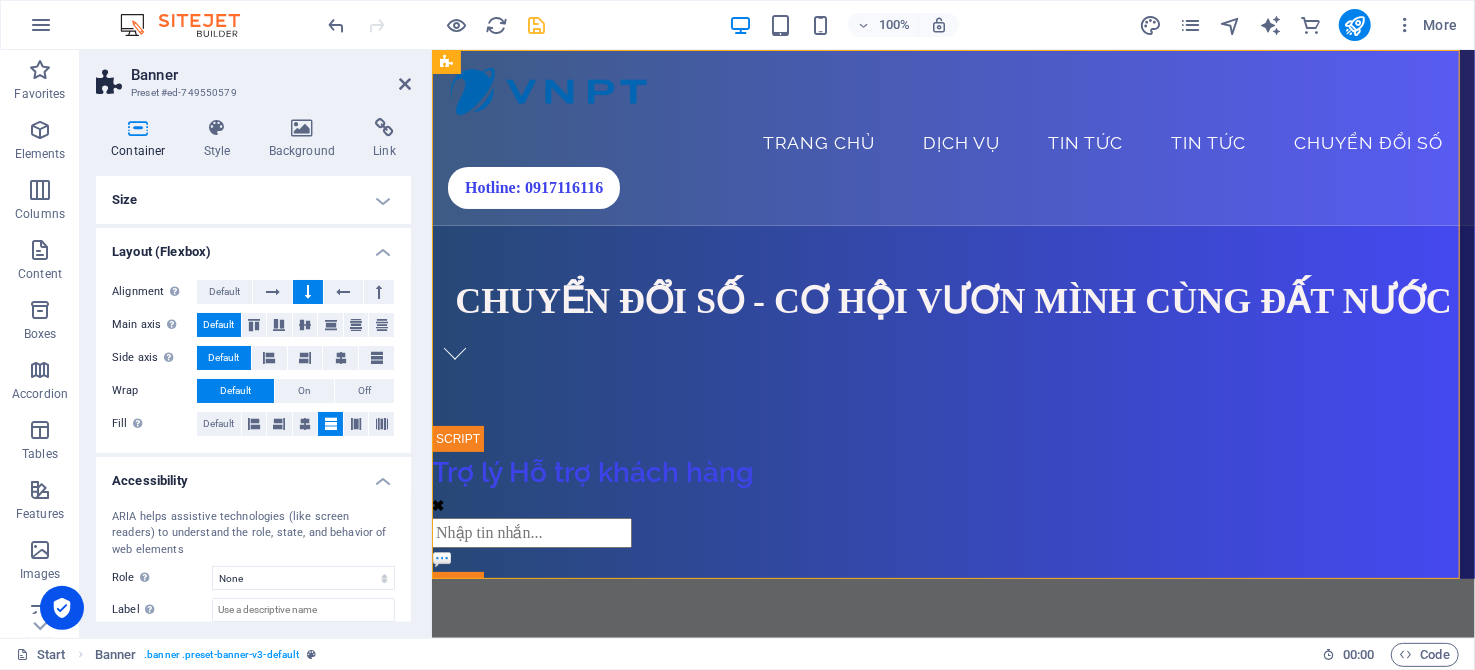 click on "100% More" at bounding box center (895, 25) 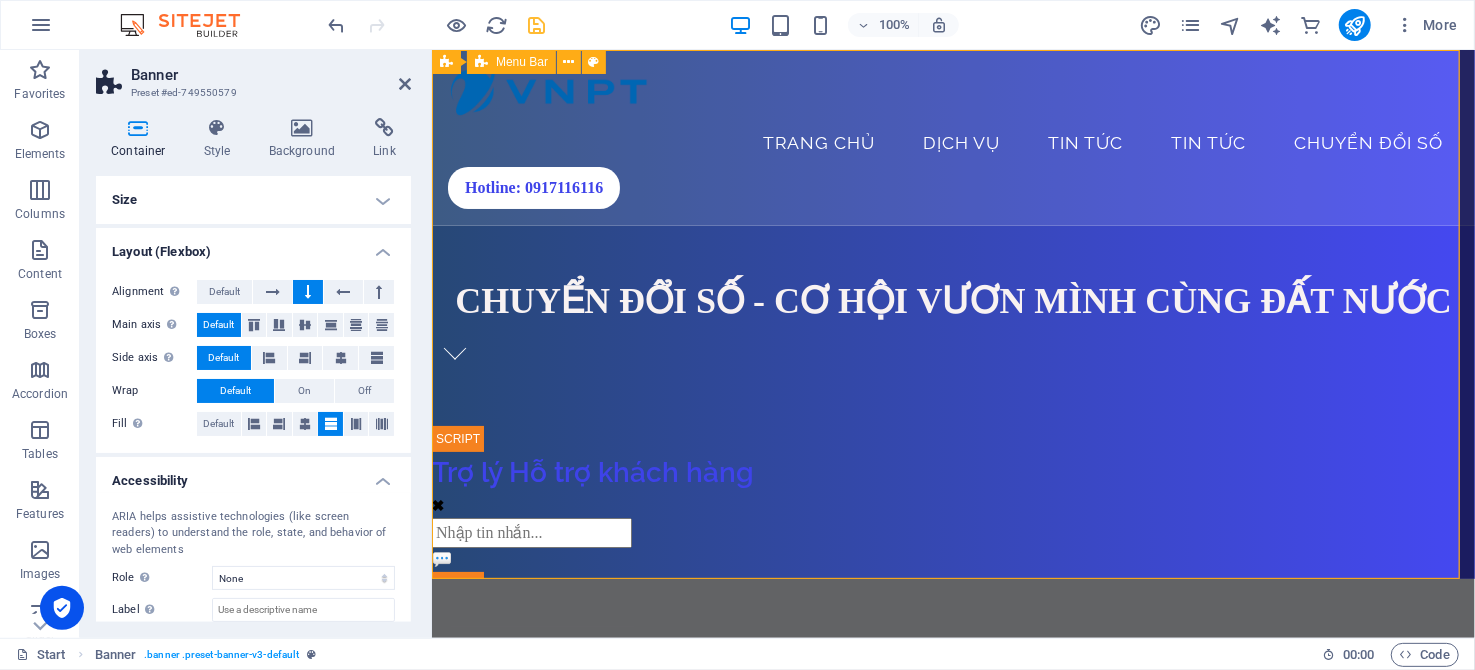 click on "Trang chủ Dịch vụ Tin tức Tin tức Chuyển đổi số Hotline: 0917116116" at bounding box center (952, 137) 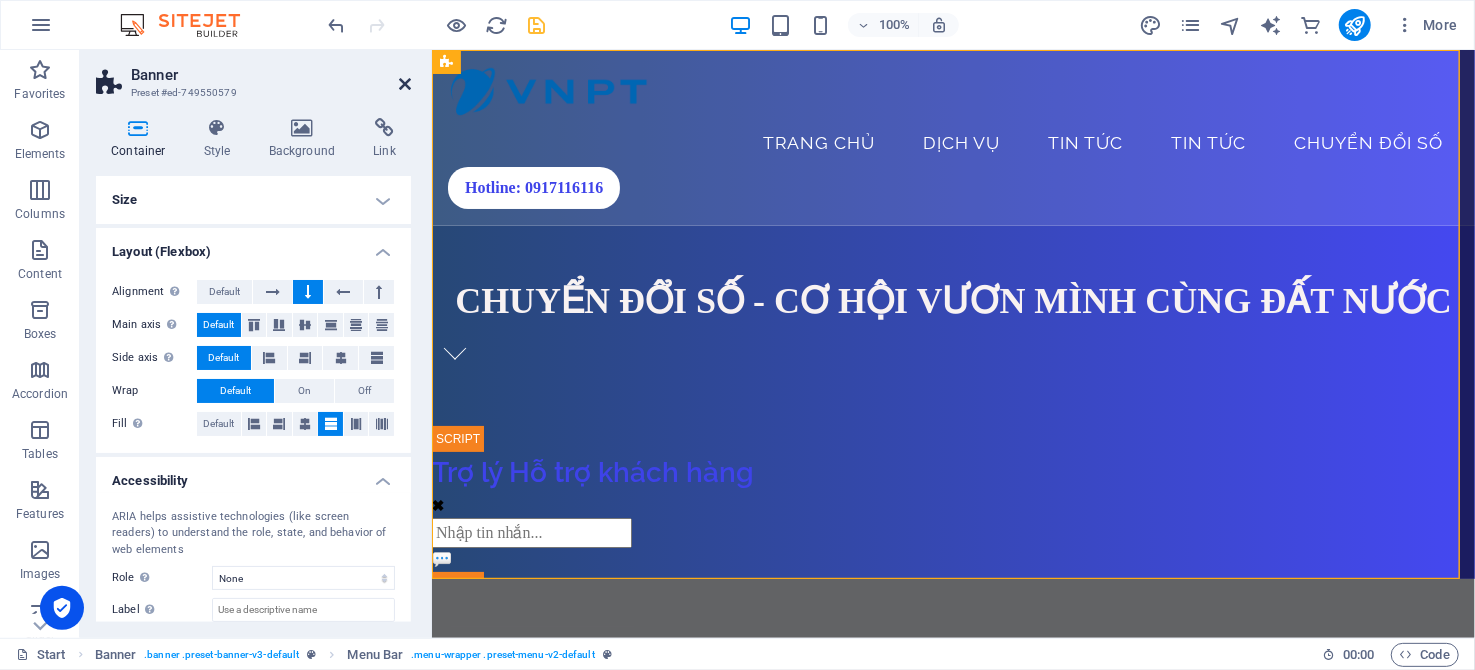 click at bounding box center (405, 84) 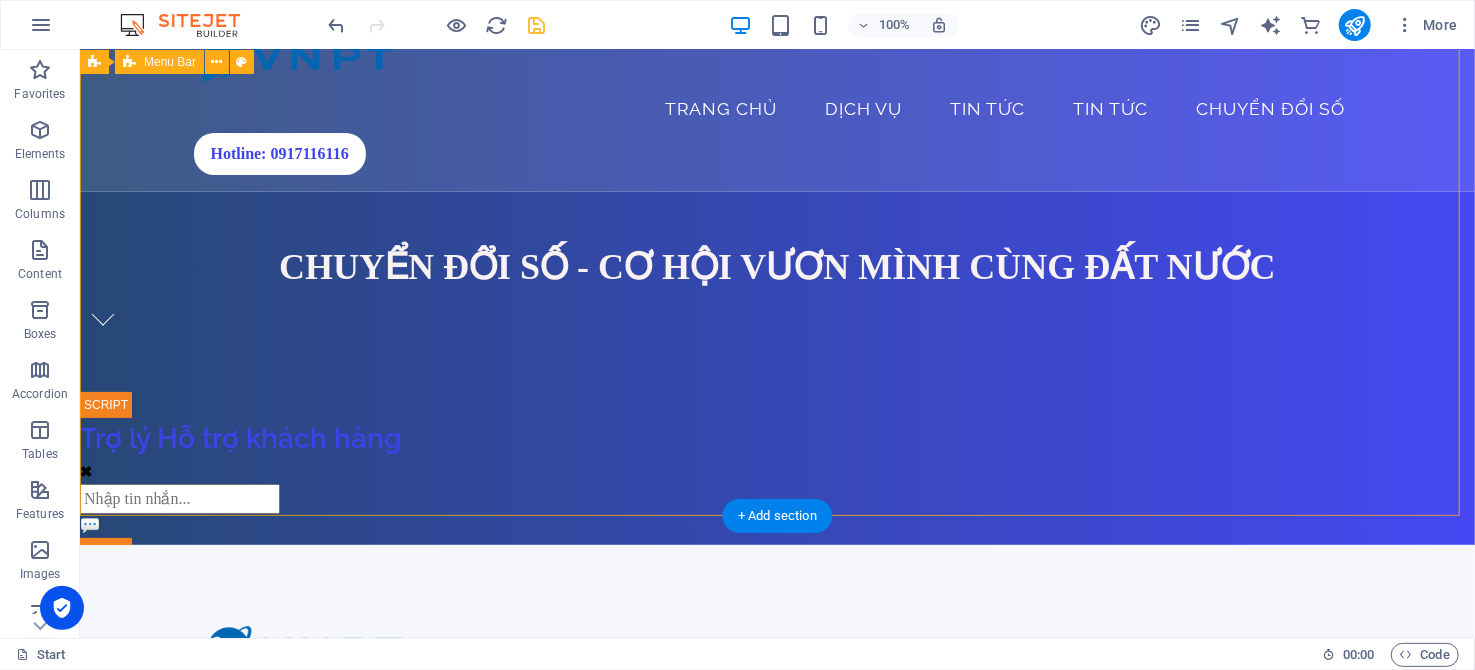 scroll, scrollTop: 0, scrollLeft: 0, axis: both 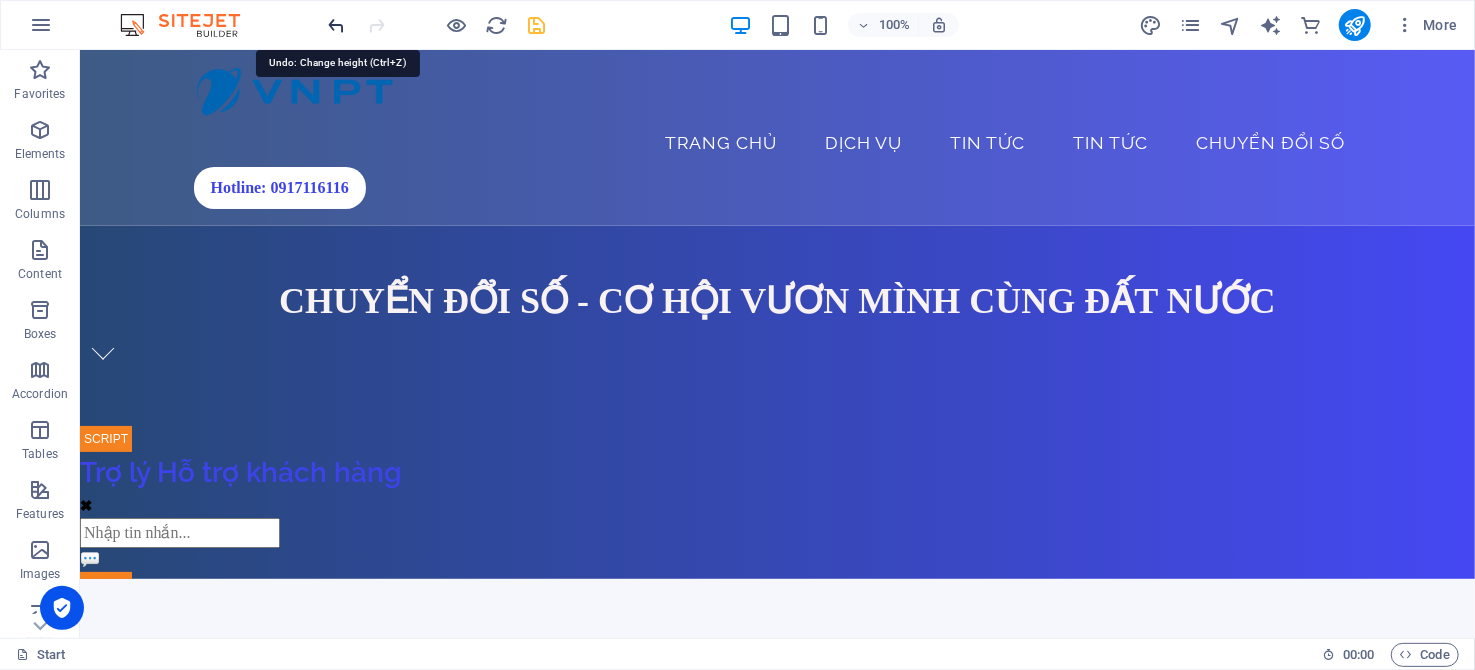 click at bounding box center [337, 25] 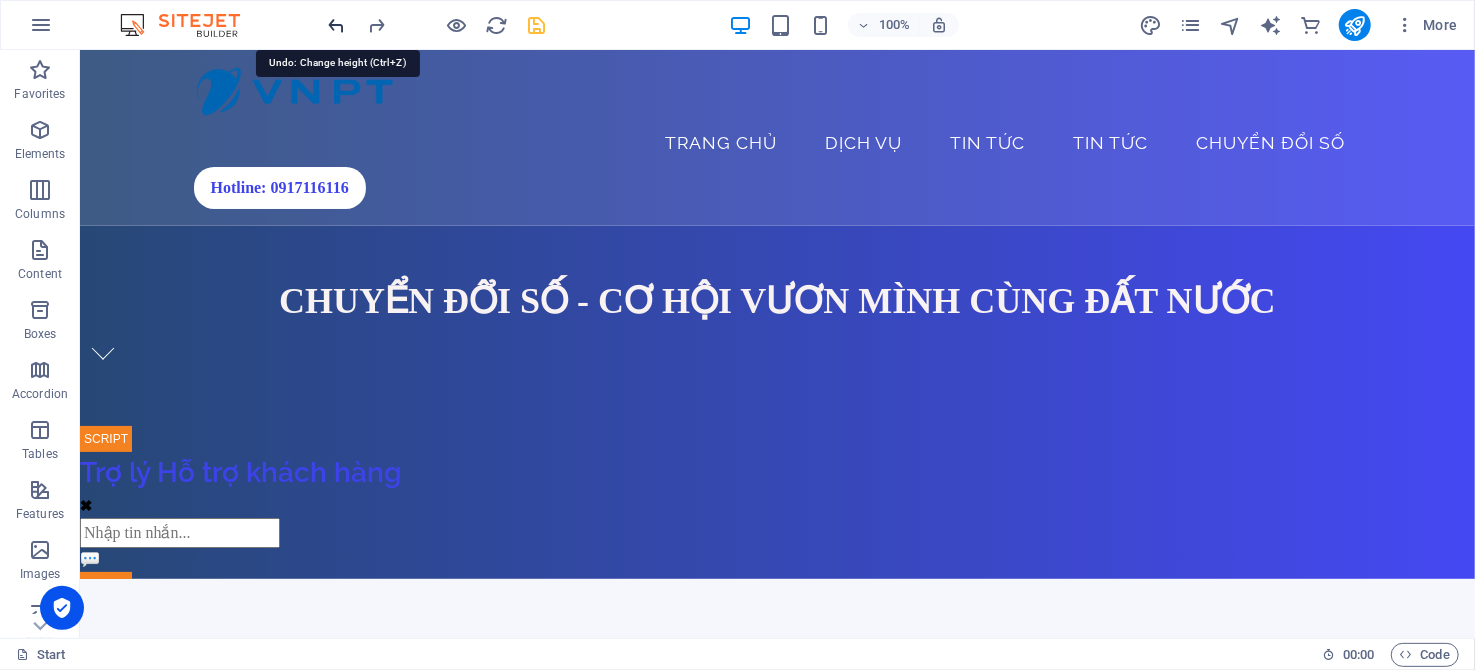 click at bounding box center (337, 25) 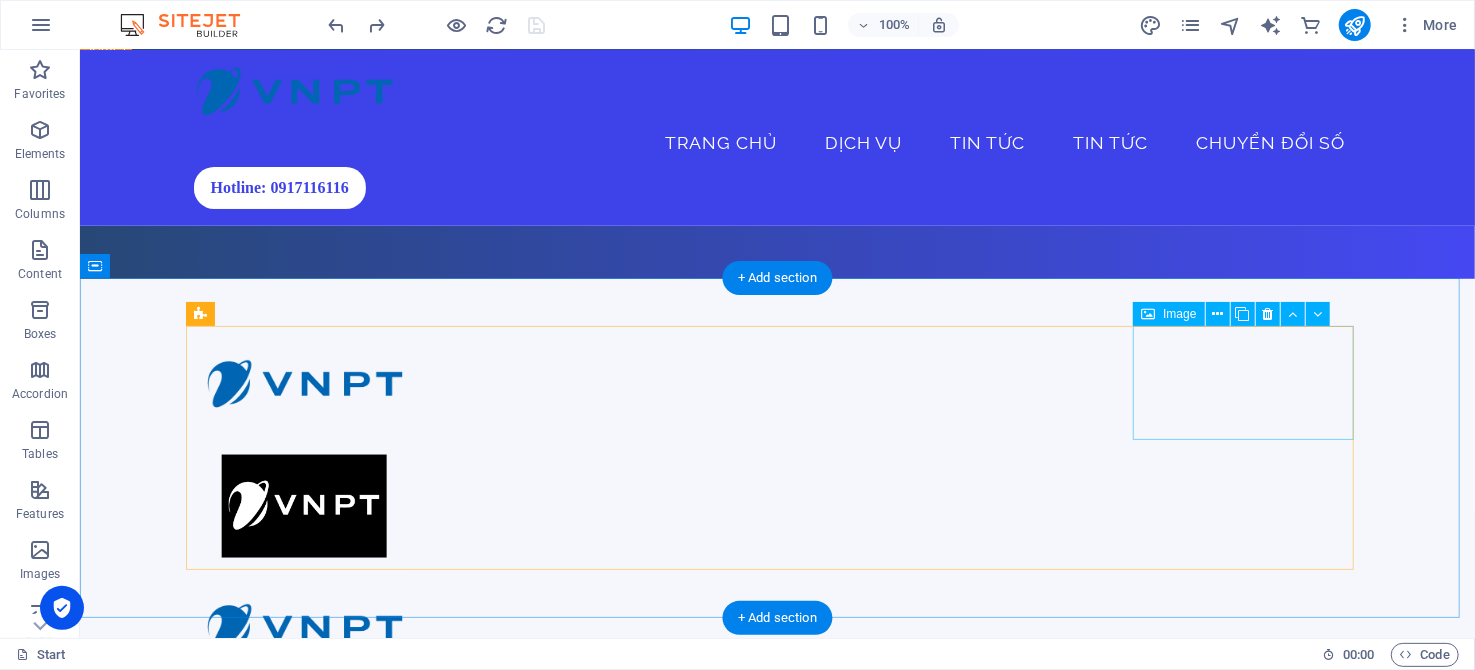 scroll, scrollTop: 99, scrollLeft: 0, axis: vertical 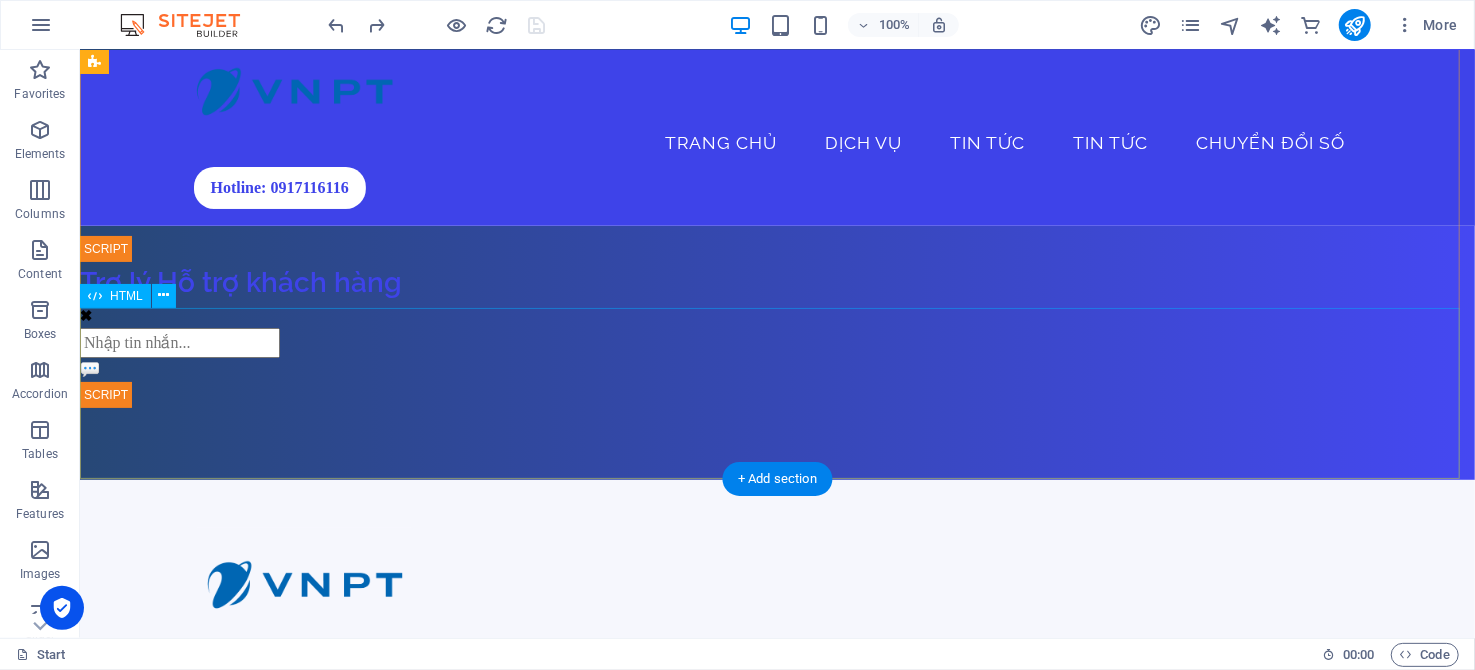 click on "Chatbot [PERSON_NAME]
Trợ lý Hỗ trợ khách hàng
✖
💬" at bounding box center (776, 325) 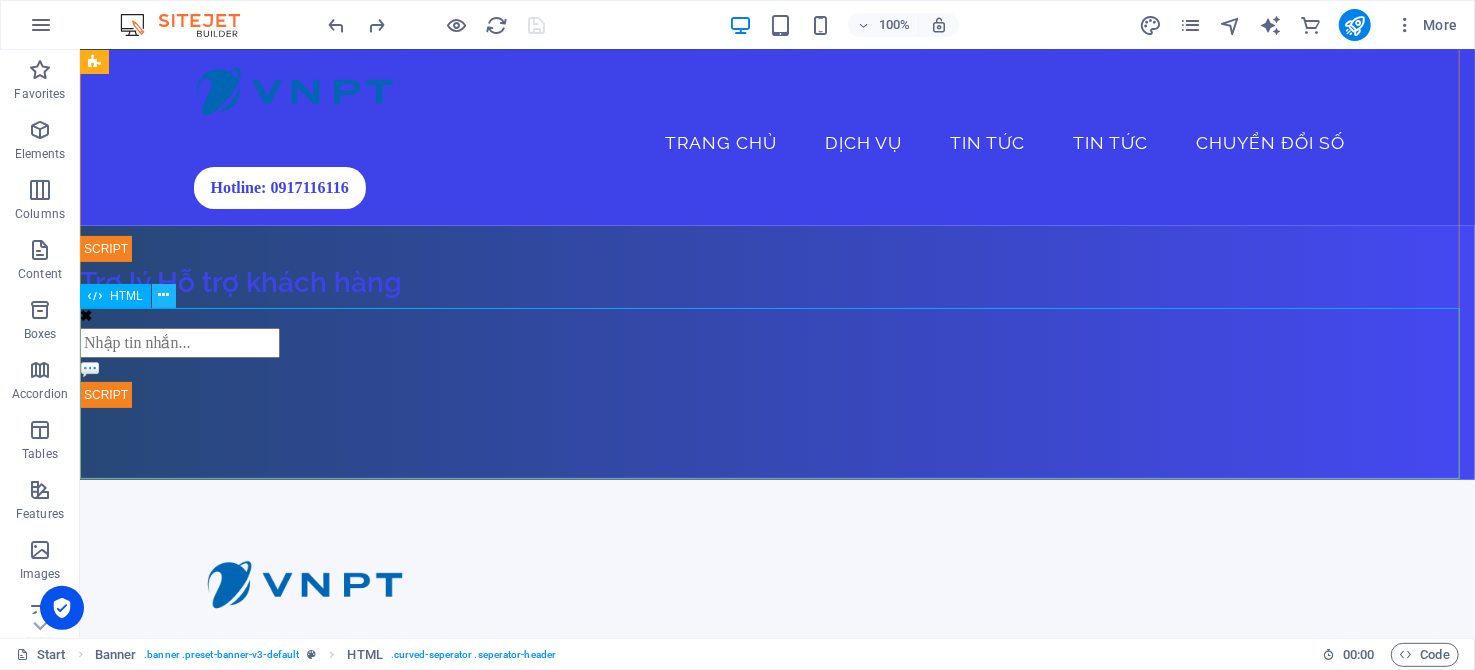 click at bounding box center [164, 296] 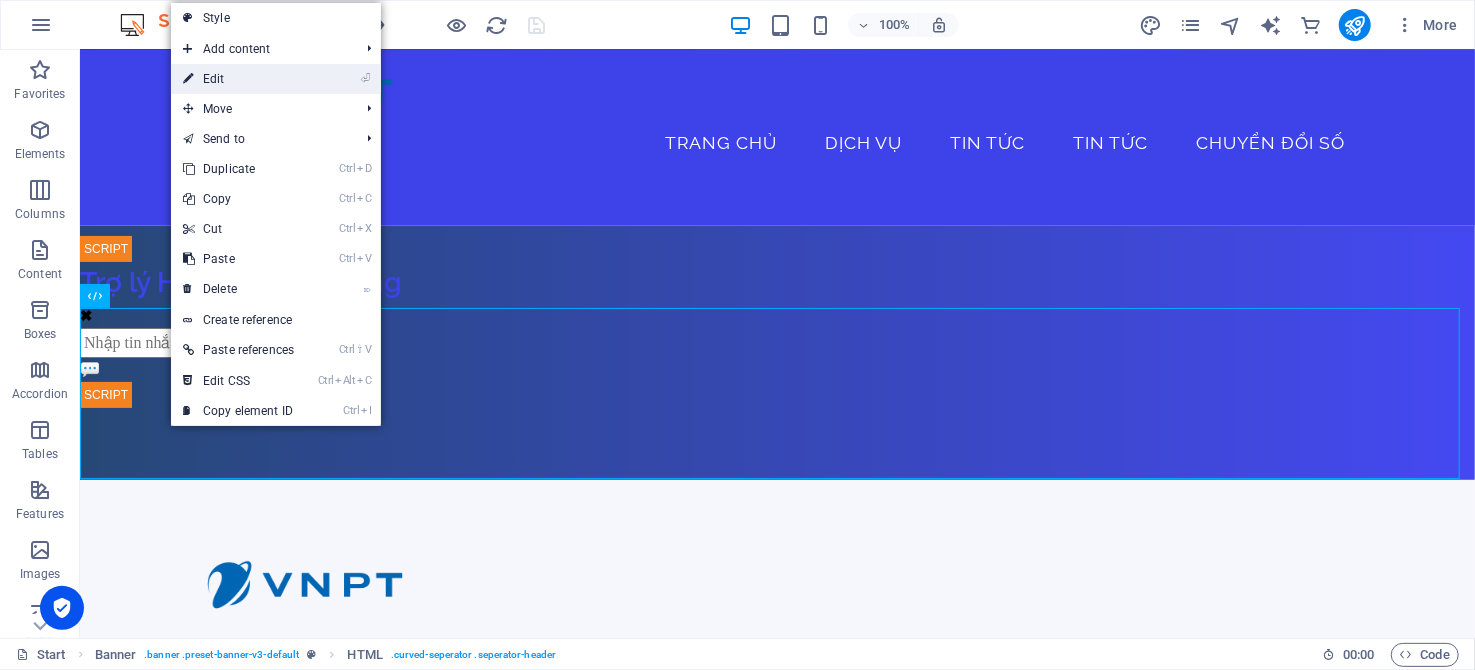 click on "⏎  Edit" at bounding box center (238, 79) 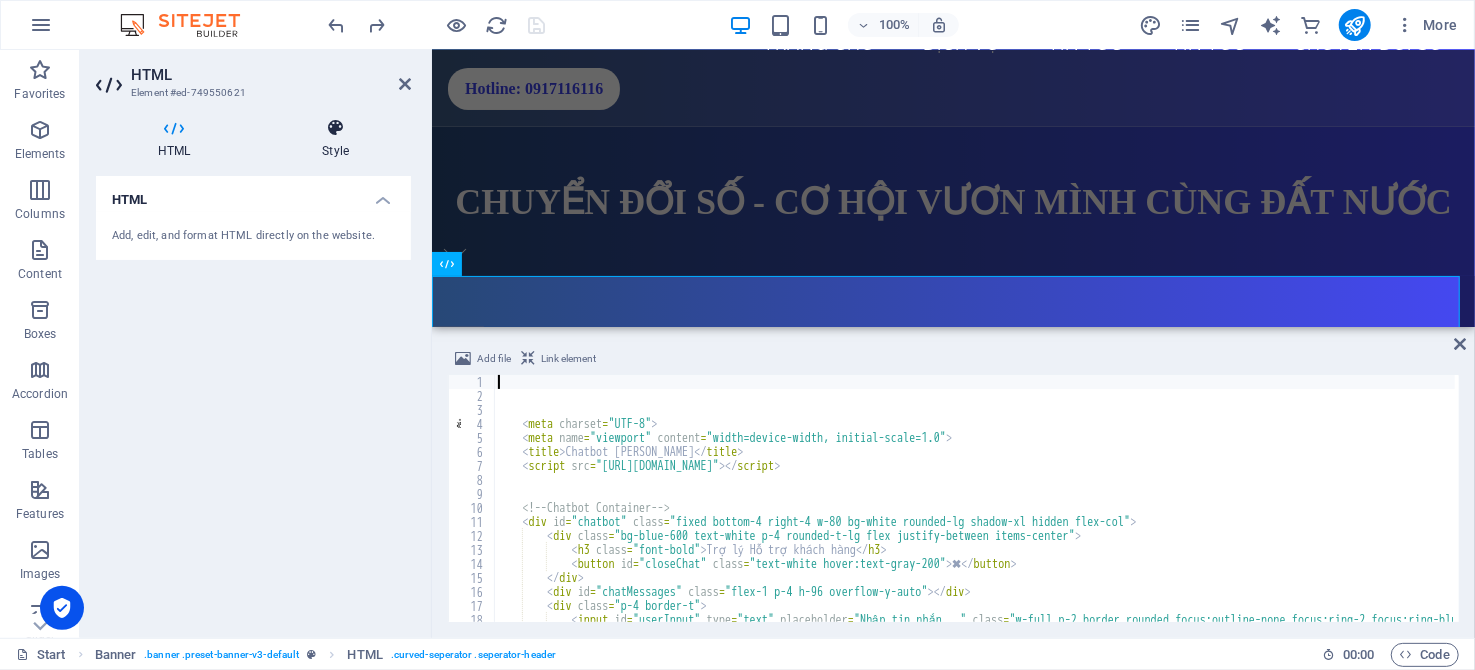 click on "Style" at bounding box center [335, 139] 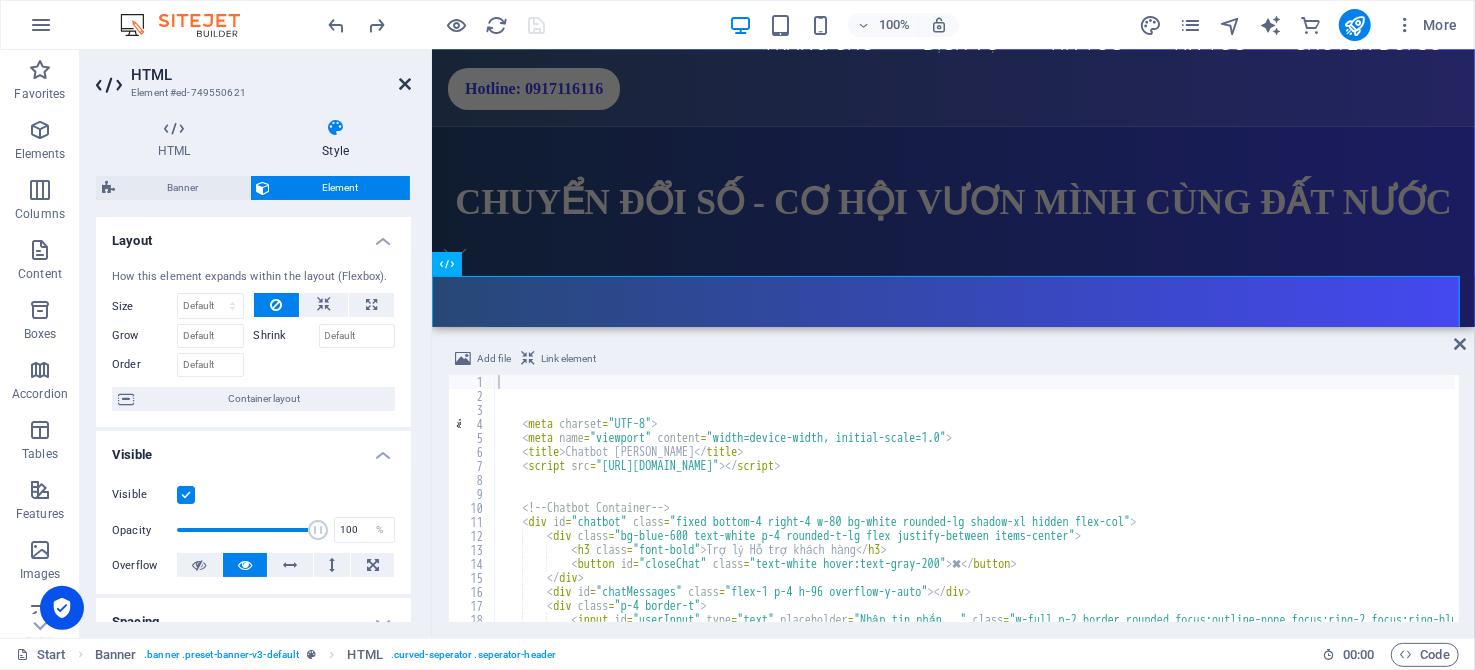 click at bounding box center (405, 84) 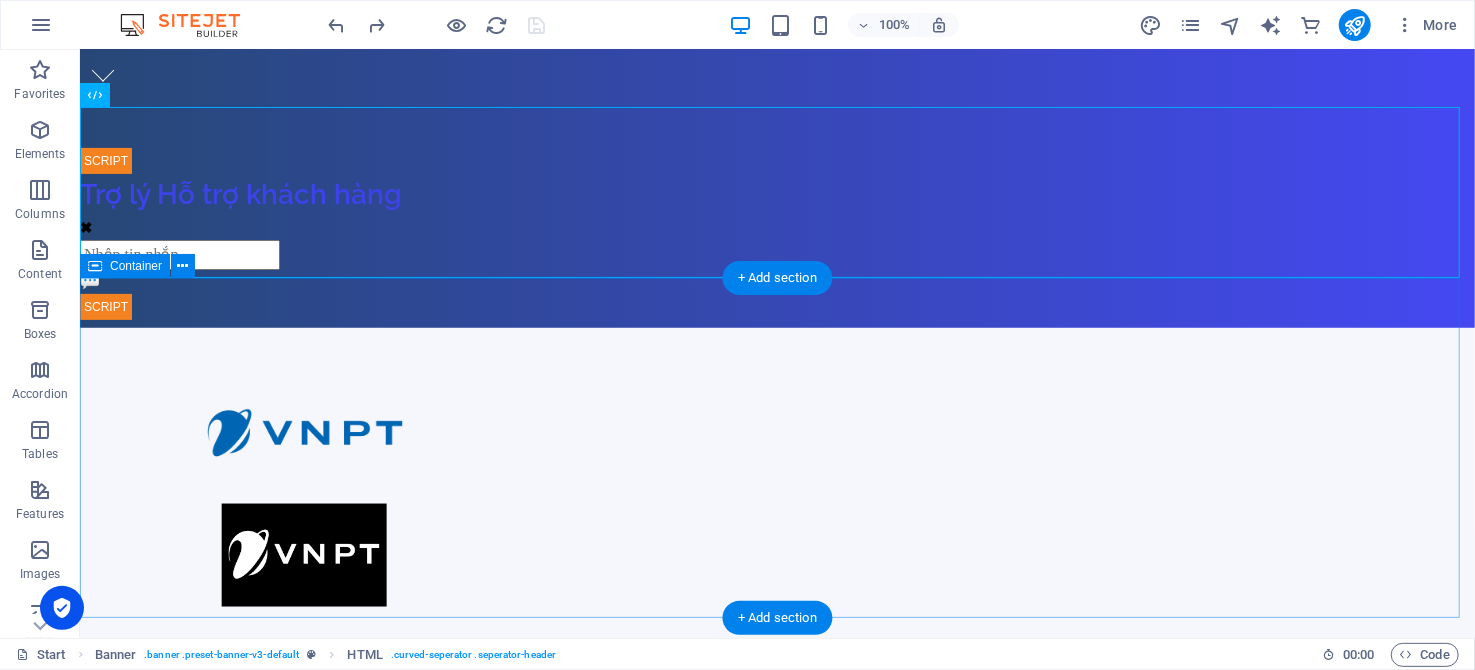 scroll, scrollTop: 300, scrollLeft: 0, axis: vertical 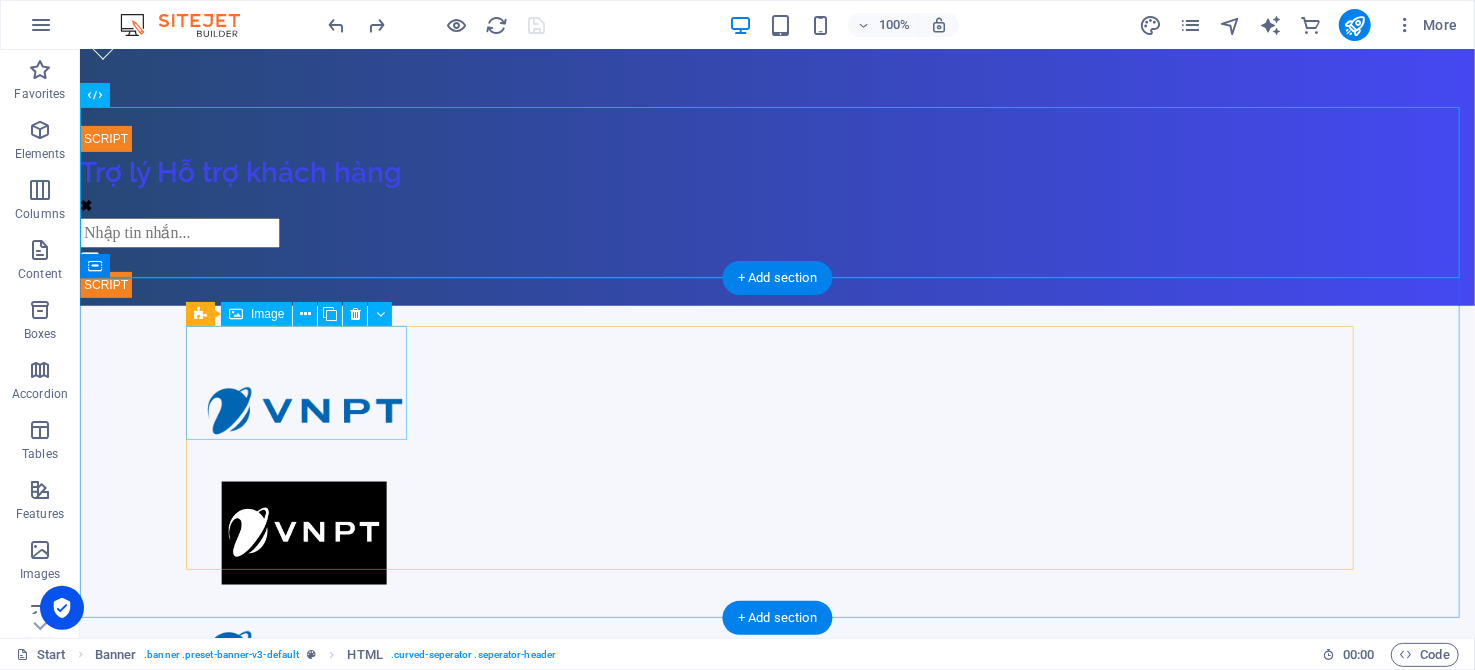 click at bounding box center [303, 410] 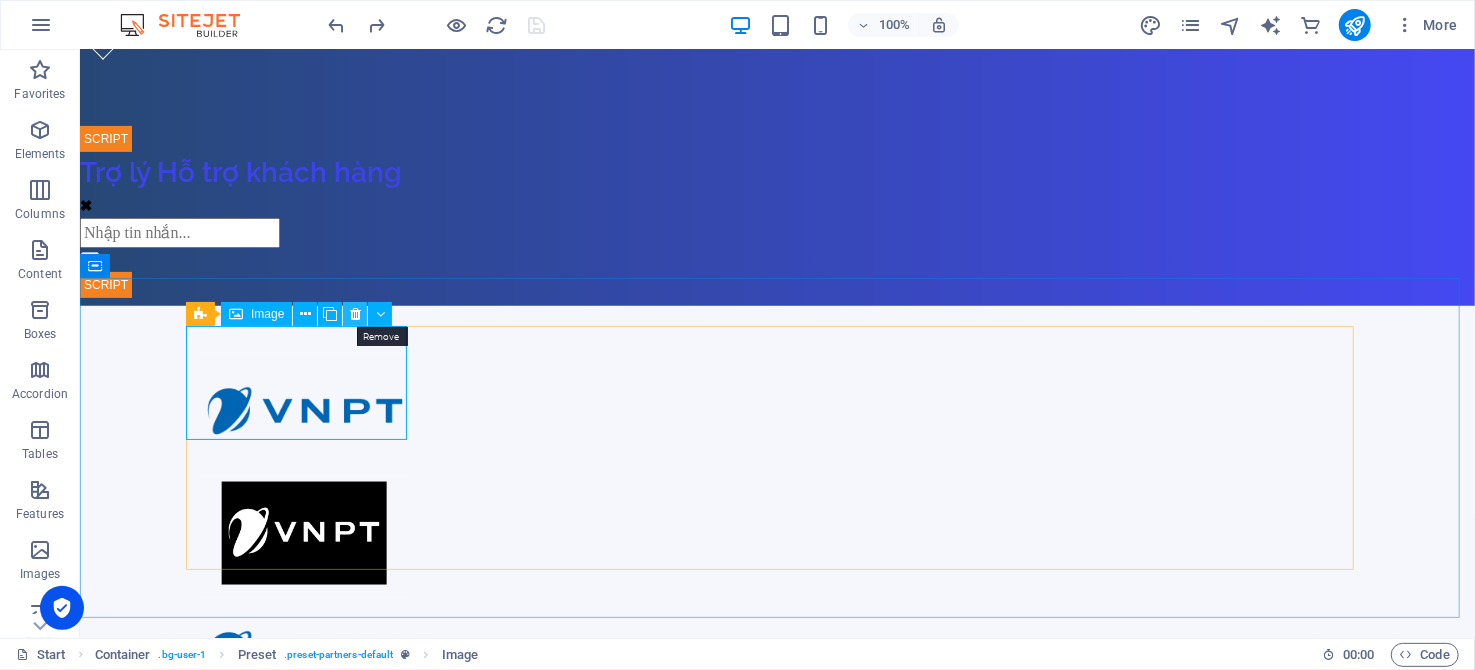 click at bounding box center (355, 314) 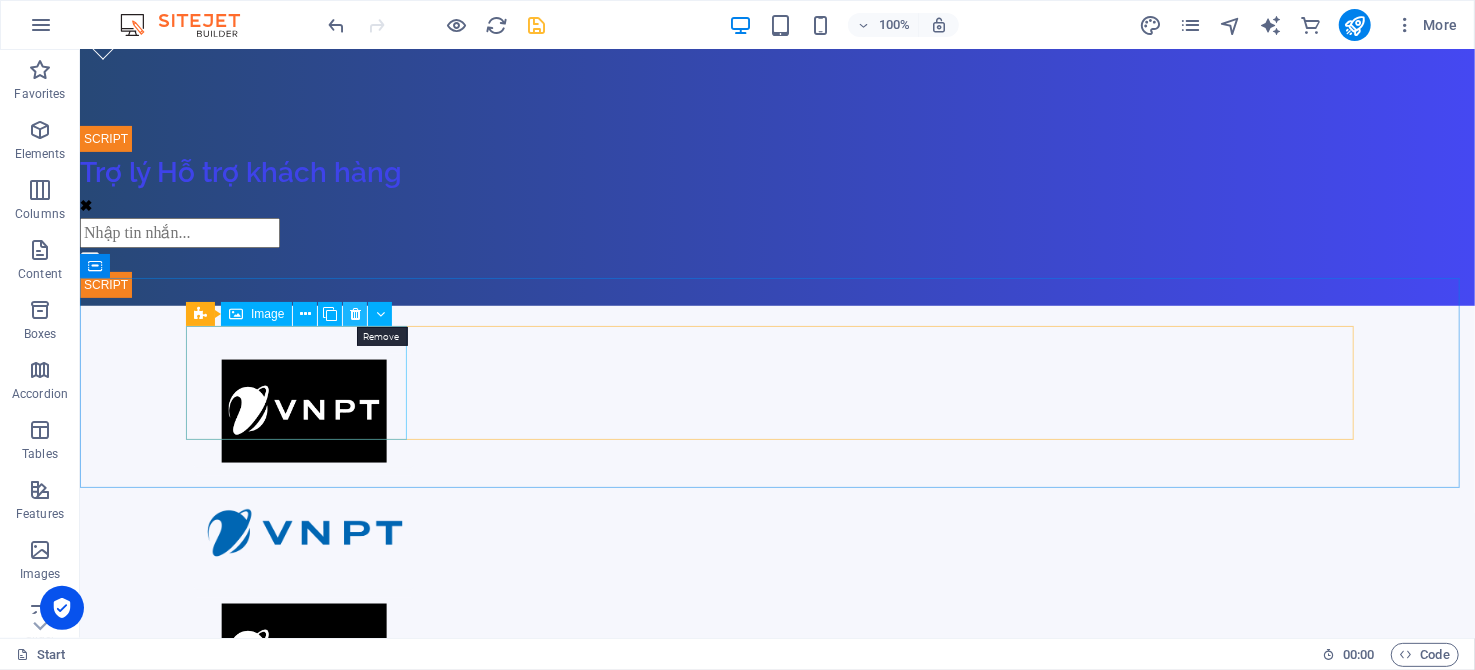 click at bounding box center (355, 314) 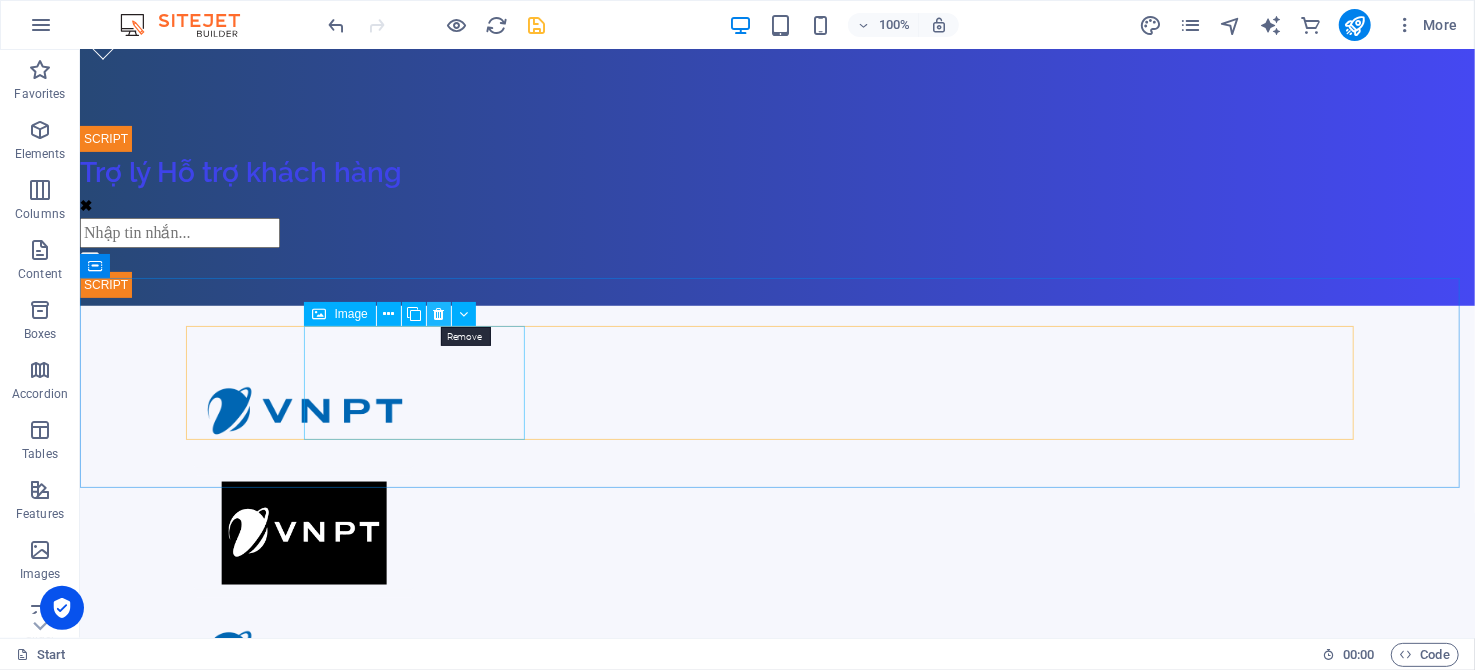 click at bounding box center [438, 314] 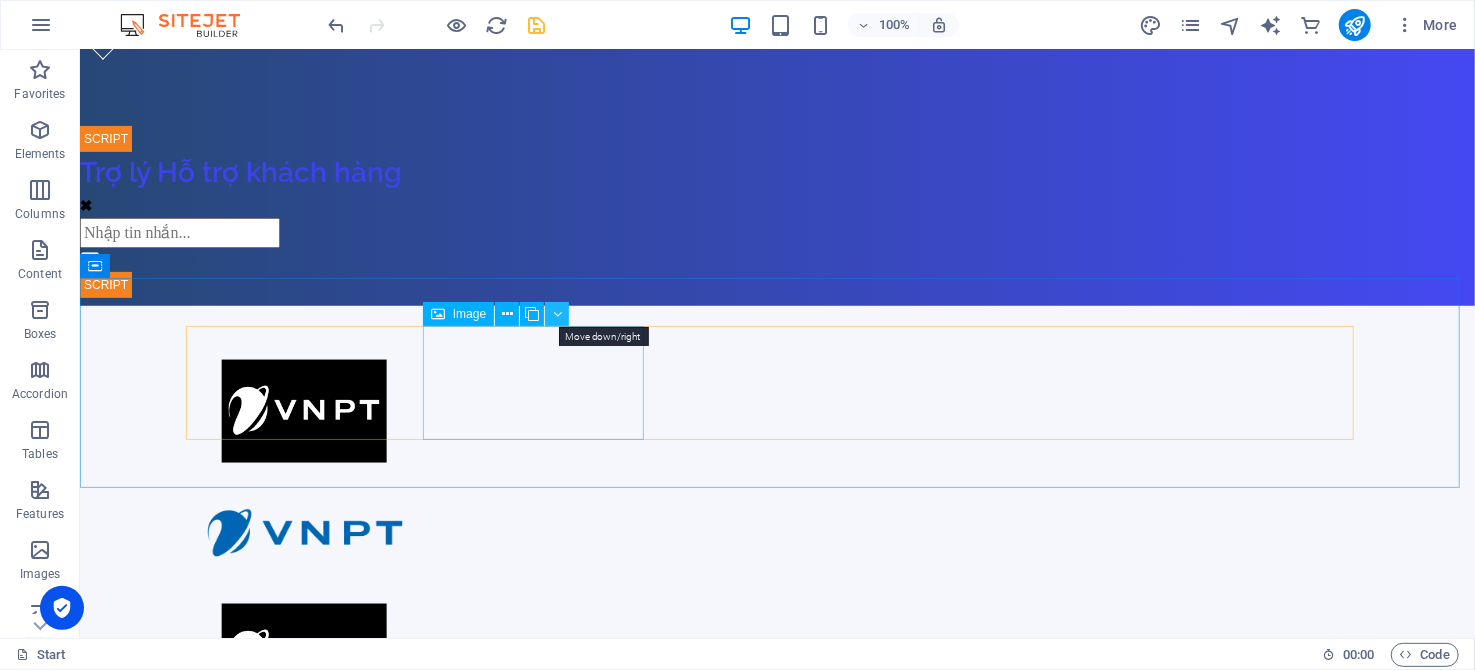 click at bounding box center [557, 314] 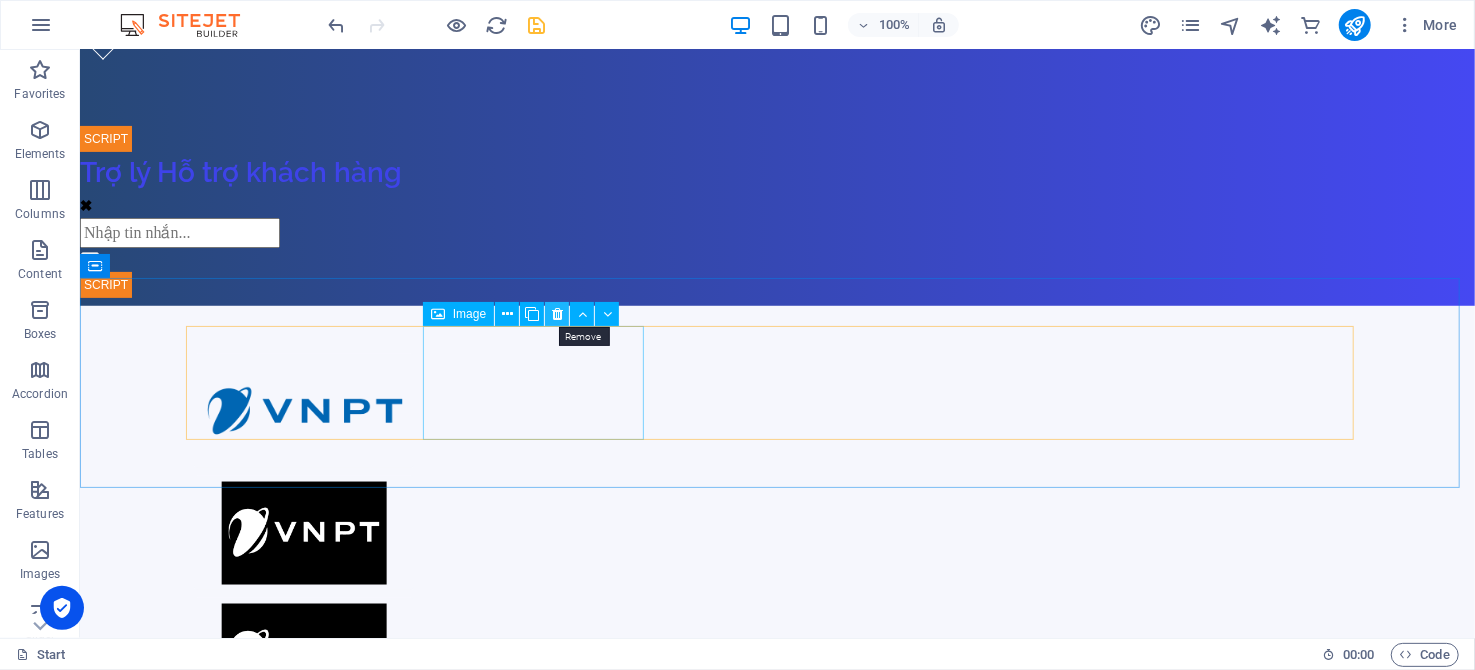 click at bounding box center (557, 314) 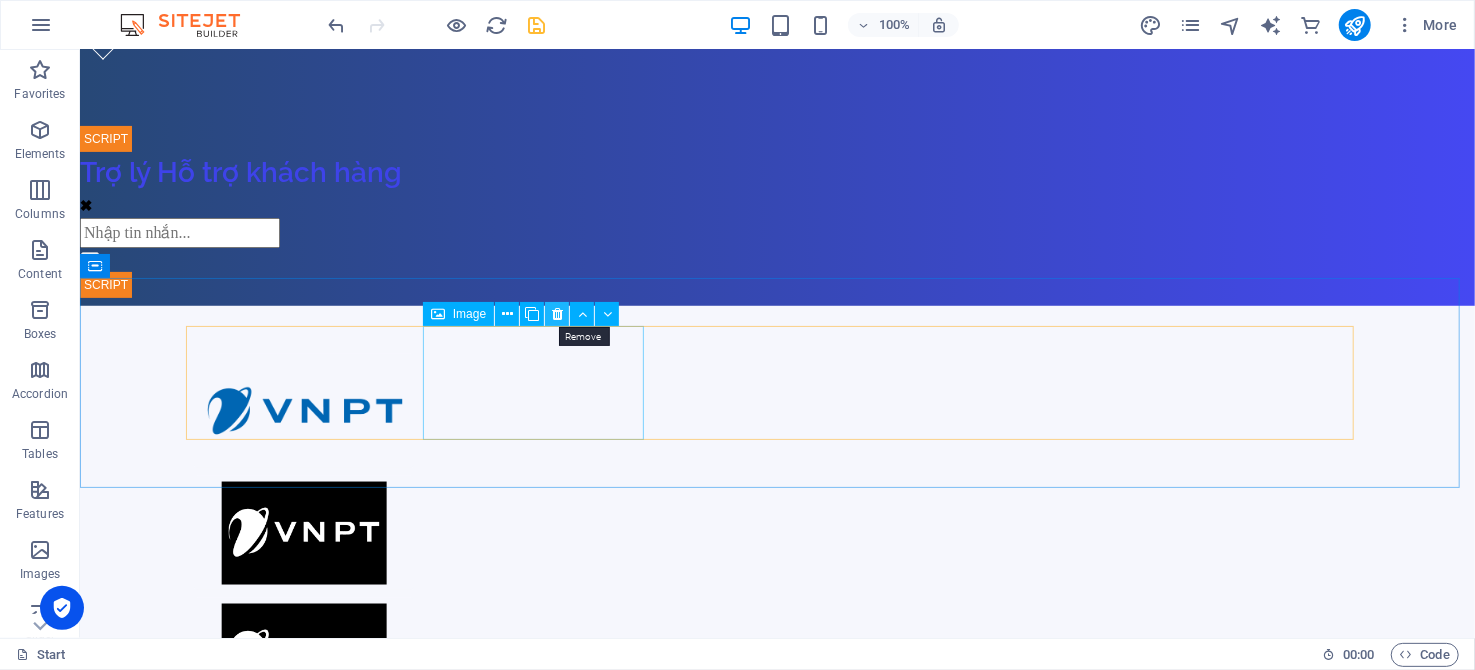 click at bounding box center (557, 314) 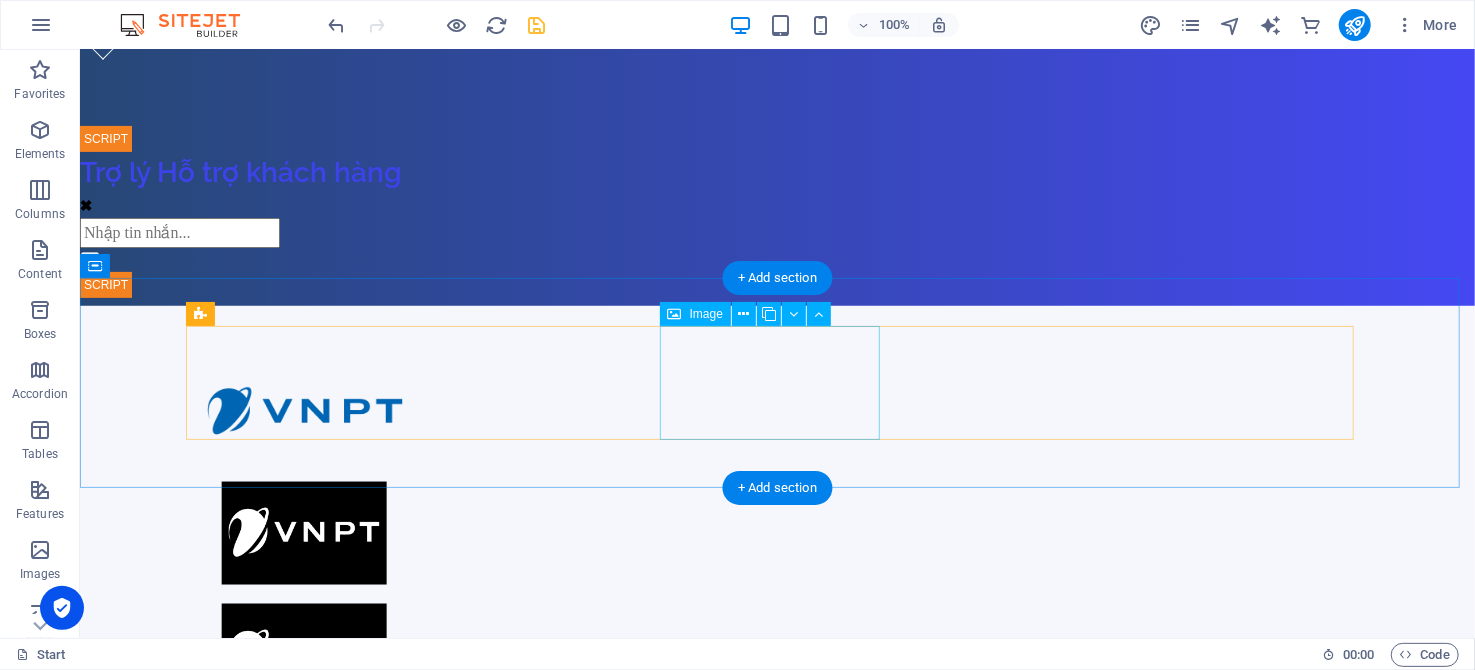 click at bounding box center (303, 532) 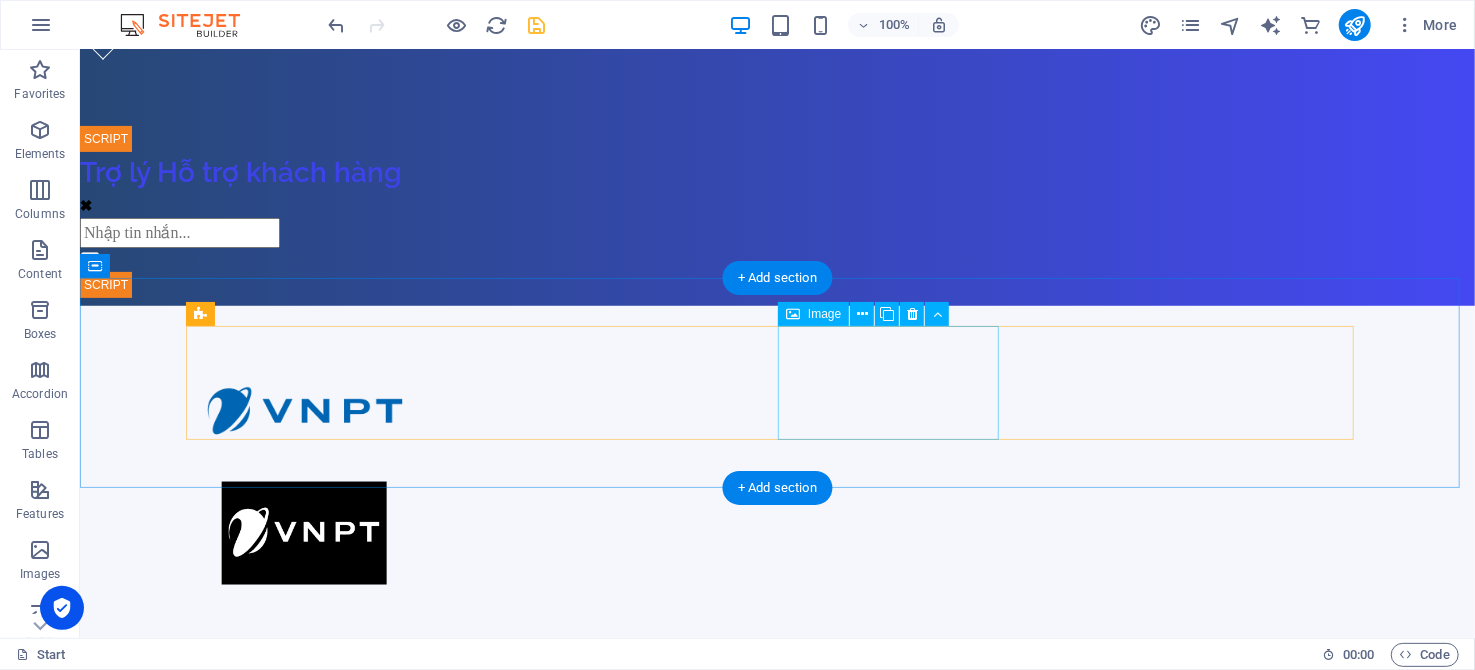 click at bounding box center (303, 532) 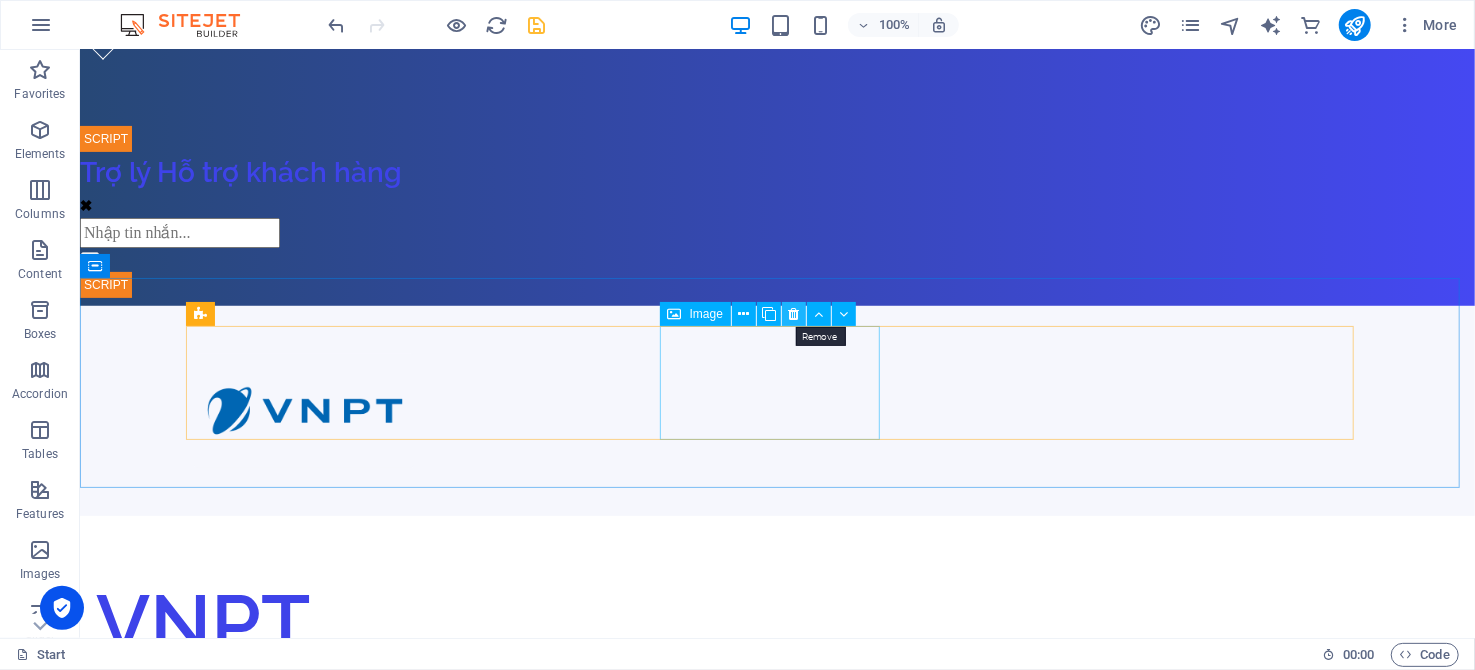 click at bounding box center (794, 314) 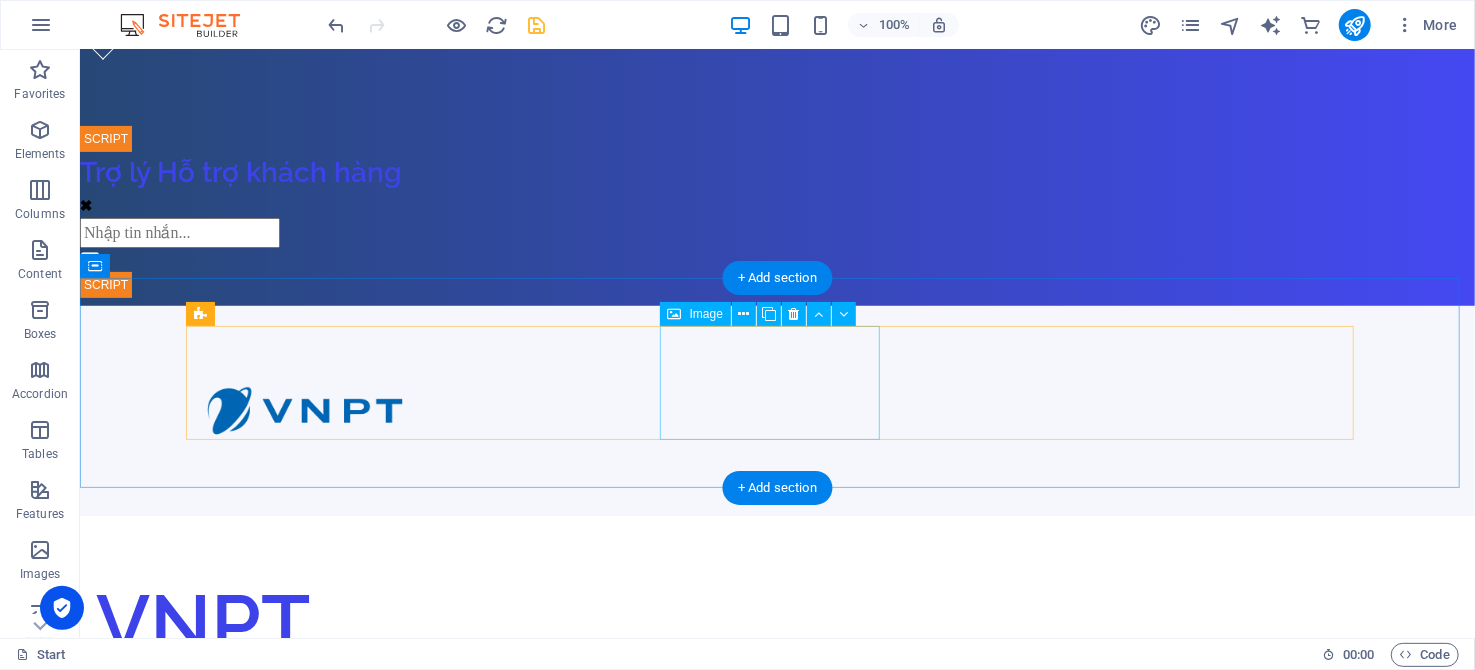 click at bounding box center (303, 410) 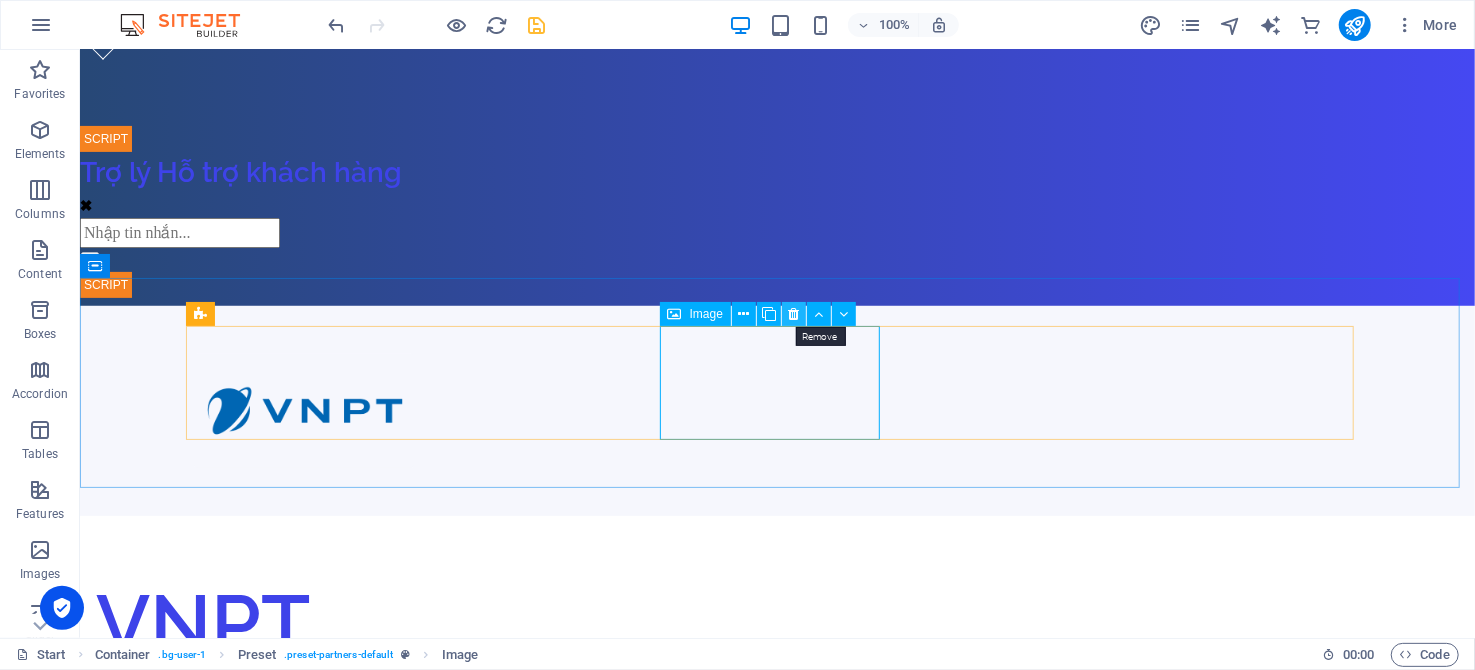 click at bounding box center (794, 314) 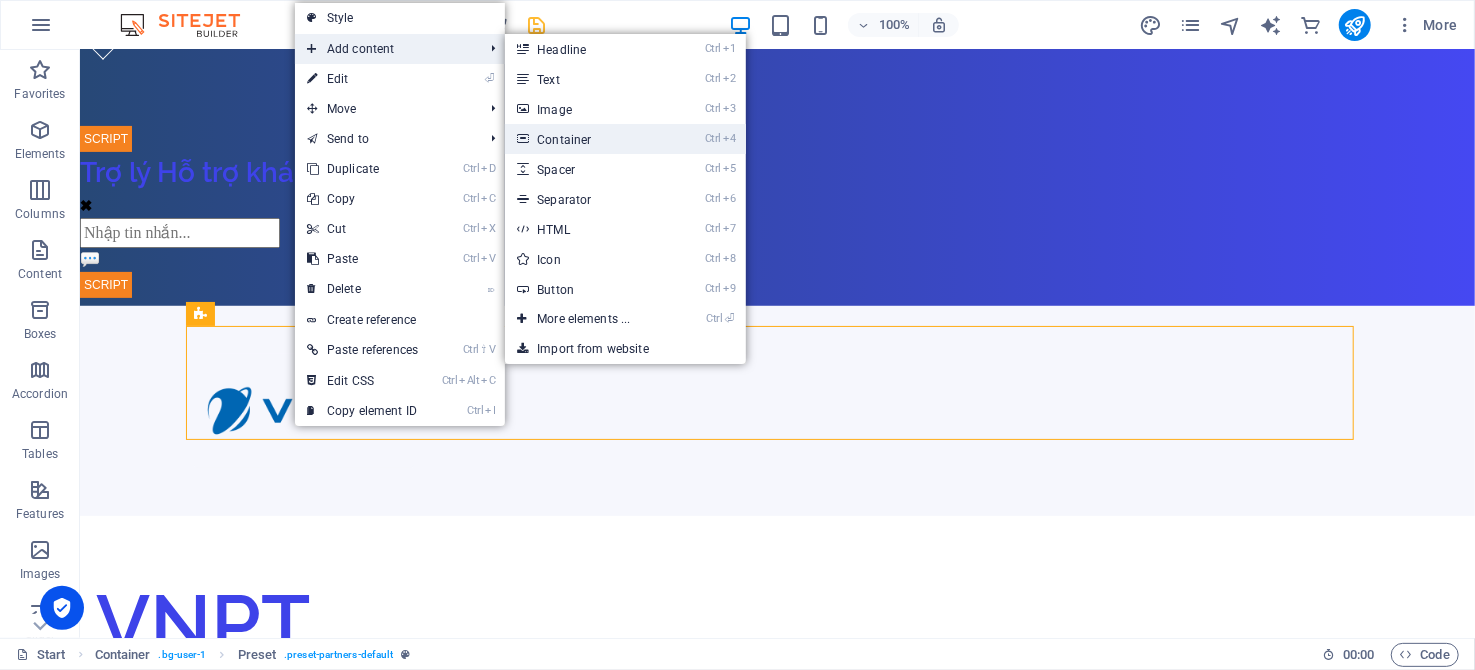 drag, startPoint x: 167, startPoint y: 94, endPoint x: 601, endPoint y: 144, distance: 436.8707 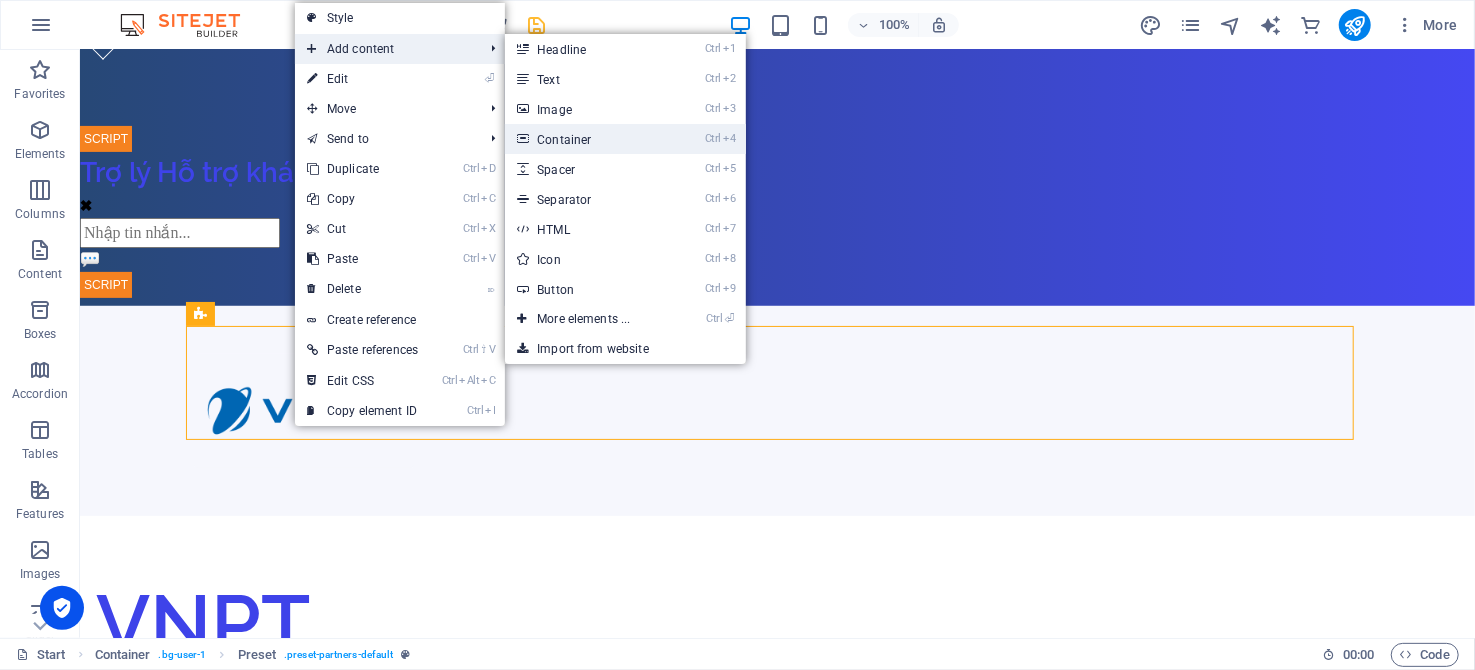 click on "Ctrl 4  Container" at bounding box center [587, 139] 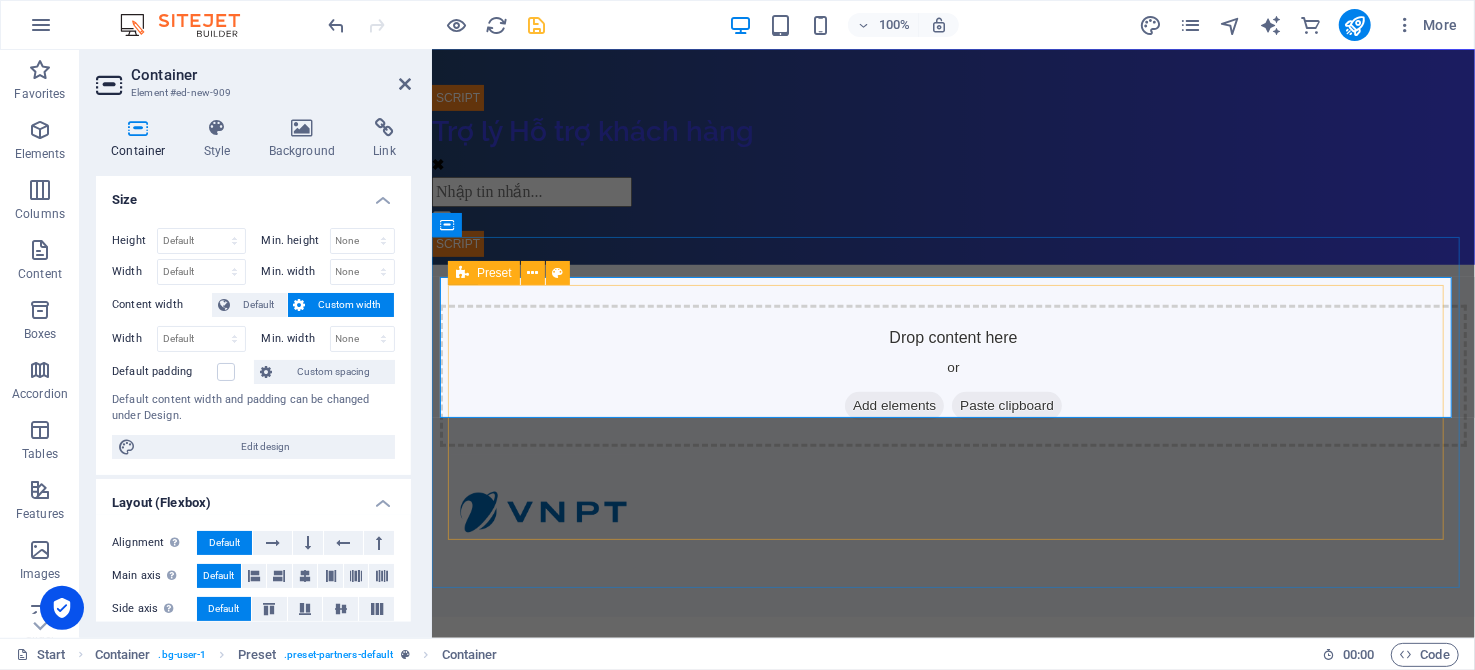 scroll, scrollTop: 300, scrollLeft: 0, axis: vertical 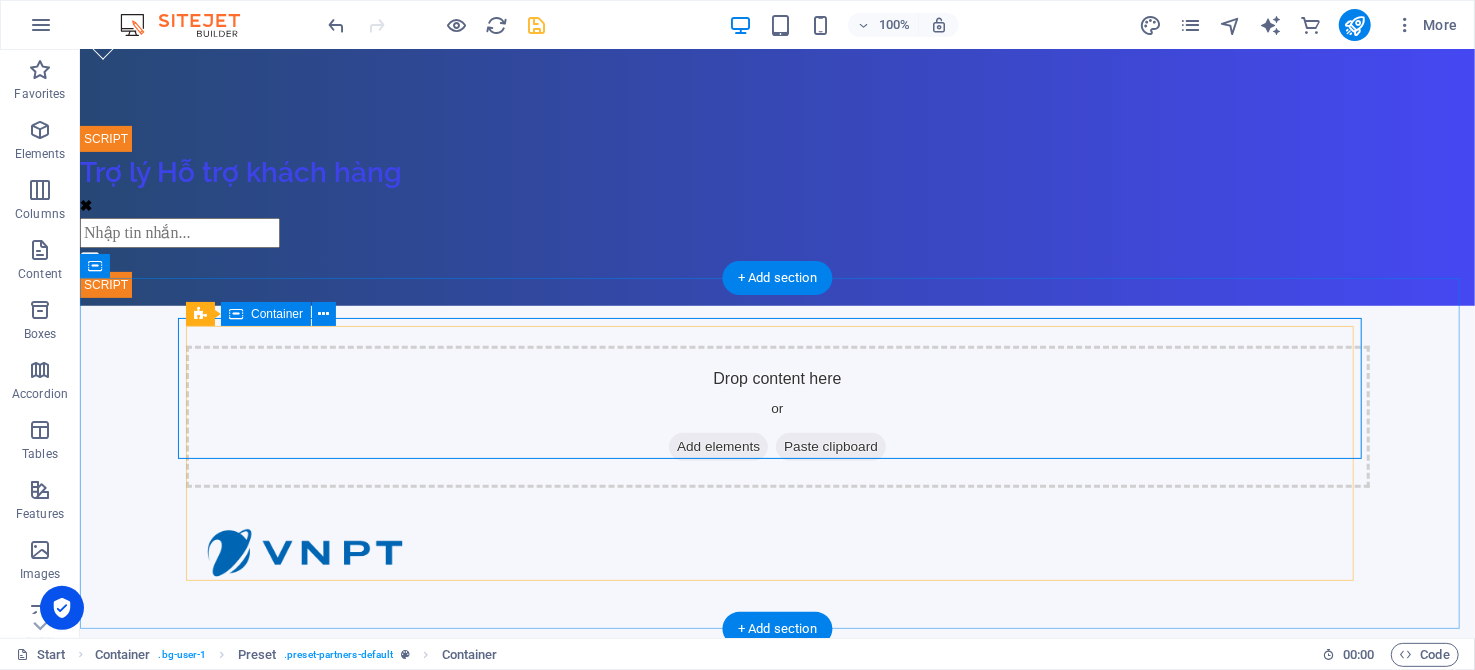 click on "Add elements" at bounding box center [717, 446] 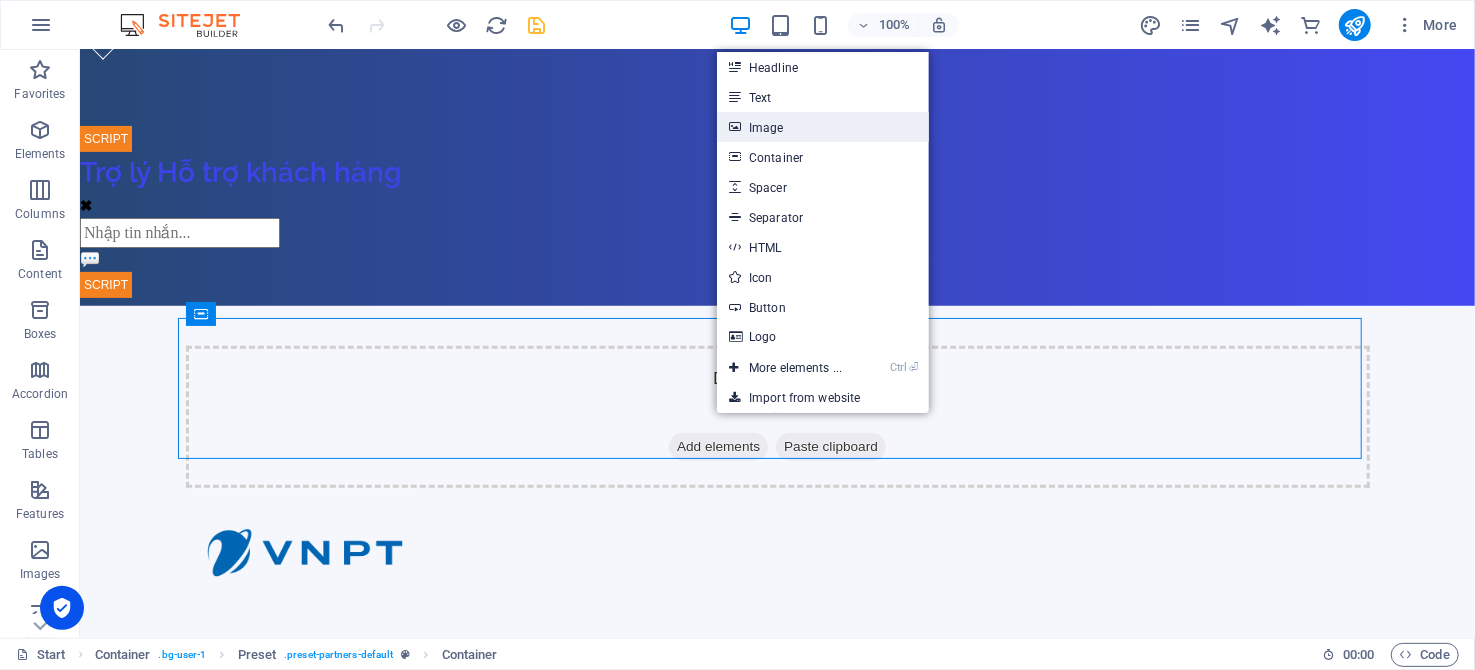 click on "Image" at bounding box center [823, 127] 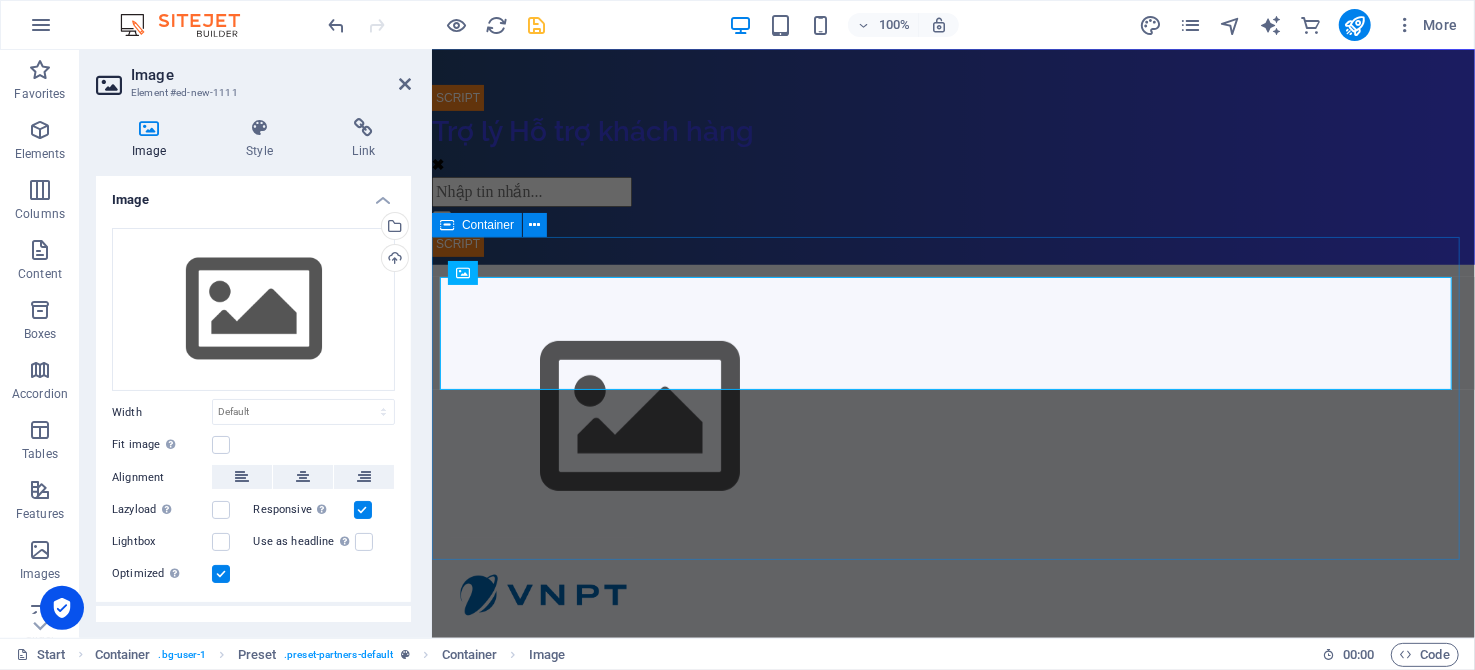 scroll, scrollTop: 300, scrollLeft: 0, axis: vertical 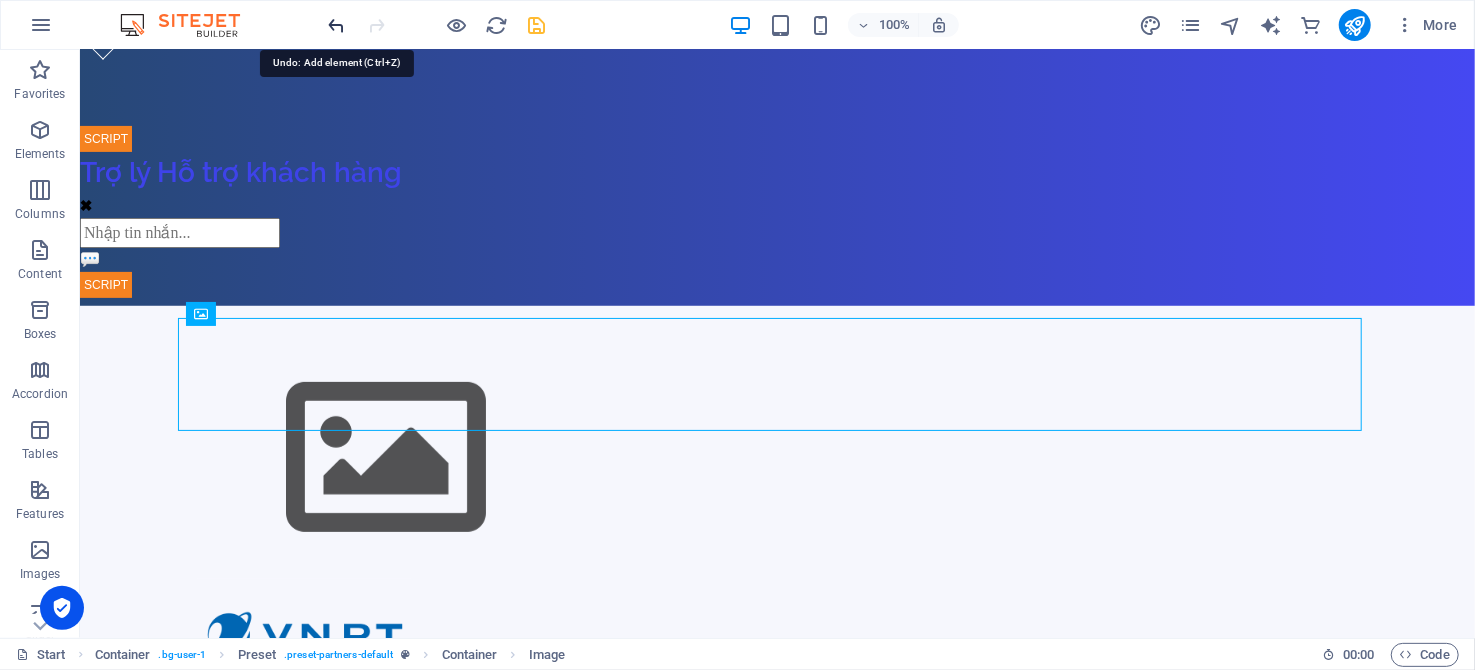 click at bounding box center (337, 25) 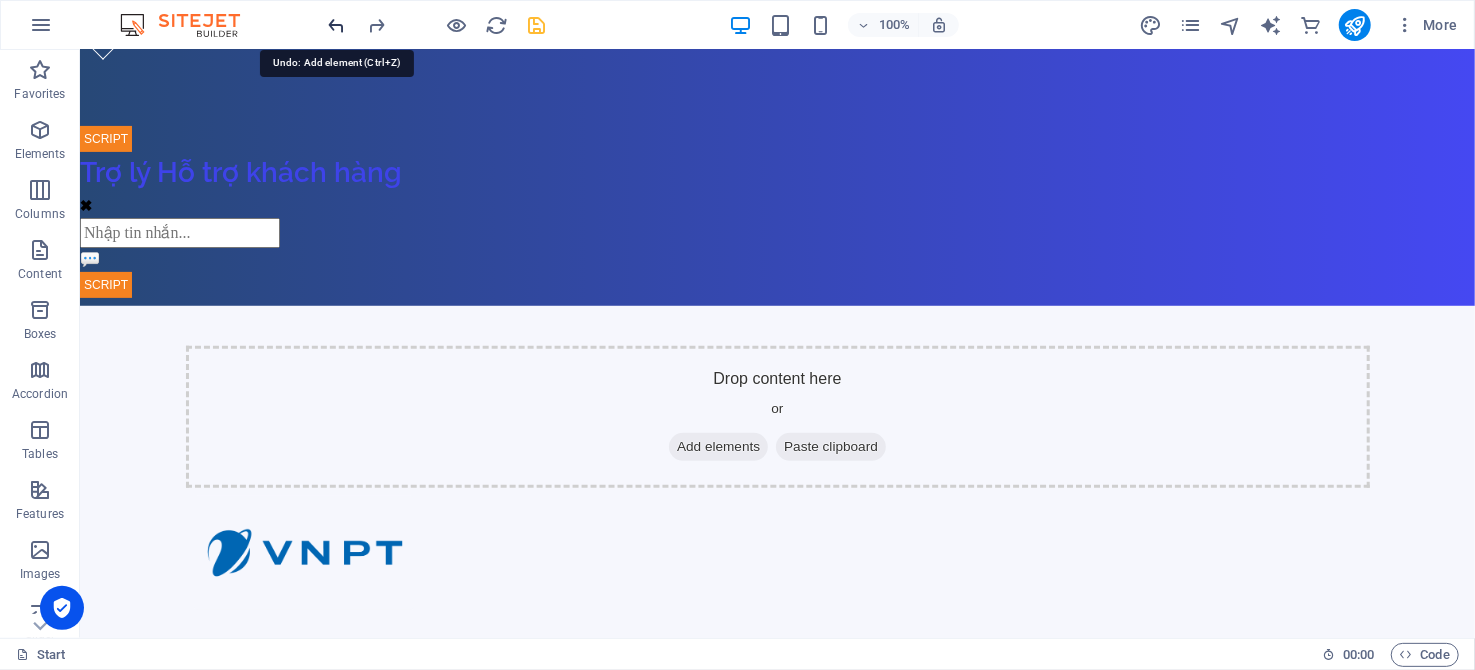 click at bounding box center (337, 25) 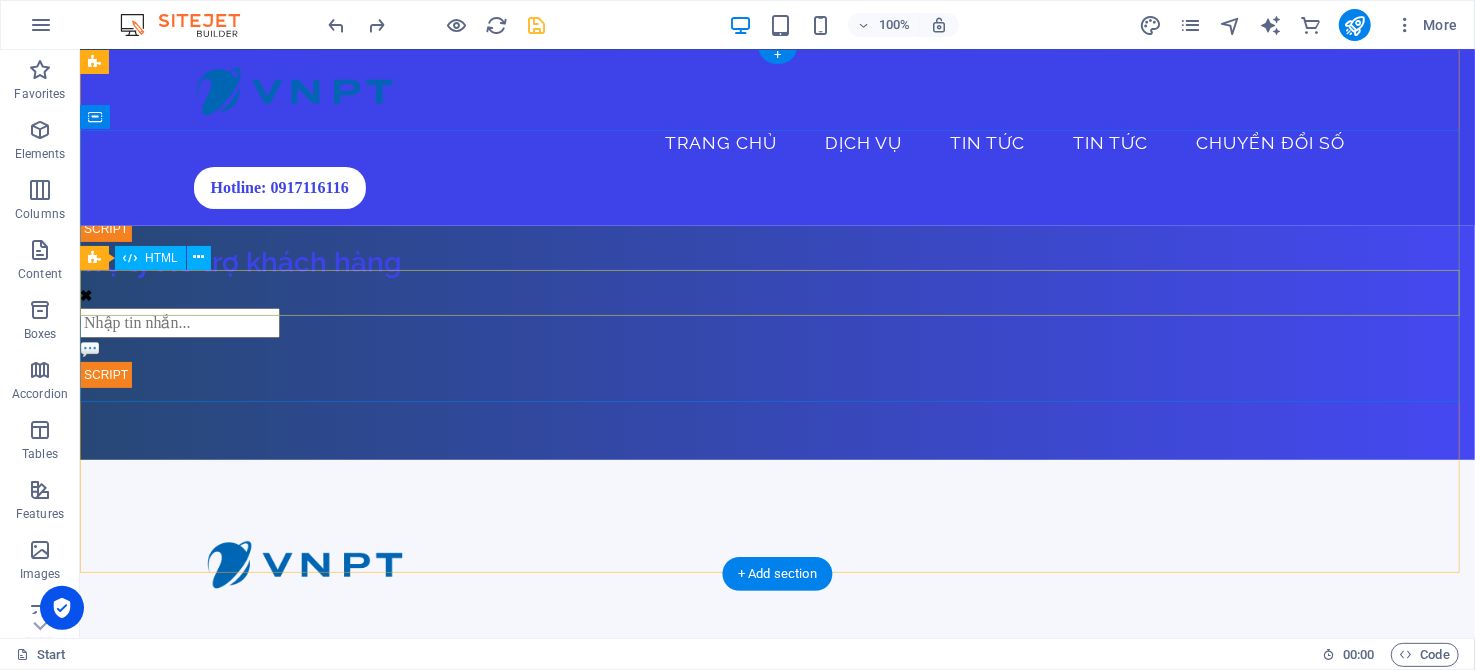 scroll, scrollTop: 0, scrollLeft: 0, axis: both 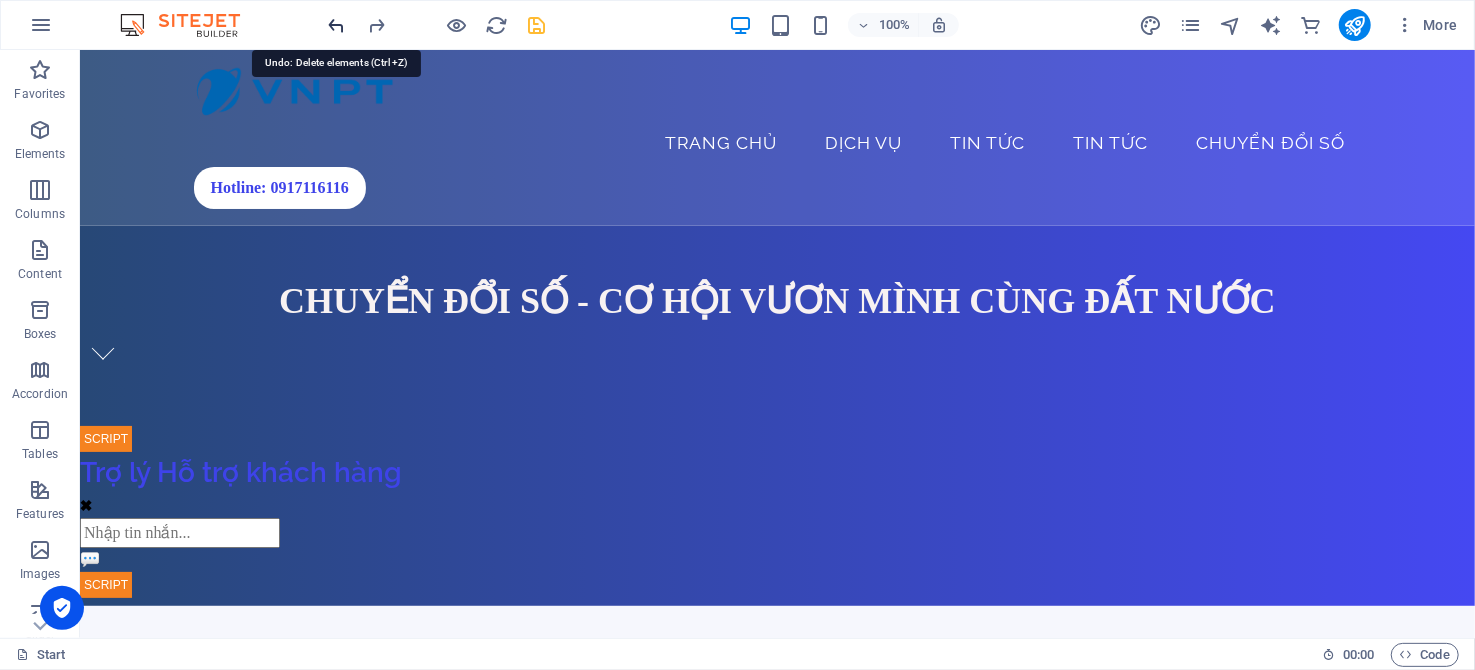 click at bounding box center (337, 25) 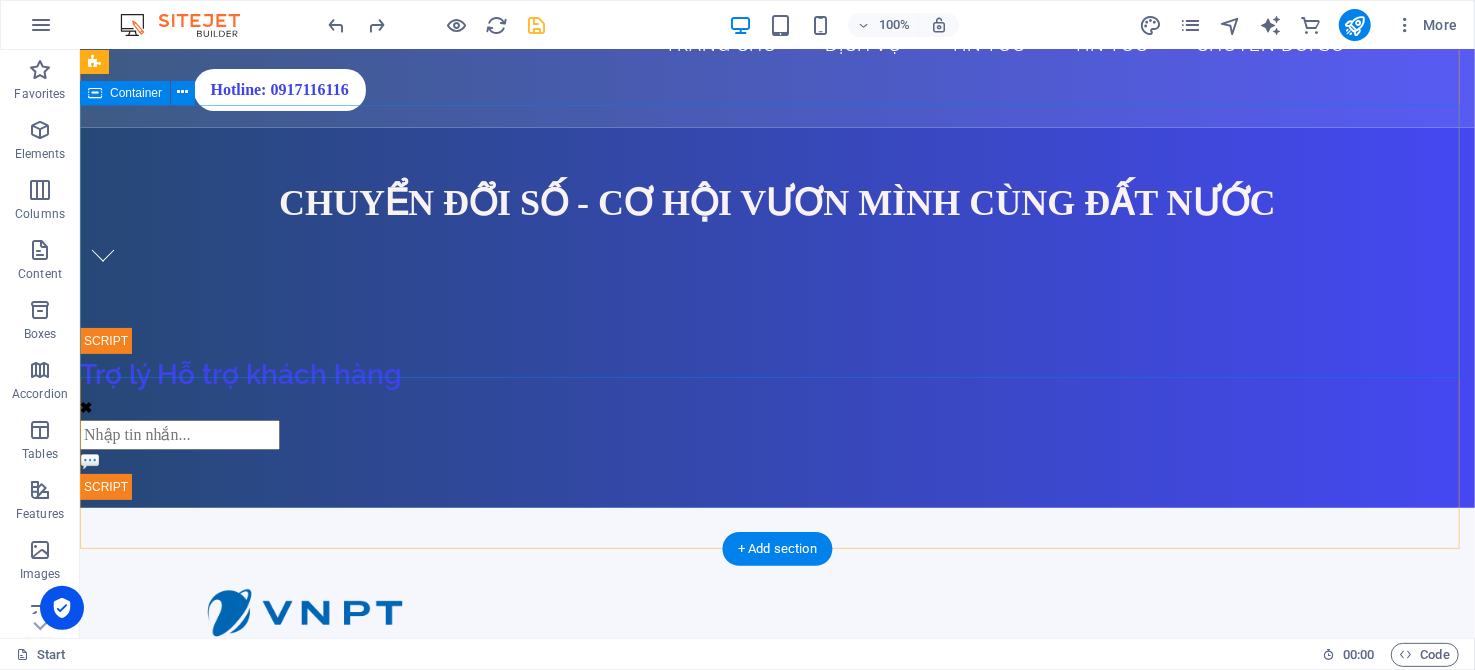scroll, scrollTop: 199, scrollLeft: 0, axis: vertical 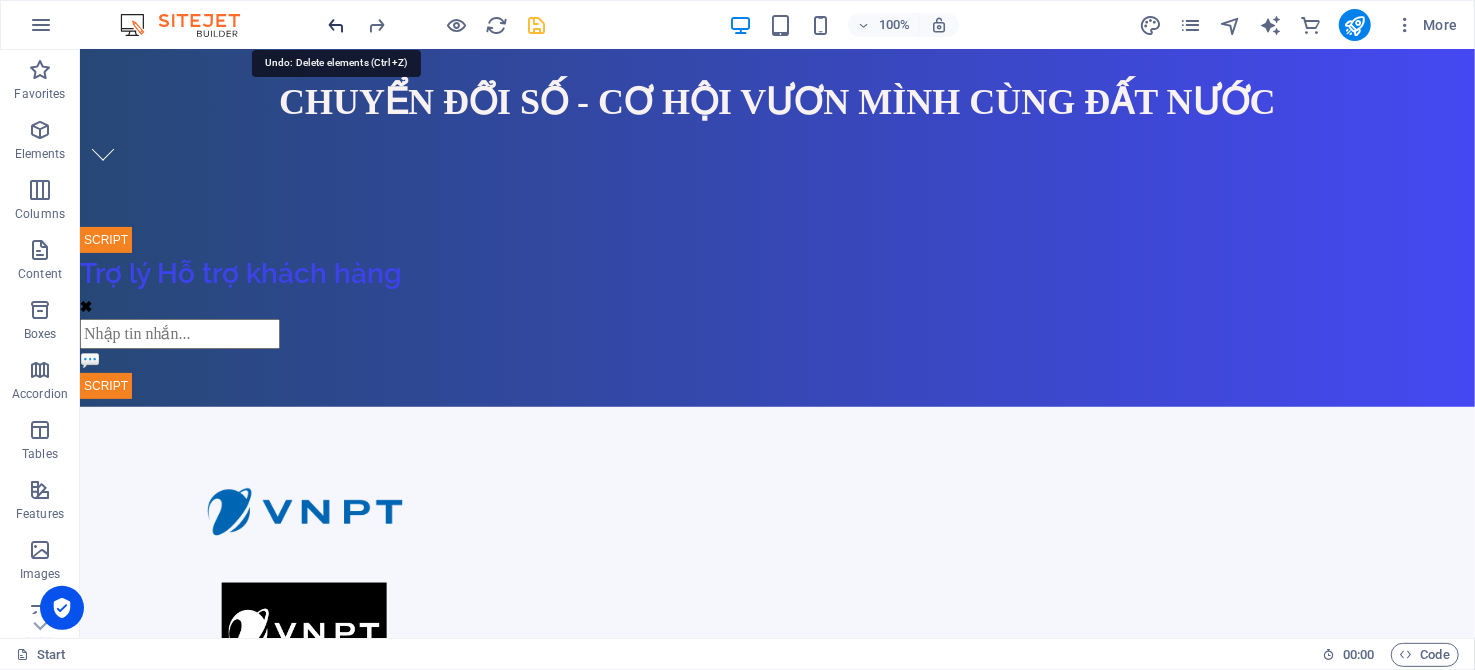 click at bounding box center [337, 25] 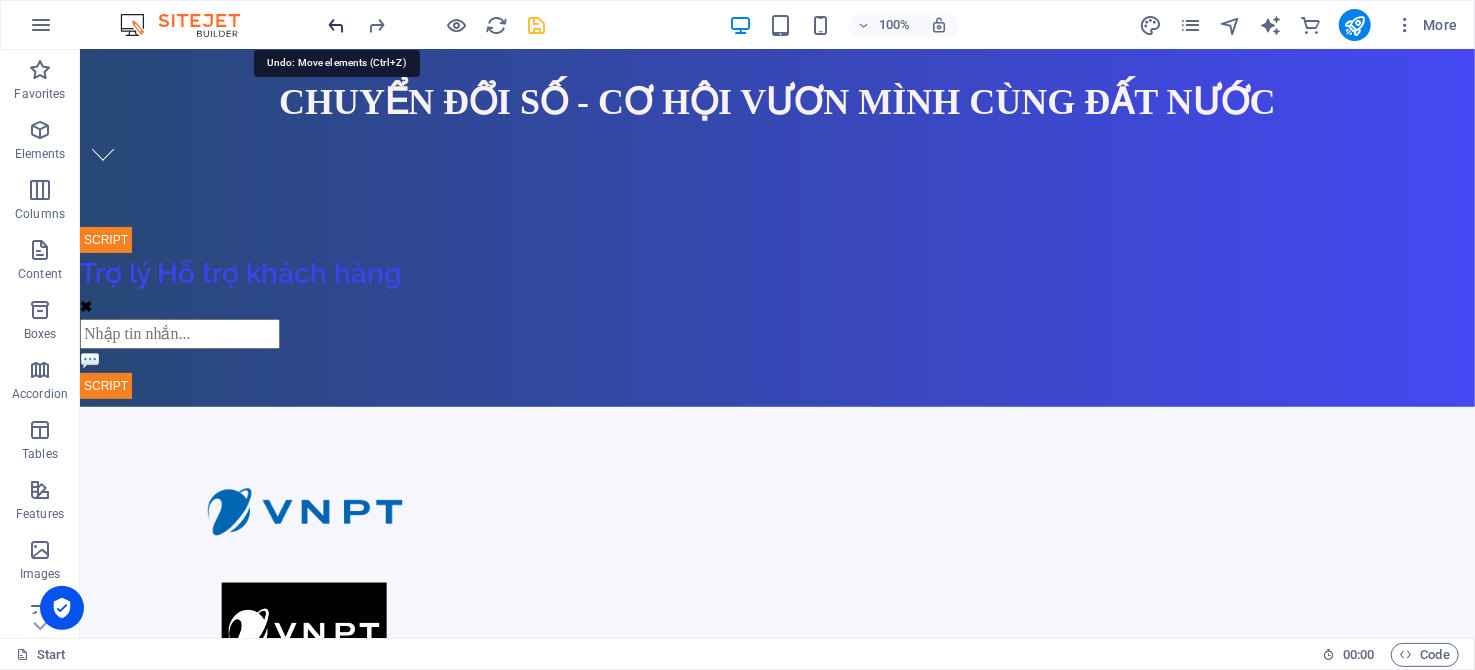 click at bounding box center (337, 25) 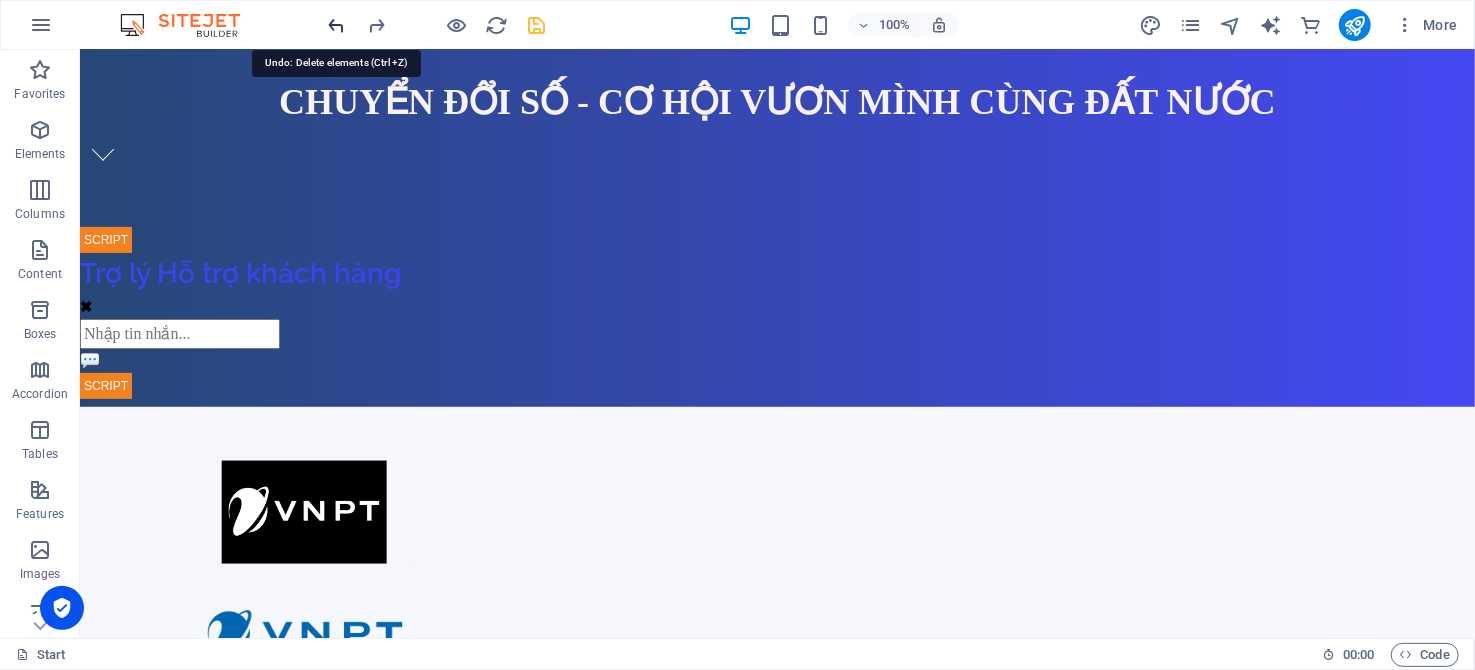 click at bounding box center (337, 25) 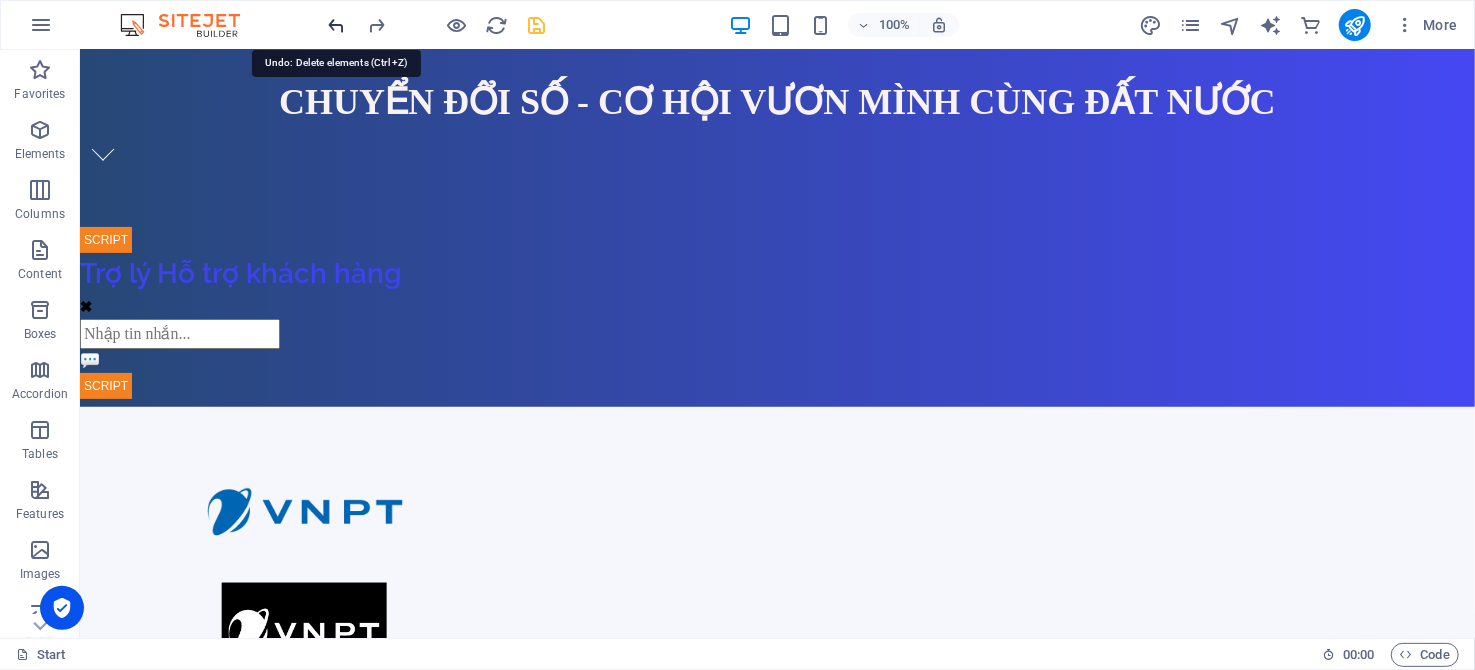 click at bounding box center [337, 25] 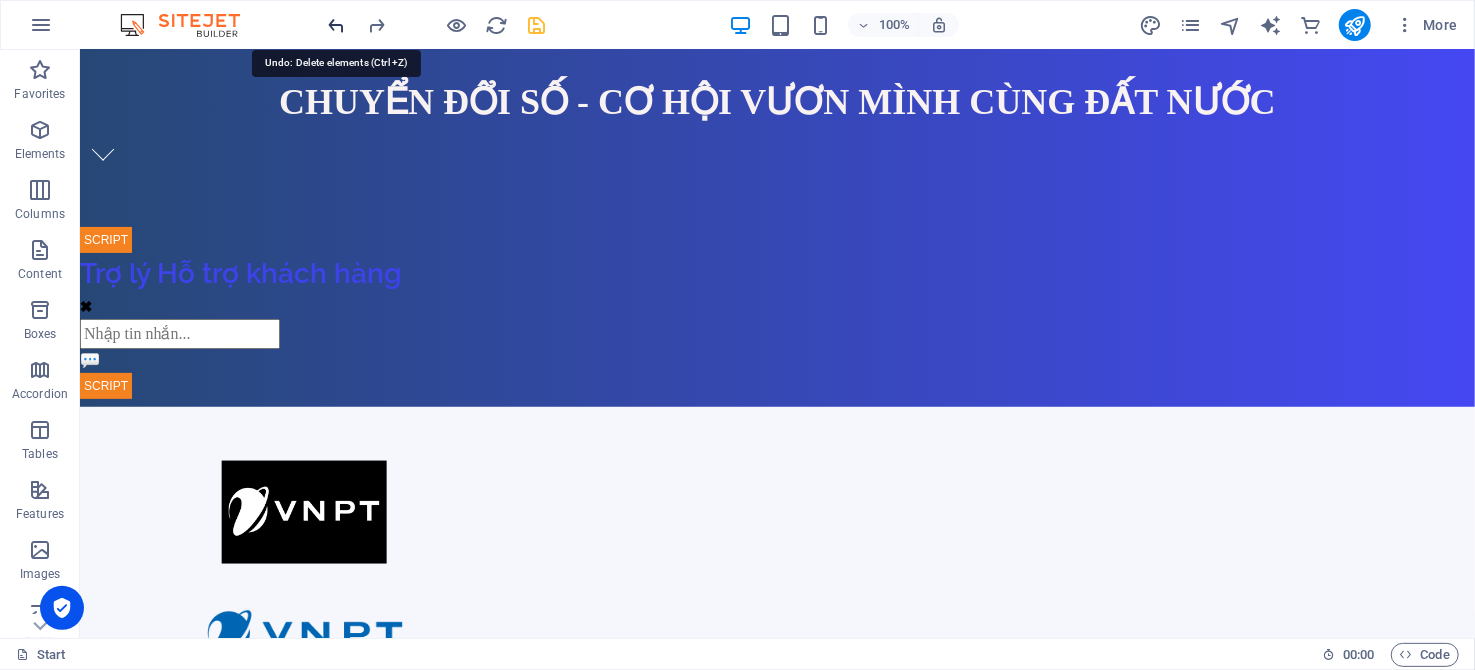 click at bounding box center (337, 25) 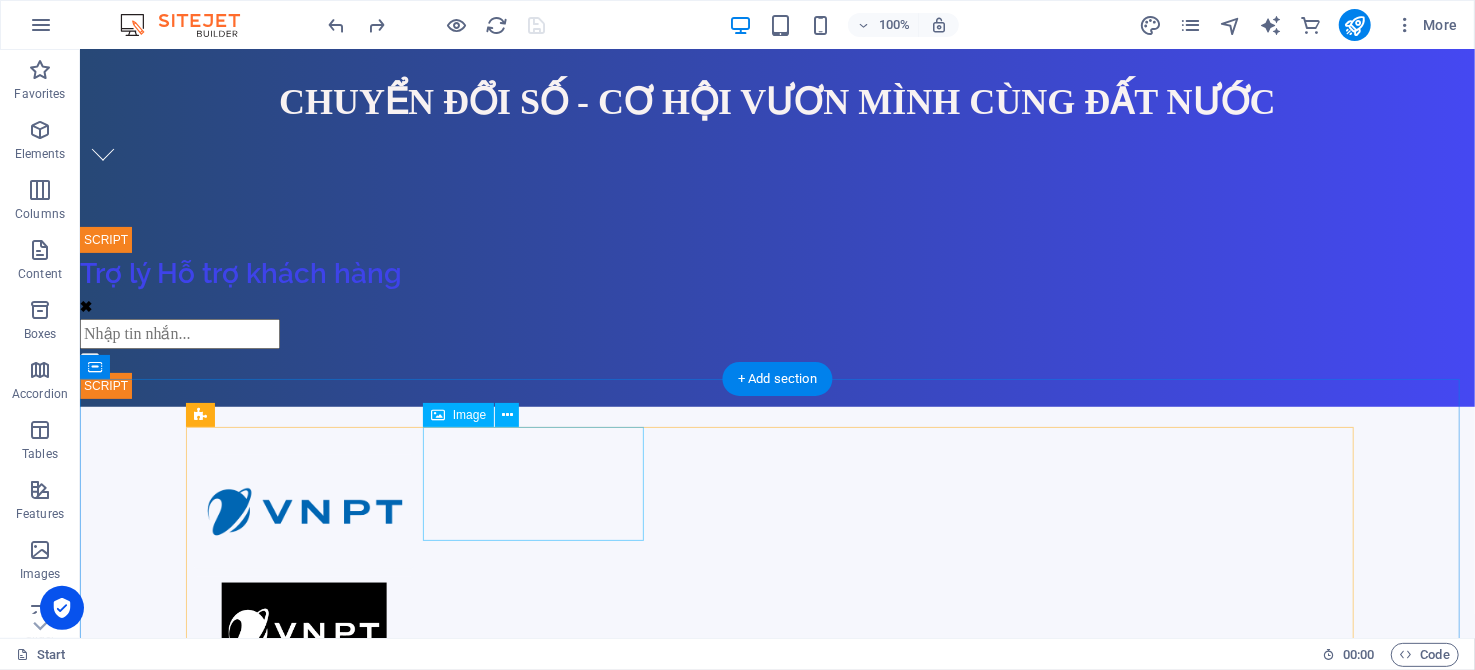 click at bounding box center (303, 633) 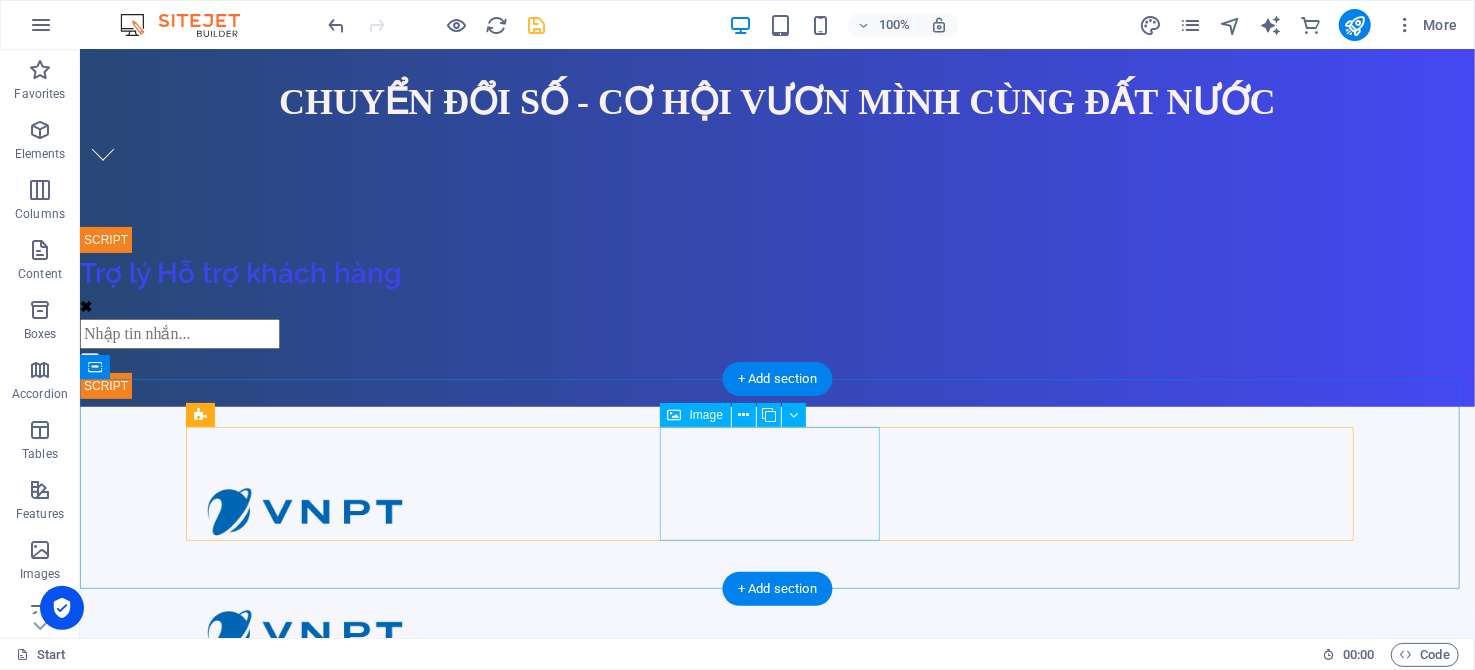 click at bounding box center (303, 755) 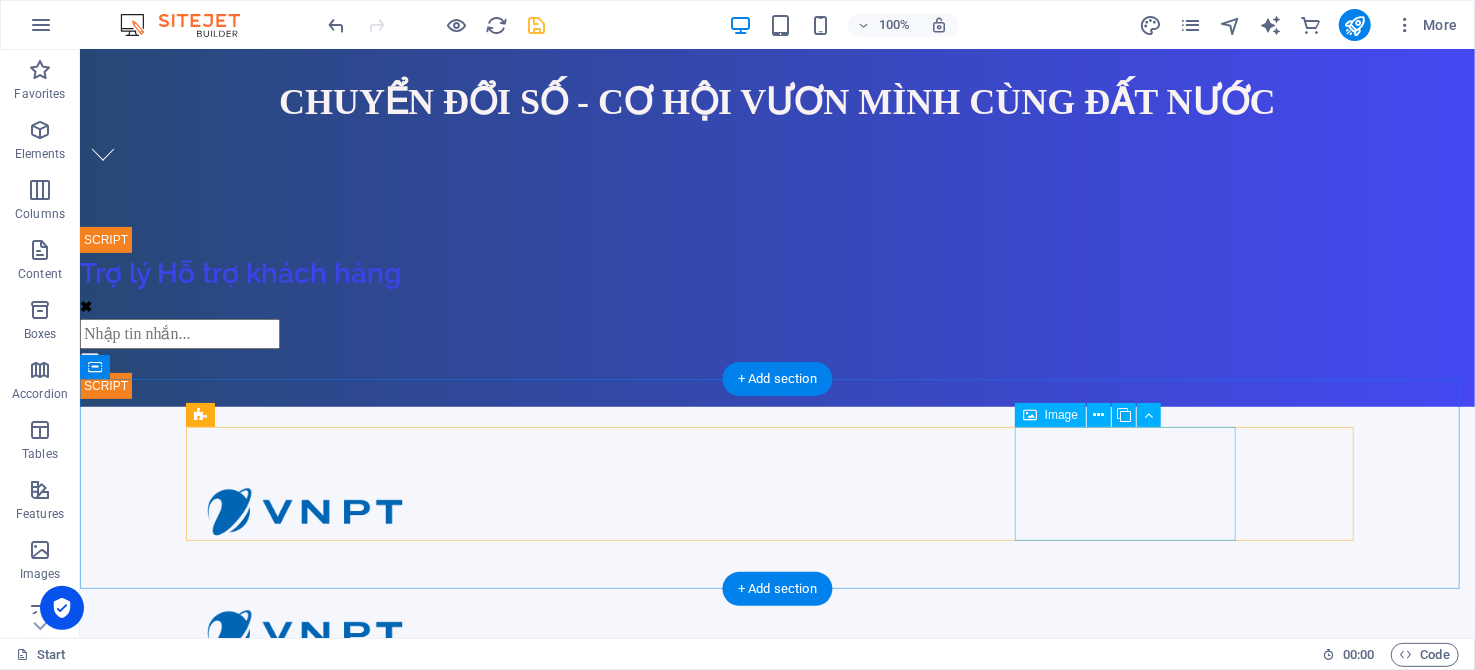 click at bounding box center [303, 877] 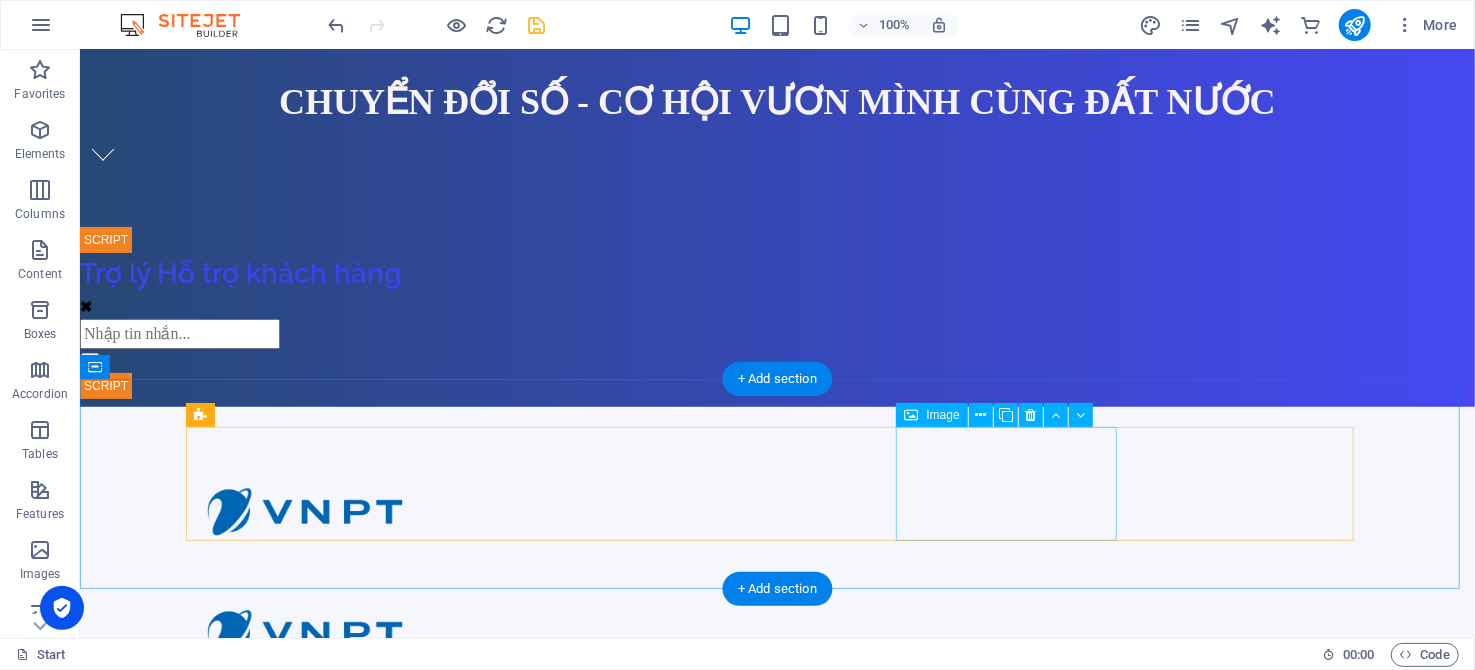 click at bounding box center (303, 755) 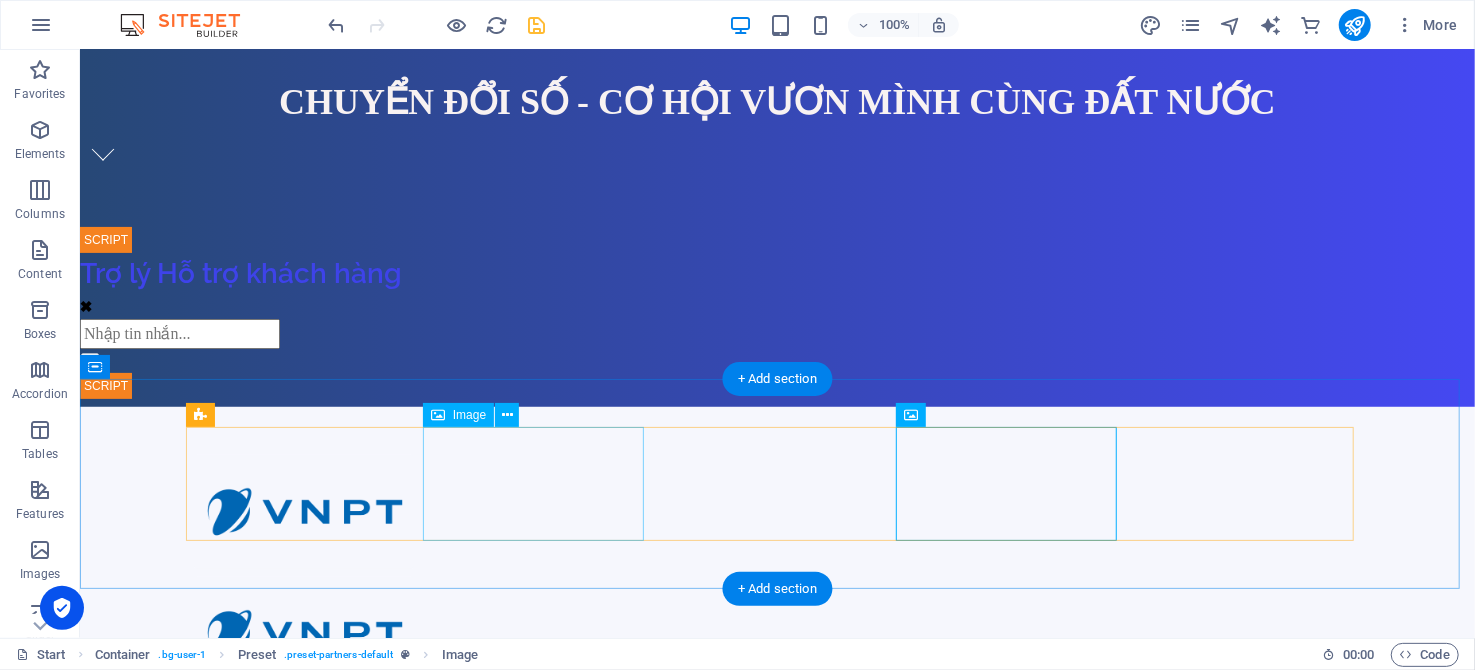 click at bounding box center [303, 511] 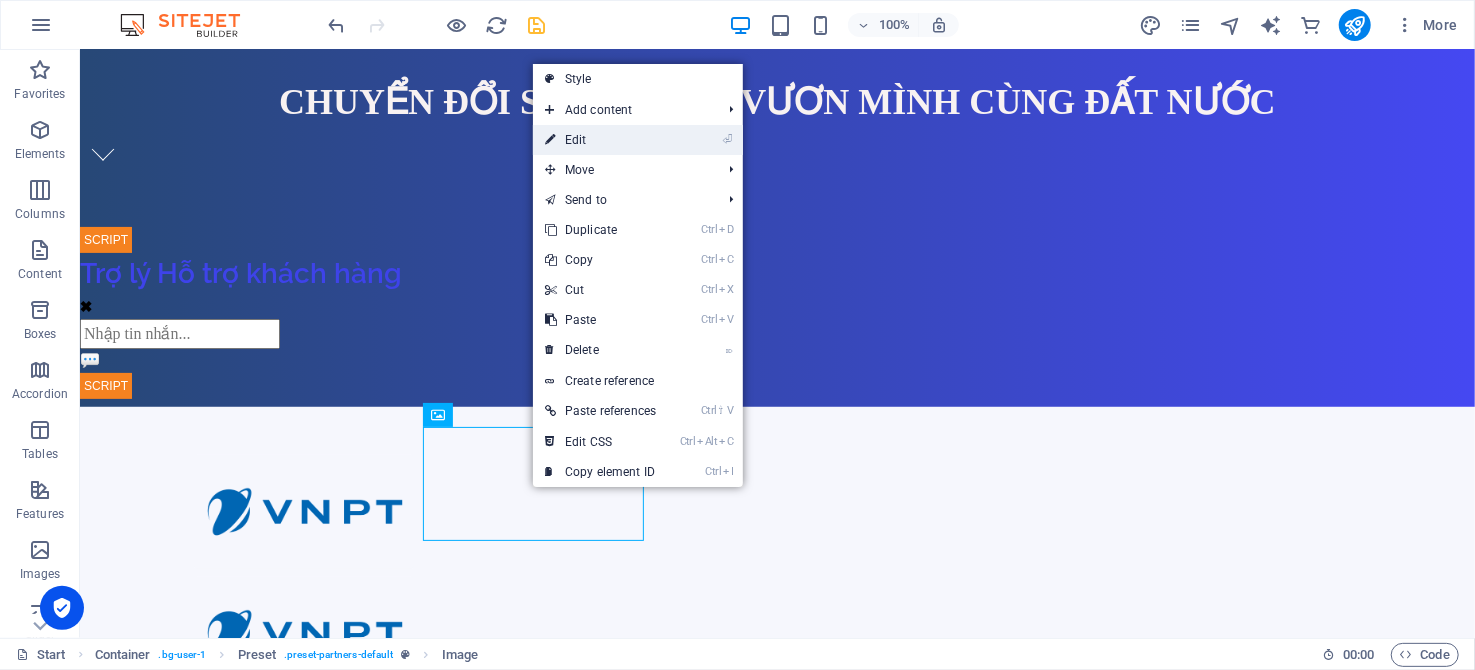 click on "⏎  Edit" at bounding box center (600, 140) 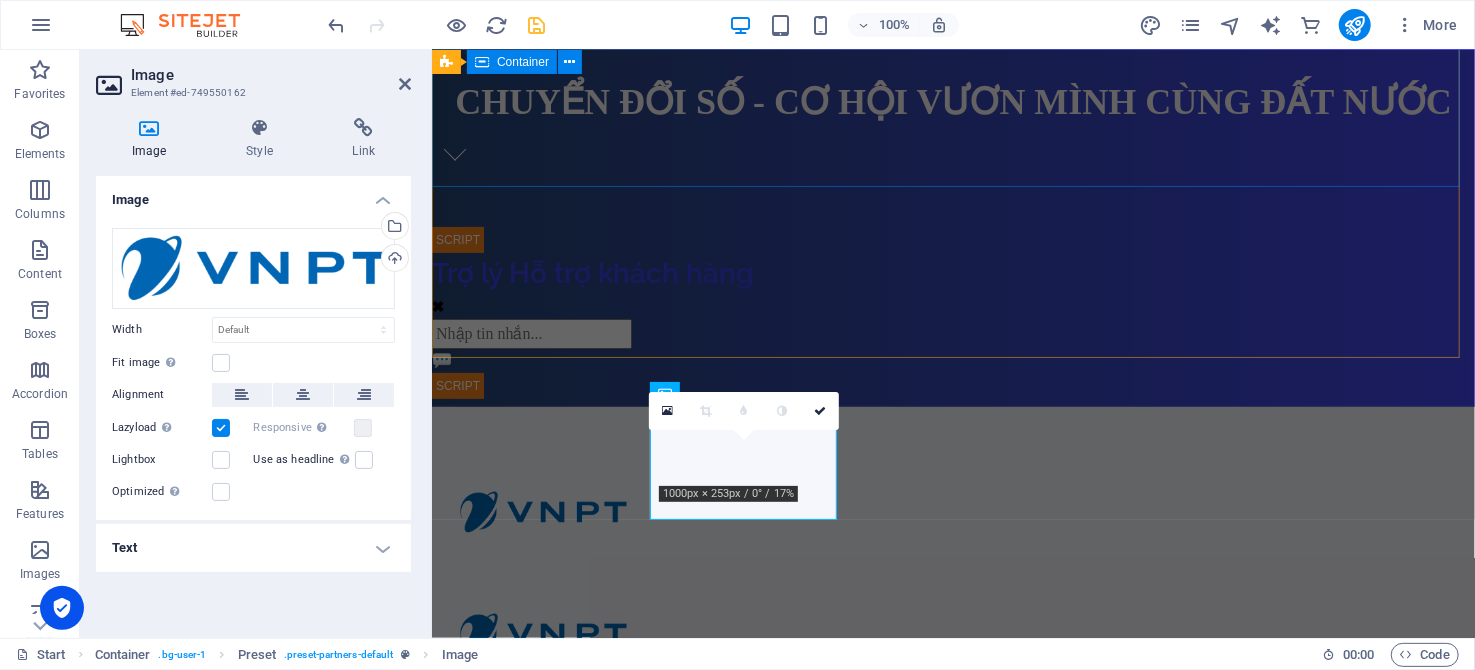 scroll, scrollTop: 220, scrollLeft: 0, axis: vertical 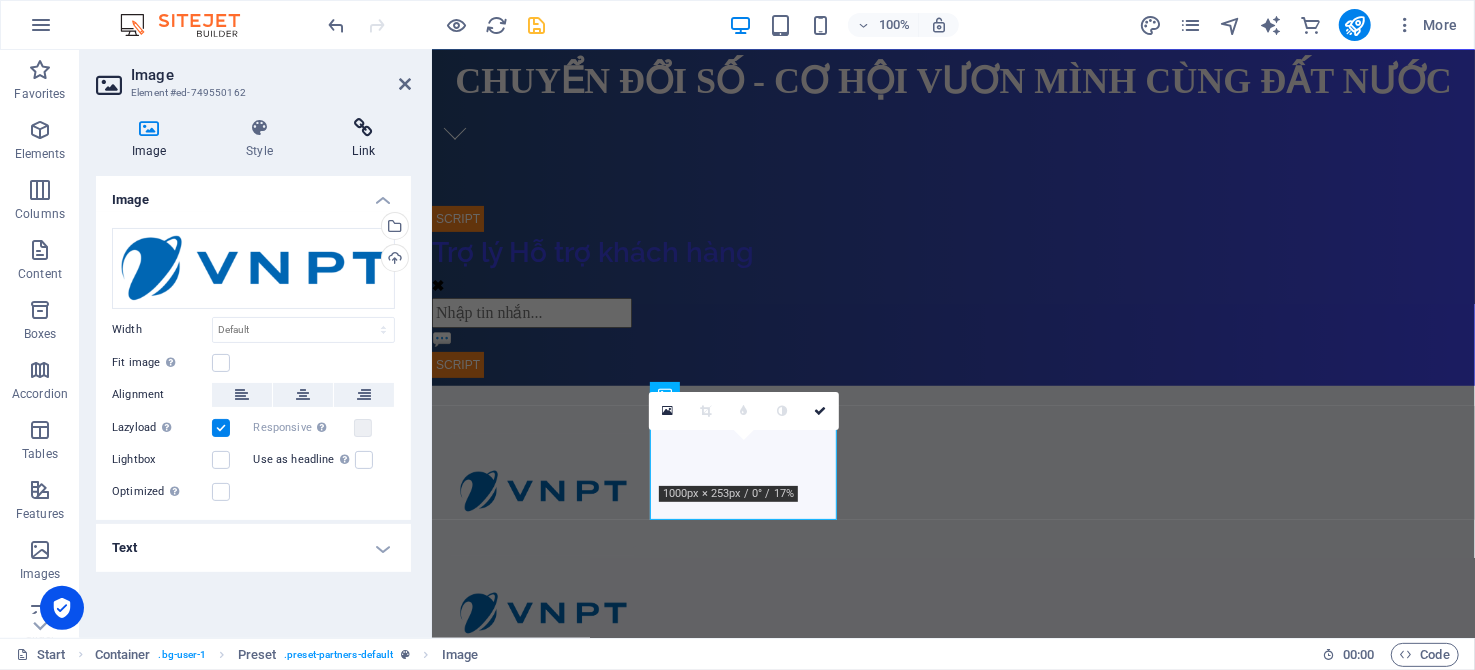 click on "Link" at bounding box center (364, 139) 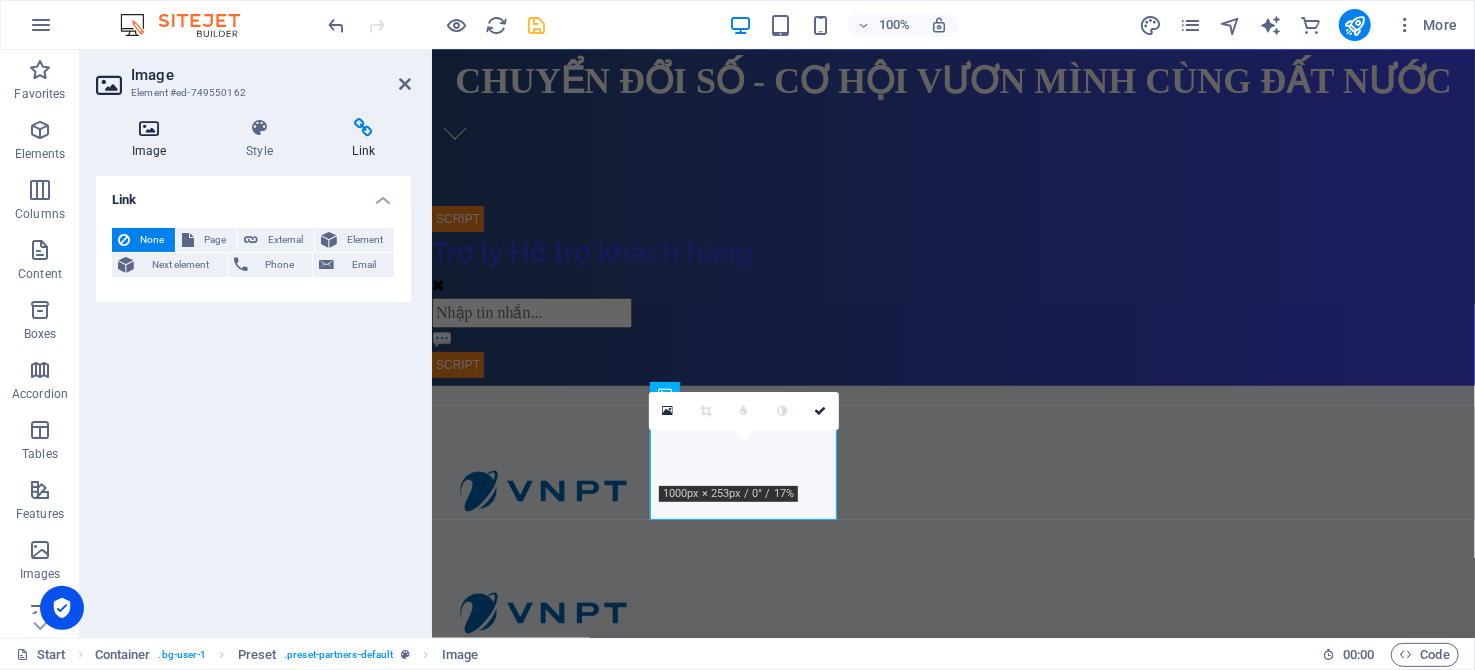 click at bounding box center [149, 128] 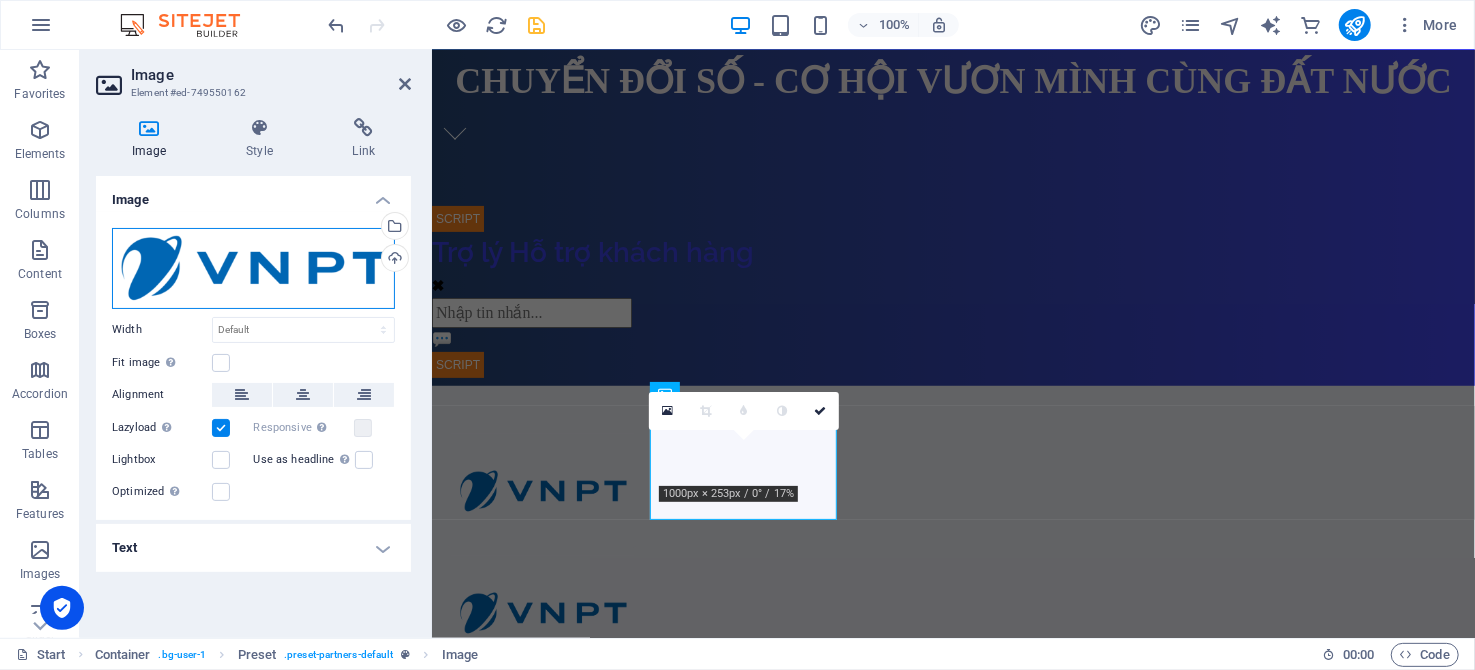 click on "Drag files here, click to choose files or select files from Files or our free stock photos & videos" at bounding box center [253, 268] 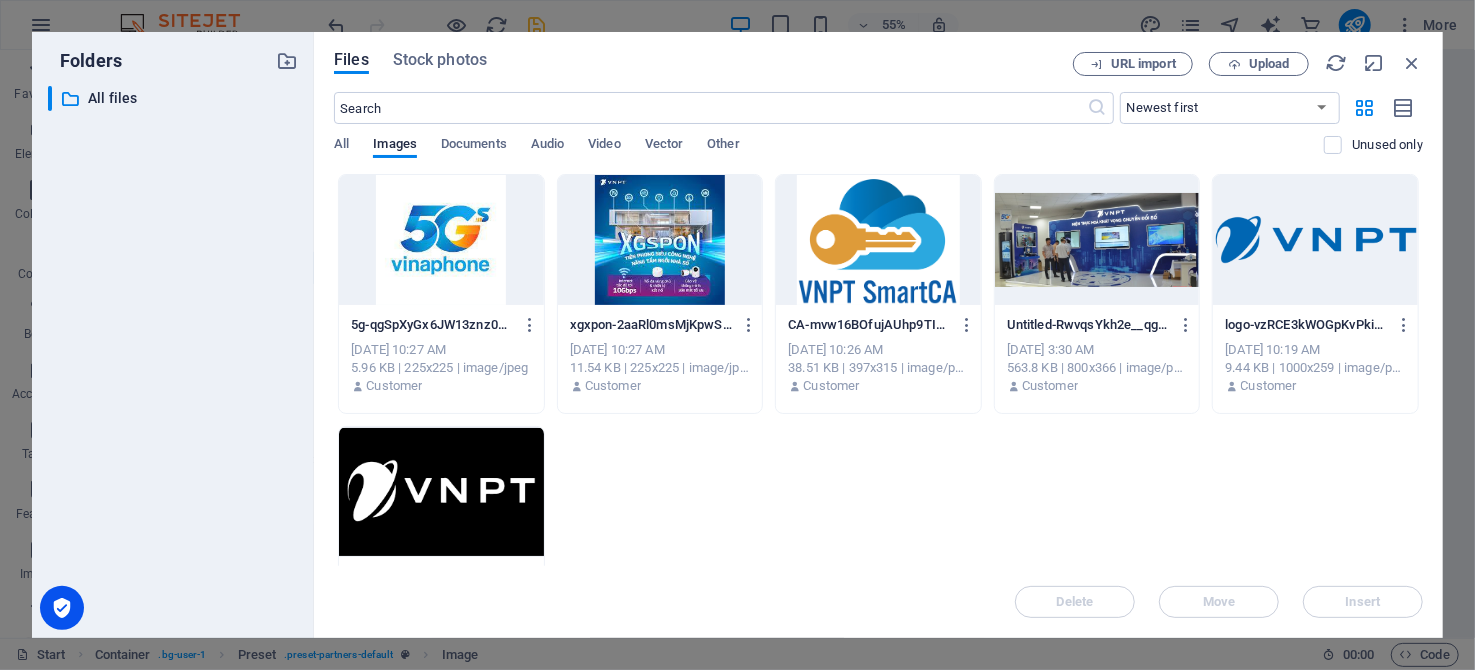 click at bounding box center [878, 240] 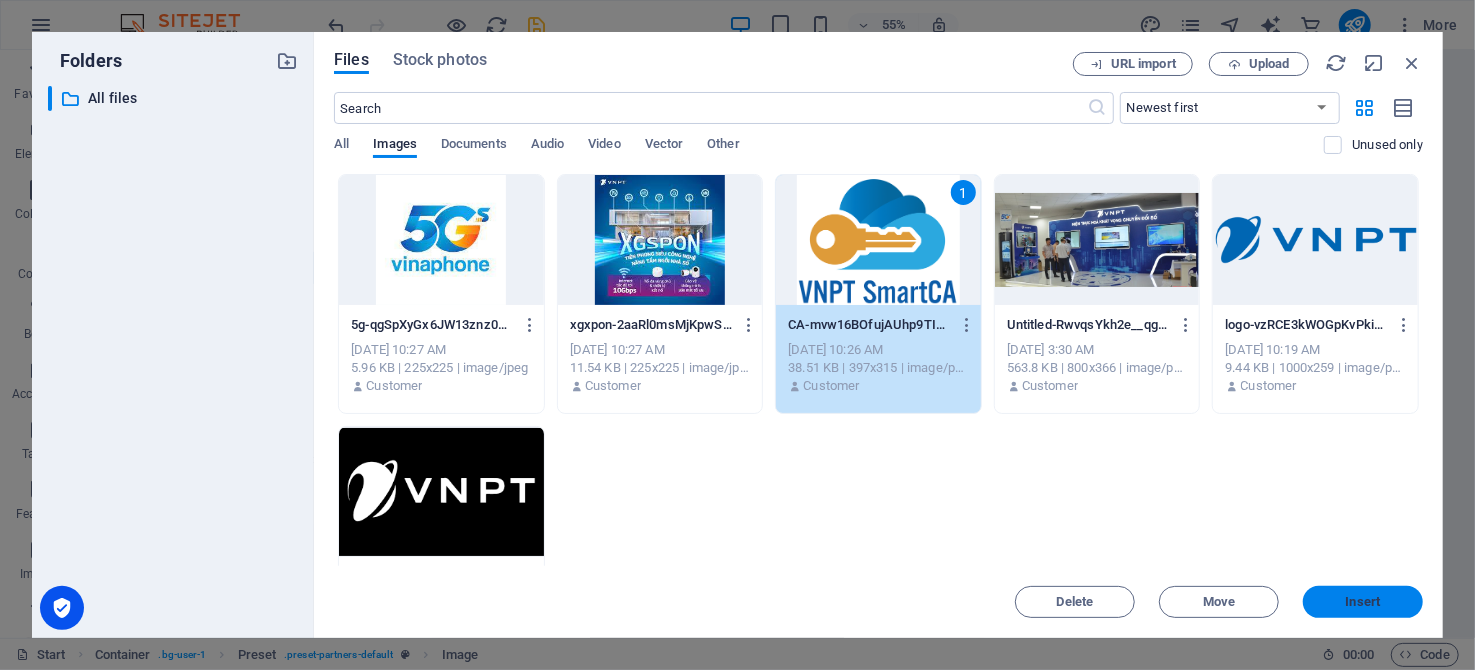 click on "Insert" at bounding box center [1363, 602] 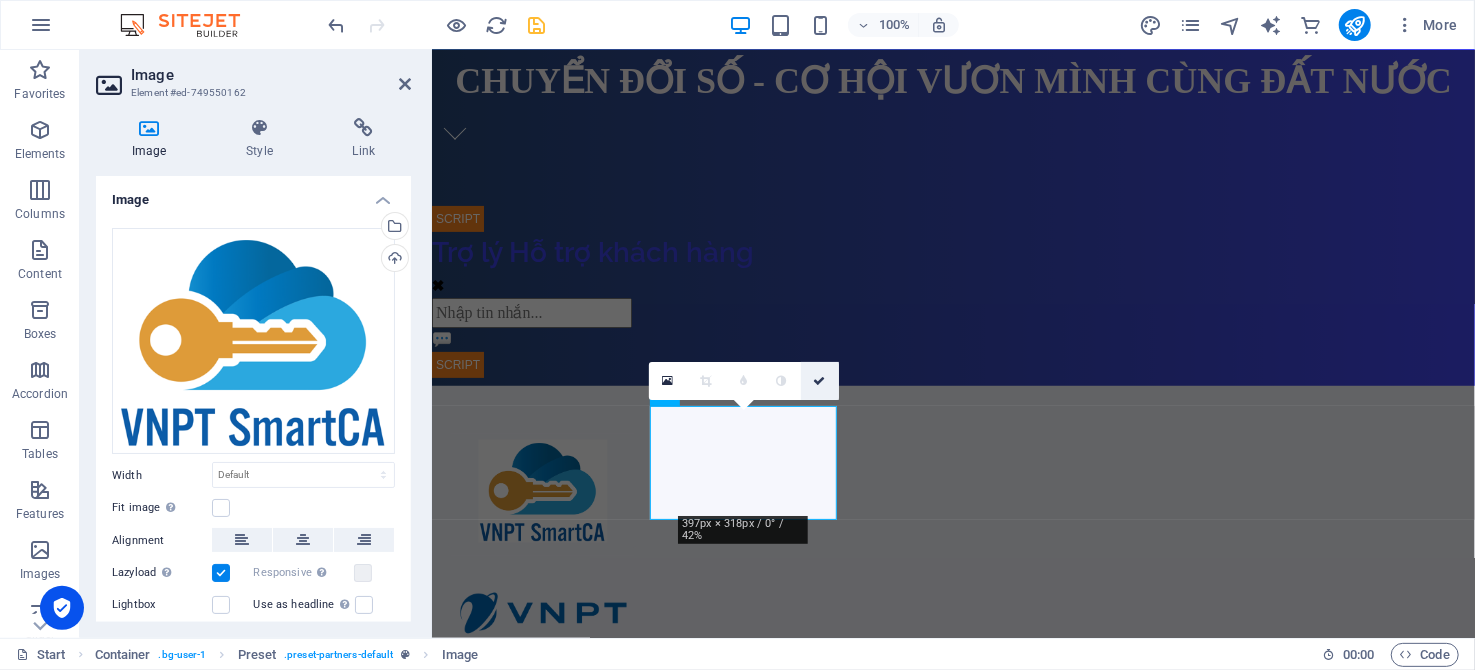 click at bounding box center (819, 381) 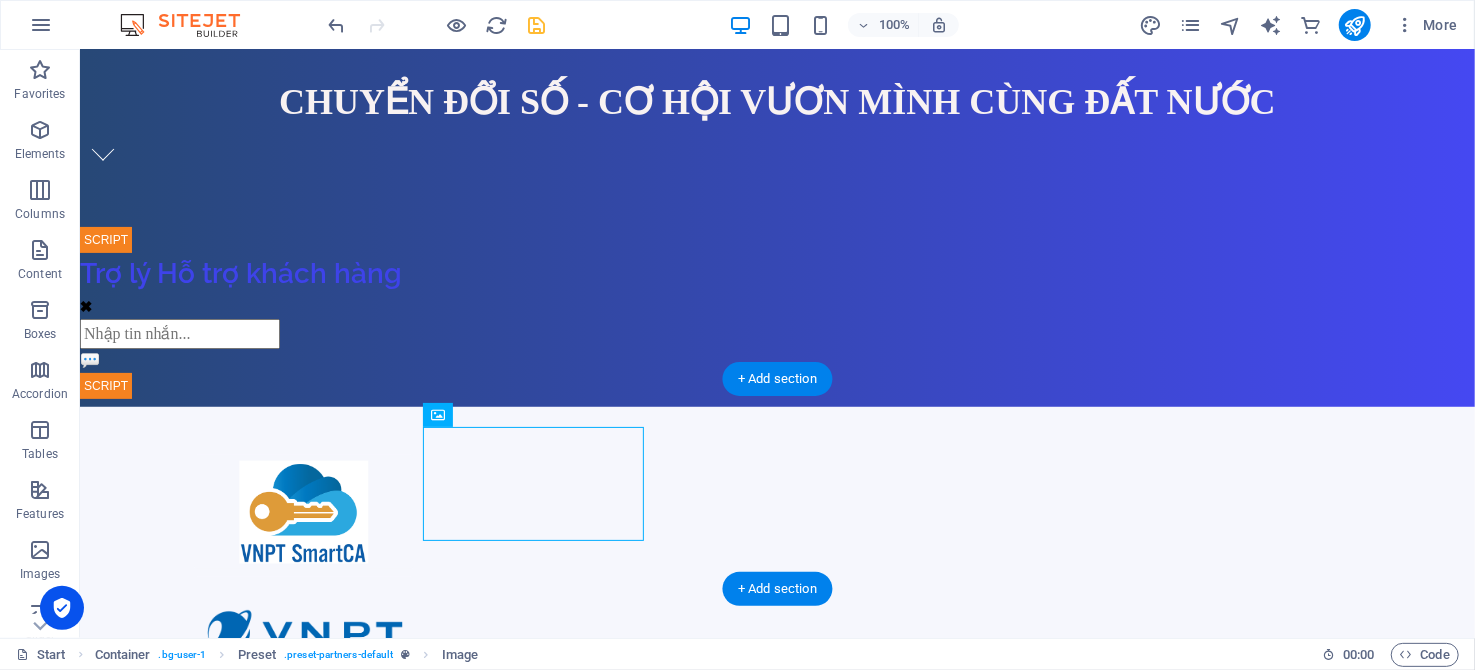 drag, startPoint x: 482, startPoint y: 468, endPoint x: 282, endPoint y: 470, distance: 200.01 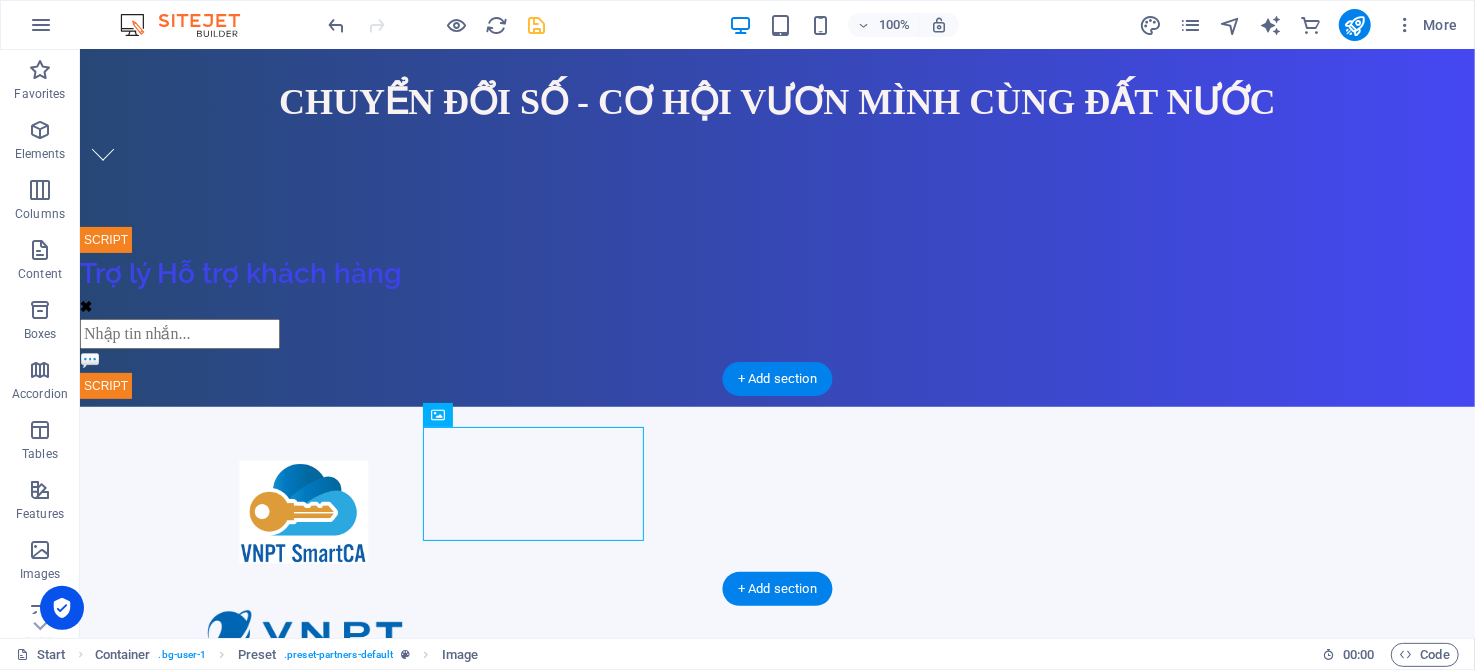 click at bounding box center [777, 633] 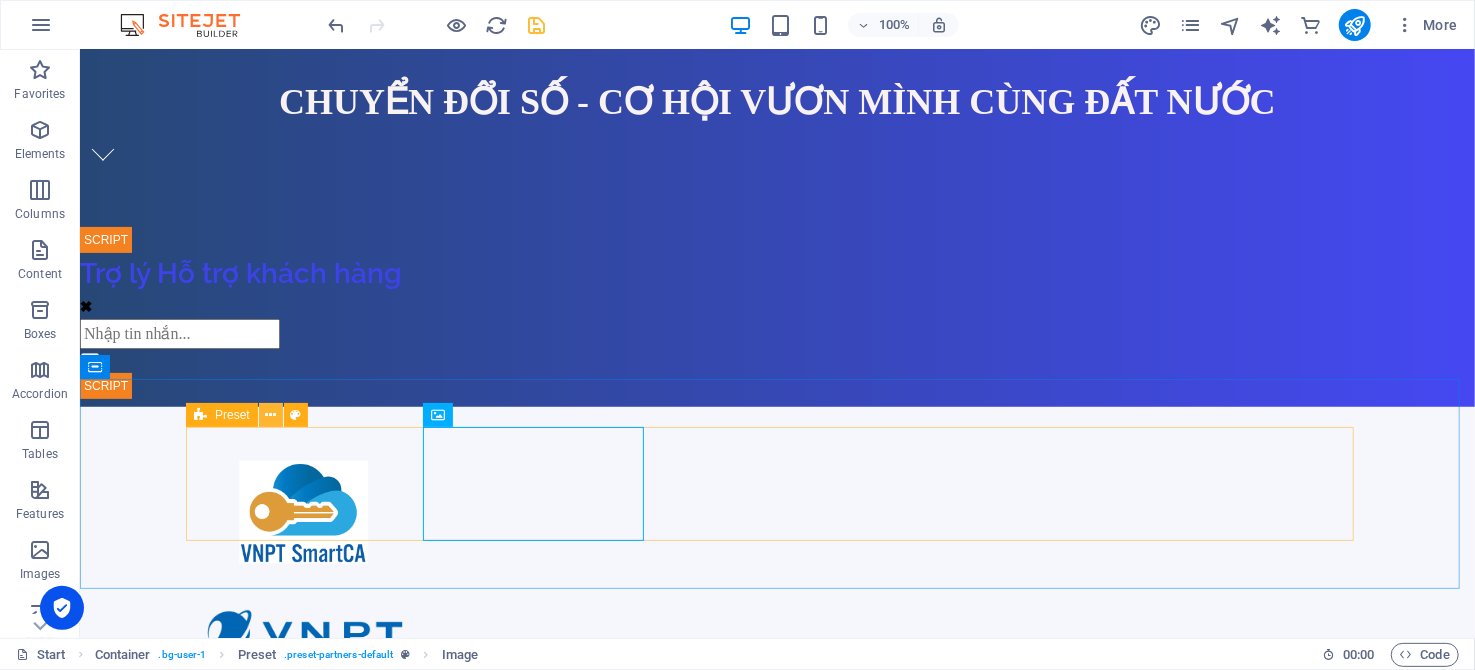 click at bounding box center [270, 415] 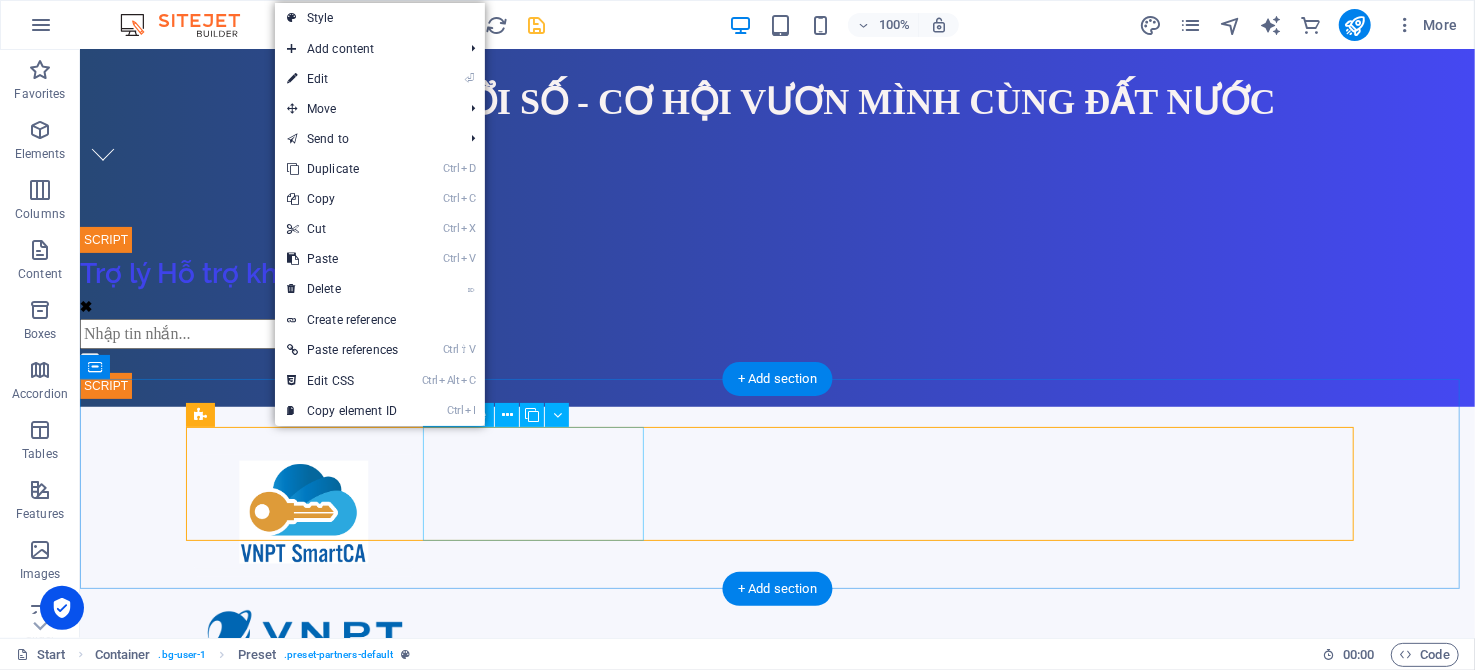 click at bounding box center (303, 511) 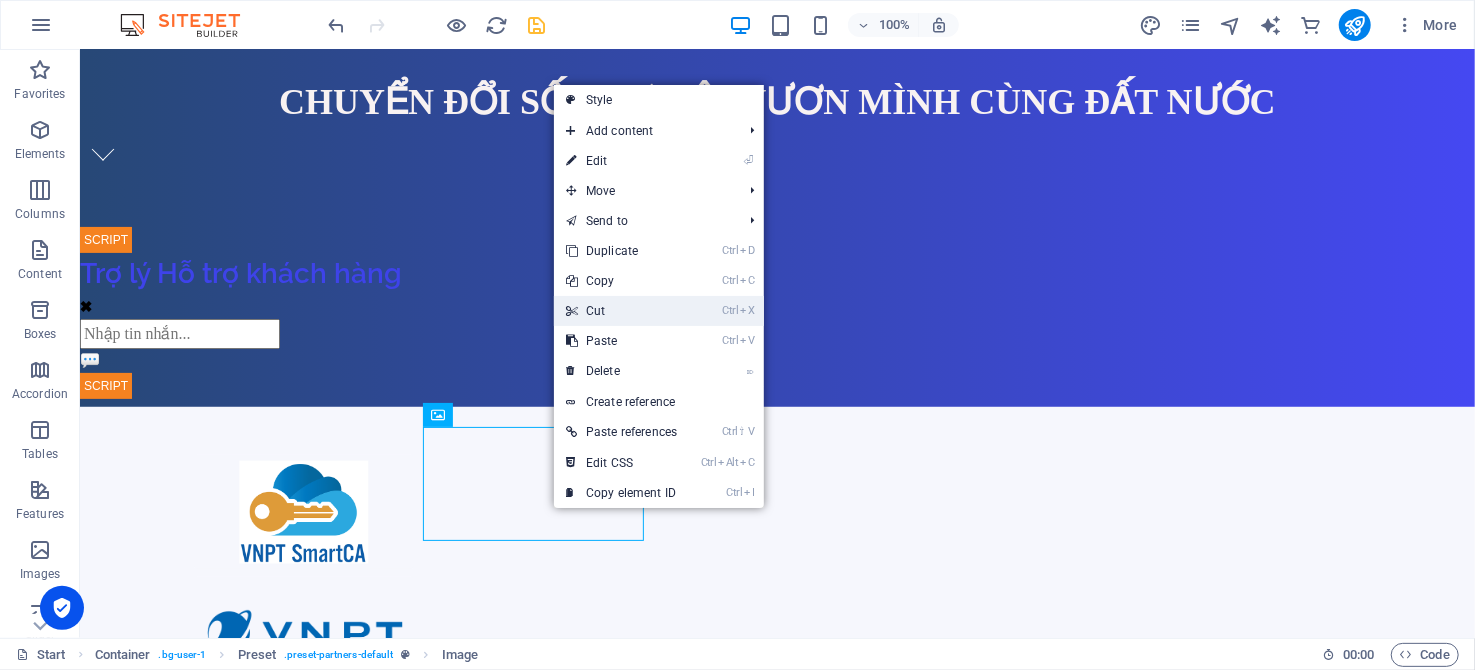 click on "Ctrl X  Cut" at bounding box center (621, 311) 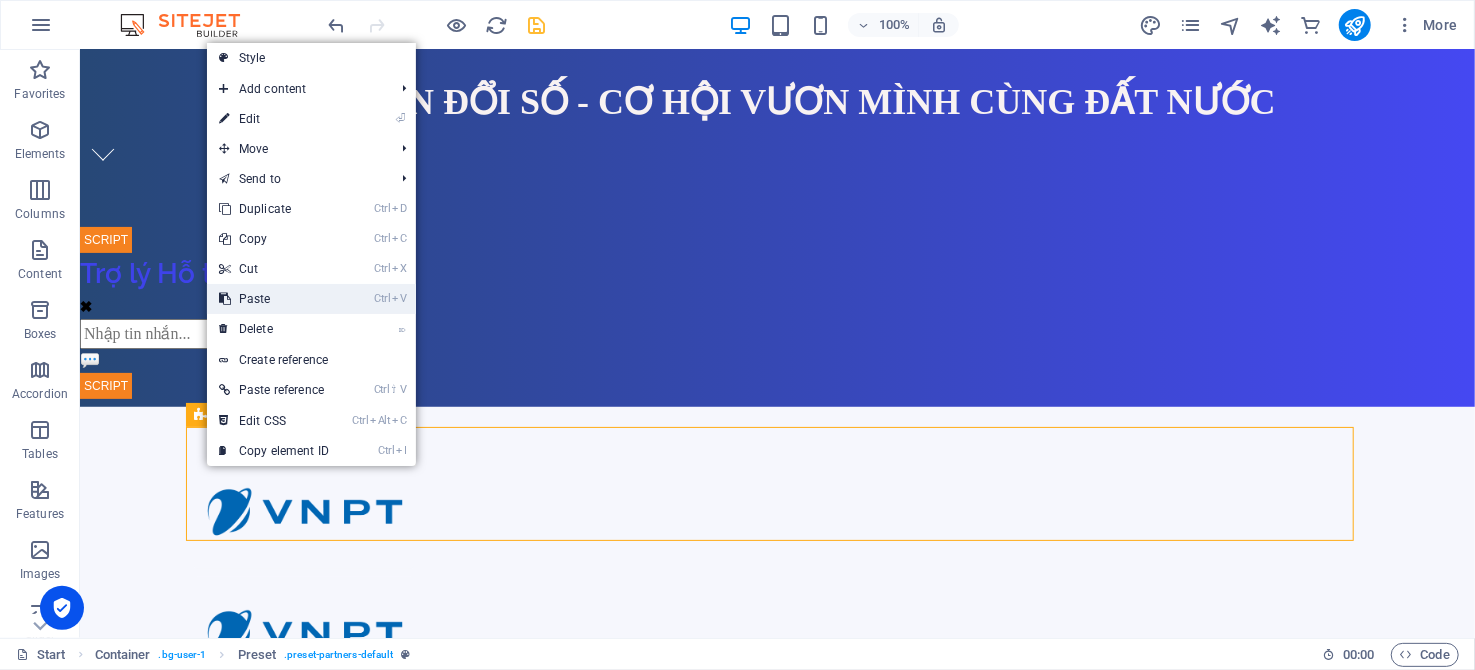 click on "Ctrl V  Paste" at bounding box center (274, 299) 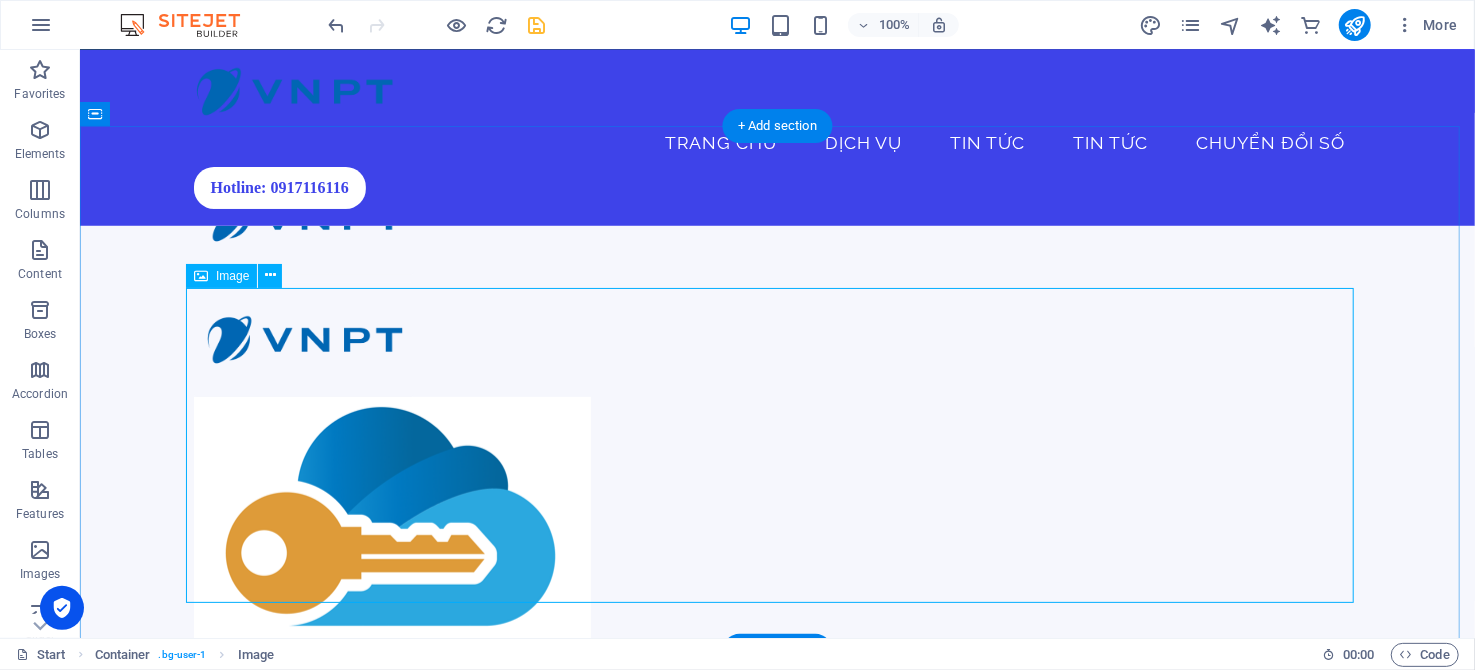 scroll, scrollTop: 499, scrollLeft: 0, axis: vertical 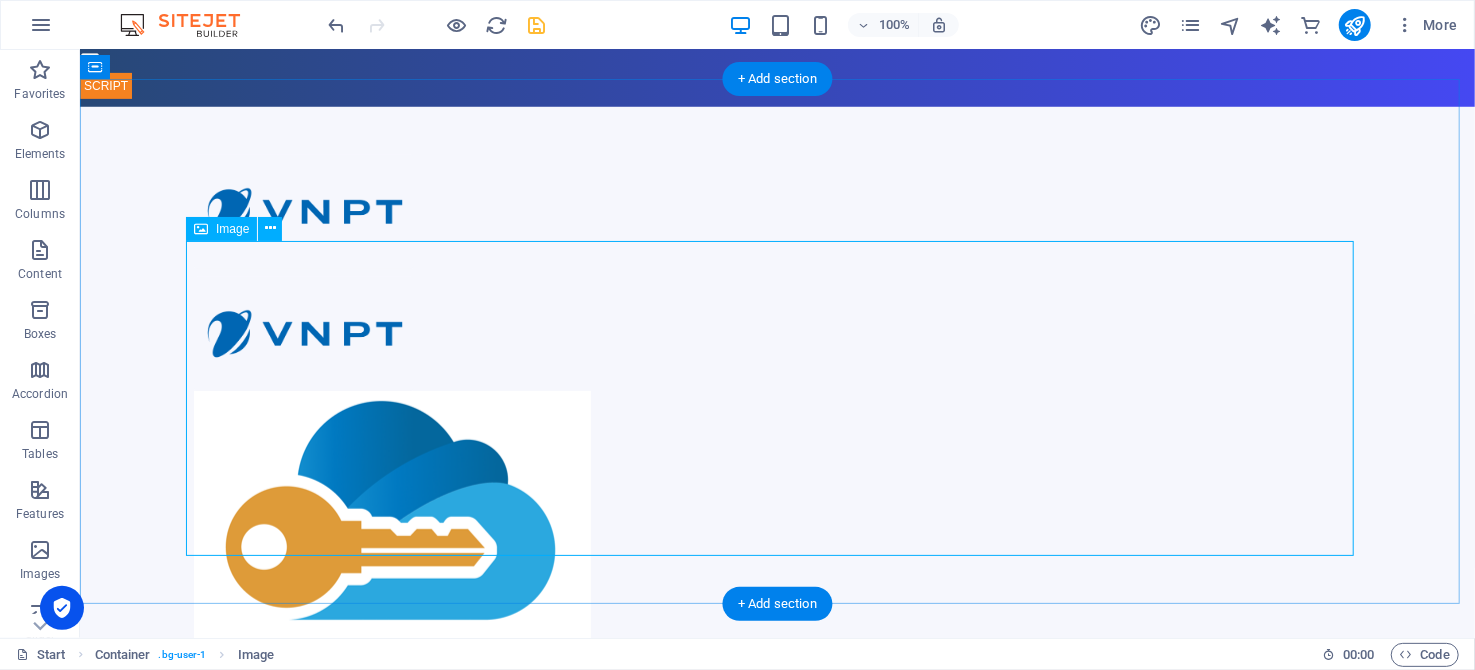 click at bounding box center [777, 547] 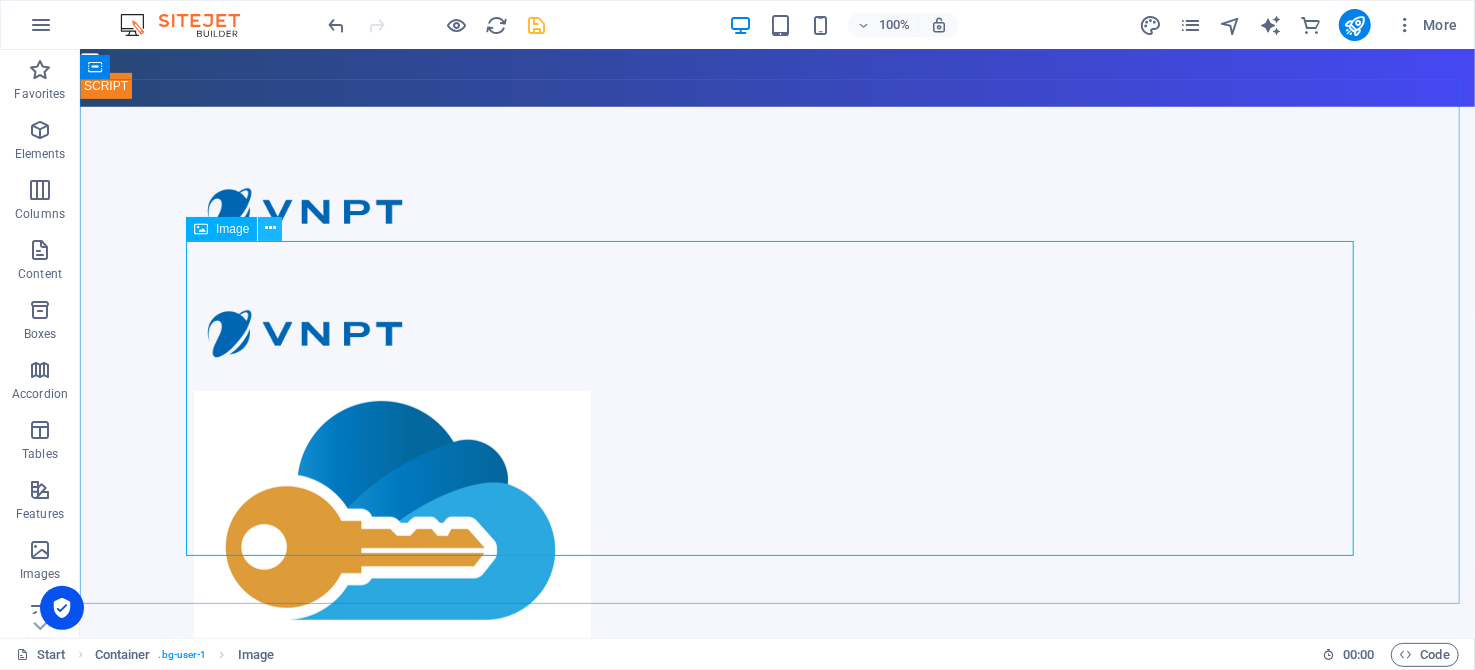 click at bounding box center (270, 228) 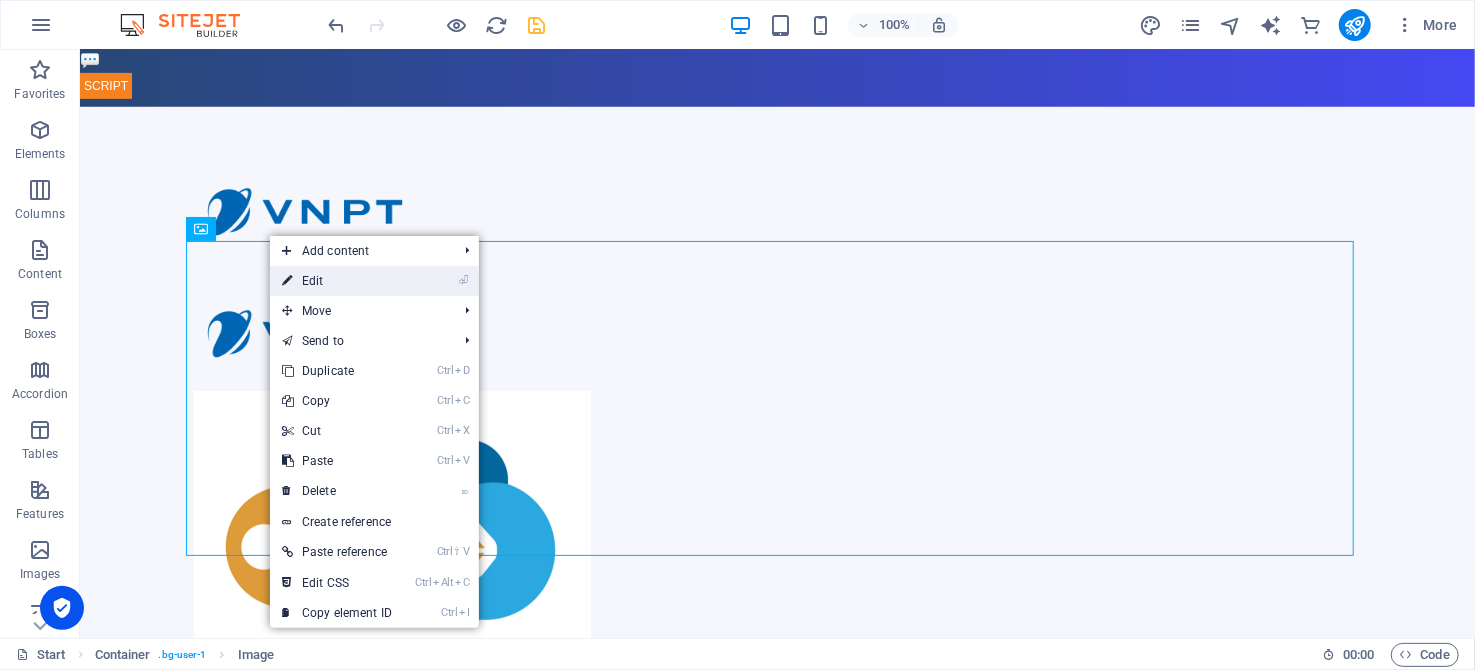 click on "⏎  Edit" at bounding box center (337, 281) 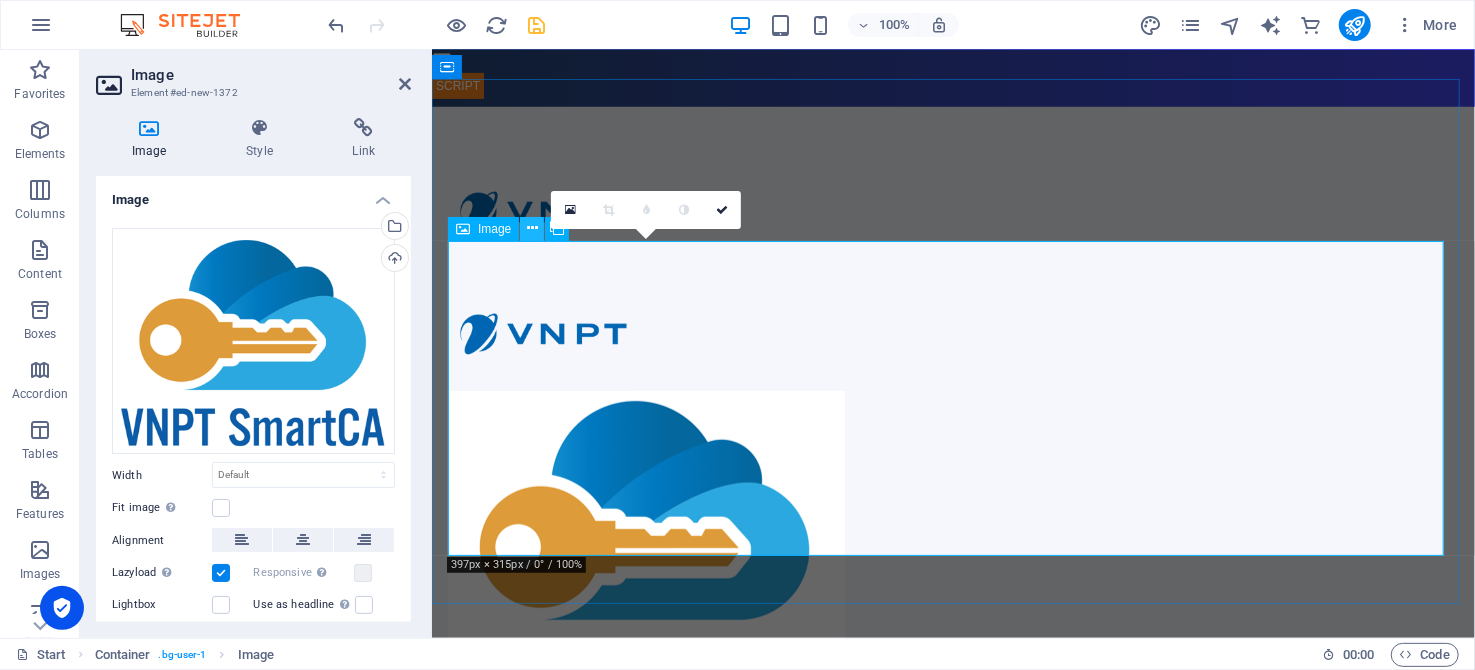 click at bounding box center (532, 228) 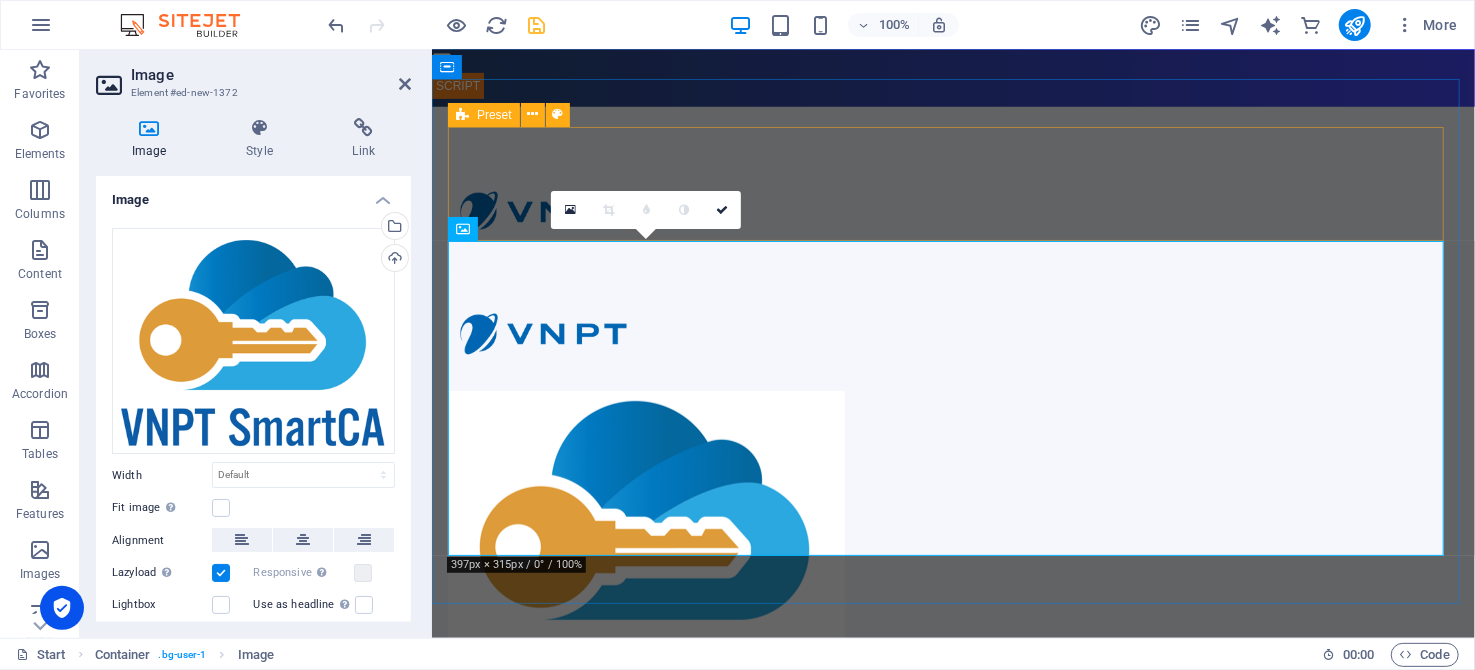click at bounding box center [952, 272] 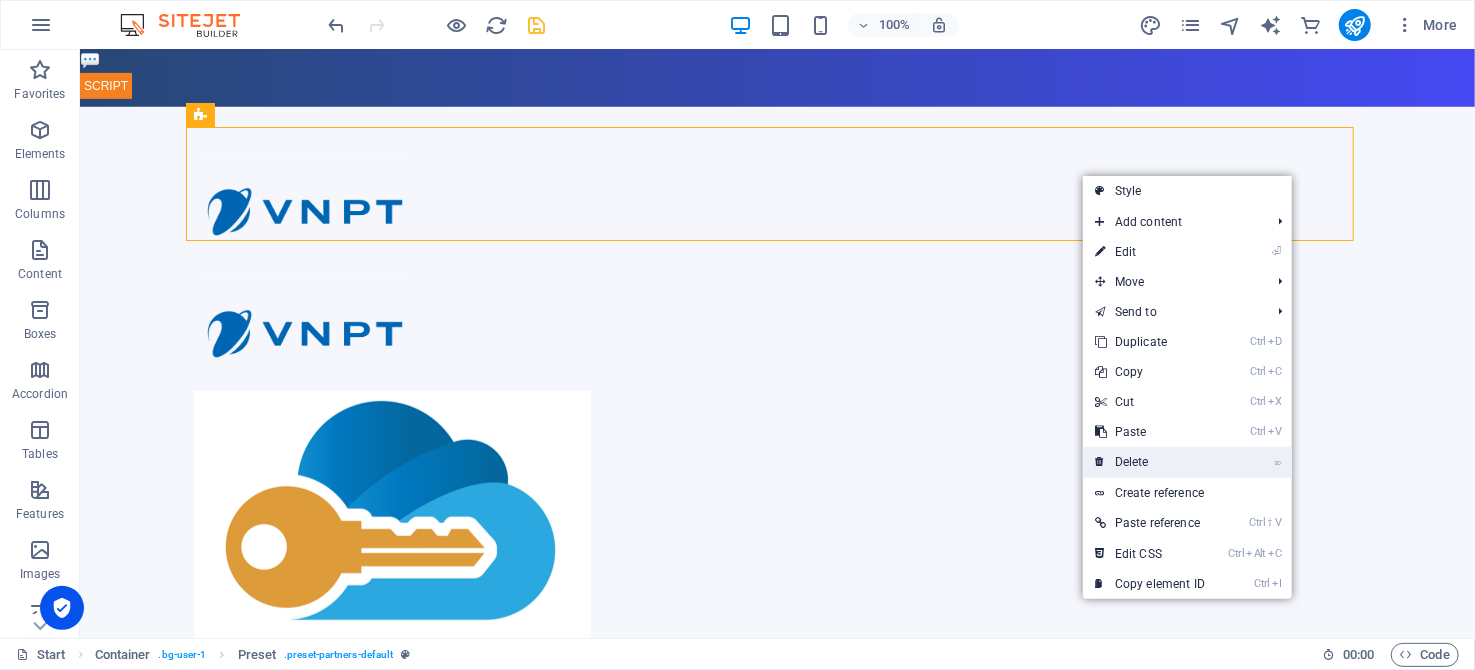 click on "⌦  Delete" at bounding box center (1150, 462) 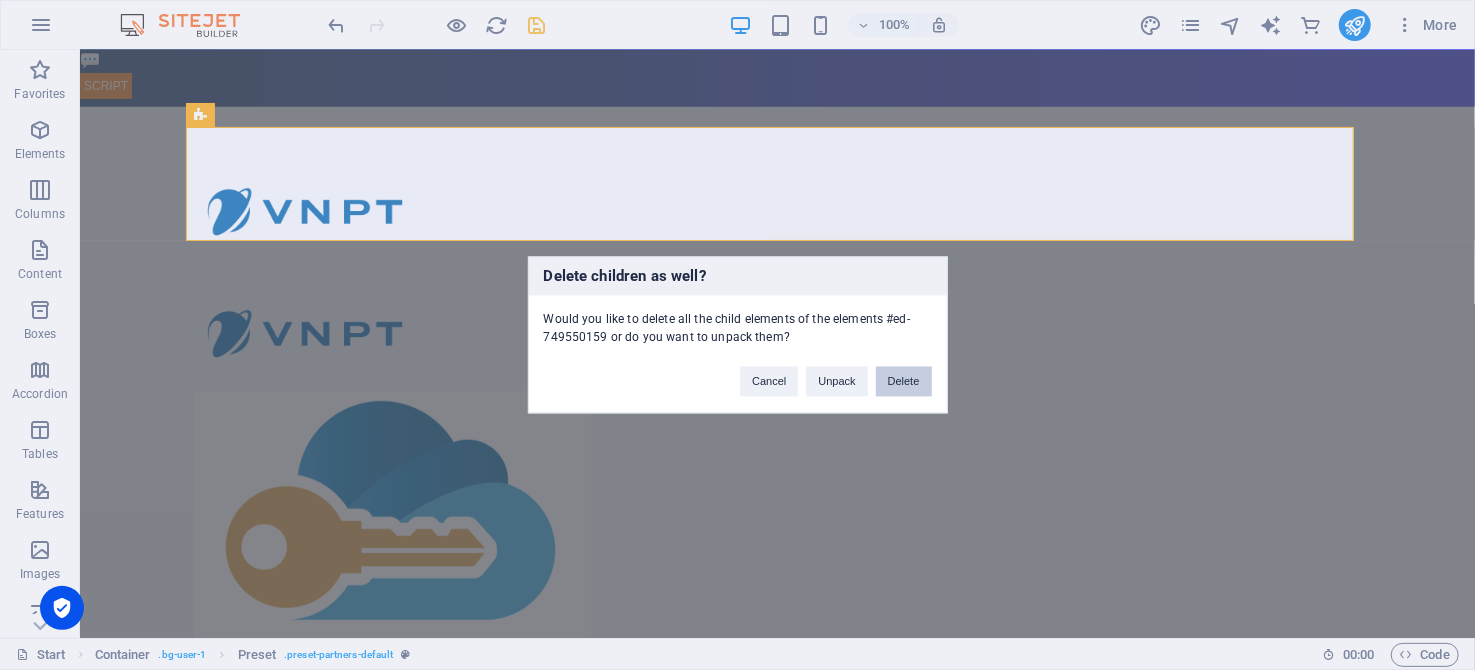 click on "Delete" at bounding box center (904, 382) 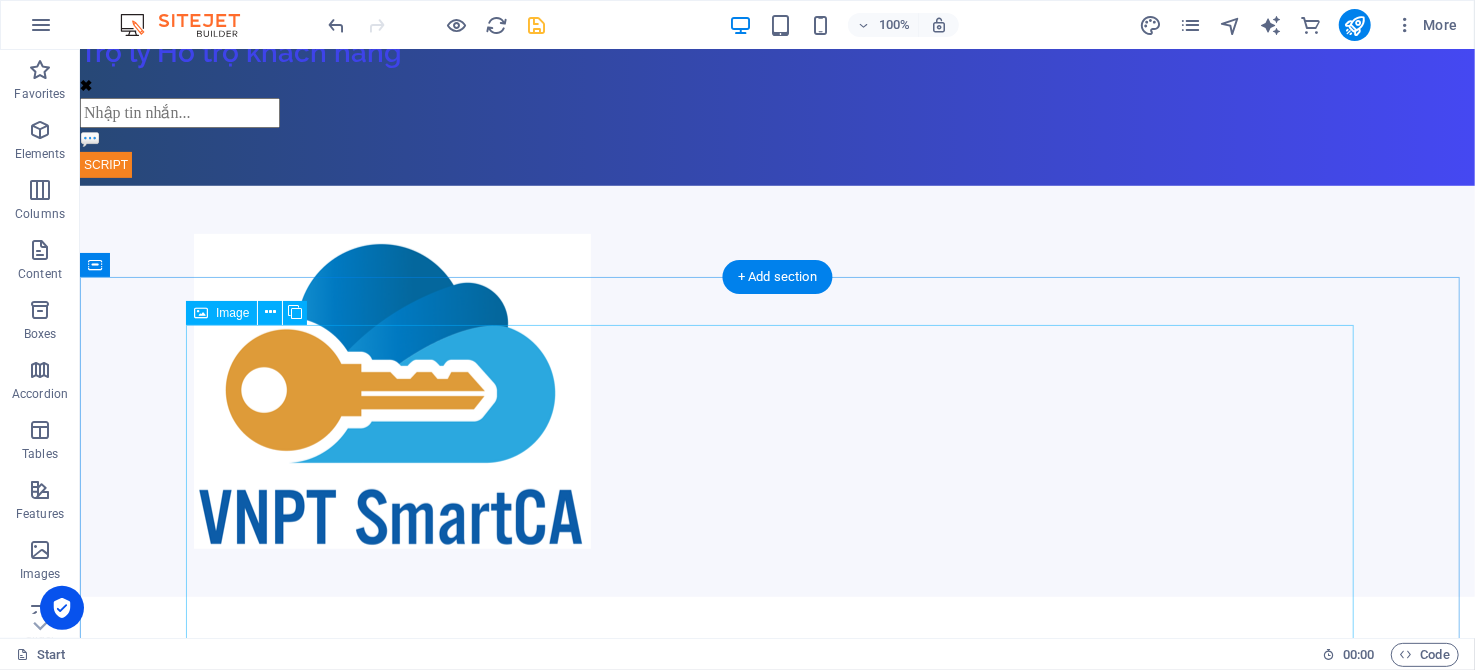 scroll, scrollTop: 499, scrollLeft: 0, axis: vertical 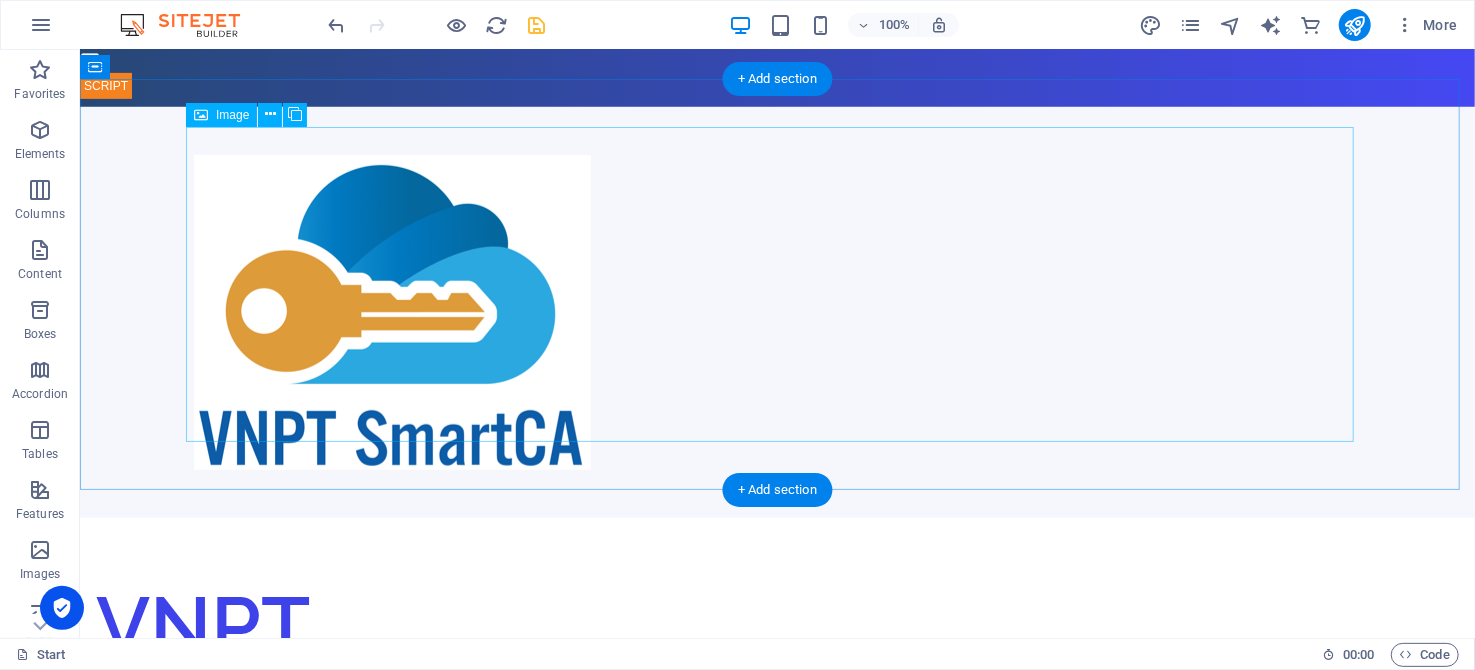click at bounding box center [777, 311] 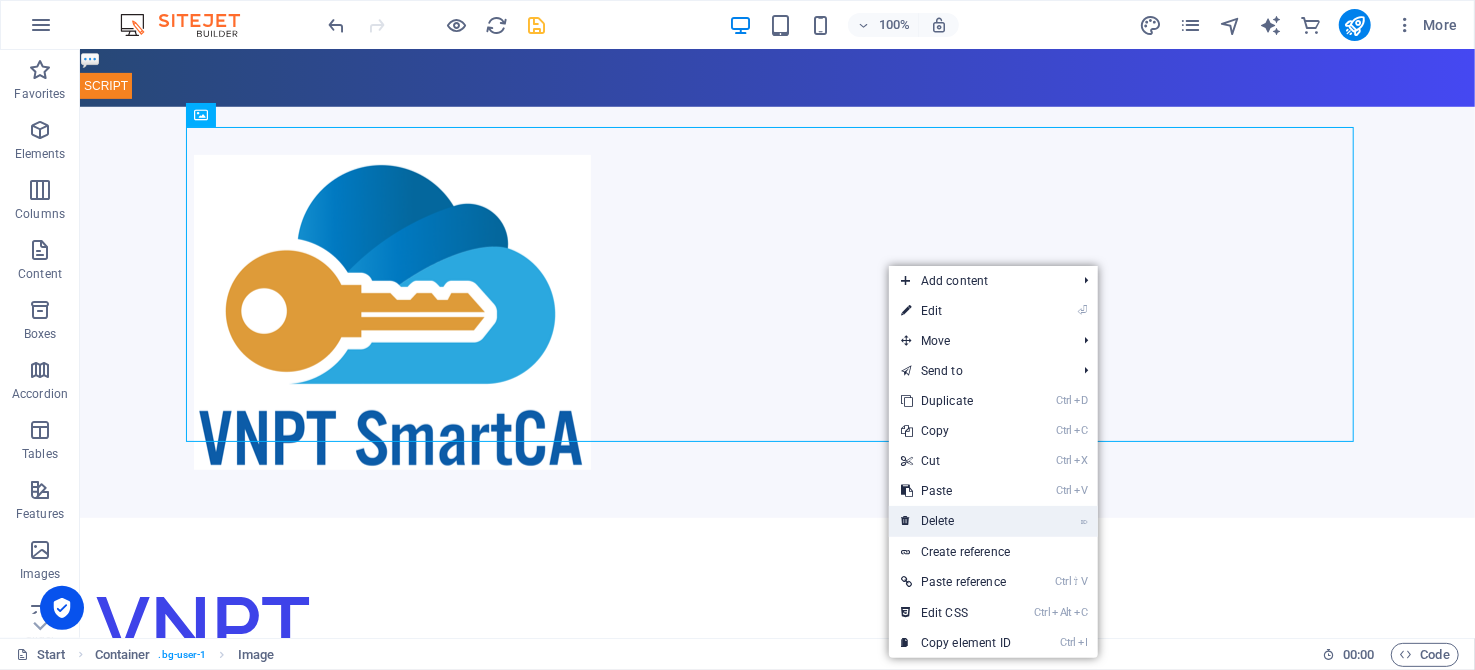 click on "⌦  Delete" at bounding box center (956, 521) 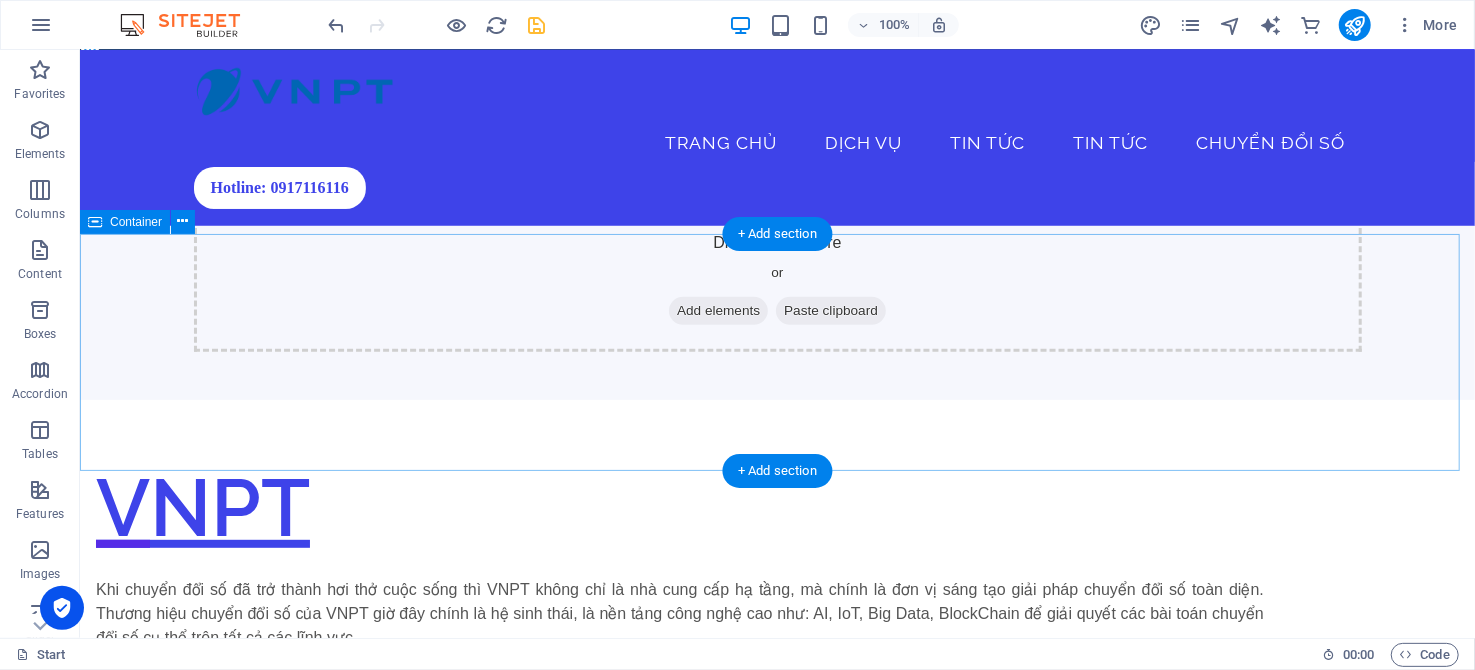 scroll, scrollTop: 300, scrollLeft: 0, axis: vertical 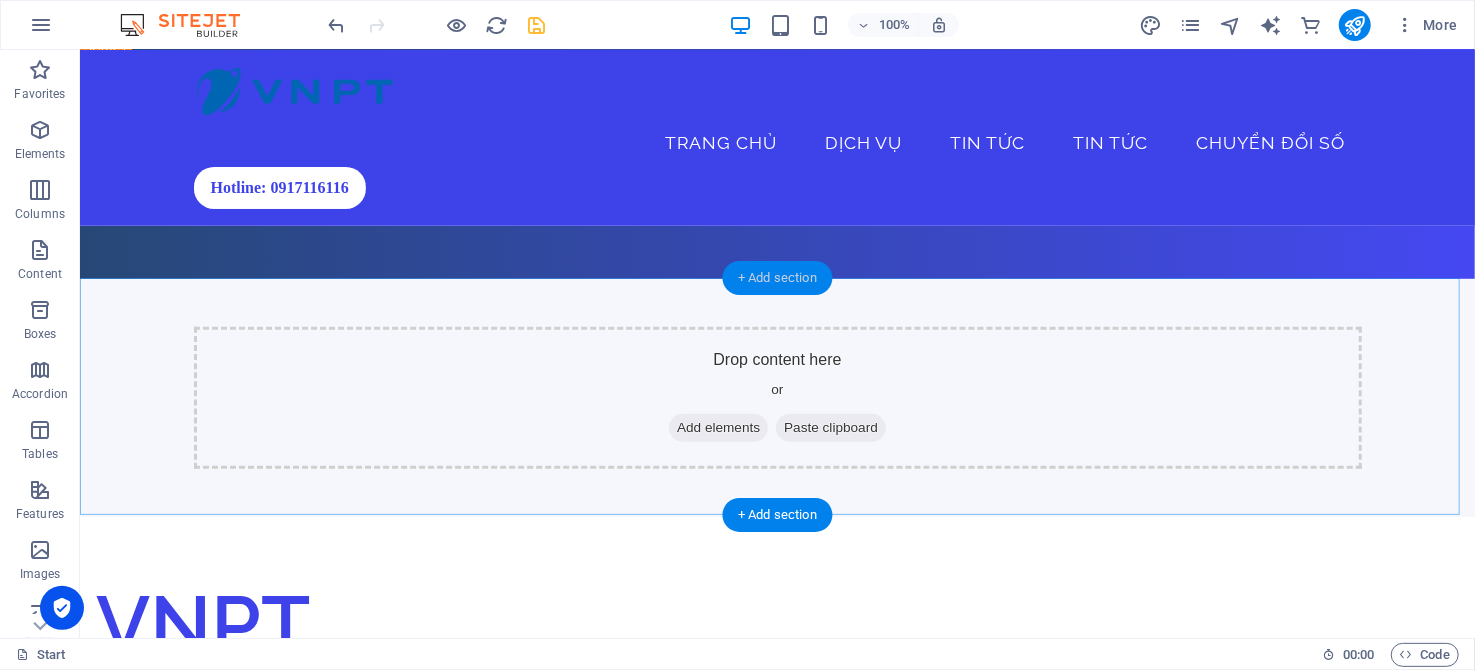 drag, startPoint x: 711, startPoint y: 248, endPoint x: 789, endPoint y: 276, distance: 82.8734 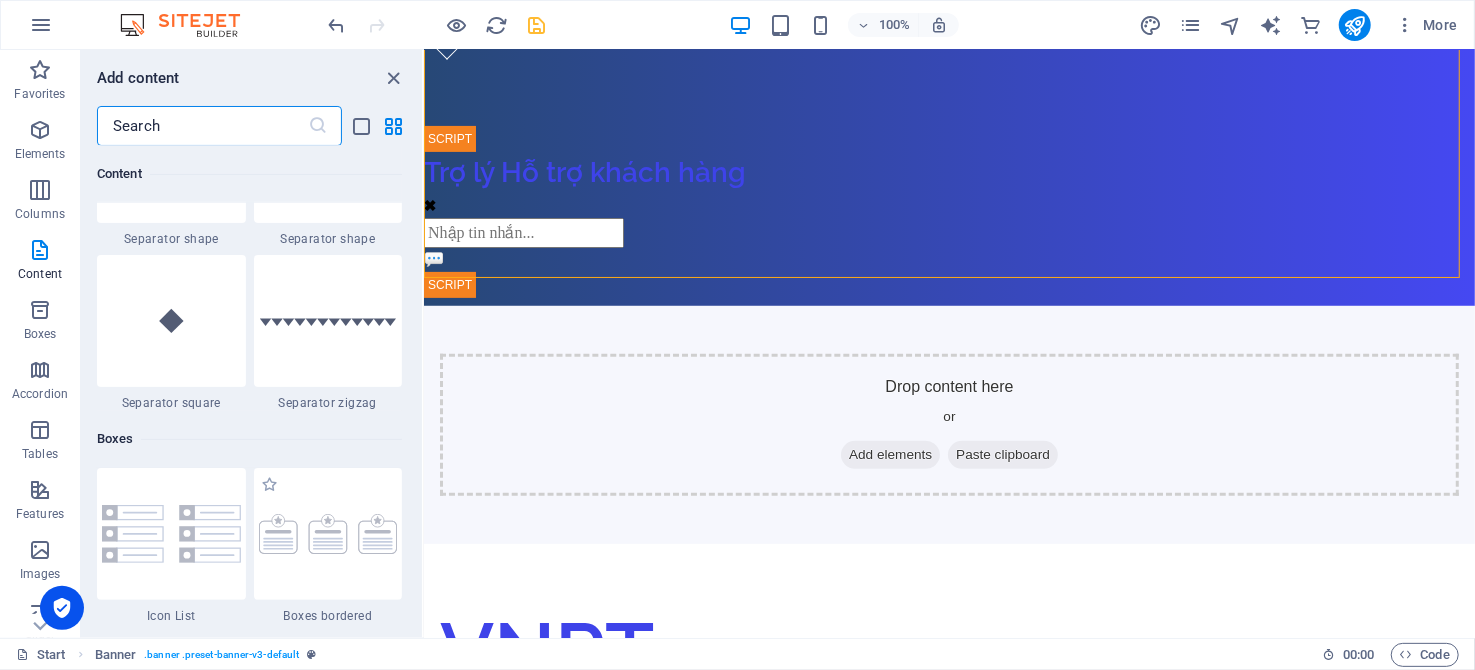 scroll, scrollTop: 5199, scrollLeft: 0, axis: vertical 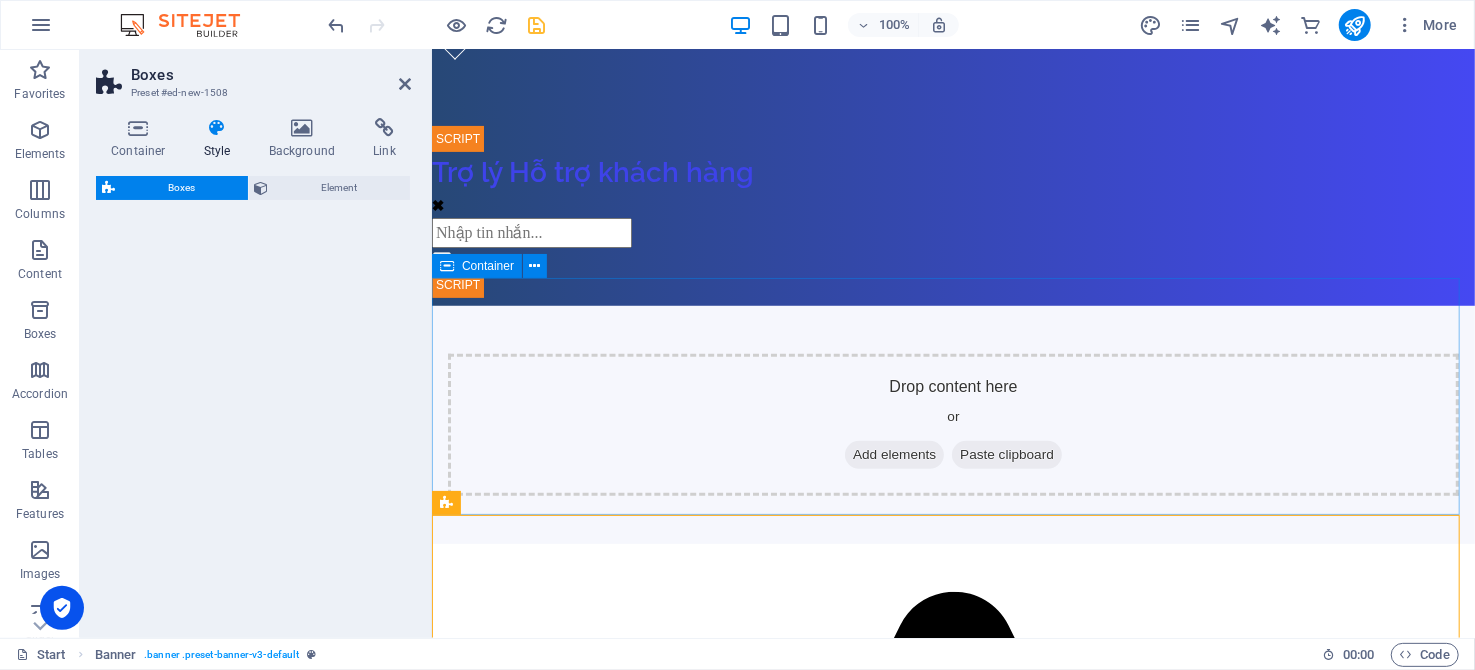 select on "rem" 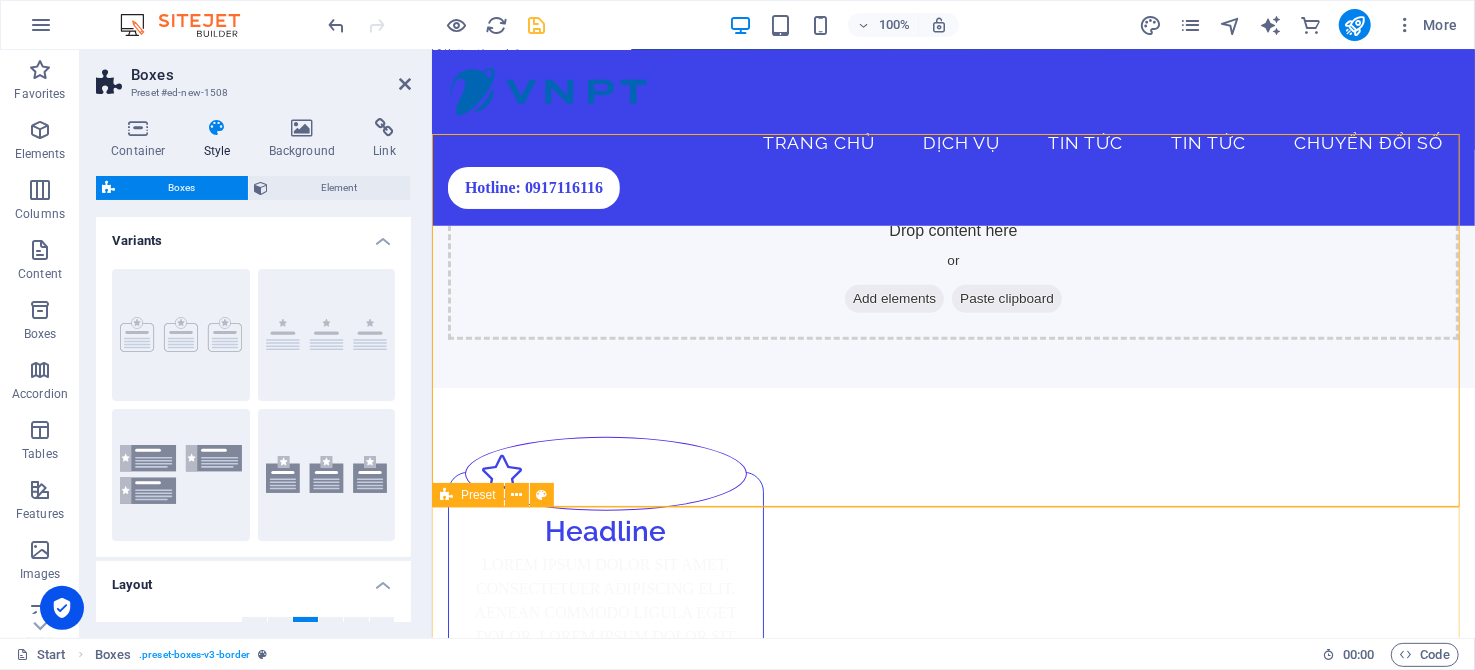 scroll, scrollTop: 300, scrollLeft: 0, axis: vertical 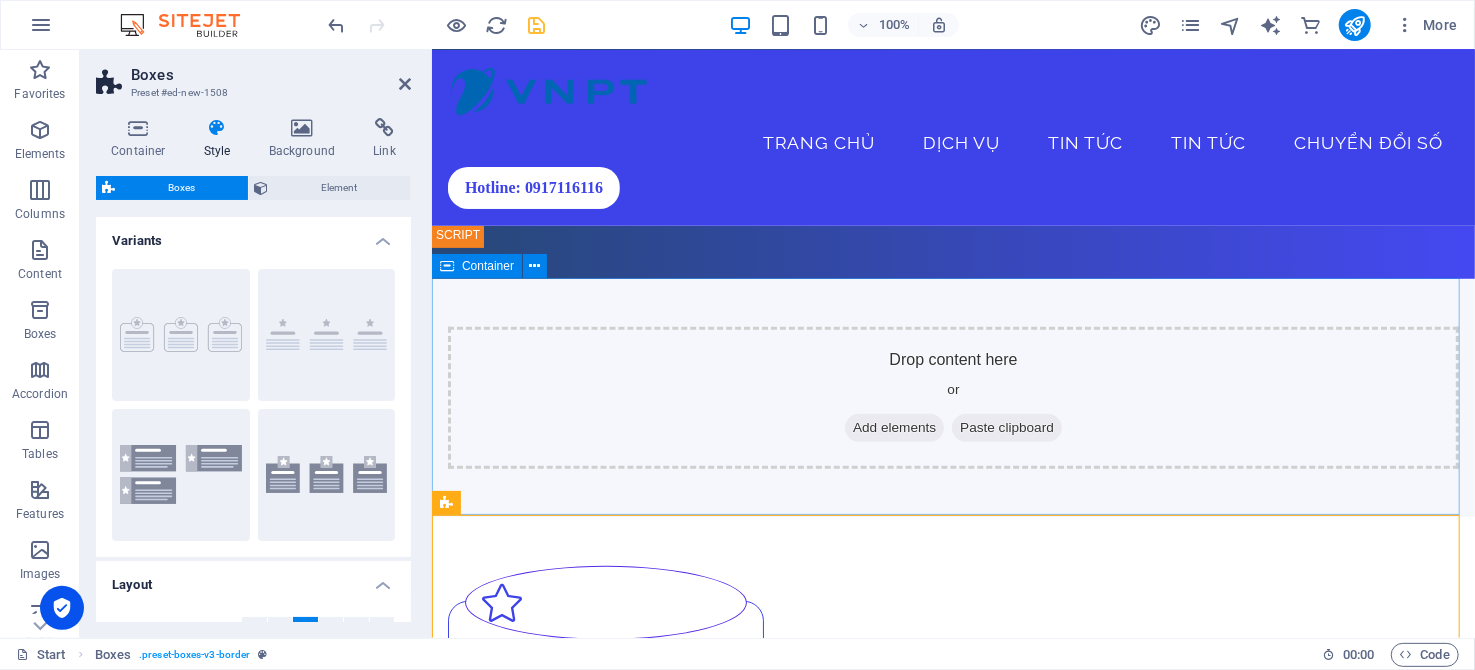 click on "Drop content here or  Add elements  Paste clipboard" at bounding box center [952, 397] 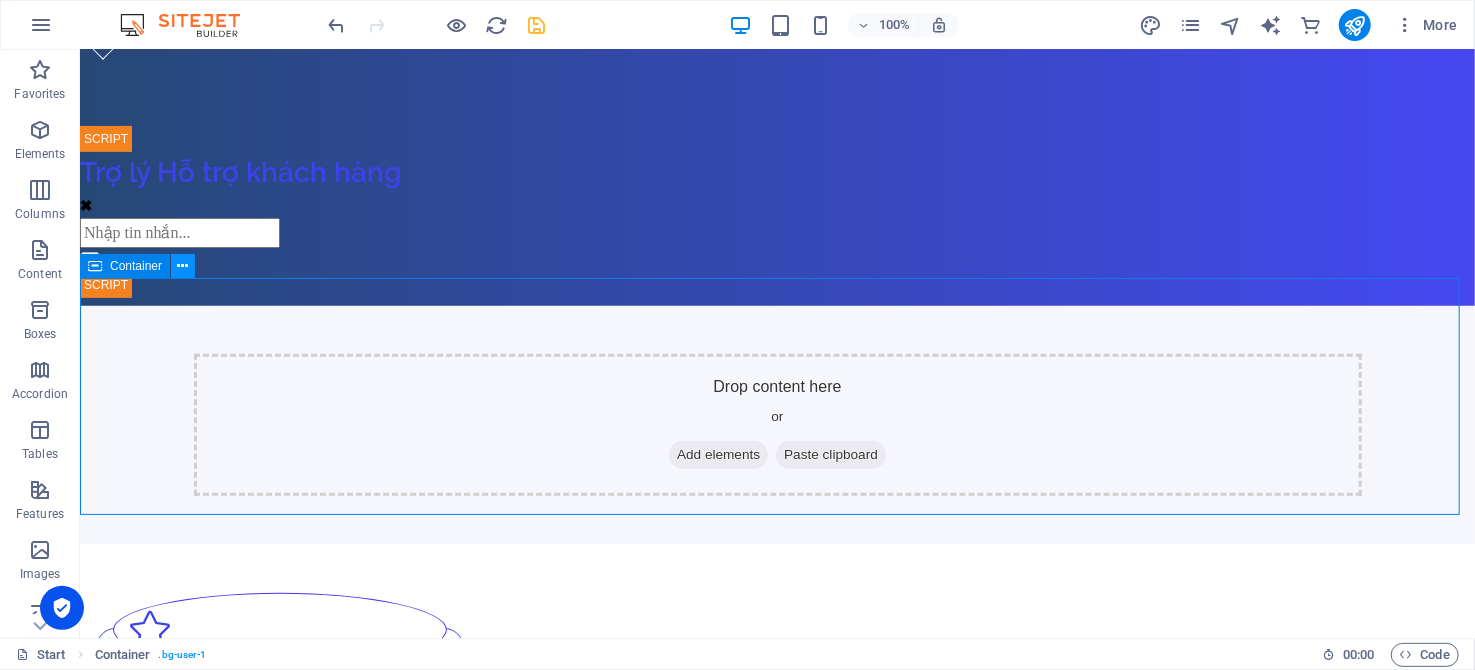 click at bounding box center [183, 266] 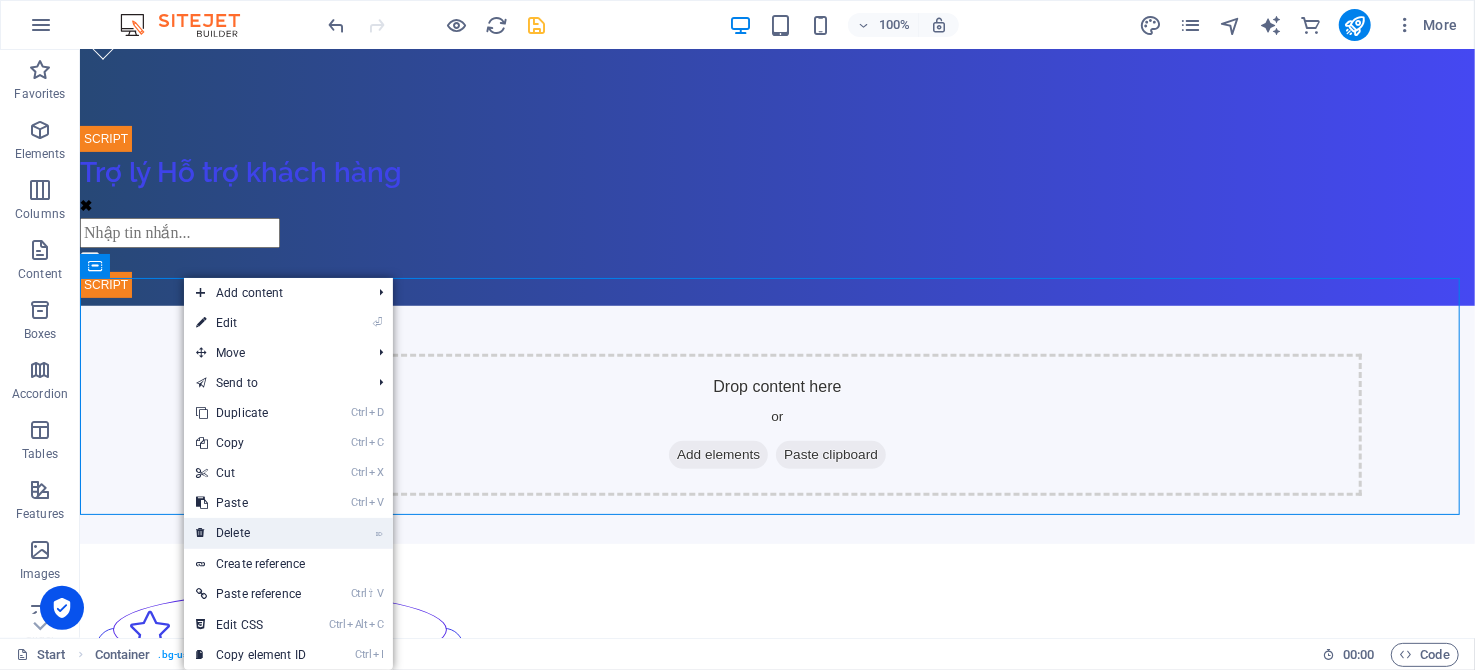 click on "⌦  Delete" at bounding box center (251, 533) 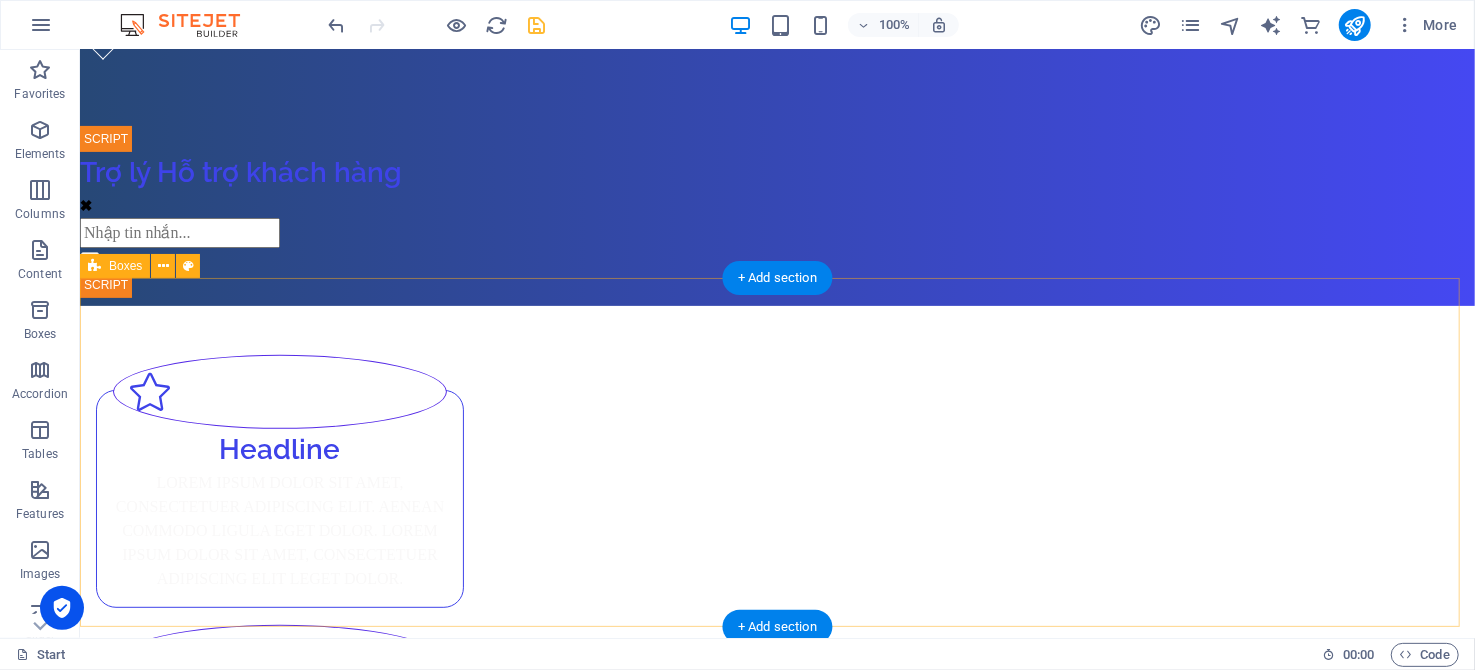 click on "Headline Lorem ipsum dolor sit amet, consectetuer adipiscing elit. Aenean commodo ligula eget dolor. Lorem ipsum dolor sit amet, consectetuer adipiscing elit leget dolor. Headline Lorem ipsum dolor sit amet, consectetuer adipiscing elit. Aenean commodo ligula eget dolor. Lorem ipsum dolor sit amet, consectetuer adipiscing elit leget dolor. Headline Lorem ipsum dolor sit amet, consectetuer adipiscing elit. Aenean commodo ligula eget dolor. Lorem ipsum dolor sit amet, consectetuer adipiscing elit leget dolor." at bounding box center (776, 750) 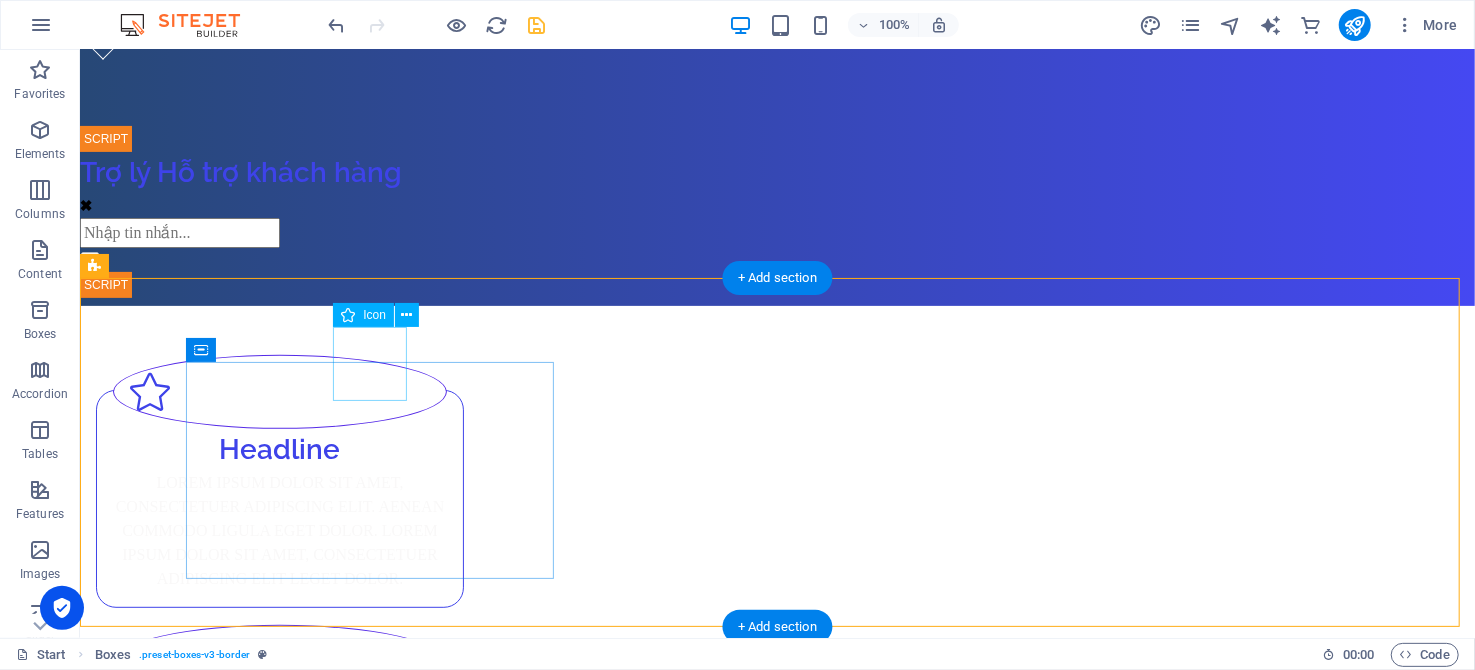 click at bounding box center (279, 391) 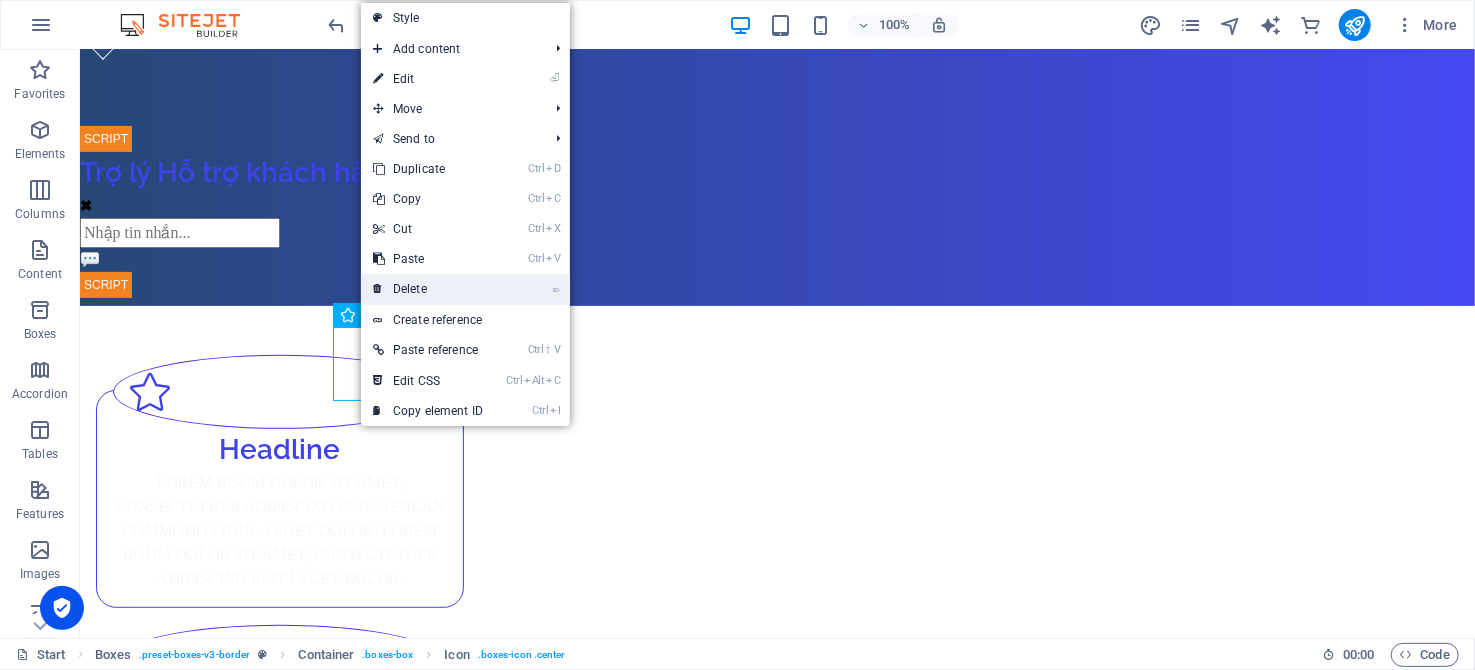 click on "⌦  Delete" at bounding box center (428, 289) 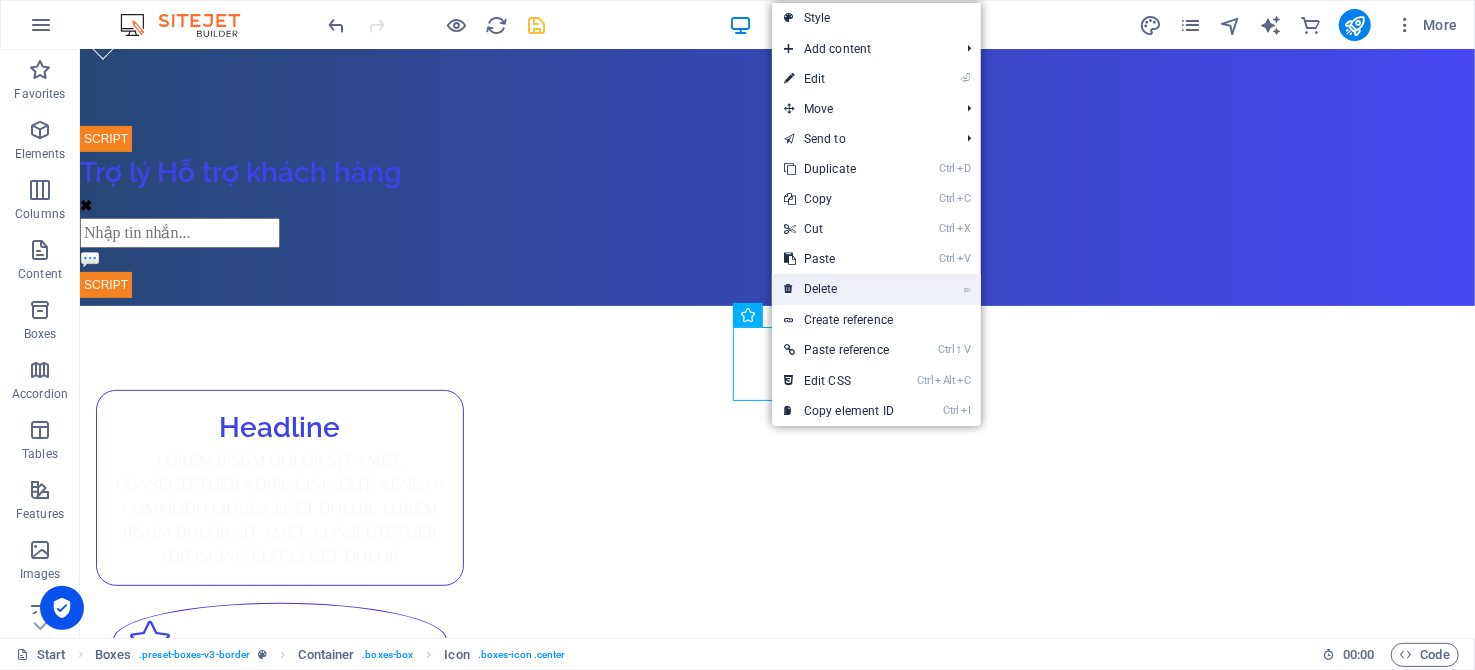 drag, startPoint x: 857, startPoint y: 284, endPoint x: 860, endPoint y: 234, distance: 50.08992 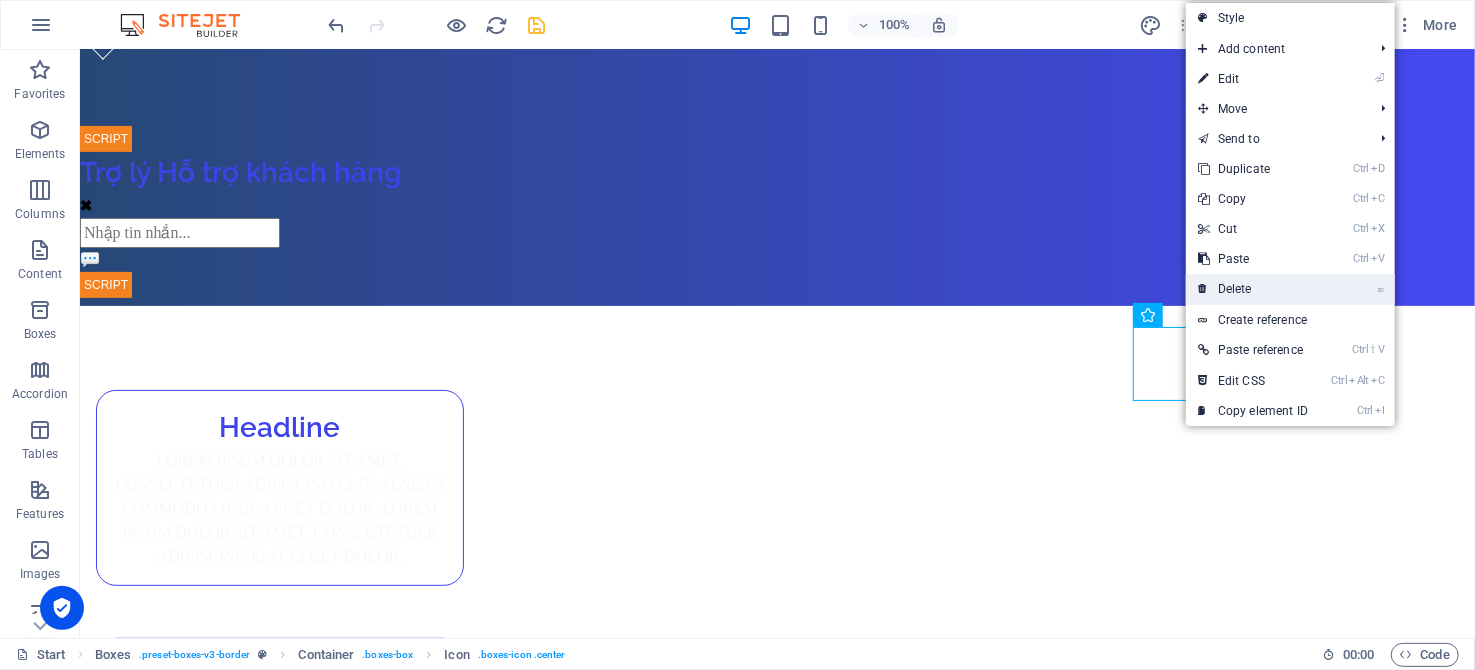 click on "⌦  Delete" at bounding box center (1253, 289) 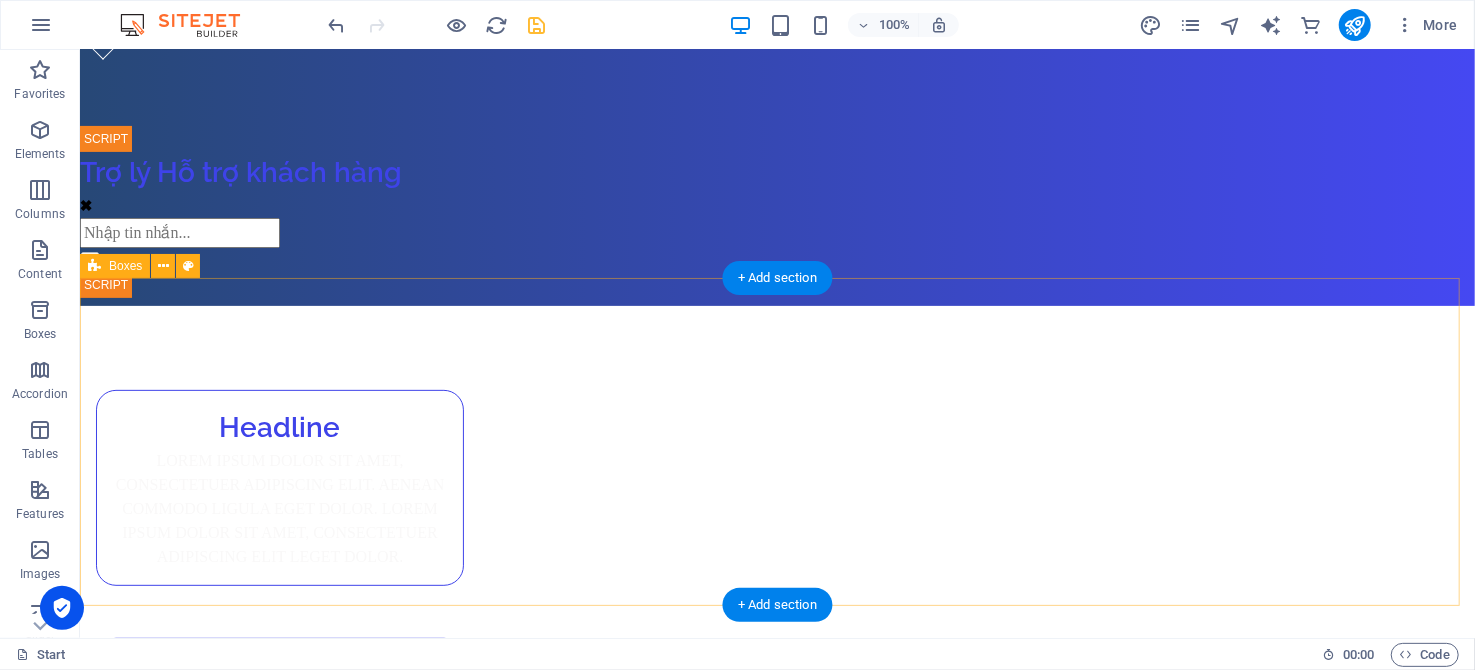 click on "Headline Lorem ipsum dolor sit amet, consectetuer adipiscing elit. Aenean commodo ligula eget dolor. Lorem ipsum dolor sit amet, consectetuer adipiscing elit leget dolor. Headline Lorem ipsum dolor sit amet, consectetuer adipiscing elit. Aenean commodo ligula eget dolor. Lorem ipsum dolor sit amet, consectetuer adipiscing elit leget dolor. Headline Lorem ipsum dolor sit amet, consectetuer adipiscing elit. Aenean commodo ligula eget dolor. Lorem ipsum dolor sit amet, consectetuer adipiscing elit leget dolor." at bounding box center (776, 717) 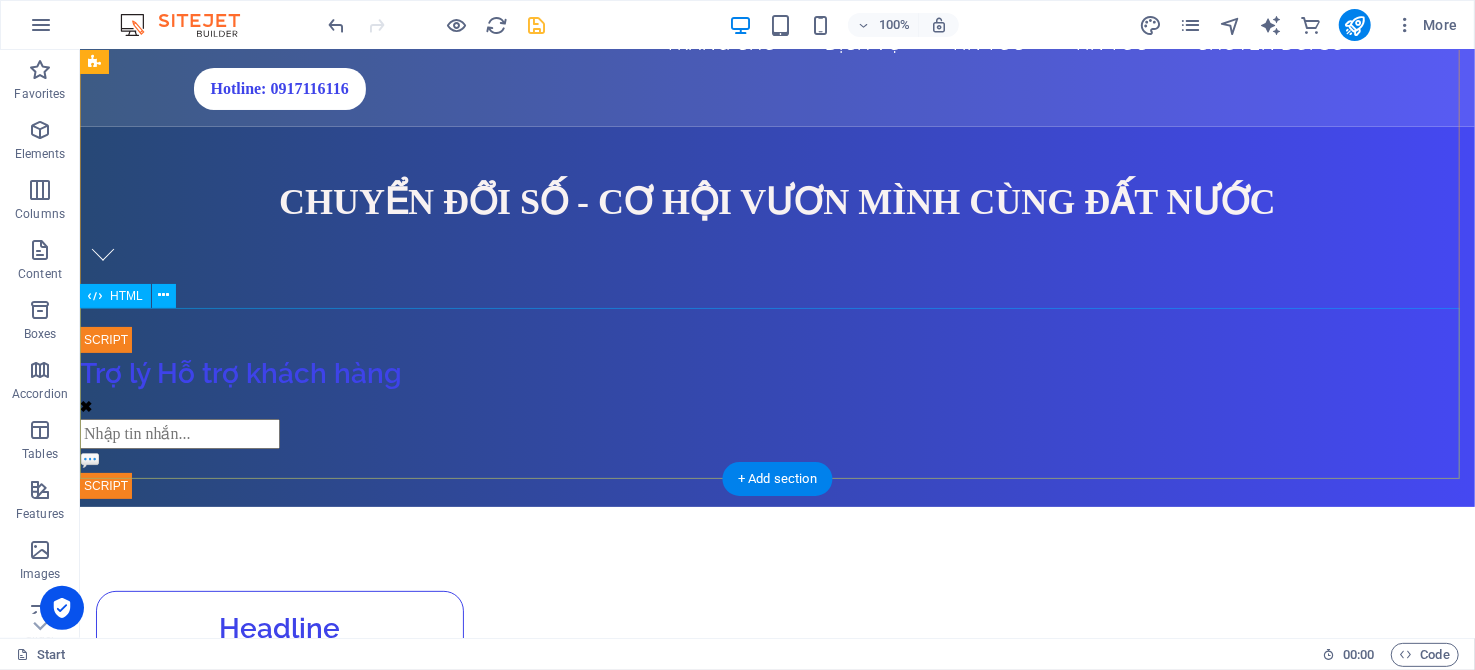 scroll, scrollTop: 0, scrollLeft: 0, axis: both 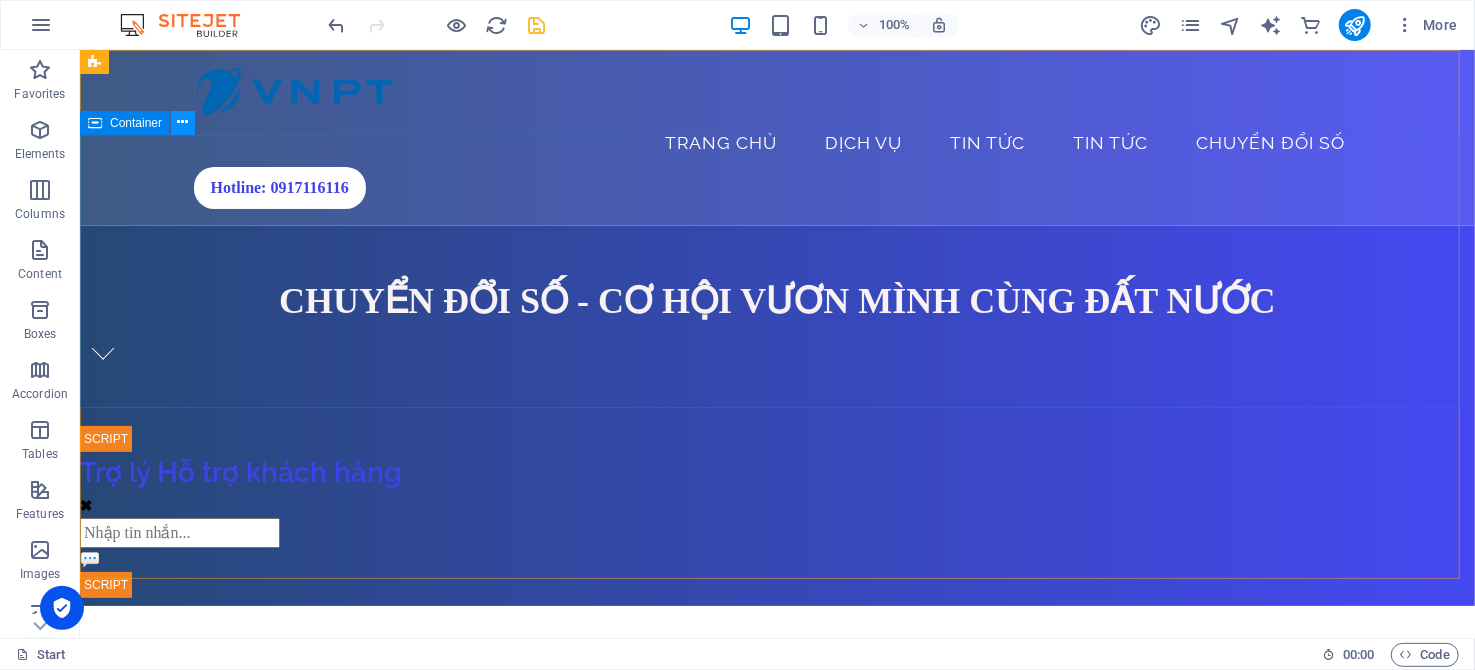 click at bounding box center (183, 122) 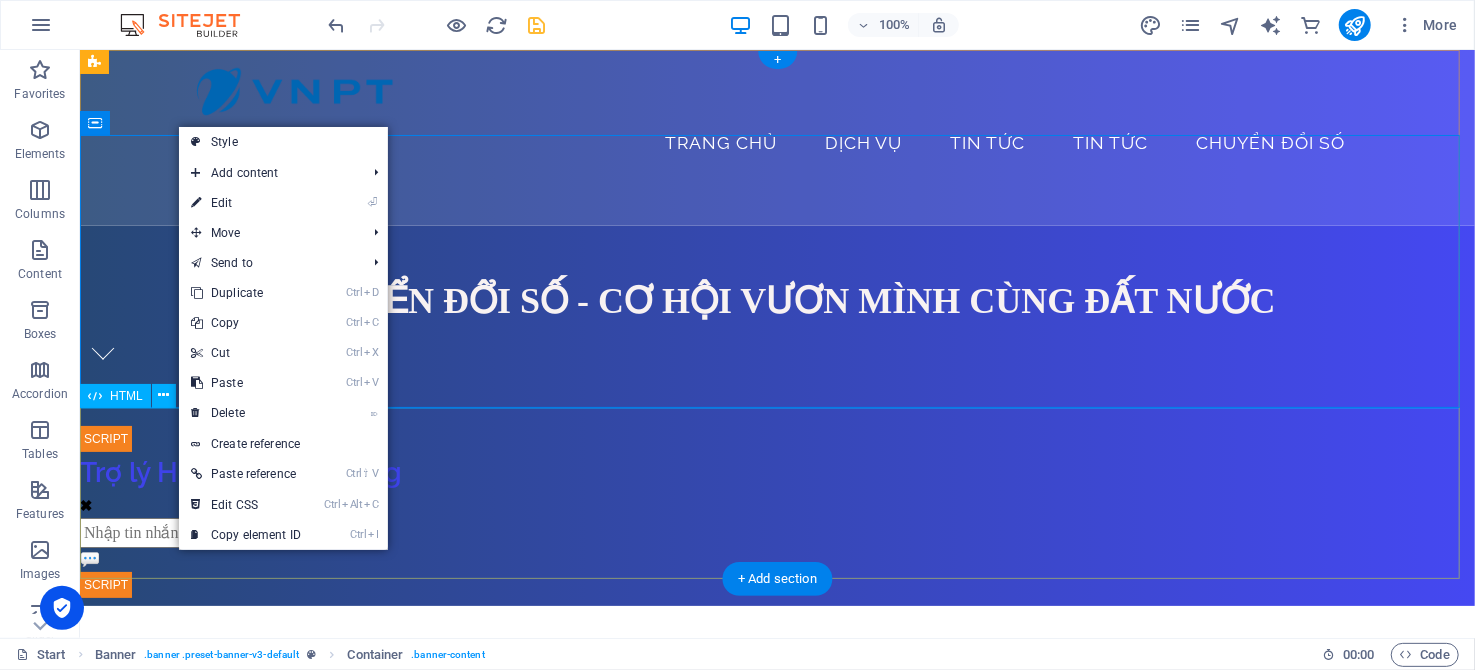 click on "Chatbot [PERSON_NAME]
Trợ lý Hỗ trợ khách hàng
✖
💬" at bounding box center (776, 515) 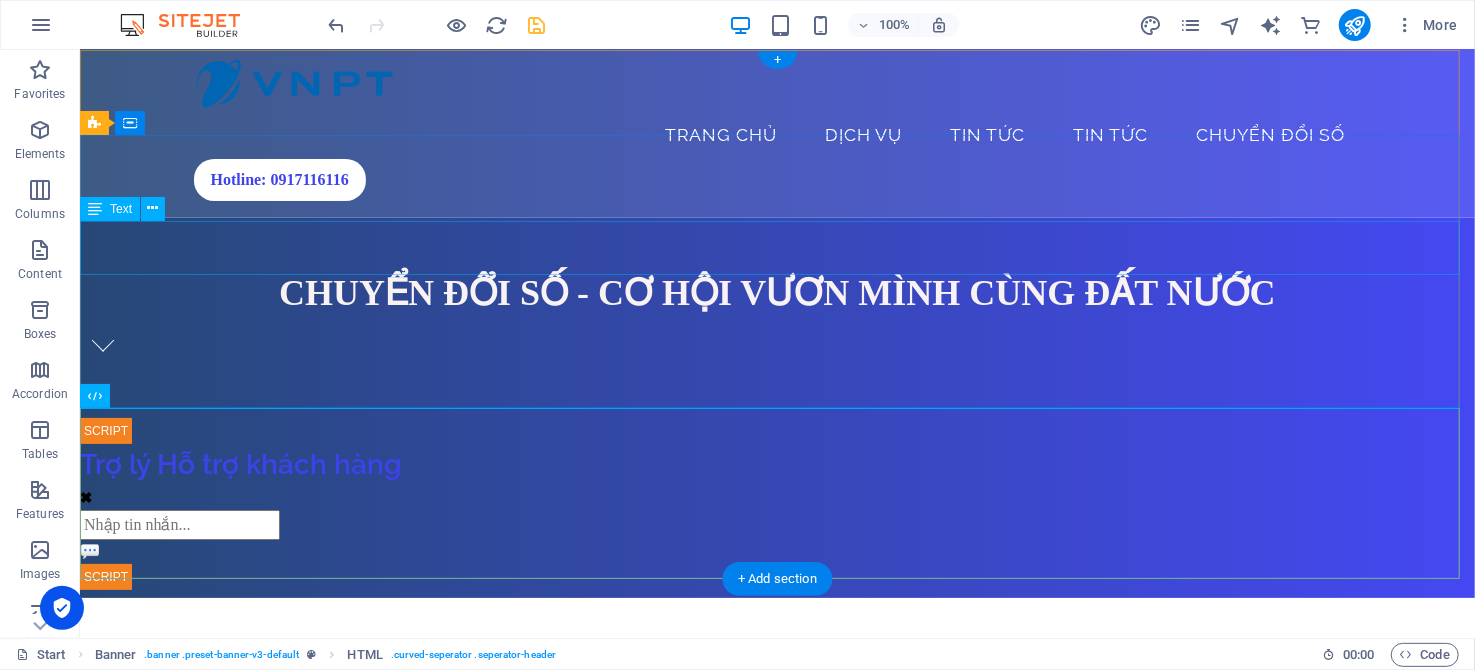 scroll, scrollTop: 0, scrollLeft: 0, axis: both 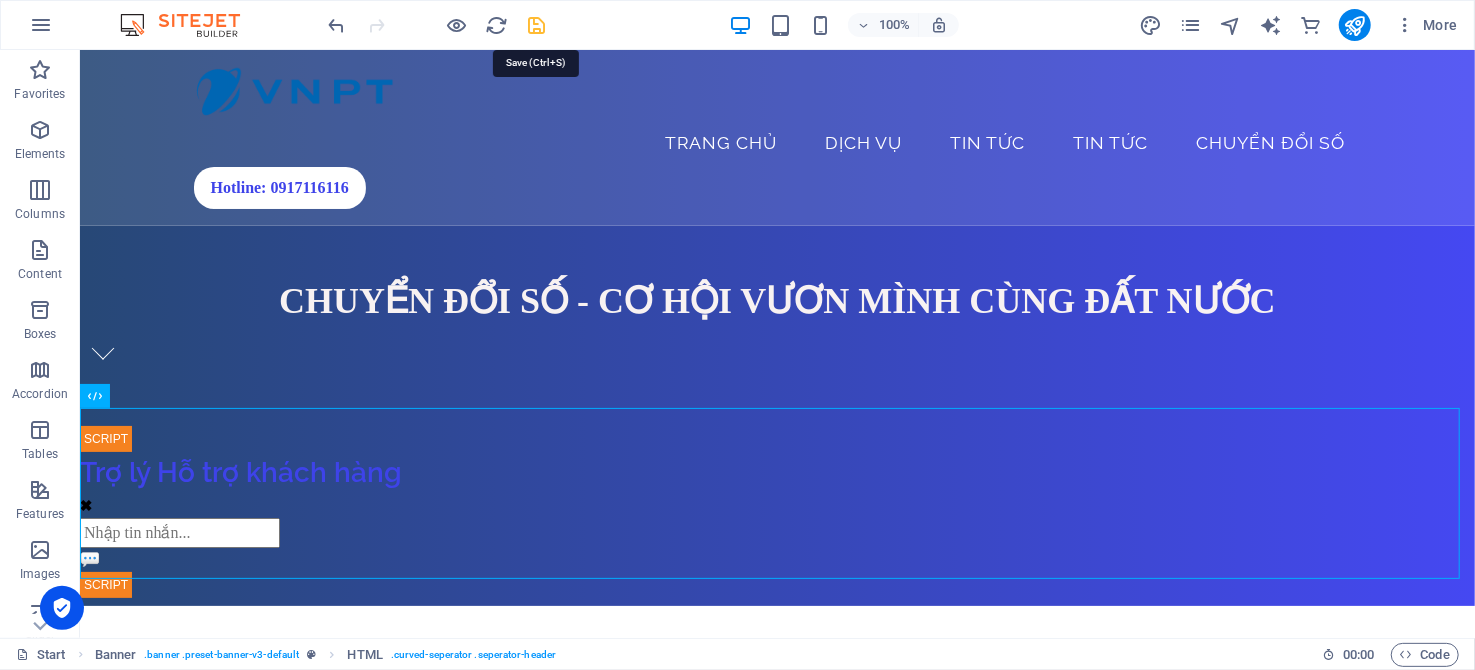 click at bounding box center [537, 25] 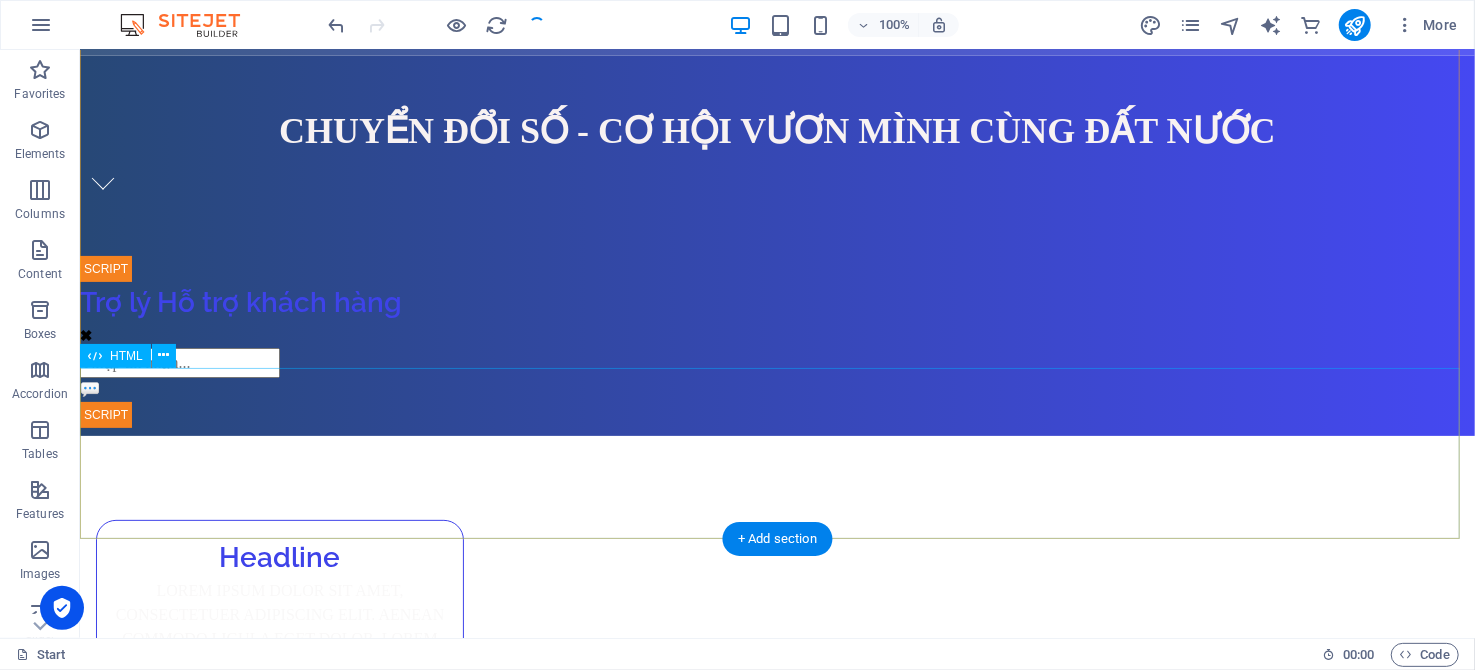 scroll, scrollTop: 199, scrollLeft: 0, axis: vertical 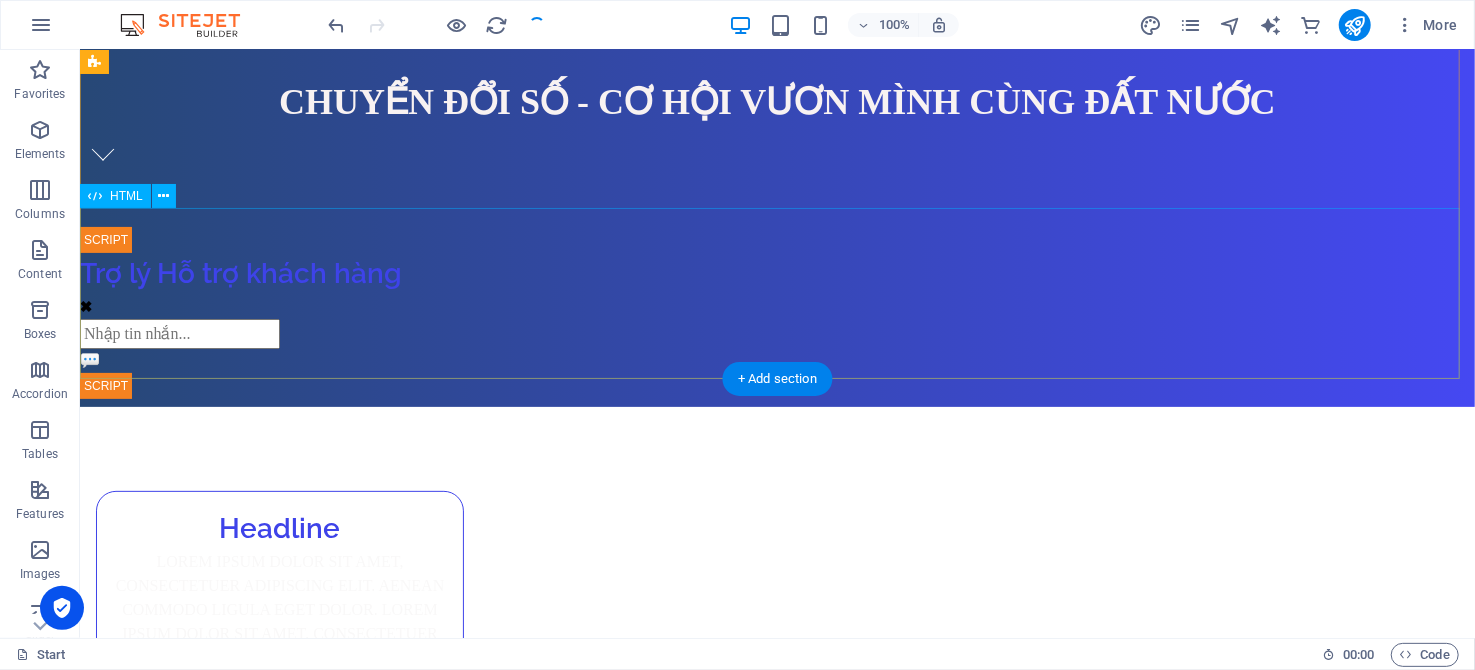 click on "Chatbot [PERSON_NAME]
Trợ lý Hỗ trợ khách hàng
✖
💬" at bounding box center (776, 316) 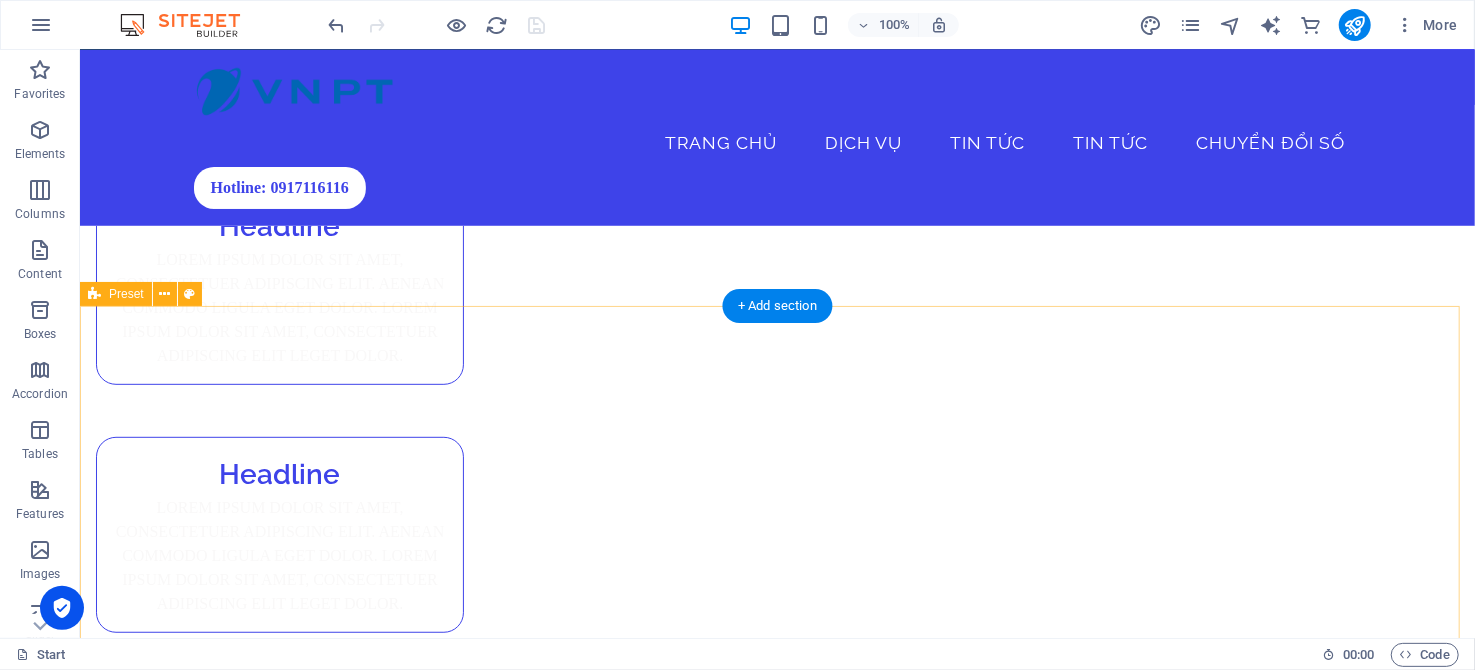 scroll, scrollTop: 300, scrollLeft: 0, axis: vertical 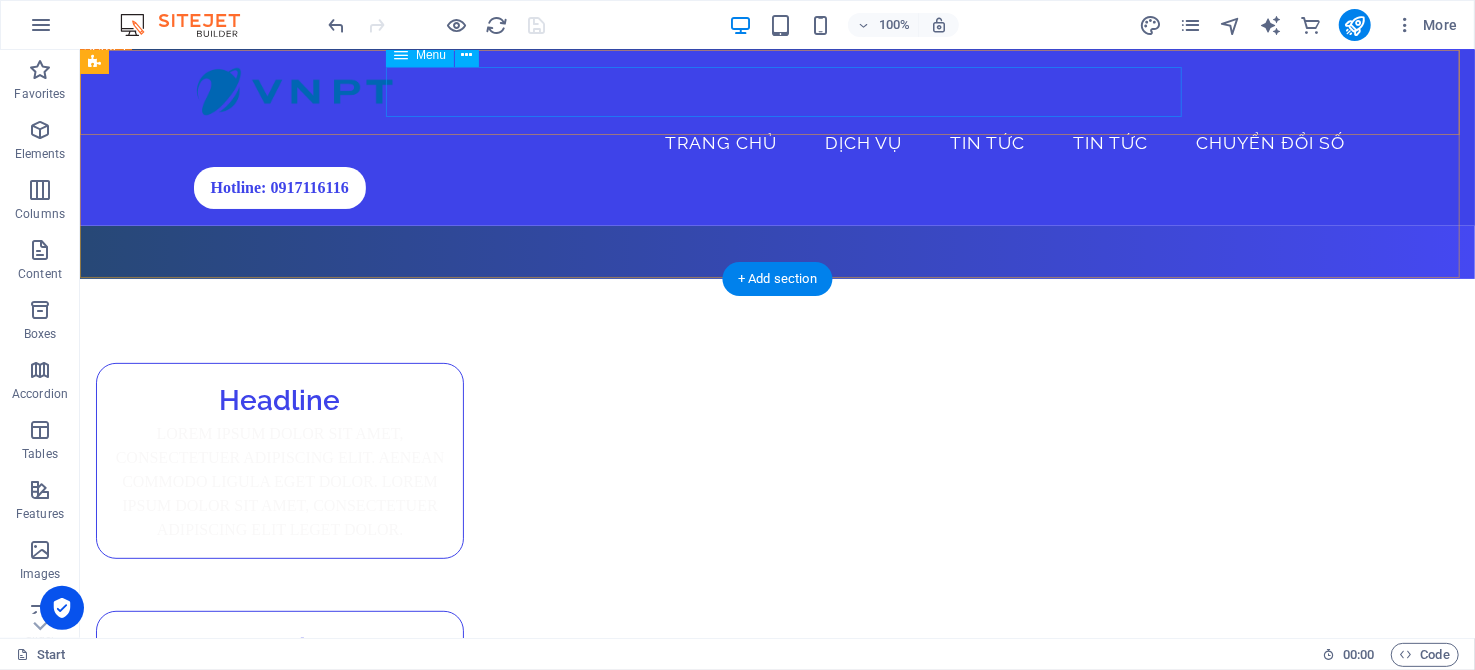 click on "Trang chủ Dịch vụ Tin tức Tin tức Chuyển đổi số" at bounding box center (777, 142) 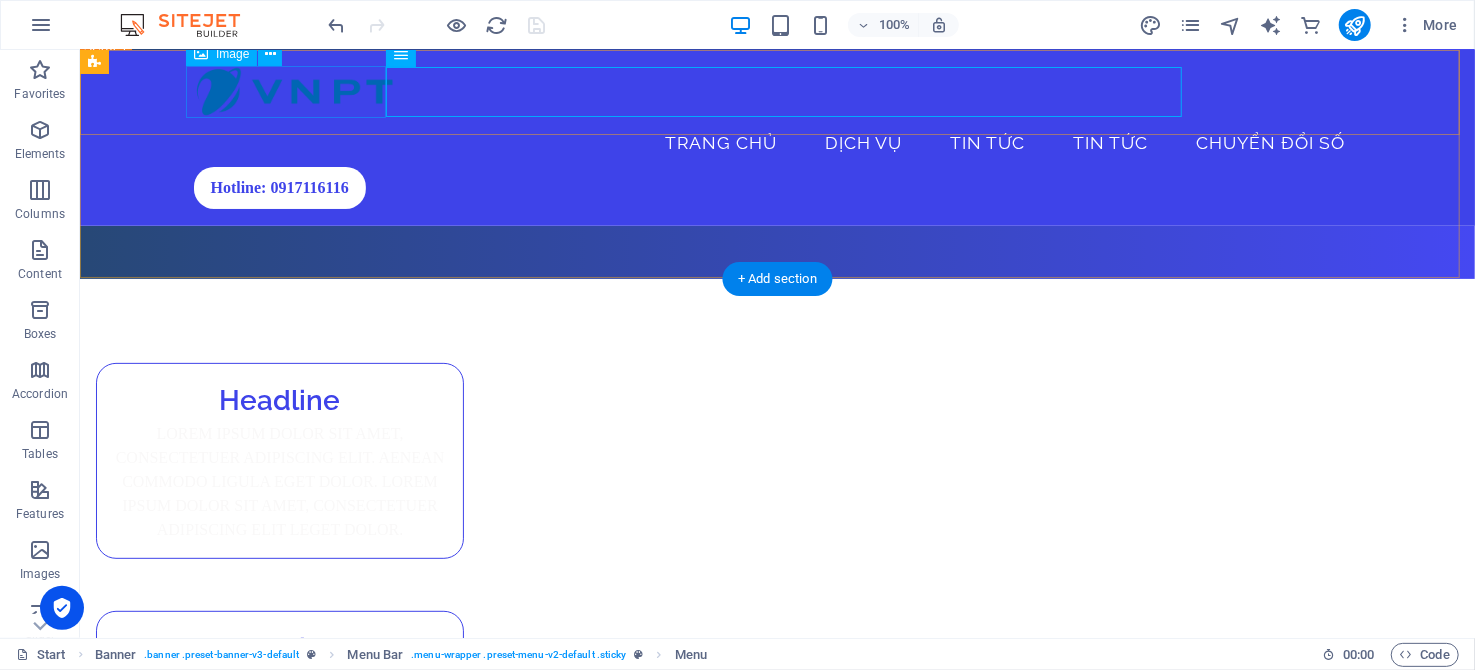 click at bounding box center [777, 91] 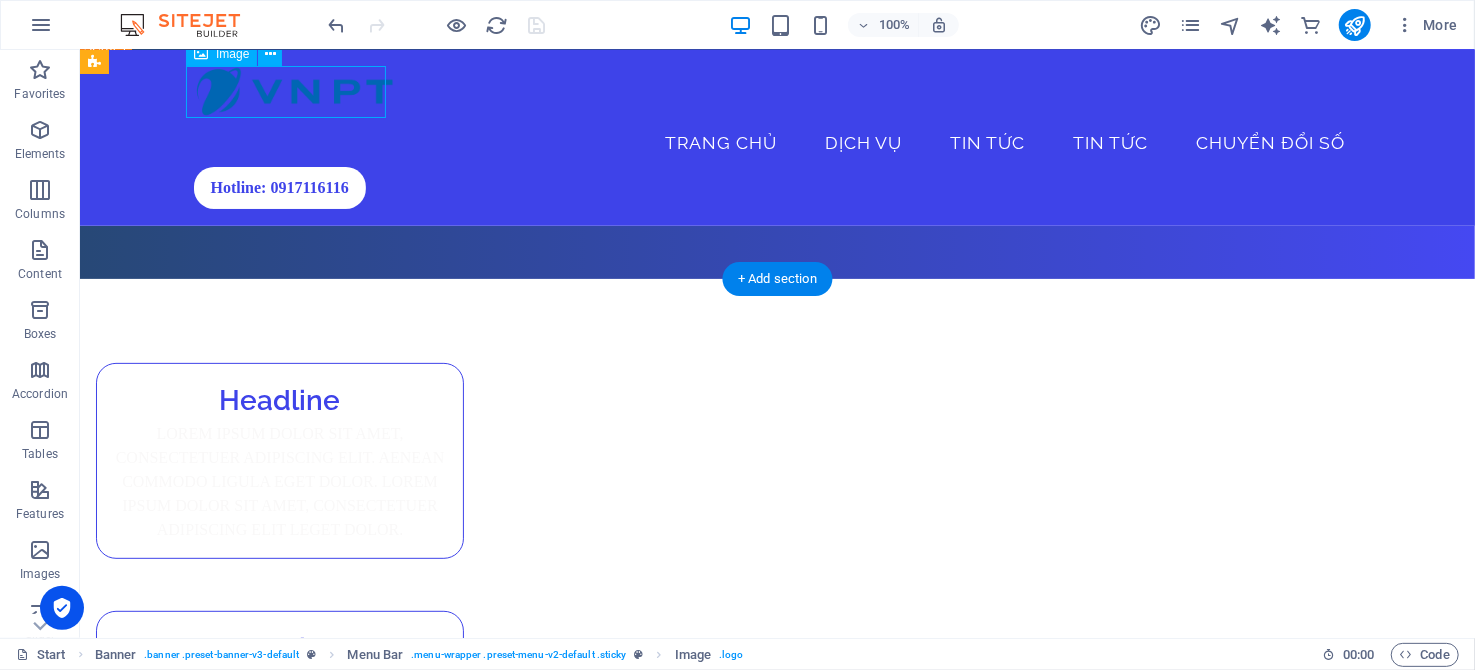 click at bounding box center (777, 91) 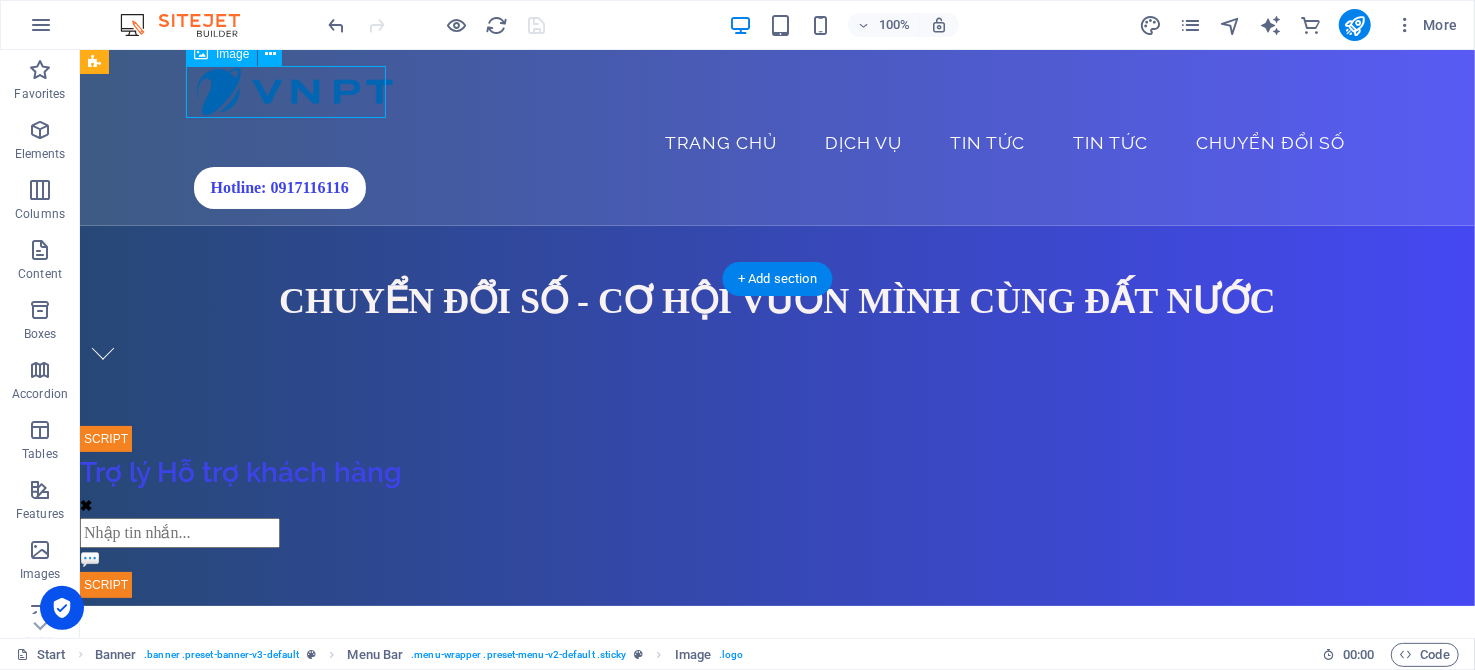 select on "px" 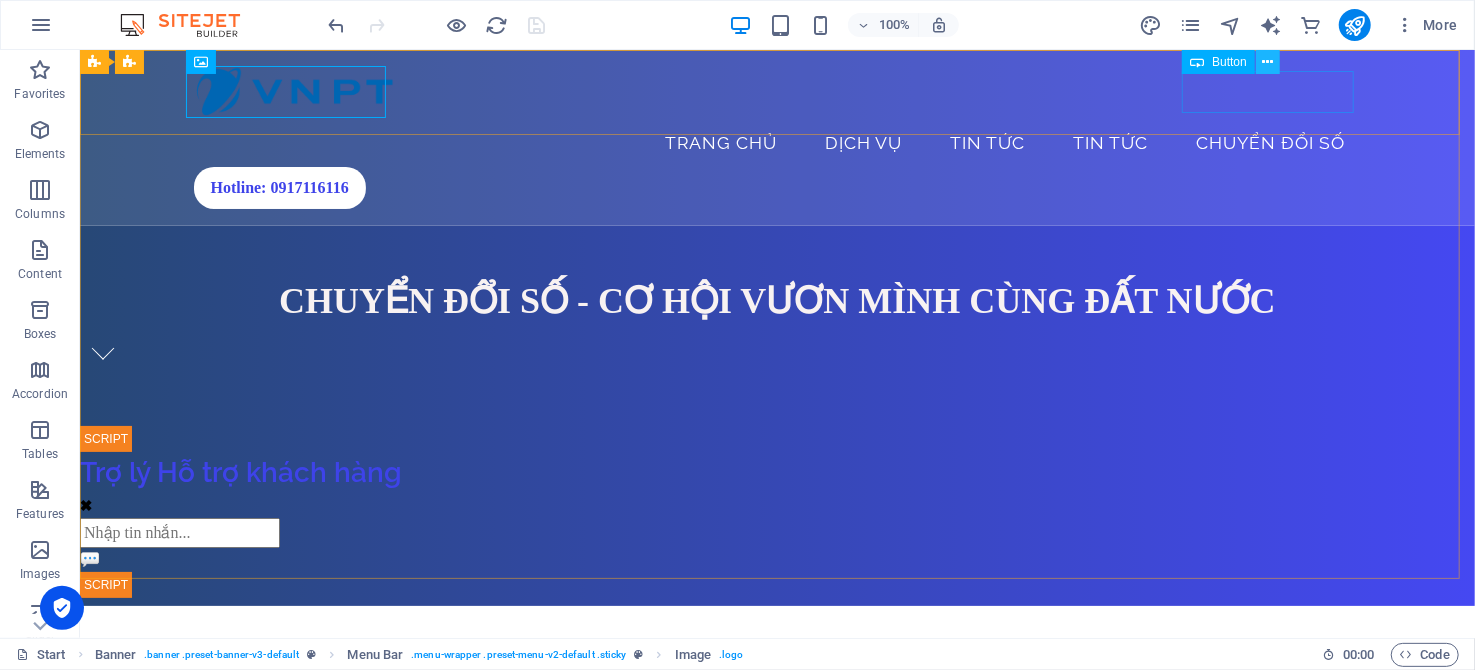 click at bounding box center [1268, 62] 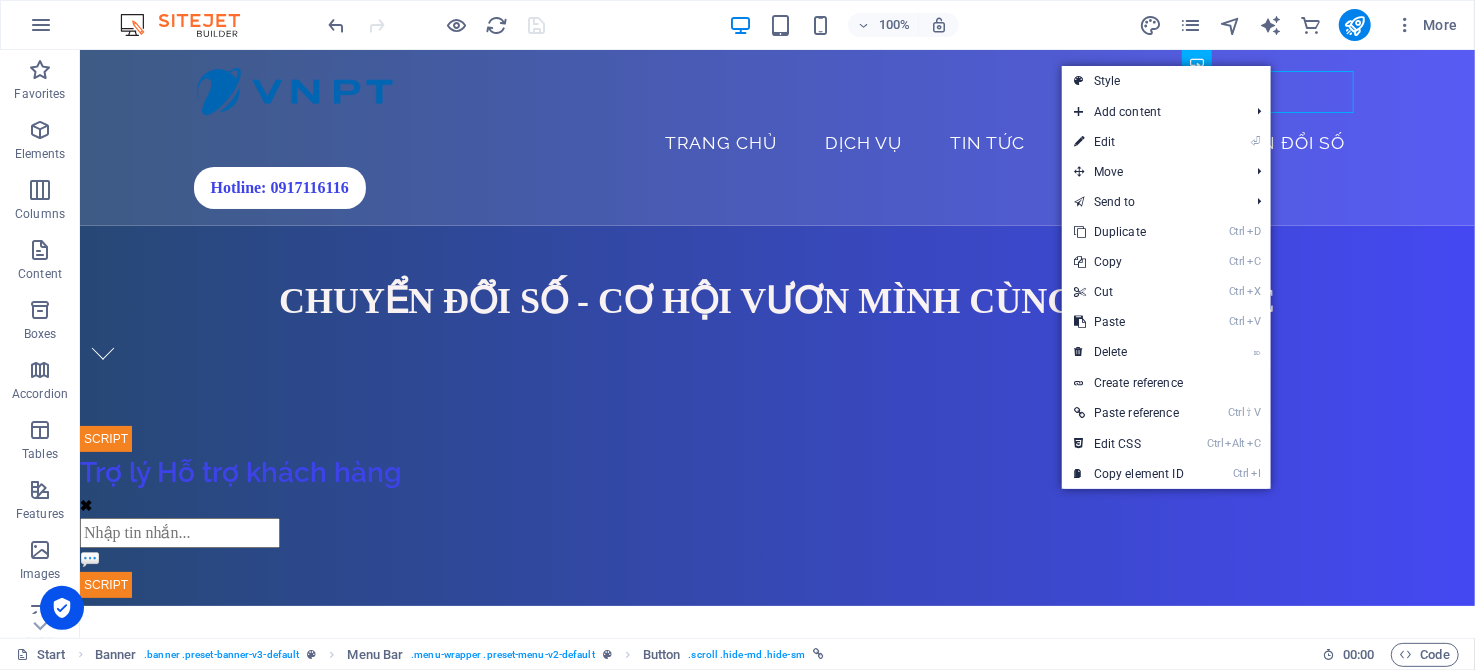 click on "Start Banner . banner .preset-banner-v3-default Menu Bar . menu-wrapper .preset-menu-v2-default Button . scroll .hide-md .hide-sm" at bounding box center [661, 655] 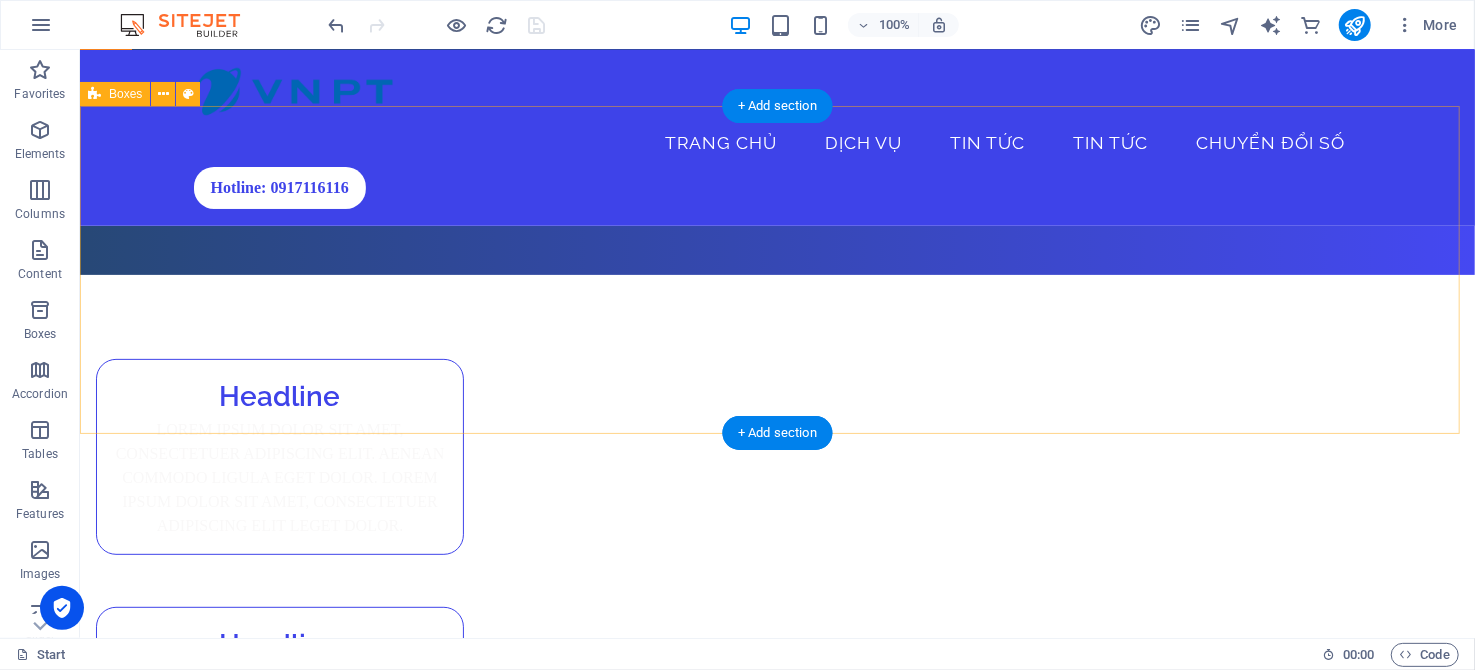 scroll, scrollTop: 299, scrollLeft: 0, axis: vertical 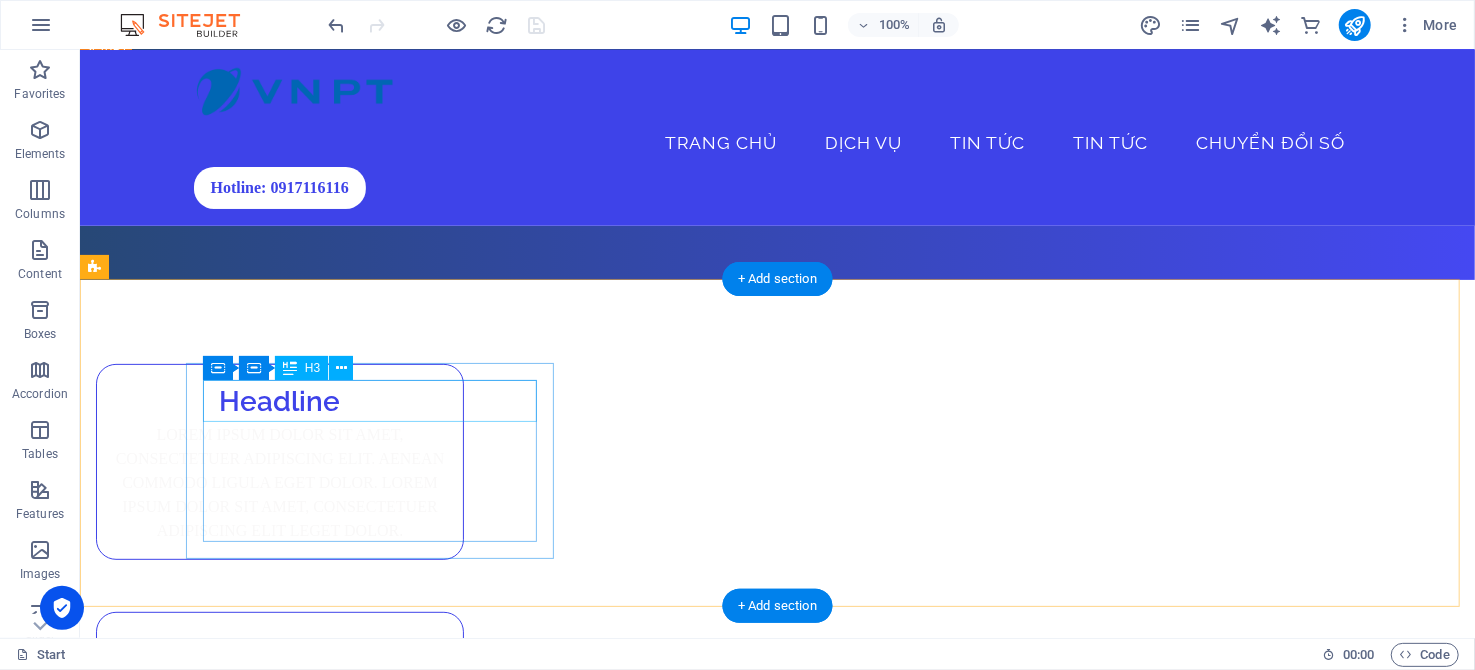click on "Headline" at bounding box center (279, 401) 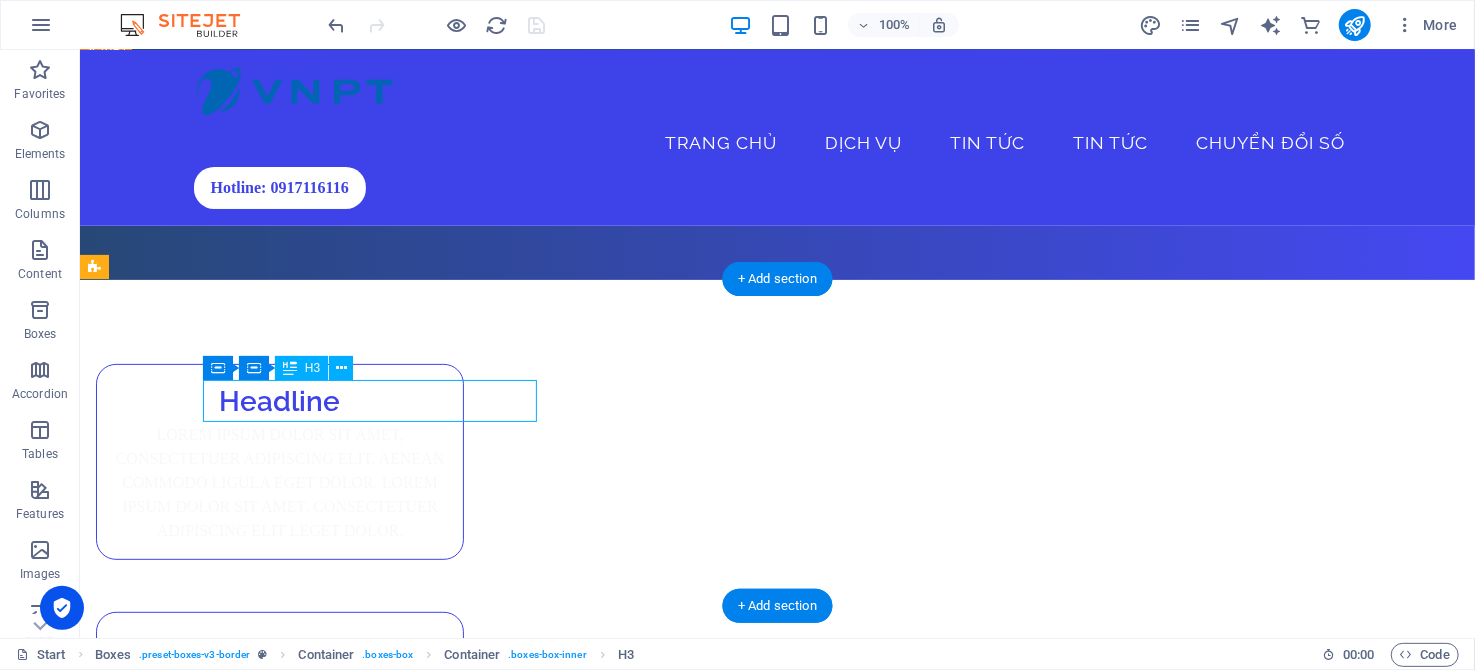 click on "Headline" at bounding box center (279, 401) 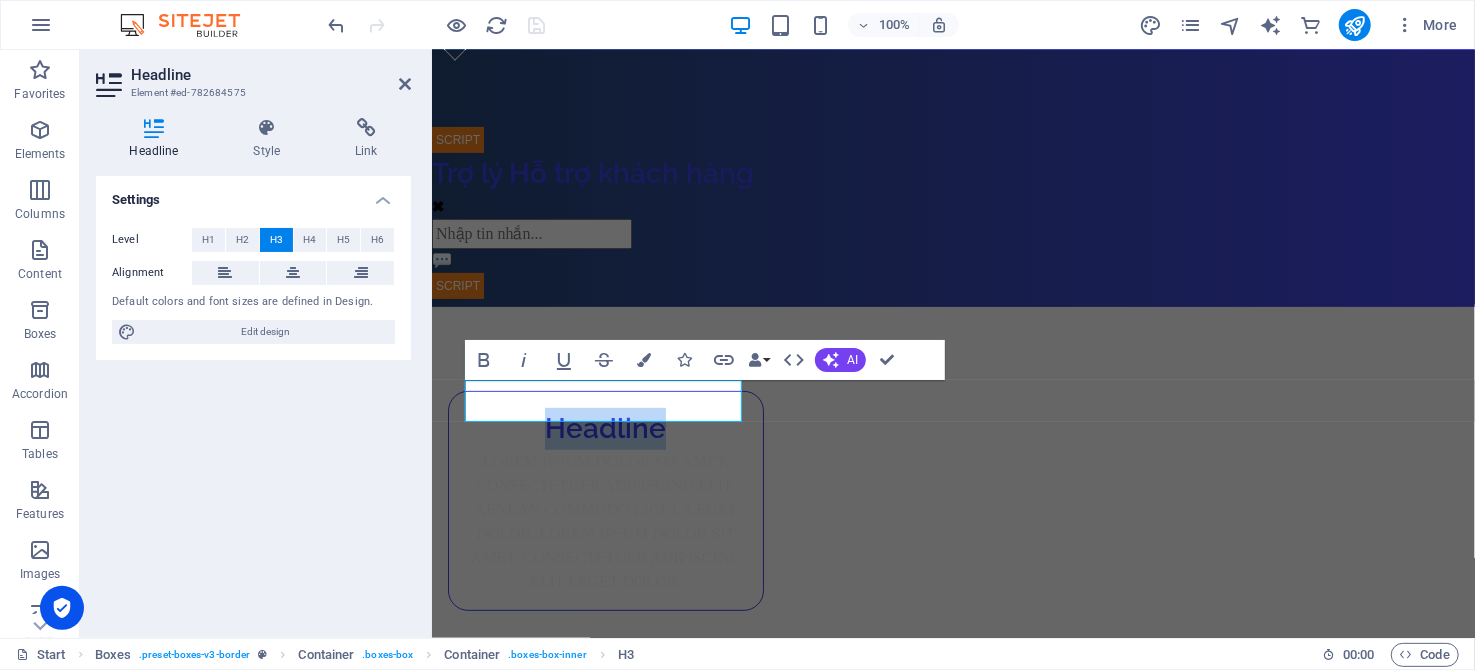type 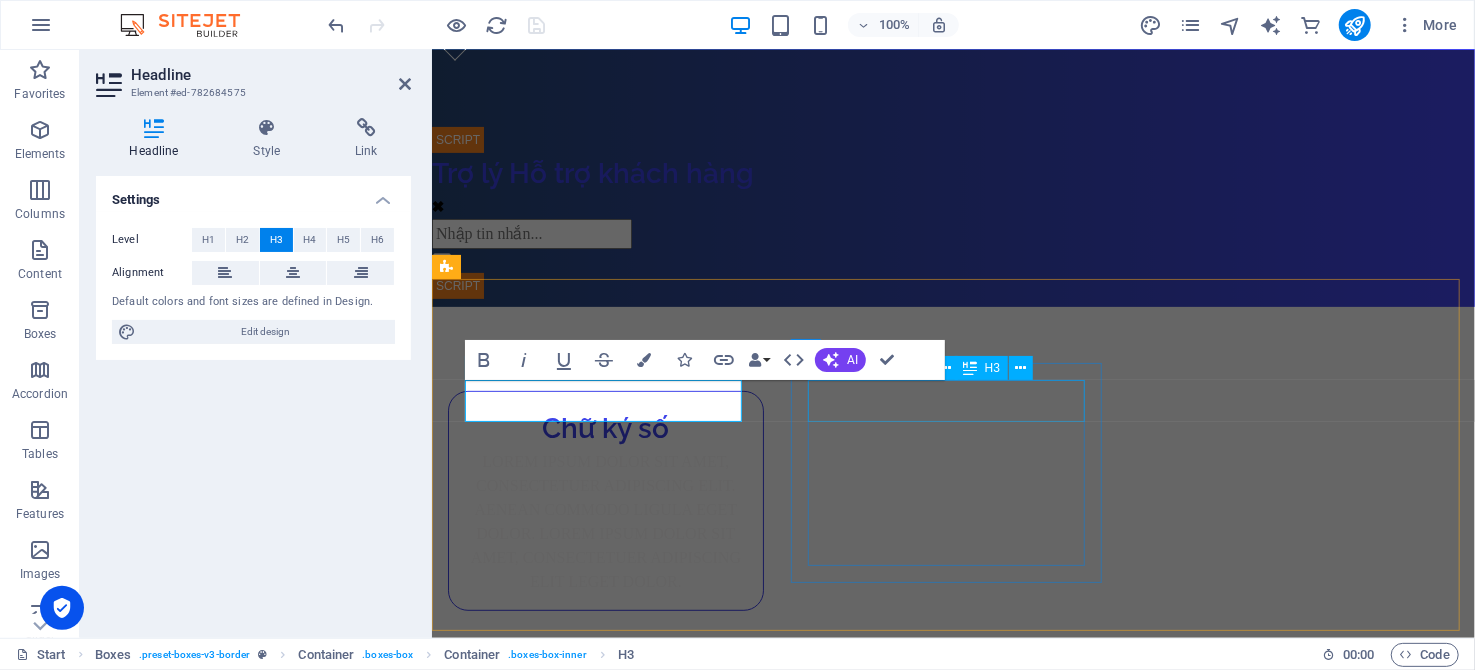 click on "Headline" at bounding box center (605, 700) 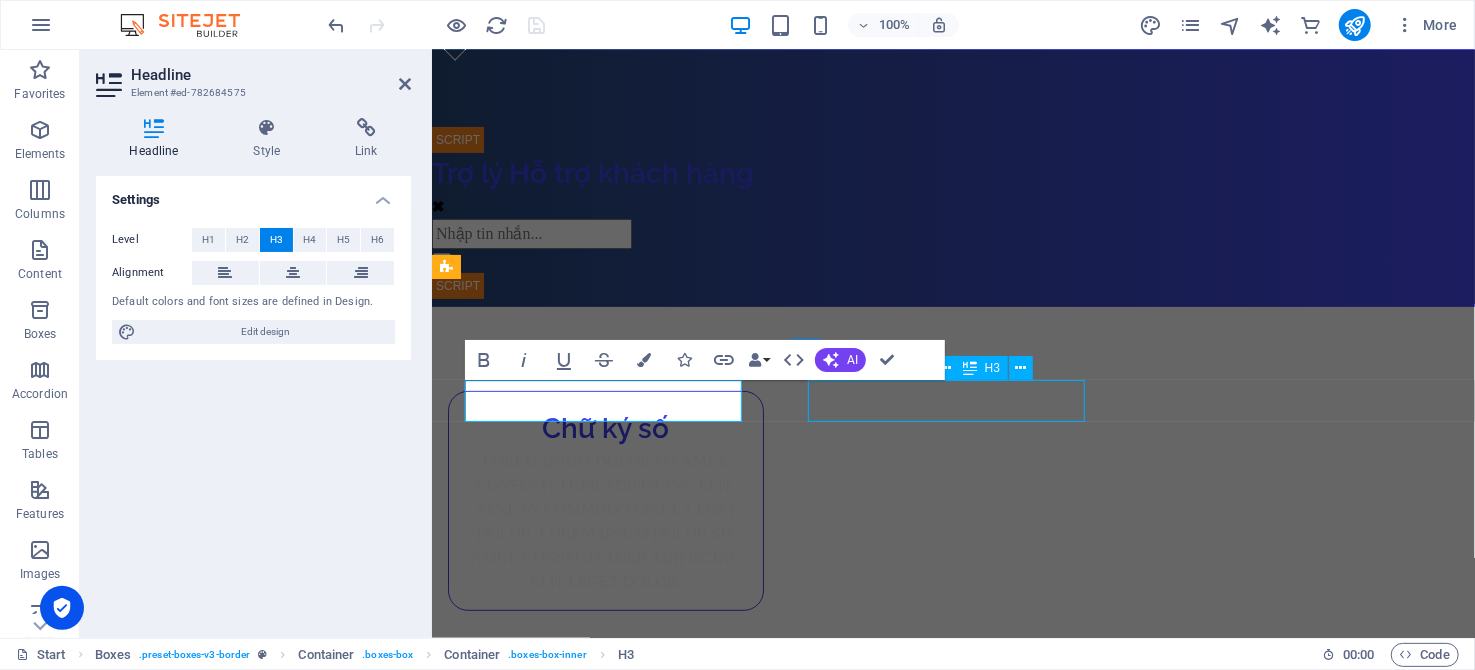 scroll, scrollTop: 258, scrollLeft: 0, axis: vertical 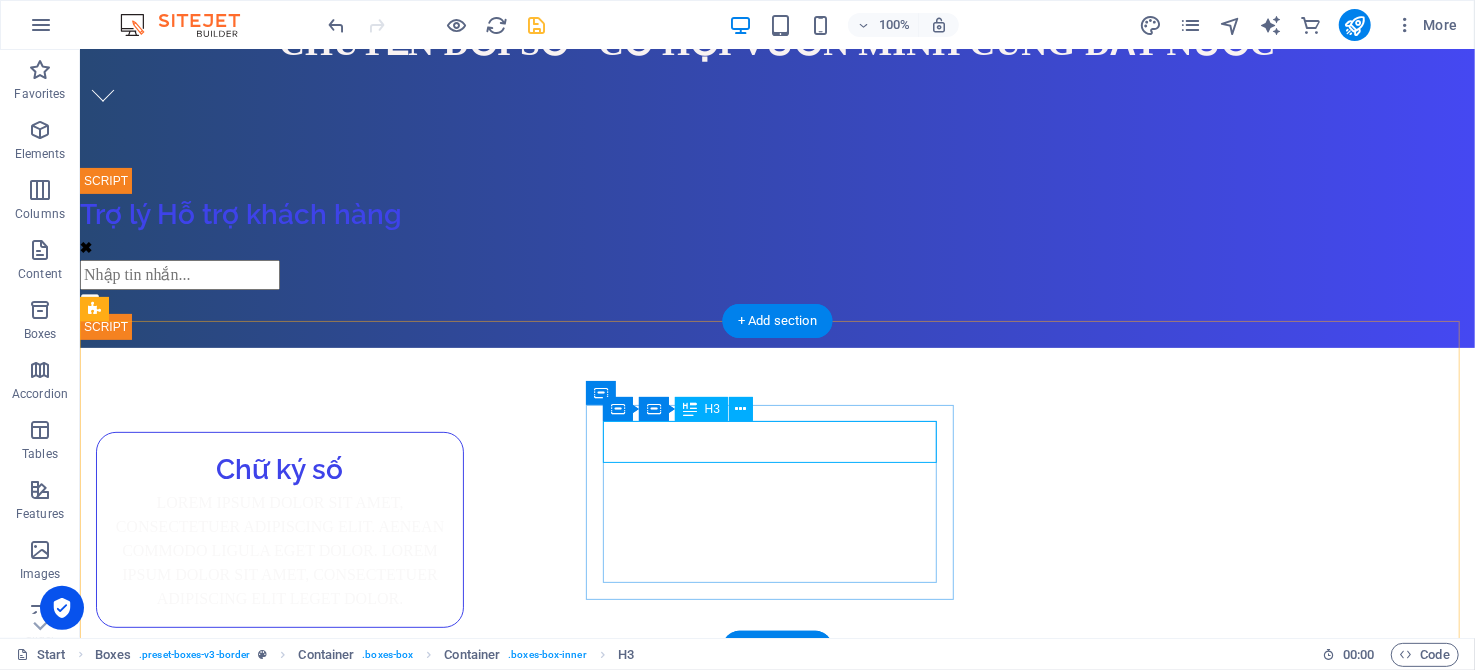 click on "Headline" at bounding box center (279, 717) 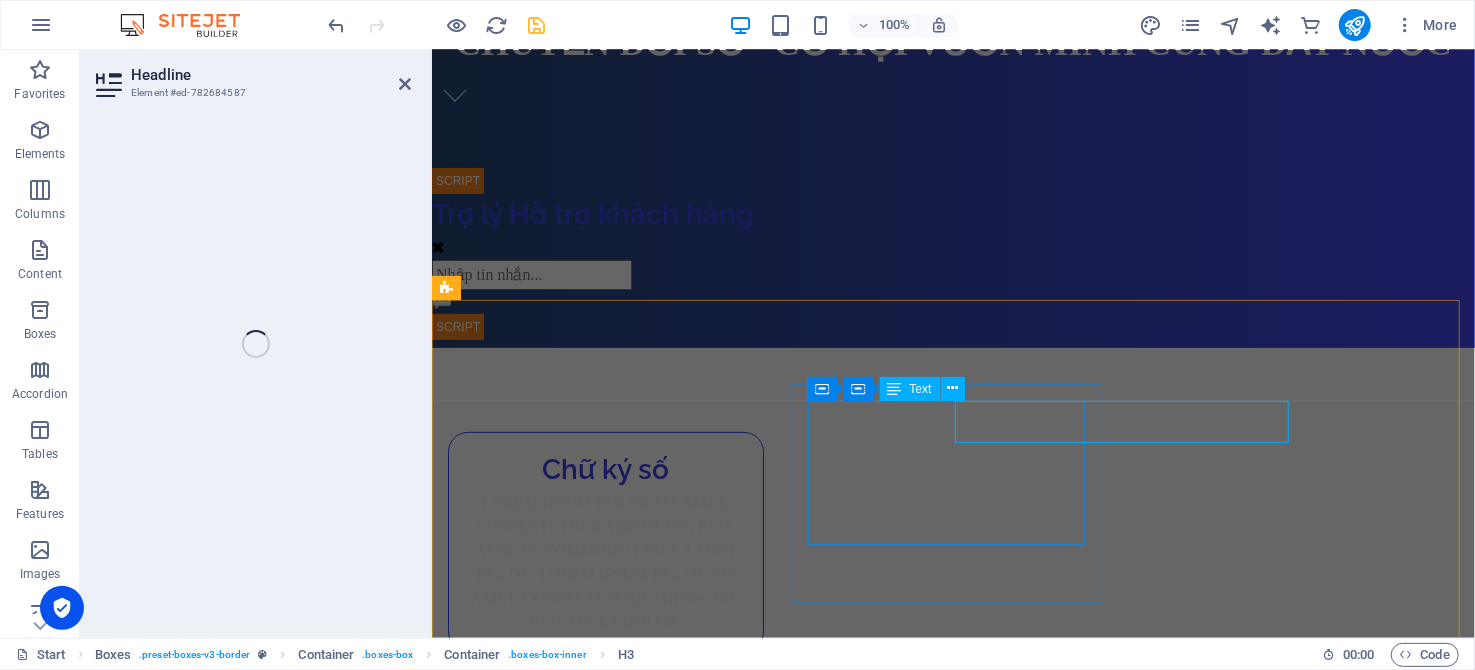 scroll, scrollTop: 278, scrollLeft: 0, axis: vertical 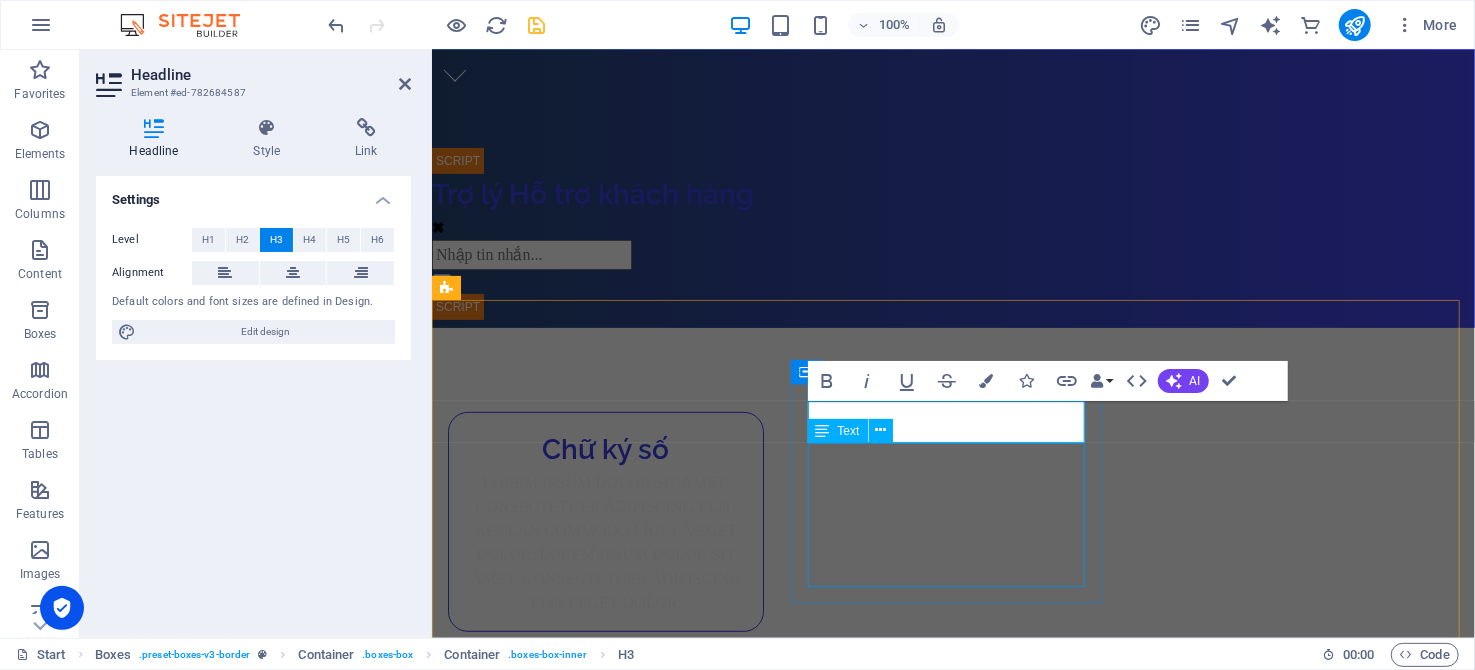 type 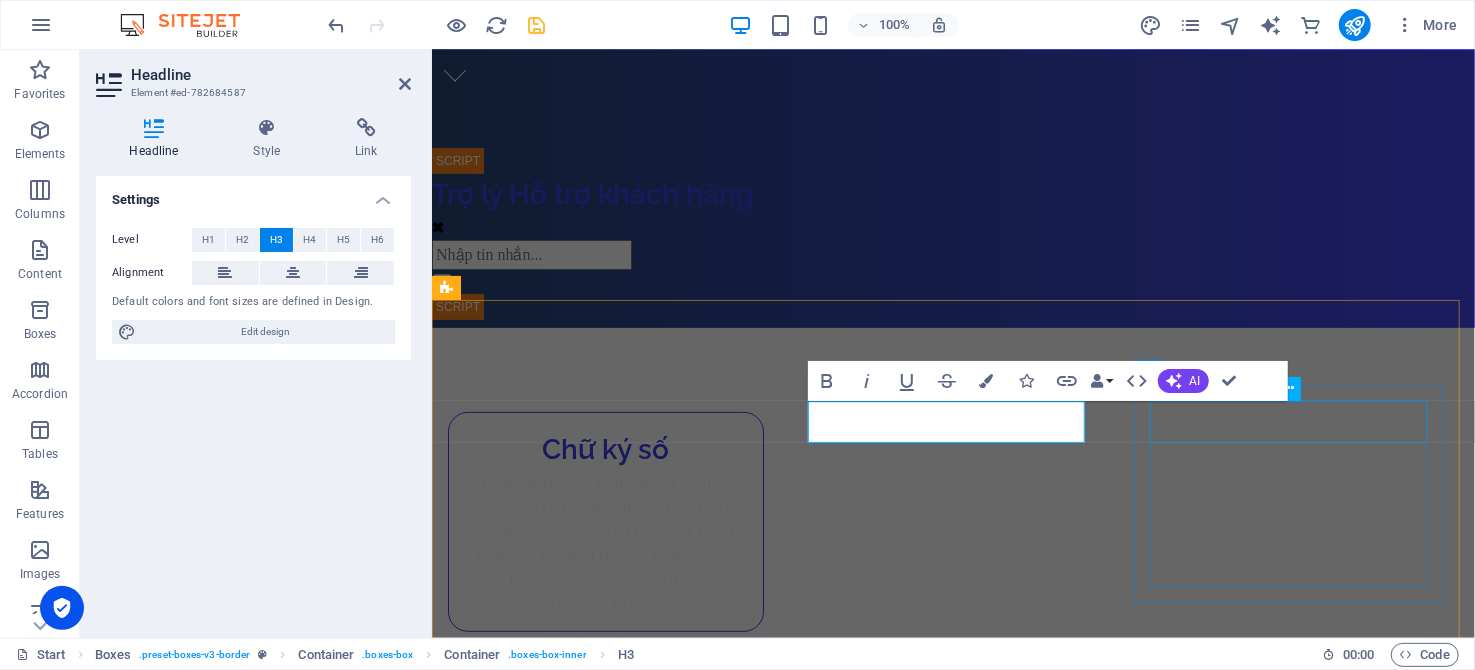 click on "Headline" at bounding box center (605, 993) 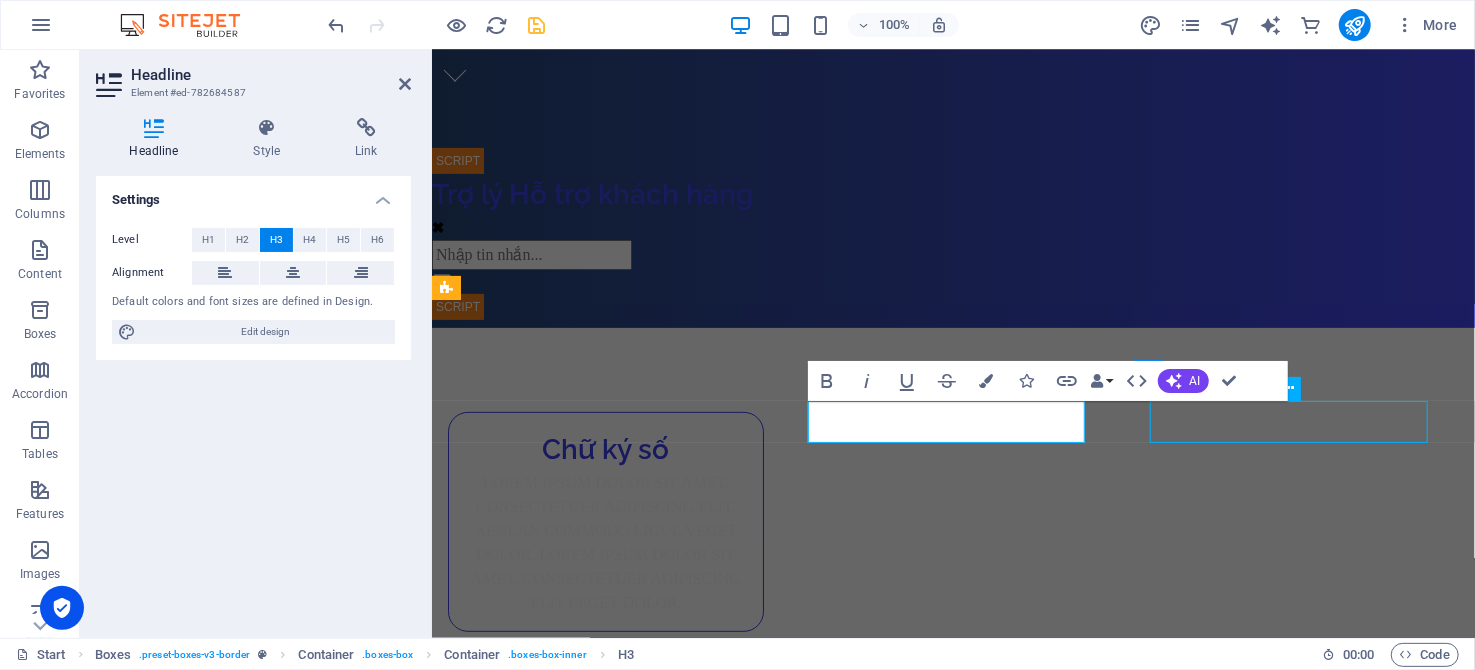 click on "Headline" at bounding box center [605, 993] 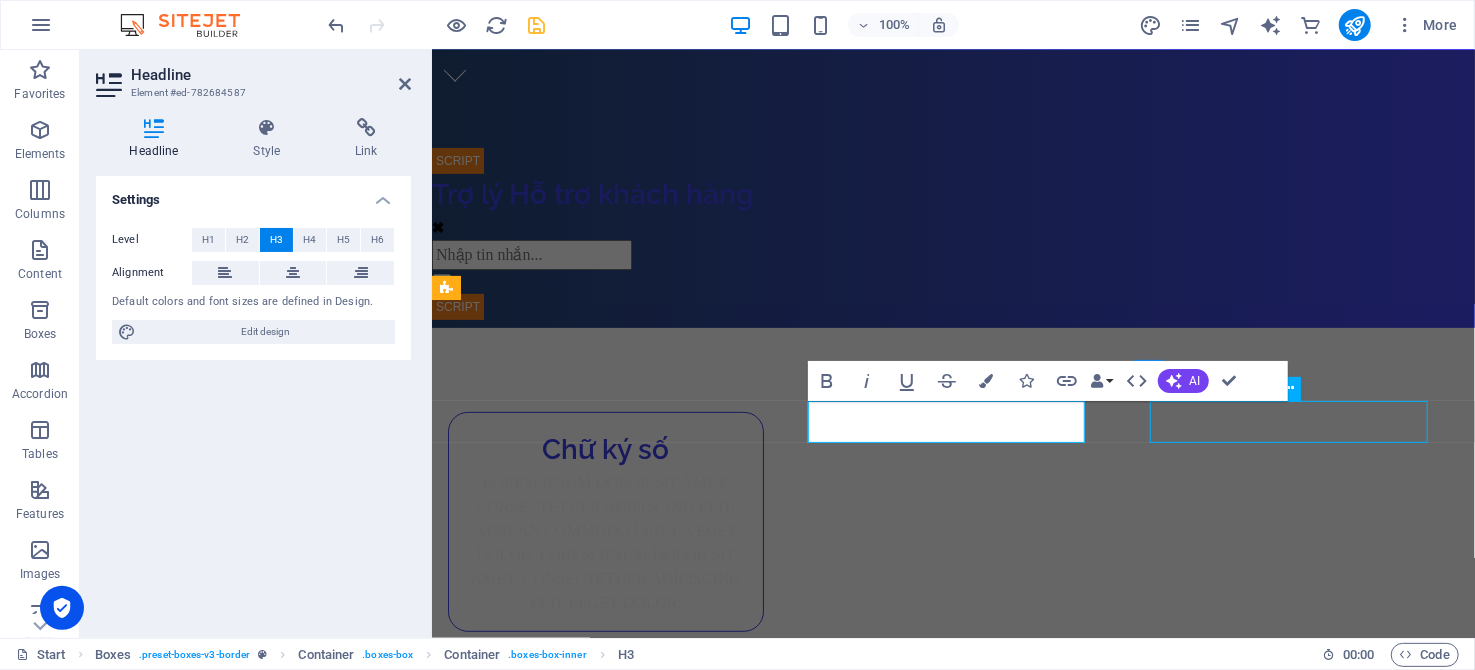 scroll, scrollTop: 320, scrollLeft: 0, axis: vertical 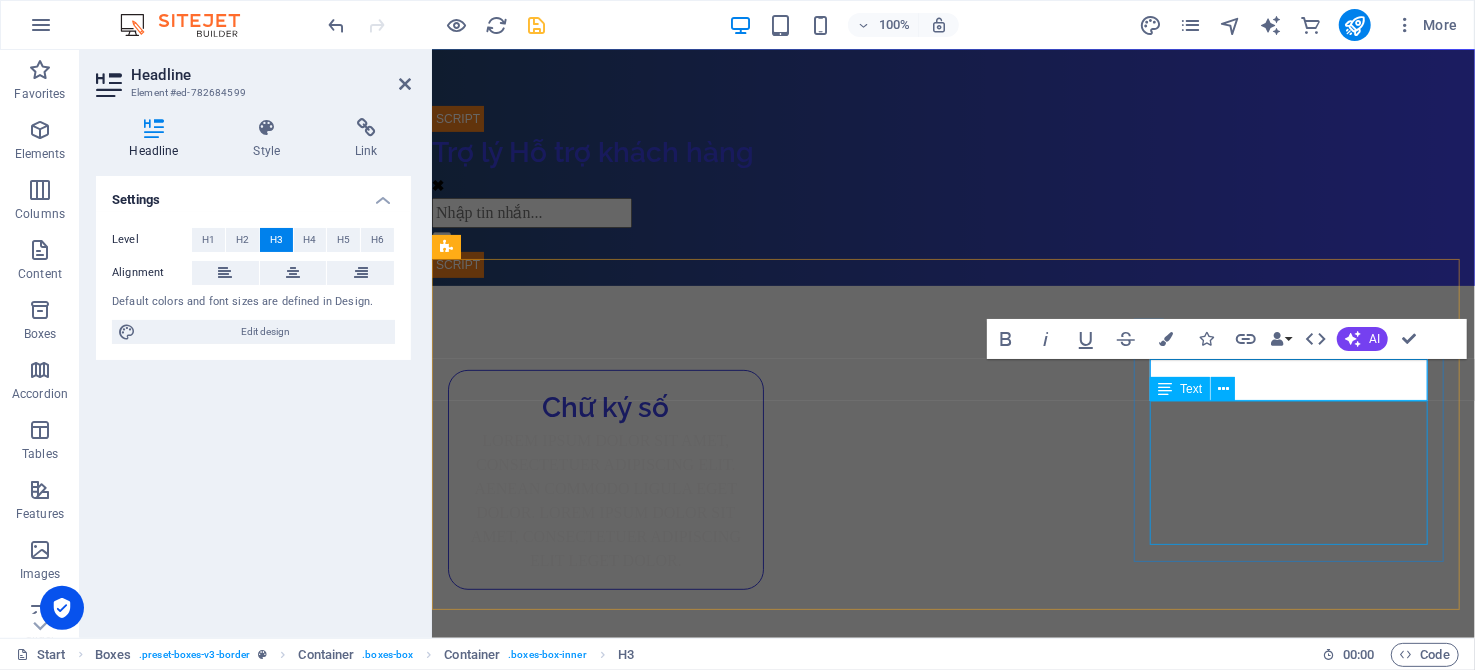 type 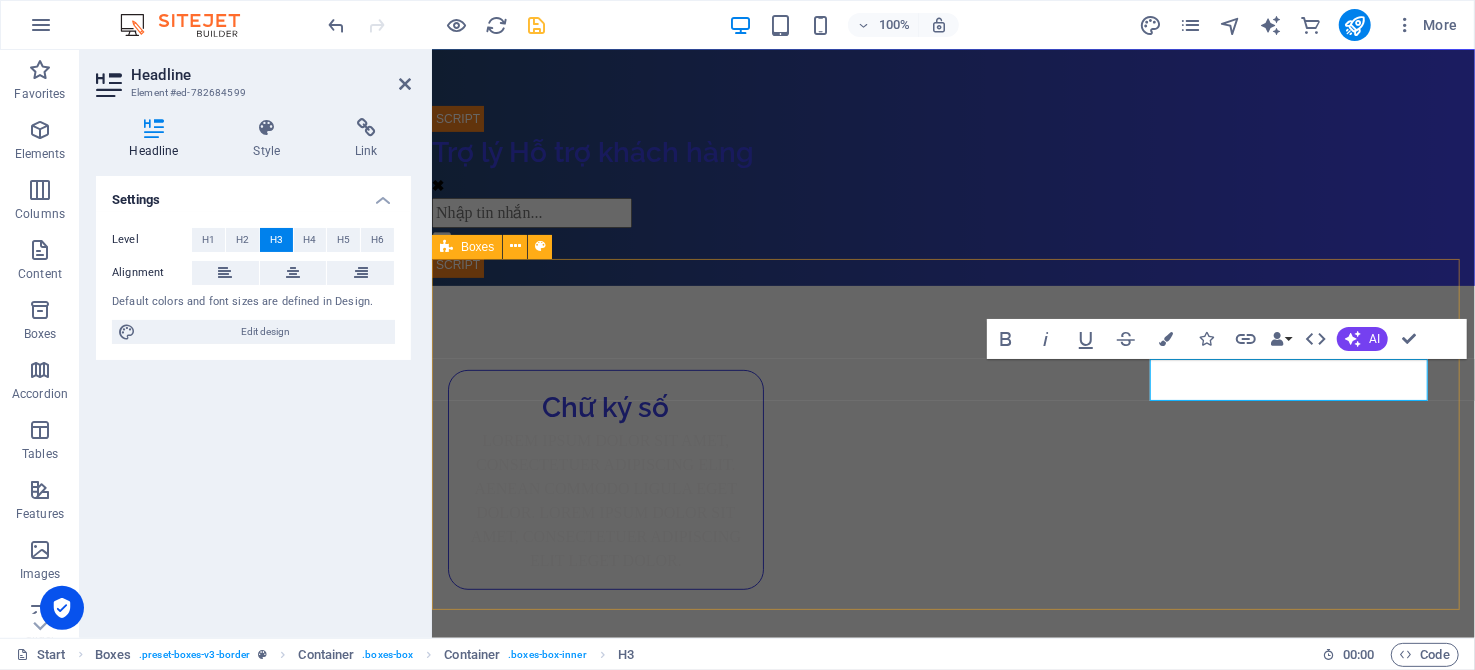 click on "Chữ ký số Lorem ipsum dolor sit amet, consectetuer adipiscing elit. Aenean commodo ligula eget dolor. Lorem ipsum dolor sit amet, consectetuer adipiscing elit leget dolor. Internet tốc độ cao Lorem ipsum dolor sit amet, consectetuer adipiscing elit. Aenean commodo ligula eget dolor. Lorem ipsum dolor sit amet, consectetuer adipiscing elit leget dolor. Sim số - sim Data Lorem ipsum dolor sit amet, consectetuer adipiscing elit. Aenean commodo ligula eget dolor. Lorem ipsum dolor sit amet, consectetuer adipiscing elit leget dolor." at bounding box center (952, 733) 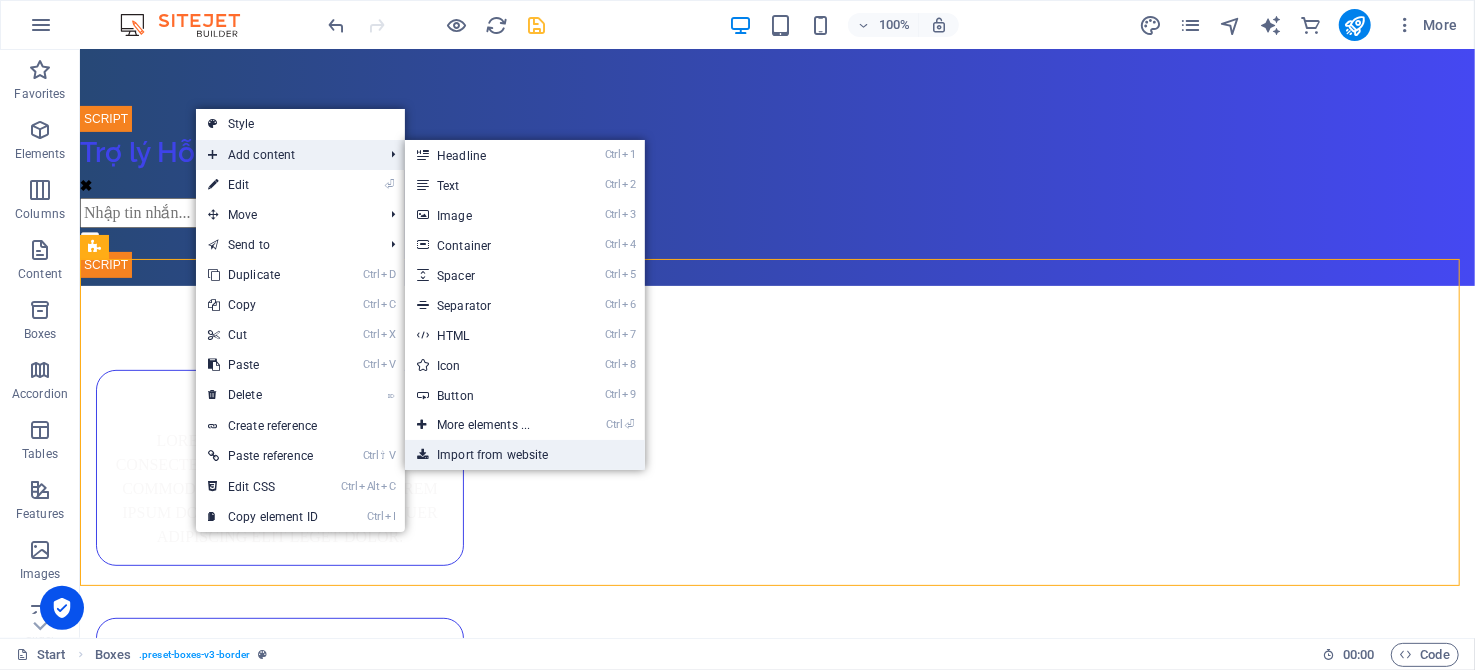 click on "Import from website" at bounding box center (525, 455) 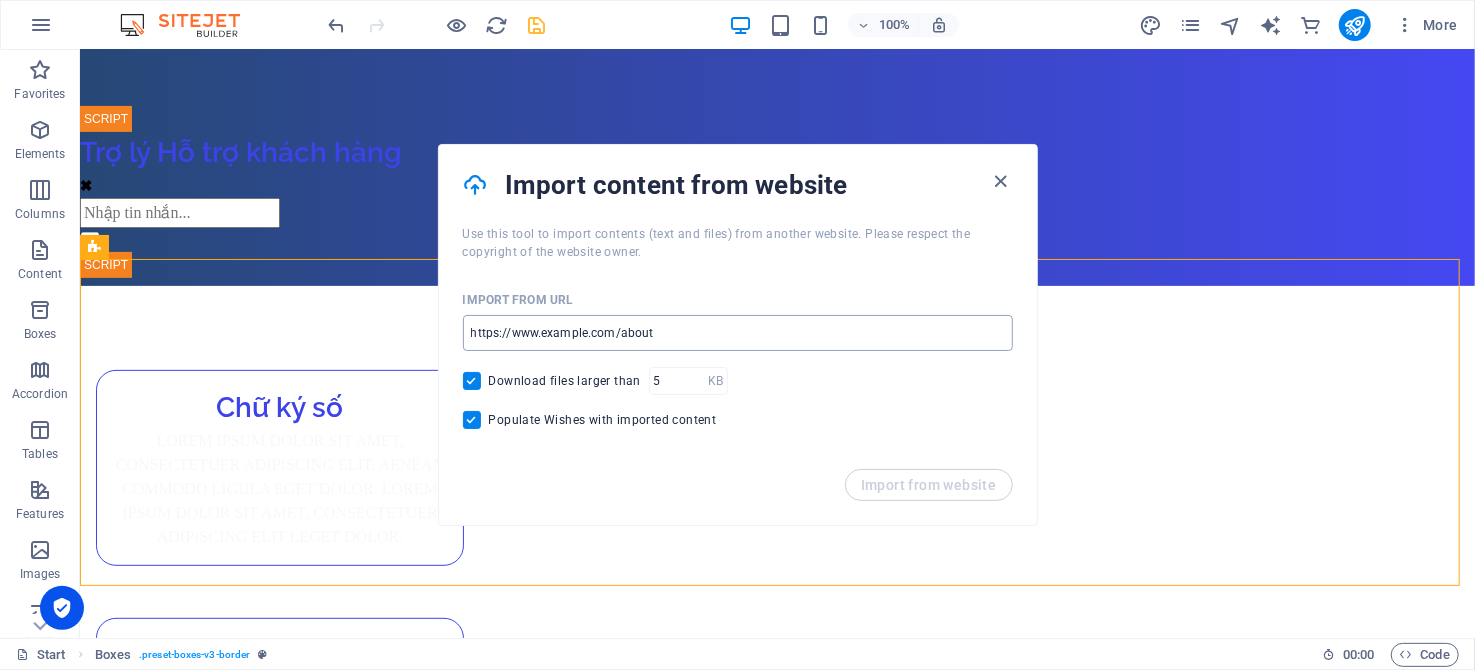 click at bounding box center (738, 333) 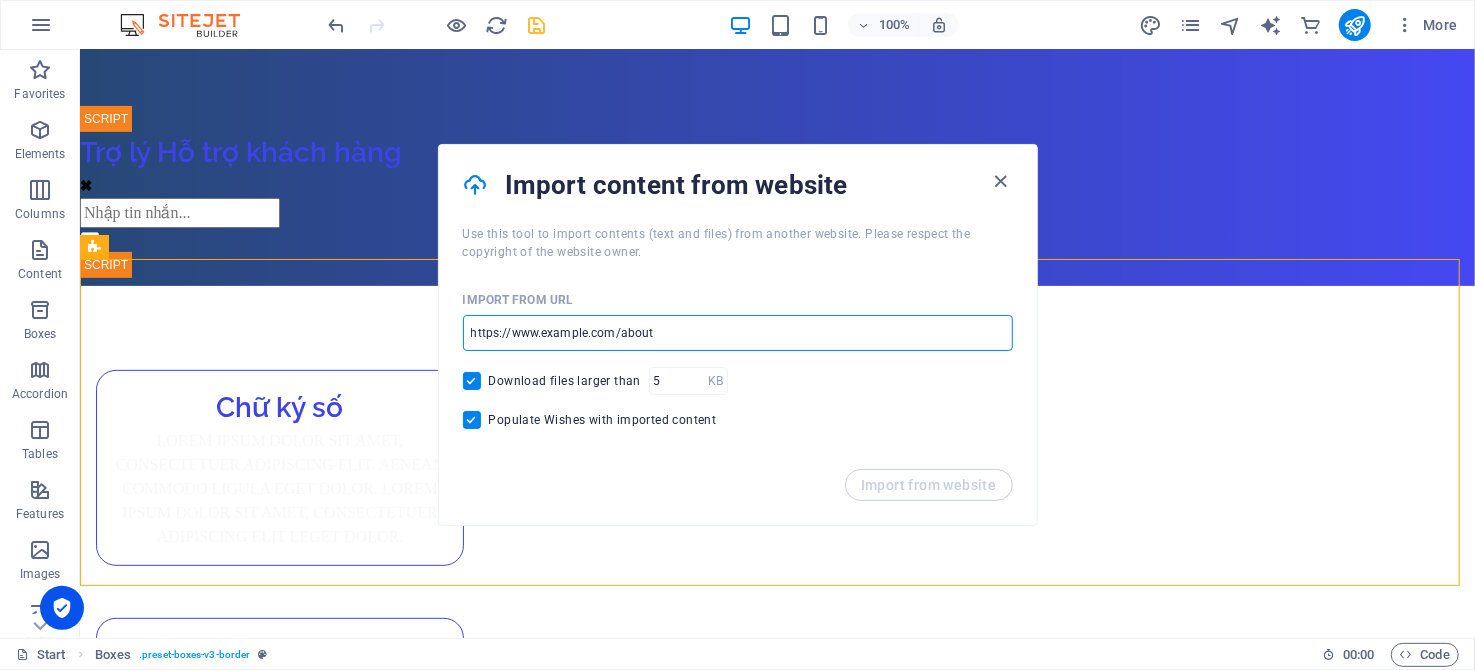 click at bounding box center [738, 333] 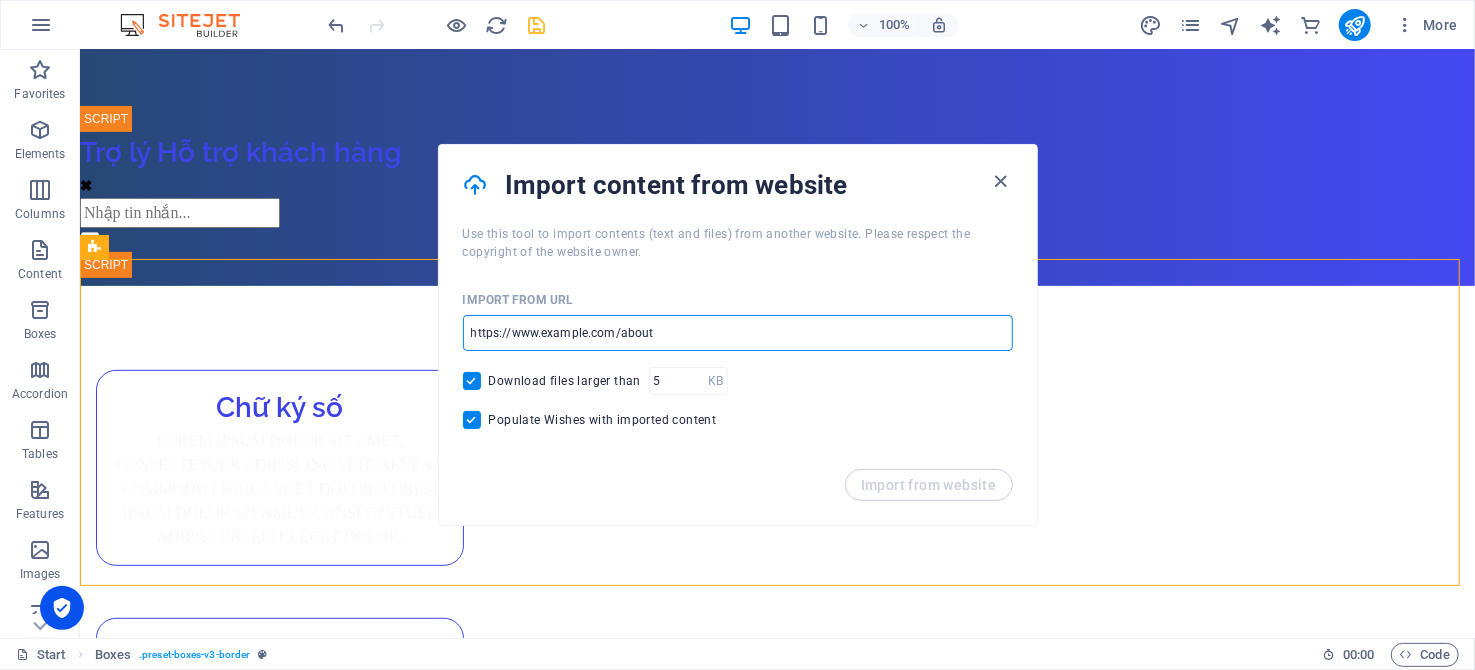 click at bounding box center (738, 333) 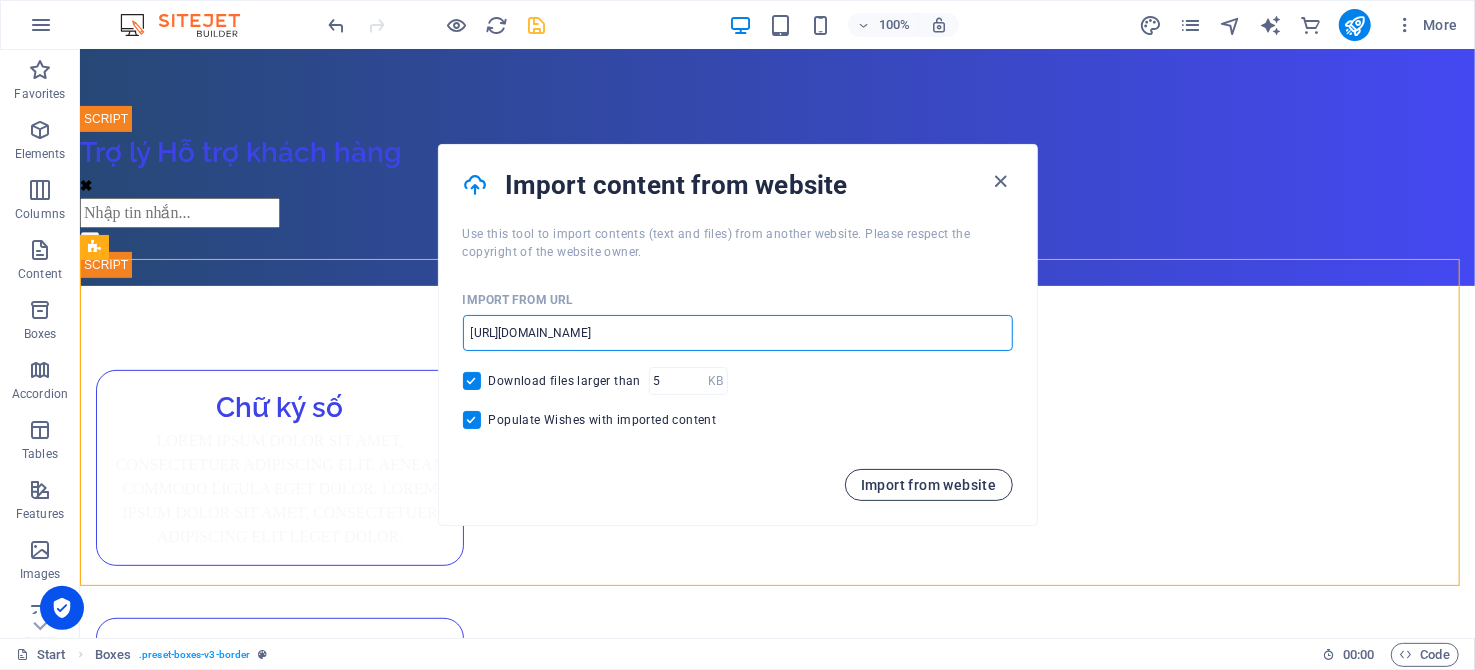 type on "https://dichvuso-vnpt.com/" 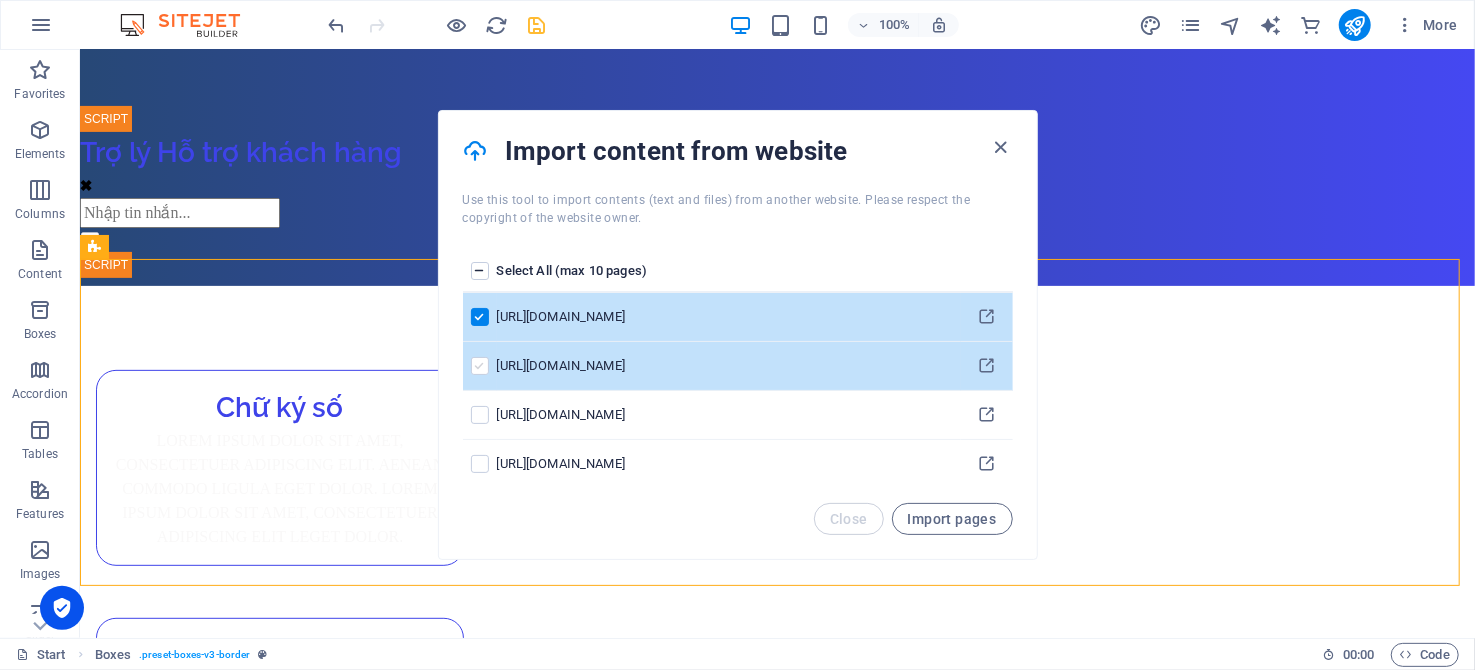 click at bounding box center [480, 366] 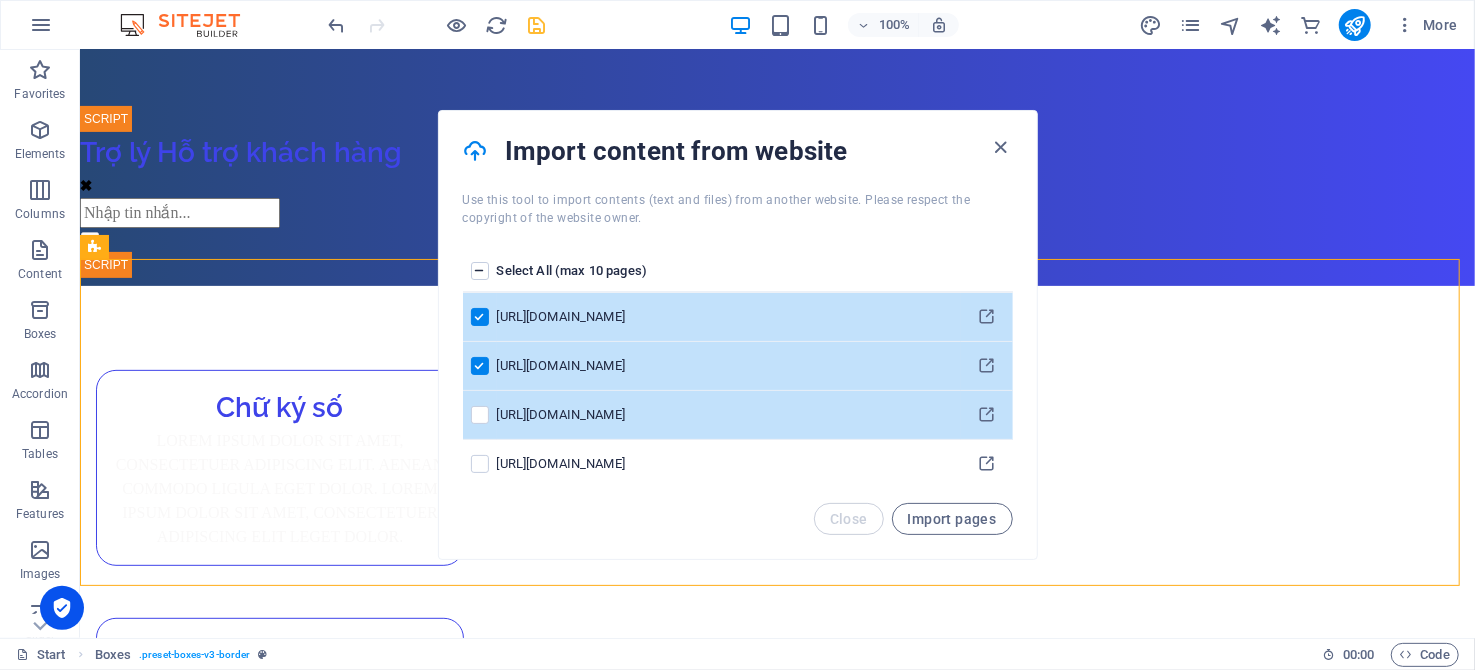 drag, startPoint x: 479, startPoint y: 415, endPoint x: 484, endPoint y: 431, distance: 16.763054 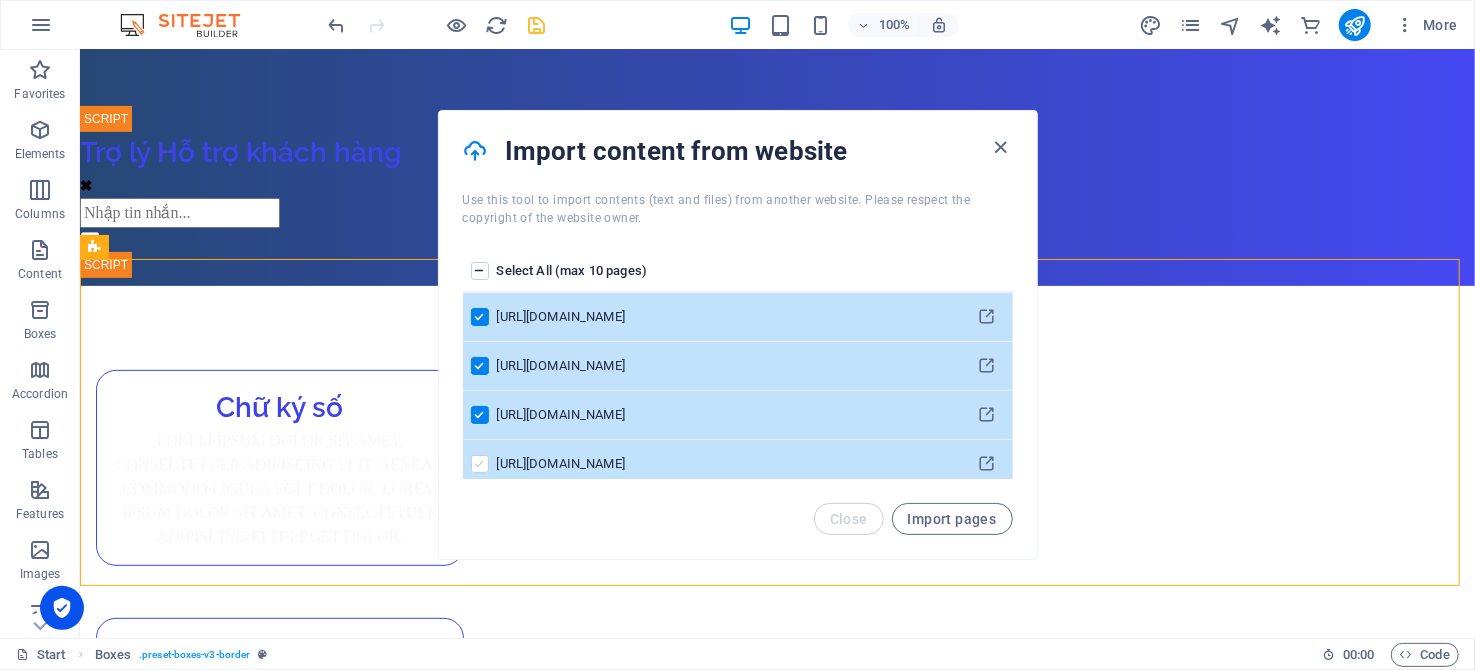 click at bounding box center [480, 464] 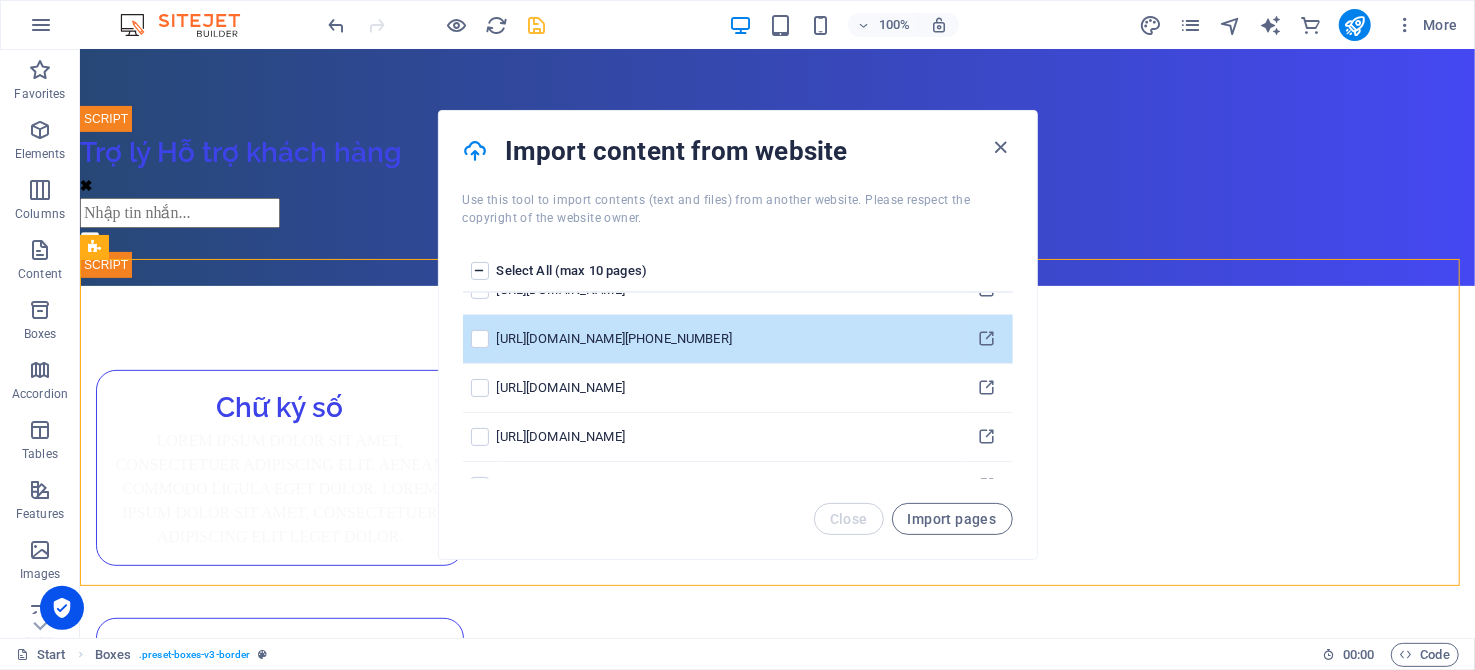 scroll, scrollTop: 400, scrollLeft: 0, axis: vertical 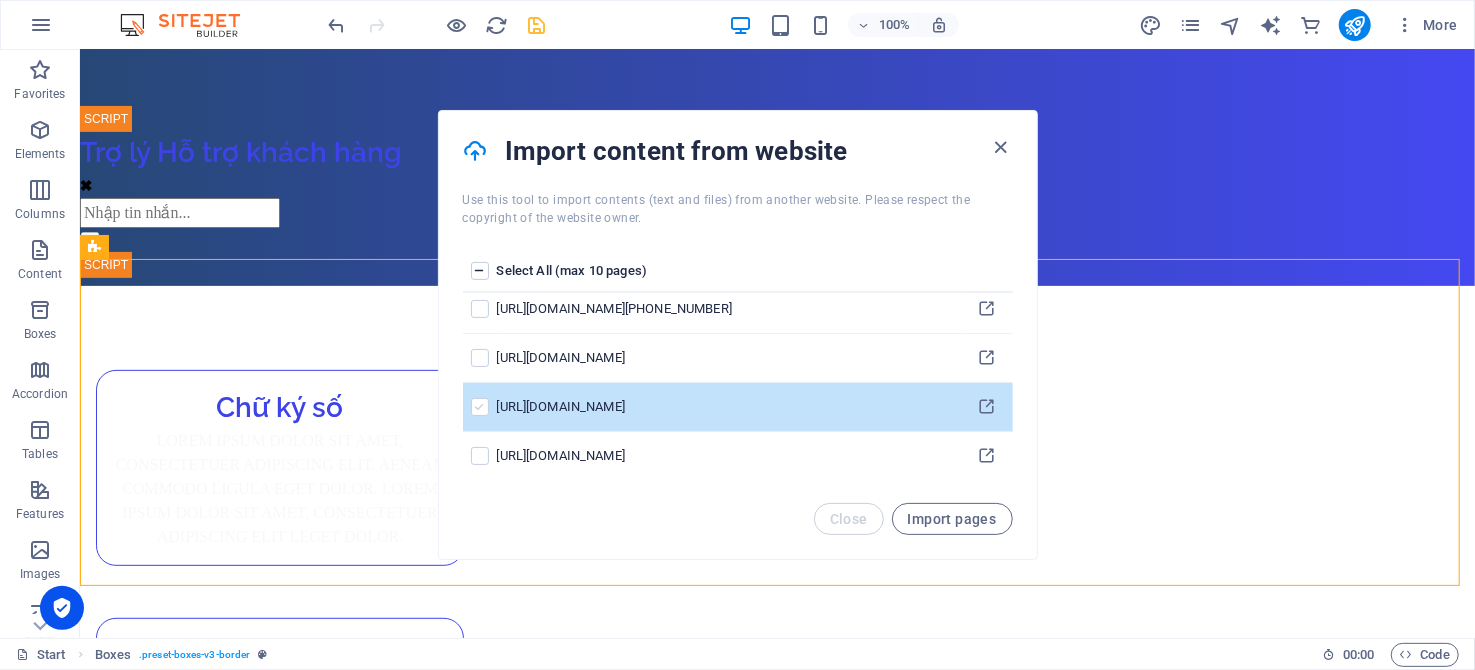 click at bounding box center (480, 407) 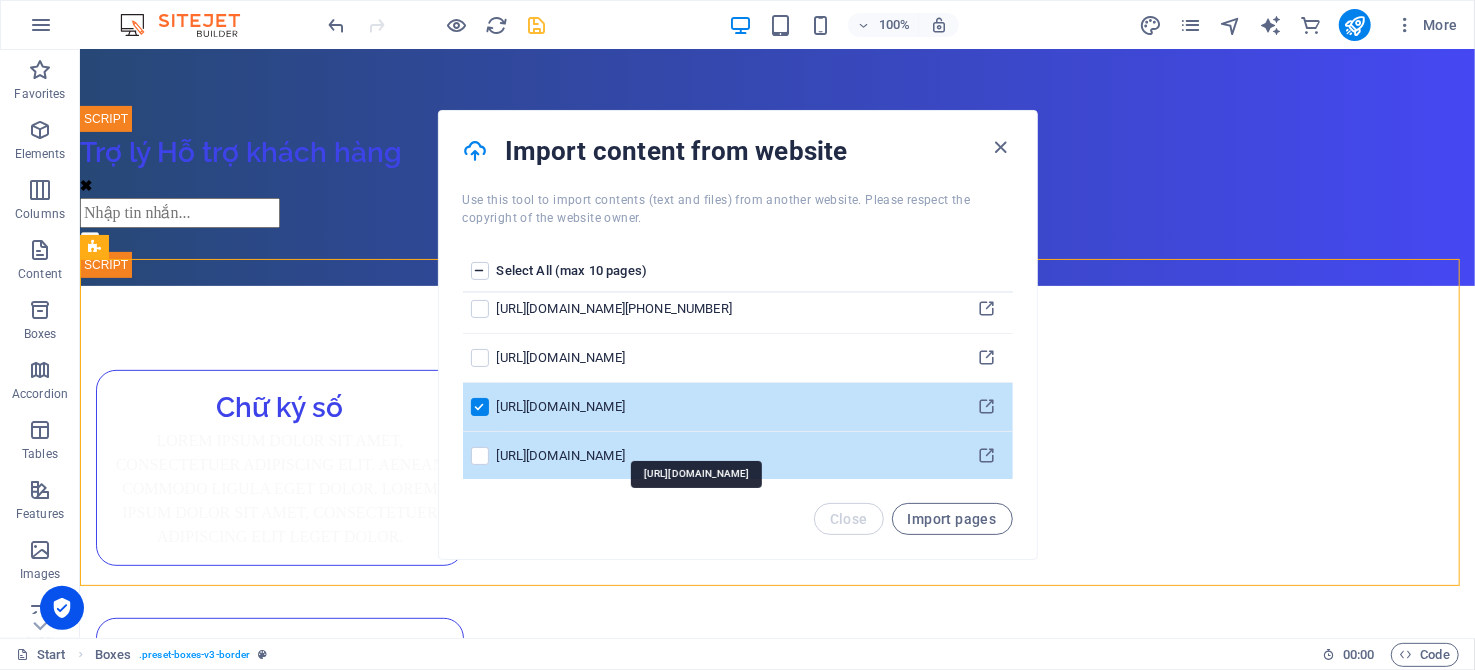 scroll, scrollTop: 499, scrollLeft: 0, axis: vertical 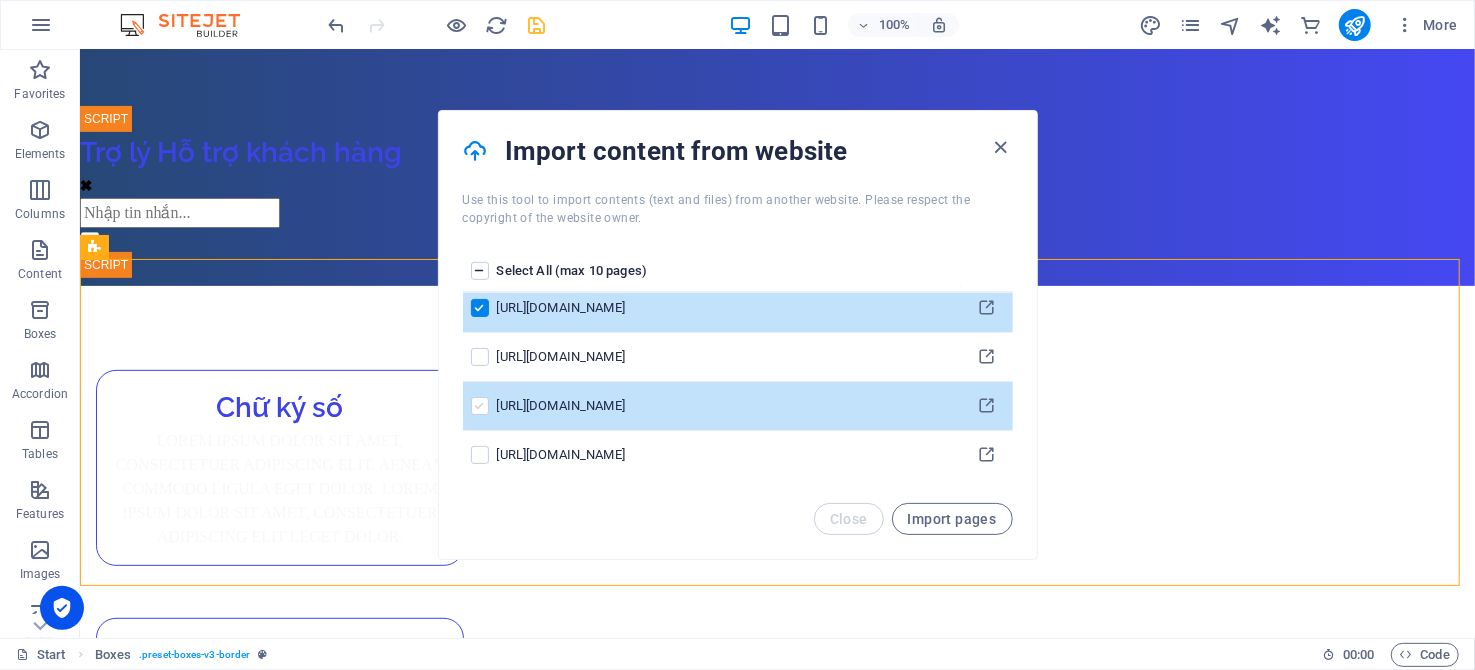 click at bounding box center (480, 406) 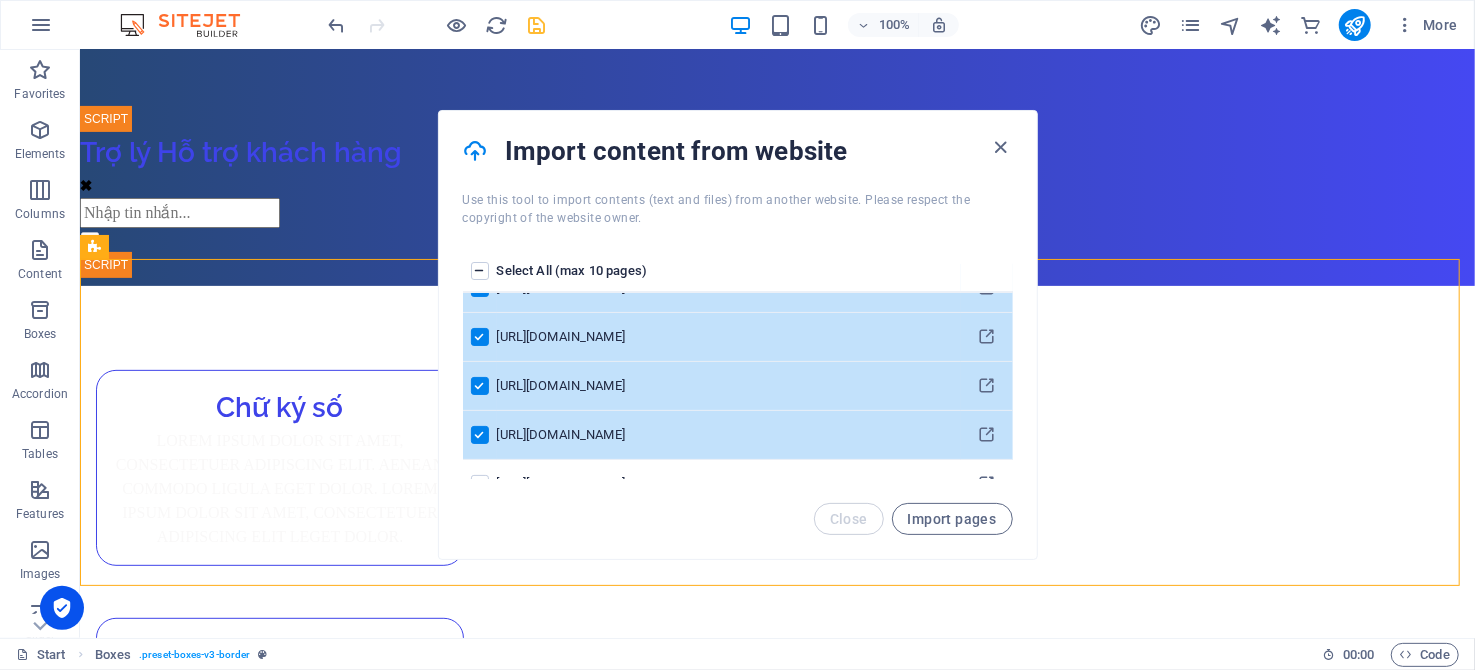 scroll, scrollTop: 0, scrollLeft: 0, axis: both 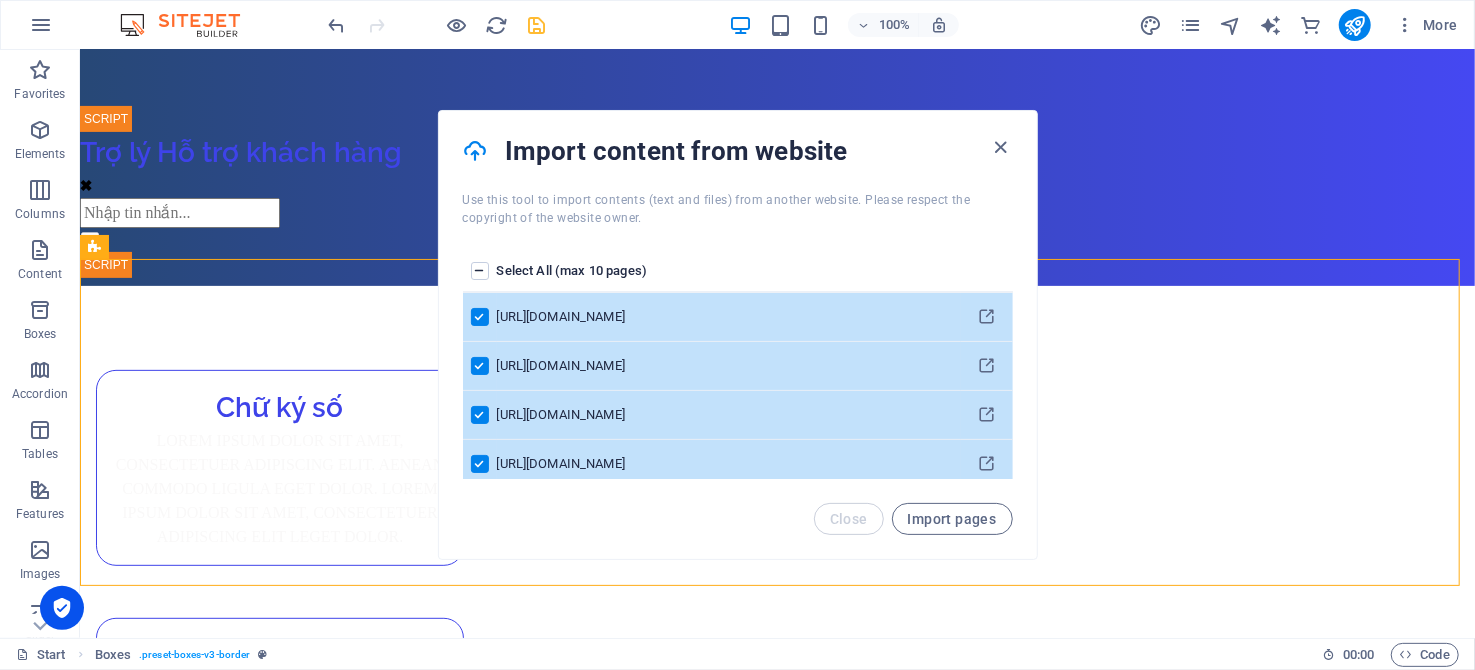 click at bounding box center [480, 366] 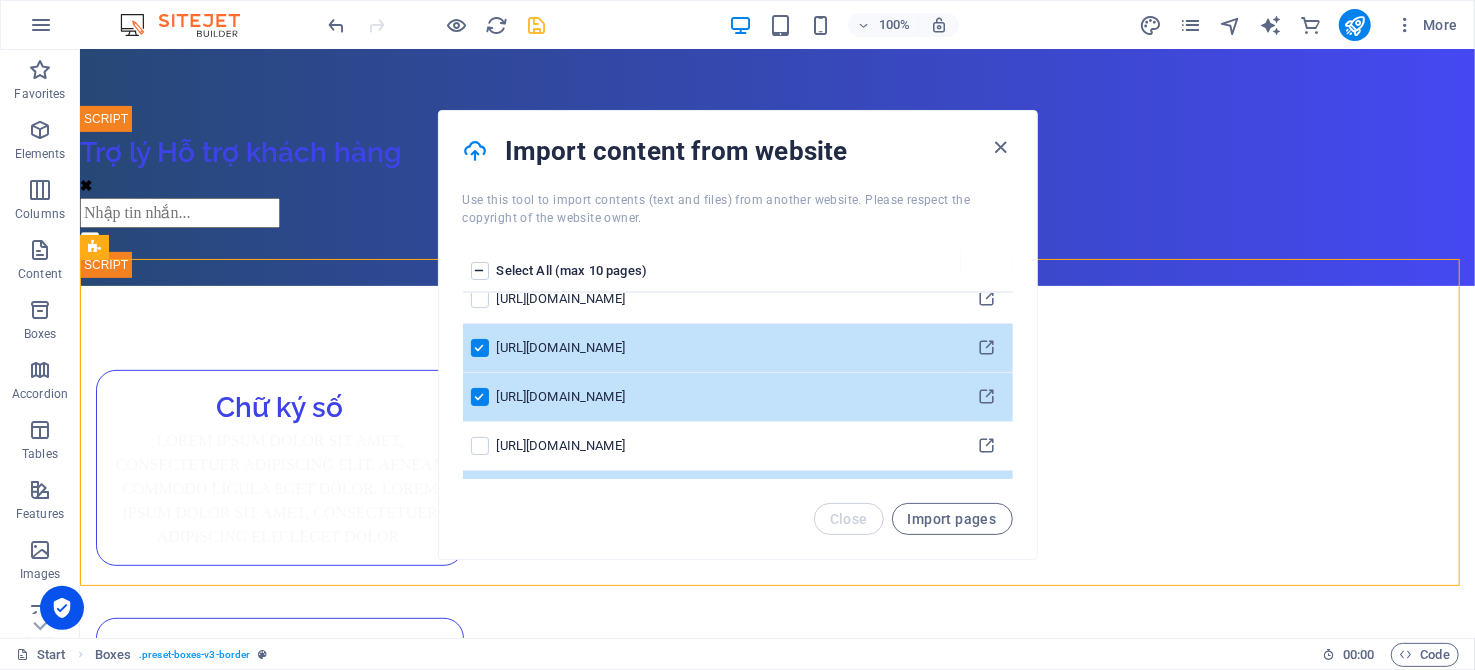 scroll, scrollTop: 99, scrollLeft: 0, axis: vertical 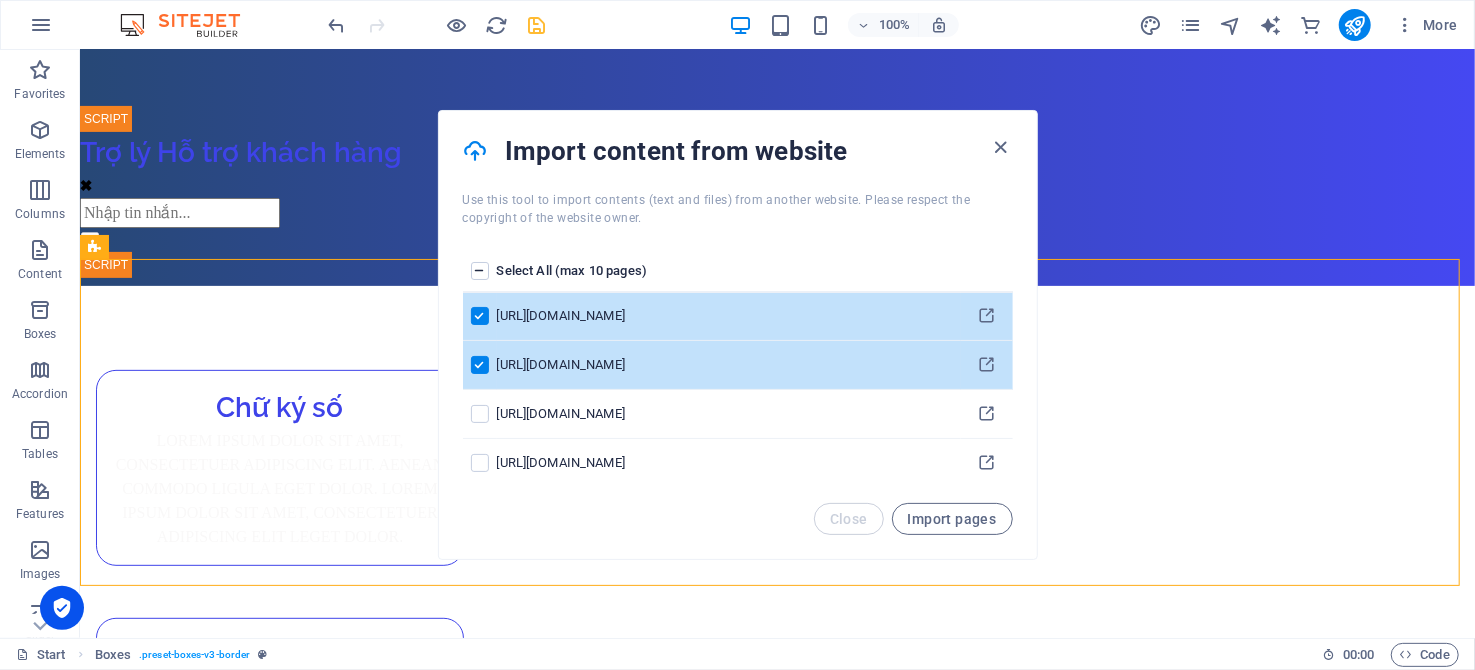 click at bounding box center [480, 365] 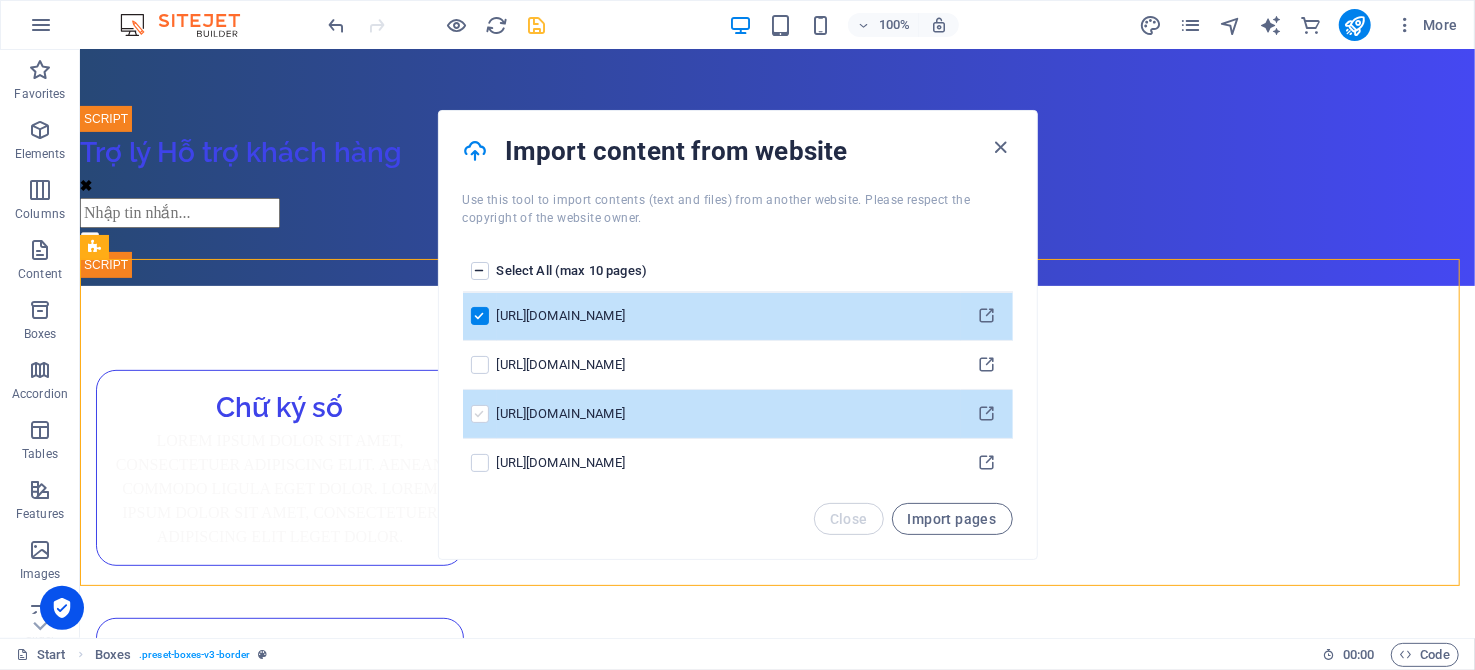 click at bounding box center (480, 414) 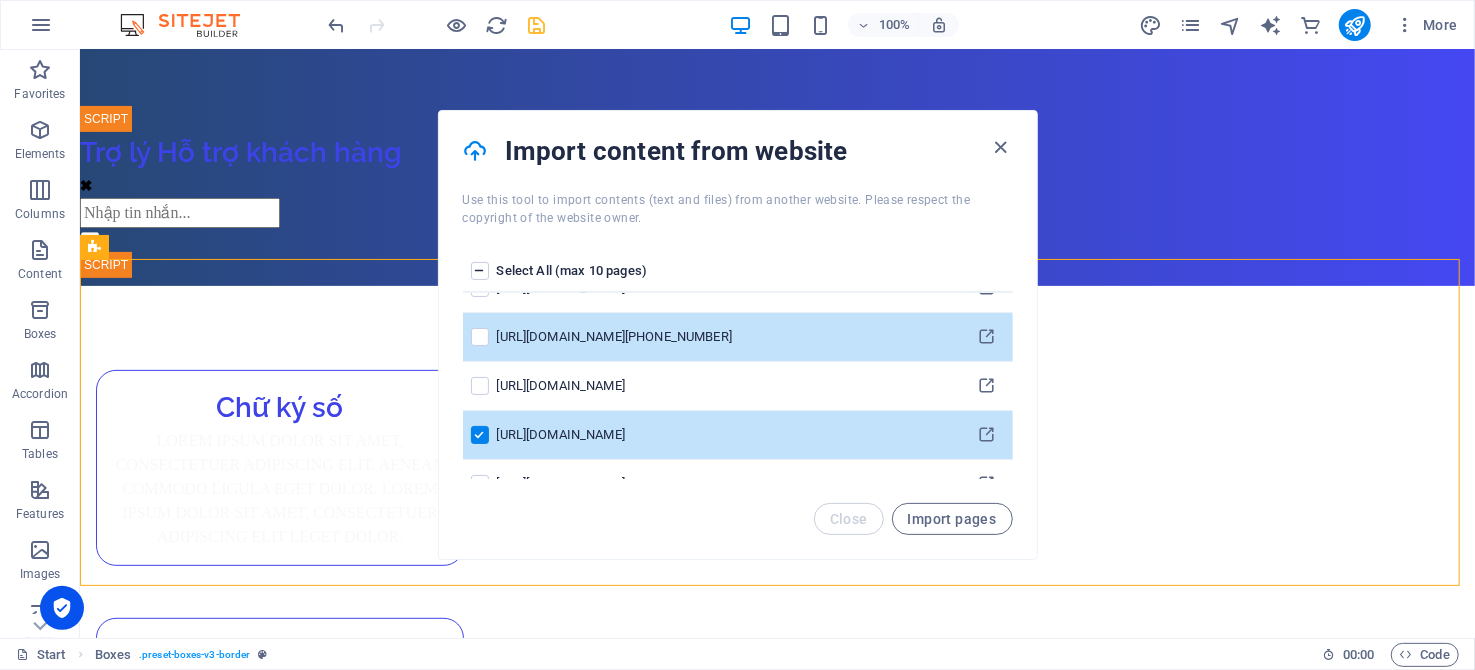 scroll, scrollTop: 400, scrollLeft: 0, axis: vertical 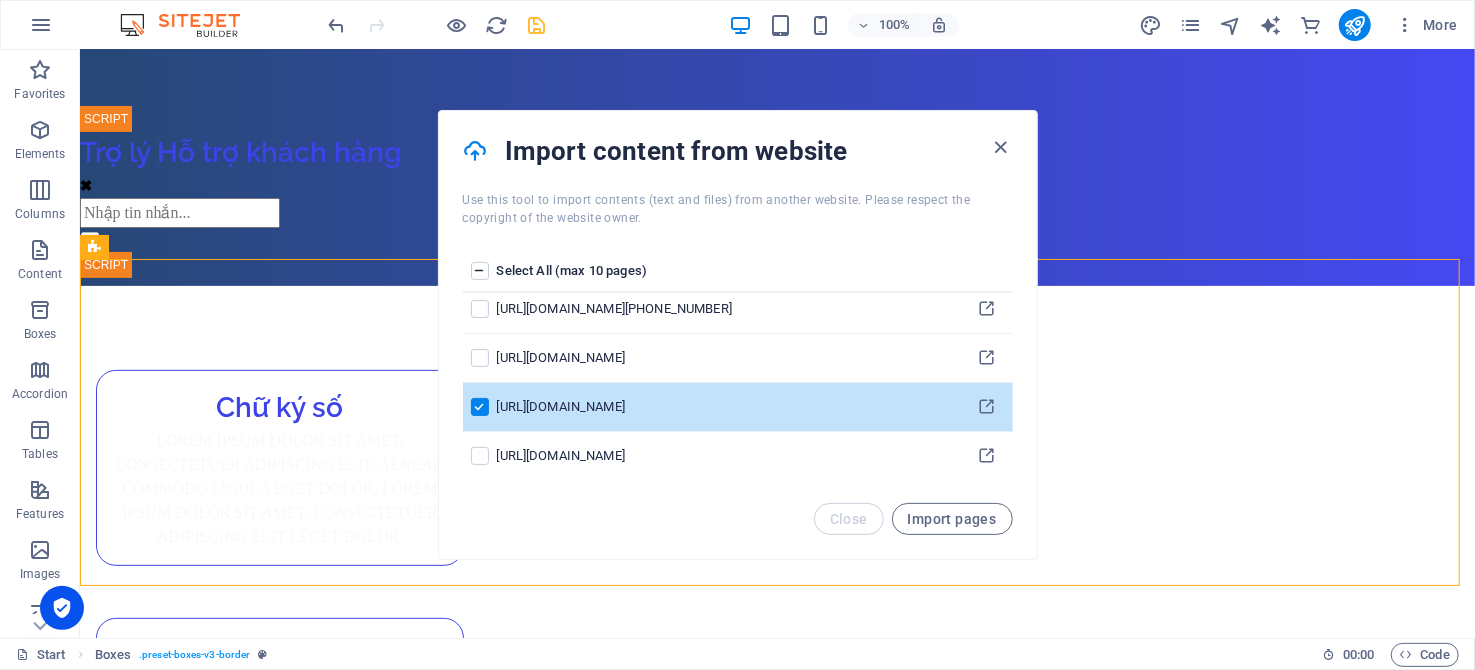 click at bounding box center [480, 407] 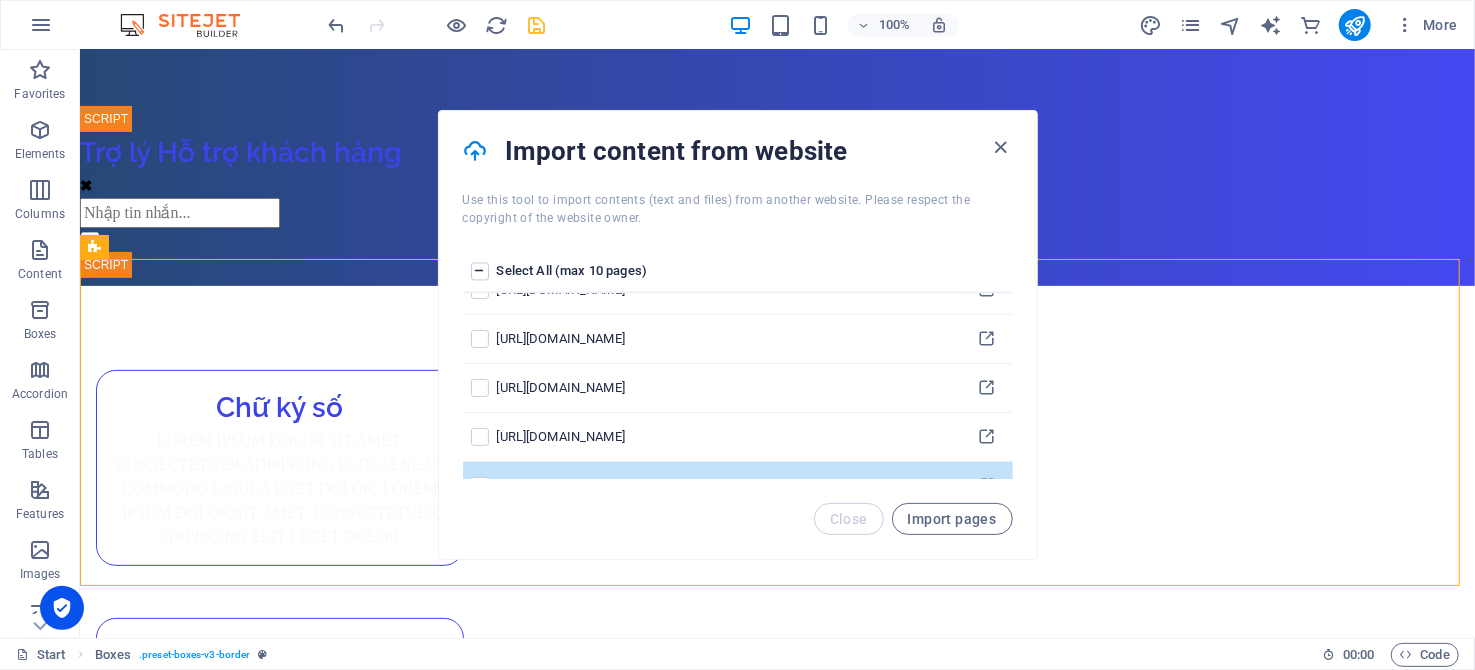 scroll, scrollTop: 2499, scrollLeft: 0, axis: vertical 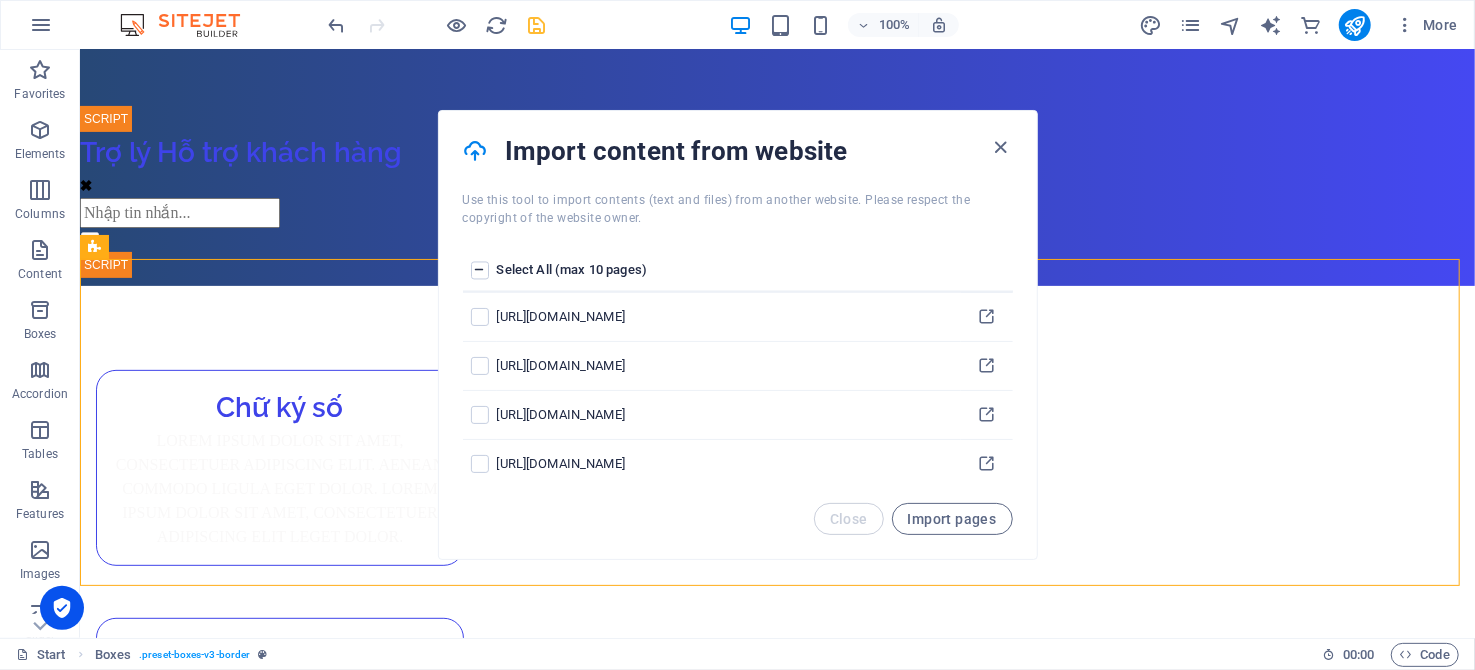 click on "Import pages" at bounding box center (952, 519) 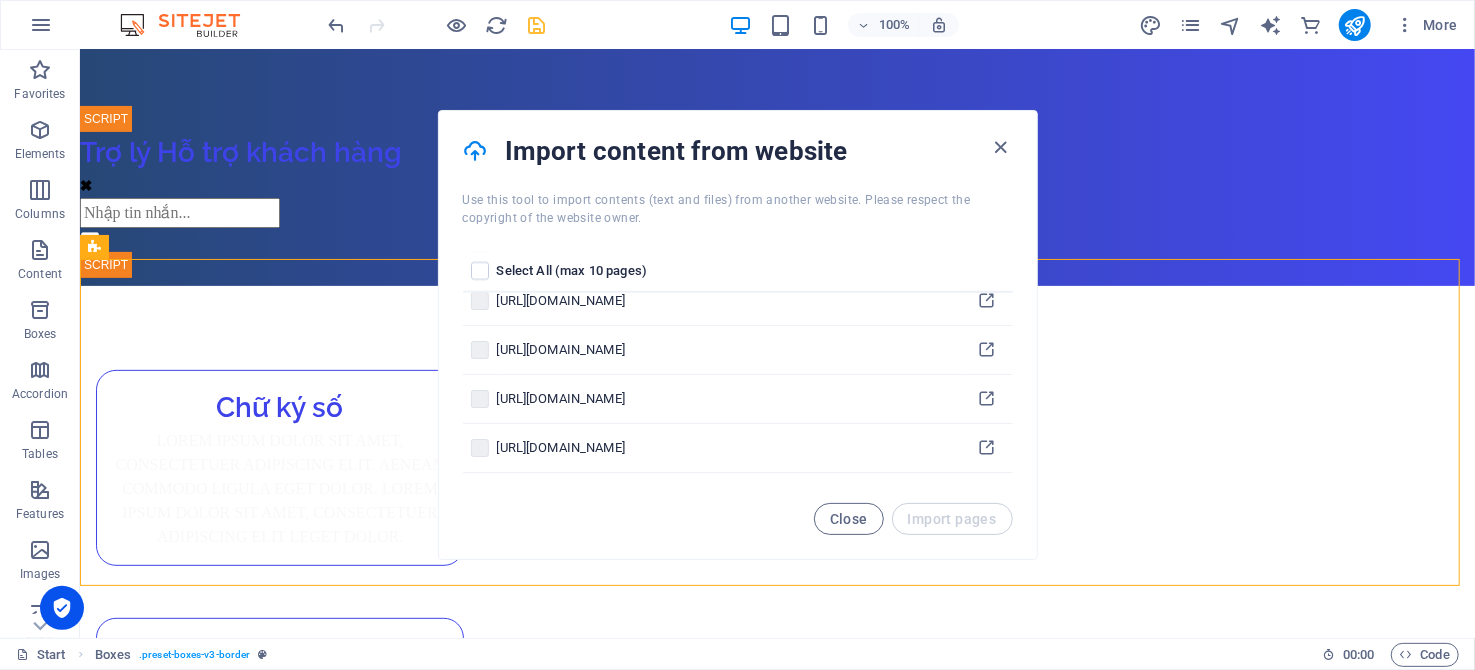 scroll, scrollTop: 300, scrollLeft: 0, axis: vertical 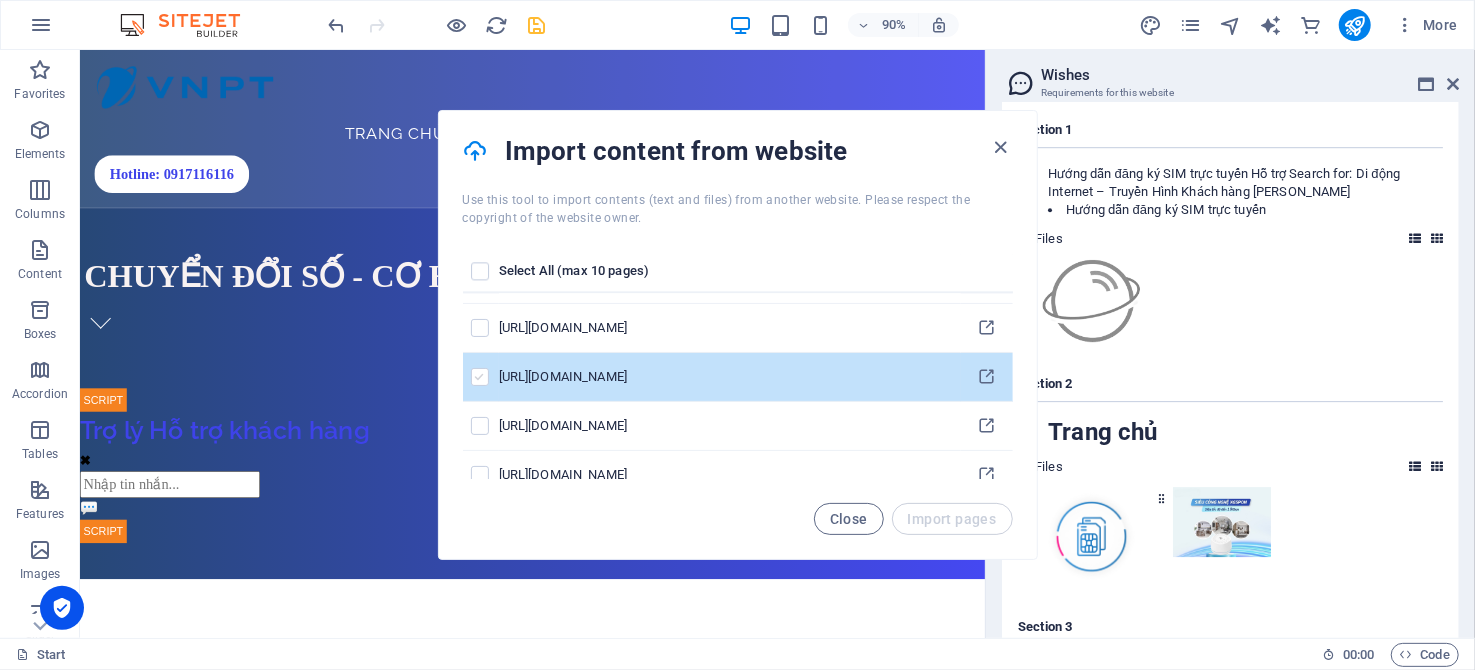 click at bounding box center (480, 377) 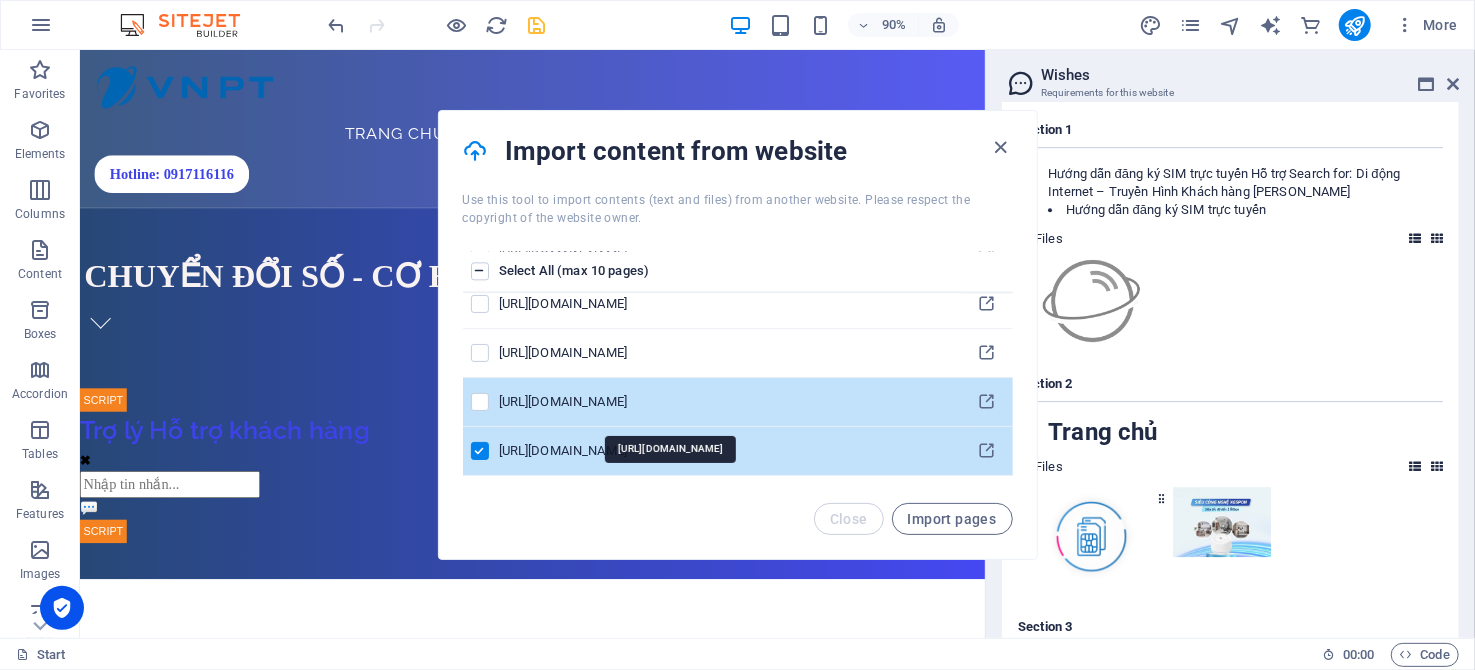 scroll, scrollTop: 2779, scrollLeft: 0, axis: vertical 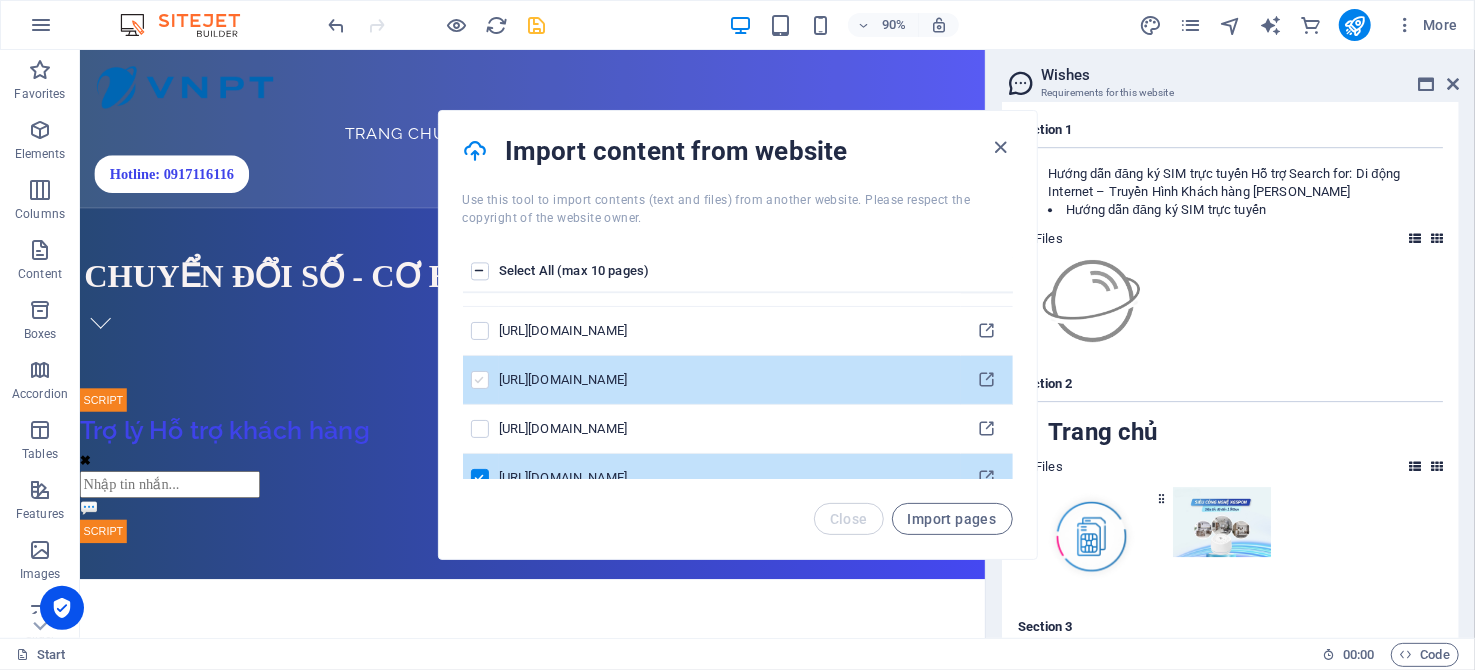 click at bounding box center [480, 380] 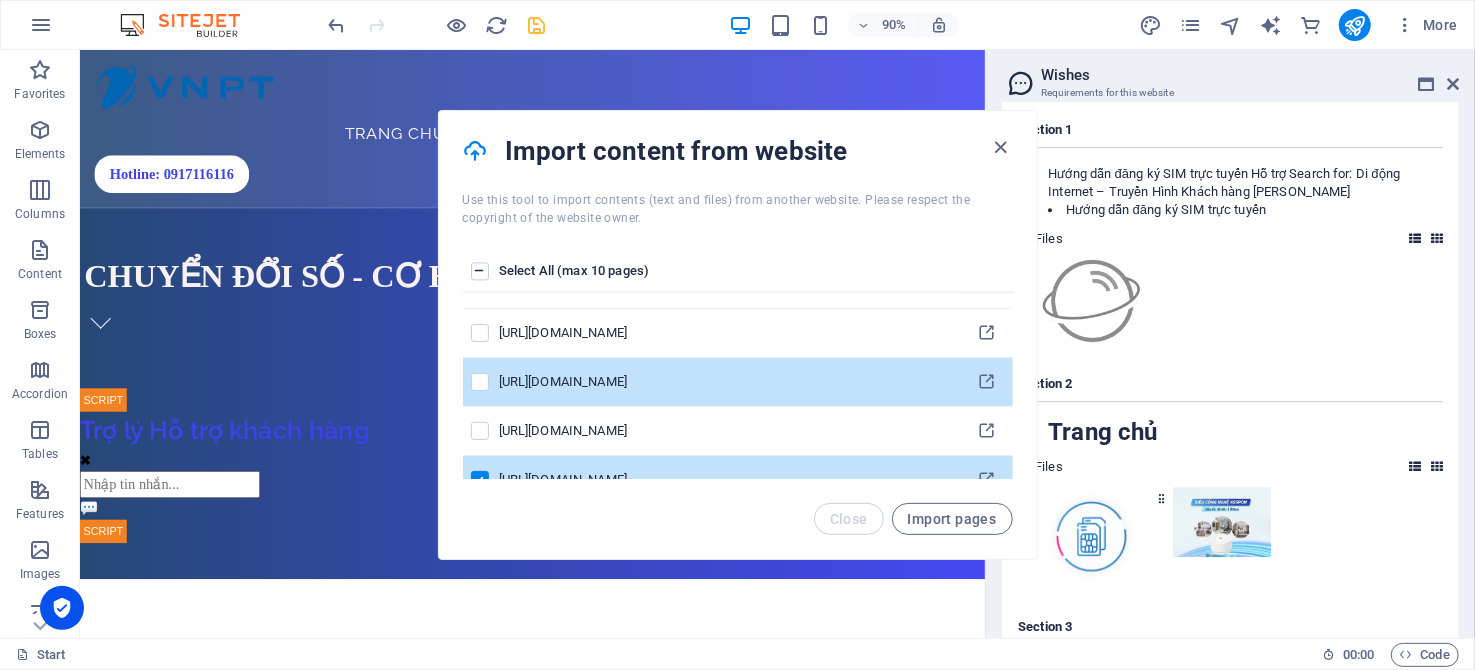scroll, scrollTop: 2579, scrollLeft: 0, axis: vertical 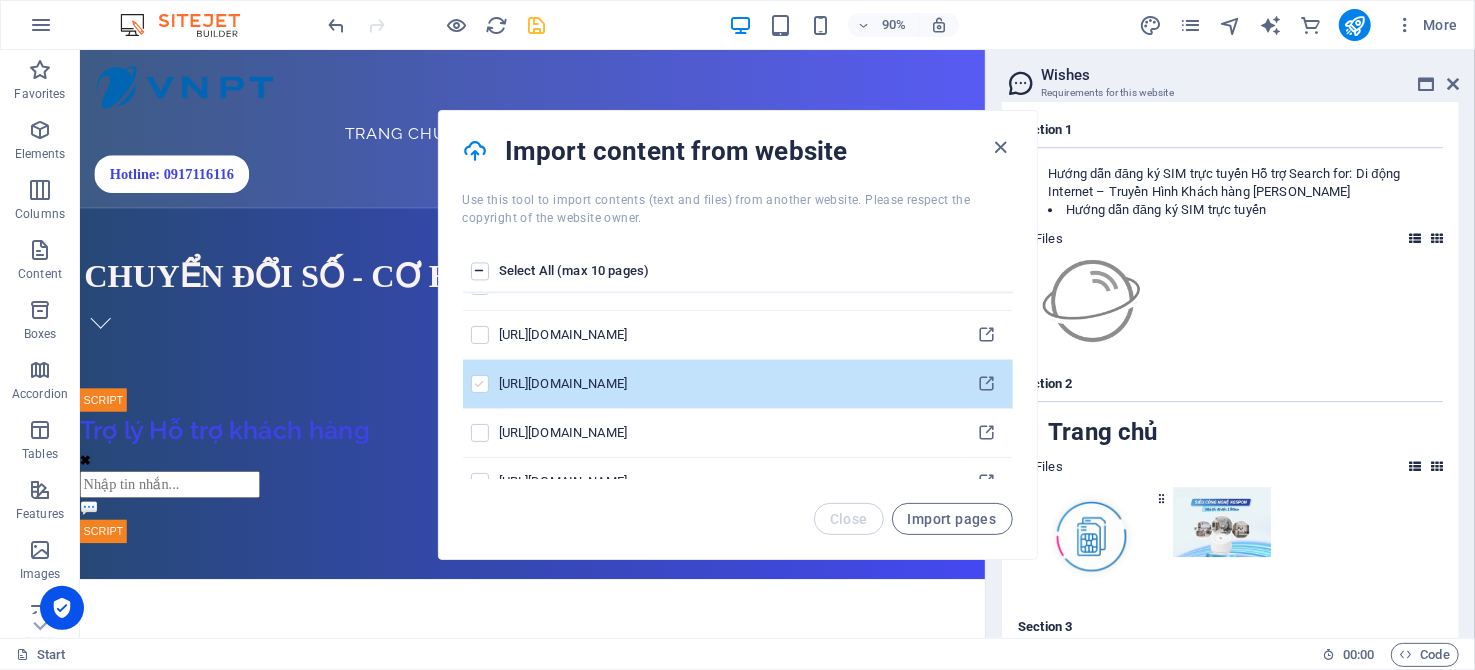 click at bounding box center [480, 384] 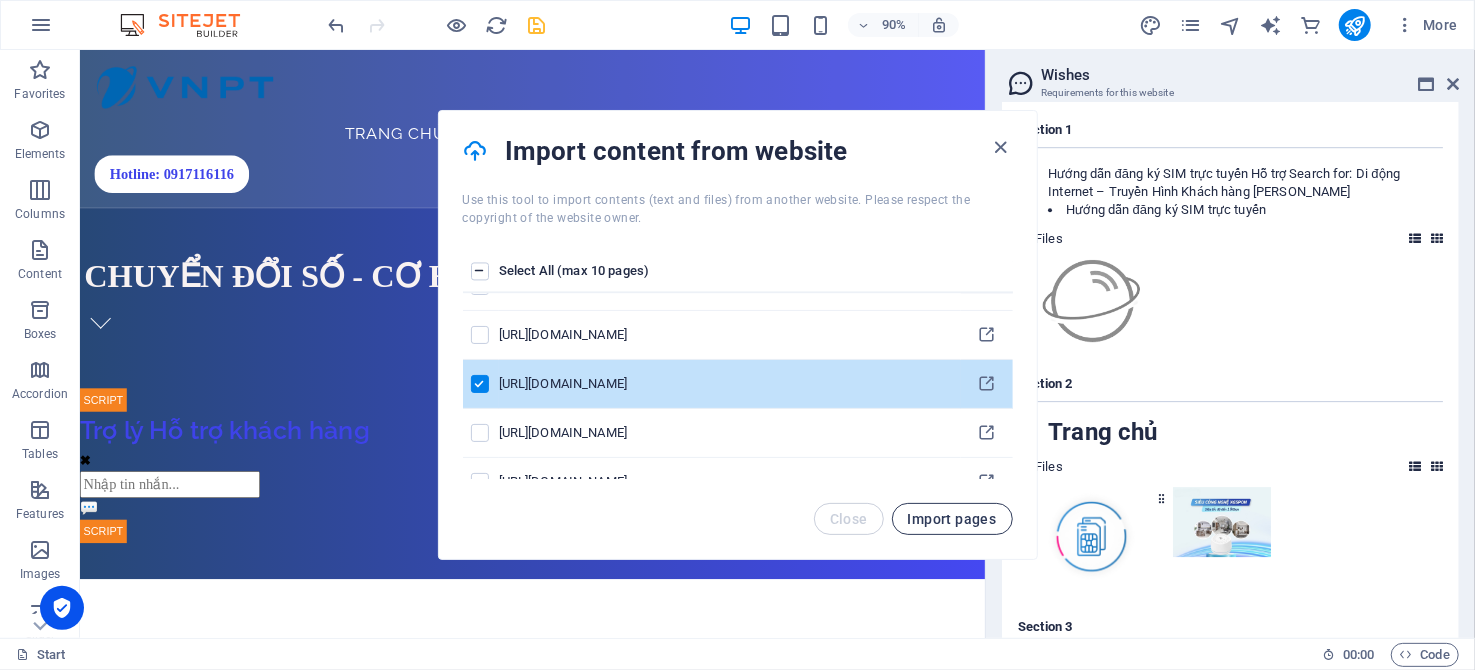 click on "Import pages" at bounding box center (952, 519) 